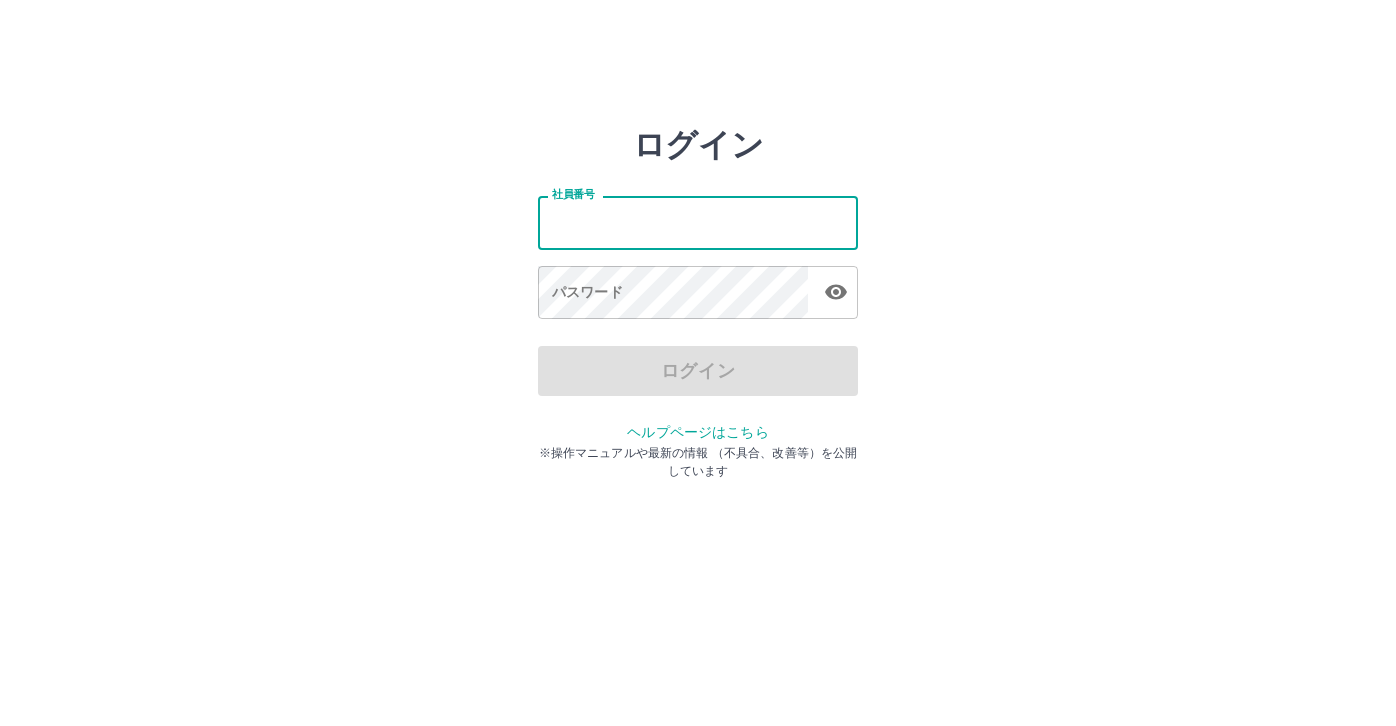 scroll, scrollTop: 0, scrollLeft: 0, axis: both 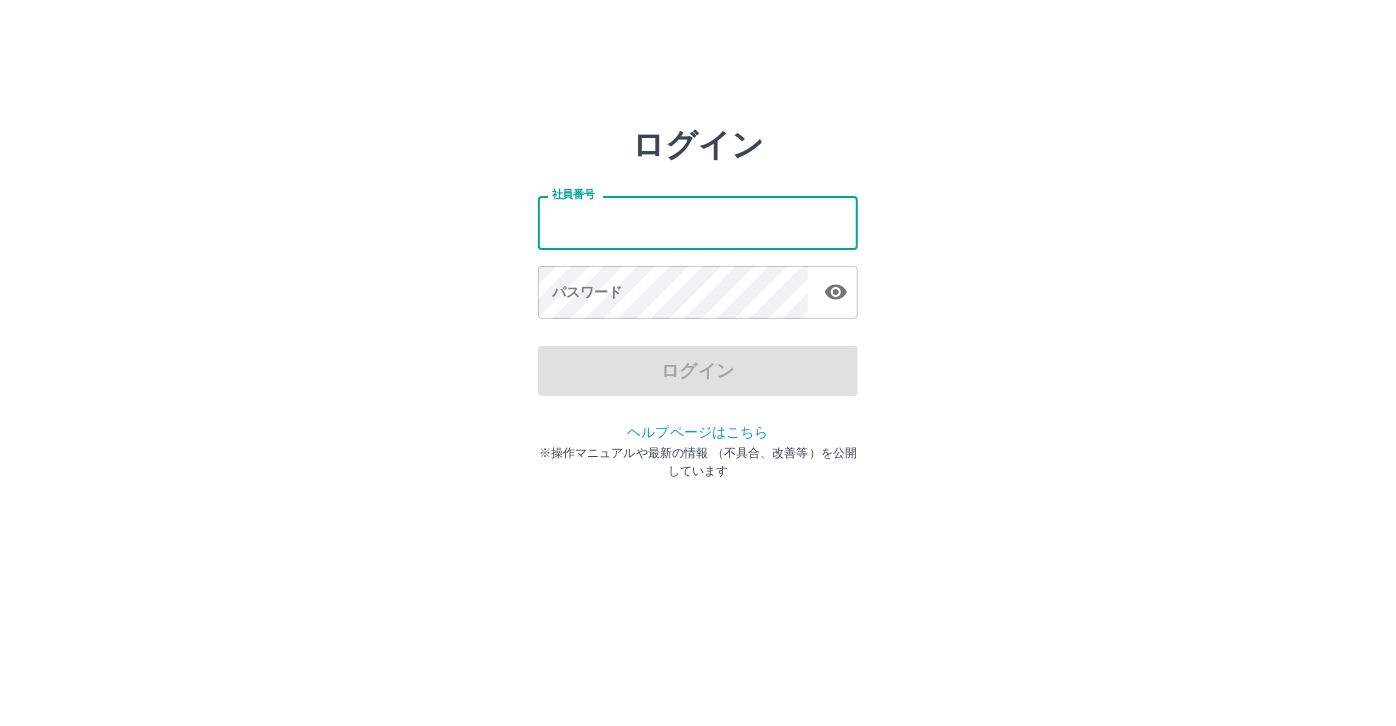 click on "社員番号" at bounding box center [698, 222] 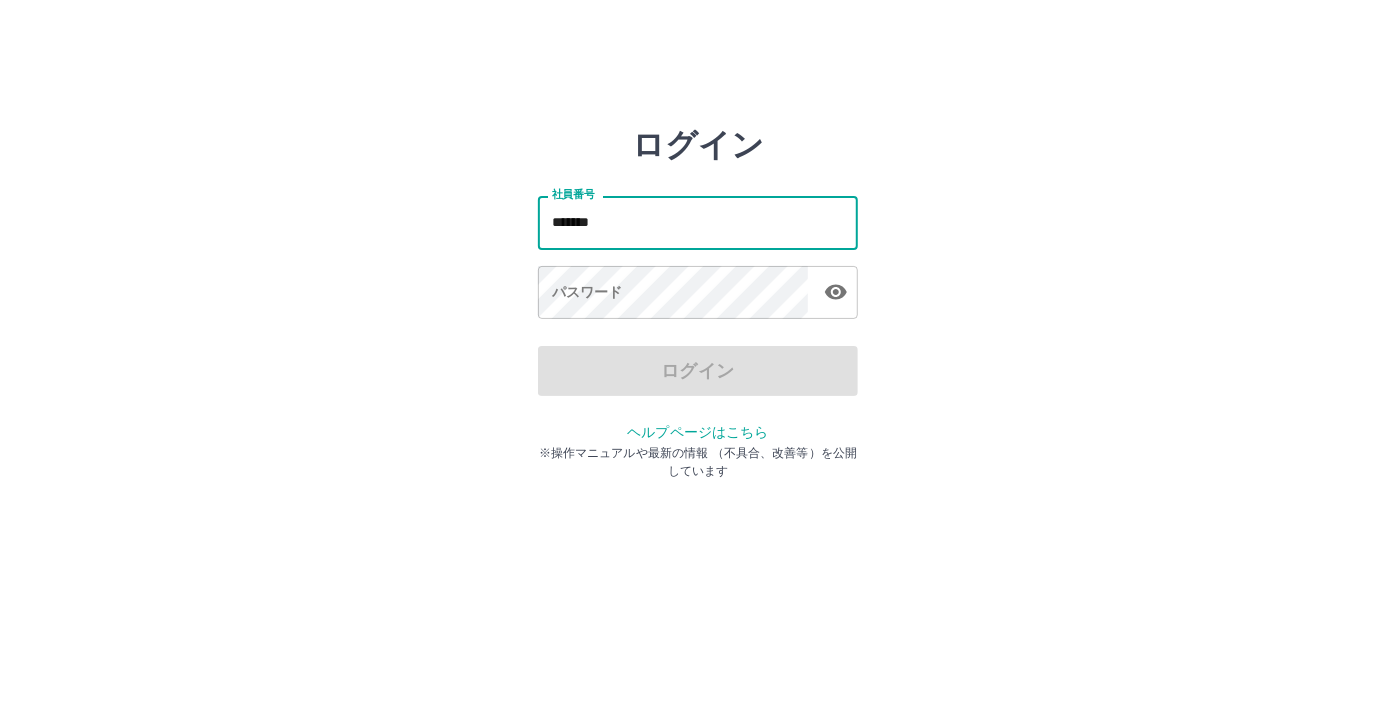 drag, startPoint x: 636, startPoint y: 226, endPoint x: 535, endPoint y: 214, distance: 101.71037 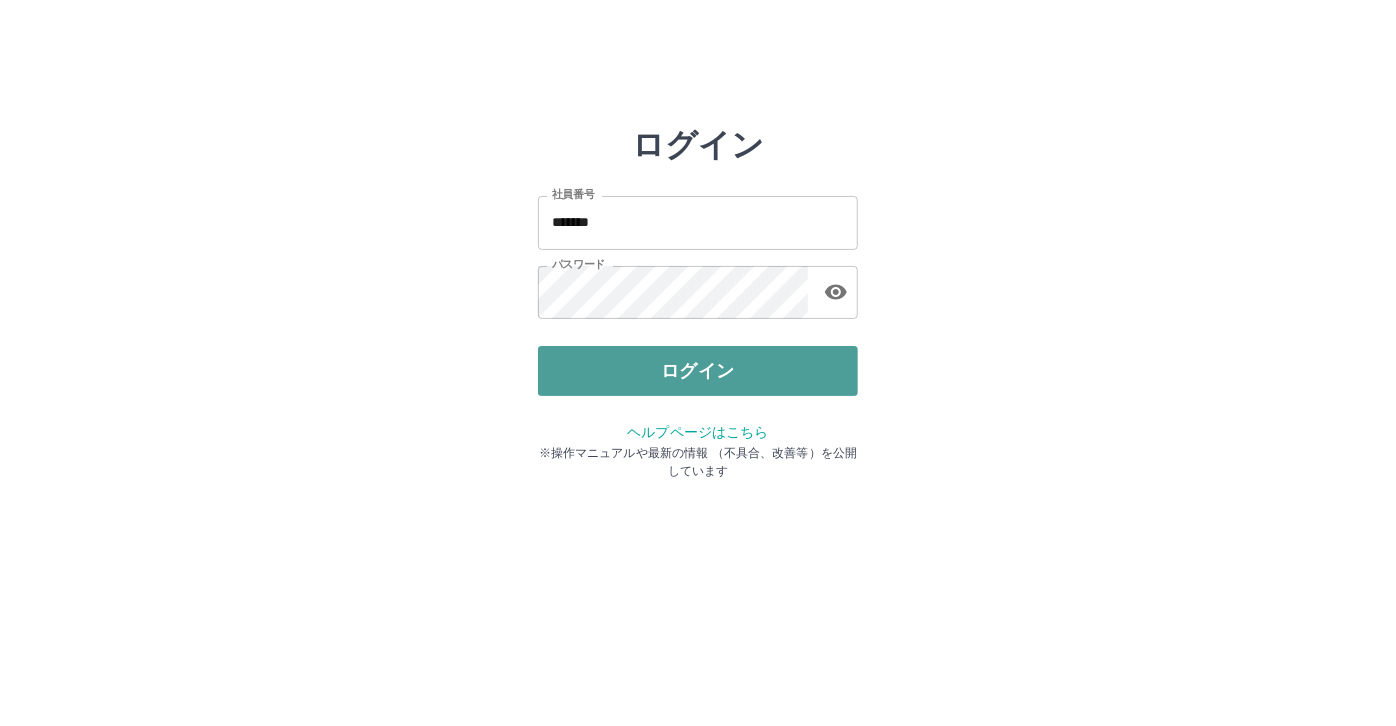 click on "ログイン" at bounding box center [698, 371] 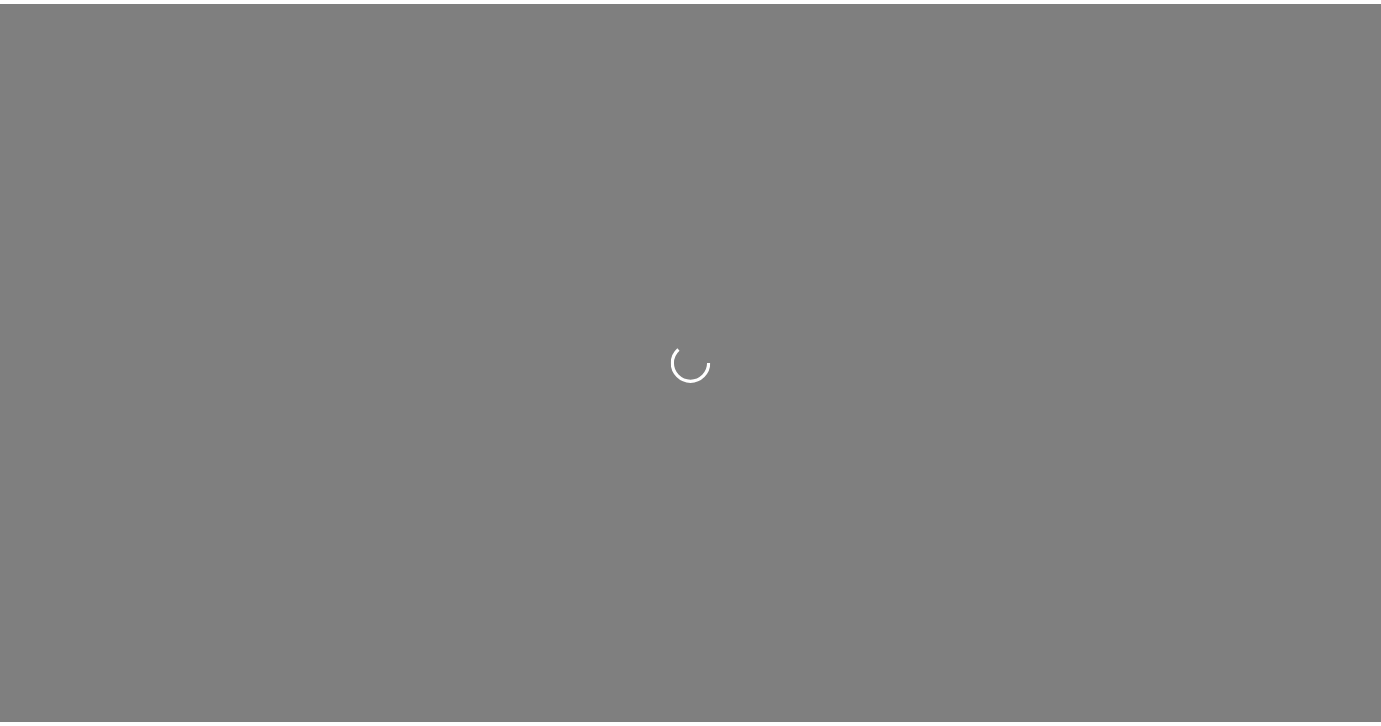scroll, scrollTop: 0, scrollLeft: 0, axis: both 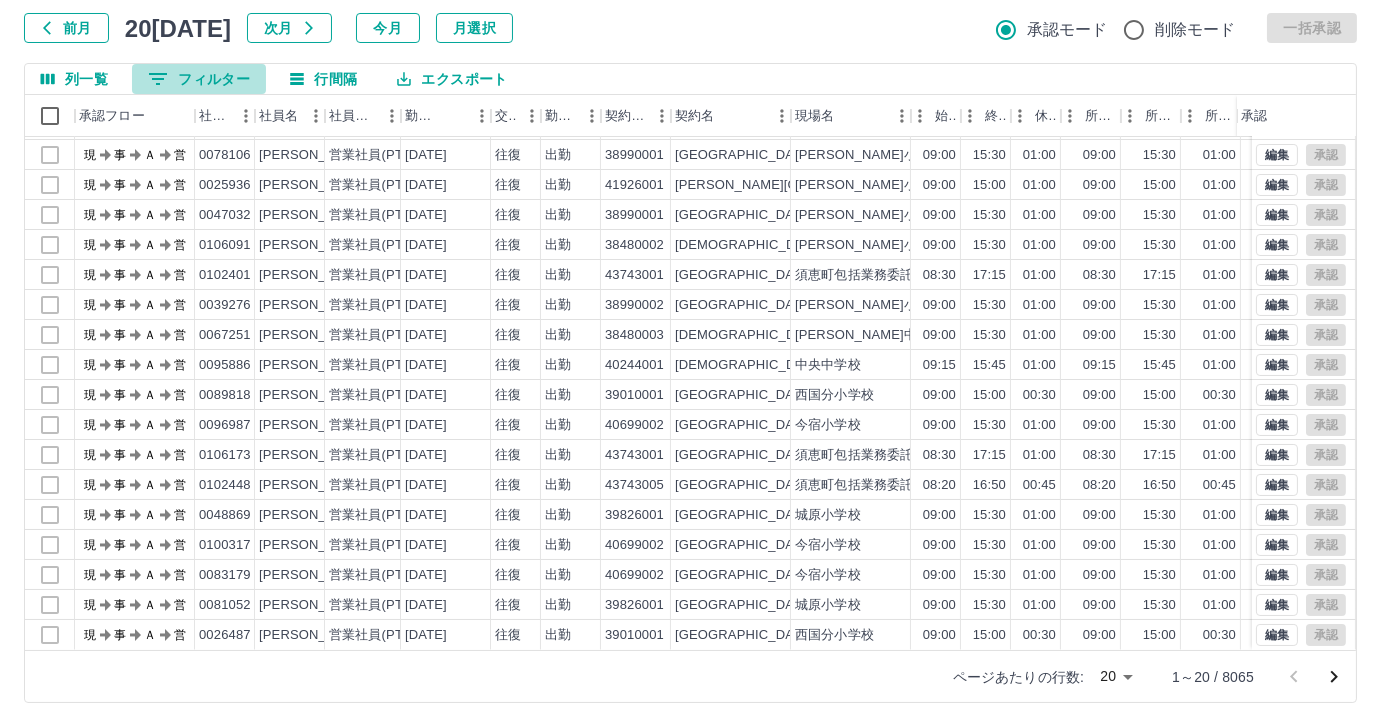 drag, startPoint x: 213, startPoint y: 78, endPoint x: 207, endPoint y: 92, distance: 15.231546 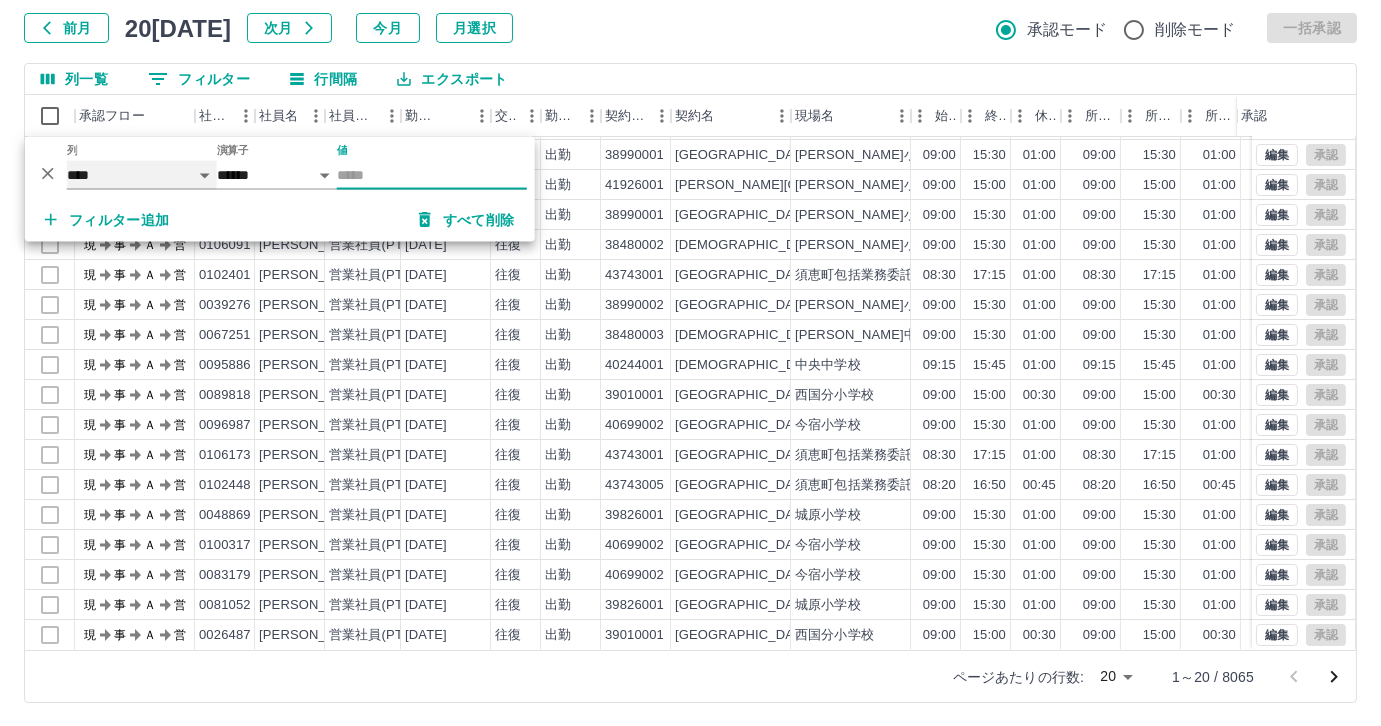 click on "**** *** **** *** *** **** ***** *** *** ** ** ** **** **** **** ** ** *** **** *****" at bounding box center (142, 175) 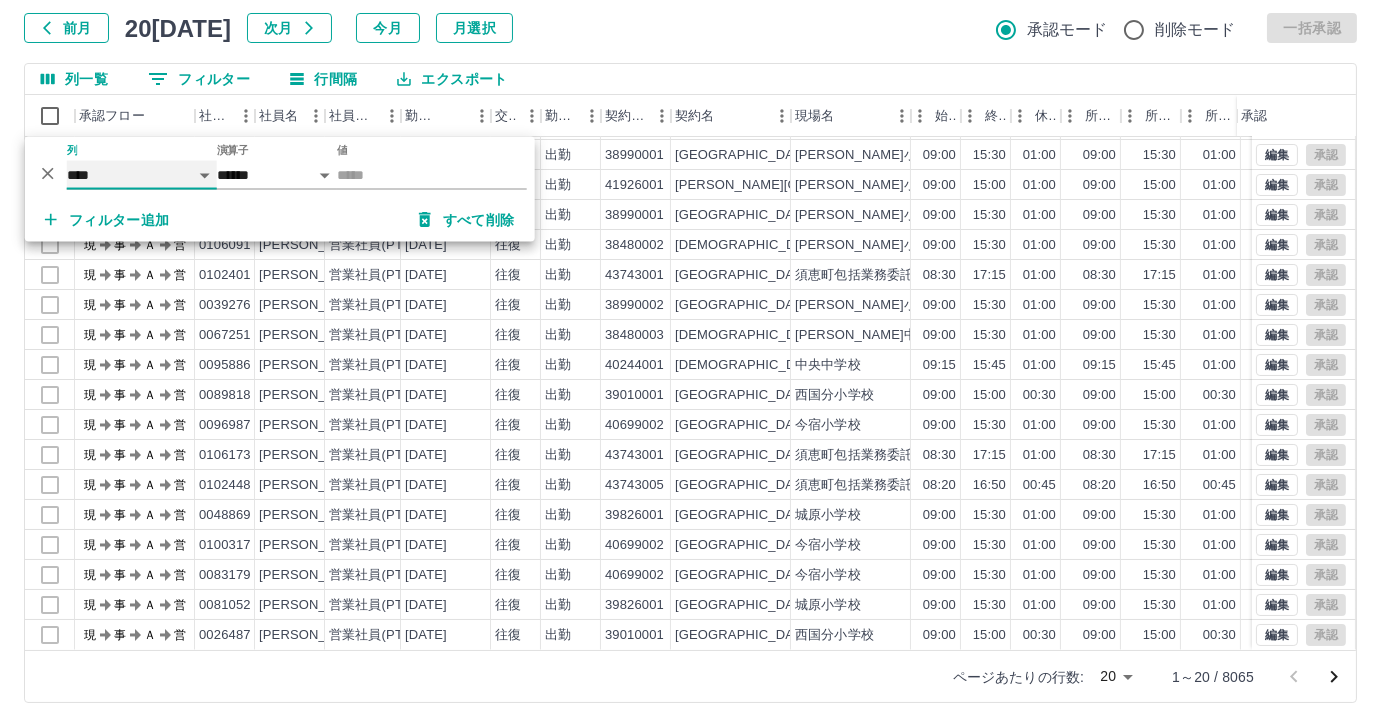 click on "**** *** **** *** *** **** ***** *** *** ** ** ** **** **** **** ** ** *** **** *****" at bounding box center (142, 175) 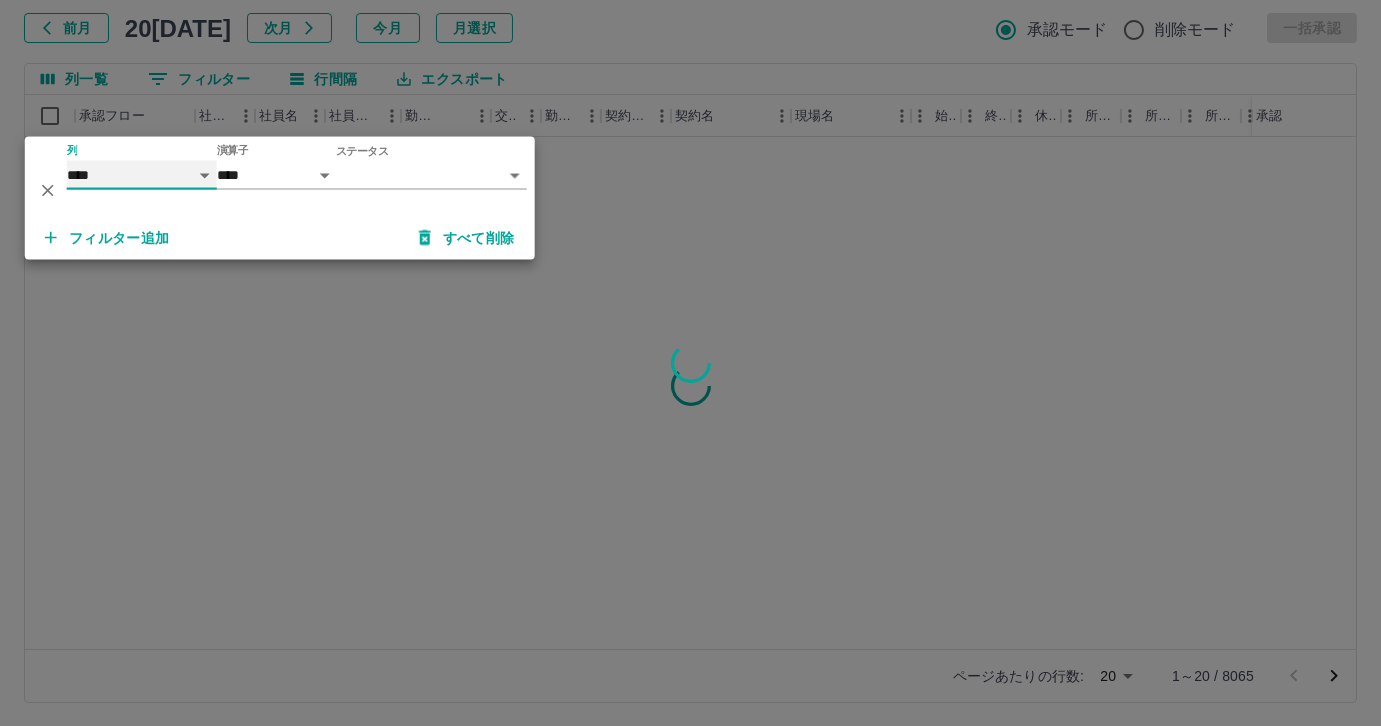 scroll, scrollTop: 0, scrollLeft: 0, axis: both 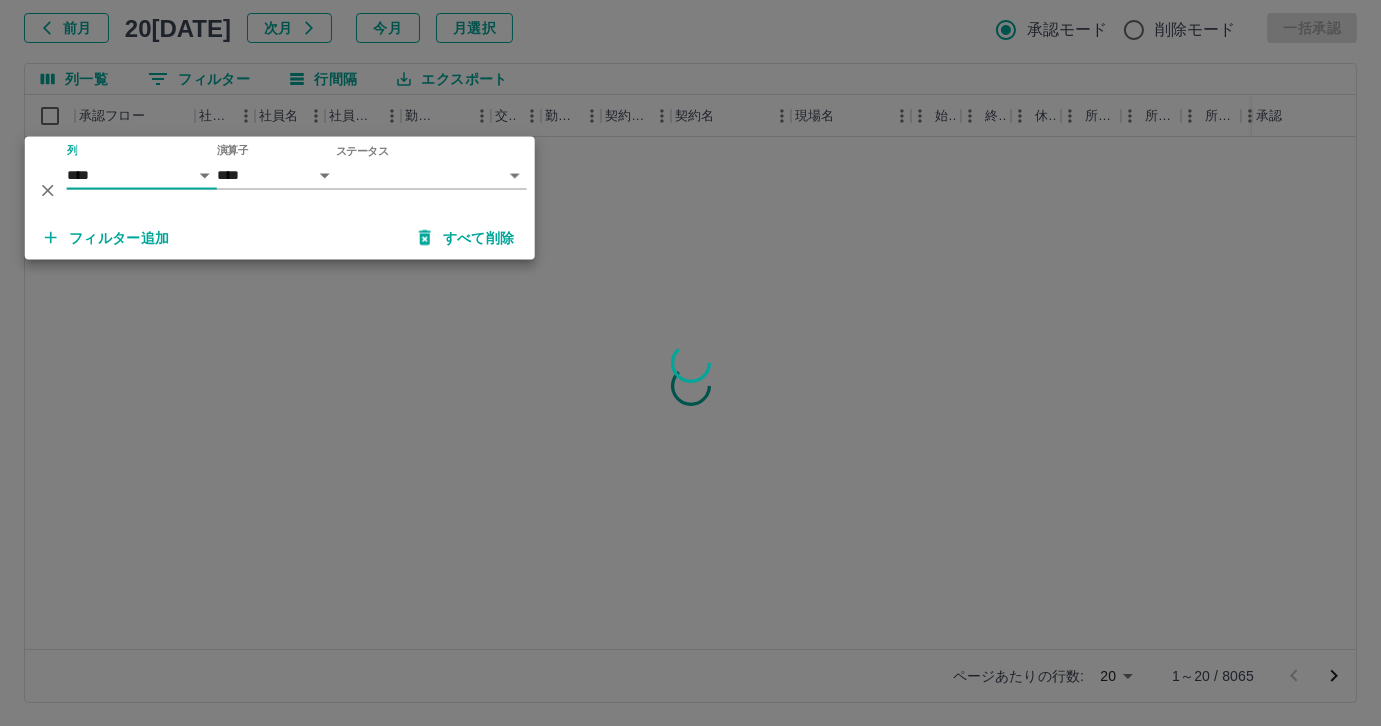 click on "SDH勤怠 [PERSON_NAME]茄 勤務実績承認 前月 [DATE] 次月 今月 月選択 承認モード 削除モード 一括承認 列一覧 0 フィルター 行間隔 エクスポート 承認フロー 社員番号 社員名 社員区分 勤務日 交通費 勤務区分 契約コード 契約名 現場名 始業 終業 休憩 所定開始 所定終業 所定休憩 拘束 勤務 遅刻等 コメント ステータス 承認 ページあたりの行数: 20 ** 1～20 / 8065 SDH勤怠 *** ** 列 **** *** **** *** *** **** ***** *** *** ** ** ** **** **** **** ** ** *** **** ***** 演算子 **** ****** ステータス ​ ********* フィルター追加 すべて削除" at bounding box center [690, 304] 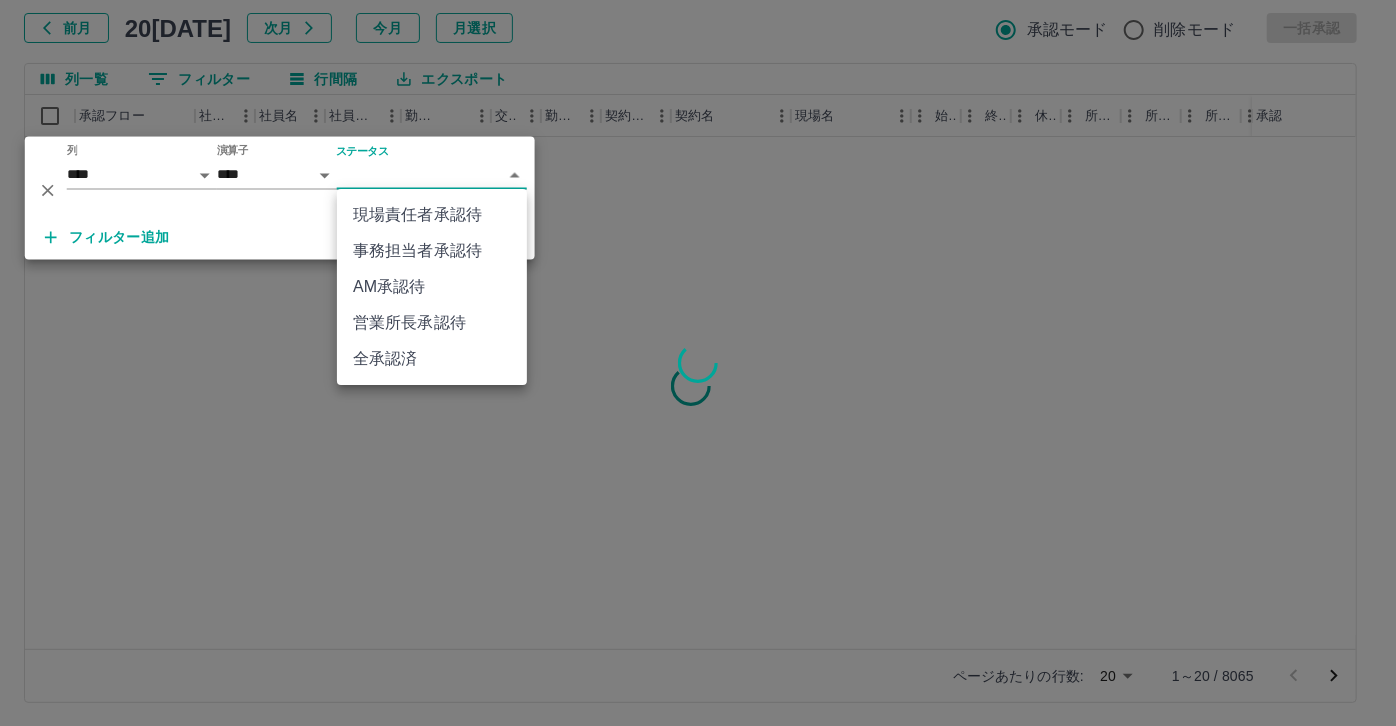 click on "事務担当者承認待" at bounding box center [432, 251] 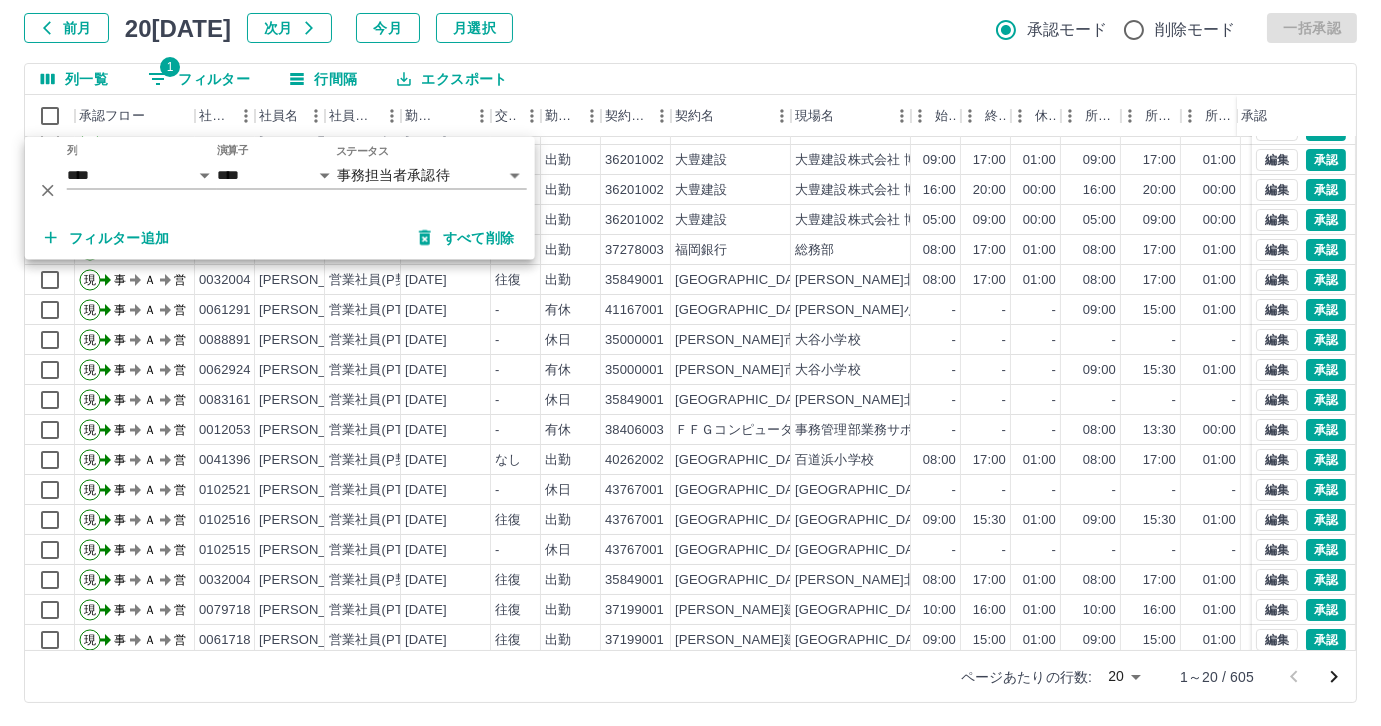scroll, scrollTop: 101, scrollLeft: 0, axis: vertical 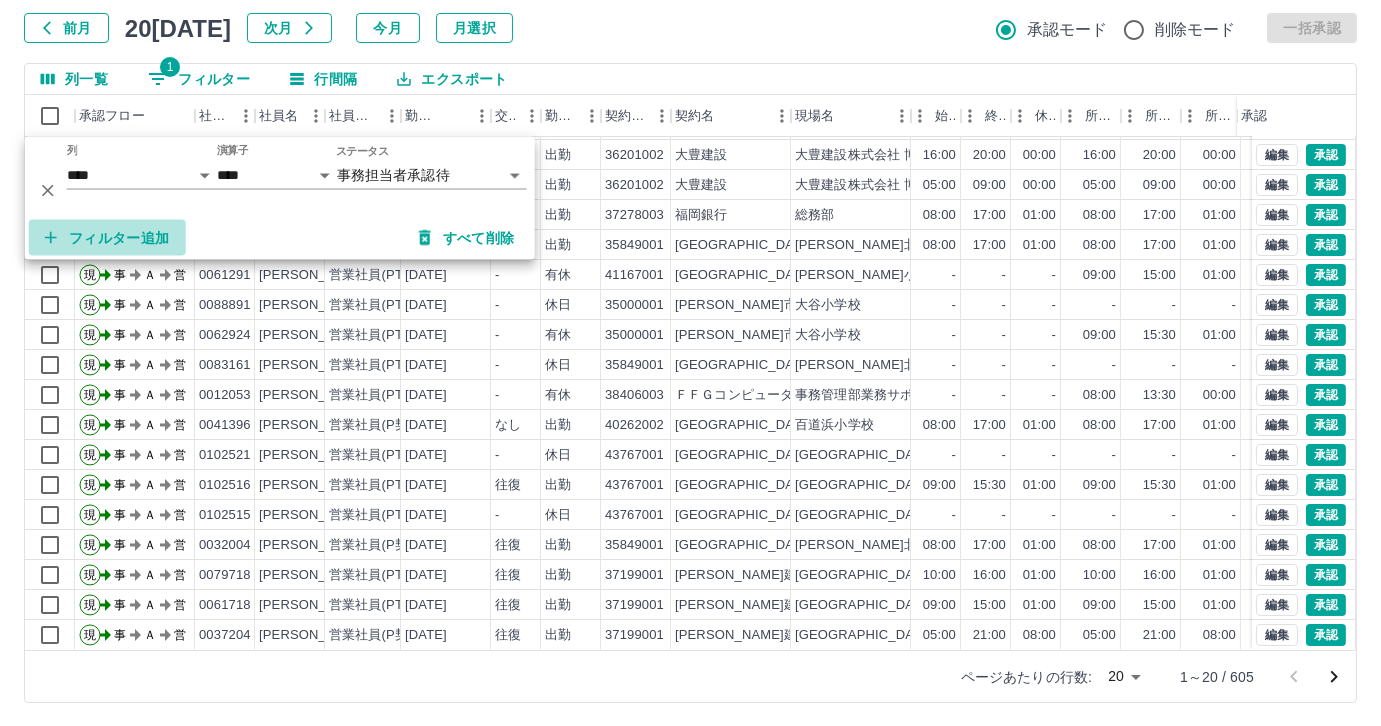 click on "フィルター追加" at bounding box center (107, 238) 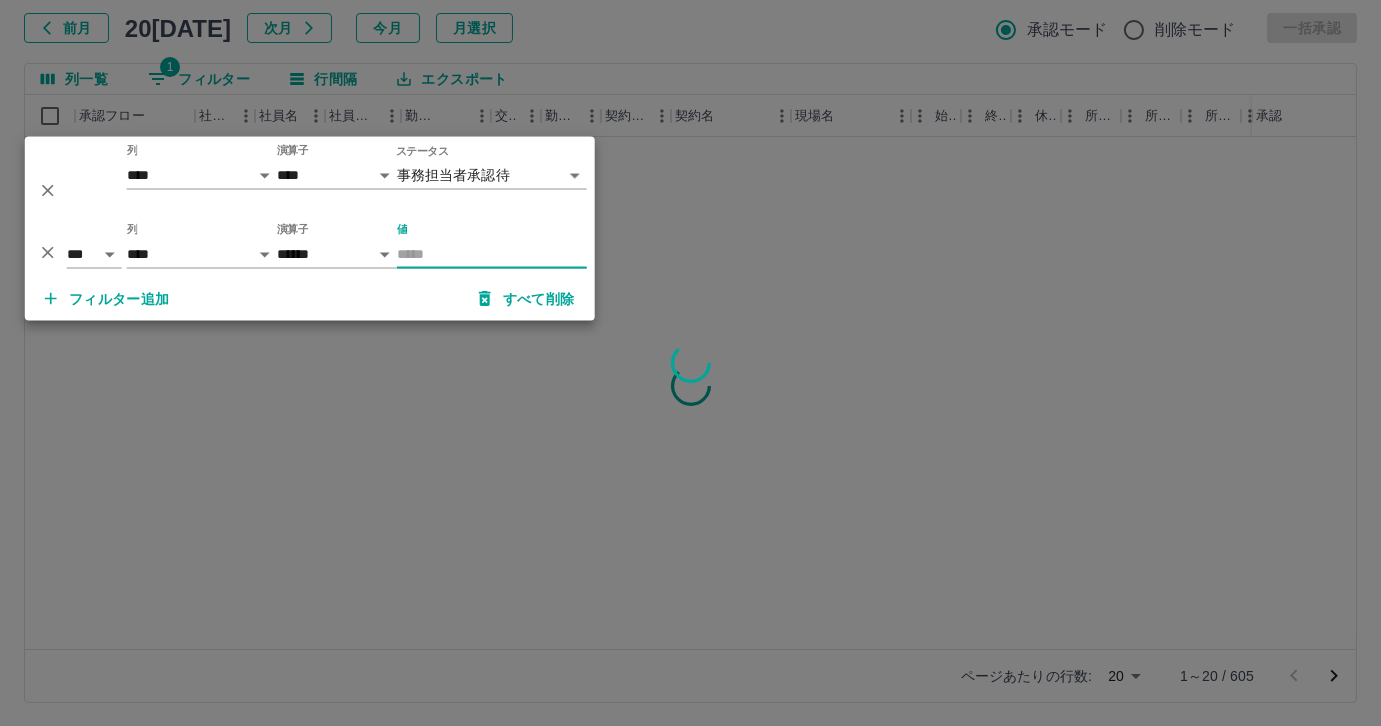 scroll, scrollTop: 0, scrollLeft: 0, axis: both 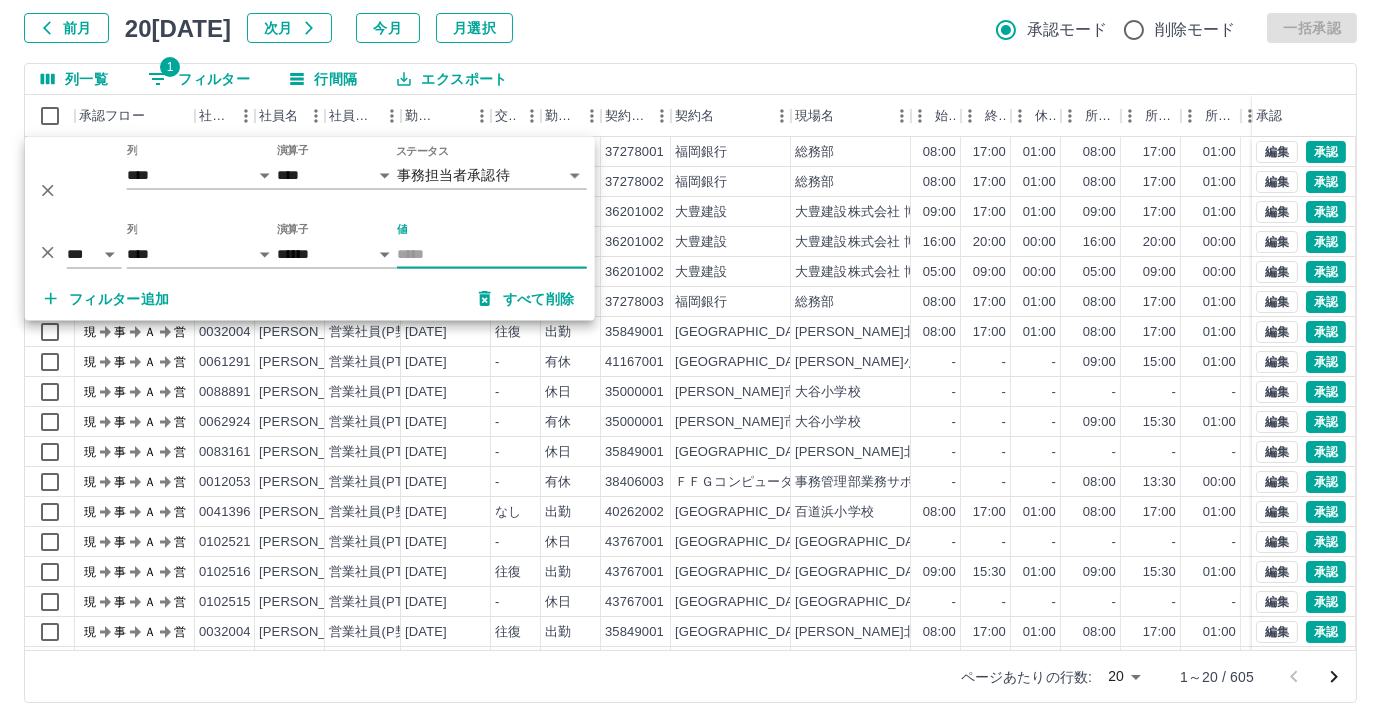 click at bounding box center [48, 252] 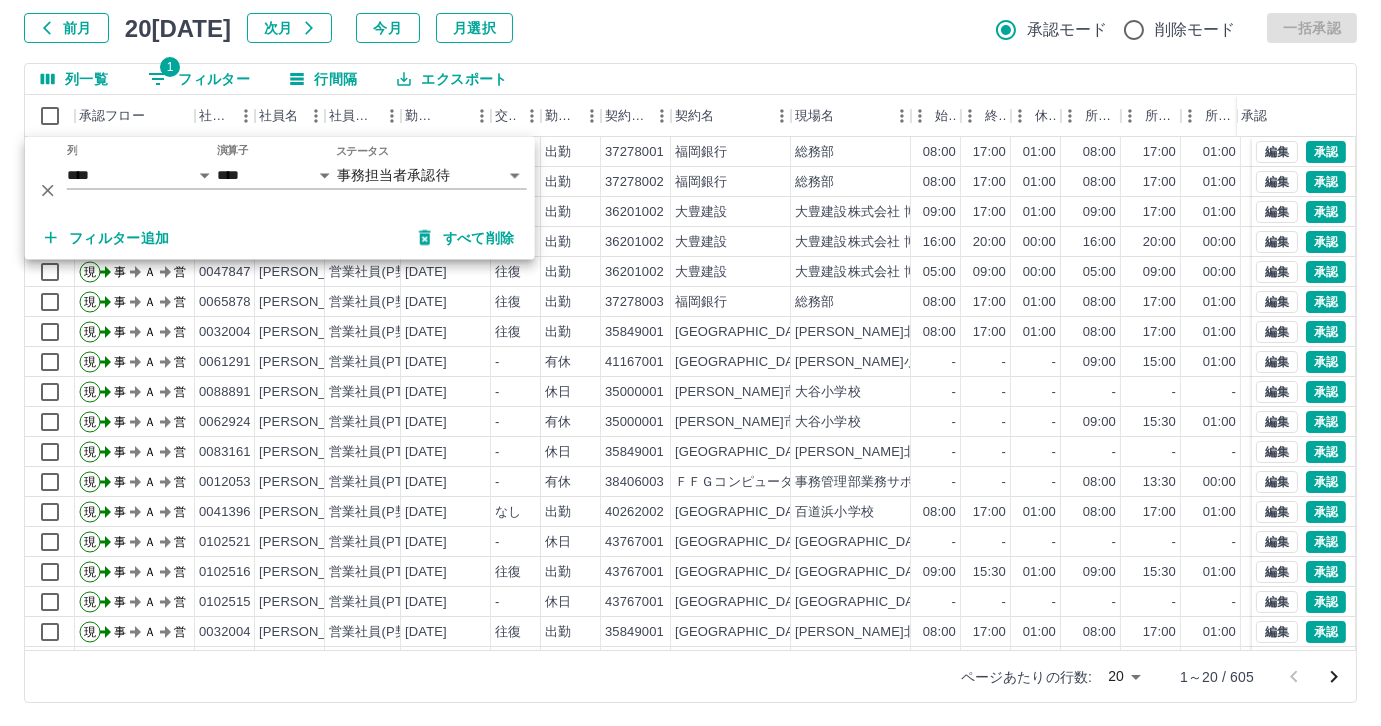 click 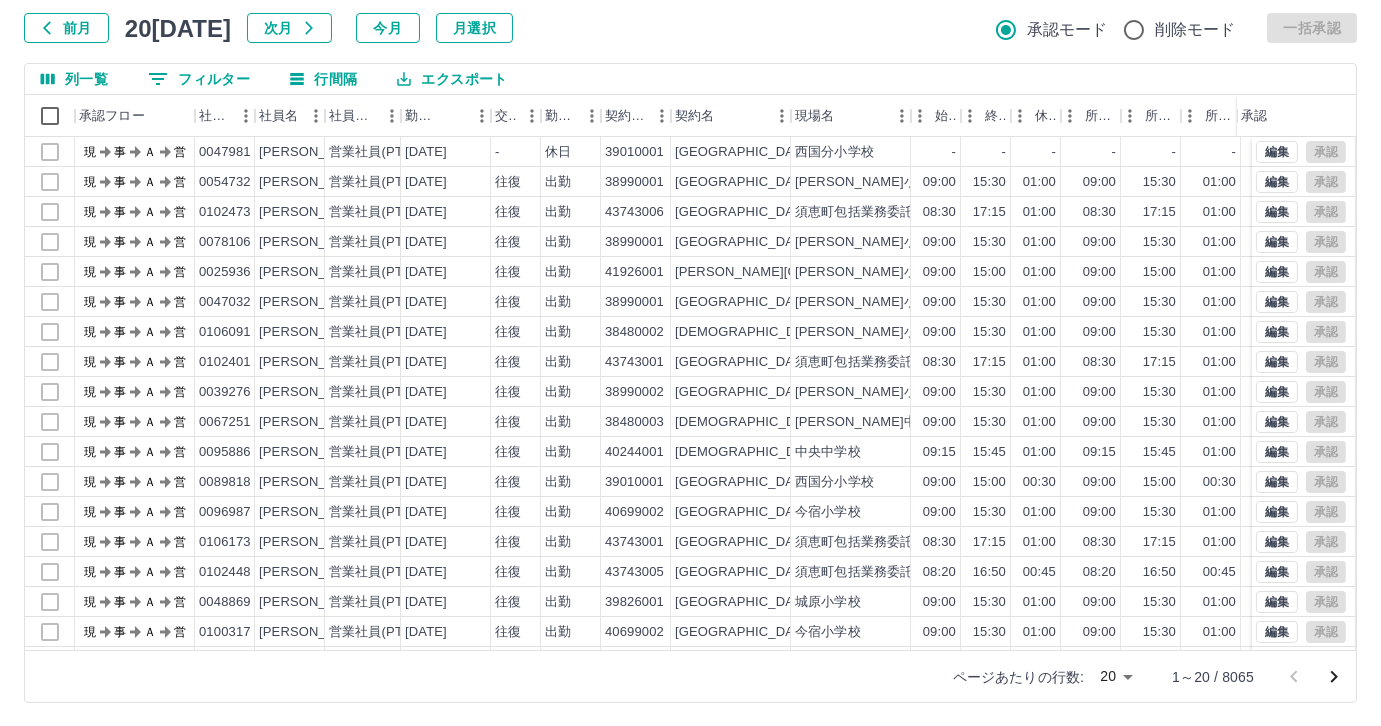 click on "0 フィルター" at bounding box center (199, 79) 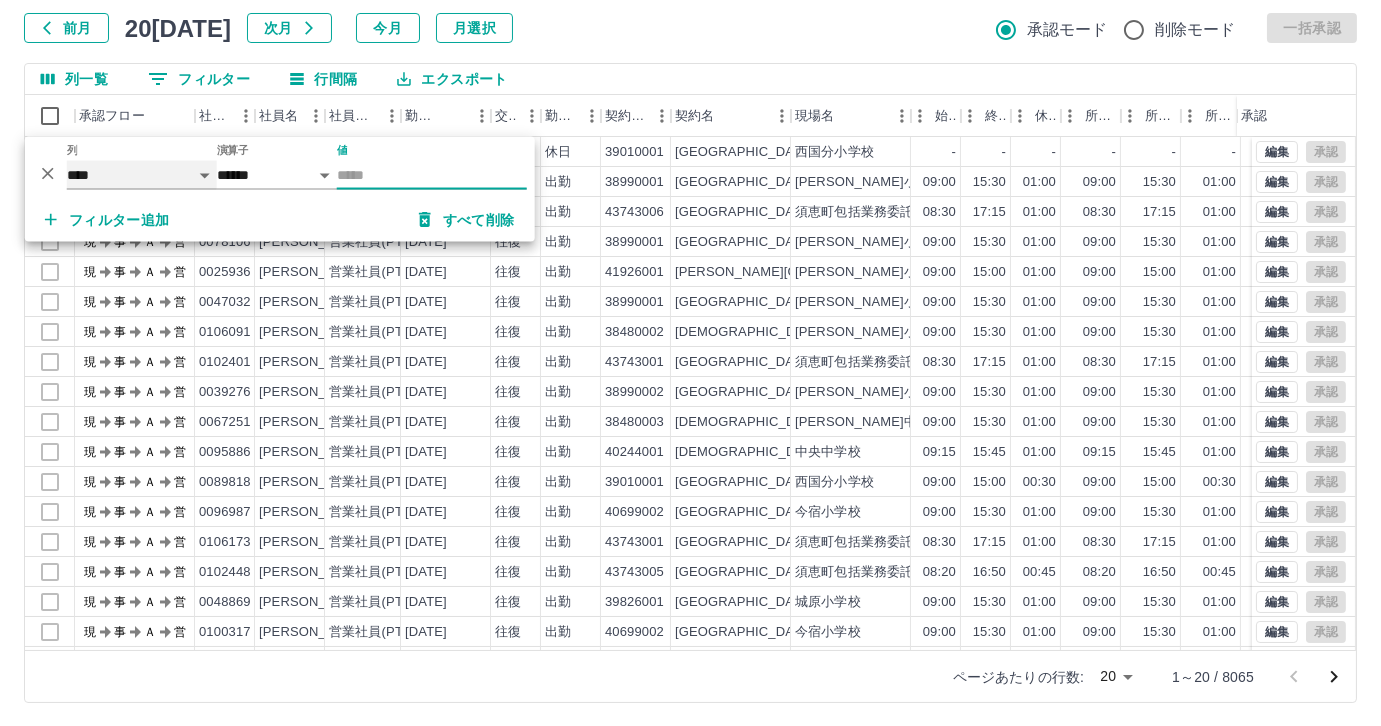 click on "**** *** **** *** *** **** ***** *** *** ** ** ** **** **** **** ** ** *** **** *****" at bounding box center [142, 175] 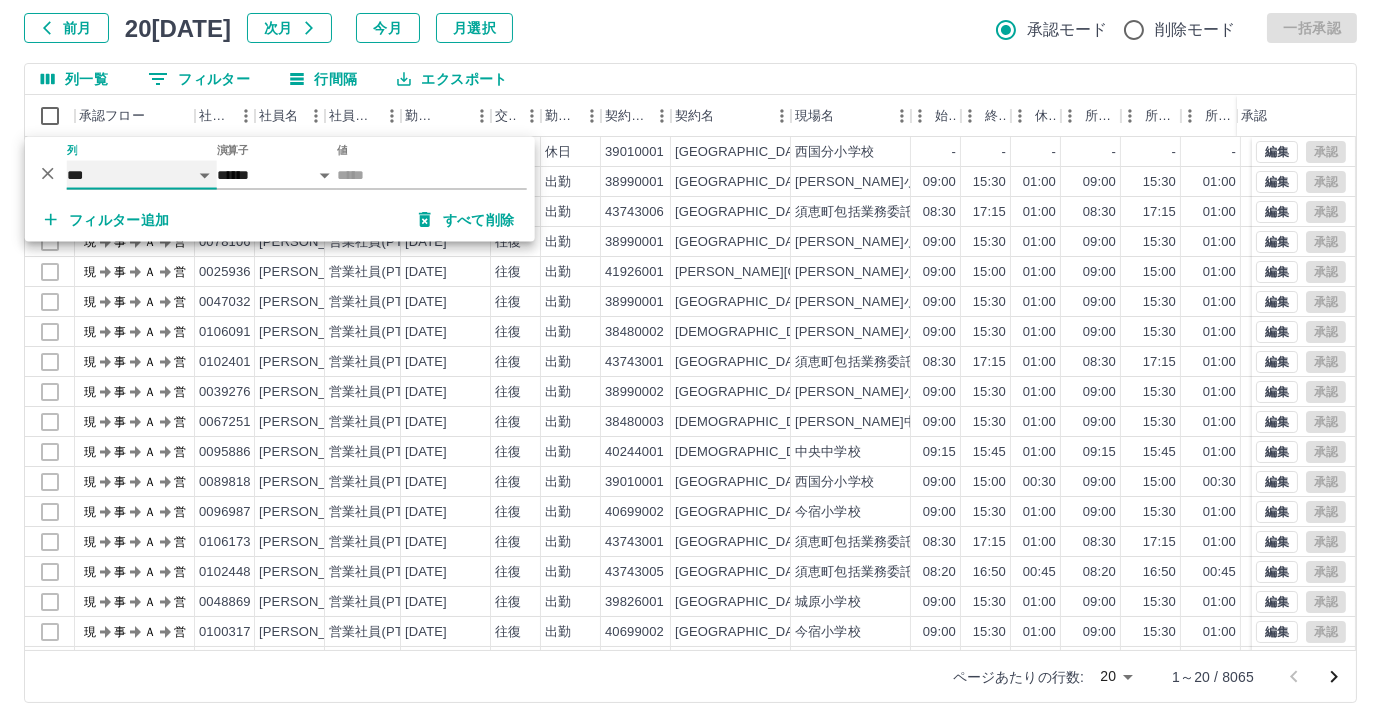 click on "**** *** **** *** *** **** ***** *** *** ** ** ** **** **** **** ** ** *** **** *****" at bounding box center [142, 175] 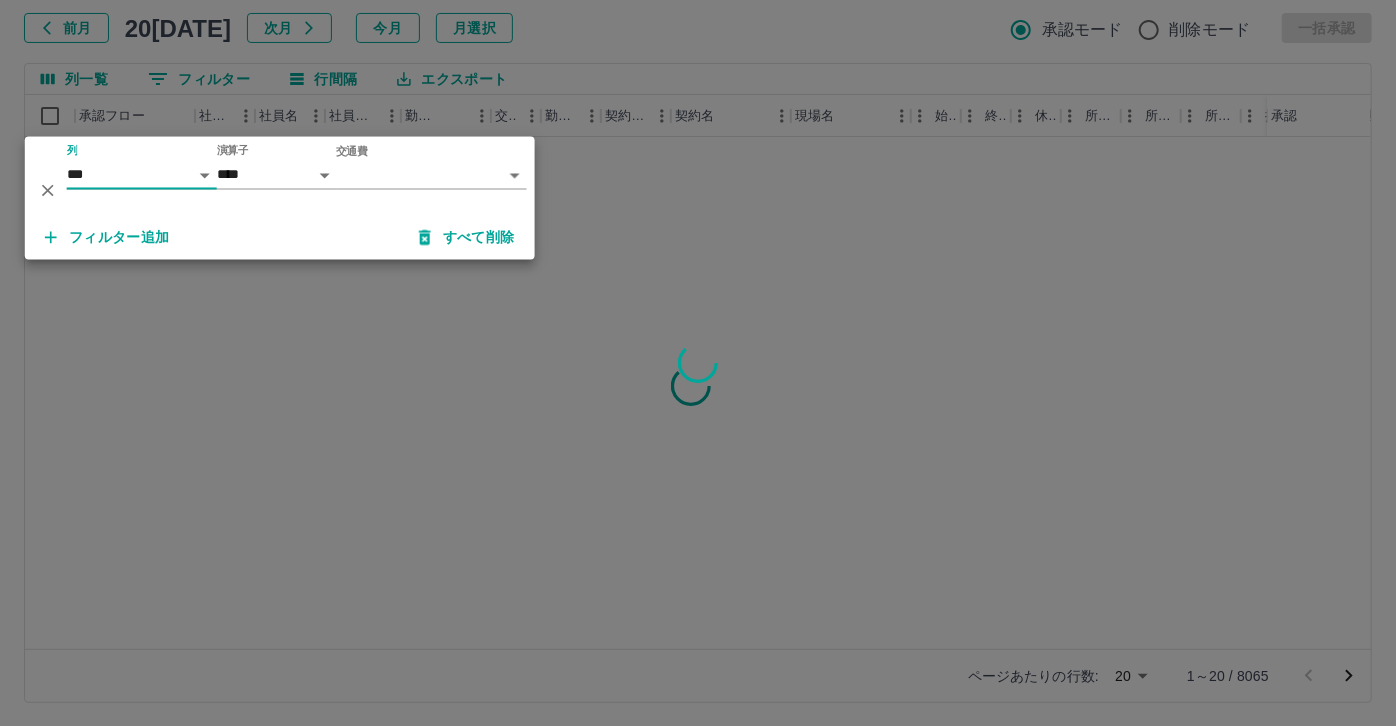 click on "SDH勤怠 [PERSON_NAME]茄 勤務実績承認 前月 [DATE] 次月 今月 月選択 承認モード 削除モード 一括承認 列一覧 0 フィルター 行間隔 エクスポート 承認フロー 社員番号 社員名 社員区分 勤務日 交通費 勤務区分 契約コード 契約名 現場名 始業 終業 休憩 所定開始 所定終業 所定休憩 拘束 勤務 遅刻等 コメント ステータス 承認 ページあたりの行数: 20 ** 1～20 / 8065 SDH勤怠 *** ** 列 **** *** **** *** *** **** ***** *** *** ** ** ** **** **** **** ** ** *** **** ***** 演算子 **** ****** 交通費 ​ ********* フィルター追加 すべて削除" at bounding box center [698, 304] 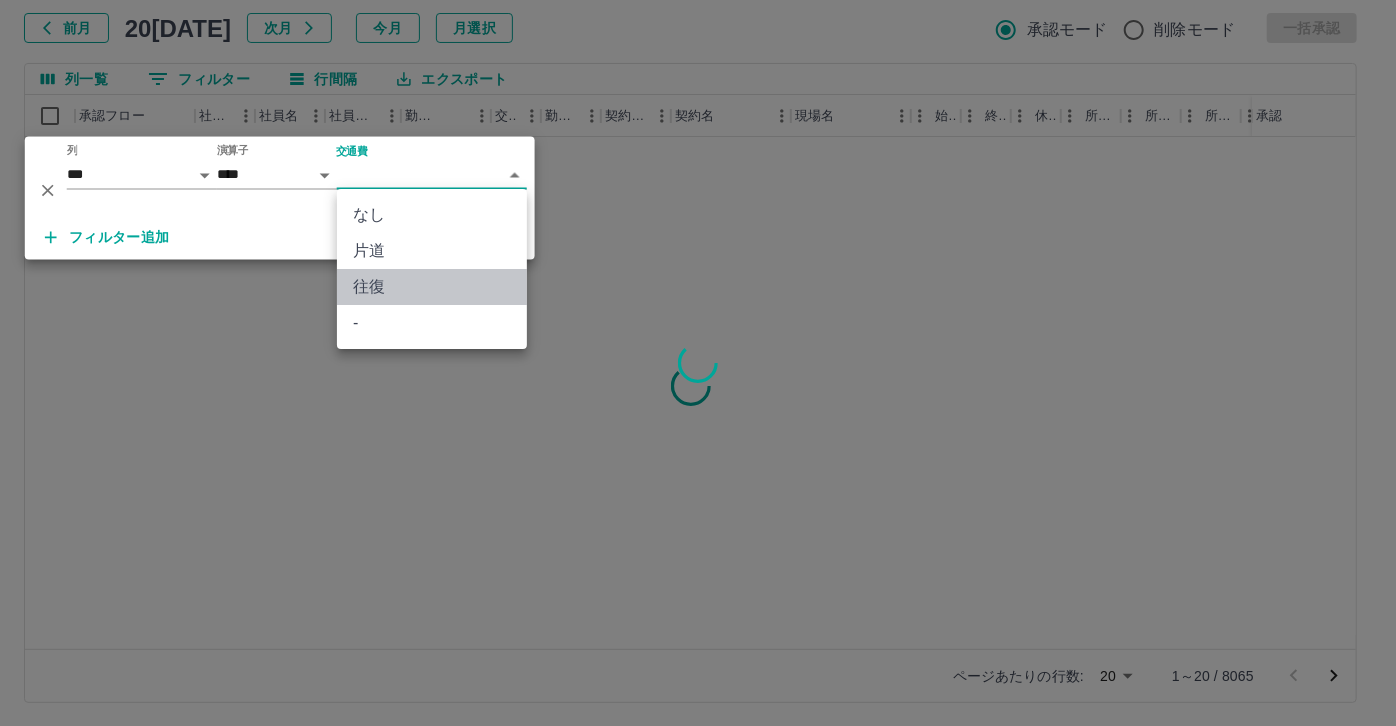 click on "往復" at bounding box center (432, 287) 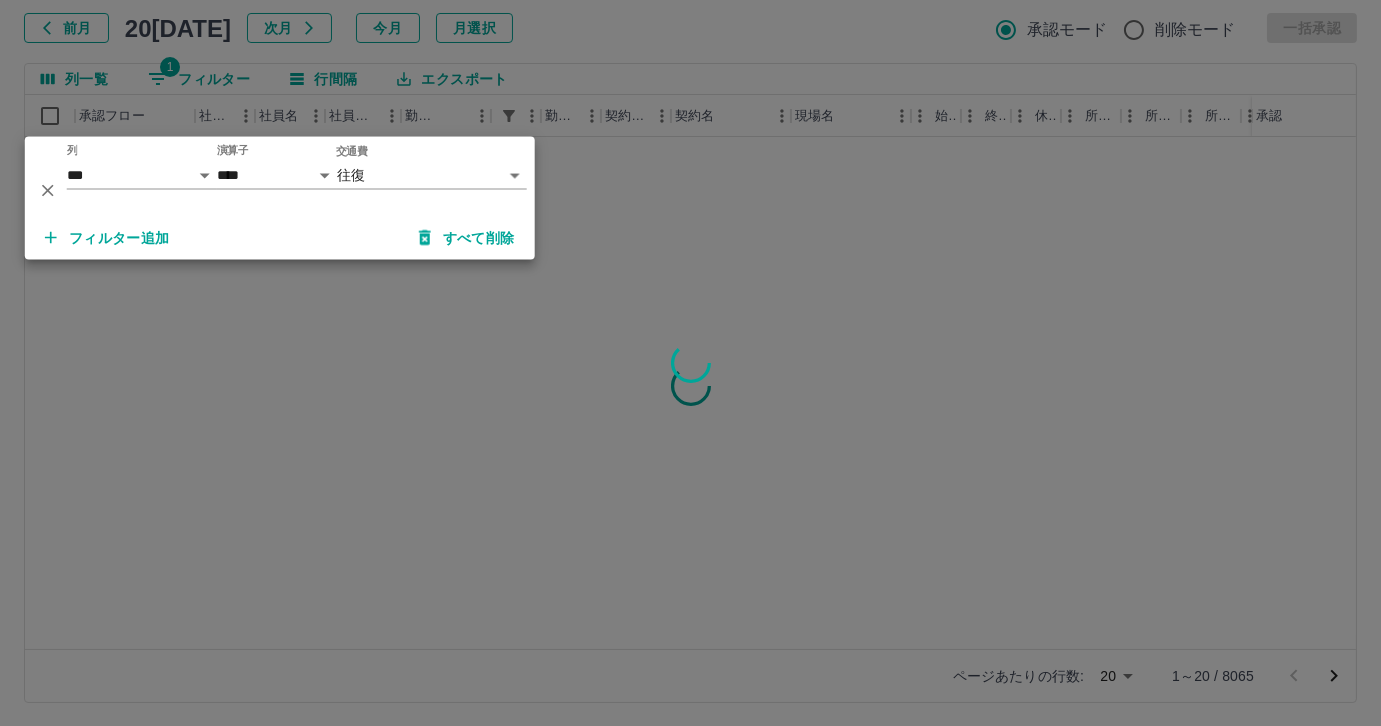 click on "フィルター追加" at bounding box center (107, 238) 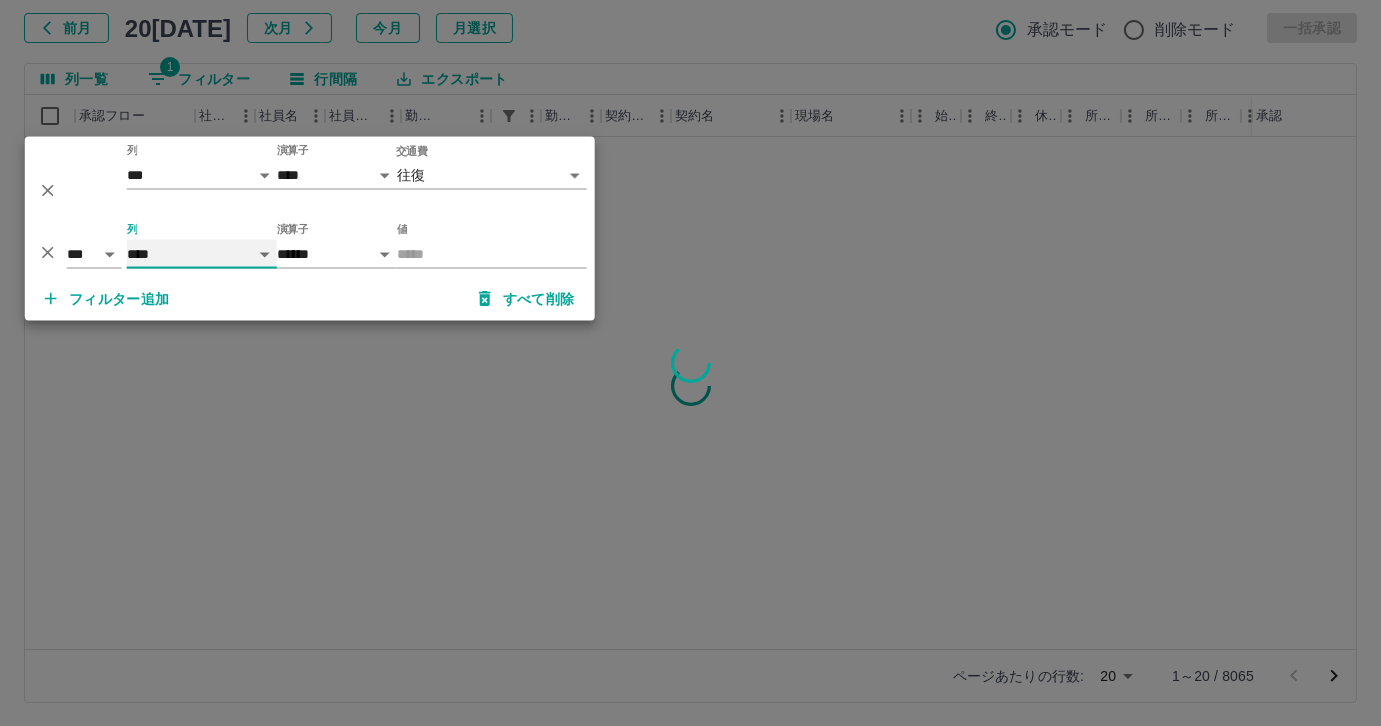 click on "**** *** **** *** *** **** ***** *** *** ** ** ** **** **** **** ** ** *** **** *****" at bounding box center [202, 254] 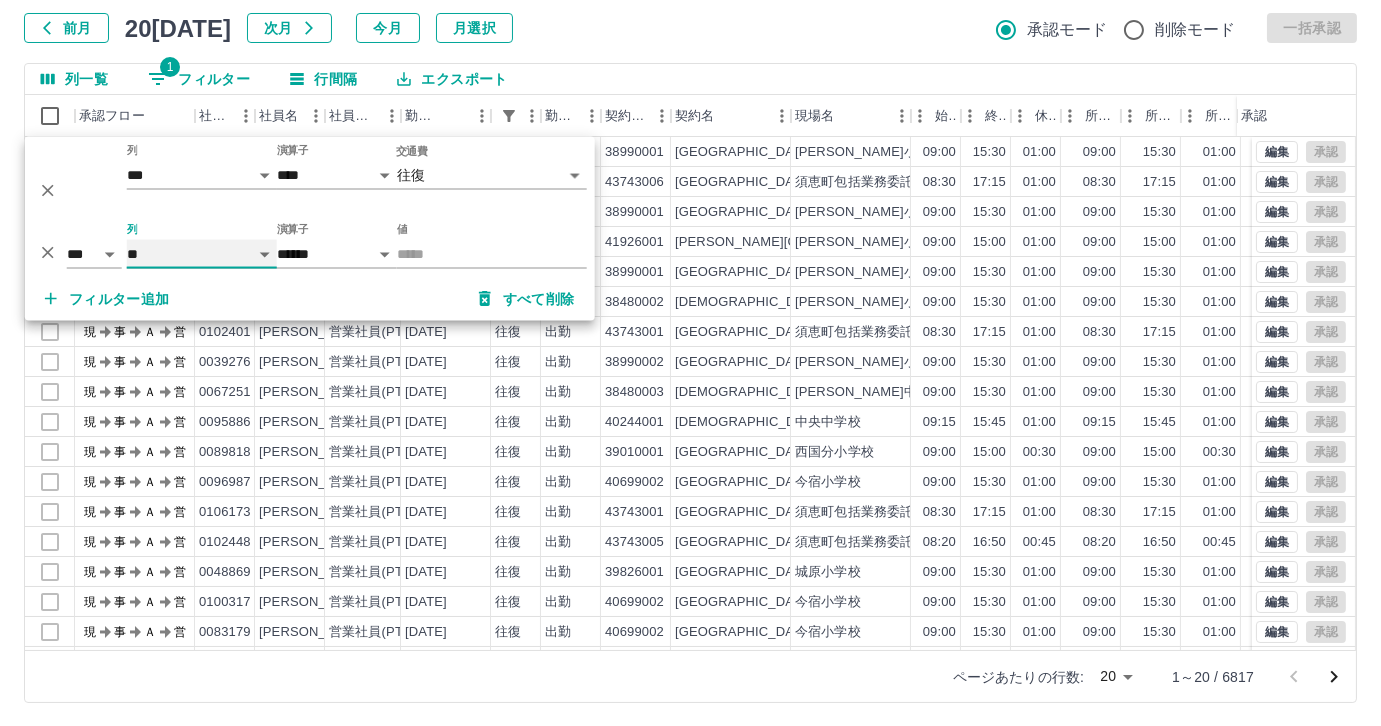 click on "**** *** **** *** *** **** ***** *** *** ** ** ** **** **** **** ** ** *** **** *****" at bounding box center [202, 254] 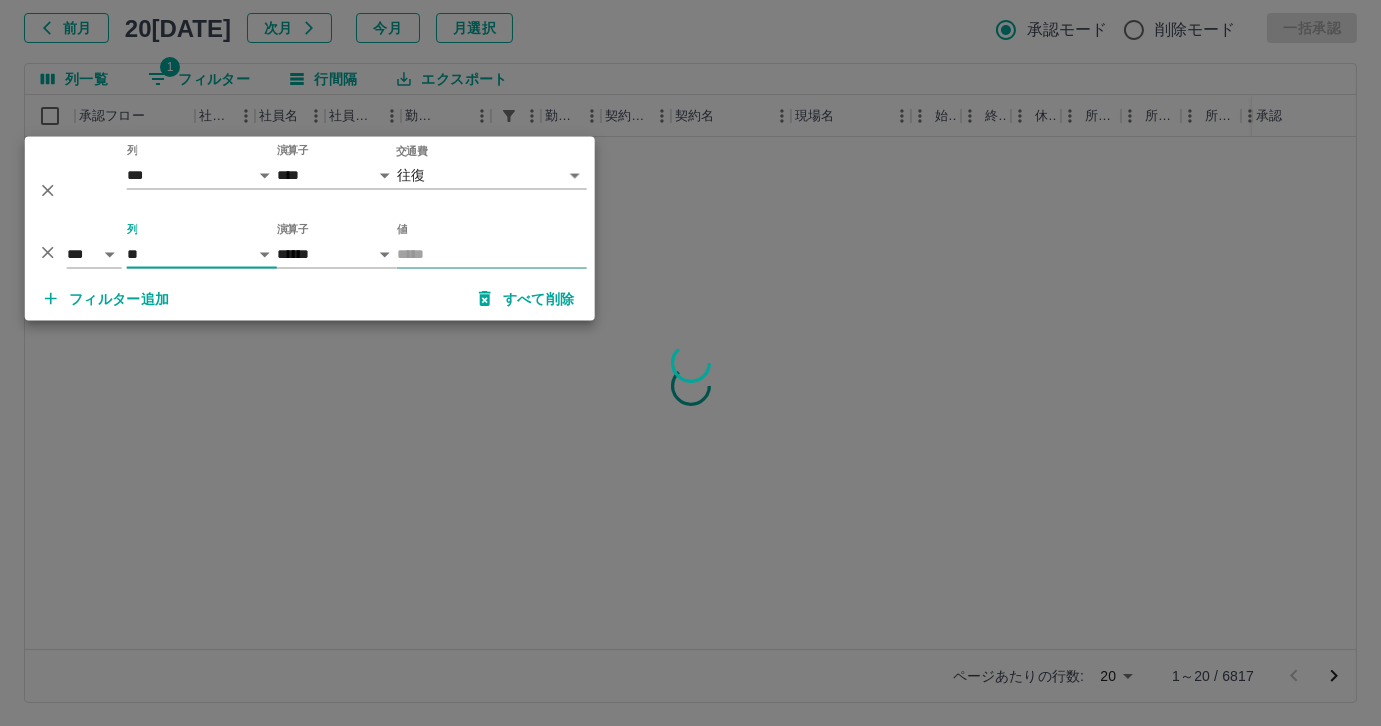 click on "値" at bounding box center [492, 254] 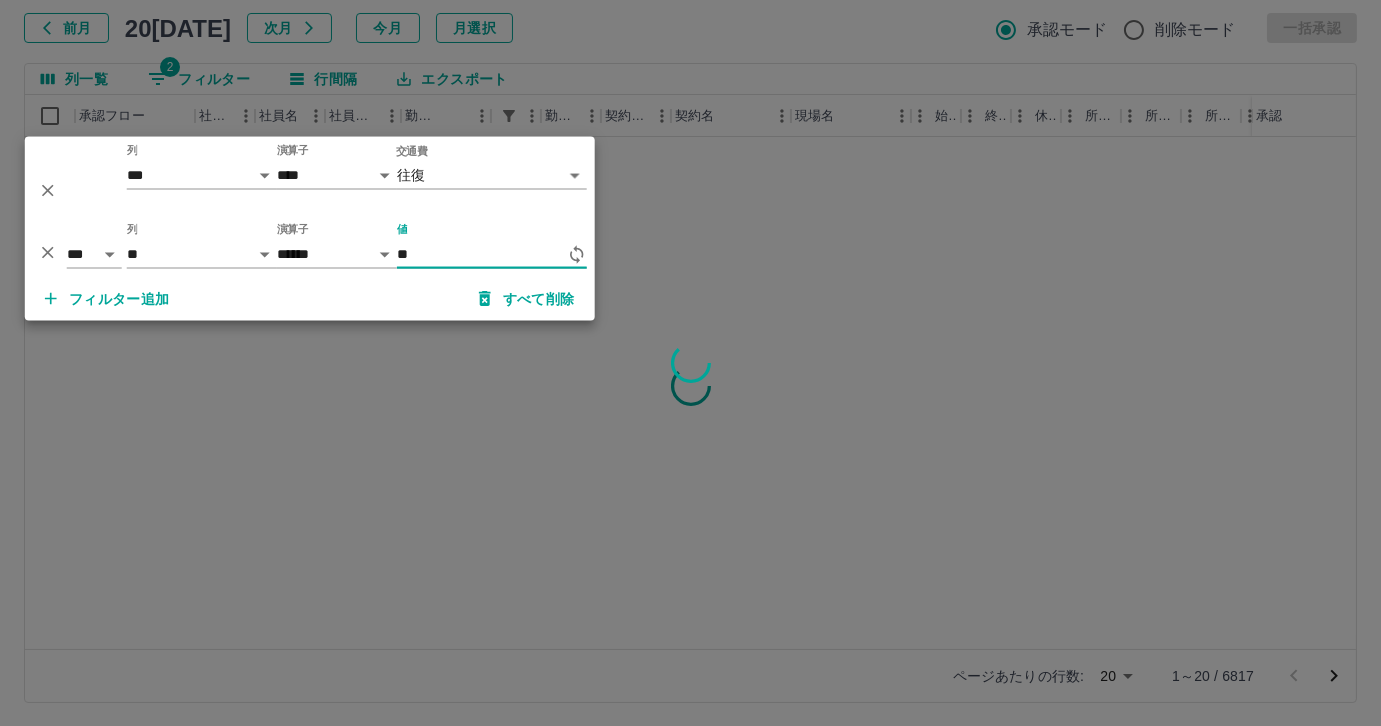 type on "*" 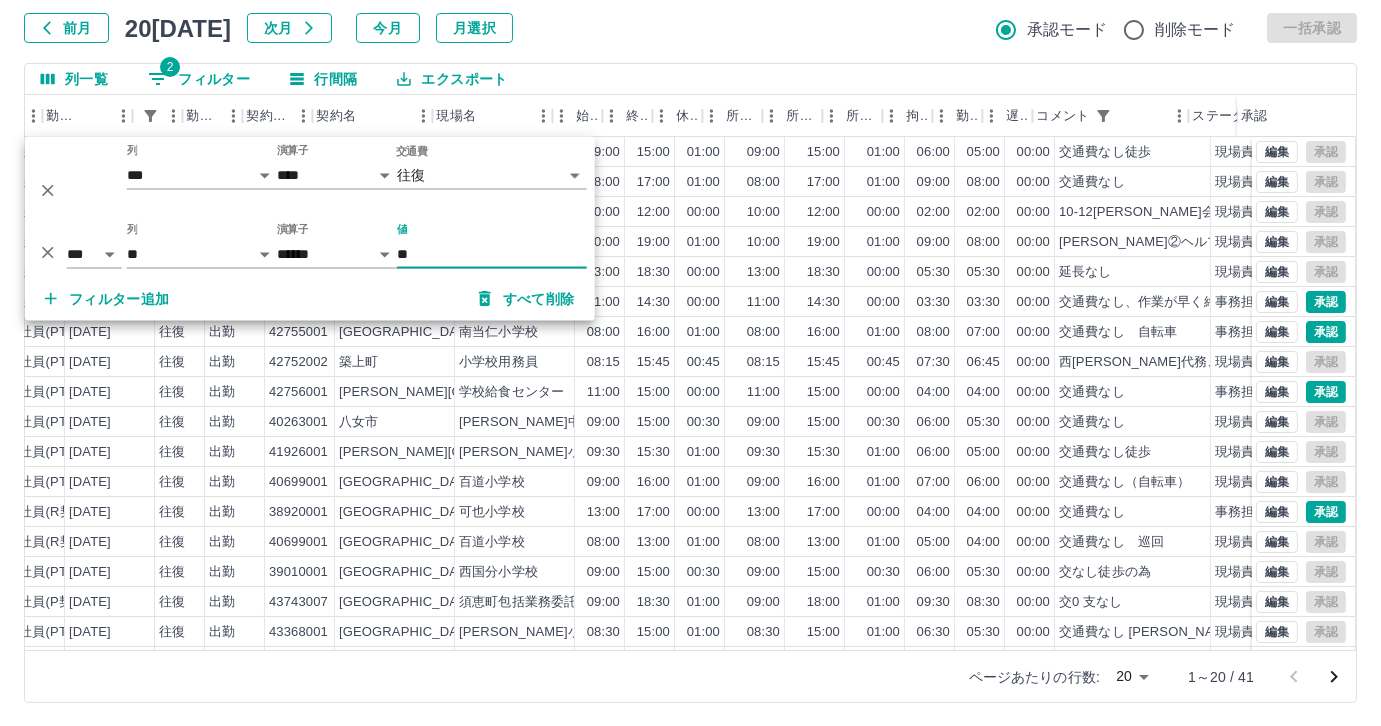 scroll, scrollTop: 0, scrollLeft: 429, axis: horizontal 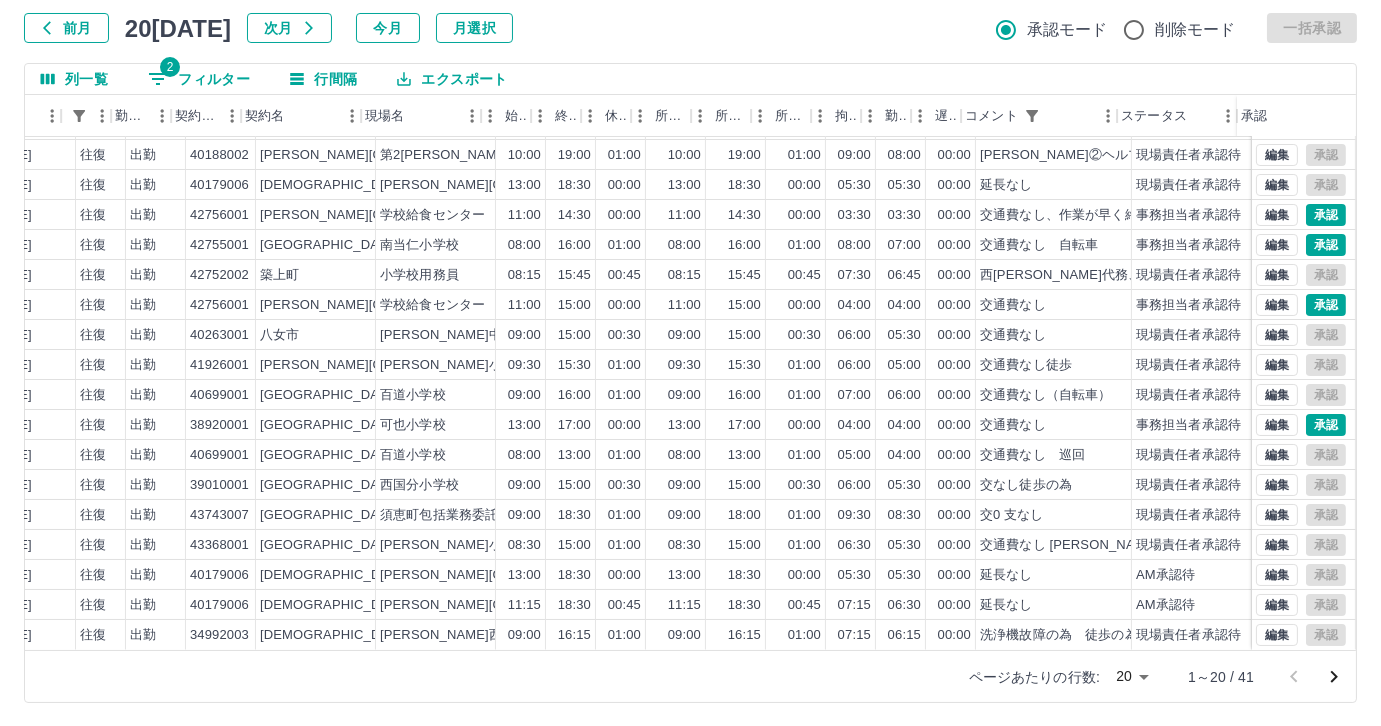 click on "SDH勤怠 [PERSON_NAME]茄 勤務実績承認 前月 [DATE] 次月 今月 月選択 承認モード 削除モード 一括承認 列一覧 2 フィルター 行間隔 エクスポート 社員名 社員区分 勤務日 交通費 勤務区分 契約コード 契約名 現場名 始業 終業 休憩 所定開始 所定終業 所定休憩 拘束 勤務 遅刻等 コメント ステータス 承認 [PERSON_NAME] 営業社員(P契約) [DATE] 往復 出勤 39419001 [GEOGRAPHIC_DATA] [GEOGRAPHIC_DATA][PERSON_NAME]00 17:00 01:00 08:00 17:00 01:00 09:00 08:00 00:00 交通費なし 現場責任者承認待 [PERSON_NAME] 営業社員(PT契約) [DATE] 往復 出勤 40179004 [PERSON_NAME]市 [PERSON_NAME][GEOGRAPHIC_DATA][PERSON_NAME][GEOGRAPHIC_DATA]1学童保育所 10:00 12:00 00:00 10:00 12:00 00:00 02:00 02:00 00:00 10-12[PERSON_NAME]会議のみ　通0.  支払票なし 現場責任者承認待 [PERSON_NAME] 営業社員(PT契約) [DATE] 往復 出勤 40188002 [PERSON_NAME][GEOGRAPHIC_DATA] 第2[PERSON_NAME]児童クラブ 10:00 19:00 01:00 10:00 19:00 01:00 09:00 08:00 00:00 20" at bounding box center [690, 304] 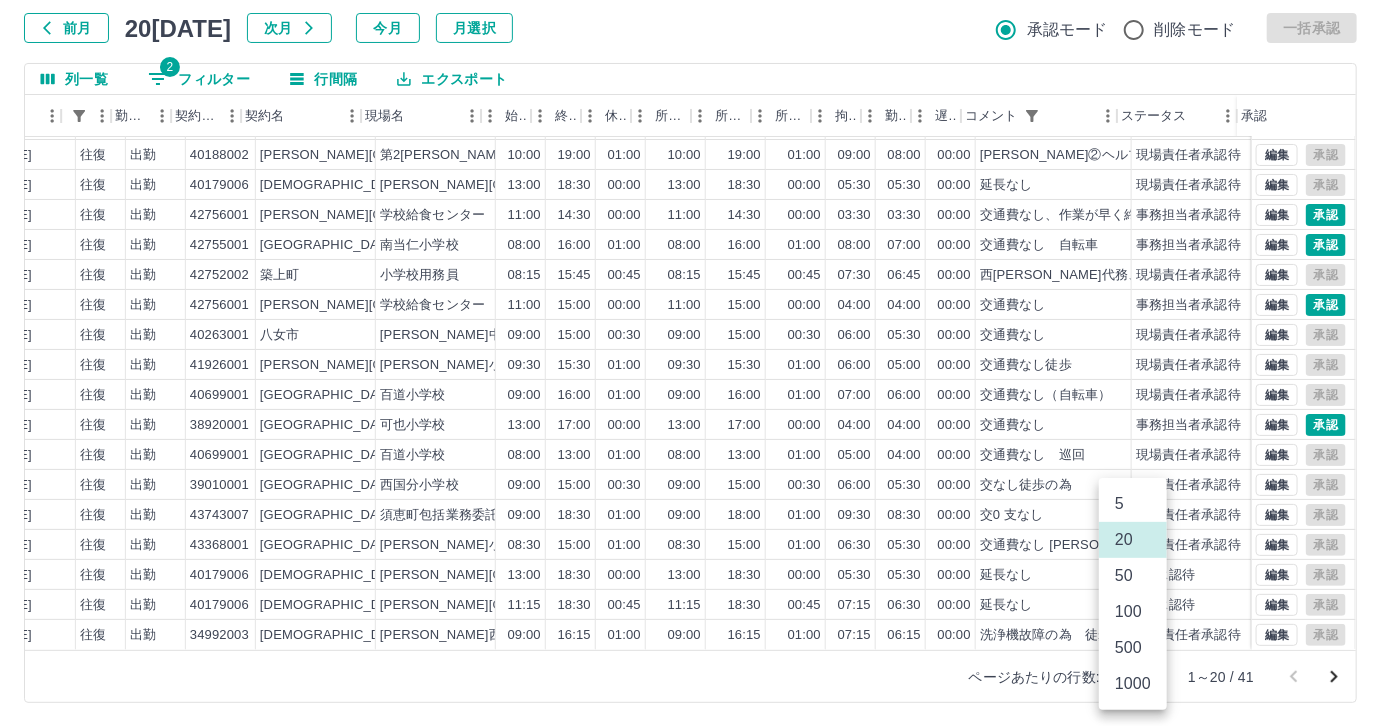 click on "100" at bounding box center [1133, 612] 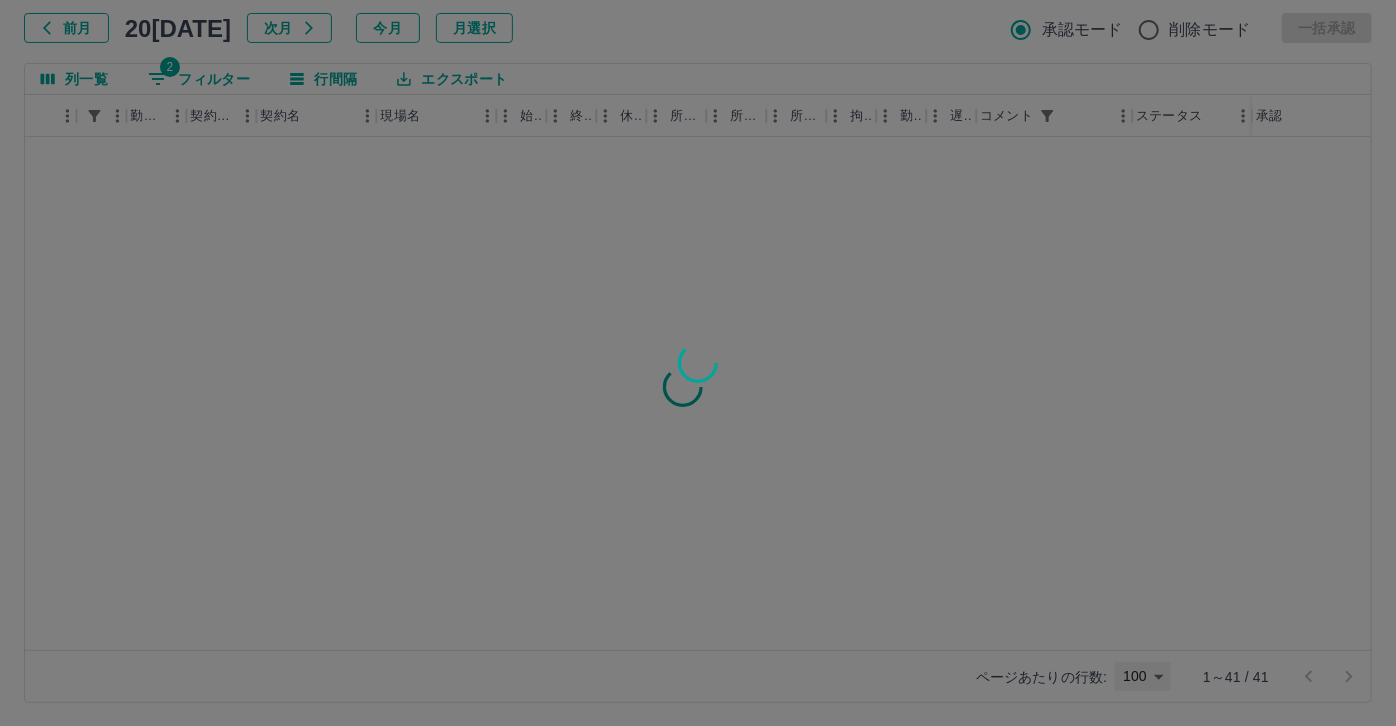 type on "***" 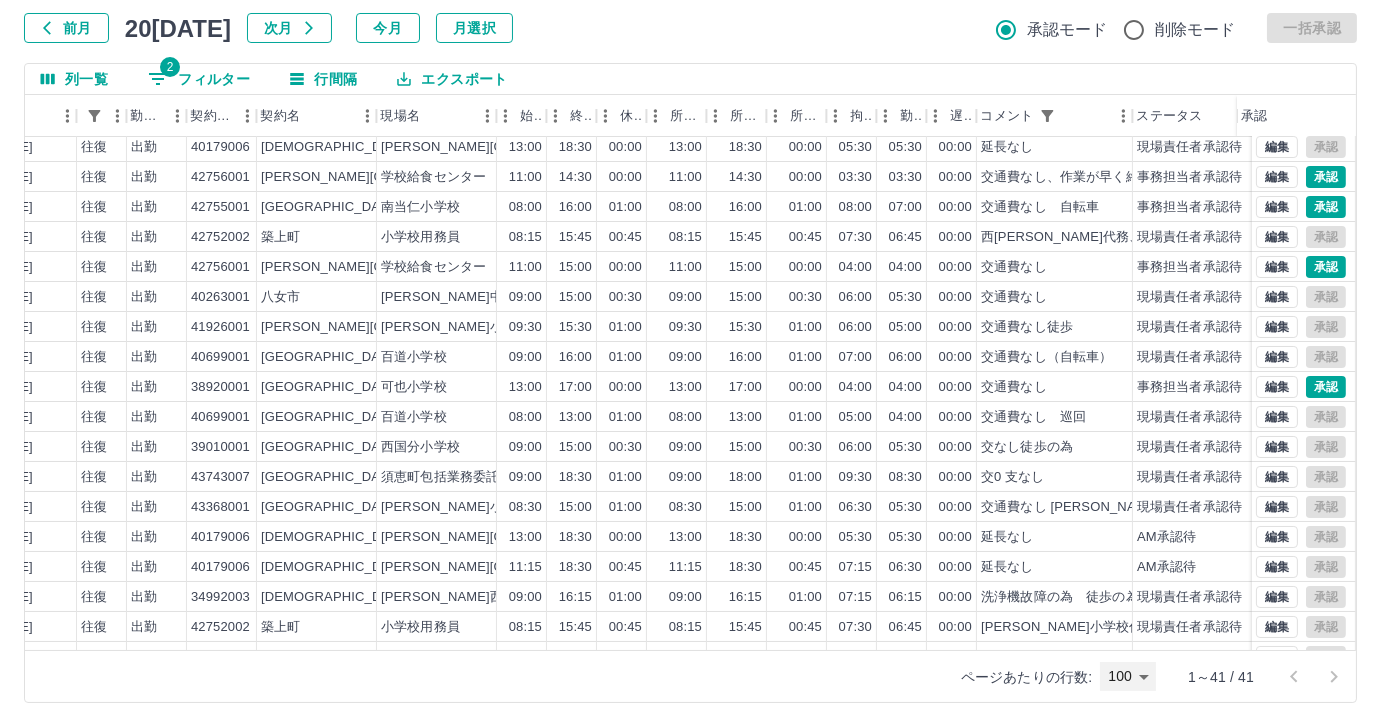 scroll, scrollTop: 94, scrollLeft: 414, axis: both 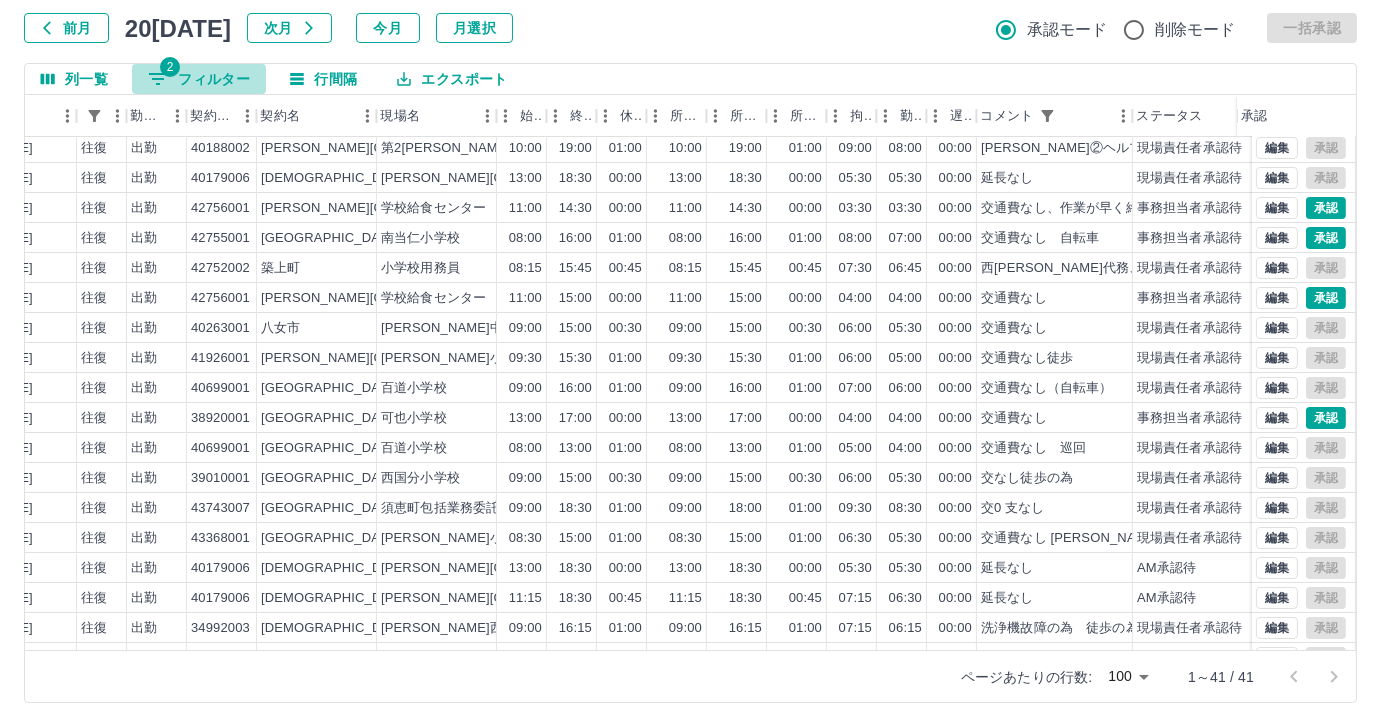 click on "2 フィルター" at bounding box center (199, 79) 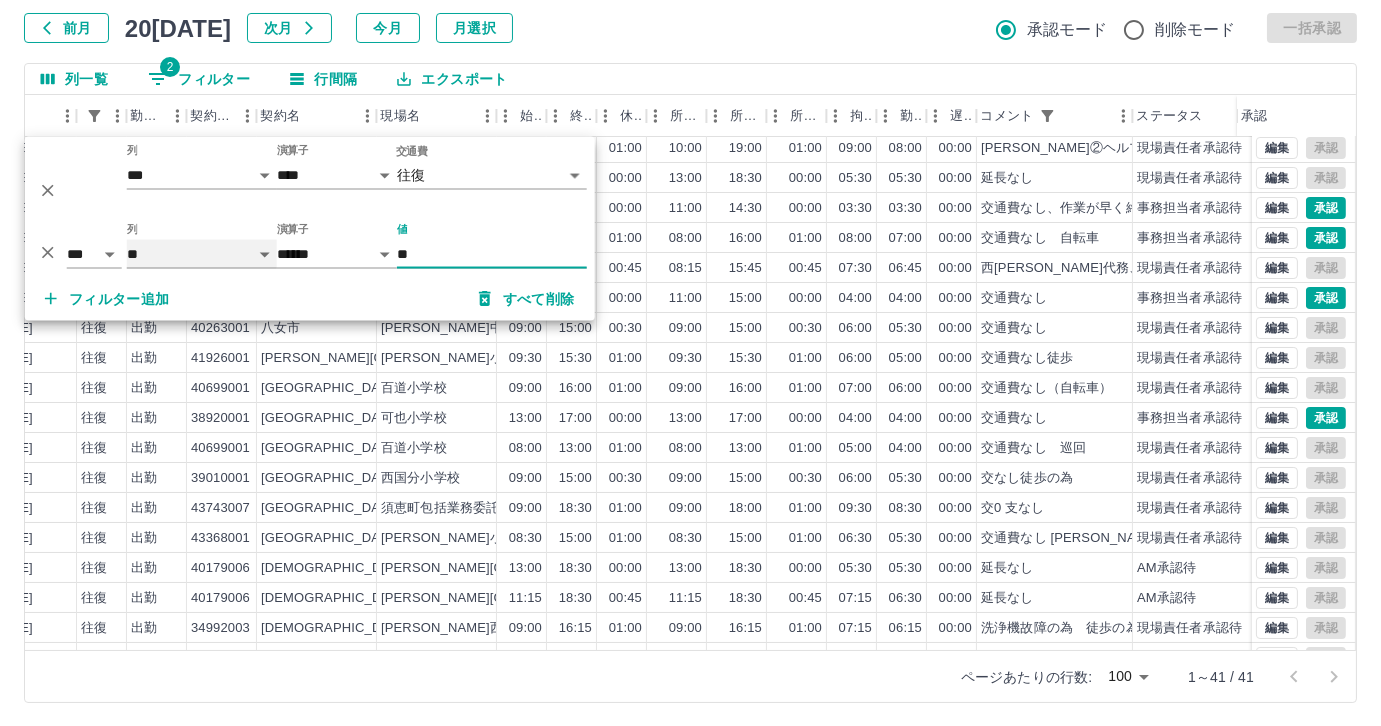 click on "**** *** **** *** *** **** ***** *** *** ** ** ** **** **** **** ** ** *** **** *****" at bounding box center [202, 254] 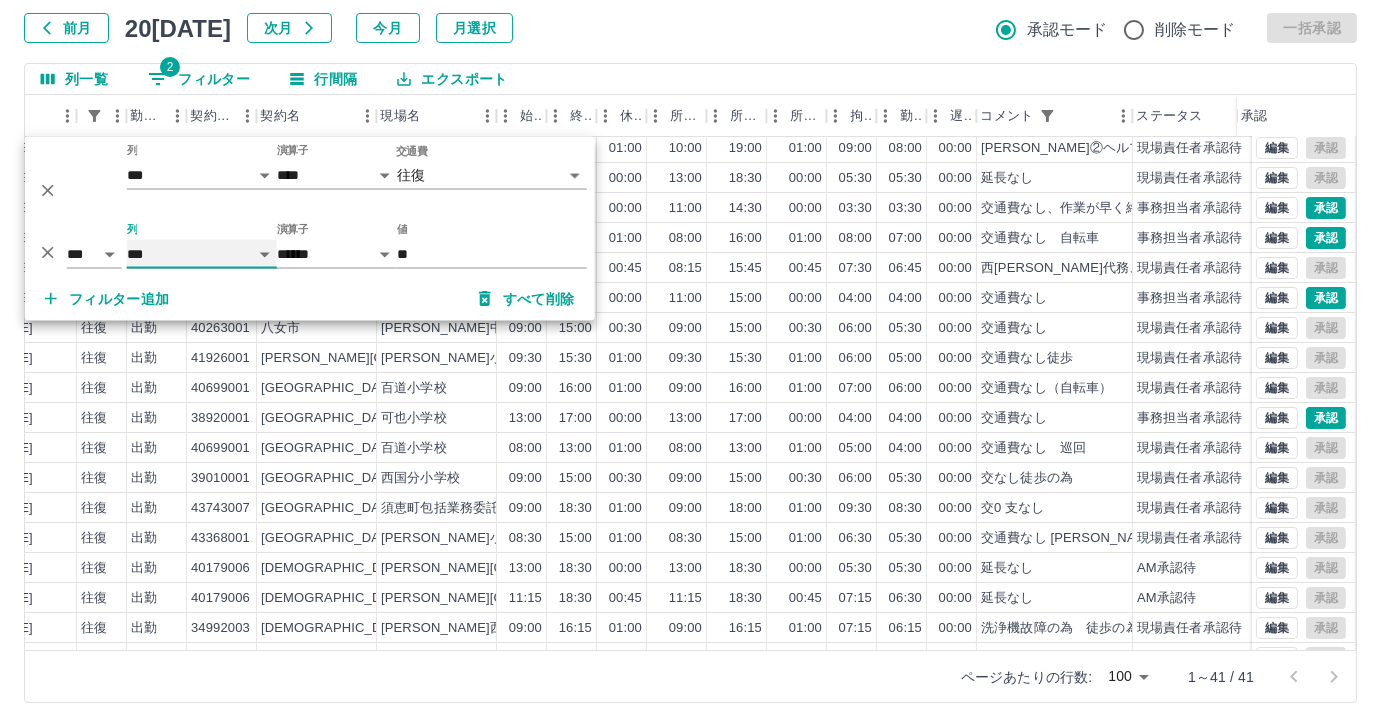 click on "**** *** **** *** *** **** ***** *** *** ** ** ** **** **** **** ** ** *** **** *****" at bounding box center (202, 254) 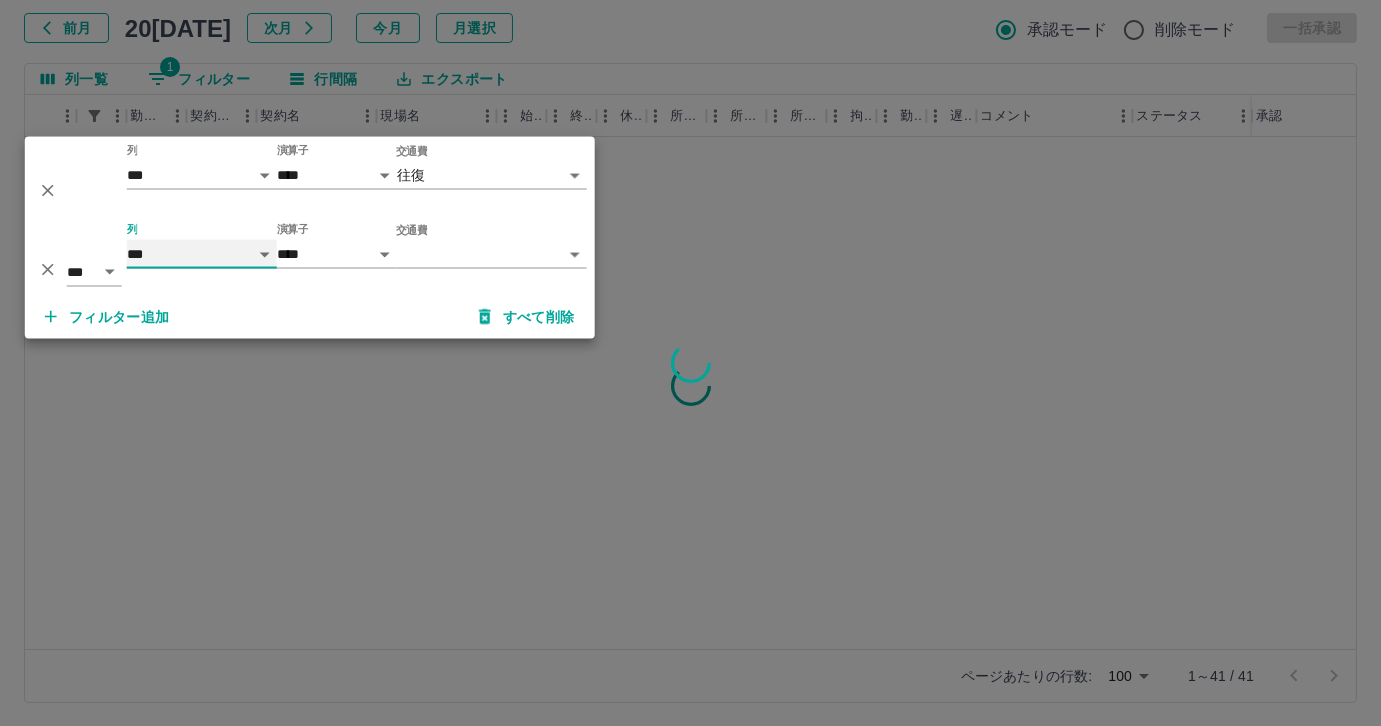 scroll, scrollTop: 0, scrollLeft: 414, axis: horizontal 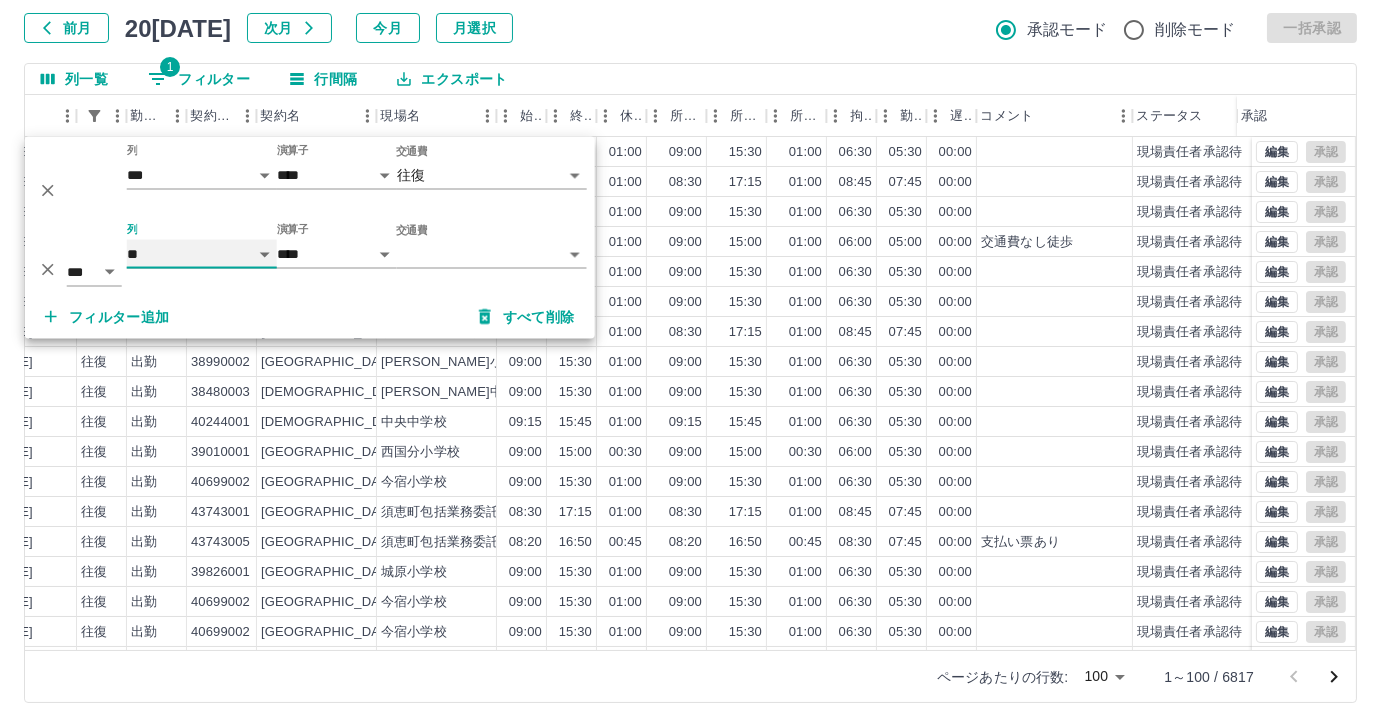 click on "**** *** **** *** *** **** ***** *** *** ** ** ** **** **** **** ** ** *** **** *****" at bounding box center [202, 254] 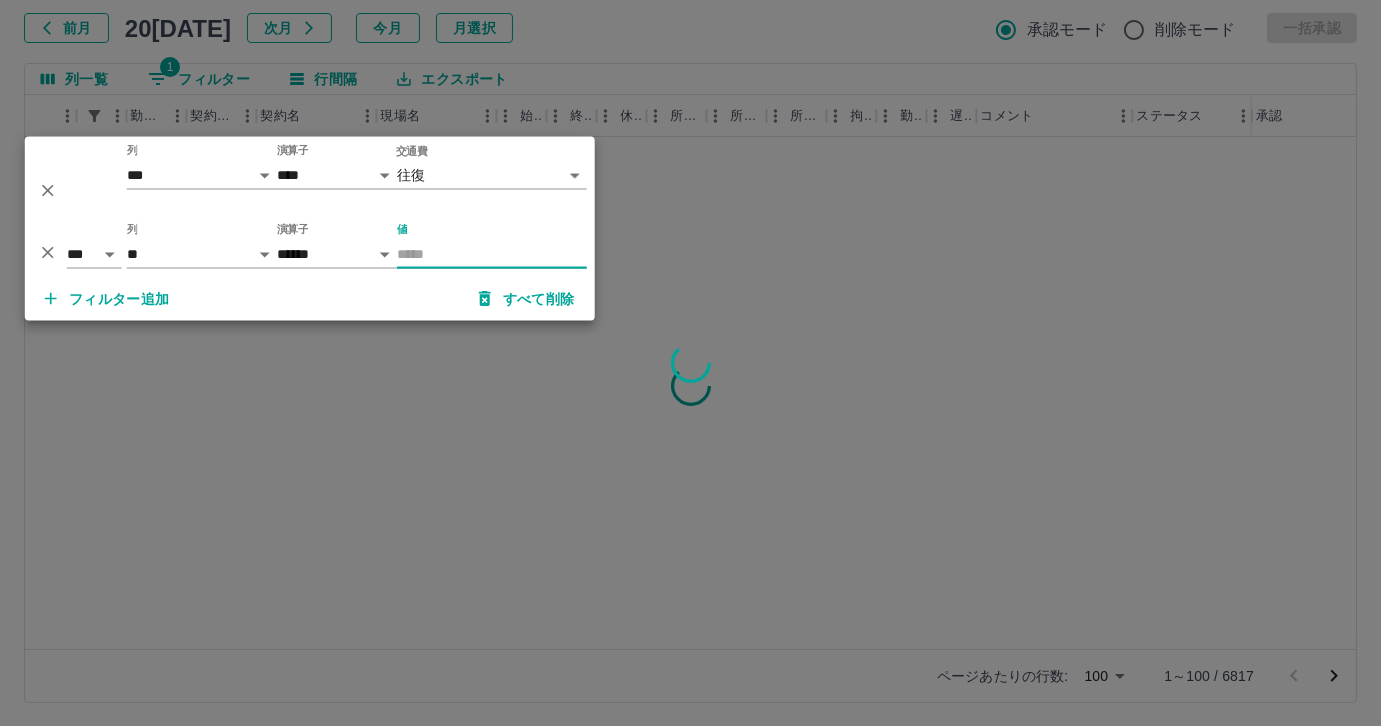 click on "値" at bounding box center [492, 254] 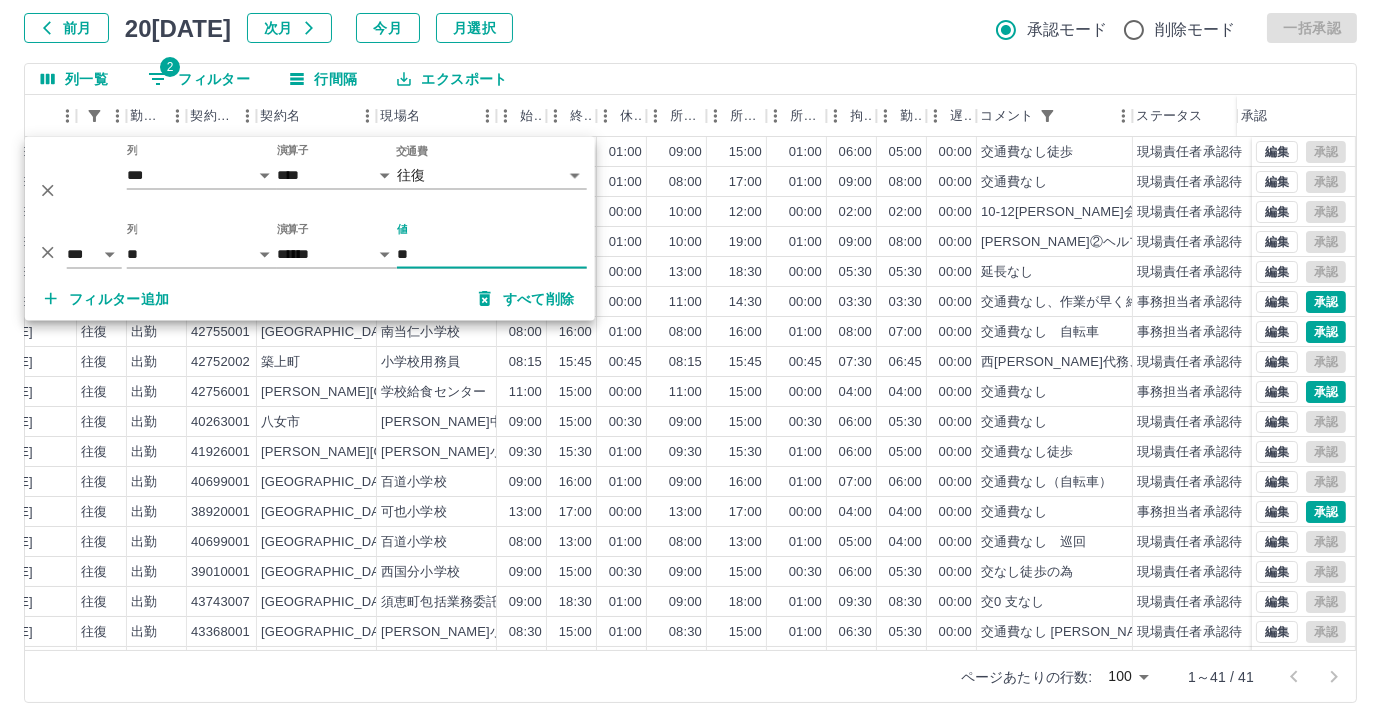 type on "**" 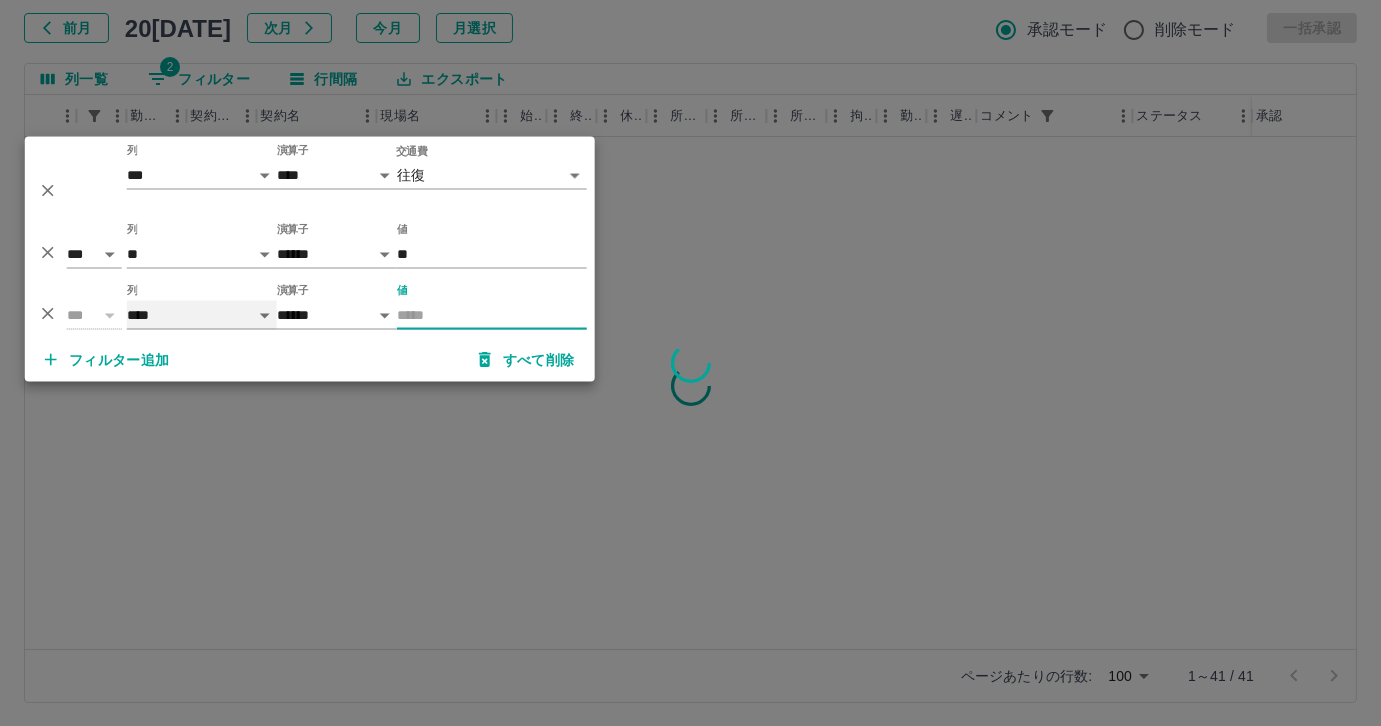 click on "**** *** **** *** *** **** ***** *** *** ** ** ** **** **** **** ** ** *** **** *****" at bounding box center [202, 315] 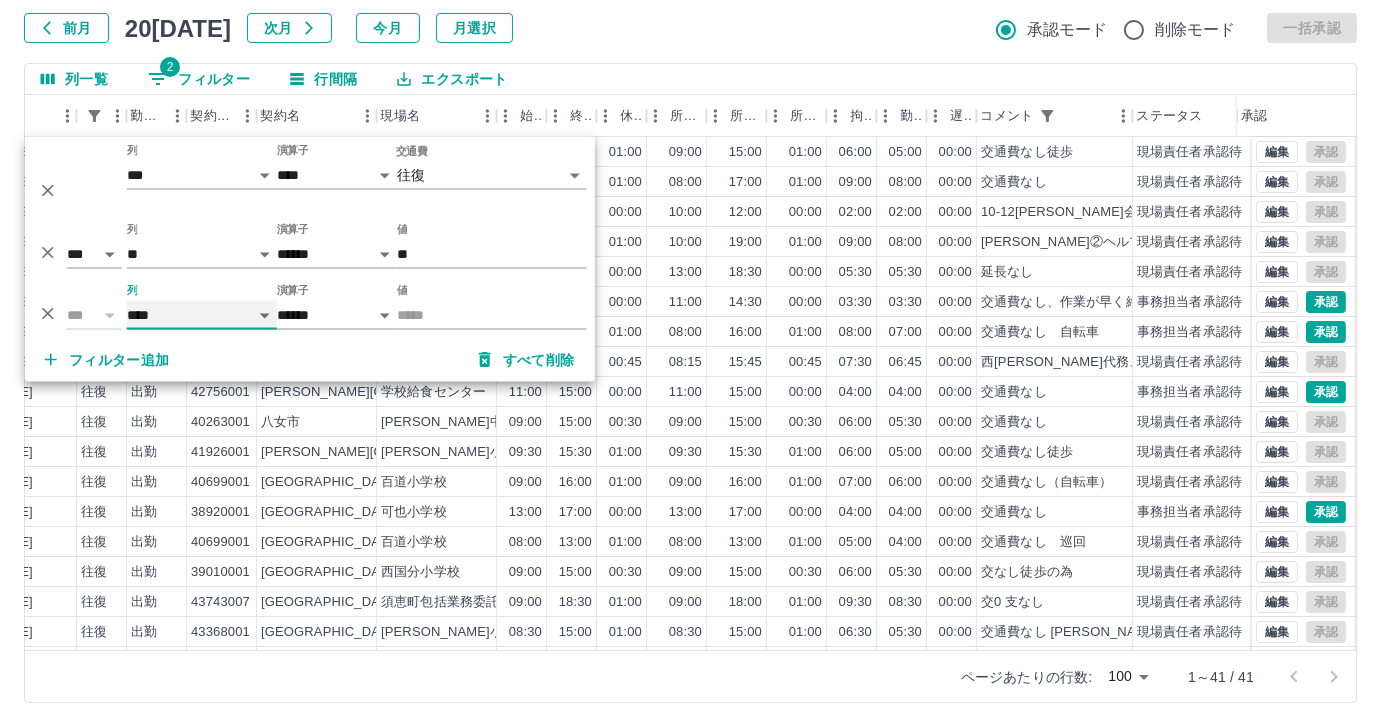 click on "**** *** **** *** *** **** ***** *** *** ** ** ** **** **** **** ** ** *** **** *****" at bounding box center [202, 315] 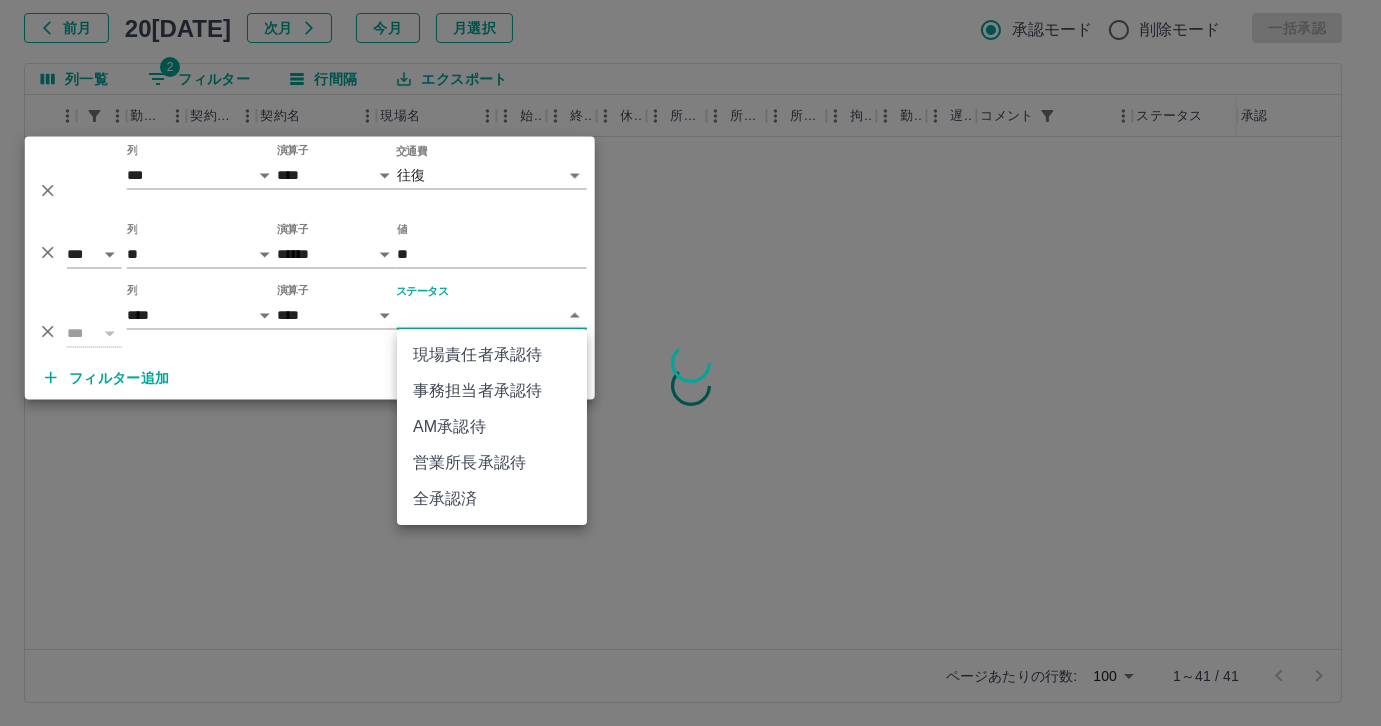 click on "SDH勤怠 [PERSON_NAME]茄 勤務実績承認 前月 20[DATE]月 今月 月選択 承認モード 削除モード 一括承認 列一覧 2 フィルター 行間隔 エクスポート 社員名 社員区分 勤務日 交通費 勤務区分 契約コード 契約名 現場名 始業 終業 休憩 所定開始 所定終業 所定休憩 拘束 勤務 遅刻等 コメント ステータス 承認 ページあたりの行数: 100 *** 1～41 / 41 SDH勤怠 *** ** 列 **** *** **** *** *** **** ***** *** *** ** ** ** **** **** **** ** ** *** **** ***** 演算子 **** ****** 交通費 往復 ****** *** ** 列 **** *** **** *** *** **** ***** *** *** ** ** ** **** **** **** ** ** *** **** ***** 演算子 ****** ******* 値 ** *** ** 列 **** *** **** *** *** **** ***** *** *** ** ** ** **** **** **** ** ** *** **** ***** 演算子 **** ****** ステータス ​ ********* フィルター追加 すべて削除 現場責任者承認待 事務担当者承認待 AM承認待 営業所長承認待 全承認済" at bounding box center (690, 304) 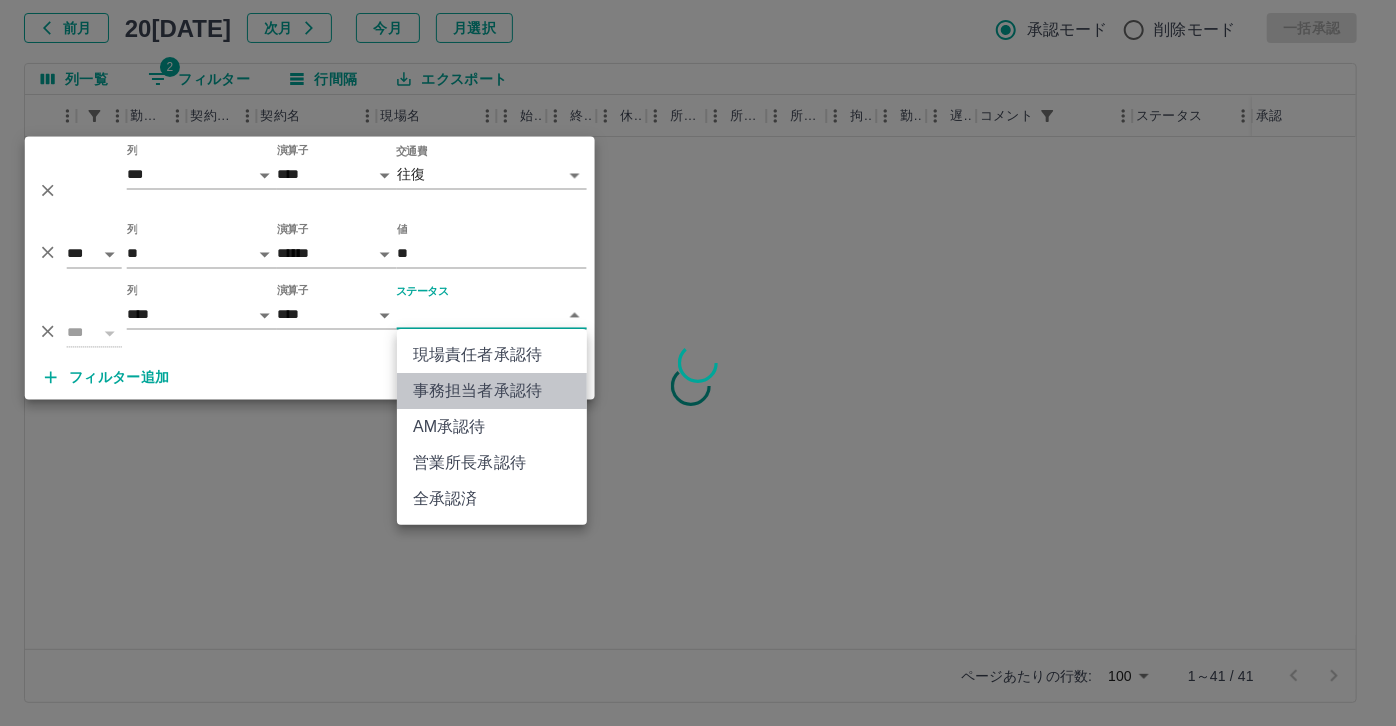 click on "事務担当者承認待" at bounding box center (492, 391) 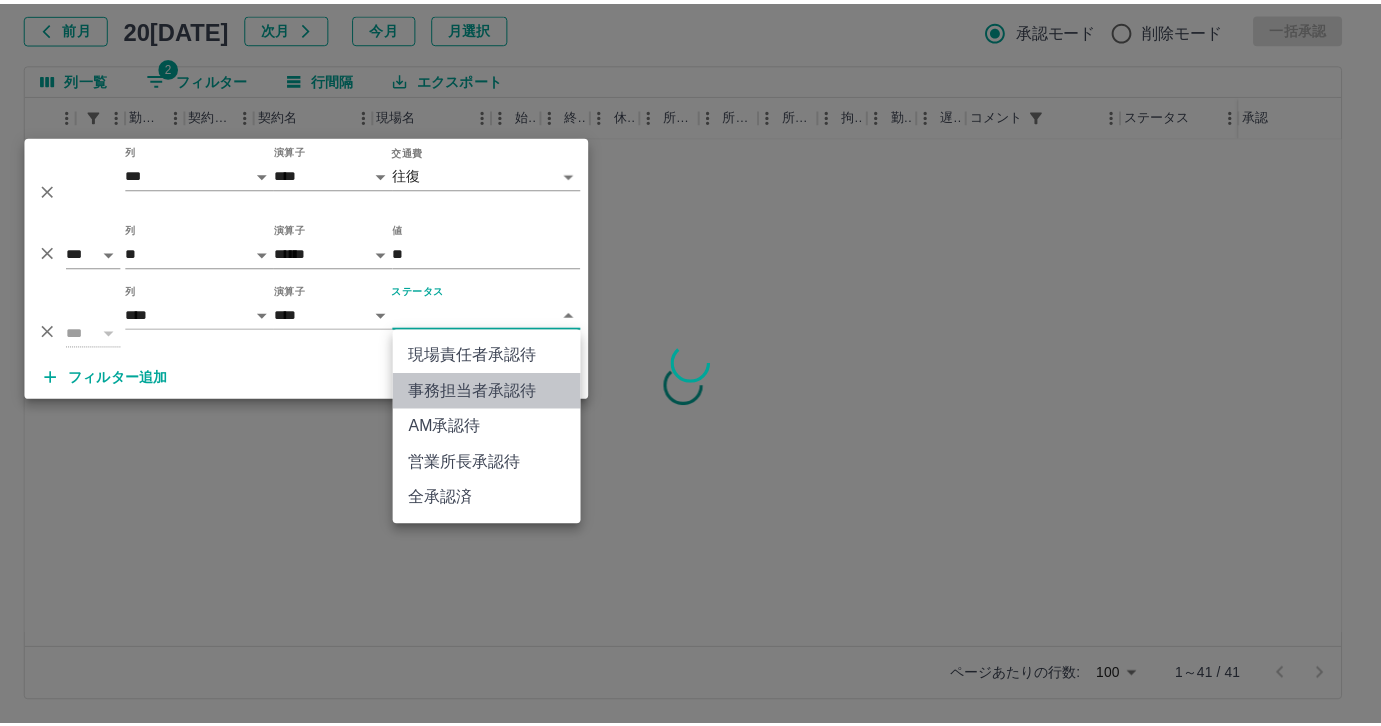scroll, scrollTop: 0, scrollLeft: 399, axis: horizontal 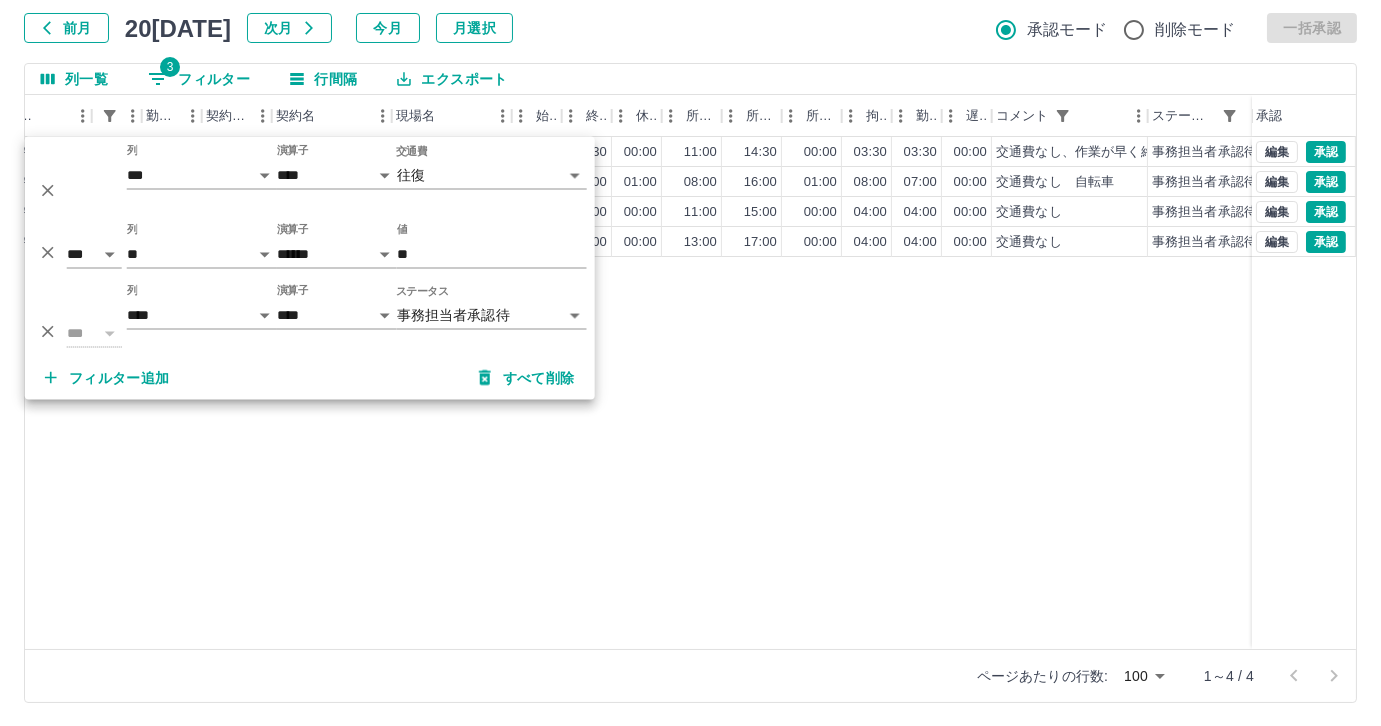 click on "[PERSON_NAME] 営業社員(PT契約) [DATE] 往復 出勤 42756001 [PERSON_NAME][GEOGRAPHIC_DATA] 学校給食センター 11:00 14:30 00:00 11:00 14:30 00:00 03:30 03:30 00:00 交通費なし、作業が早く終わった為業務終了 事務担当者承認待 [PERSON_NAME] 営業社員(PT契約) [DATE] 往復 出勤 42755001 [GEOGRAPHIC_DATA] [GEOGRAPHIC_DATA]00 16:00 01:00 08:00 16:00 01:00 08:00 07:00 00:00 交通費なし　自転車 事務担当者承認待 [PERSON_NAME]　[PERSON_NAME] 営業社員(PT契約) [DATE] 往復 出勤 42756001 [PERSON_NAME][GEOGRAPHIC_DATA] 学校給食センター 11:00 15:00 00:00 11:00 15:00 00:00 04:00 04:00 00:00 交通費なし 事務担当者承認待 [PERSON_NAME] 営業社員(R契約) [DATE] 往復 出勤 38920001 [GEOGRAPHIC_DATA] 可也小学校 13:00 17:00 00:00 13:00 17:00 00:00 04:00 04:00 00:00 交通費なし 事務担当者承認待 編集 承認 編集 承認 編集 承認 編集 承認" at bounding box center [499, 393] 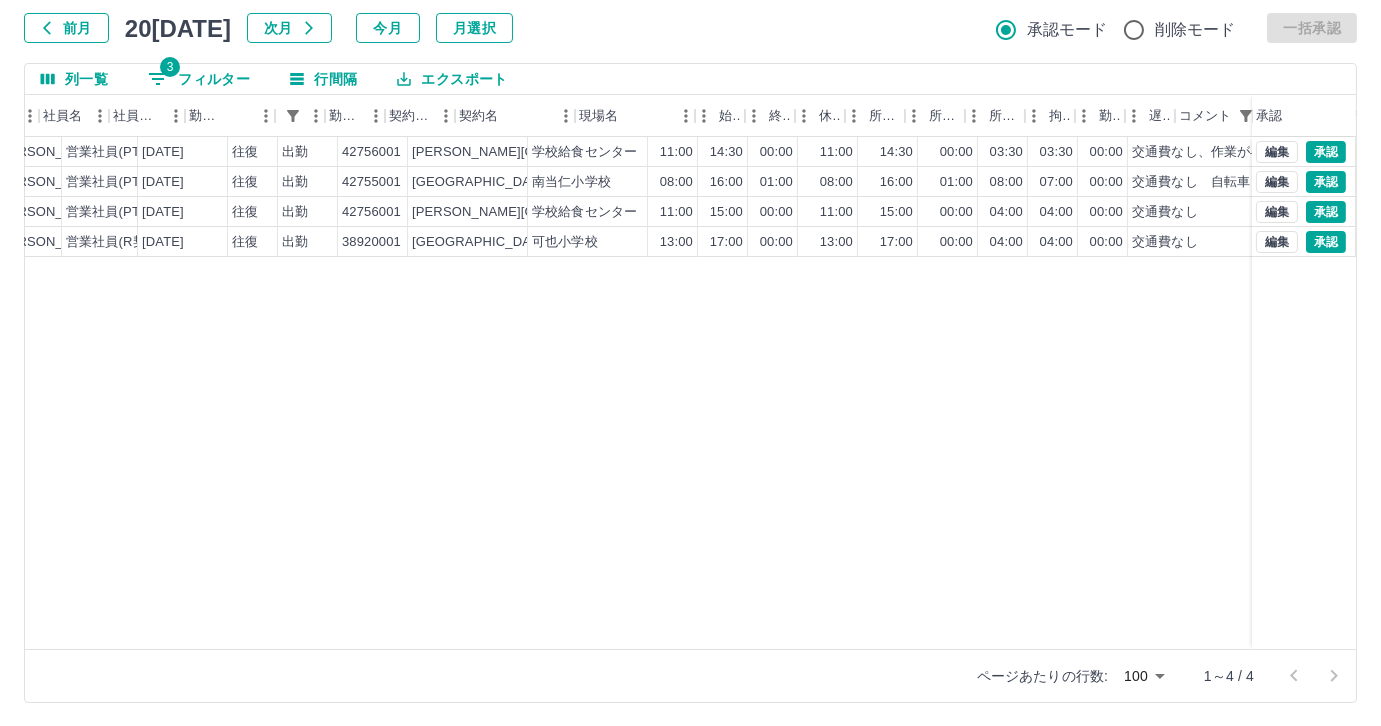 scroll, scrollTop: 0, scrollLeft: 140, axis: horizontal 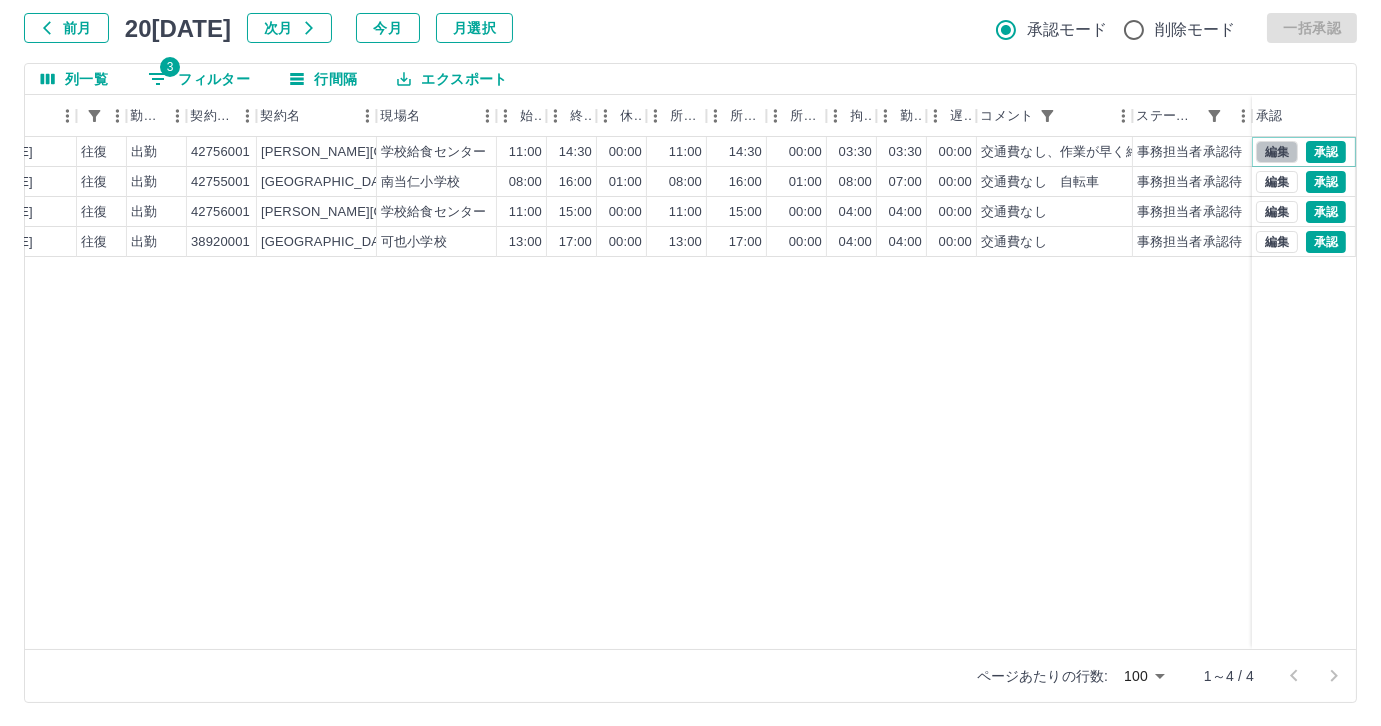 click on "編集" at bounding box center [1277, 152] 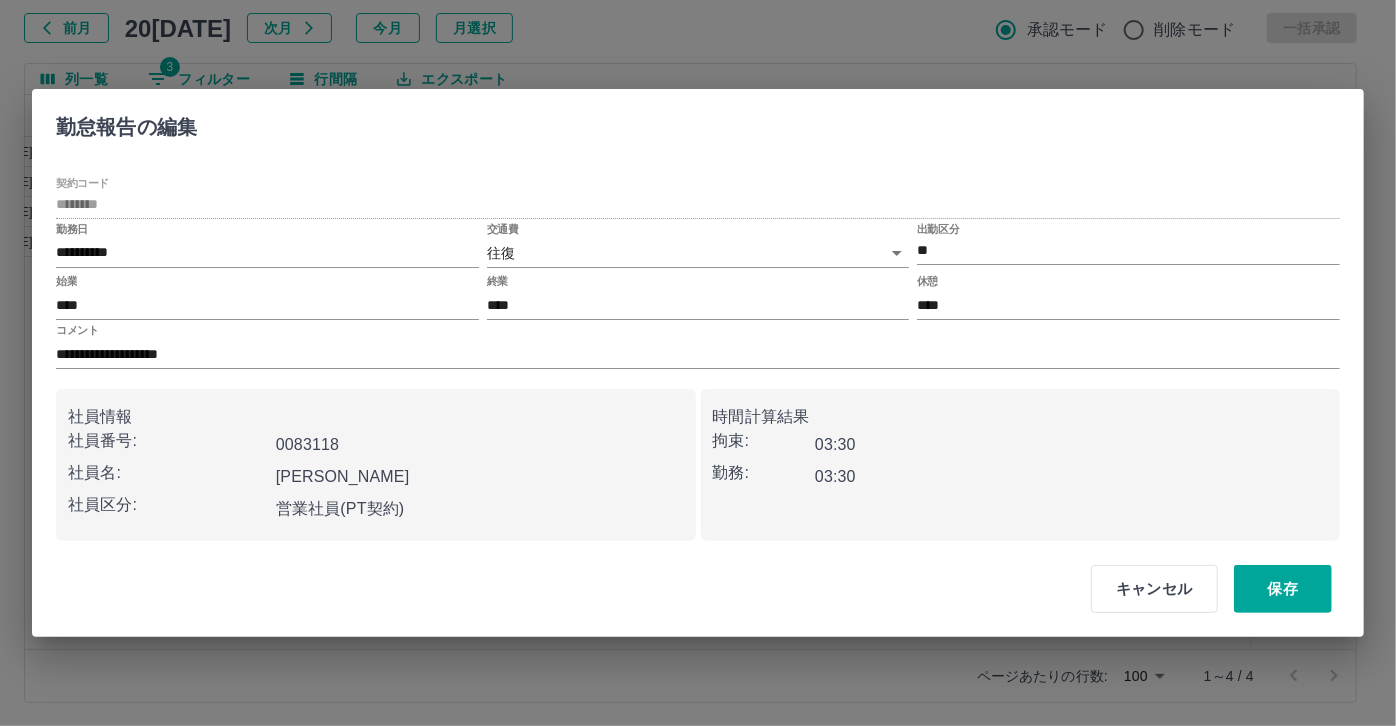 click on "SDH勤怠 [PERSON_NAME] 勤務実績承認 前月 [DATE] 次月 今月 月選択 承認モード 削除モード 一括承認 列一覧 3 フィルター 行間隔 エクスポート 社員名 社員区分 勤務日 交通費 勤務区分 契約コード 契約名 現場名 始業 終業 休憩 所定開始 所定終業 所定休憩 拘束 勤務 遅刻等 コメント ステータス 承認 [PERSON_NAME] 営業社員(PT契約) [DATE] 往復 出勤 42756001 [PERSON_NAME][GEOGRAPHIC_DATA] 学校給食センター 11:00 14:30 00:00 11:00 14:30 00:00 03:30 03:30 00:00 交通費なし、作業が早く終わった為業務終了 事務担当者承認待 [PERSON_NAME] 営業社員(PT契約) [DATE] 往復 出勤 42755001 [GEOGRAPHIC_DATA] [GEOGRAPHIC_DATA] 08:00 16:00 01:00 08:00 16:00 01:00 08:00 07:00 00:00 交通費なし　自転車 事務担当者承認待 [PERSON_NAME]　[PERSON_NAME] 営業社員(PT契約) [DATE] 往復 出勤 42756001 [PERSON_NAME][GEOGRAPHIC_DATA] 学校給食センター 11:00 15:00 00:00 11:00 15:00 00:00 04:00 04:00 00:00" at bounding box center (698, 304) 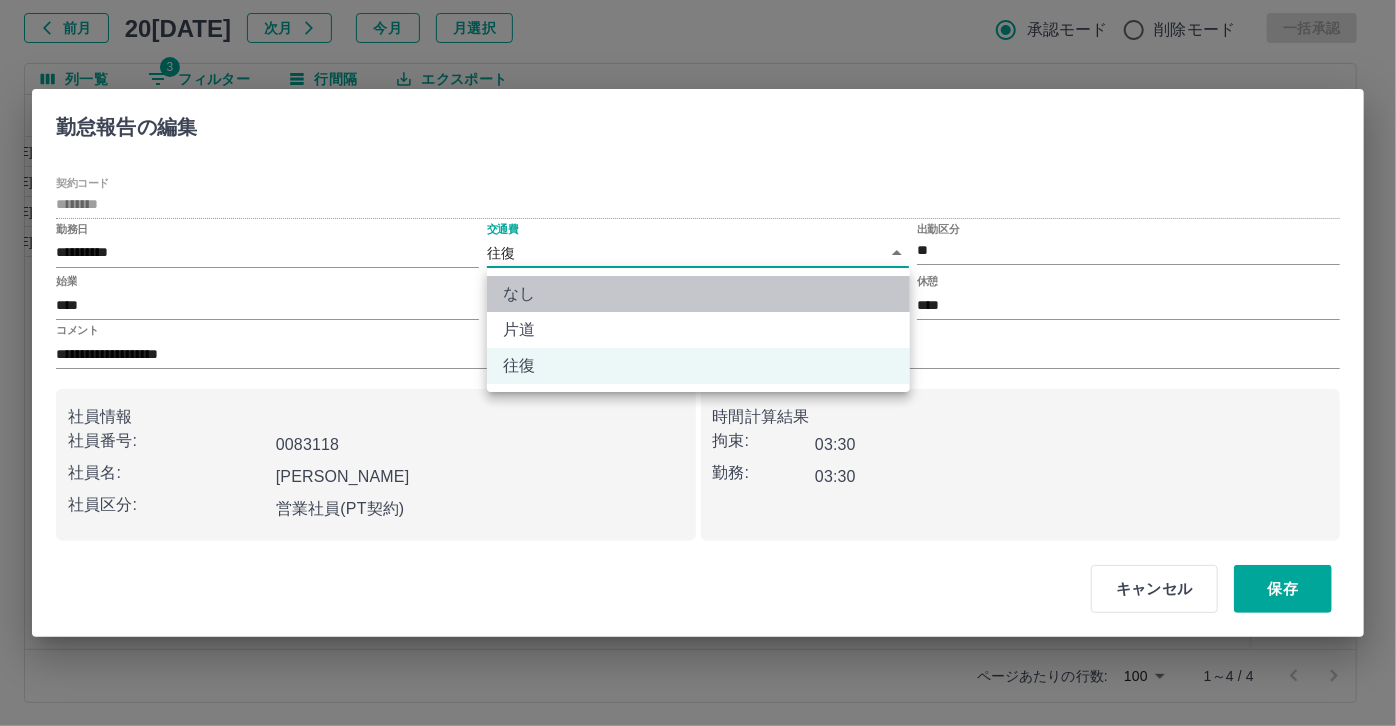 drag, startPoint x: 621, startPoint y: 289, endPoint x: 691, endPoint y: 313, distance: 74 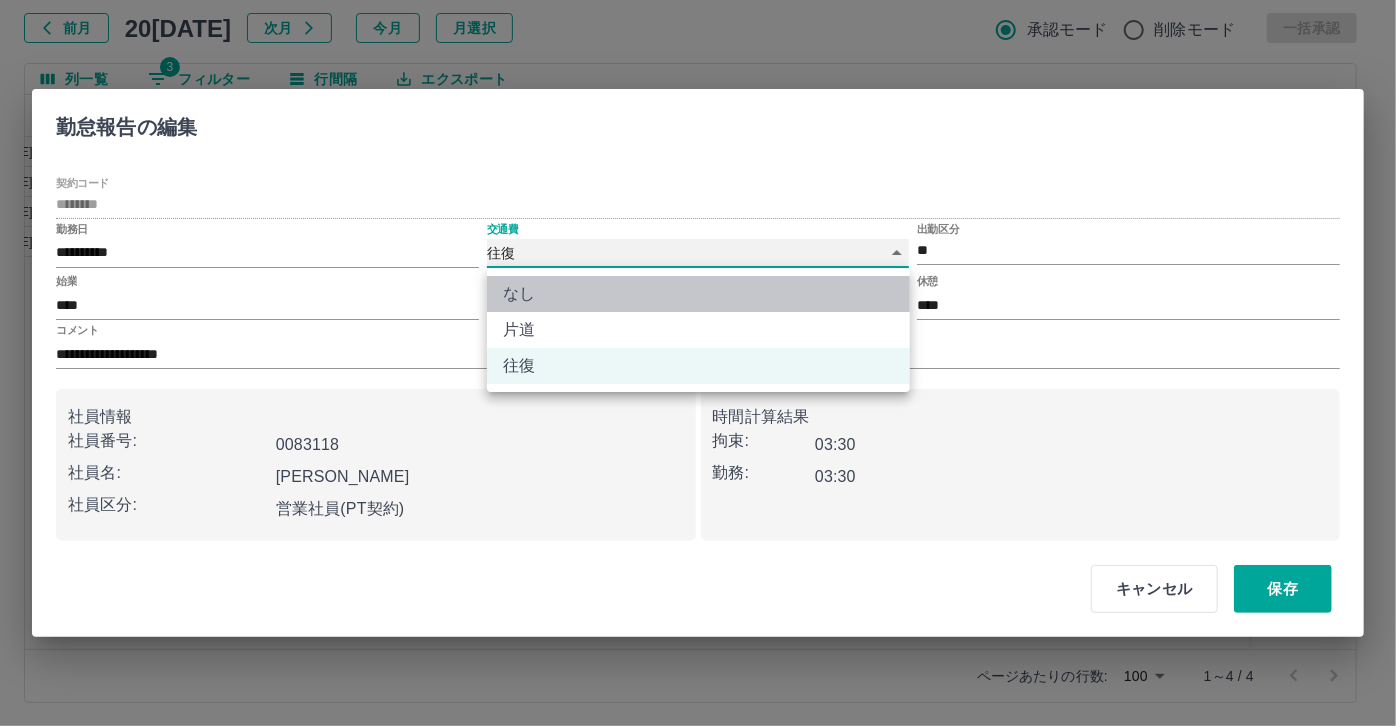 type on "****" 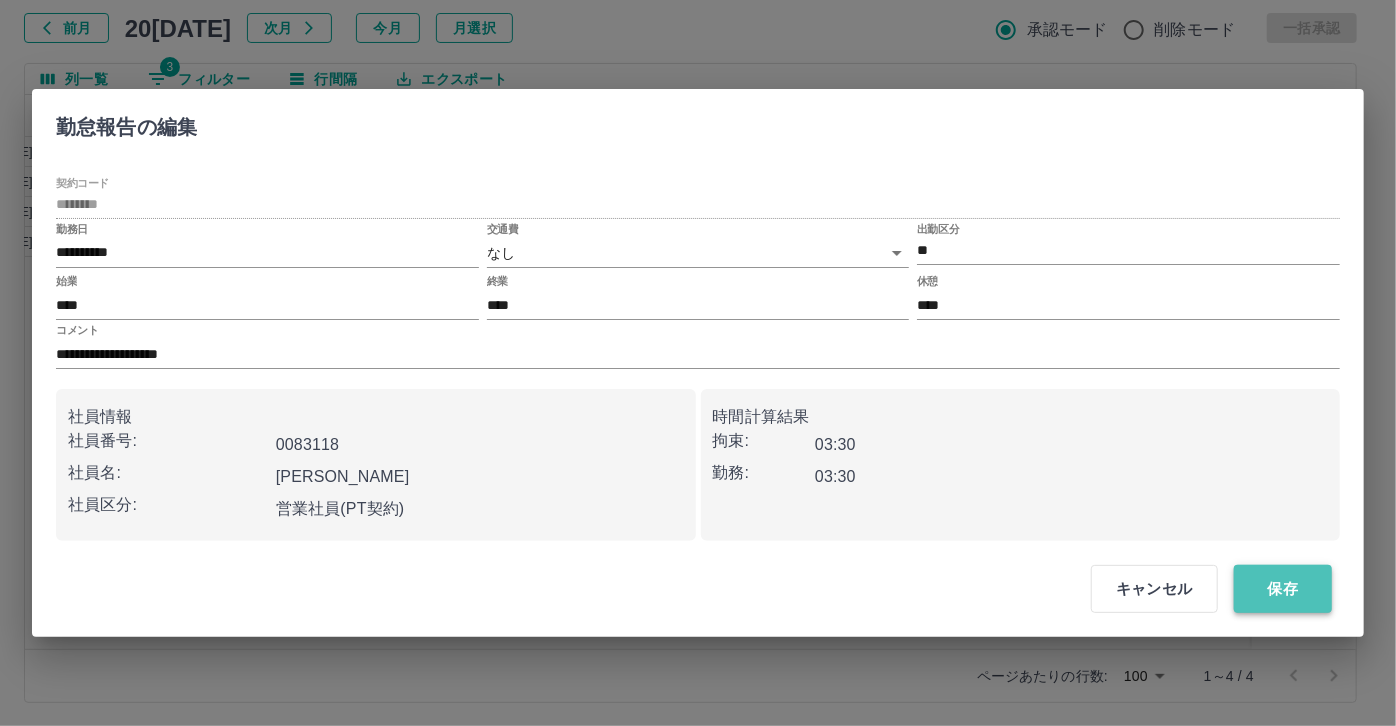 click on "保存" at bounding box center [1283, 589] 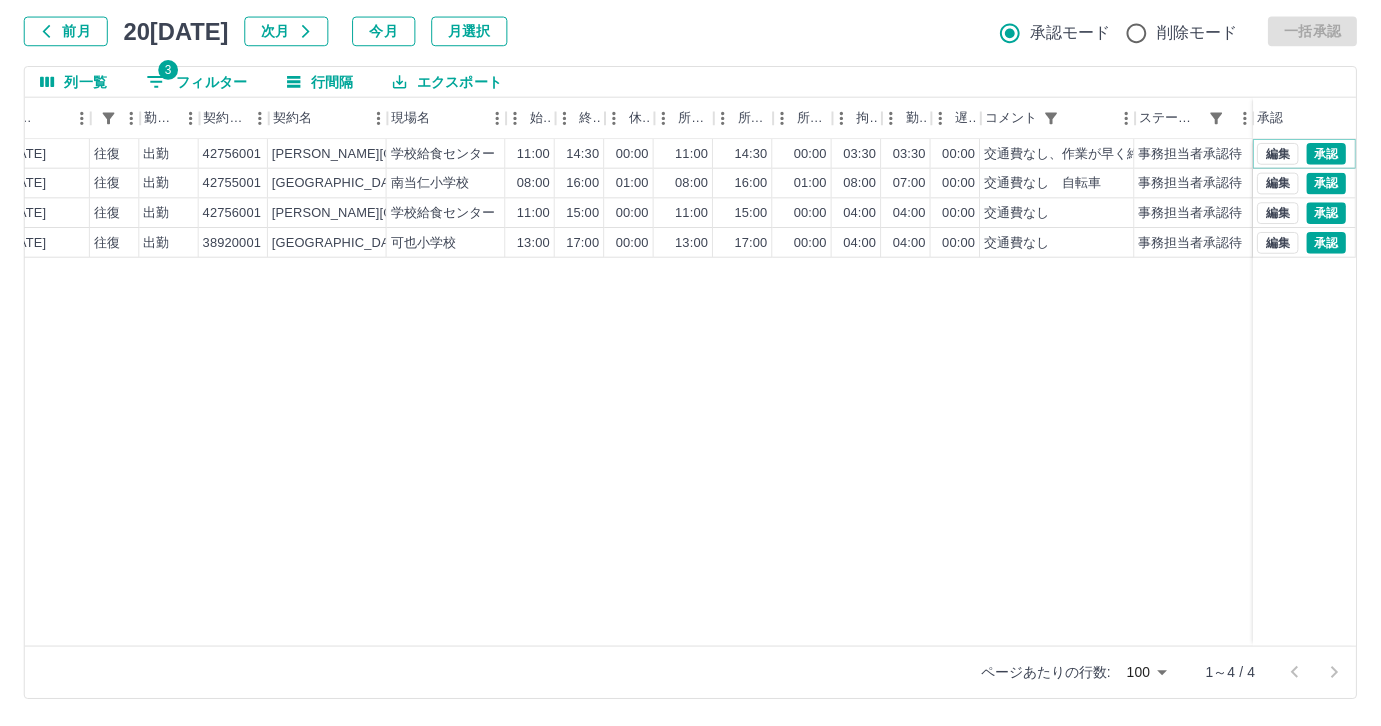 scroll, scrollTop: 0, scrollLeft: 399, axis: horizontal 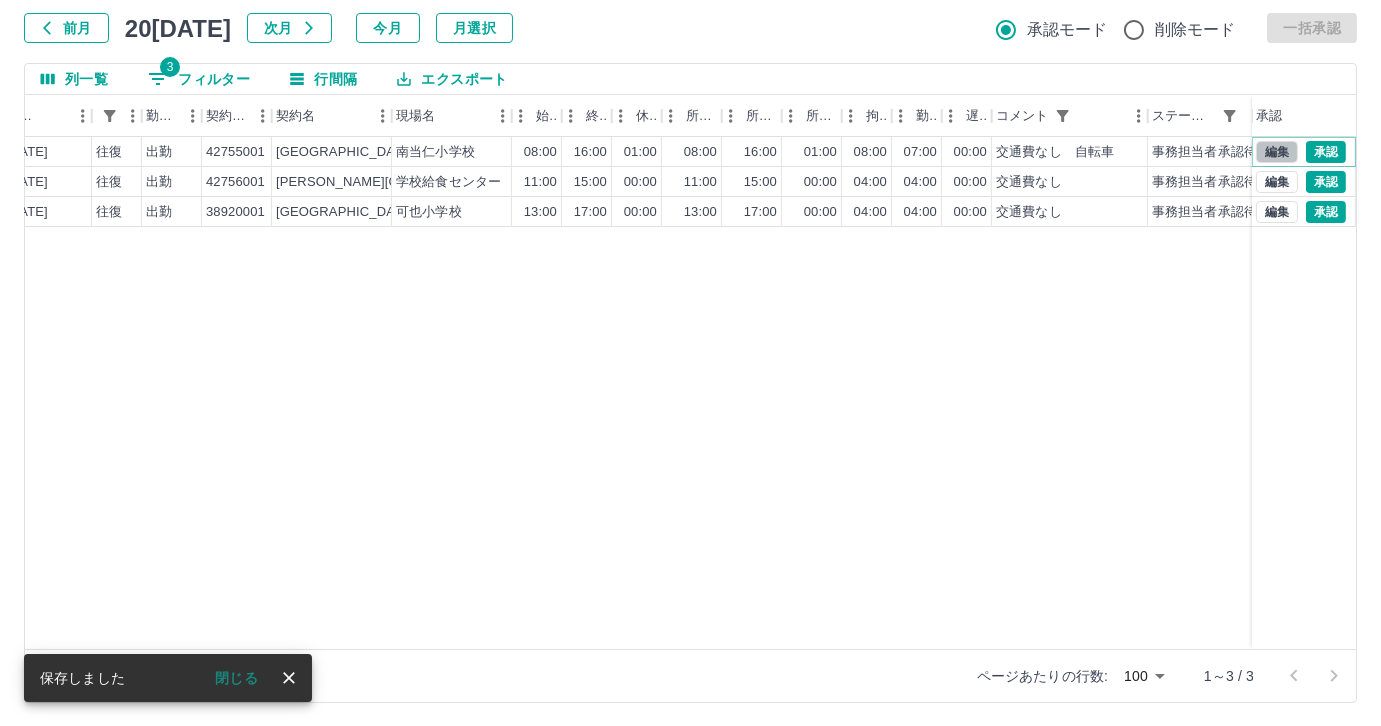 click on "編集" at bounding box center [1277, 152] 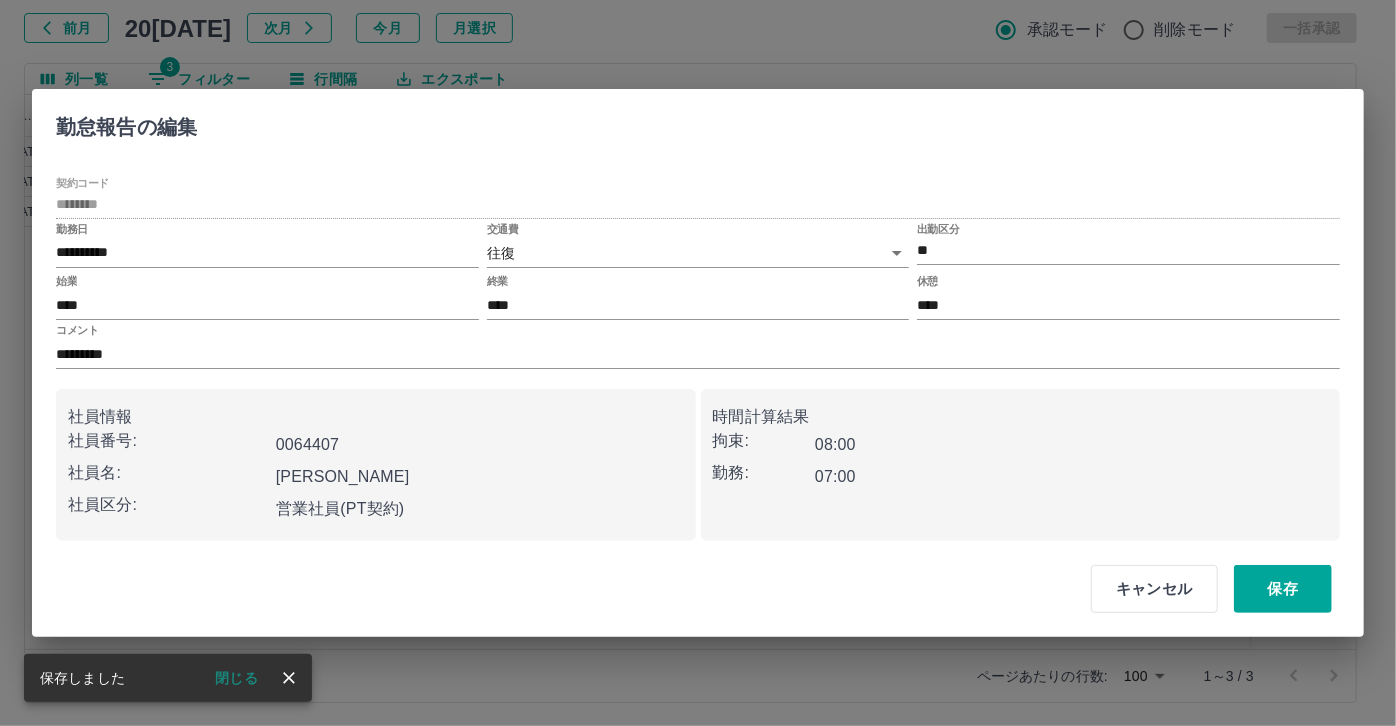 click on "交通費 往復 ******" at bounding box center (698, 247) 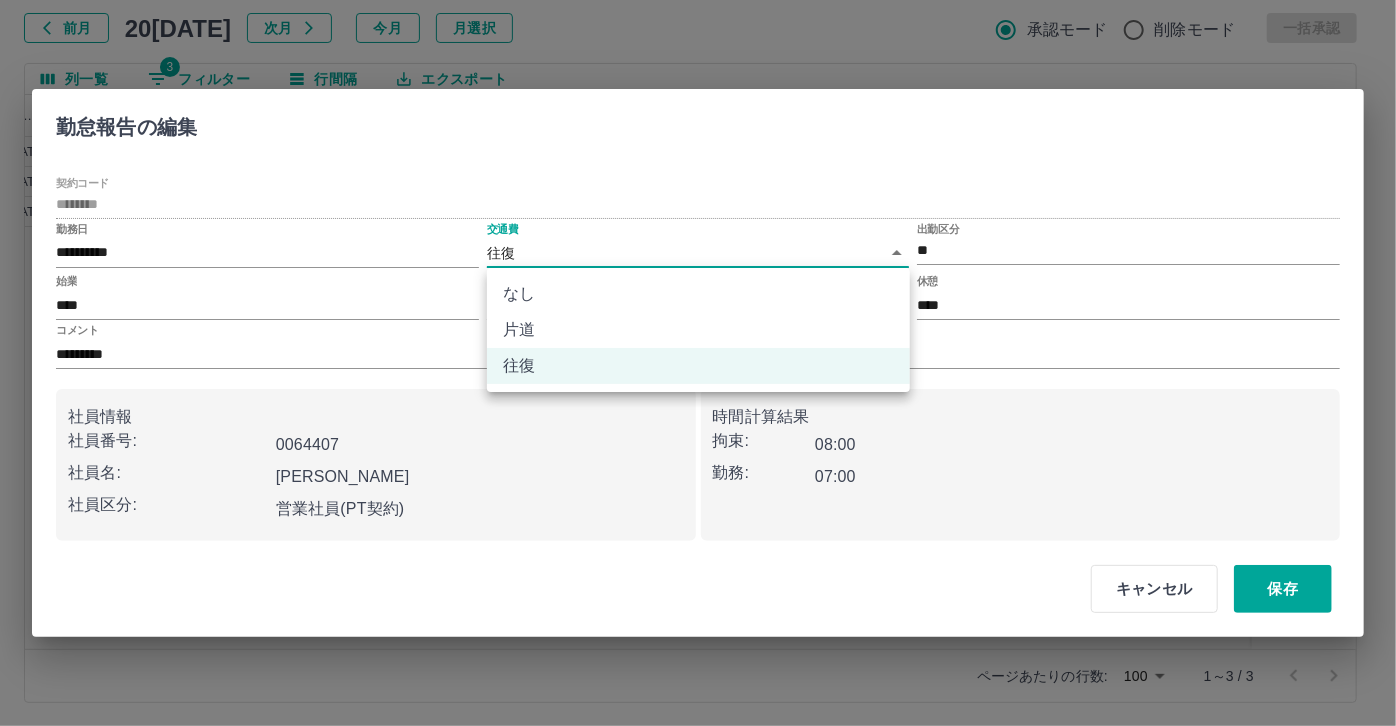 click on "なし" at bounding box center (698, 294) 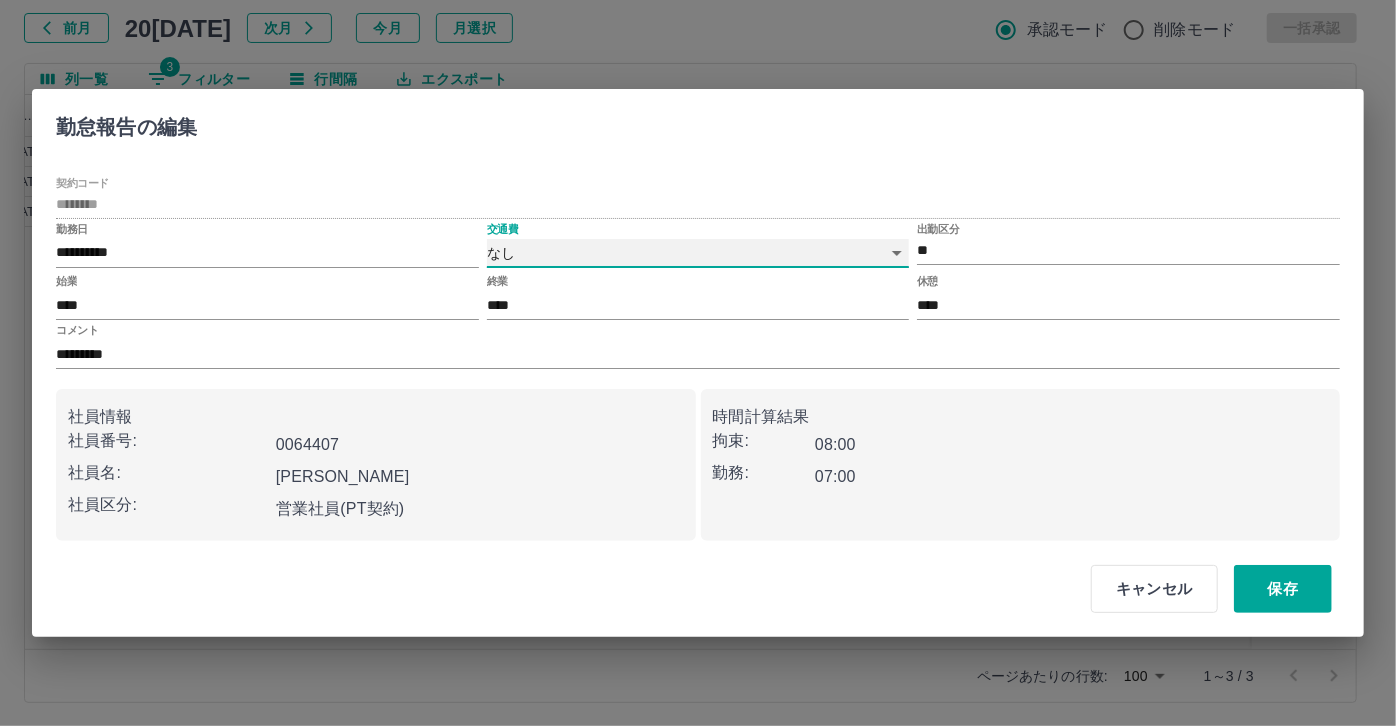type on "****" 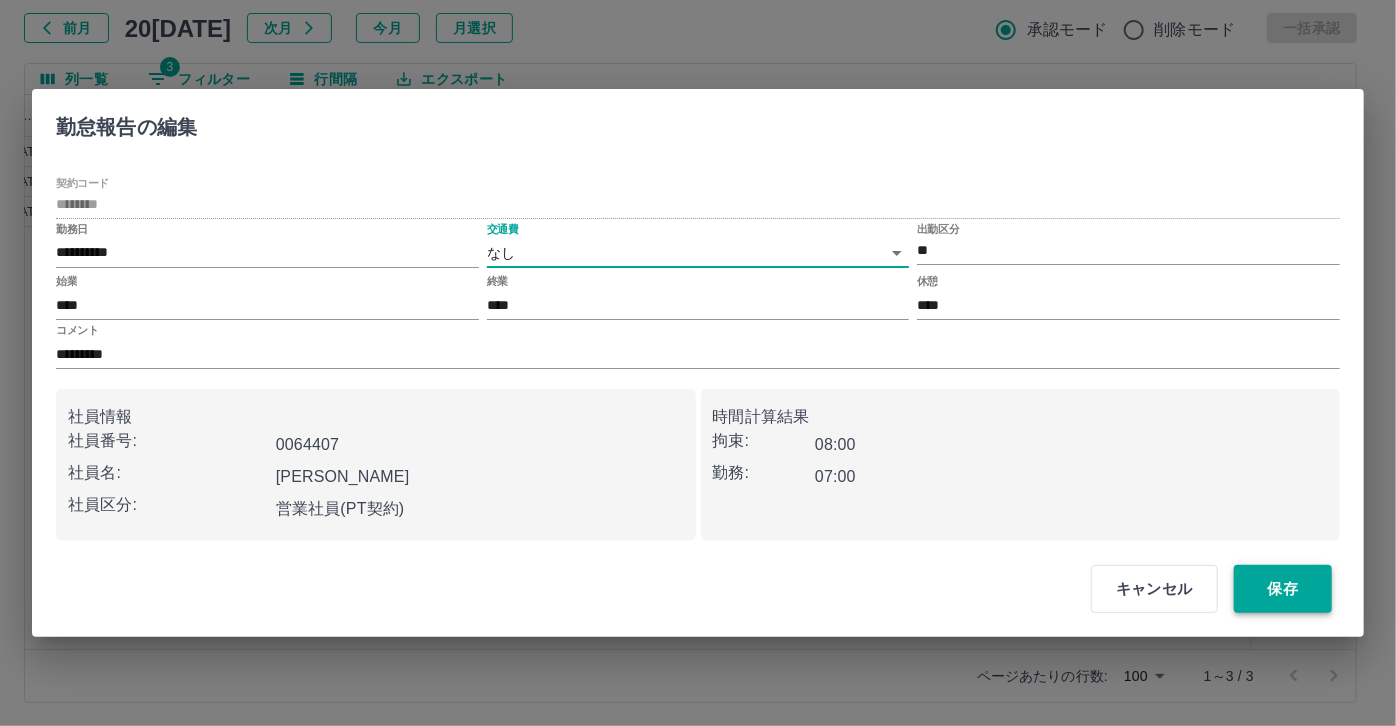 click on "保存" at bounding box center (1283, 589) 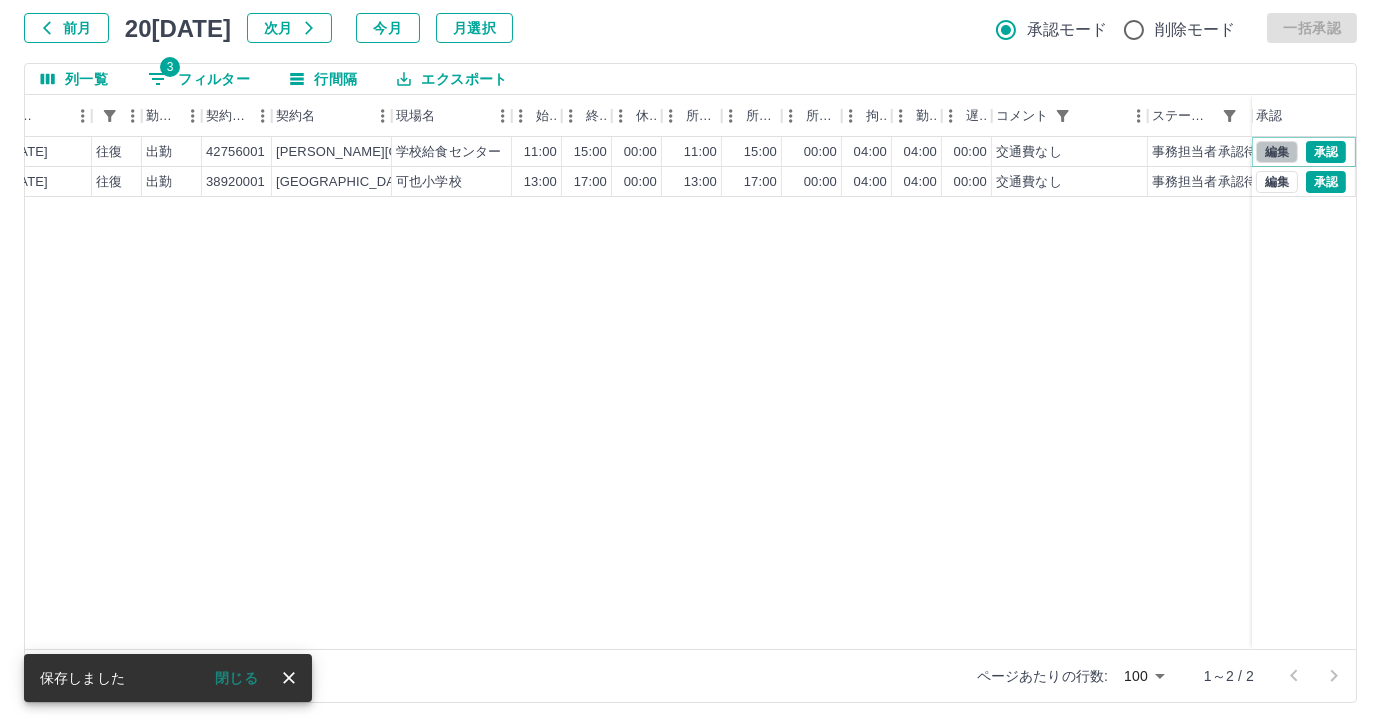 click on "編集" at bounding box center (1277, 152) 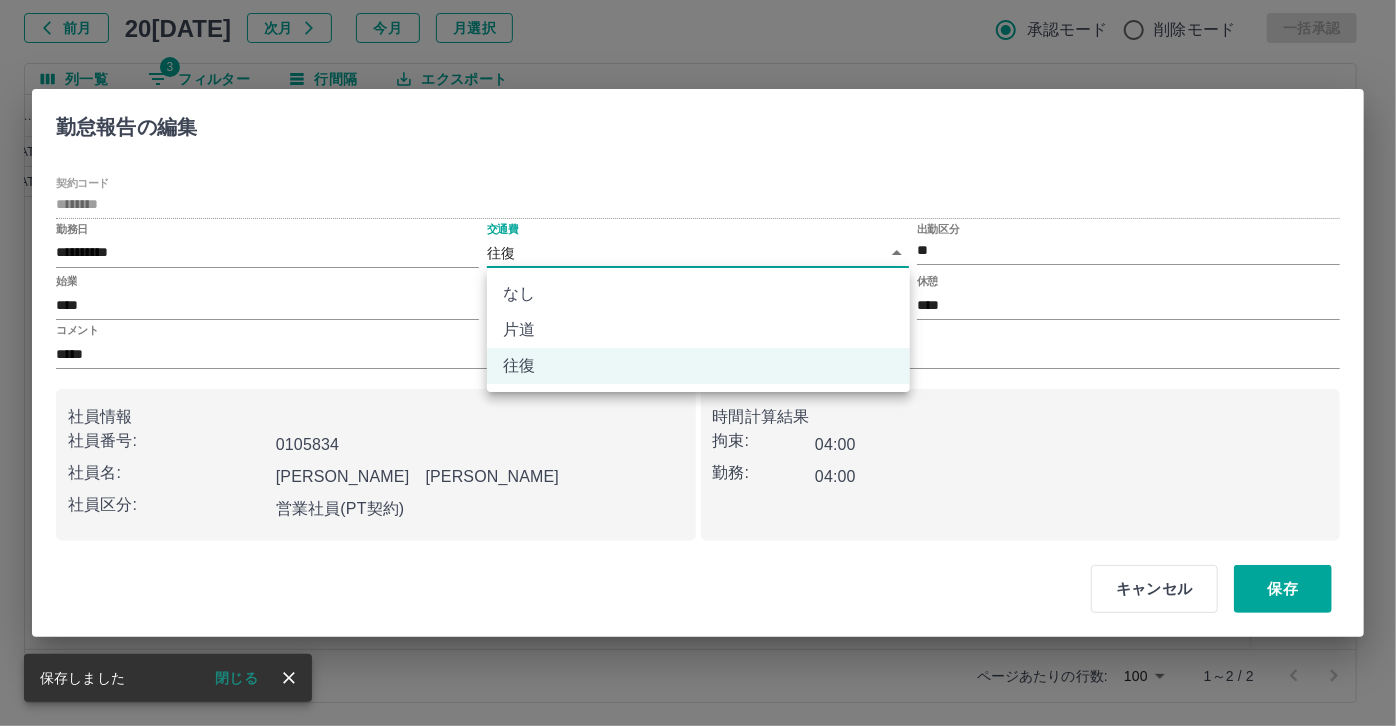 click on "**********" at bounding box center [698, 304] 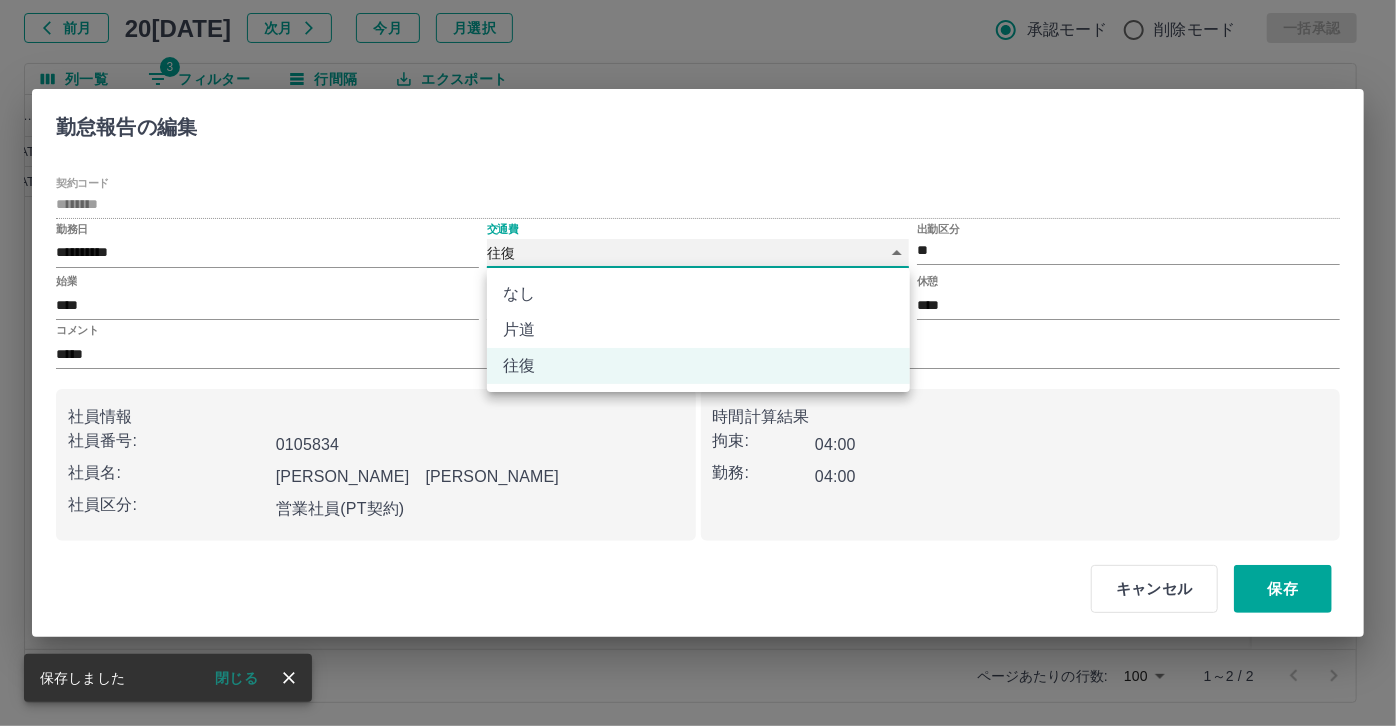 type on "****" 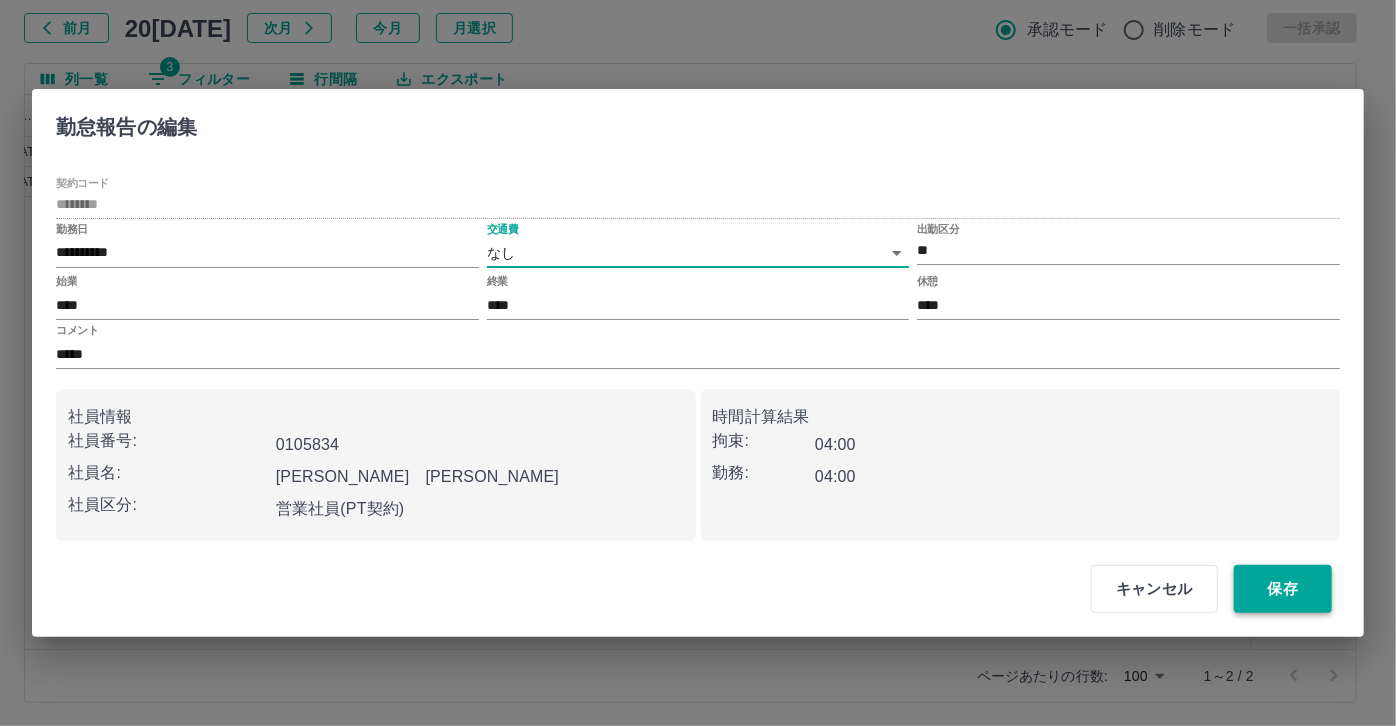 click on "保存" at bounding box center (1283, 589) 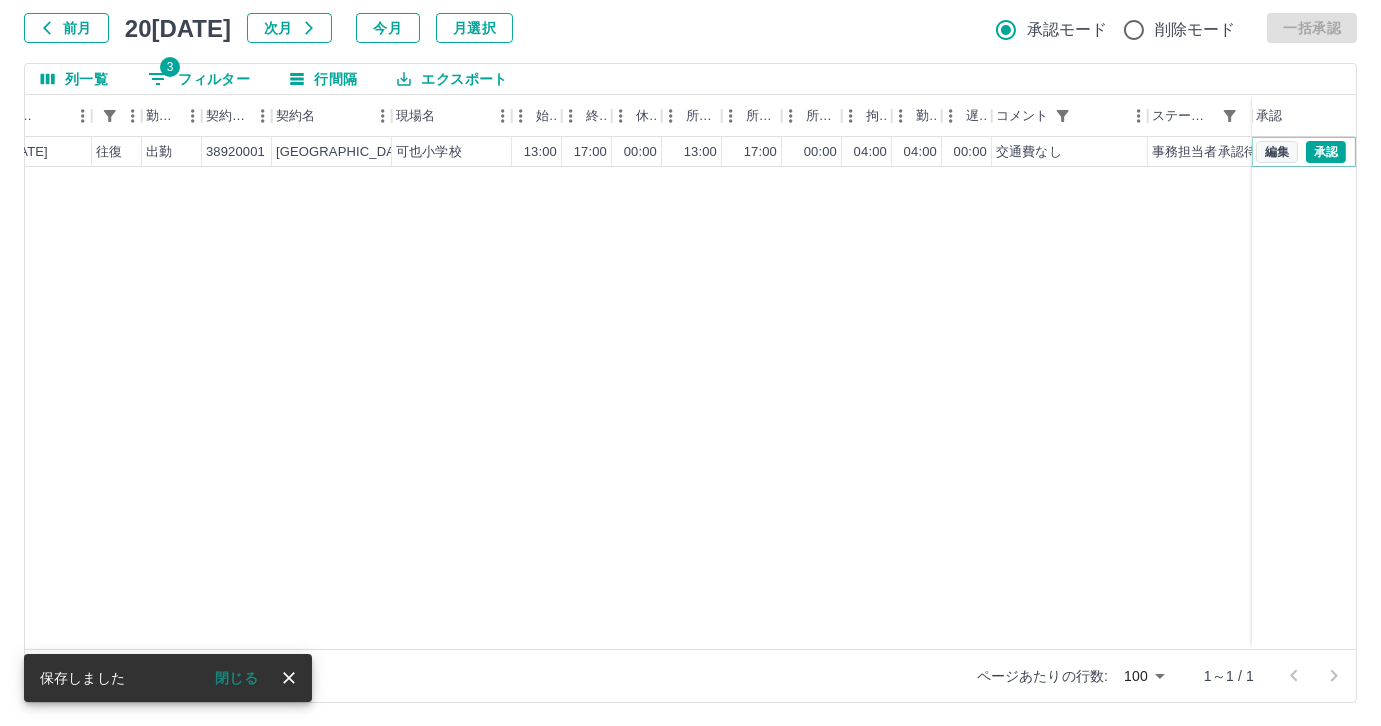 click on "編集" at bounding box center (1277, 152) 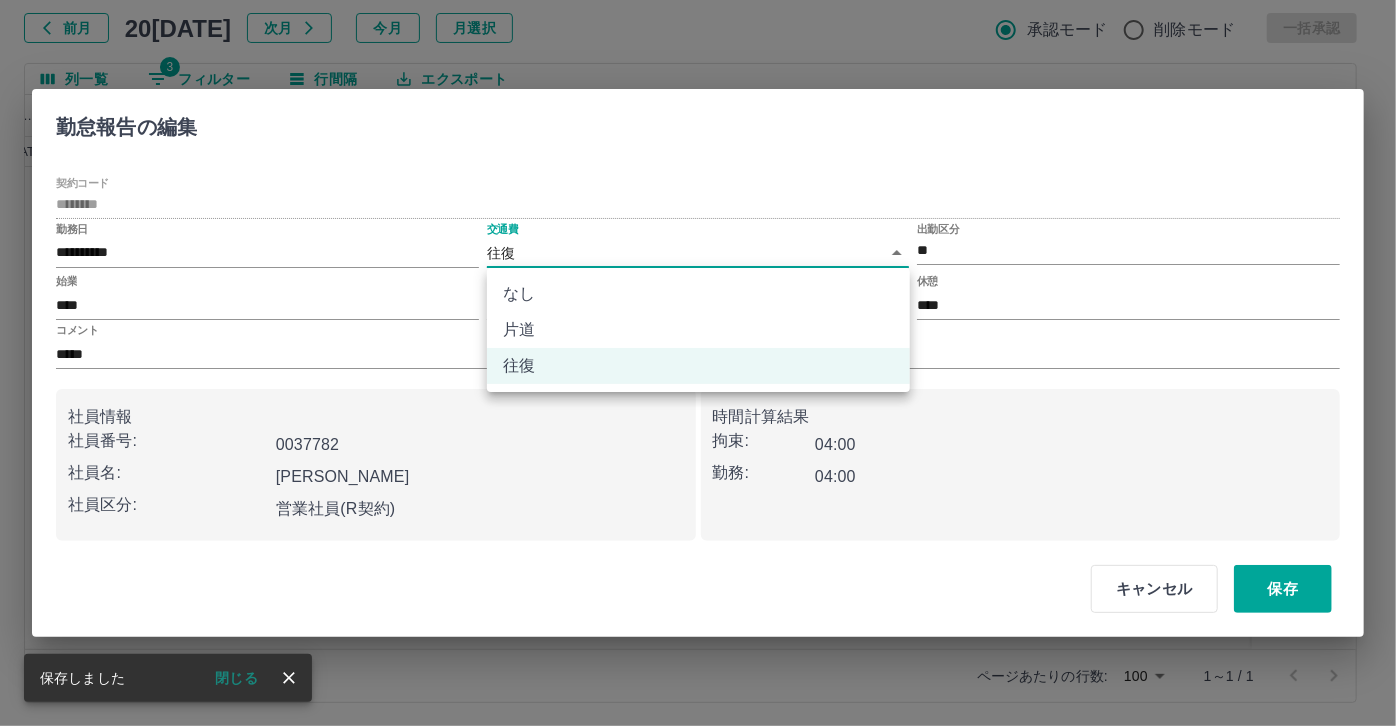 click on "**********" at bounding box center [698, 304] 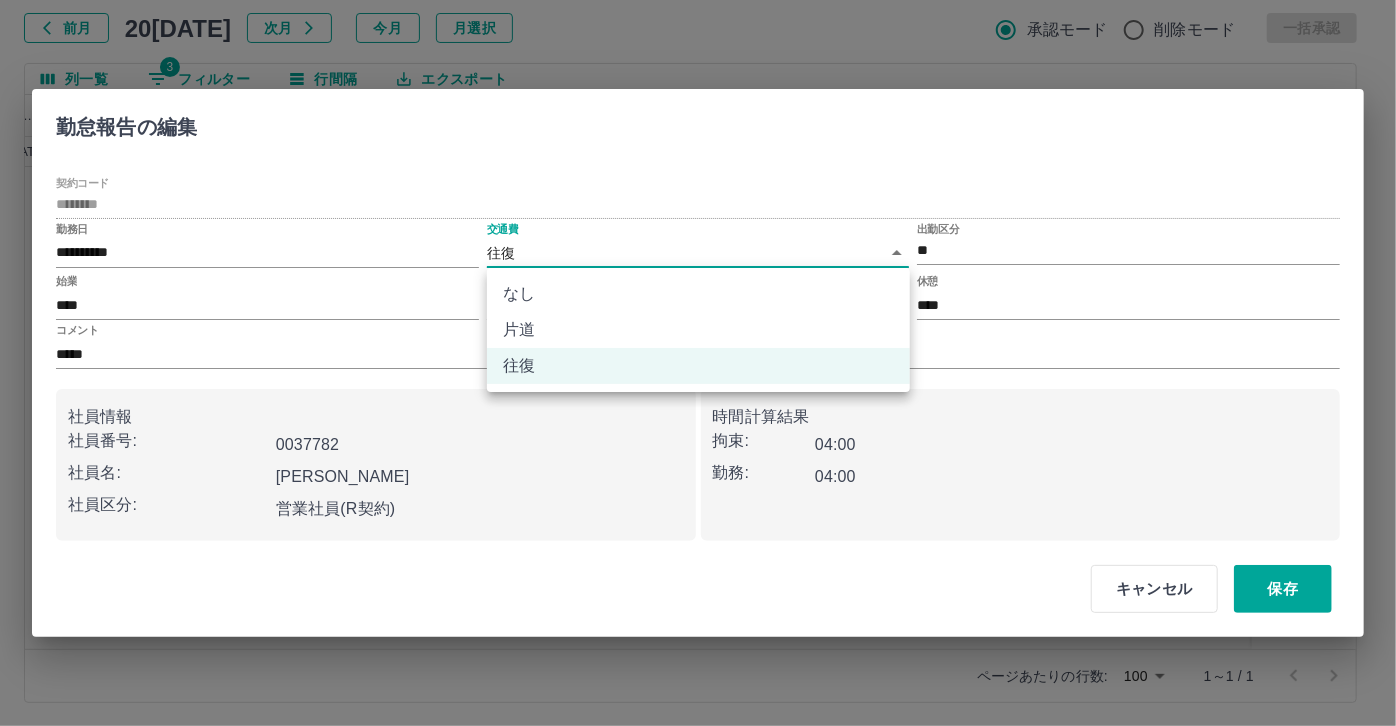 click on "なし" at bounding box center [698, 294] 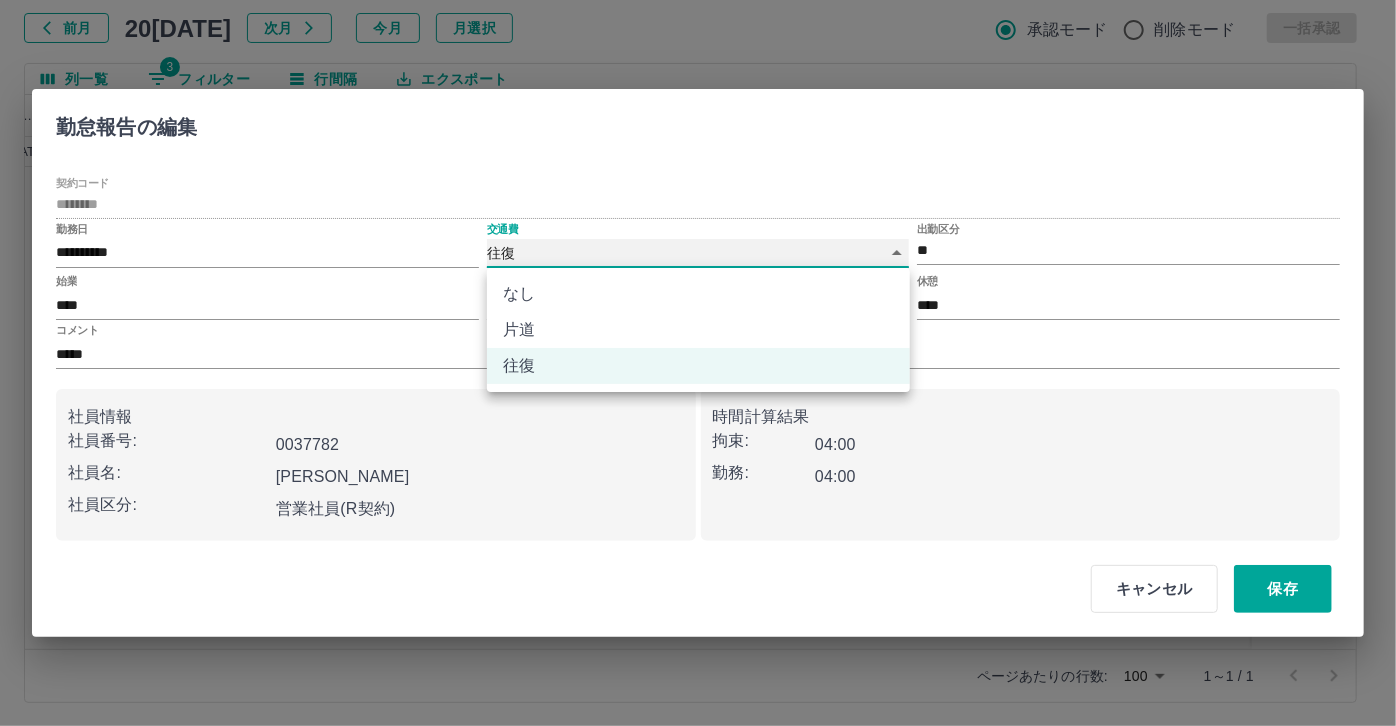 type on "****" 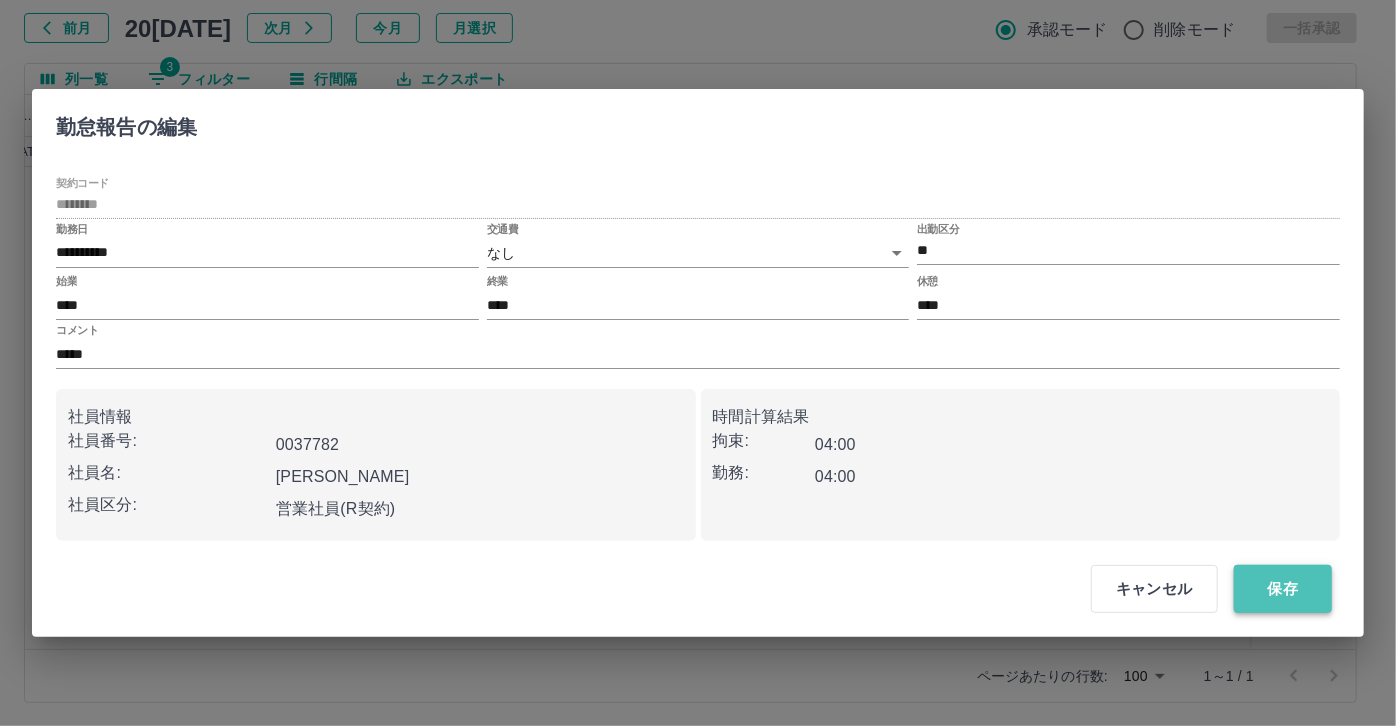 click on "保存" at bounding box center (1283, 589) 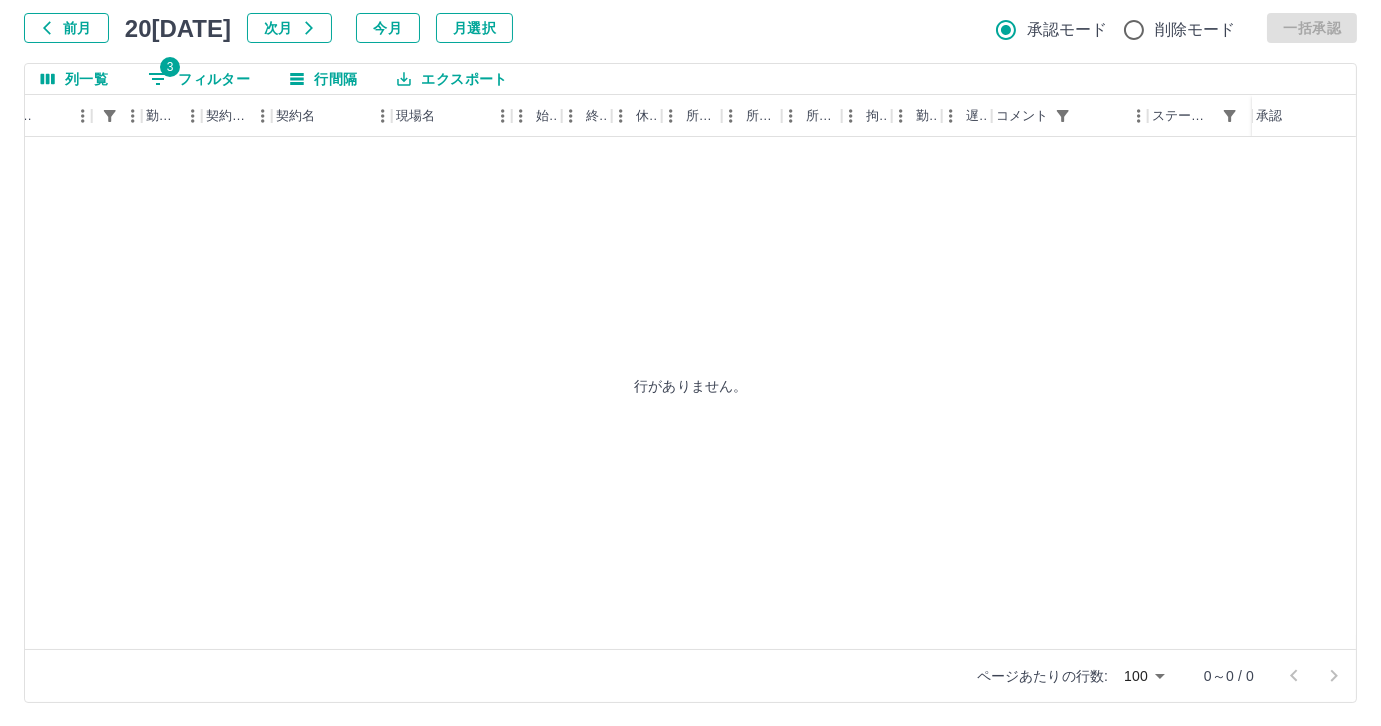 click on "3 フィルター" at bounding box center [199, 79] 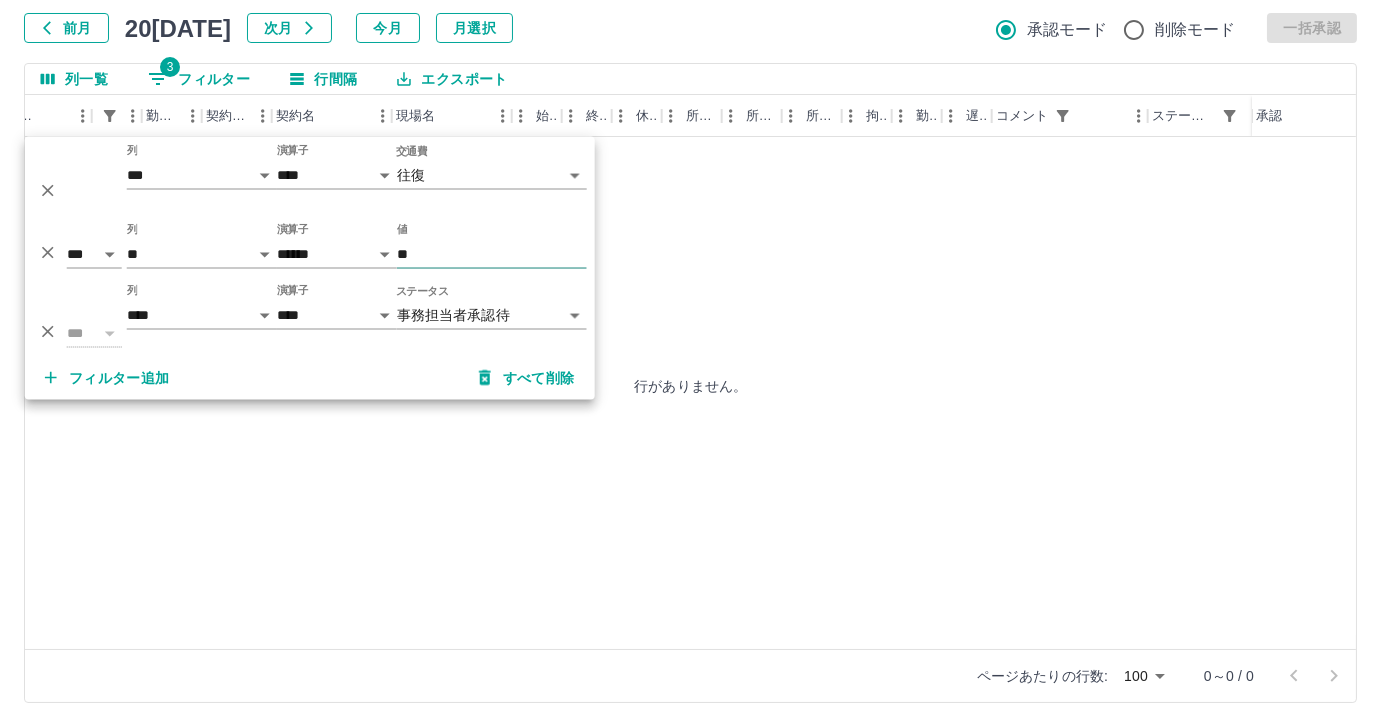 click on "**" at bounding box center (492, 254) 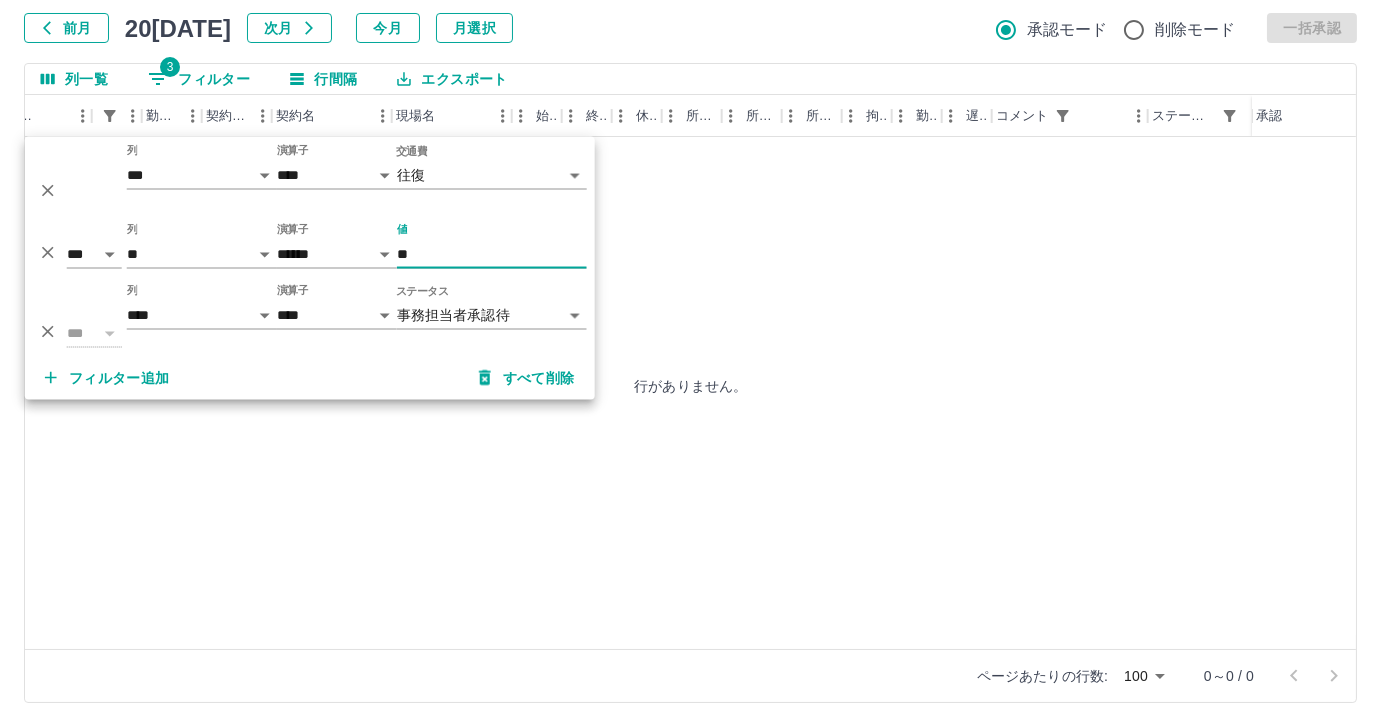 type on "*" 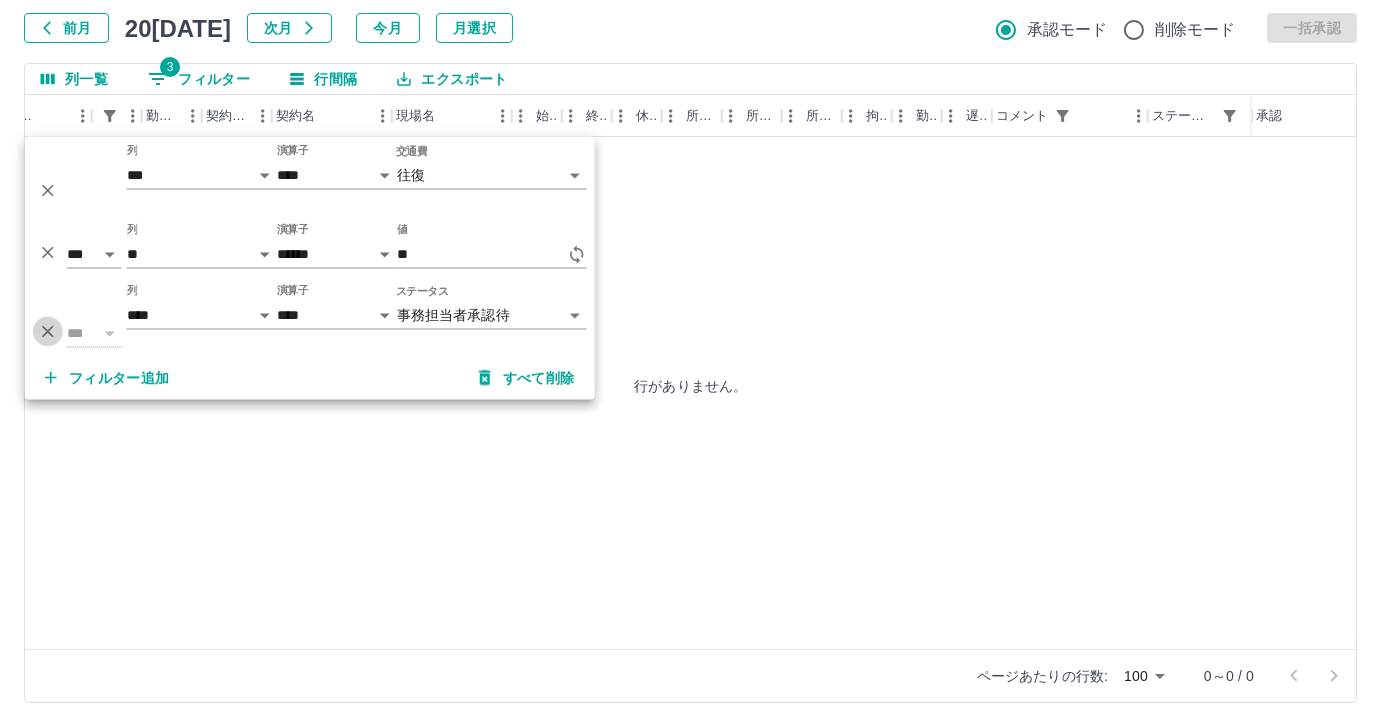 click 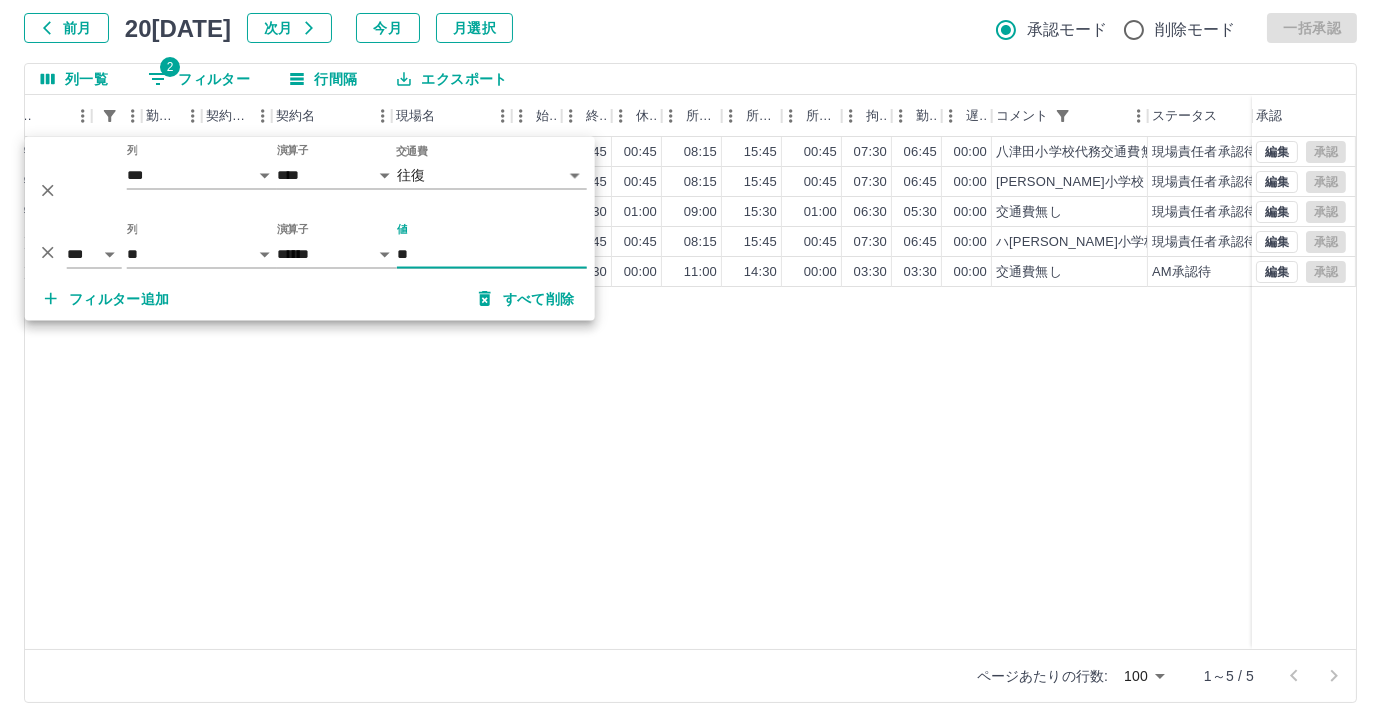 click on "[PERSON_NAME] 営業社員(PT契約) [DATE] 往復 出勤 42752002 [GEOGRAPHIC_DATA] 小学校用務員 08:15 15:45 00:45 08:15 15:45 00:45 07:30 06:45 00:00 [GEOGRAPHIC_DATA]代務交通費無し 現場責任者承認待 [PERSON_NAME] 営業社員(PT契約) [DATE] 往復 出勤 42752002 [GEOGRAPHIC_DATA] 小学校用務員 08:15 15:45 00:45 08:15 15:45 00:45 07:30 06:45 00:00 [PERSON_NAME][GEOGRAPHIC_DATA]　交通費無し 現場責任者承認待 [PERSON_NAME] 営業社員(PT契約) [DATE] 往復 出勤 40263001 [GEOGRAPHIC_DATA] [PERSON_NAME]中学校 09:00 15:30 01:00 09:00 15:30 01:00 06:30 05:30 00:00 交通費無し 現場責任者承認待 [PERSON_NAME] 営業社員(PT契約) [DATE] 往復 出勤 42752002 [GEOGRAPHIC_DATA] 小学校用務員 08:15 15:45 00:45 08:15 15:45 00:45 07:30 06:45 00:00 [GEOGRAPHIC_DATA][PERSON_NAME]　交通費無し 現場責任者承認待 [PERSON_NAME] 営業社員(PT契約) [DATE] 往復 出勤 39439001 [GEOGRAPHIC_DATA] 今町小学校 11:00 14:30 00:00 11:00 14:30 00:00 03:30 03:30 00:00 AM承認待" at bounding box center (499, 393) 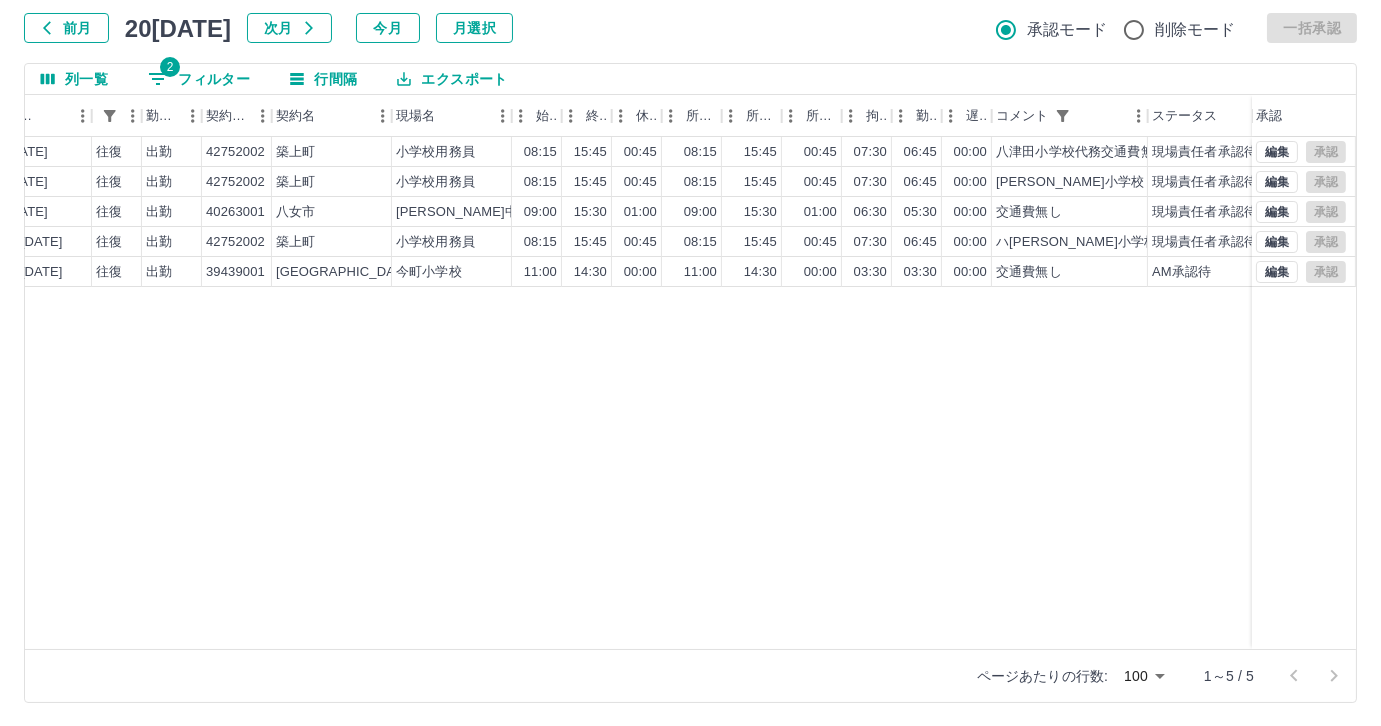 click on "2 フィルター" at bounding box center [199, 79] 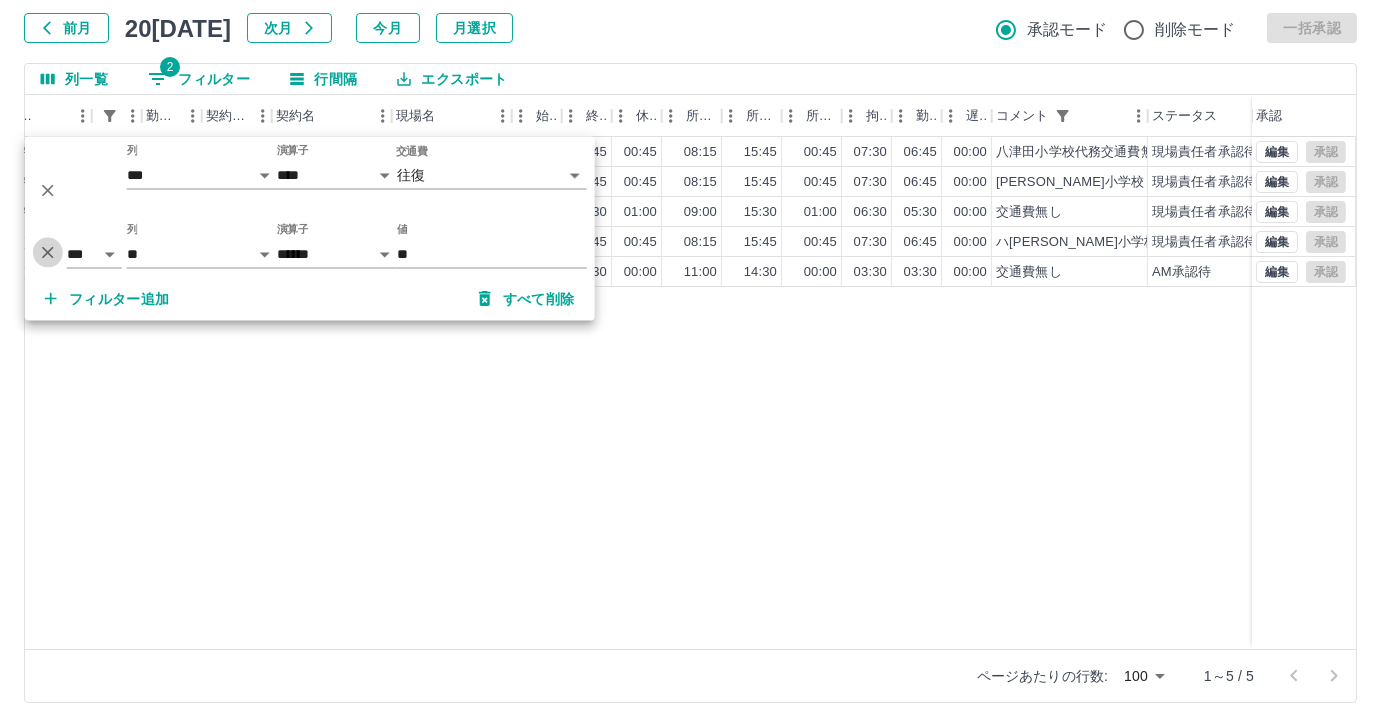 click 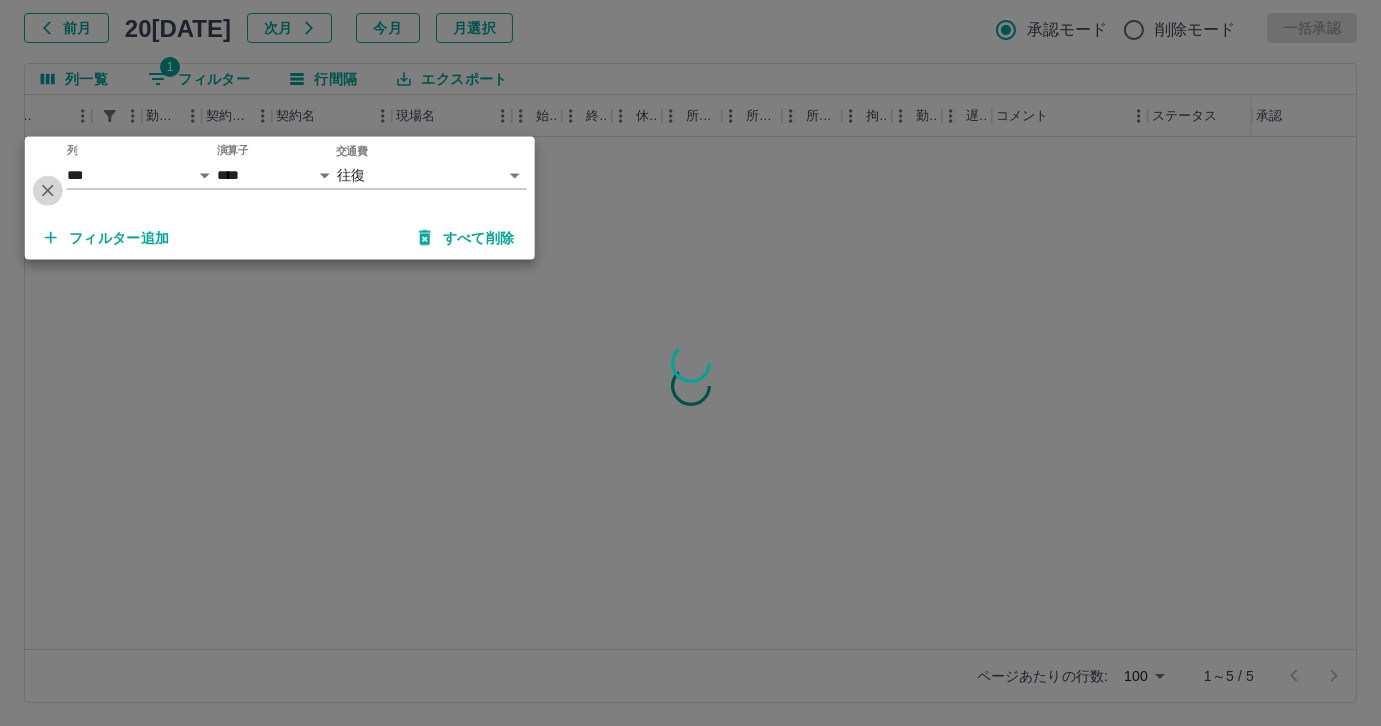 click 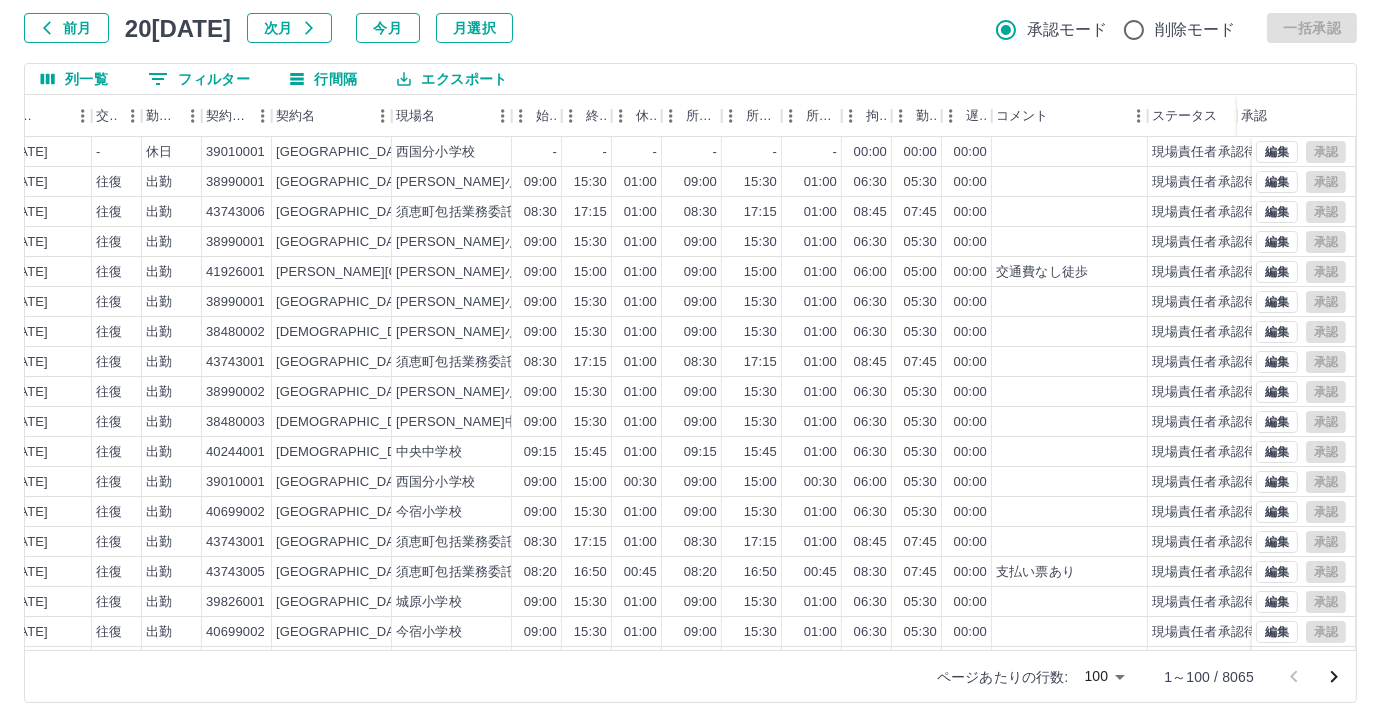 click on "0 フィルター" at bounding box center [199, 79] 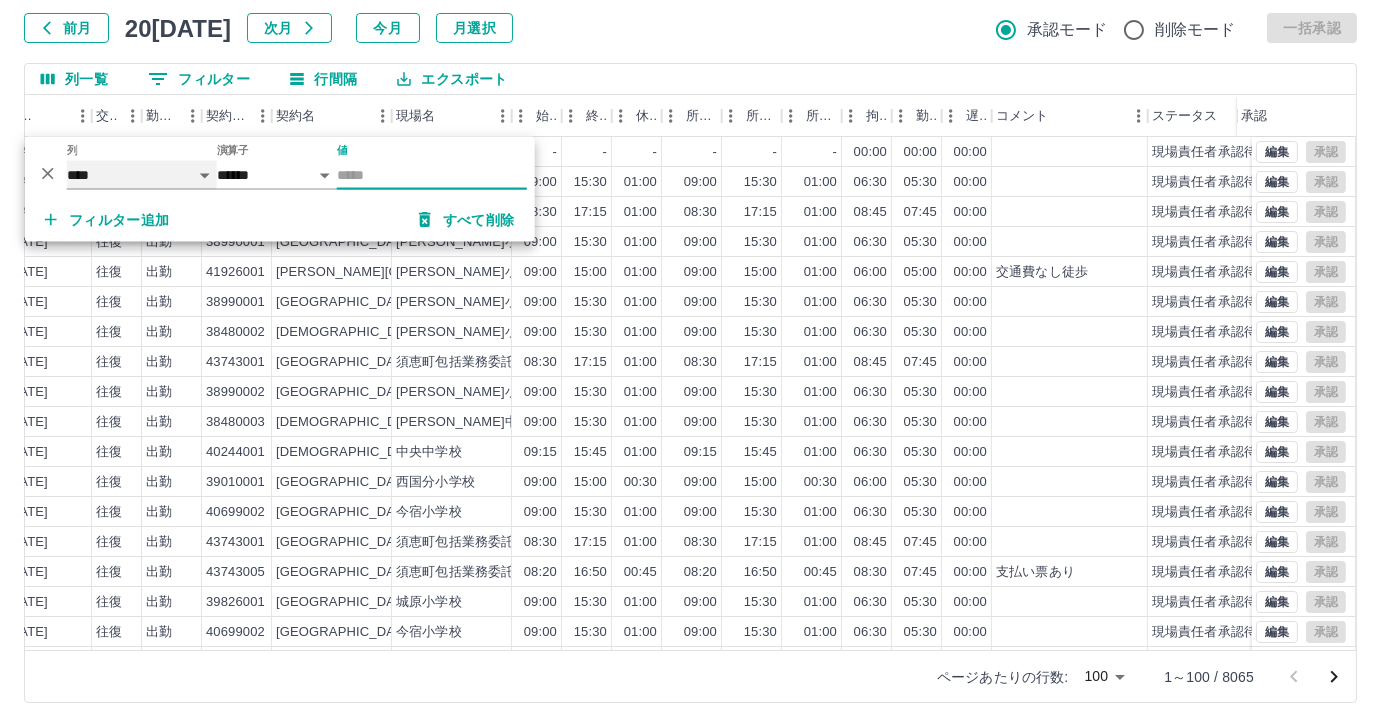 click on "**** *** **** *** *** **** ***** *** *** ** ** ** **** **** **** ** ** *** **** *****" at bounding box center (142, 175) 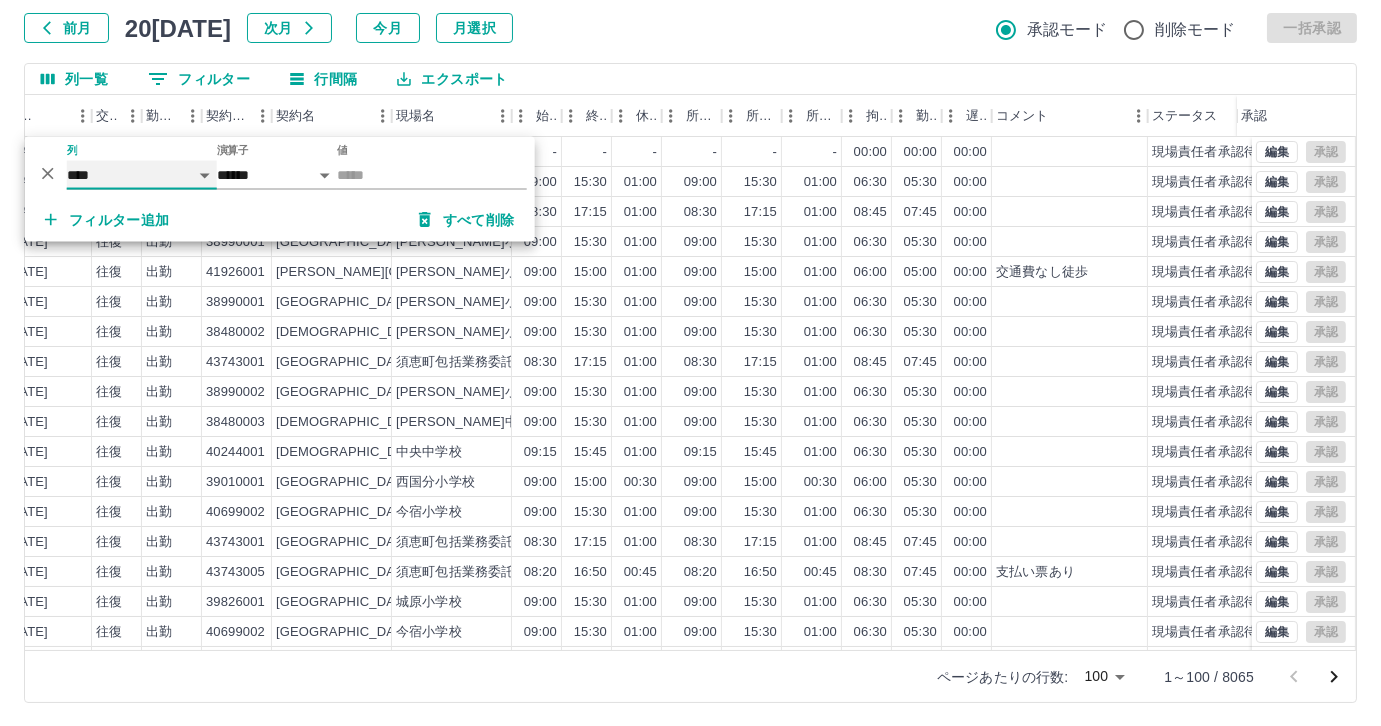 click on "**** *** **** *** *** **** ***** *** *** ** ** ** **** **** **** ** ** *** **** *****" at bounding box center [142, 175] 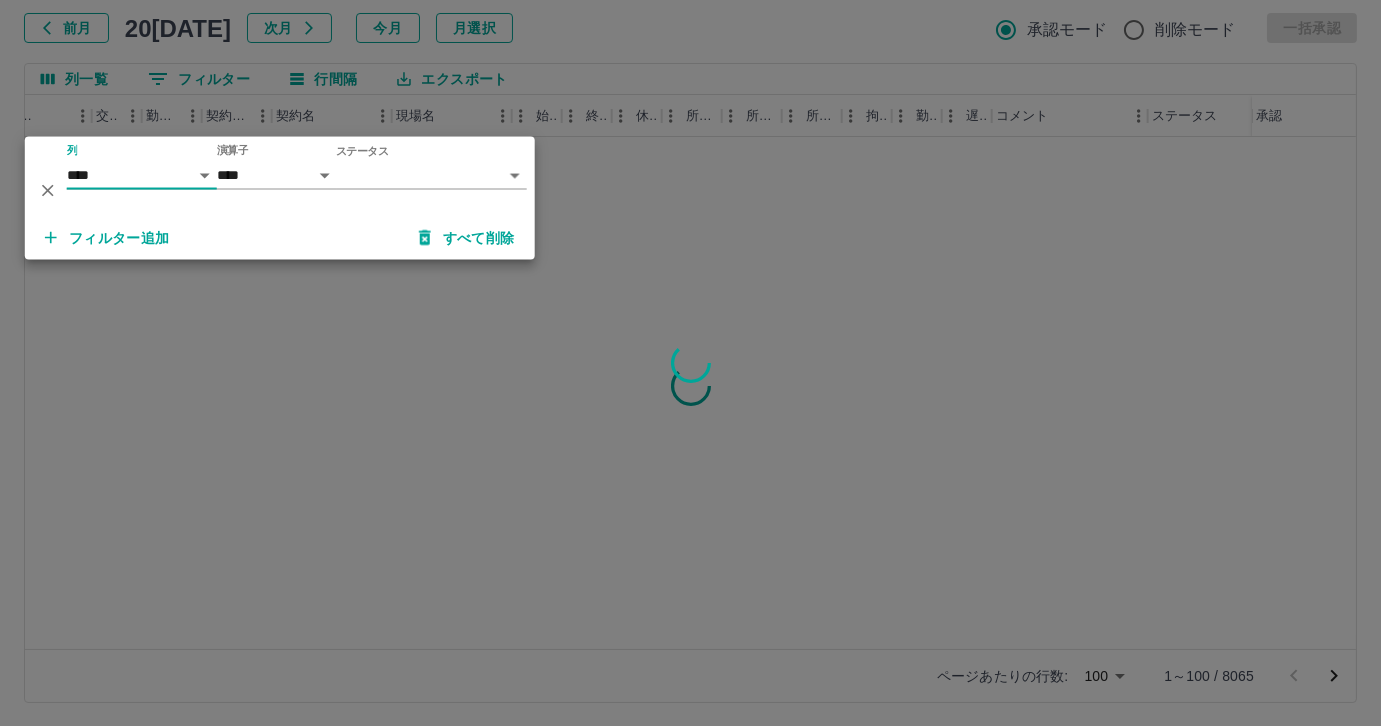 click on "SDH勤怠 [PERSON_NAME]茄 勤務実績承認 前月 [DATE] 次月 今月 月選択 承認モード 削除モード 一括承認 列一覧 0 フィルター 行間隔 エクスポート 社員名 社員区分 勤務日 交通費 勤務区分 契約コード 契約名 現場名 始業 終業 休憩 所定開始 所定終業 所定休憩 拘束 勤務 遅刻等 コメント ステータス 承認 ページあたりの行数: 100 *** 1～100 / 8065 SDH勤怠 *** ** 列 **** *** **** *** *** **** ***** *** *** ** ** ** **** **** **** ** ** *** **** ***** 演算子 **** ****** ステータス ​ ********* フィルター追加 すべて削除" at bounding box center (690, 304) 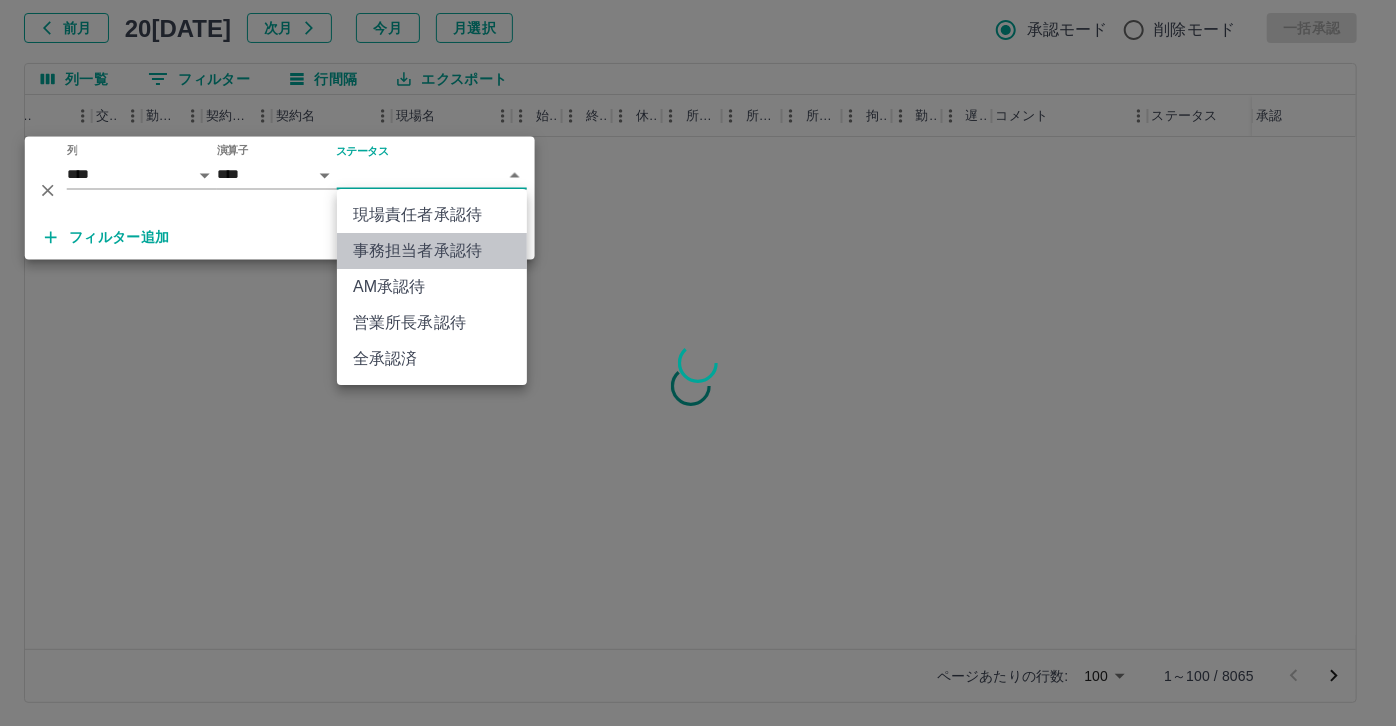 click on "事務担当者承認待" at bounding box center (432, 251) 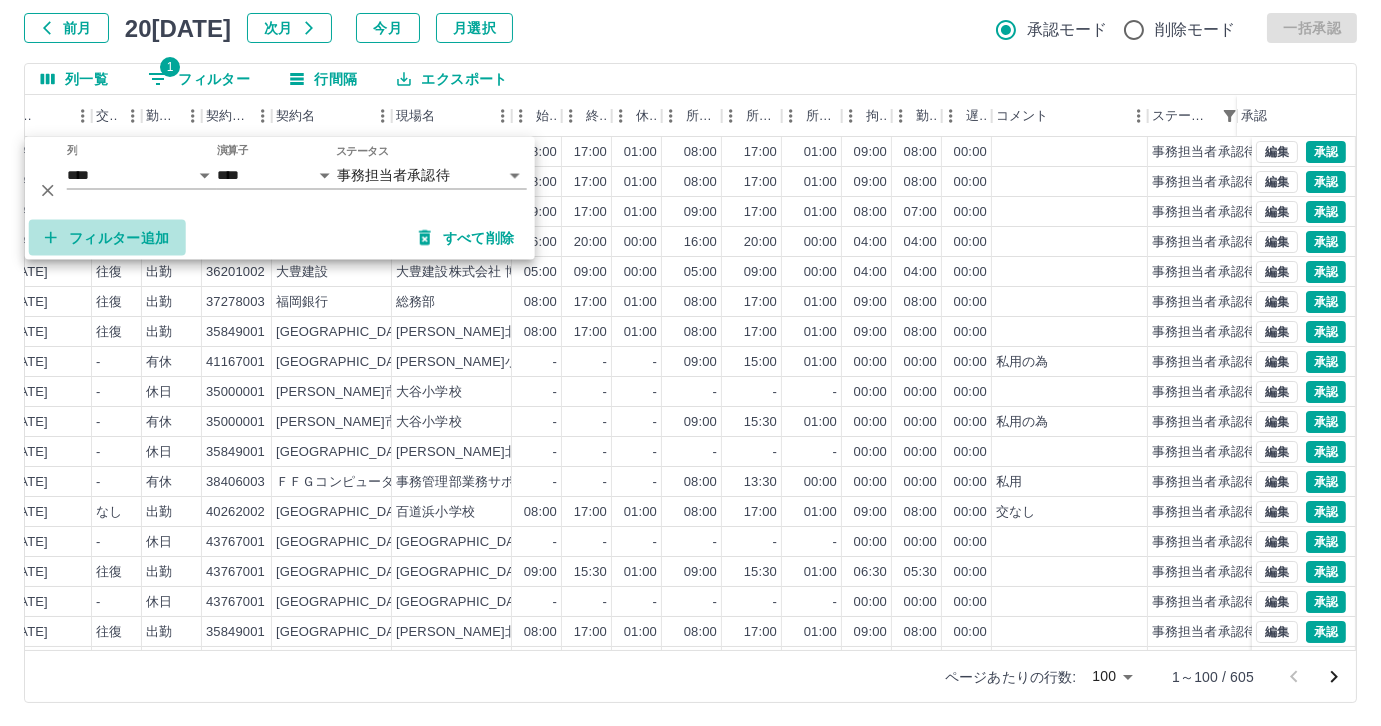 click on "フィルター追加" at bounding box center [107, 238] 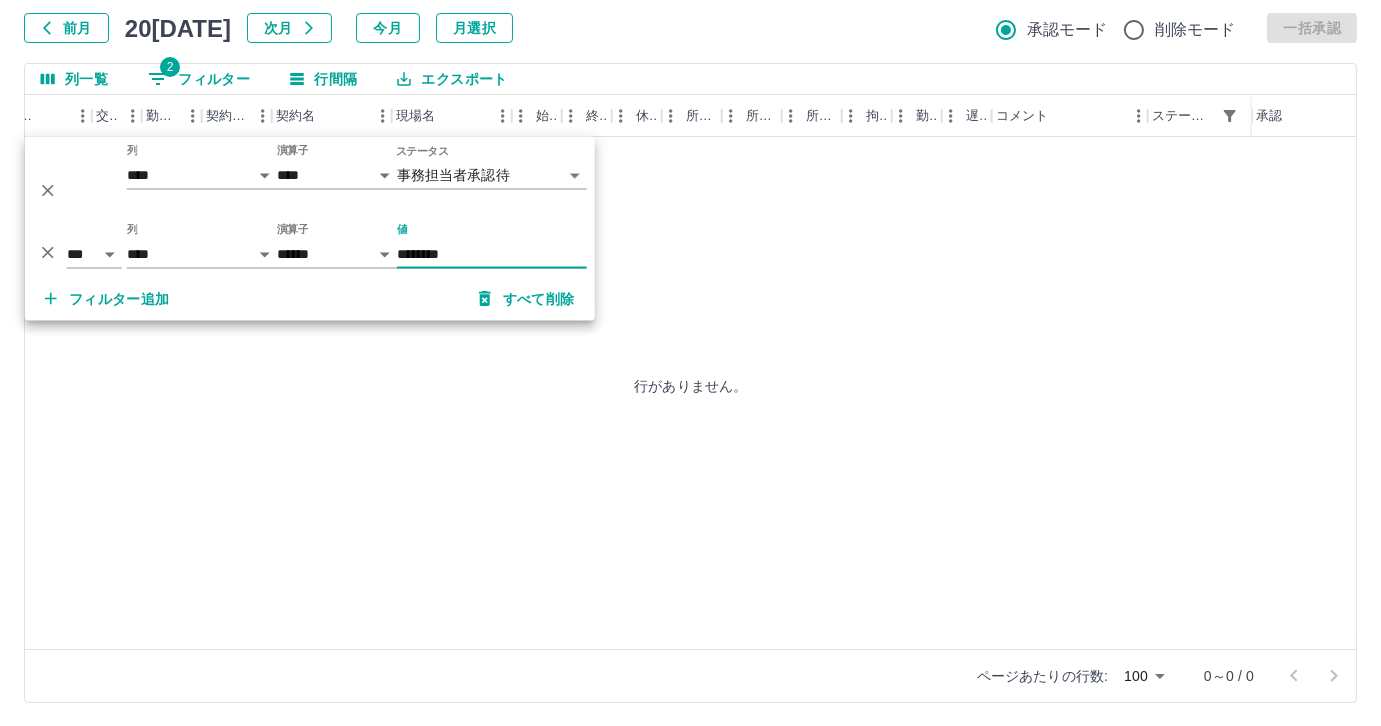 type on "********" 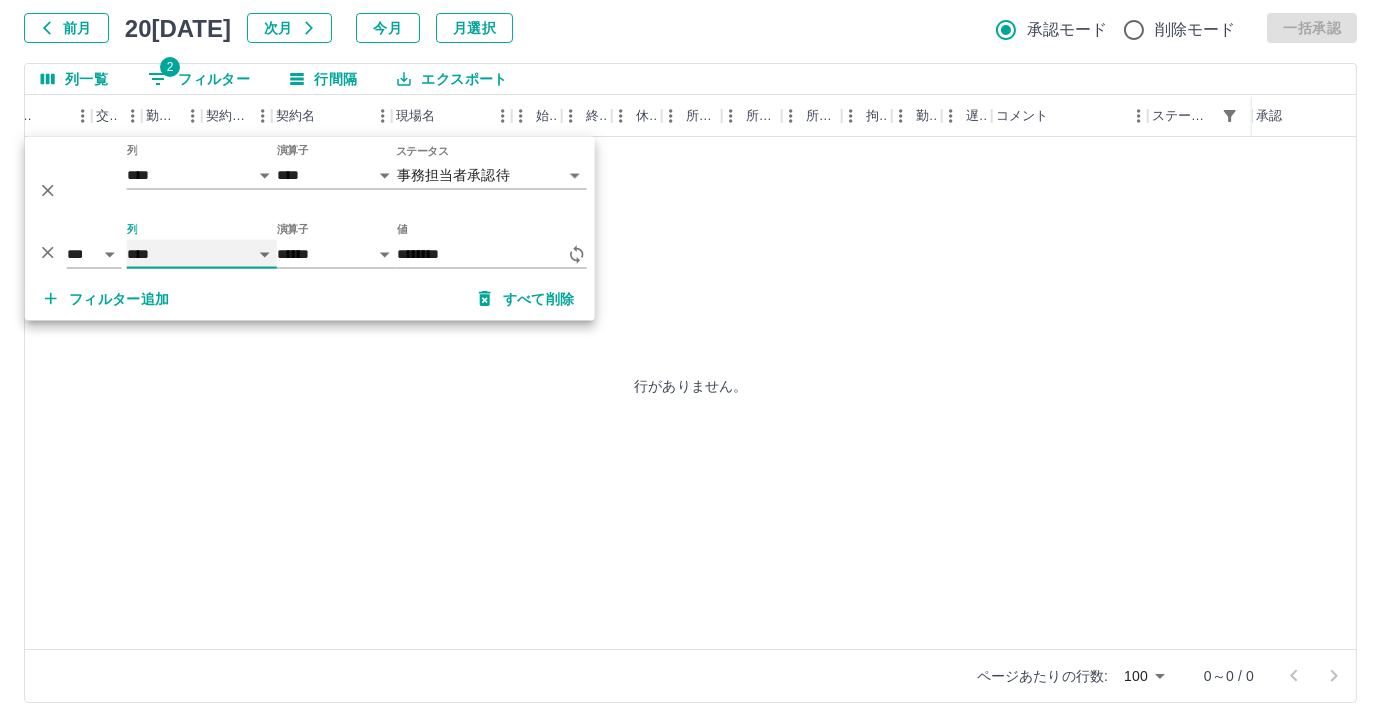 click on "**** *** **** *** *** **** ***** *** *** ** ** ** **** **** **** ** ** *** **** *****" at bounding box center (202, 254) 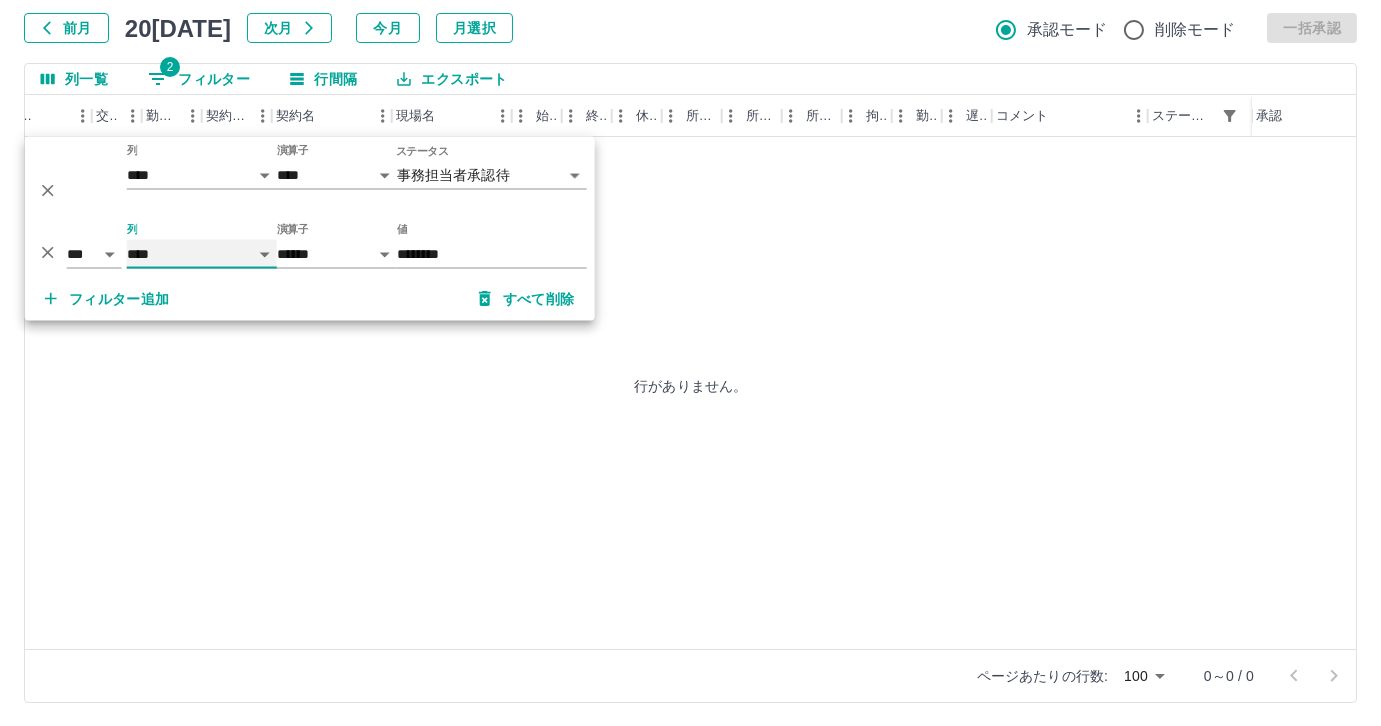 click on "**** *** **** *** *** **** ***** *** *** ** ** ** **** **** **** ** ** *** **** *****" at bounding box center [202, 254] 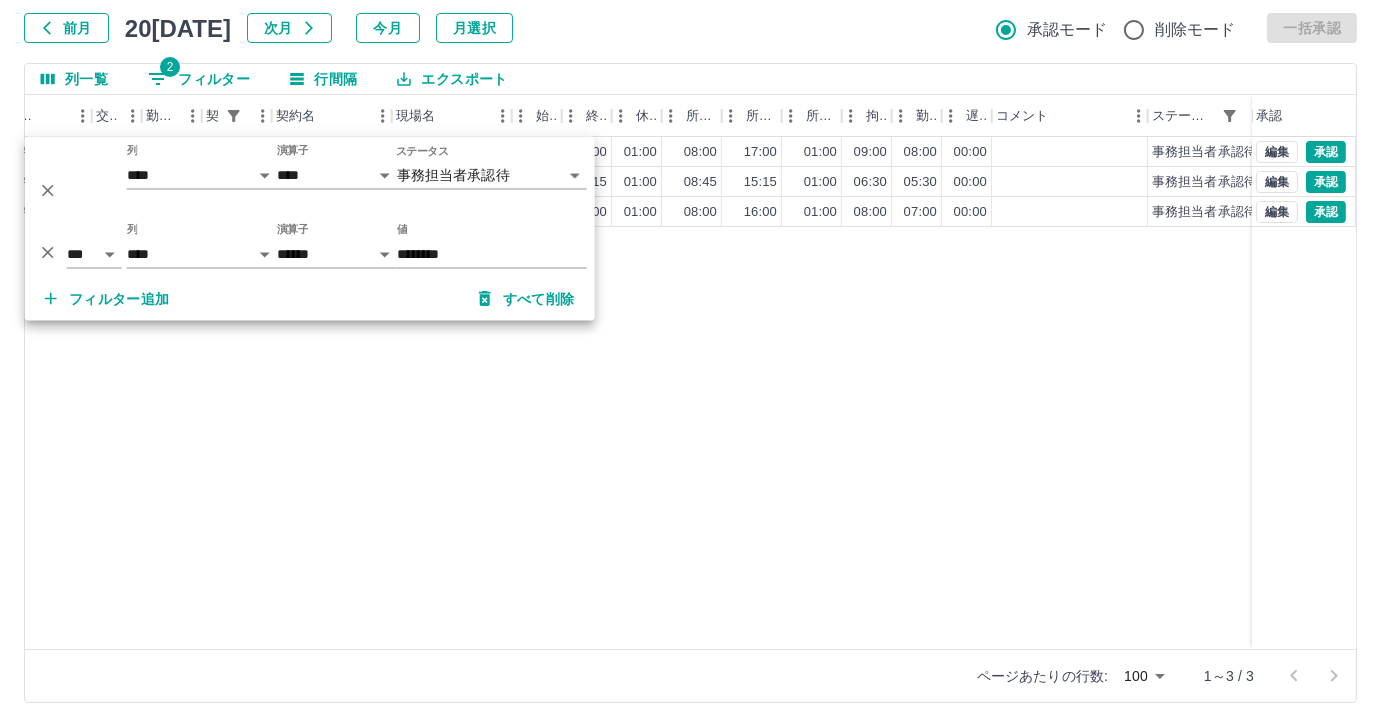 click on "[PERSON_NAME] 営業社員(P契約) [DATE] 往復 出勤 34992001 [PERSON_NAME][GEOGRAPHIC_DATA] [PERSON_NAME][GEOGRAPHIC_DATA] 08:00 17:00 01:00 08:00 17:00 01:00 09:00 08:00 00:00 事務担当者承認待 [PERSON_NAME] 営業社員(PT契約) [DATE] 往復 出勤 34992001 [PERSON_NAME]市 [PERSON_NAME]小学校 08:45 15:15 01:00 08:45 15:15 01:00 06:30 05:30 00:00 事務担当者承認待 [PERSON_NAME] 営業社員(PT契約) [DATE] 往復 出勤 34992001 [PERSON_NAME]市 [PERSON_NAME]小学校 08:00 16:00 01:00 08:00 16:00 01:00 08:00 07:00 00:00 事務担当者承認待 編集 承認 編集 承認 編集 承認" at bounding box center (499, 393) 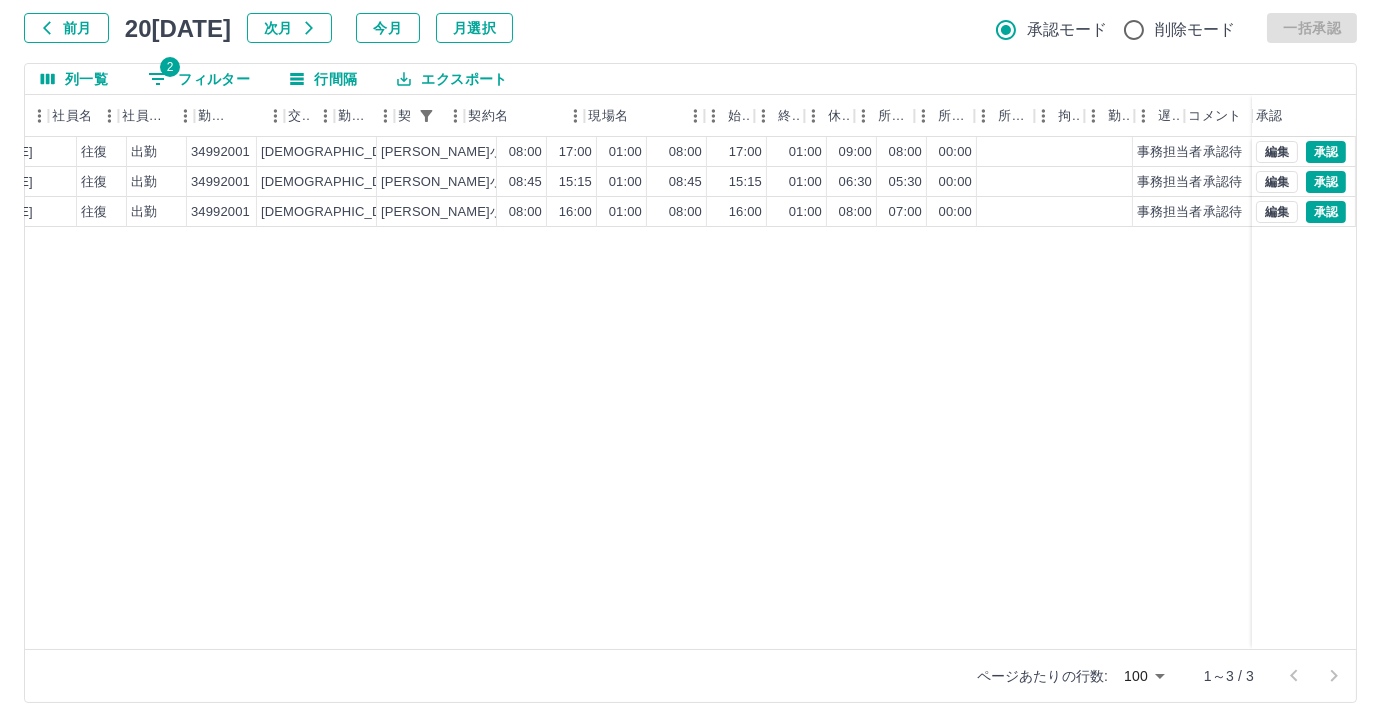 scroll, scrollTop: 0, scrollLeft: 0, axis: both 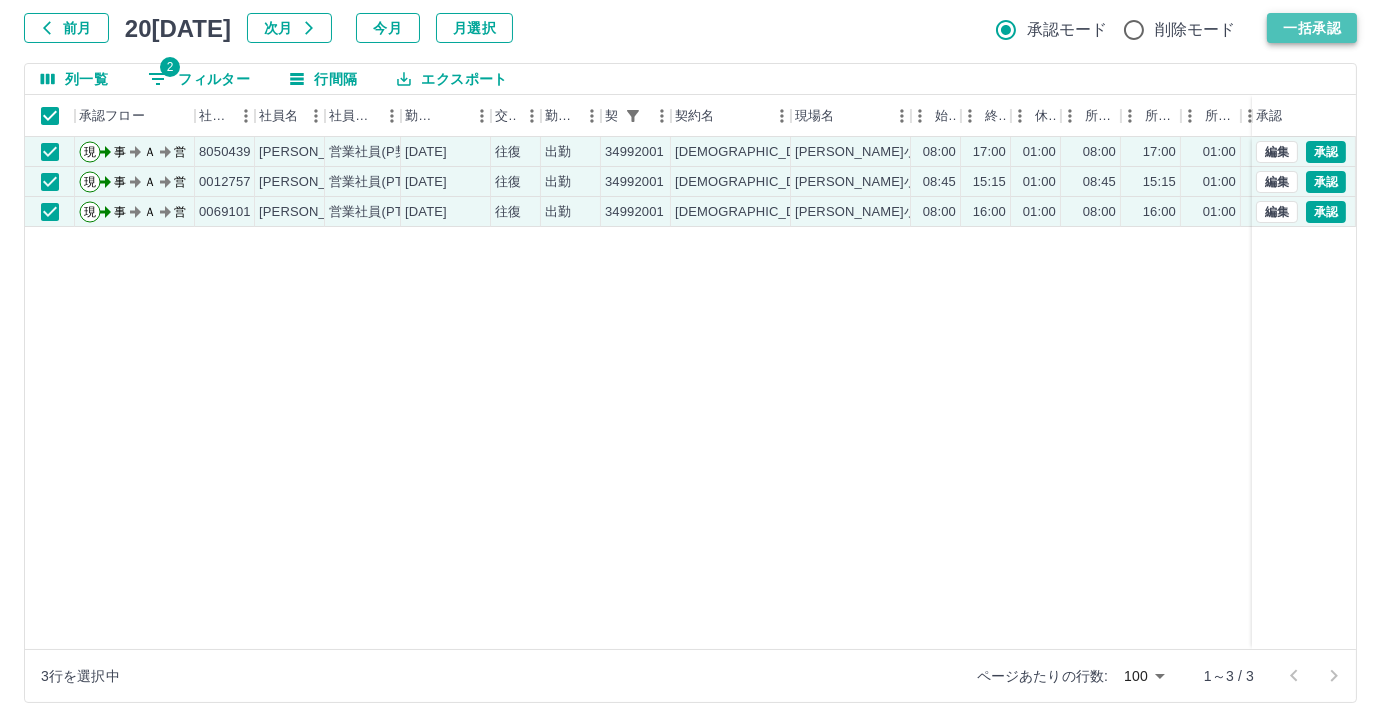 click on "一括承認" at bounding box center [1312, 28] 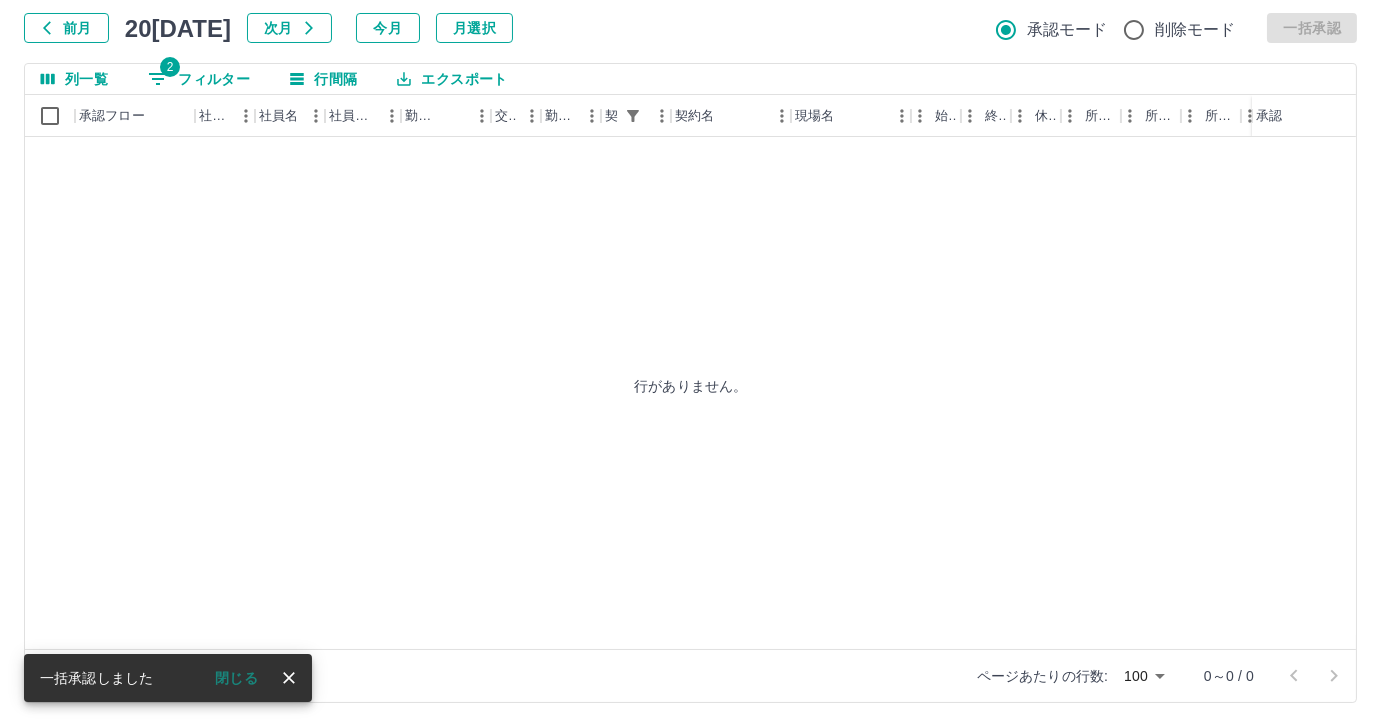 click on "勤務実績承認 前月 [DATE] 次月 今月 月選択 承認モード 削除モード 一括承認 列一覧 2 フィルター 行間隔 エクスポート 承認フロー 社員番号 社員名 社員区分 勤務日 交通費 勤務区分 契約コード 契約名 現場名 始業 終業 休憩 所定開始 所定終業 所定休憩 拘束 勤務 遅刻等 コメント ステータス 承認 行がありません。 ページあたりの行数: 100 *** 0～0 / 0 一括承認しました 閉じる" at bounding box center (690, 329) 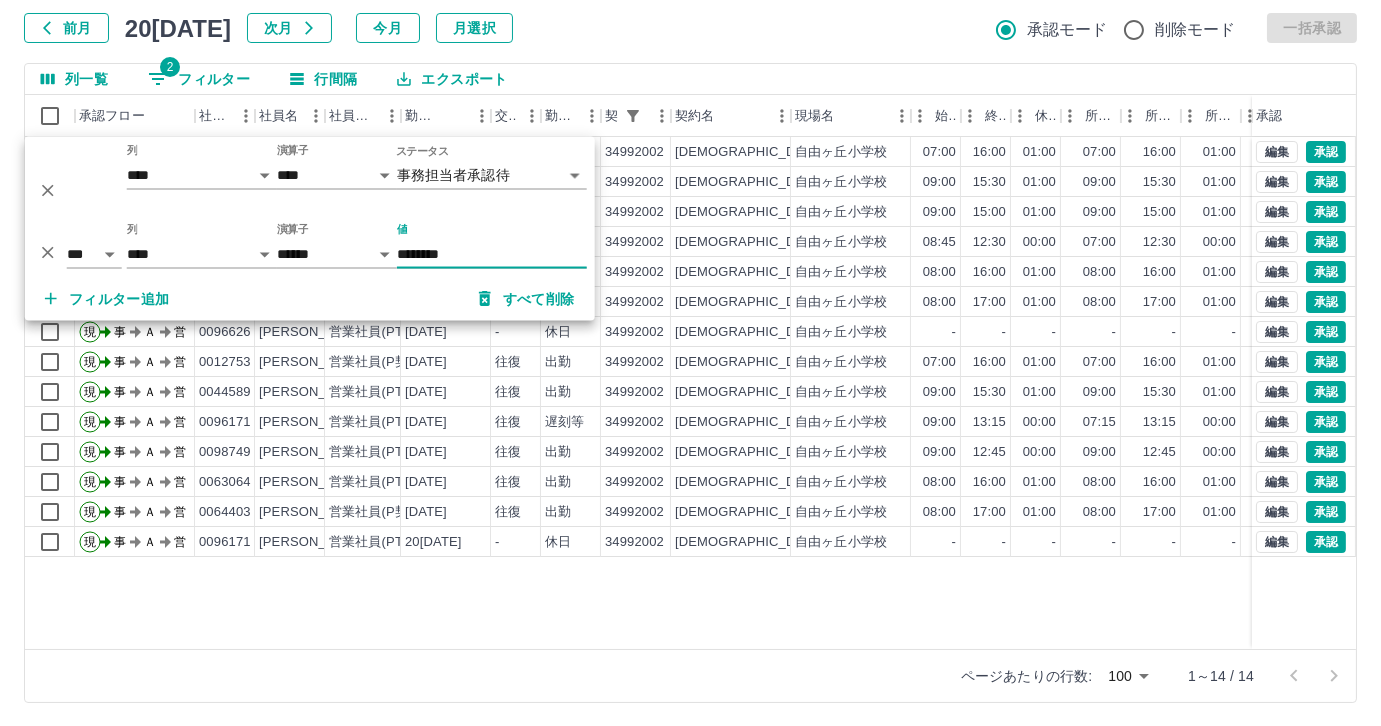 type on "********" 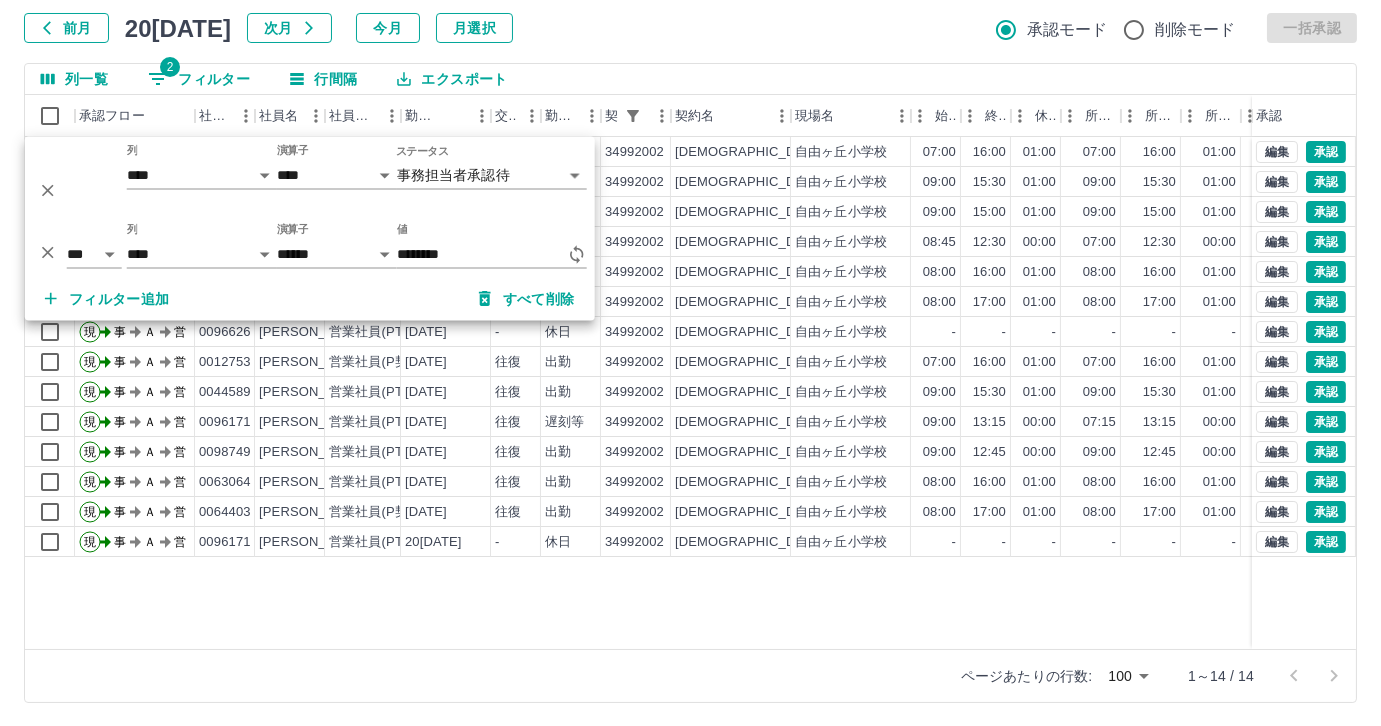 click on "現 事 Ａ 営 0012753 [PERSON_NAME] 営業社員(P契約) [DATE] 往復 出勤 34992002 [PERSON_NAME][GEOGRAPHIC_DATA] 自由ヶ丘小学校 07:00 16:00 01:00 07:00 16:00 01:00 09:00 08:00 00:00 事務担当者承認待 現 事 Ａ 営 0098749 [PERSON_NAME] 営業社員(PT契約) [DATE] 往復 出勤 34992002 [PERSON_NAME][GEOGRAPHIC_DATA] 自由ヶ丘小学校 09:00 15:30 01:00 09:00 15:30 01:00 06:30 05:30 00:00 事務担当者承認待 現 事 Ａ 営 0096171 [PERSON_NAME] 営業社員(PT契約) [DATE] 往復 出勤 34992002 [PERSON_NAME]市 自由ヶ丘小学校 09:00 15:00 01:00 09:00 15:00 01:00 06:00 05:00 00:00 事務担当者承認待 現 事 Ａ 営 0096626 [PERSON_NAME] 営業社員(PT契約) [DATE] 往復 遅刻等 34992002 [PERSON_NAME][GEOGRAPHIC_DATA] 自由ヶ丘小学校 08:45 12:30 00:00 07:00 12:30 00:00 03:45 03:45 01:45 私用の為 事務担当者承認待 現 事 Ａ 営 0063064 [PERSON_NAME] 営業社員(PT契約) [DATE] 往復 出勤 34992002 [PERSON_NAME][GEOGRAPHIC_DATA] 自由ヶ丘小学校 08:00 16:00 01:00 08:00 16:00 01:00" at bounding box center [898, 393] 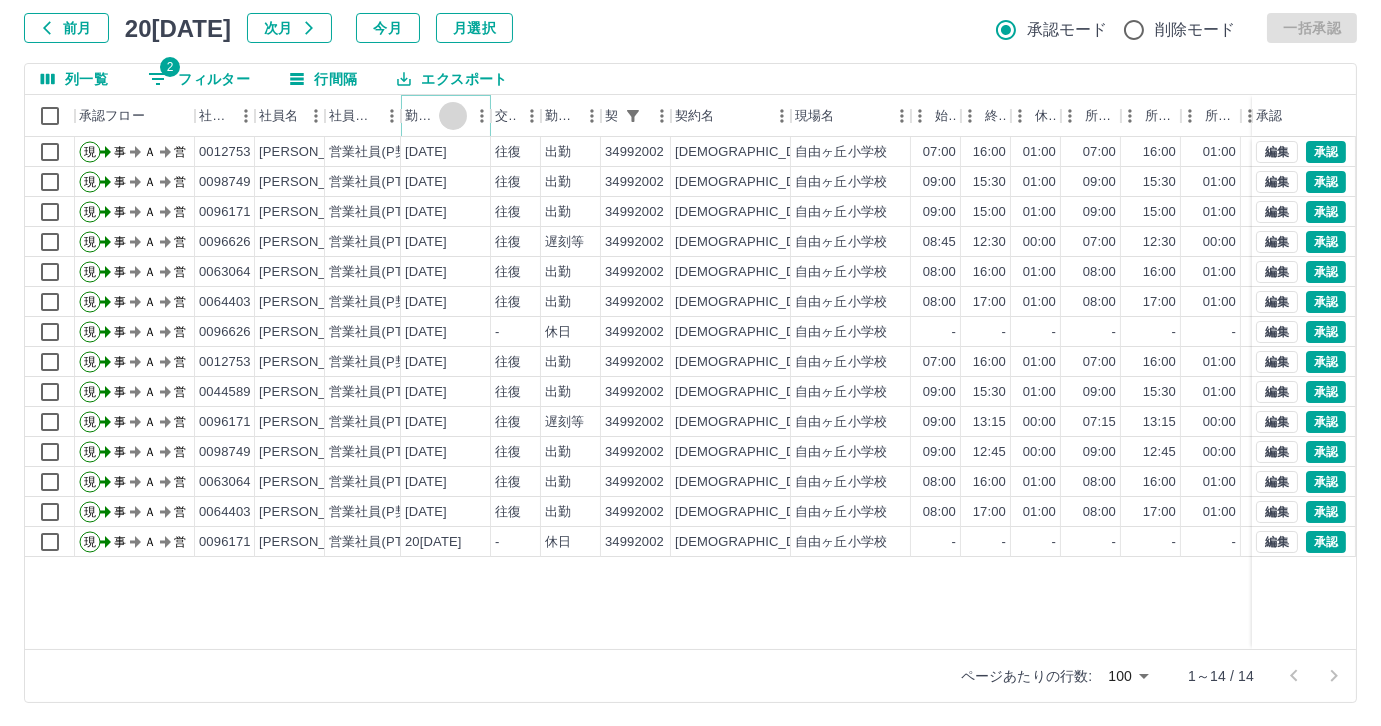 click 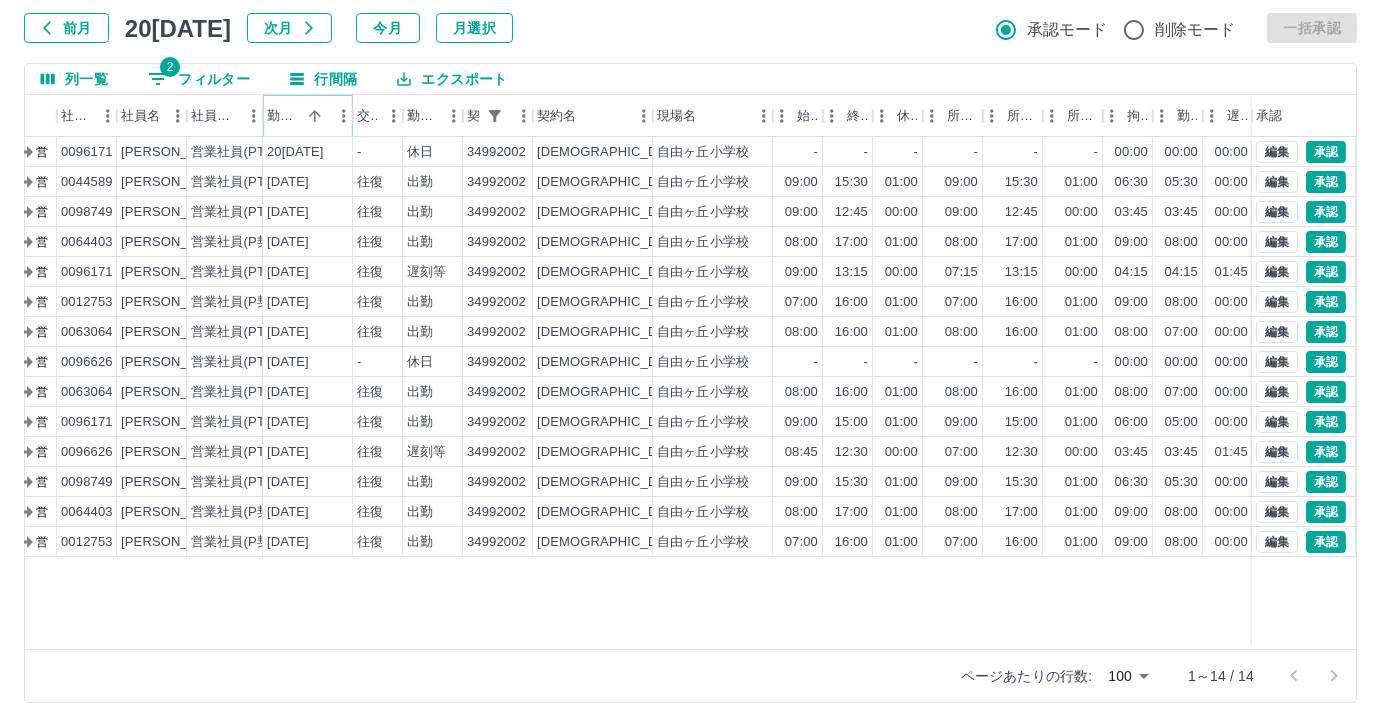 scroll, scrollTop: 0, scrollLeft: 140, axis: horizontal 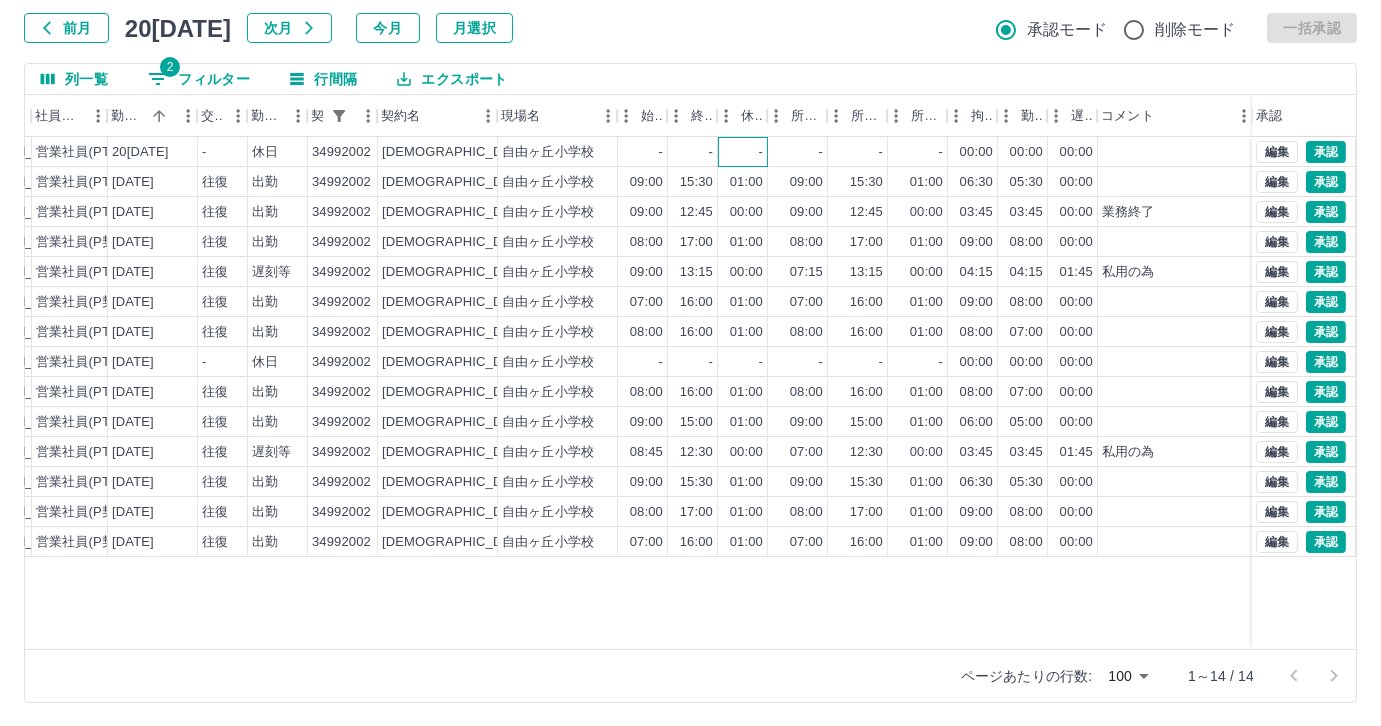 click on "-" at bounding box center (761, 152) 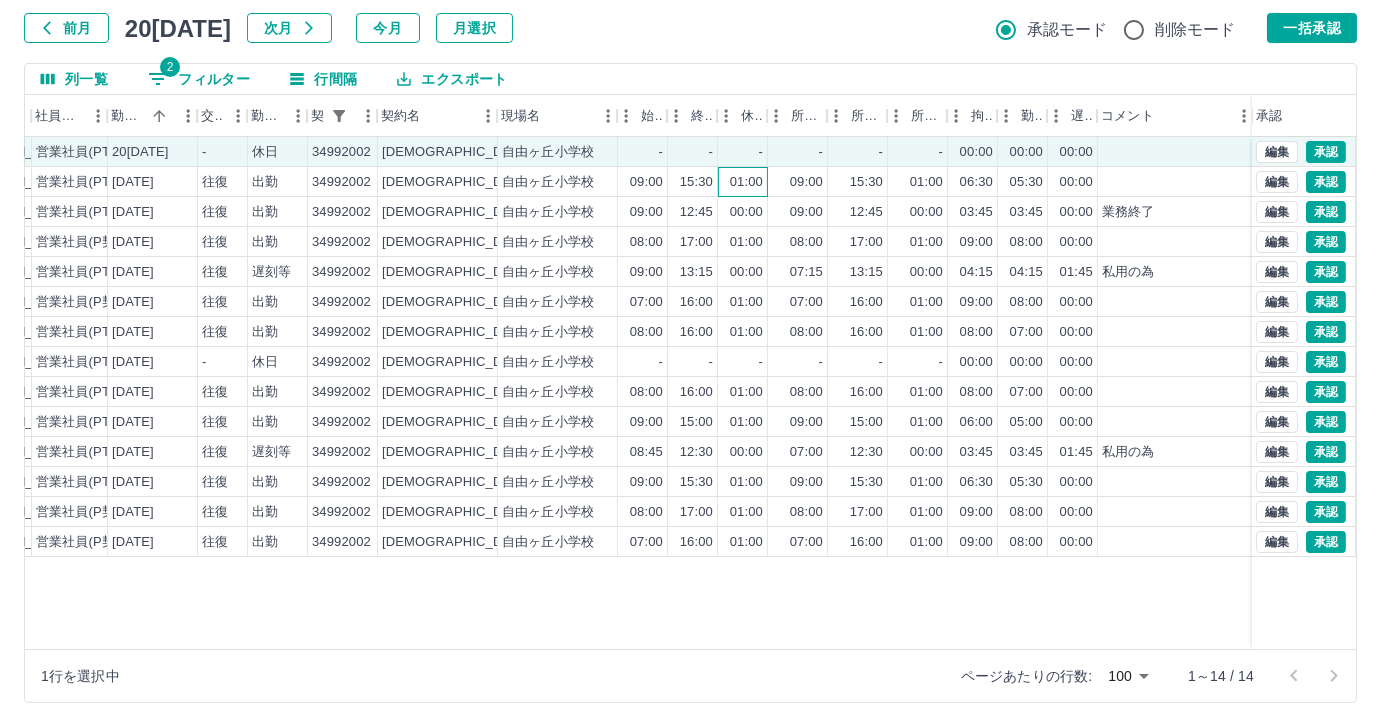 click on "01:00" at bounding box center [746, 182] 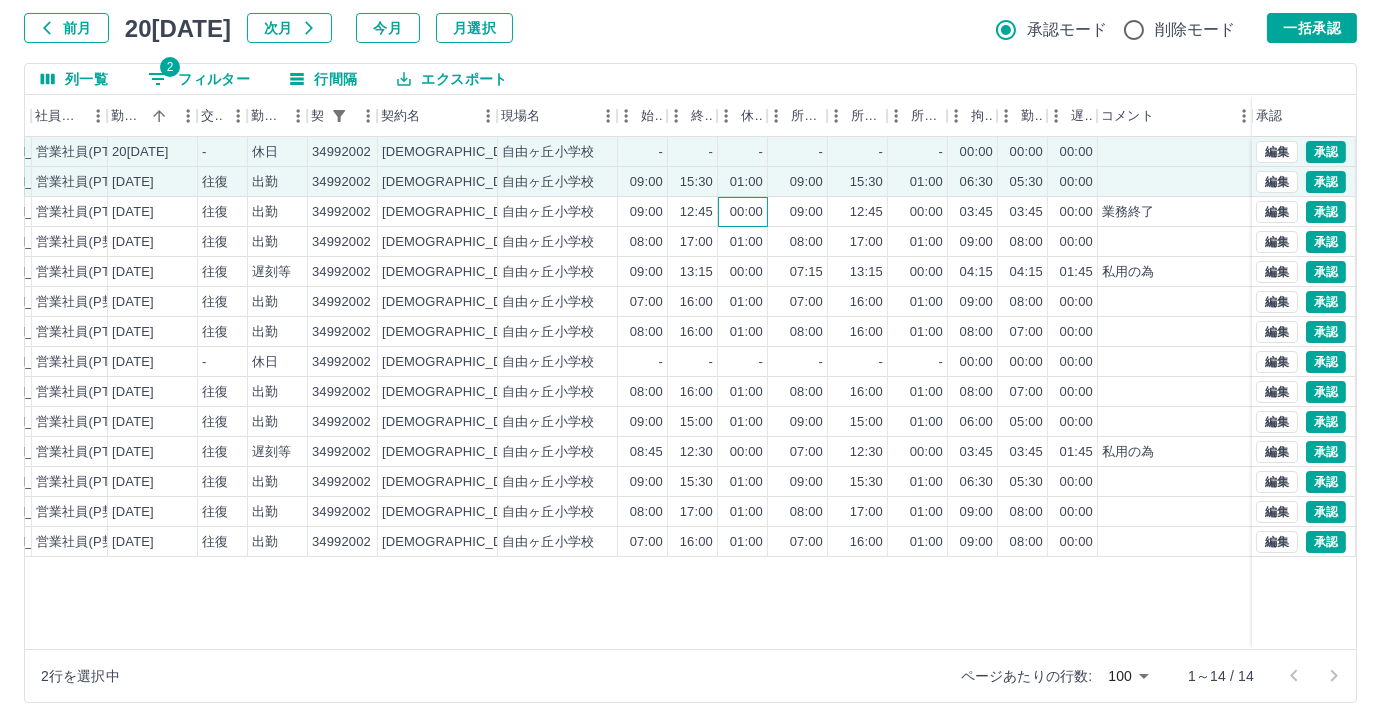click on "00:00" at bounding box center [746, 212] 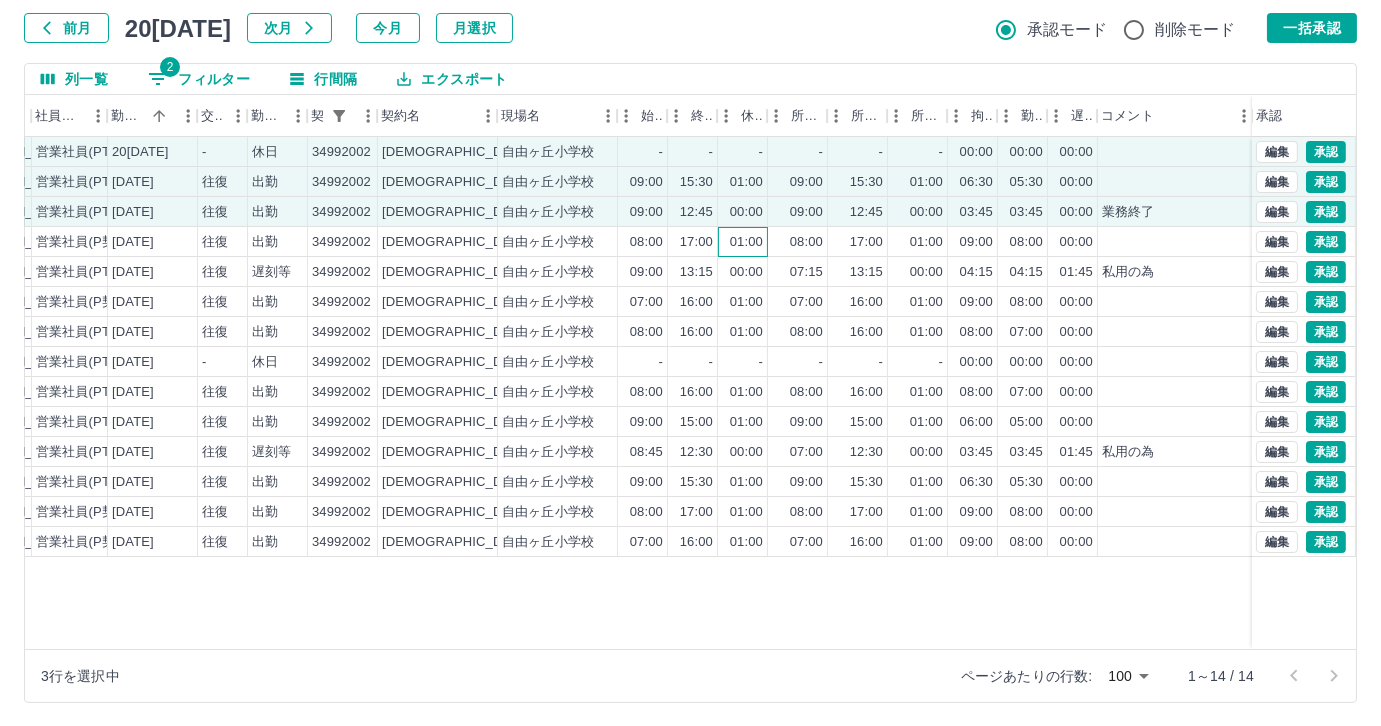 click on "01:00" at bounding box center [743, 242] 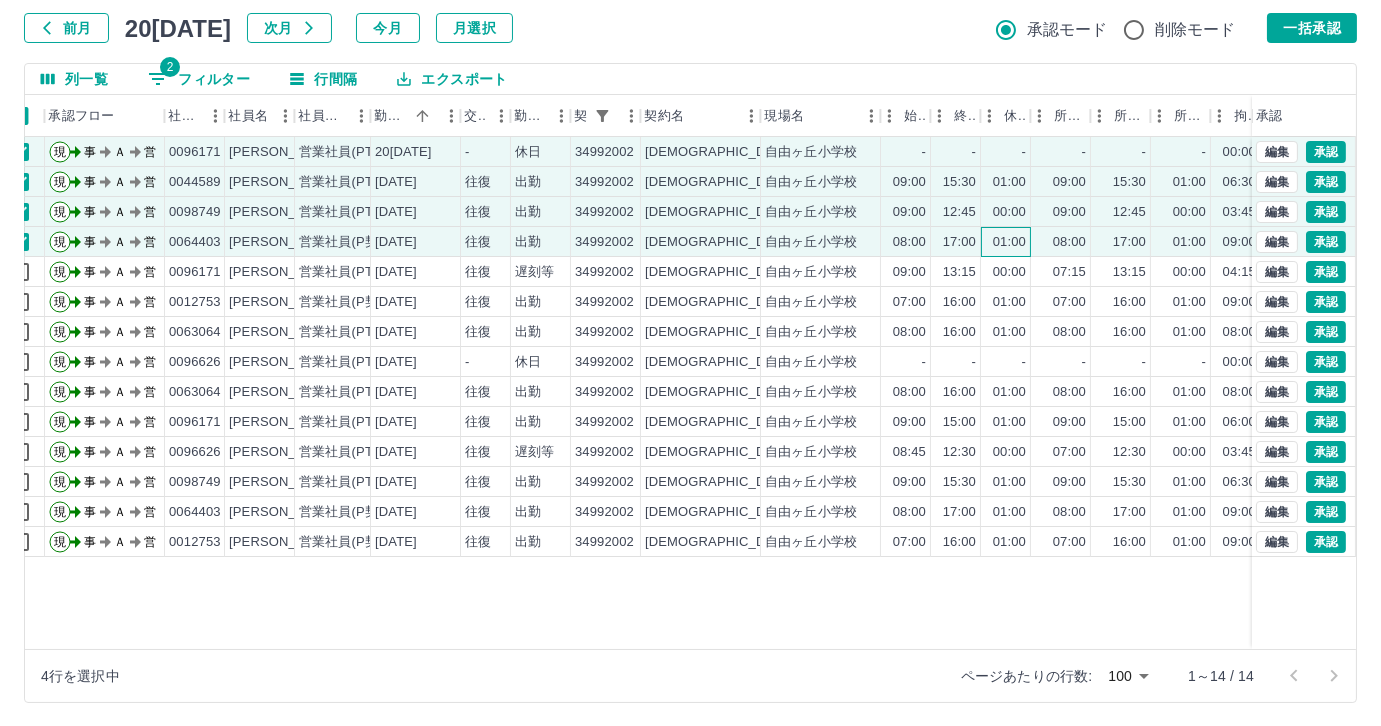 scroll, scrollTop: 0, scrollLeft: 29, axis: horizontal 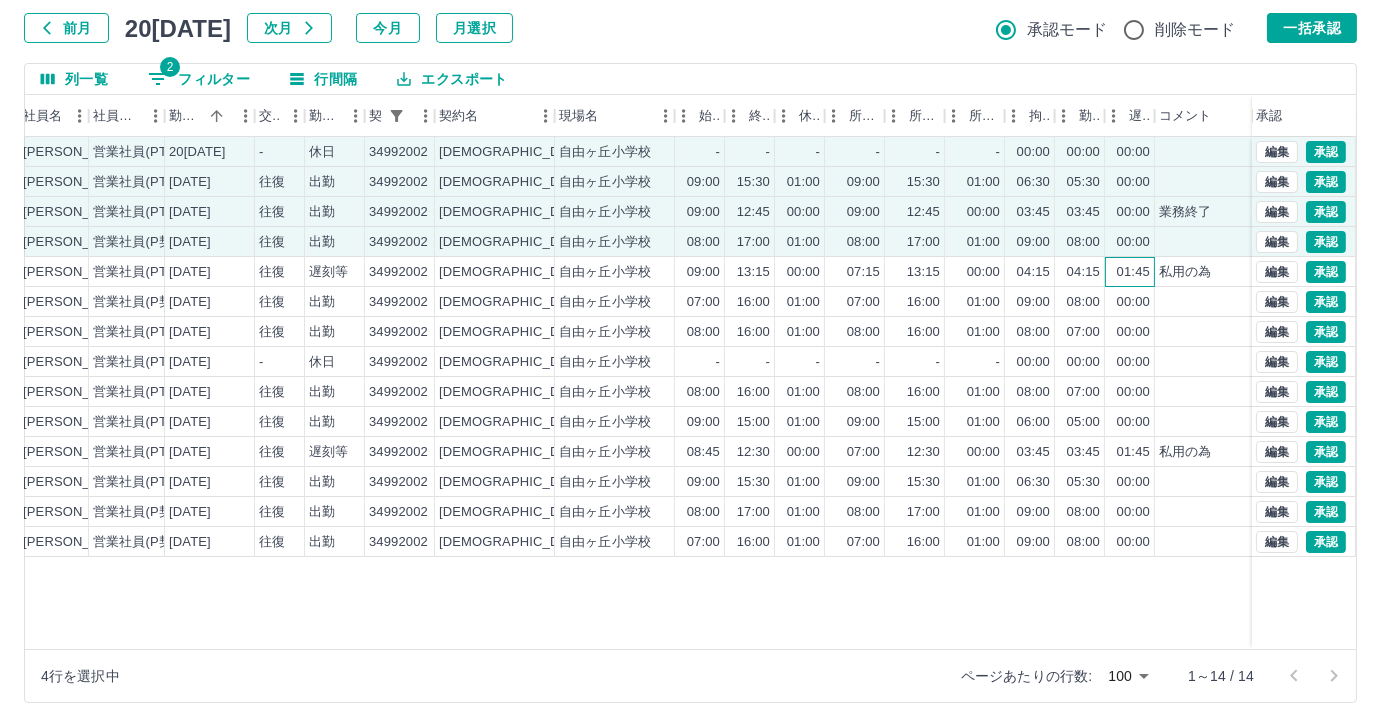 click on "01:45" at bounding box center (1133, 272) 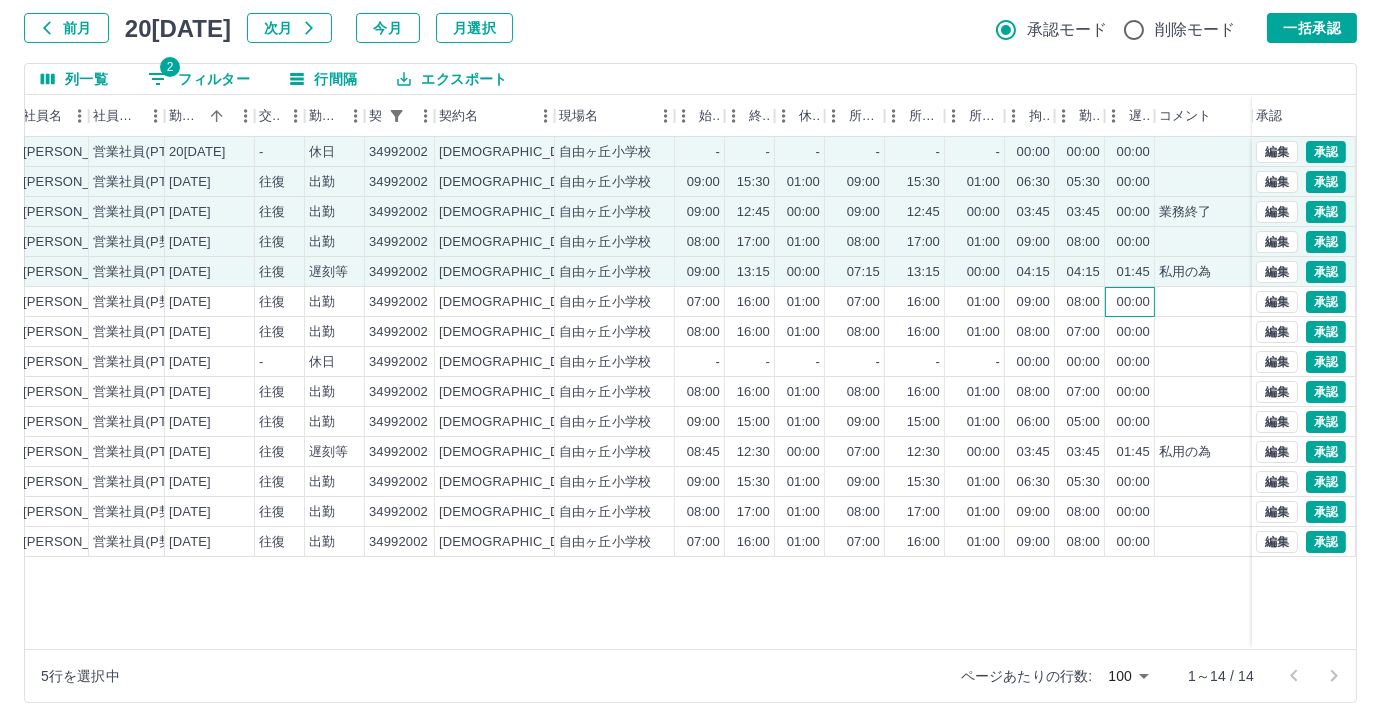 click on "00:00" at bounding box center (1130, 302) 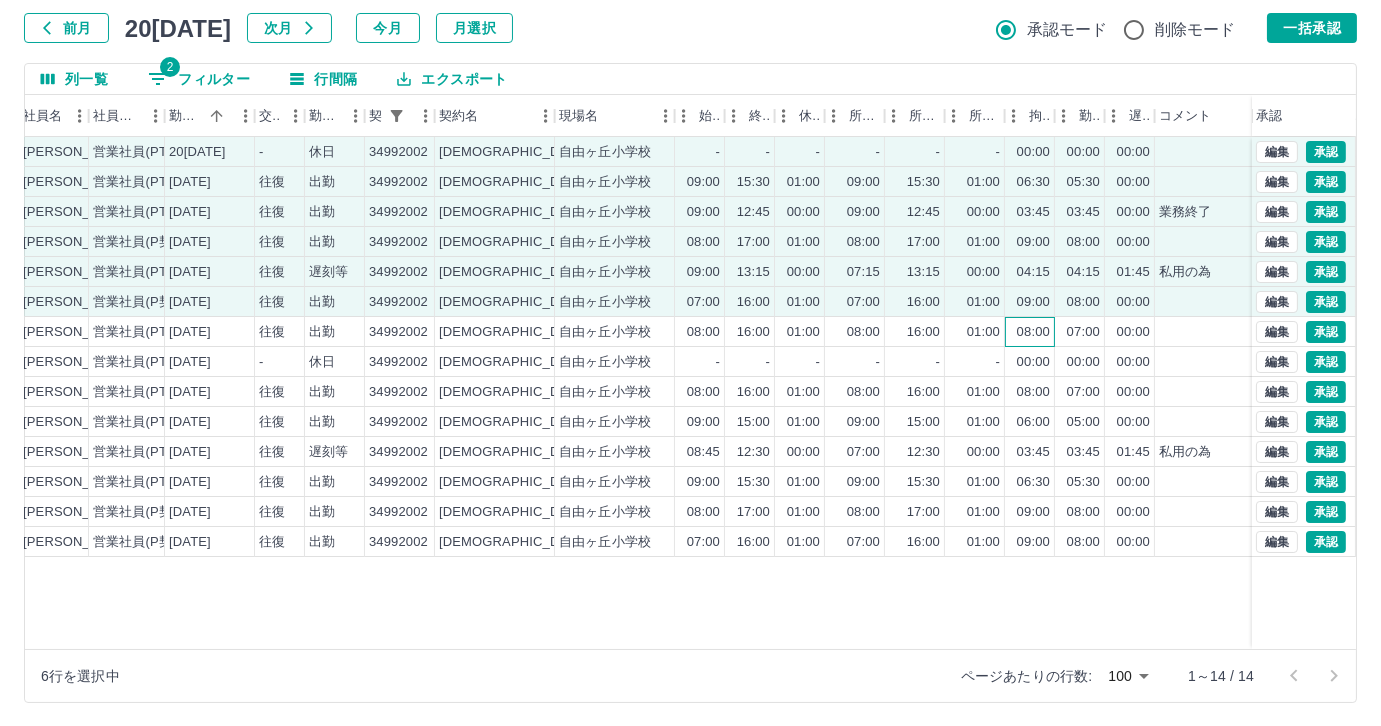 click on "08:00" at bounding box center [1033, 332] 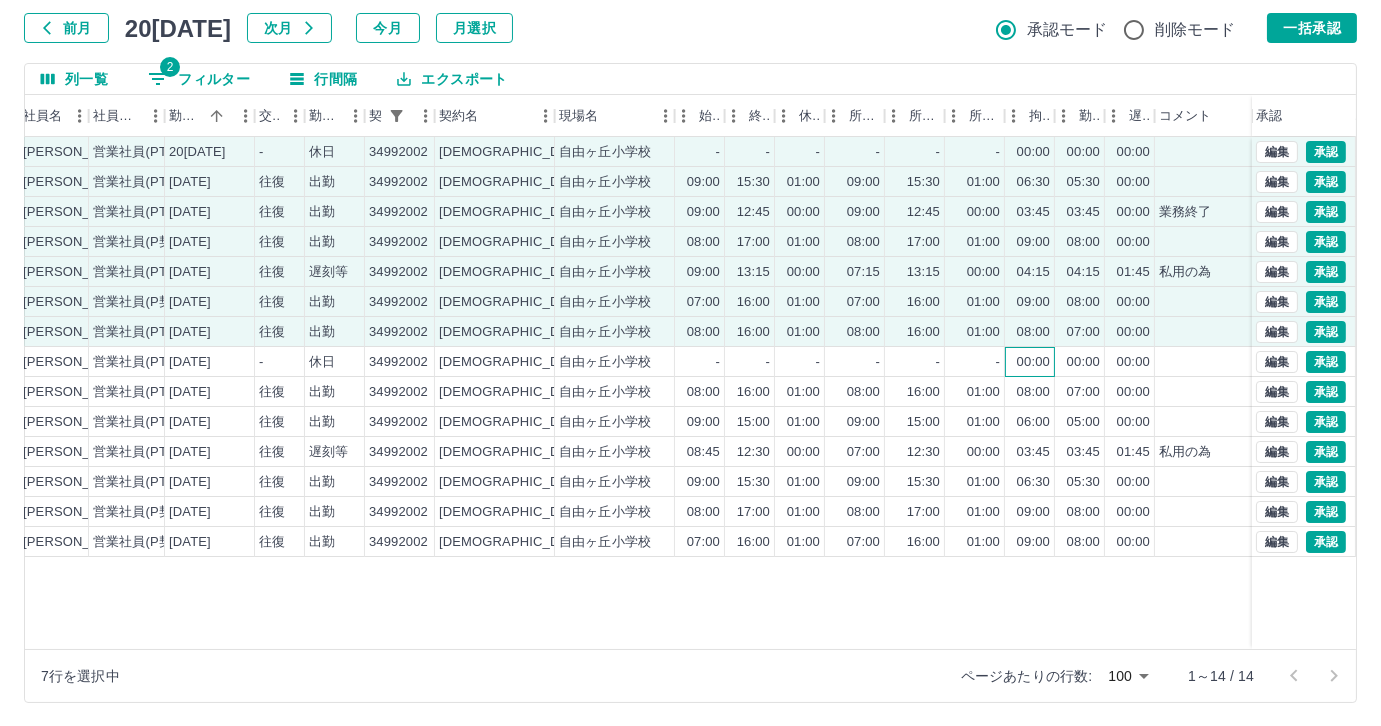 click on "00:00" at bounding box center (1033, 362) 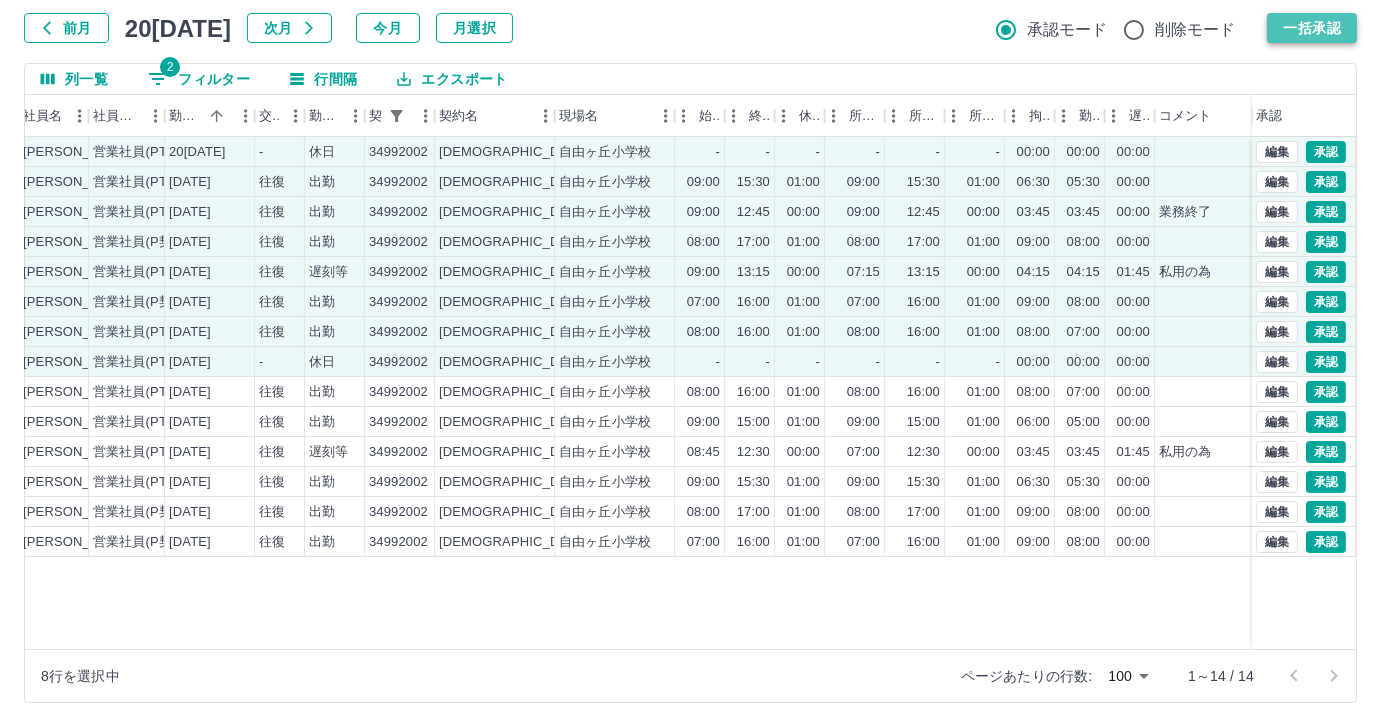 click on "一括承認" at bounding box center (1312, 28) 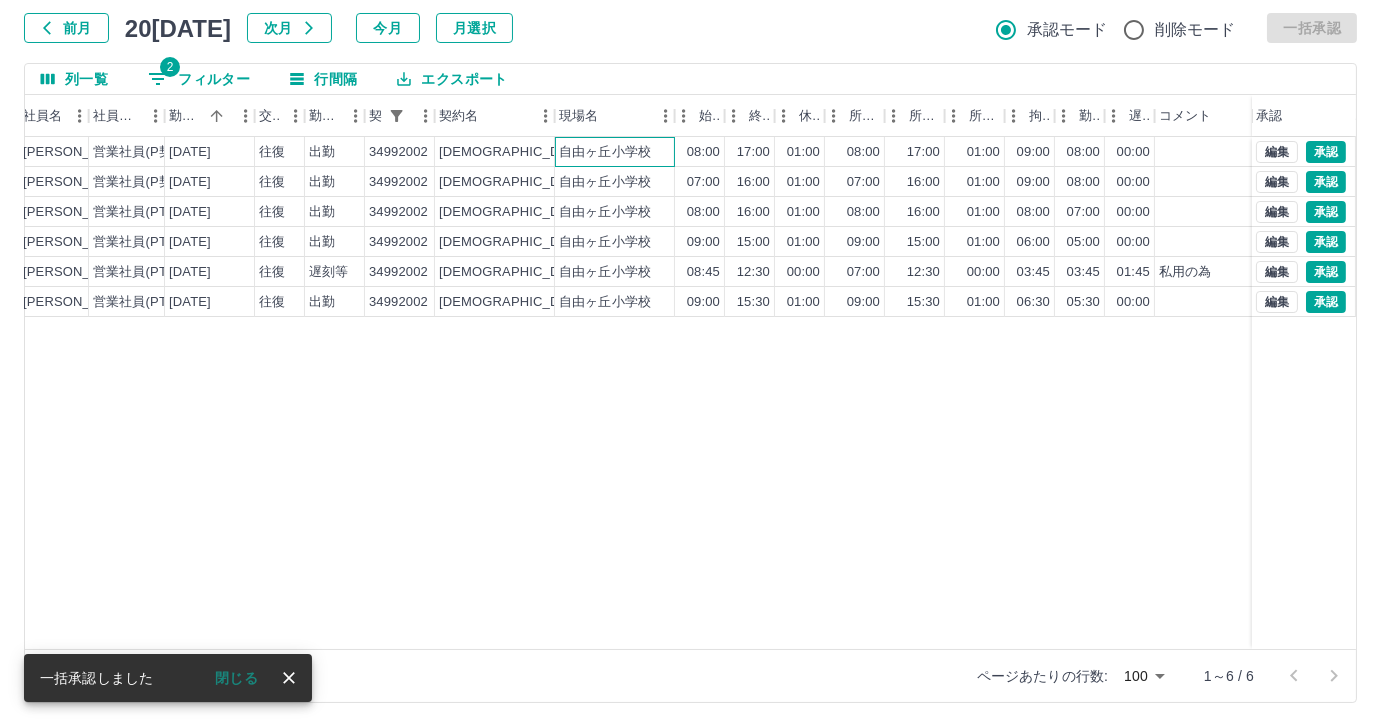 click on "自由ヶ丘小学校" at bounding box center [615, 152] 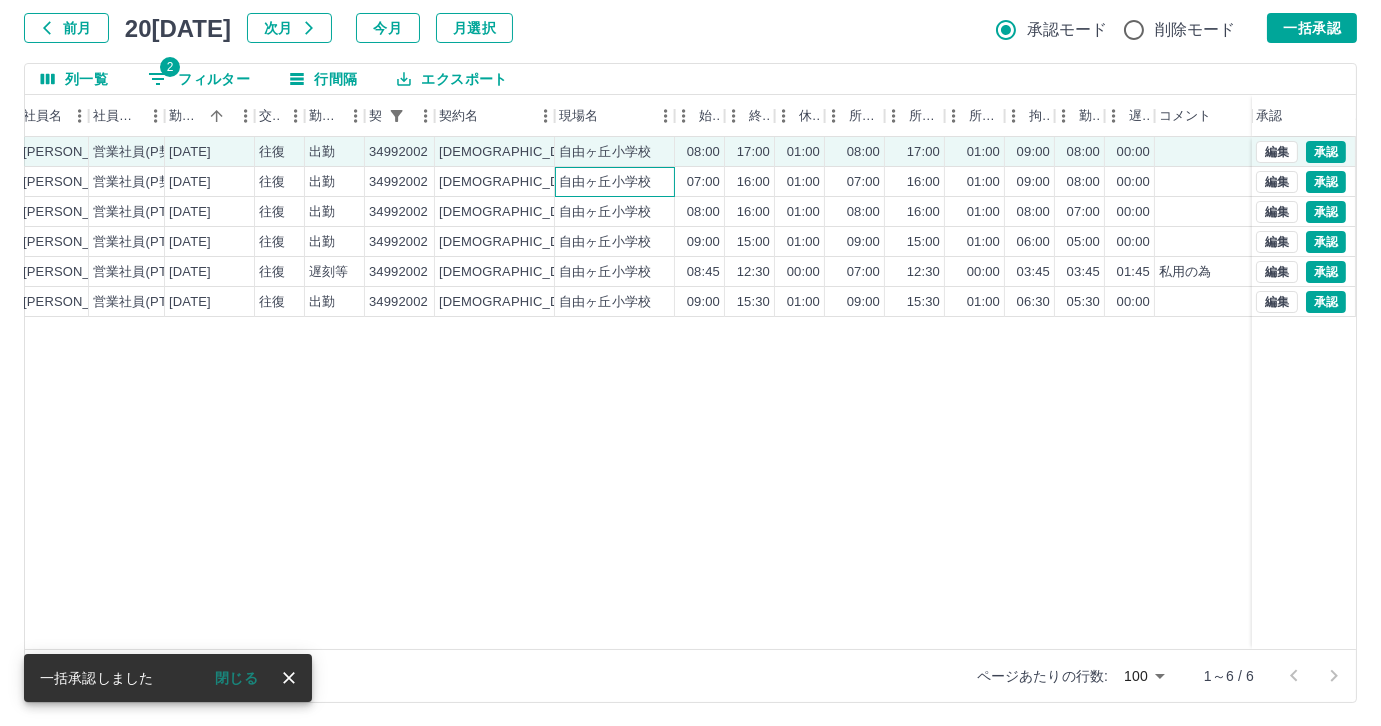 click on "自由ヶ丘小学校" at bounding box center [615, 182] 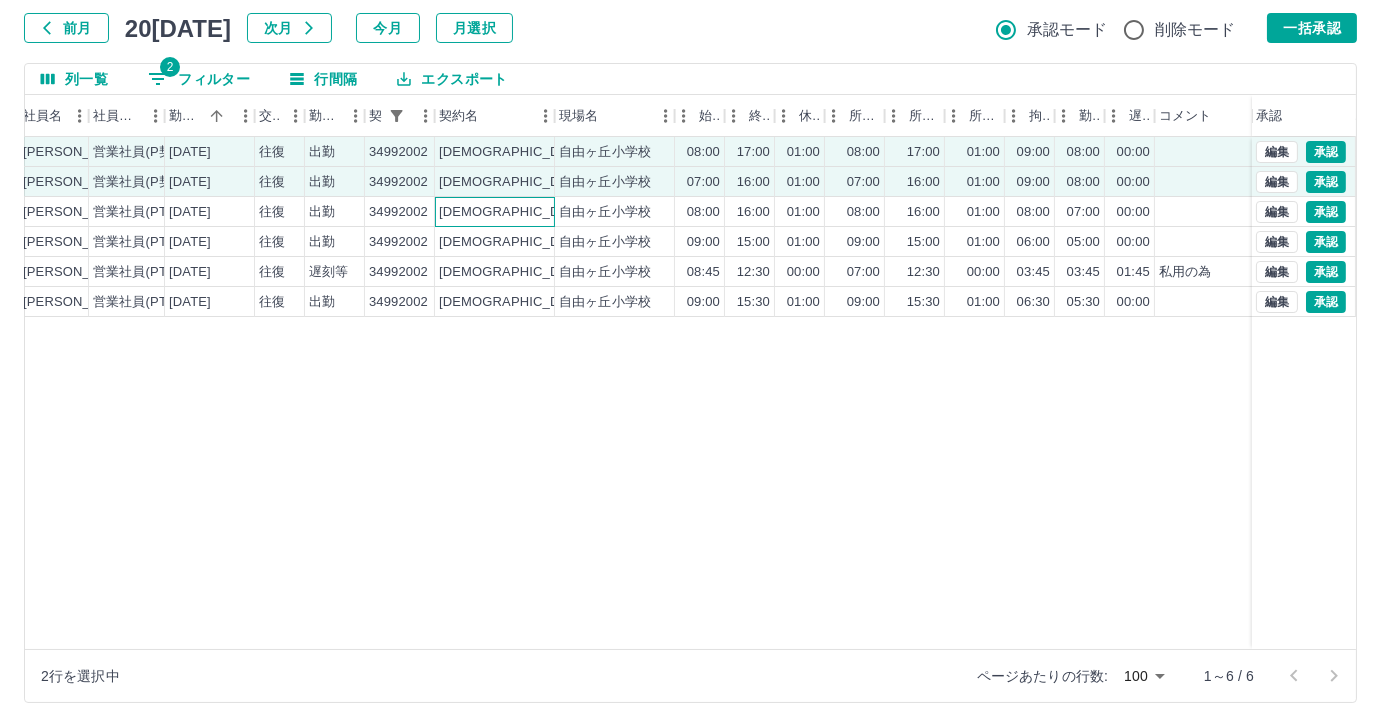 click on "[DEMOGRAPHIC_DATA]市" at bounding box center (495, 212) 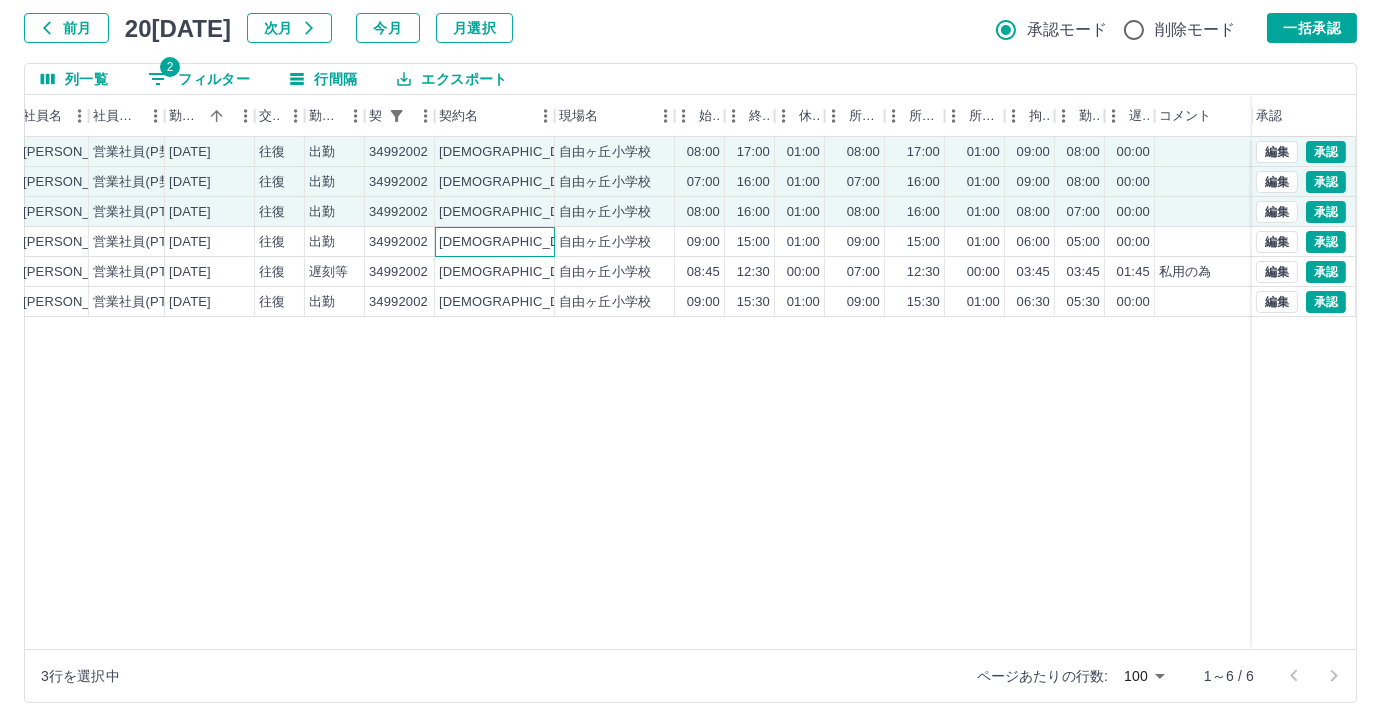 click on "[DEMOGRAPHIC_DATA]市" at bounding box center [495, 242] 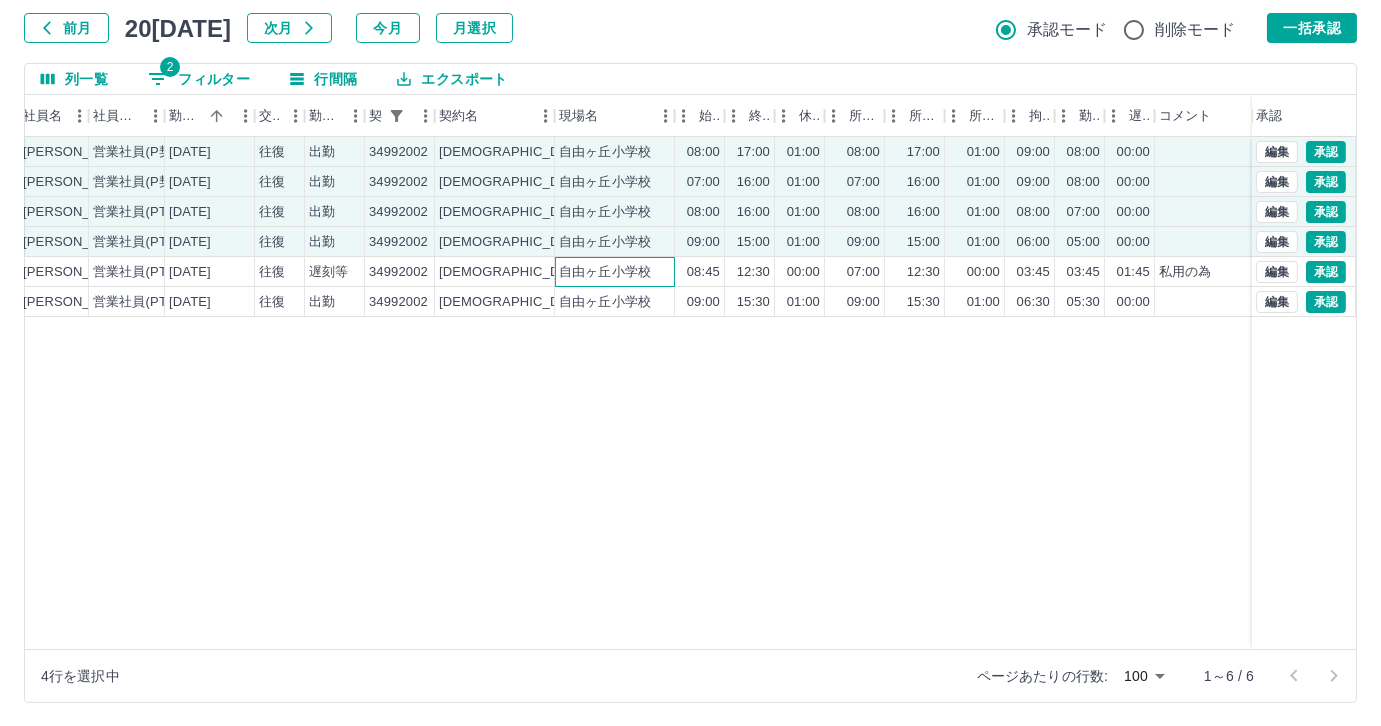 click on "自由ヶ丘小学校" at bounding box center [615, 272] 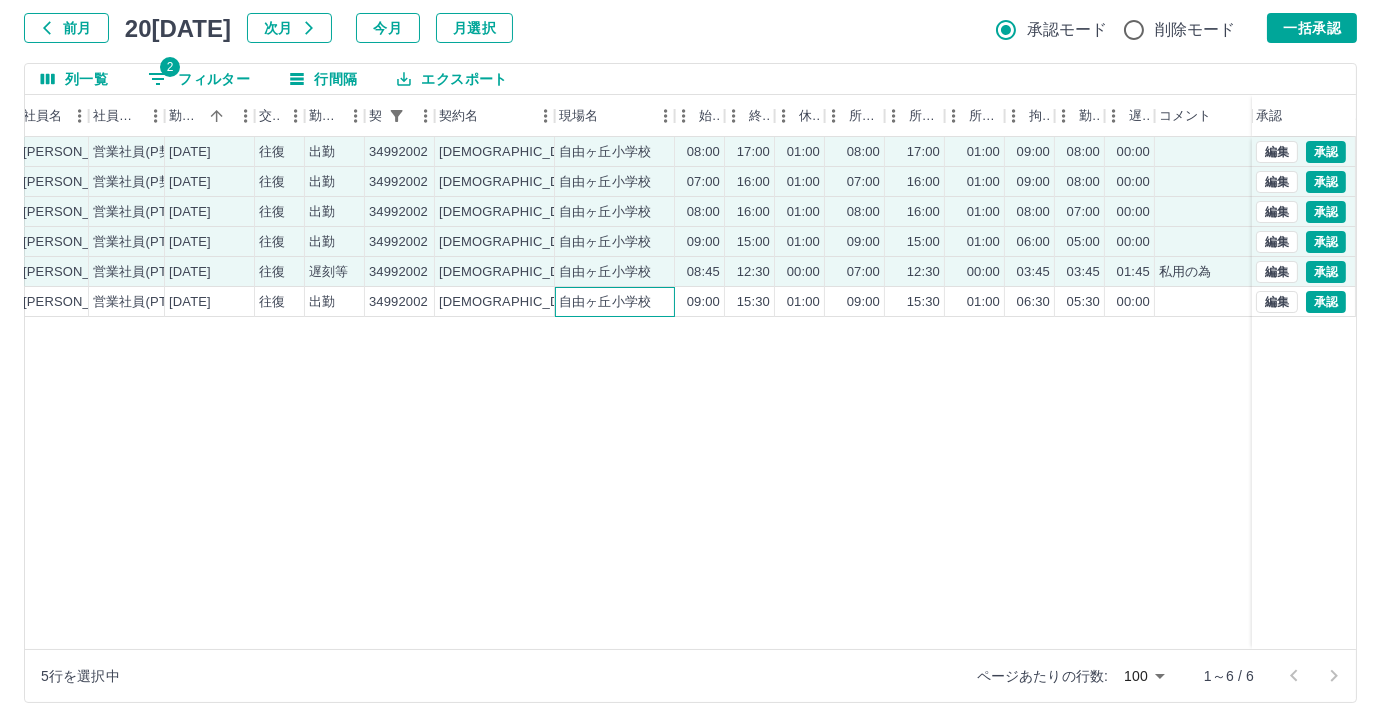 click on "自由ヶ丘小学校" at bounding box center [615, 302] 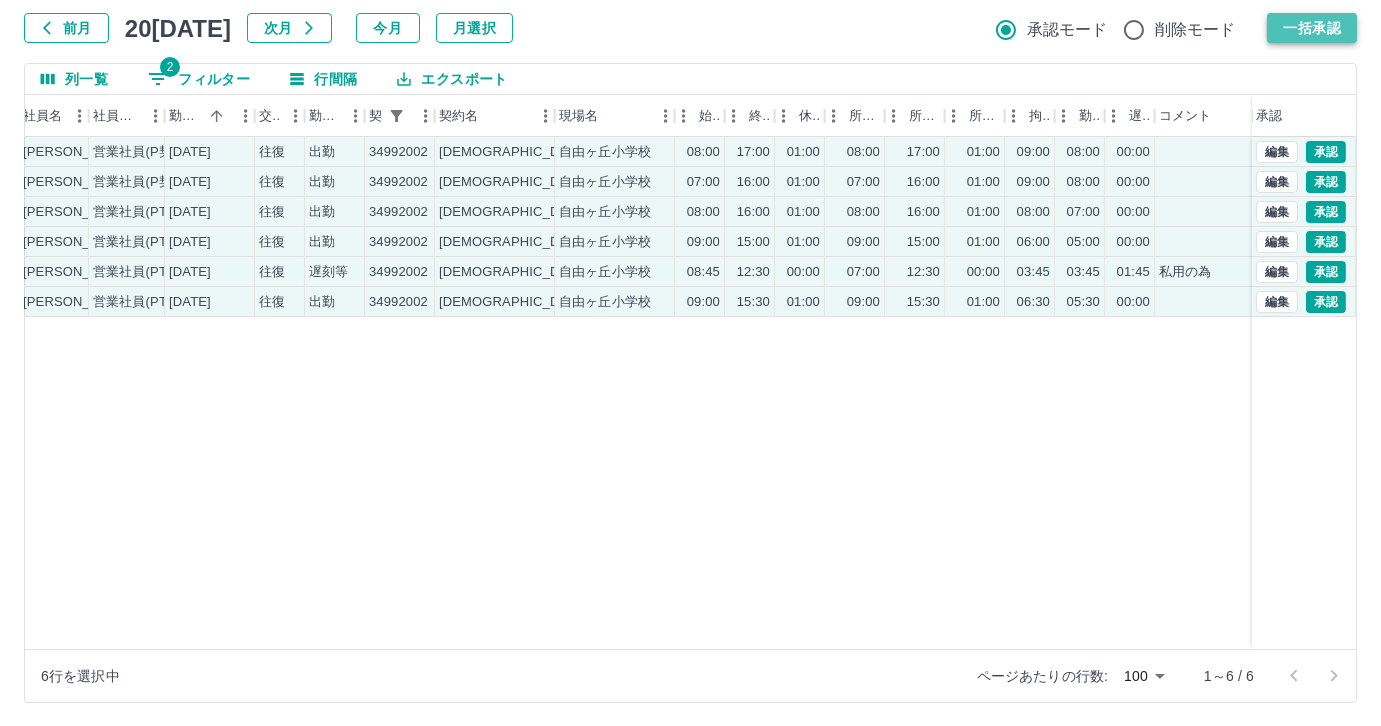 click on "一括承認" at bounding box center (1312, 28) 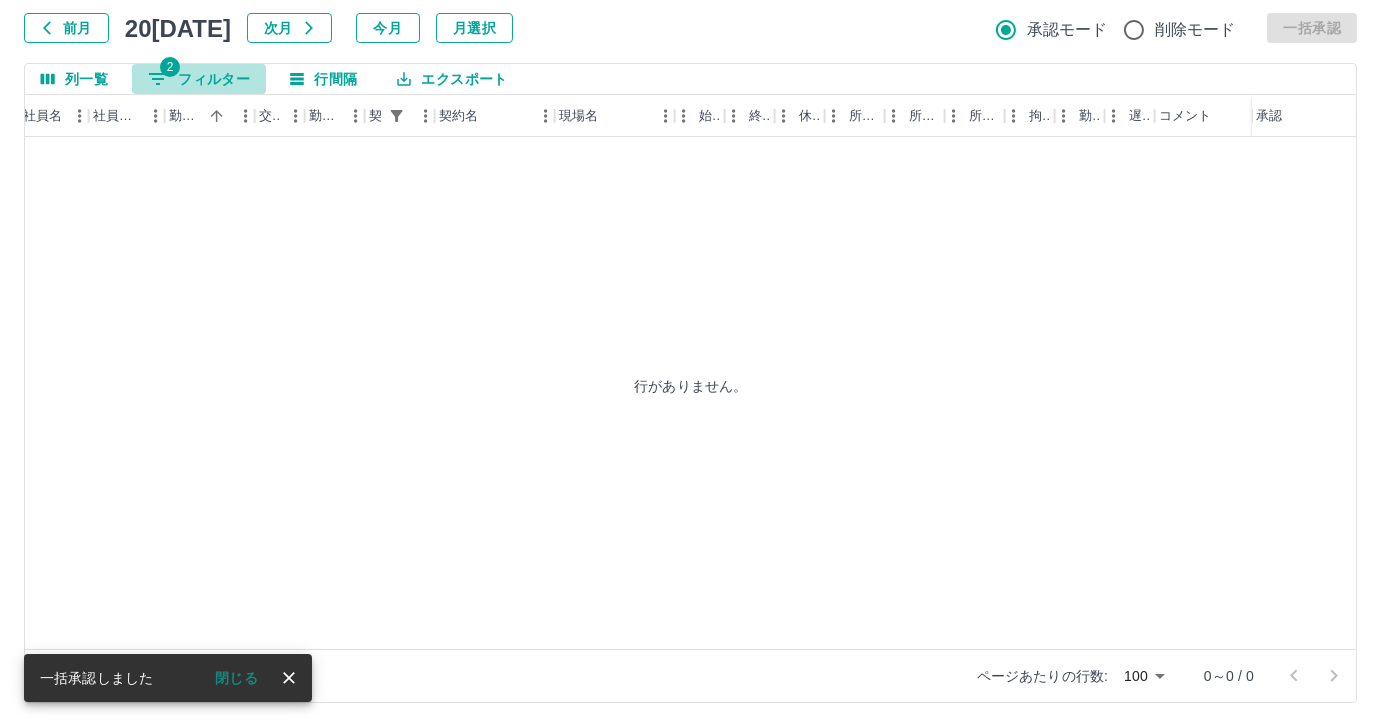 click on "2 フィルター" at bounding box center (199, 79) 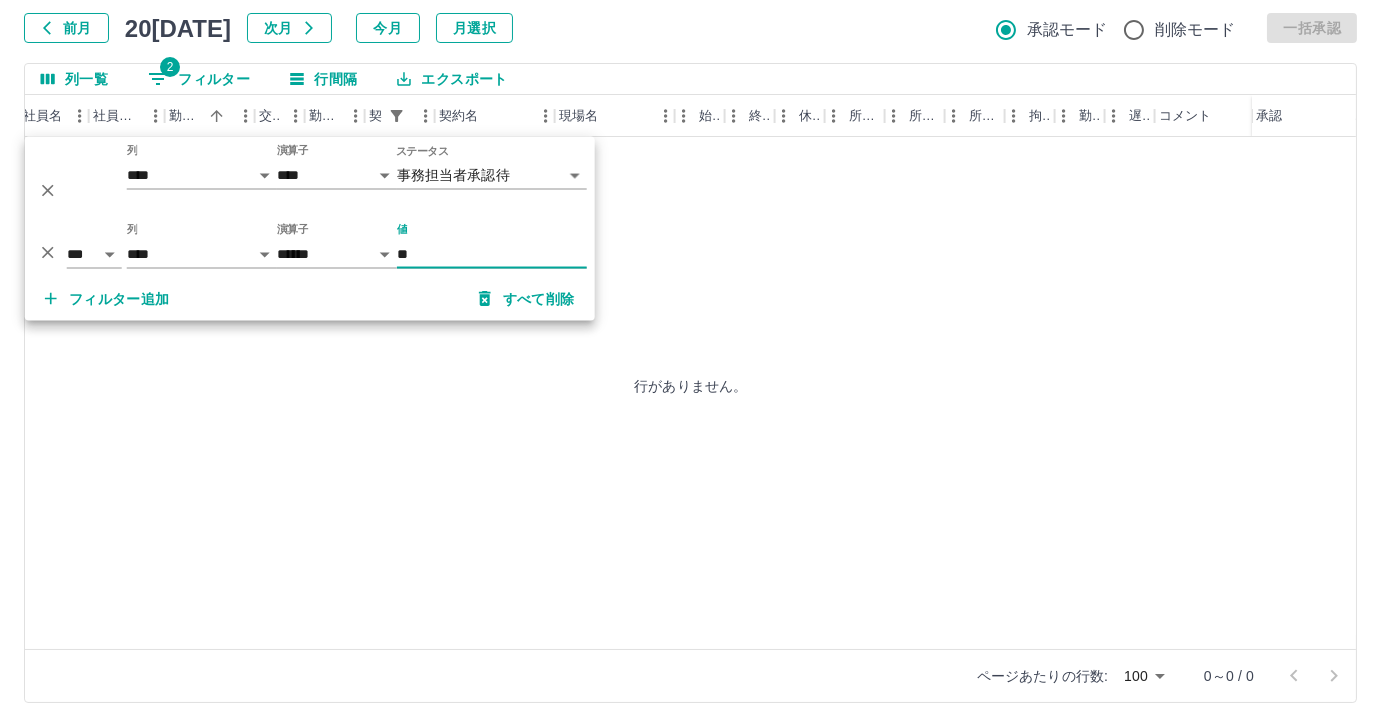 type on "*" 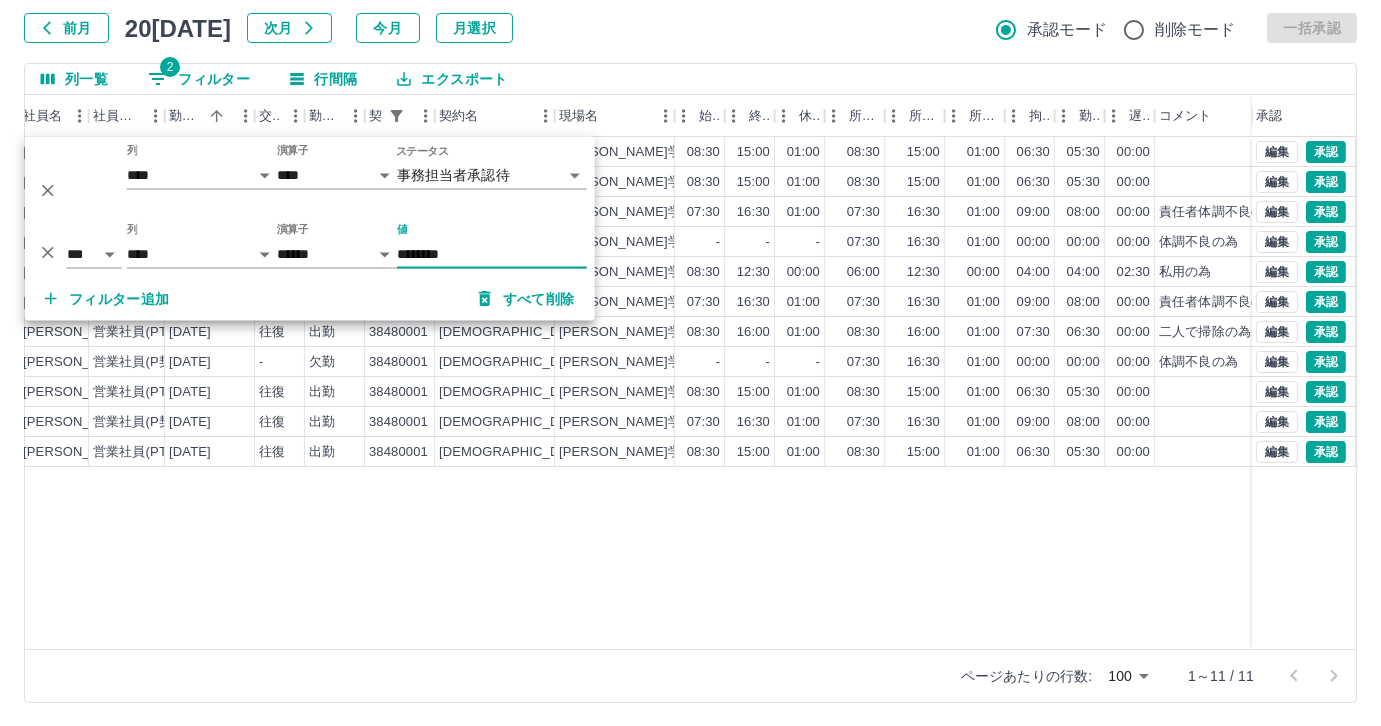 type on "********" 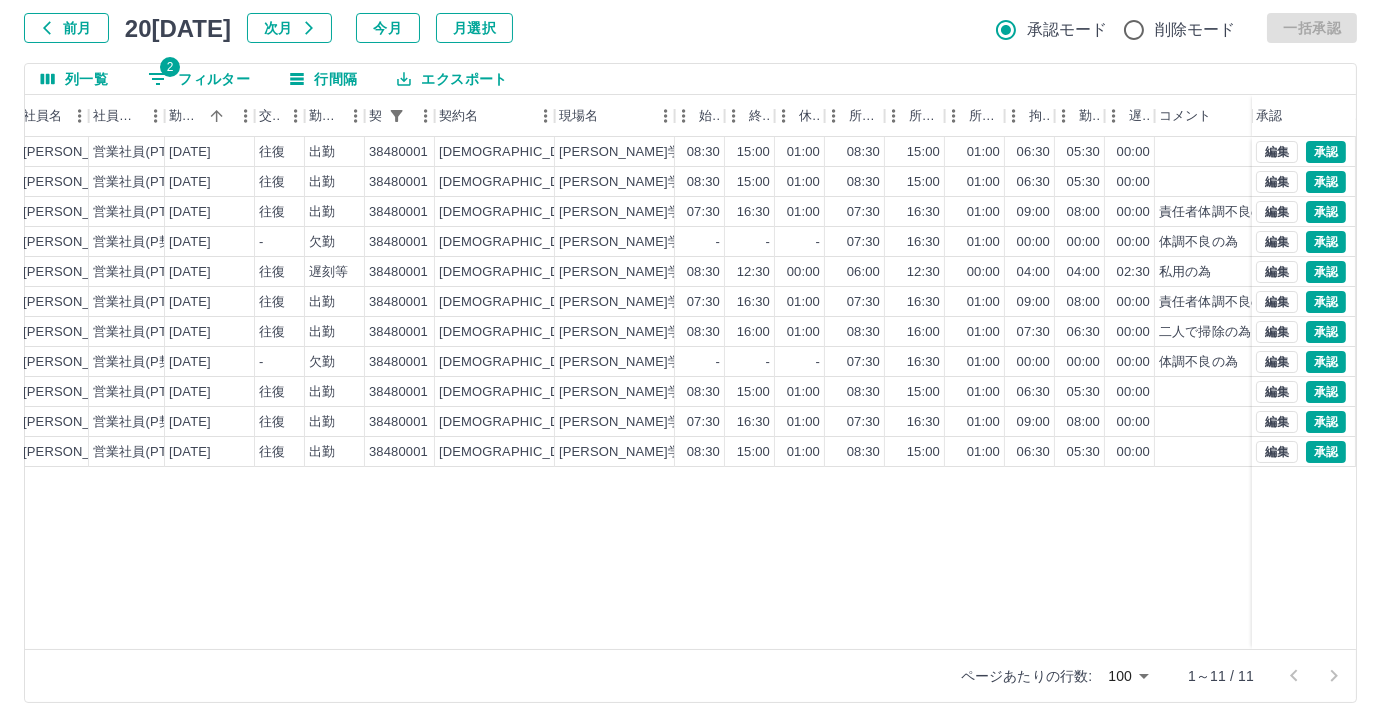 drag, startPoint x: 540, startPoint y: 668, endPoint x: 567, endPoint y: 661, distance: 27.89265 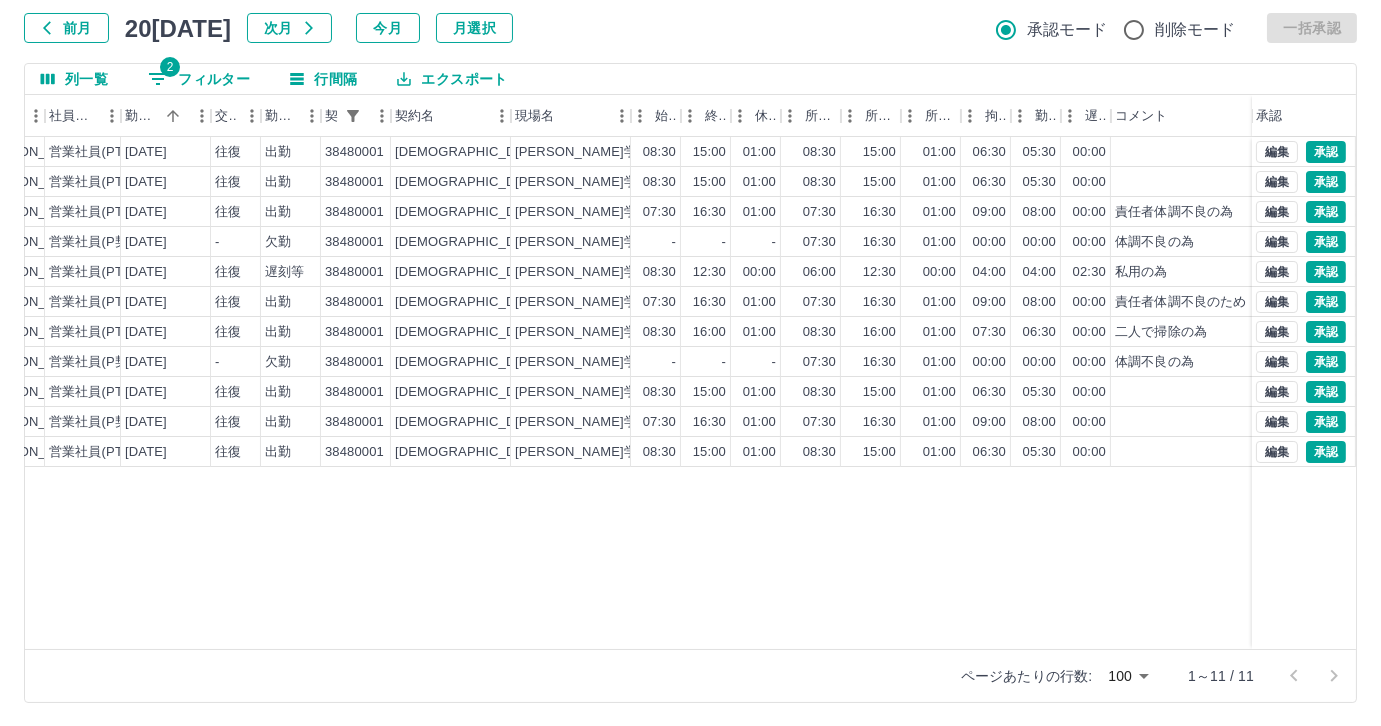 scroll, scrollTop: 0, scrollLeft: 307, axis: horizontal 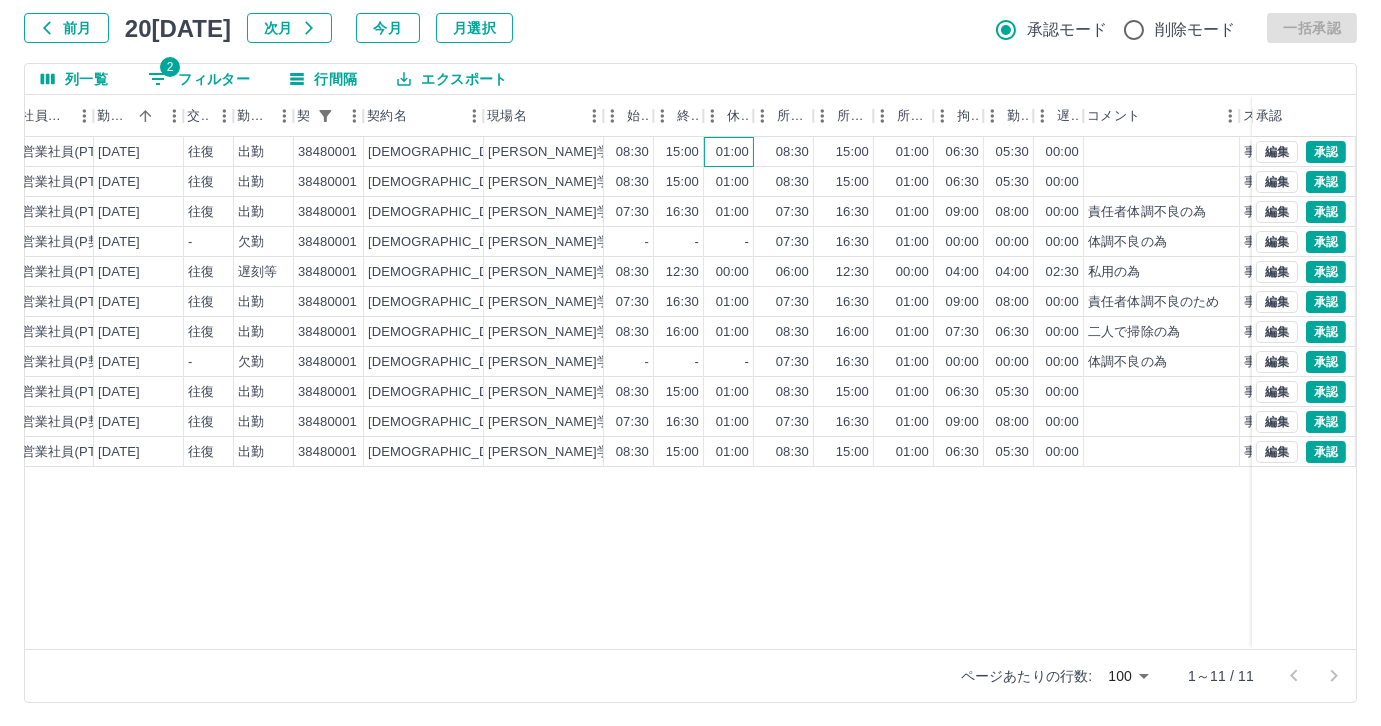 click on "01:00" at bounding box center [732, 152] 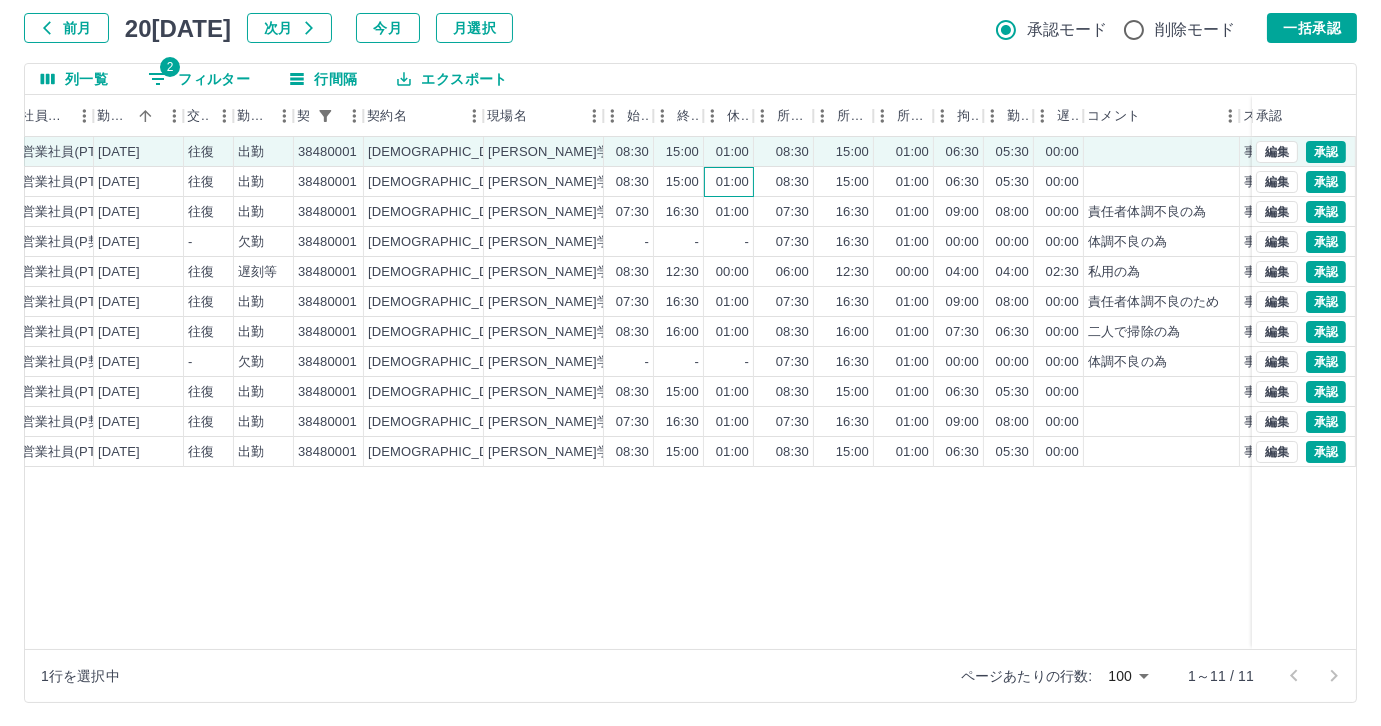 click on "01:00" at bounding box center (732, 182) 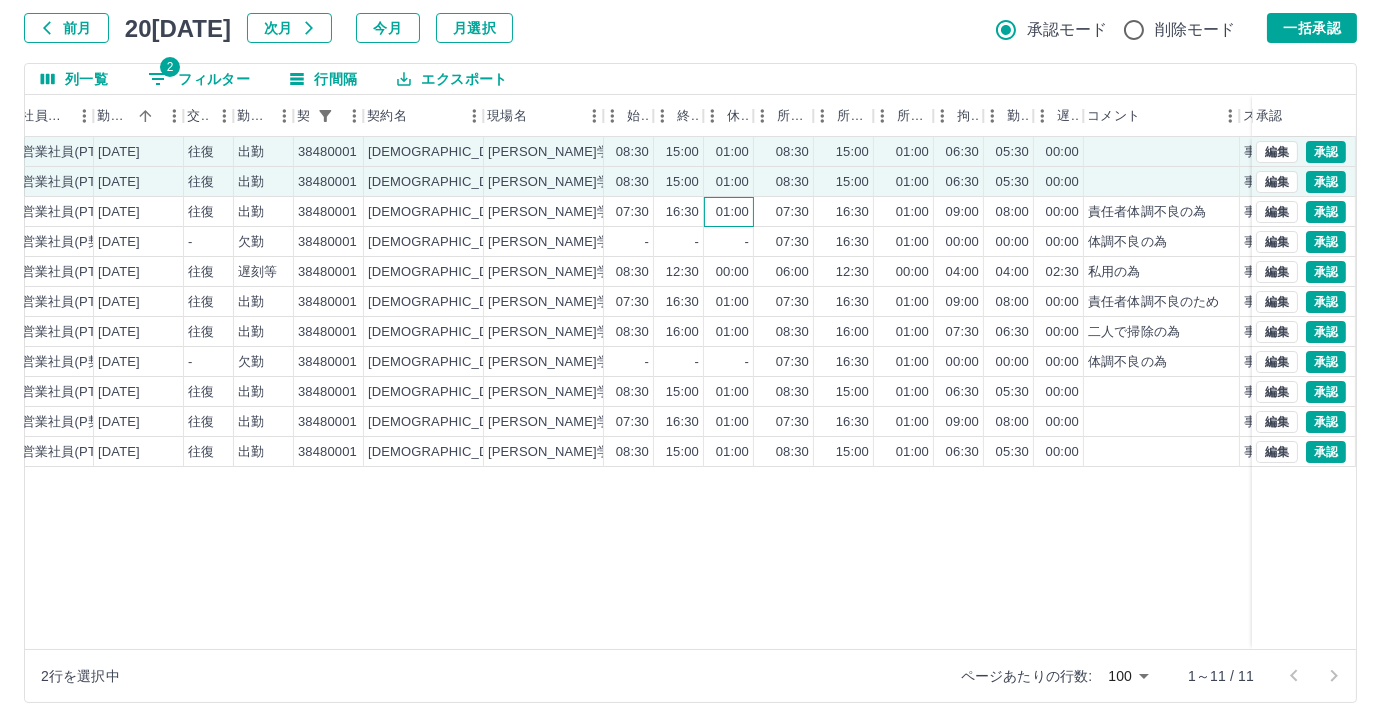 click on "01:00" at bounding box center (732, 212) 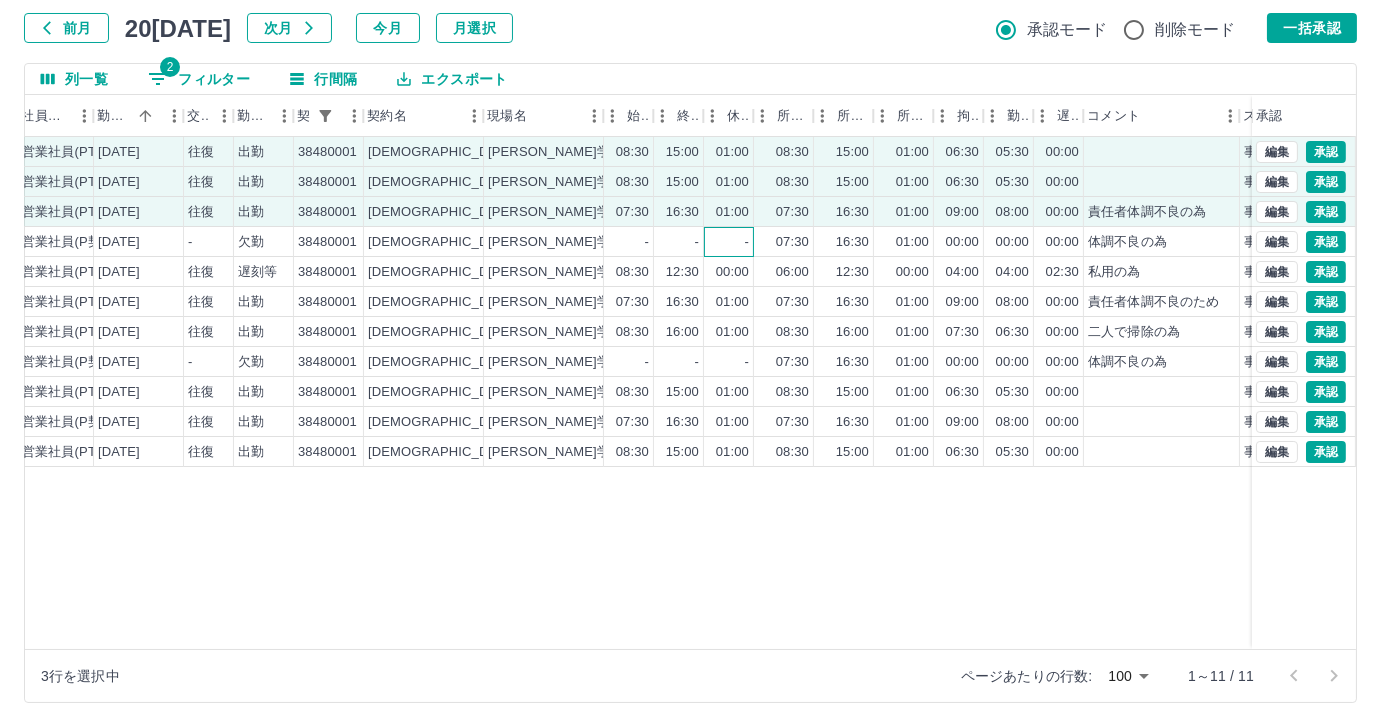click on "-" at bounding box center (729, 242) 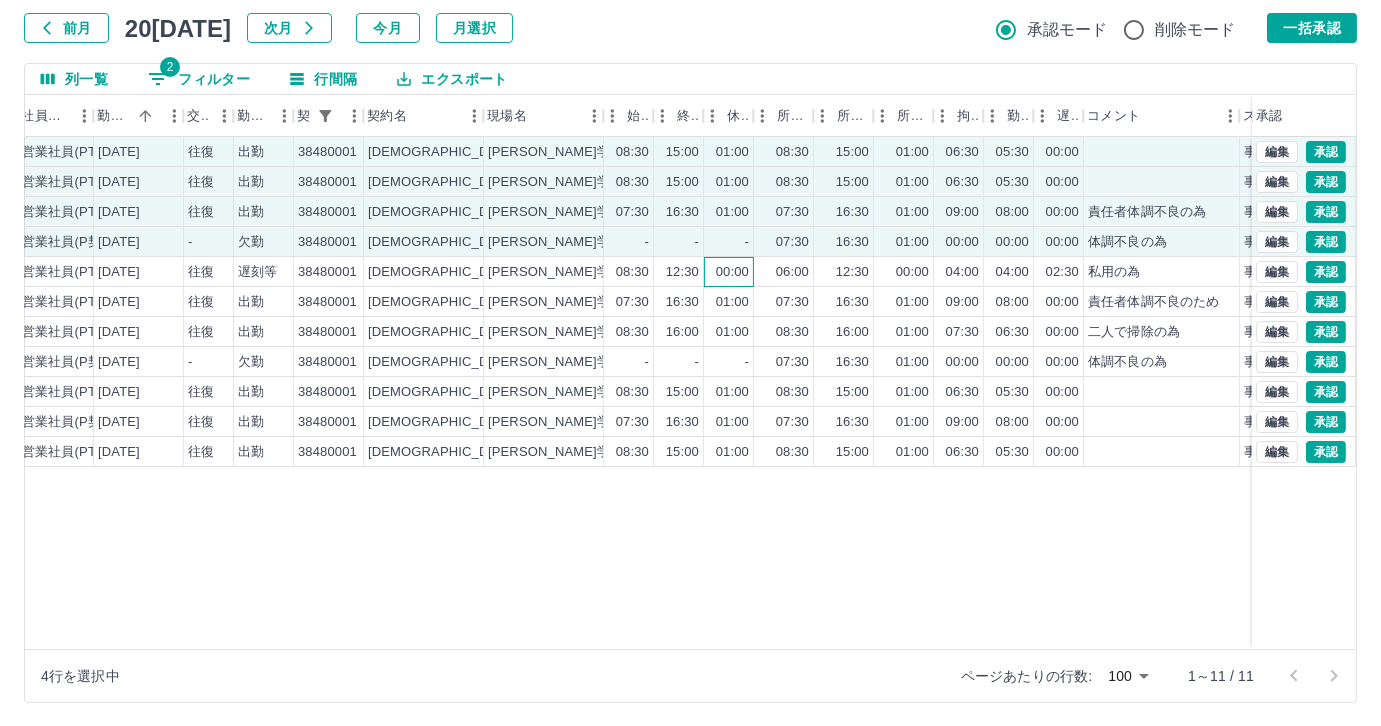 click on "00:00" at bounding box center [732, 272] 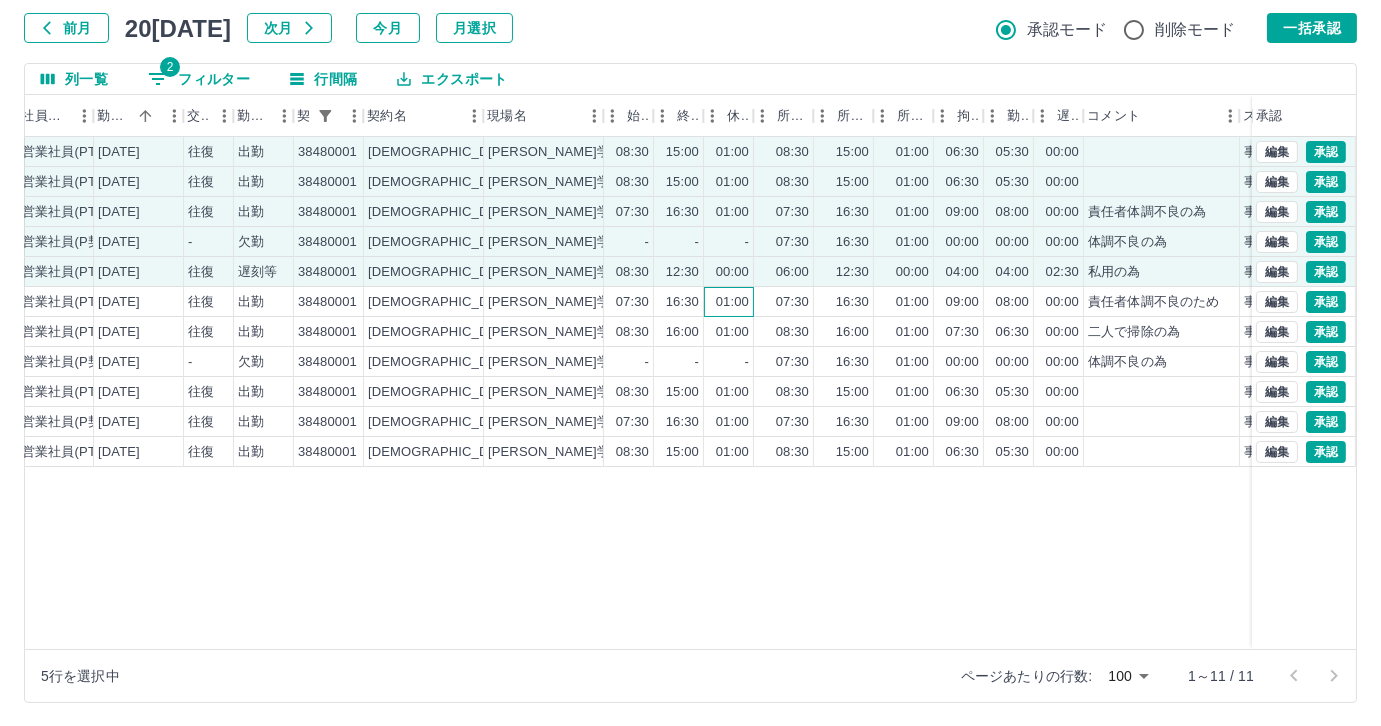 click on "01:00" at bounding box center (732, 302) 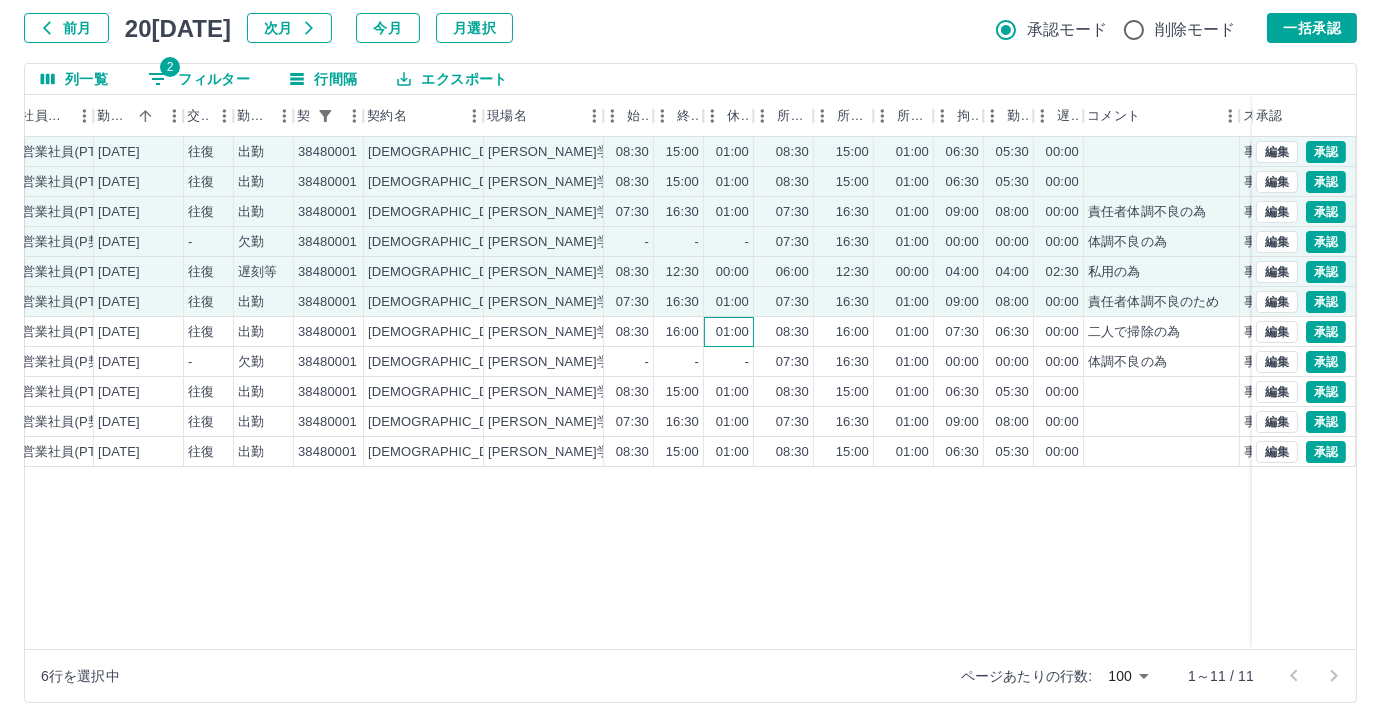 click on "01:00" at bounding box center (729, 332) 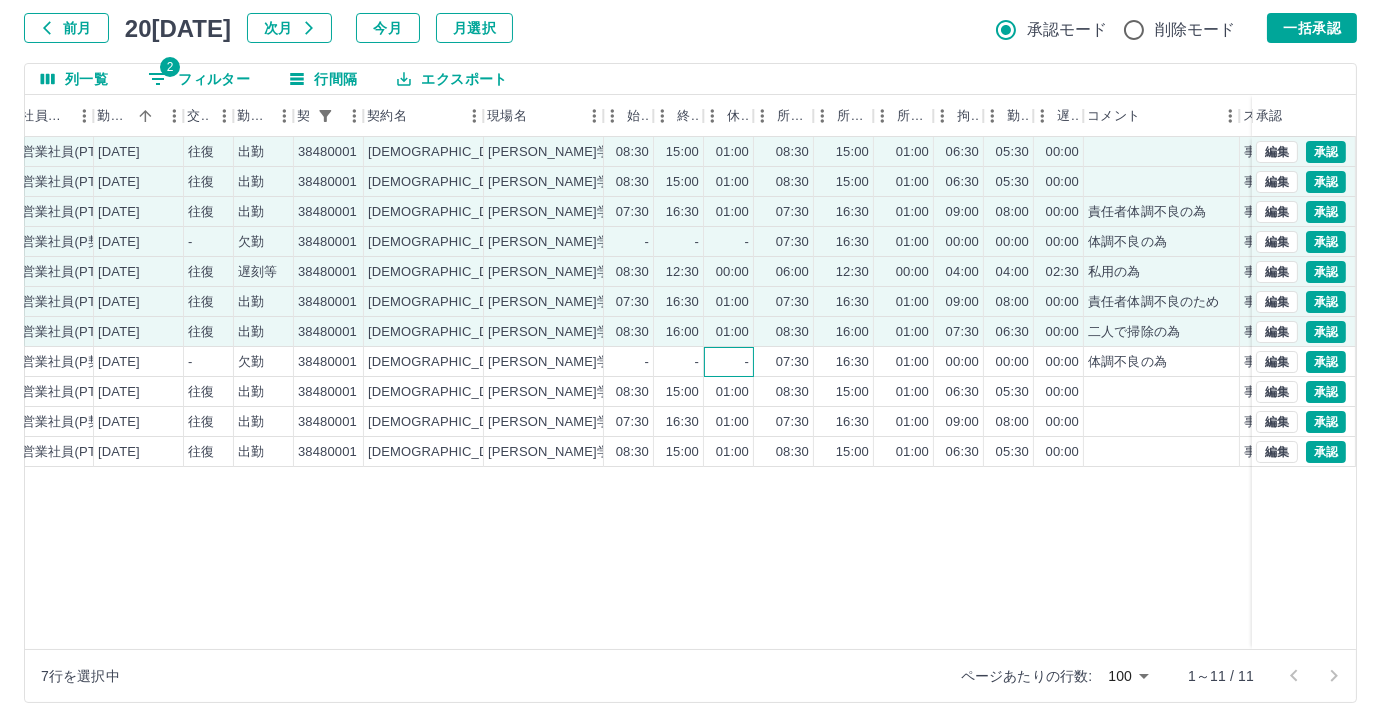 click on "-" at bounding box center [729, 362] 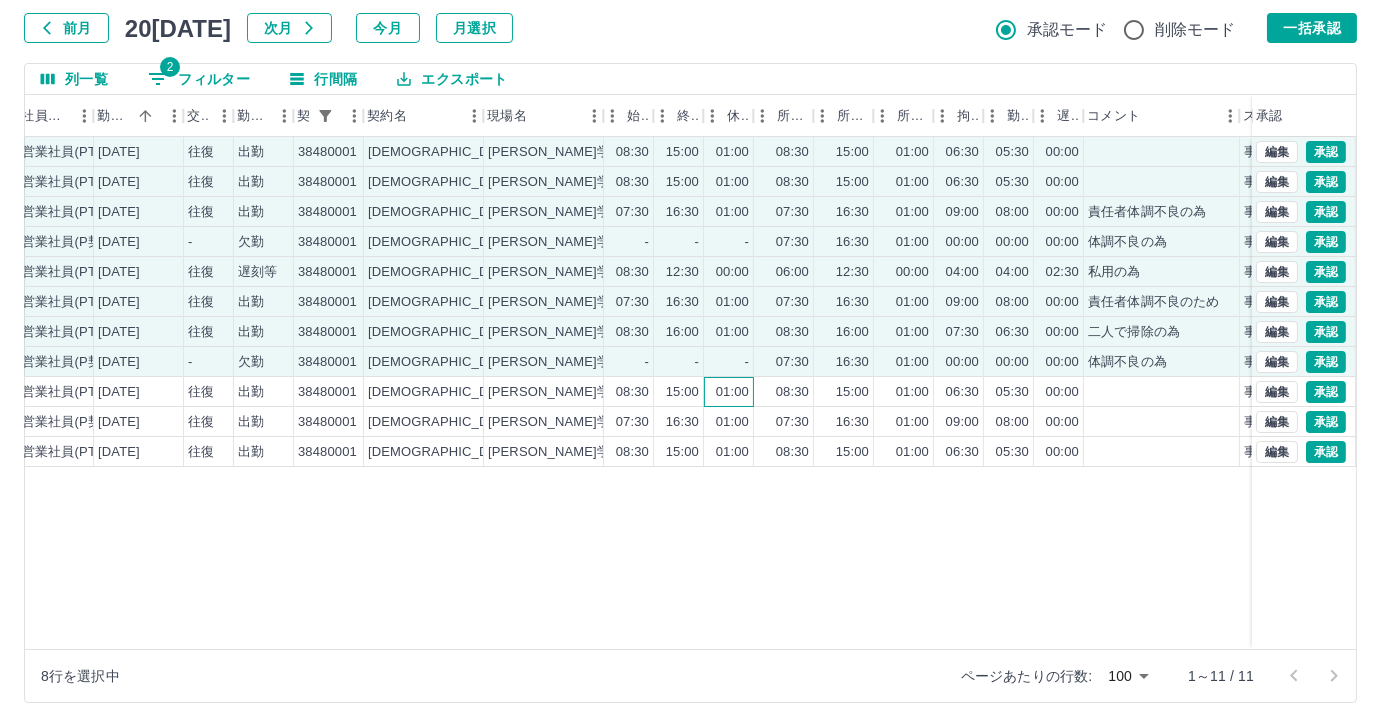 click on "01:00" at bounding box center (729, 392) 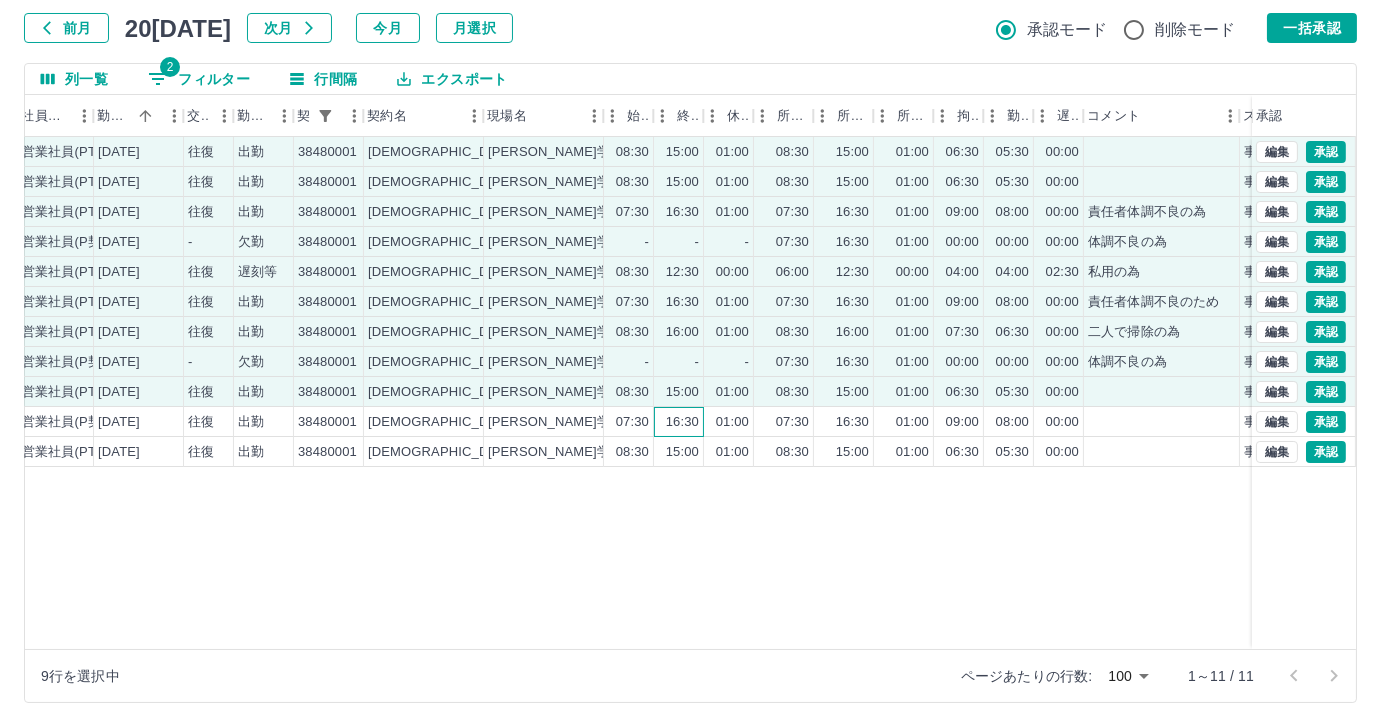 click on "16:30" at bounding box center [682, 422] 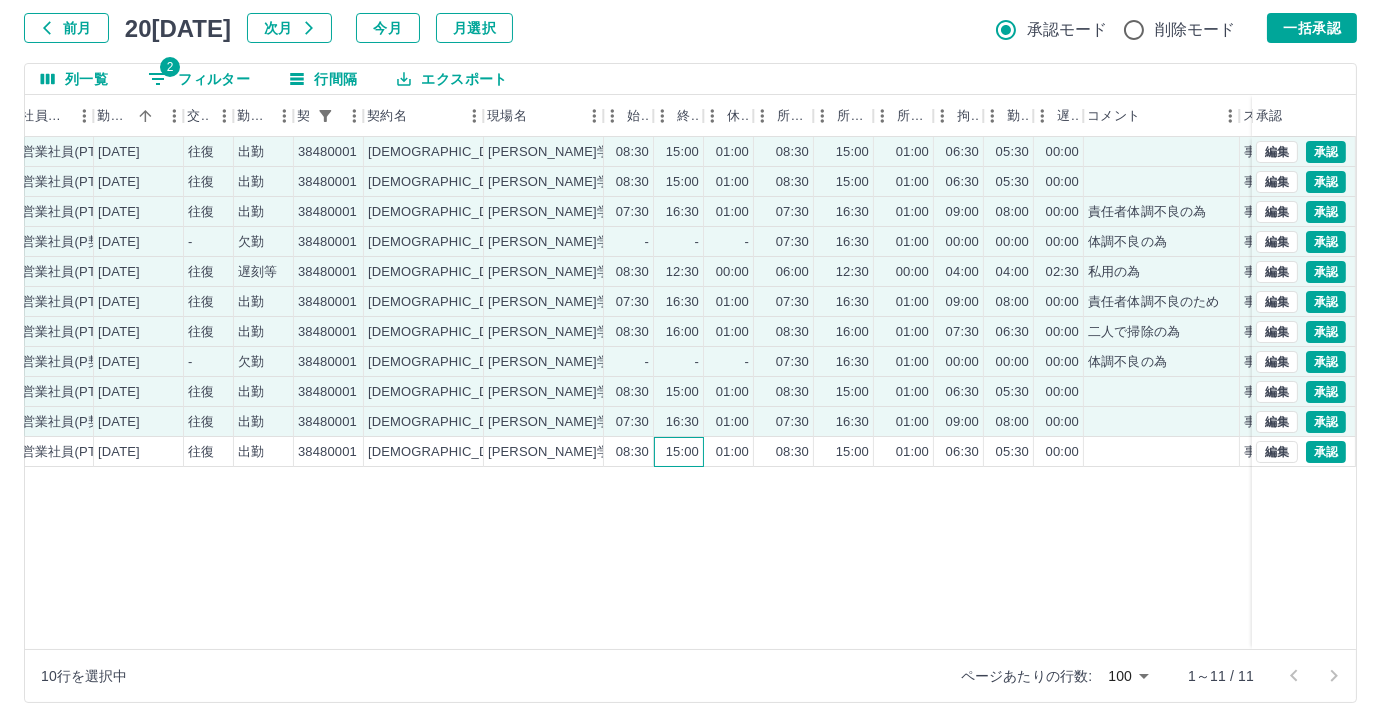 click on "15:00" at bounding box center (682, 452) 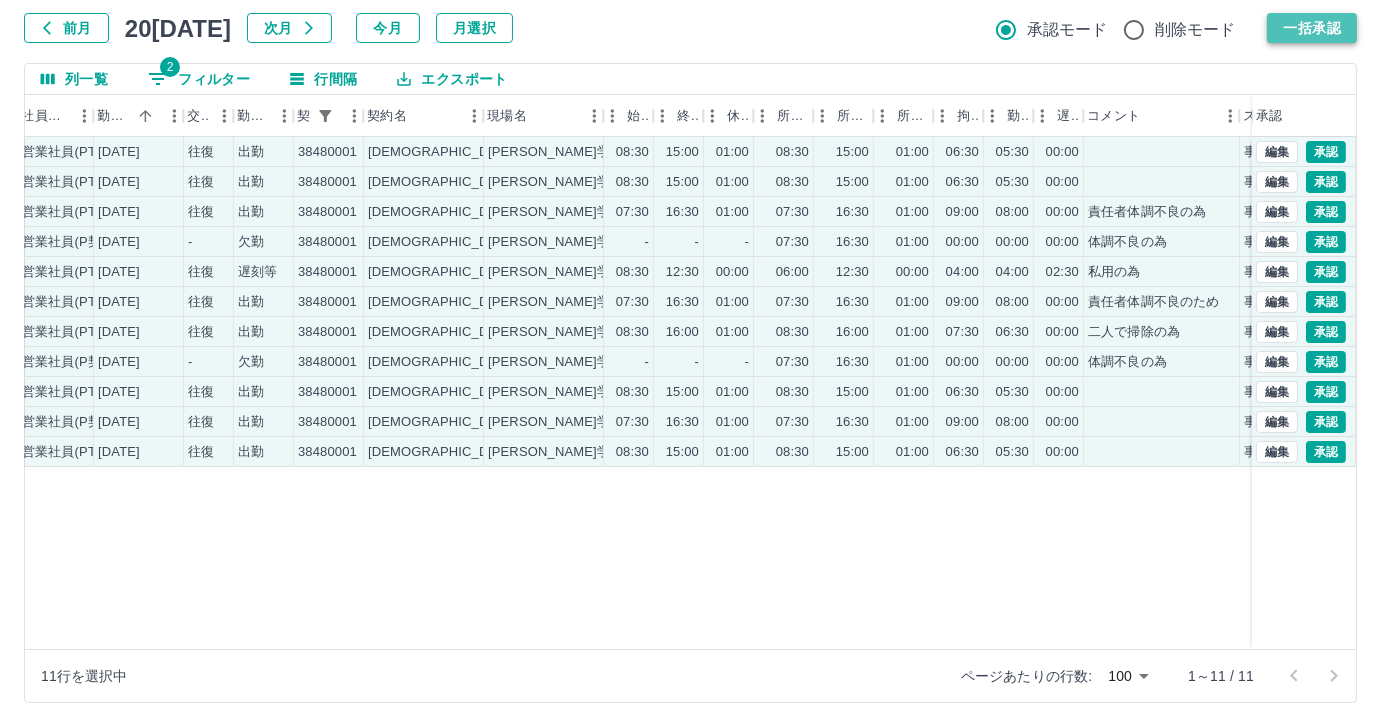 click on "一括承認" at bounding box center [1312, 28] 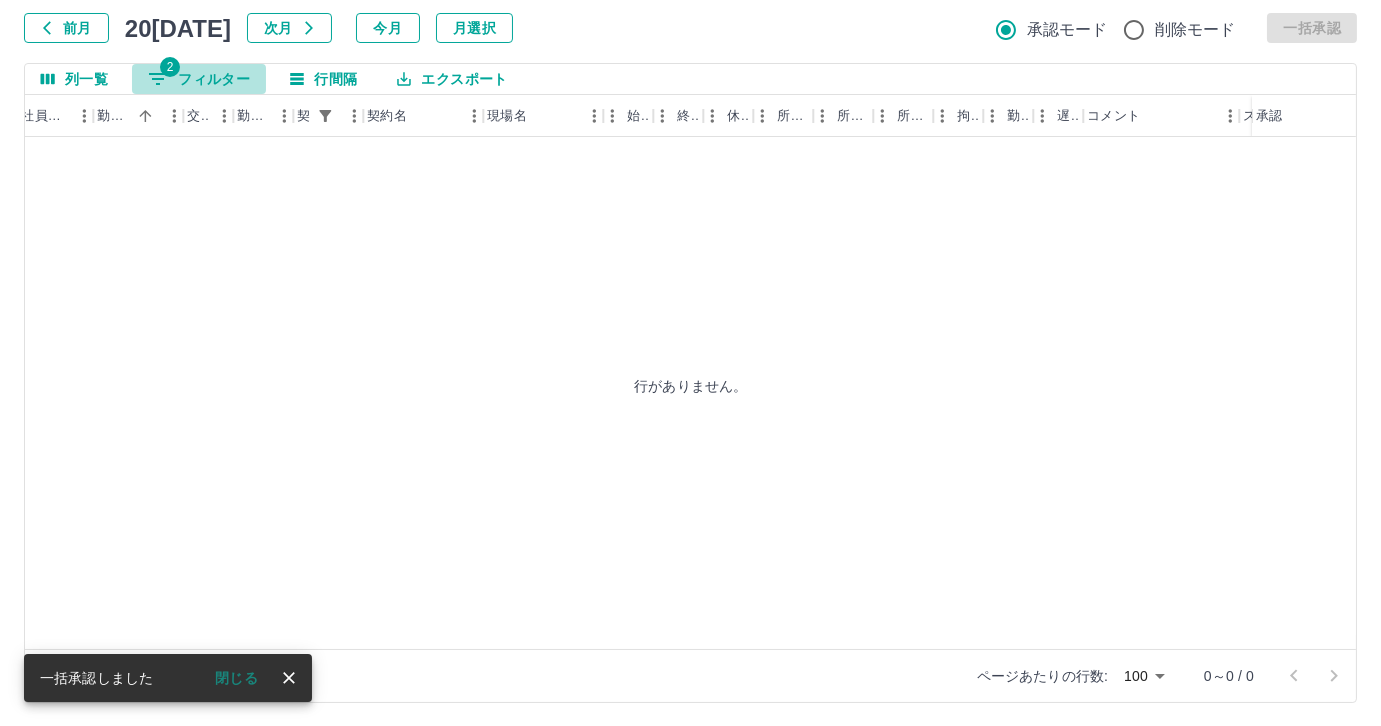 click on "2 フィルター" at bounding box center (199, 79) 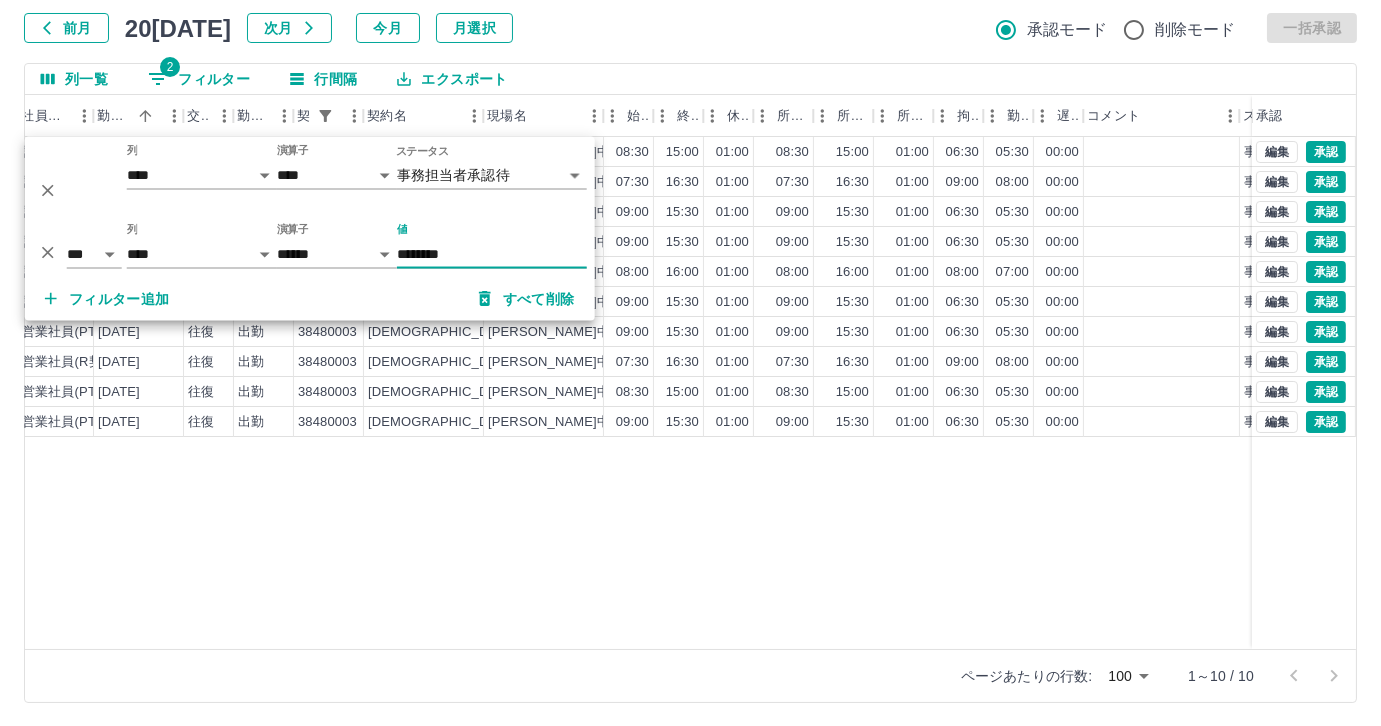 type on "********" 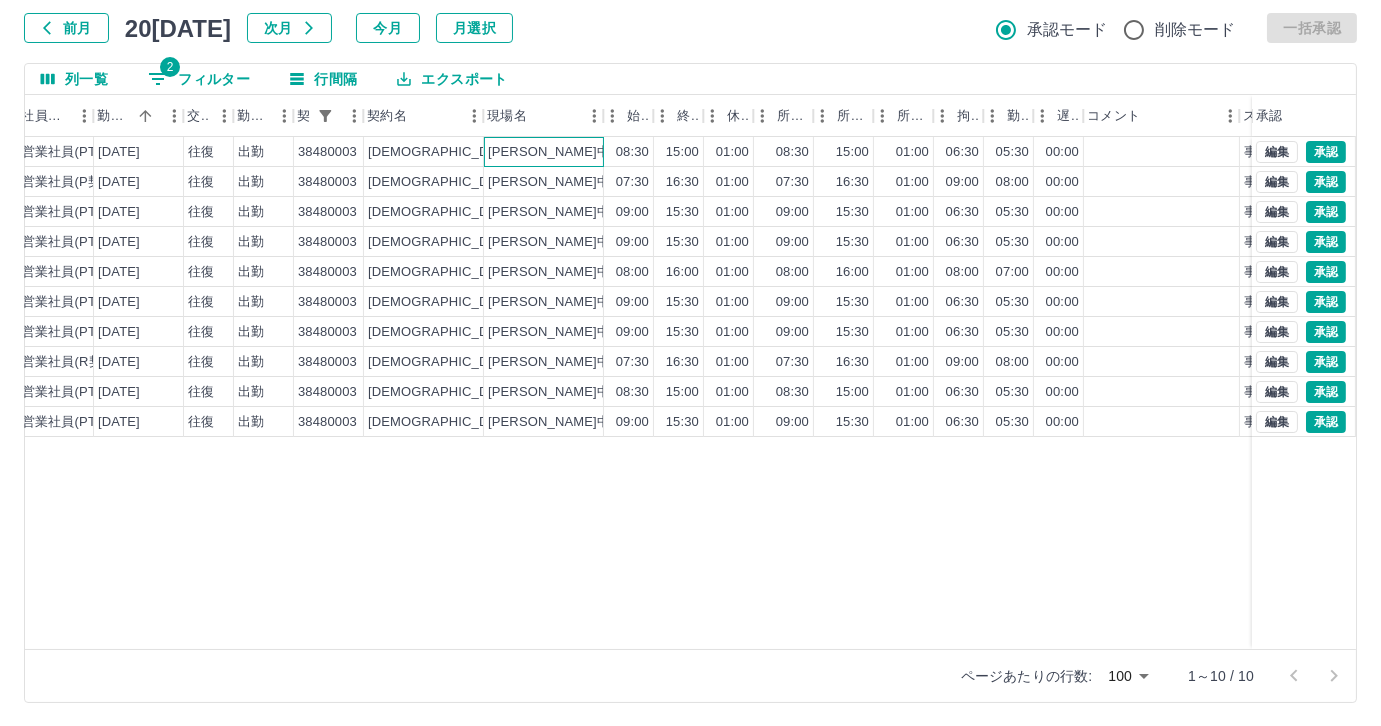 click on "[PERSON_NAME]中学校" at bounding box center (562, 152) 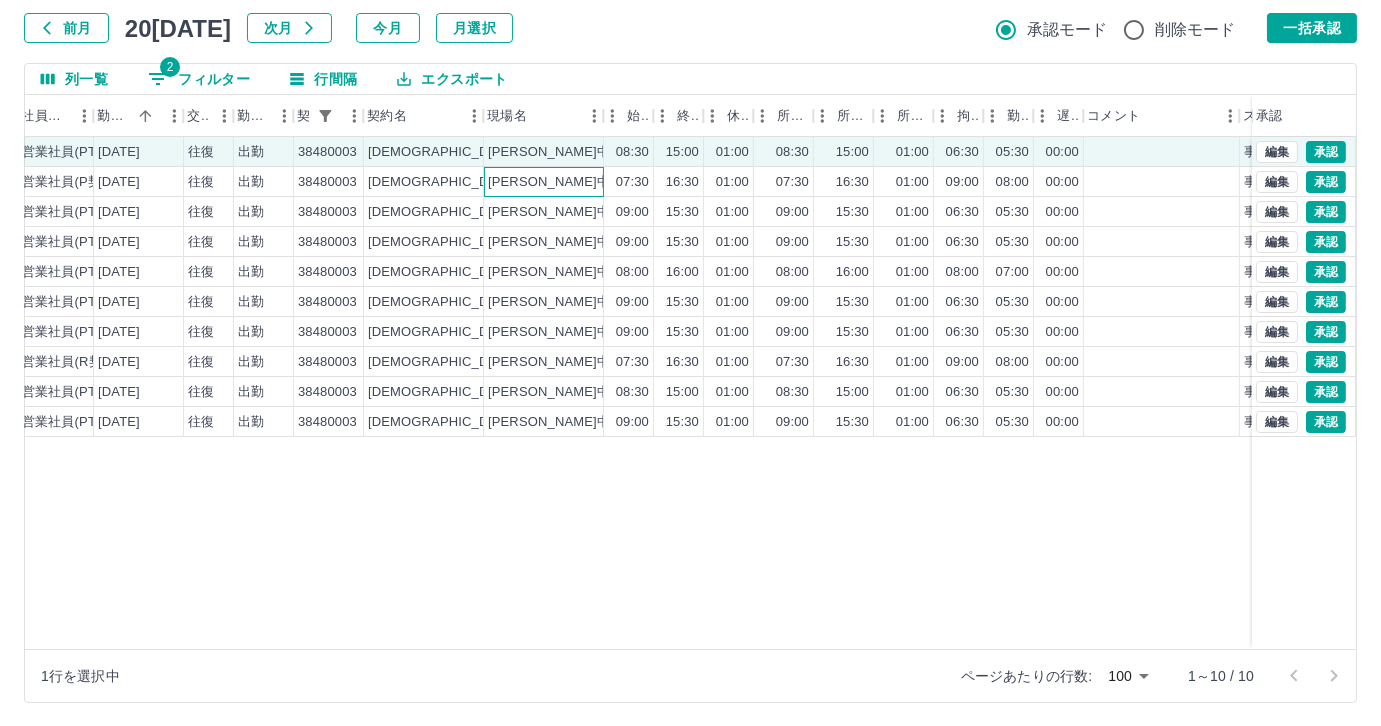 click on "[PERSON_NAME]中学校" at bounding box center (562, 182) 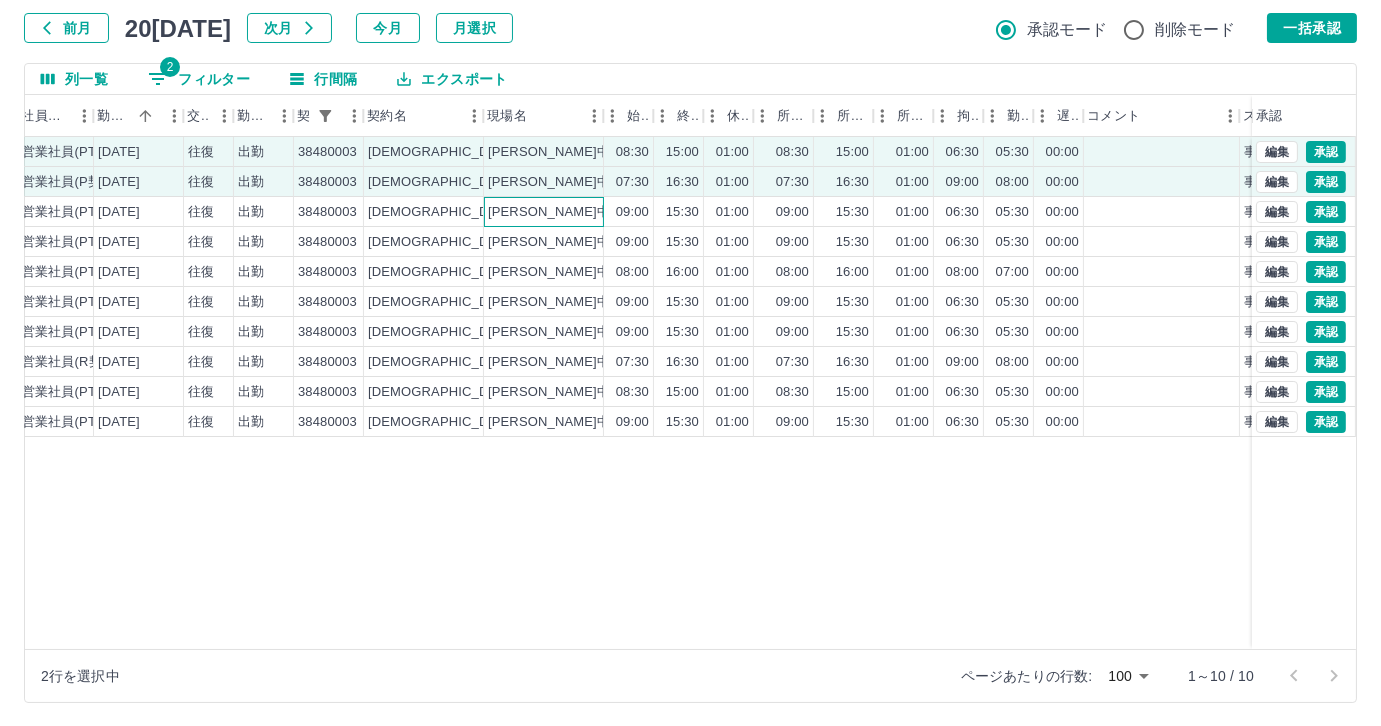 click on "[PERSON_NAME]中学校" at bounding box center [562, 212] 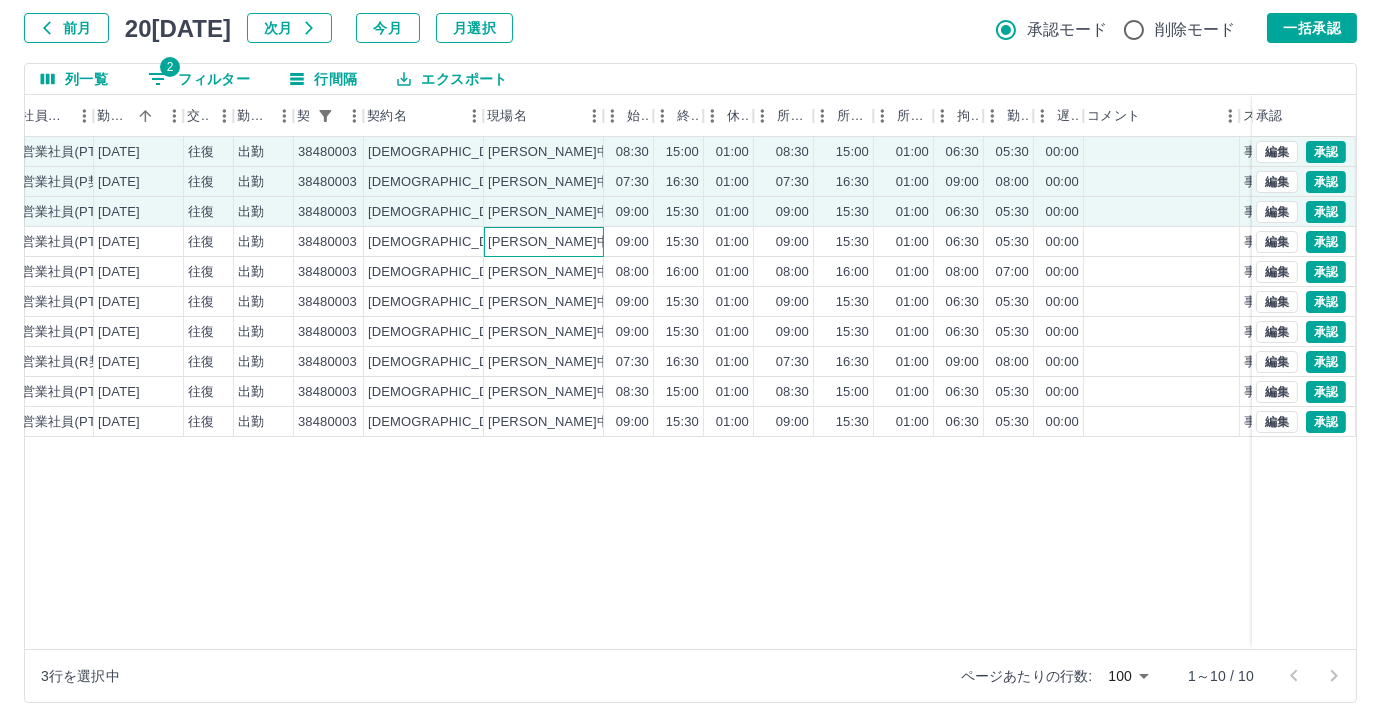 click on "[PERSON_NAME]中学校" at bounding box center (562, 242) 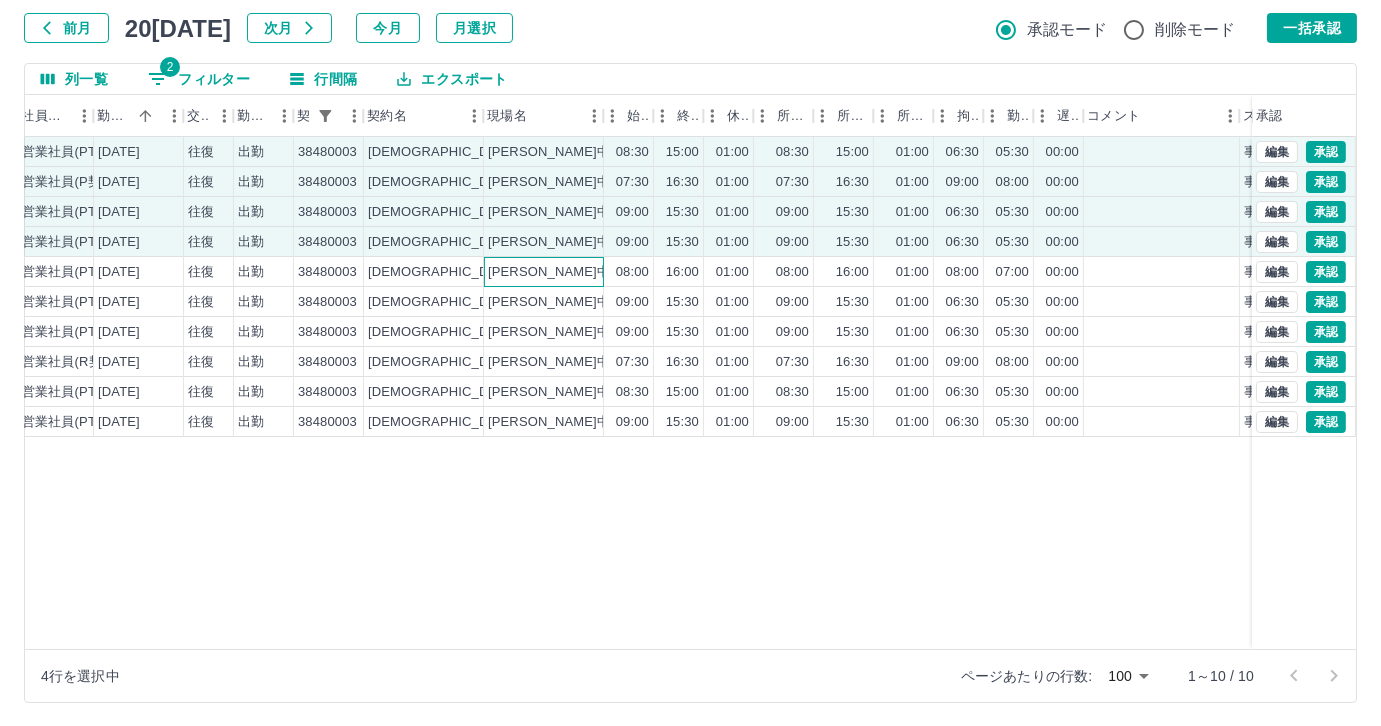 click on "[PERSON_NAME]中学校" at bounding box center [562, 272] 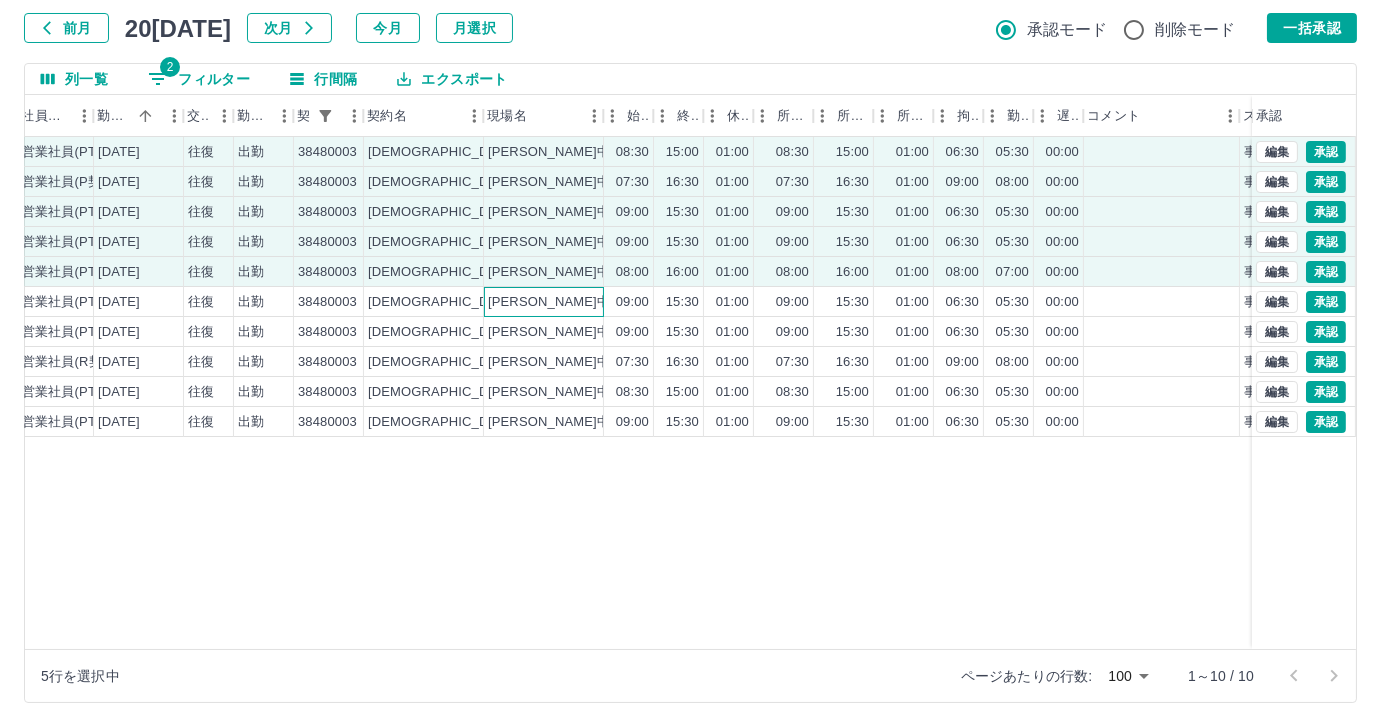 click on "[PERSON_NAME]中学校" at bounding box center [562, 302] 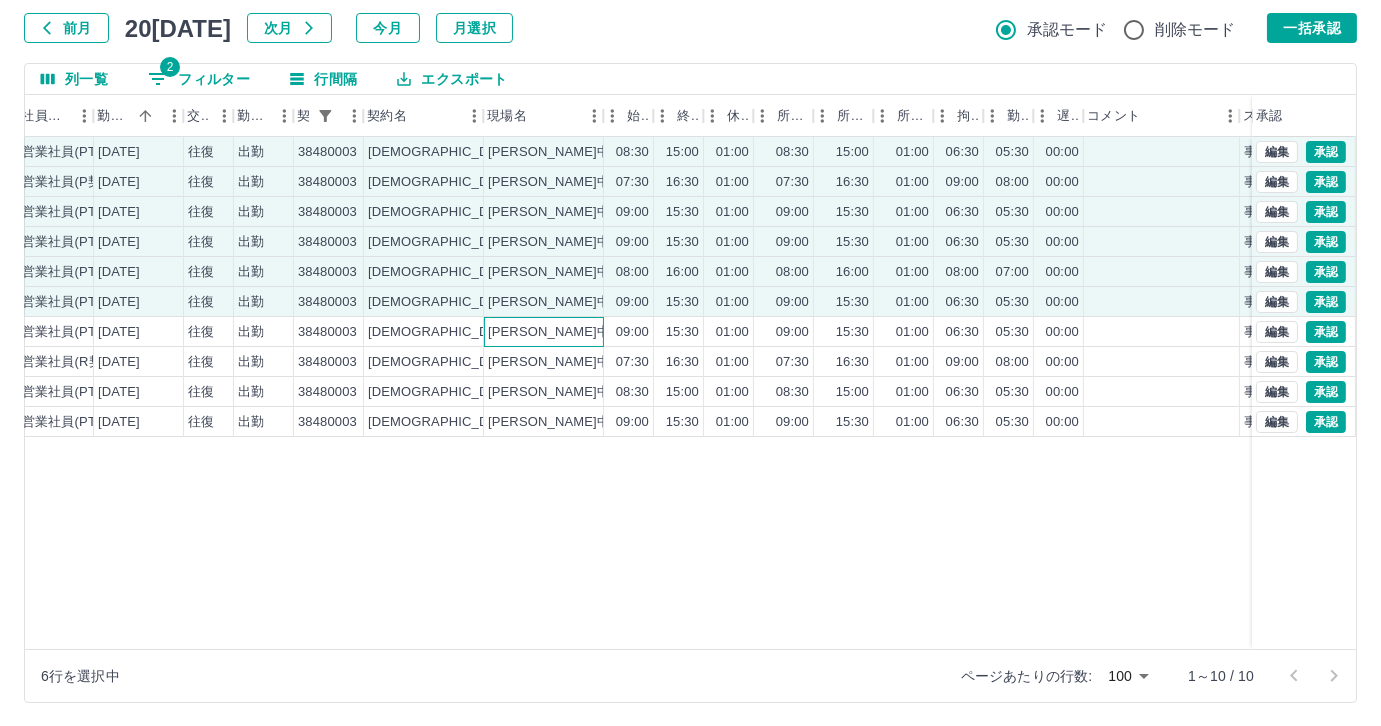 click on "[PERSON_NAME]中学校" at bounding box center [562, 332] 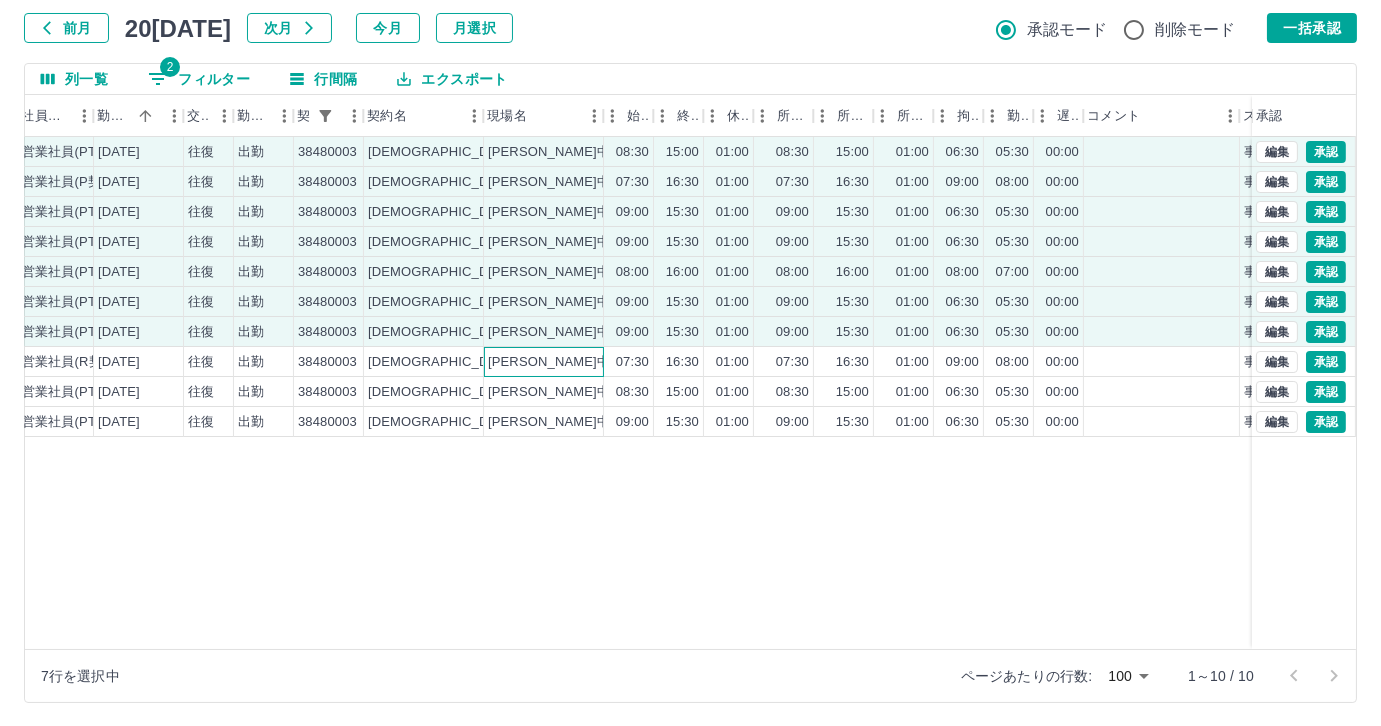 click on "[PERSON_NAME]中学校" at bounding box center [544, 362] 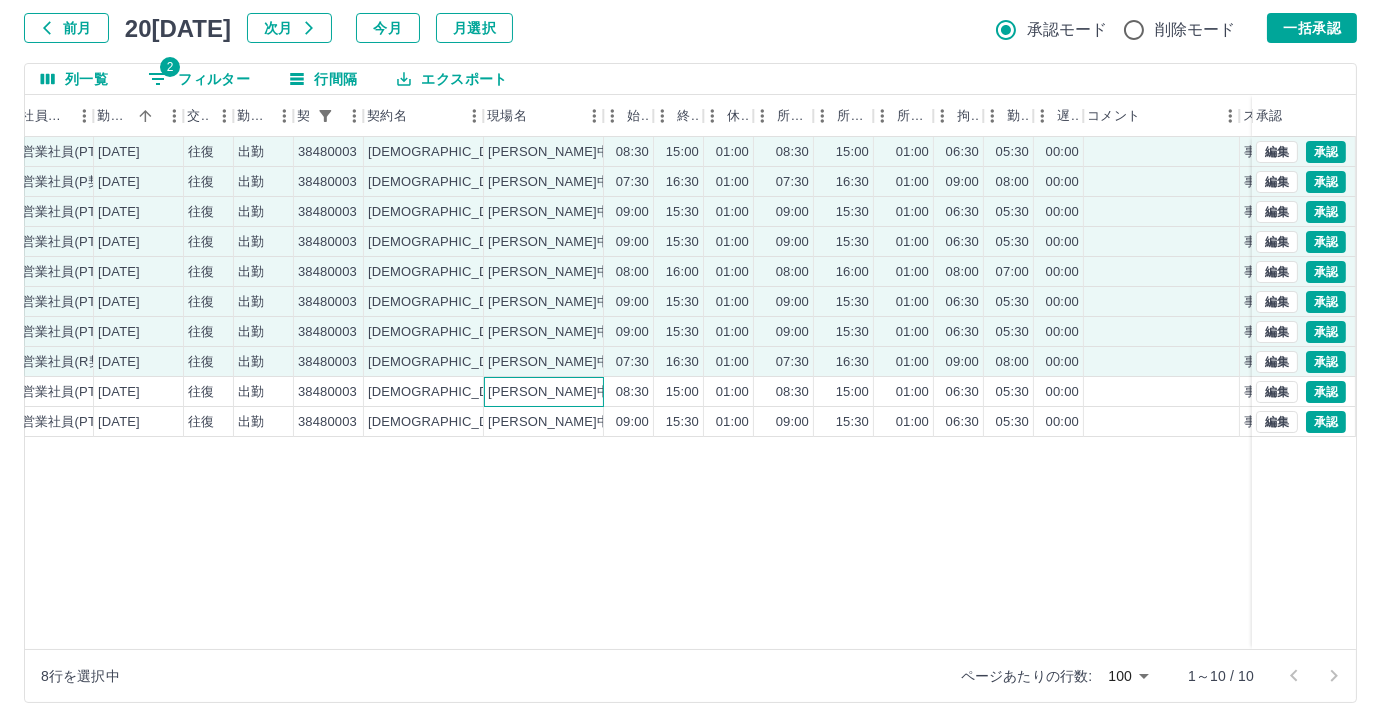 click on "[PERSON_NAME]中学校" at bounding box center (544, 392) 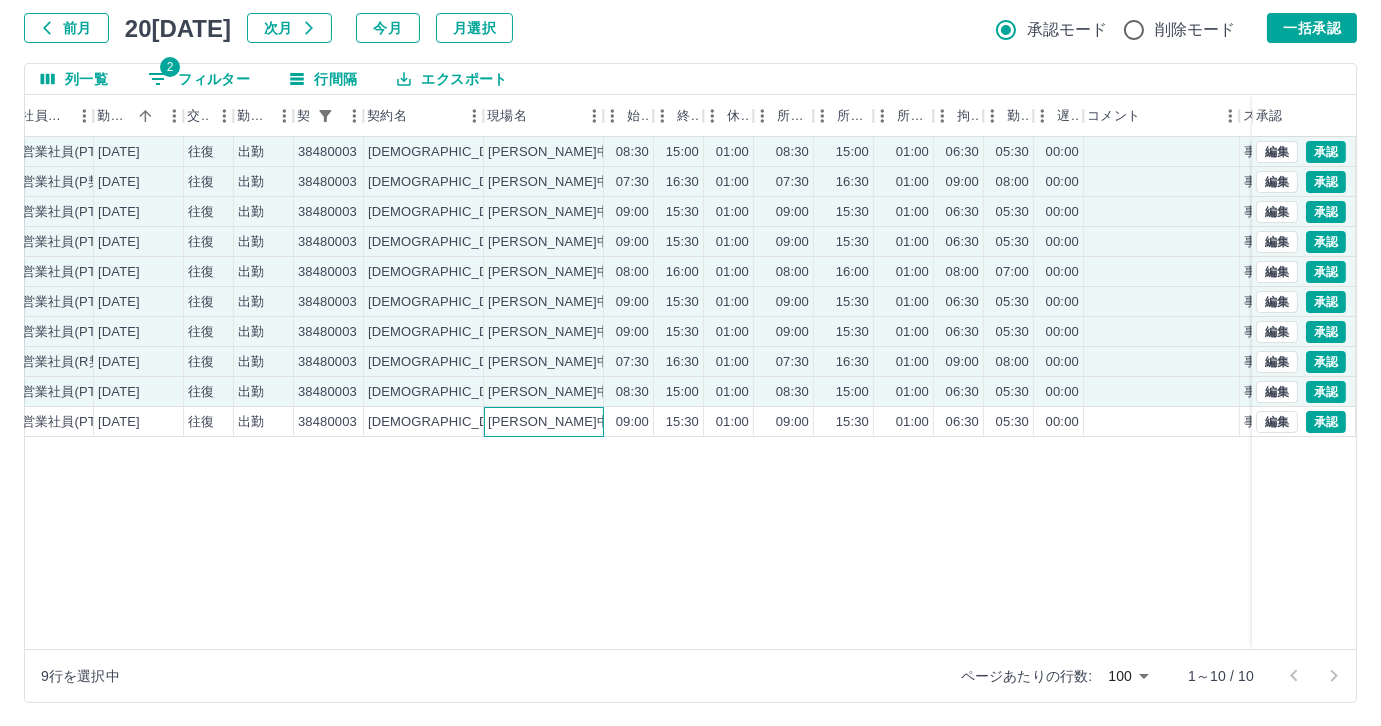 click on "[PERSON_NAME]中学校" at bounding box center (562, 422) 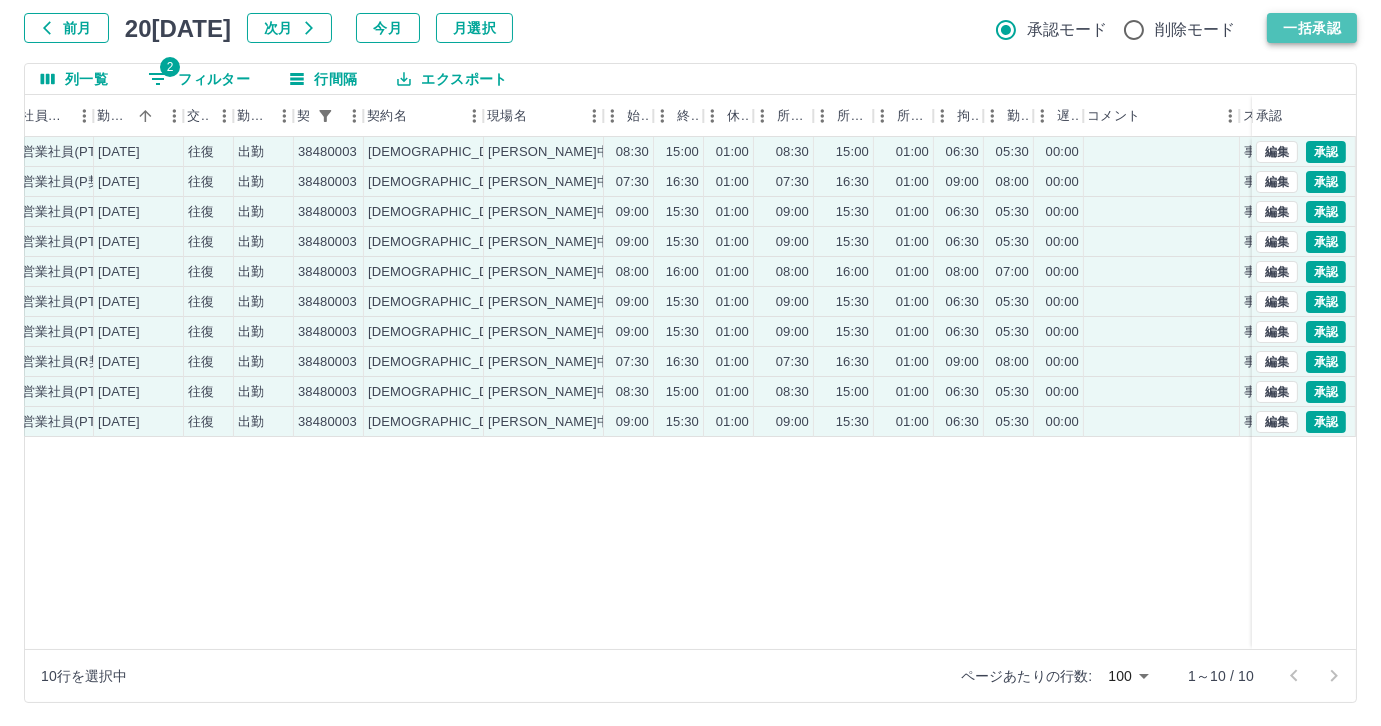 click on "一括承認" at bounding box center [1312, 28] 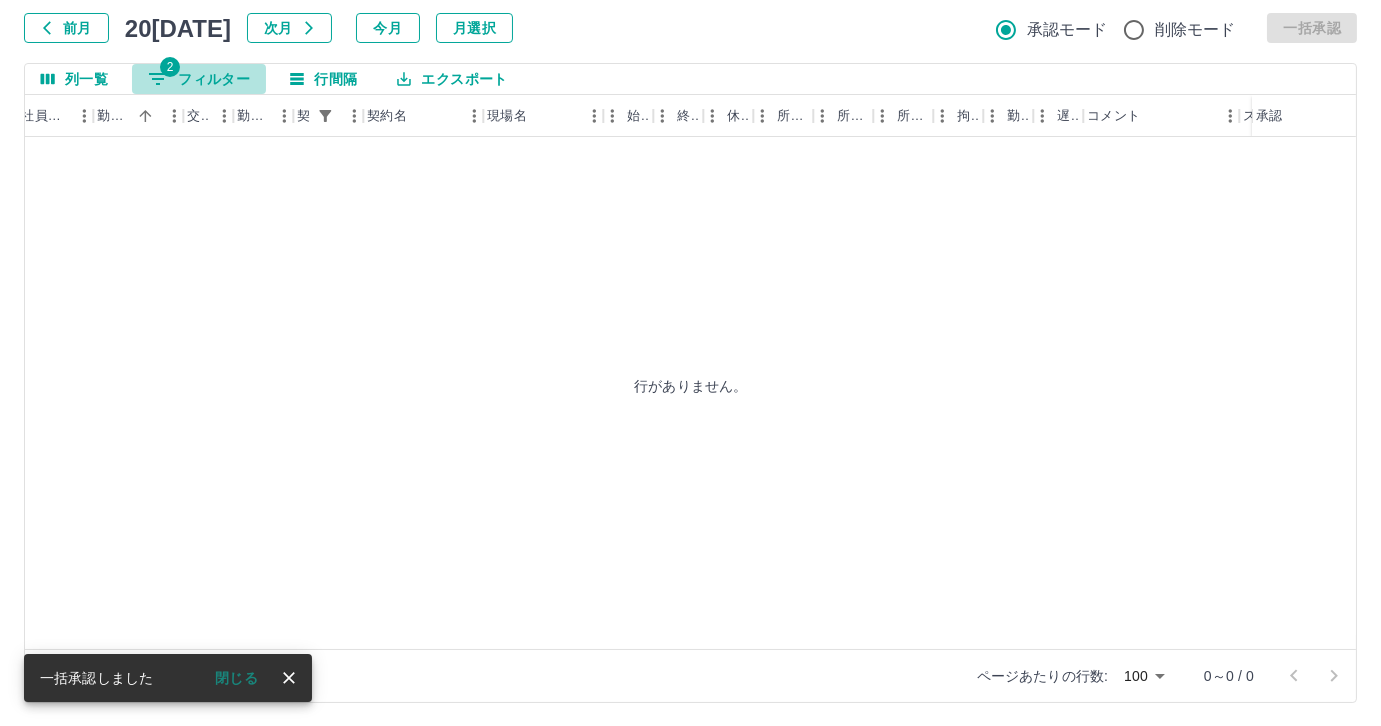 click on "2 フィルター" at bounding box center (199, 79) 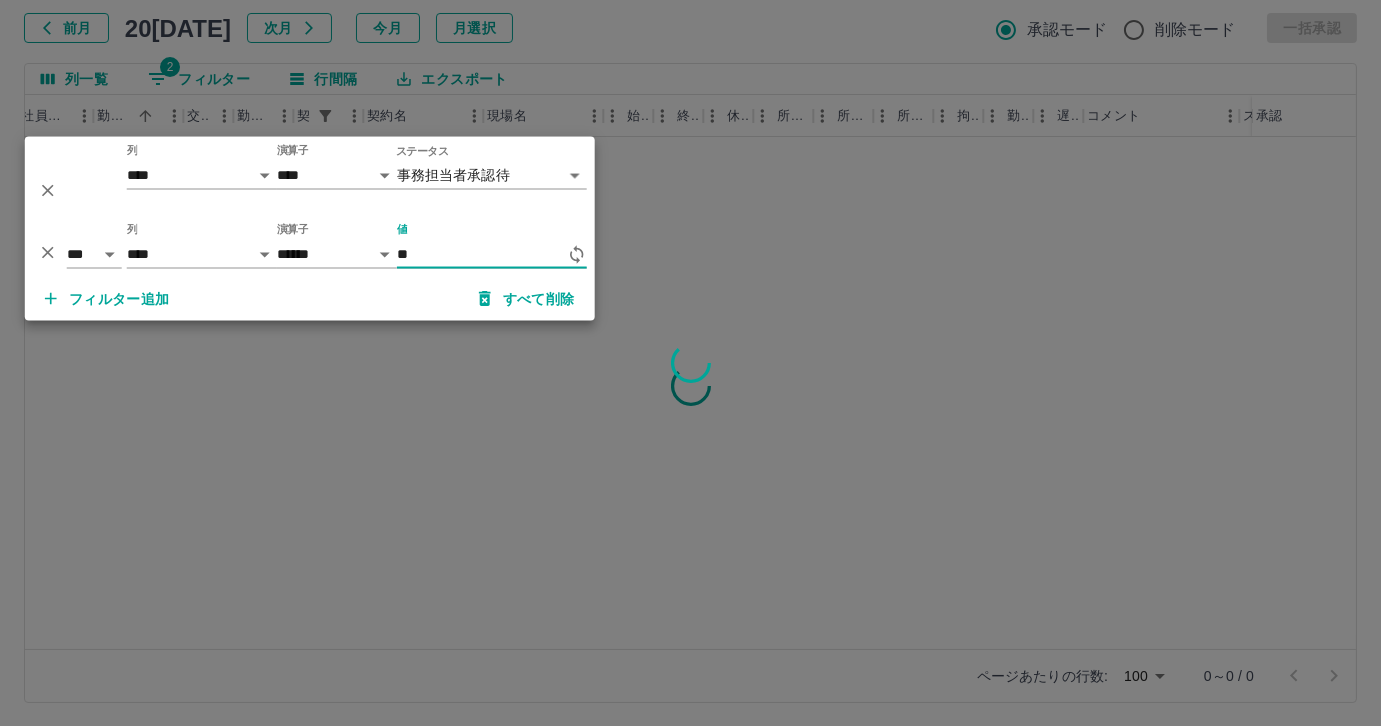 type on "*" 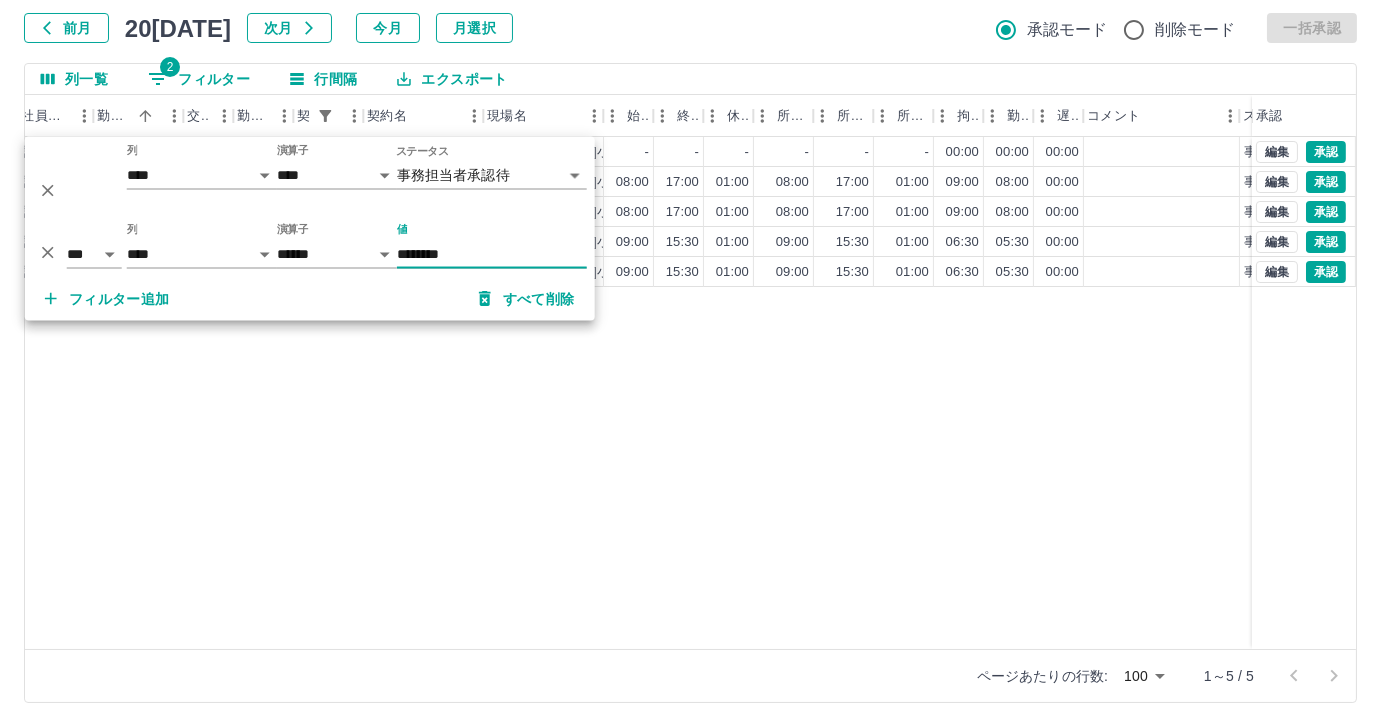 type on "********" 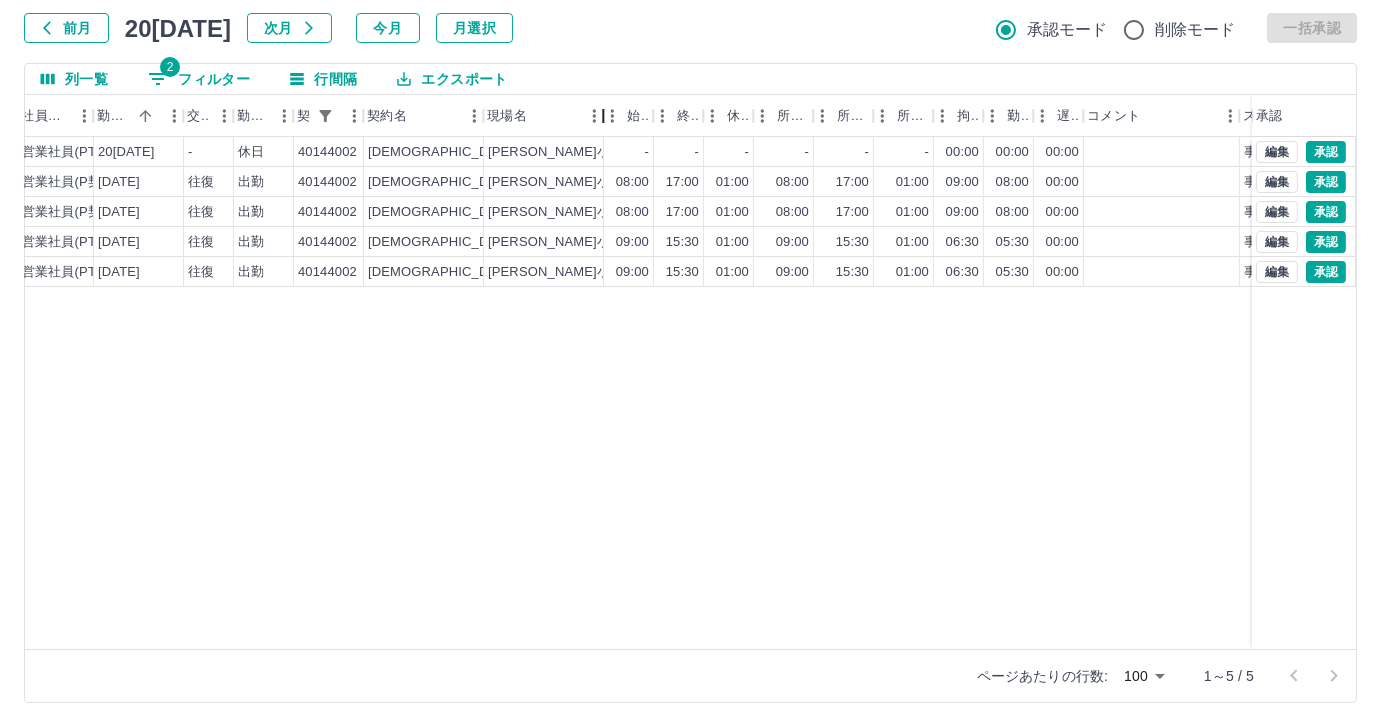 click at bounding box center (603, 116) 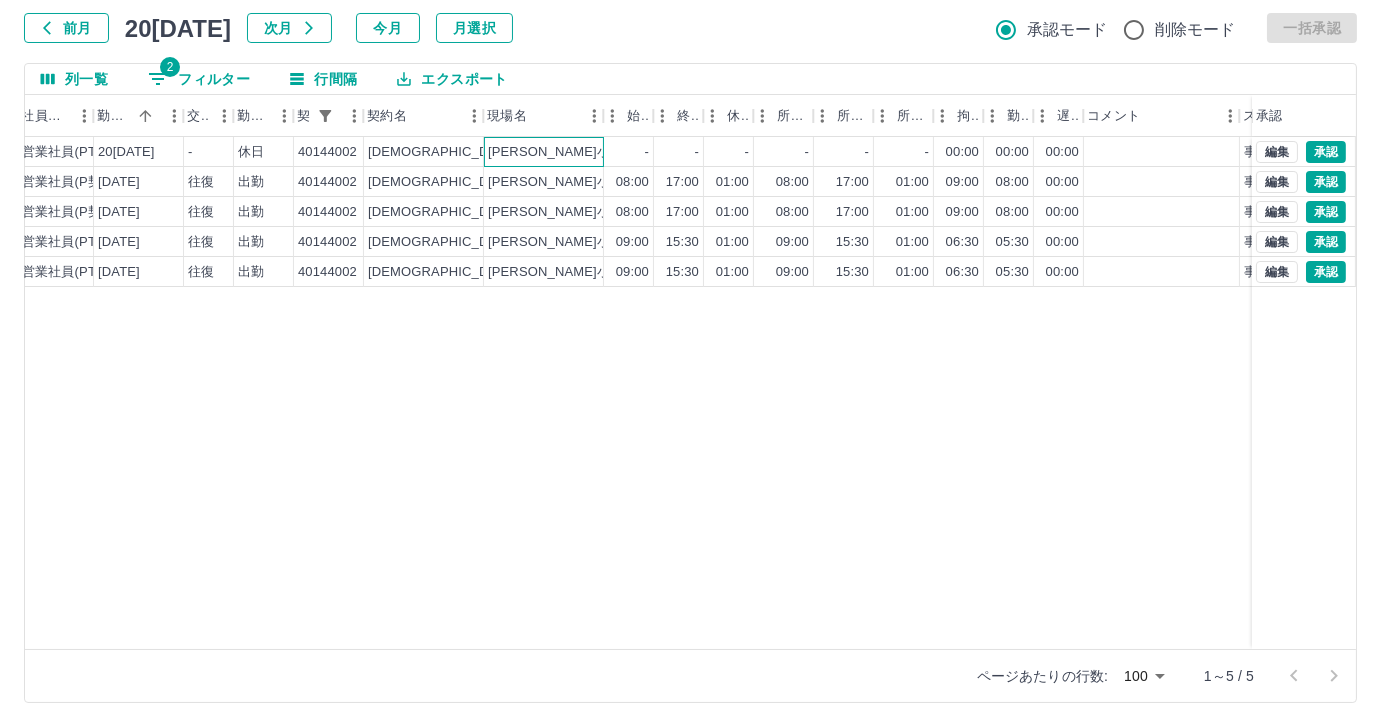 click on "[PERSON_NAME]小学校" at bounding box center (544, 152) 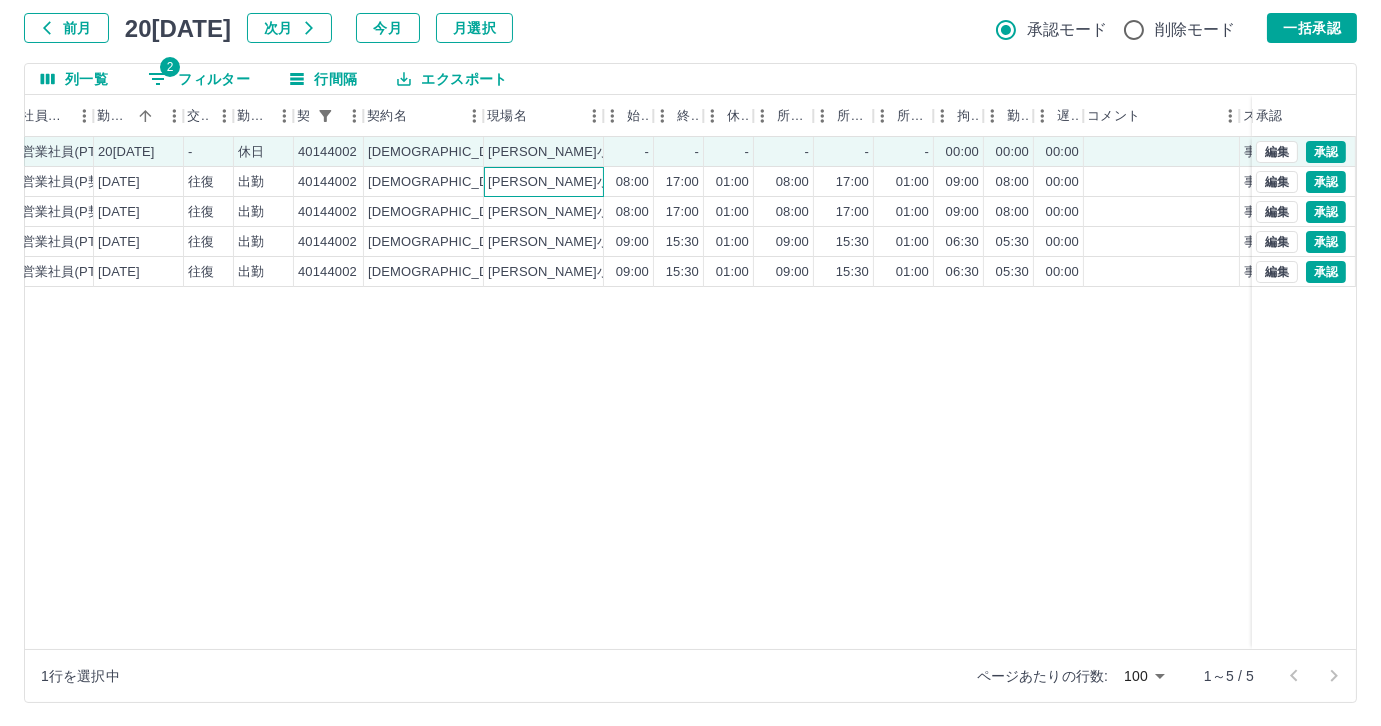 click on "[PERSON_NAME]小学校" at bounding box center [544, 182] 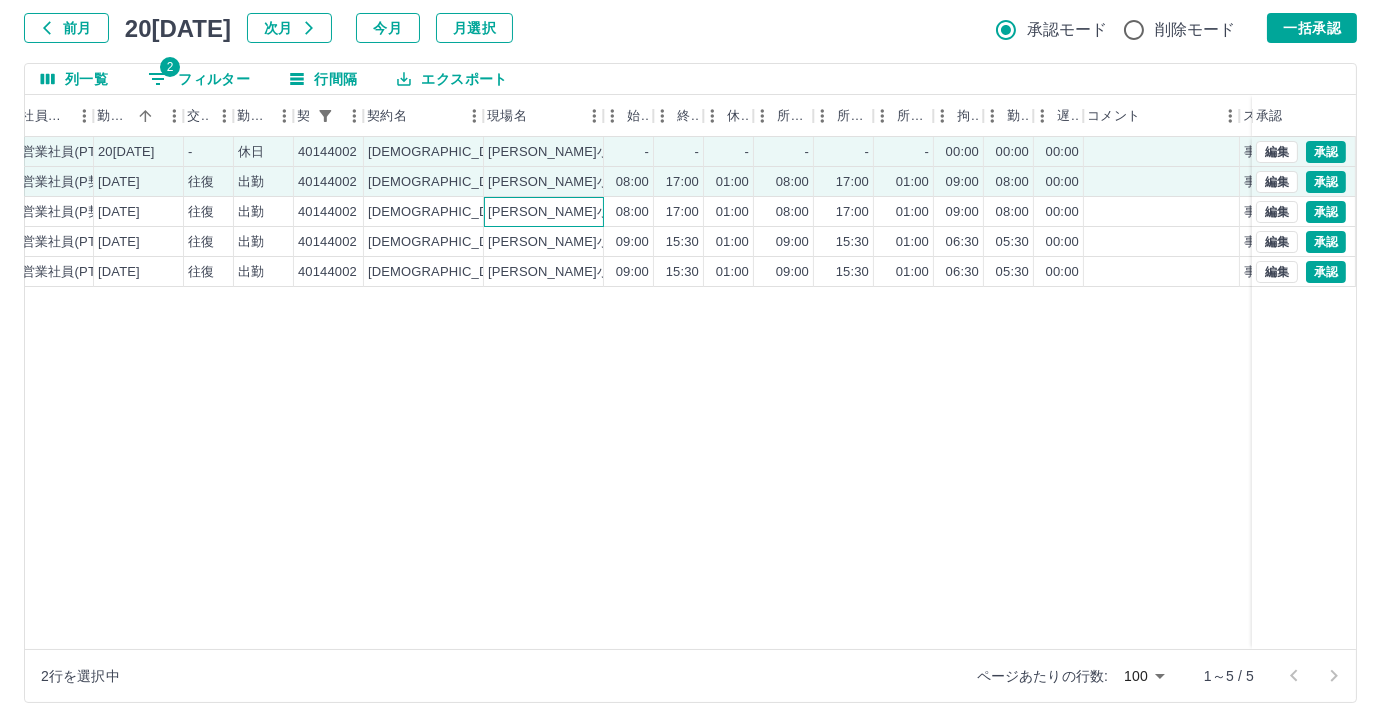 click on "[PERSON_NAME]小学校" at bounding box center (562, 212) 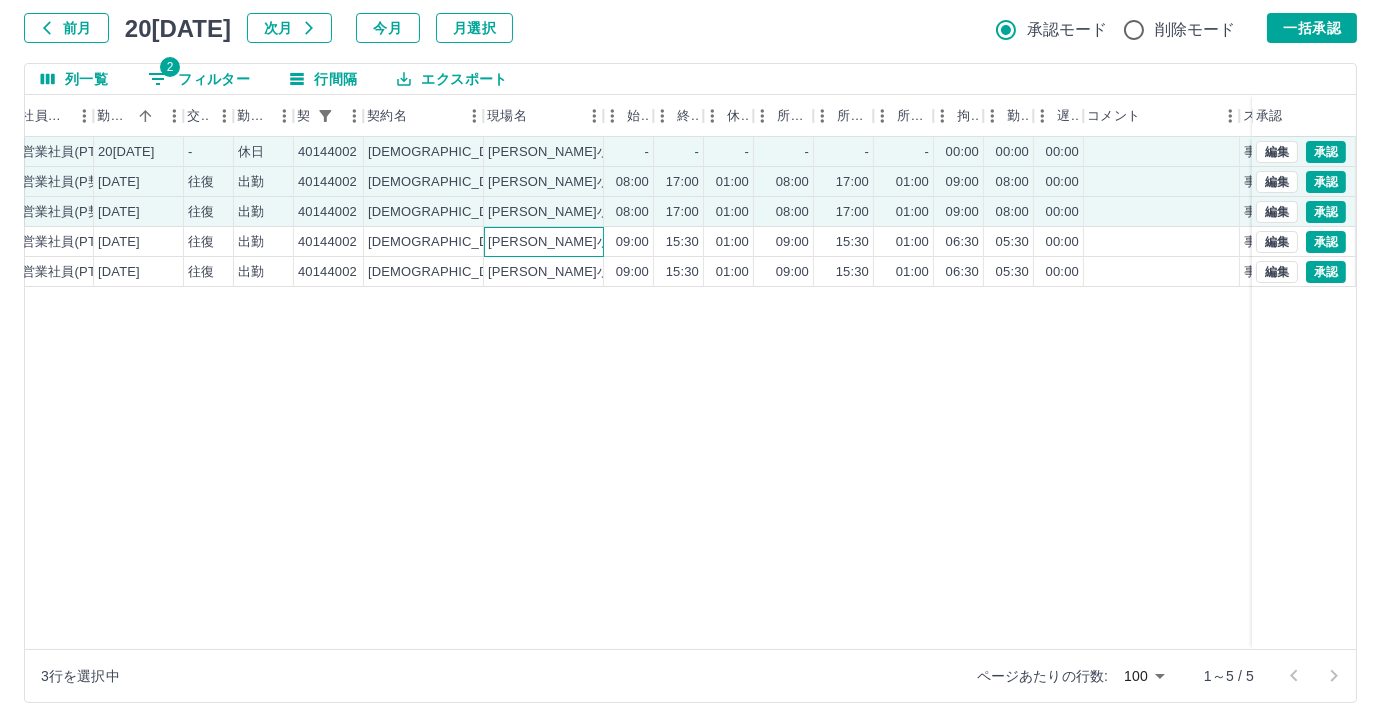 click on "[PERSON_NAME]小学校" at bounding box center (562, 242) 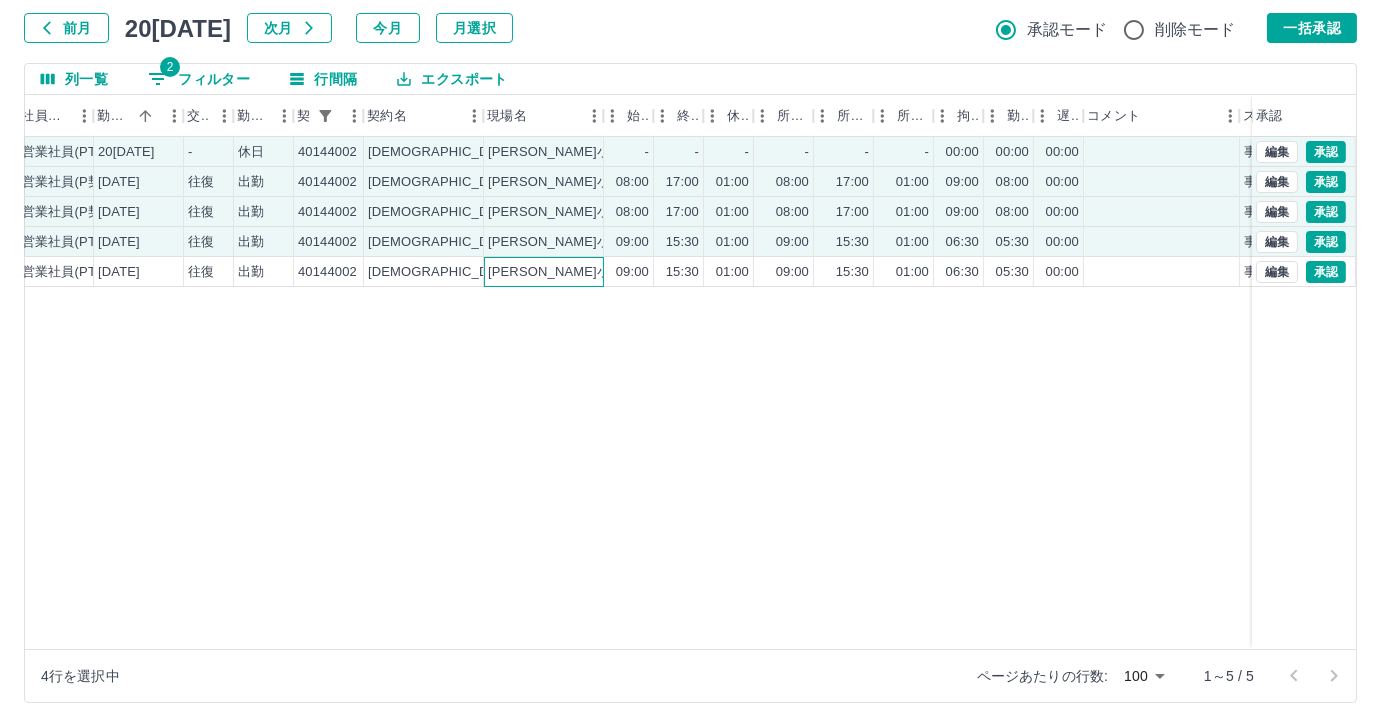 click on "[PERSON_NAME]小学校" at bounding box center [562, 272] 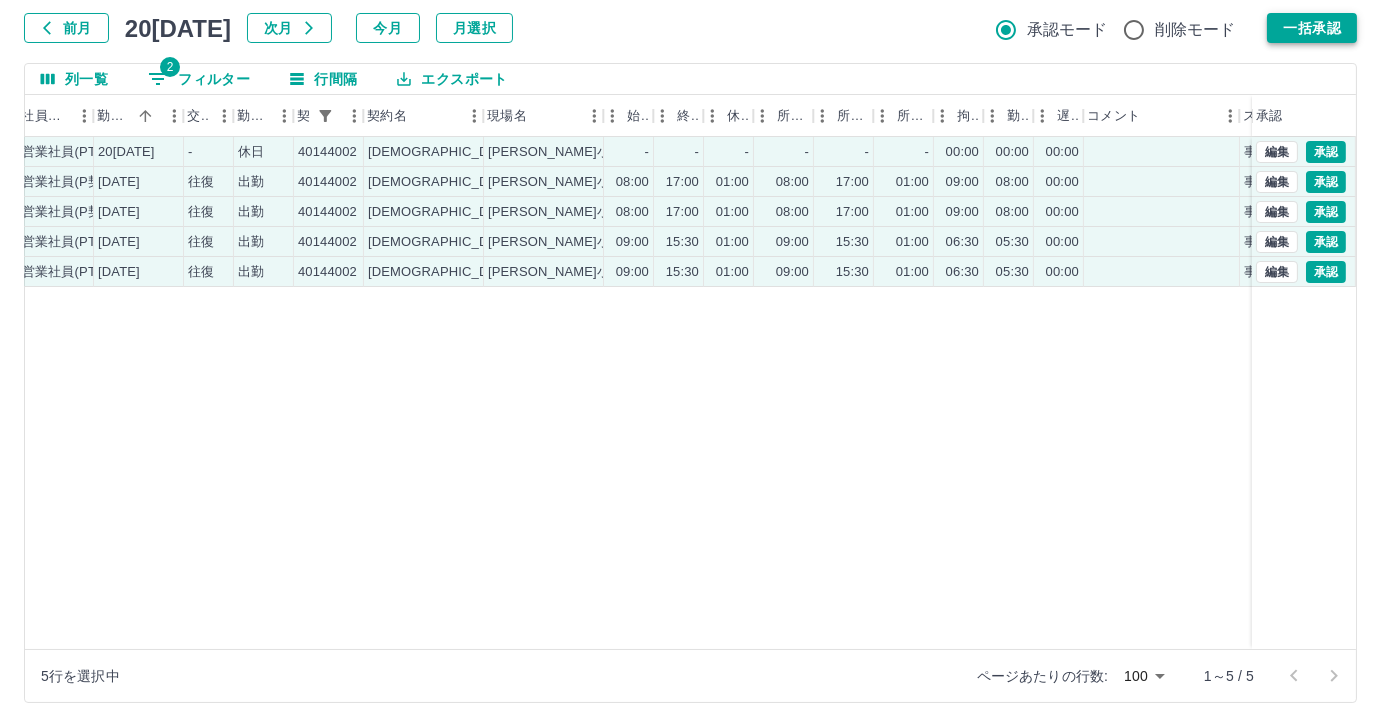 click on "一括承認" at bounding box center [1312, 28] 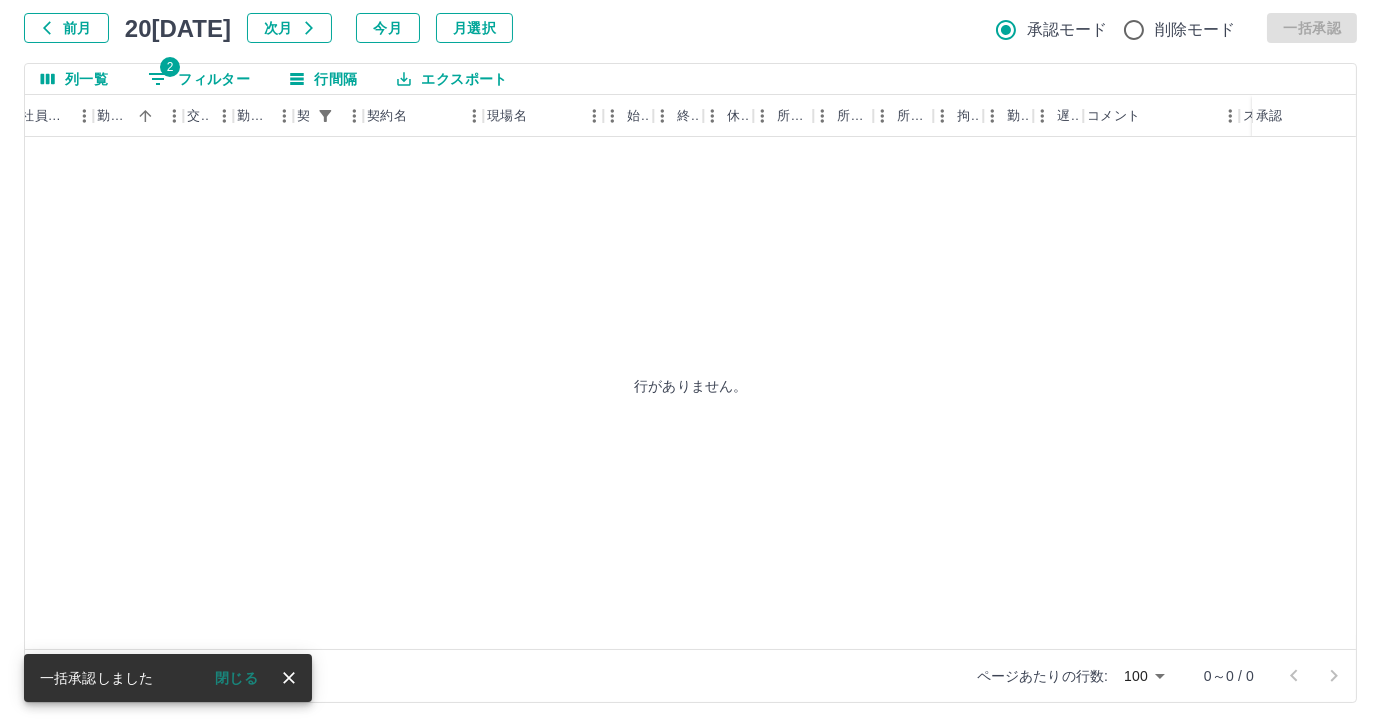 click on "2 フィルター" at bounding box center [199, 79] 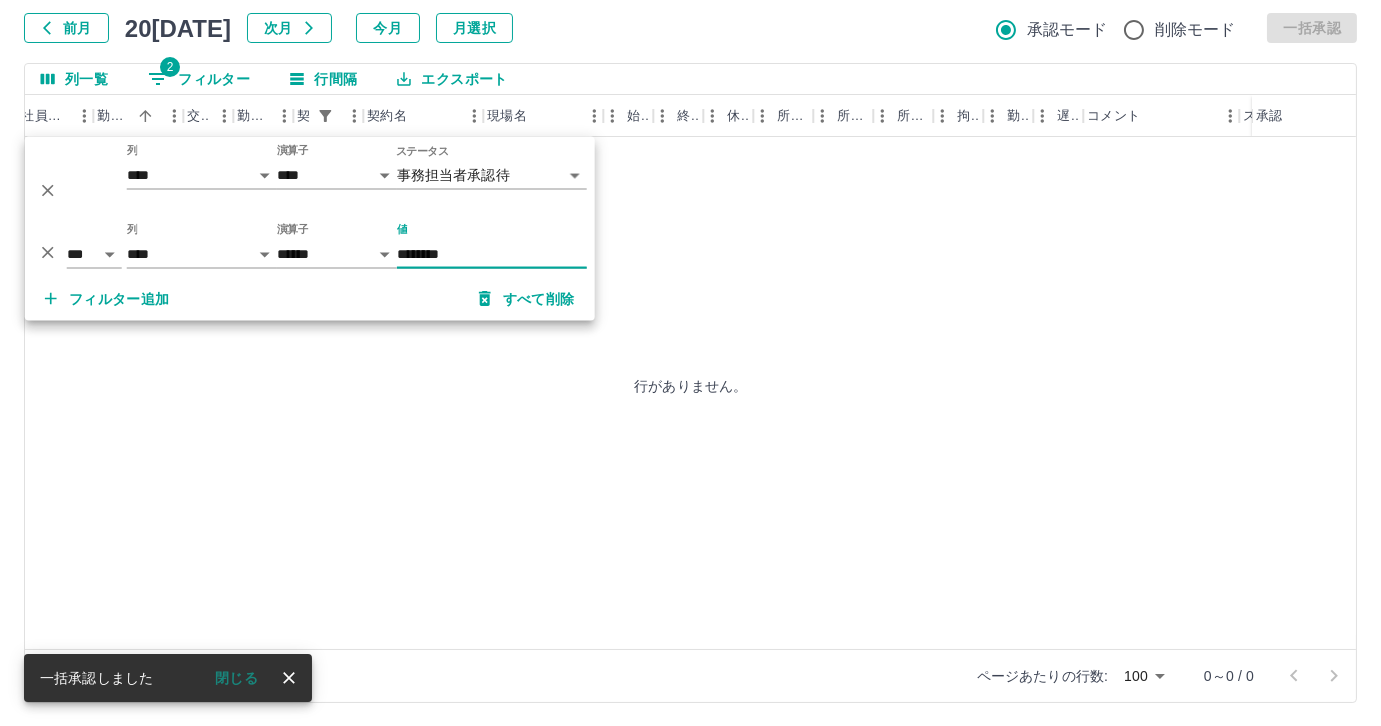 click on "********" at bounding box center (492, 254) 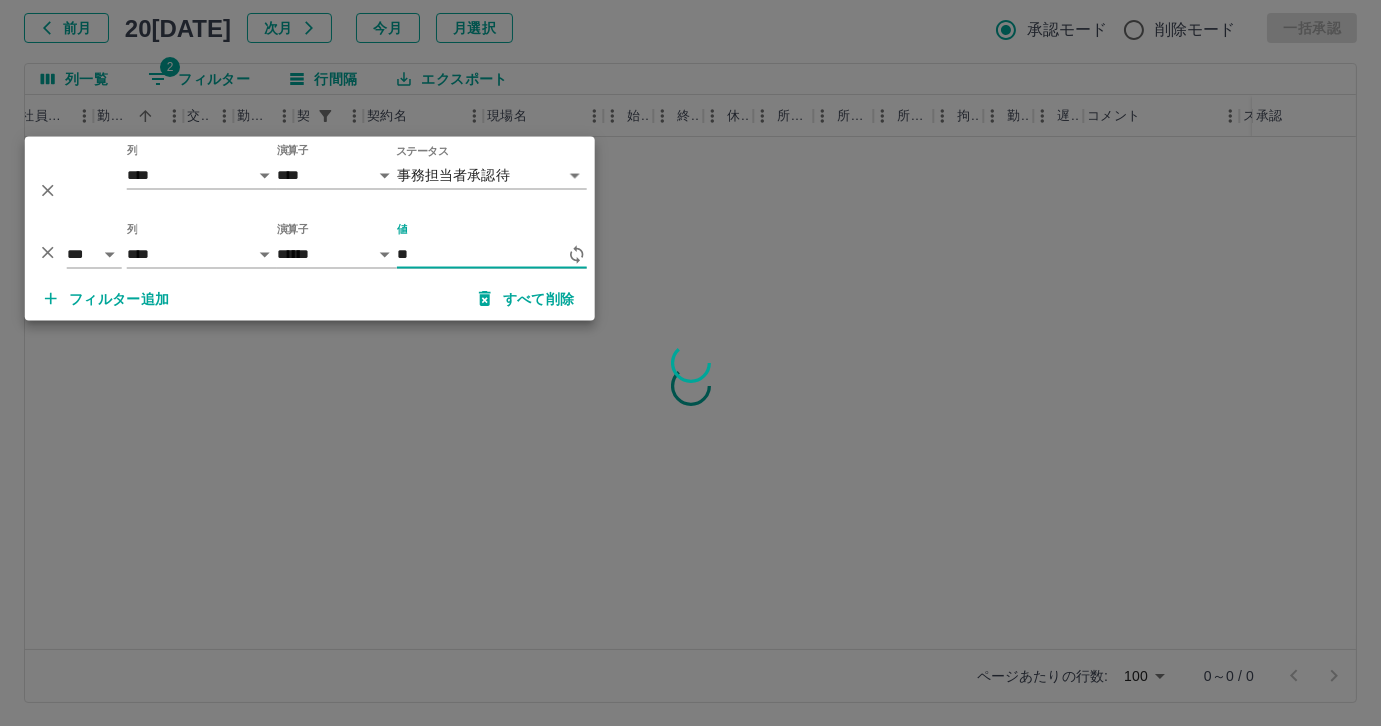type on "*" 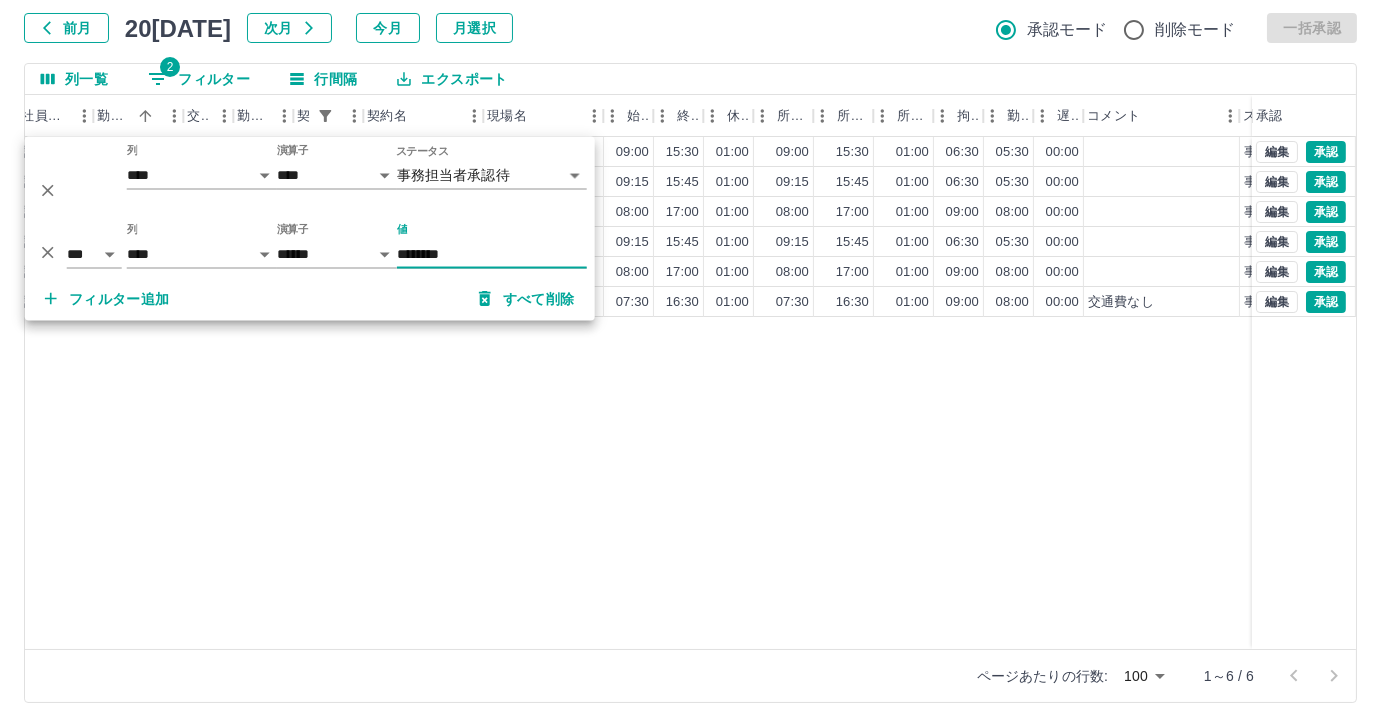 type on "********" 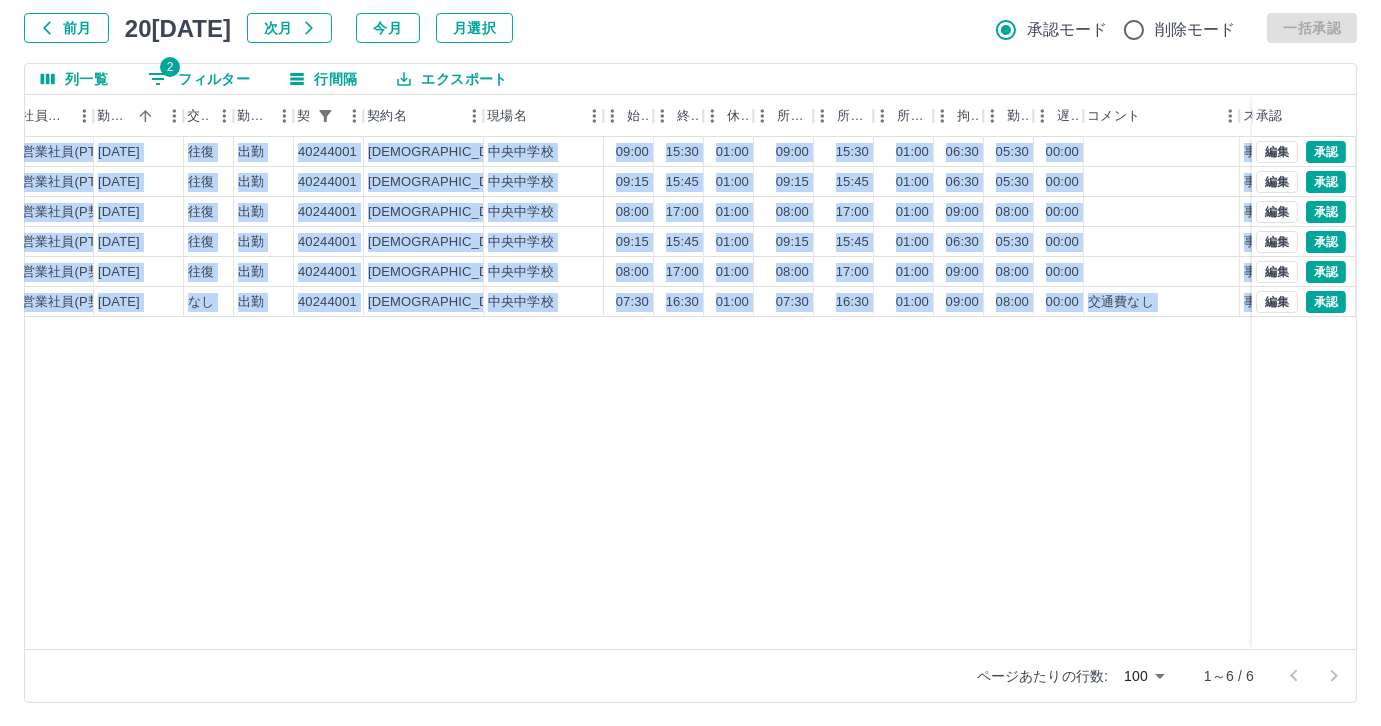 drag, startPoint x: 608, startPoint y: 650, endPoint x: 512, endPoint y: 640, distance: 96.519424 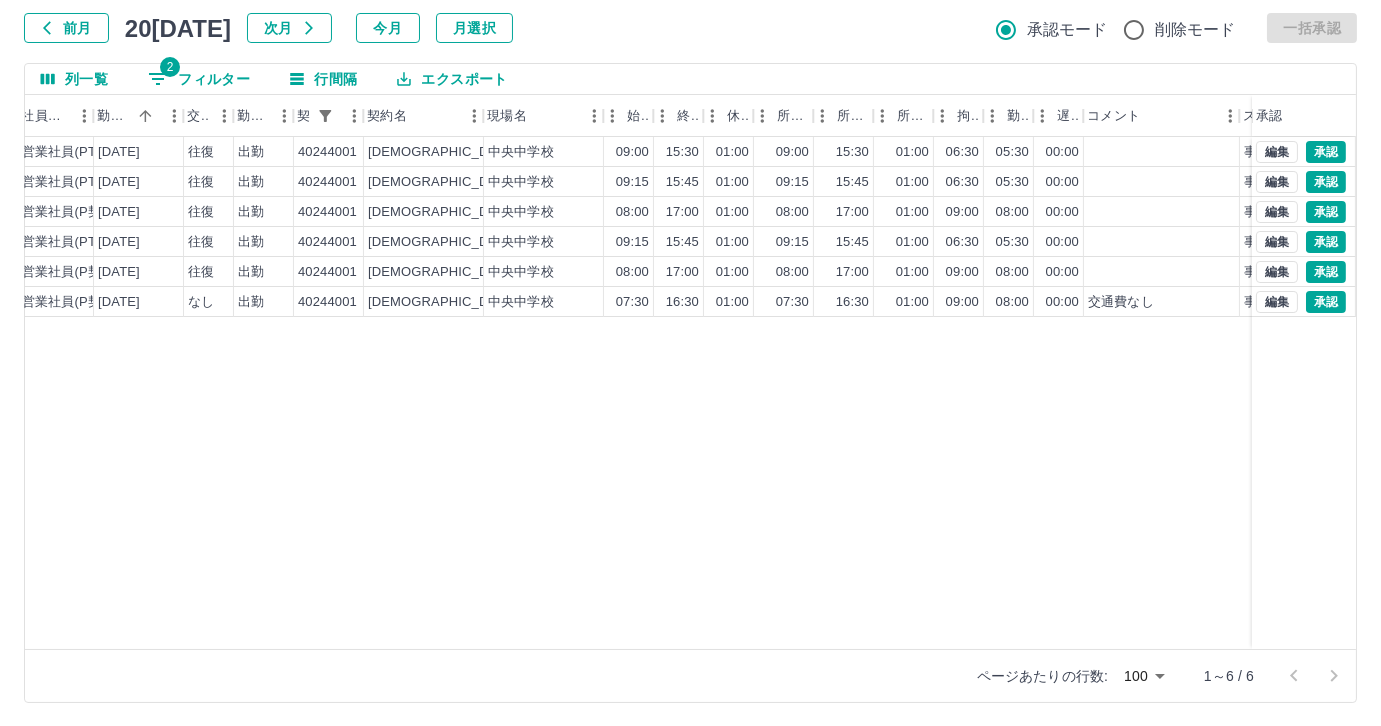click on "0105342 [PERSON_NAME] 営業社員(PT契約) [DATE] 往復 出勤 40244001 [PERSON_NAME][GEOGRAPHIC_DATA] 中央中学校 09:00 15:30 01:00 09:00 15:30 01:00 06:30 05:30 00:00 事務担当者承認待 0095886 [PERSON_NAME] 営業社員(PT契約) [DATE] 往復 出勤 40244001 [PERSON_NAME]市 中央中学校 09:15 15:45 01:00 09:15 15:45 01:00 06:30 05:30 00:00 事務担当者承認待 0027665 [PERSON_NAME] 営業社員(P契約) [DATE] 往復 出勤 40244001 [PERSON_NAME]市 中央中学校 08:00 17:00 01:00 08:00 17:00 01:00 09:00 08:00 00:00 事務担当者承認待 0090149 [PERSON_NAME] 営業社員(PT契約) [DATE] 往復 出勤 40244001 [PERSON_NAME][GEOGRAPHIC_DATA] 中央中学校 09:15 15:45 01:00 09:15 15:45 01:00 06:30 05:30 00:00 事務担当者承認待 0048840 [PERSON_NAME] 営業社員(P契約) [DATE] 往復 出勤 40244001 [PERSON_NAME]市 中央中学校 08:00 17:00 01:00 08:00 17:00 01:00 09:00 08:00 00:00 事務担当者承認待 0102507 [PERSON_NAME][PERSON_NAME] 営業社員(P契約) [DATE] なし 出勤 40244001 07:30" at bounding box center (591, 393) 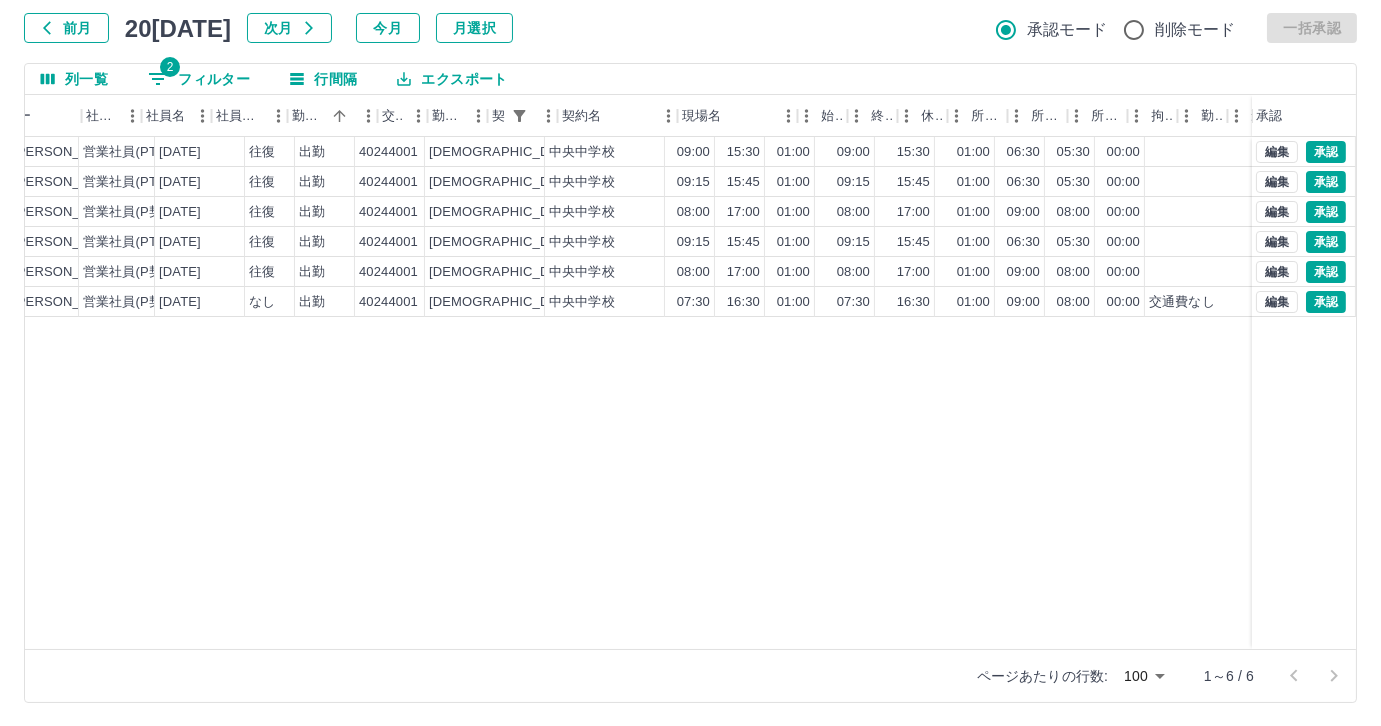 scroll, scrollTop: 0, scrollLeft: 109, axis: horizontal 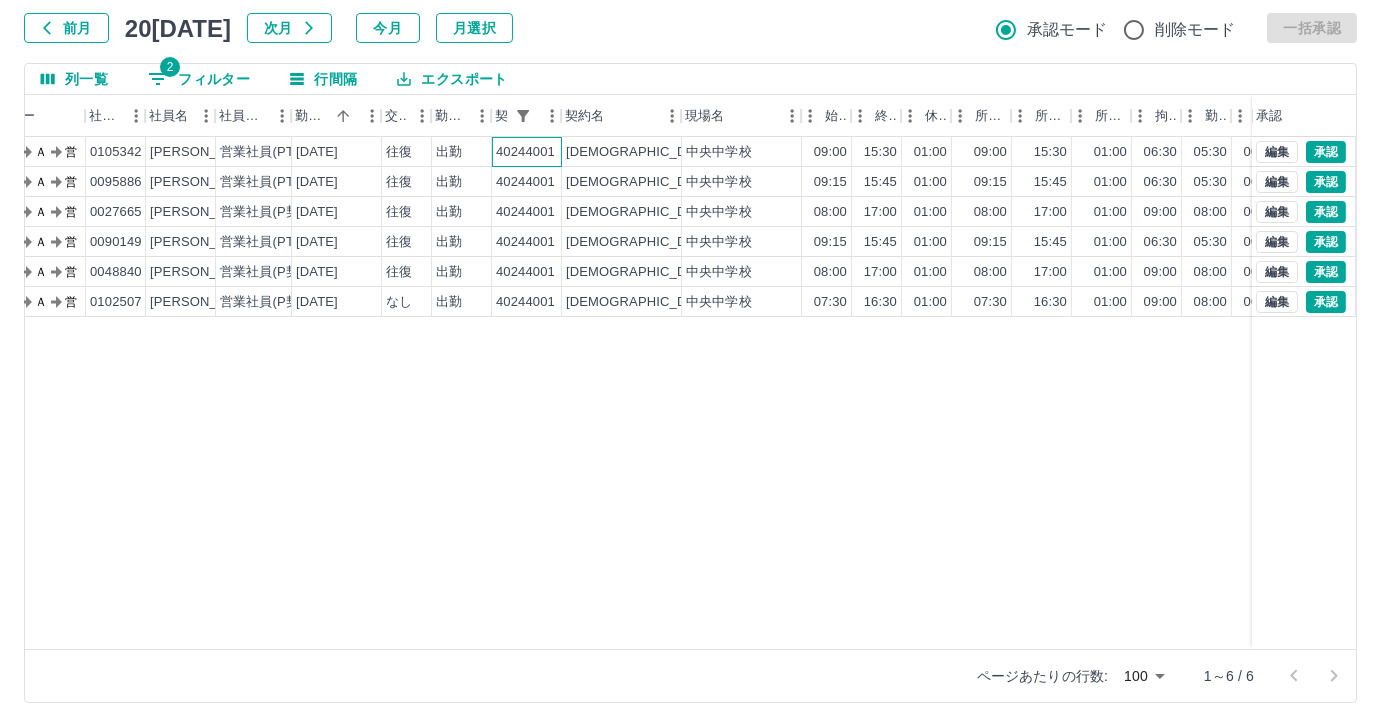 click on "40244001" at bounding box center (525, 152) 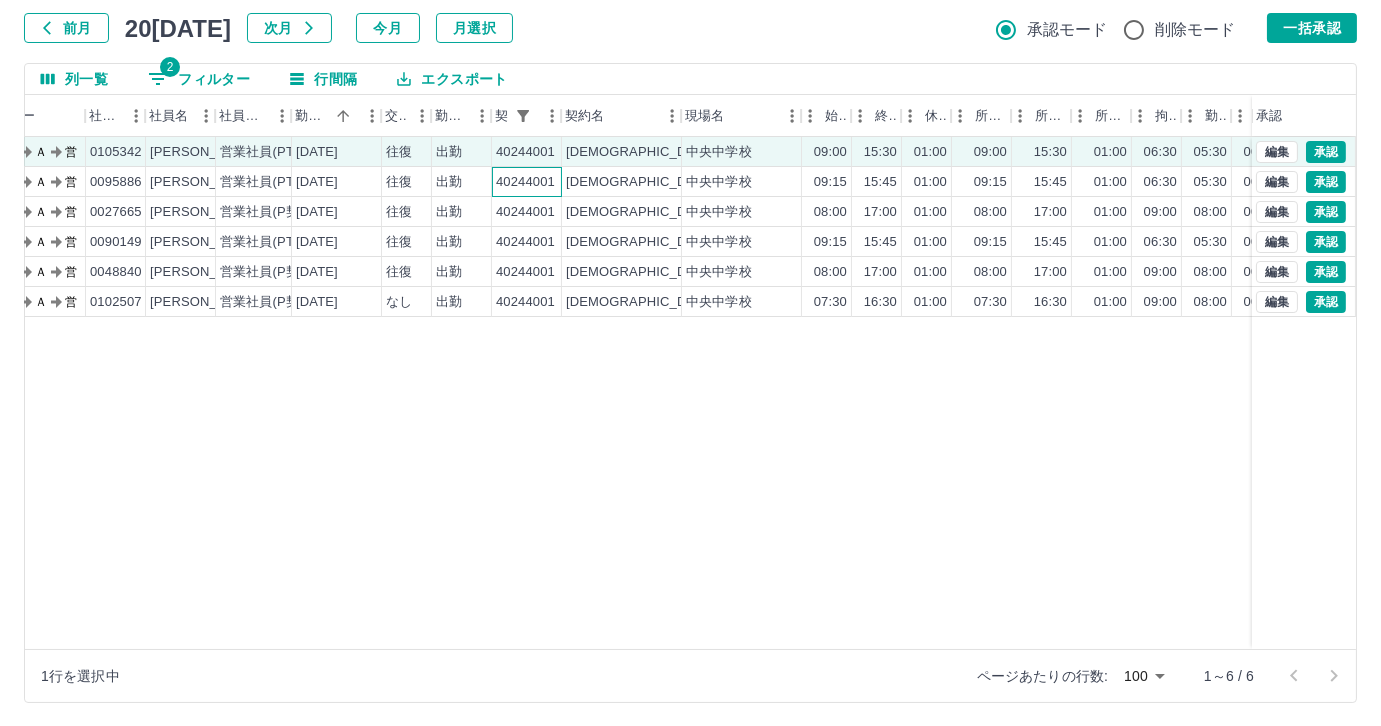 click on "40244001" at bounding box center [525, 182] 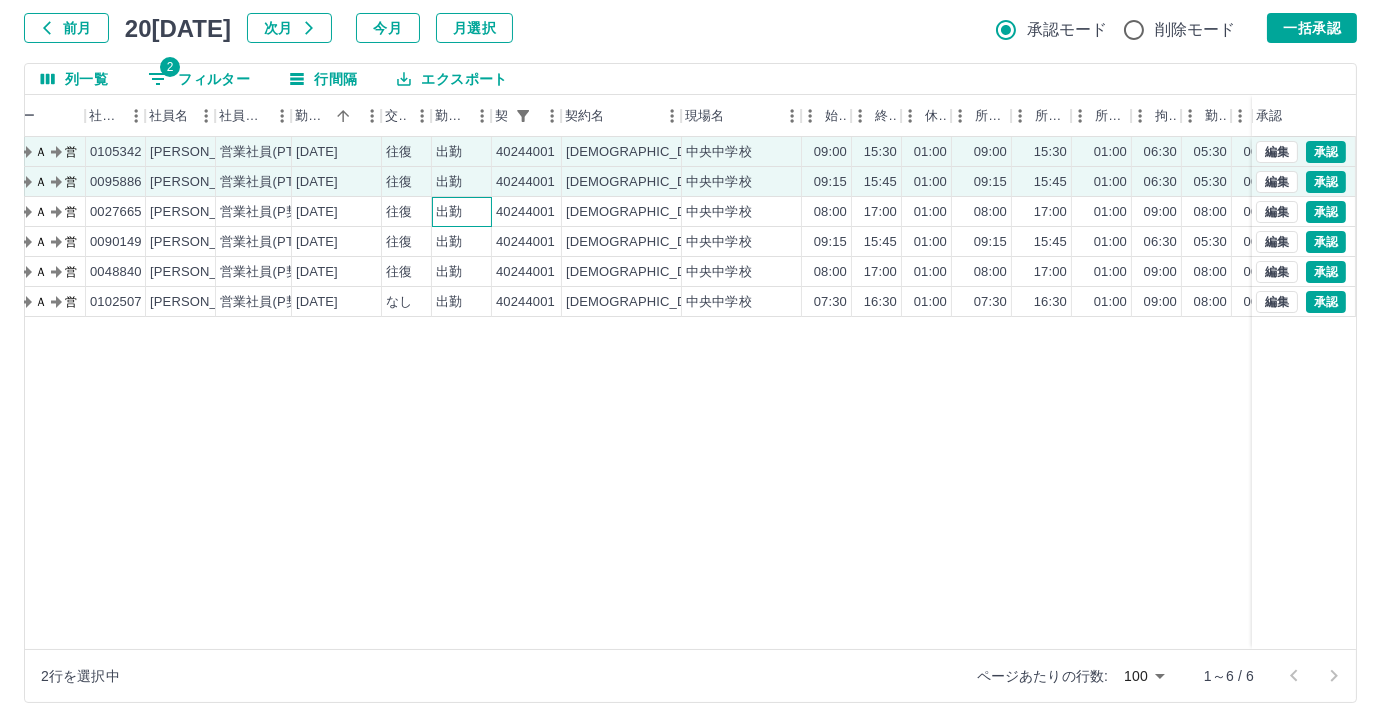 click on "出勤" at bounding box center (462, 212) 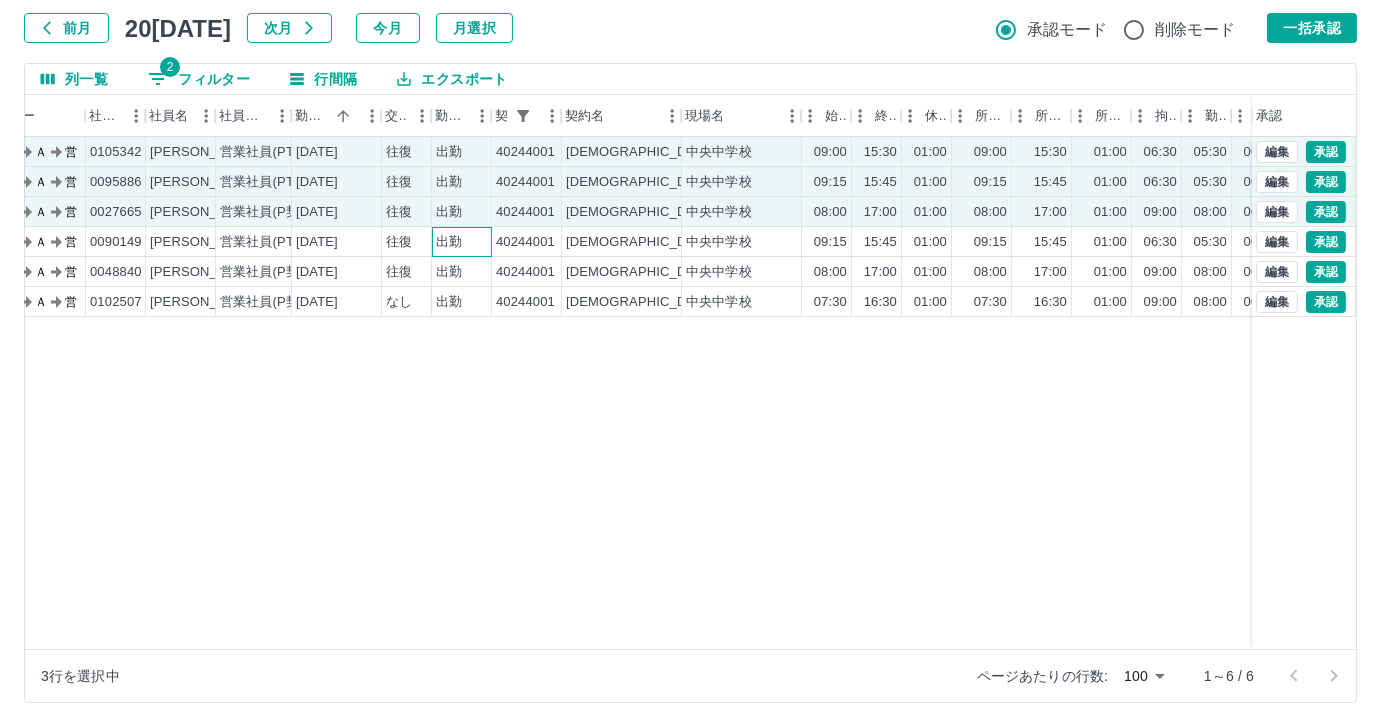 click on "出勤" at bounding box center (462, 242) 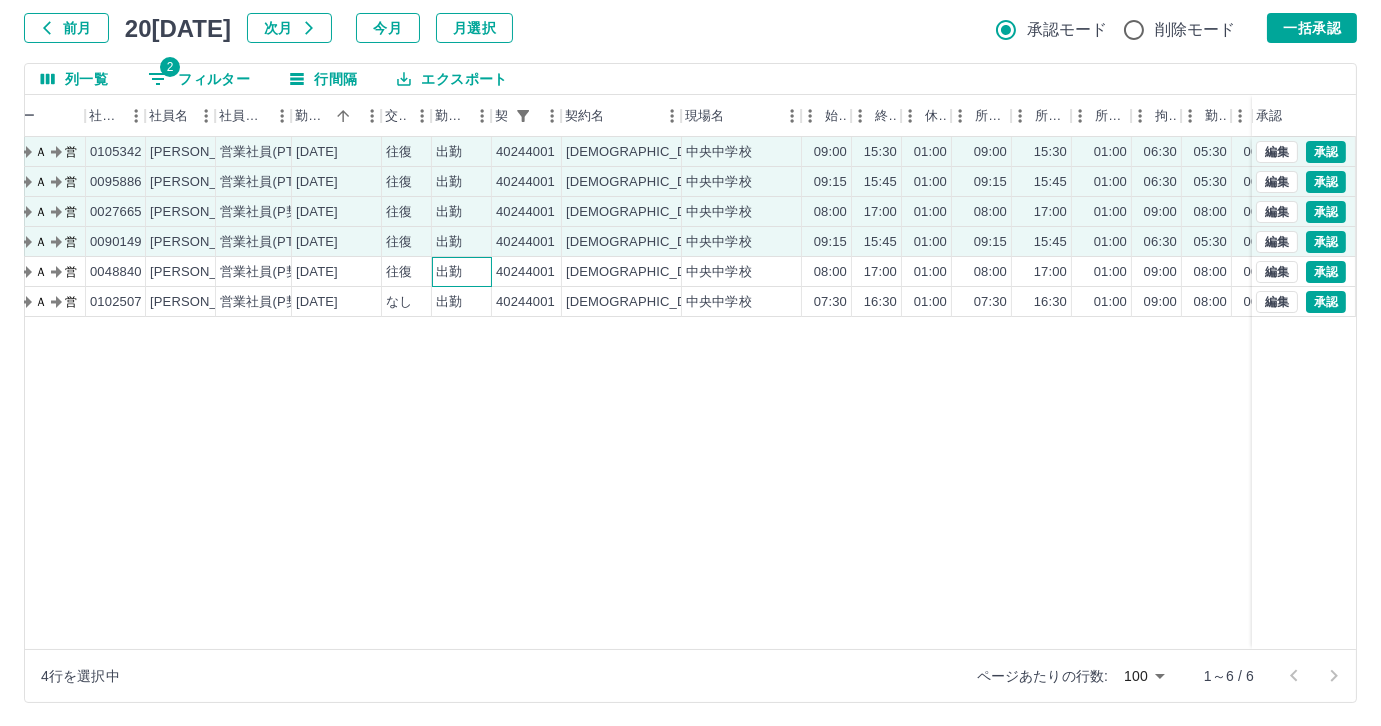 click on "出勤" at bounding box center (462, 272) 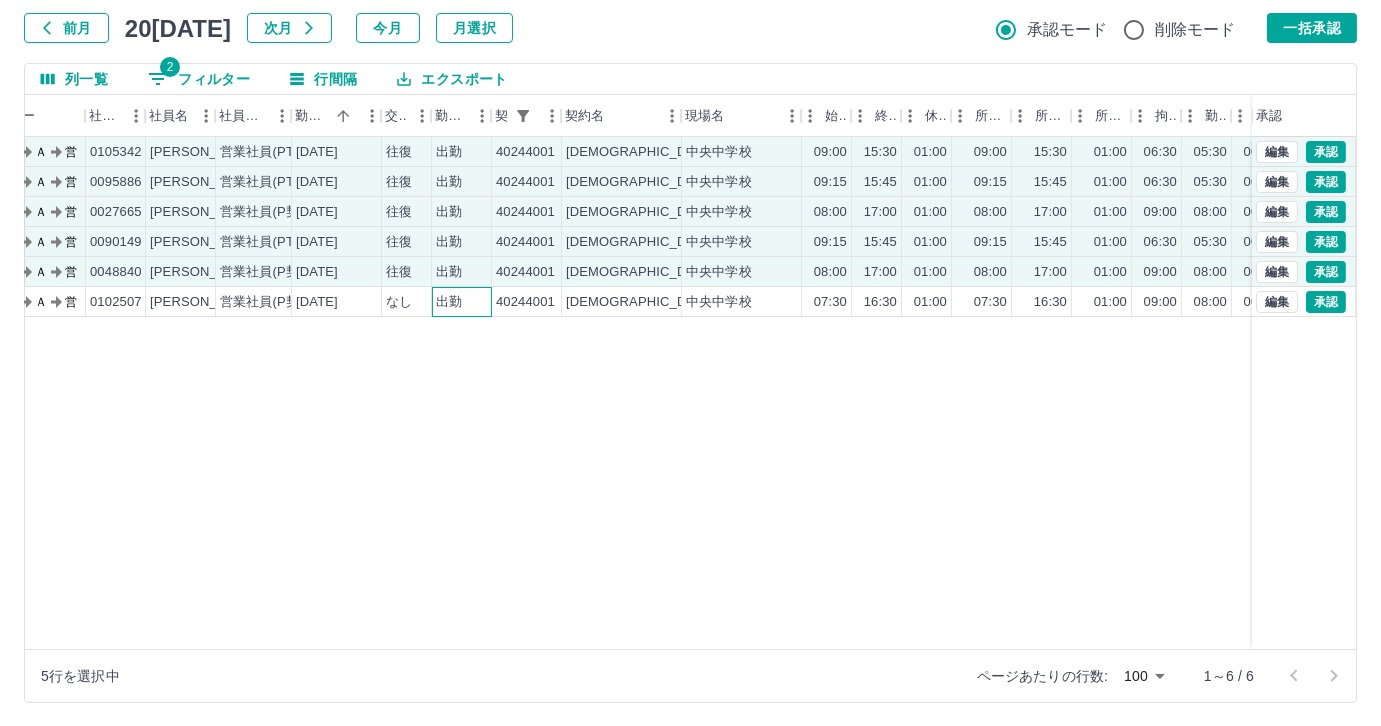 click on "出勤" at bounding box center [462, 302] 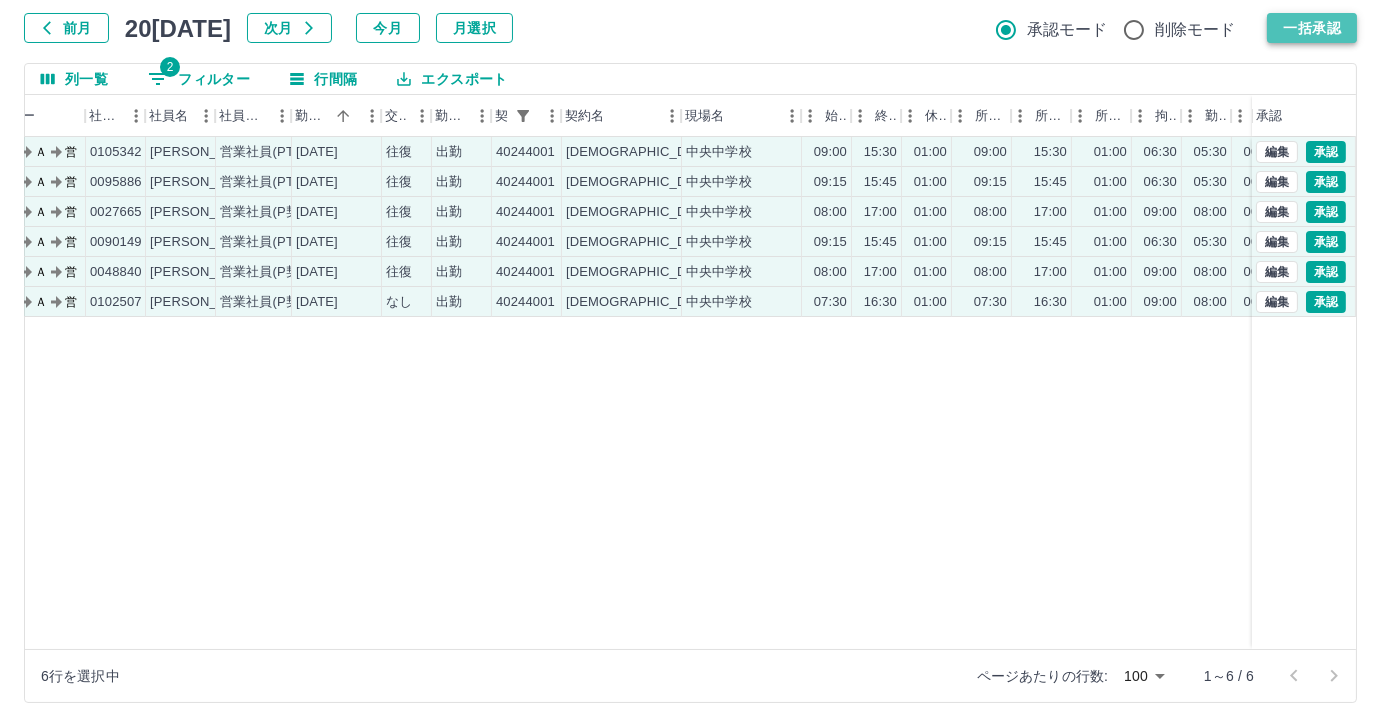 click on "一括承認" at bounding box center [1312, 28] 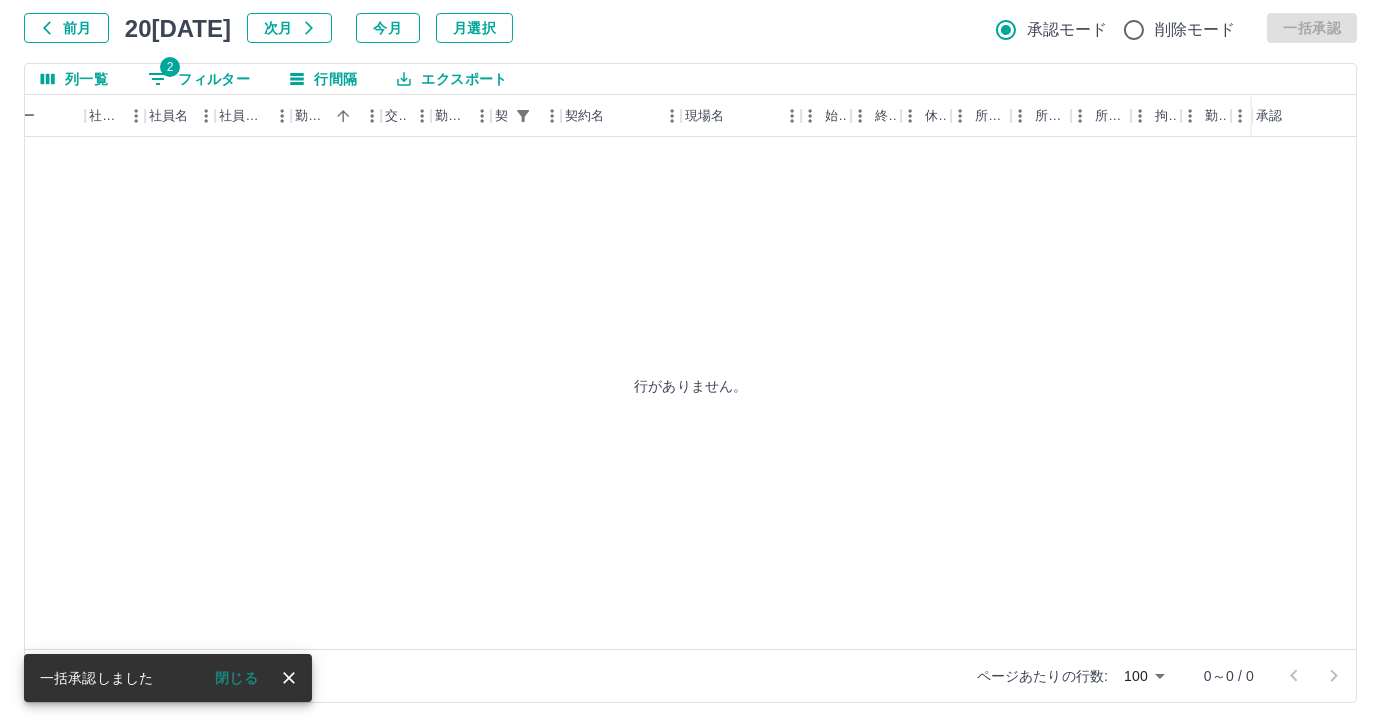 click on "列一覧 2 フィルター 行間隔 エクスポート 承認フロー 社員番号 社員名 社員区分 勤務日 交通費 勤務区分 契約コード 契約名 現場名 始業 終業 休憩 所定開始 所定終業 所定休憩 拘束 勤務 遅刻等 コメント ステータス 承認 行がありません。 ページあたりの行数: 100 *** 0～0 / 0" at bounding box center (690, 383) 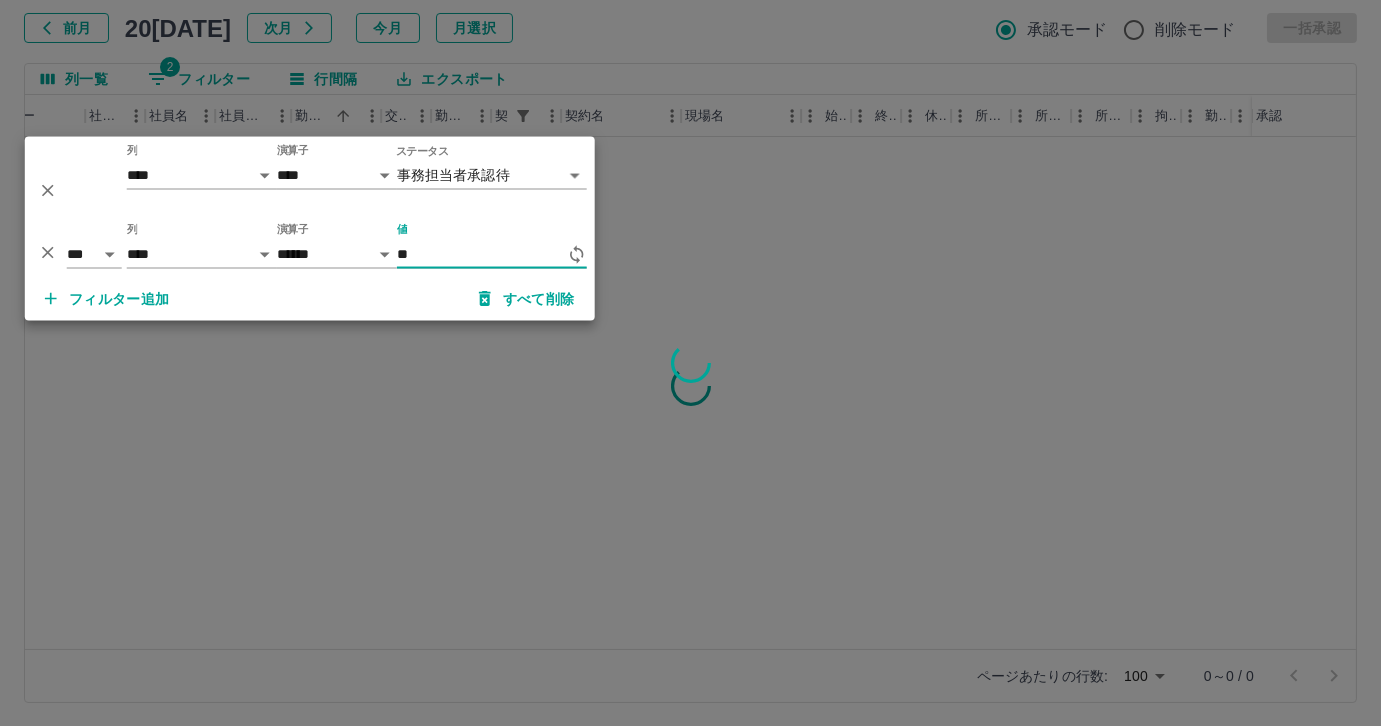 type on "*" 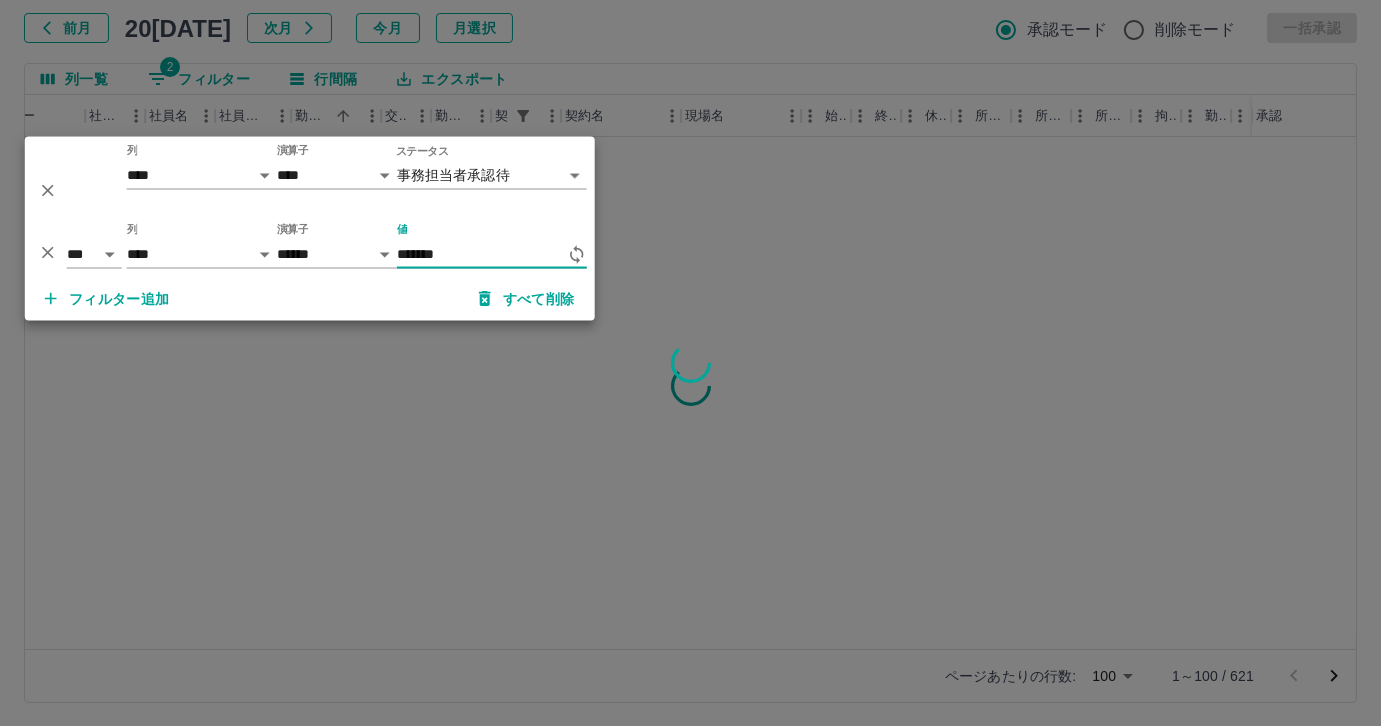 type on "********" 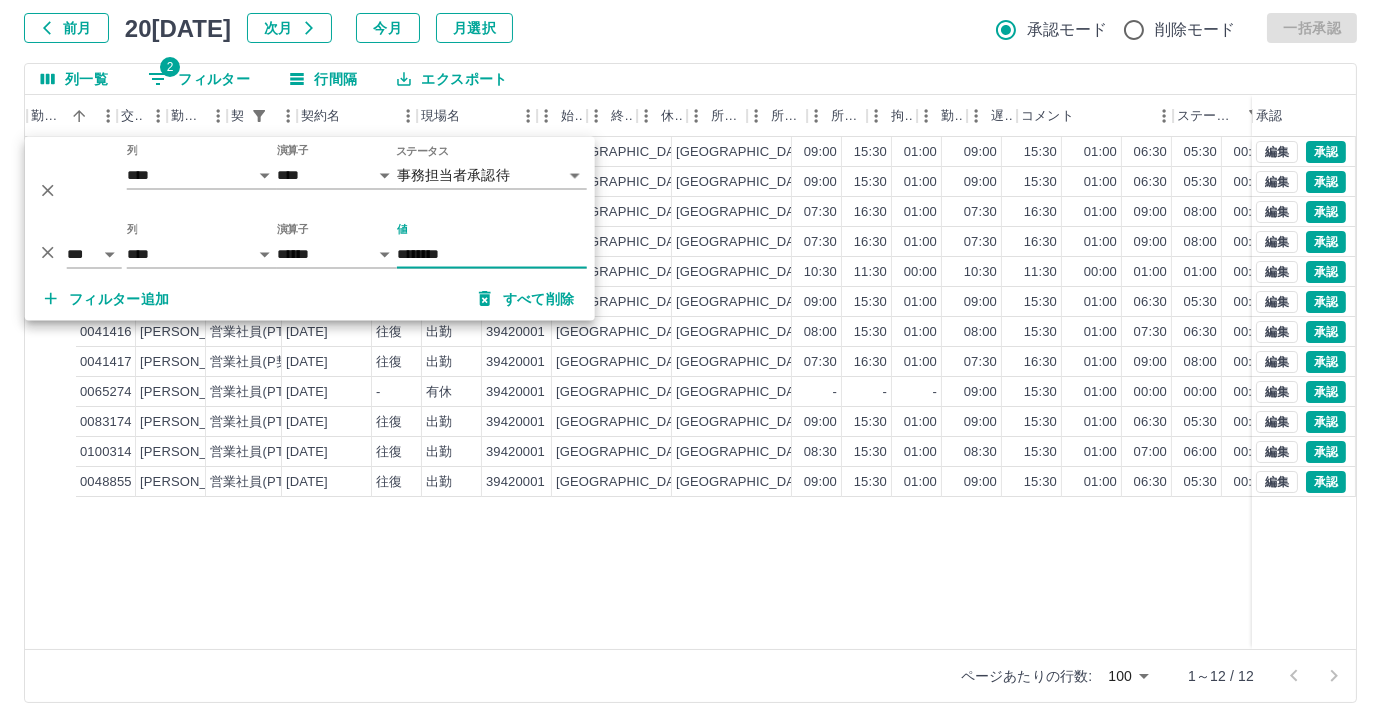scroll, scrollTop: 0, scrollLeft: 414, axis: horizontal 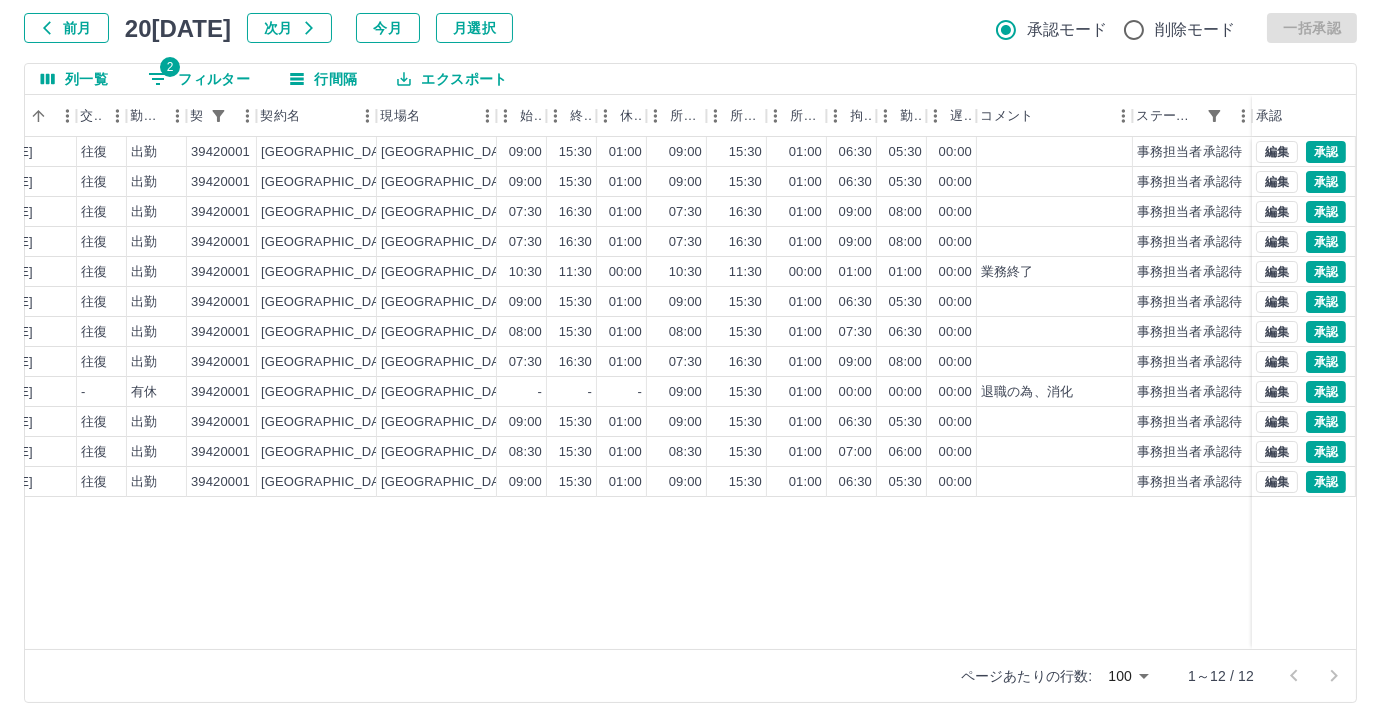 drag, startPoint x: 618, startPoint y: 649, endPoint x: 523, endPoint y: 639, distance: 95.524864 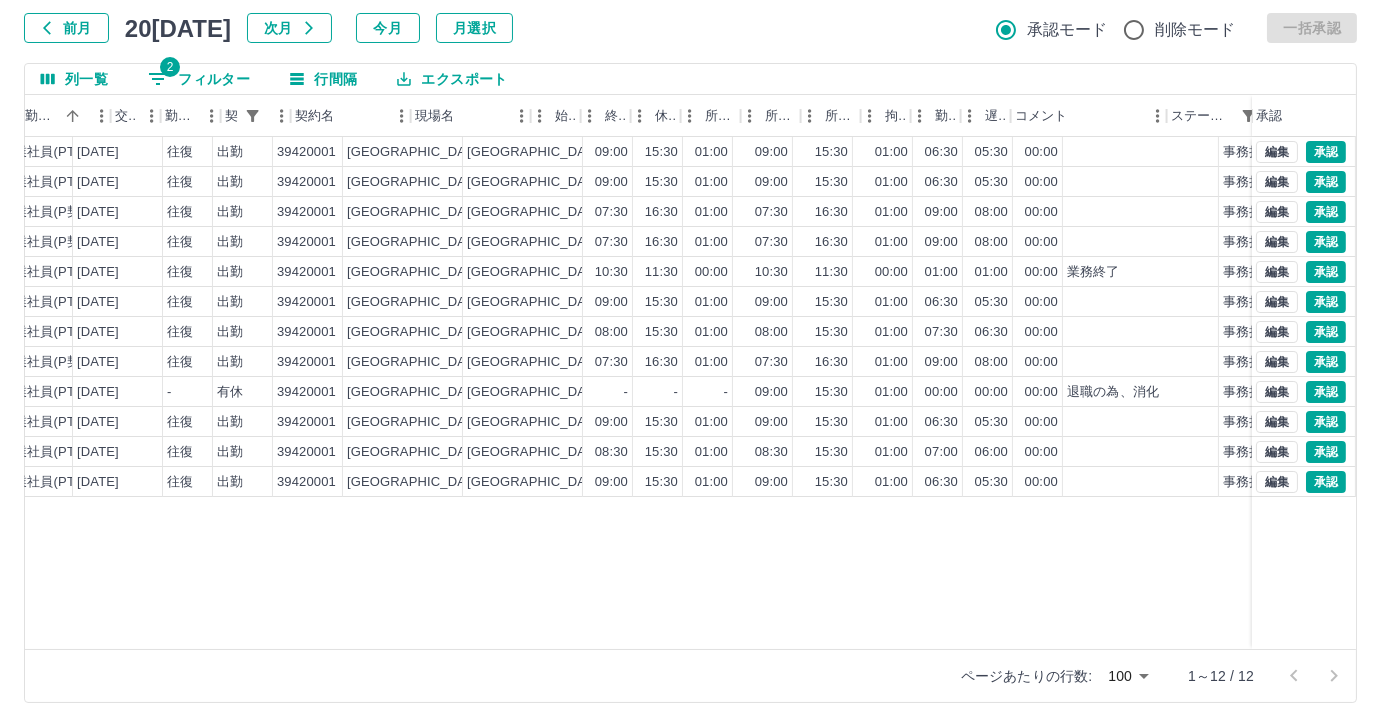 scroll, scrollTop: 0, scrollLeft: 283, axis: horizontal 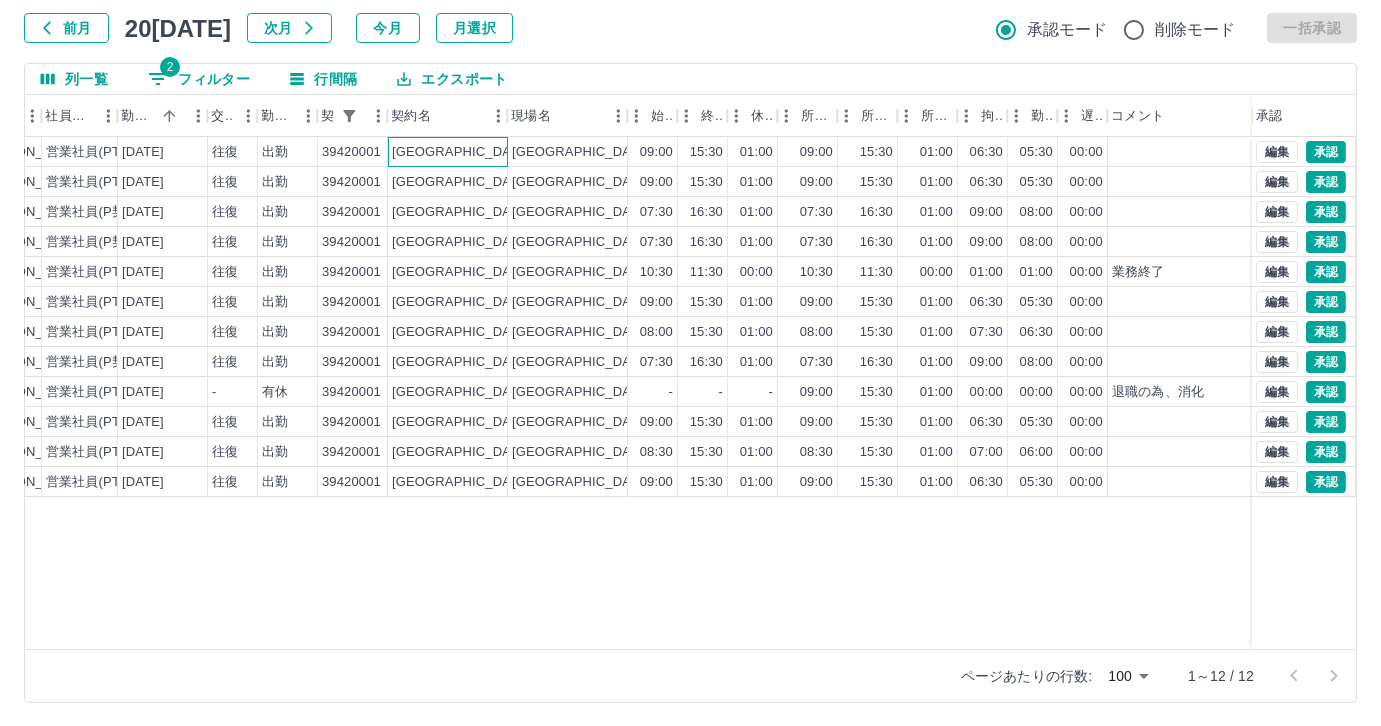 click on "[GEOGRAPHIC_DATA]" at bounding box center [448, 152] 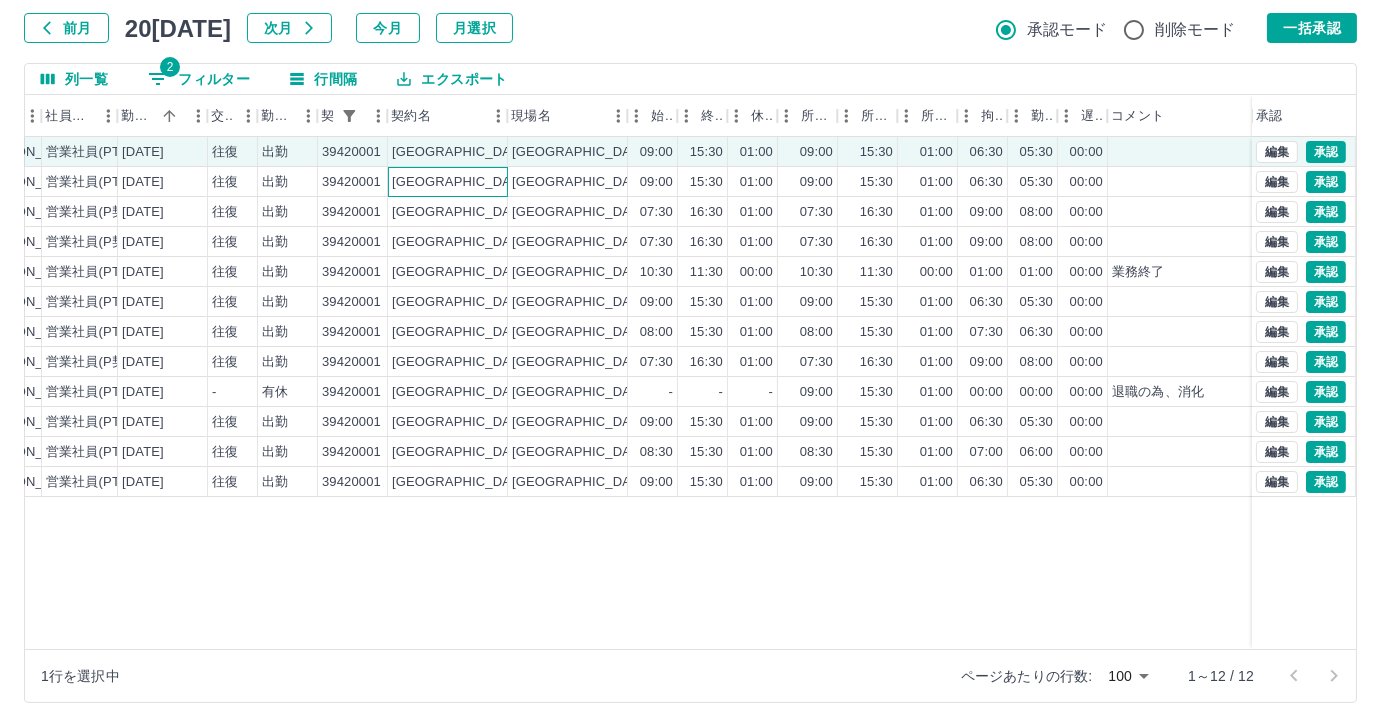 click on "[GEOGRAPHIC_DATA]" at bounding box center (448, 182) 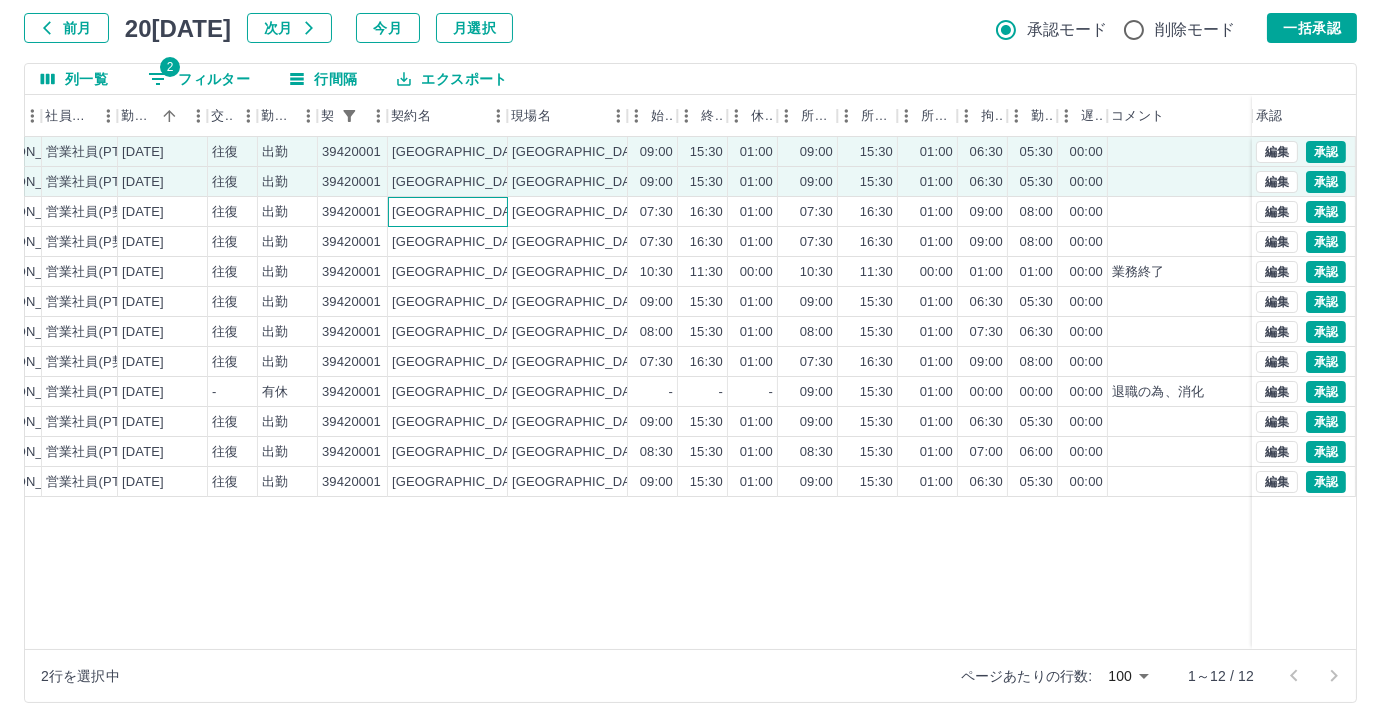 click on "[GEOGRAPHIC_DATA]" at bounding box center [448, 212] 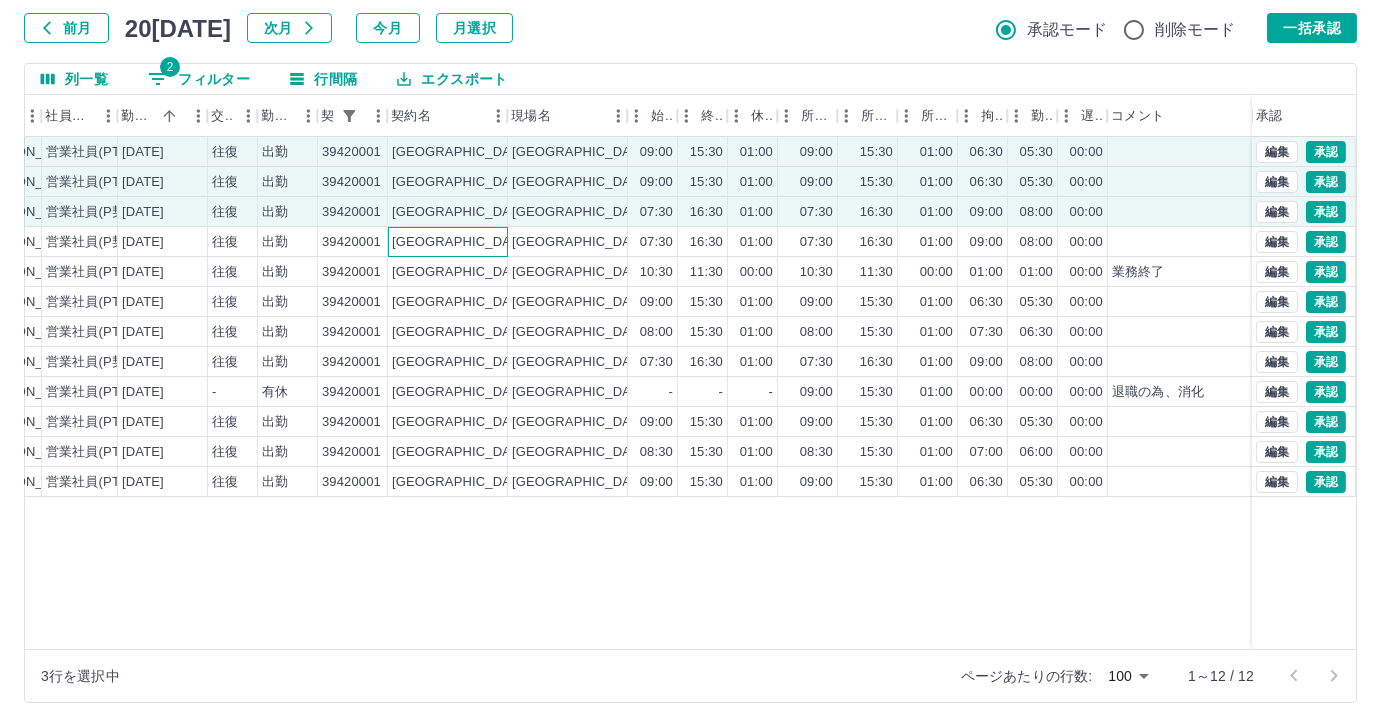 click on "[GEOGRAPHIC_DATA]" at bounding box center [448, 242] 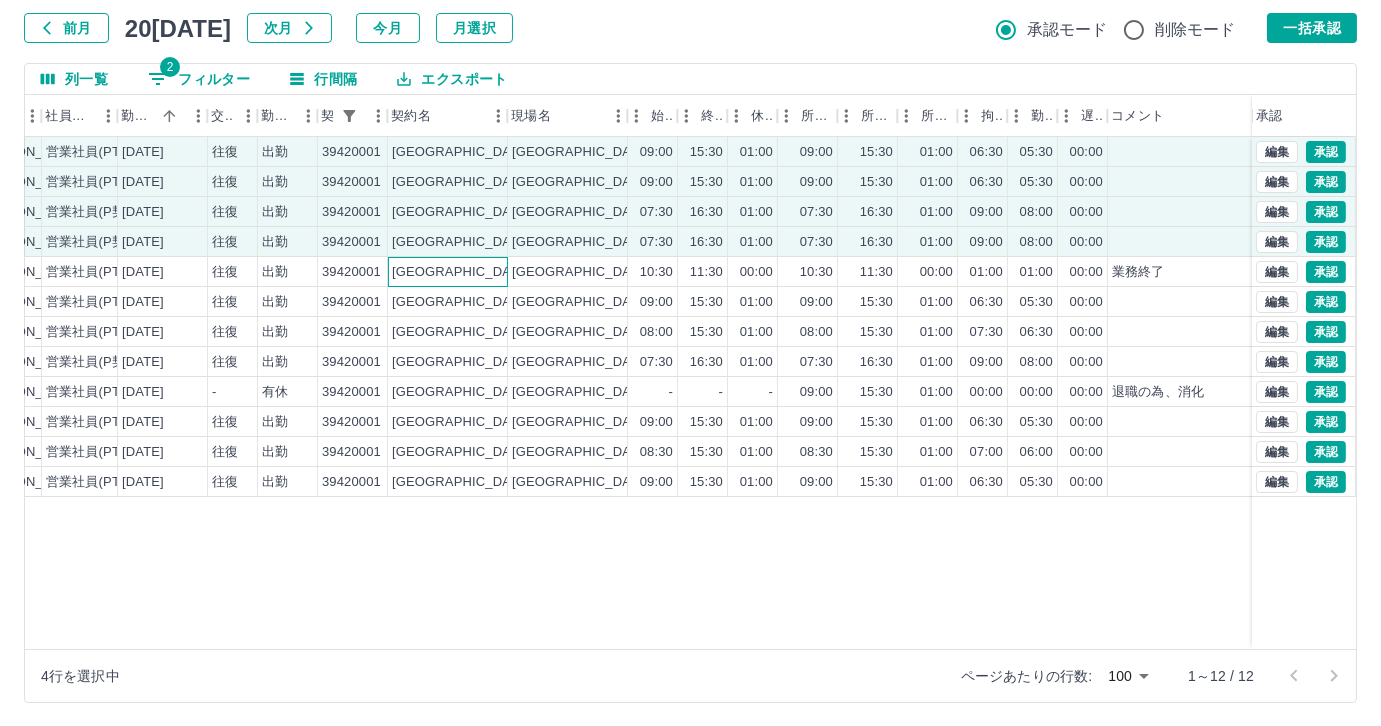 click on "[GEOGRAPHIC_DATA]" at bounding box center [448, 272] 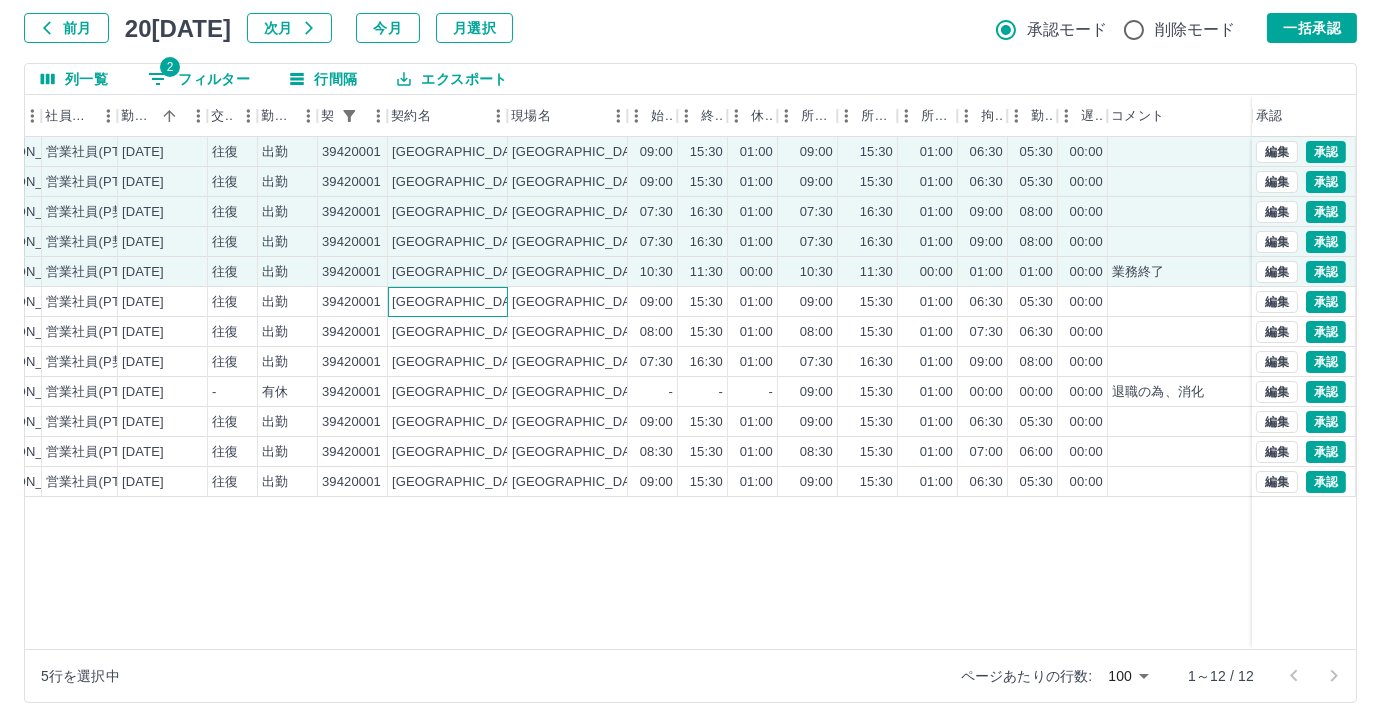 click on "[GEOGRAPHIC_DATA]" at bounding box center (448, 302) 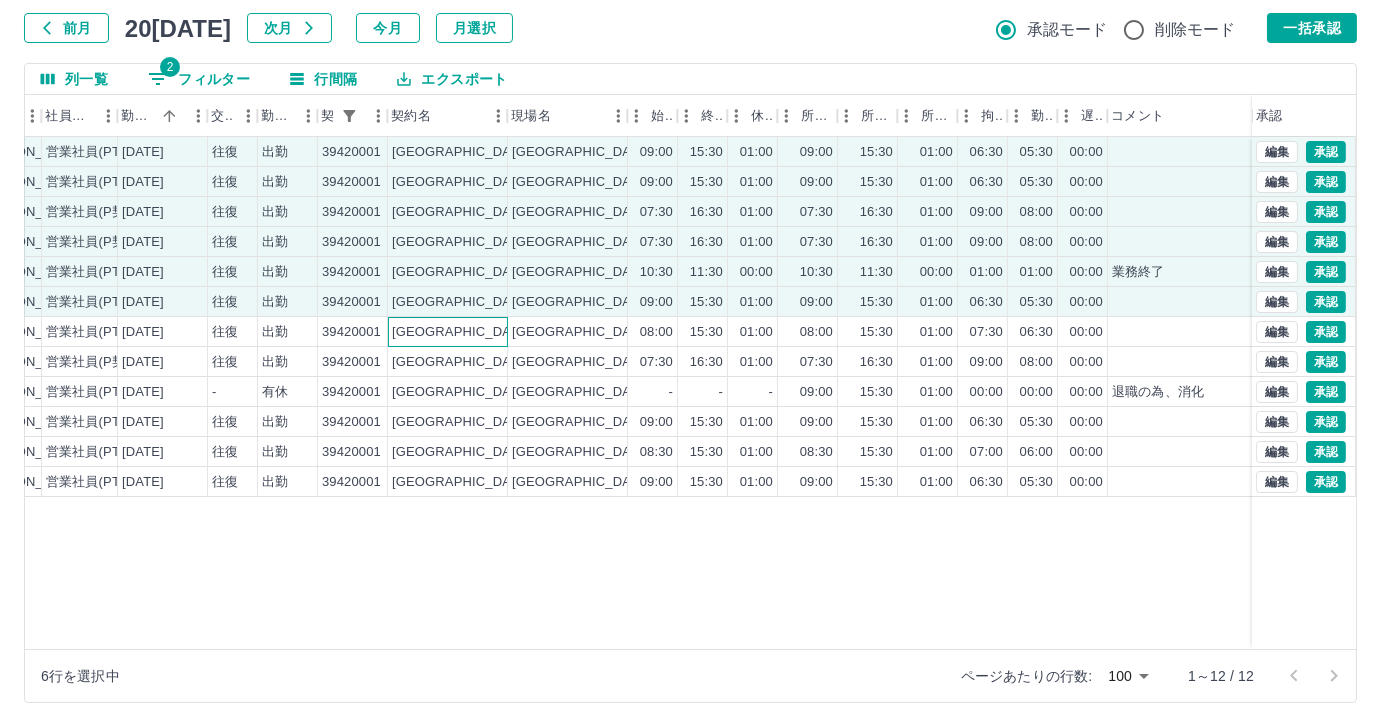 click on "[GEOGRAPHIC_DATA]" at bounding box center [448, 332] 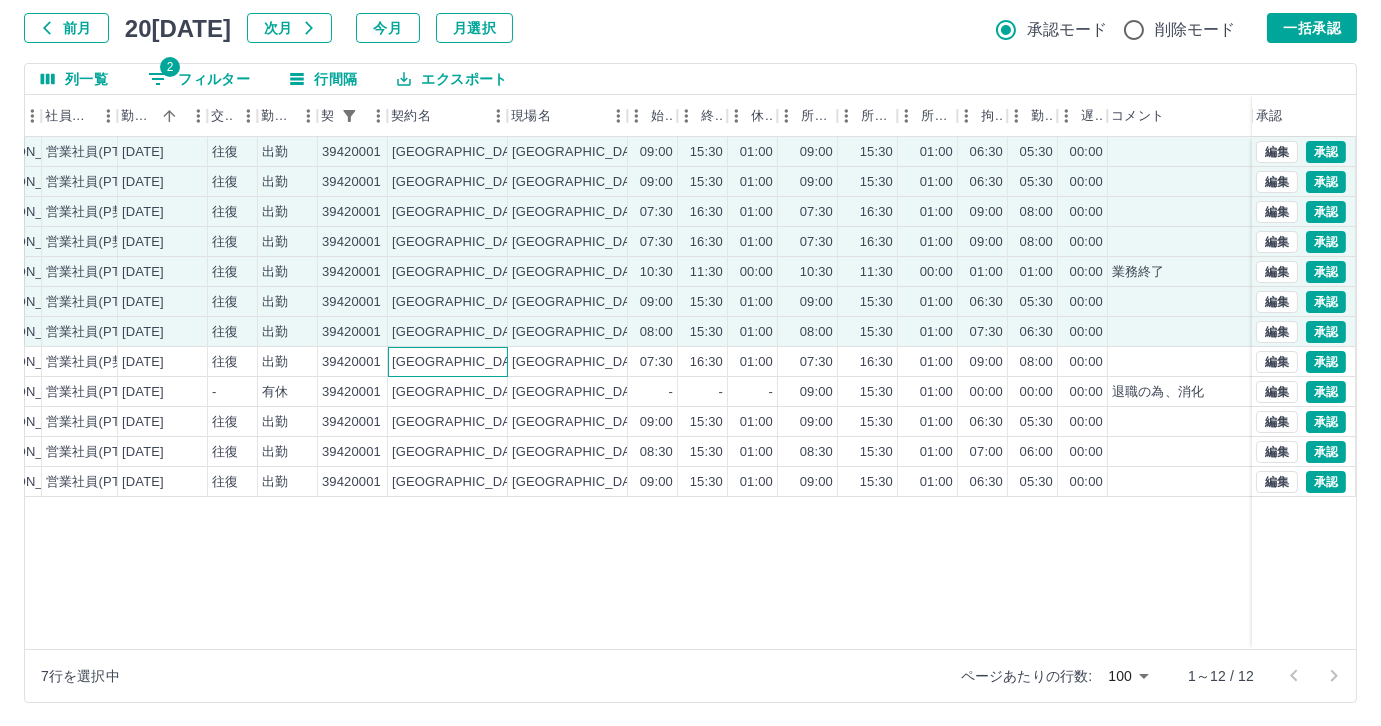 click on "[GEOGRAPHIC_DATA]" at bounding box center [448, 362] 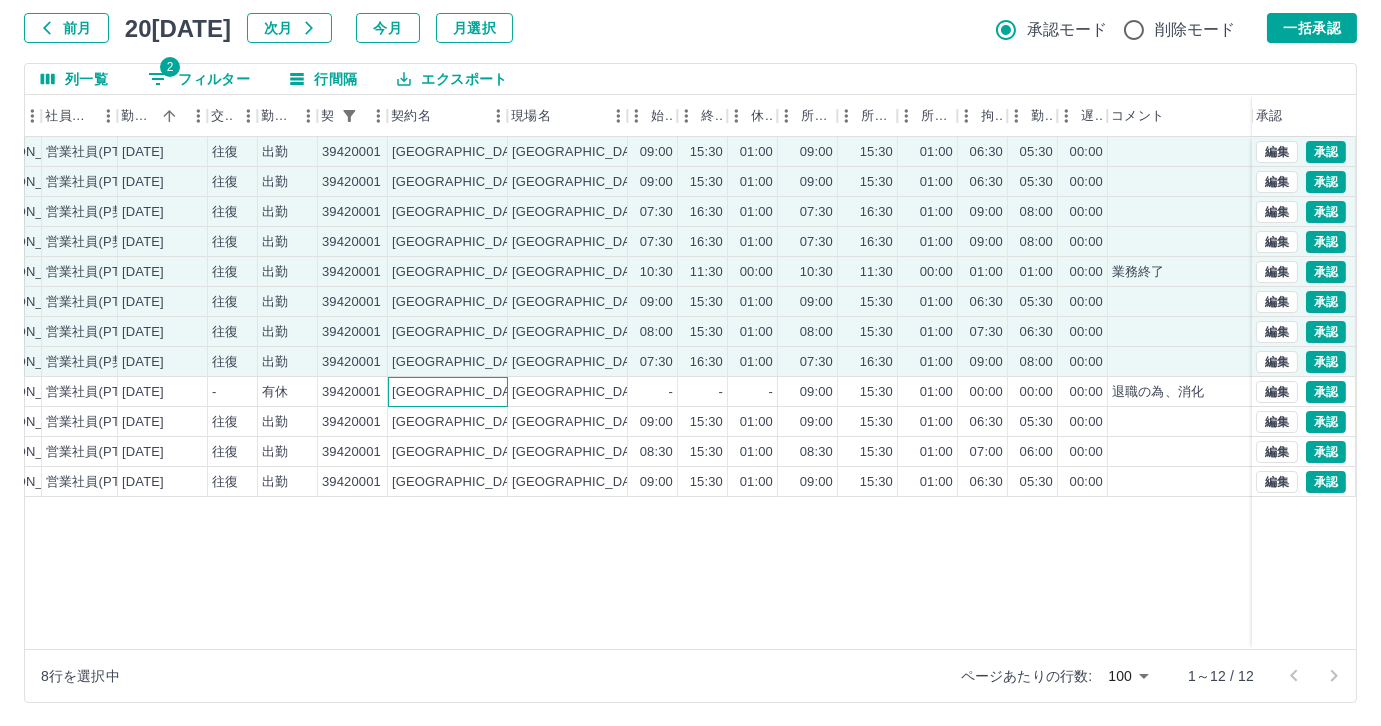 click on "[GEOGRAPHIC_DATA]" at bounding box center (448, 392) 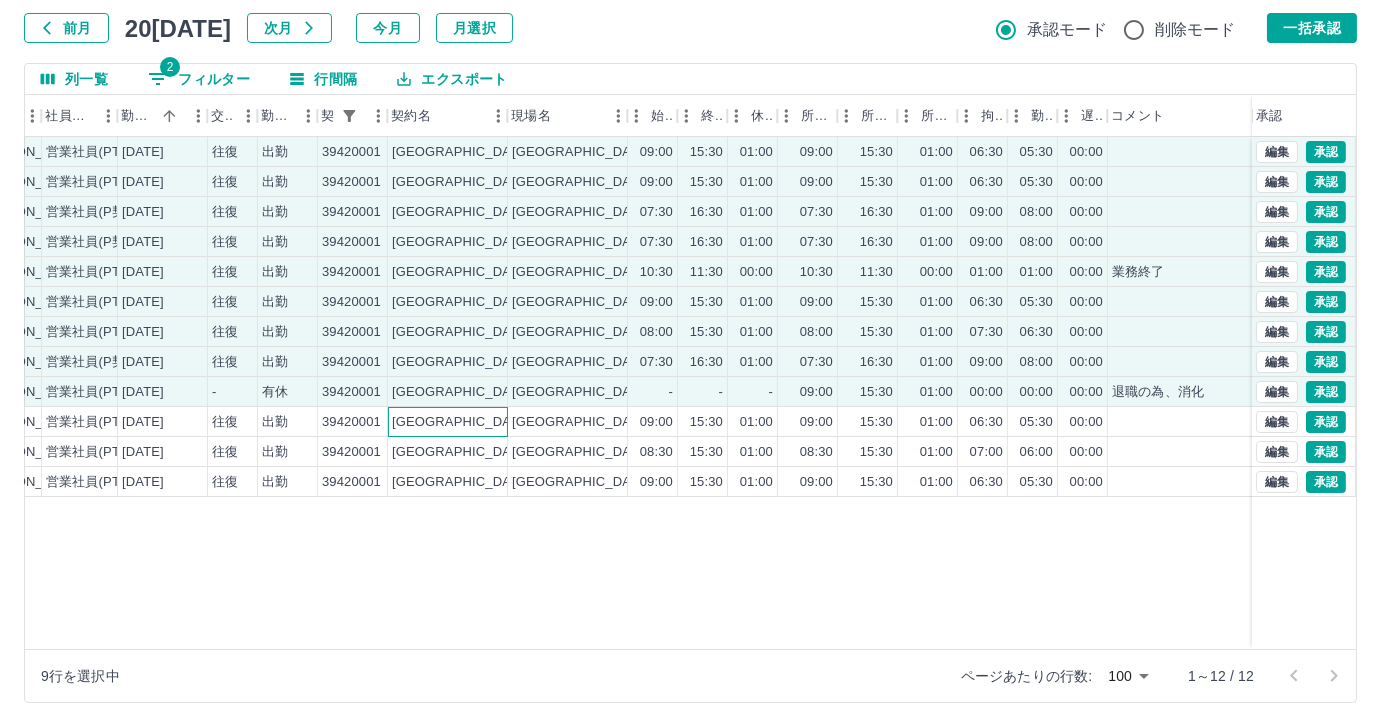 click on "[GEOGRAPHIC_DATA]" at bounding box center [448, 422] 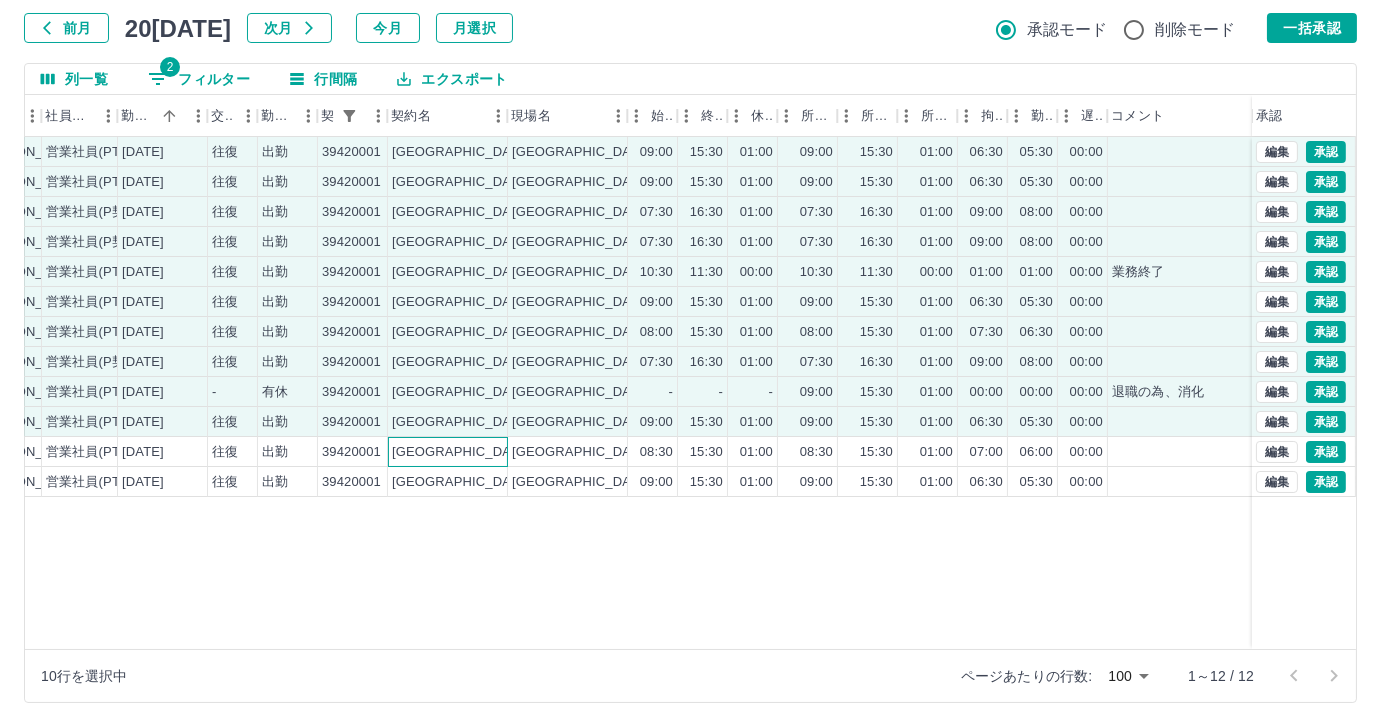 click on "[GEOGRAPHIC_DATA]" at bounding box center [448, 452] 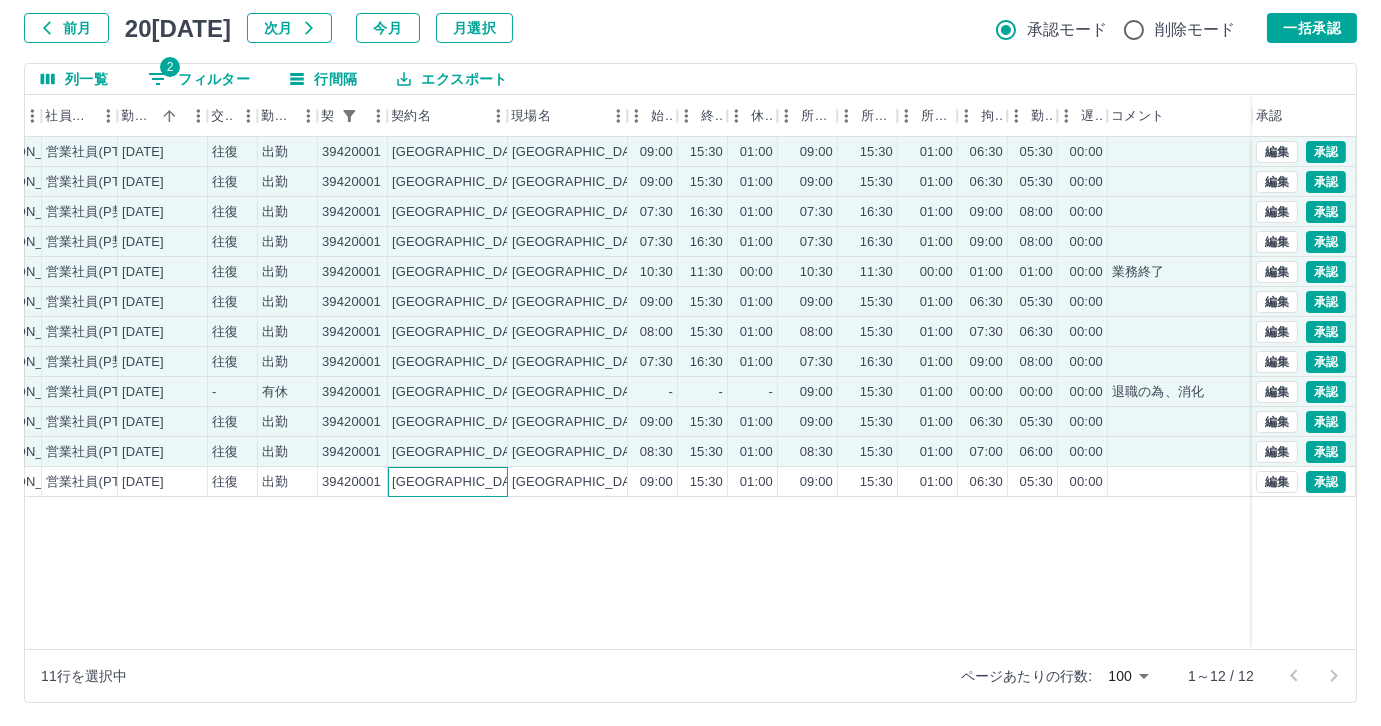 click on "[GEOGRAPHIC_DATA]" at bounding box center [448, 482] 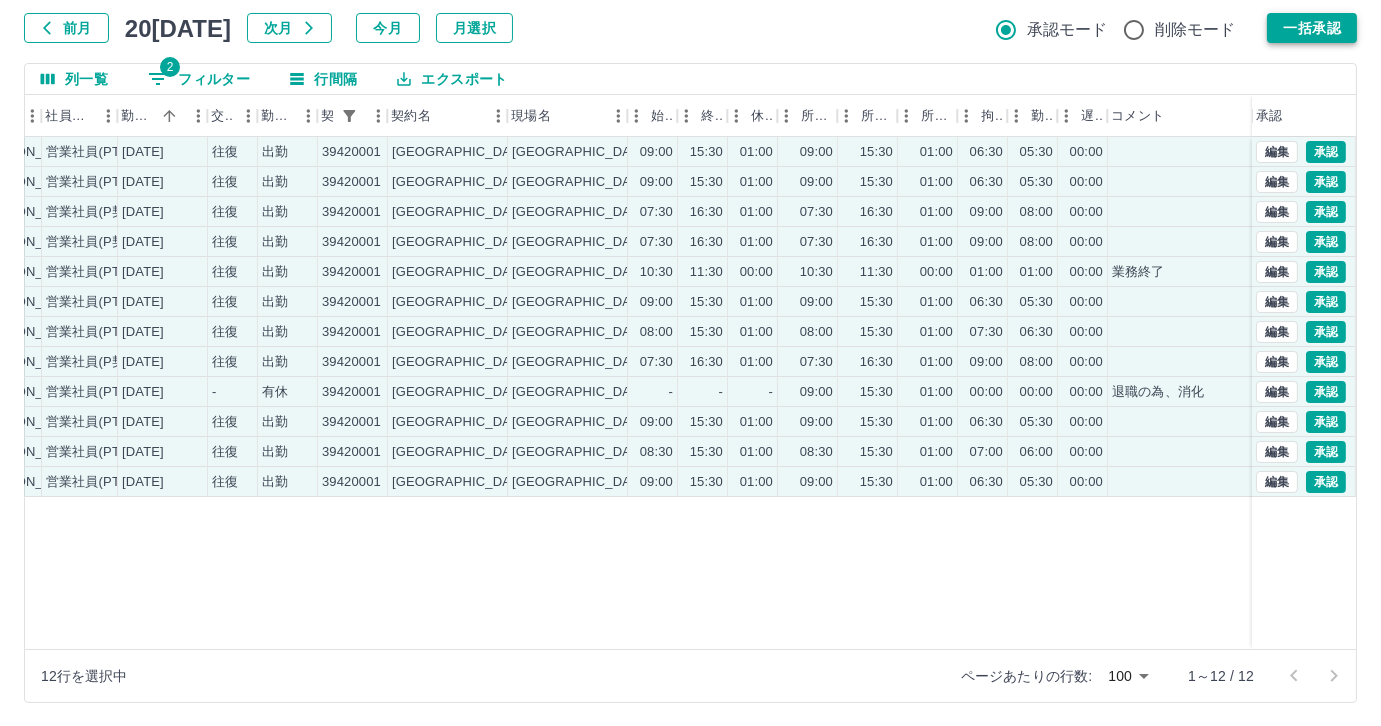 click on "一括承認" at bounding box center [1312, 28] 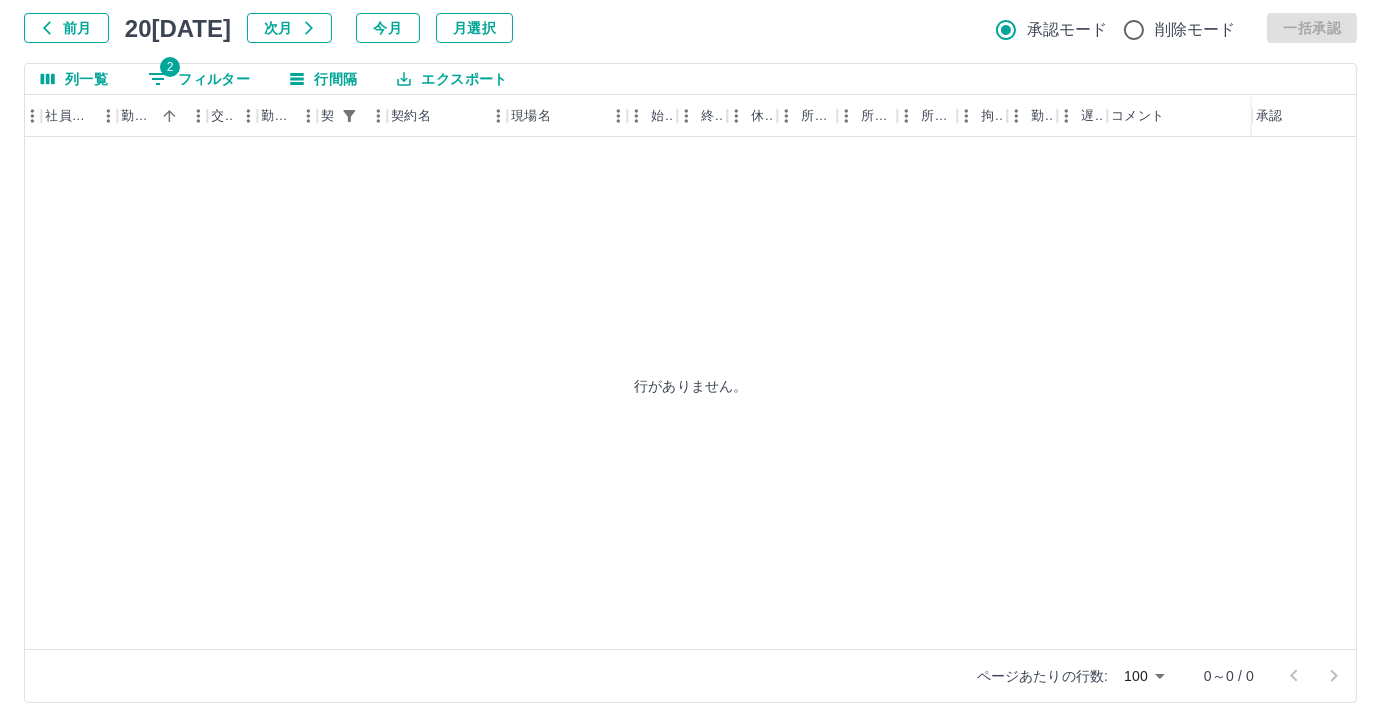 click on "2 フィルター" at bounding box center [199, 79] 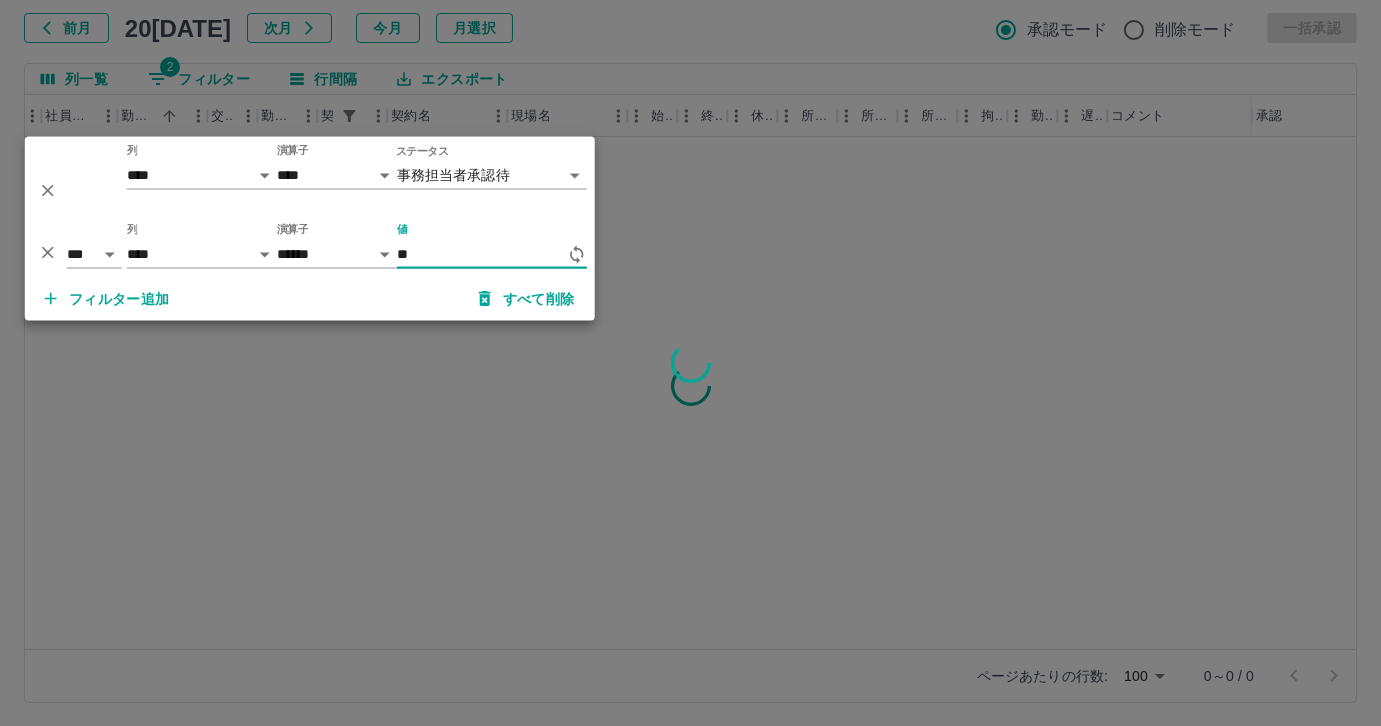 type on "*" 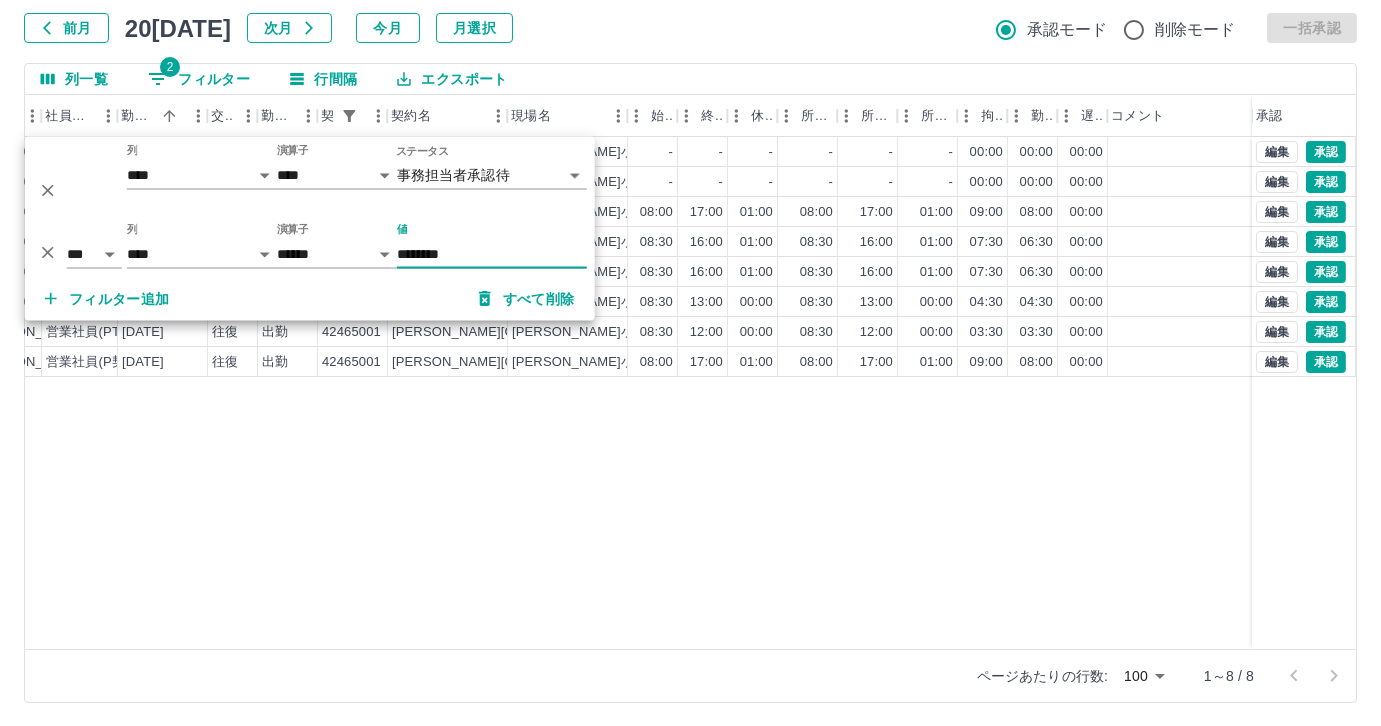 type on "********" 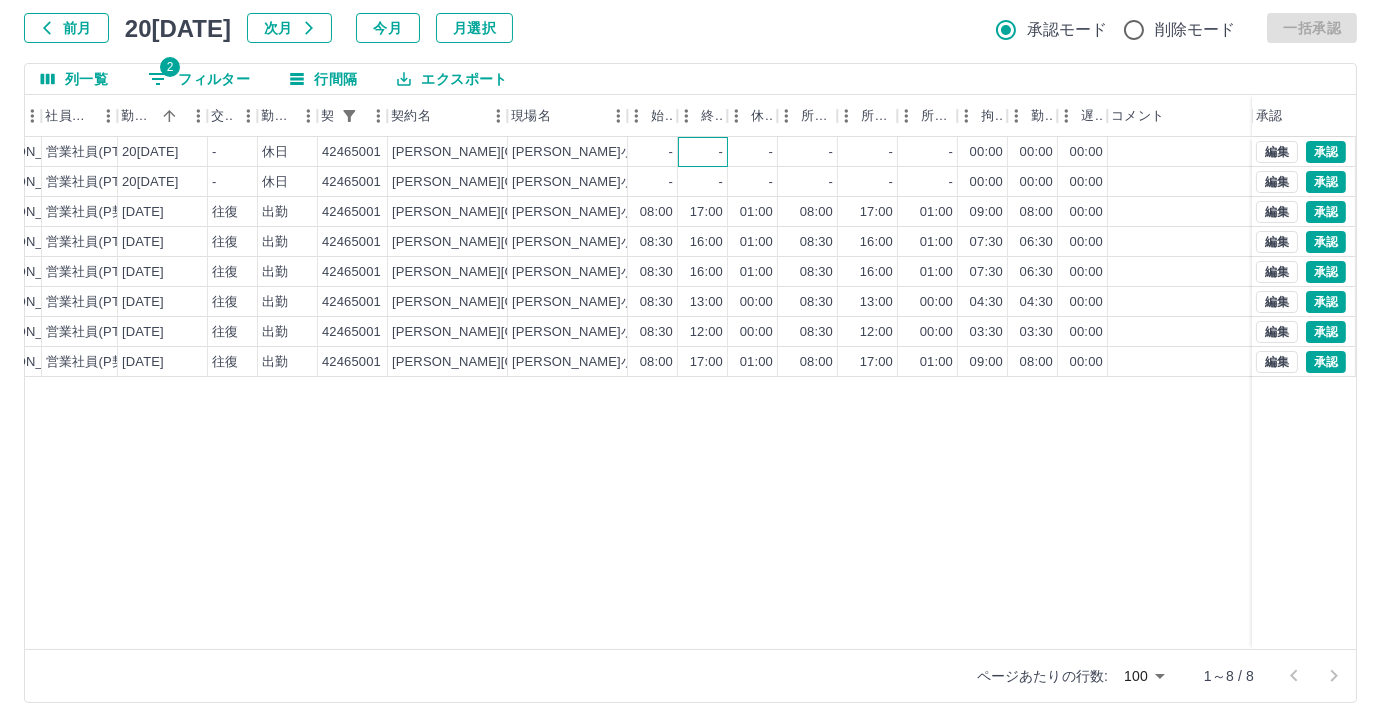 click on "-" at bounding box center [703, 152] 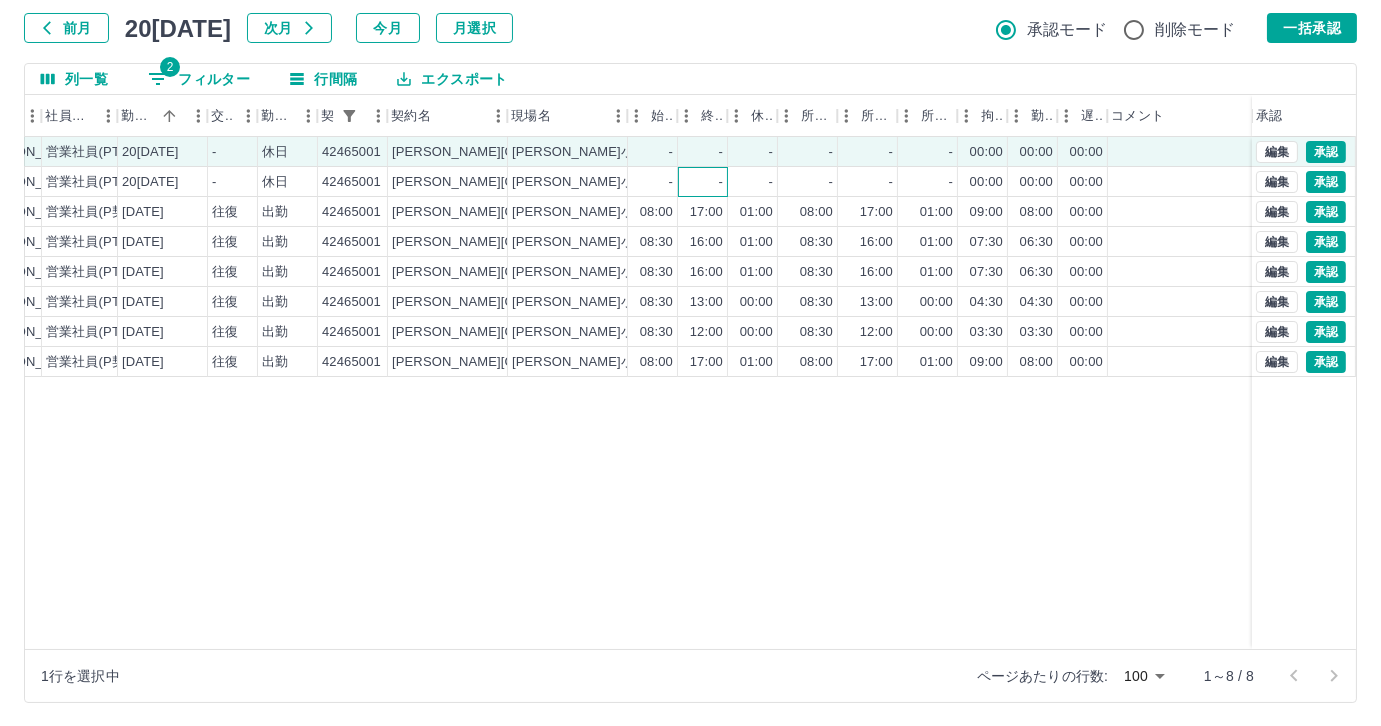 click on "-" at bounding box center (703, 182) 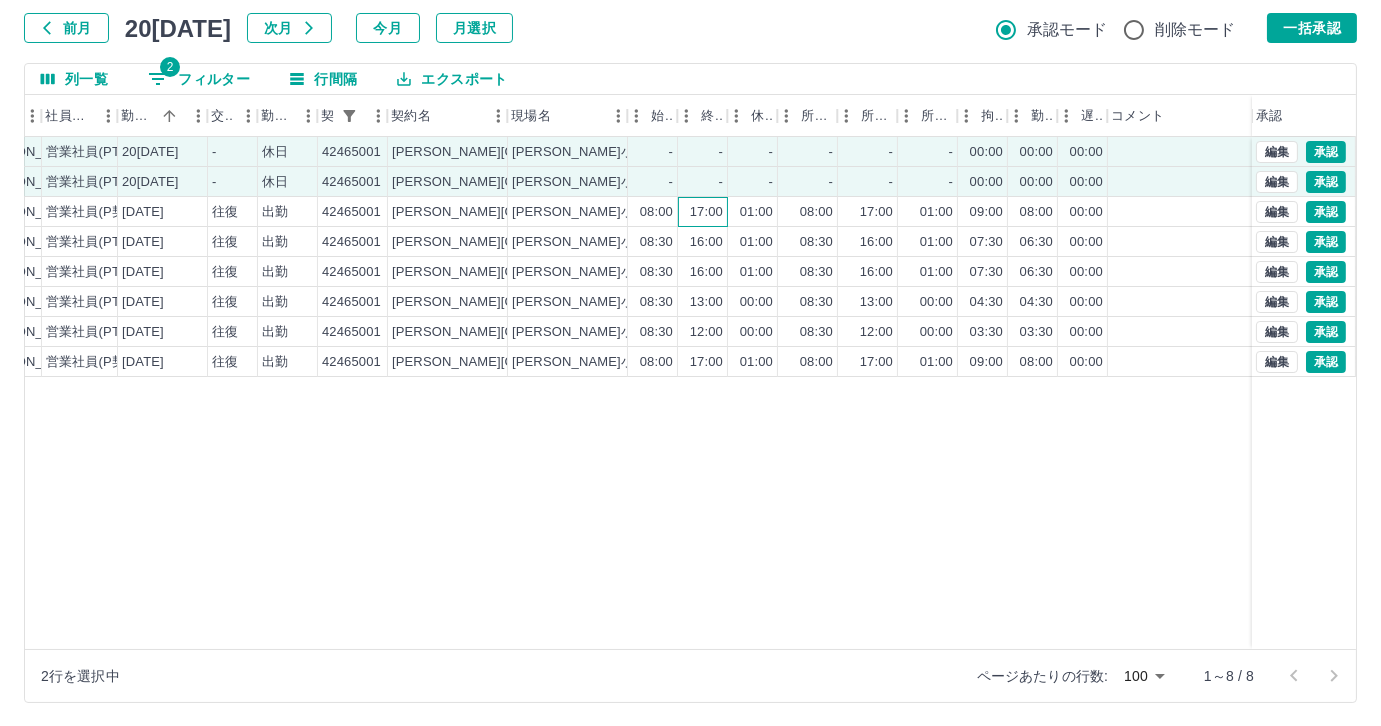 click on "17:00" at bounding box center [703, 212] 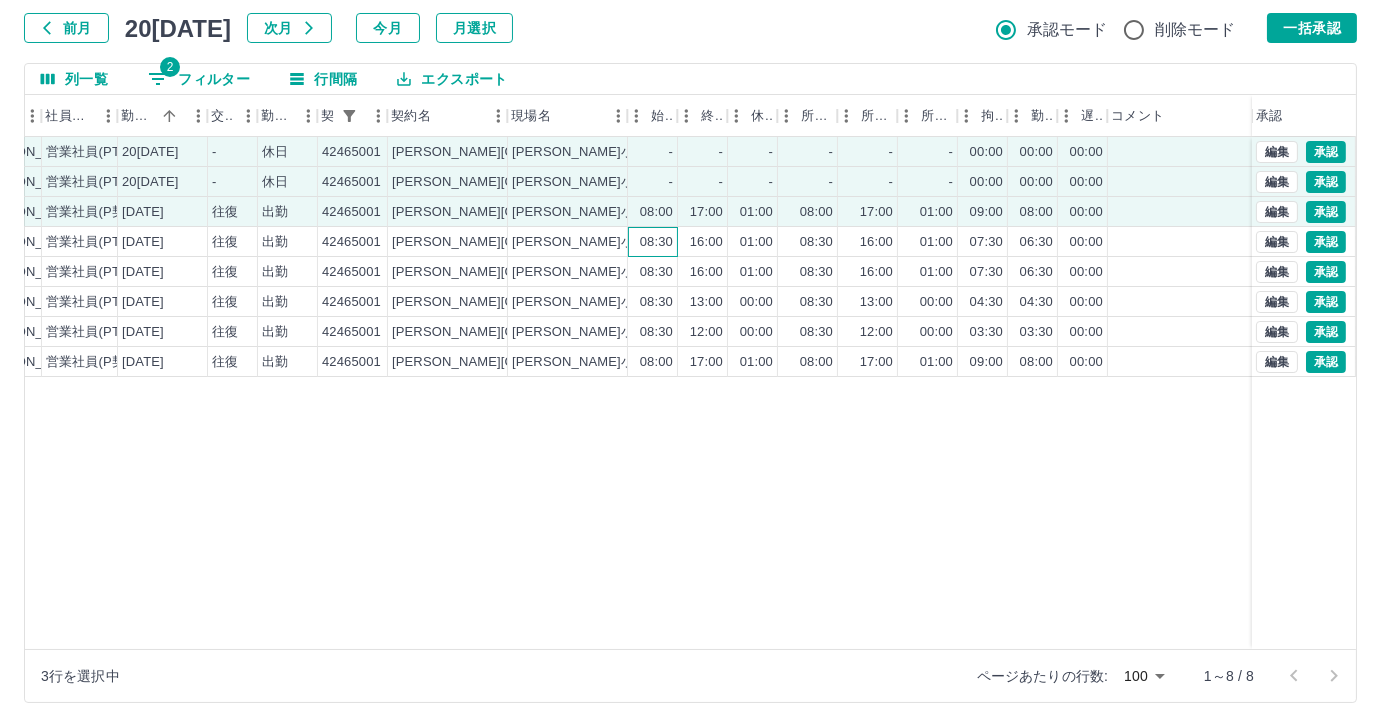 click on "08:30" at bounding box center (653, 242) 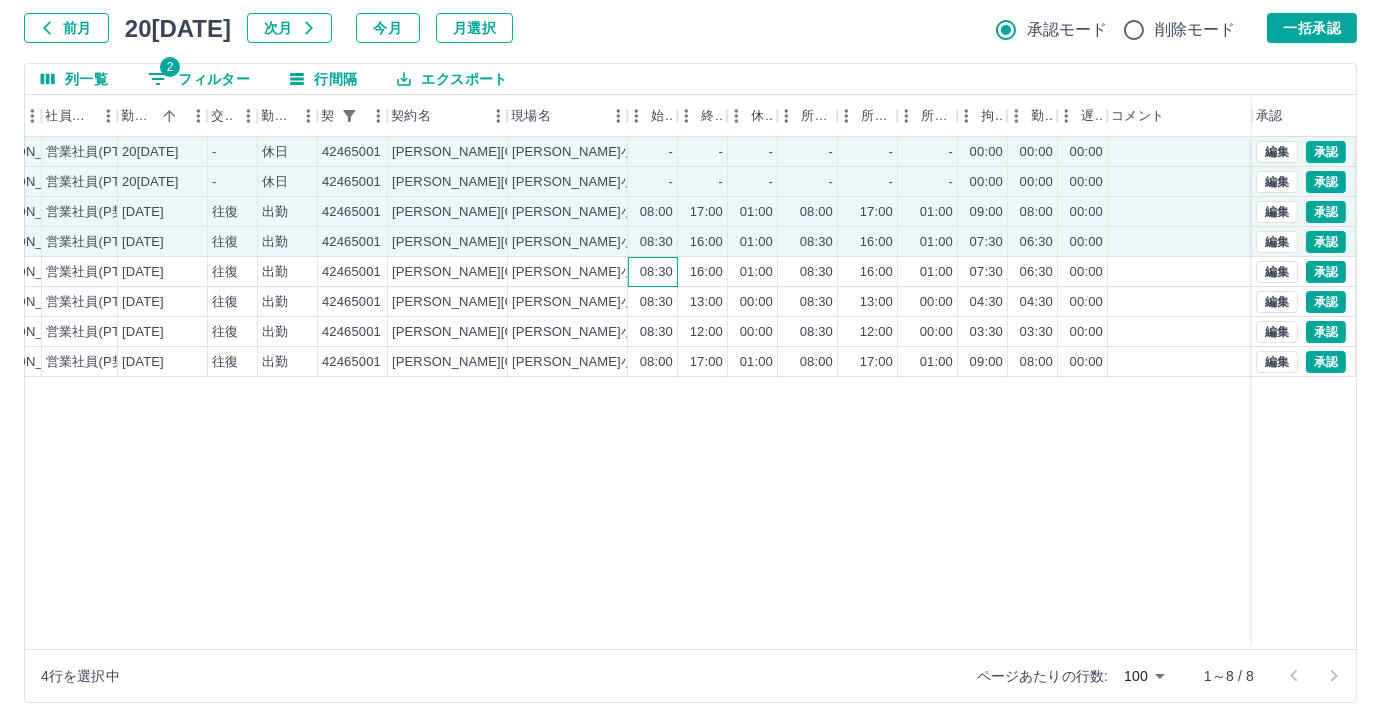 click on "08:30" at bounding box center [656, 272] 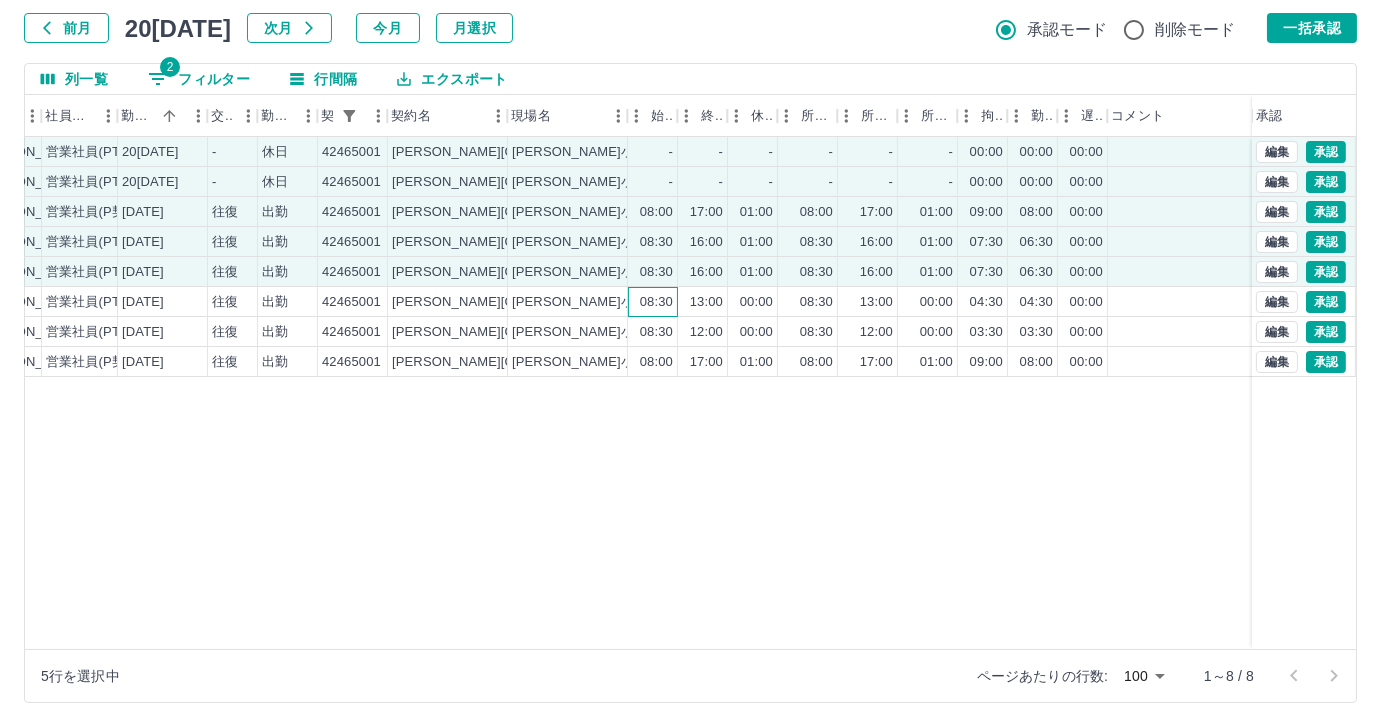 click on "08:30" at bounding box center [656, 302] 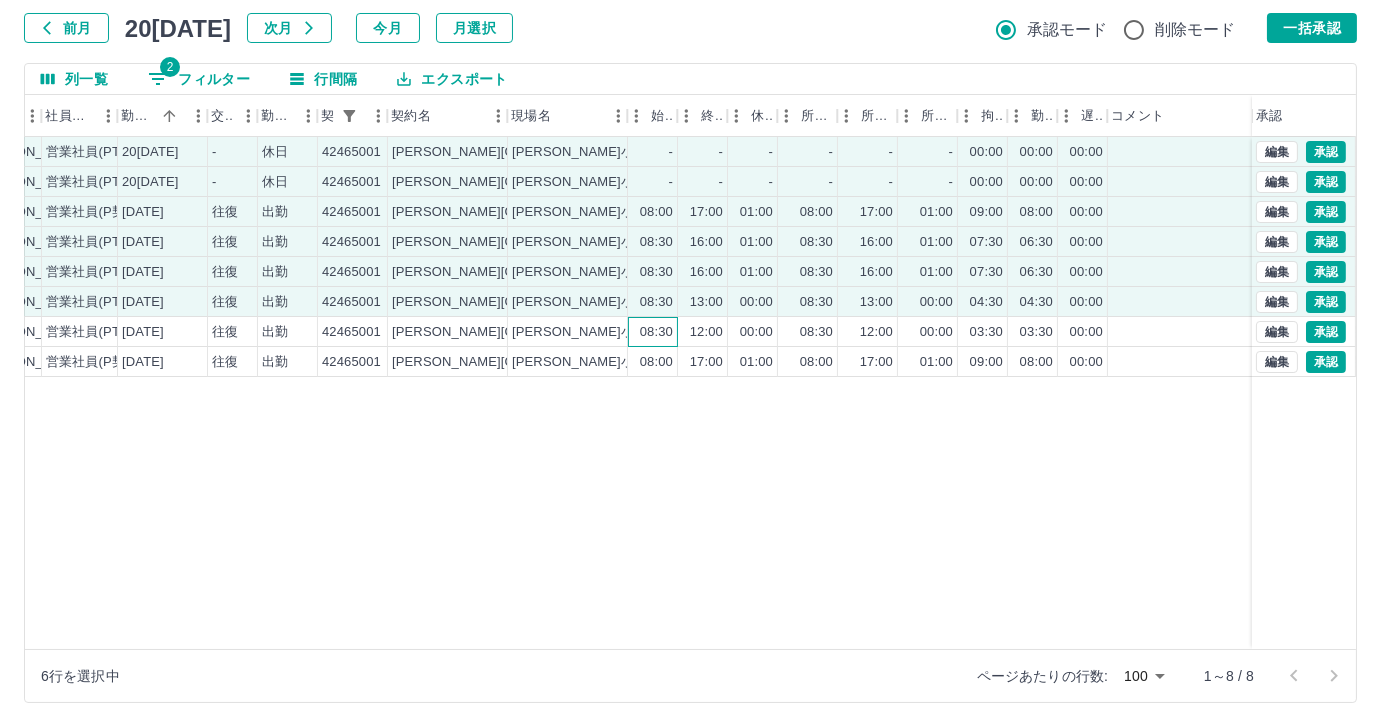 click on "08:30" at bounding box center [656, 332] 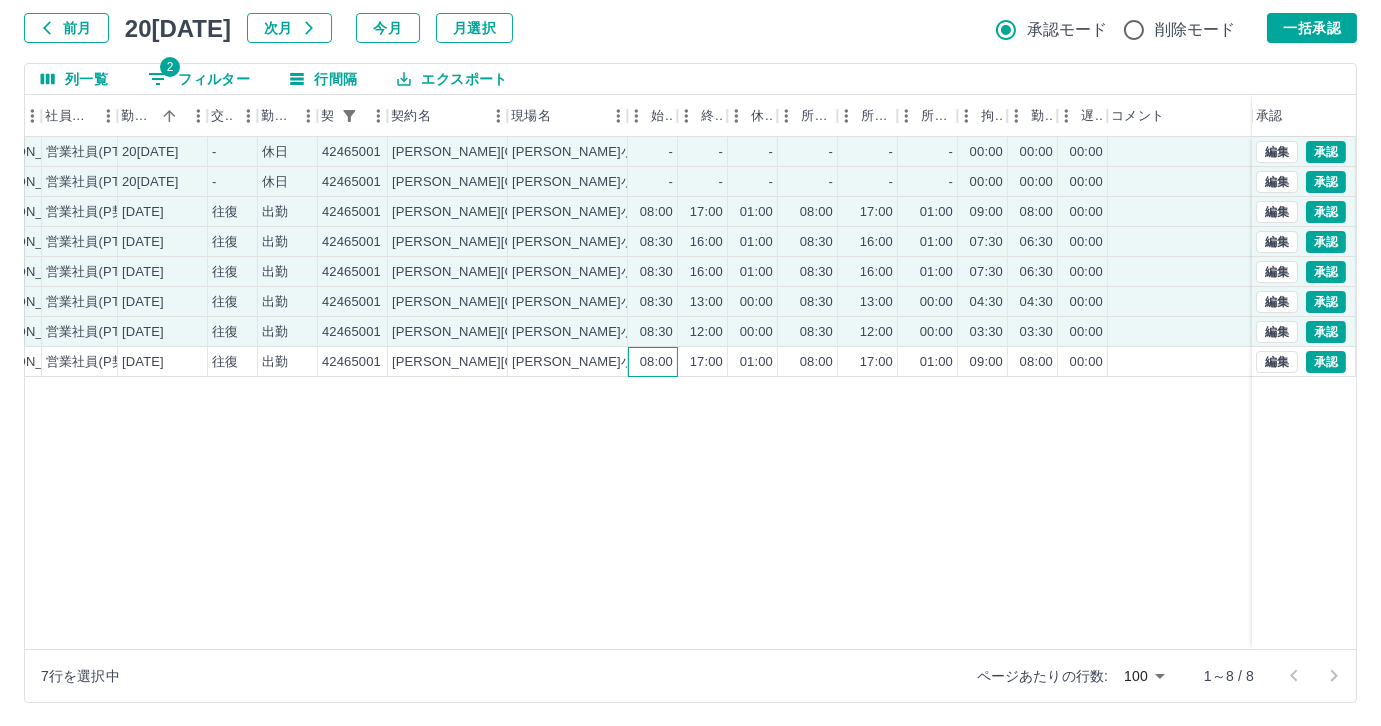 click on "08:00" at bounding box center (656, 362) 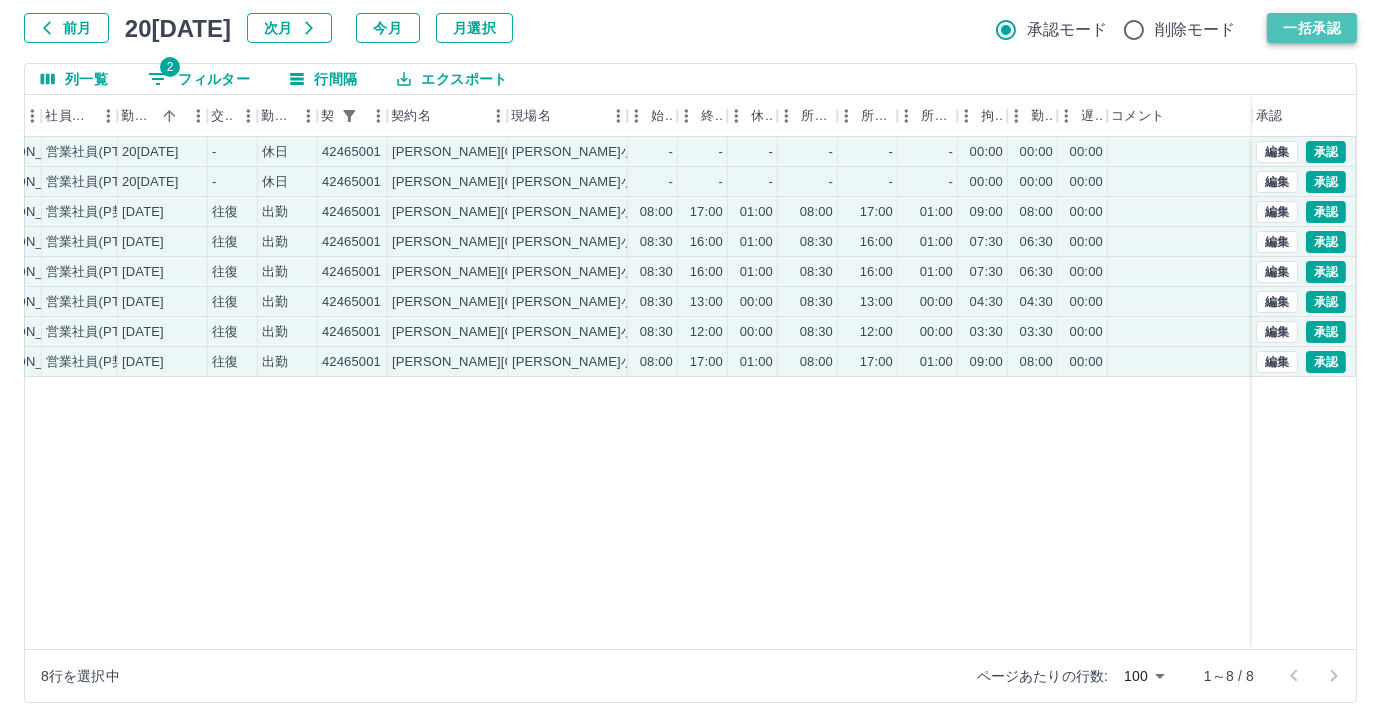 click on "一括承認" at bounding box center [1312, 28] 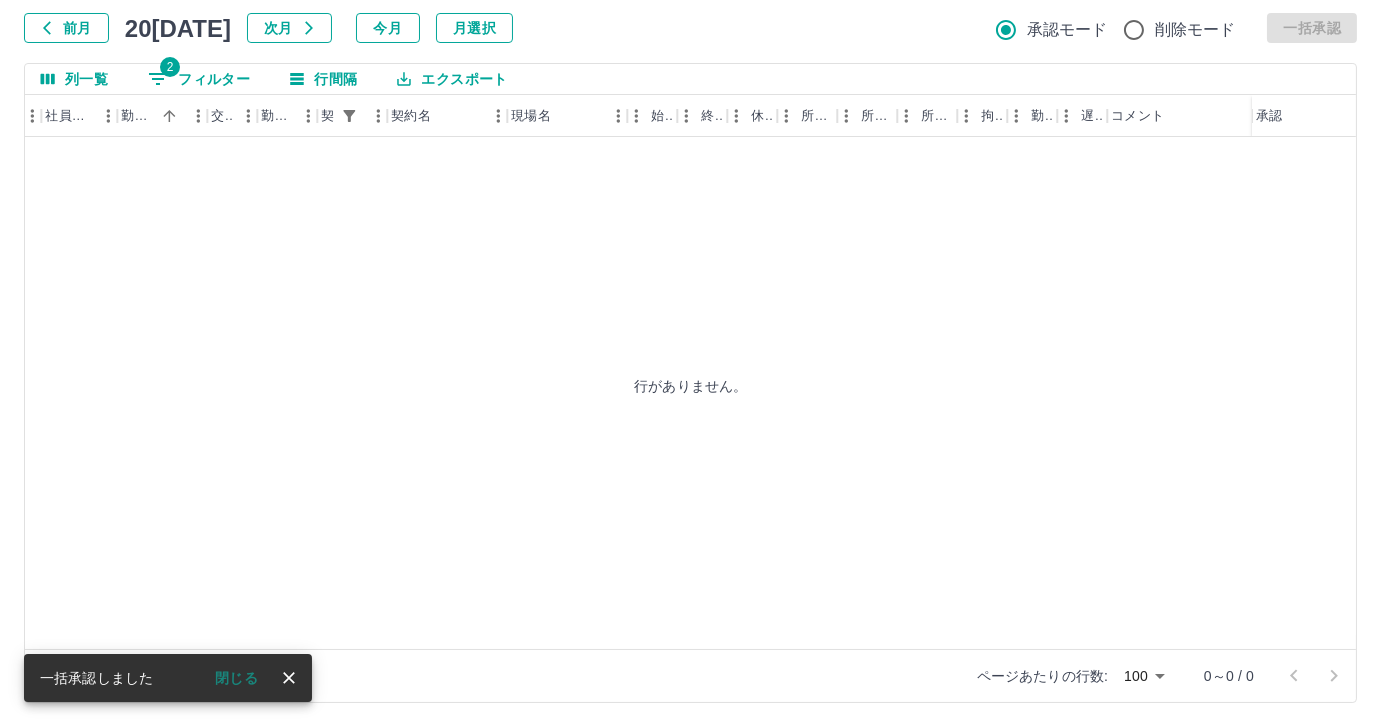 click on "2 フィルター" at bounding box center (199, 79) 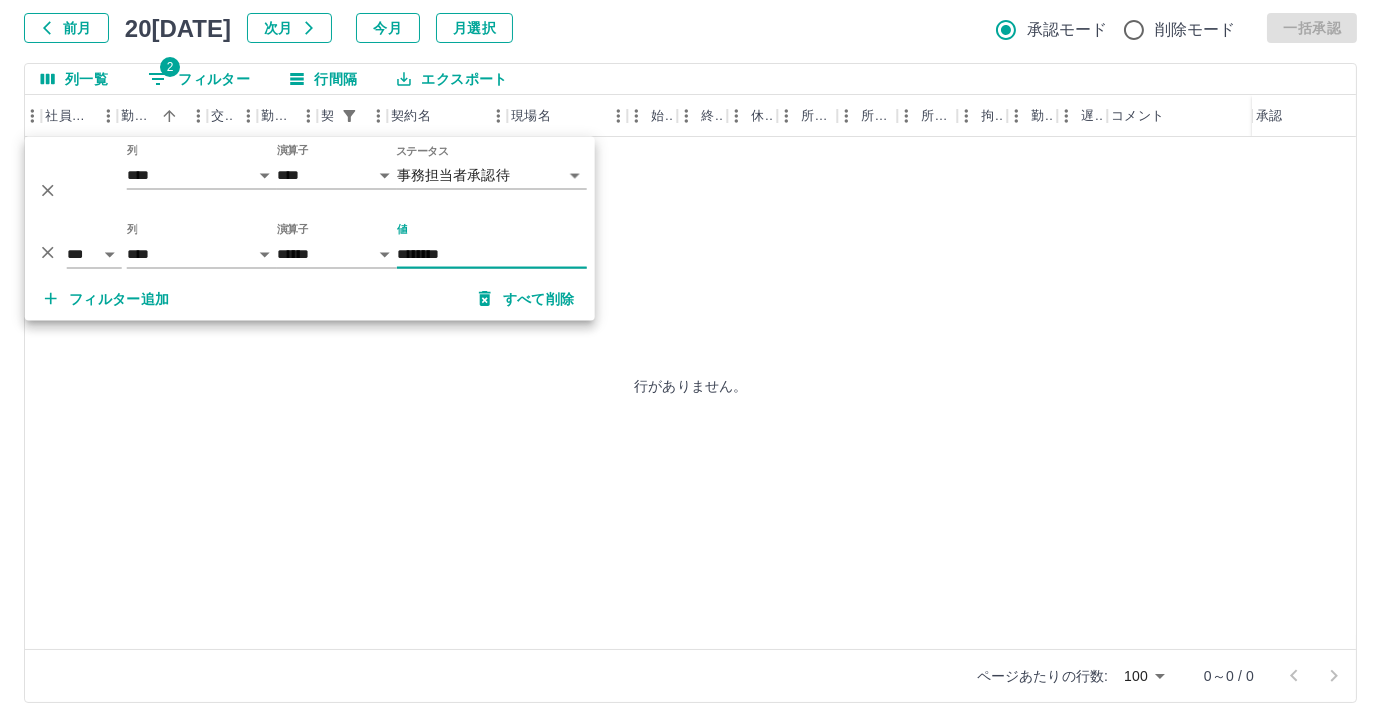 click on "********" at bounding box center [492, 254] 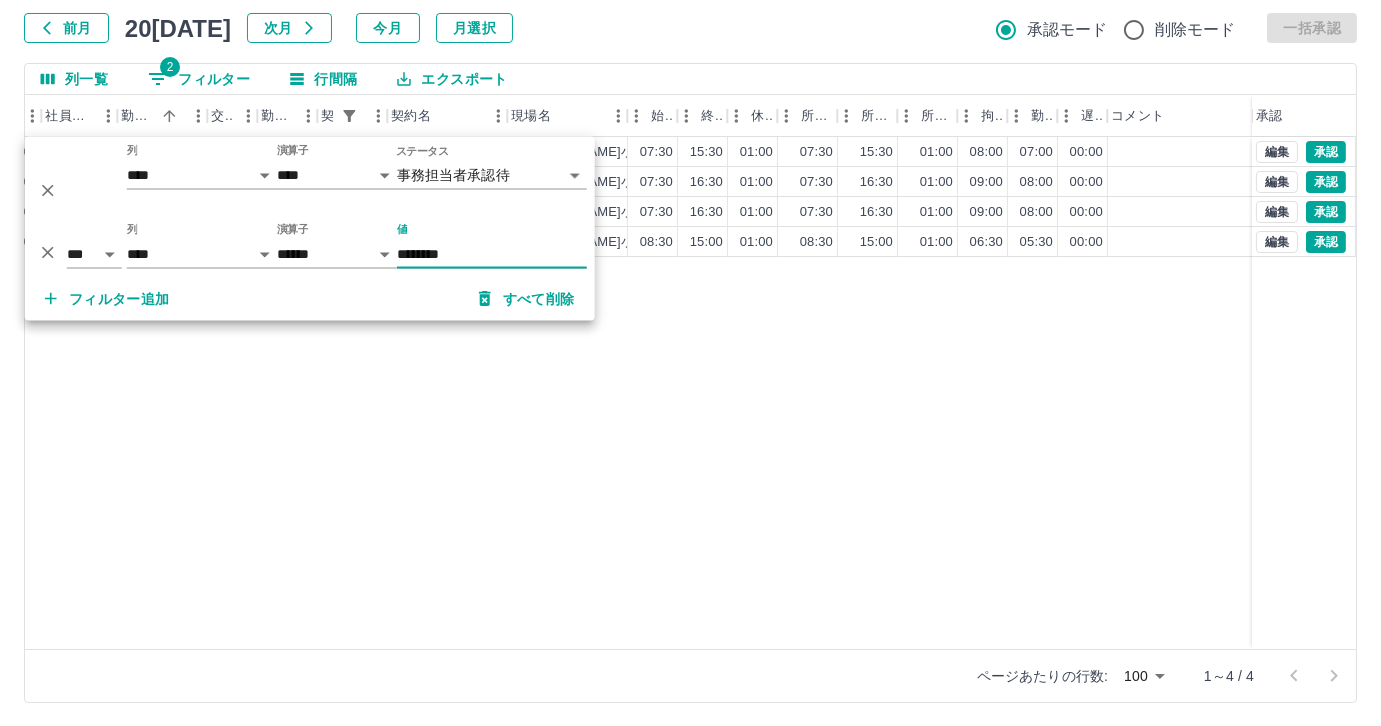 type on "********" 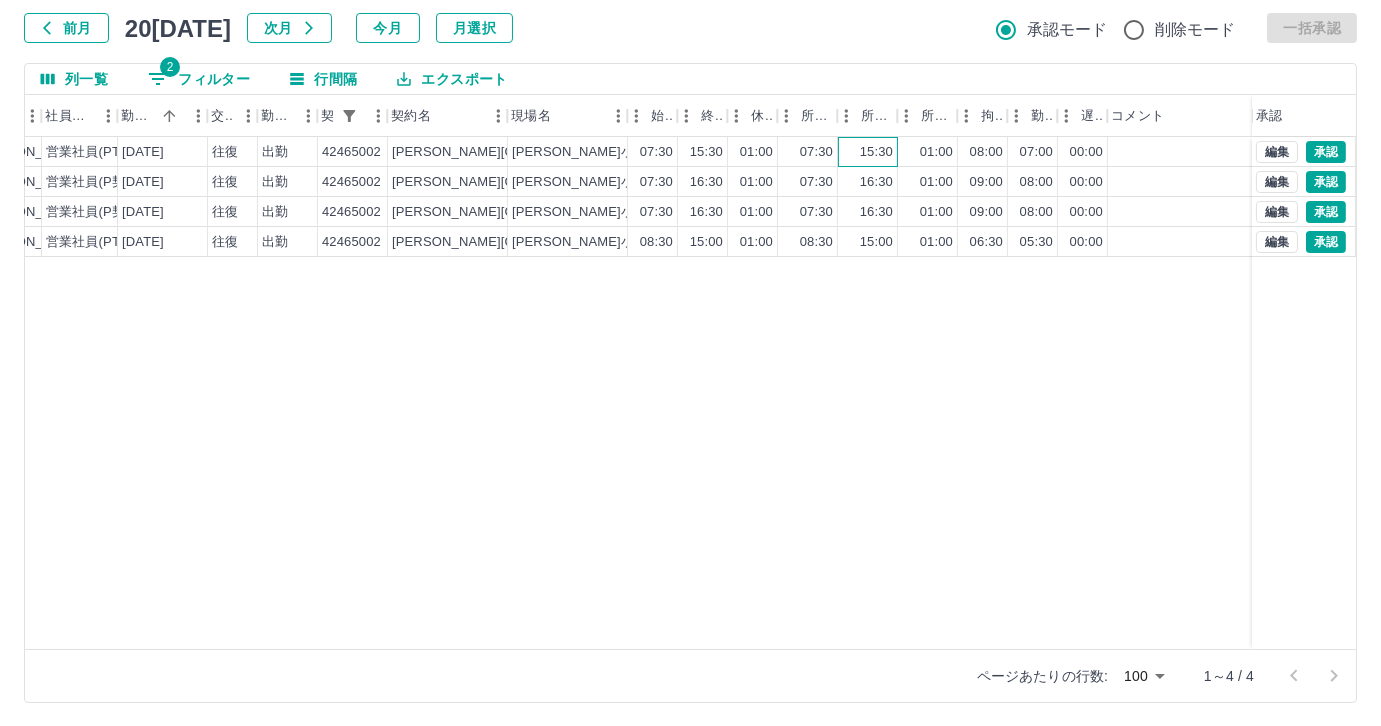 click on "15:30" at bounding box center [876, 152] 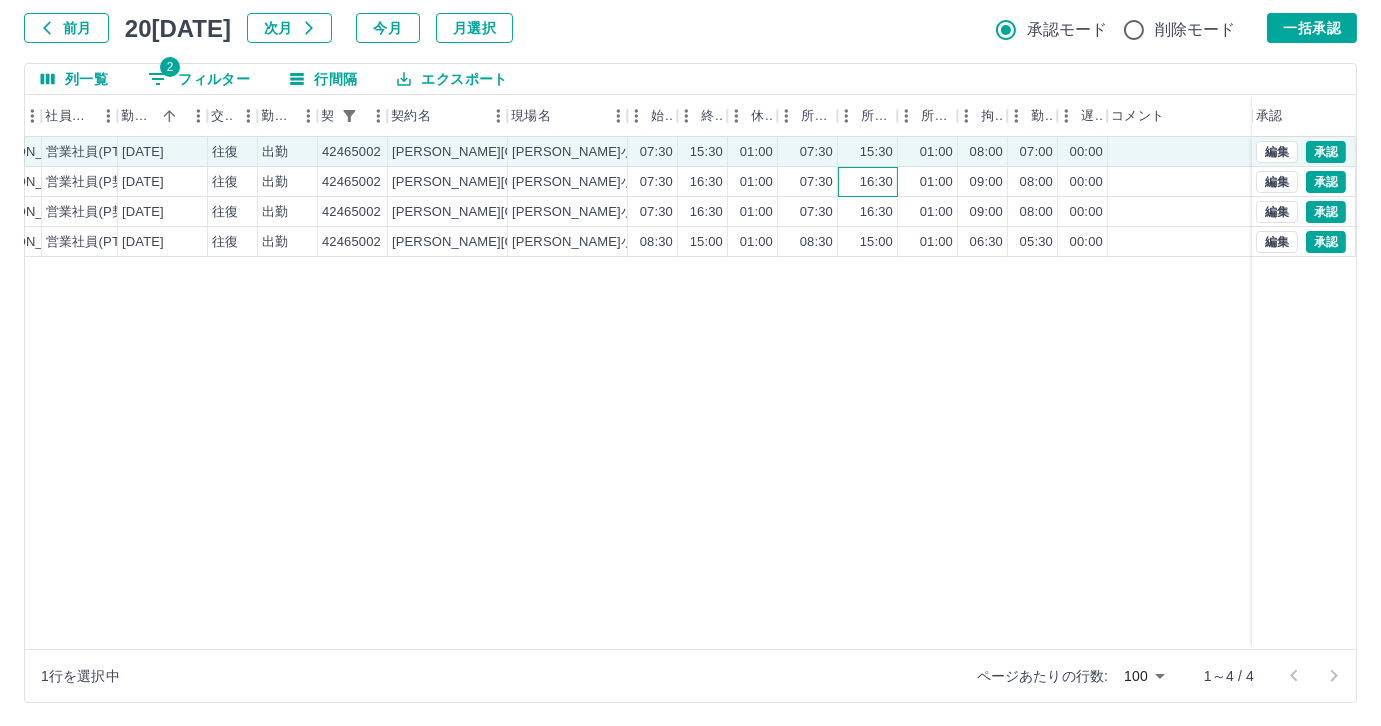 click on "16:30" at bounding box center [876, 182] 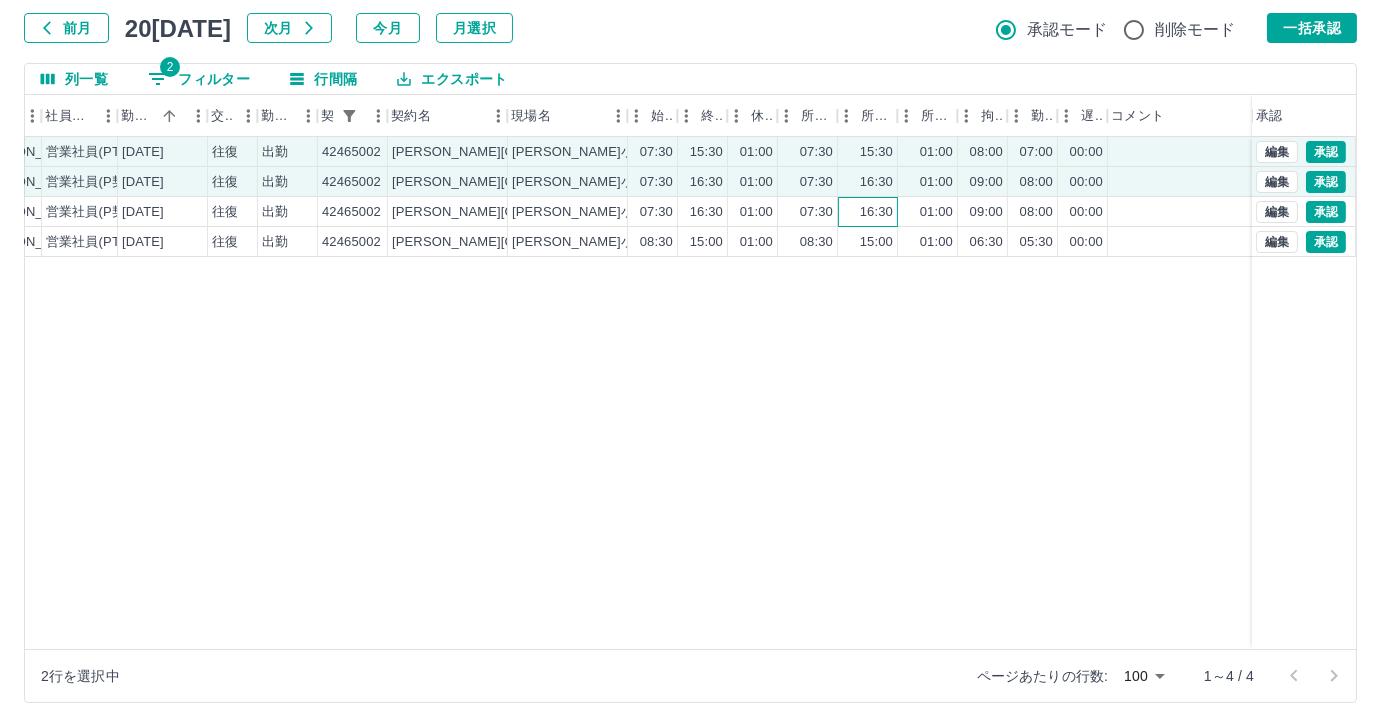 click on "16:30" at bounding box center [876, 212] 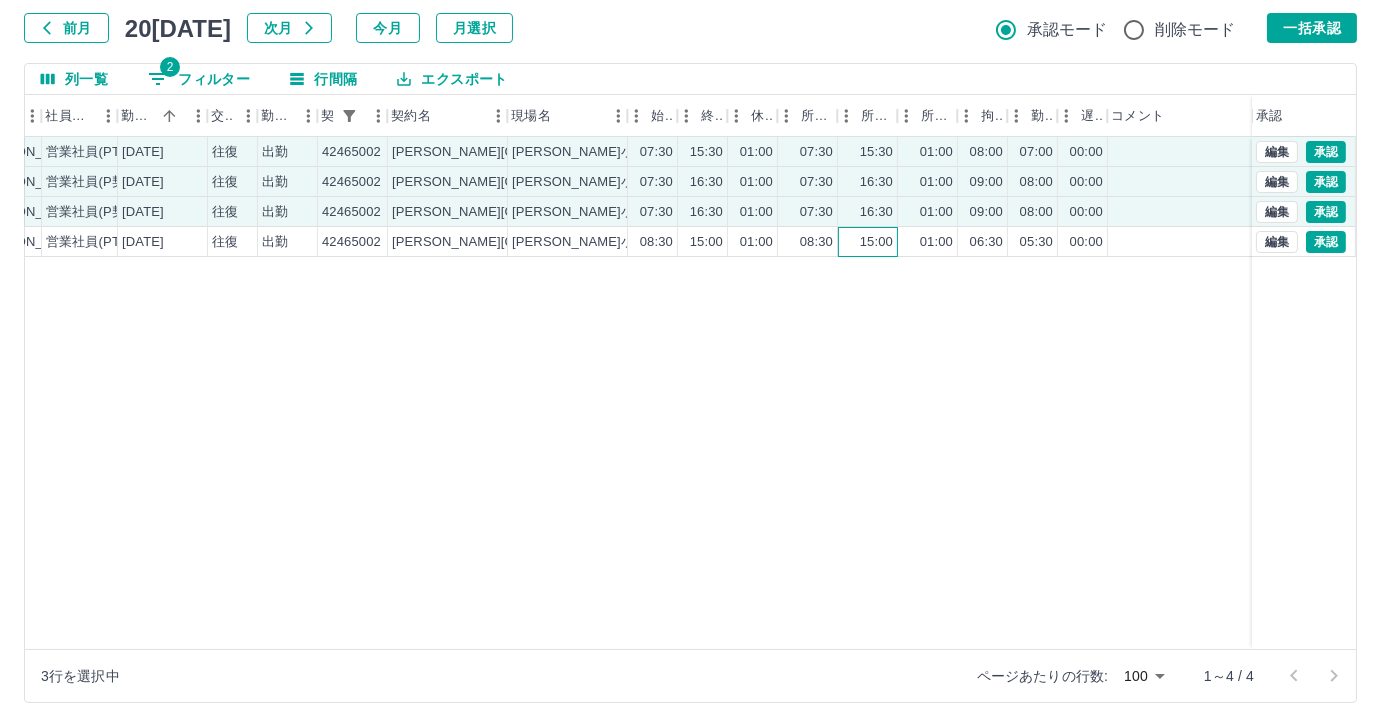click on "15:00" at bounding box center [876, 242] 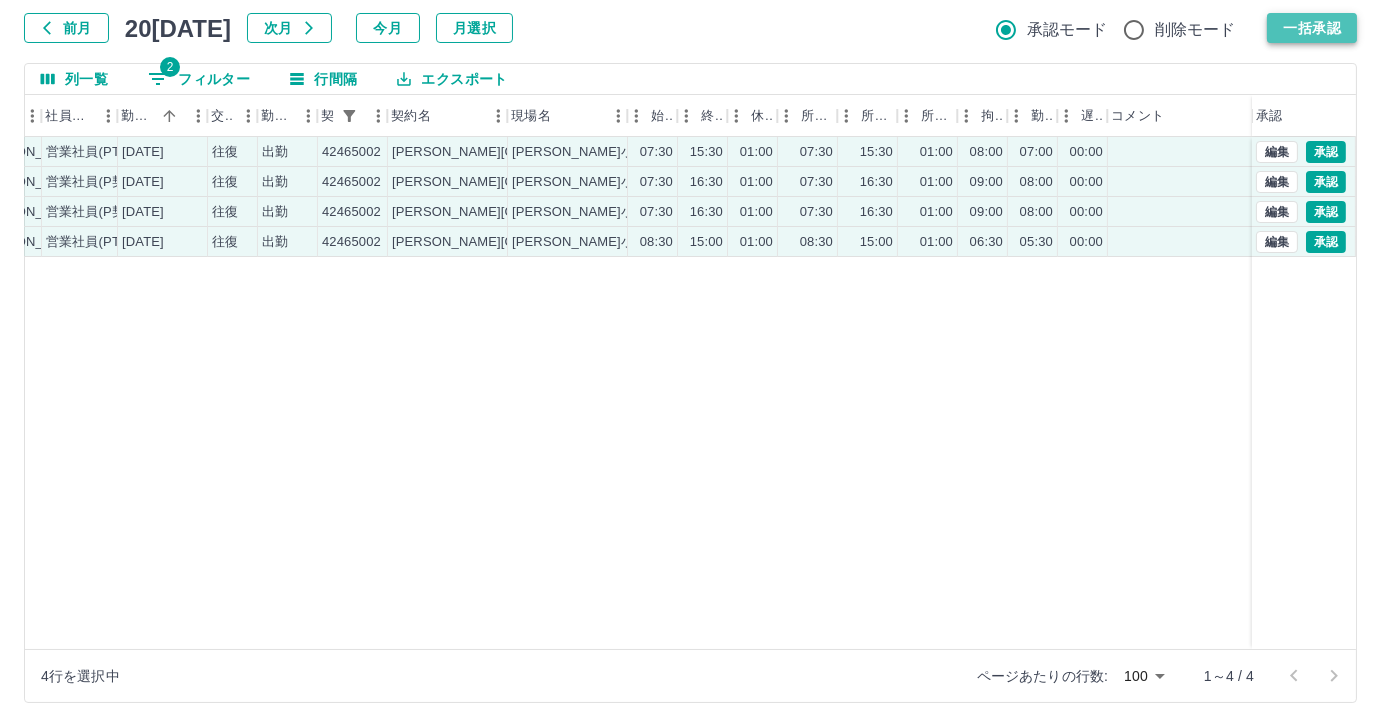 click on "一括承認" at bounding box center [1312, 28] 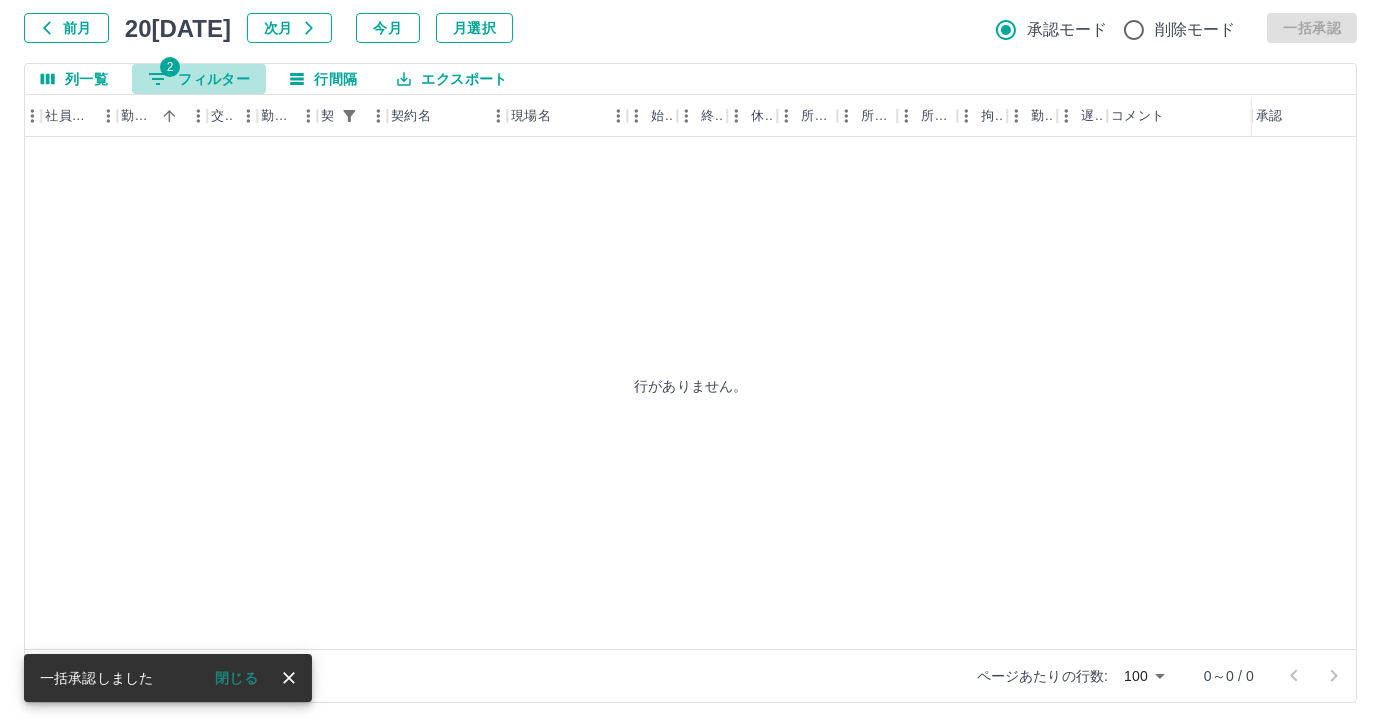 click on "2 フィルター" at bounding box center (199, 79) 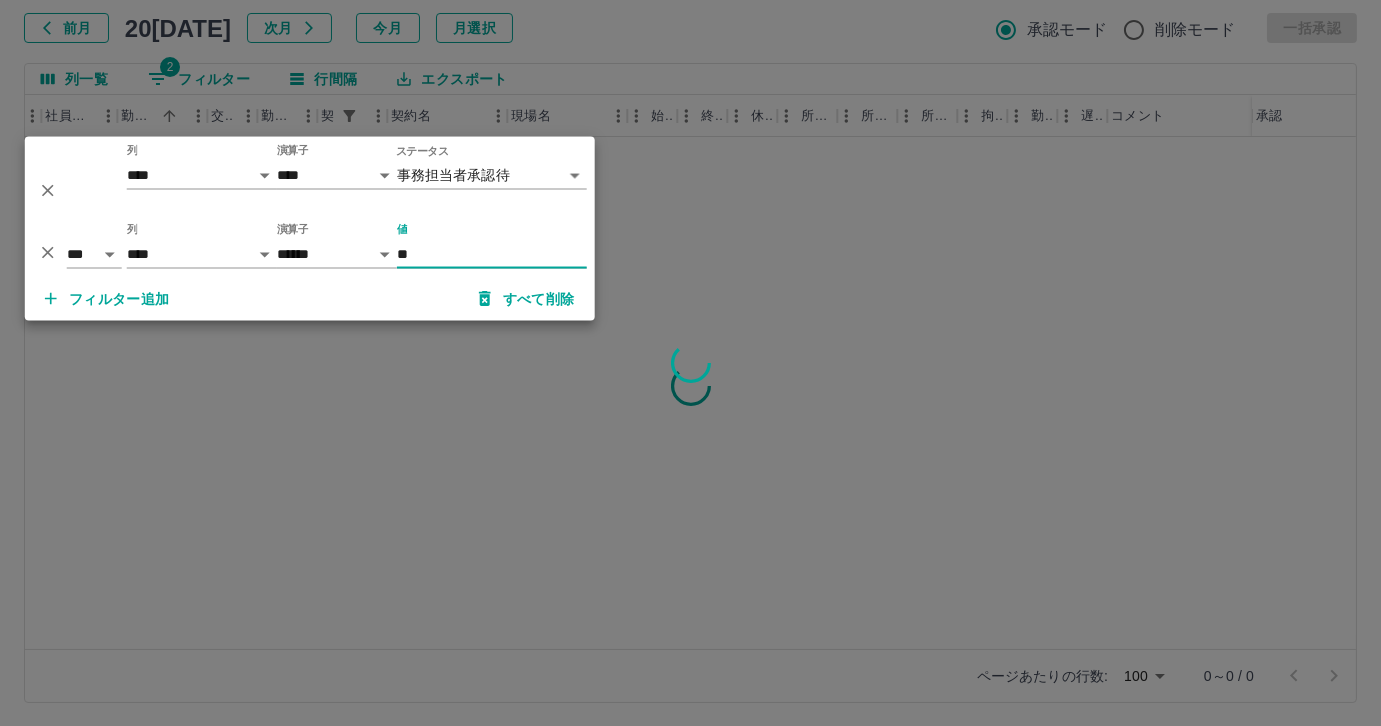 type on "*" 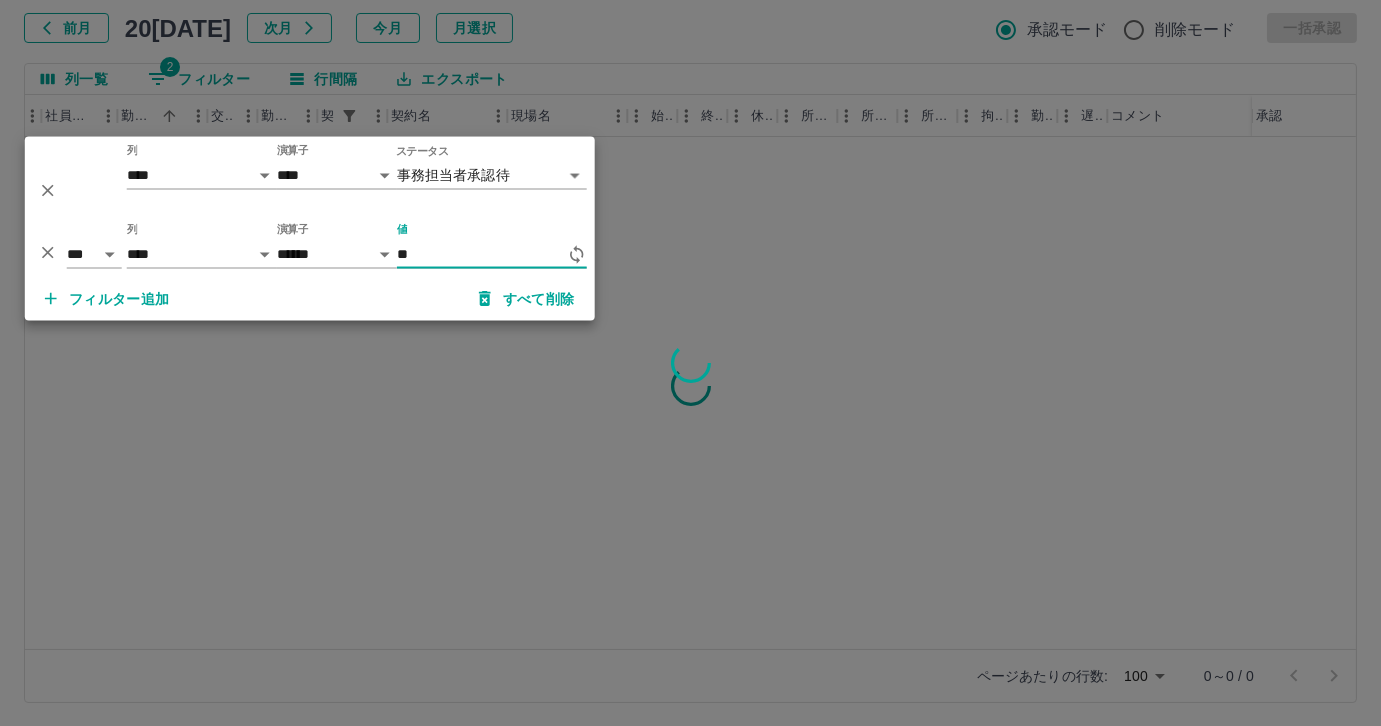 type on "*" 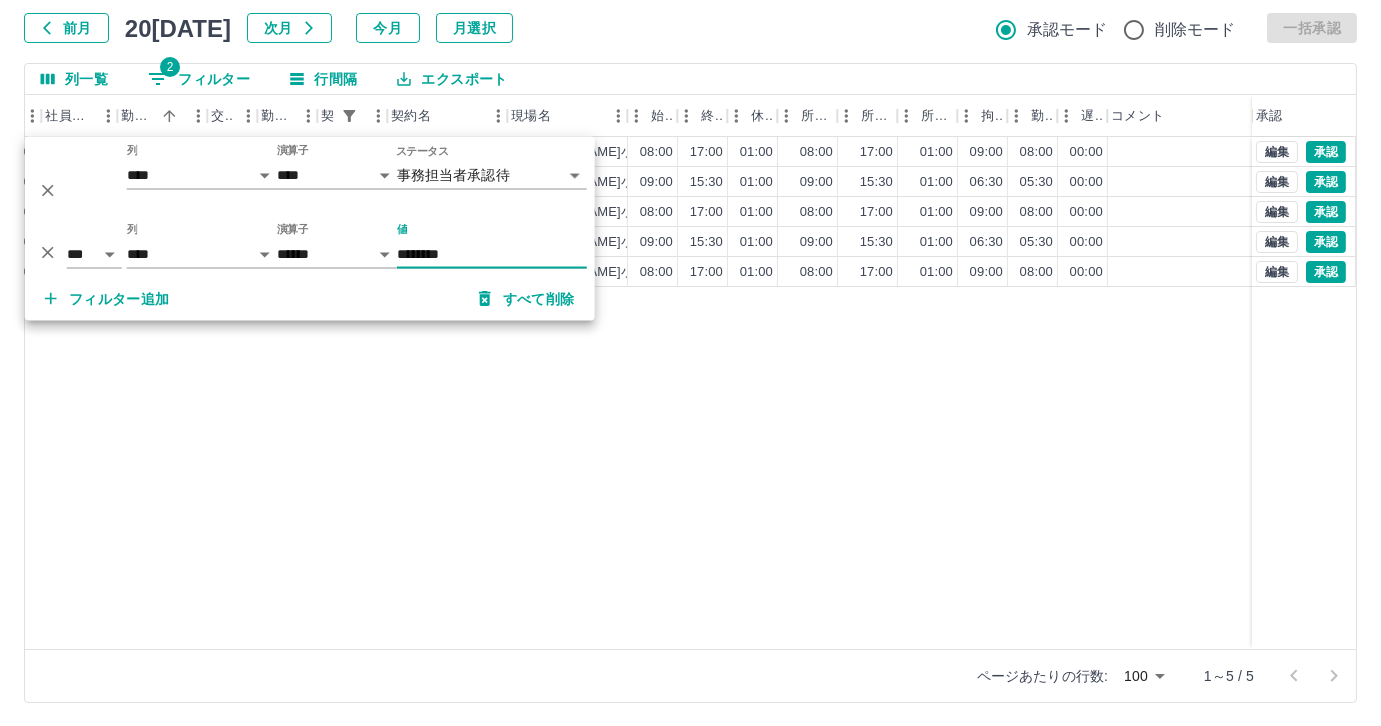 type on "********" 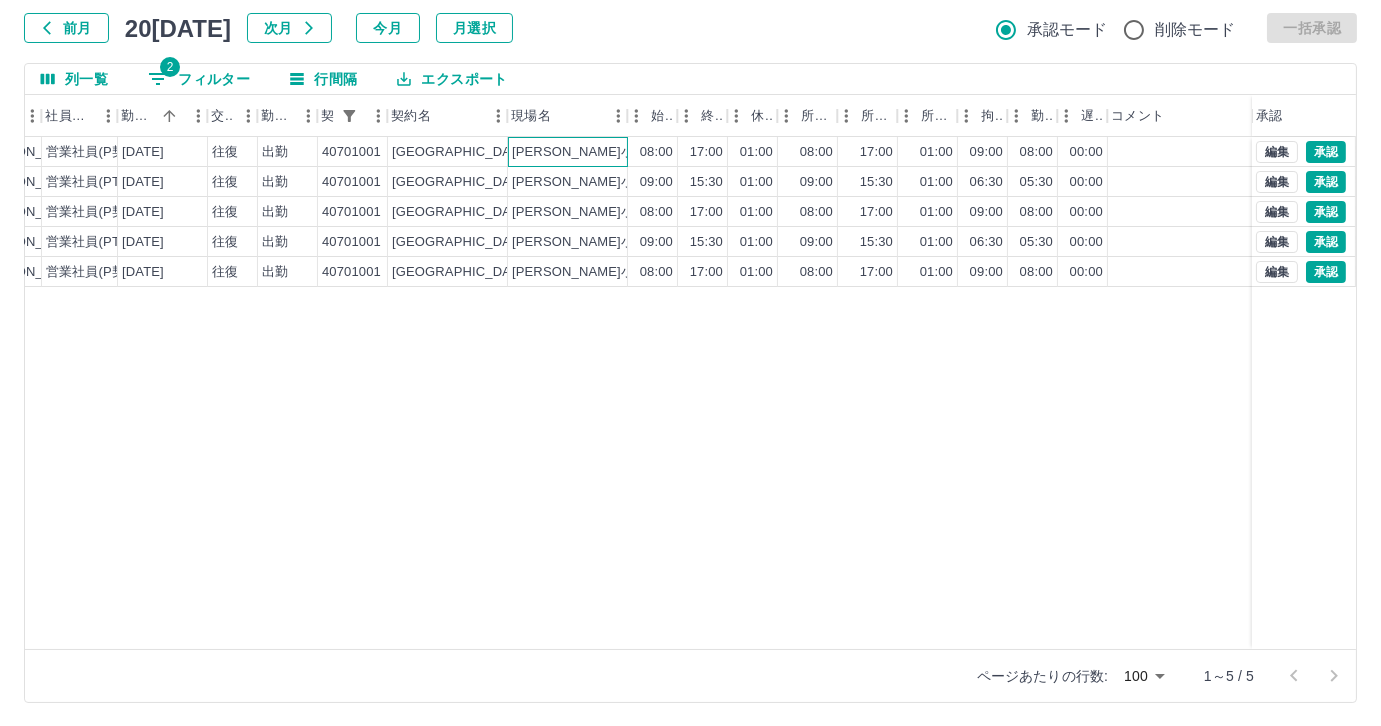 click on "[PERSON_NAME]小学校" at bounding box center (568, 152) 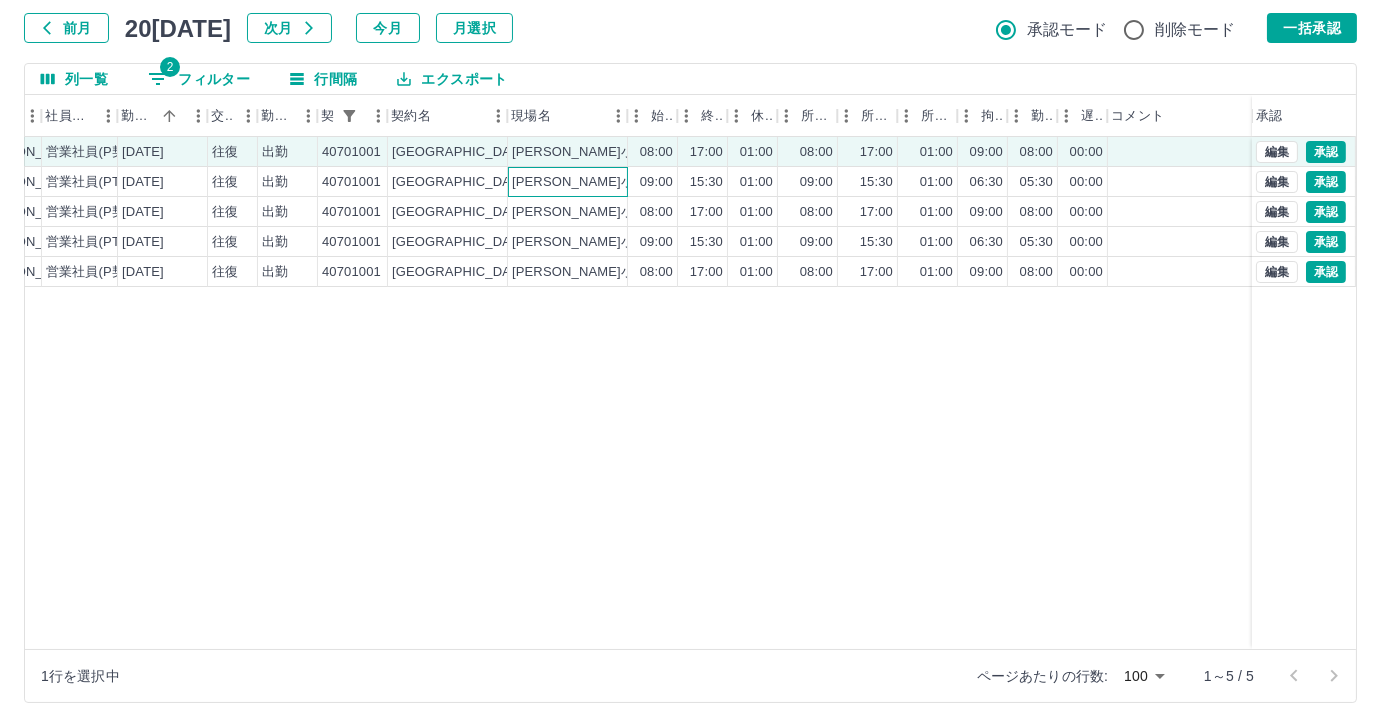 click on "[PERSON_NAME]小学校" at bounding box center (568, 182) 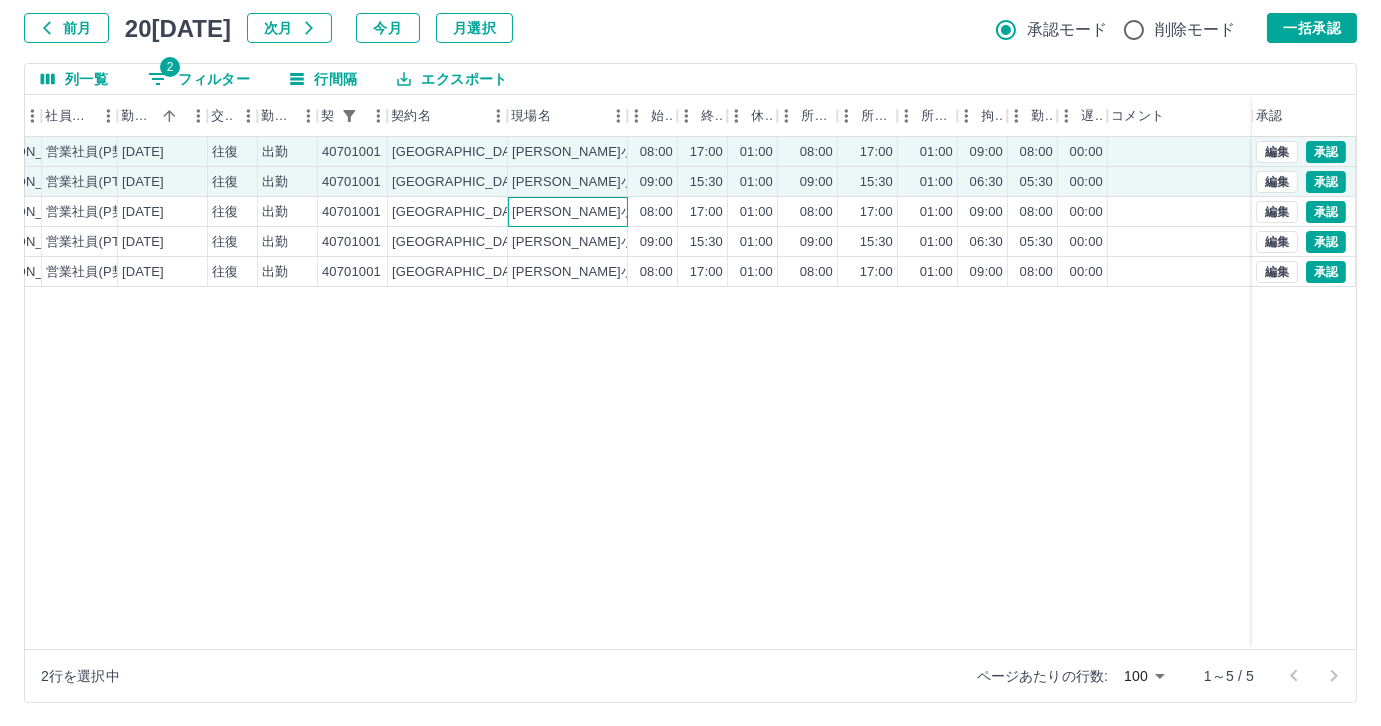 click on "[PERSON_NAME]小学校" at bounding box center [586, 212] 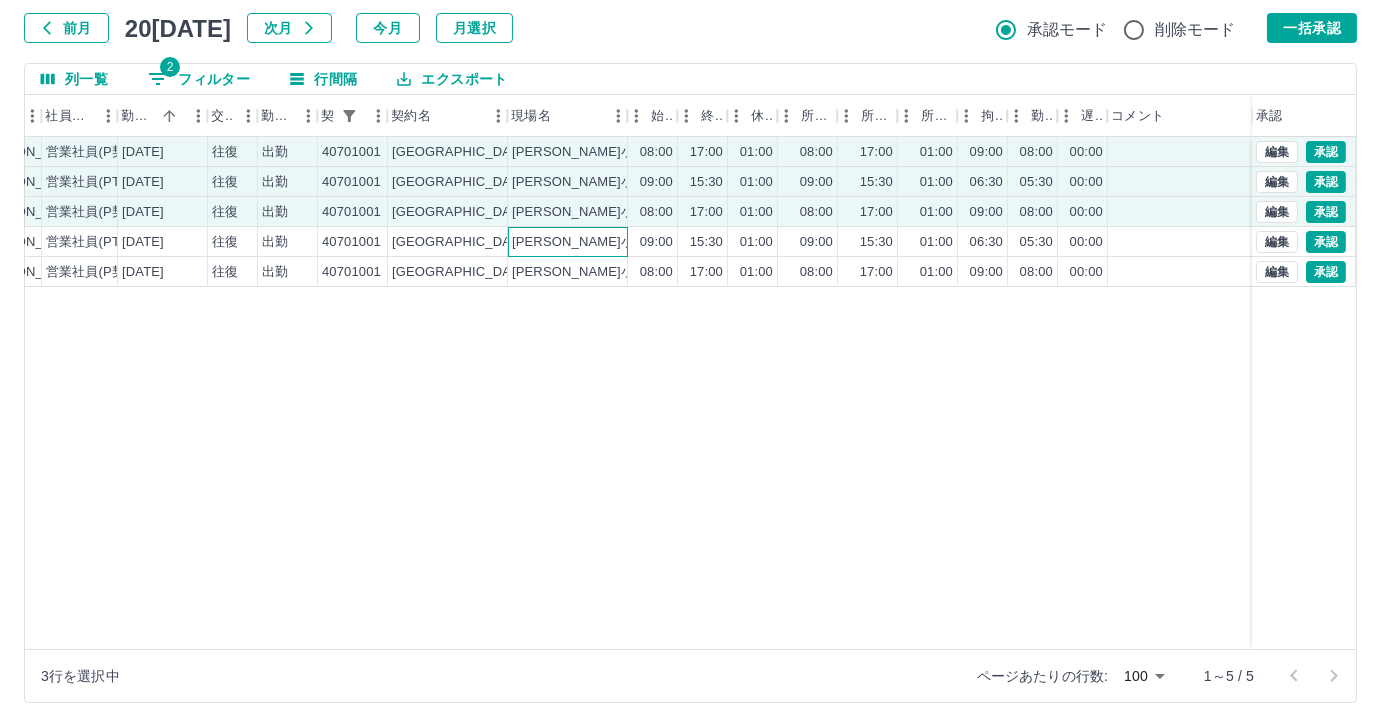 click on "[PERSON_NAME]小学校" at bounding box center (586, 242) 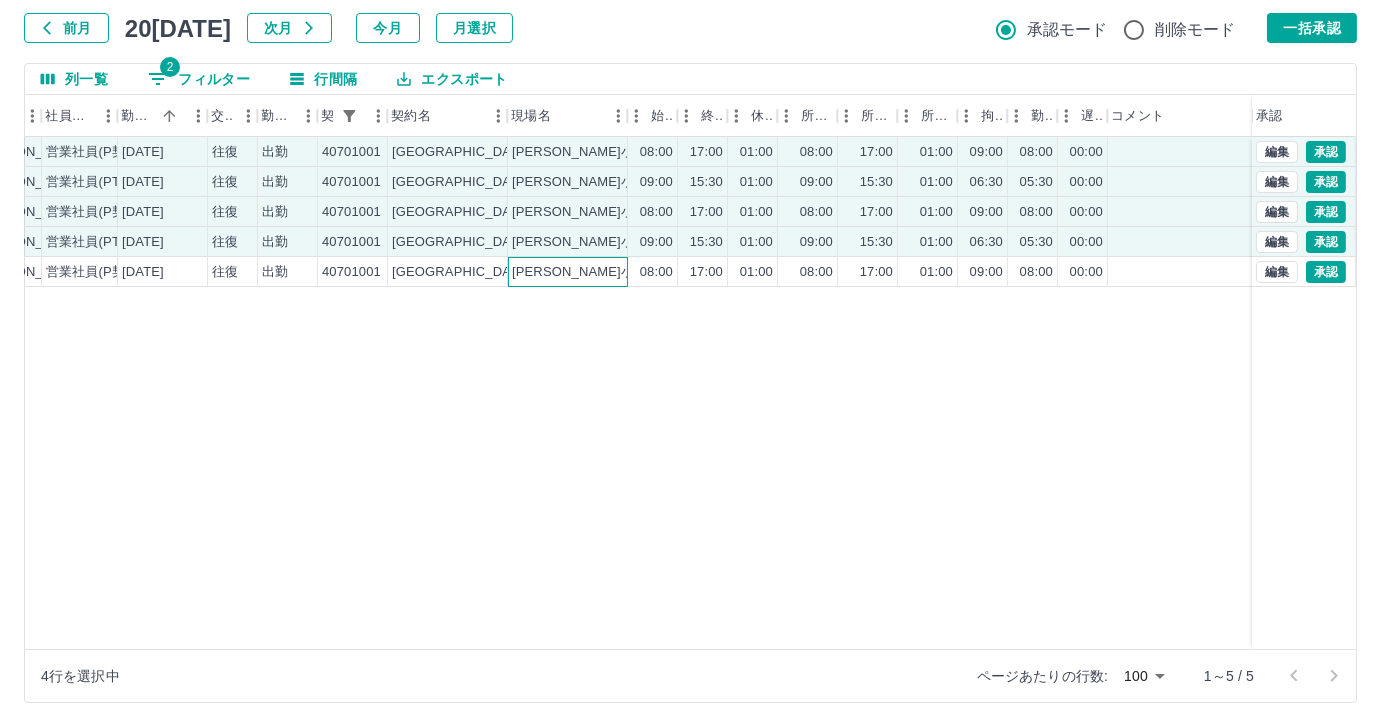 click on "[PERSON_NAME]小学校" at bounding box center (586, 272) 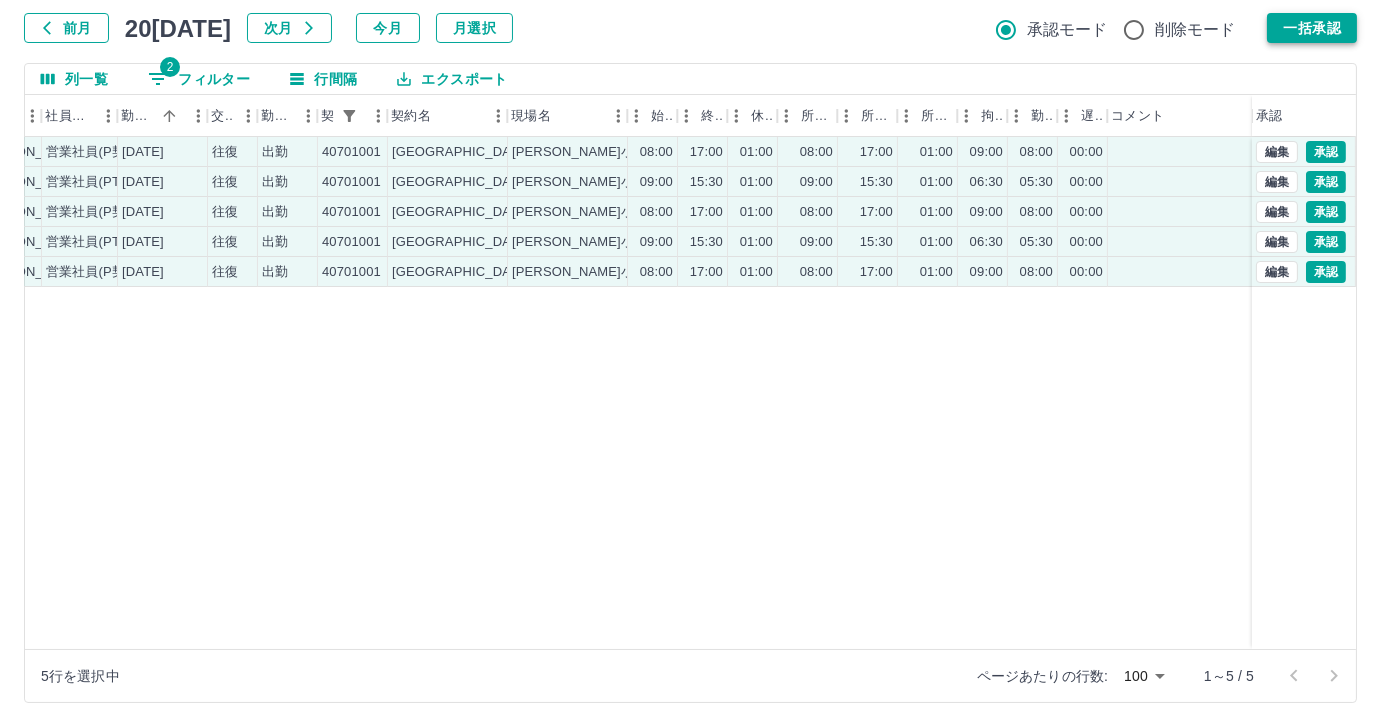 click on "一括承認" at bounding box center (1312, 28) 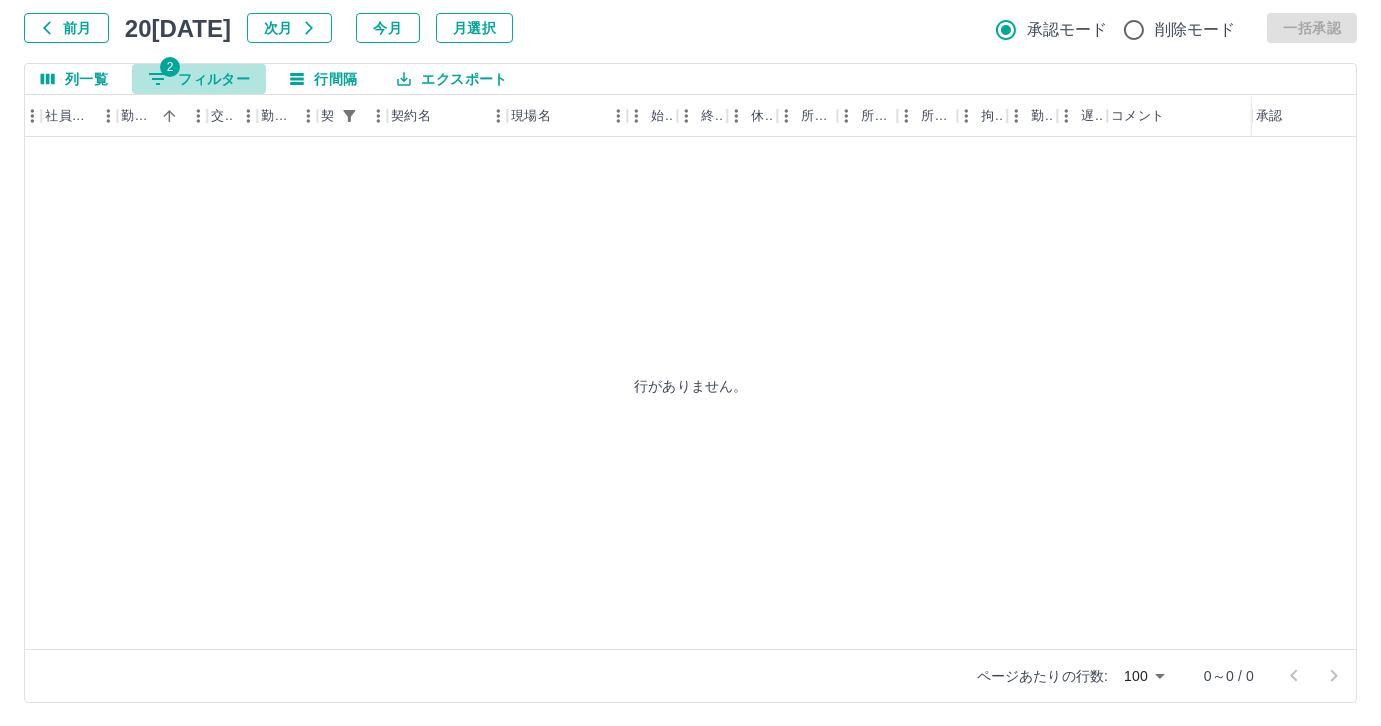 click on "2 フィルター" at bounding box center (199, 79) 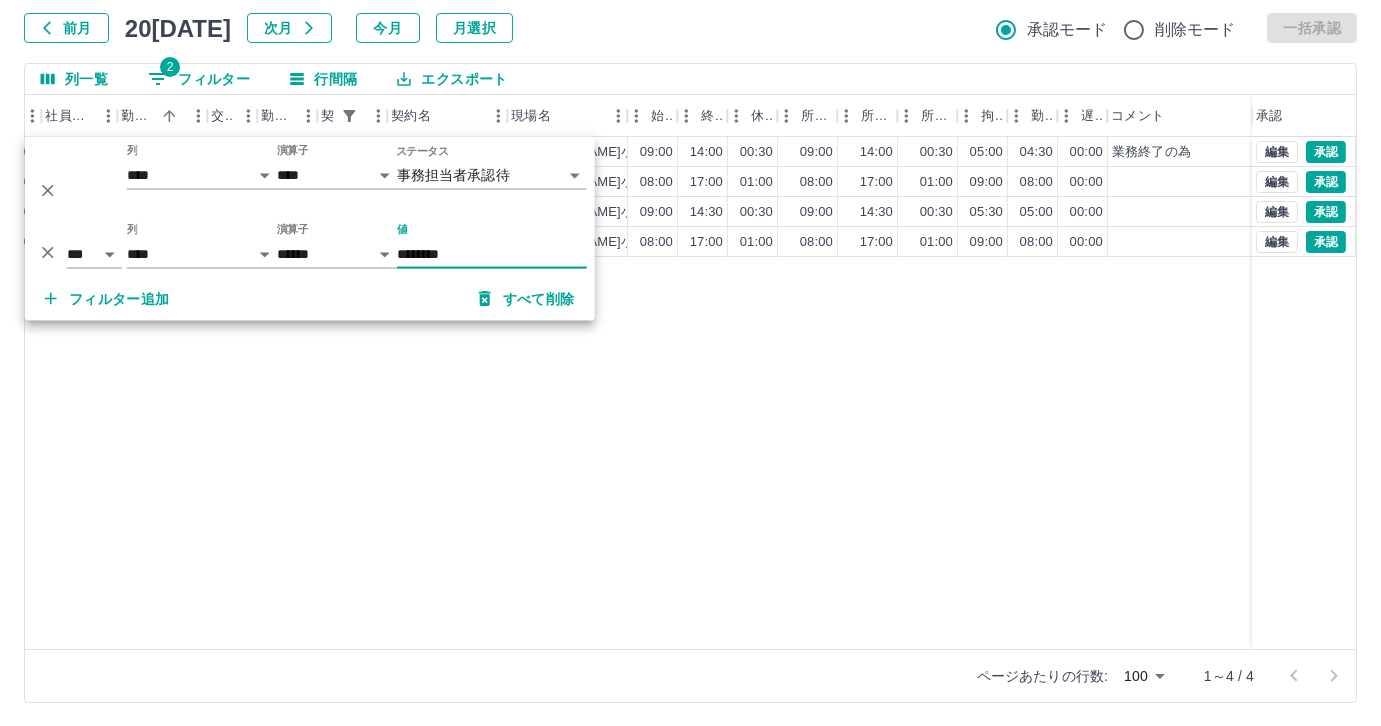type on "********" 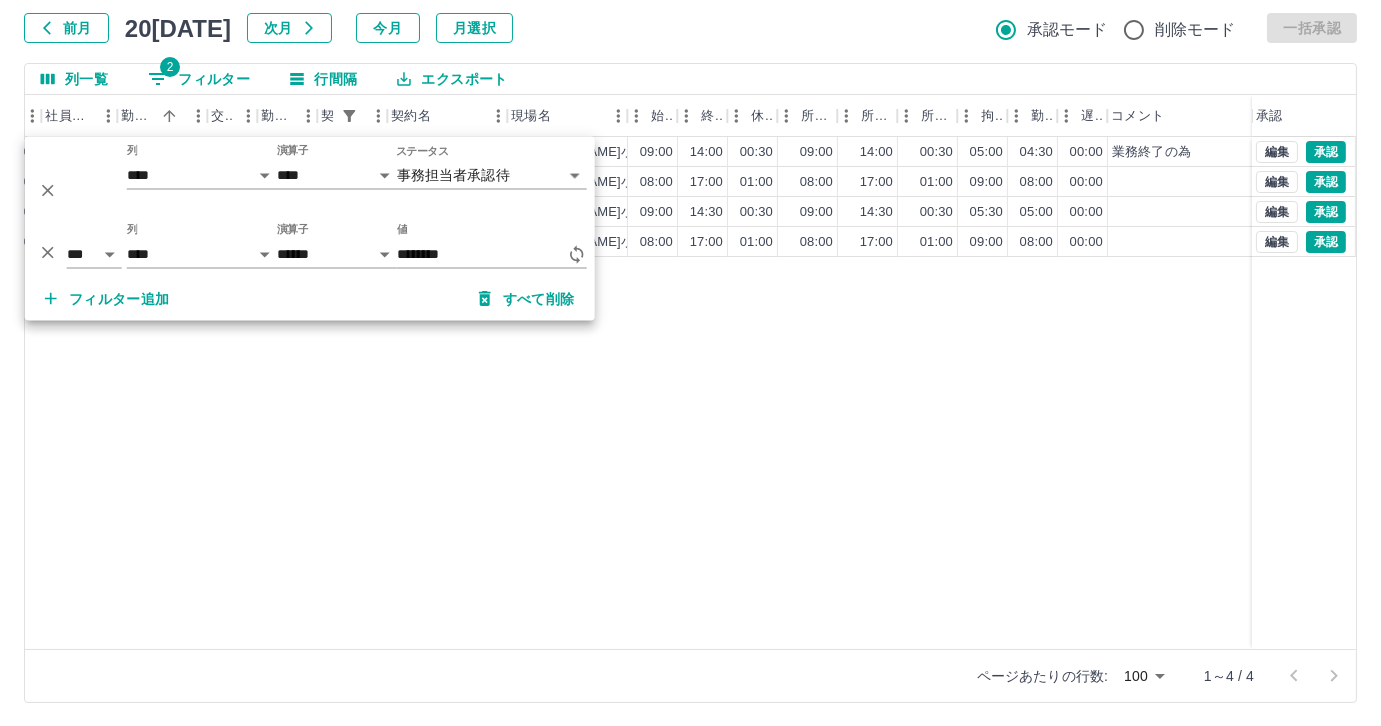 click on "現 事 Ａ 営 0063519 [PERSON_NAME] 営業社員(PT契約) 20[DATE]復 出勤 40701002 [GEOGRAPHIC_DATA] [PERSON_NAME]小学校 09:00 14:00 00:30 09:00 14:00 00:30 05:00 04:30 00:00 業務終了の為 事務担当者承認待 現 事 Ａ 営 0026493 [PERSON_NAME] 営業社員(R契約) 20[DATE]復 出勤 40701002 [GEOGRAPHIC_DATA] [PERSON_NAME]小学校 08:00 17:00 01:00 08:00 17:00 01:00 09:00 08:00 00:00 事務担当者承認待 現 事 Ａ 営 0056210 [PERSON_NAME] 営業社員(PT契約) 20[DATE]復 出勤 40701002 [GEOGRAPHIC_DATA] [PERSON_NAME][GEOGRAPHIC_DATA] 09:00 14:30 00:30 09:00 14:30 00:30 05:30 05:00 00:00 事務担当者承認待 現 事 Ａ 営 0026492 [PERSON_NAME] 営業社員(P契約) 20[DATE]復 出勤 40701002 [GEOGRAPHIC_DATA] [PERSON_NAME]小学校 08:00 17:00 01:00 08:00 17:00 01:00 09:00 08:00 00:00 事務担当者承認待 編集 承認 編集 承認 編集 承認 編集 承認" at bounding box center [615, 393] 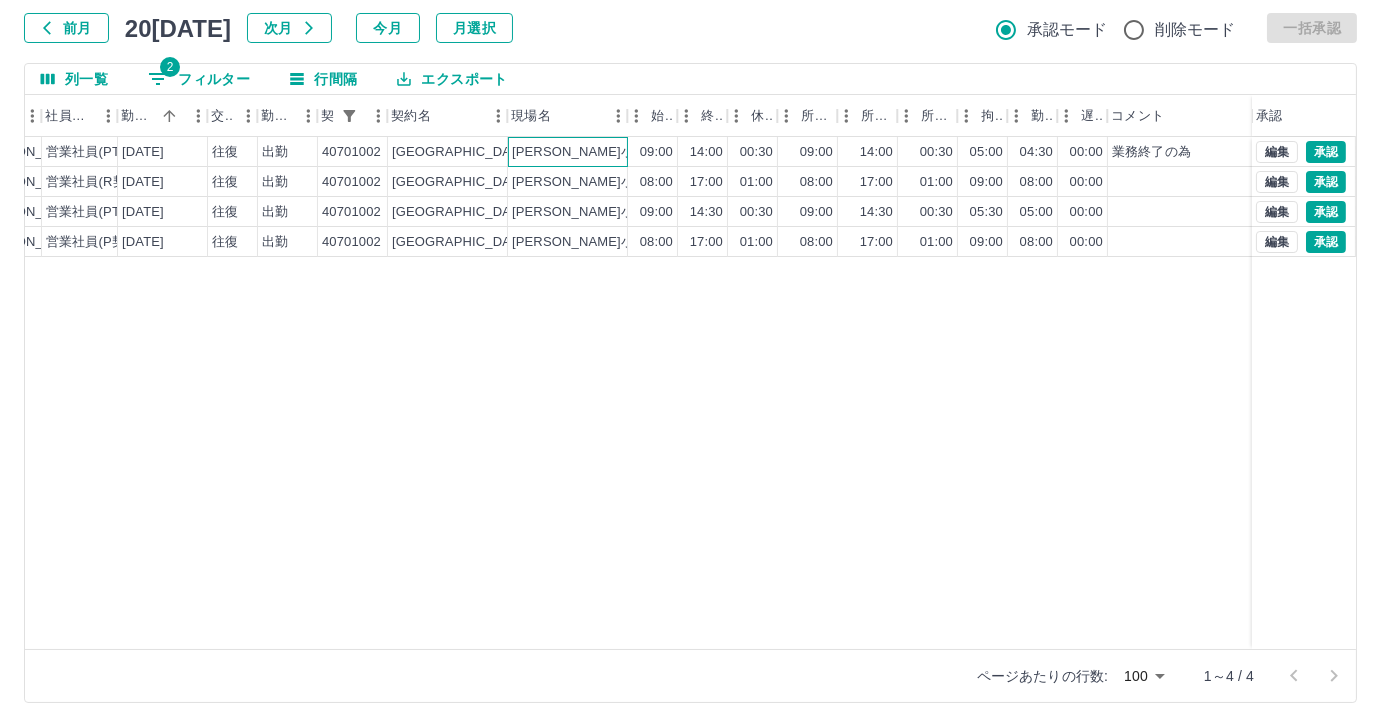 click on "[PERSON_NAME]小学校" at bounding box center [586, 152] 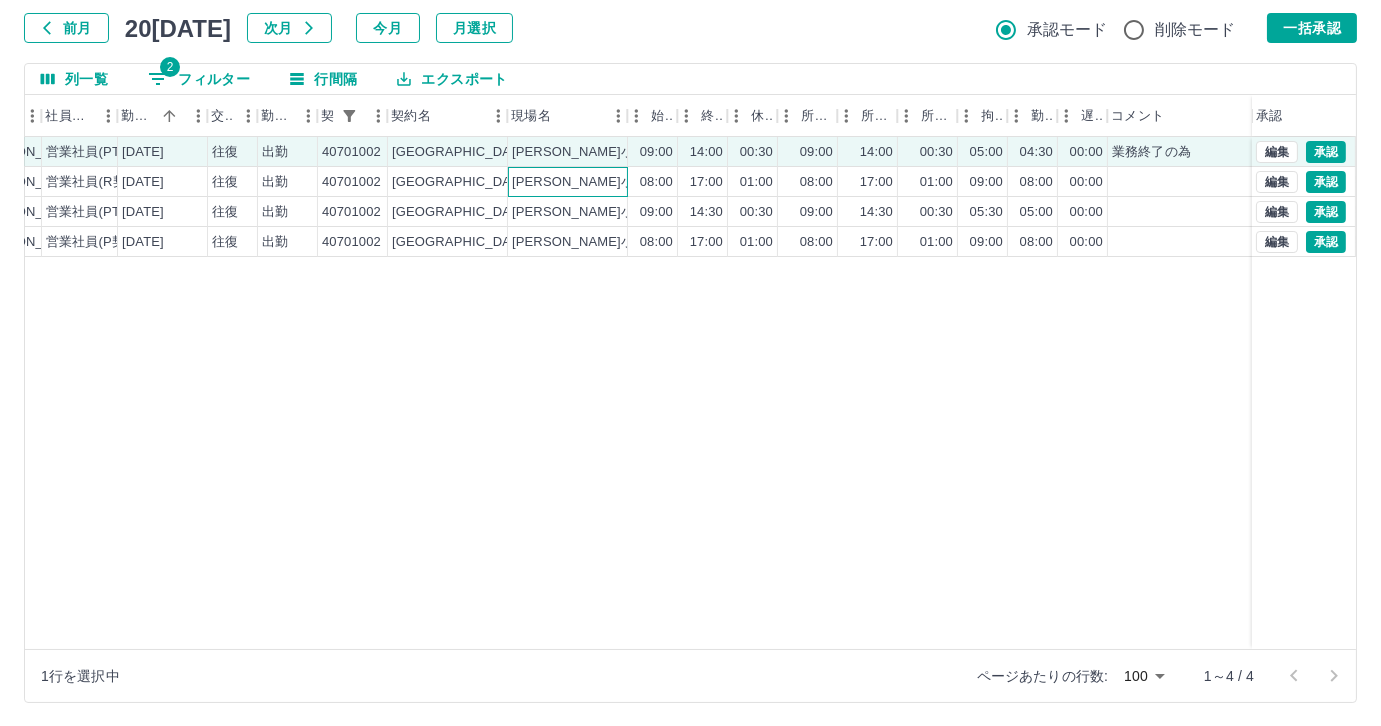 click on "[PERSON_NAME]小学校" at bounding box center (586, 182) 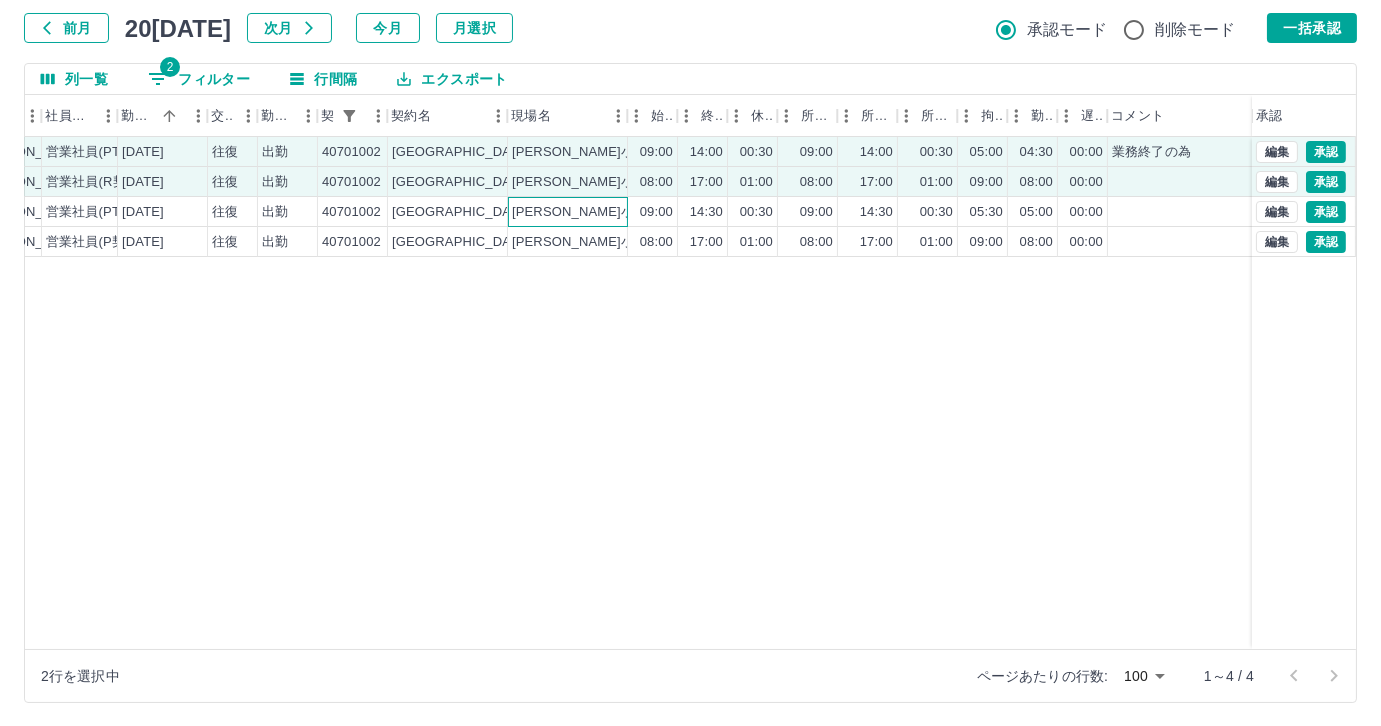 click on "[PERSON_NAME]小学校" at bounding box center [568, 212] 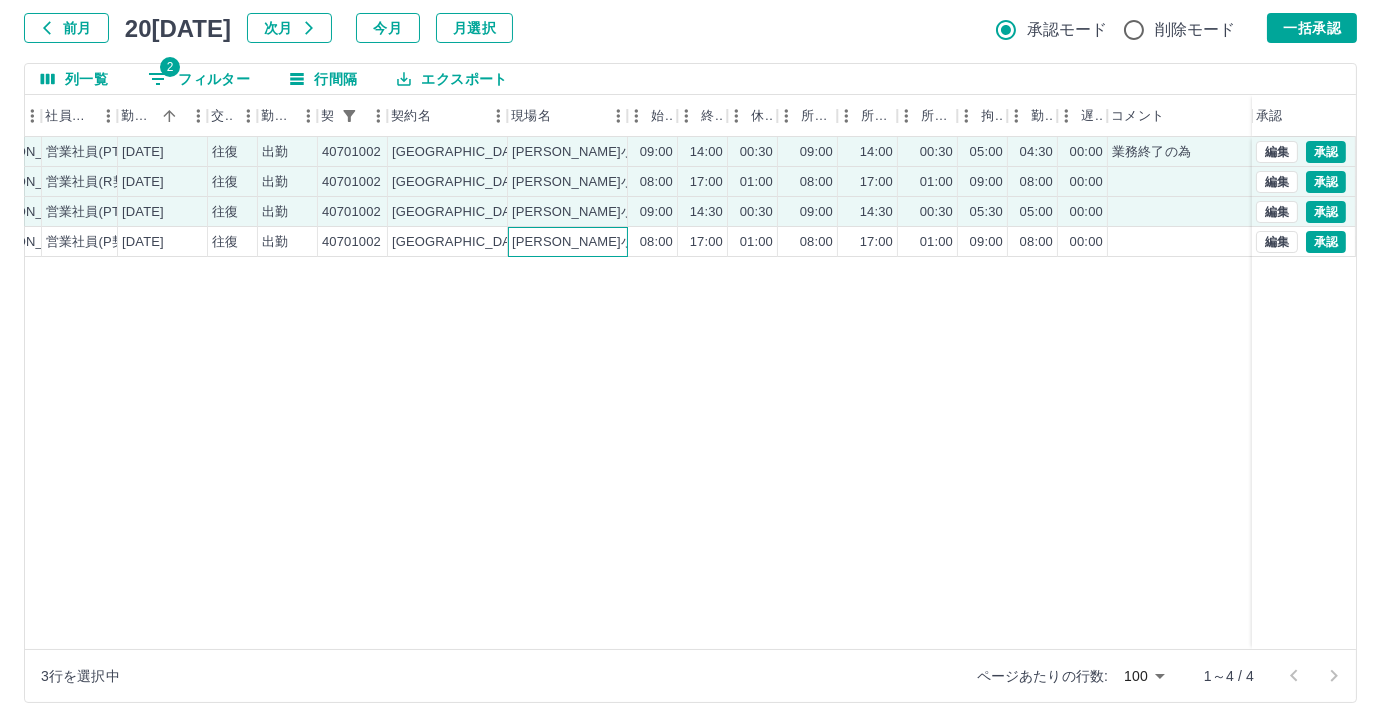 click on "[PERSON_NAME]小学校" at bounding box center [568, 242] 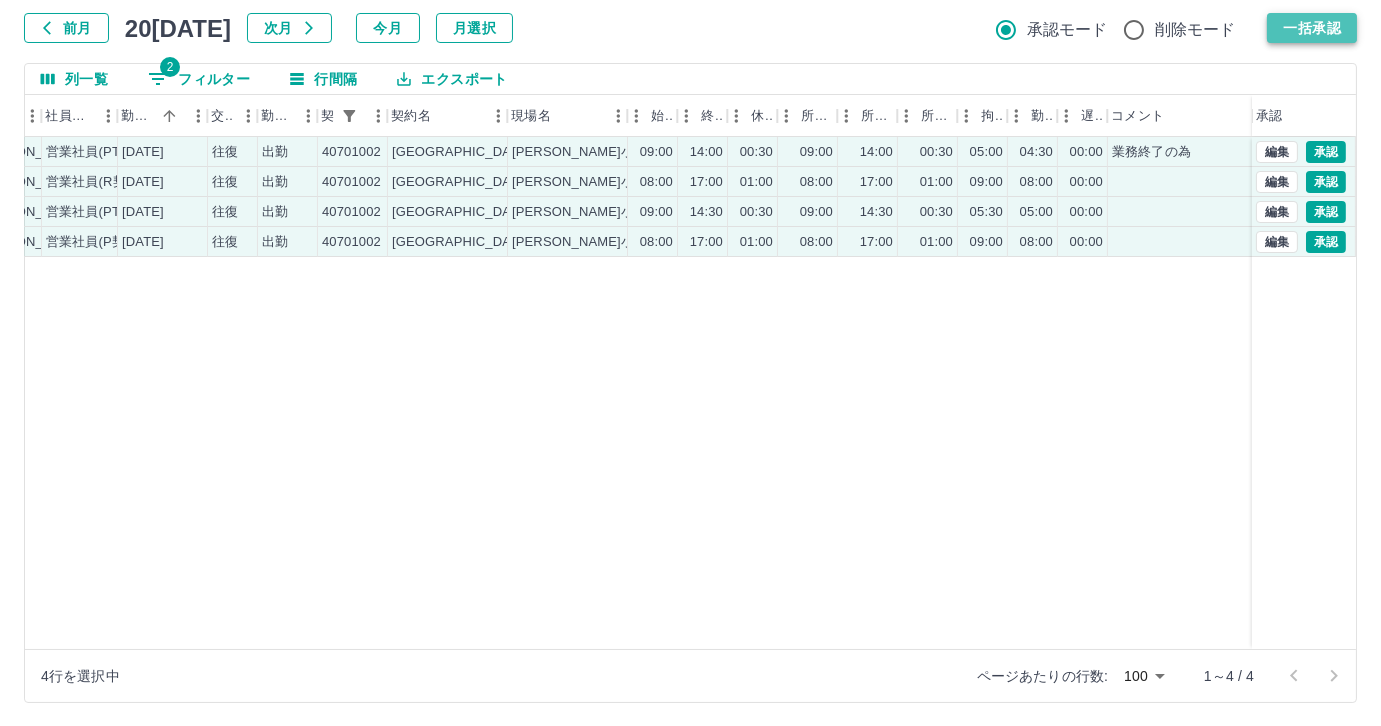 click on "一括承認" at bounding box center (1312, 28) 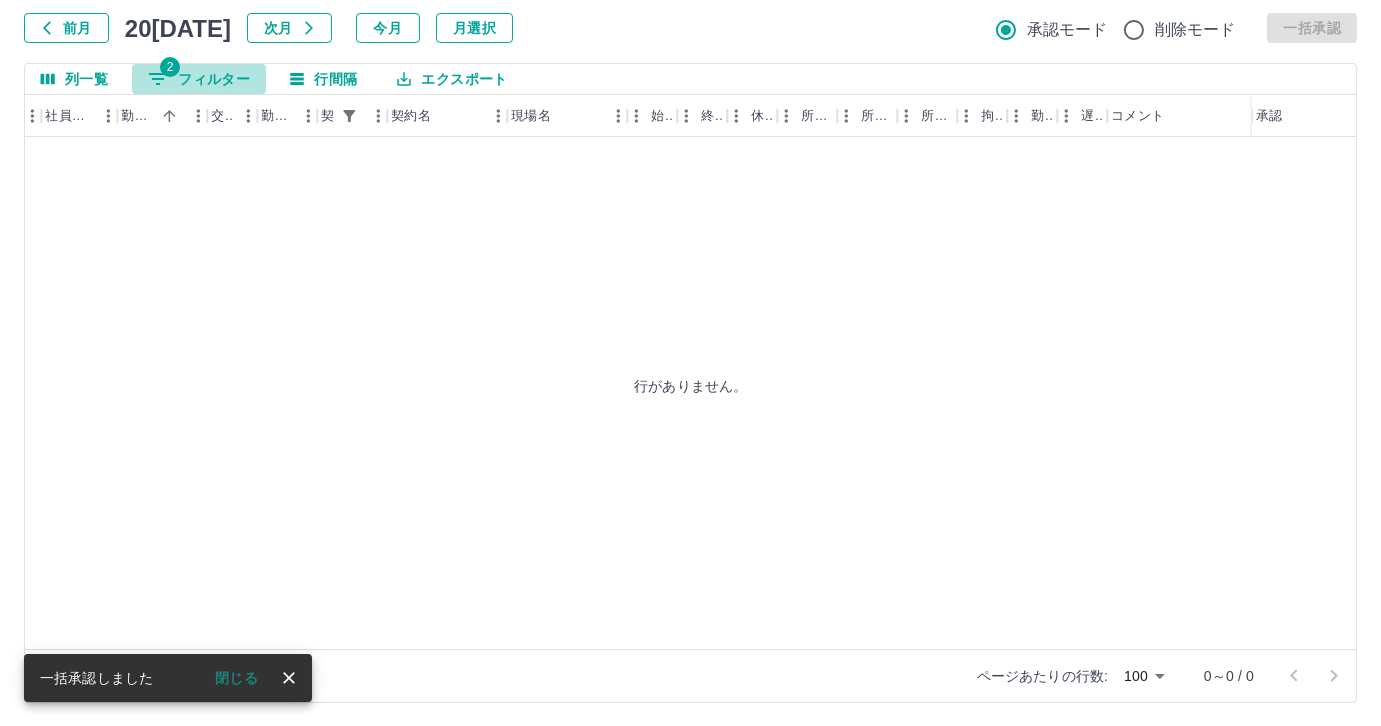 click on "2 フィルター" at bounding box center [199, 79] 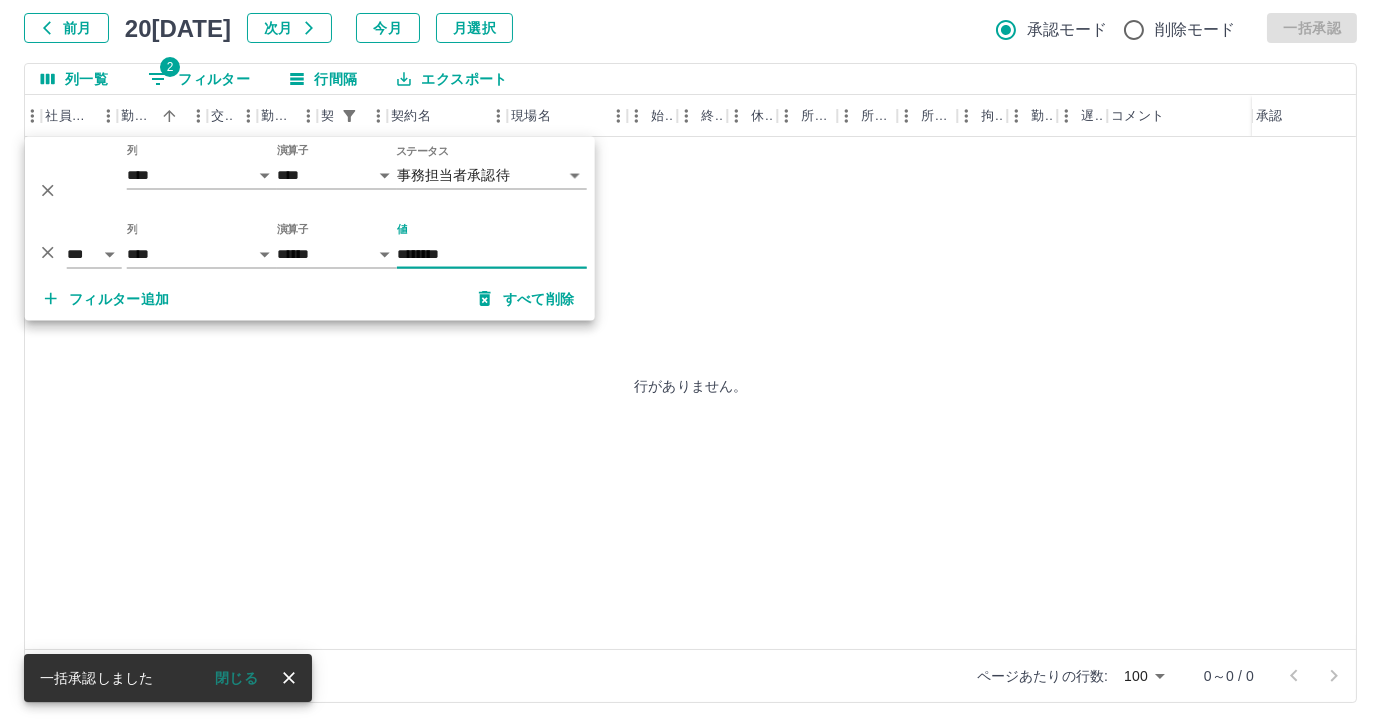 click on "********" at bounding box center [492, 254] 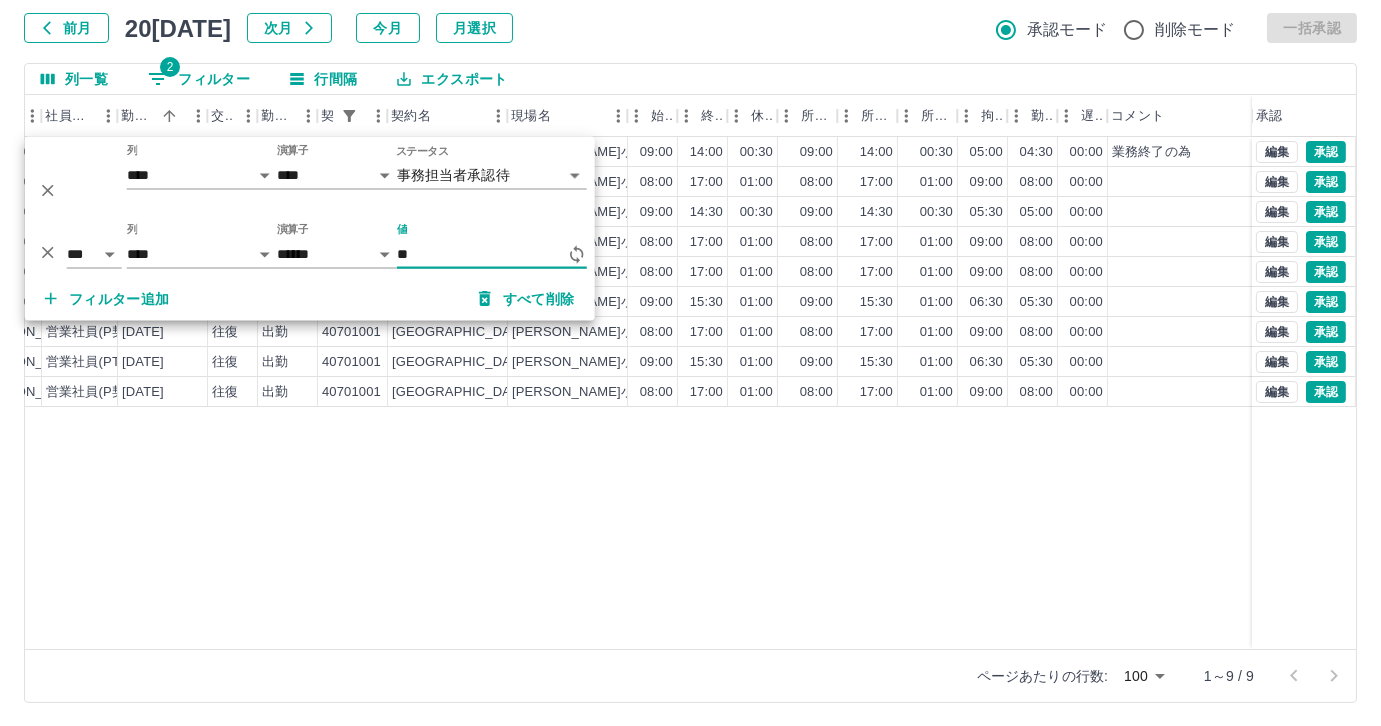 type on "*" 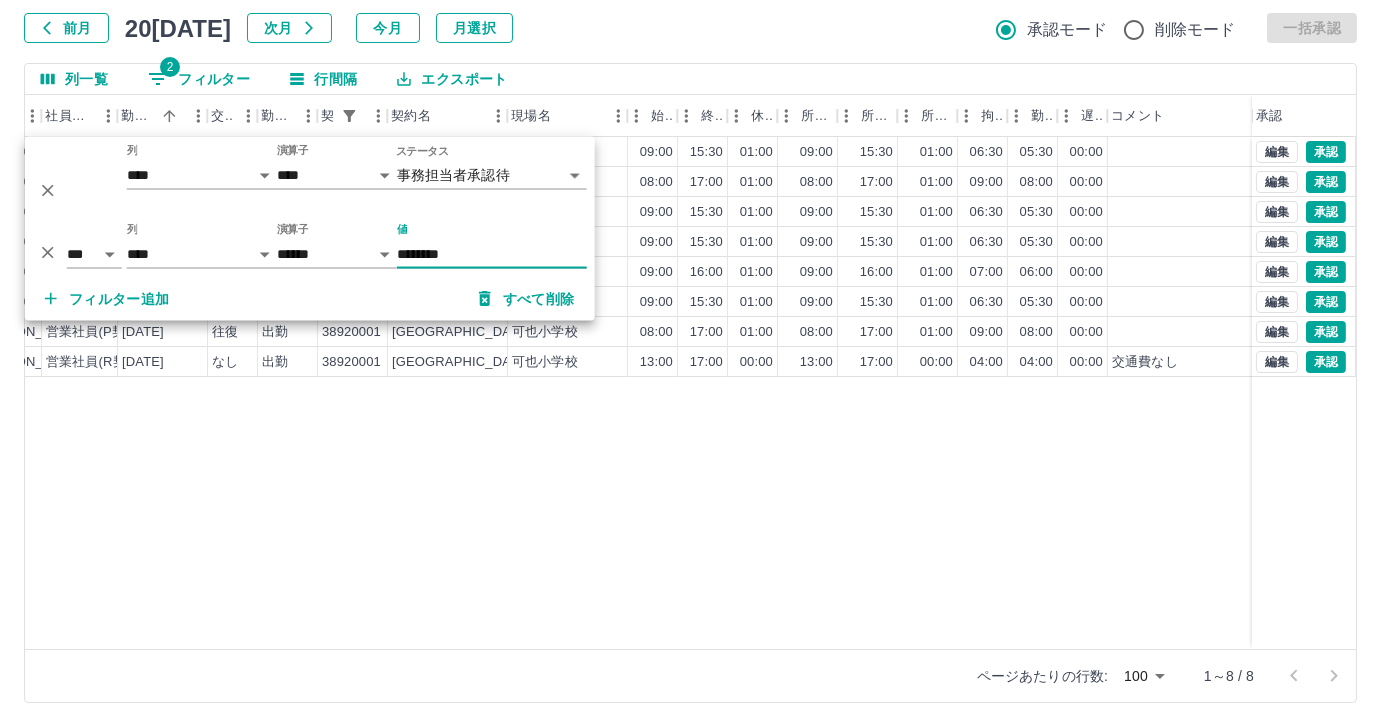type on "********" 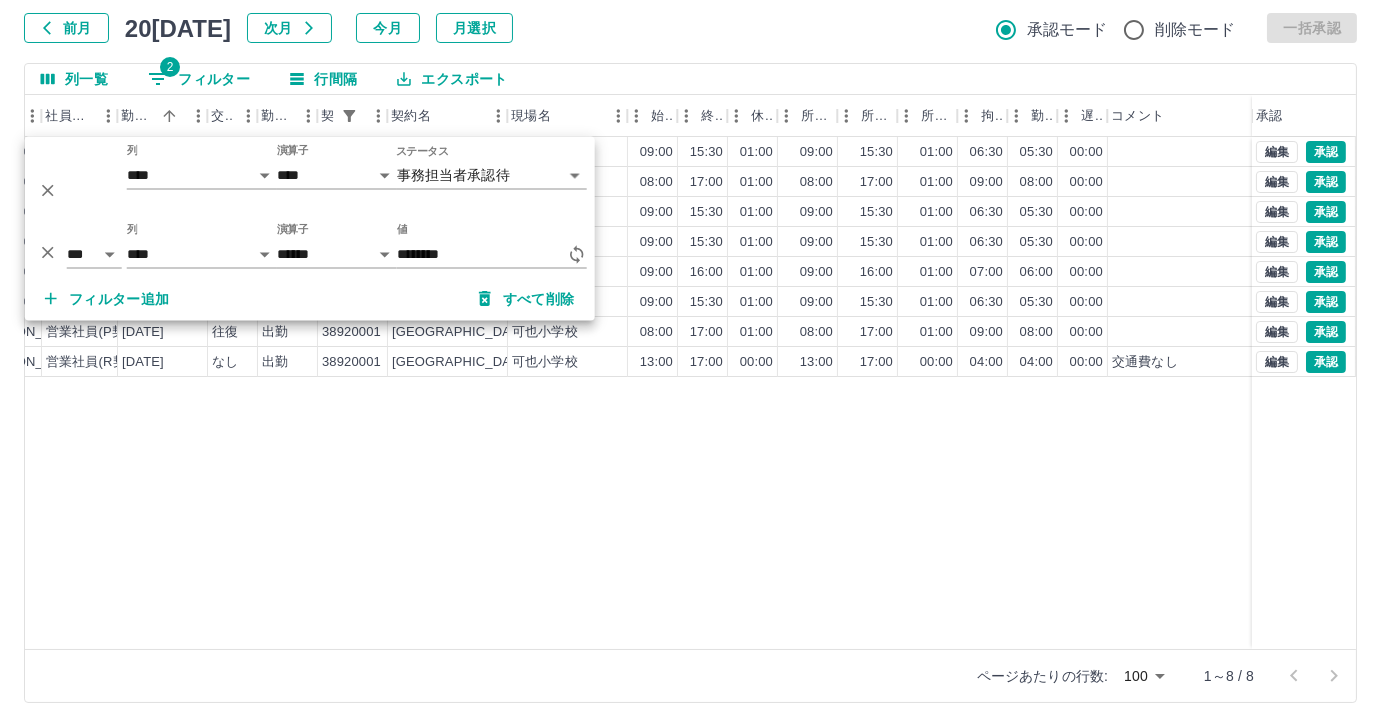 click on "現 事 Ａ 営 0089817 [PERSON_NAME] 営業社員(PT契約) 20[DATE]復 出勤 38920001 [GEOGRAPHIC_DATA] 可也小学校 09:00 15:30 01:00 09:00 15:30 01:00 06:30 05:30 00:00 事務担当者承認待 現 事 Ａ 営 0037783 [PERSON_NAME] 営業社員(P契約) 20[DATE]復 出勤 38920001 [GEOGRAPHIC_DATA] 可也小学校 08:00 17:00 01:00 08:00 17:00 01:00 09:00 08:00 00:00 事務担当者承認待 現 事 Ａ 営 0037785 [PERSON_NAME] 営業社員(PT契約) 20[DATE]復 出勤 38920001 [GEOGRAPHIC_DATA] 可也小学校 09:00 15:30 01:00 09:00 15:30 01:00 06:30 05:30 00:00 事務担当者承認待 現 事 Ａ 営 0037786 [PERSON_NAME] 営業社員(PT契約) 20[DATE]復 出勤 38920001 [GEOGRAPHIC_DATA] 可也小学校 09:00 15:30 01:00 09:00 15:30 01:00 06:30 05:30 00:00 事務担当者承認待 現 事 Ａ 営 0061298 [PERSON_NAME] 営業社員(PT契約) 20[DATE]復 出勤 38920001 [GEOGRAPHIC_DATA] 可也小学校 09:00 16:00 01:00 09:00 16:00 01:00 07:00 06:00 00:00 事務担当者承認待 現 事 Ａ 営" at bounding box center (615, 393) 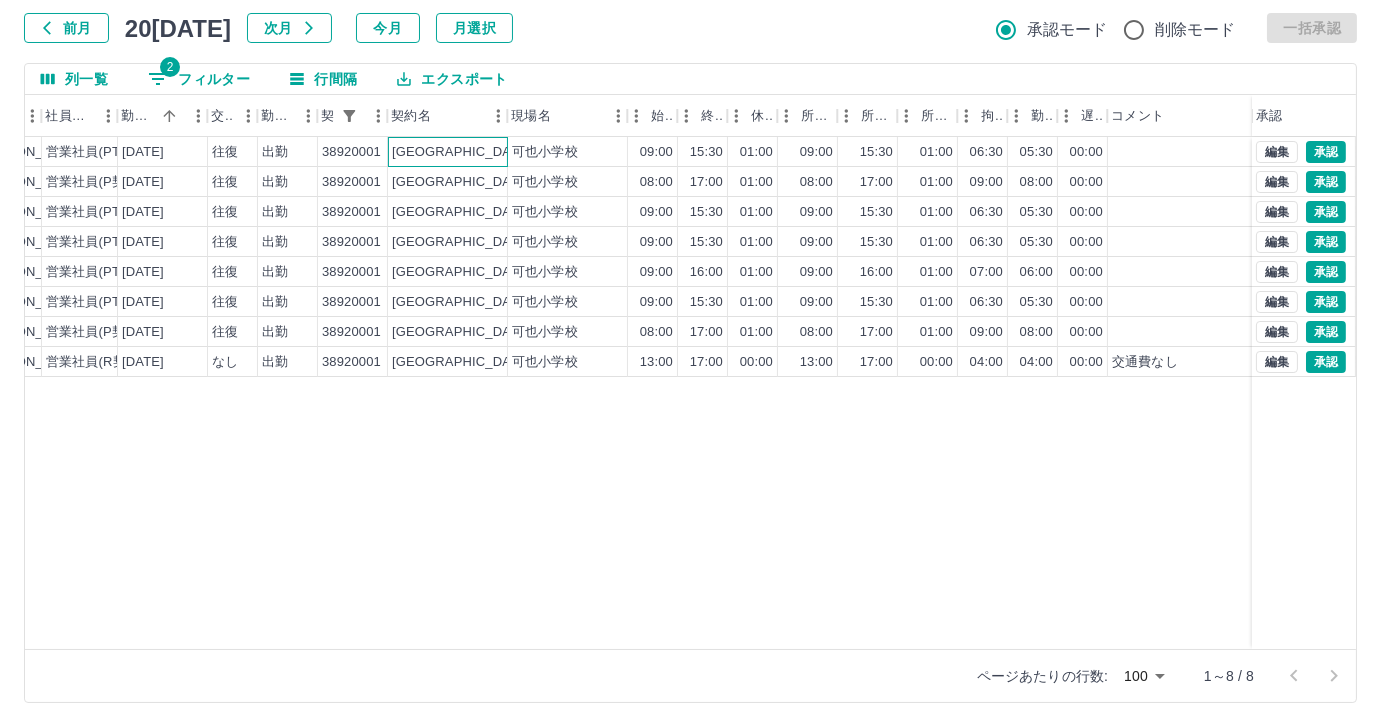 click on "[GEOGRAPHIC_DATA]" at bounding box center (448, 152) 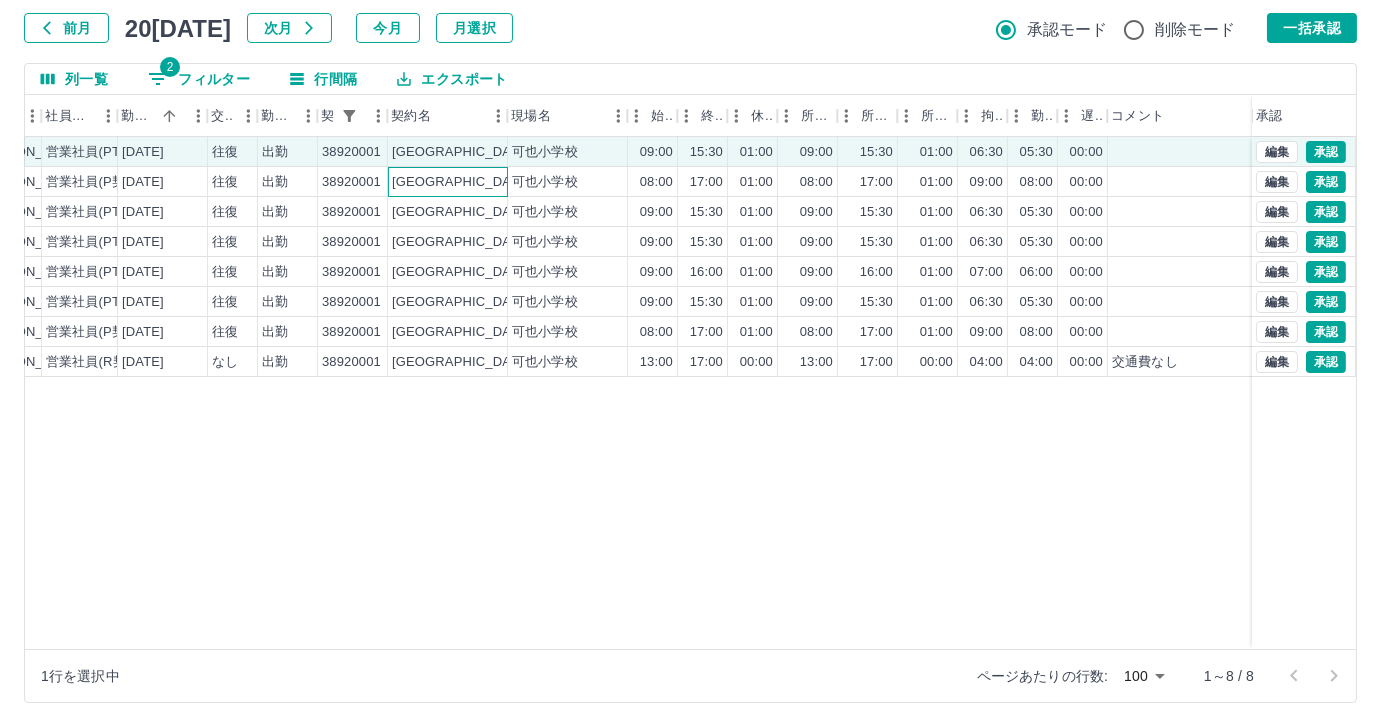click on "[GEOGRAPHIC_DATA]" at bounding box center [448, 182] 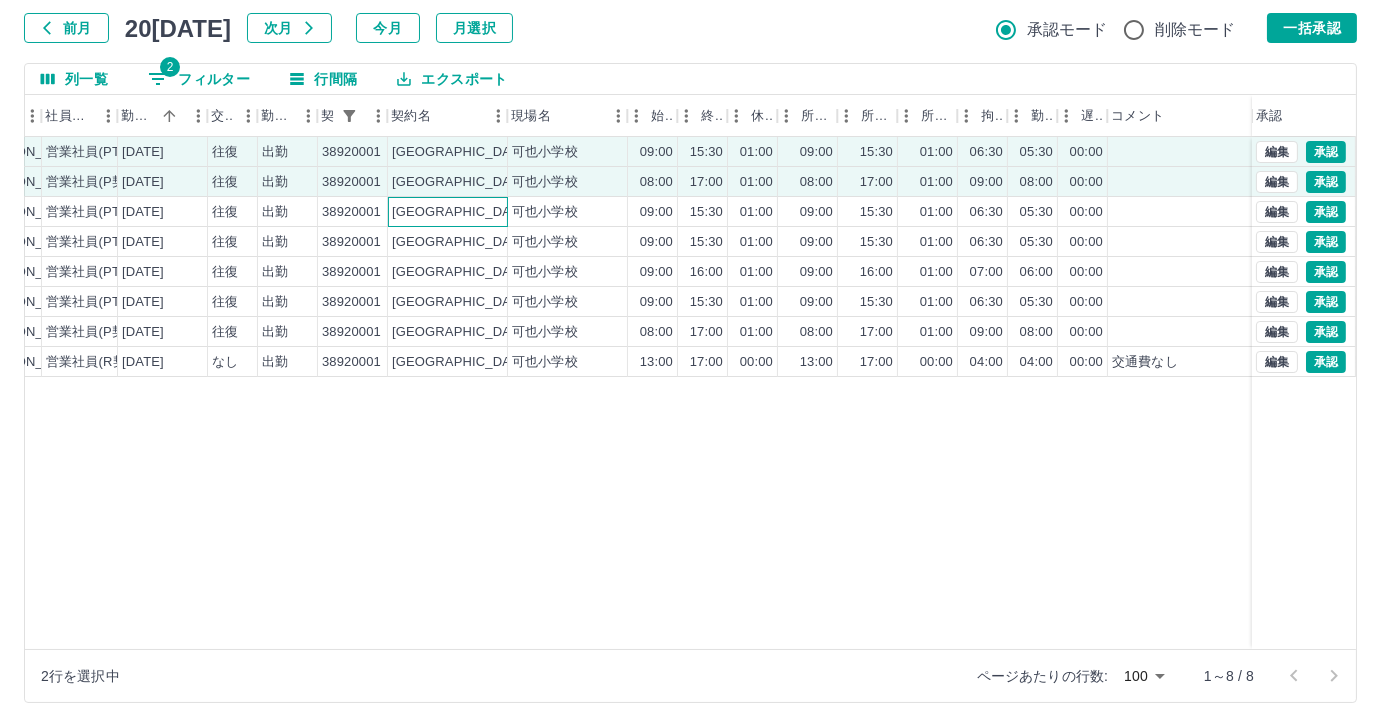 click on "[GEOGRAPHIC_DATA]" at bounding box center [448, 212] 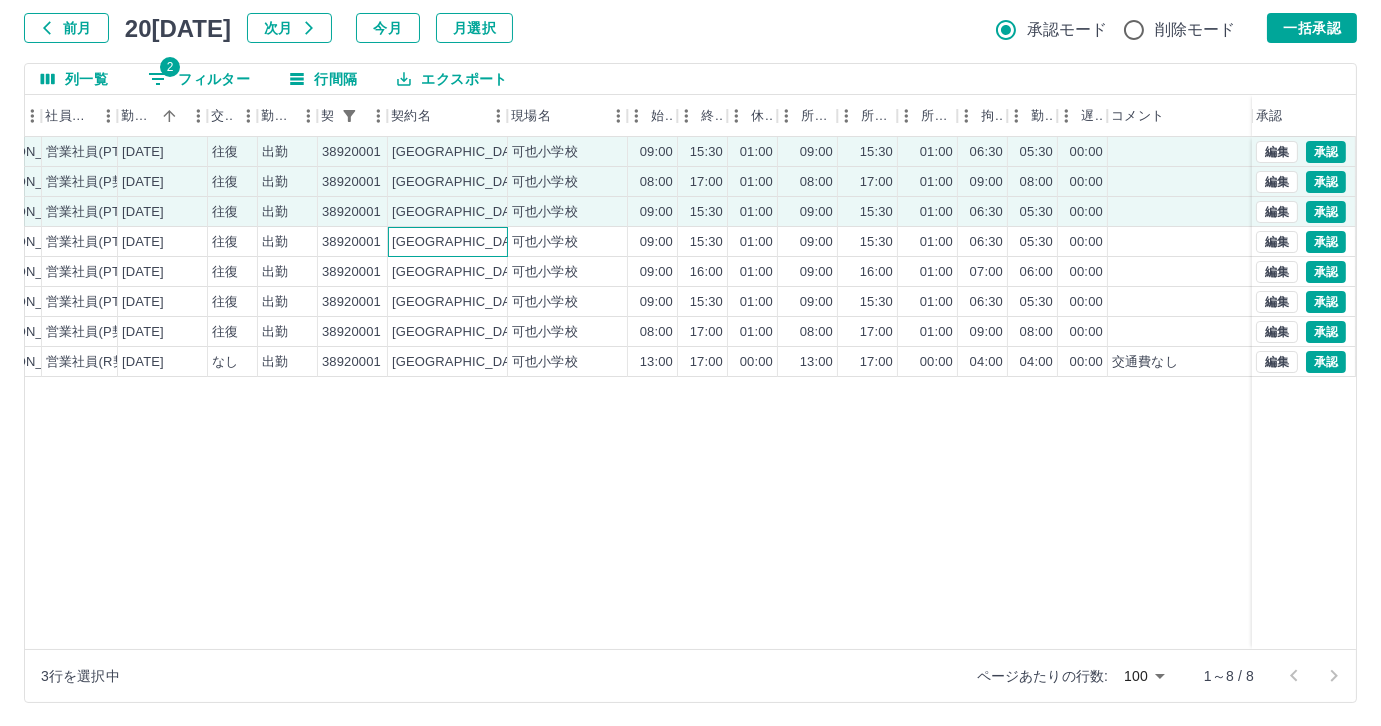 click on "[GEOGRAPHIC_DATA]" at bounding box center [448, 242] 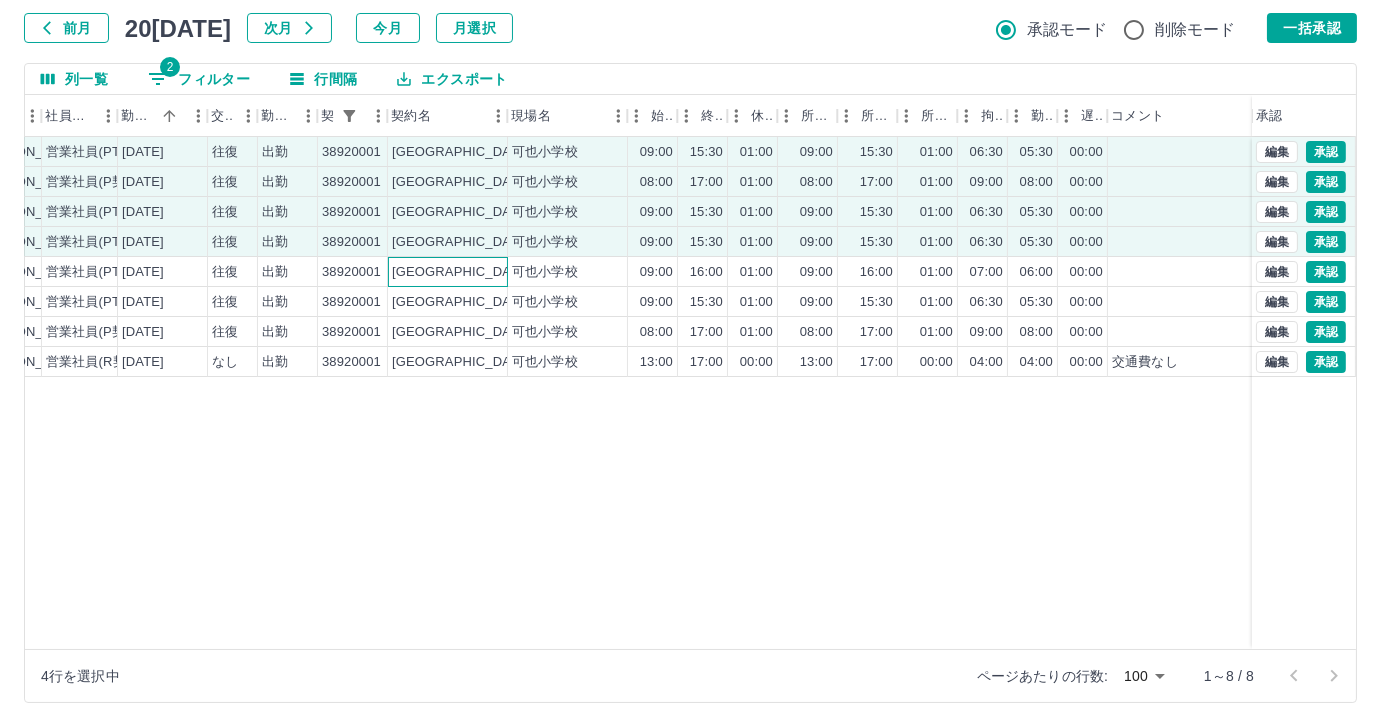 click on "[GEOGRAPHIC_DATA]" at bounding box center [448, 272] 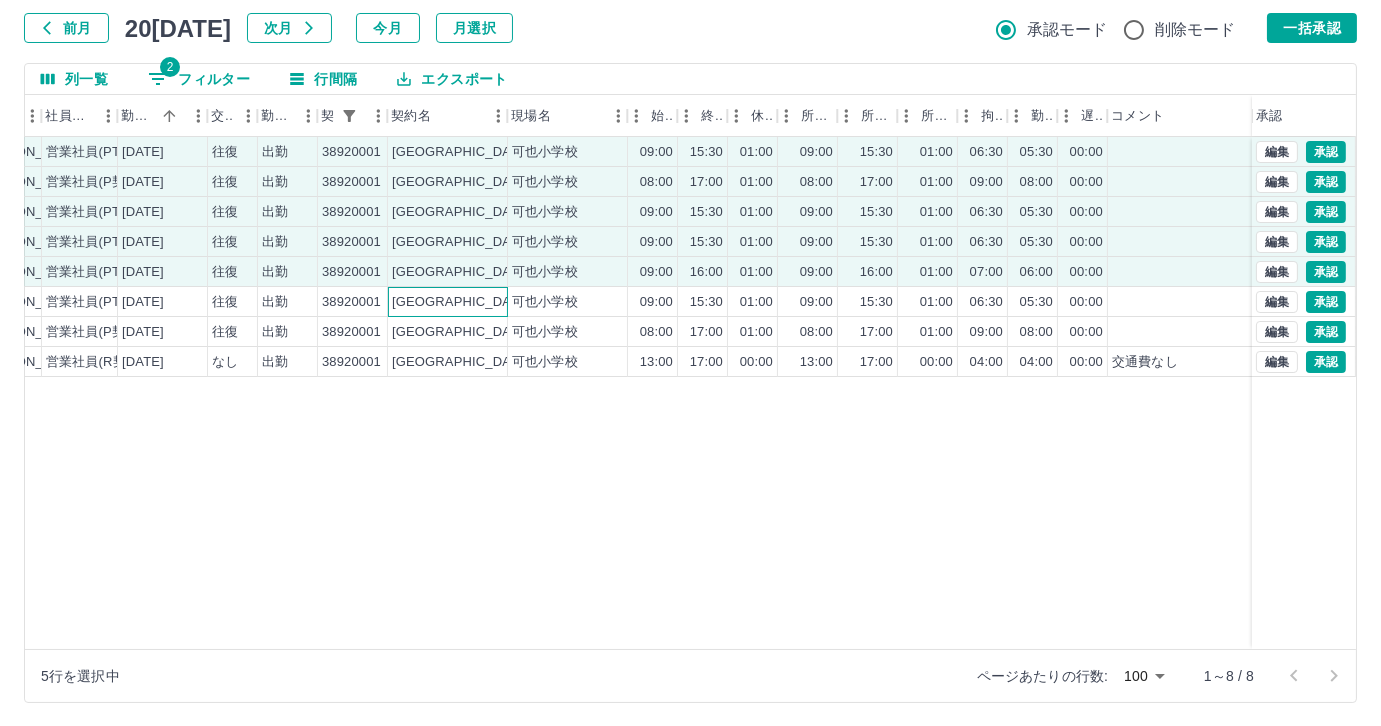 click on "[GEOGRAPHIC_DATA]" at bounding box center (461, 302) 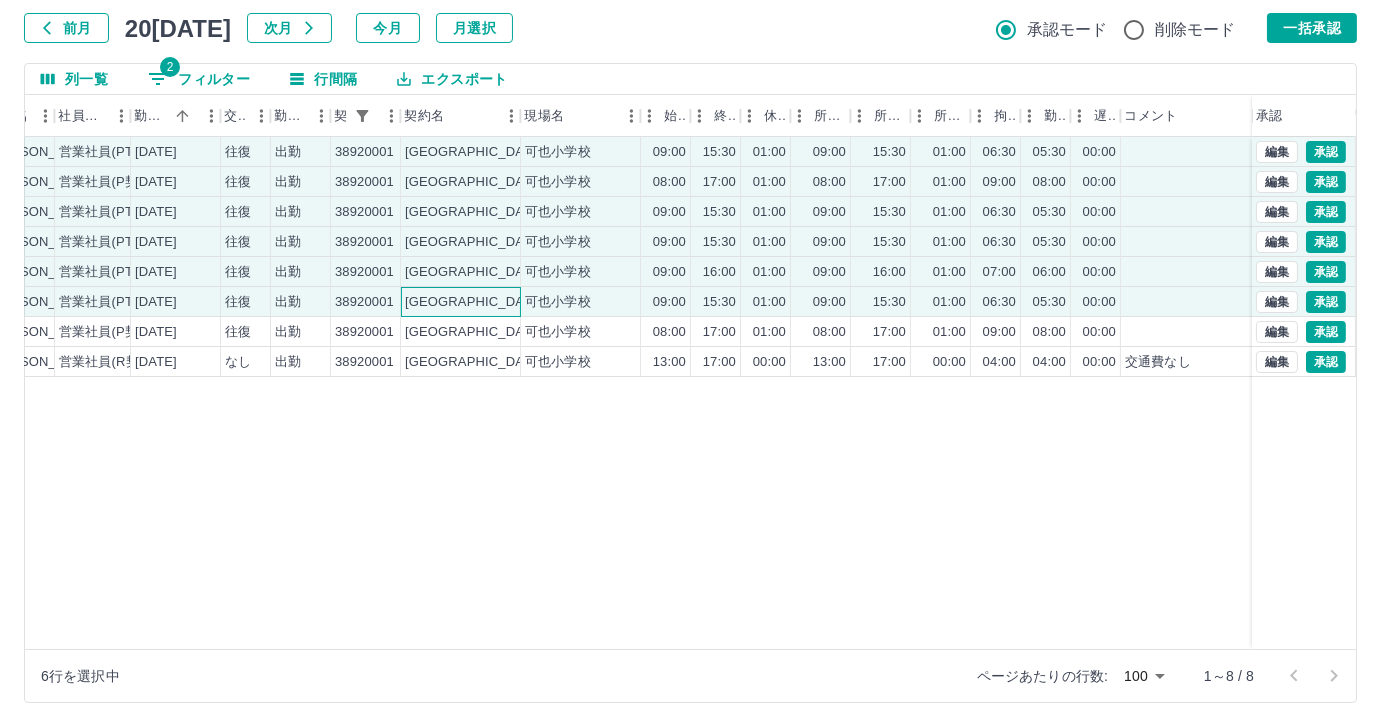 scroll, scrollTop: 0, scrollLeft: 275, axis: horizontal 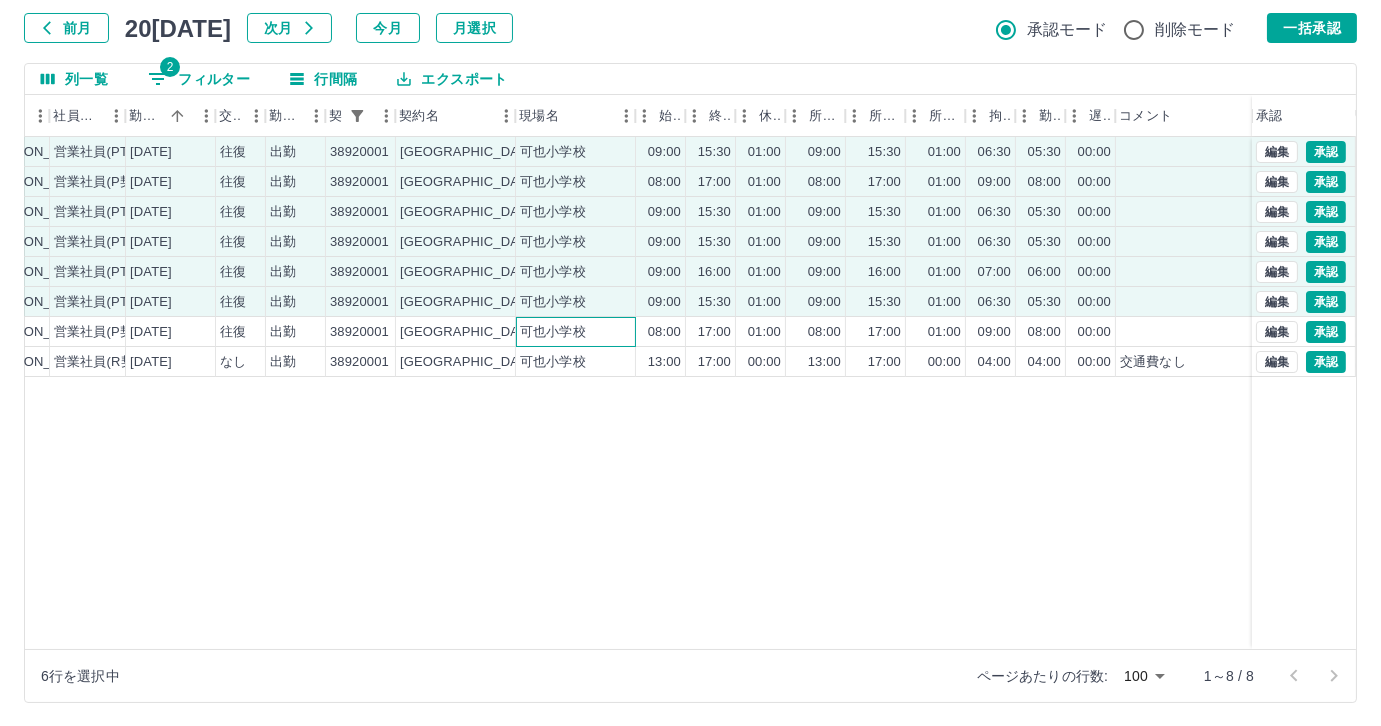 click on "可也小学校" at bounding box center (576, 332) 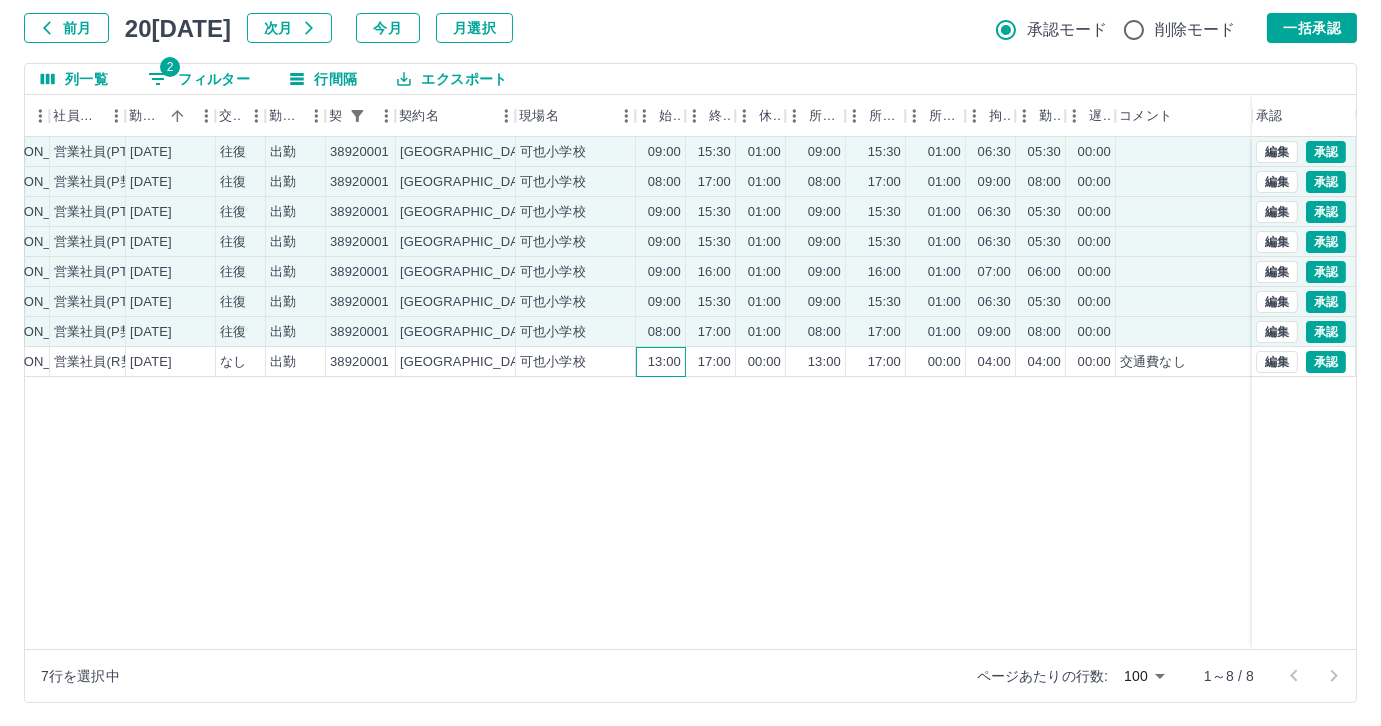 click on "13:00" at bounding box center (661, 362) 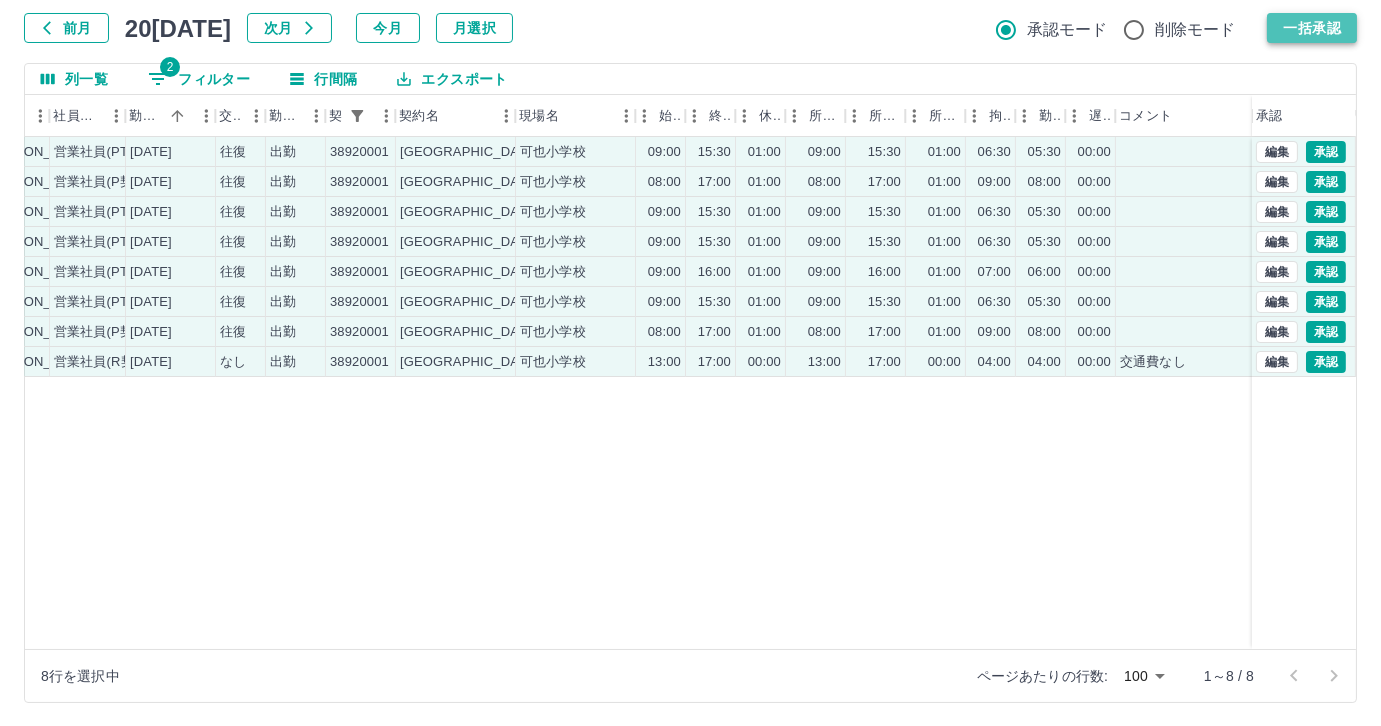 click on "一括承認" at bounding box center (1312, 28) 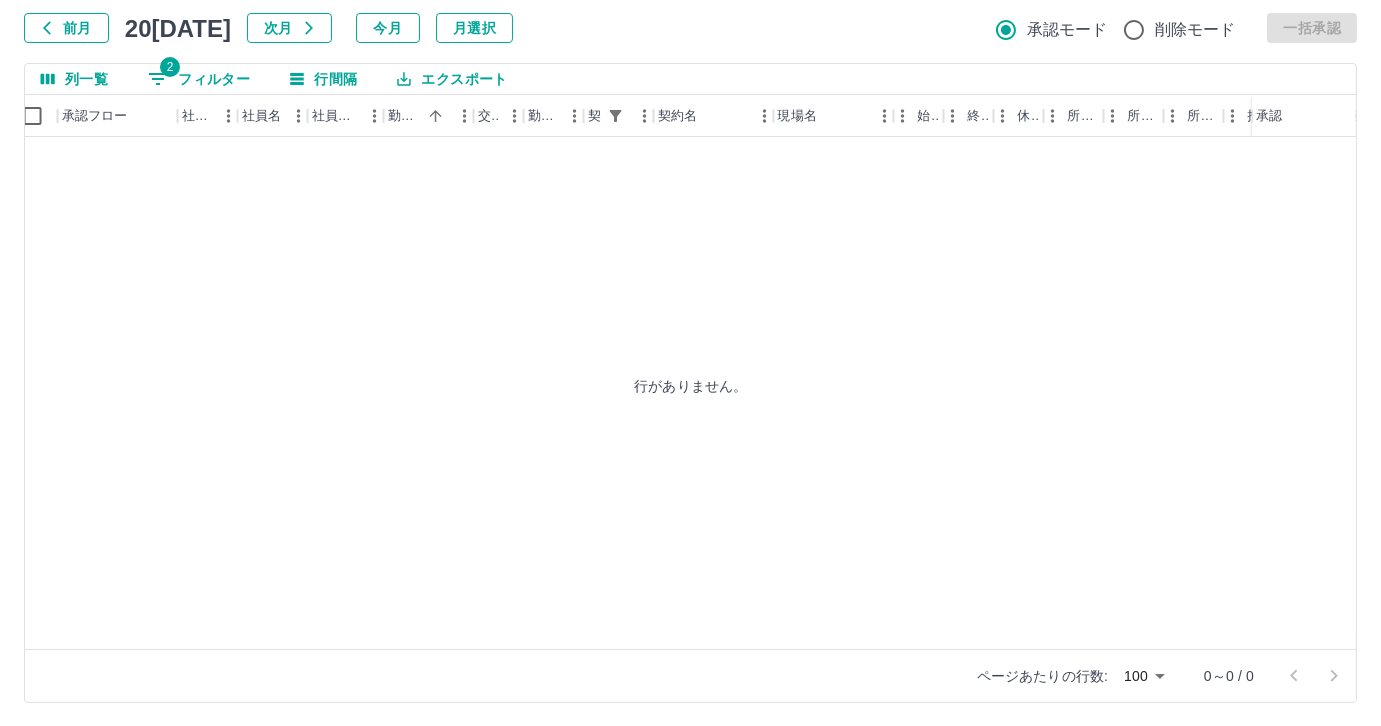 scroll, scrollTop: 0, scrollLeft: 0, axis: both 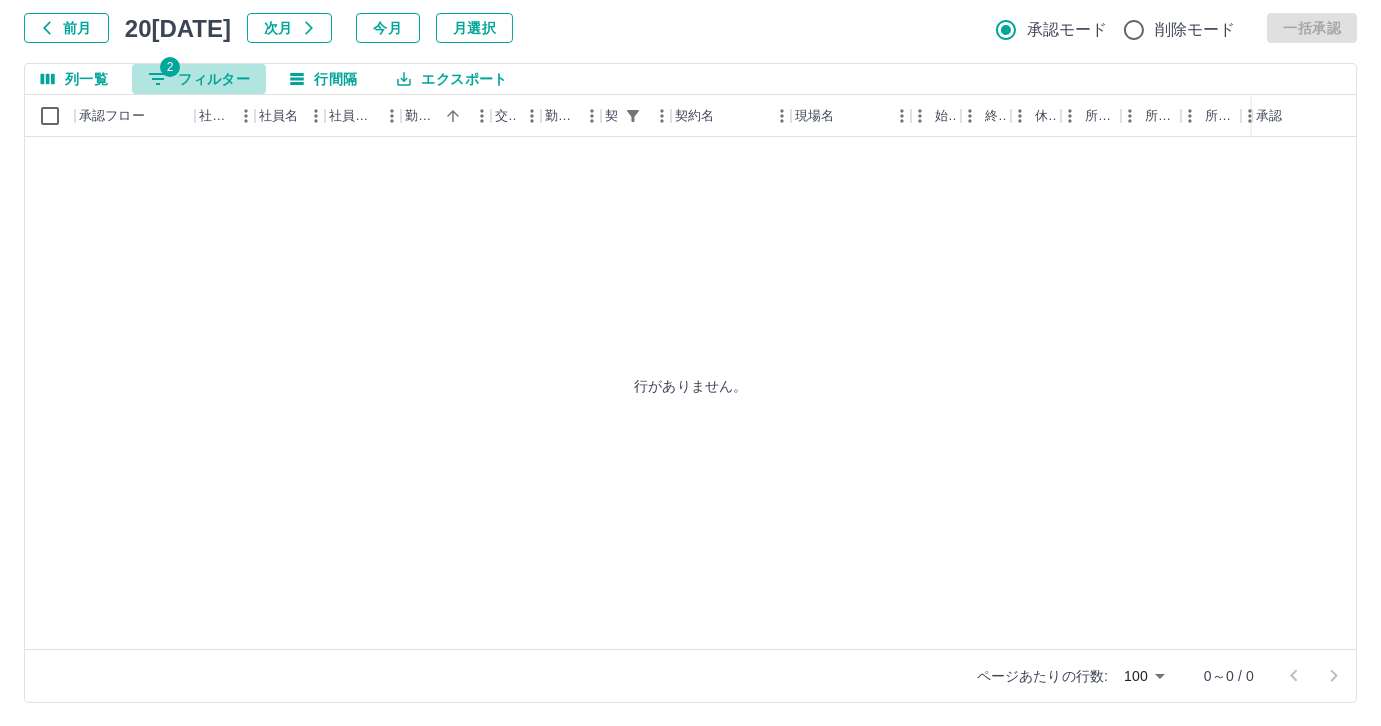 click on "2 フィルター" at bounding box center (199, 79) 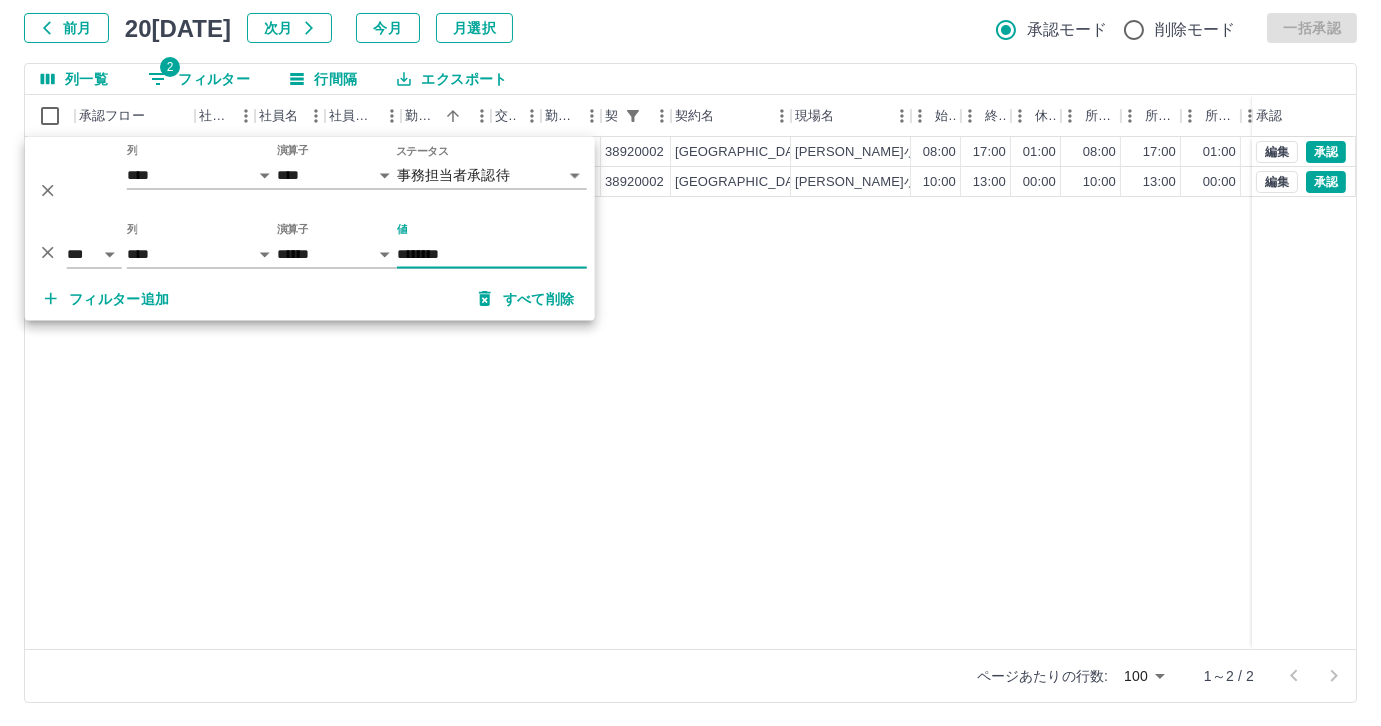 type on "********" 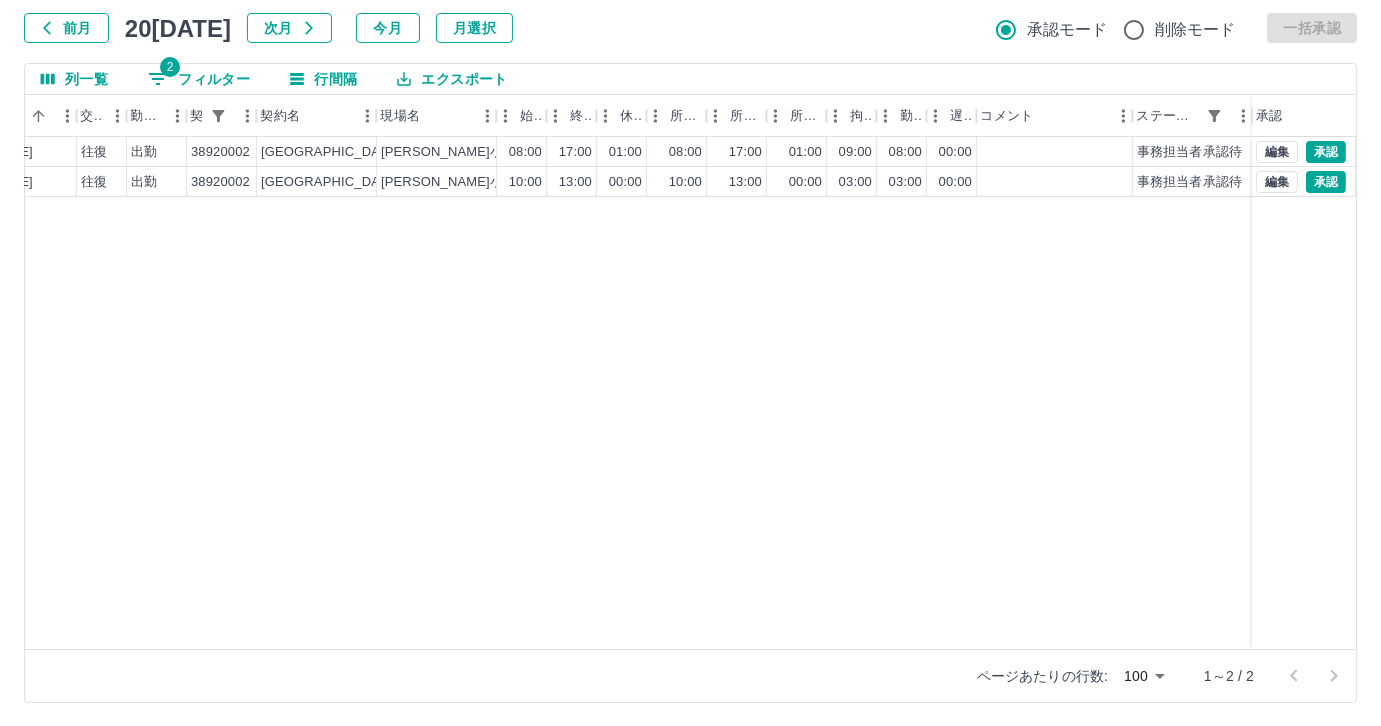 scroll, scrollTop: 0, scrollLeft: 0, axis: both 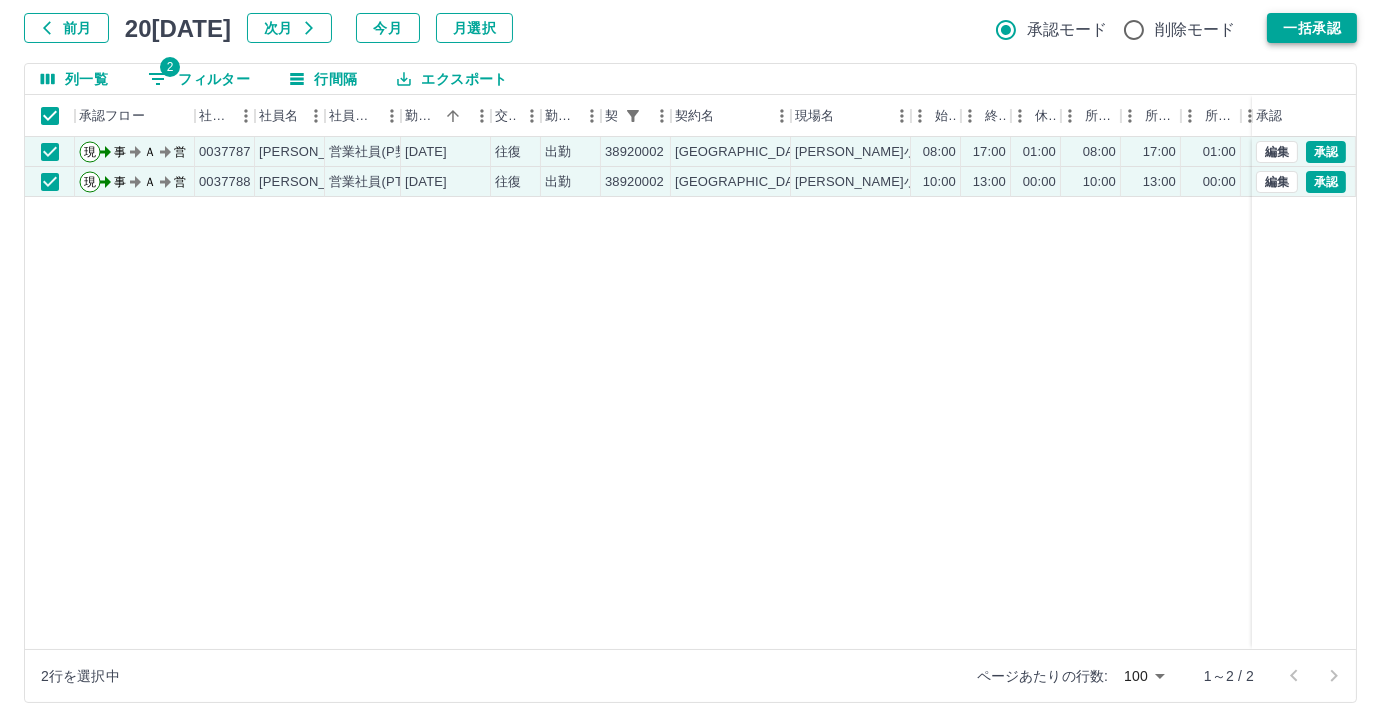 click on "一括承認" at bounding box center [1312, 28] 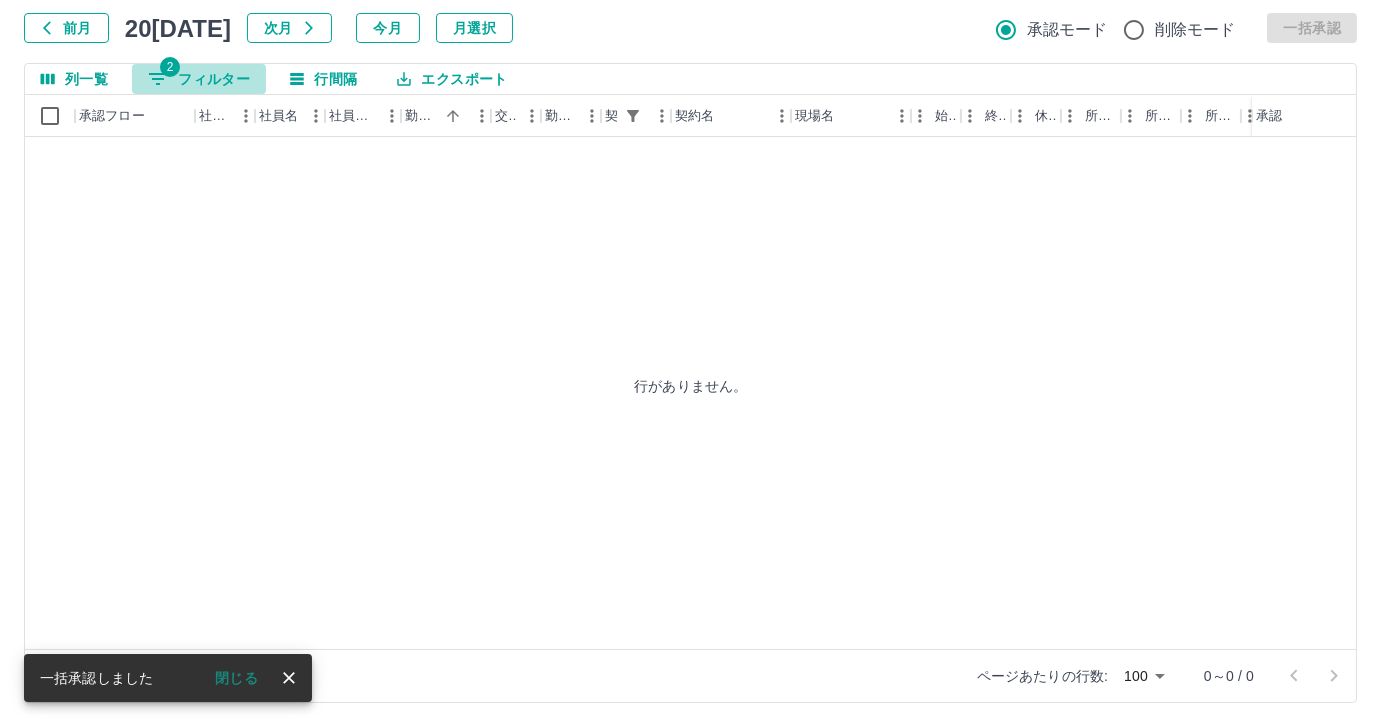 click on "2 フィルター" at bounding box center (199, 79) 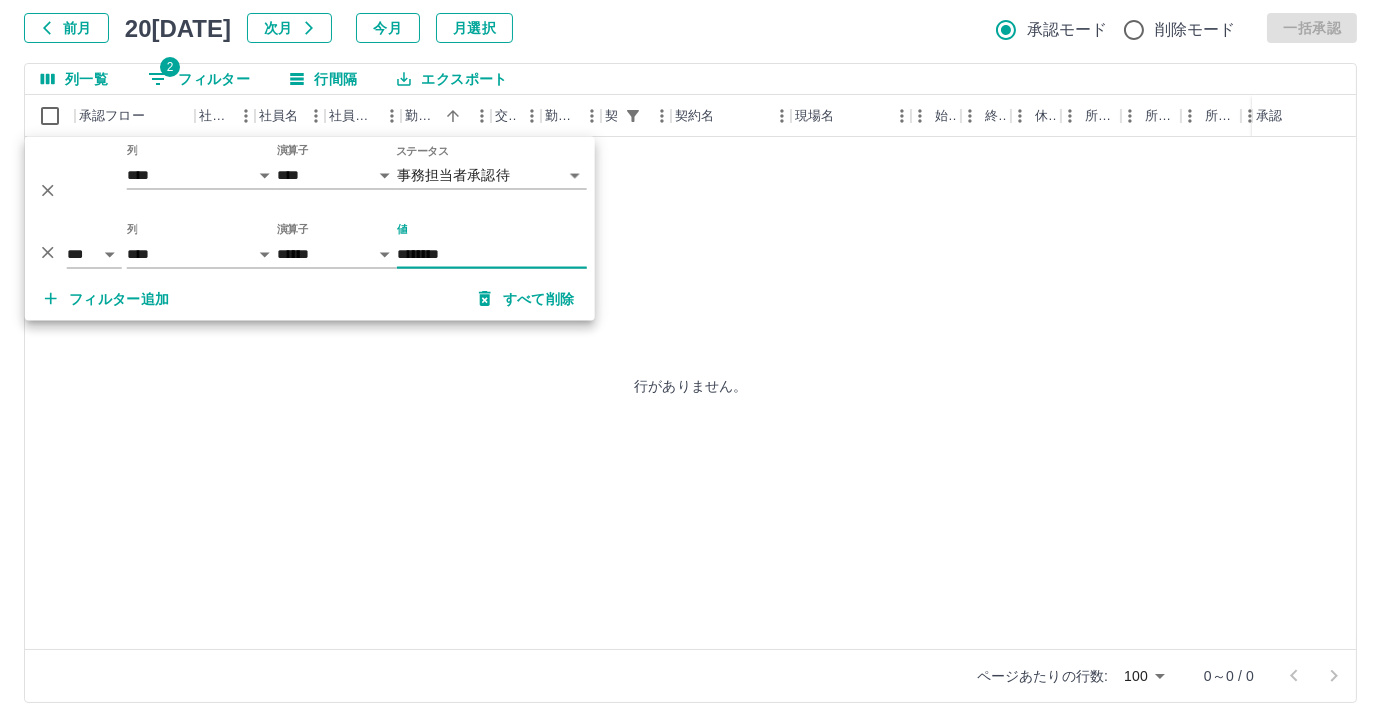 click on "********" at bounding box center (492, 254) 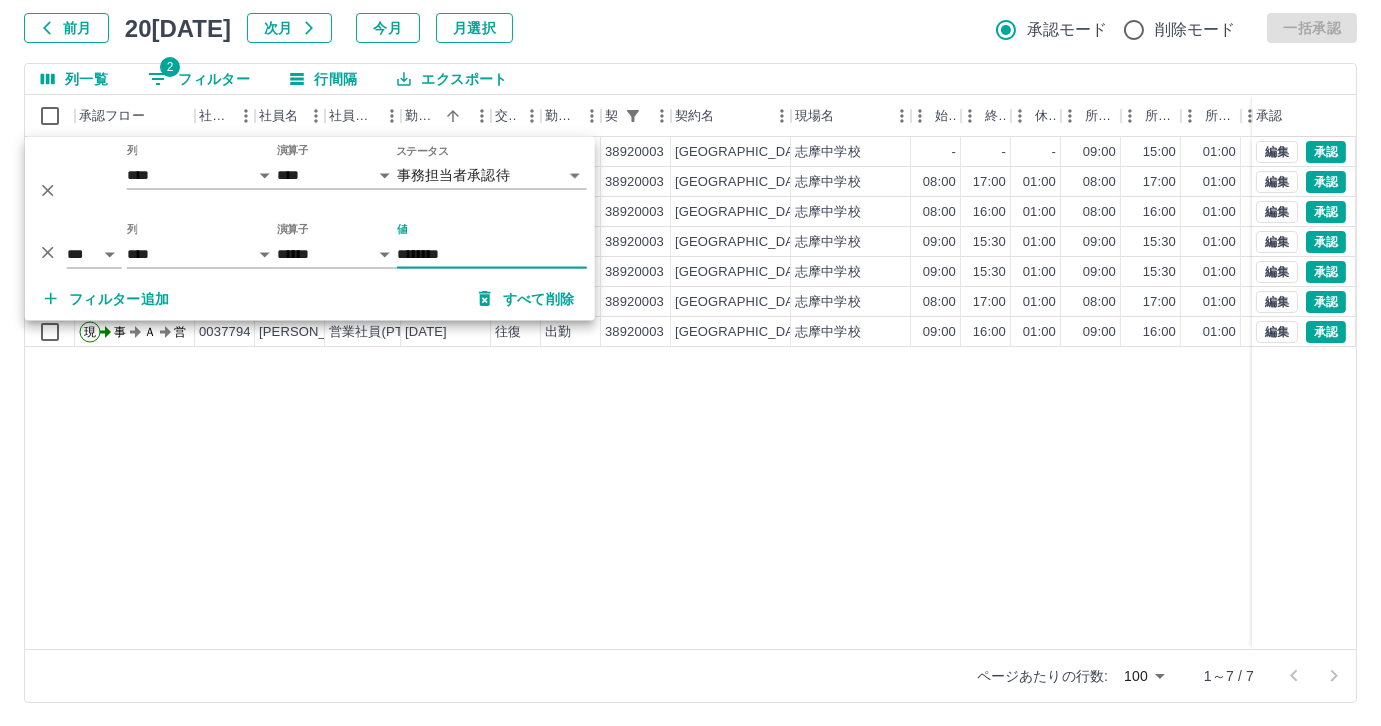type on "********" 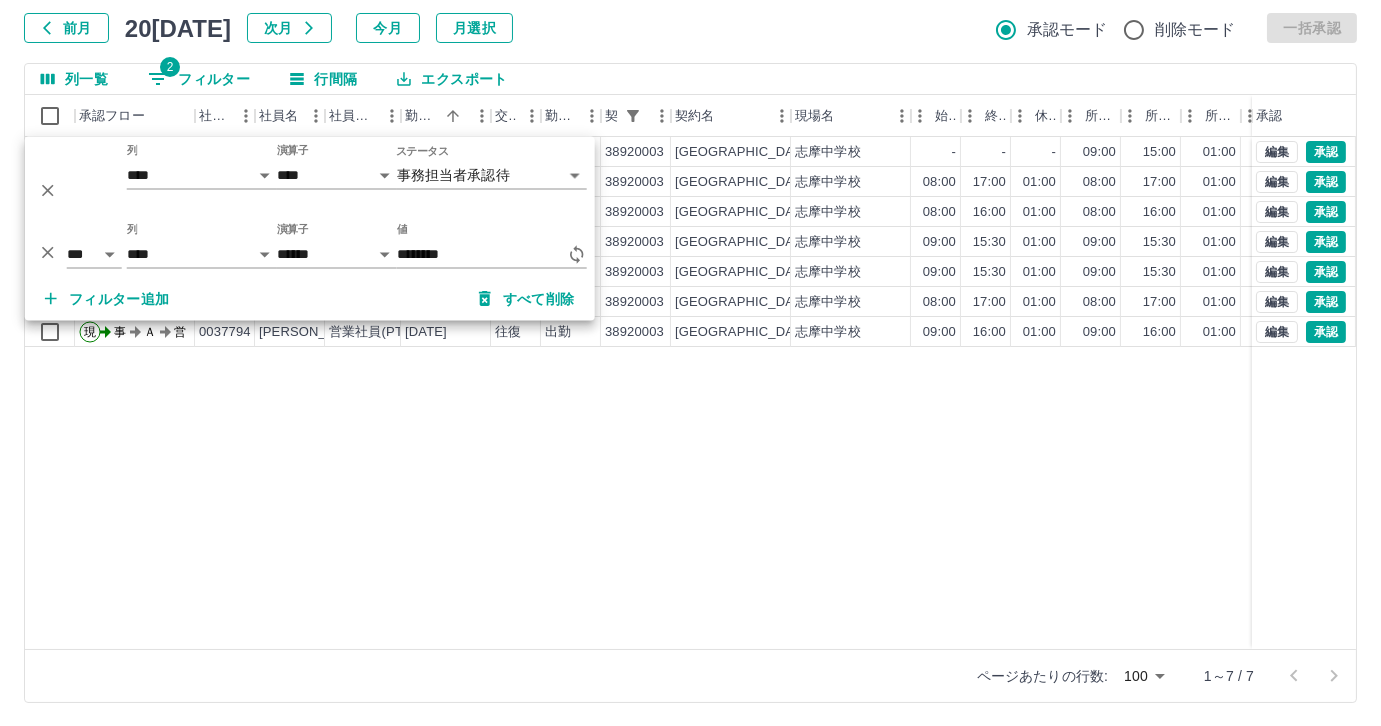 click on "現 事 Ａ 営 0037794 [PERSON_NAME] 営業社員(PT契約) [DATE]  -  有休 38920003 [GEOGRAPHIC_DATA] [GEOGRAPHIC_DATA] - - - 09:00 15:00 01:00 00:00 00:00 00:00 私用の為 事務担当者承認待 現 事 Ａ 営 0077133 [PERSON_NAME] 営業社員(P契約) [DATE] 往復 出勤 38920003 [GEOGRAPHIC_DATA] 志摩中学校 08:00 17:00 01:00 08:00 17:00 01:00 09:00 08:00 00:00 事務担当者承認待 現 事 Ａ 営 0101071 [PERSON_NAME] 営業社員(PT契約) [DATE] 往復 出勤 38920003 [GEOGRAPHIC_DATA] [GEOGRAPHIC_DATA] 08:00 16:00 01:00 08:00 16:00 01:00 08:00 07:00 00:00 事務担当者承認待 現 事 Ａ 営 0037791 [PERSON_NAME] 営業社員(PT契約) [DATE] 往復 出勤 38920003 [GEOGRAPHIC_DATA] [GEOGRAPHIC_DATA] 09:00 15:30 01:00 09:00 15:30 01:00 06:30 05:30 00:00 事務担当者承認待 現 事 Ａ 営 0047480 [PERSON_NAME] 営業社員(PT契約) [DATE] 往復 出勤 38920003 [GEOGRAPHIC_DATA] [GEOGRAPHIC_DATA] 09:00 15:30 01:00 09:00 15:30 01:00 06:30 05:30 00:00 事務担当者承認待 現 事 Ａ" at bounding box center [898, 393] 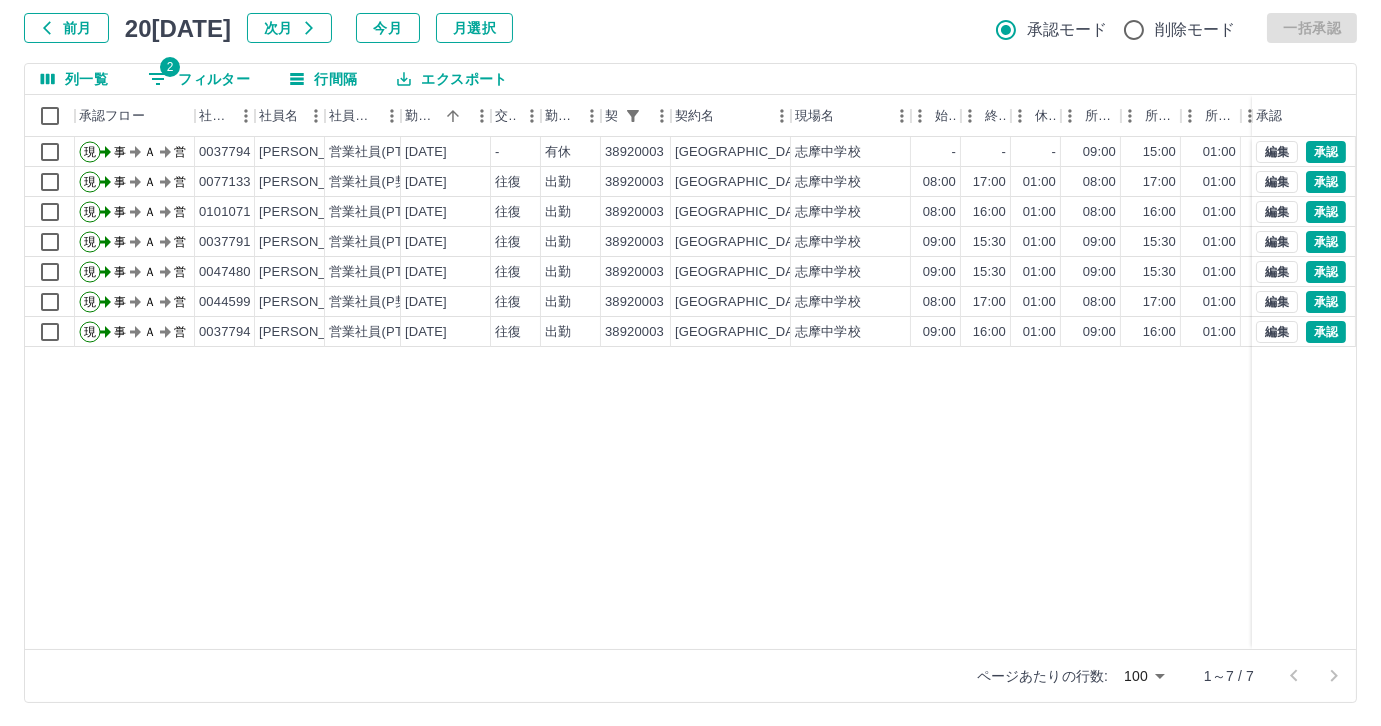 drag, startPoint x: 406, startPoint y: 622, endPoint x: 431, endPoint y: 618, distance: 25.317978 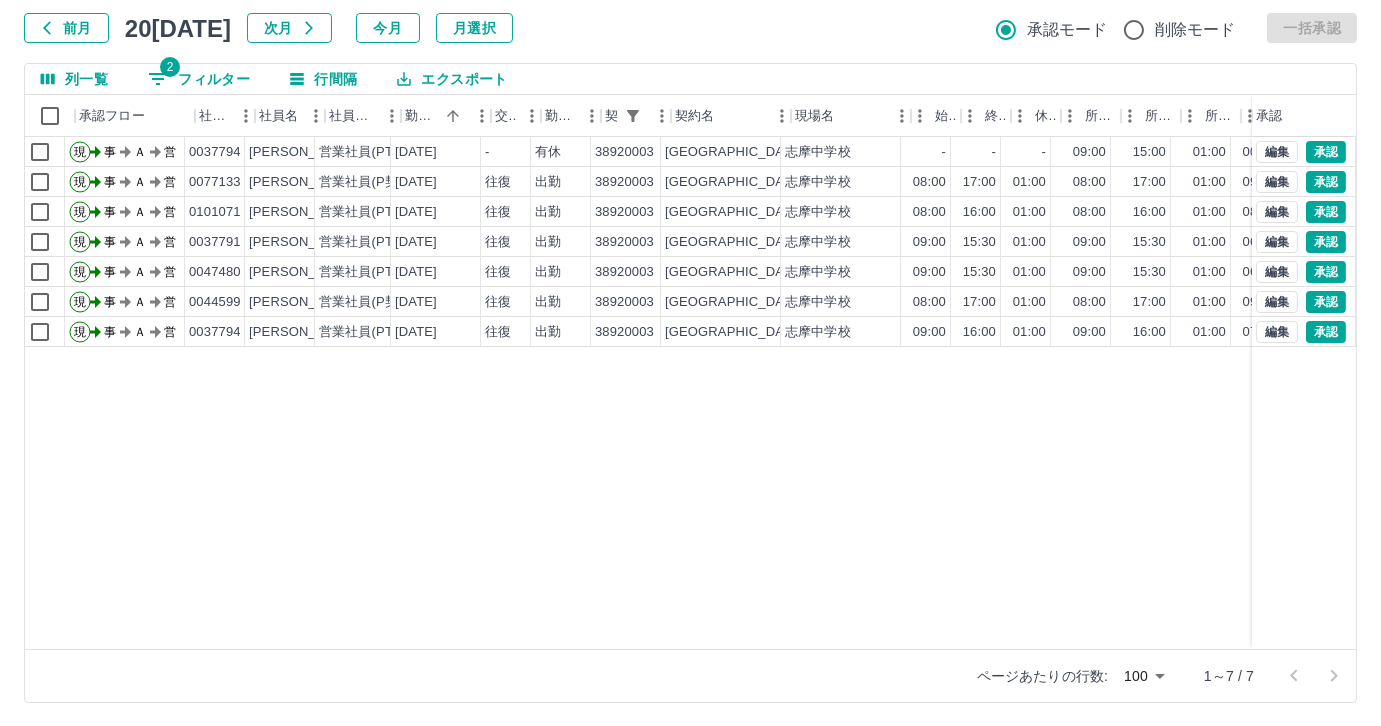 scroll, scrollTop: 0, scrollLeft: 0, axis: both 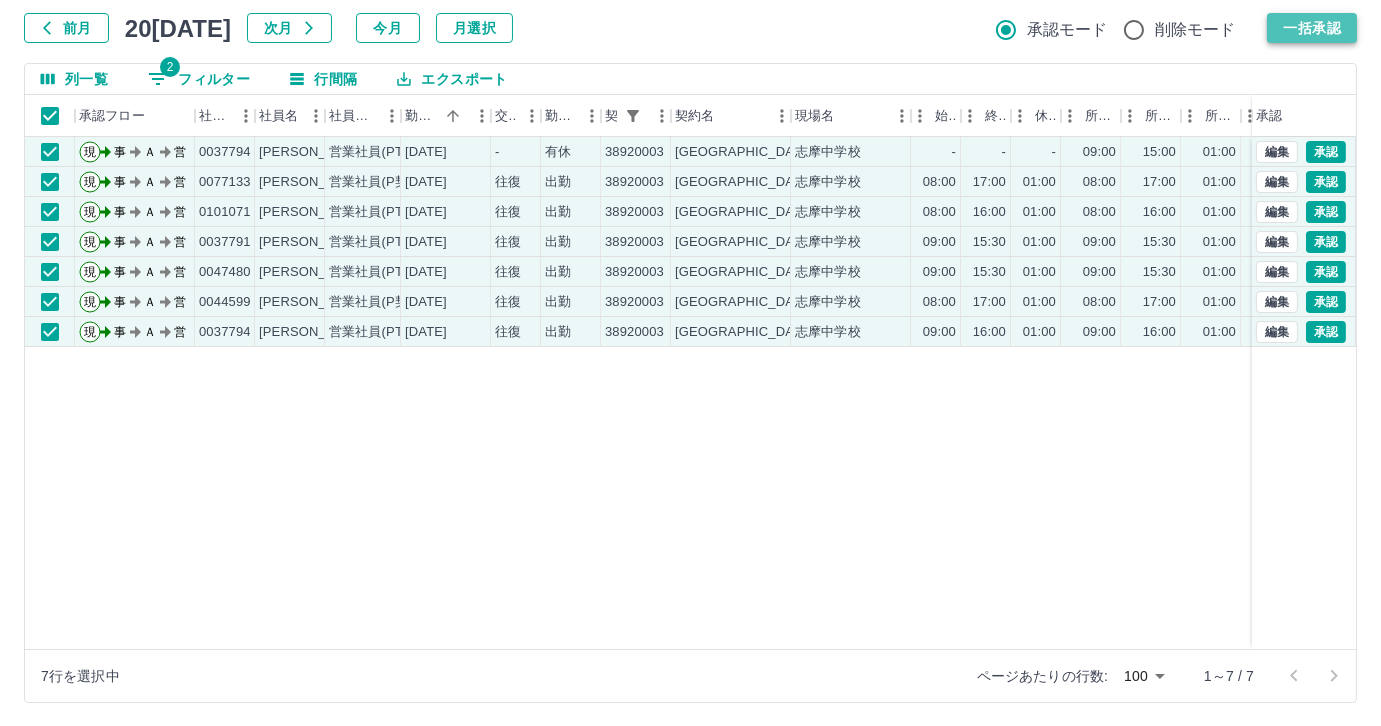 click on "一括承認" at bounding box center [1312, 28] 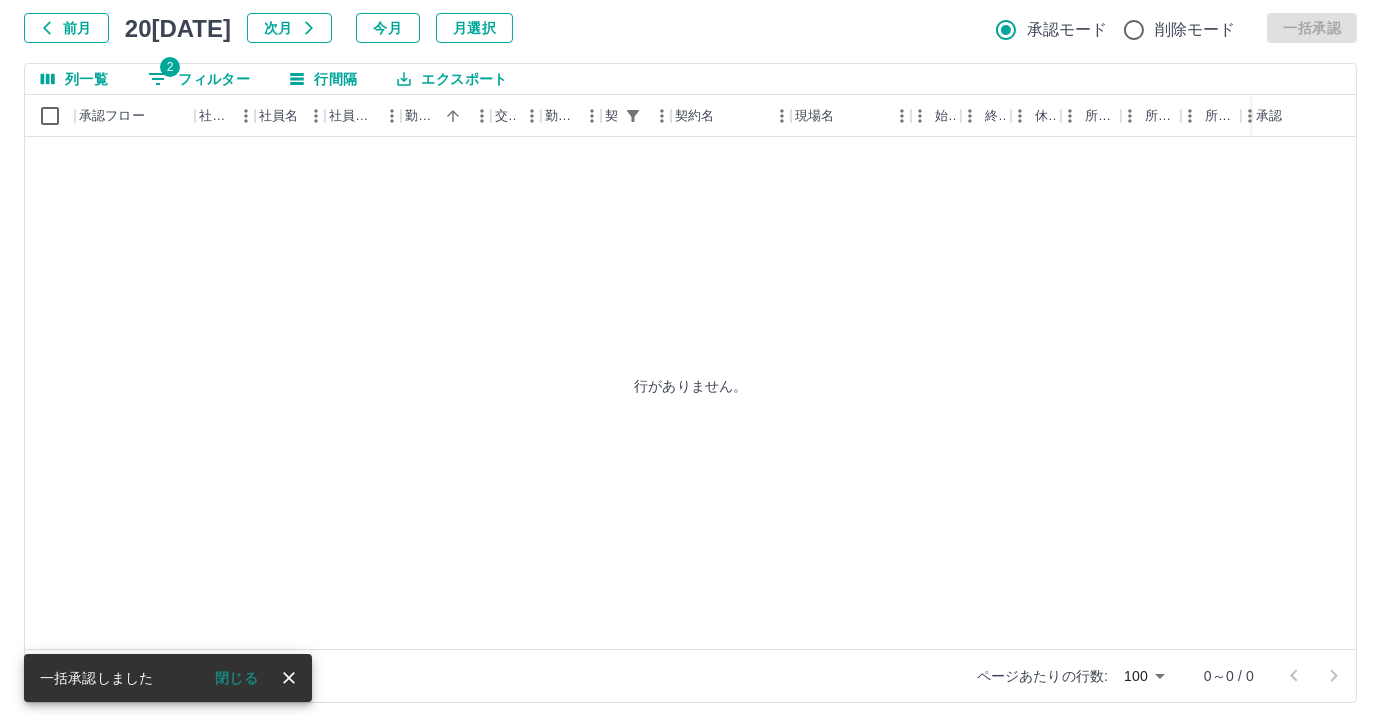 click on "2 フィルター" at bounding box center (199, 79) 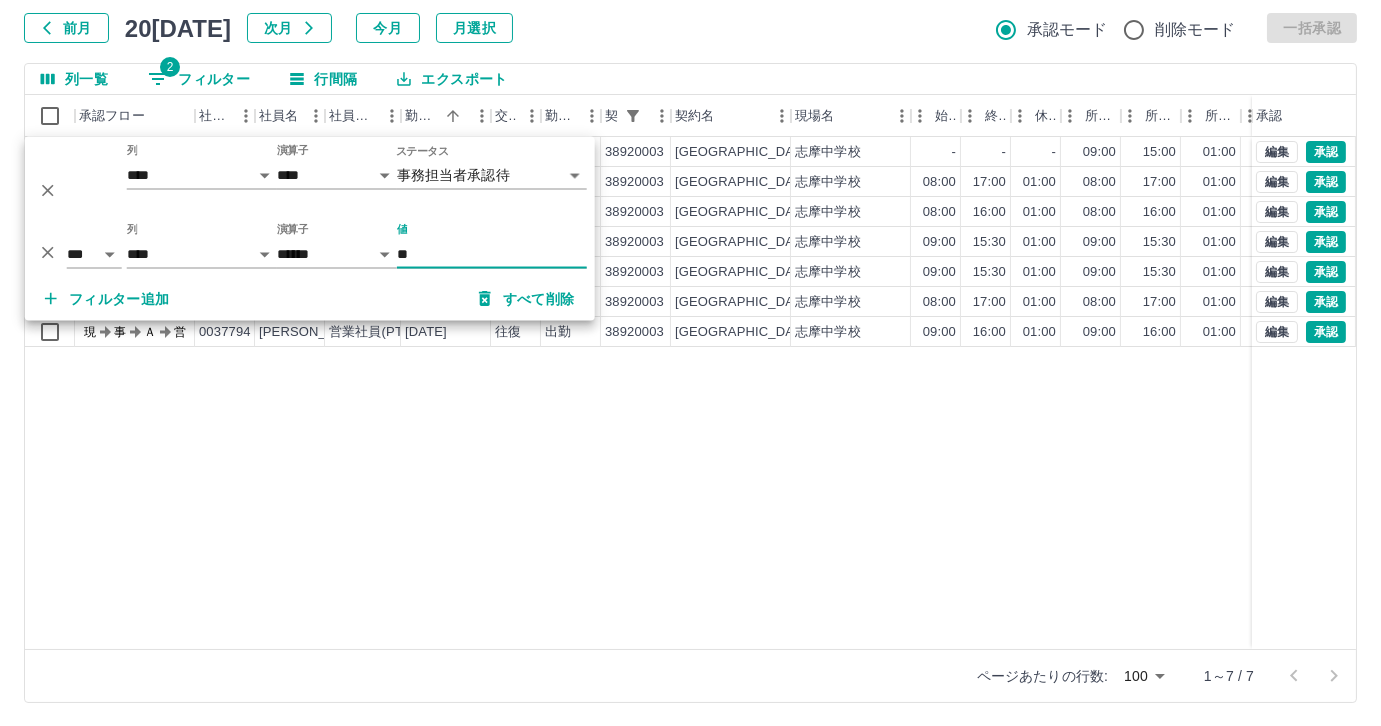 type on "*" 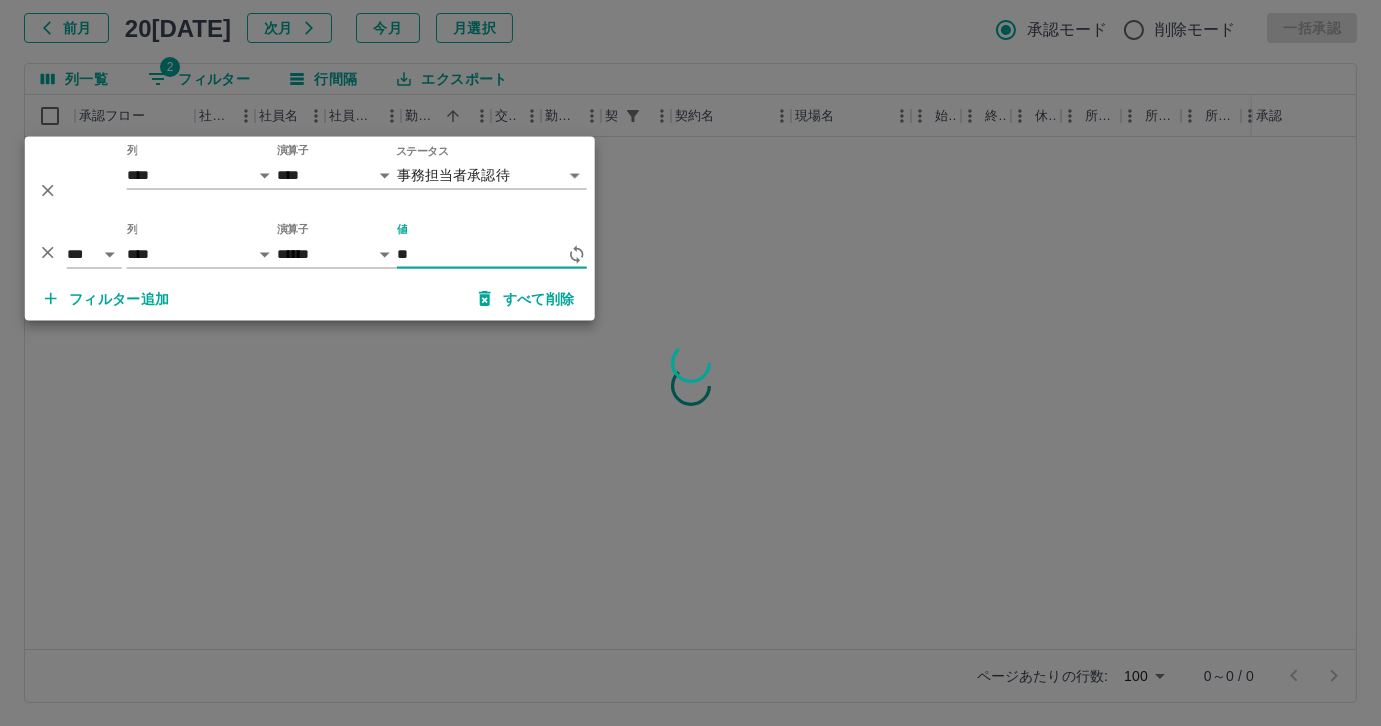 type on "*" 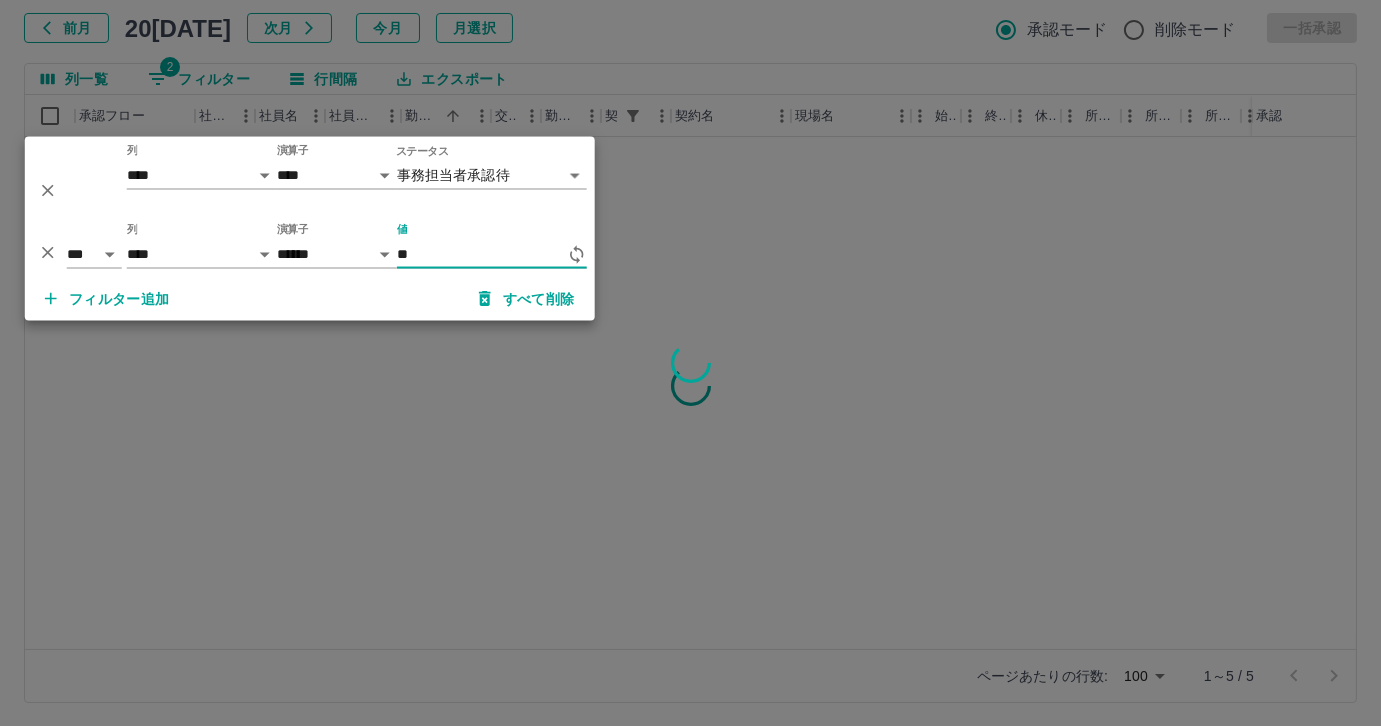 type on "*" 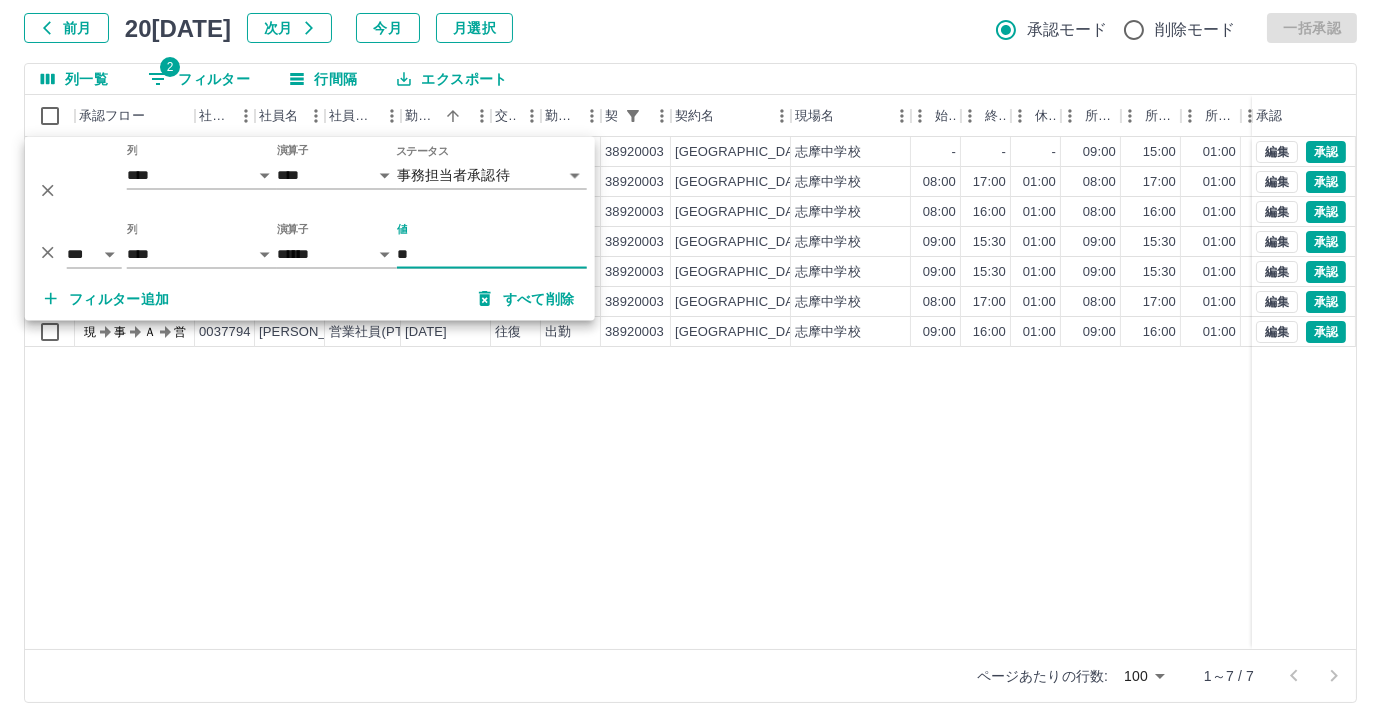 type on "*" 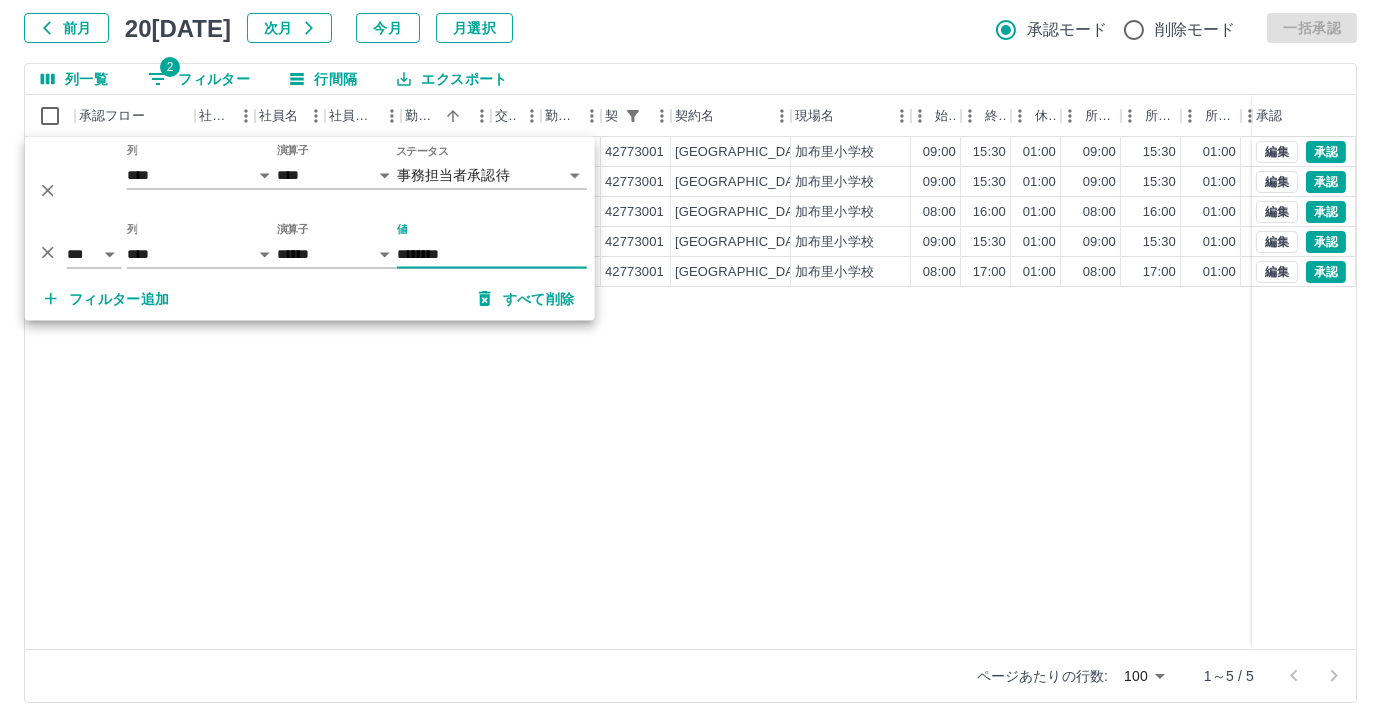 type on "********" 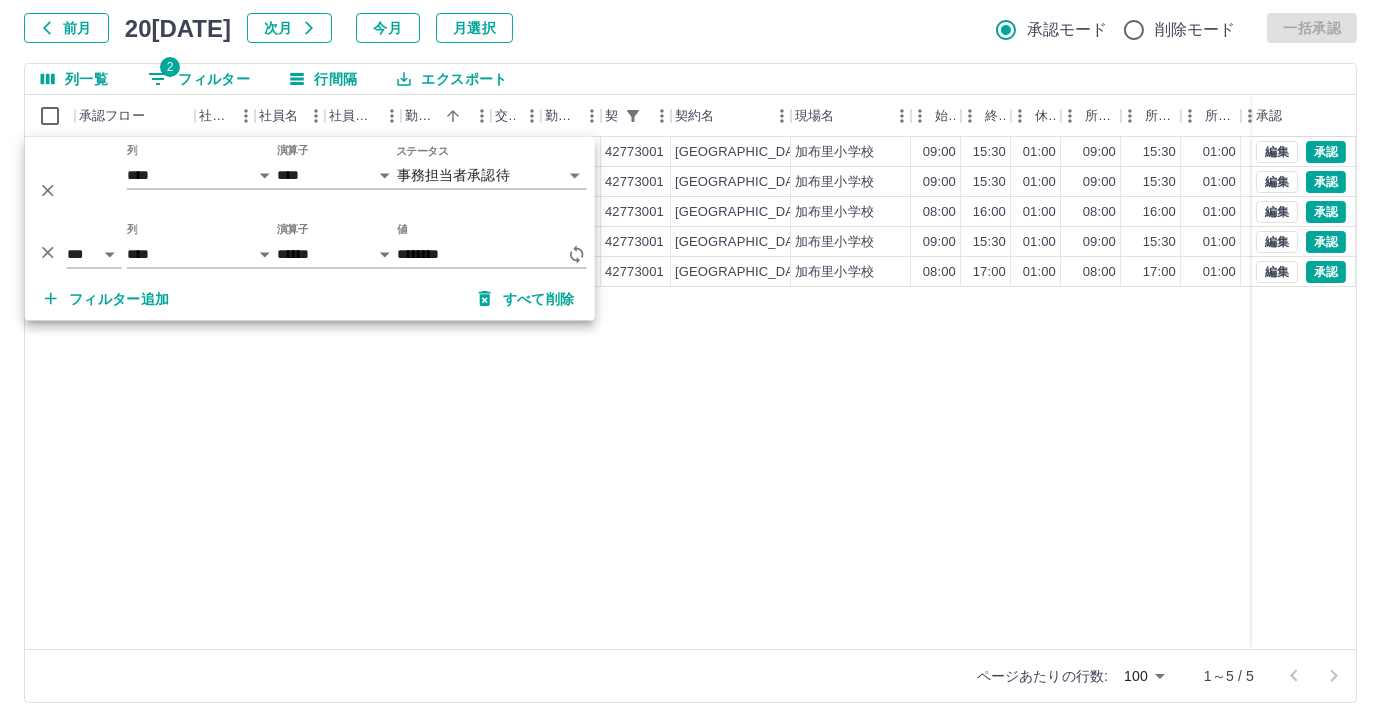 click on "現 事 Ａ 営 0095883 [PERSON_NAME] 営業社員(PT契約) [DATE] 往復 出勤 42773001 [GEOGRAPHIC_DATA] [GEOGRAPHIC_DATA]小学校 09:00 15:30 01:00 09:00 15:30 01:00 06:30 05:30 00:00 事務担当者承認待 現 事 Ａ 営 0096177 [PERSON_NAME] 営業社員(PT契約) [DATE] 往復 出勤 42773001 [GEOGRAPHIC_DATA] [GEOGRAPHIC_DATA] 09:00 15:30 01:00 09:00 15:30 01:00 06:30 05:30 00:00 事務担当者承認待 現 事 Ａ 営 0101072 [PERSON_NAME] 営業社員(PT契約) [DATE] 往復 出勤 42773001 [GEOGRAPHIC_DATA] [GEOGRAPHIC_DATA] 08:00 16:00 01:00 08:00 16:00 01:00 08:00 07:00 00:00 事務担当者承認待 現 事 Ａ 営 0079716 [PERSON_NAME] 営業社員(PT契約) [DATE] 往復 出勤 42773001 [GEOGRAPHIC_DATA] [GEOGRAPHIC_DATA] 15:30 01:00 09:00 15:30 01:00 06:30 05:30 00:00 事務担当者承認待 現 事 Ａ 営 0037793 [PERSON_NAME] 営業社員(P契約) [DATE] 往復 出勤 42773001 [GEOGRAPHIC_DATA] [GEOGRAPHIC_DATA]小学校 08:00 17:00 01:00 08:00 17:00 01:00 09:00 08:00 00:00 編集 承認" at bounding box center (898, 393) 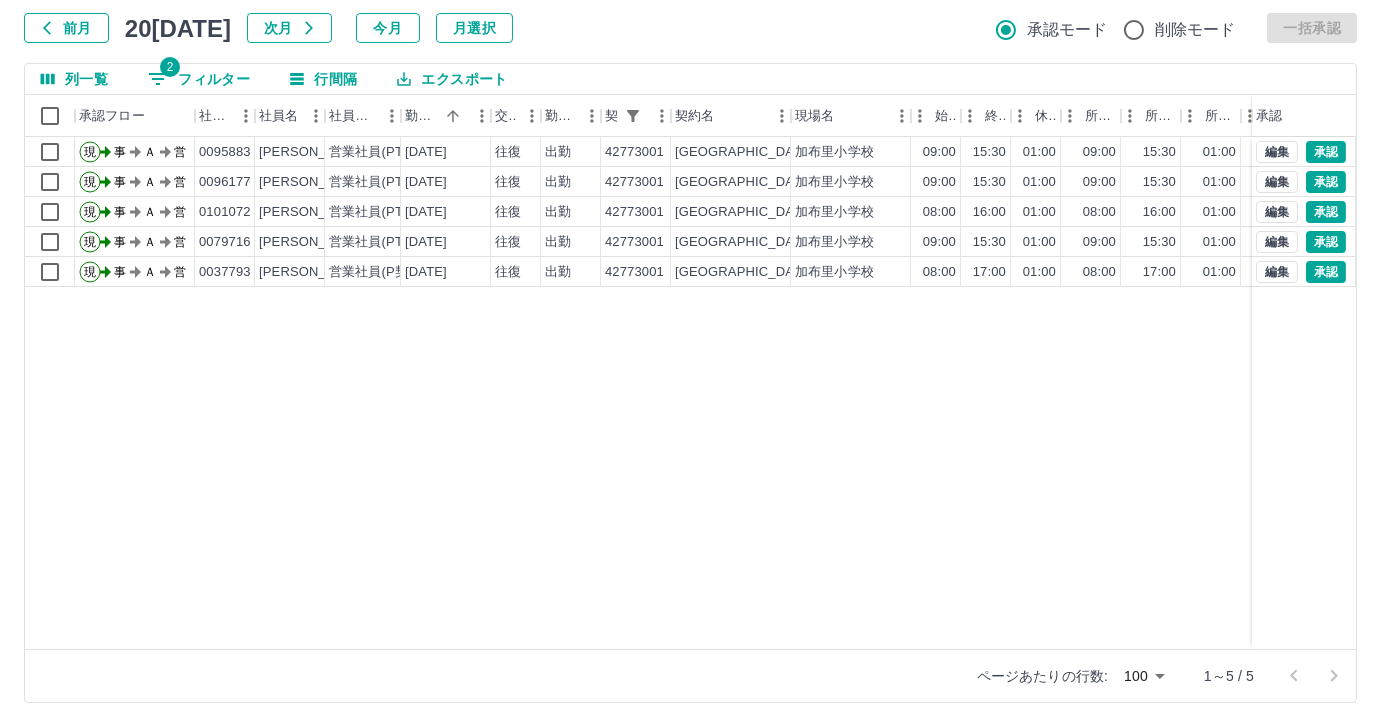 drag, startPoint x: 497, startPoint y: 628, endPoint x: 545, endPoint y: 620, distance: 48.6621 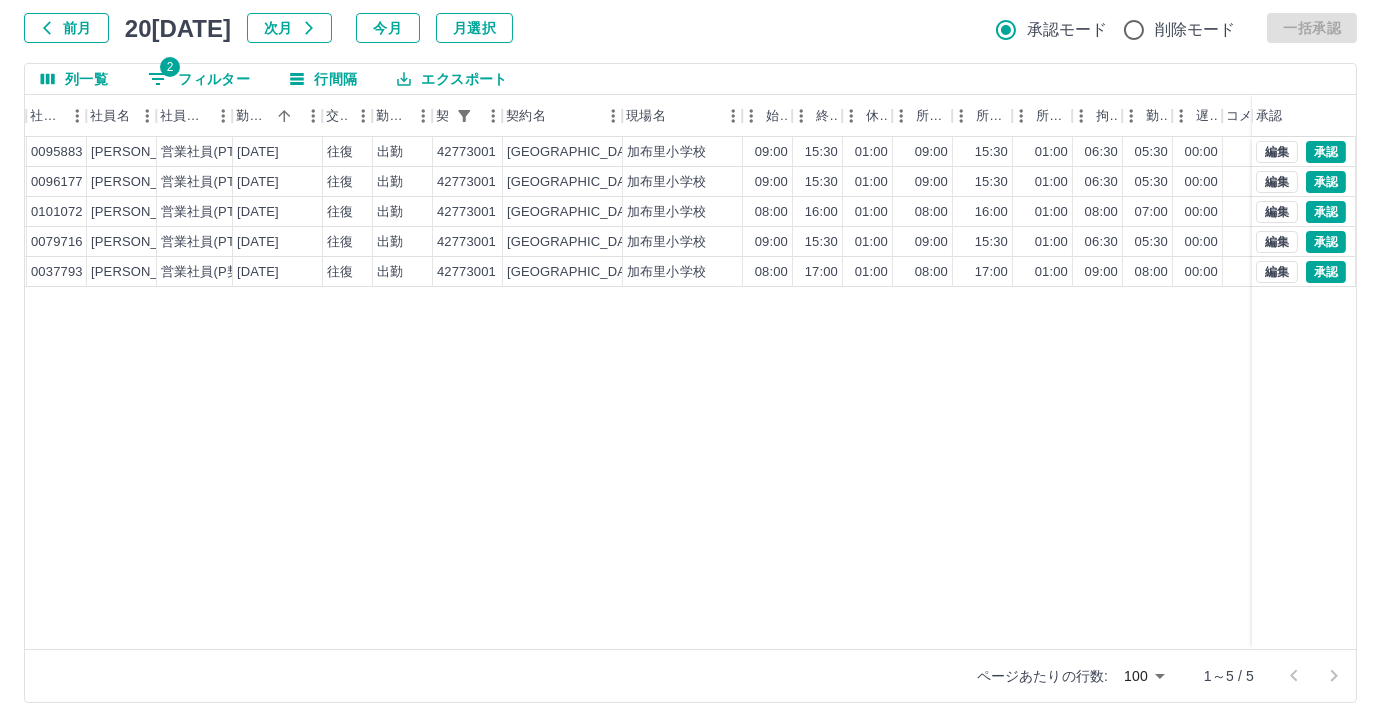 scroll, scrollTop: 0, scrollLeft: 174, axis: horizontal 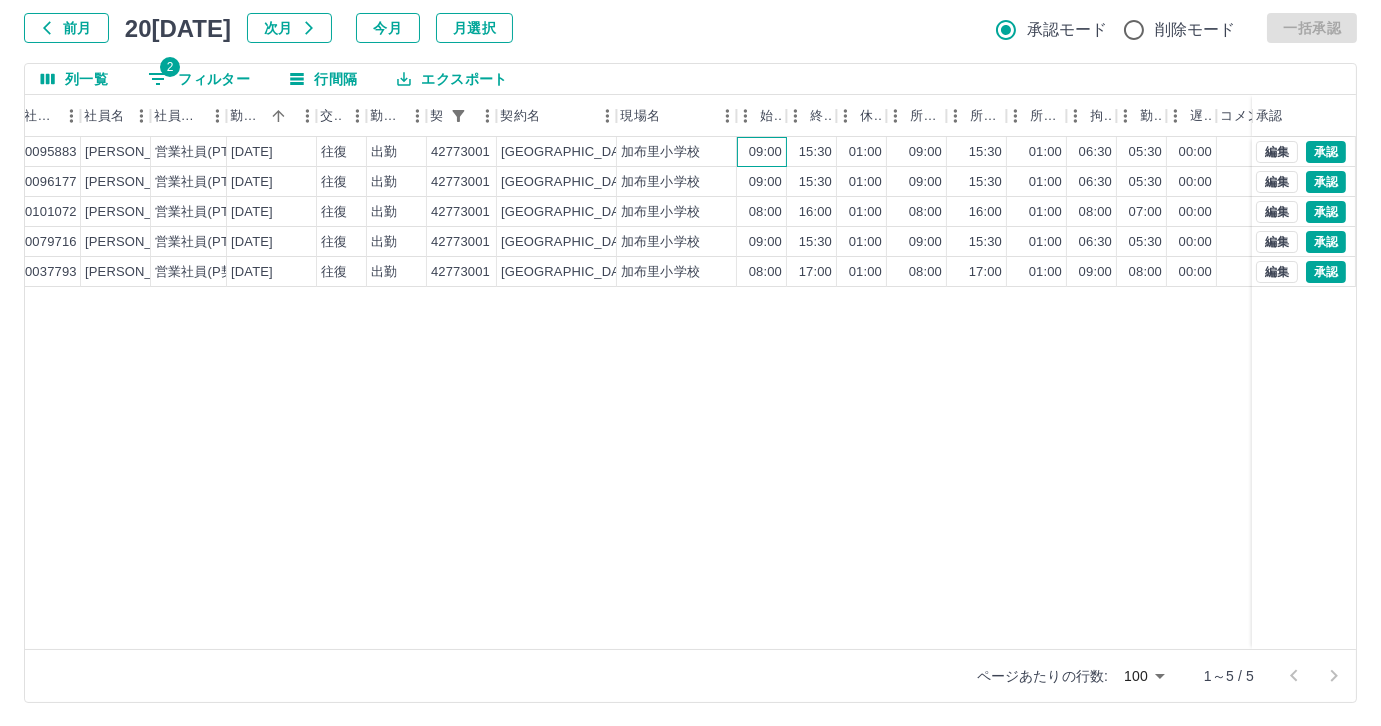 click on "09:00" at bounding box center [765, 152] 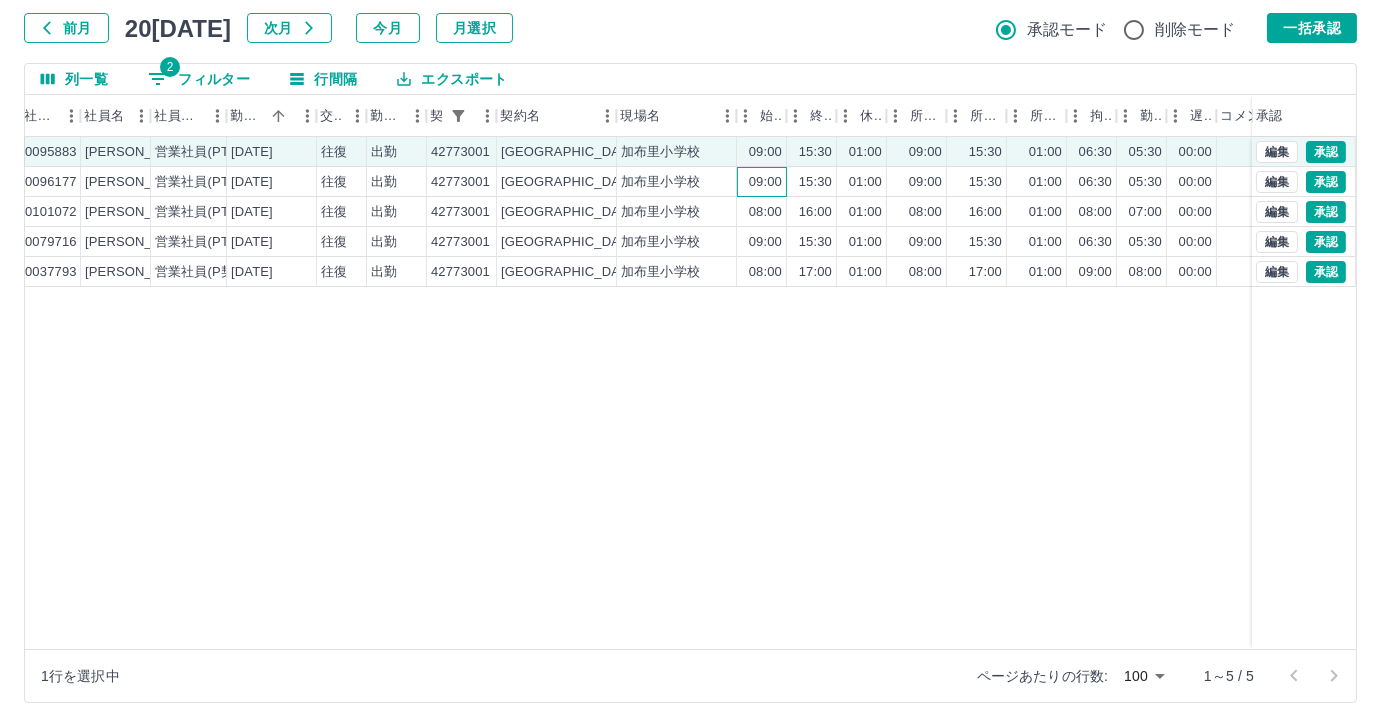 click on "09:00" at bounding box center (762, 182) 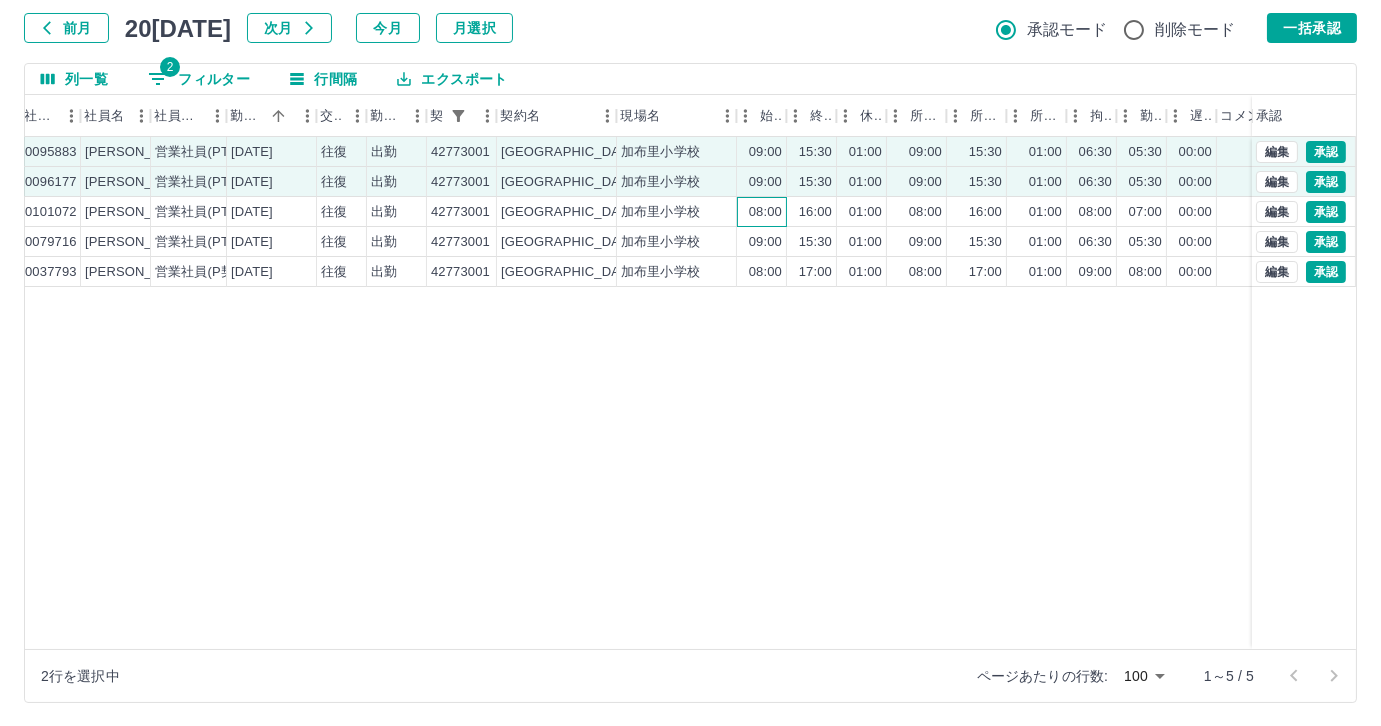 click on "08:00" at bounding box center (765, 212) 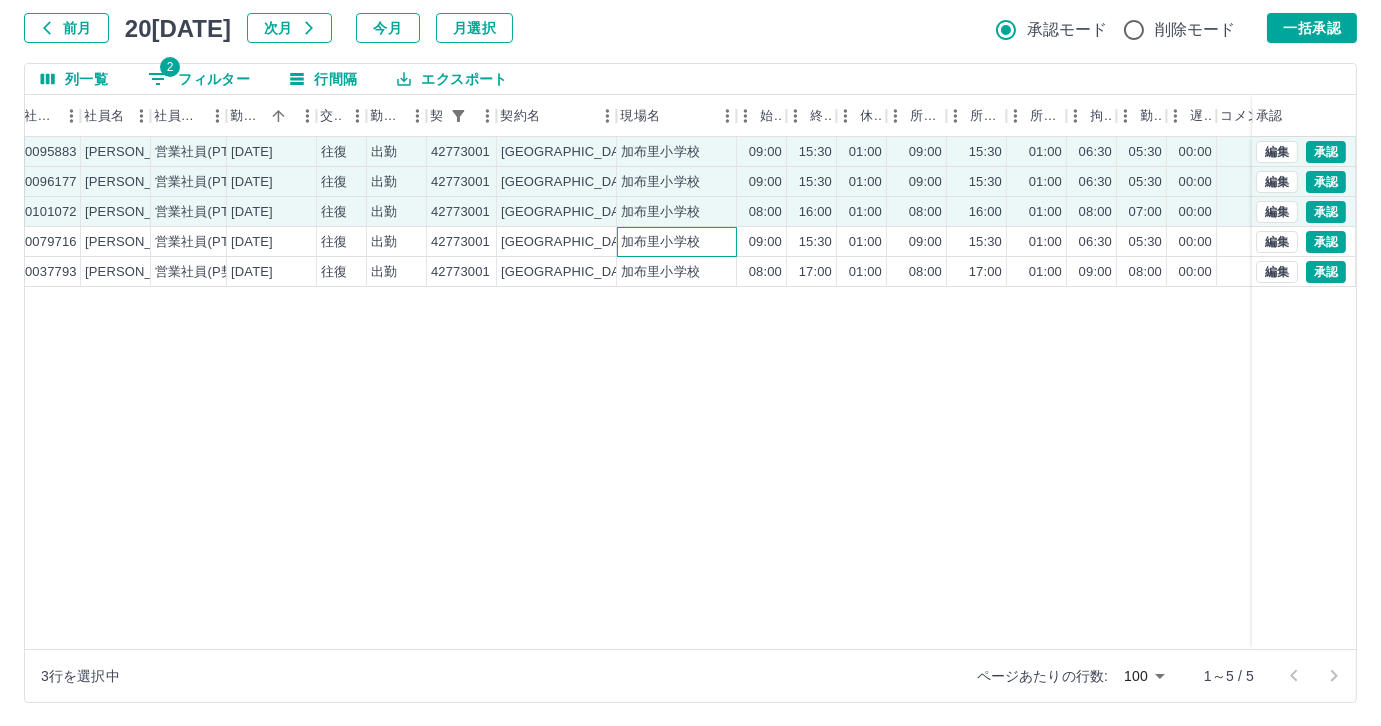 click on "加布里小学校" at bounding box center (677, 242) 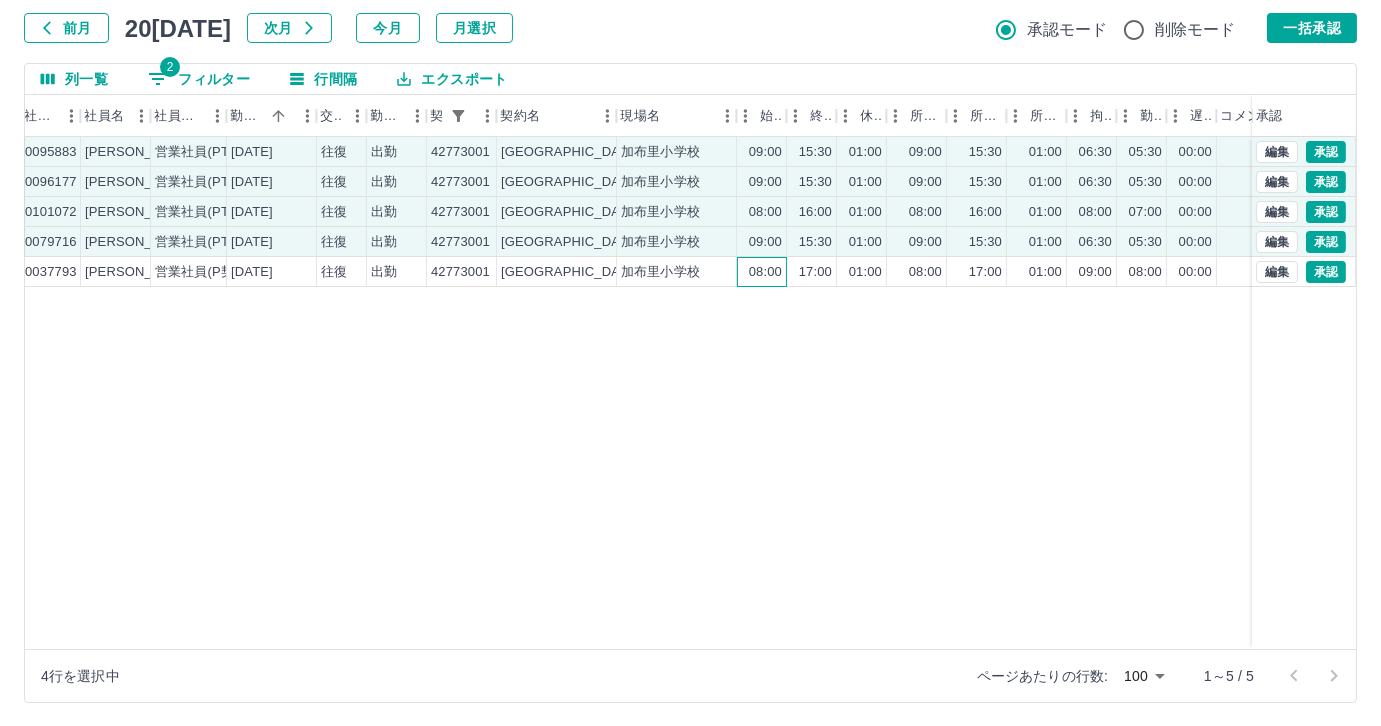 click on "08:00" at bounding box center [762, 272] 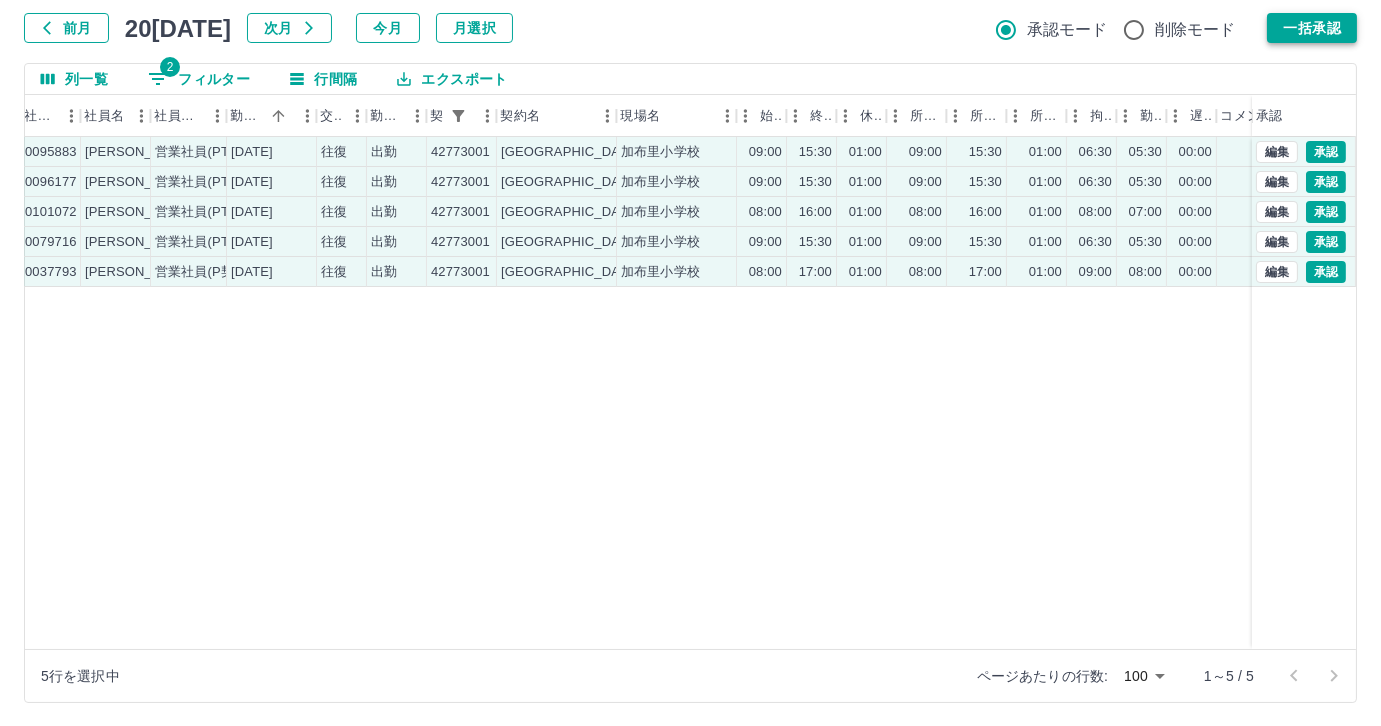 click on "一括承認" at bounding box center [1312, 28] 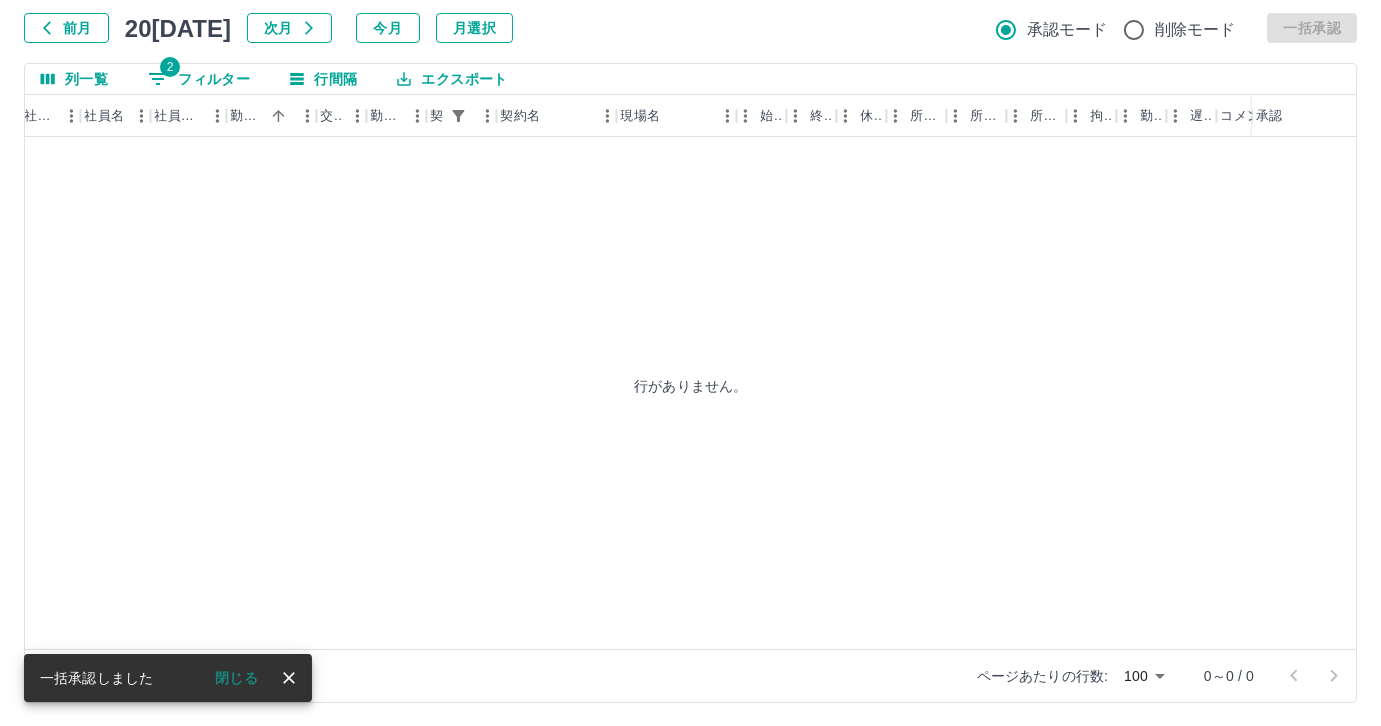 click on "2 フィルター" at bounding box center (199, 79) 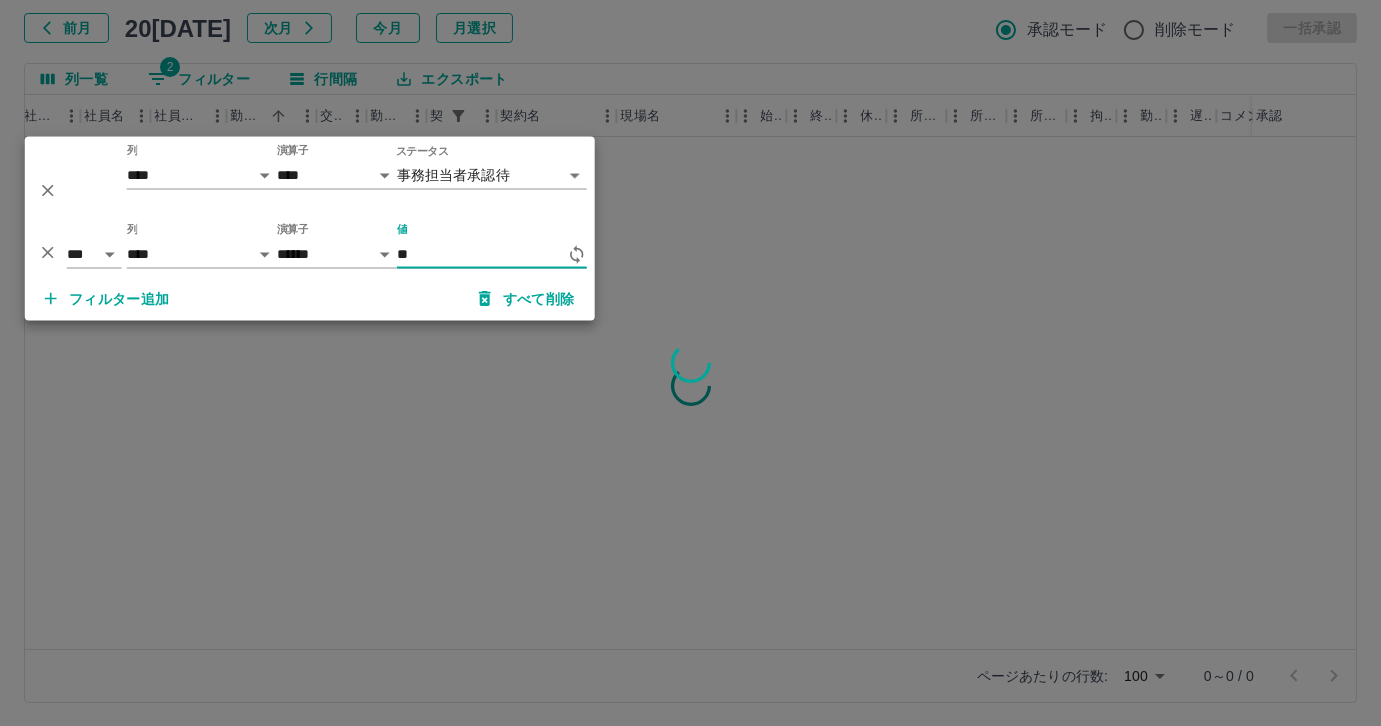 type on "*" 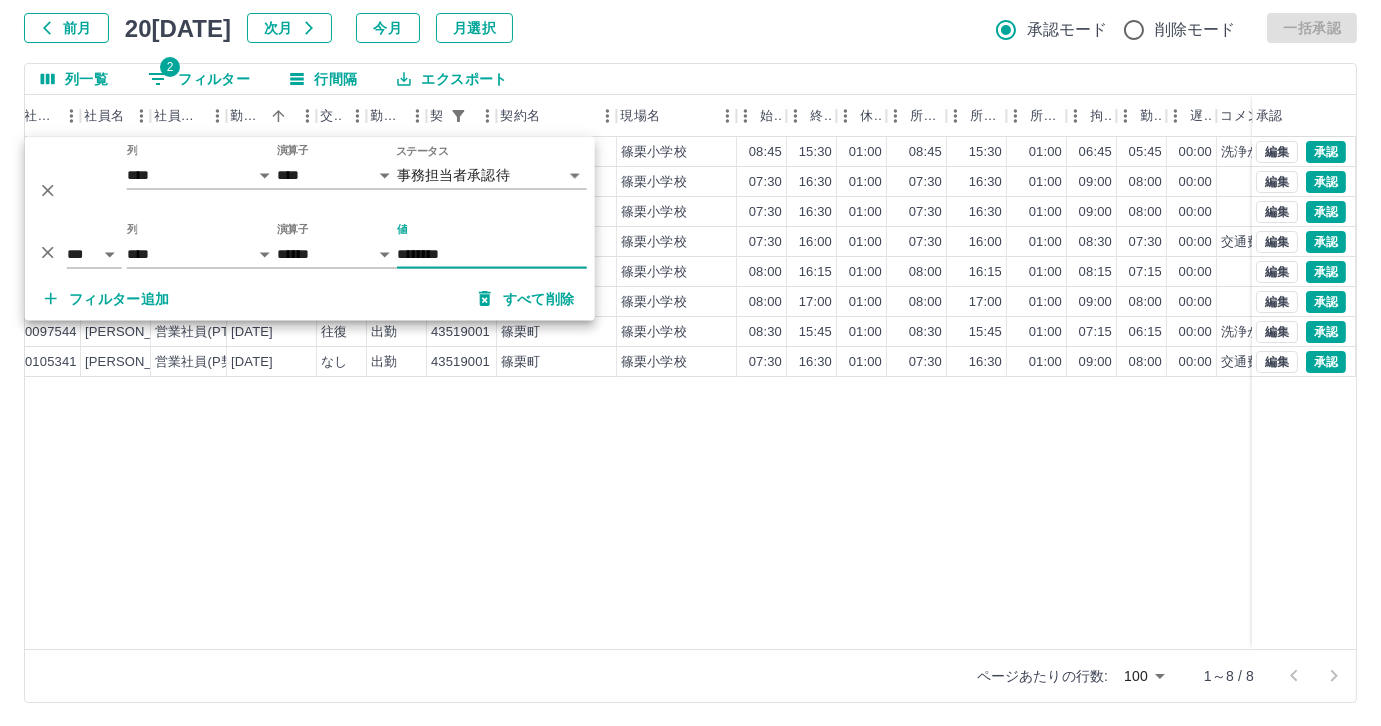 type on "********" 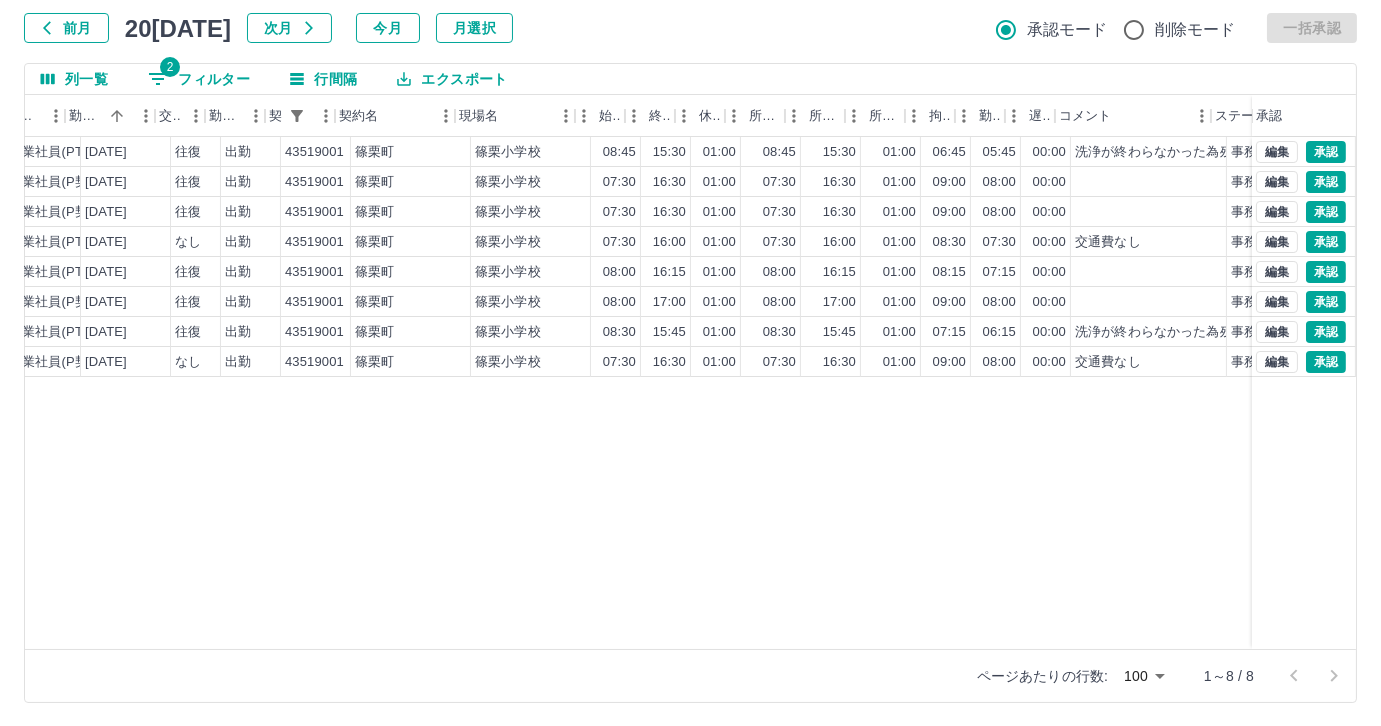 scroll, scrollTop: 0, scrollLeft: 342, axis: horizontal 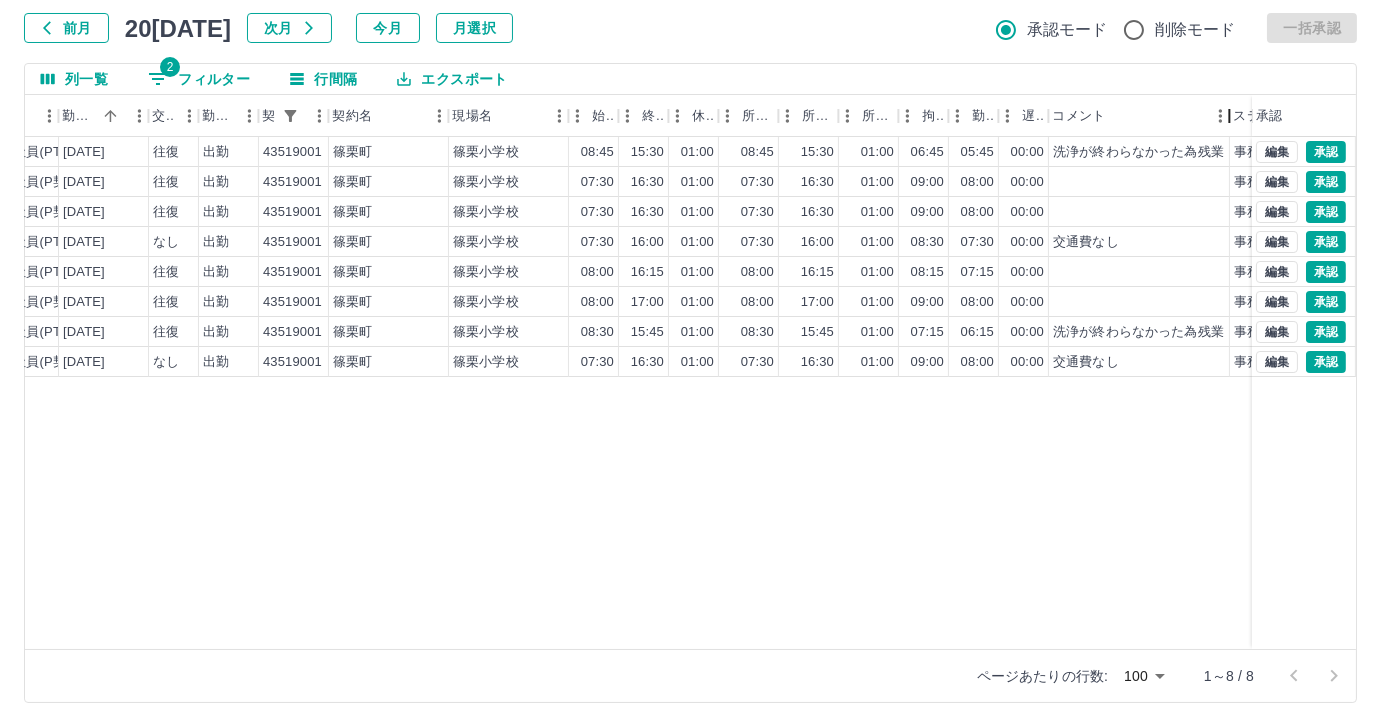 drag, startPoint x: 1207, startPoint y: 130, endPoint x: 1232, endPoint y: 124, distance: 25.70992 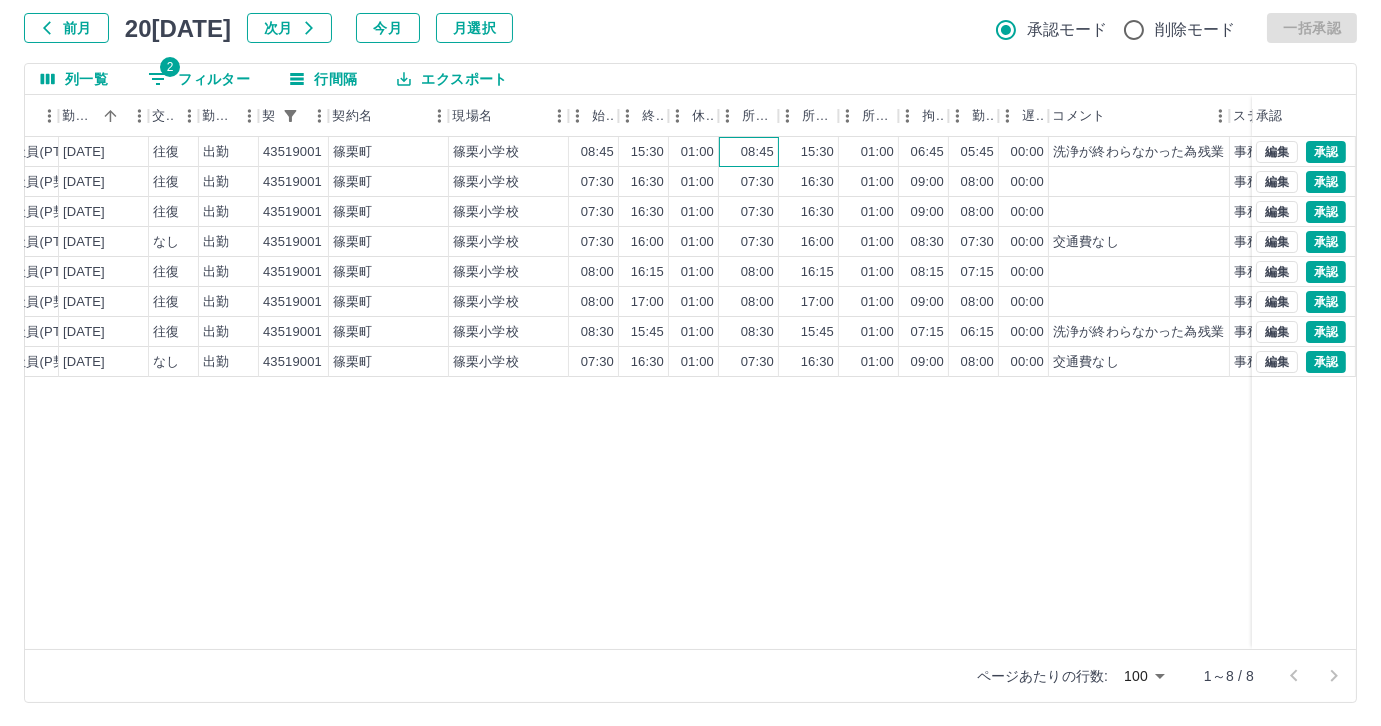 click on "08:45" at bounding box center [749, 152] 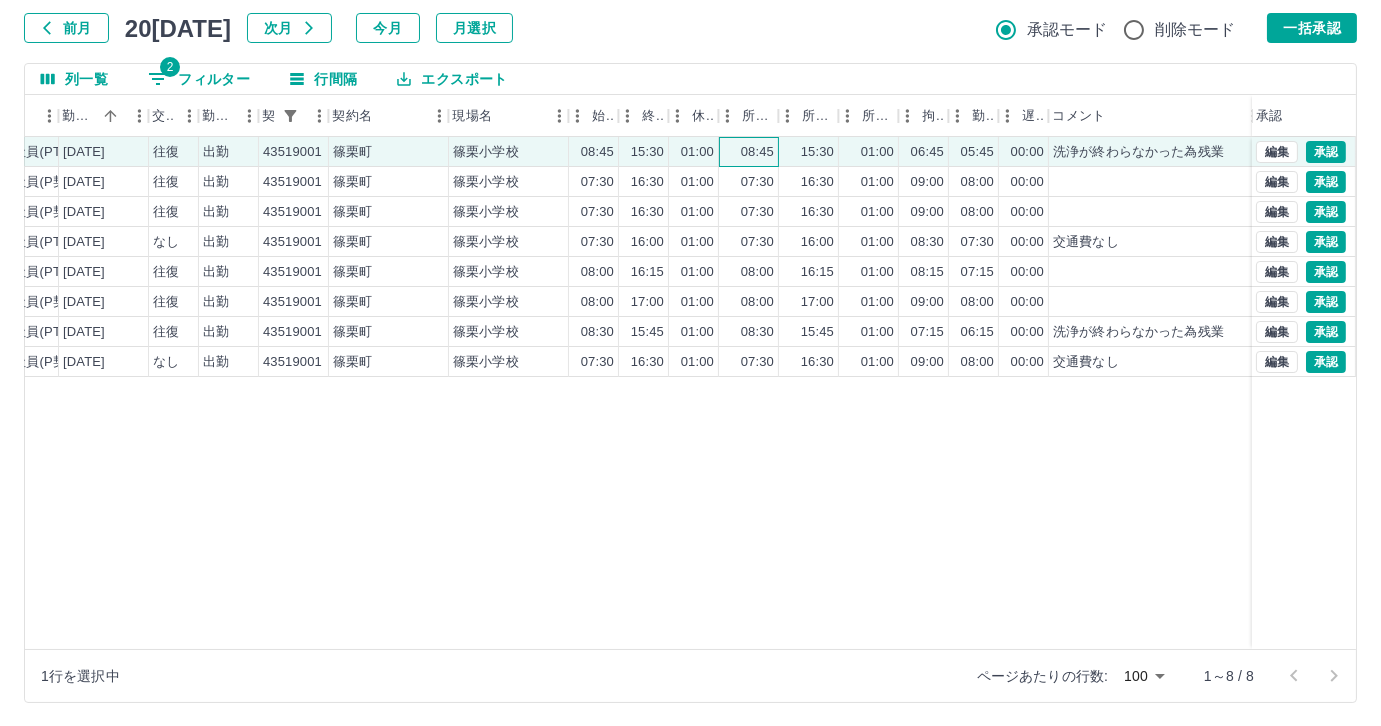 drag, startPoint x: 1200, startPoint y: 127, endPoint x: 1258, endPoint y: 129, distance: 58.034473 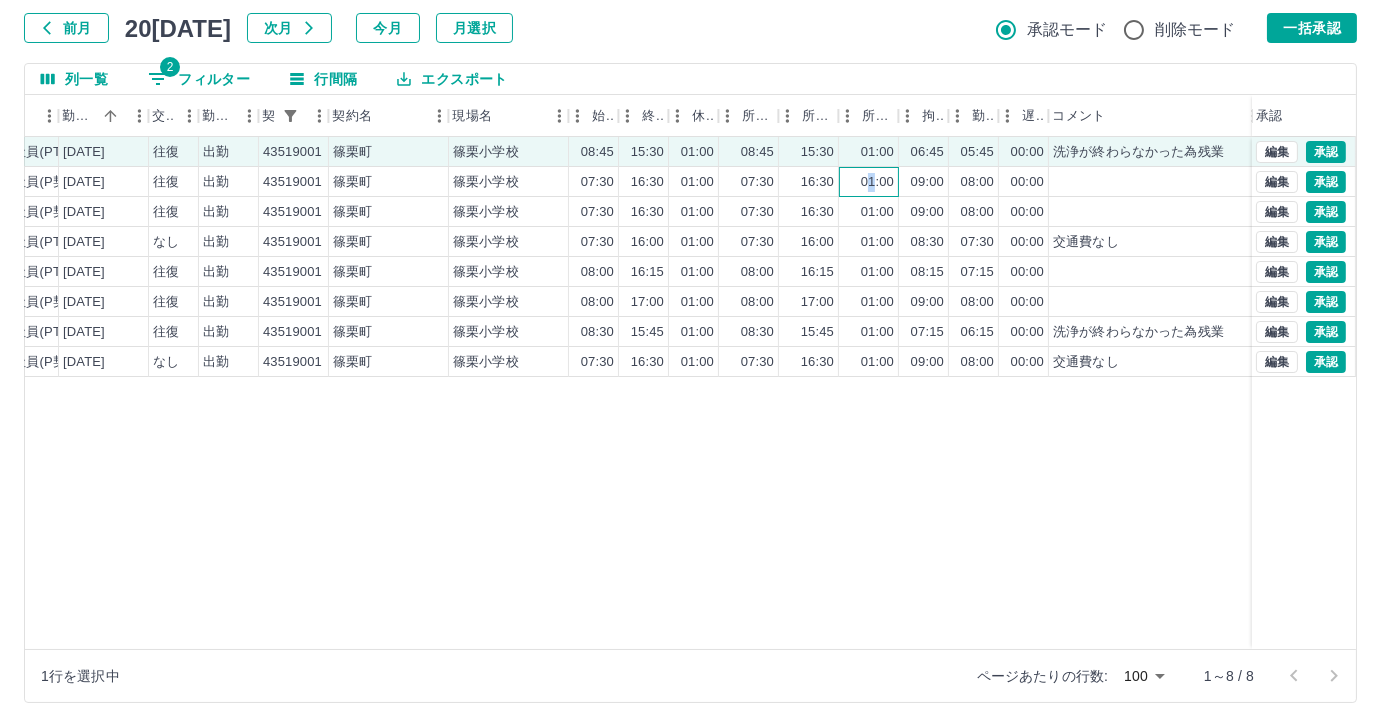 click on "01:00" at bounding box center (877, 182) 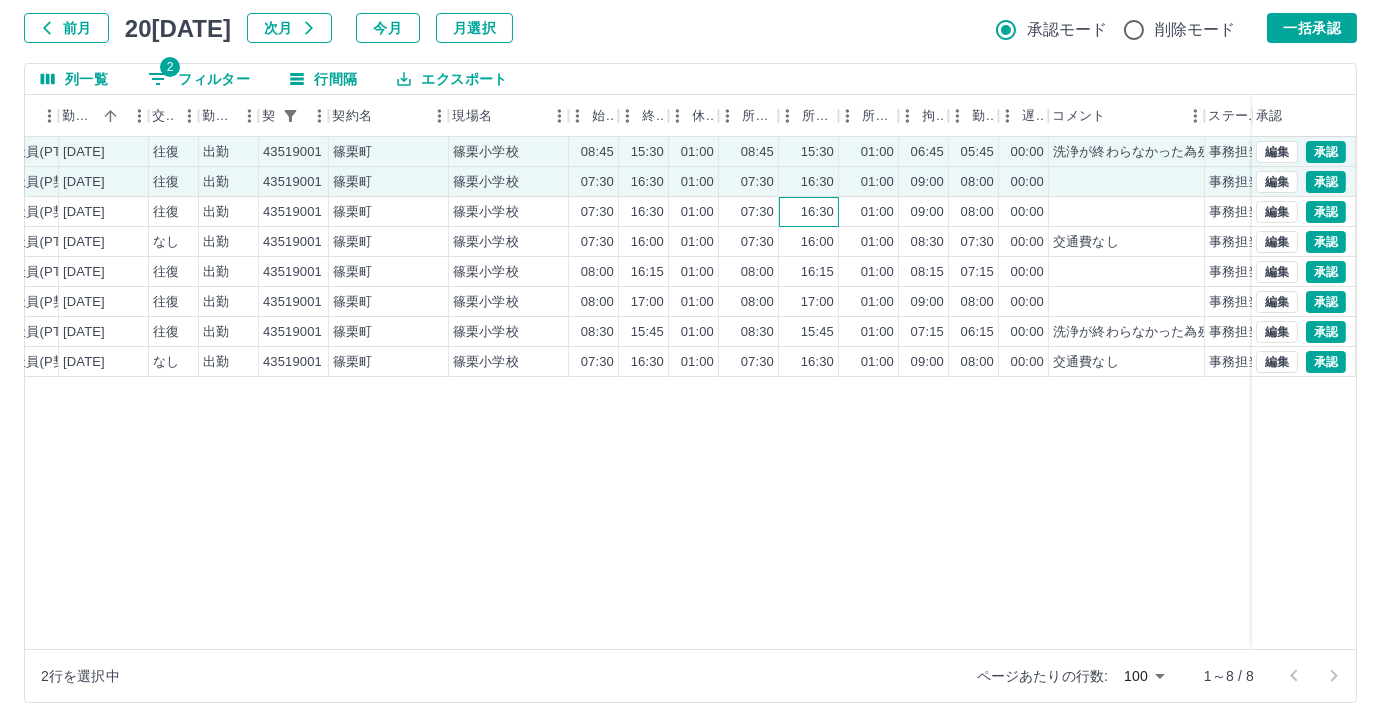 click on "16:30" at bounding box center (817, 212) 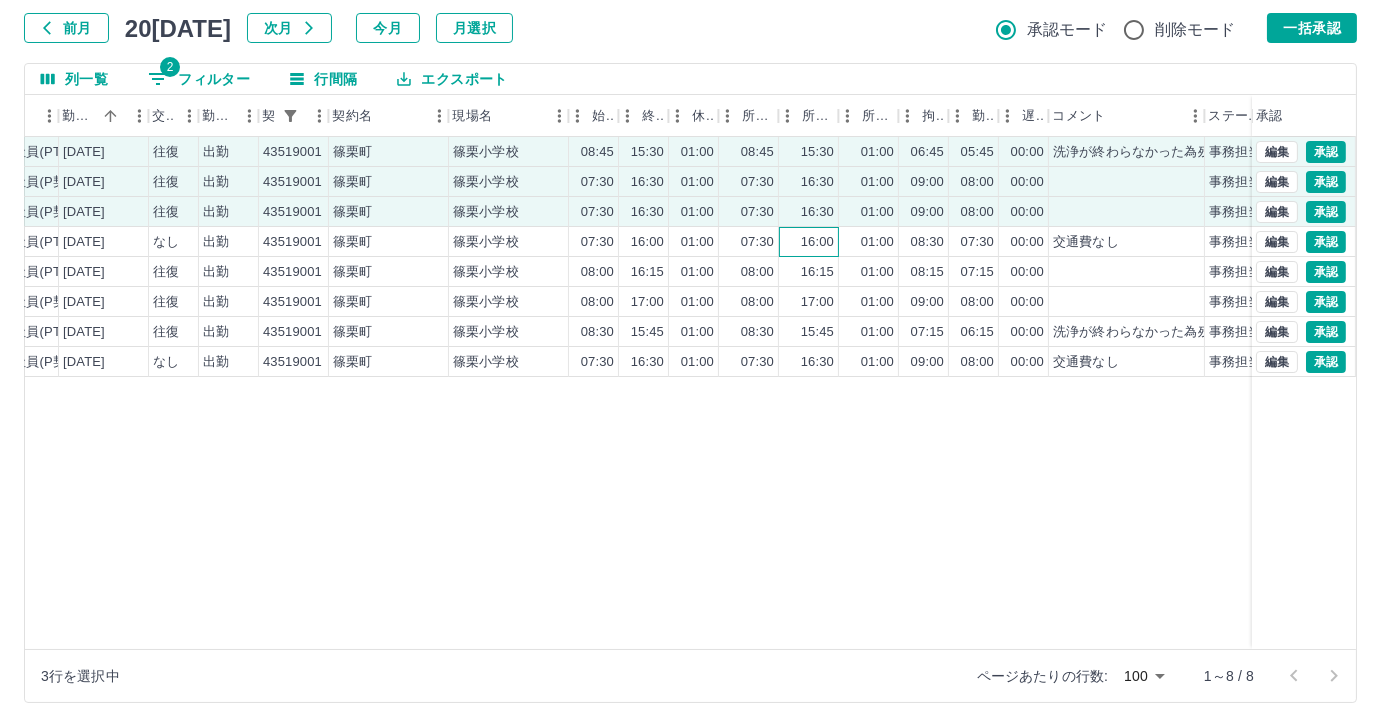 click on "16:00" at bounding box center [817, 242] 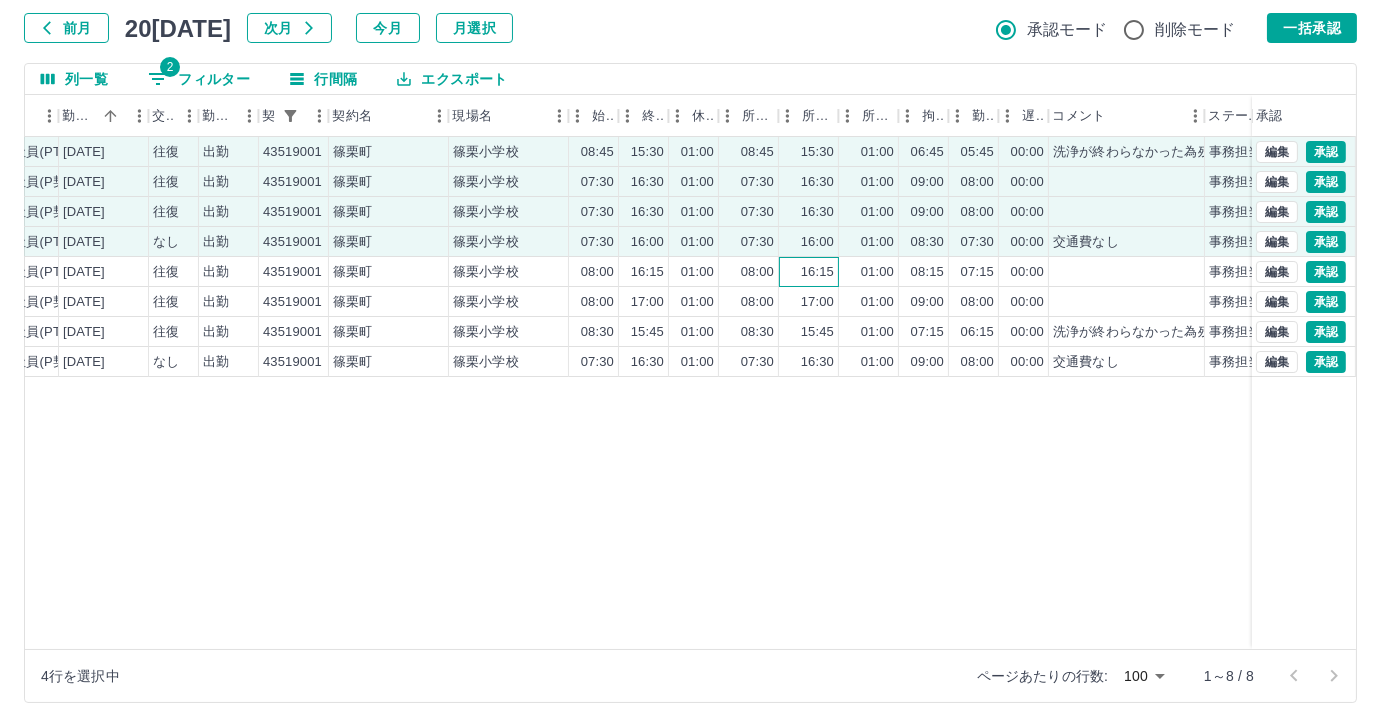 click on "16:15" at bounding box center (817, 272) 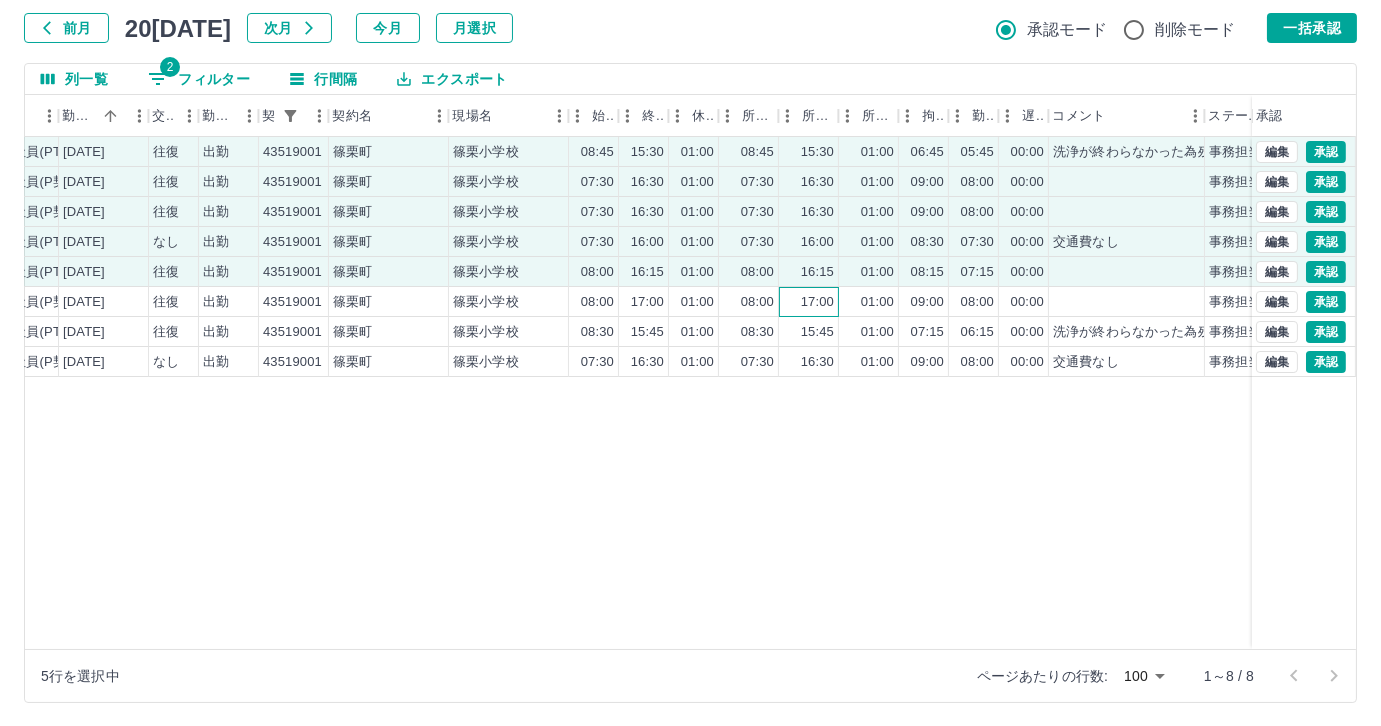 click on "17:00" at bounding box center (809, 302) 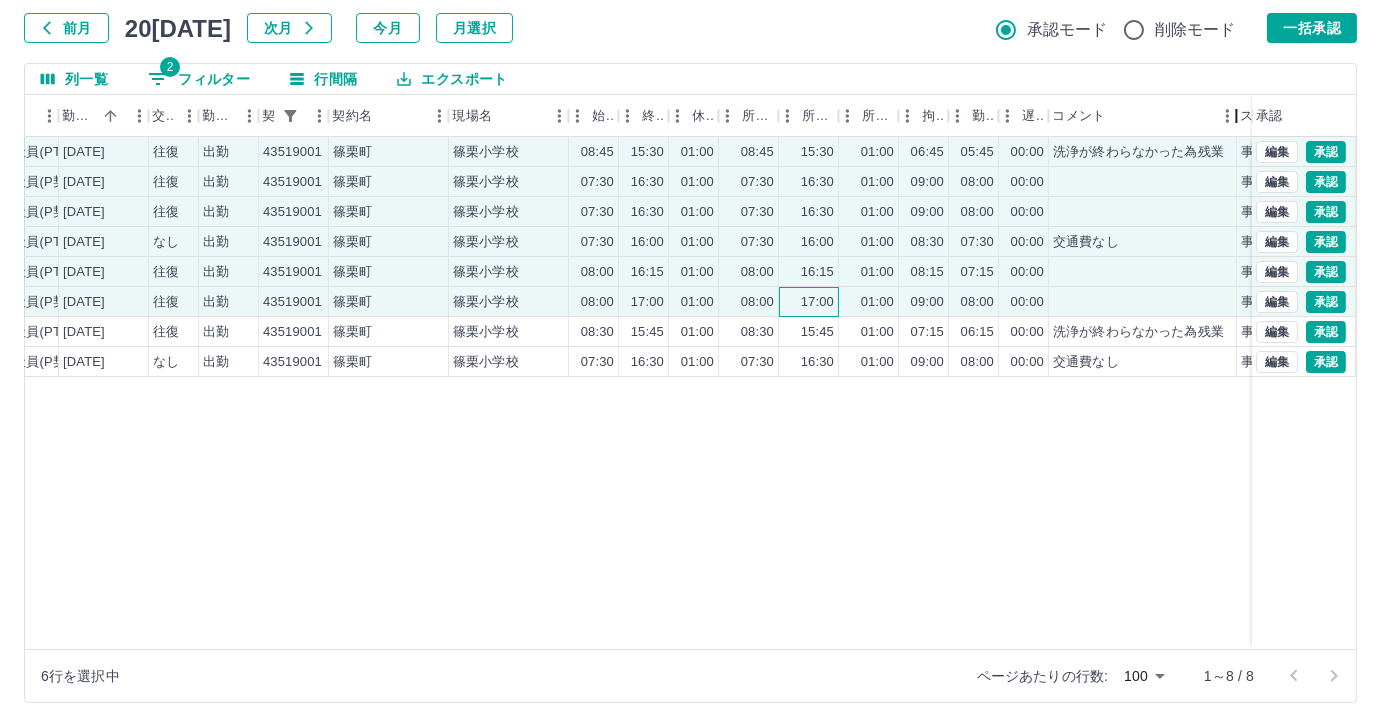 drag, startPoint x: 1202, startPoint y: 130, endPoint x: 1234, endPoint y: 130, distance: 32 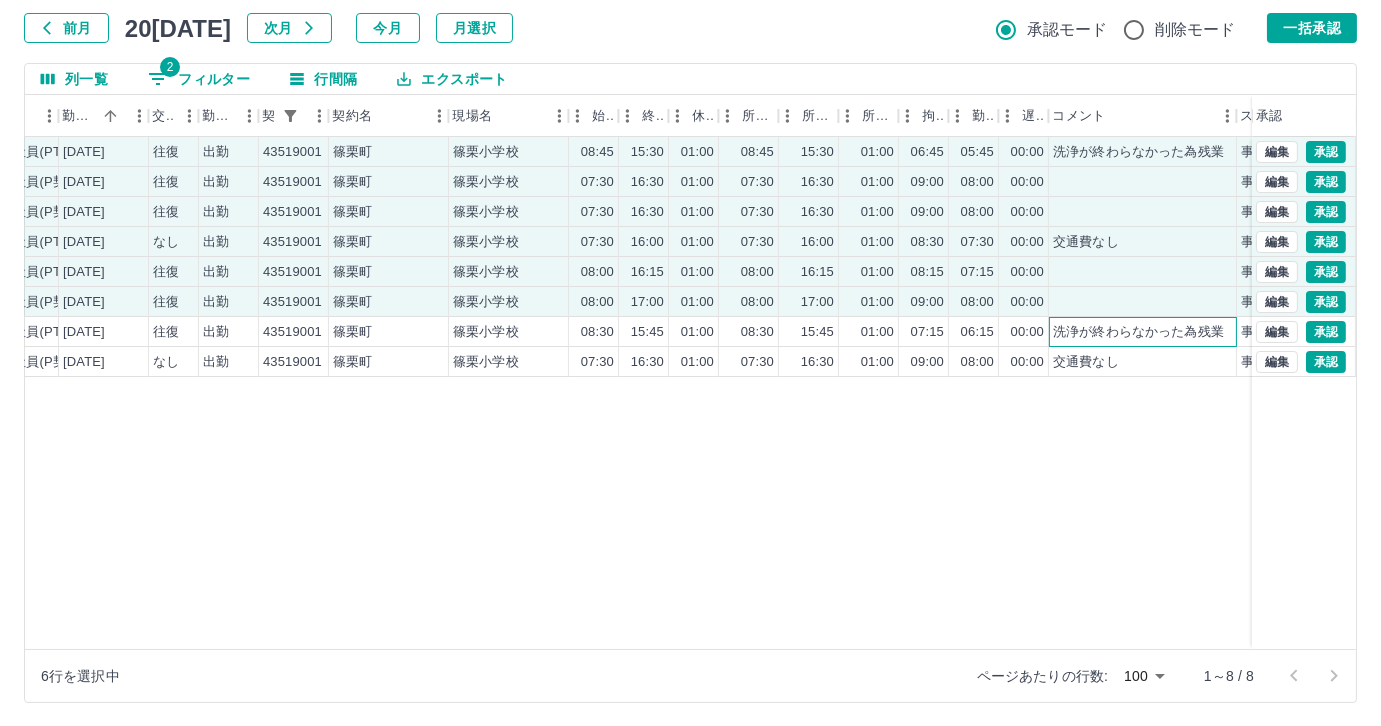 click on "洗浄が終わらなかった為残業" at bounding box center (1138, 332) 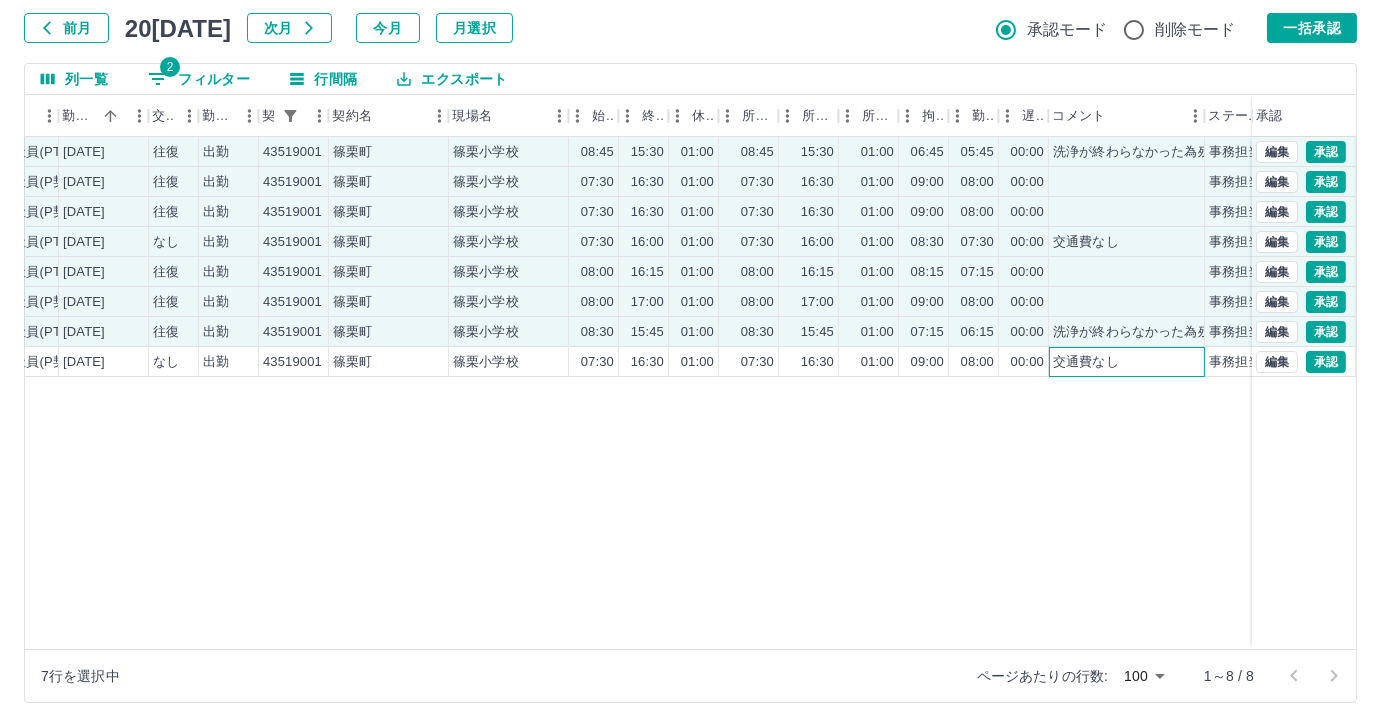 click on "交通費なし" at bounding box center (1127, 362) 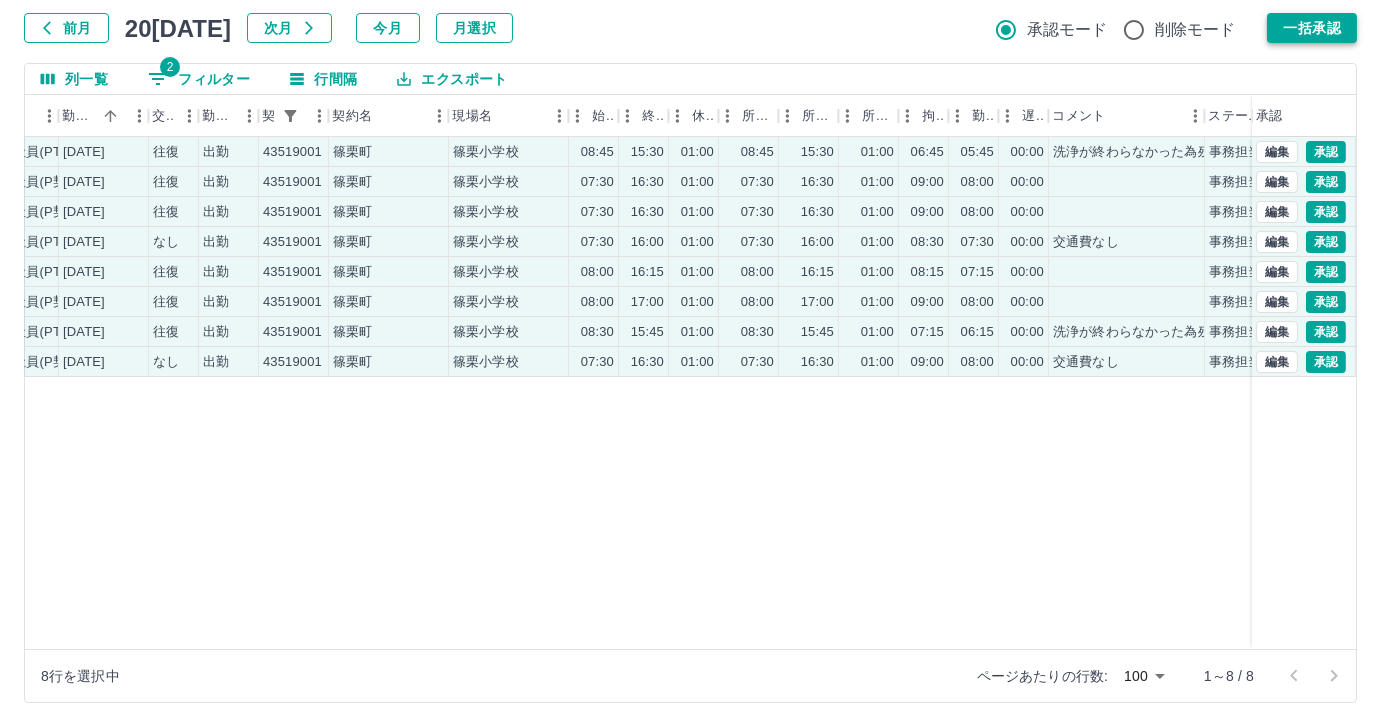 click on "一括承認" at bounding box center (1312, 28) 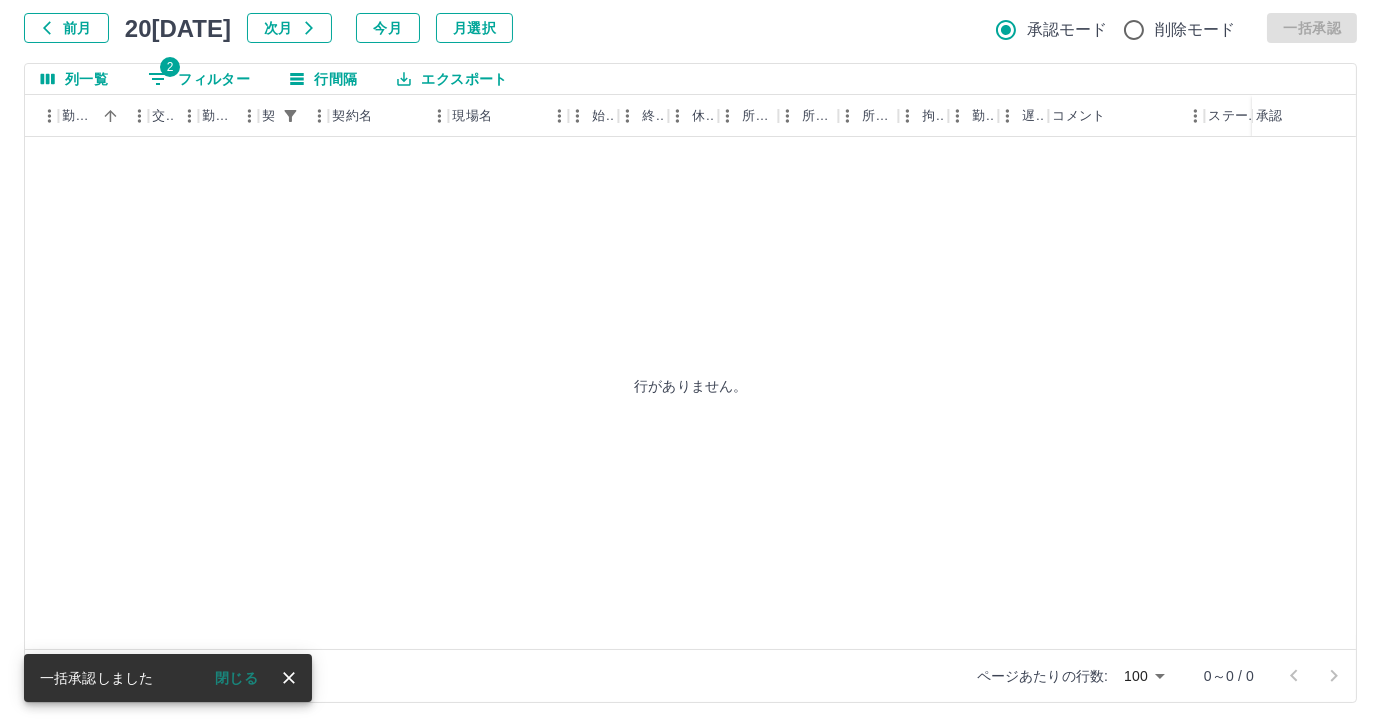 click on "2 フィルター" at bounding box center (199, 79) 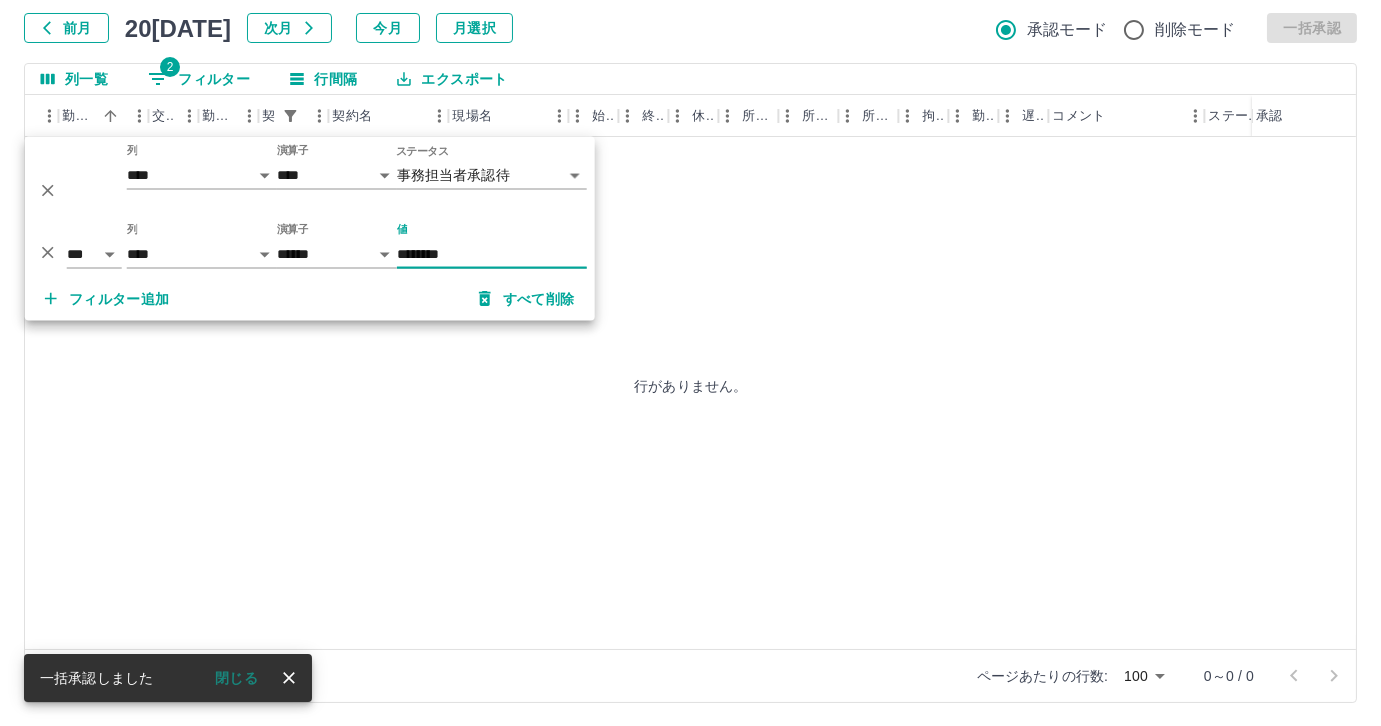 click on "********" at bounding box center [492, 254] 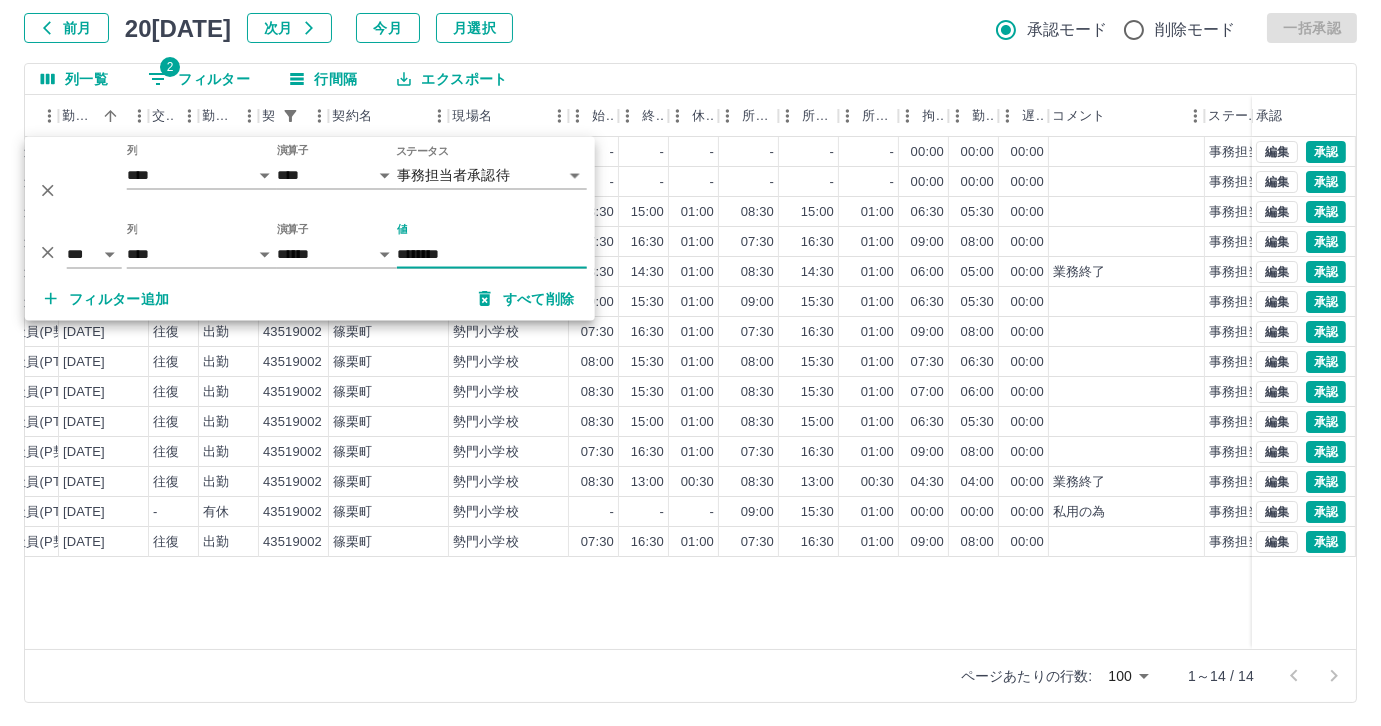 type on "********" 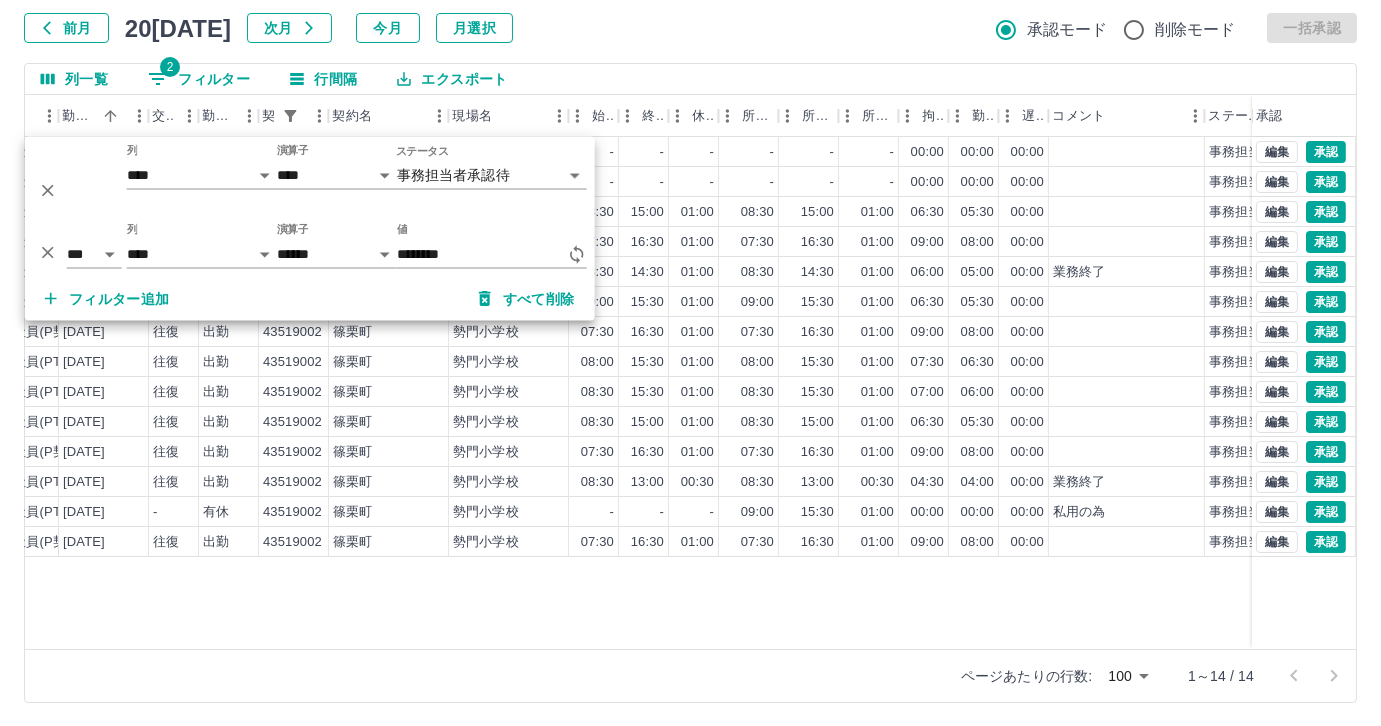 click on "0099307 [PERSON_NAME][PERSON_NAME] 営業社員(PT契約) [DATE]  -  休日 43519002 [GEOGRAPHIC_DATA][PERSON_NAME] - - - - - - 00:00 00:00 00:00 事務担当者承認待 0102503 [PERSON_NAME] 営業社員(PT契約) [DATE]  -  休日 43519002 [GEOGRAPHIC_DATA][PERSON_NAME]門小学校 - - - - - - 00:00 00:00 00:00 事務担当者承認待 0102503 [PERSON_NAME] 営業社員(PT契約) [DATE] 往復 出勤 43519002 [GEOGRAPHIC_DATA][PERSON_NAME] 15:00 01:00 08:30 15:00 01:00 06:30 05:30 00:00 事務担当者承認待 0097546 [PERSON_NAME] 営業社員(P契約) [DATE] 往復 出勤 43519002 [GEOGRAPHIC_DATA][PERSON_NAME] 07:30 16:30 01:00 07:30 16:30 01:00 09:00 08:00 00:00 事務担当者承認待 0102504 [PERSON_NAME] 営業社員(PT契約) [DATE] 往復 出勤 43519002 [GEOGRAPHIC_DATA][PERSON_NAME] 08:30 14:30 01:00 08:30 14:30 01:00 06:00 05:00 00:00 業務終了 事務担当者承認待 0097550 [PERSON_NAME] 営業社員(PT契約) [DATE] 往復 出勤 43519002 [GEOGRAPHIC_DATA][PERSON_NAME] 15:30 01:00 09:00" at bounding box center (556, 393) 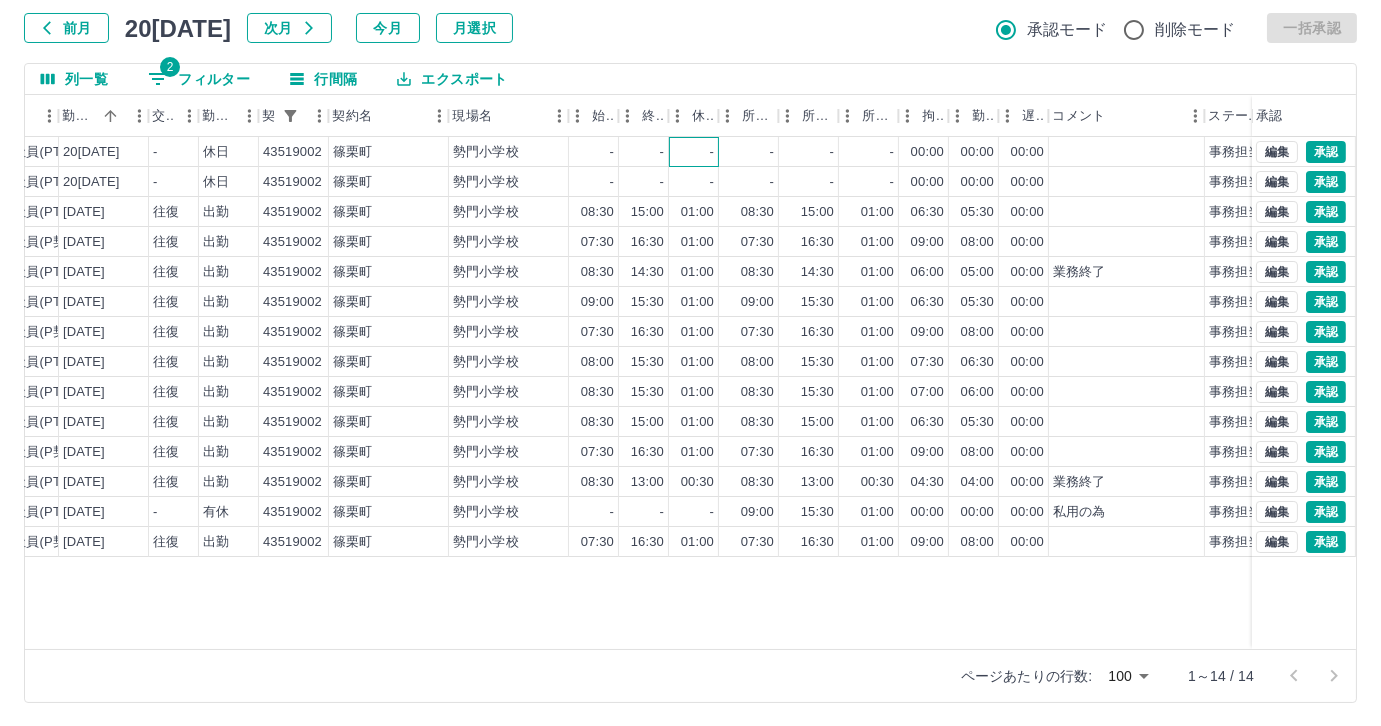 click on "-" at bounding box center (694, 152) 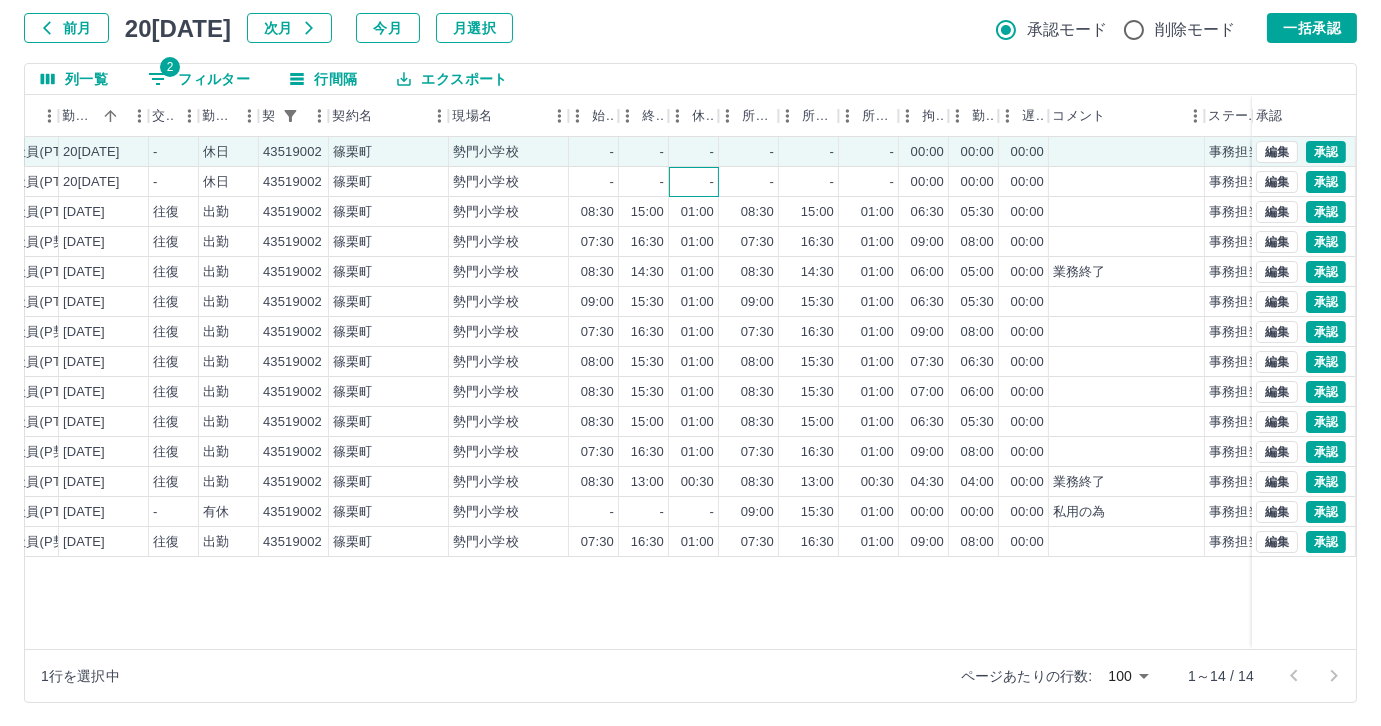 click on "-" at bounding box center (694, 182) 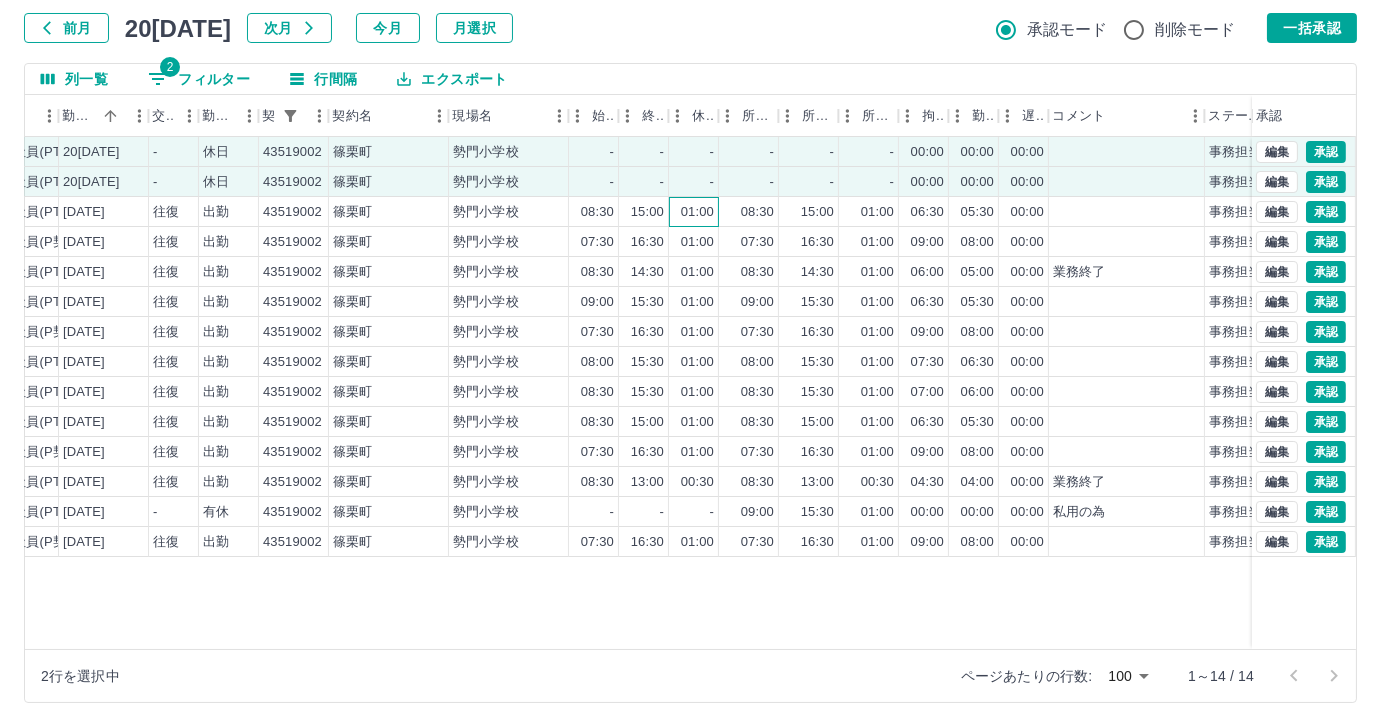click on "01:00" at bounding box center [694, 212] 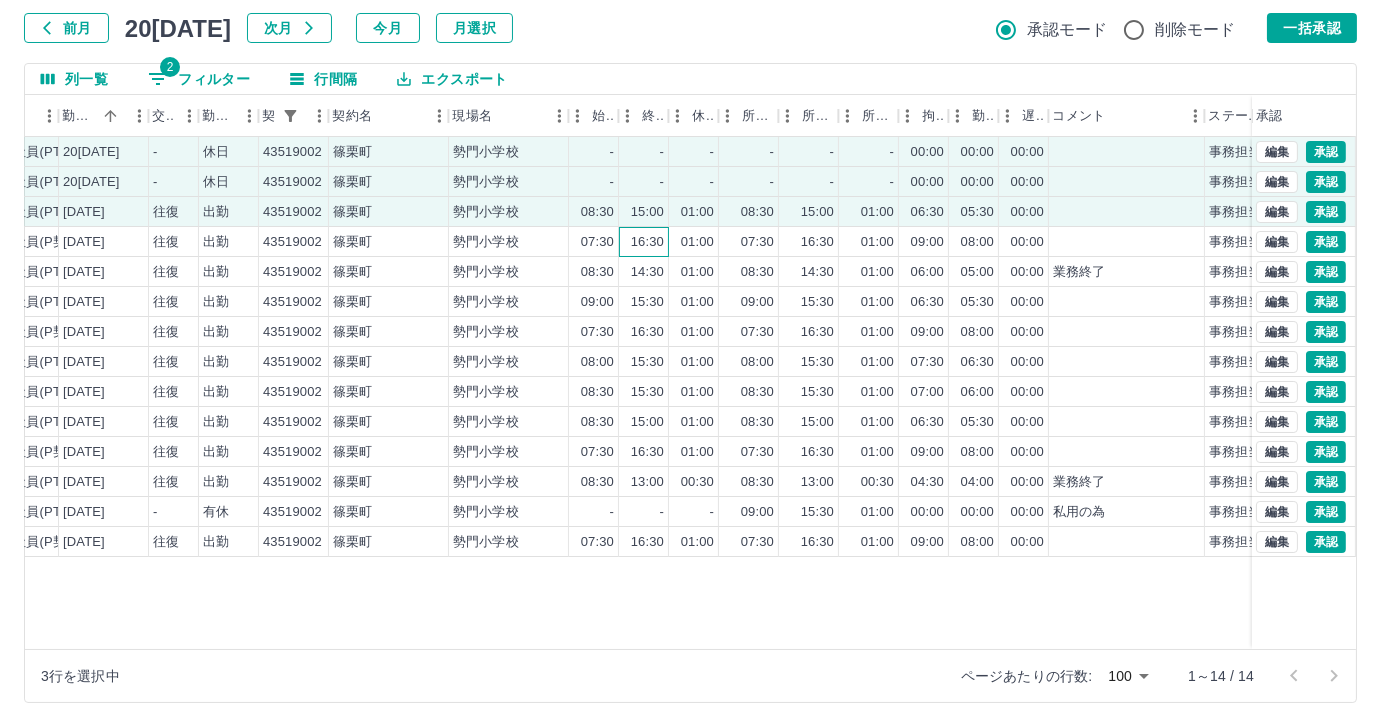 click on "16:30" at bounding box center [647, 242] 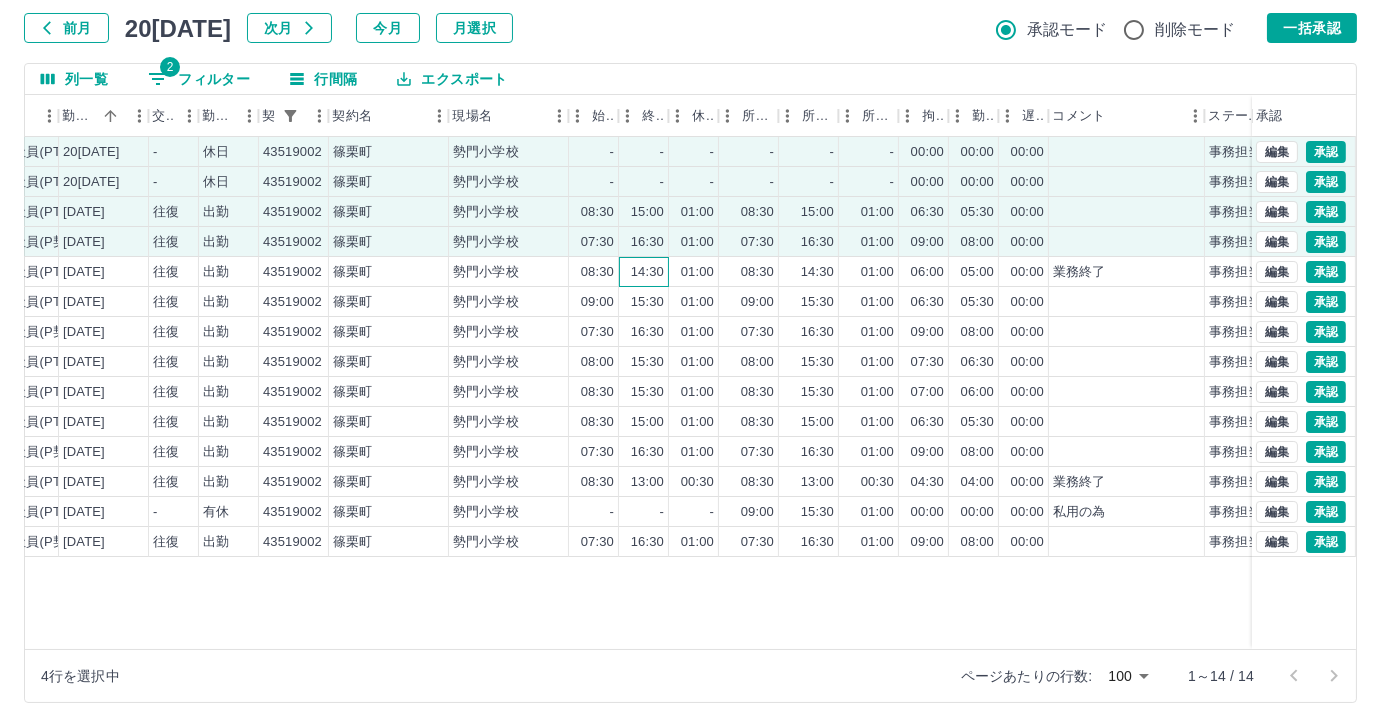 click on "14:30" at bounding box center [647, 272] 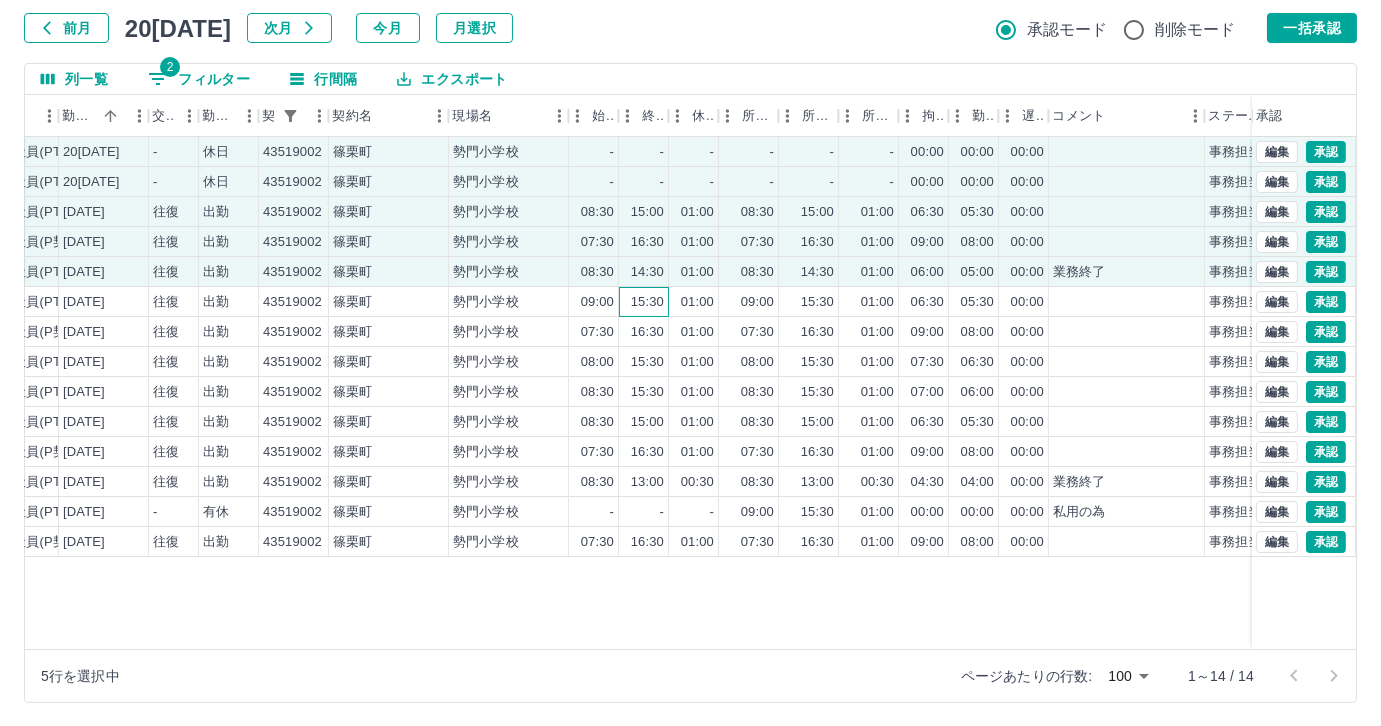 click on "15:30" at bounding box center [644, 302] 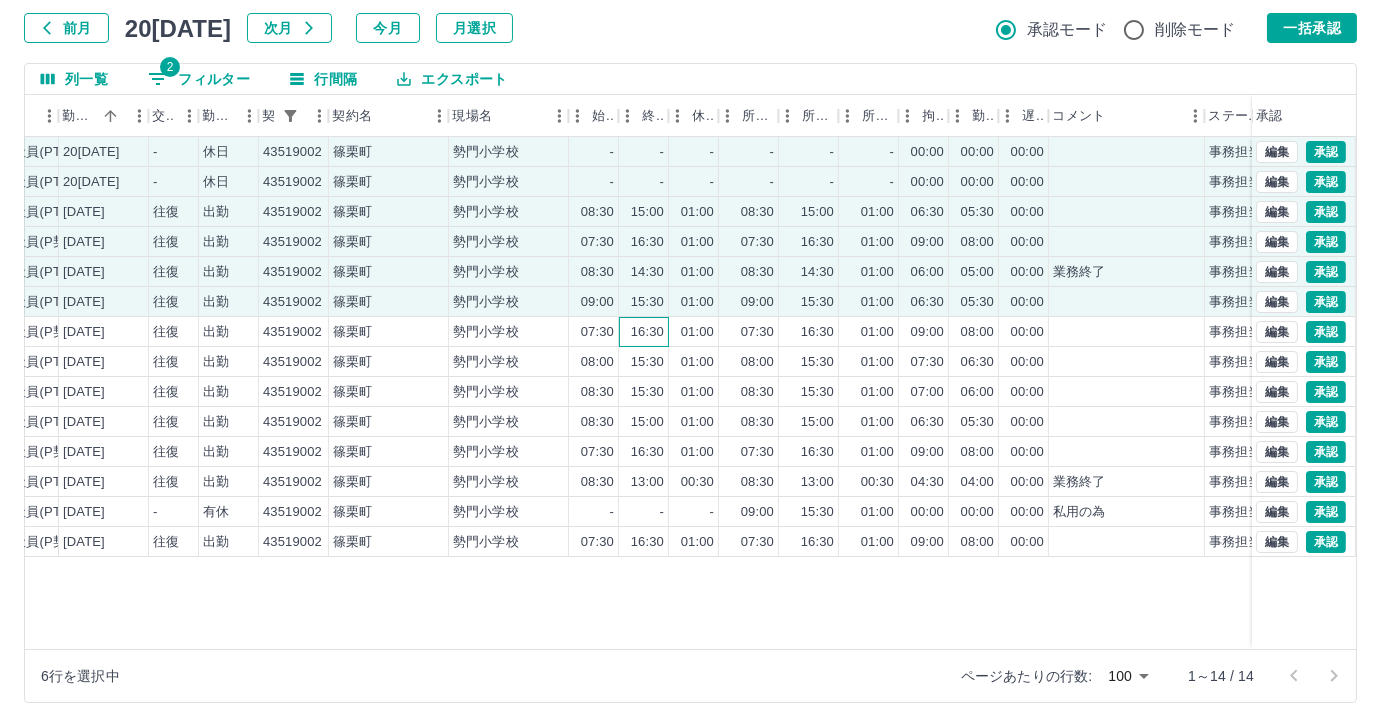 click on "16:30" at bounding box center [644, 332] 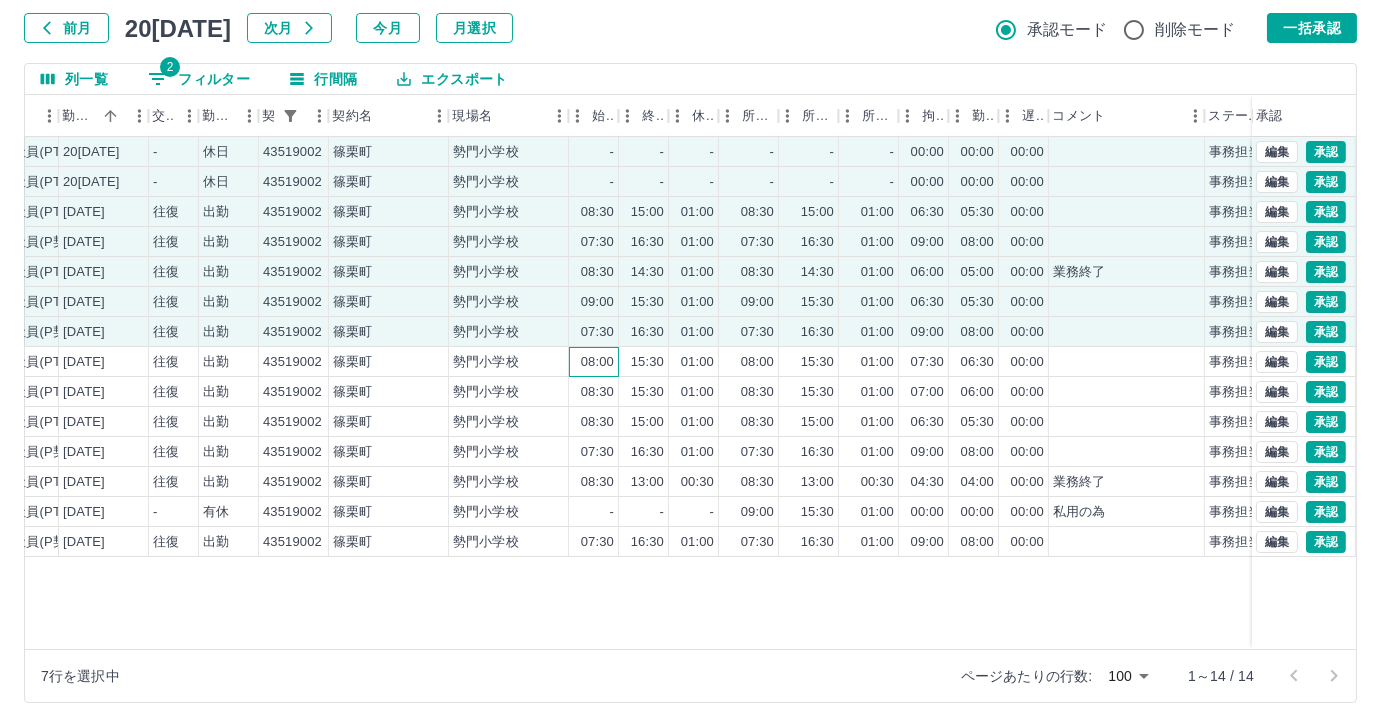 click on "08:00" at bounding box center [594, 362] 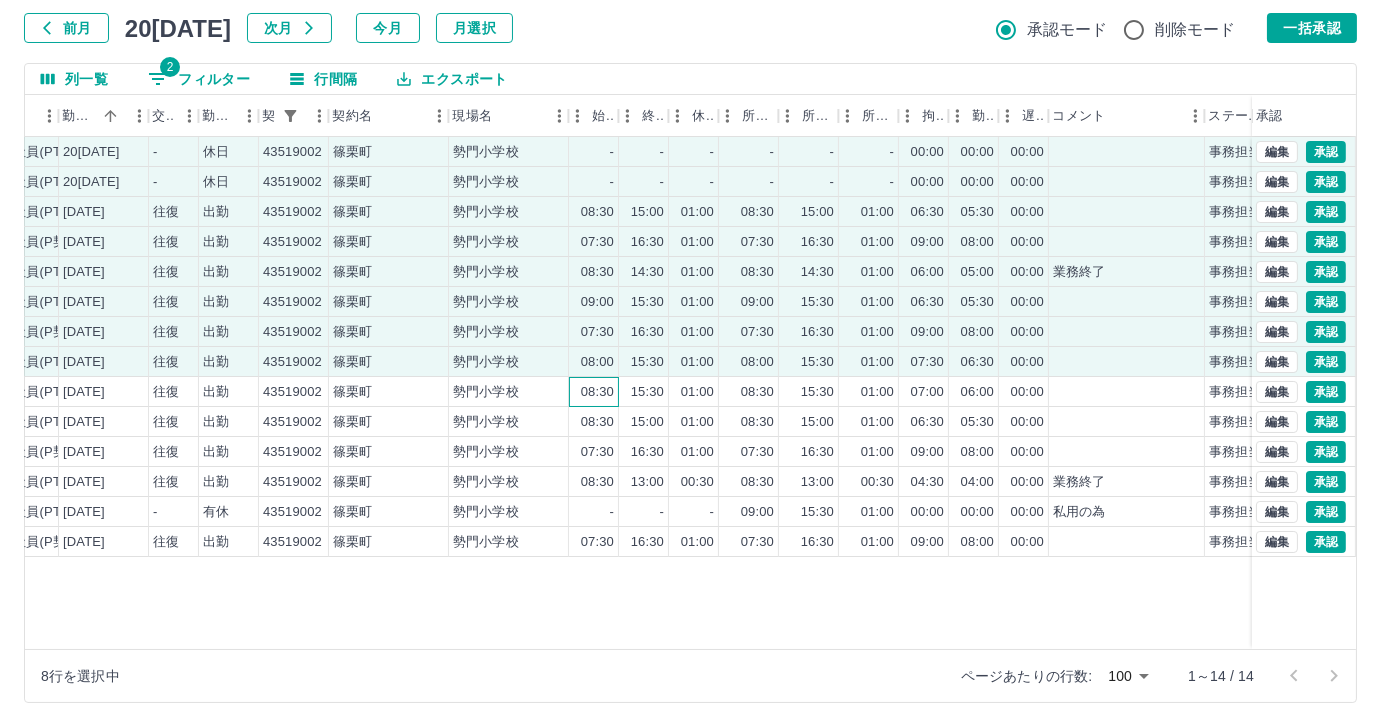 click on "08:30" at bounding box center (597, 392) 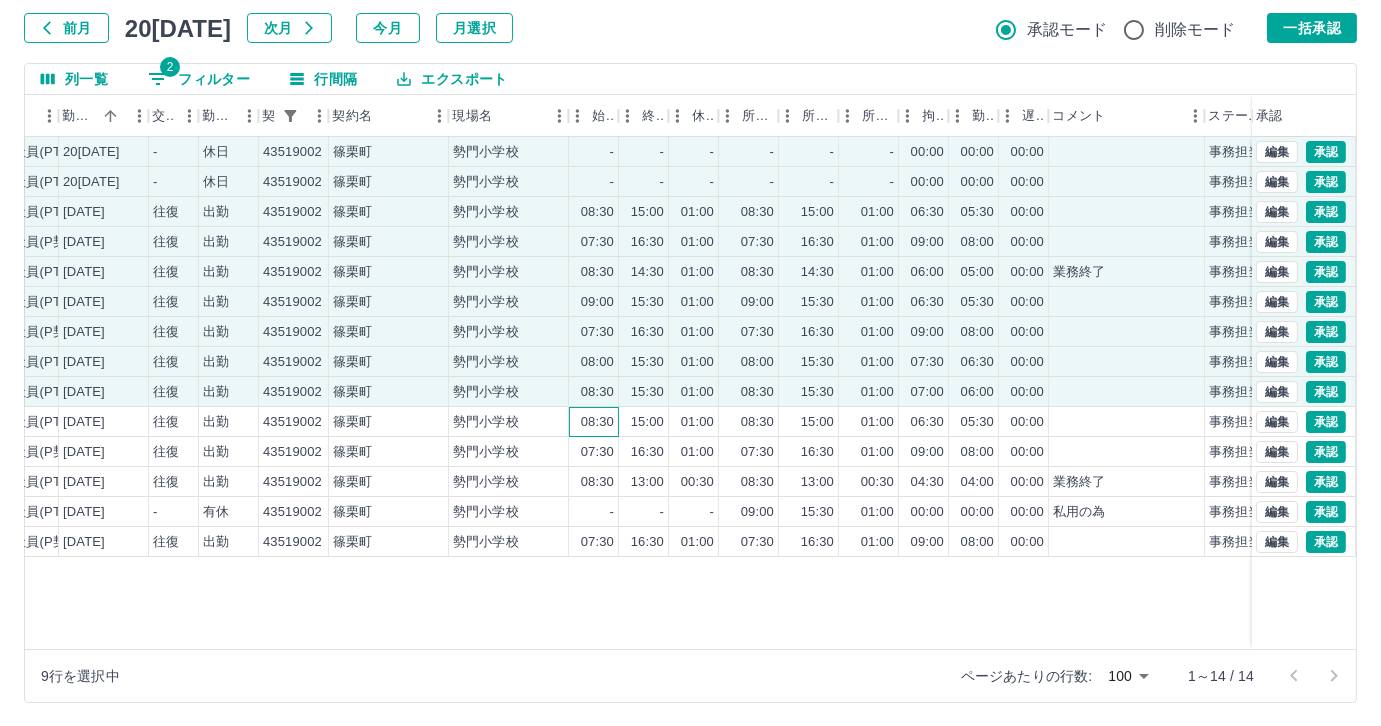 click on "08:30" at bounding box center [597, 422] 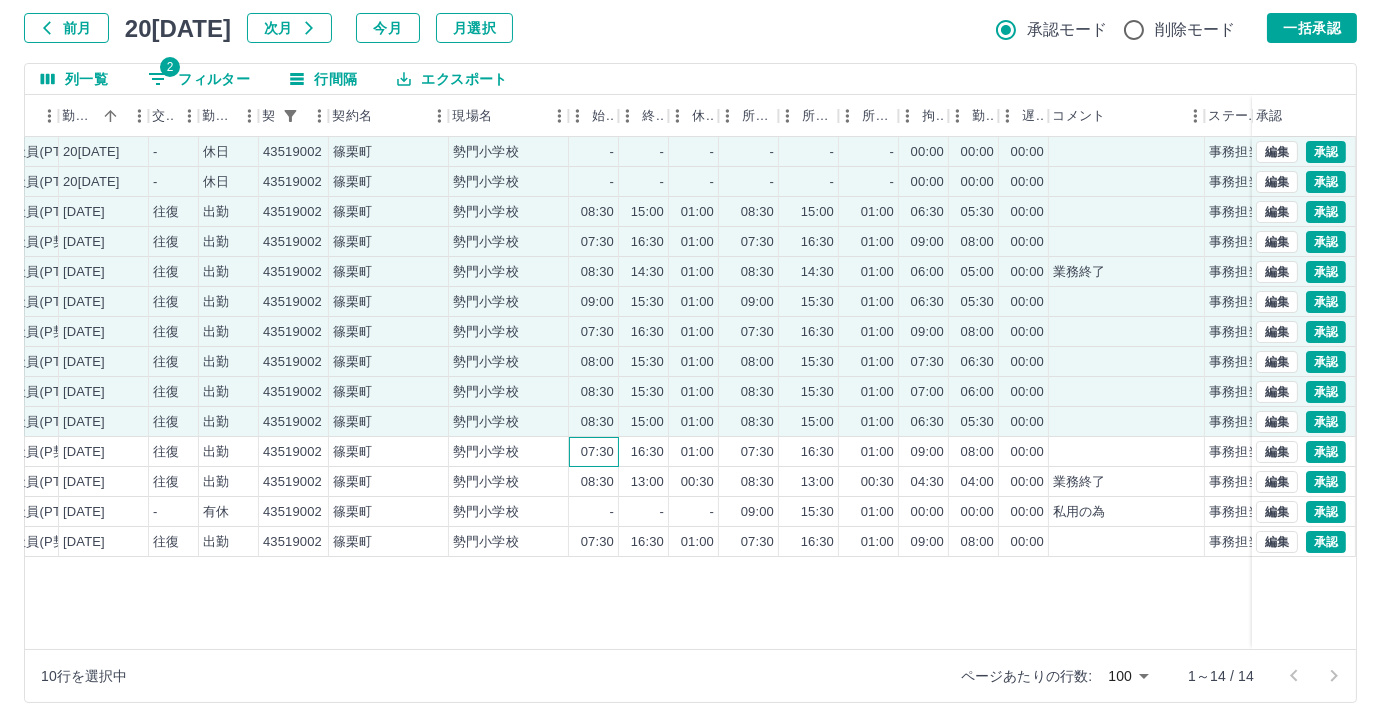 click on "07:30" at bounding box center [597, 452] 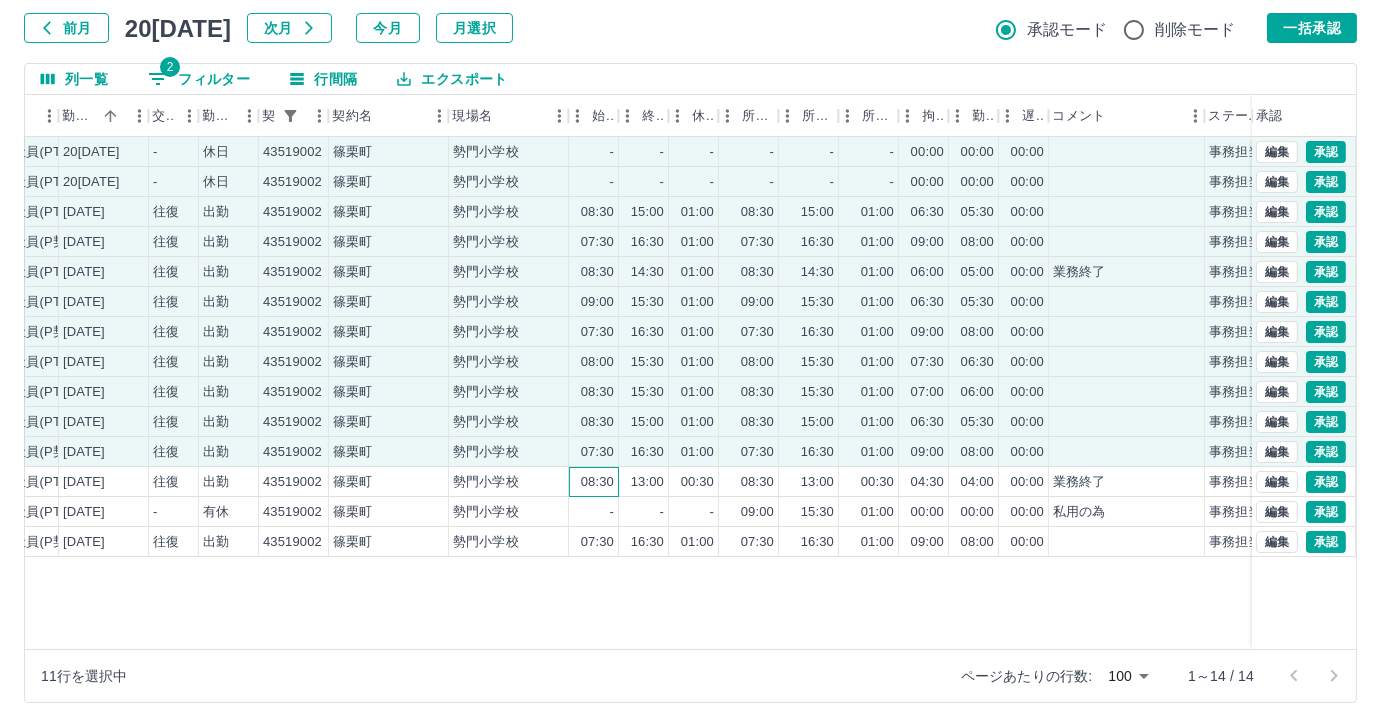 click on "08:30" at bounding box center (597, 482) 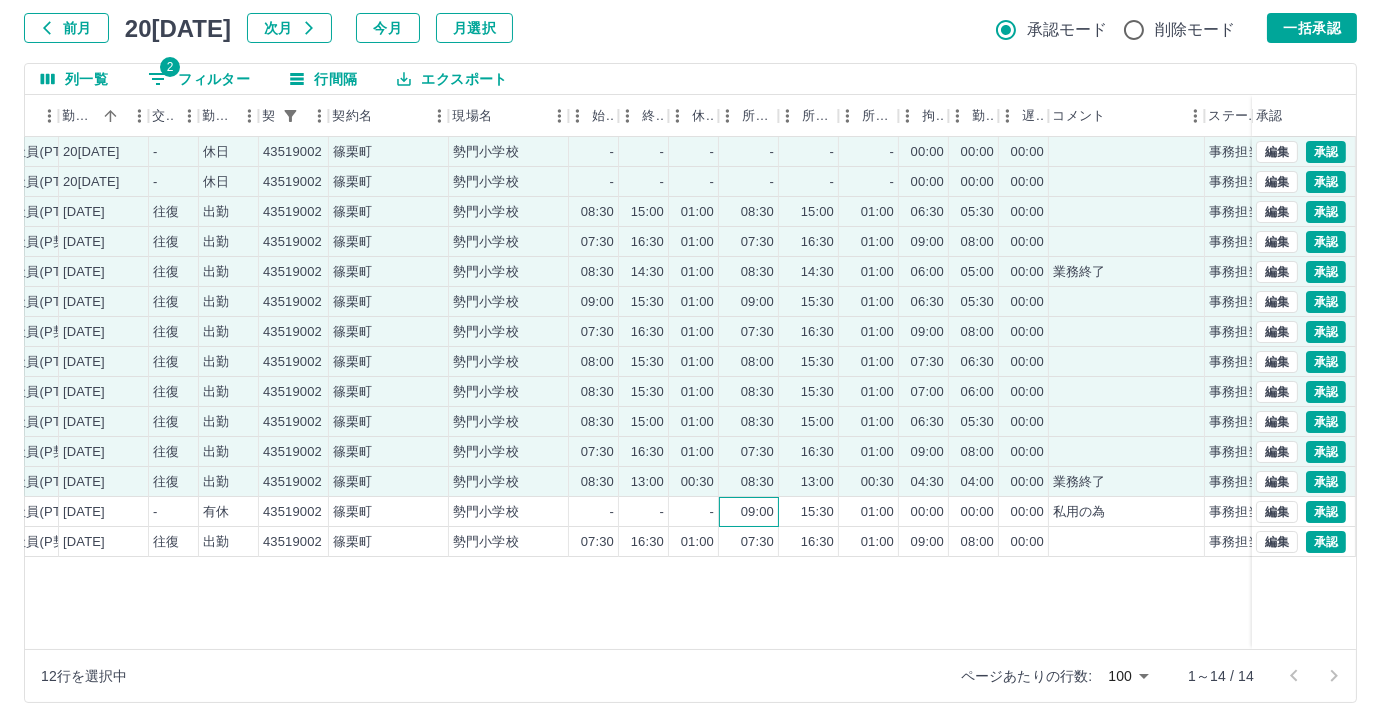 click on "09:00" at bounding box center [749, 512] 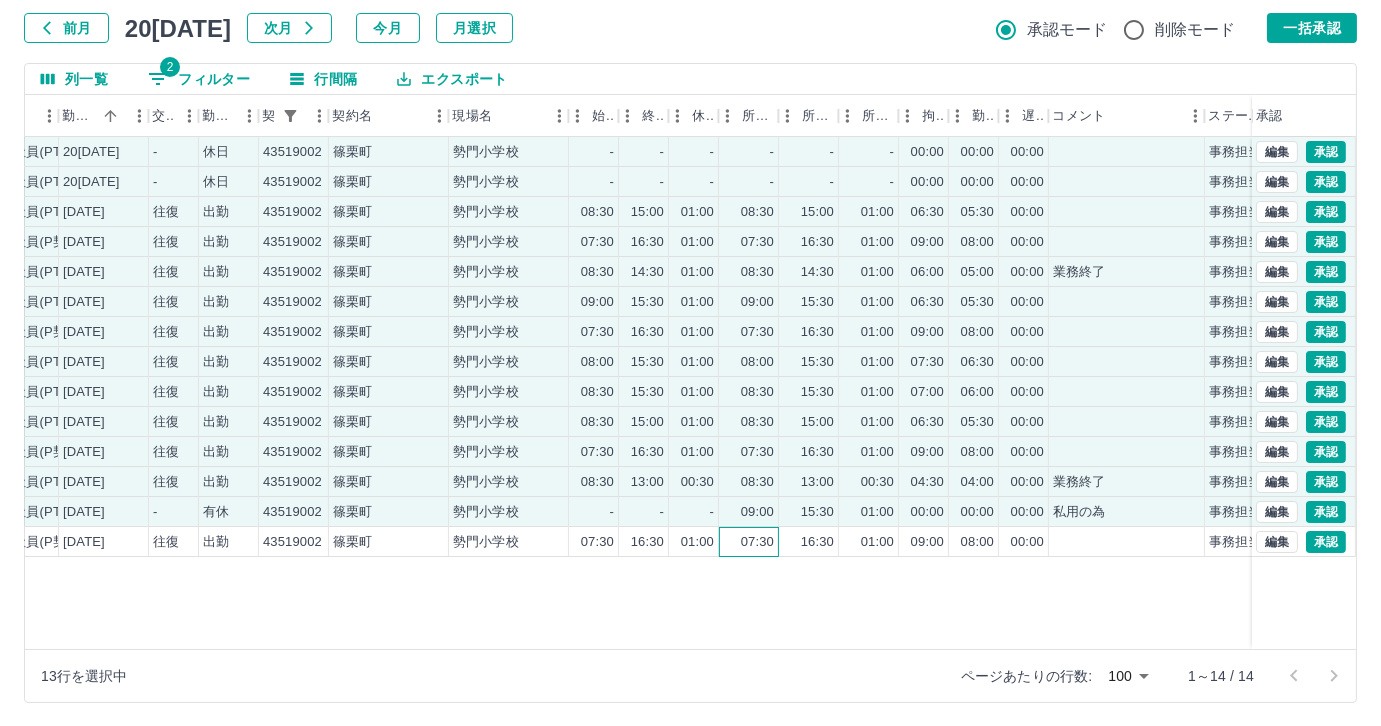 click on "07:30" at bounding box center [749, 542] 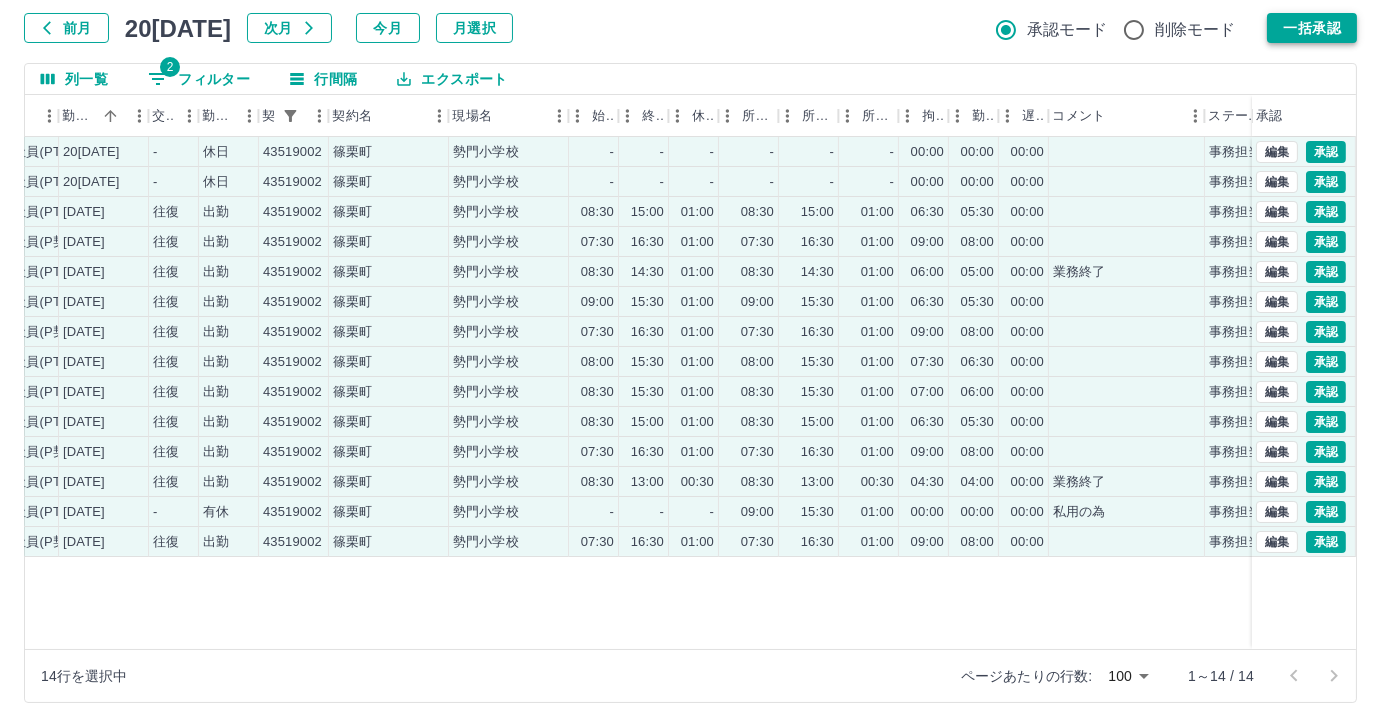 click on "一括承認" at bounding box center [1312, 28] 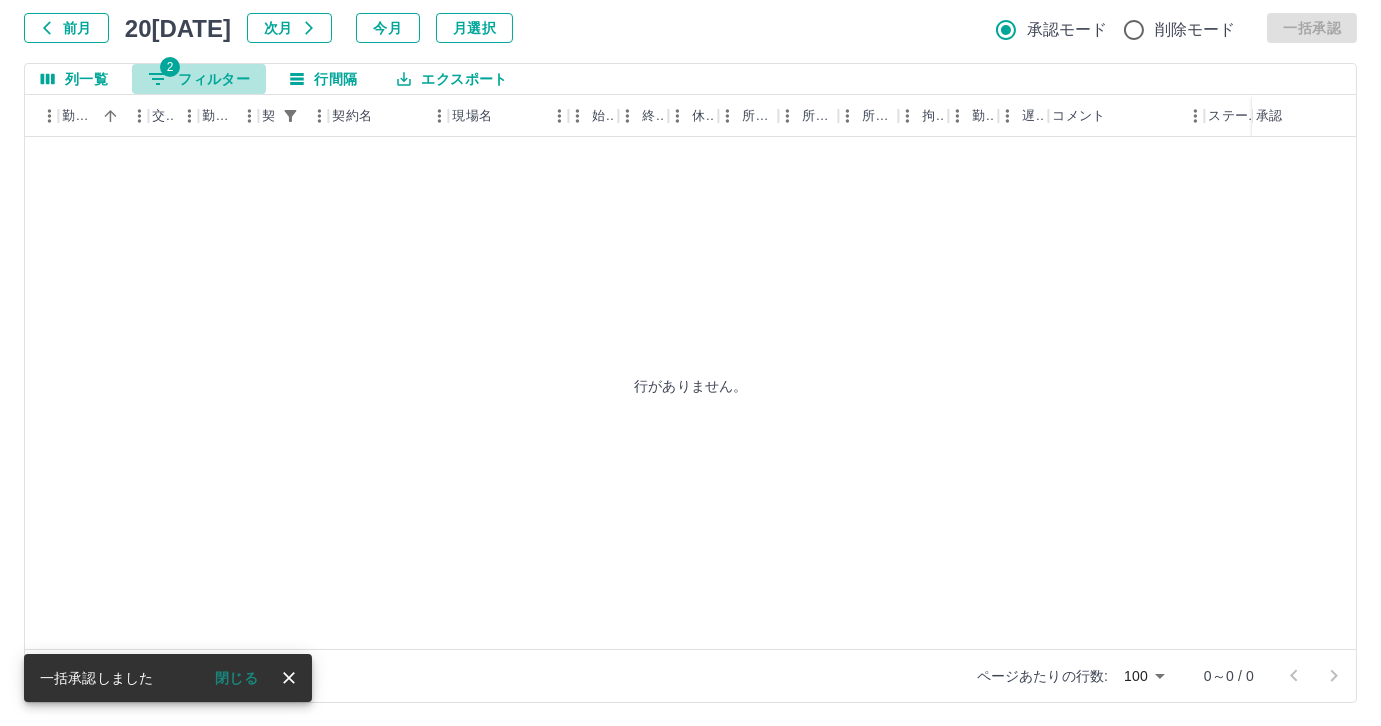 click on "2 フィルター" at bounding box center (199, 79) 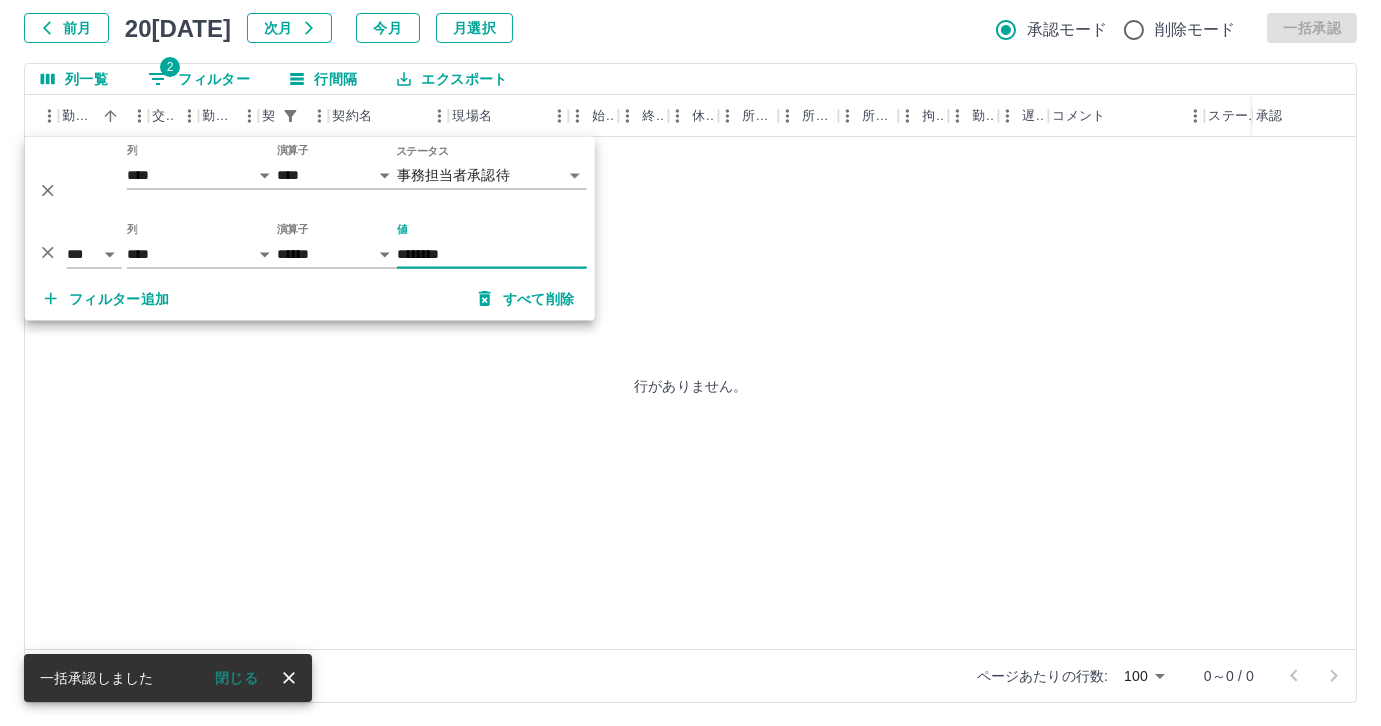 click on "********" at bounding box center (492, 254) 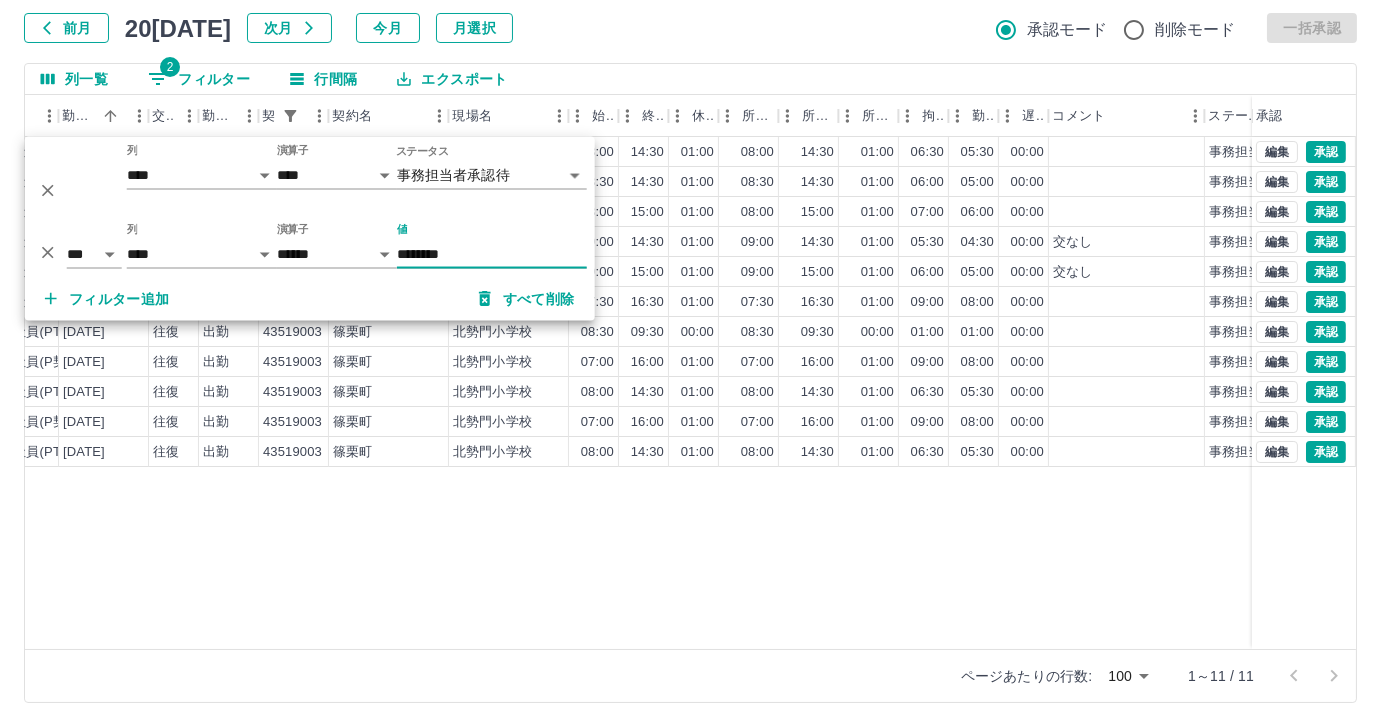 type on "********" 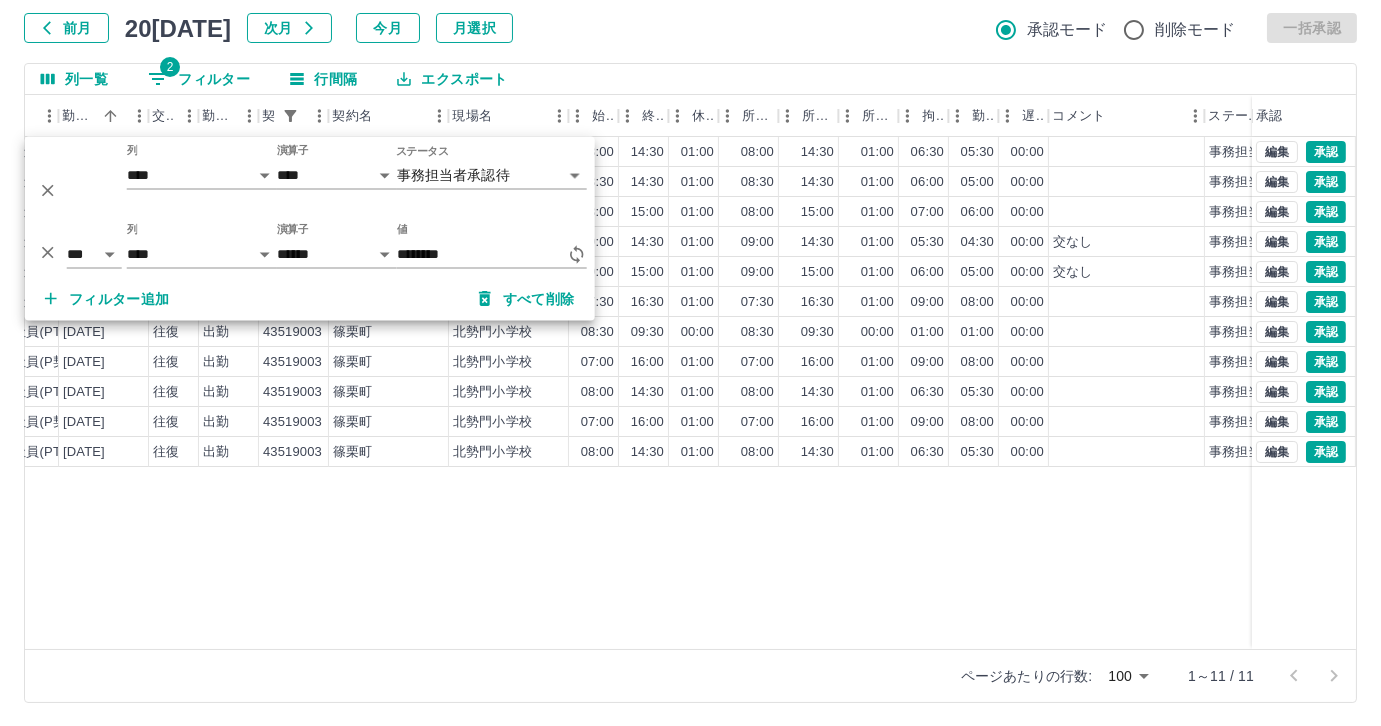 click on "0097557 [PERSON_NAME] 営業社員(PT契約) [DATE] 往復 出勤 43519003 [GEOGRAPHIC_DATA] 08:00 14:30 01:00 08:00 14:30 01:00 06:30 05:30 00:00 事務担当者承認待 0097559 [PERSON_NAME] 営業社員(PT契約) [DATE] 往復 出勤 43519003 [GEOGRAPHIC_DATA] [GEOGRAPHIC_DATA] 08:30 14:30 01:00 08:30 14:30 01:00 06:00 05:00 00:00 事務担当者承認待 0097555 [PERSON_NAME]恵 営業社員(PT契約) [DATE] 往復 出勤 43519003 [GEOGRAPHIC_DATA] [GEOGRAPHIC_DATA] 08:00 15:00 01:00 08:00 15:00 01:00 07:00 06:00 00:00 事務担当者承認待 0099306 [PERSON_NAME] 営業社員(PT契約) [DATE] なし 出勤 43519003 [GEOGRAPHIC_DATA] 09:00 14:30 01:00 09:00 14:30 01:00 05:30 04:30 00:00 交なし 事務担当者承認待 0074696 [PERSON_NAME] 営業社員(PT契約) [DATE] なし 出勤 43519003 [GEOGRAPHIC_DATA] 15:00 01:00 09:00 15:00 01:00 06:00 05:00 00:00 交なし 事務担当者承認待 0097556 [PERSON_NAME] 営業社員(P契約) 往復" at bounding box center [556, 393] 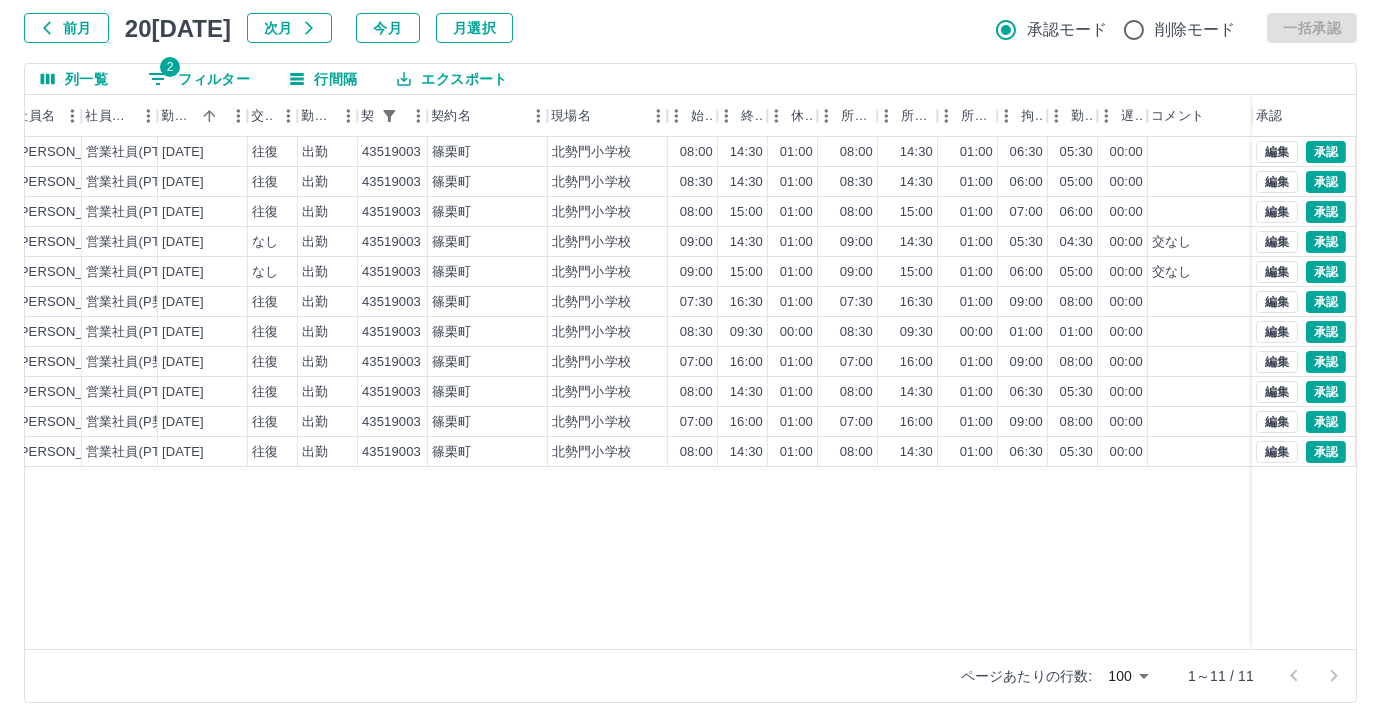 scroll, scrollTop: 0, scrollLeft: 270, axis: horizontal 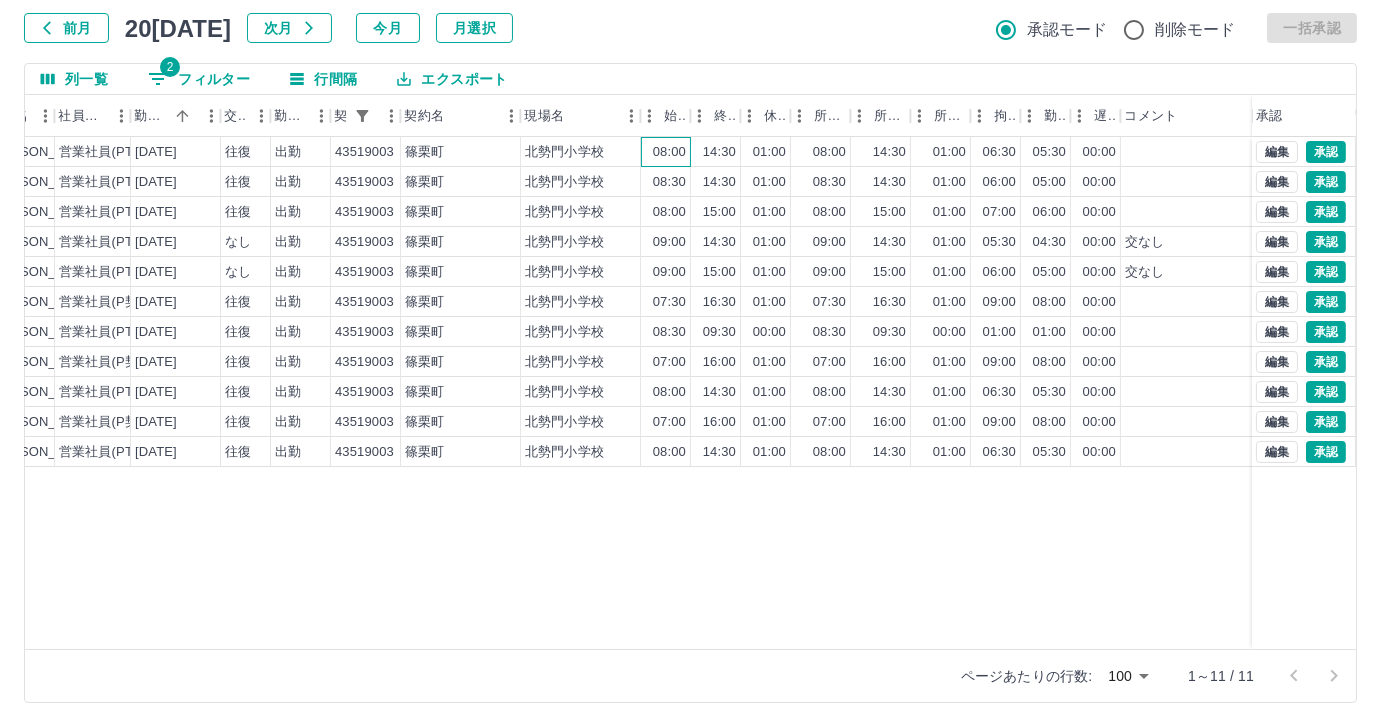 click on "08:00" at bounding box center (666, 152) 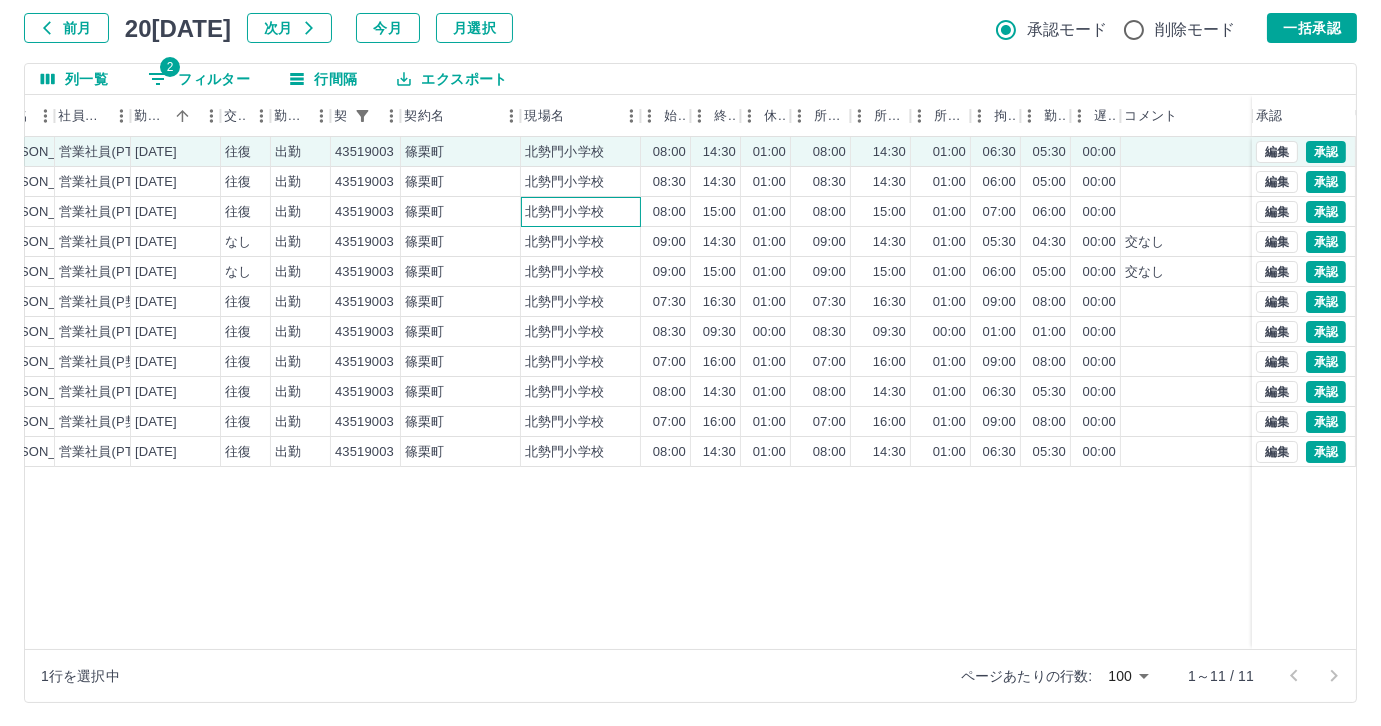 click on "北勢門小学校" at bounding box center [581, 212] 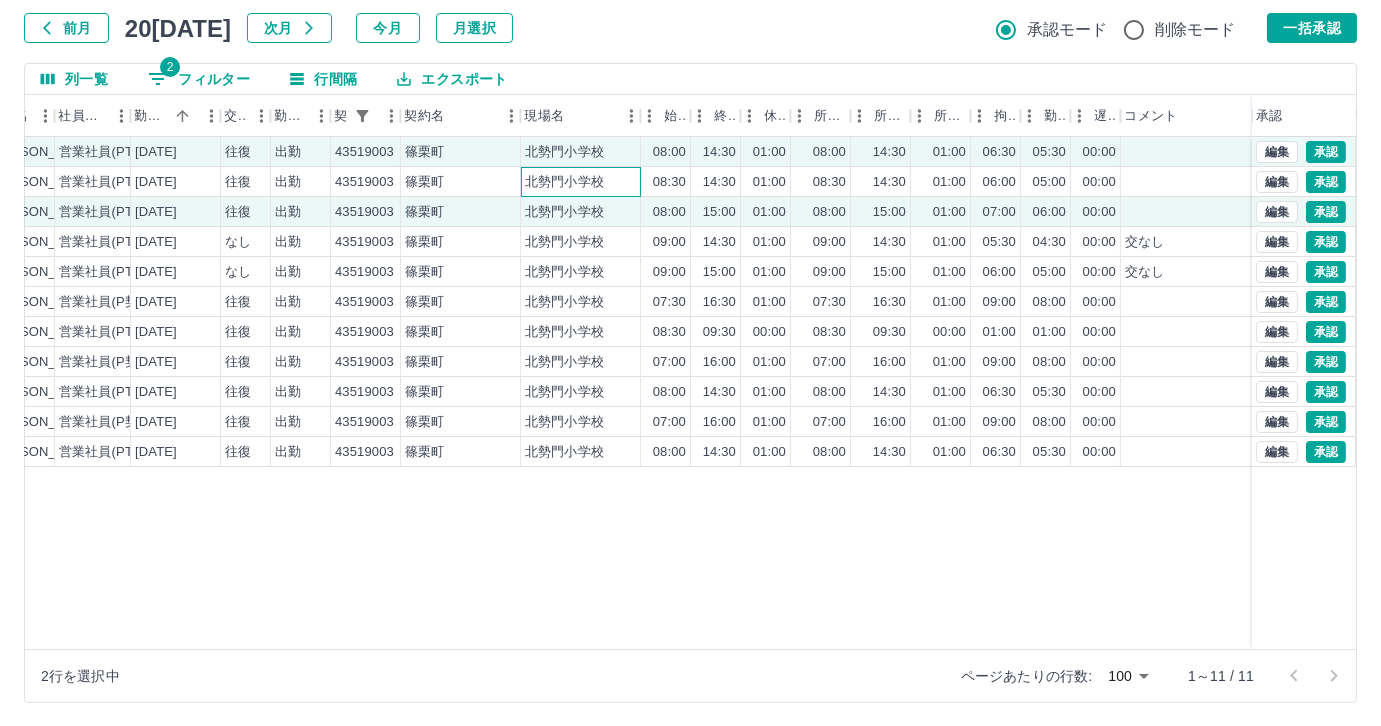 click on "北勢門小学校" at bounding box center [581, 182] 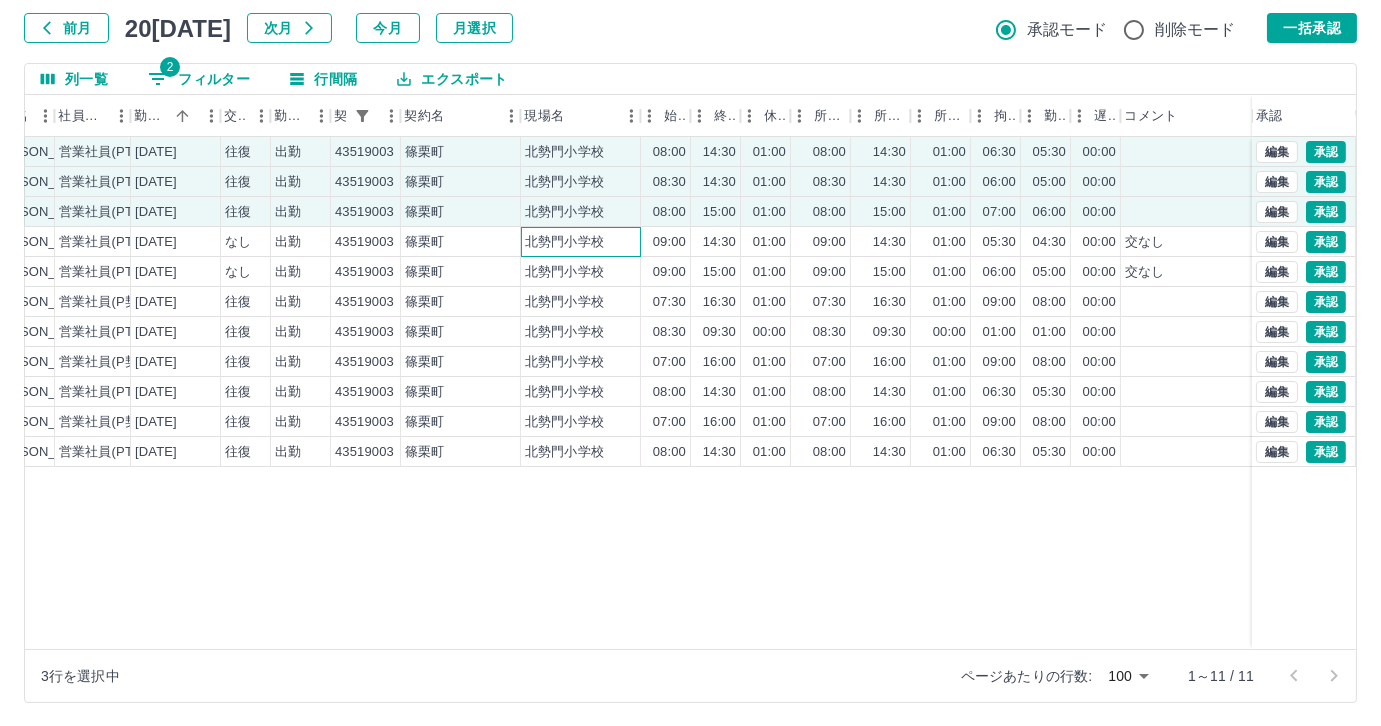 click on "北勢門小学校" at bounding box center (581, 242) 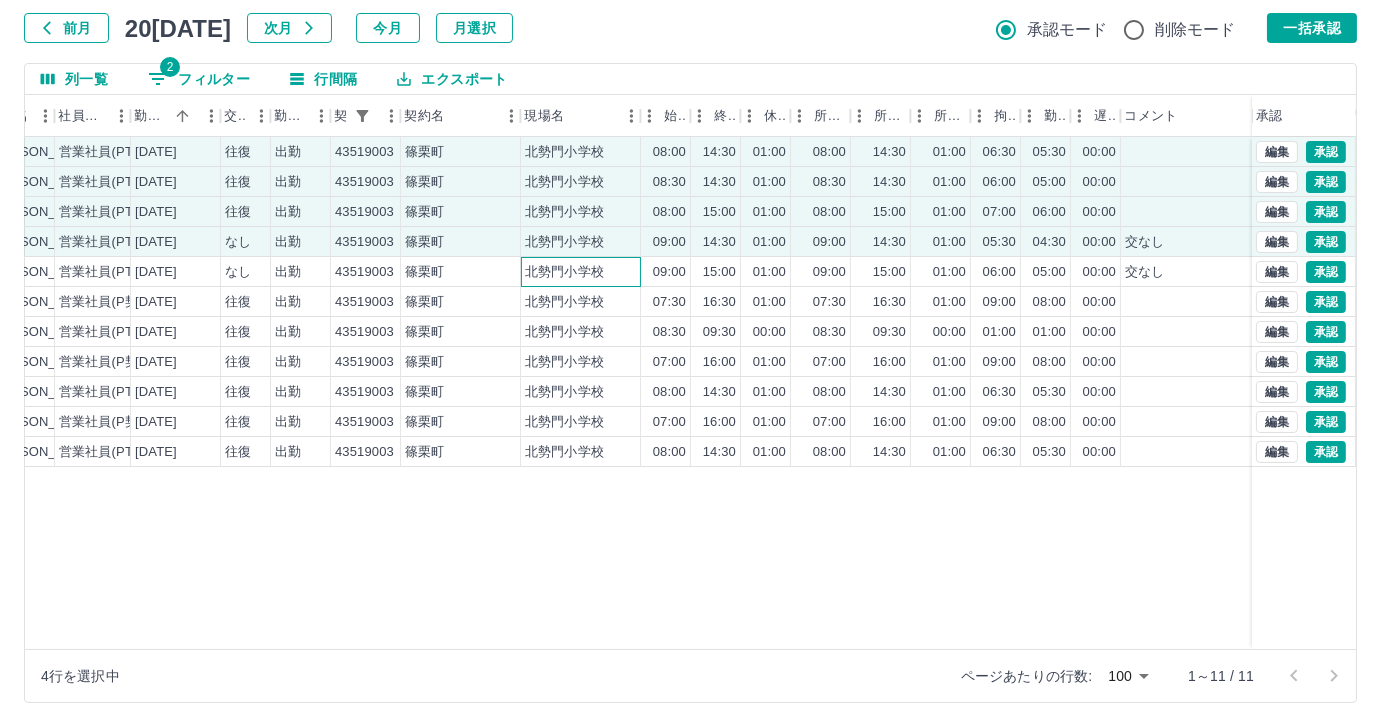 click on "北勢門小学校" at bounding box center [581, 272] 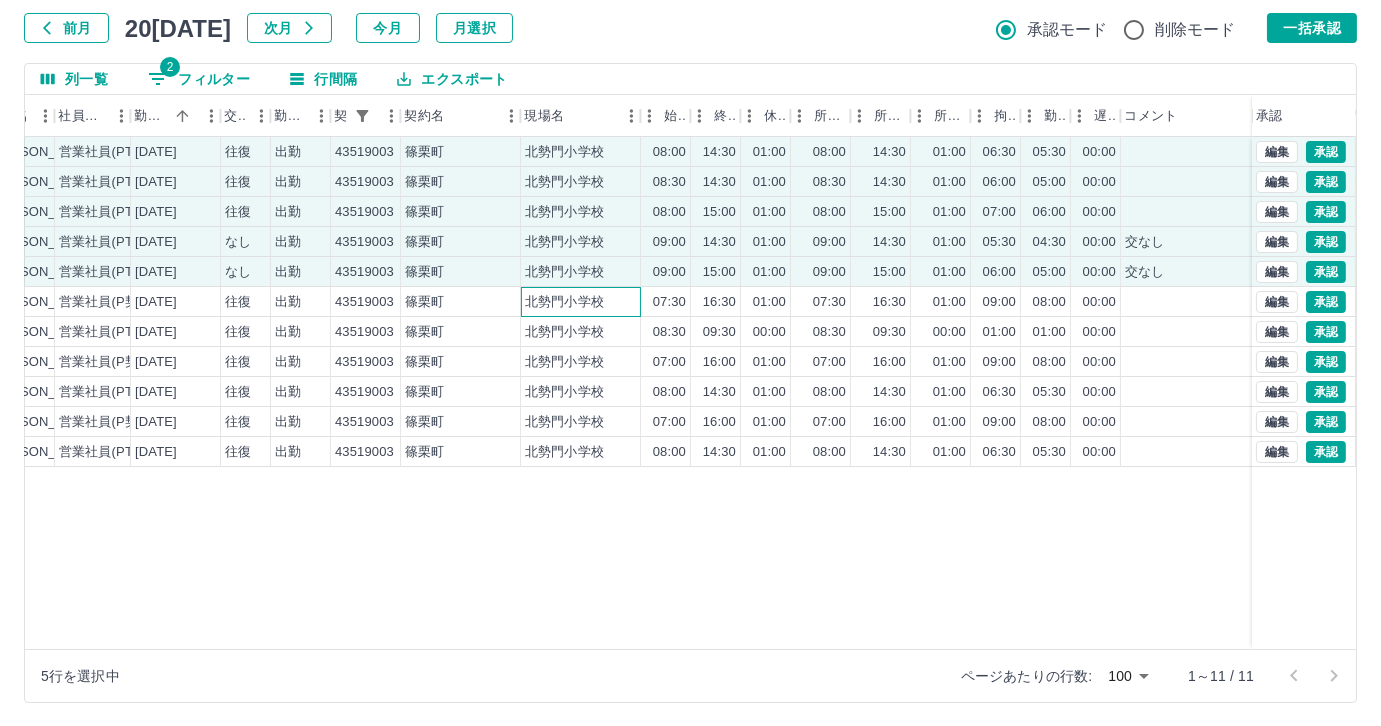 click on "北勢門小学校" at bounding box center [581, 302] 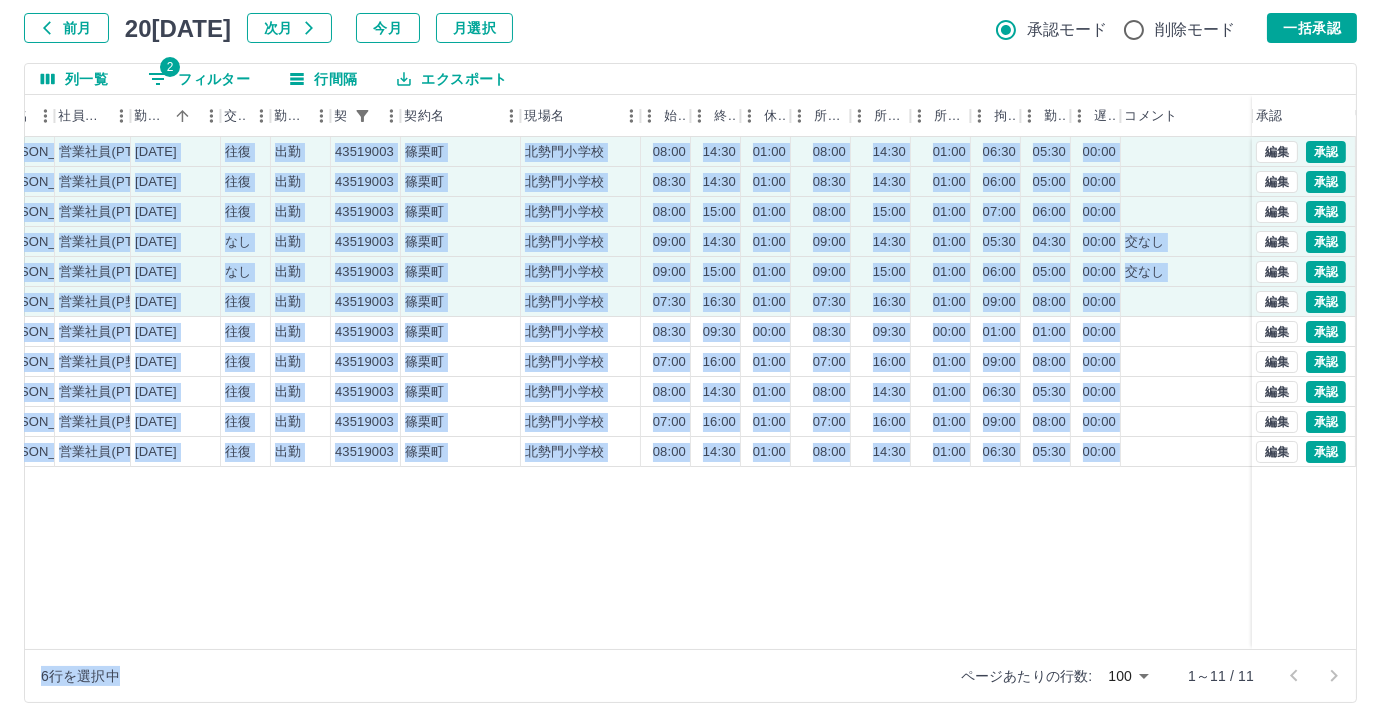 drag, startPoint x: 464, startPoint y: 651, endPoint x: 325, endPoint y: 631, distance: 140.43147 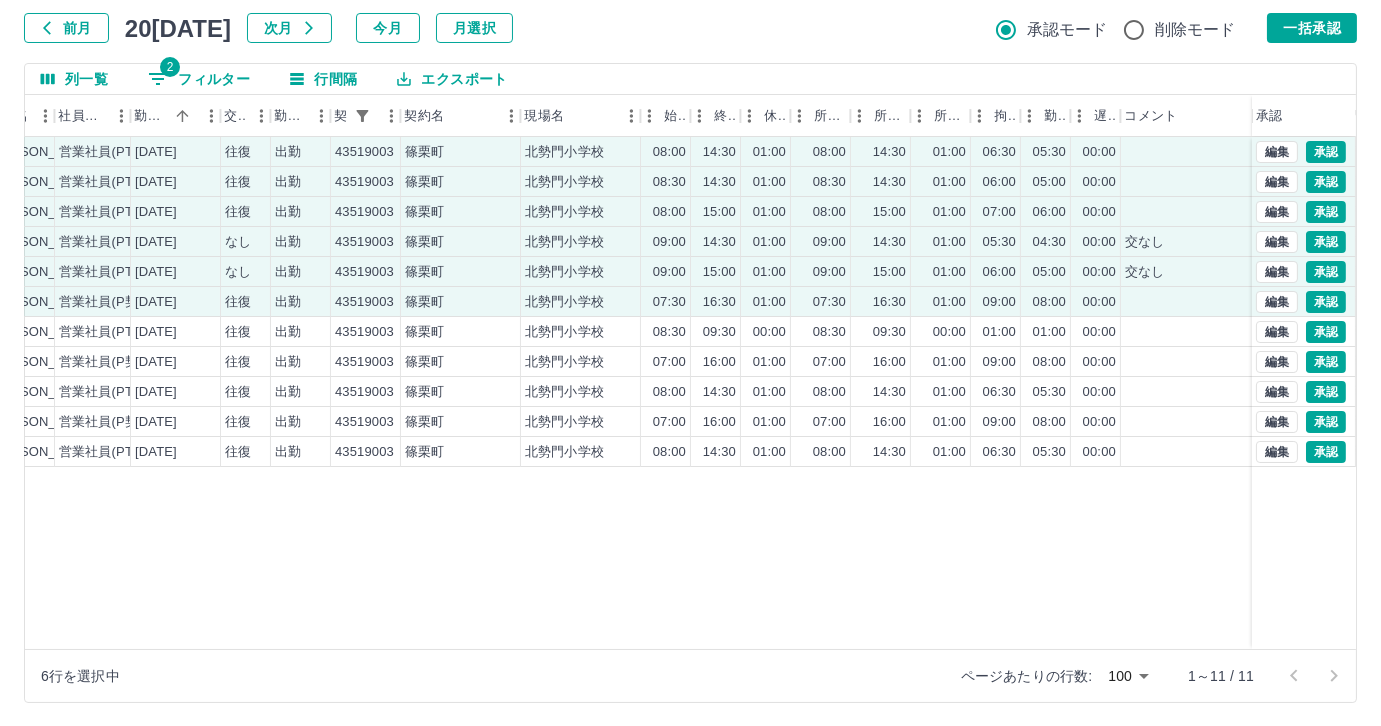 click on "現 事 Ａ 営 0097557 [PERSON_NAME] 営業社員(PT契約) [DATE] 往復 出勤 43519003 [GEOGRAPHIC_DATA] [GEOGRAPHIC_DATA] 08:00 14:30 01:00 08:00 14:30 01:00 06:30 05:30 00:00 事務担当者承認待 現 事 Ａ 営 0097559 [PERSON_NAME] 営業社員(PT契約) [DATE] 往復 出勤 43519003 [GEOGRAPHIC_DATA] [GEOGRAPHIC_DATA] 14:30 01:00 08:30 14:30 01:00 06:00 05:00 00:00 事務担当者承認待 現 事 Ａ 営 0097555 [PERSON_NAME]恵 営業社員(PT契約) [DATE] 往復 出勤 43519003 [GEOGRAPHIC_DATA] [GEOGRAPHIC_DATA] 08:00 15:00 01:00 08:00 15:00 01:00 07:00 06:00 00:00 事務担当者承認待 現 事 Ａ 営 0099306 [PERSON_NAME] 営業社員(PT契約) [DATE] なし 出勤 43519003 [GEOGRAPHIC_DATA] [GEOGRAPHIC_DATA]小学校 09:00 14:30 01:00 09:00 14:30 01:00 05:30 04:30 00:00 交なし 事務担当者承認待 現 事 Ａ 営 0074696 [PERSON_NAME] 営業社員(PT契約) [DATE] なし 出勤 43519003 [GEOGRAPHIC_DATA] 15:00 01:00 09:00 15:00 01:00 06:00 05:00 00:00 現 事" at bounding box center [628, 393] 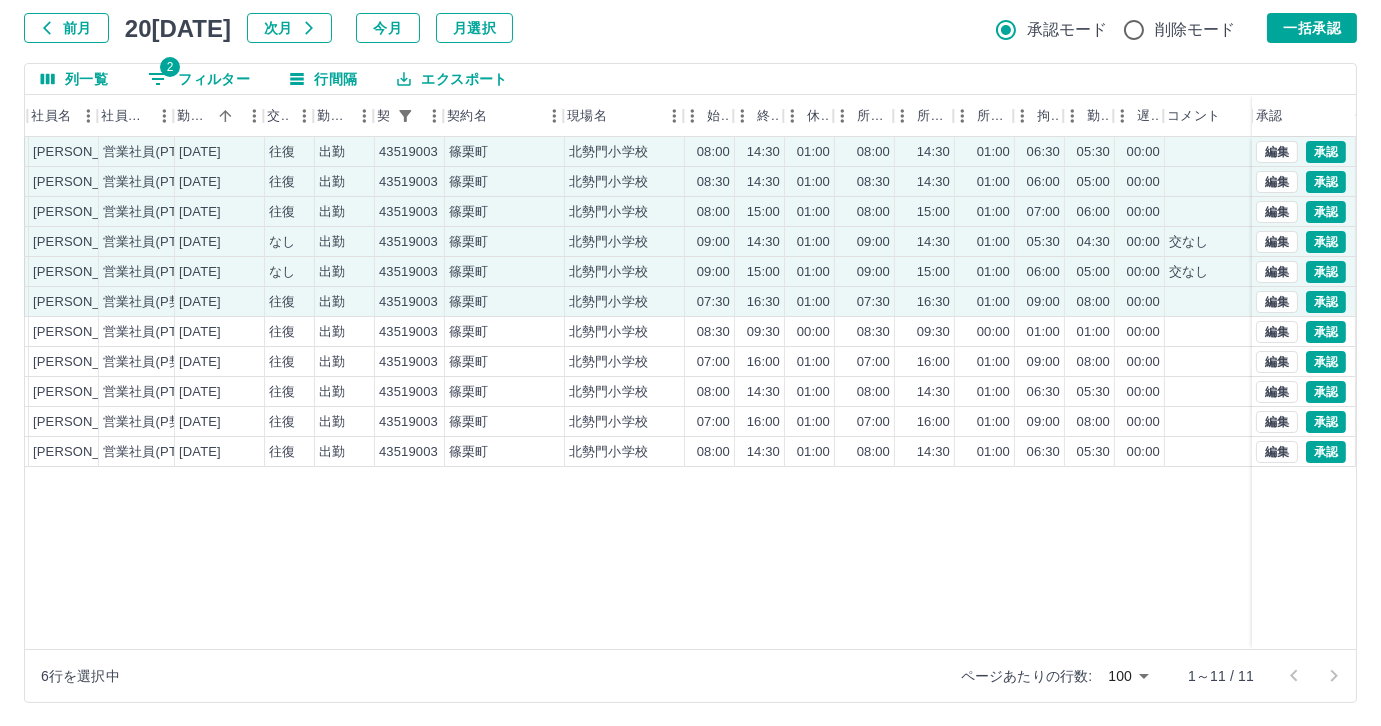 scroll, scrollTop: 0, scrollLeft: 227, axis: horizontal 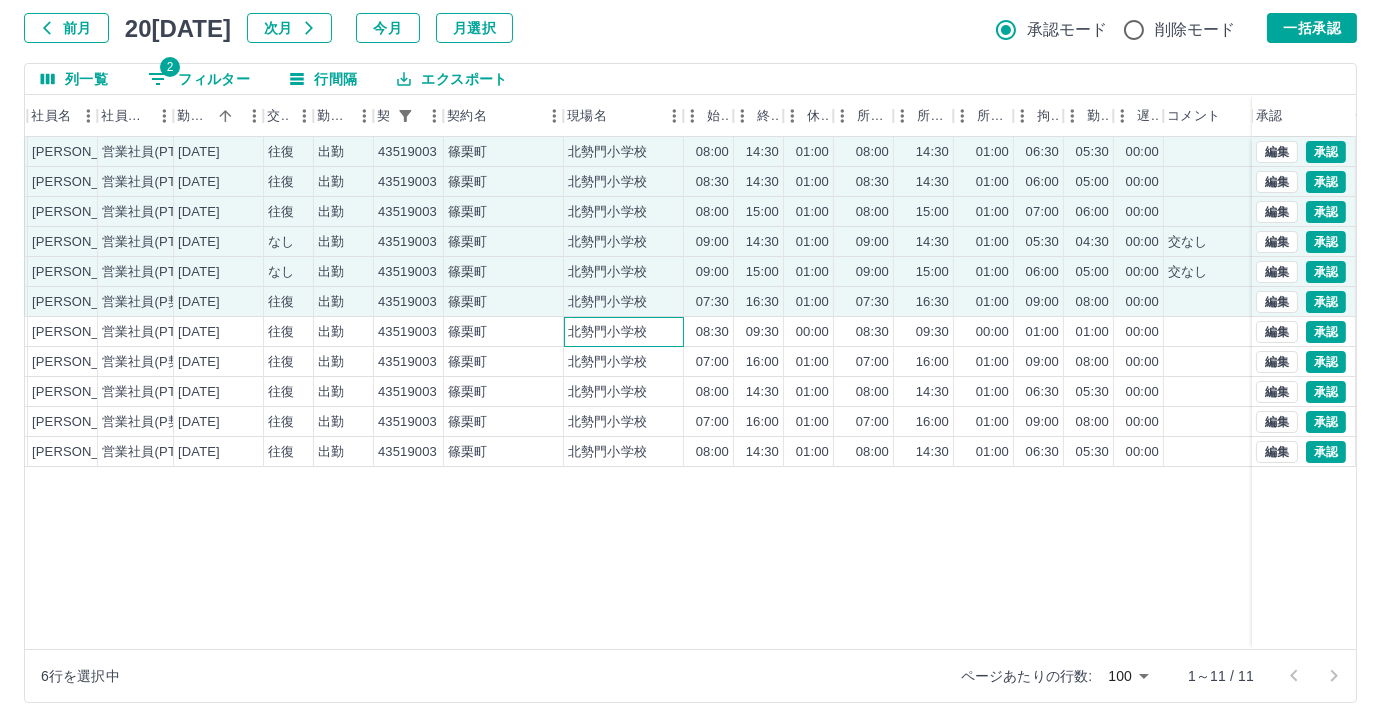 drag, startPoint x: 632, startPoint y: 330, endPoint x: 630, endPoint y: 357, distance: 27.073973 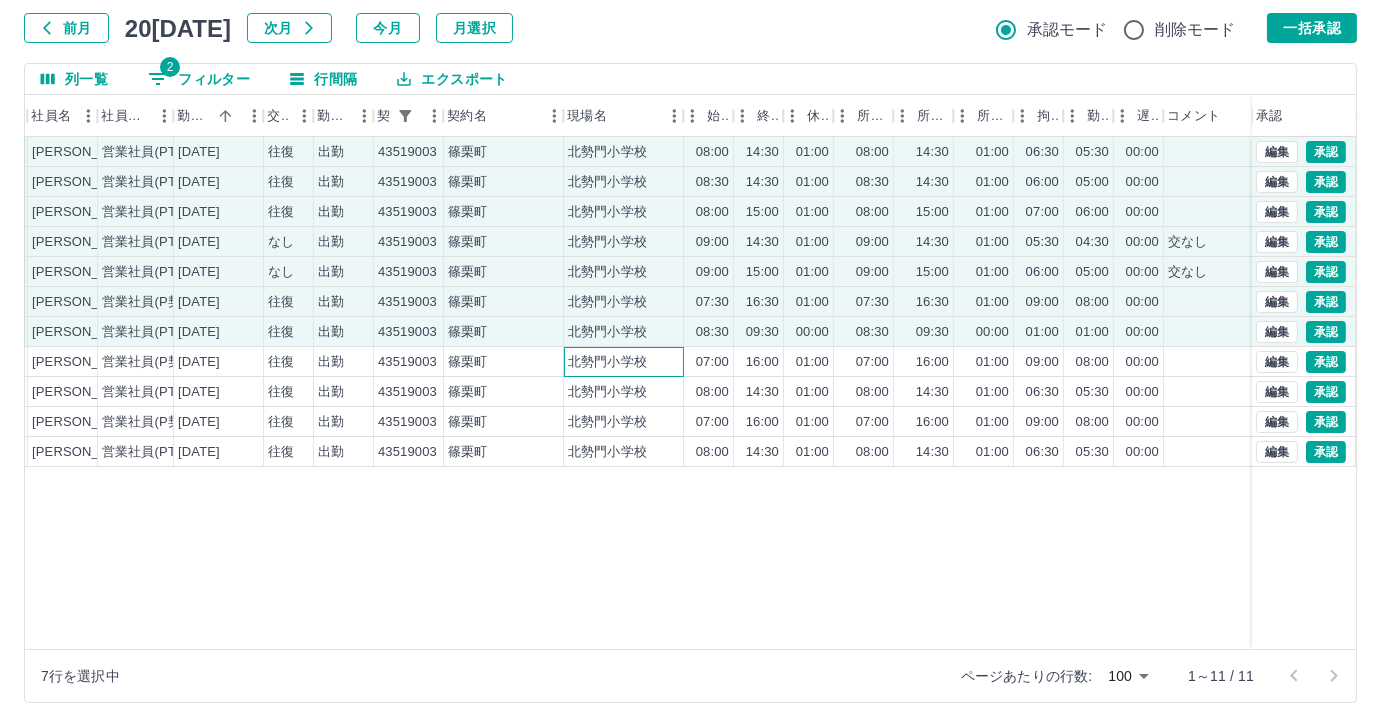 click on "北勢門小学校" at bounding box center (607, 362) 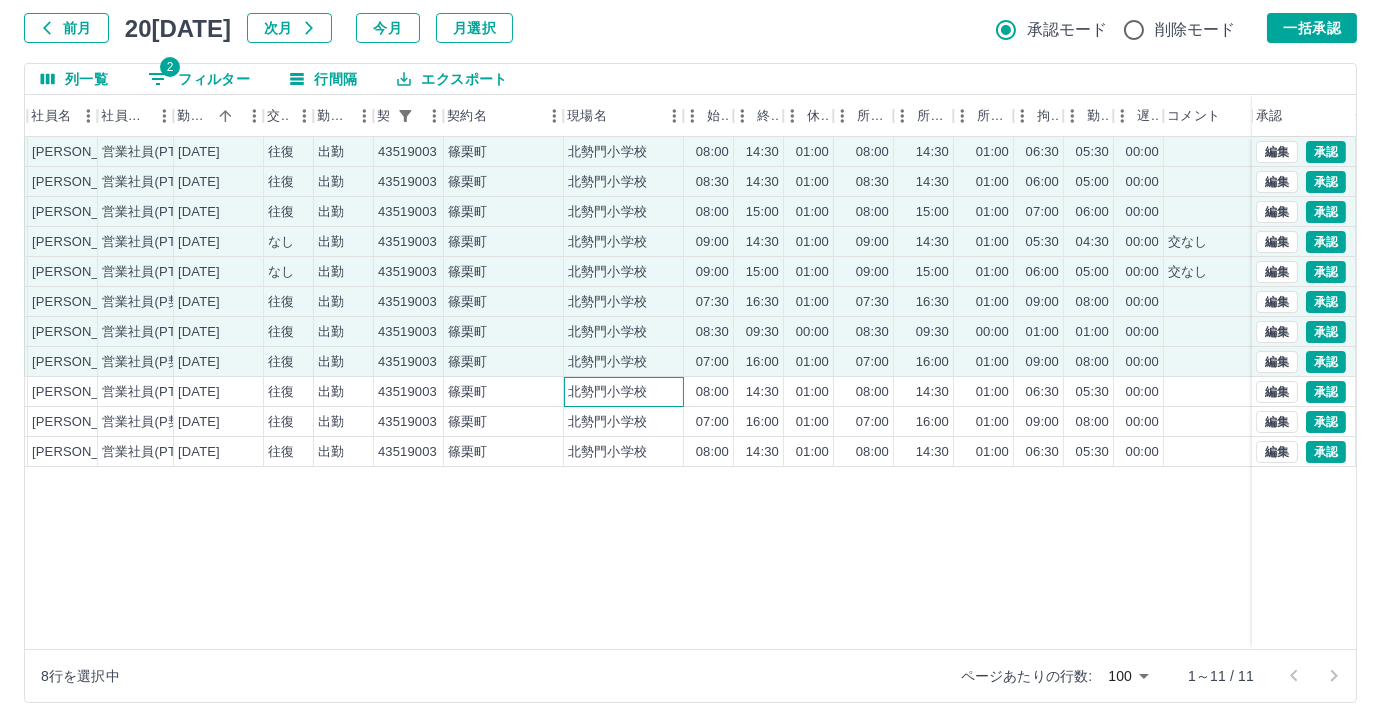 click on "北勢門小学校" at bounding box center [607, 392] 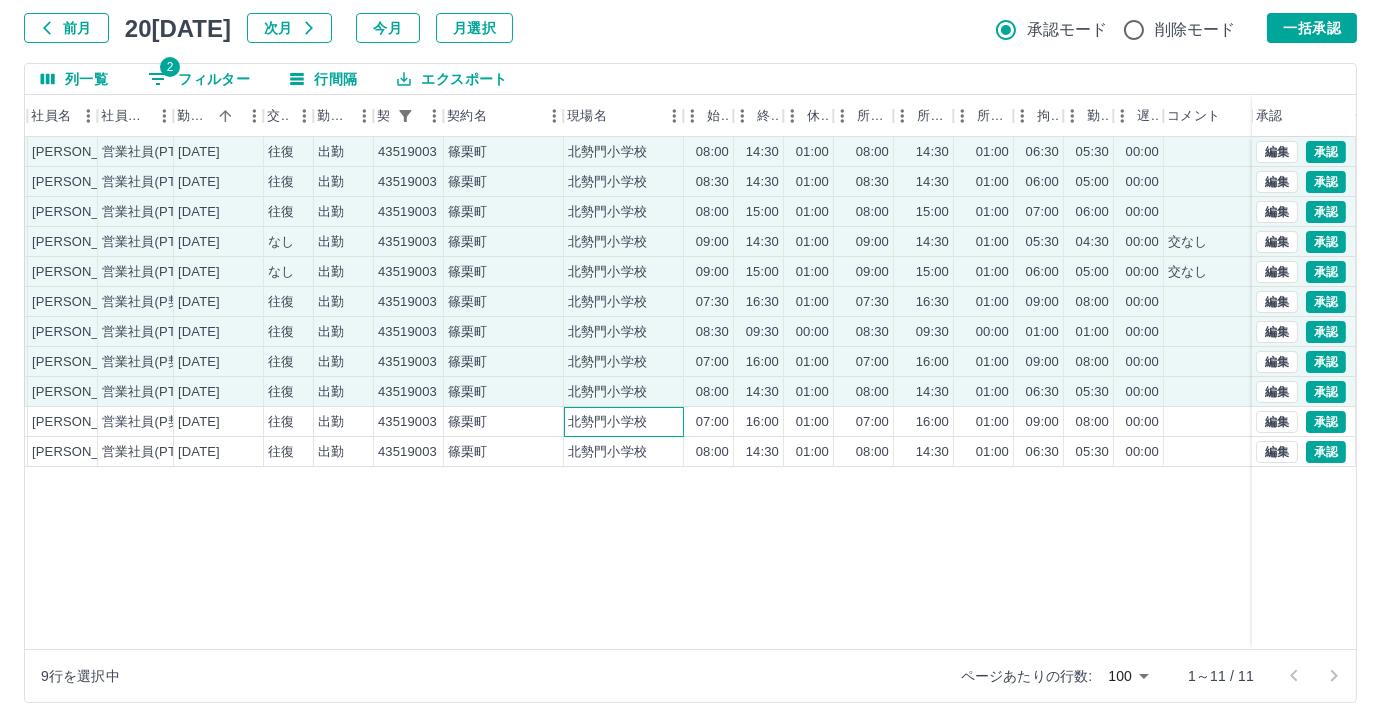 click on "北勢門小学校" at bounding box center (607, 422) 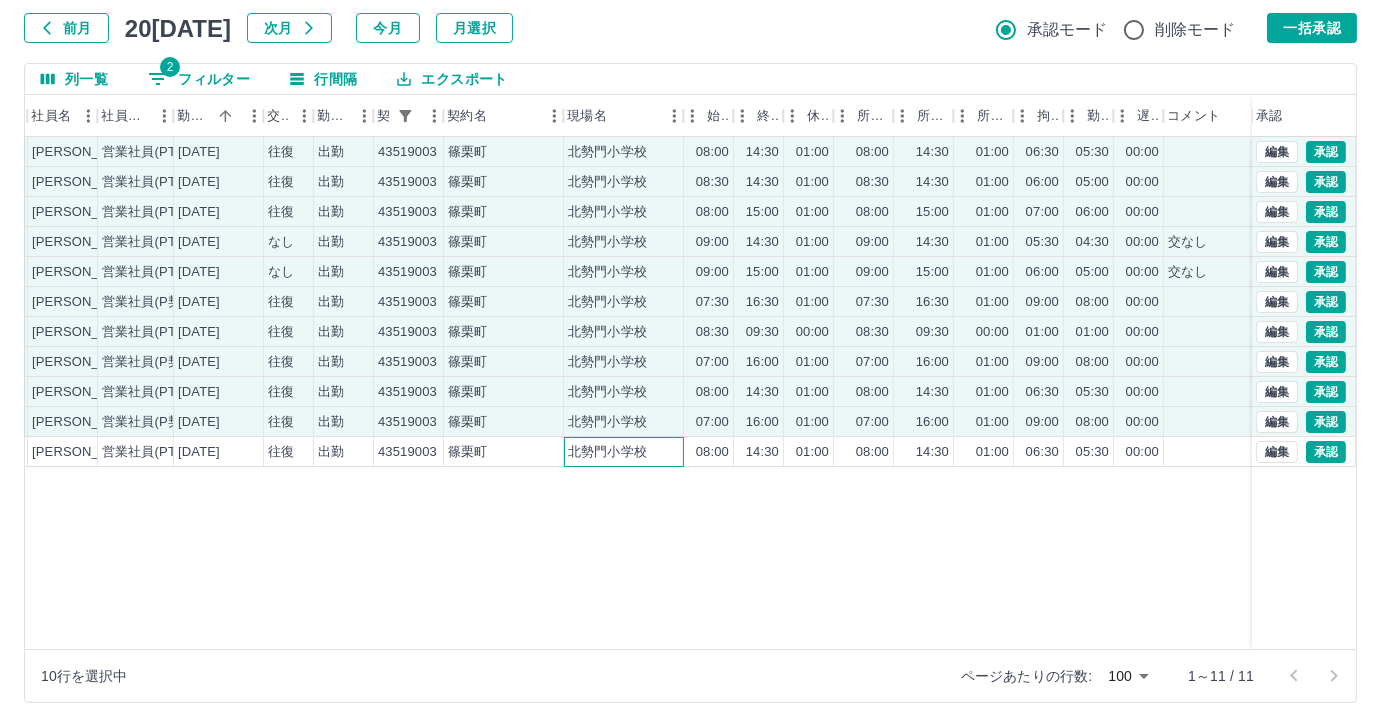 click on "北勢門小学校" at bounding box center (607, 452) 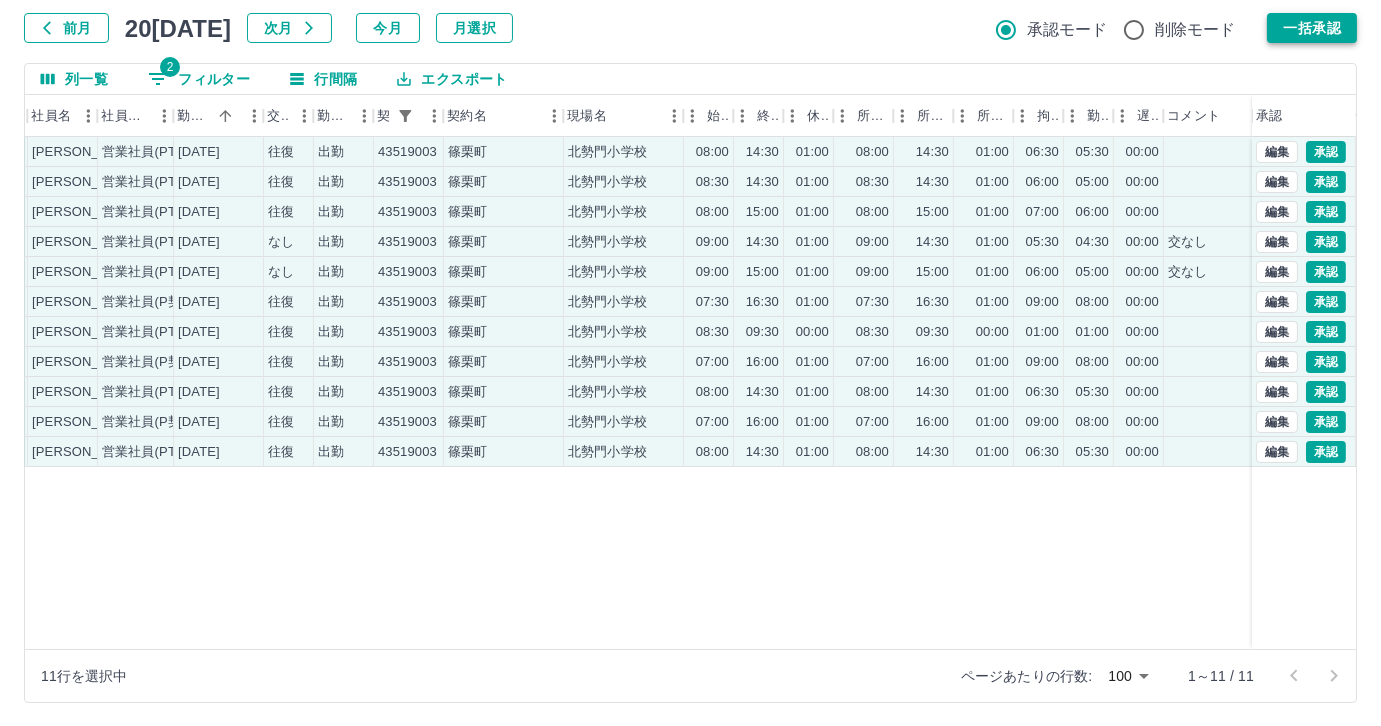 click on "一括承認" at bounding box center [1312, 28] 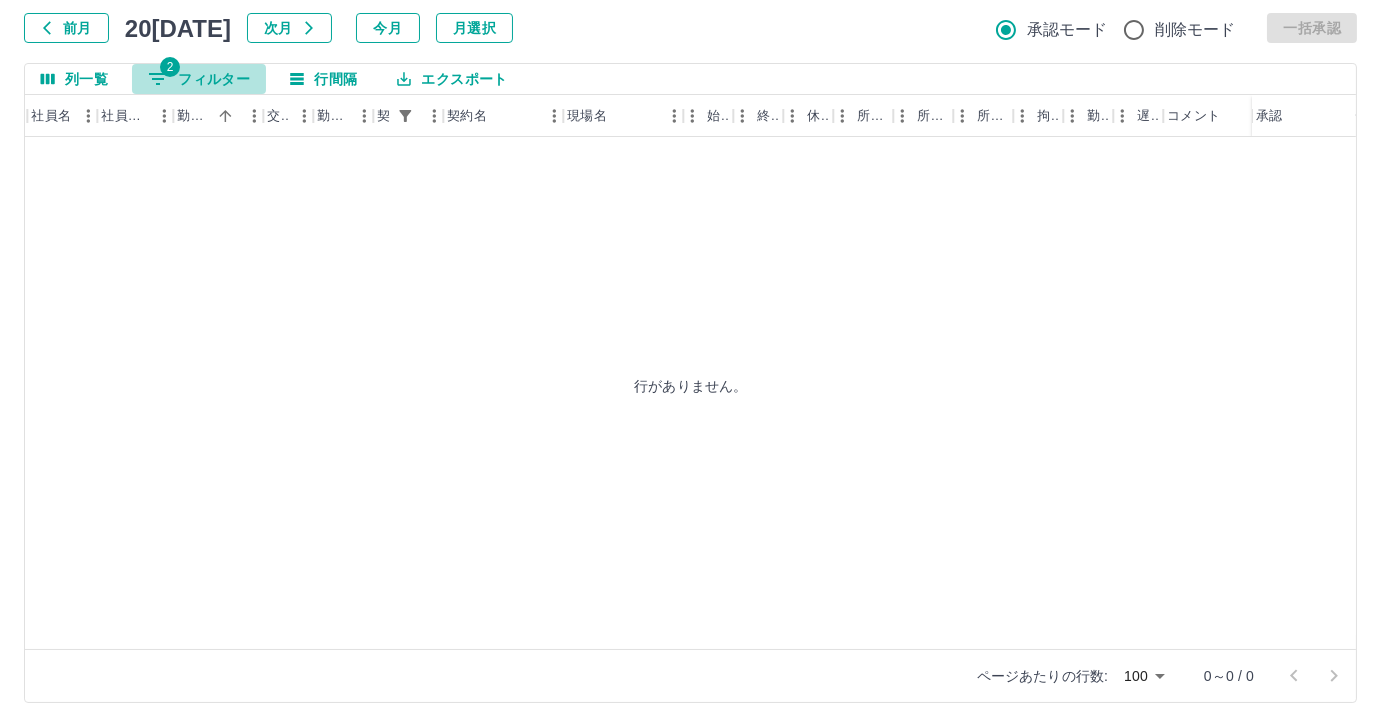 click on "2" at bounding box center [170, 67] 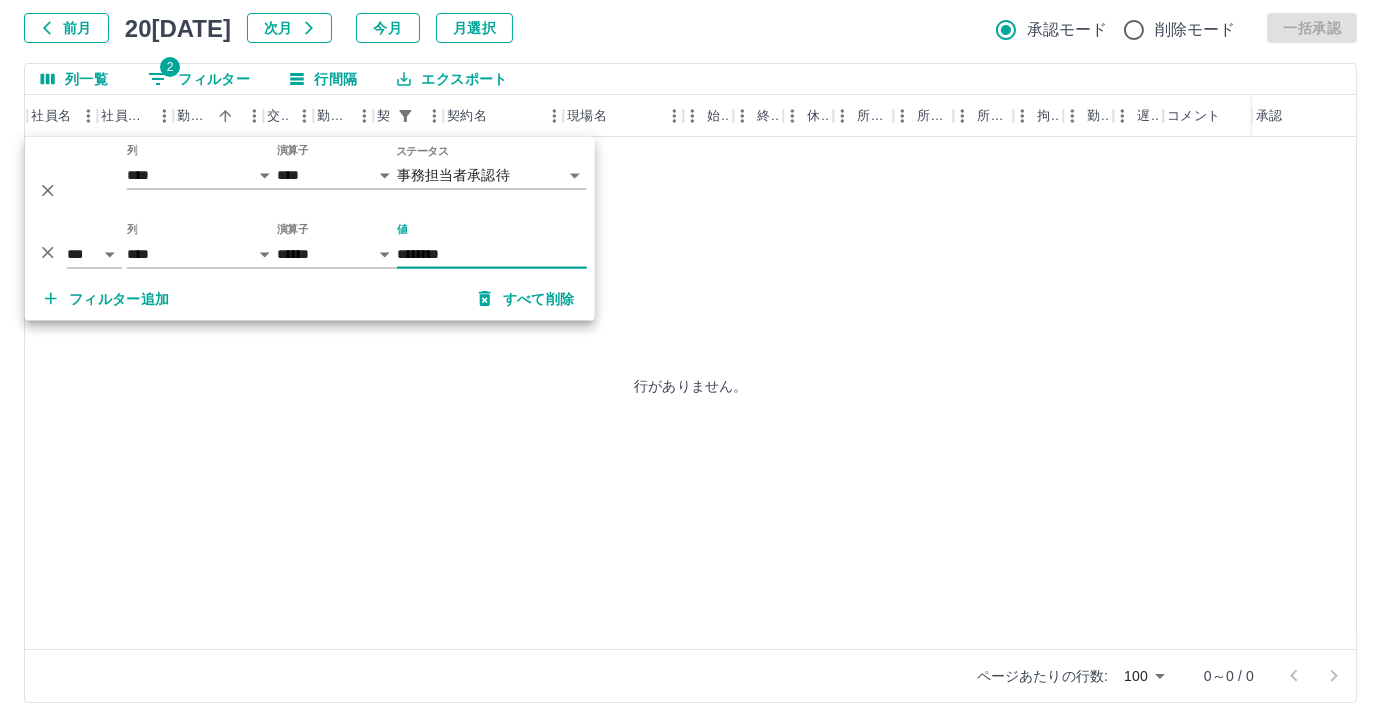 click on "********" at bounding box center [492, 254] 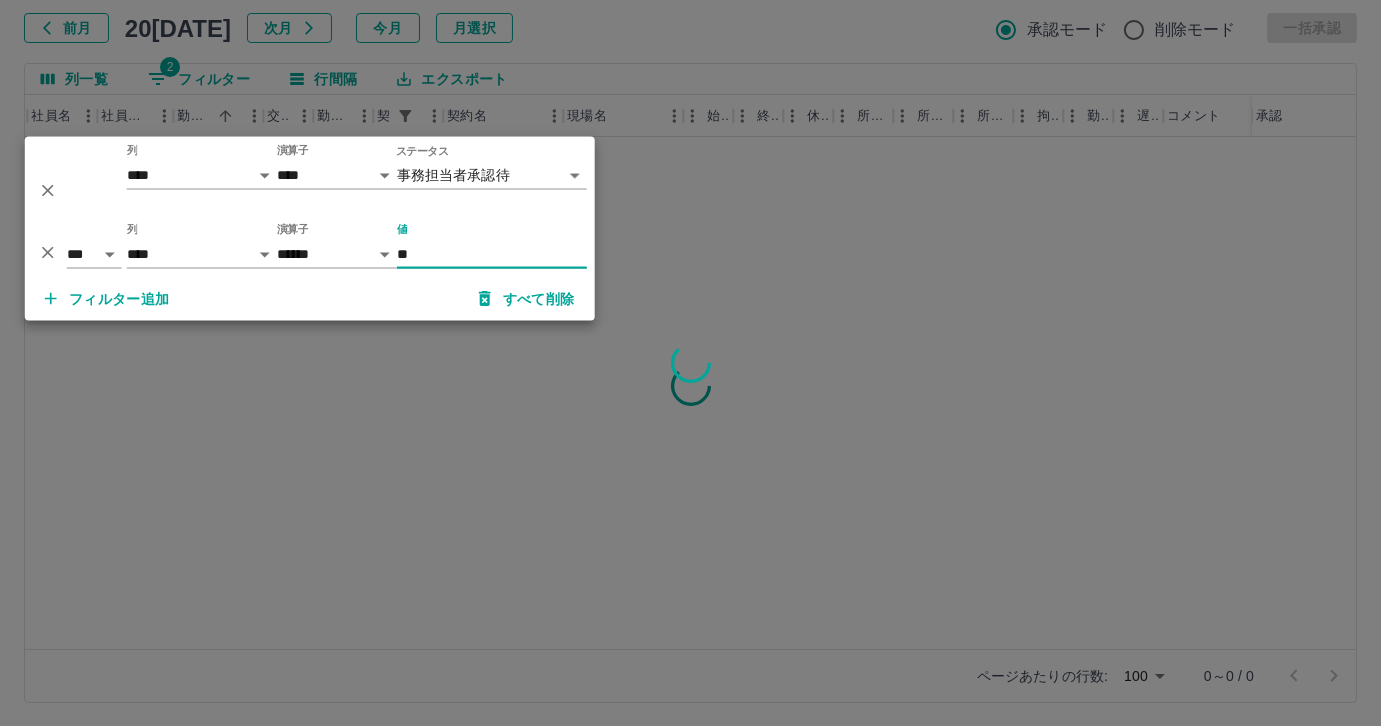 type on "*" 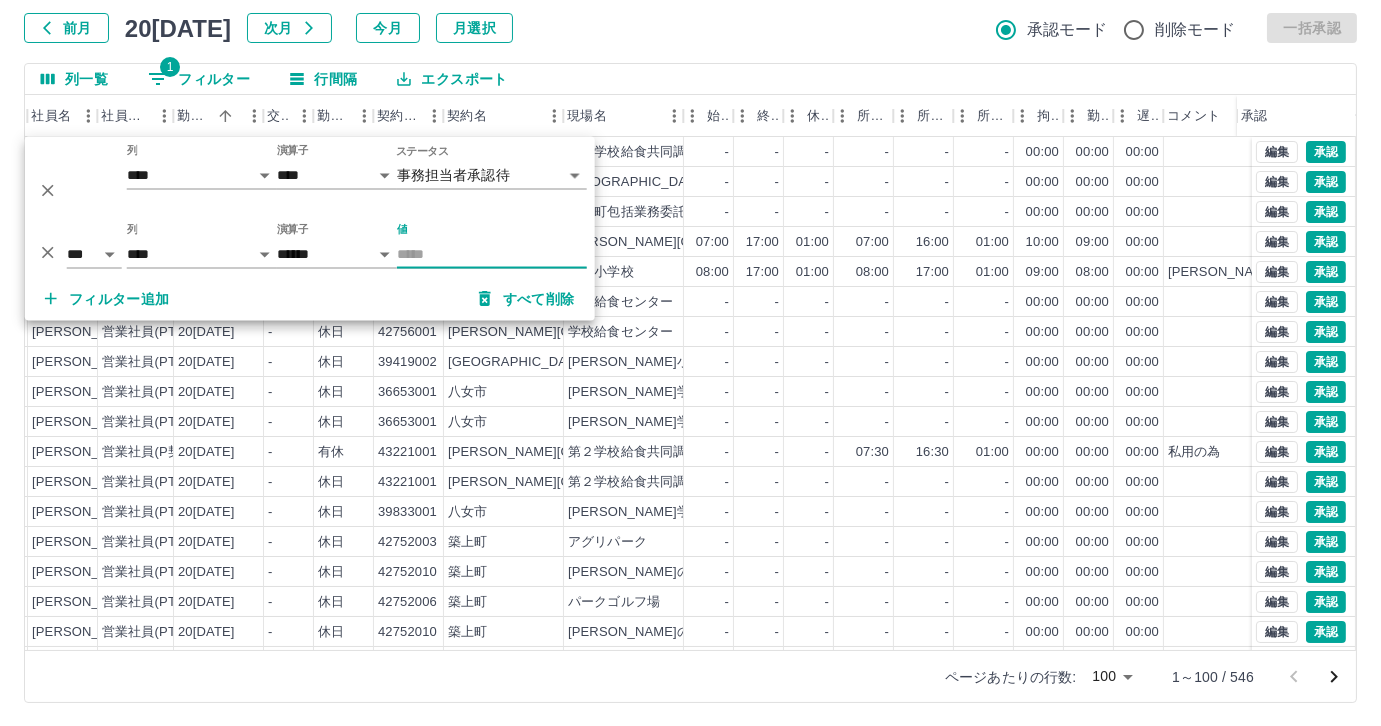 type 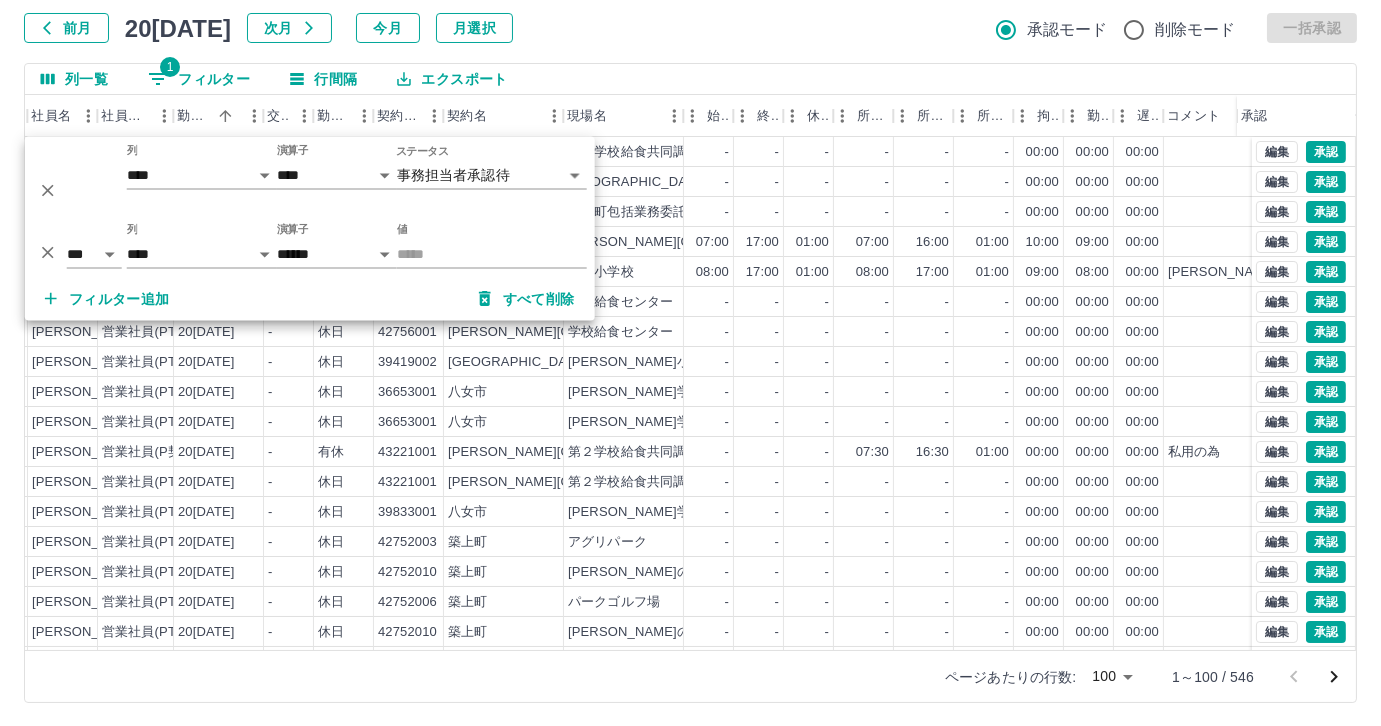 click on "勤務実績承認 前月 [DATE] 次月 今月 月選択 承認モード 削除モード 一括承認" at bounding box center (690, -1) 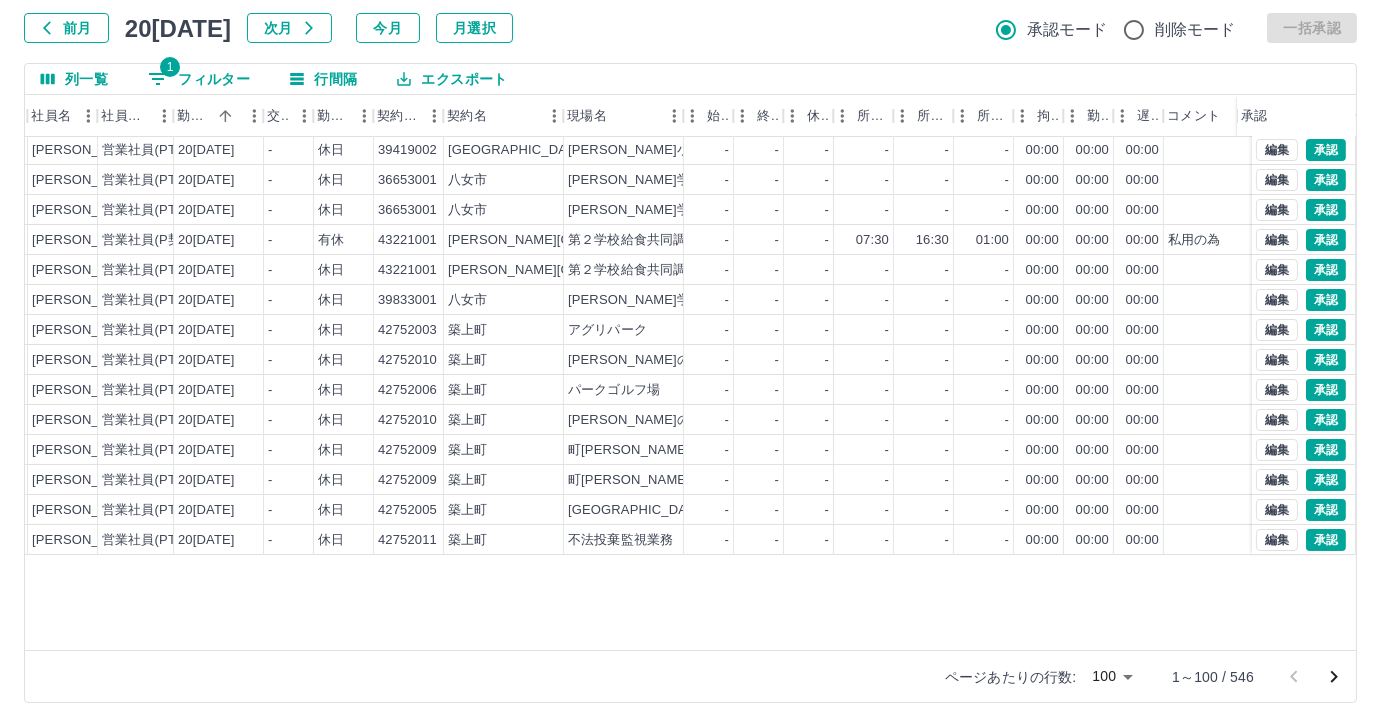 scroll, scrollTop: 0, scrollLeft: 227, axis: horizontal 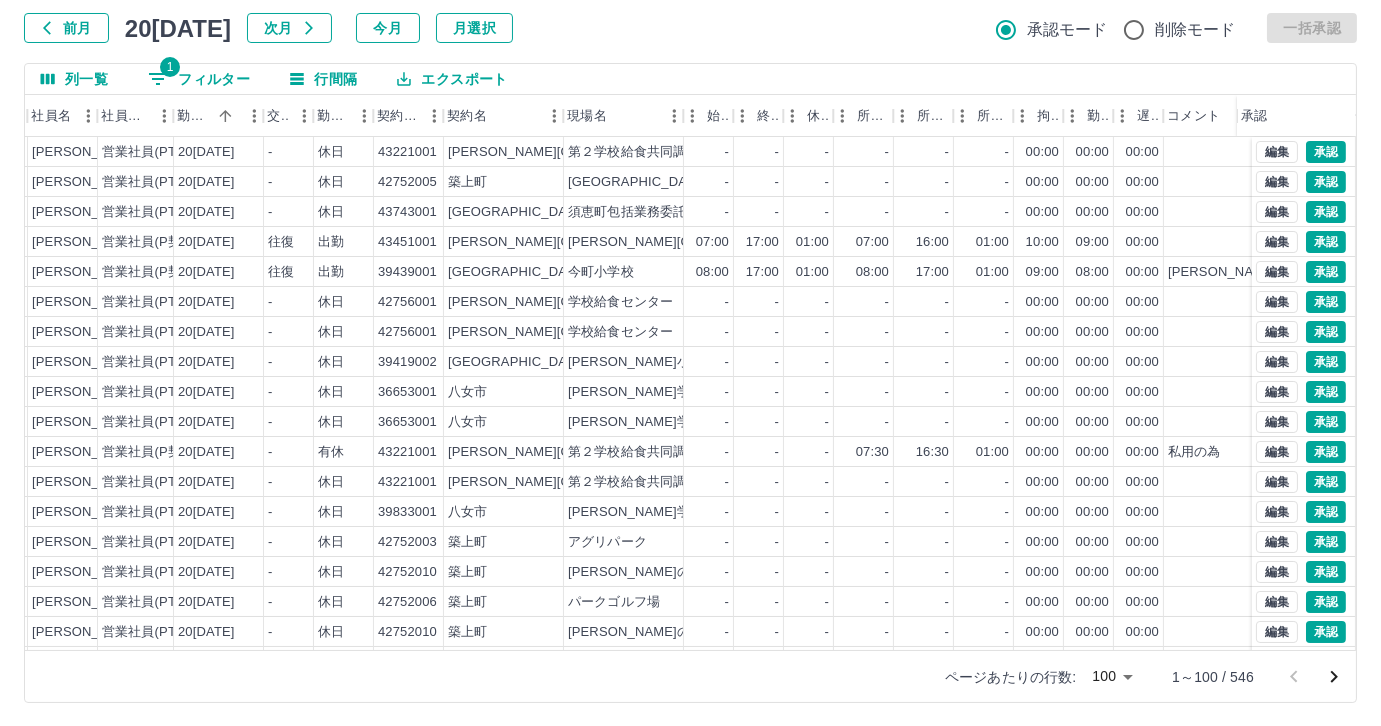 click on "1 フィルター" at bounding box center (199, 79) 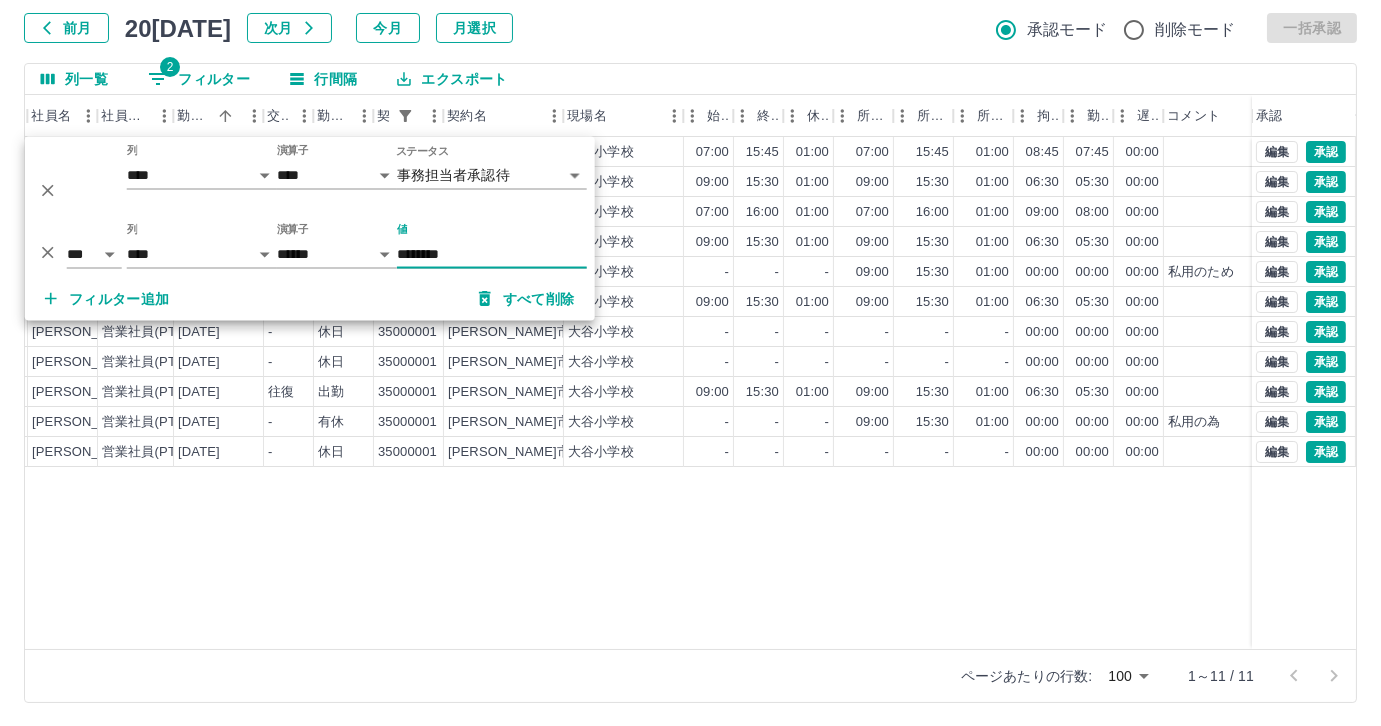 type on "********" 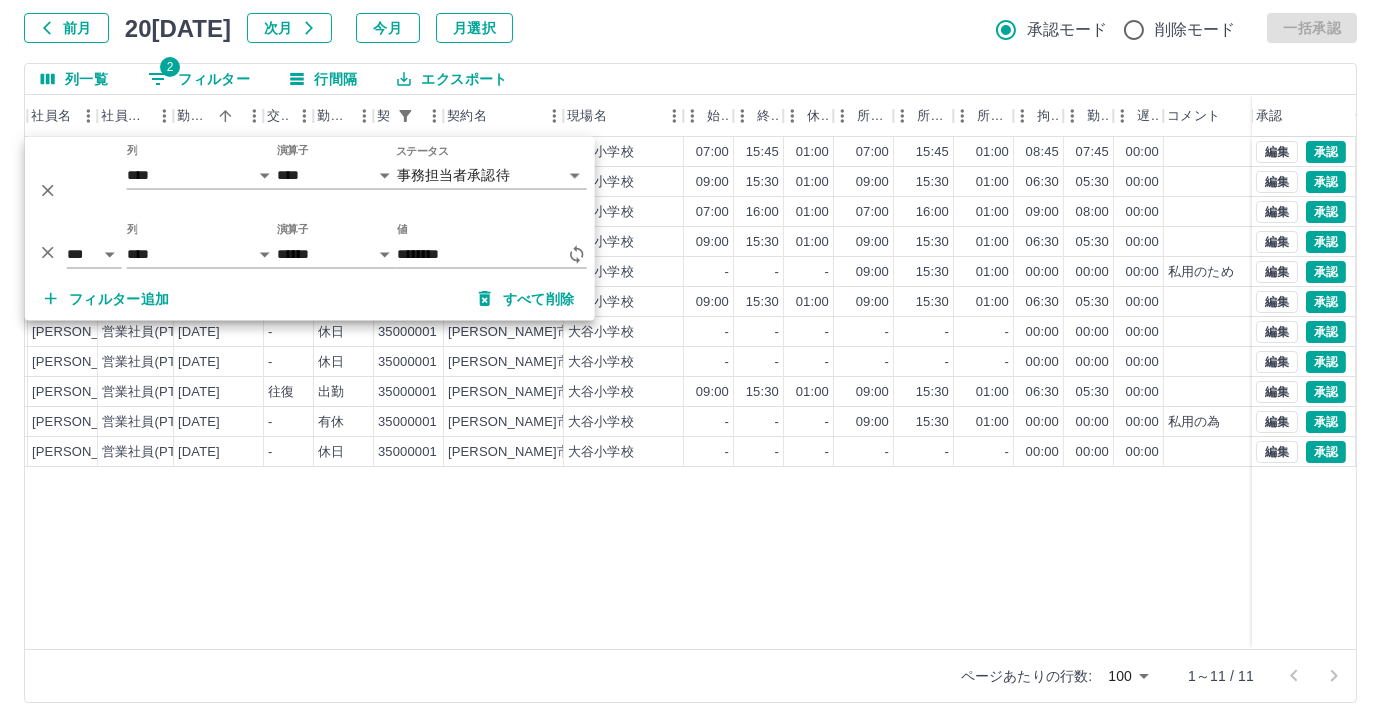 click on "現 事 Ａ 営 0102509 [PERSON_NAME] 営業社員(PT契約) [DATE] 往復 出勤 35000001 [PERSON_NAME][GEOGRAPHIC_DATA][PERSON_NAME] 07:00 15:45 01:00 07:00 15:45 01:00 08:45 07:45 00:00 事務担当者承認待 現 事 Ａ 営 0065686 [PERSON_NAME] 営業社員(PT契約) [DATE] 往復 出勤 35000001 [PERSON_NAME][GEOGRAPHIC_DATA] [PERSON_NAME]小学校 09:00 15:30 01:00 09:00 15:30 01:00 06:30 05:30 00:00 事務担当者承認待 現 事 Ａ 営 0023484 [PERSON_NAME] 営業社員(P契約) [DATE] 往復 出勤 35000001 [PERSON_NAME][GEOGRAPHIC_DATA] [PERSON_NAME]小学校 07:00 16:00 01:00 07:00 16:00 01:00 09:00 08:00 00:00 事務担当者承認待 現 事 Ａ 営 0088891 [PERSON_NAME] 営業社員(PT契約) [DATE] 往復 出勤 35000001 [PERSON_NAME][GEOGRAPHIC_DATA] [PERSON_NAME][GEOGRAPHIC_DATA] 15:30 01:00 09:00 15:30 01:00 06:30 05:30 00:00 事務担当者承認待 現 事 Ａ 営 0044591 [PERSON_NAME] 営業社員(PT契約) [DATE]  -  有休 35000001 [PERSON_NAME][GEOGRAPHIC_DATA] [PERSON_NAME]小学校 - - - 09:00 15:30 01:00 00:00 00:00 00:00 私用のため 事務担当者承認待 現 事 Ａ -" at bounding box center [671, 393] 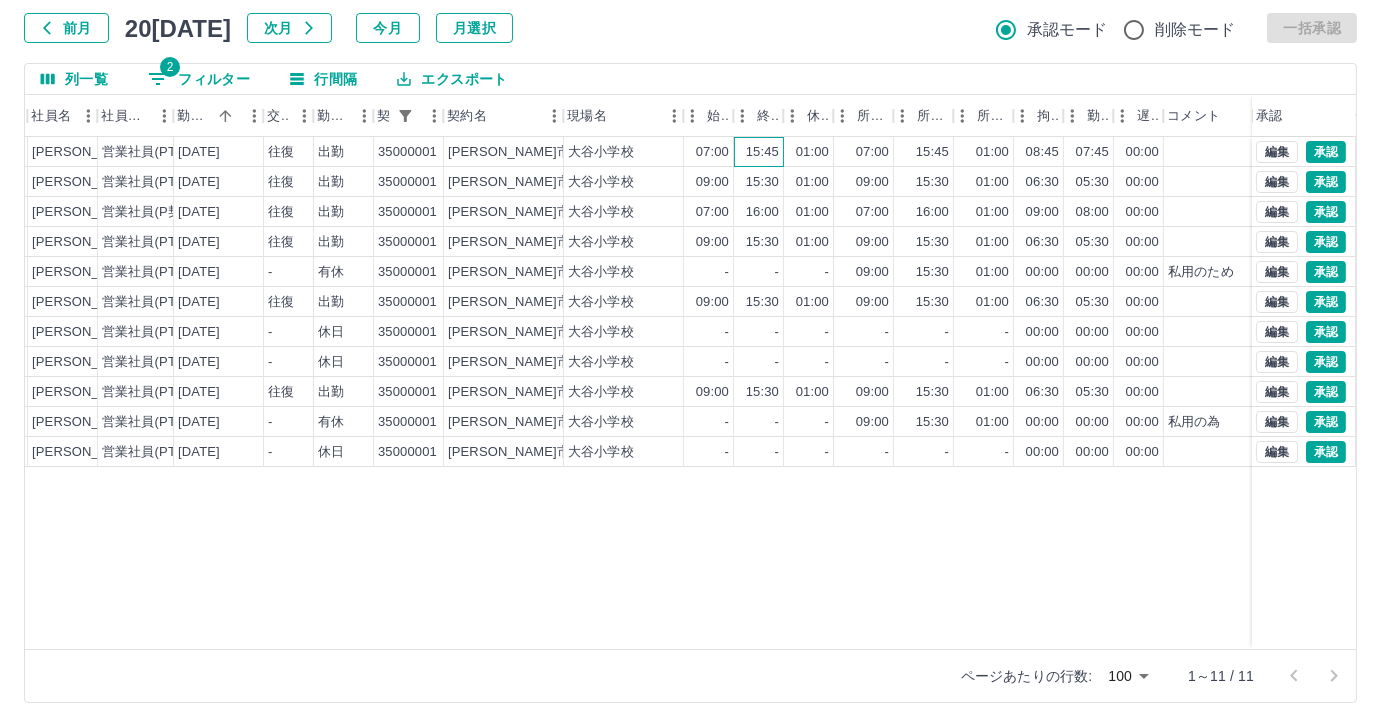 click on "15:45" at bounding box center (762, 152) 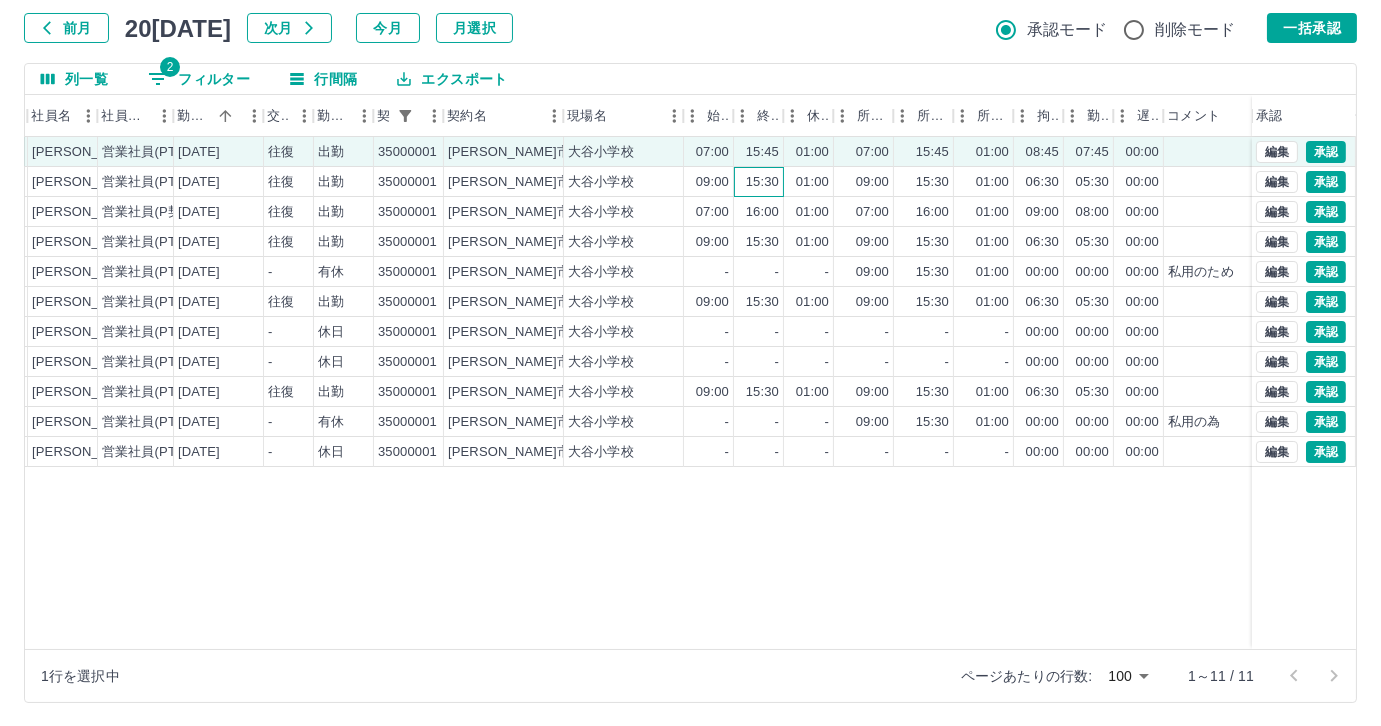 click on "15:30" at bounding box center (762, 182) 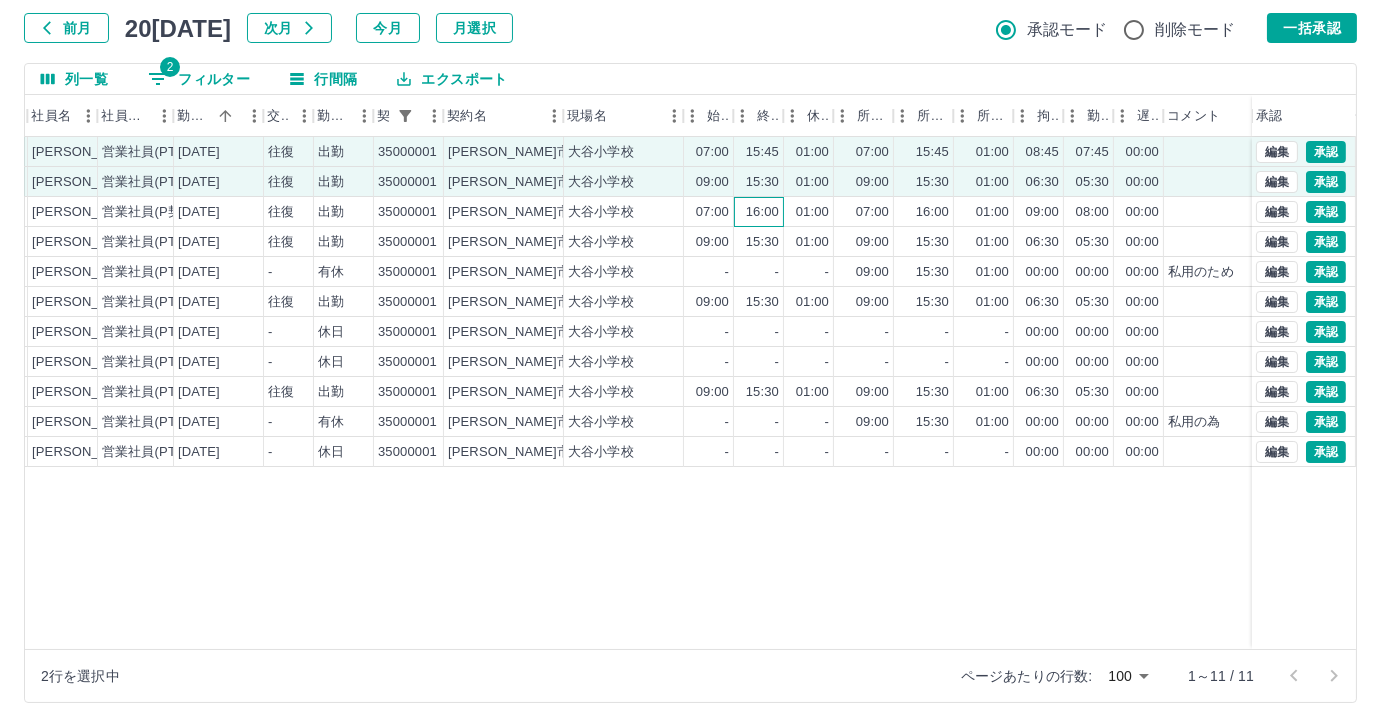 click on "16:00" at bounding box center [762, 212] 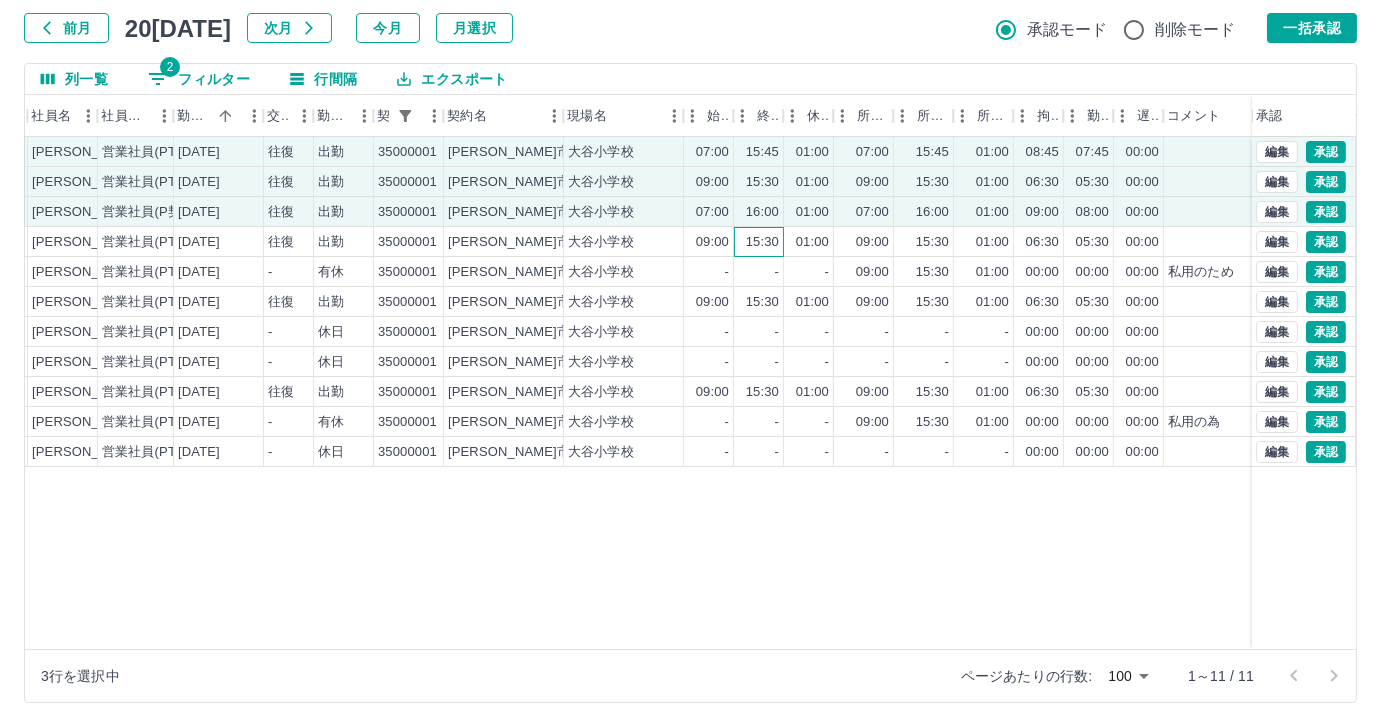click on "15:30" at bounding box center (759, 242) 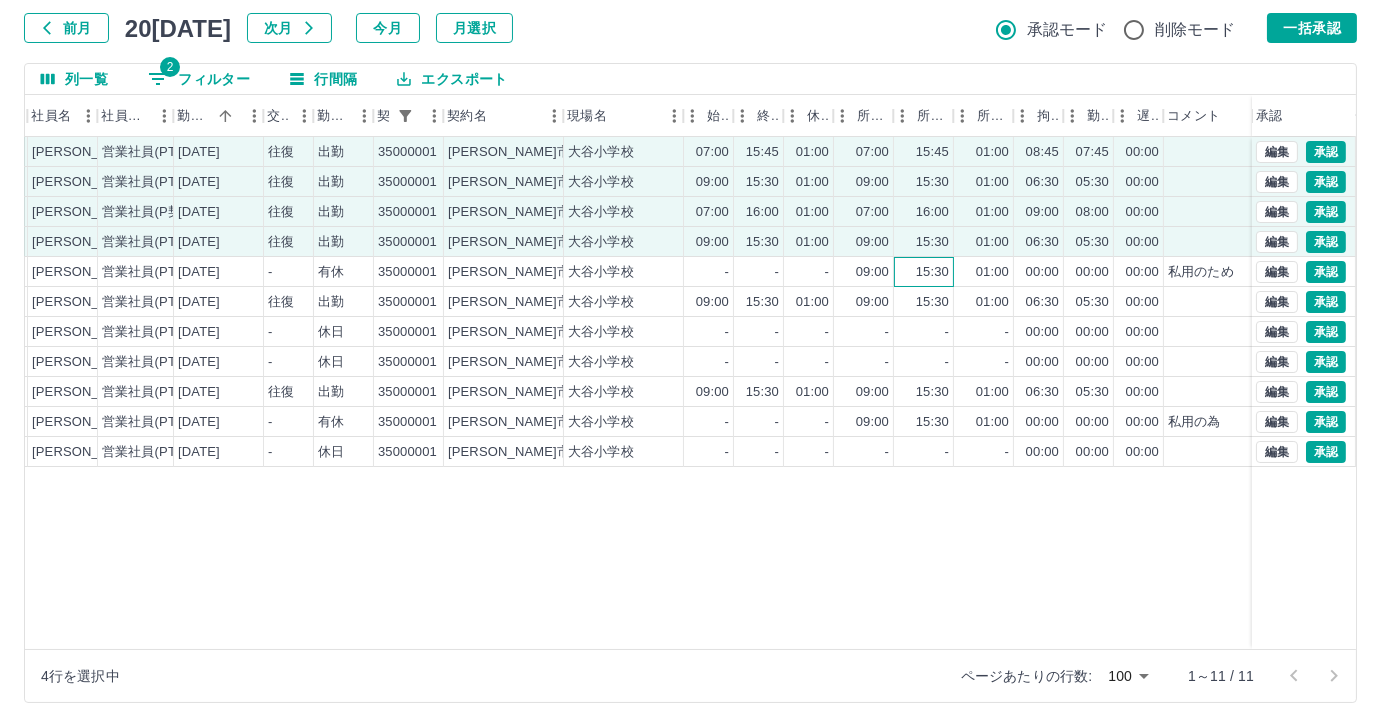 click on "15:30" at bounding box center (932, 272) 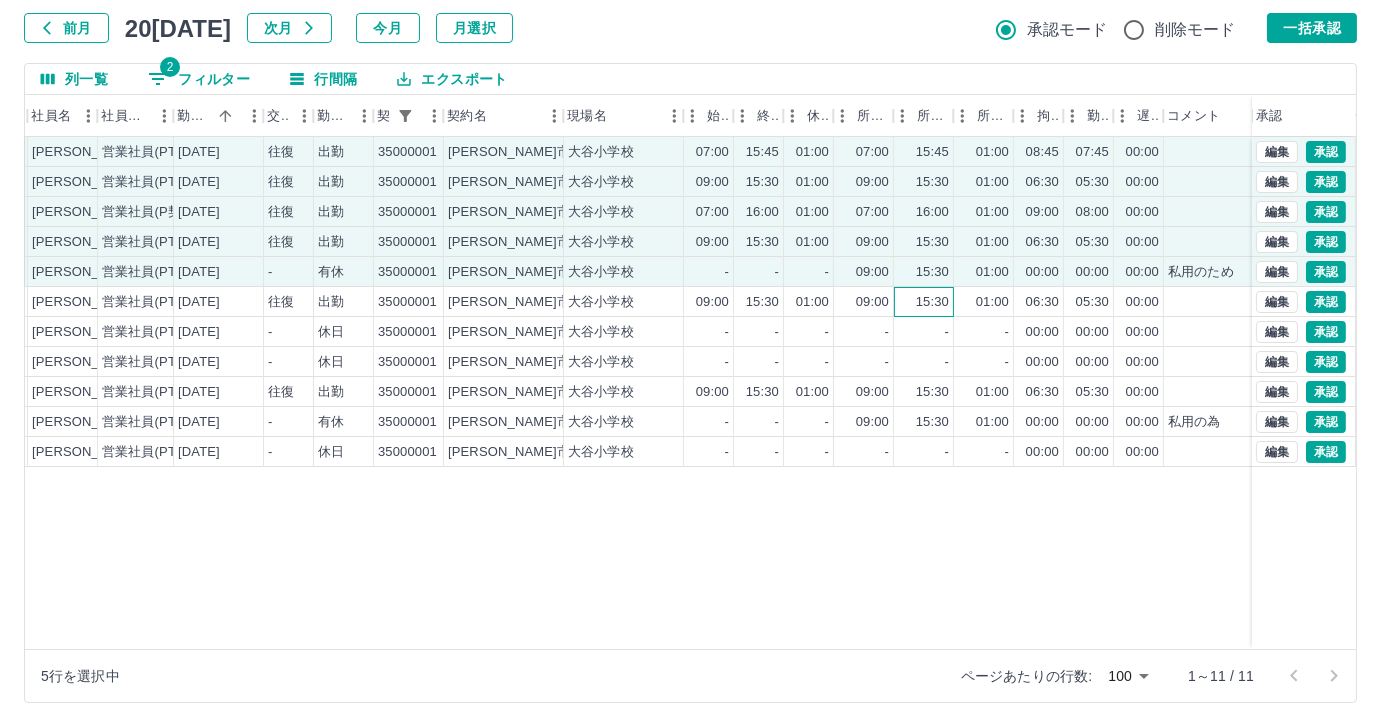 click on "15:30" at bounding box center (924, 302) 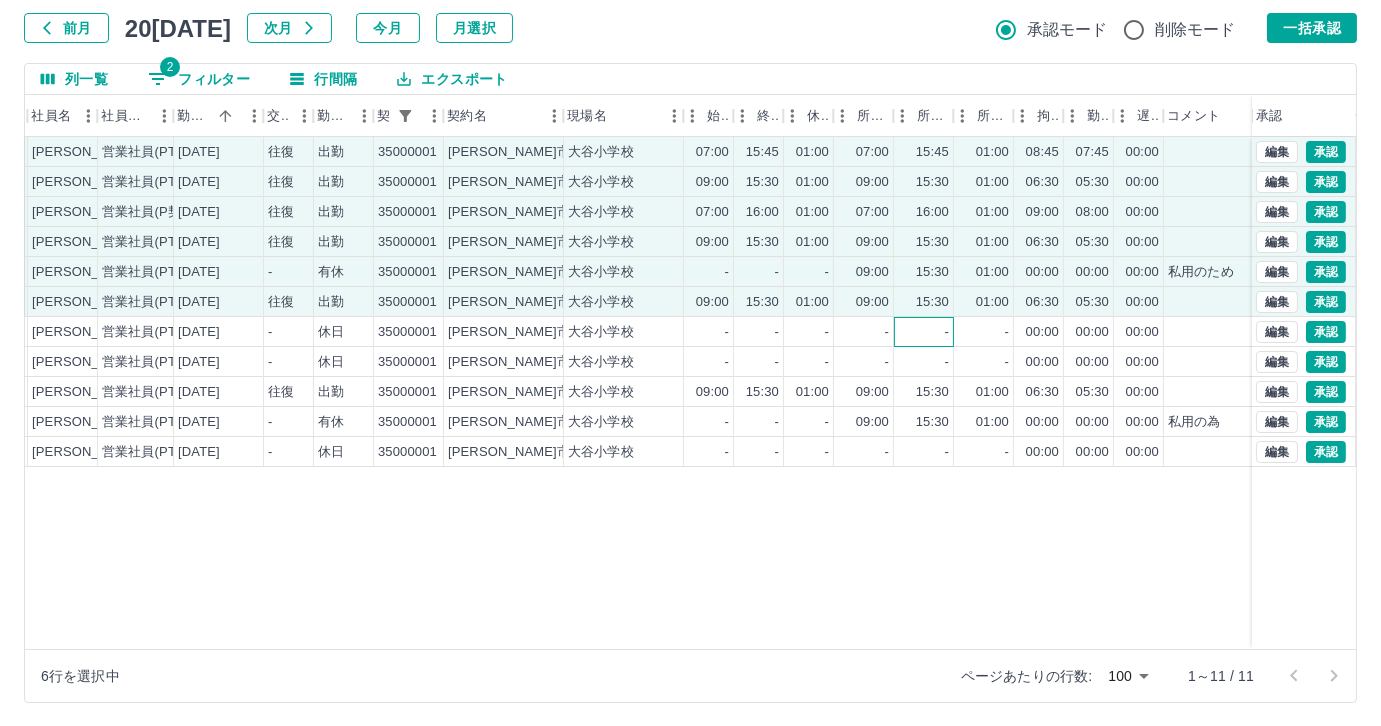 click on "-" at bounding box center (924, 332) 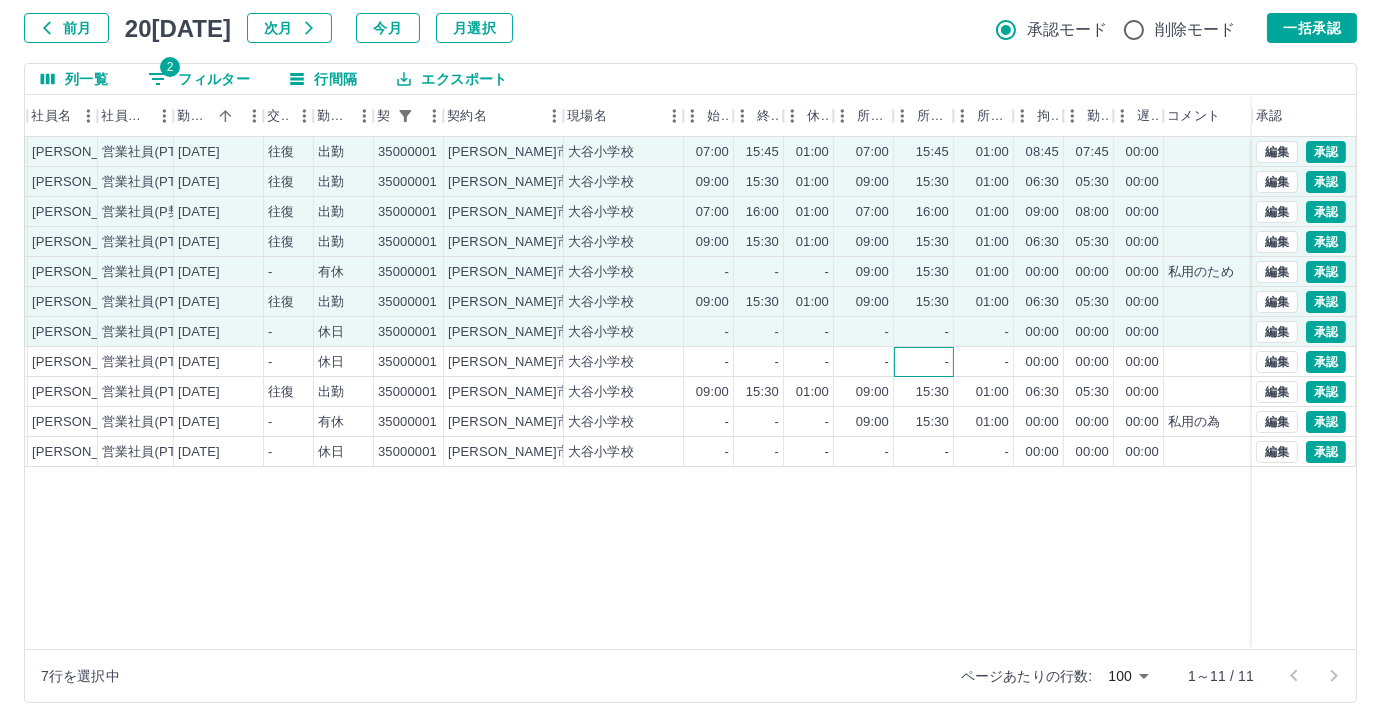 click on "-" at bounding box center (924, 362) 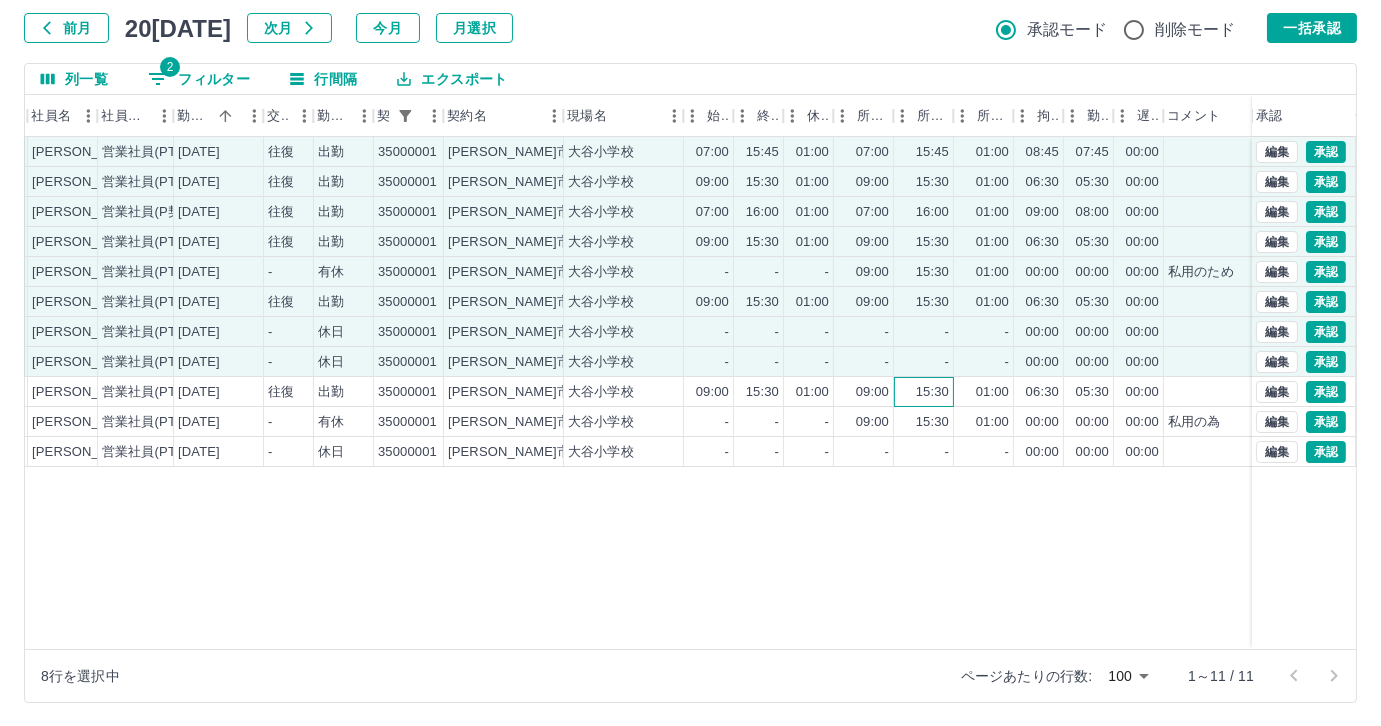 click on "15:30" at bounding box center (932, 392) 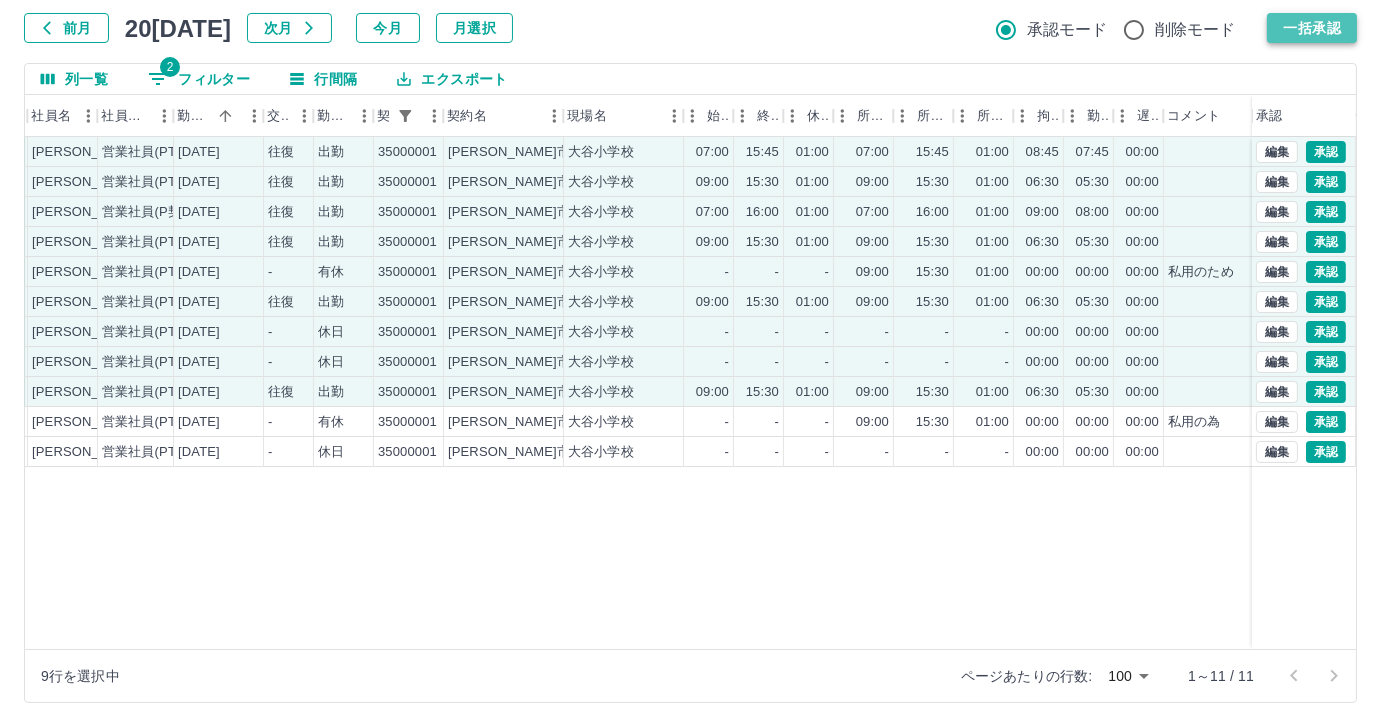 click on "一括承認" at bounding box center (1312, 28) 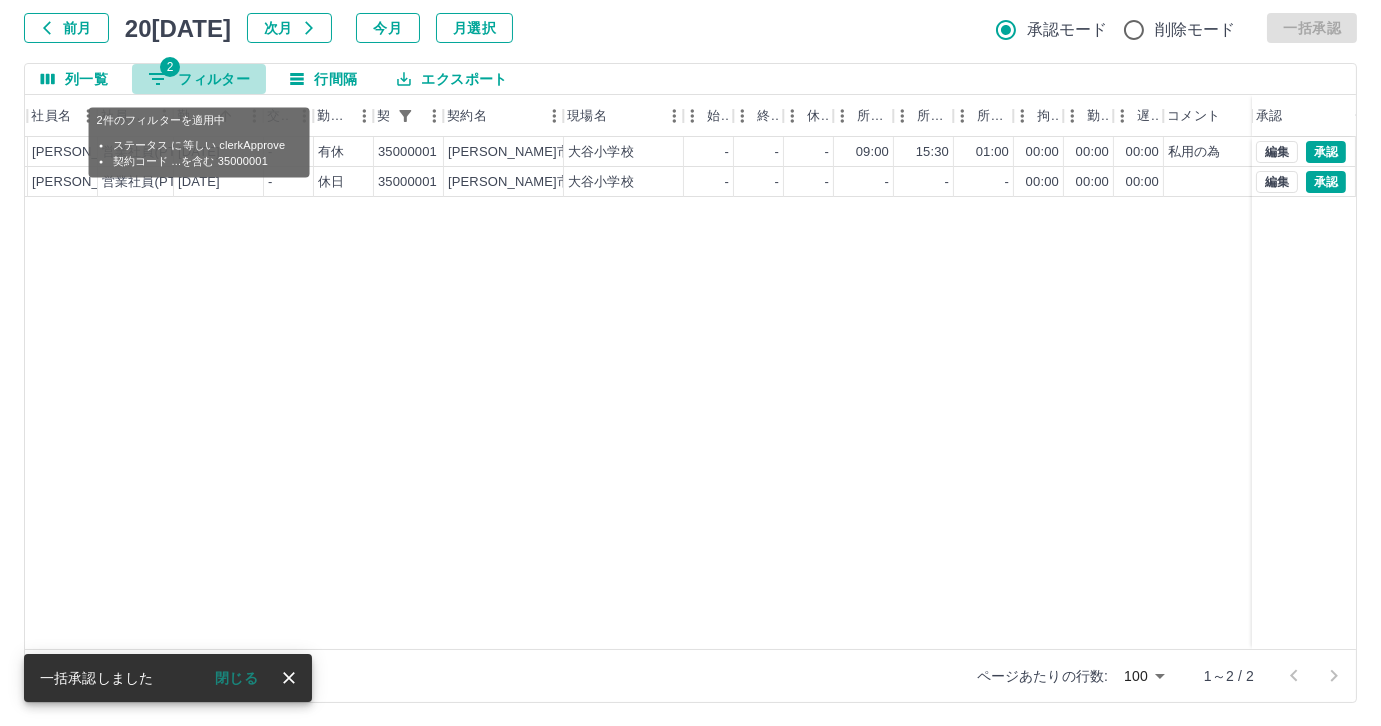 click on "2 フィルター" at bounding box center [199, 79] 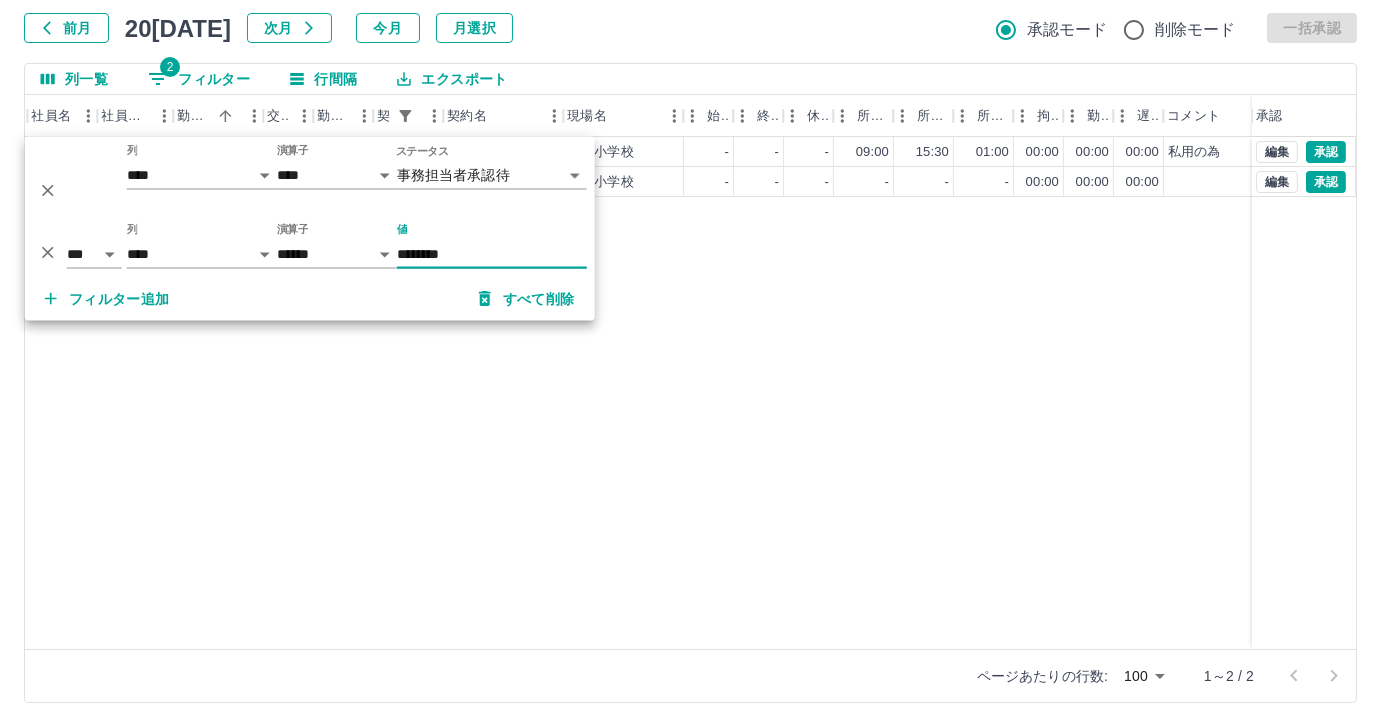 click on "********" at bounding box center (492, 254) 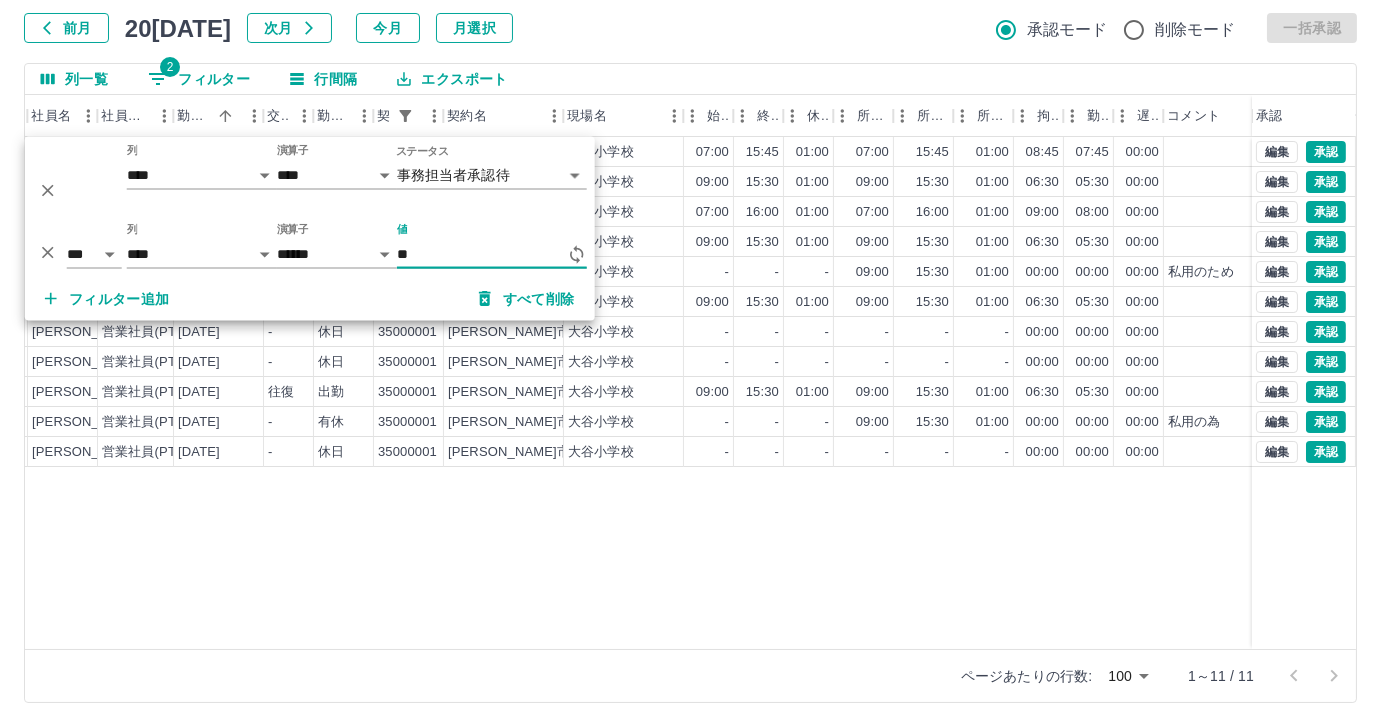 type on "*" 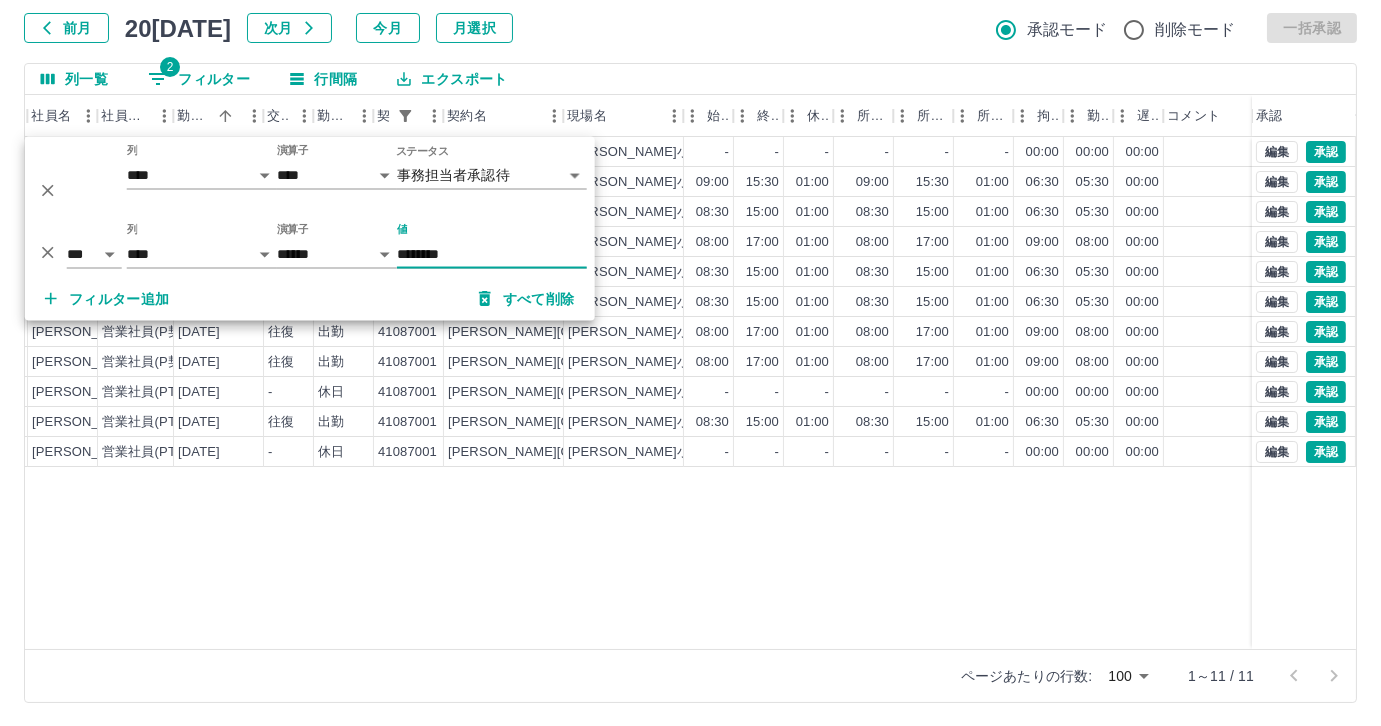type on "********" 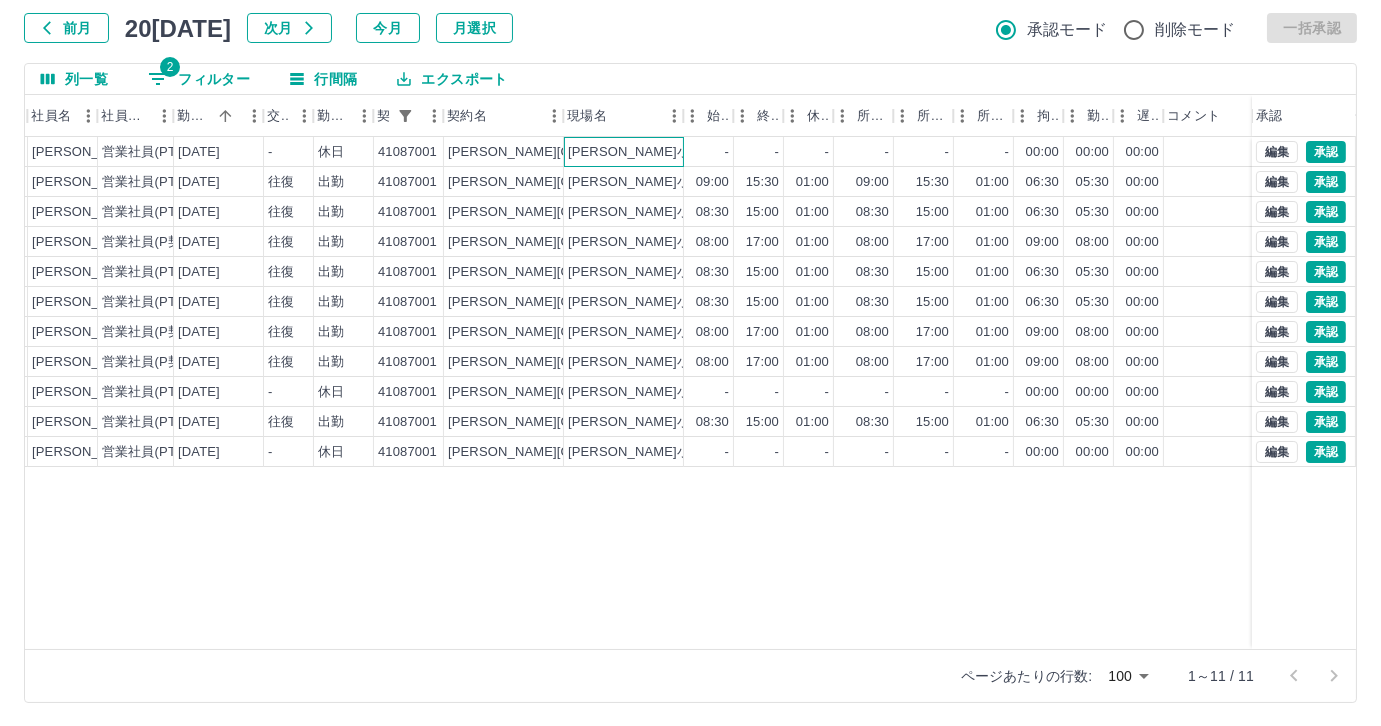 click on "[PERSON_NAME]小学校" at bounding box center (642, 152) 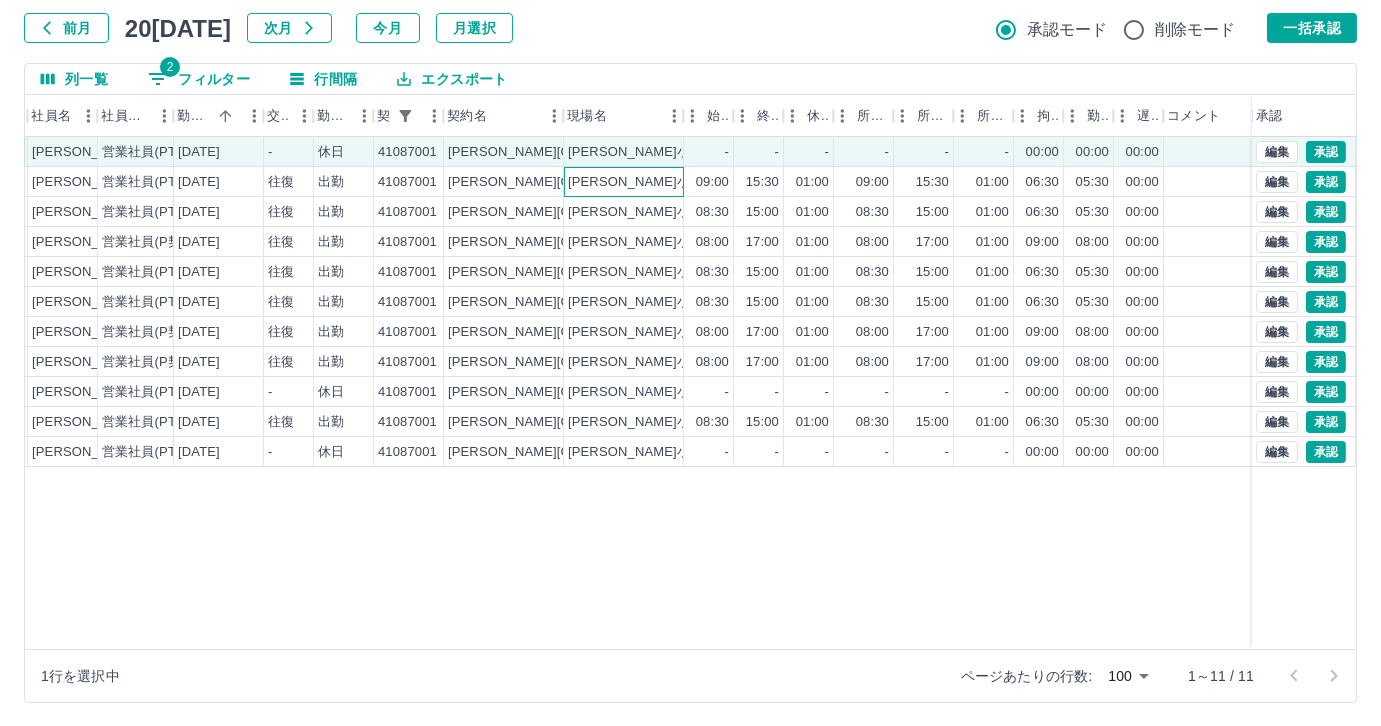 click on "[PERSON_NAME]小学校" at bounding box center (642, 182) 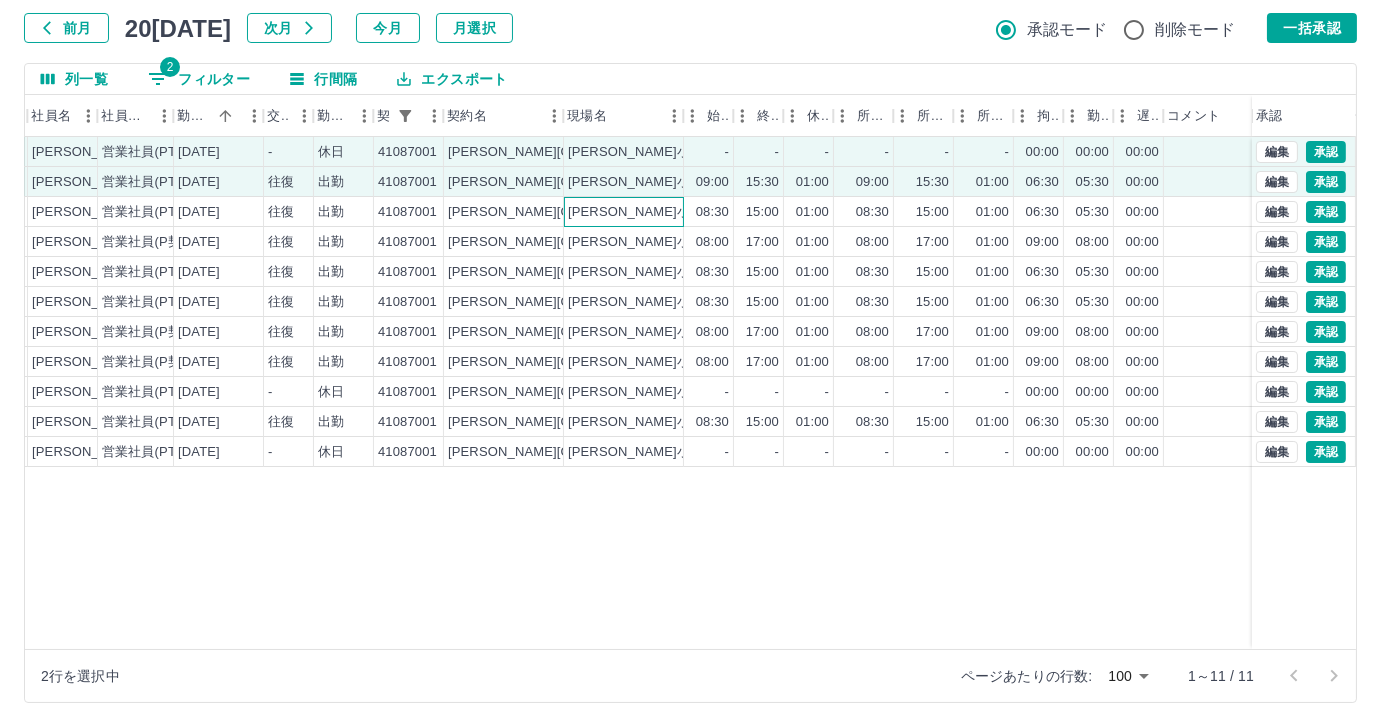 click on "[PERSON_NAME]小学校" at bounding box center (624, 212) 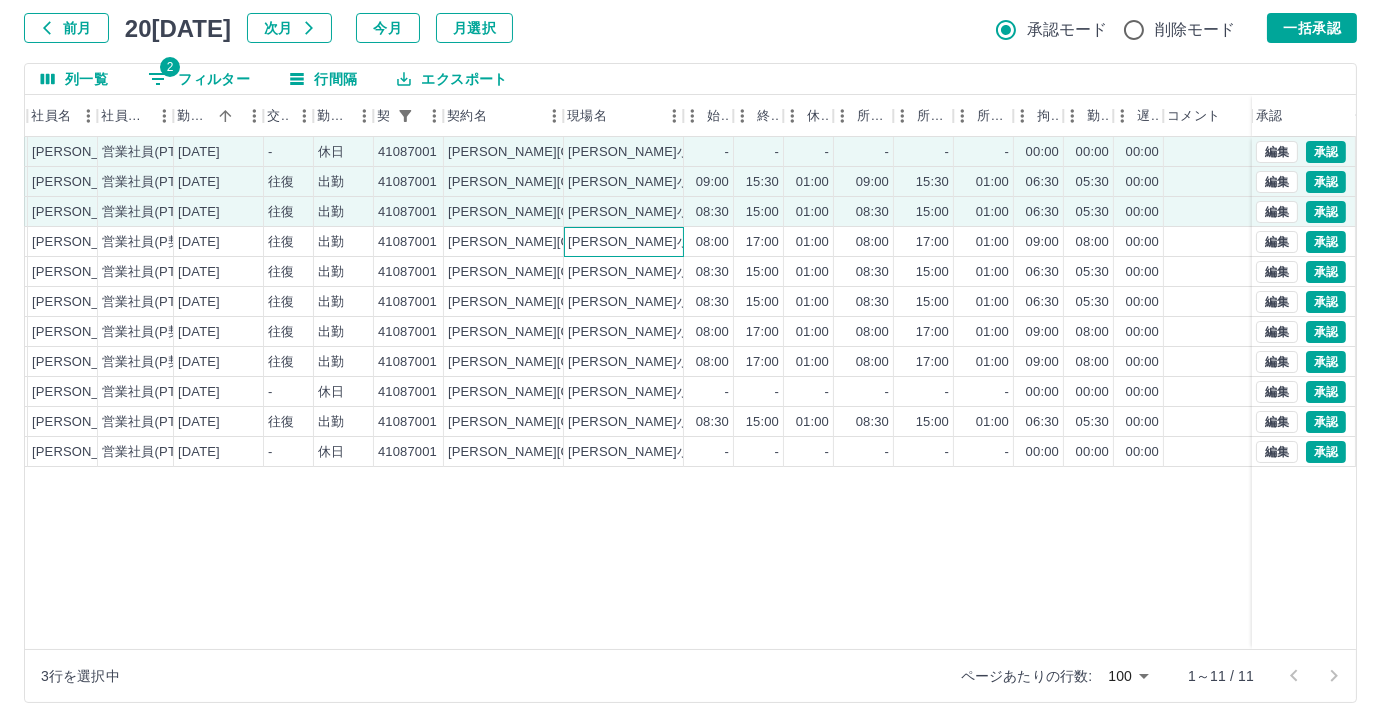 click on "[PERSON_NAME]小学校" at bounding box center (642, 242) 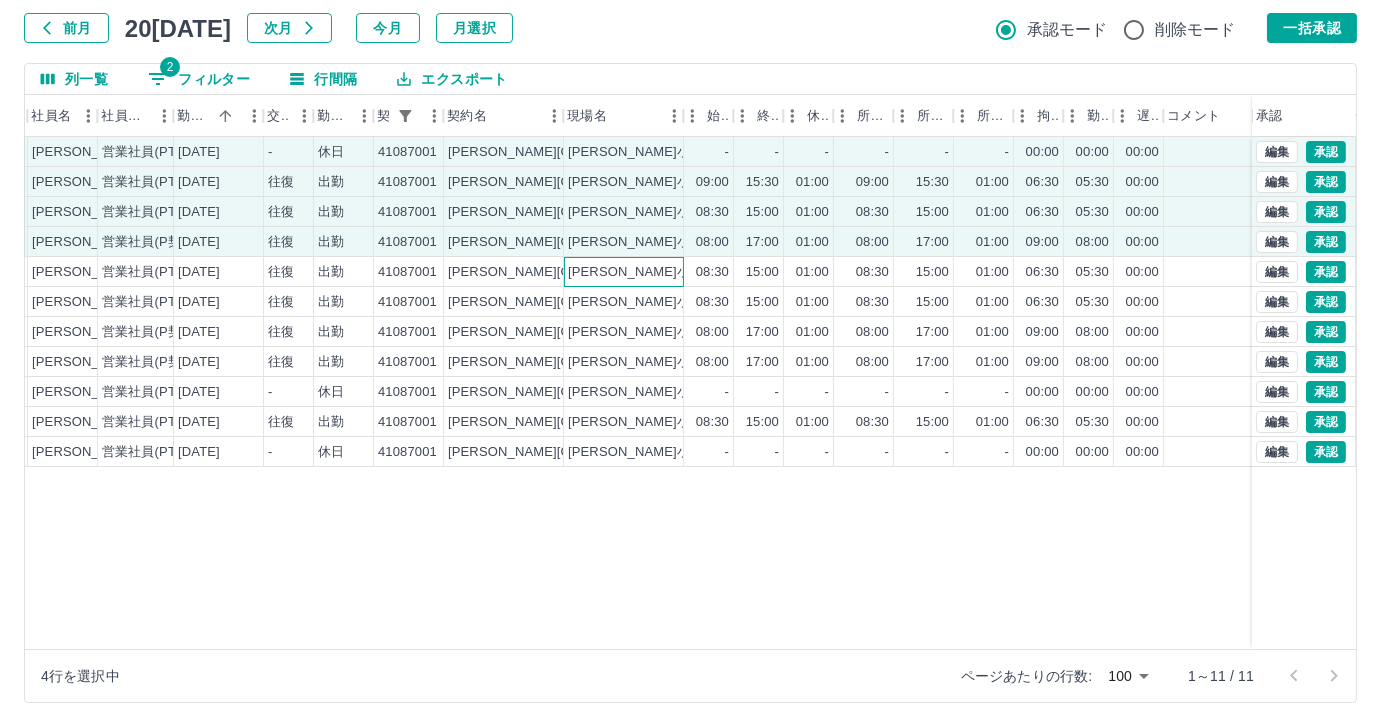 click on "[PERSON_NAME]小学校" at bounding box center (642, 272) 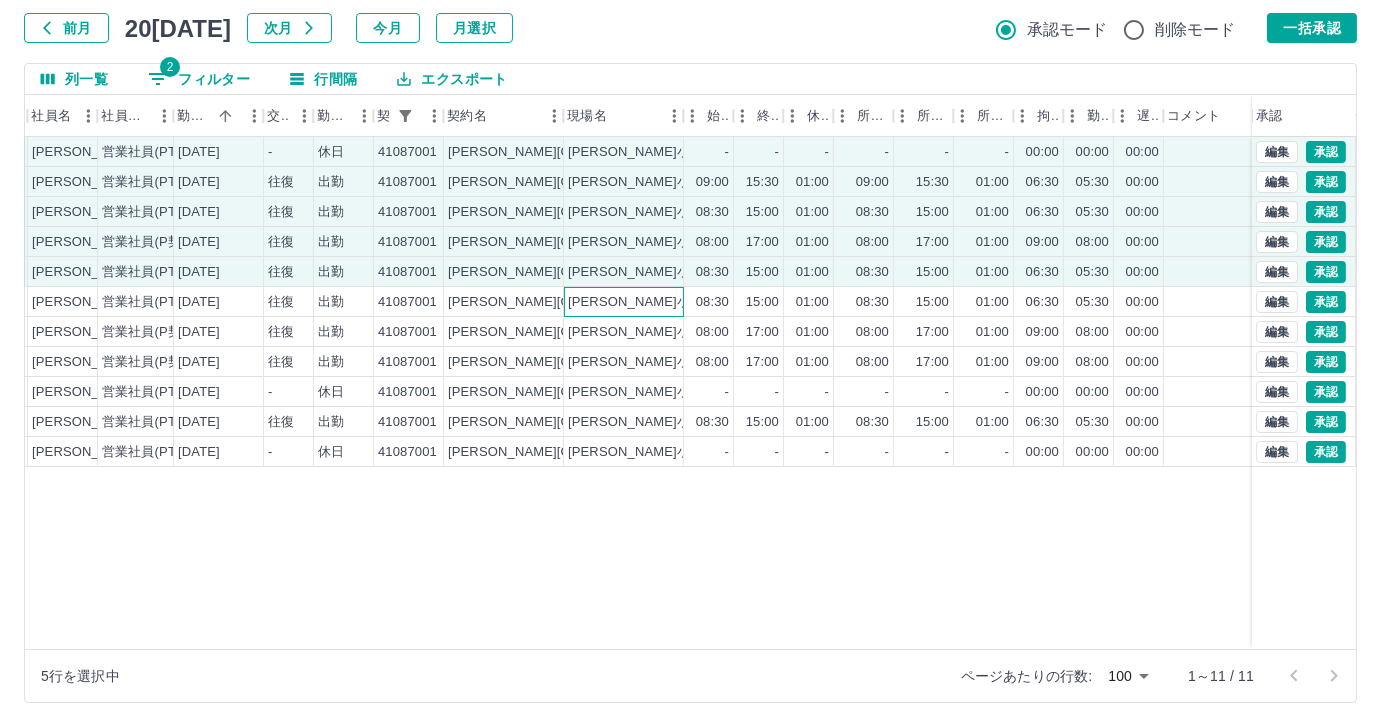 click on "[PERSON_NAME]小学校" at bounding box center (642, 302) 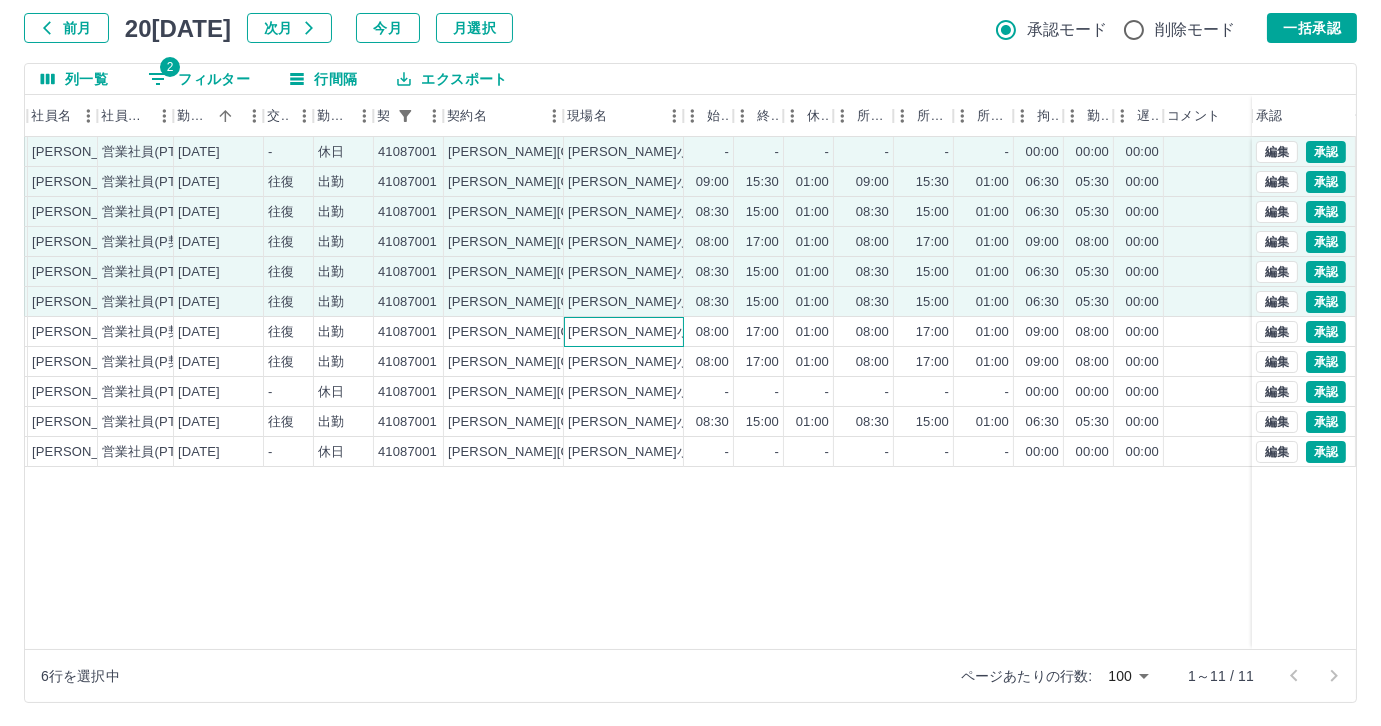 click on "[PERSON_NAME]小学校" at bounding box center (642, 332) 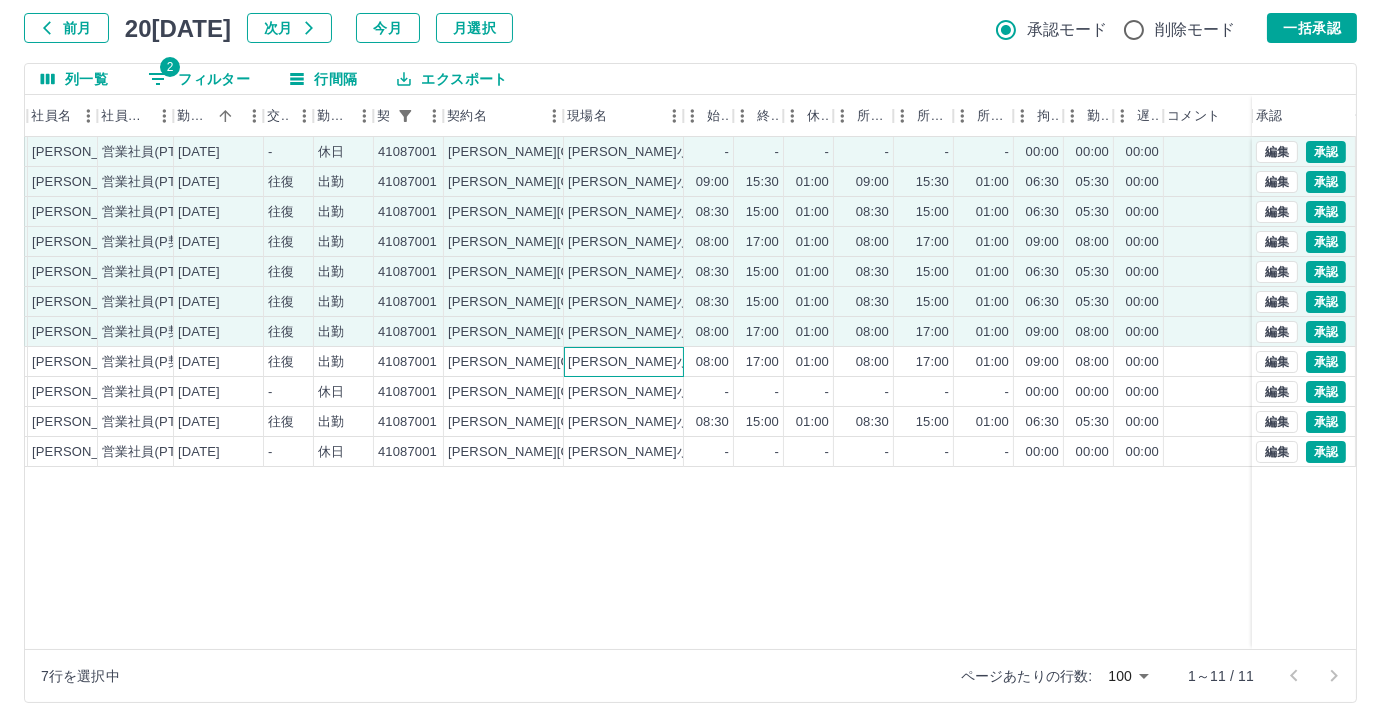 click on "[PERSON_NAME]小学校" at bounding box center [642, 362] 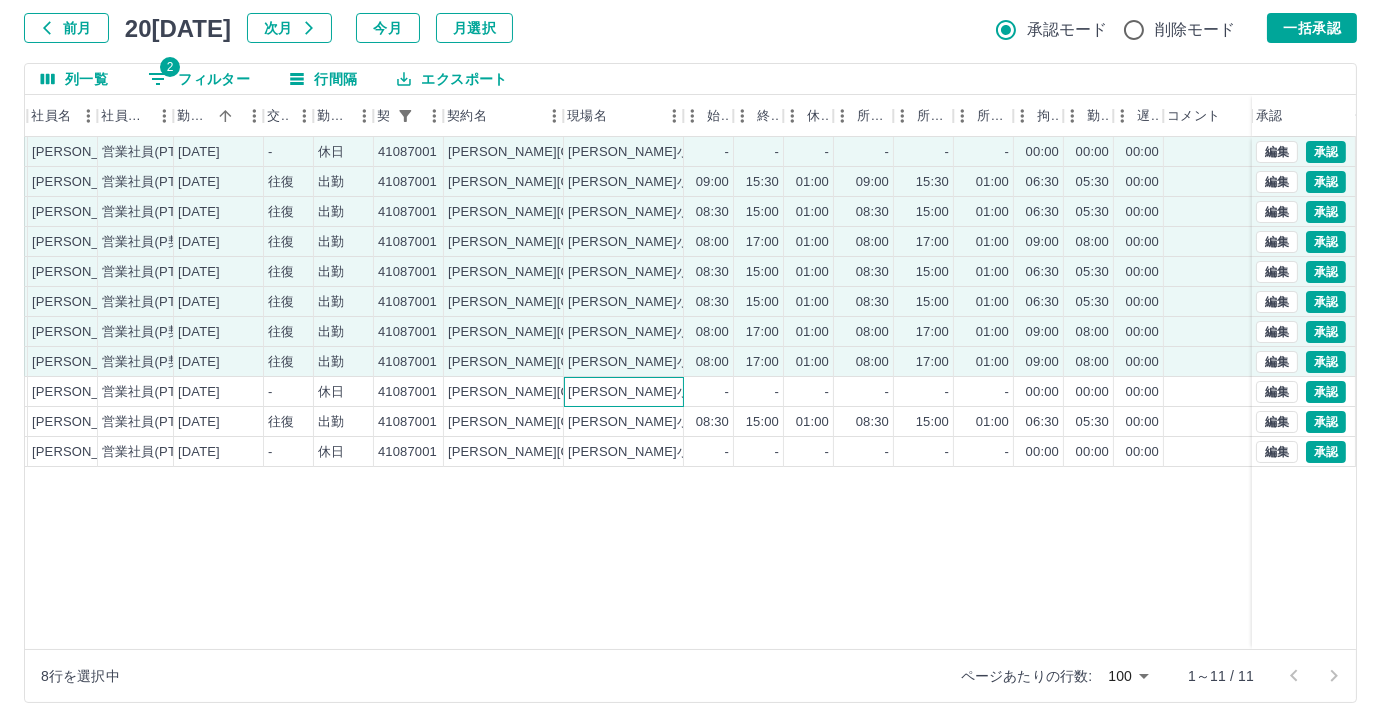 click on "[PERSON_NAME]小学校" at bounding box center (642, 392) 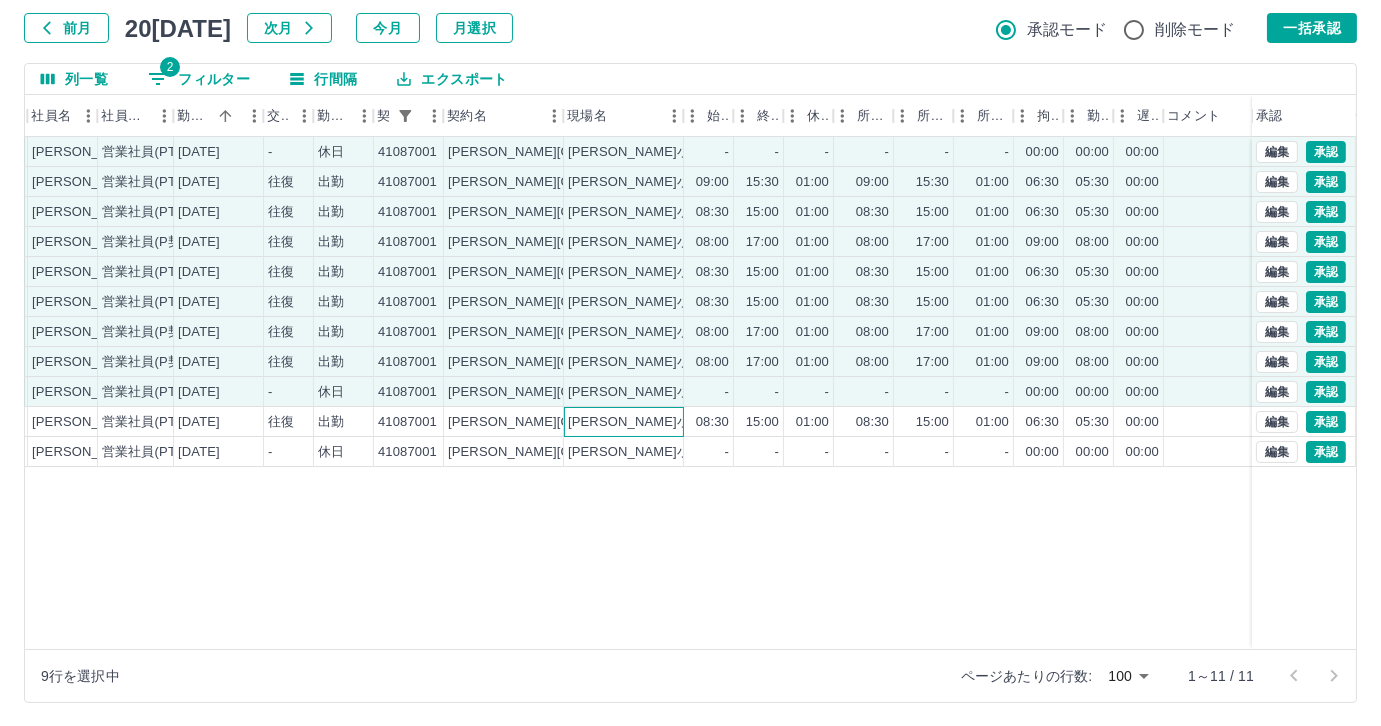 click on "[PERSON_NAME]小学校" at bounding box center [642, 422] 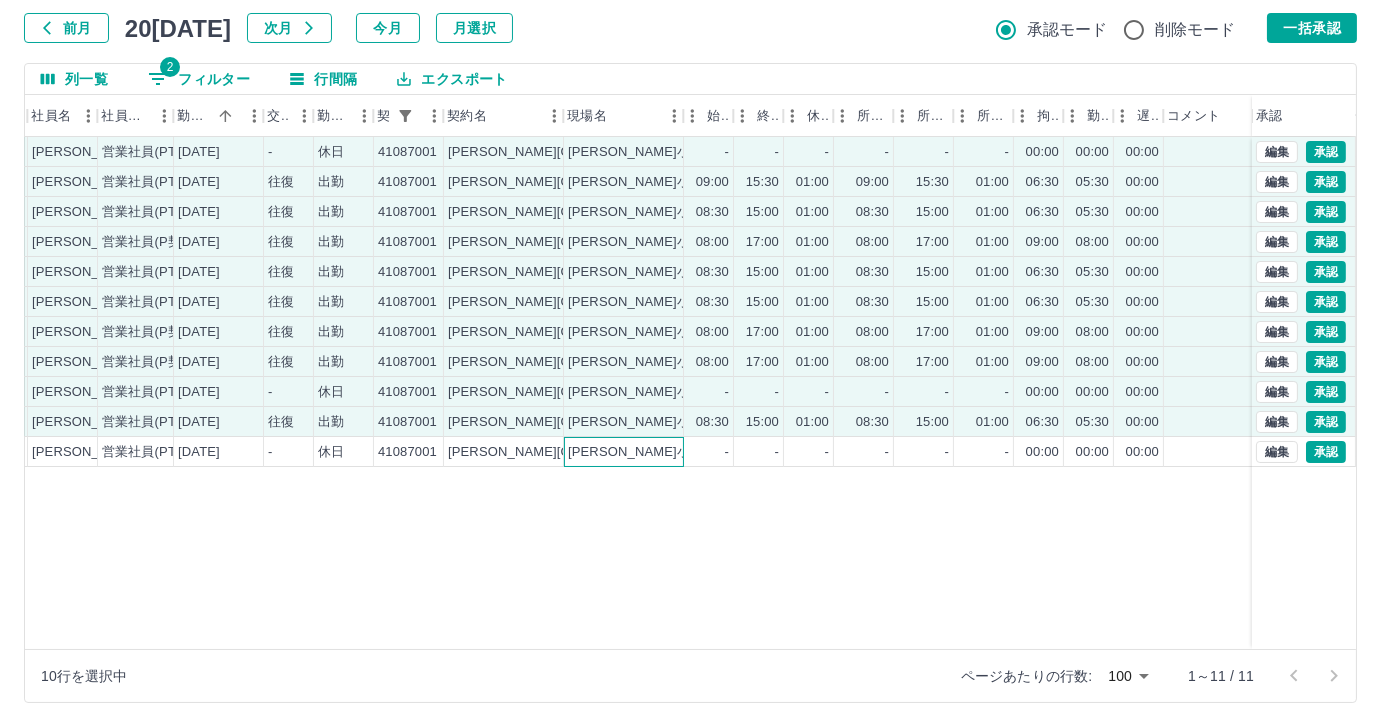 click on "[PERSON_NAME]小学校" at bounding box center (624, 452) 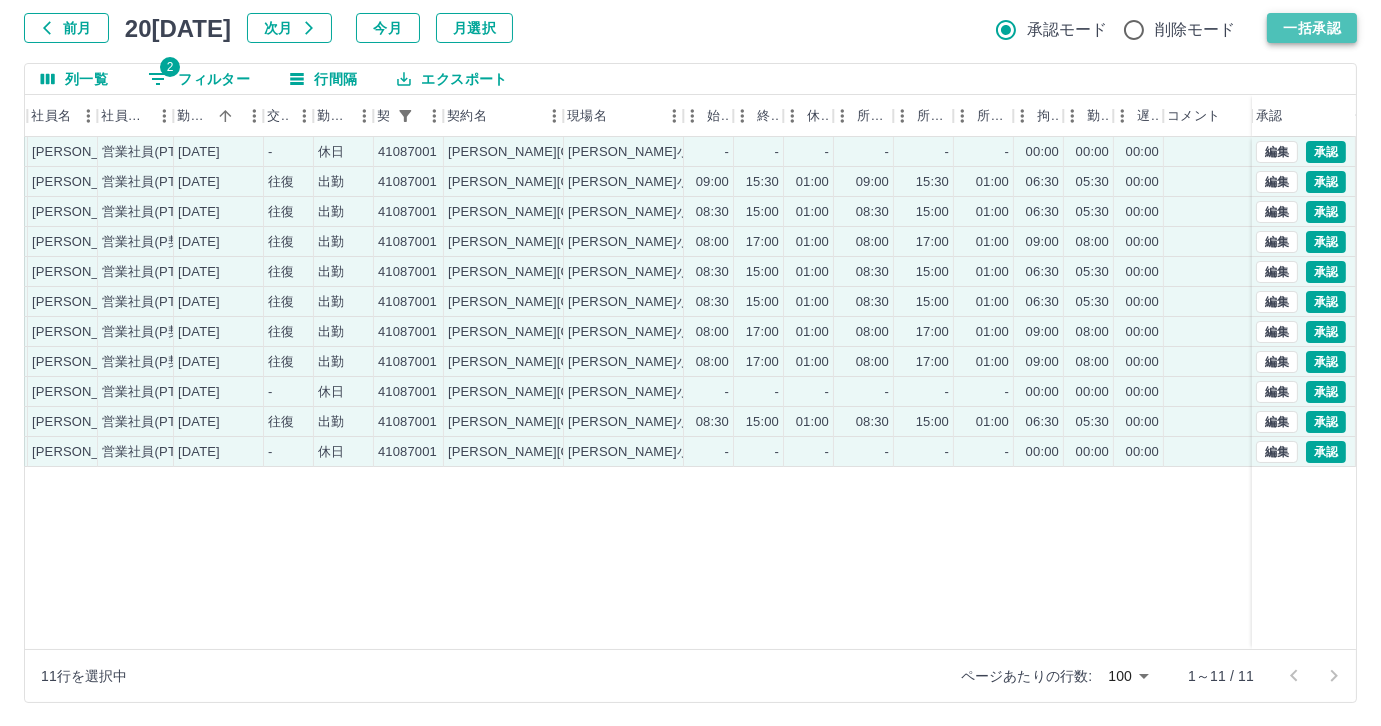 click on "一括承認" at bounding box center [1312, 28] 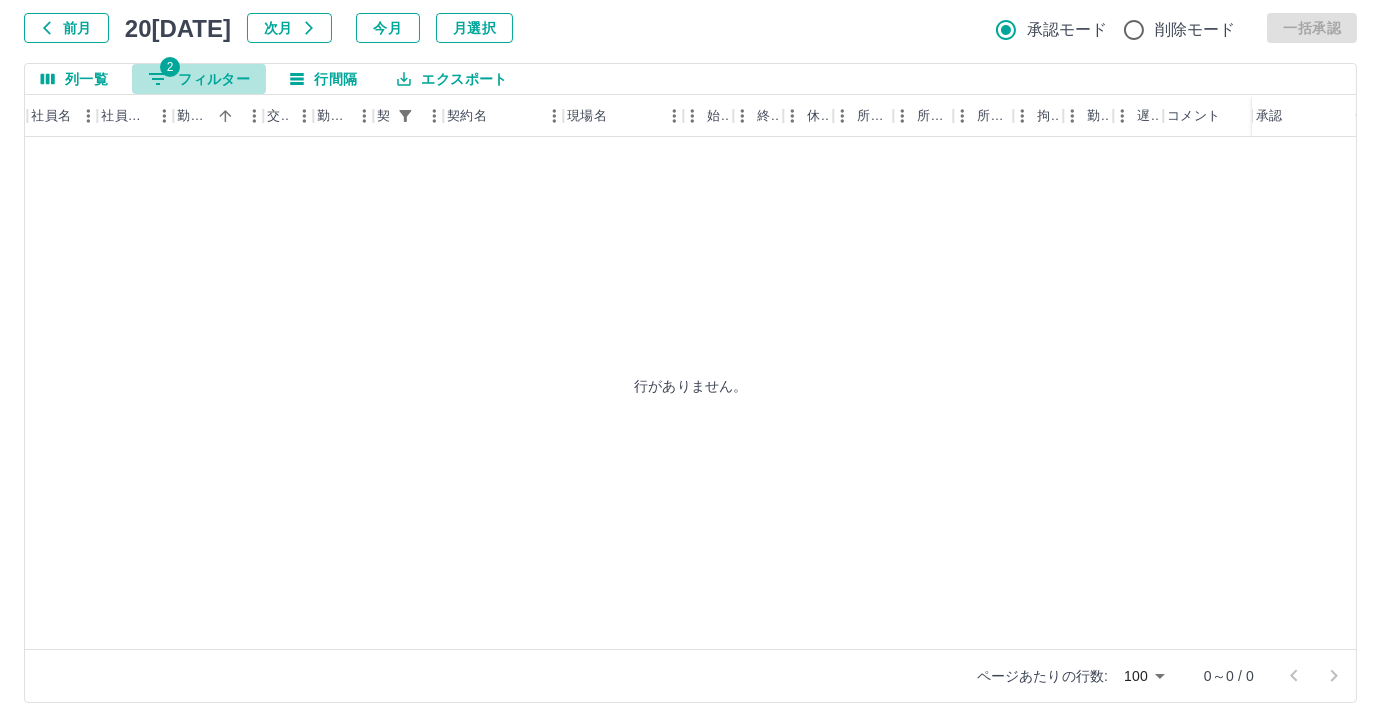 click on "2 フィルター" at bounding box center (199, 79) 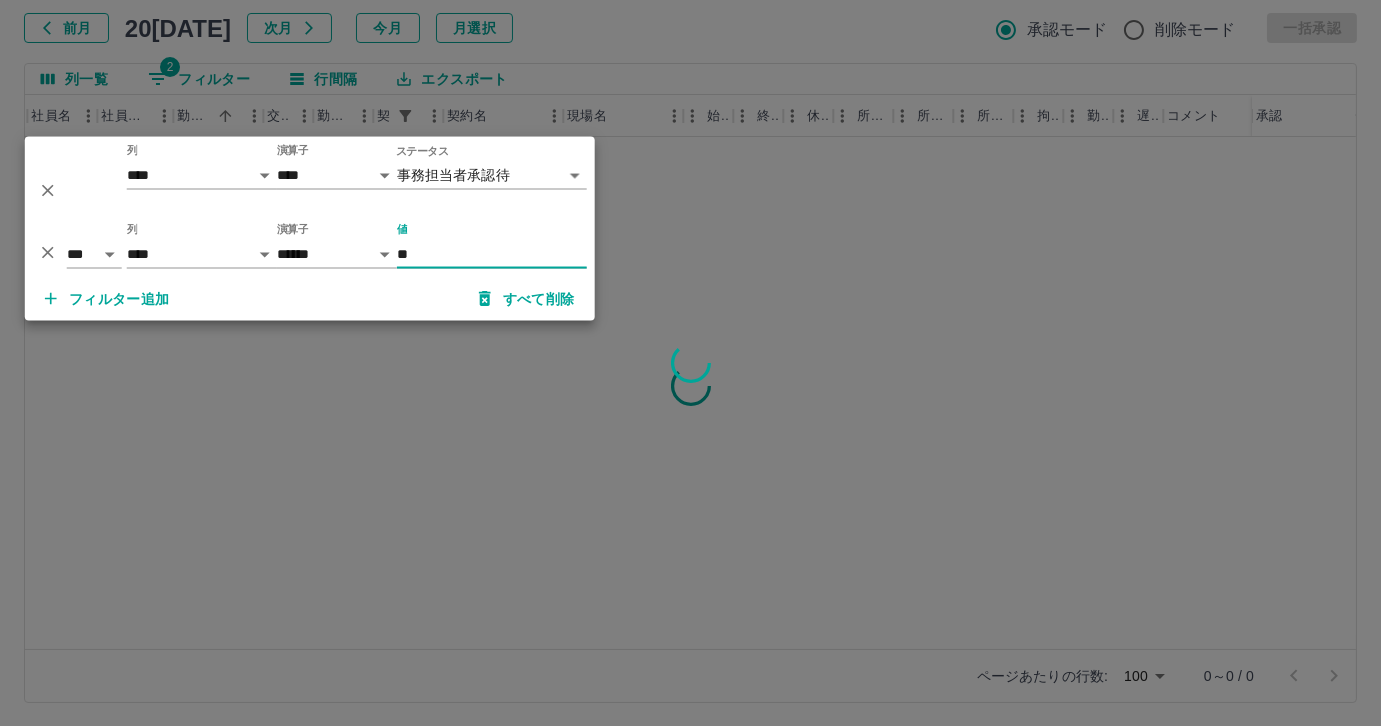 type on "*" 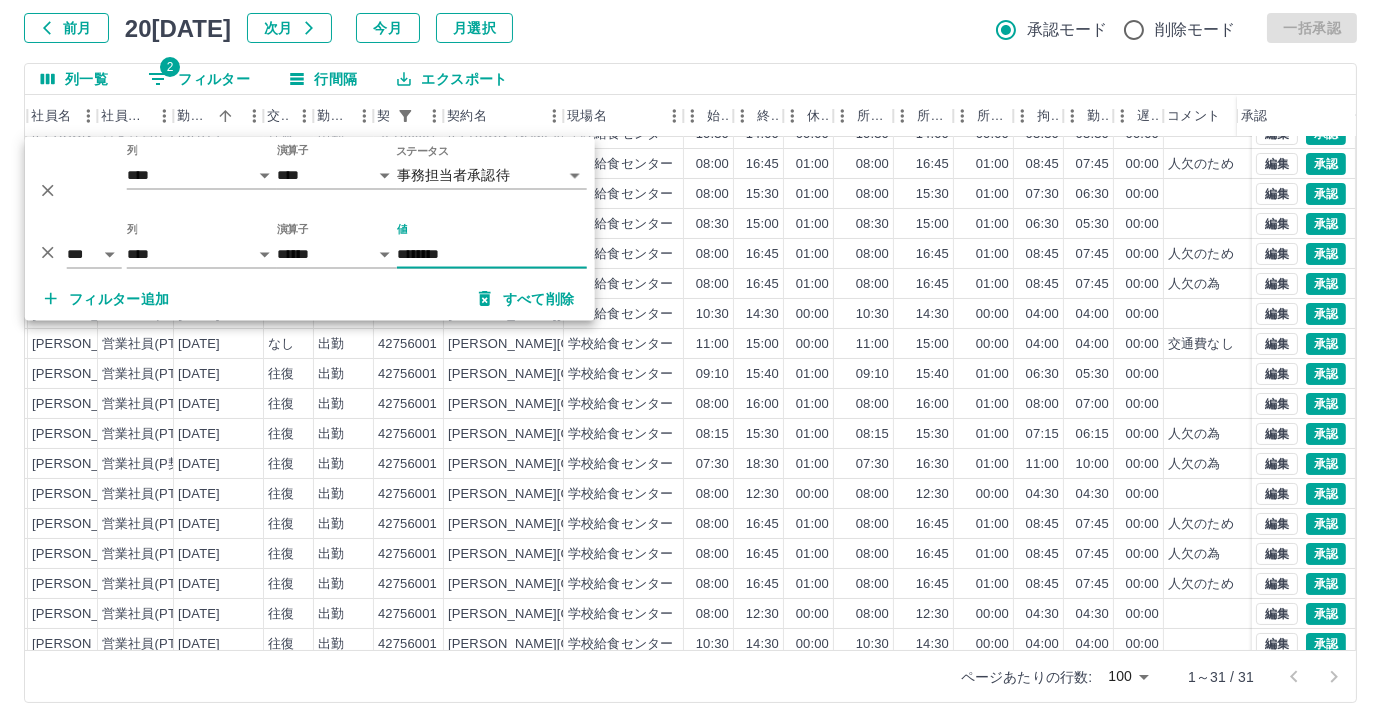 scroll, scrollTop: 431, scrollLeft: 227, axis: both 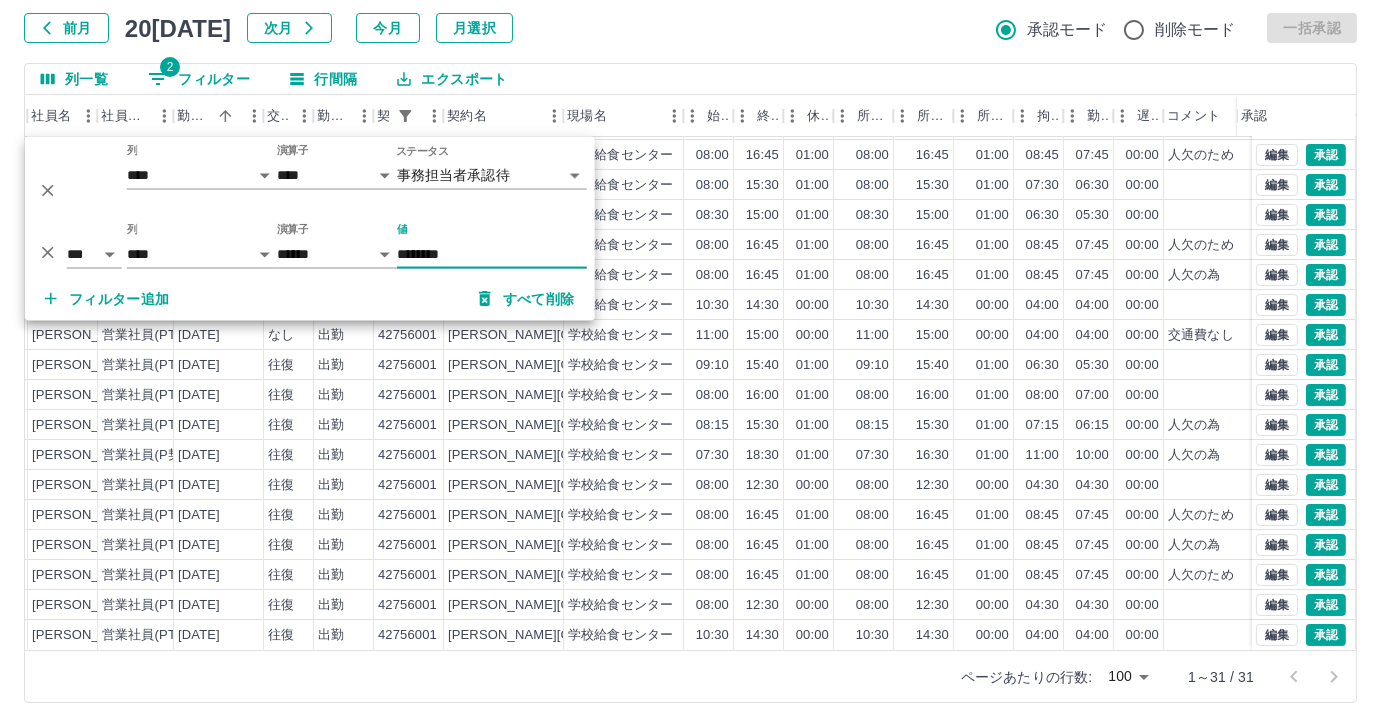 type on "********" 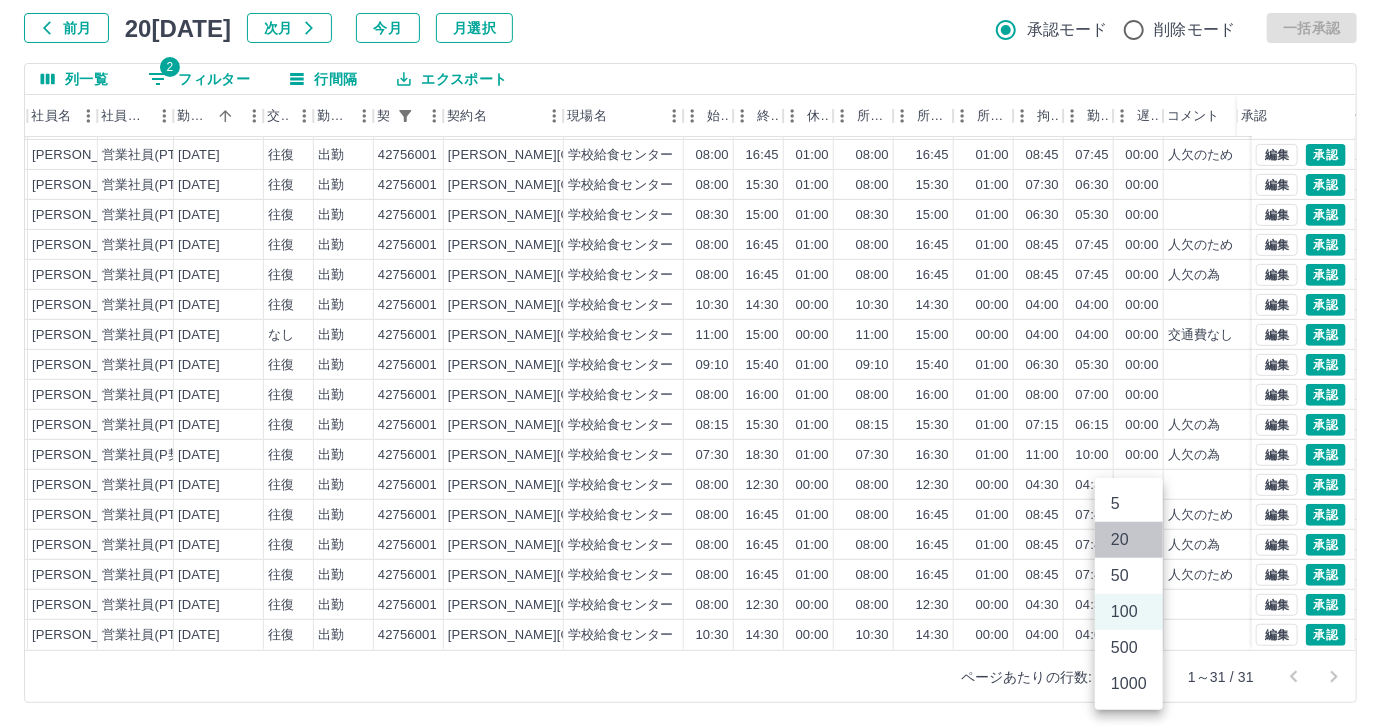 click on "20" at bounding box center [1129, 540] 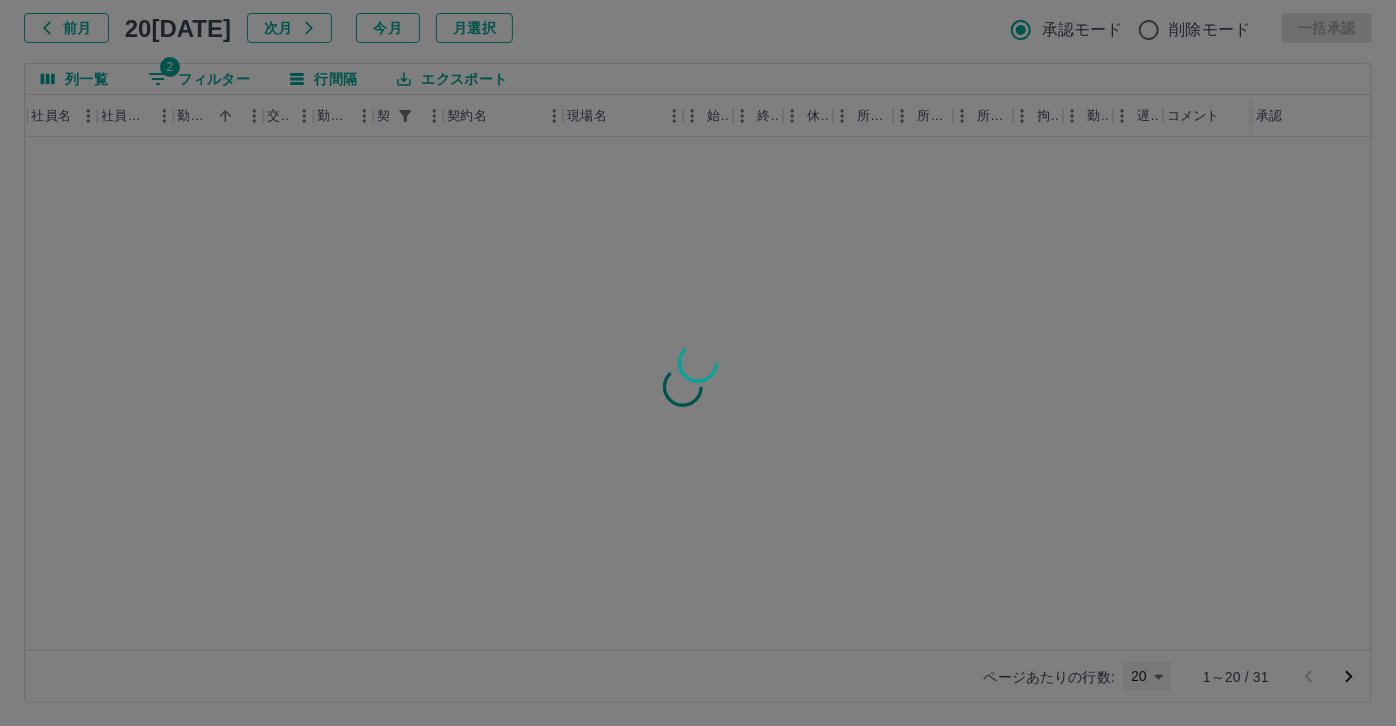 type on "**" 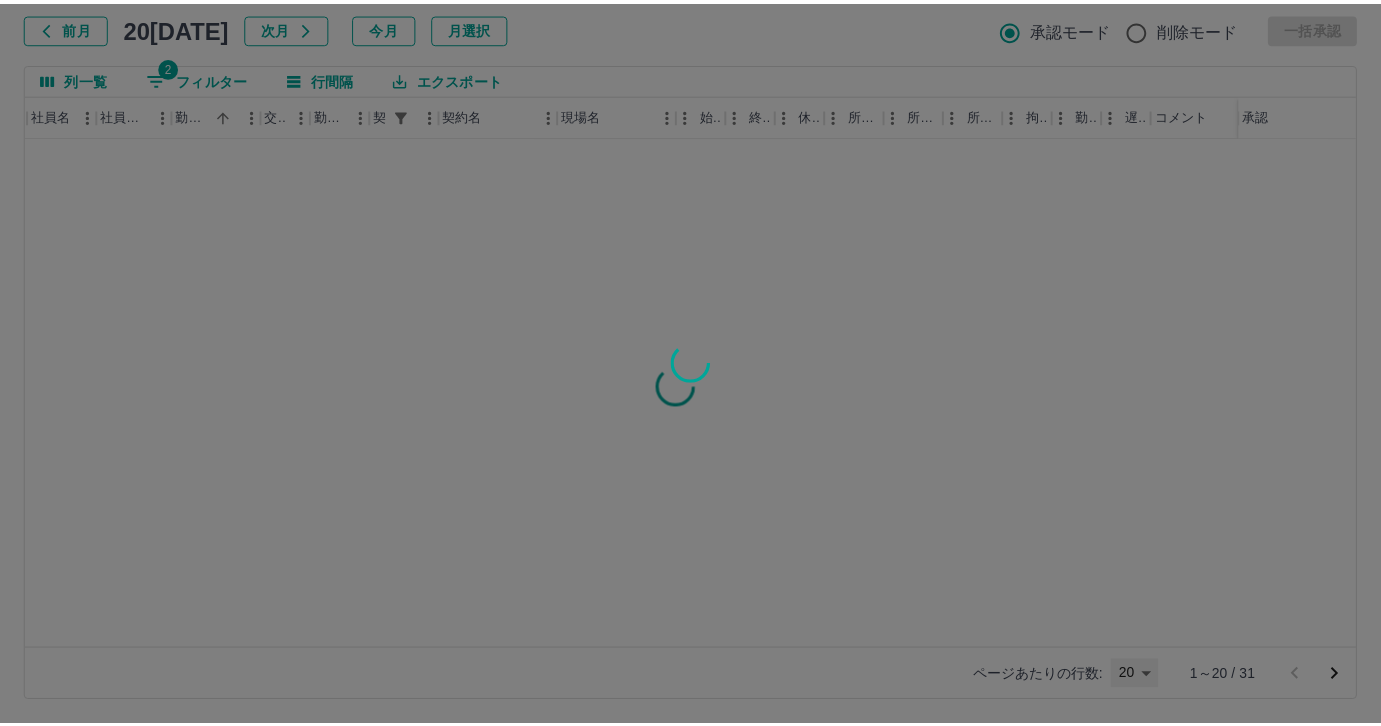 scroll, scrollTop: 0, scrollLeft: 227, axis: horizontal 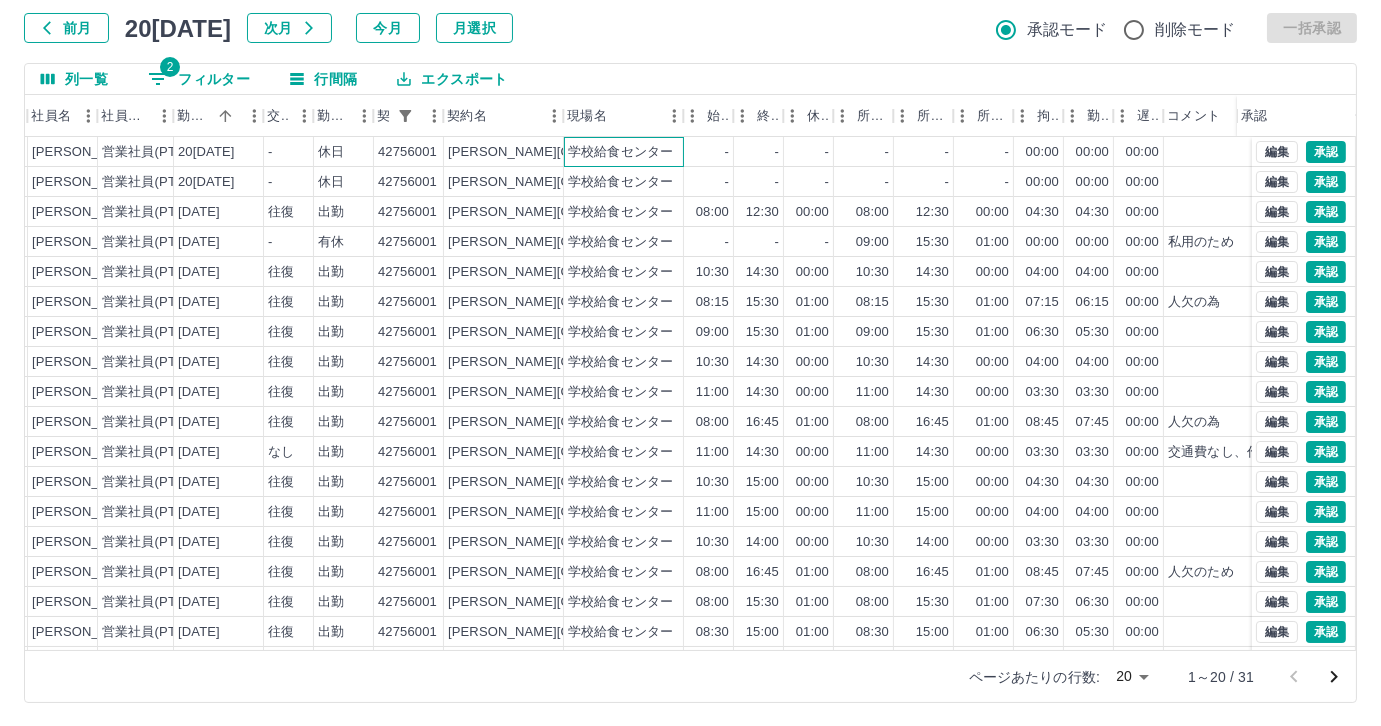 click on "学校給食センター" at bounding box center [620, 152] 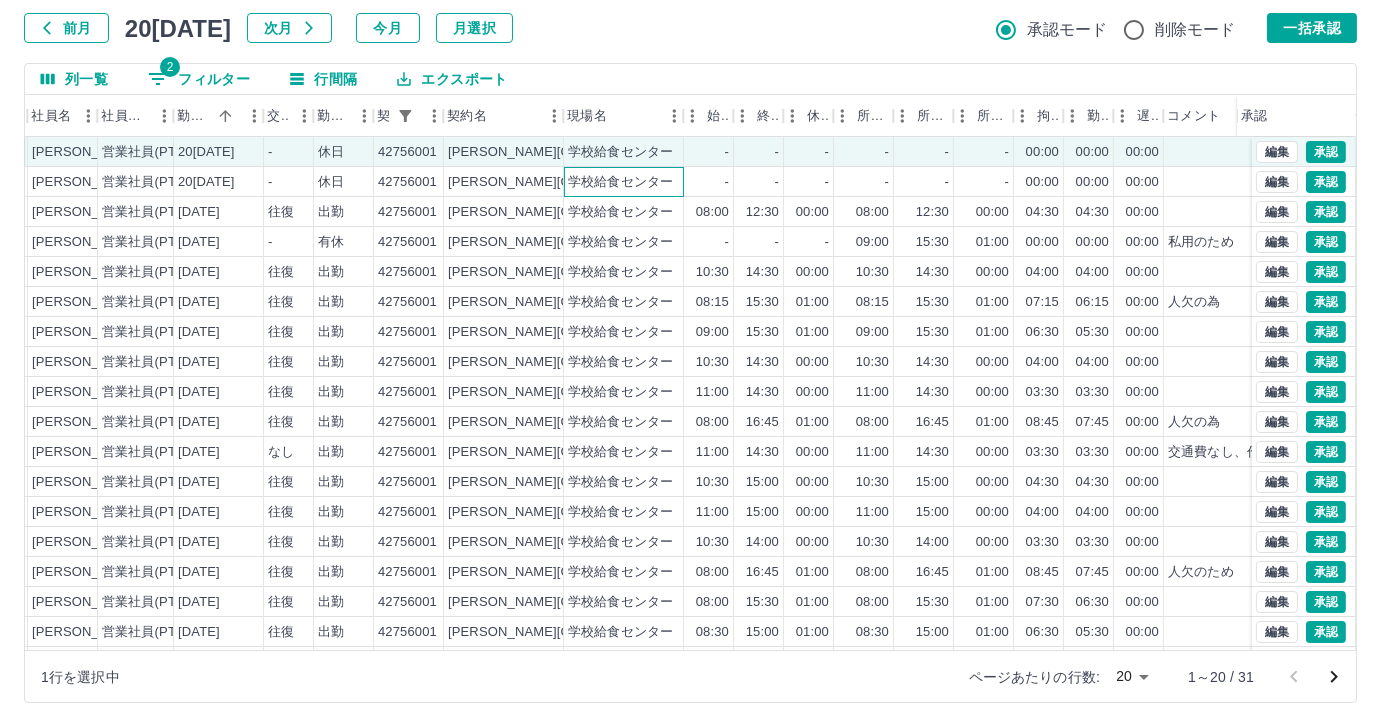 click on "学校給食センター" at bounding box center (620, 182) 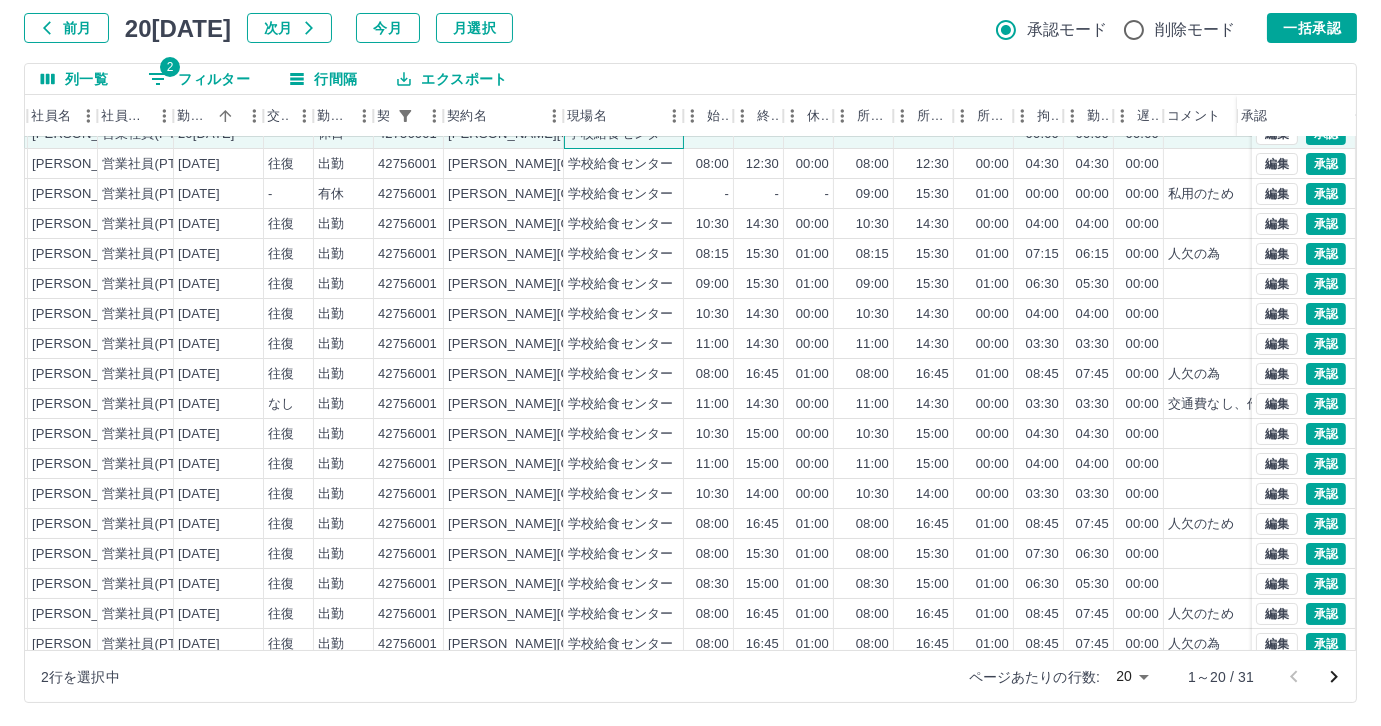 scroll, scrollTop: 0, scrollLeft: 227, axis: horizontal 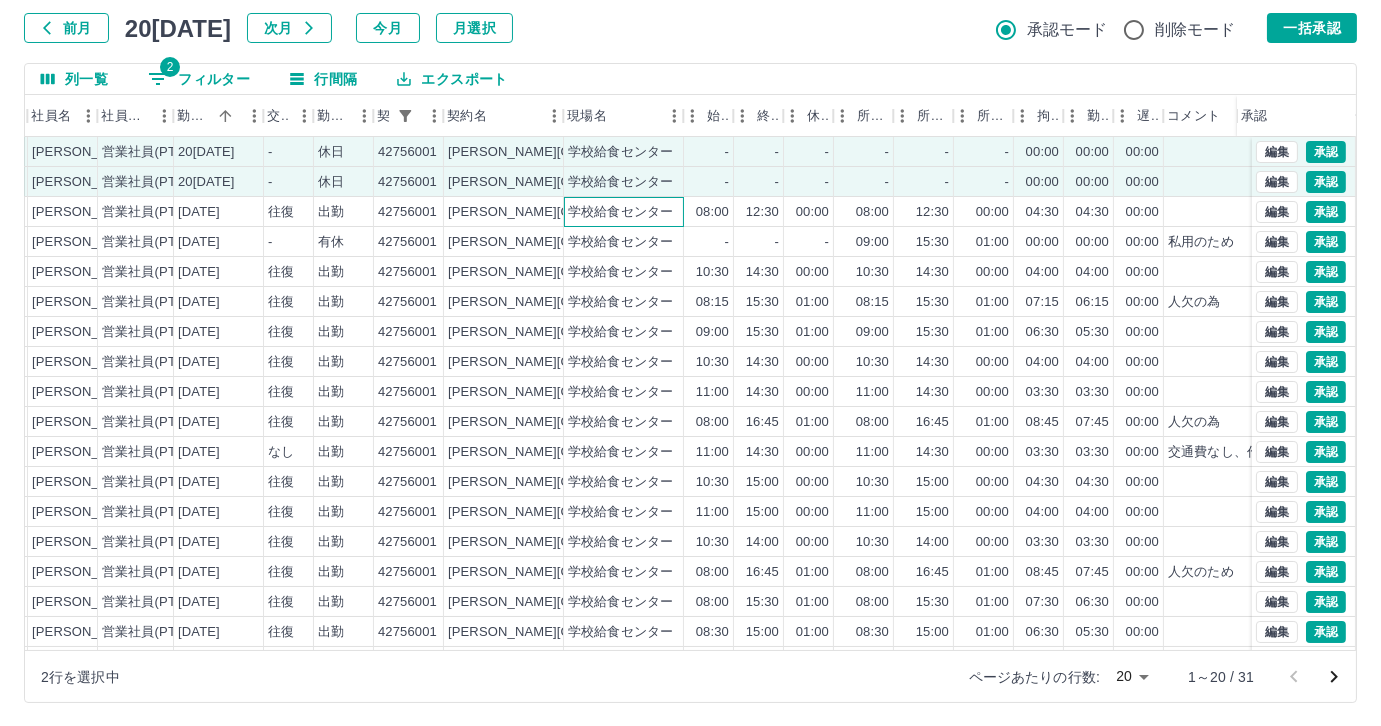 click on "学校給食センター" at bounding box center [620, 212] 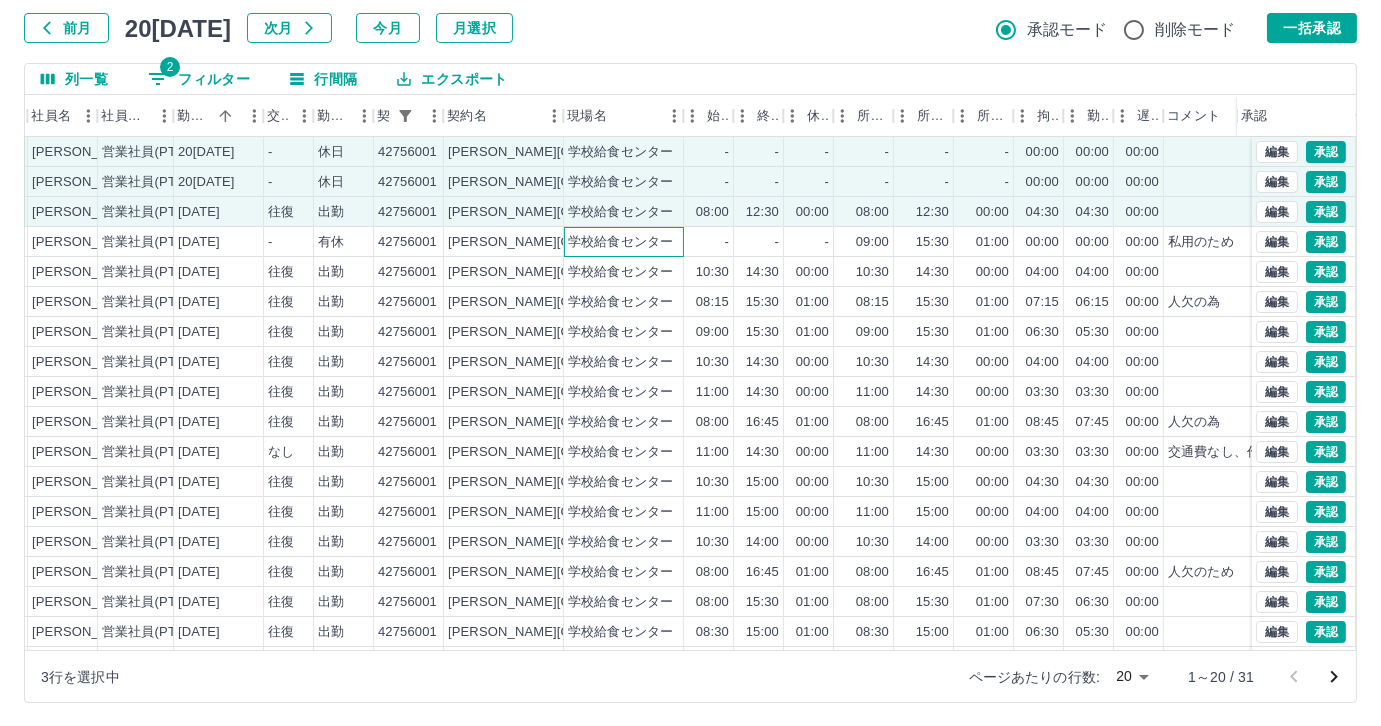 click on "学校給食センター" at bounding box center (620, 242) 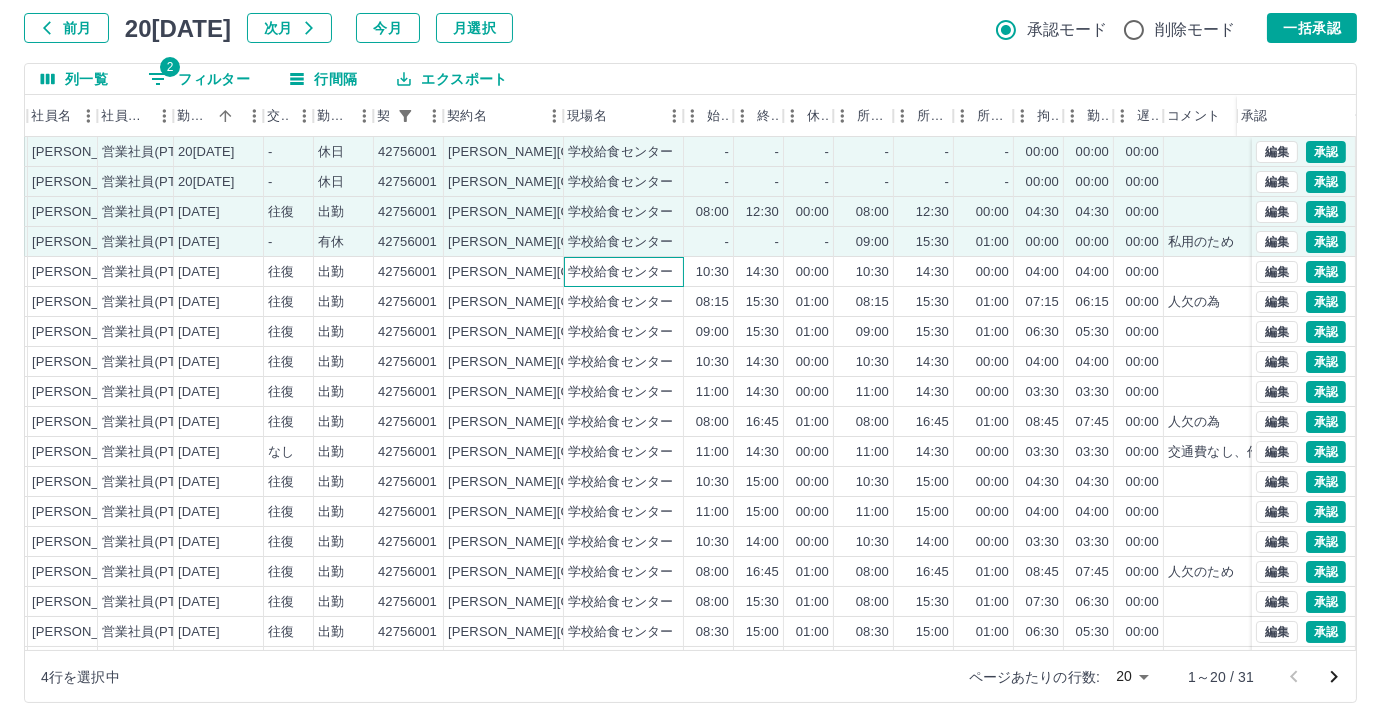 click on "学校給食センター" at bounding box center (620, 272) 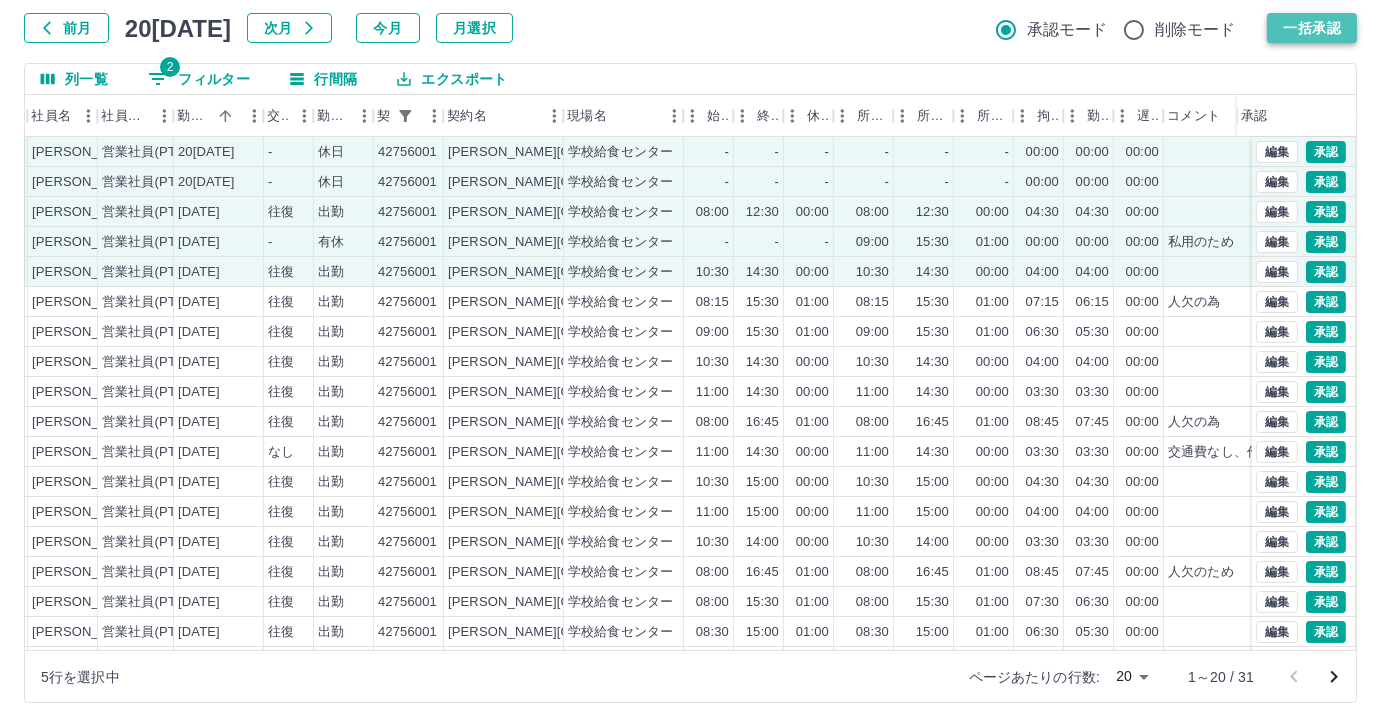 click on "一括承認" at bounding box center (1312, 28) 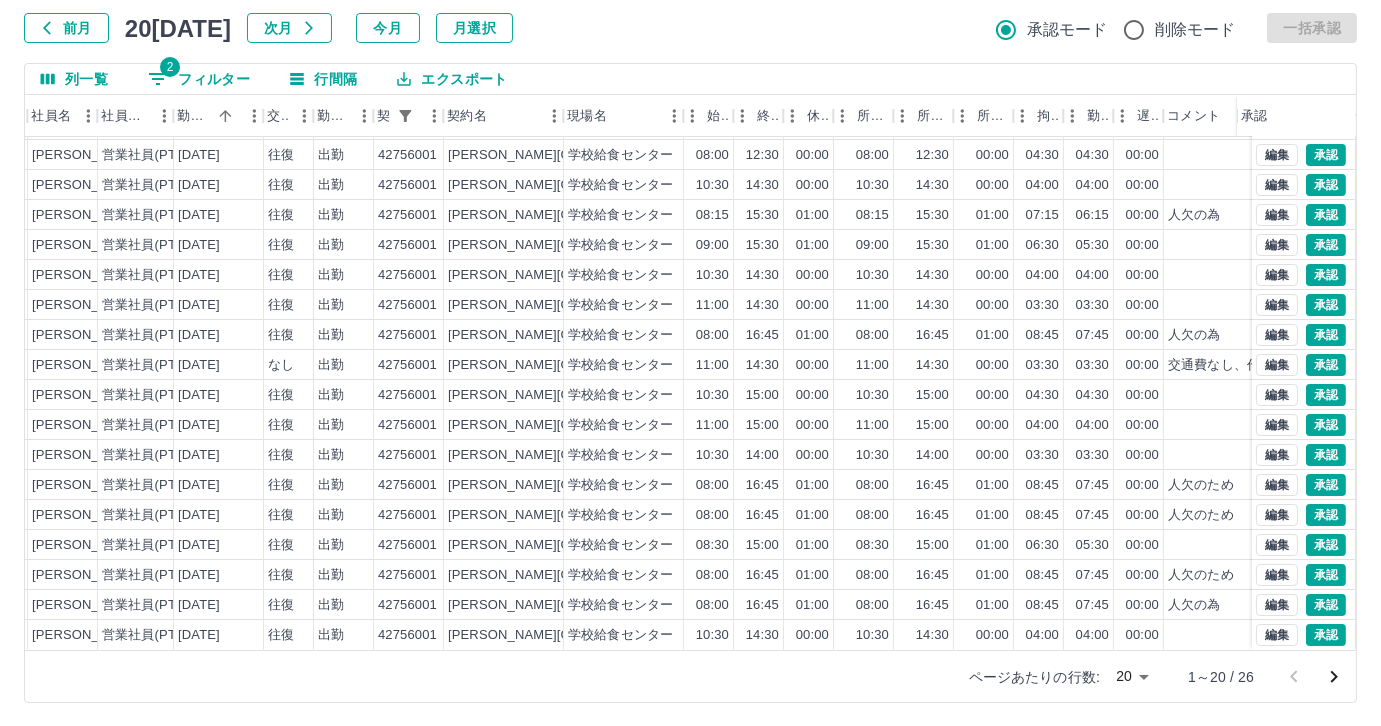 scroll, scrollTop: 101, scrollLeft: 227, axis: both 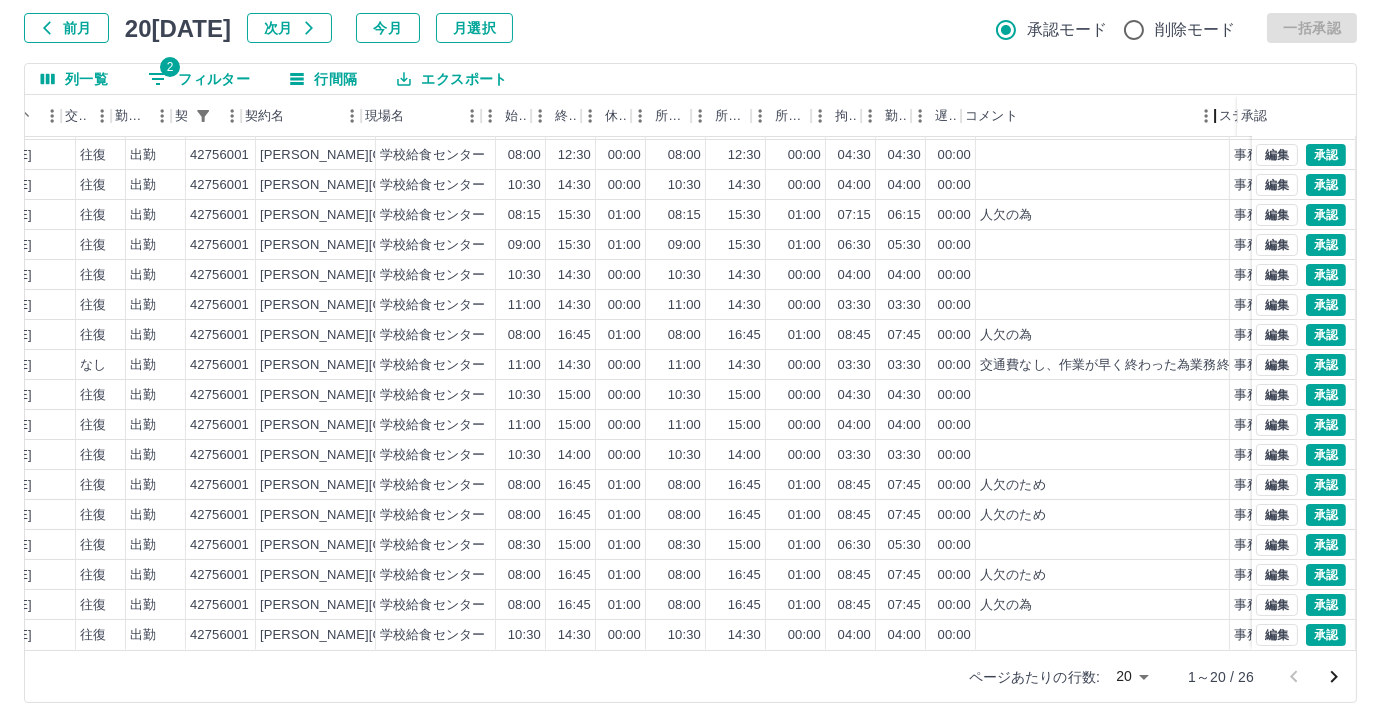 drag, startPoint x: 1112, startPoint y: 121, endPoint x: 1210, endPoint y: 122, distance: 98.005104 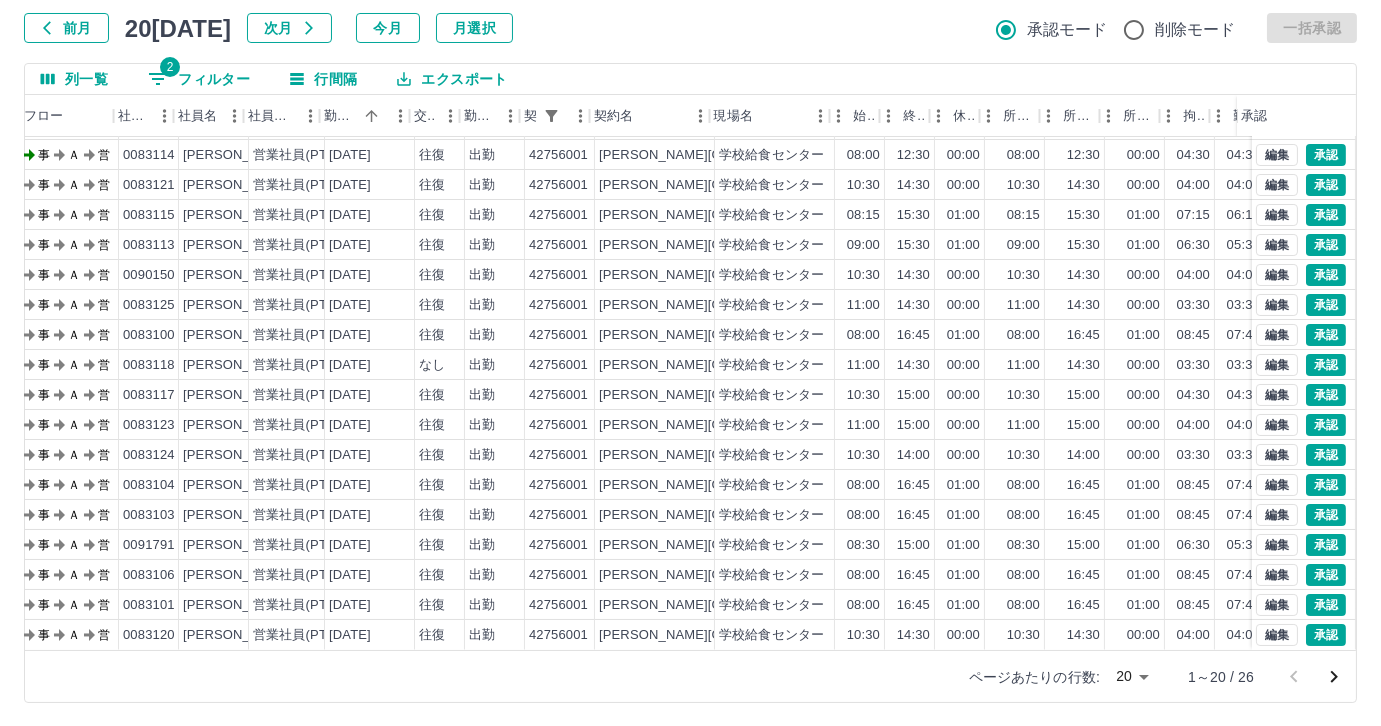 scroll, scrollTop: 101, scrollLeft: 0, axis: vertical 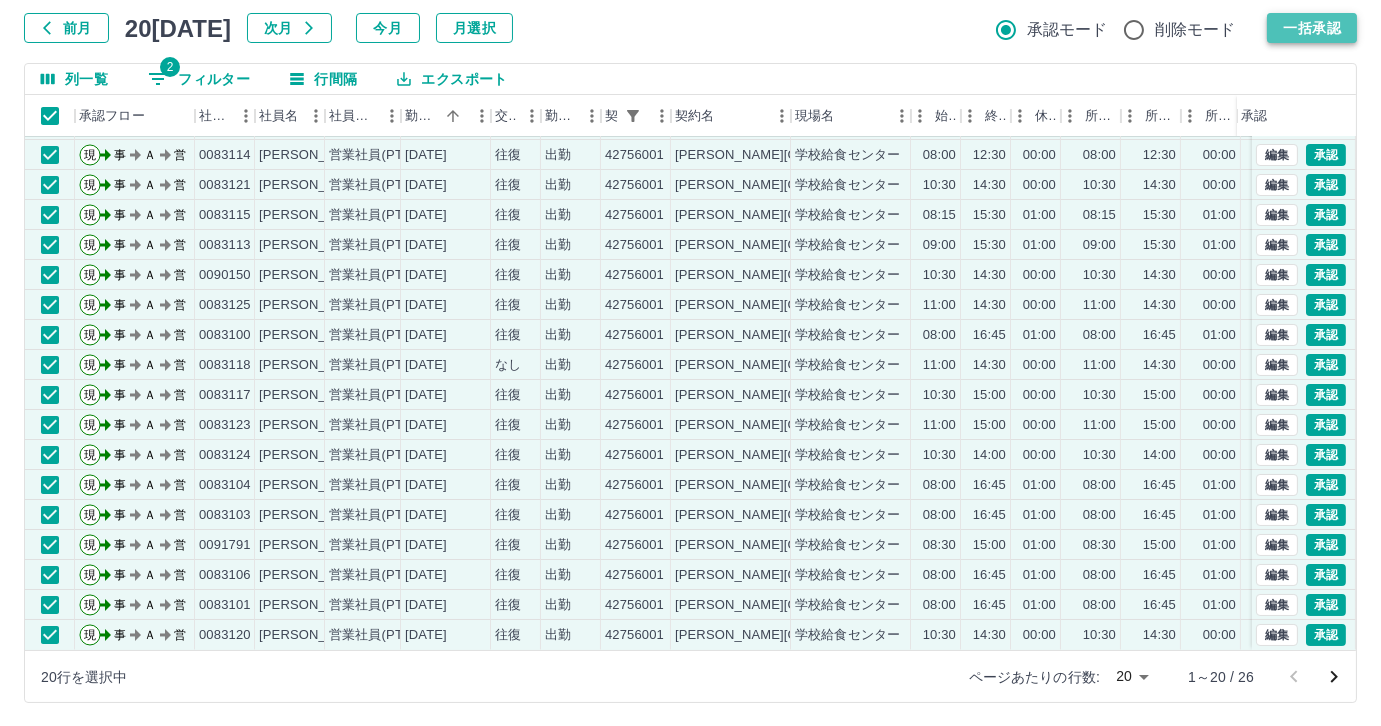 click on "一括承認" at bounding box center [1312, 28] 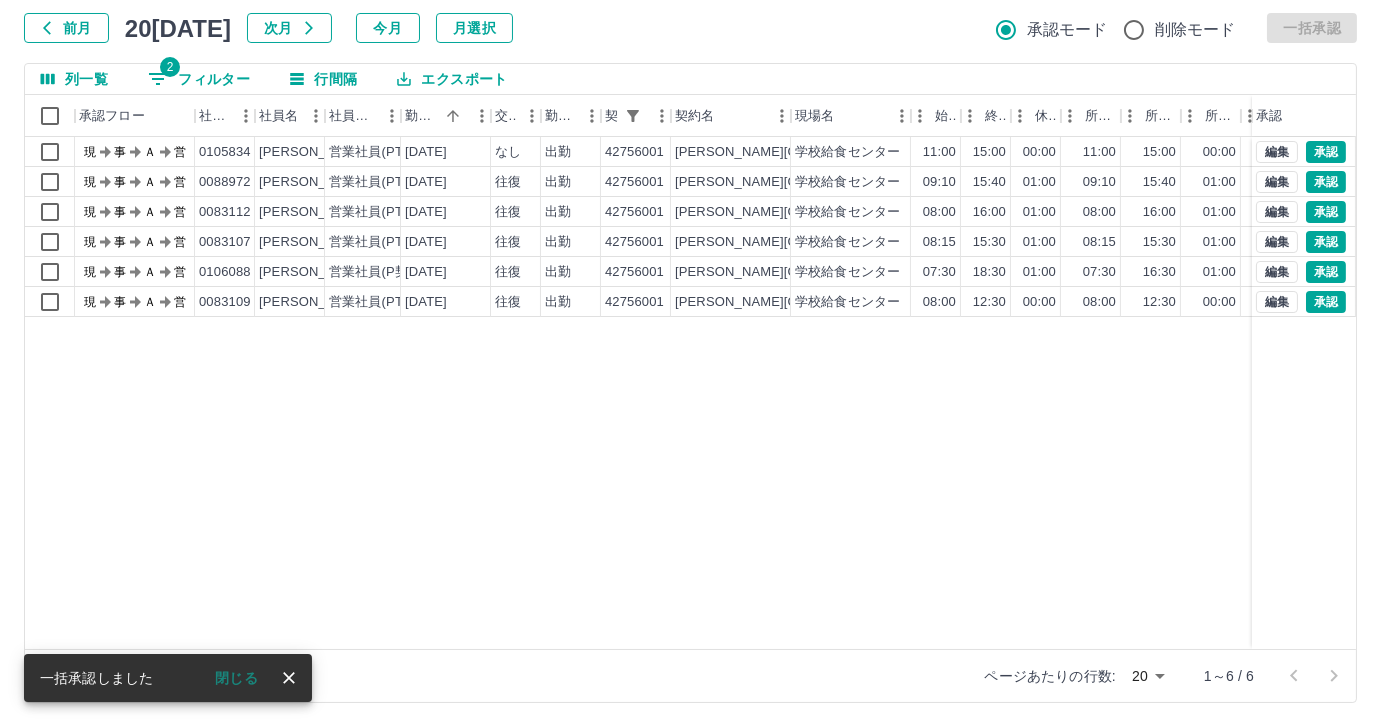 scroll, scrollTop: 0, scrollLeft: 0, axis: both 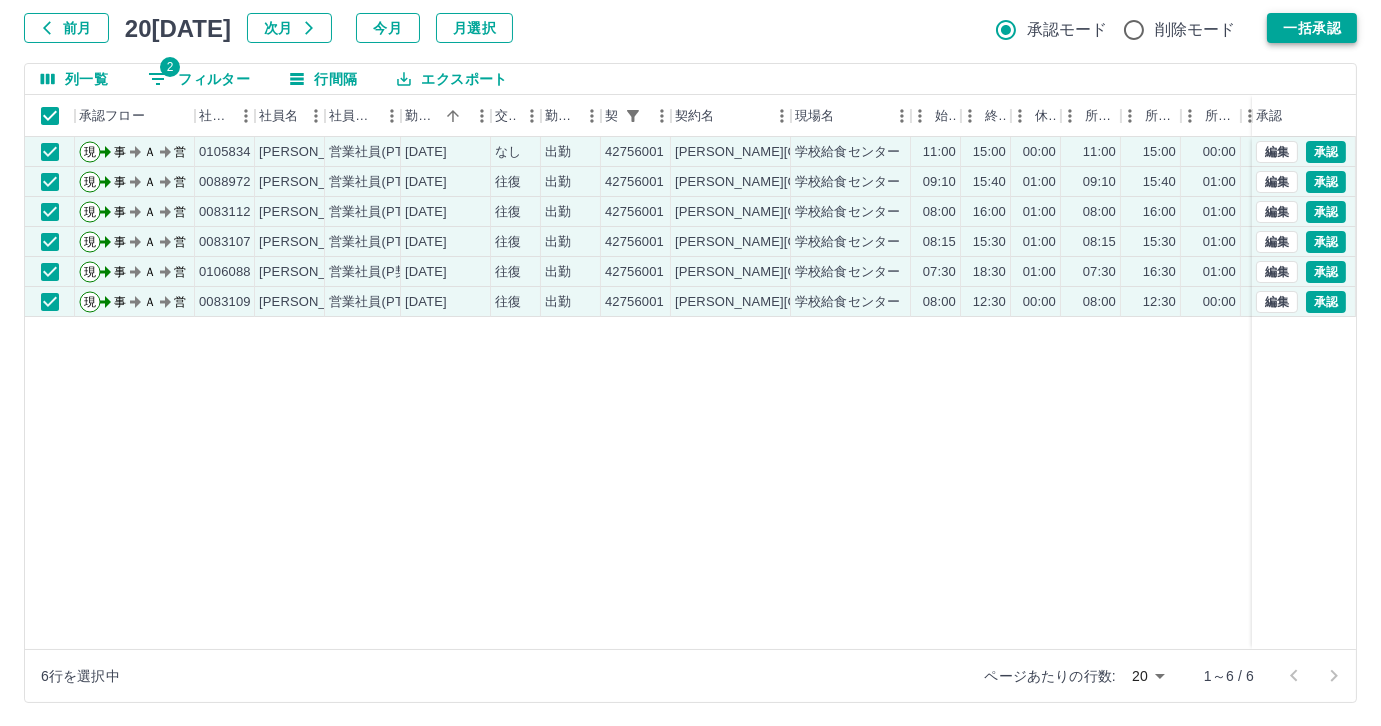 click on "一括承認" at bounding box center (1312, 28) 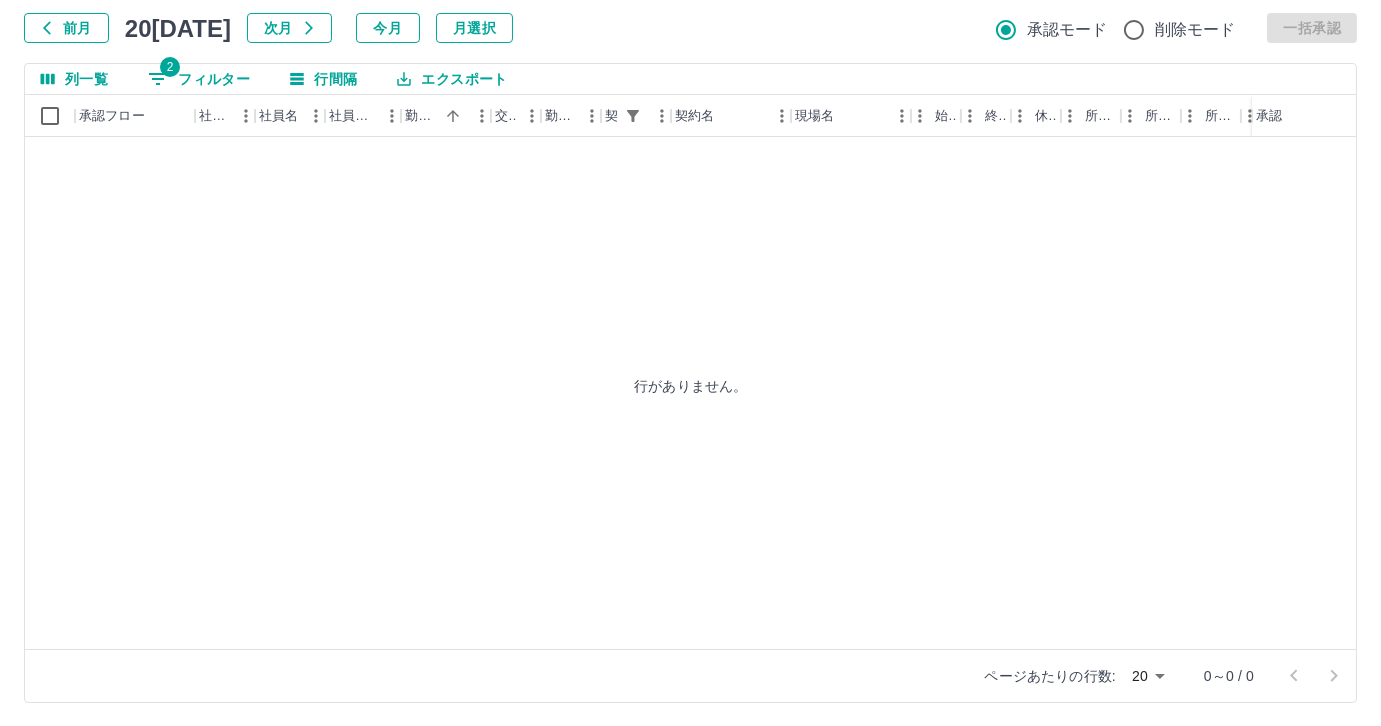 click on "2 フィルター" at bounding box center [199, 79] 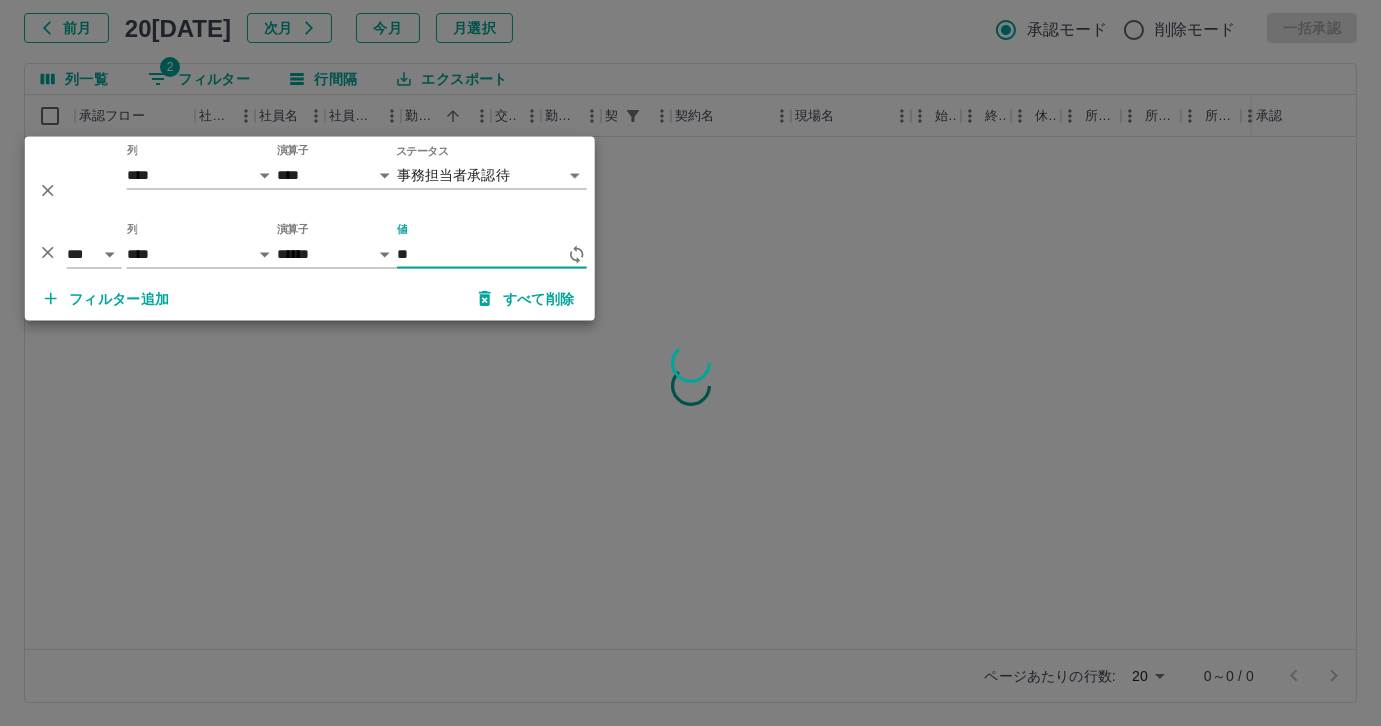 type on "*" 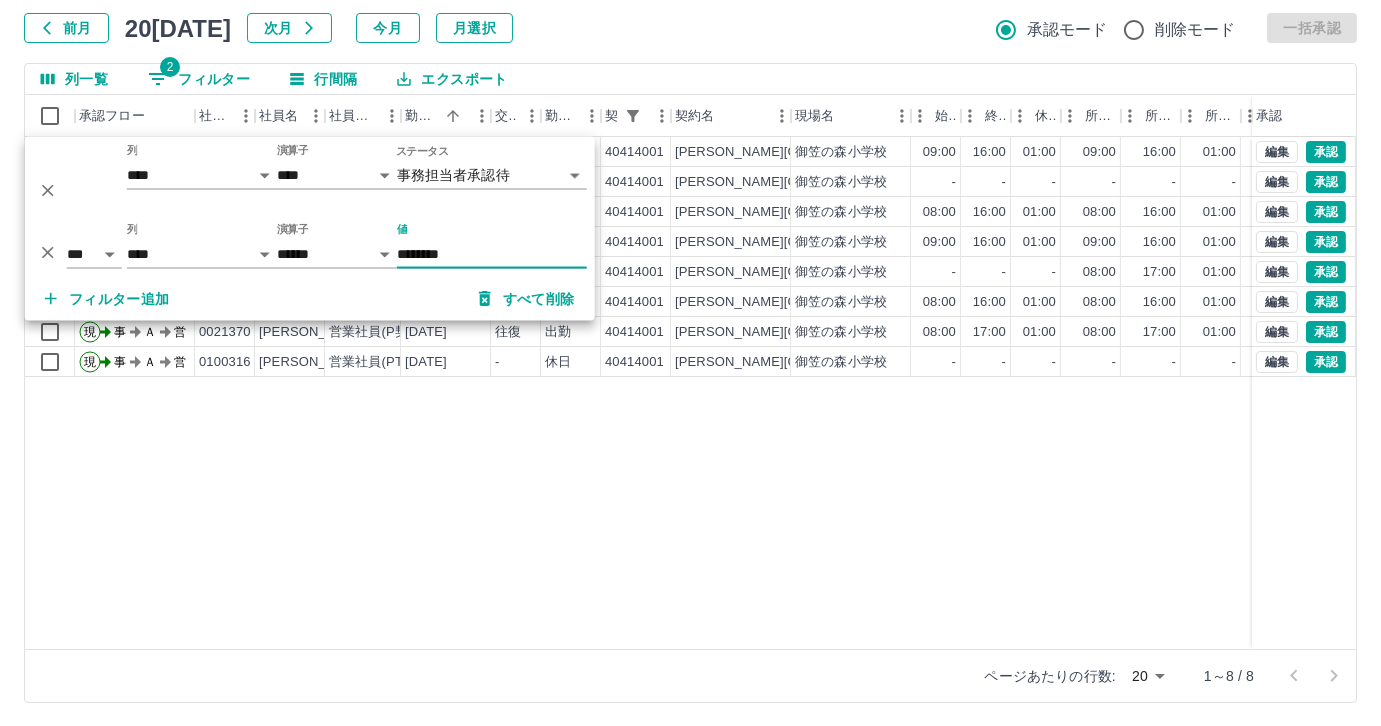 type on "********" 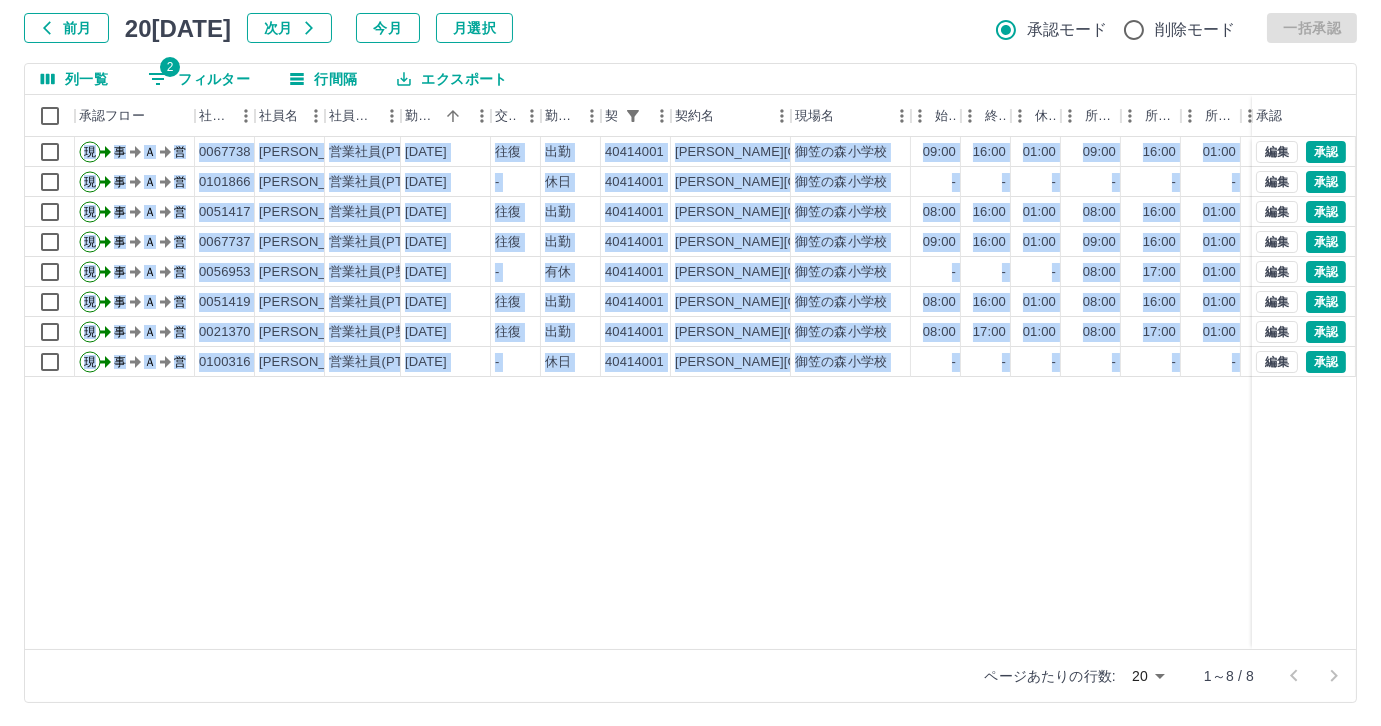 drag, startPoint x: 637, startPoint y: 653, endPoint x: 723, endPoint y: 646, distance: 86.28442 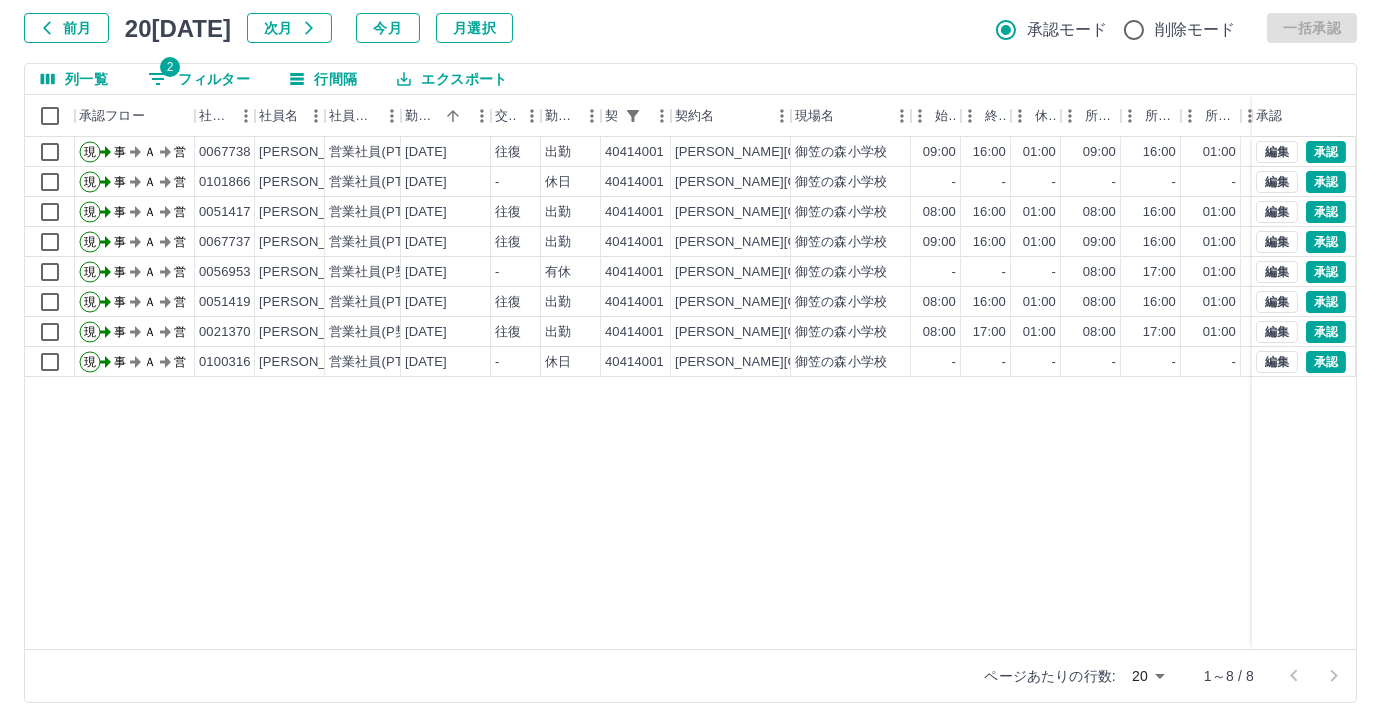 click on "現 事 Ａ 営 0067738 [PERSON_NAME] 営業社員(PT契約) [DATE] 往復 出勤 40414001 [PERSON_NAME][GEOGRAPHIC_DATA] [GEOGRAPHIC_DATA]小学校 09:00 16:00 01:00 09:00 16:00 01:00 07:00 06:00 00:00 欠員のため残業 事務担当者承認待 現 事 Ａ 営 0101866 [PERSON_NAME] 営業社員(PT契約) [DATE]  -  休日 40414001 [PERSON_NAME][GEOGRAPHIC_DATA] [GEOGRAPHIC_DATA]小学校 - - - - - - 00:00 00:00 00:00 事務担当者承認待 現 事 Ａ 営 0051417 [PERSON_NAME] 営業社員(PT契約) [DATE] 往復 出勤 40414001 [PERSON_NAME][GEOGRAPHIC_DATA] [GEOGRAPHIC_DATA]00 16:00 01:00 08:00 16:00 01:00 08:00 07:00 00:00 副責任者不在のため、早出・残業 事務担当者承認待 現 事 Ａ 営 0067737 [PERSON_NAME] 営業社員(PT契約) [DATE] 往復 出勤 40414001 [PERSON_NAME][GEOGRAPHIC_DATA] [GEOGRAPHIC_DATA]小学校 09:00 16:00 01:00 09:00 16:00 01:00 07:00 06:00 00:00 副責任者休みの為残業 事務担当者承認待 現 事 Ａ 営 0056953 [PERSON_NAME] 営業社員(P契約) [DATE]  -  有休 40414001 [PERSON_NAME][GEOGRAPHIC_DATA] -" at bounding box center (898, 393) 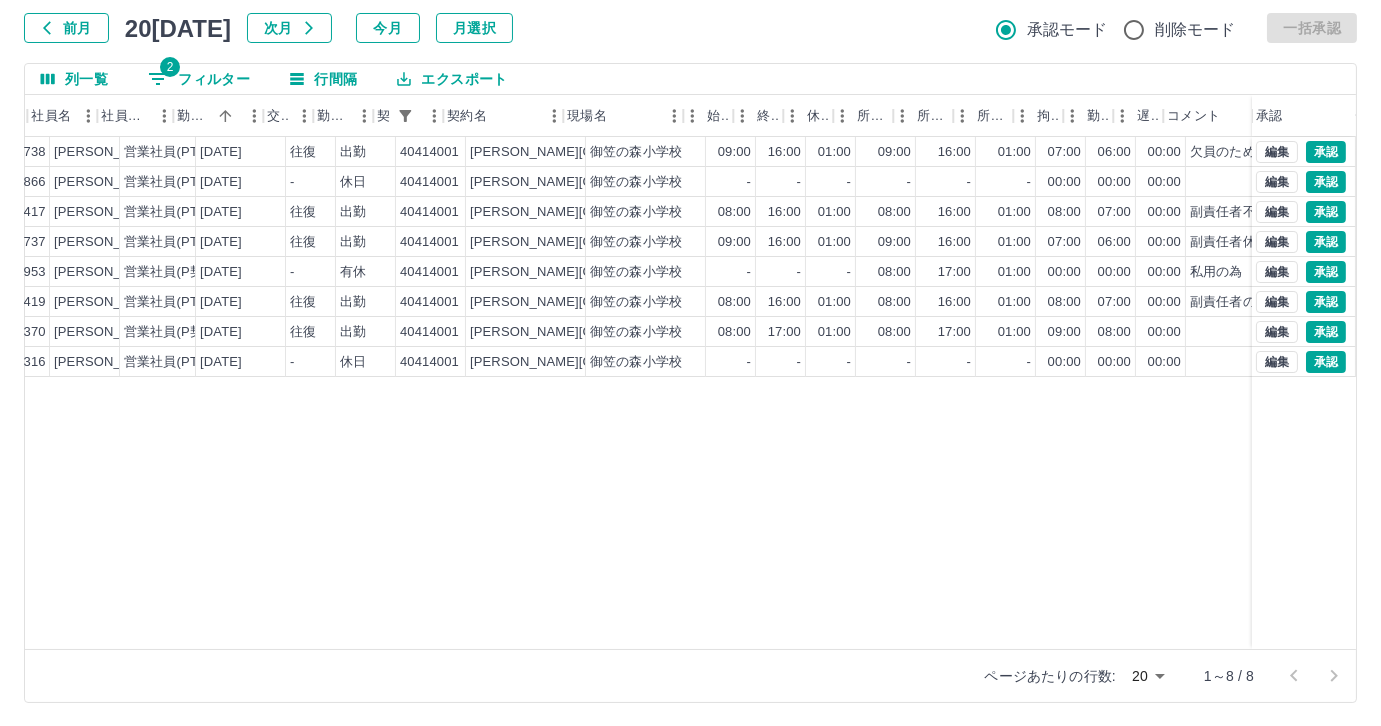 scroll, scrollTop: 0, scrollLeft: 240, axis: horizontal 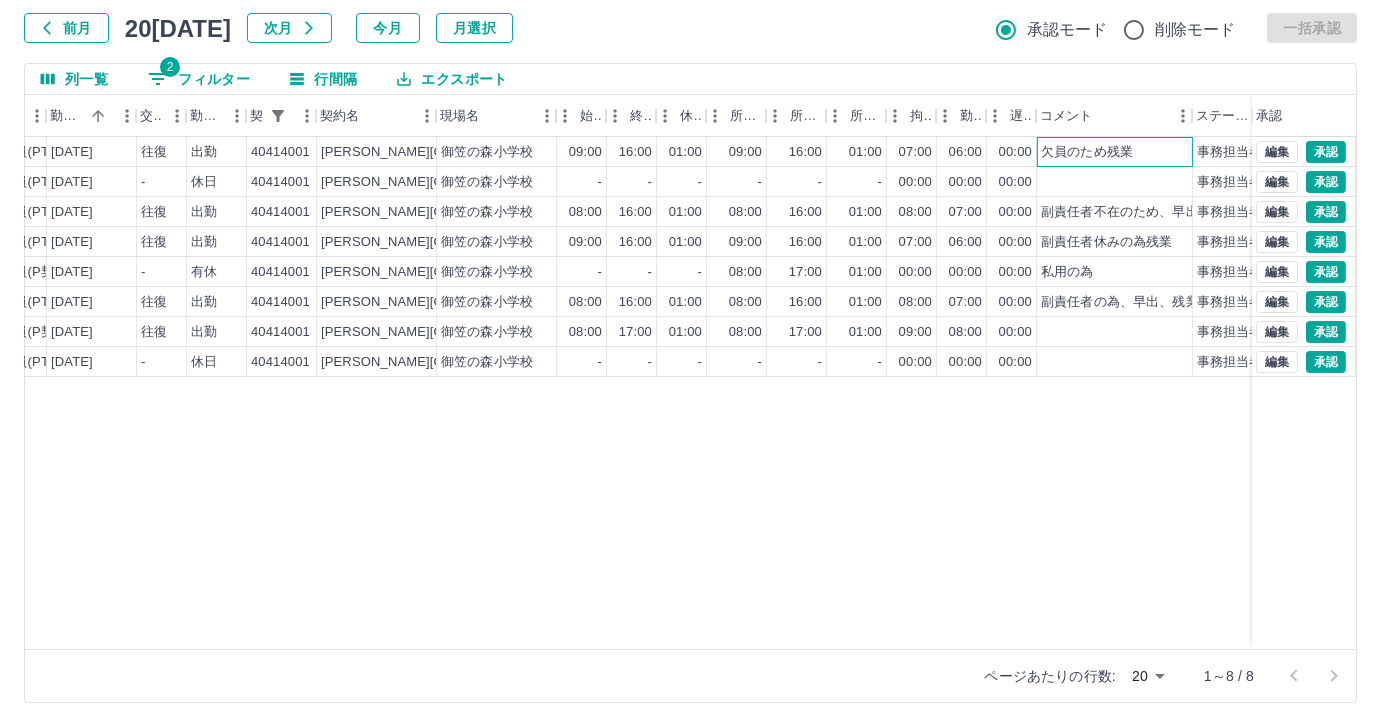 click on "欠員のため残業" at bounding box center [1087, 152] 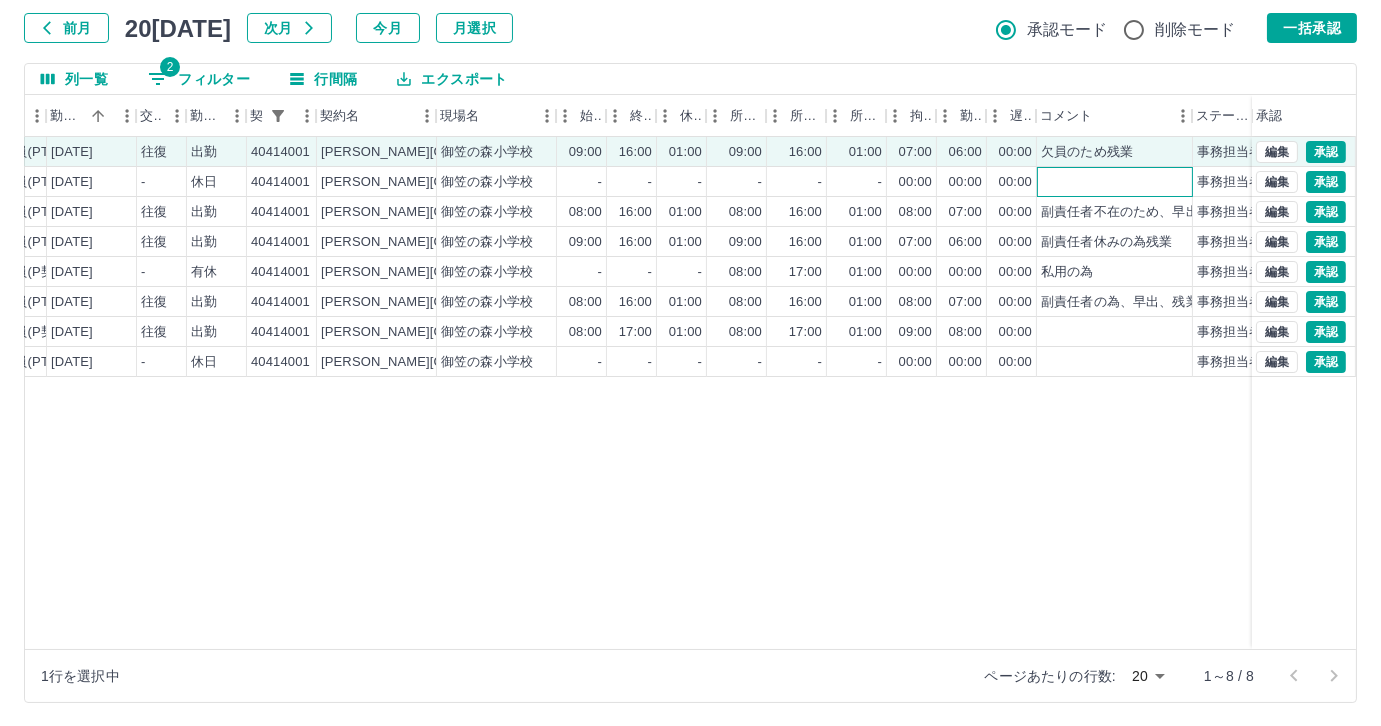 click at bounding box center (1115, 182) 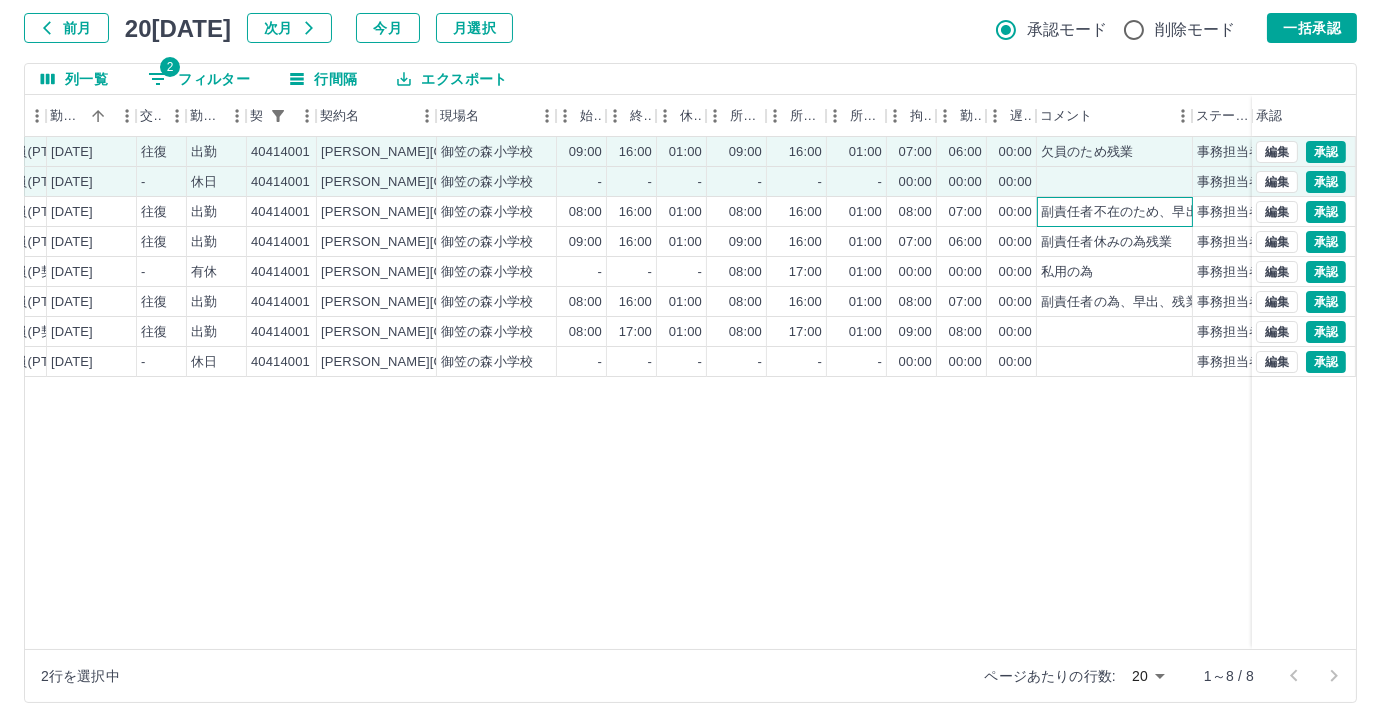 click on "副責任者不在のため、早出・残業" at bounding box center (1139, 212) 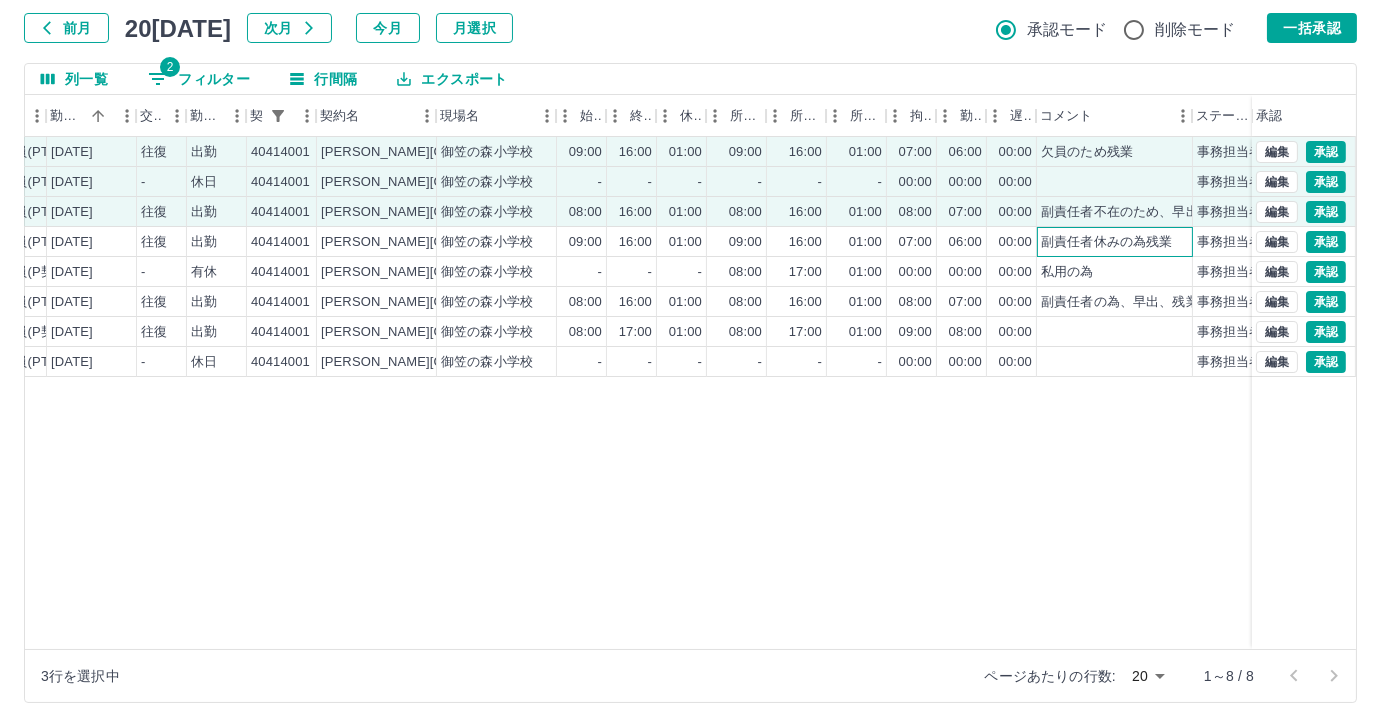 click on "副責任者休みの為残業" at bounding box center (1107, 242) 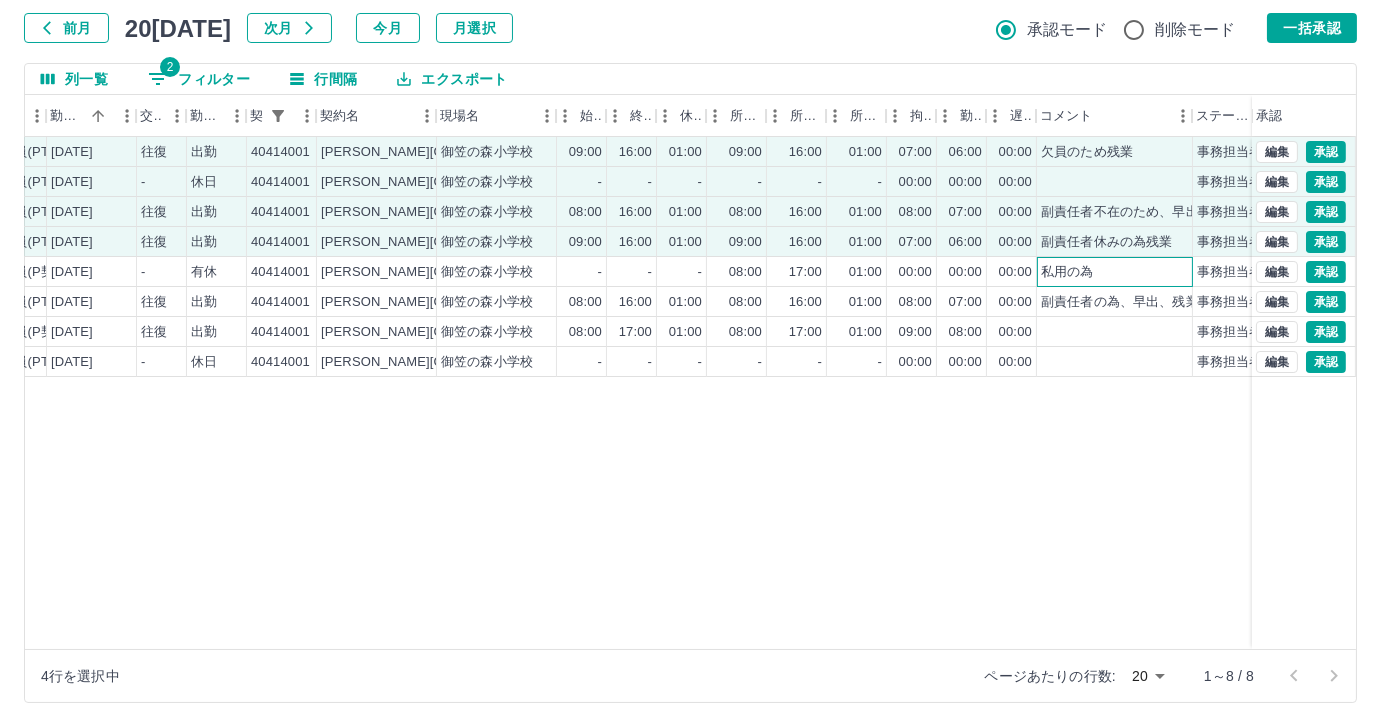 click on "私用の為" at bounding box center (1115, 272) 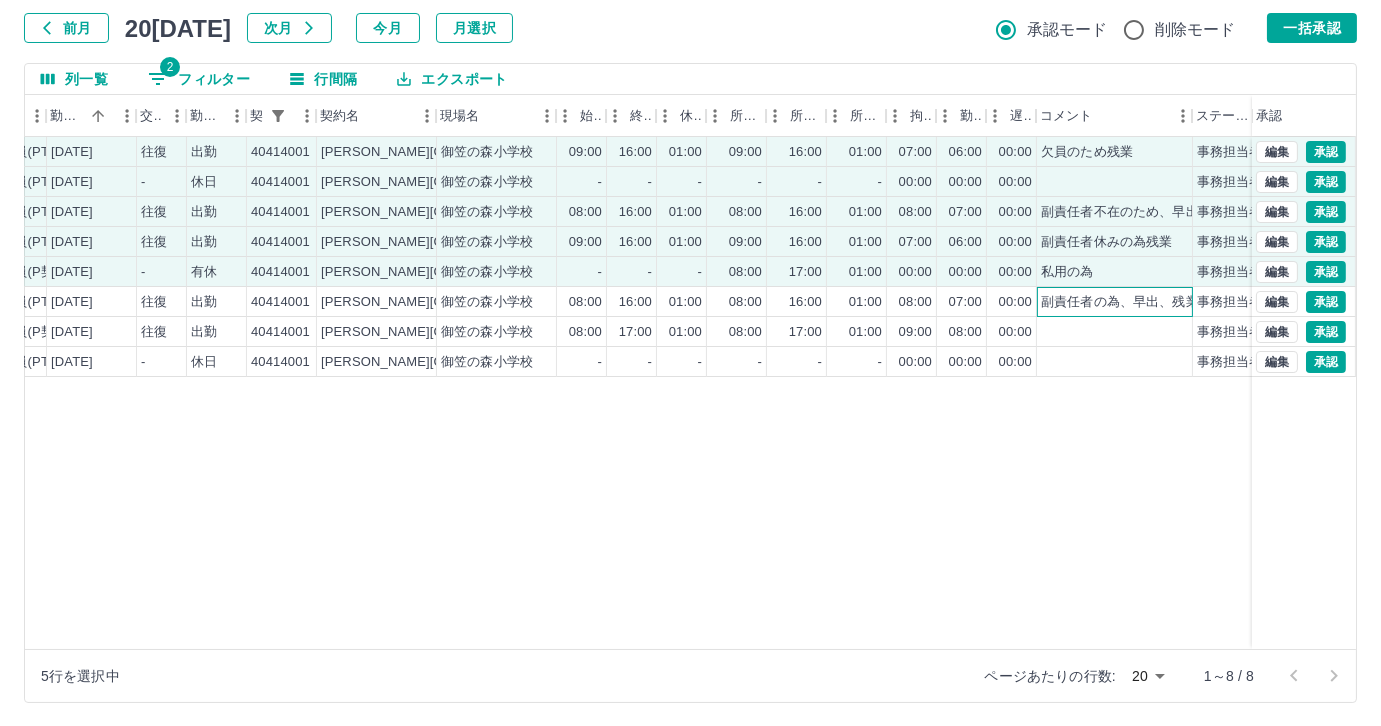 click on "副責任者の為、早出、残業" at bounding box center [1115, 302] 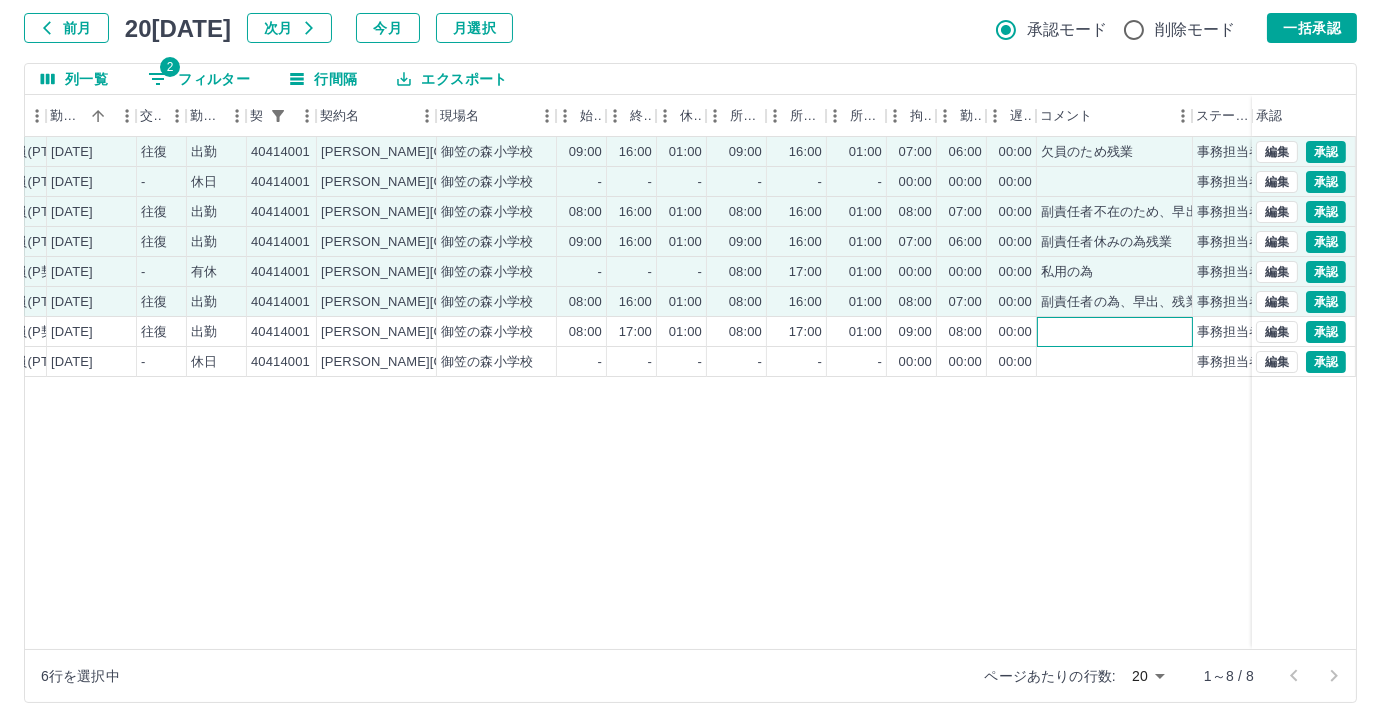 click at bounding box center (1115, 332) 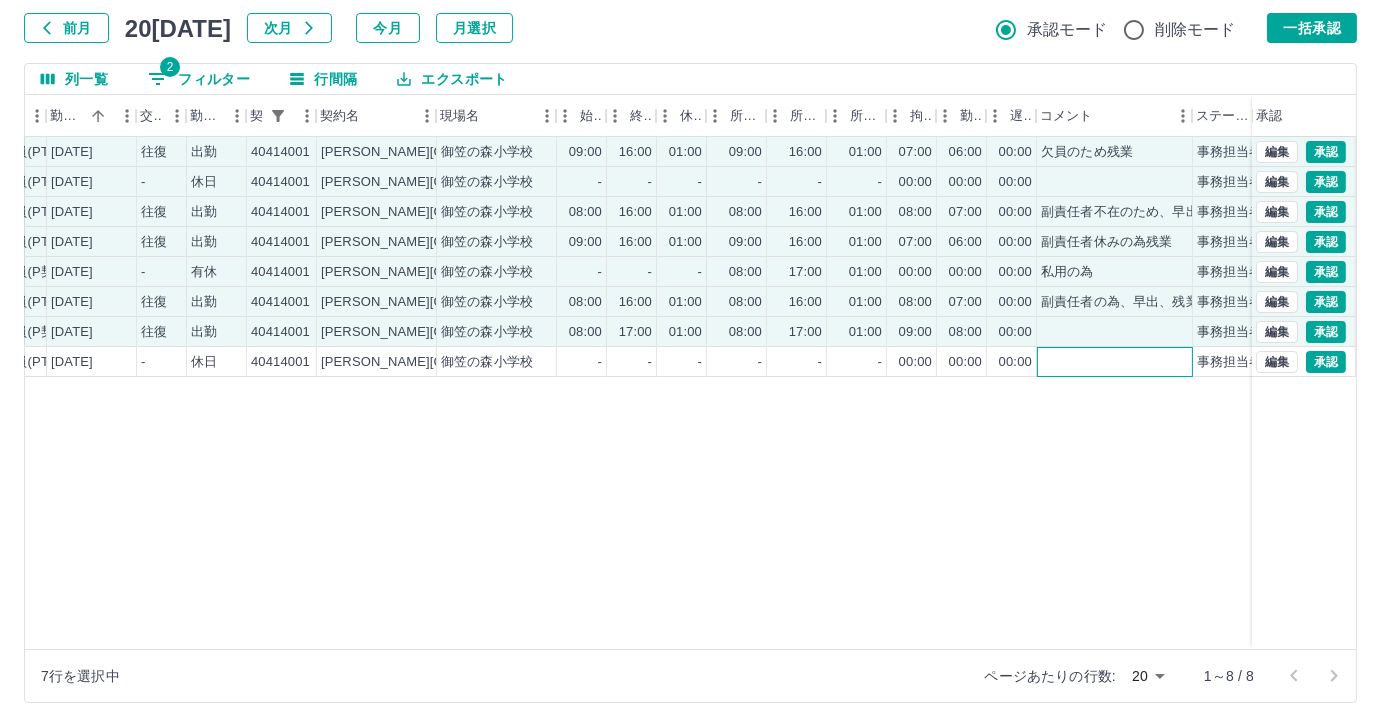 click at bounding box center (1115, 362) 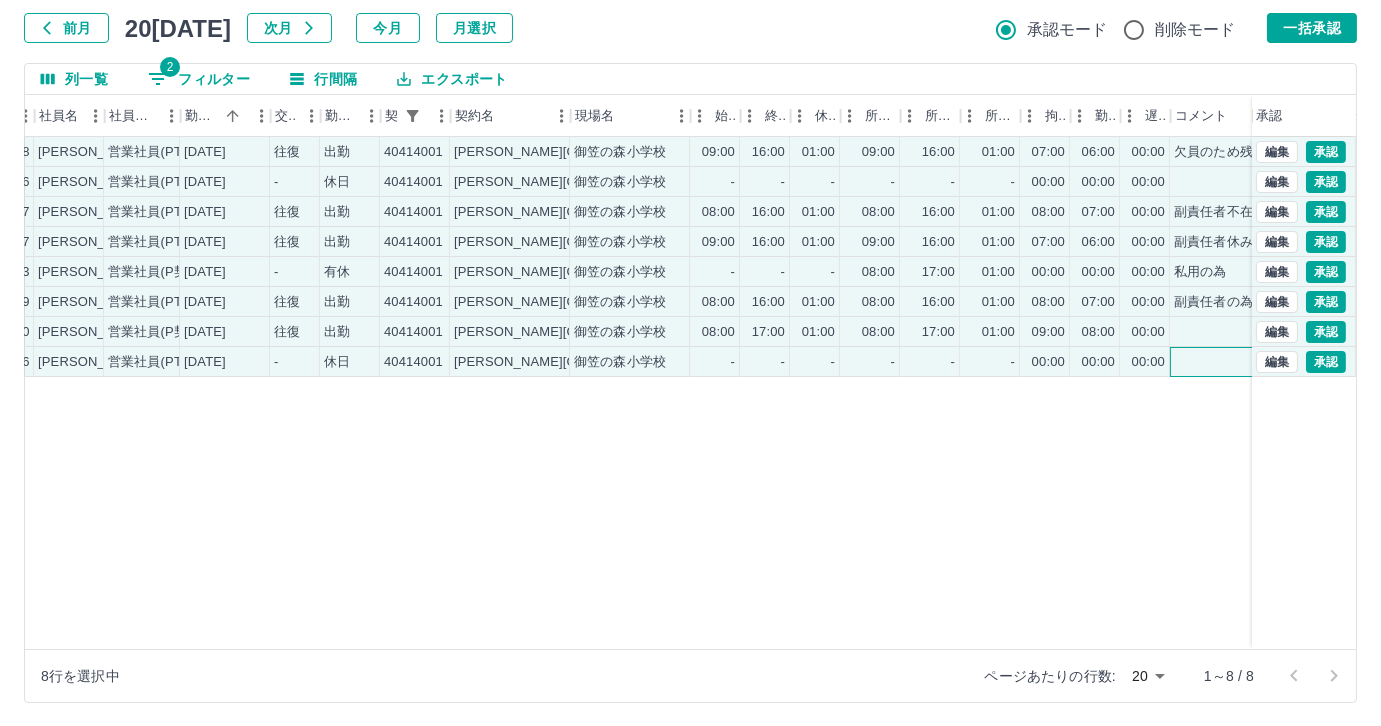 scroll, scrollTop: 0, scrollLeft: 220, axis: horizontal 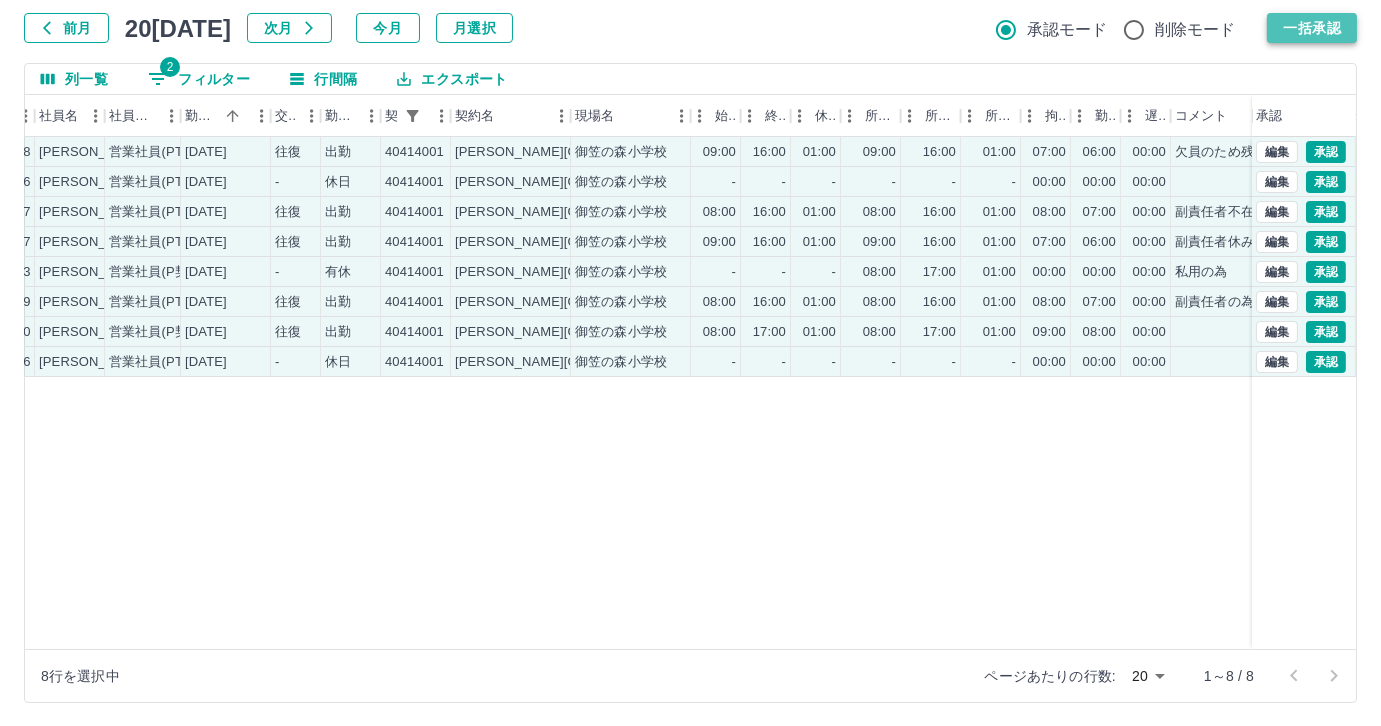click on "一括承認" at bounding box center [1312, 28] 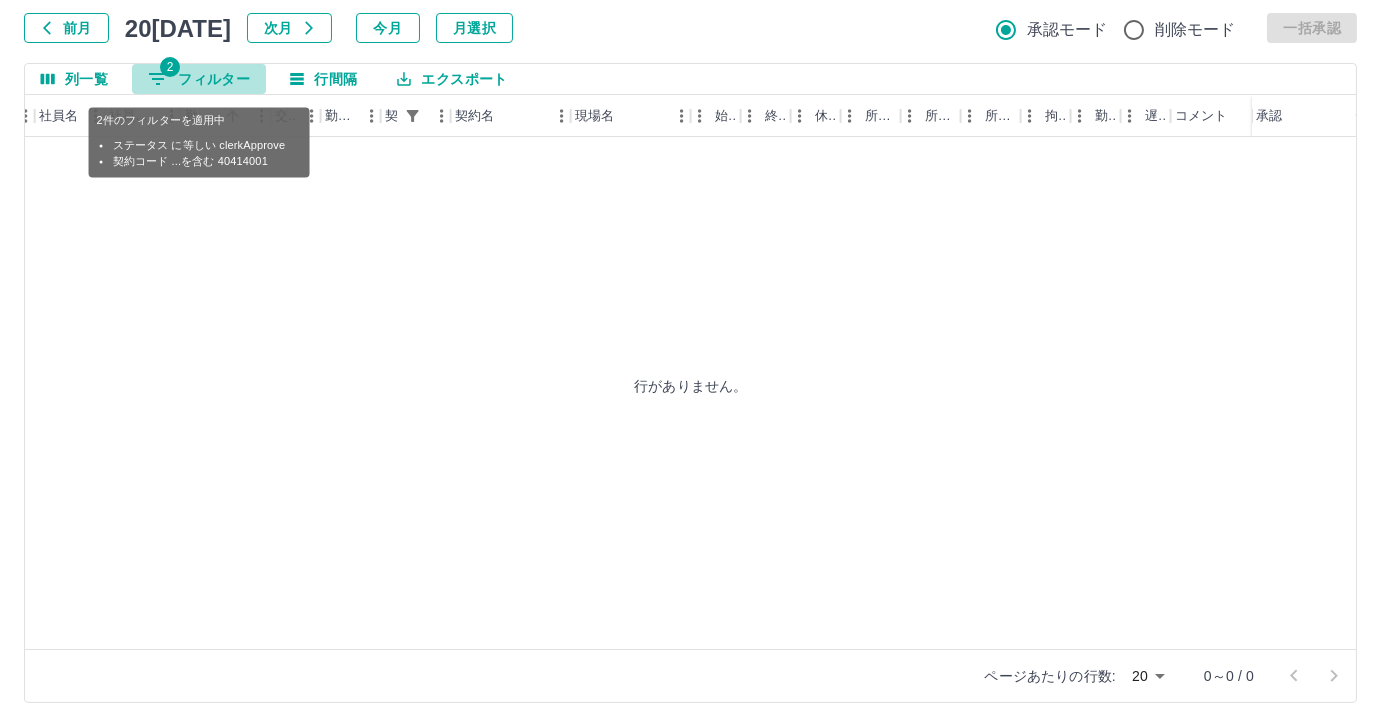 click on "2 フィルター" at bounding box center [199, 79] 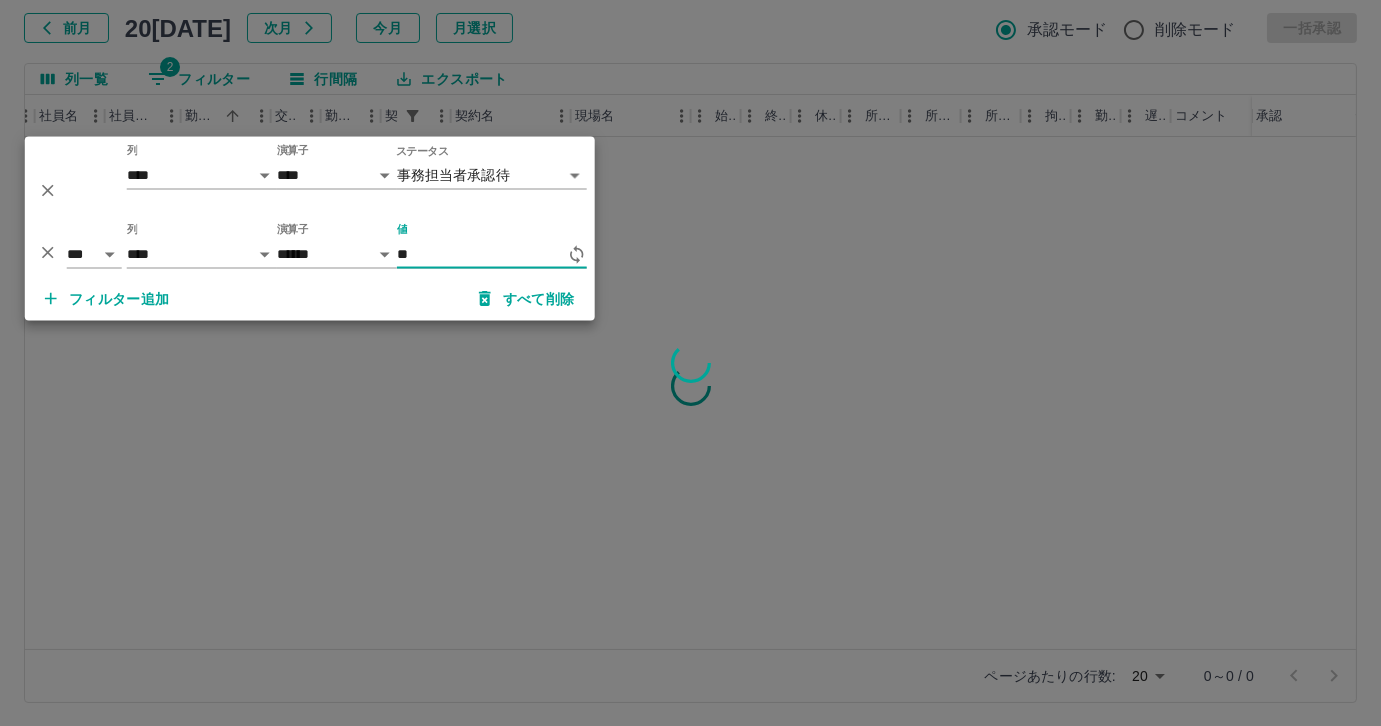 type on "*" 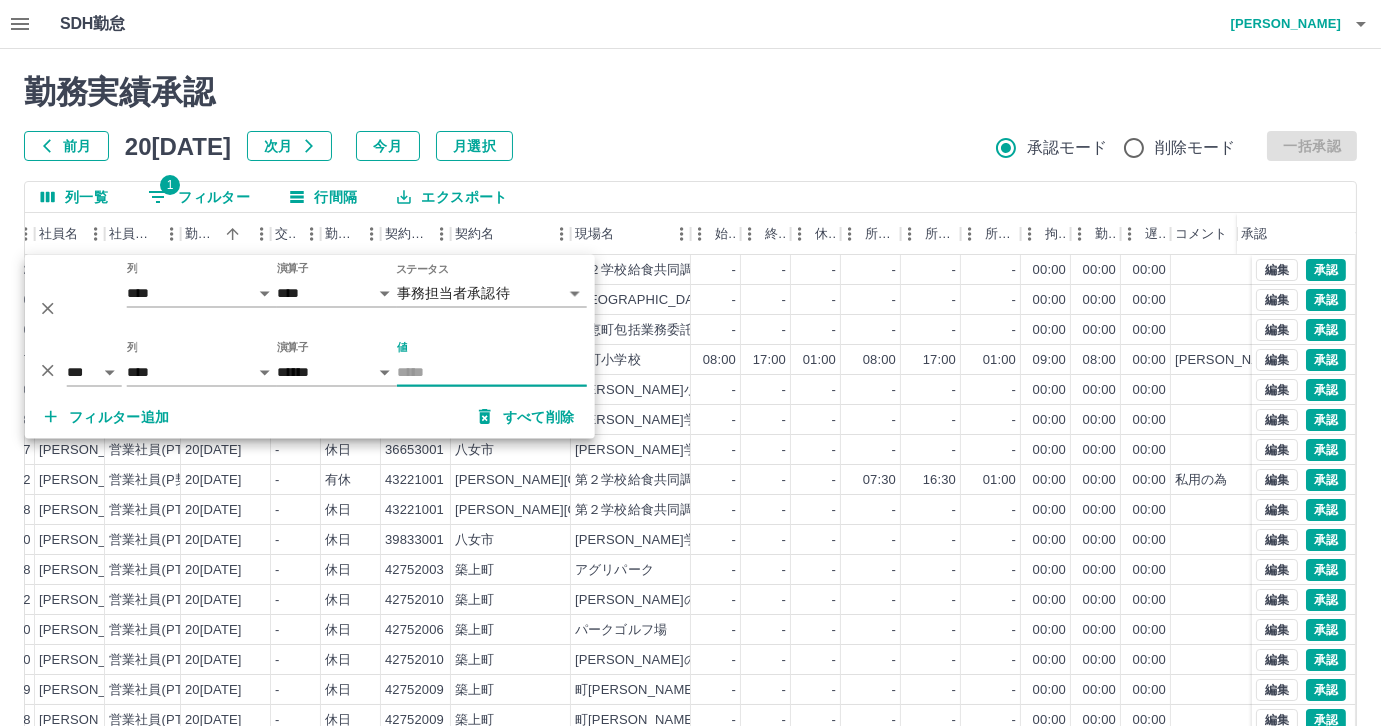 scroll, scrollTop: 118, scrollLeft: 0, axis: vertical 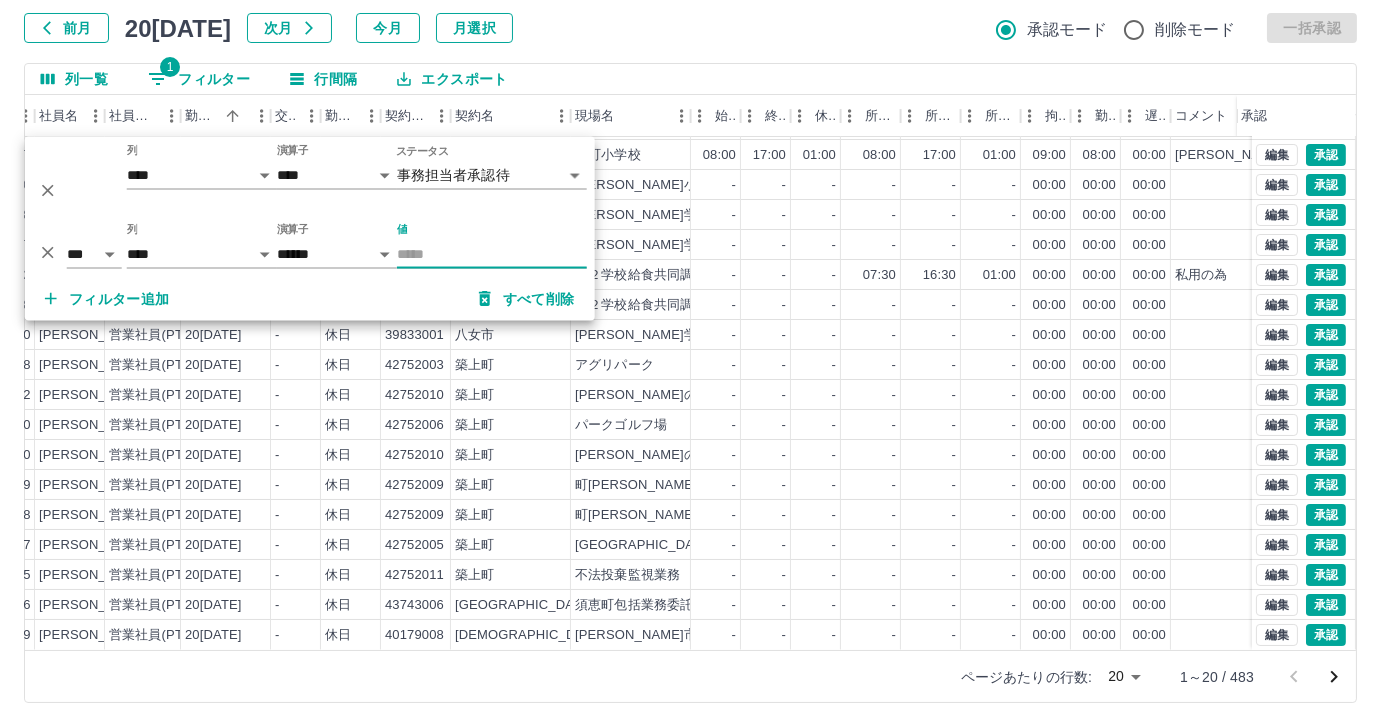 type 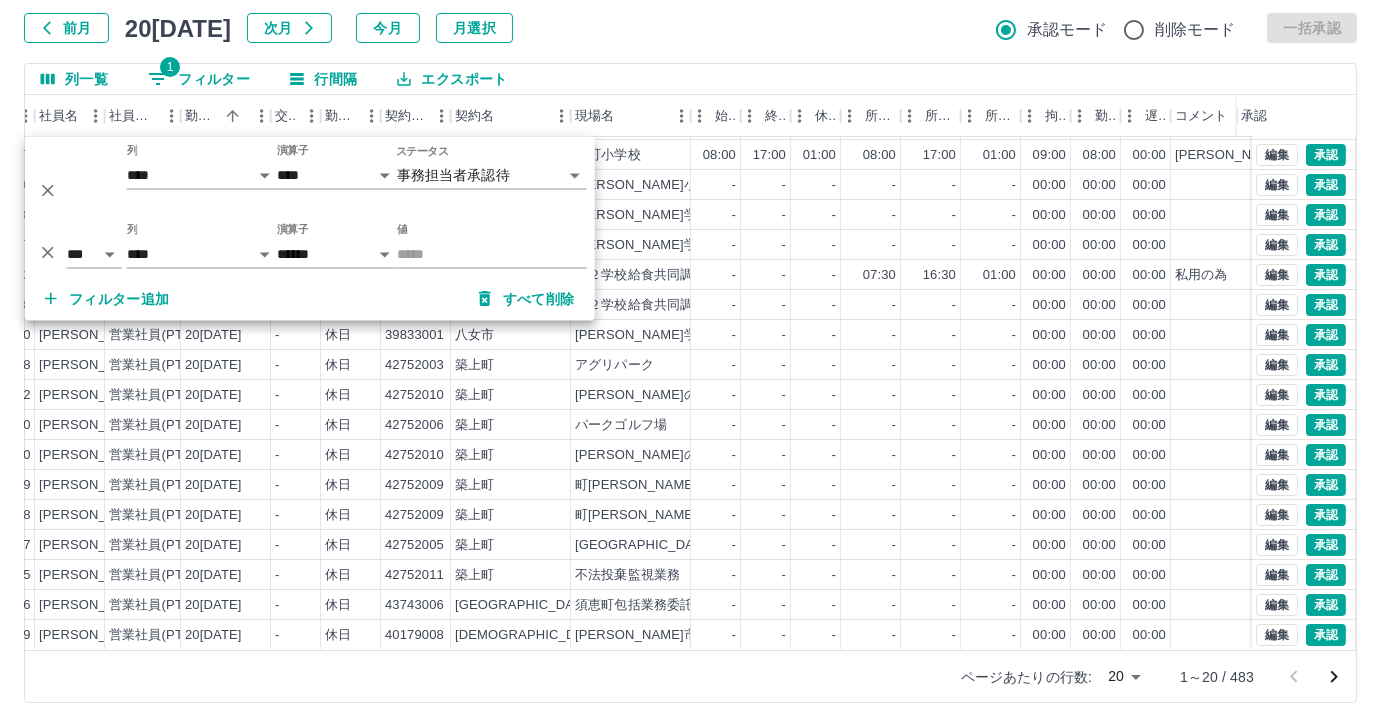 click on "勤務実績承認 前月 [DATE] 次月 今月 月選択 承認モード 削除モード 一括承認" at bounding box center (690, -1) 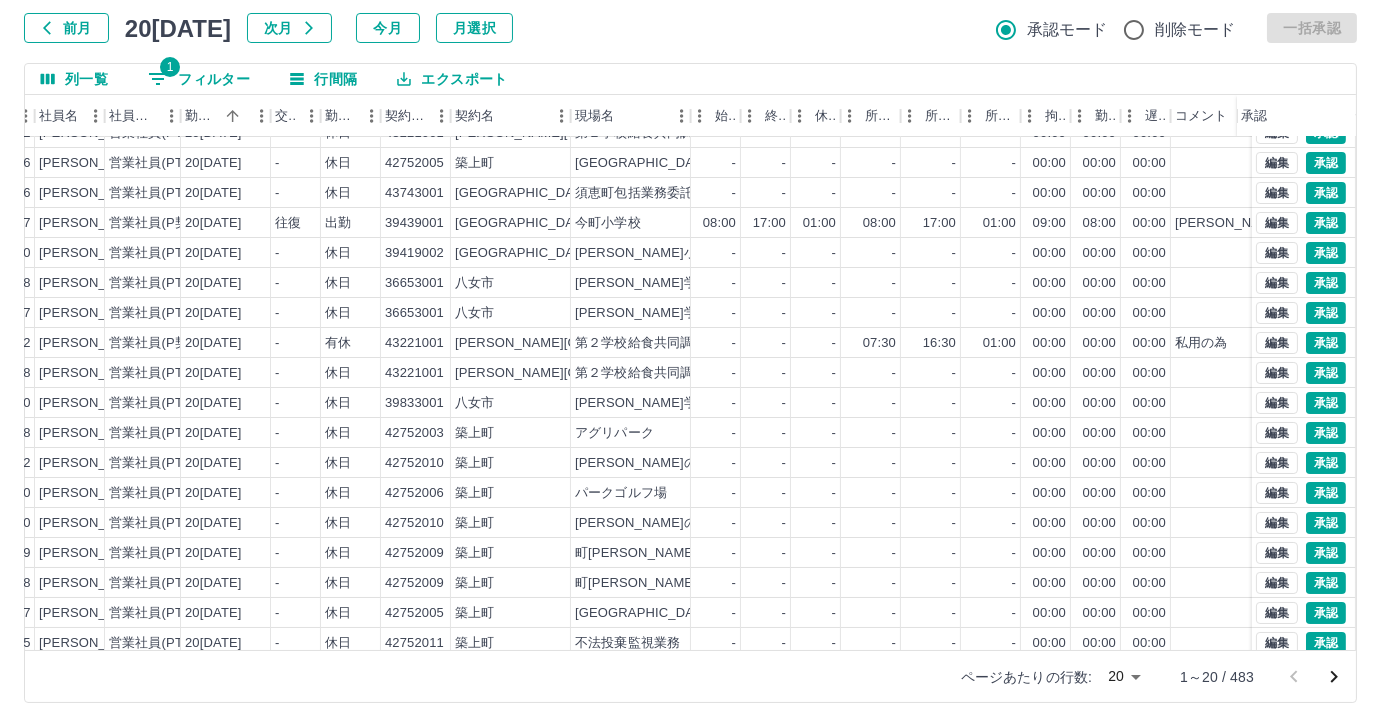 scroll, scrollTop: 0, scrollLeft: 220, axis: horizontal 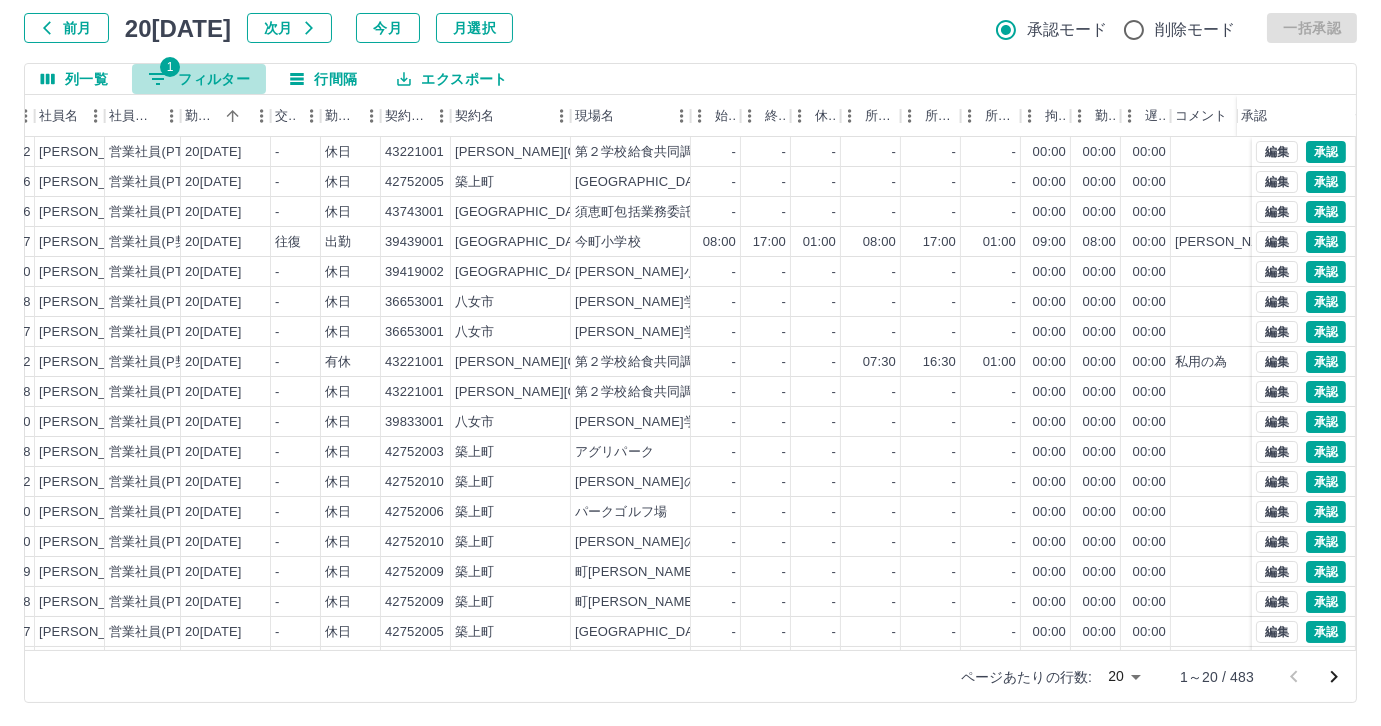 click on "1 フィルター" at bounding box center (199, 79) 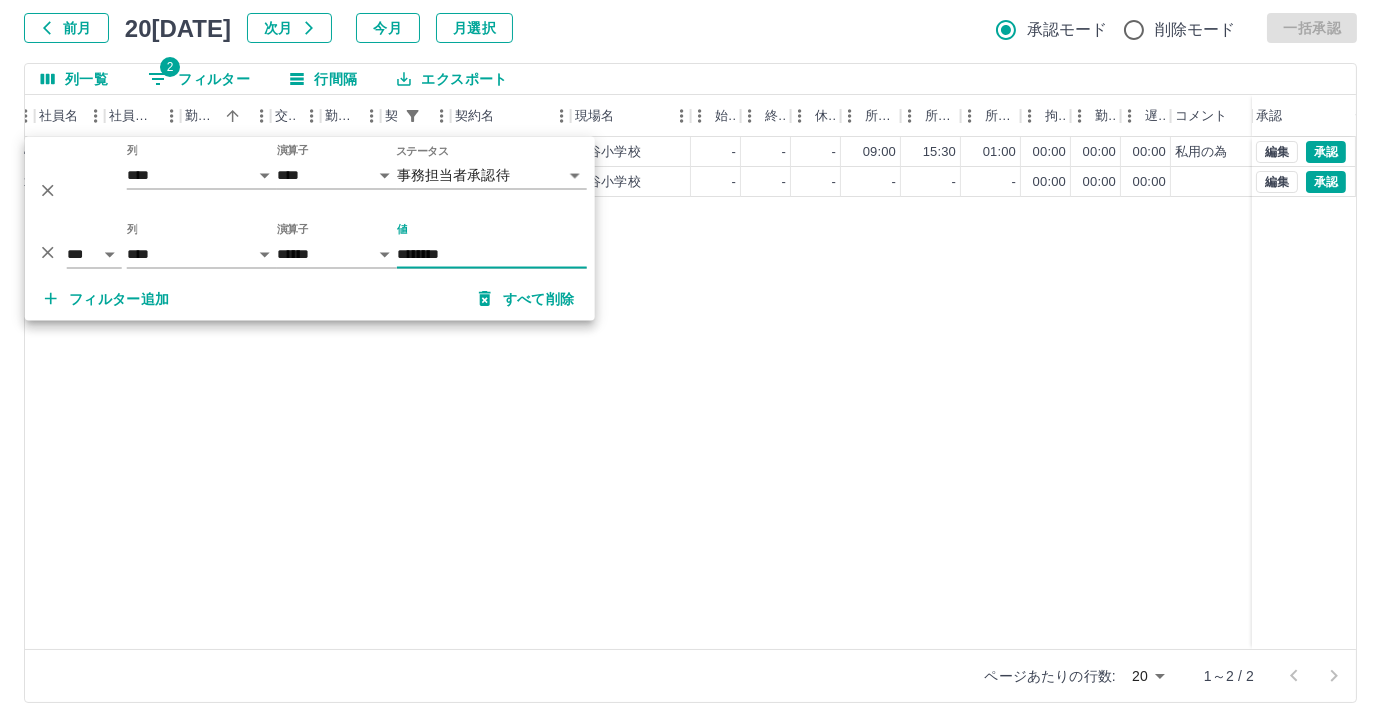 type on "********" 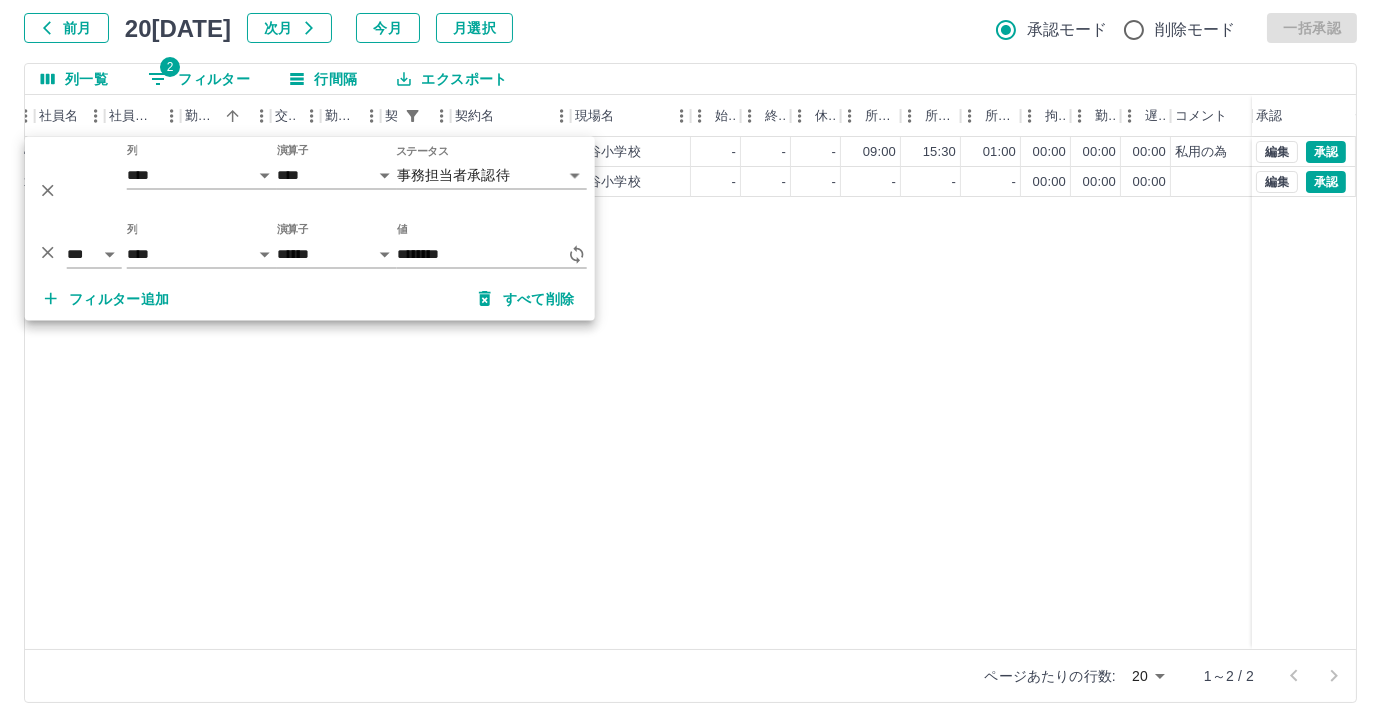 click on "現 事 Ａ 営 0062924 [PERSON_NAME] 営業社員(PT契約) [DATE]  -  有休 35000001 [PERSON_NAME][GEOGRAPHIC_DATA] [PERSON_NAME]小学校 - - - 09:00 15:30 01:00 00:00 00:00 00:00 私用の為 事務担当者承認待 現 事 Ａ 営 0088891 [PERSON_NAME] 営業社員(PT契約) [DATE]  -  休日 35000001 [PERSON_NAME][GEOGRAPHIC_DATA] [PERSON_NAME]小学校 - - - - - - 00:00 00:00 00:00 事務担当者承認待 編集 承認 編集 承認" at bounding box center [678, 393] 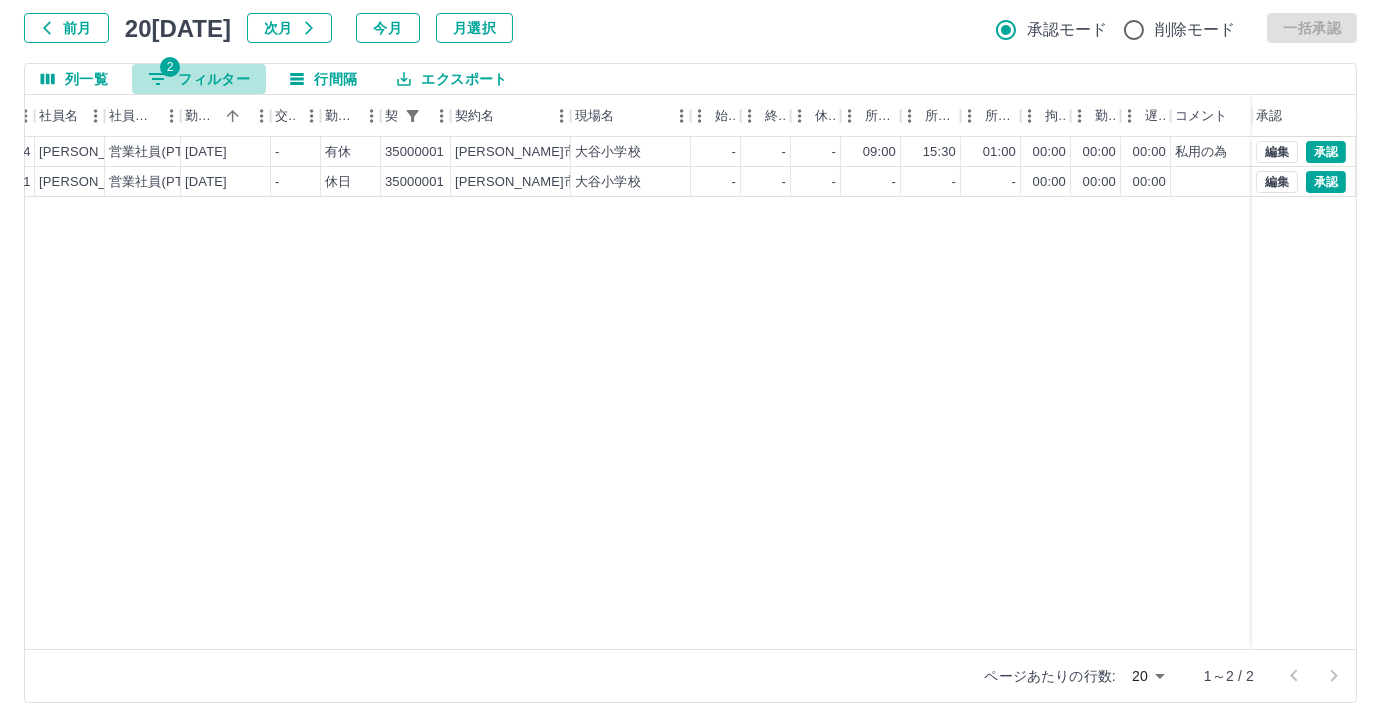 click on "2 フィルター" at bounding box center [199, 79] 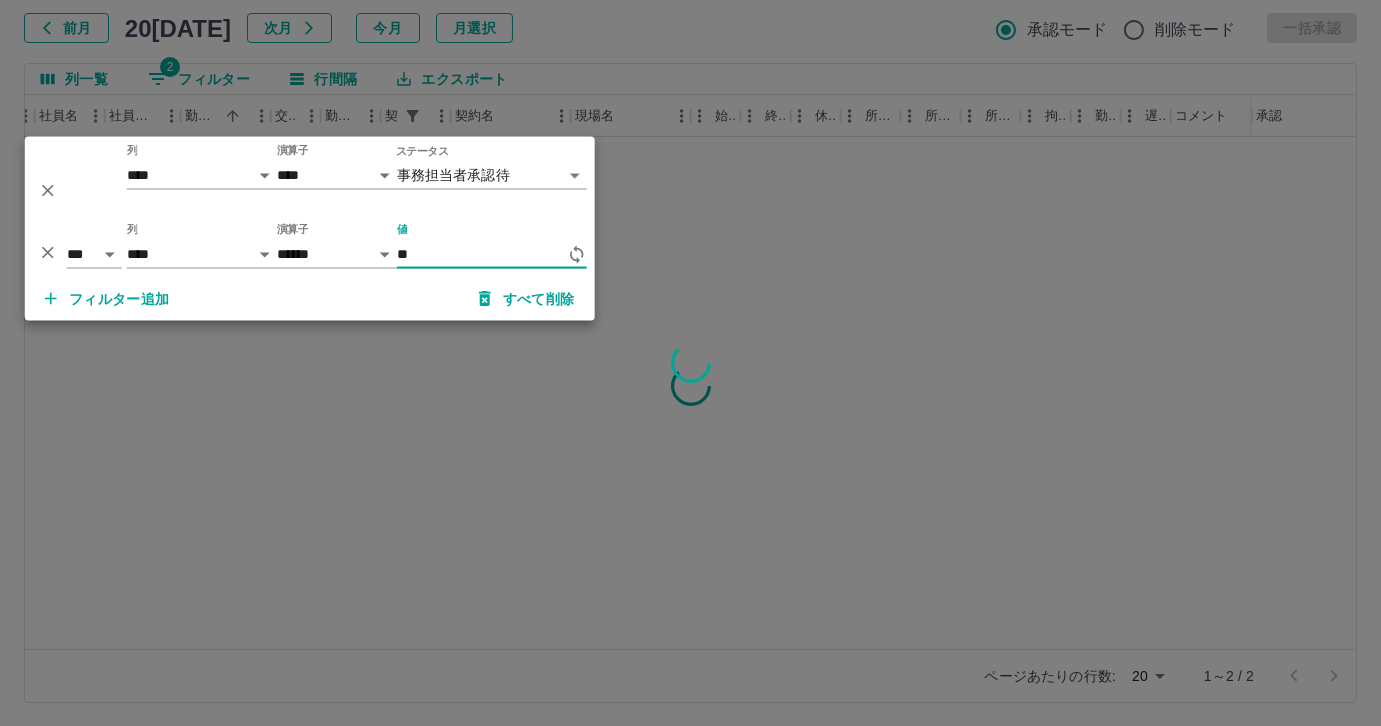 type on "*" 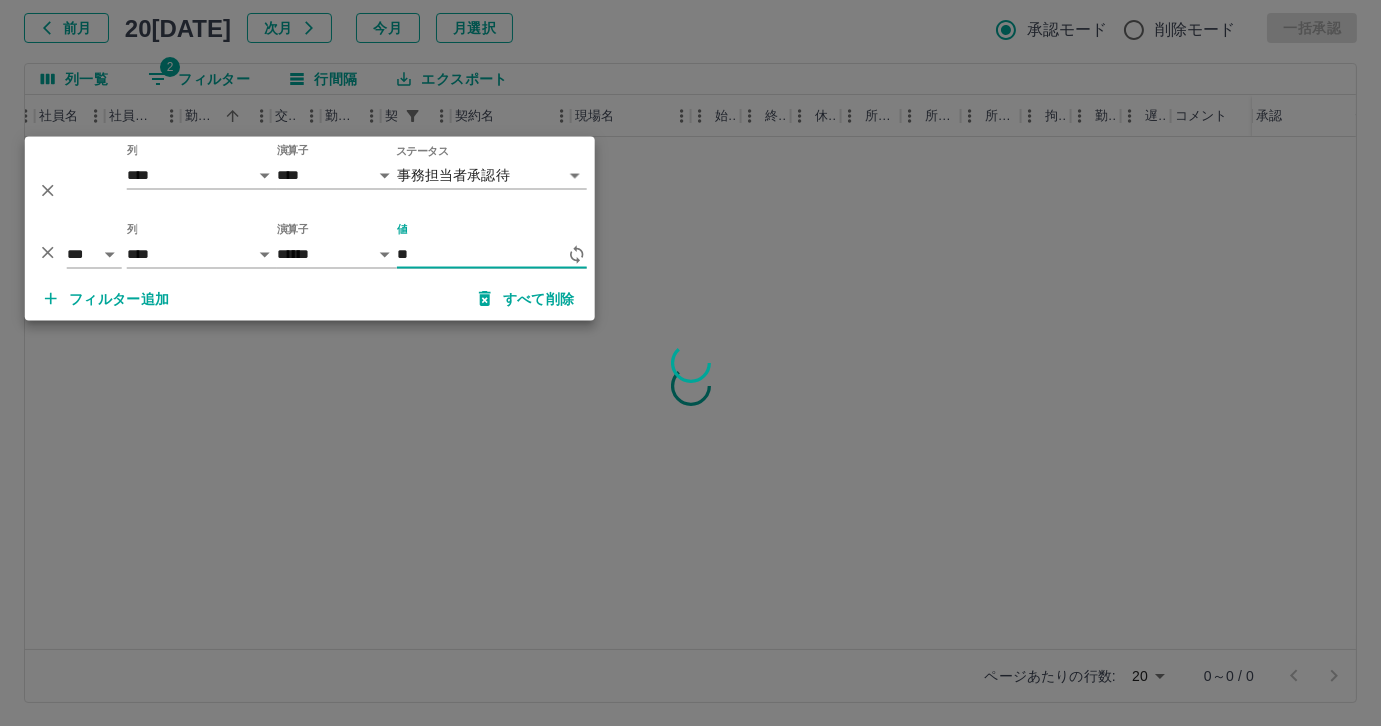 type on "*" 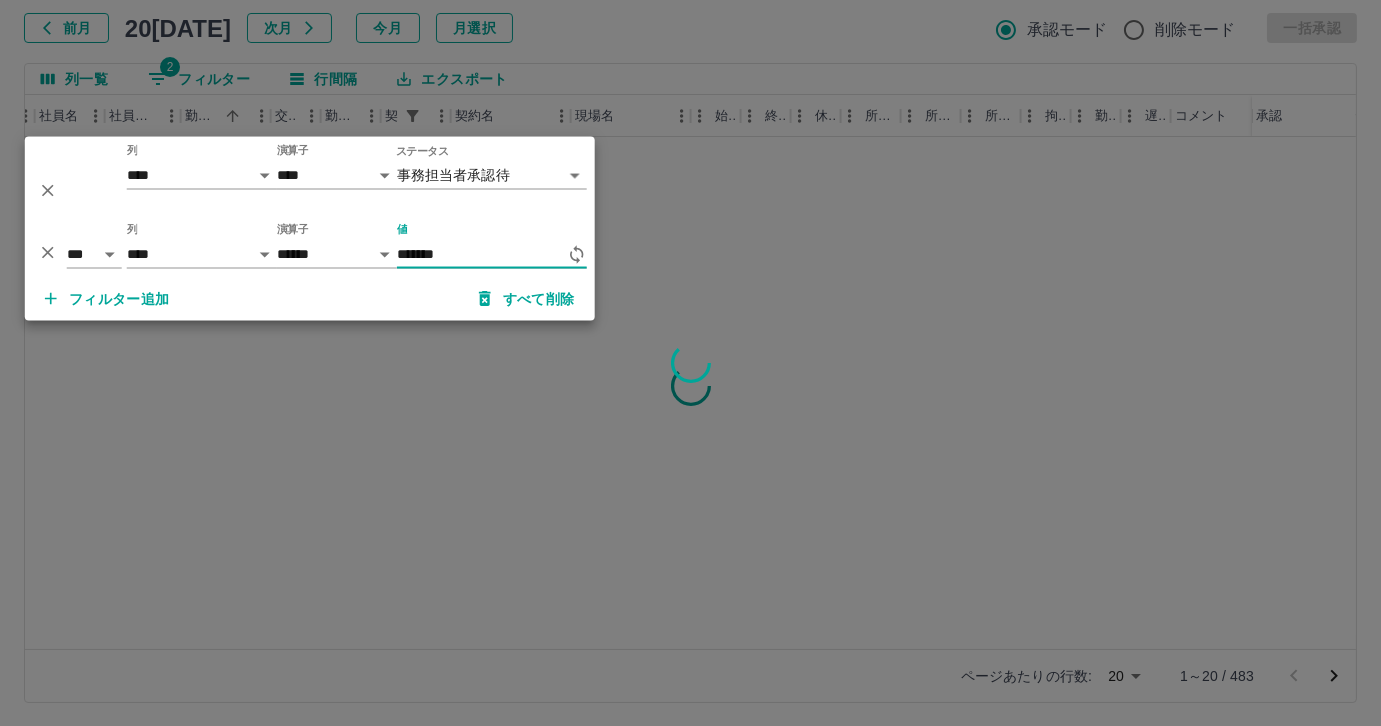type on "********" 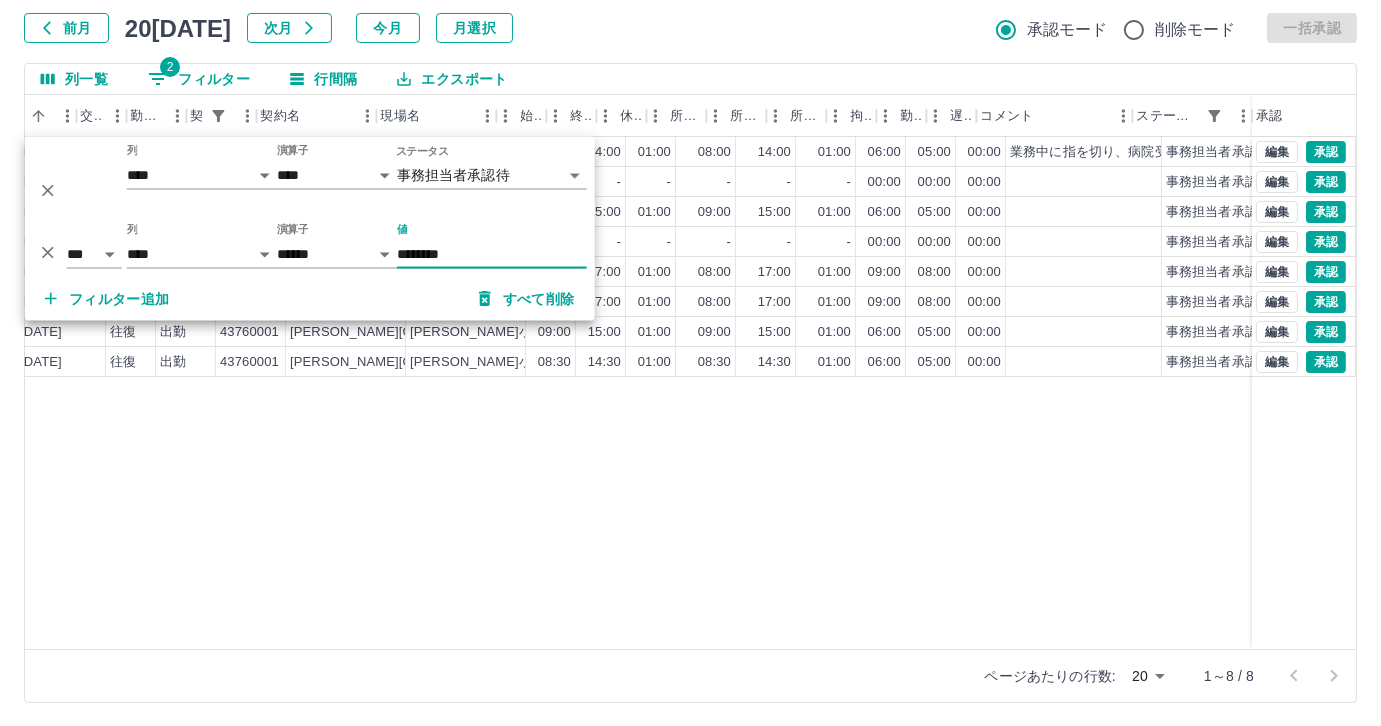 scroll, scrollTop: 0, scrollLeft: 414, axis: horizontal 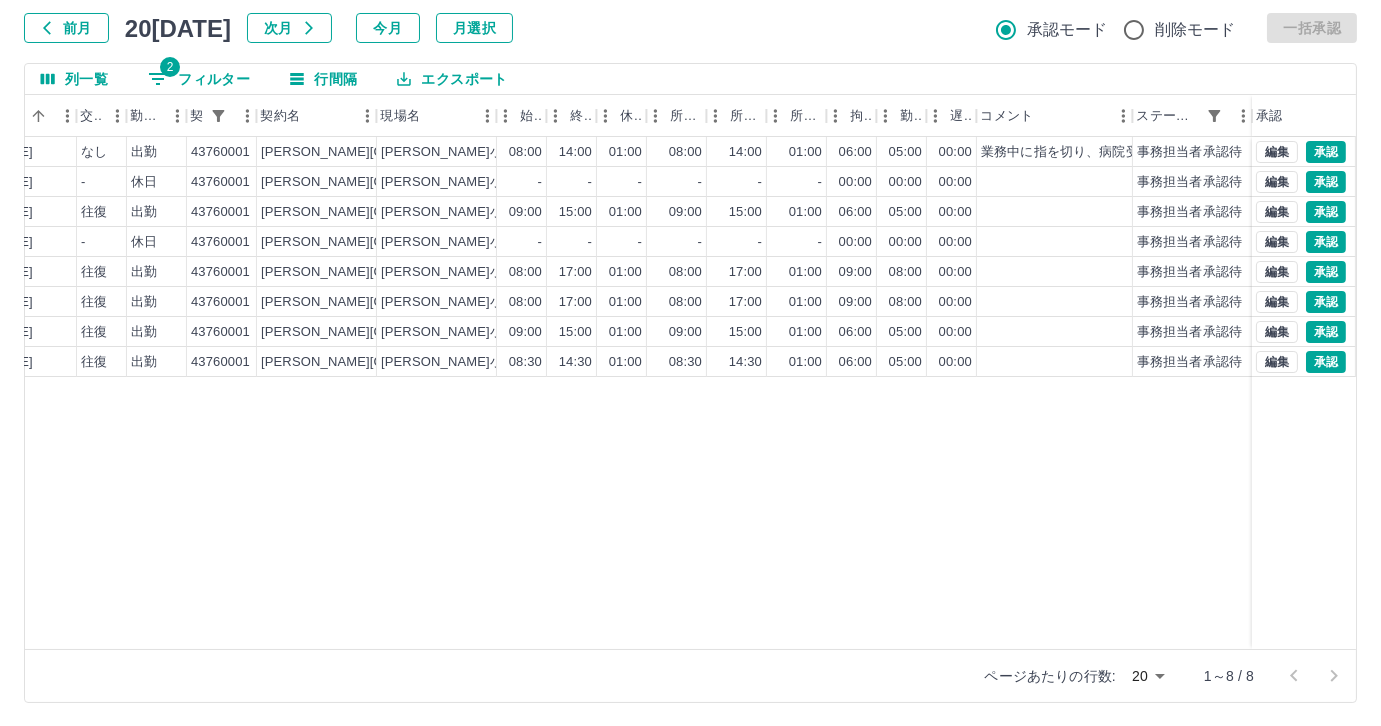 click on "[PERSON_NAME] 営業社員(P契約) 20[DATE]し 出勤 43760001 [PERSON_NAME][GEOGRAPHIC_DATA] [PERSON_NAME]小学校 08:00 14:00 01:00 08:00 14:00 01:00 06:00 05:00 00:00 業務中に指を切り、病院受診のため早退 事務担当者承認待 [PERSON_NAME] 営業社員(PT契約) 20[DATE]  -  休日 43760001 [PERSON_NAME][GEOGRAPHIC_DATA] [PERSON_NAME]小学校 - - - - - - 00:00 00:00 00:00 事務担当者承認待 [PERSON_NAME] 営業社員(PT契約) 20[DATE]復 出勤 43760001 [PERSON_NAME][GEOGRAPHIC_DATA] [PERSON_NAME]小学校 09:00 15:00 01:00 09:00 15:00 01:00 06:00 05:00 00:00 事務担当者承認待 [PERSON_NAME] 営業社員(PT契約) 20[DATE]  -  休日 43760001 [PERSON_NAME][GEOGRAPHIC_DATA] [PERSON_NAME]小学校 - - - - - - 00:00 00:00 00:00 事務担当者承認待 [PERSON_NAME] 営業社員(P契約) 20[DATE]復 出勤 43760001 [PERSON_NAME][GEOGRAPHIC_DATA][PERSON_NAME]00 17:00 01:00 08:00 17:00 01:00 09:00 08:00 00:00 事務担当者承認待 [PERSON_NAME] 営業社員(P契約) 20[DATE]復 出勤 43760001 [PERSON_NAME][GEOGRAPHIC_DATA][PERSON_NAME]00 17:00 01:00 08:00 17:00 01:00" at bounding box center [484, 393] 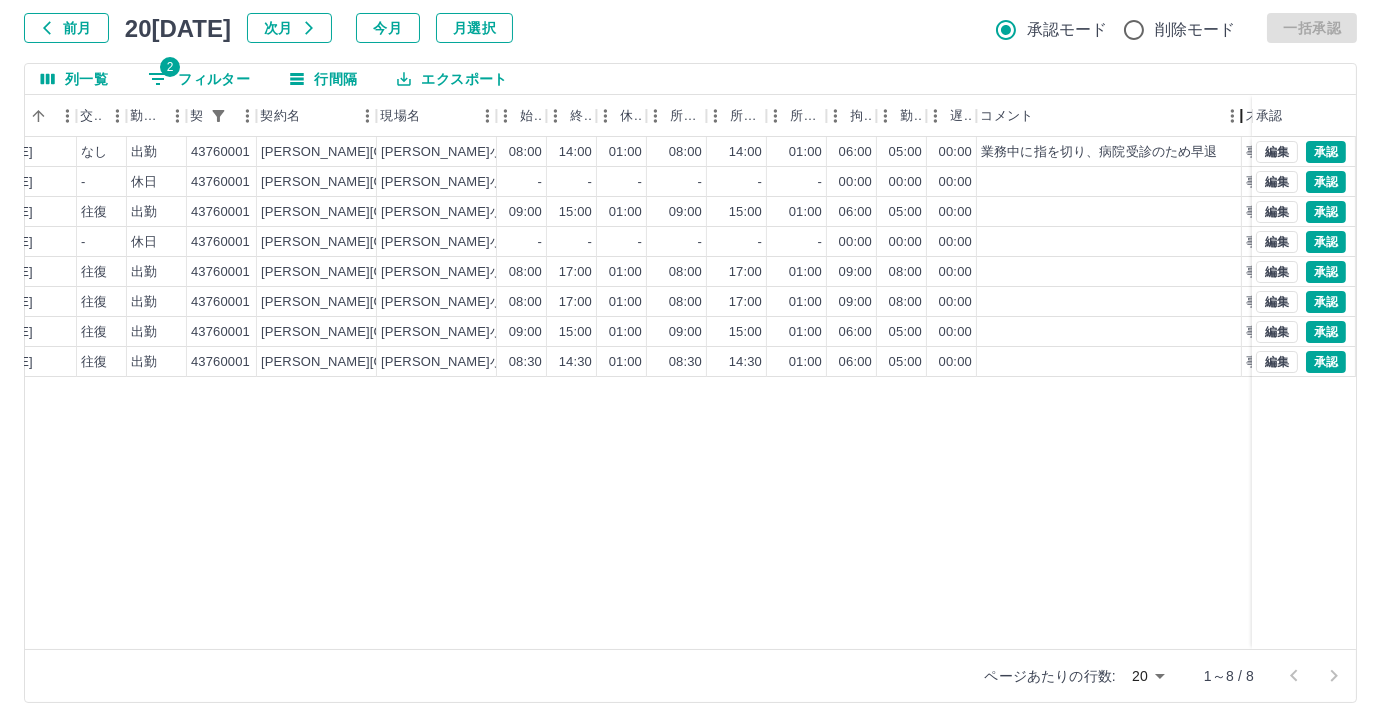 drag, startPoint x: 1129, startPoint y: 123, endPoint x: 1238, endPoint y: 127, distance: 109.07337 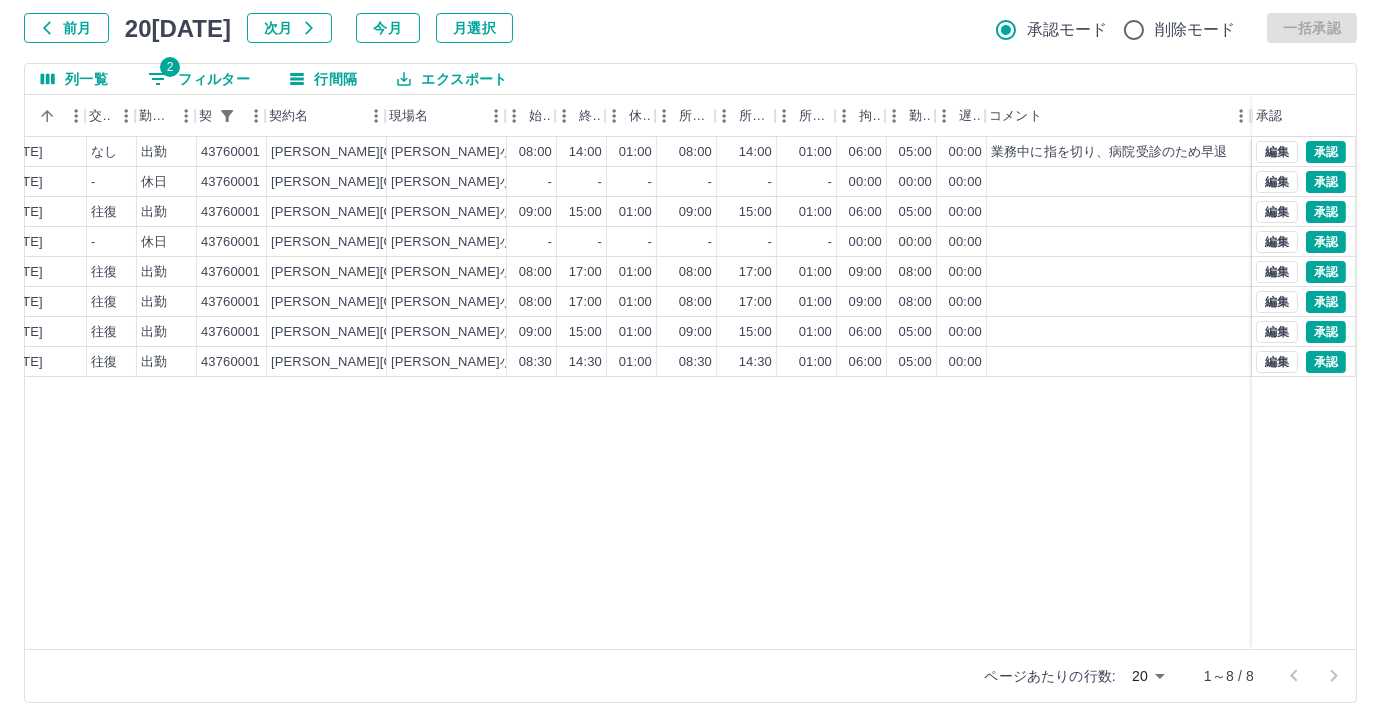 scroll, scrollTop: 0, scrollLeft: 405, axis: horizontal 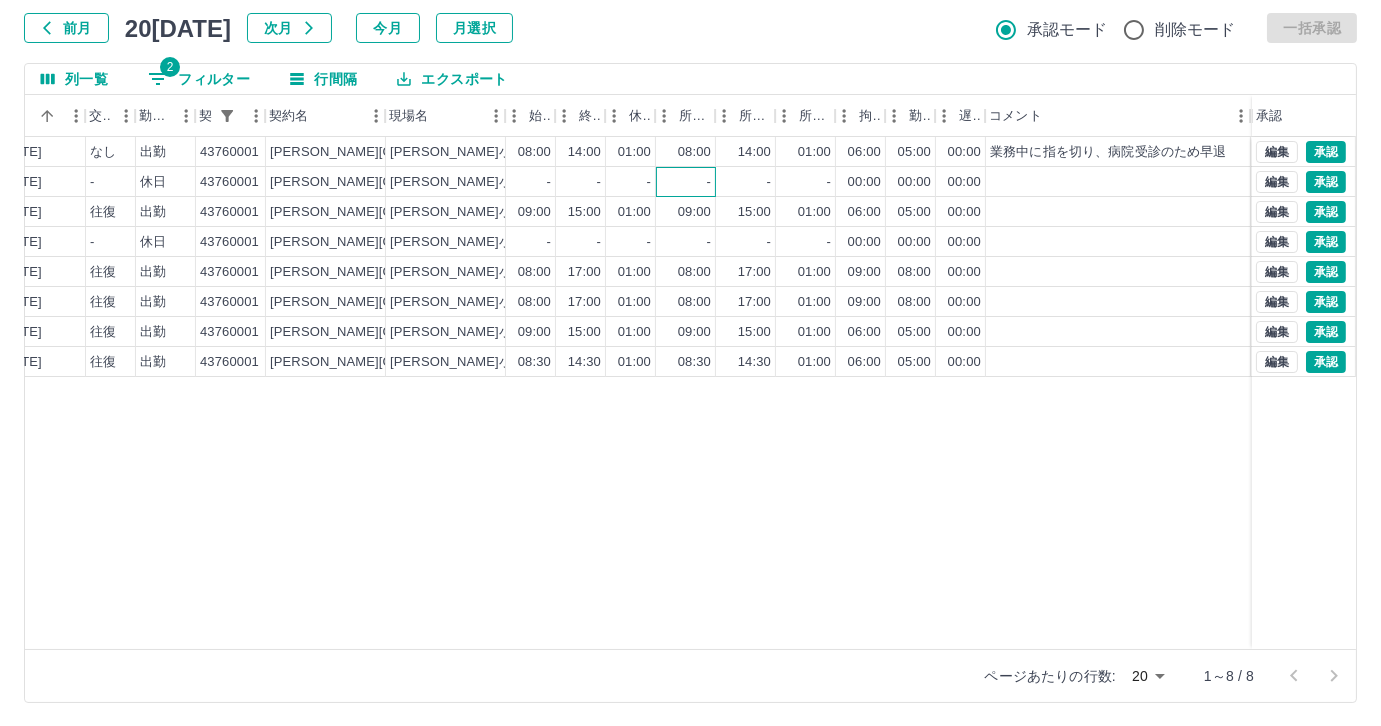 click on "-" at bounding box center [686, 182] 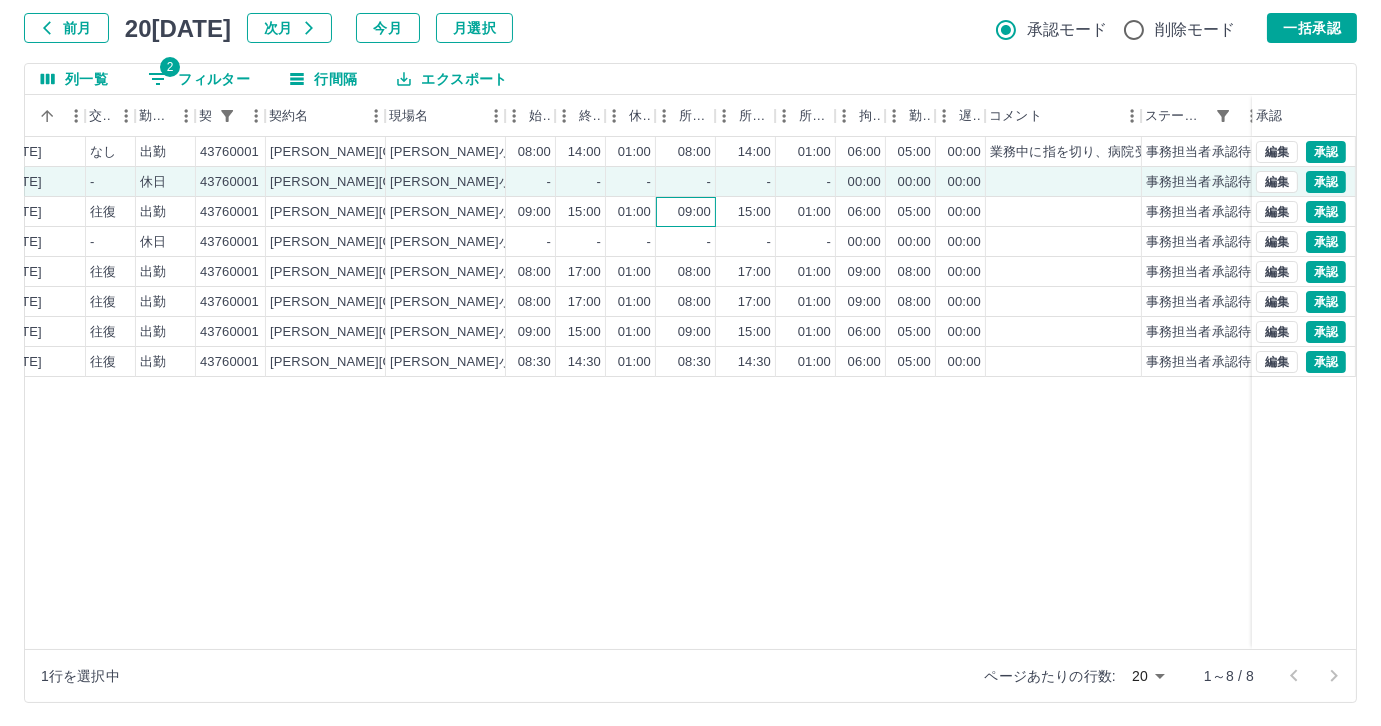 click on "09:00" at bounding box center (686, 212) 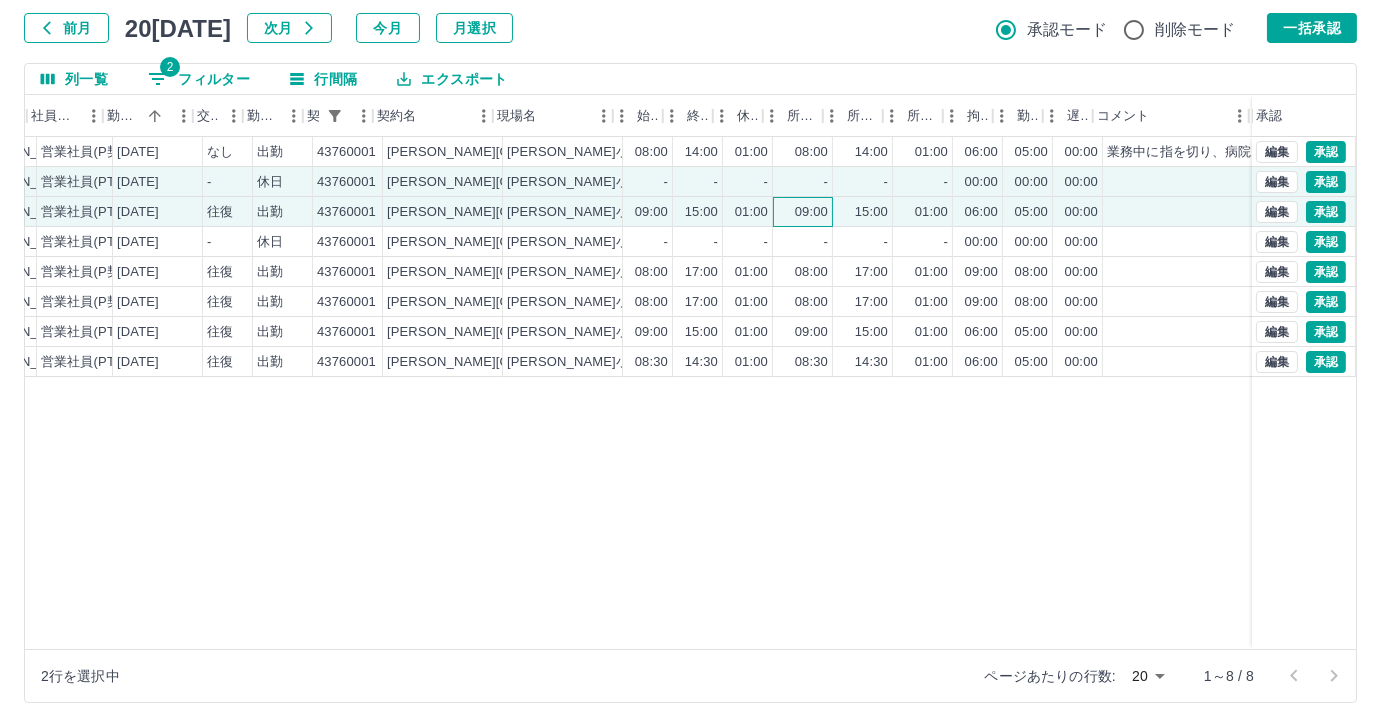 scroll, scrollTop: 0, scrollLeft: 280, axis: horizontal 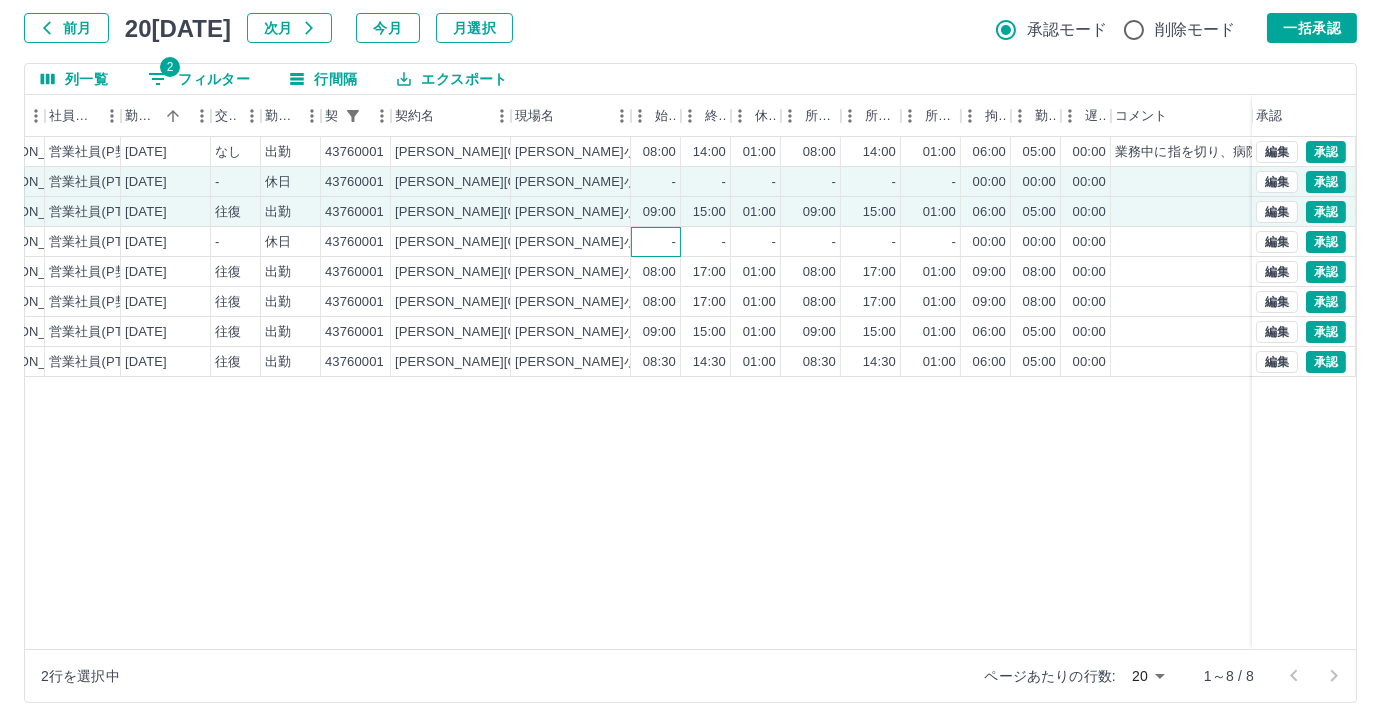 click on "-" at bounding box center [656, 242] 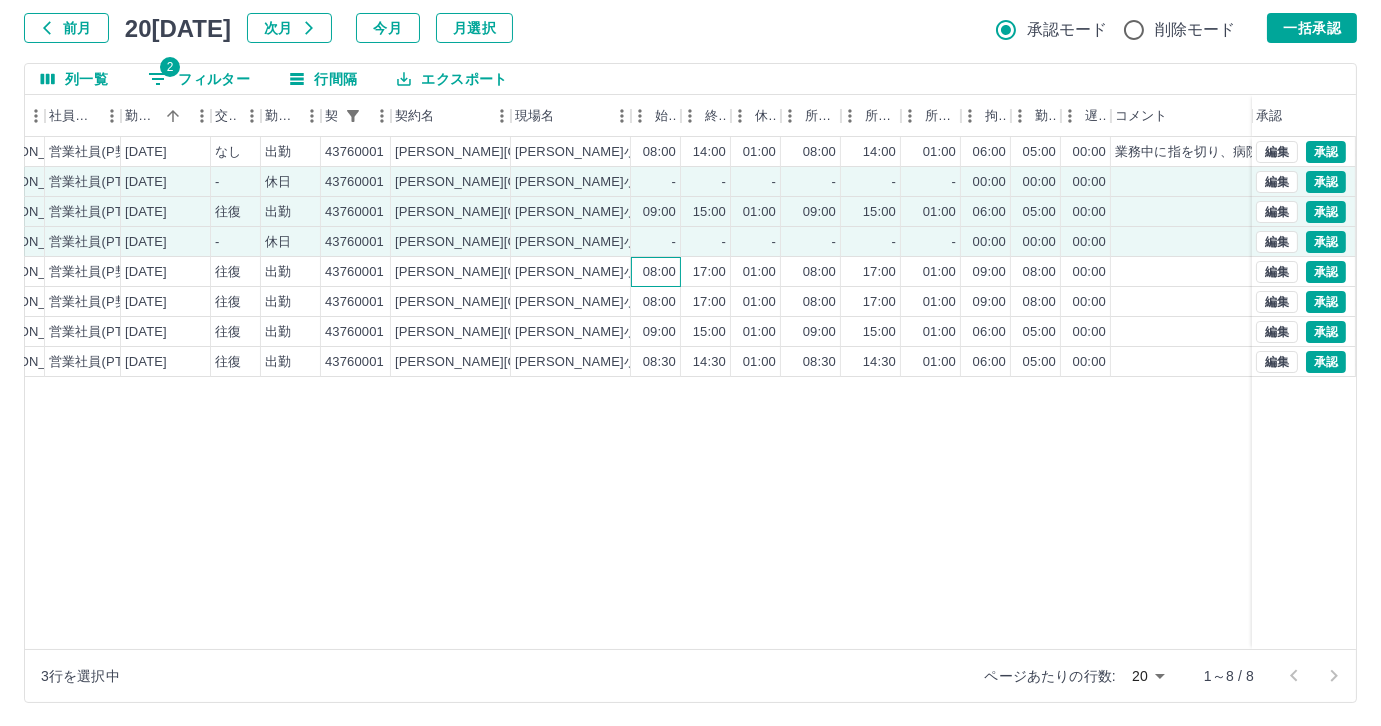 click on "08:00" at bounding box center [659, 272] 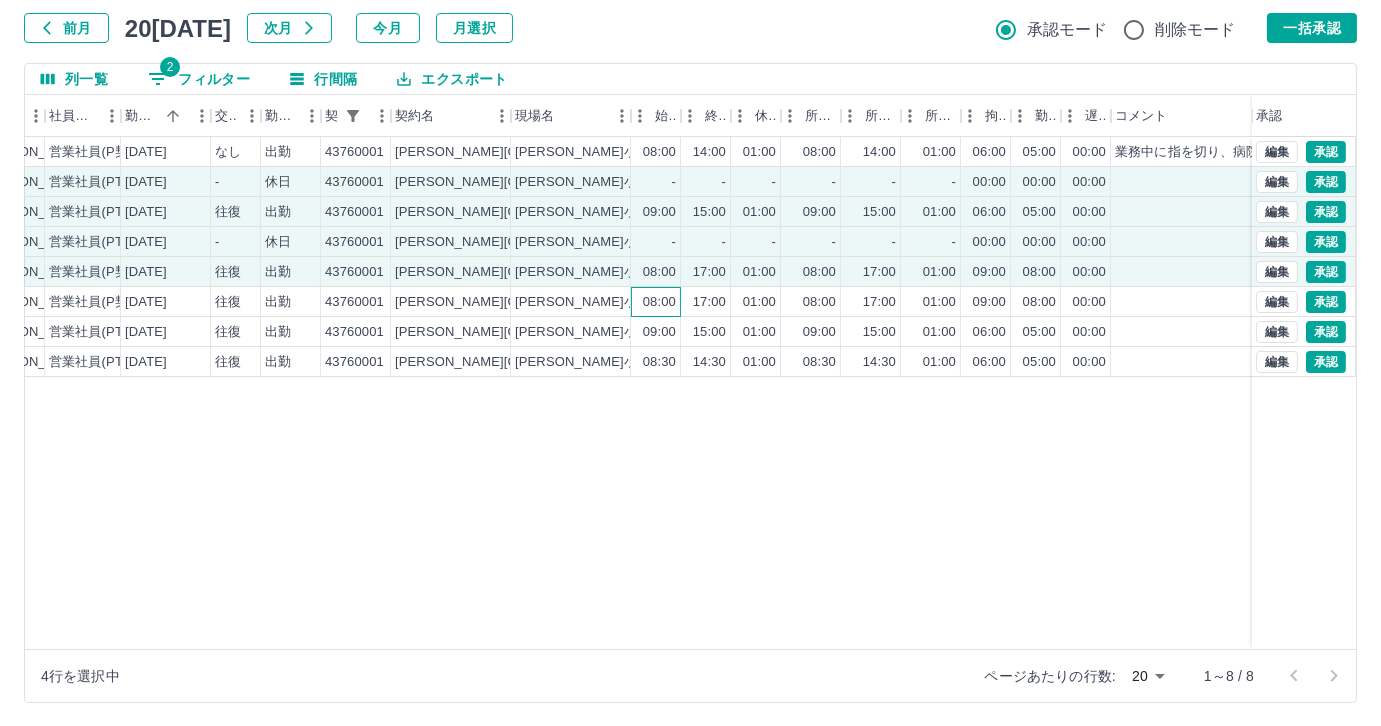 click on "08:00" at bounding box center (656, 302) 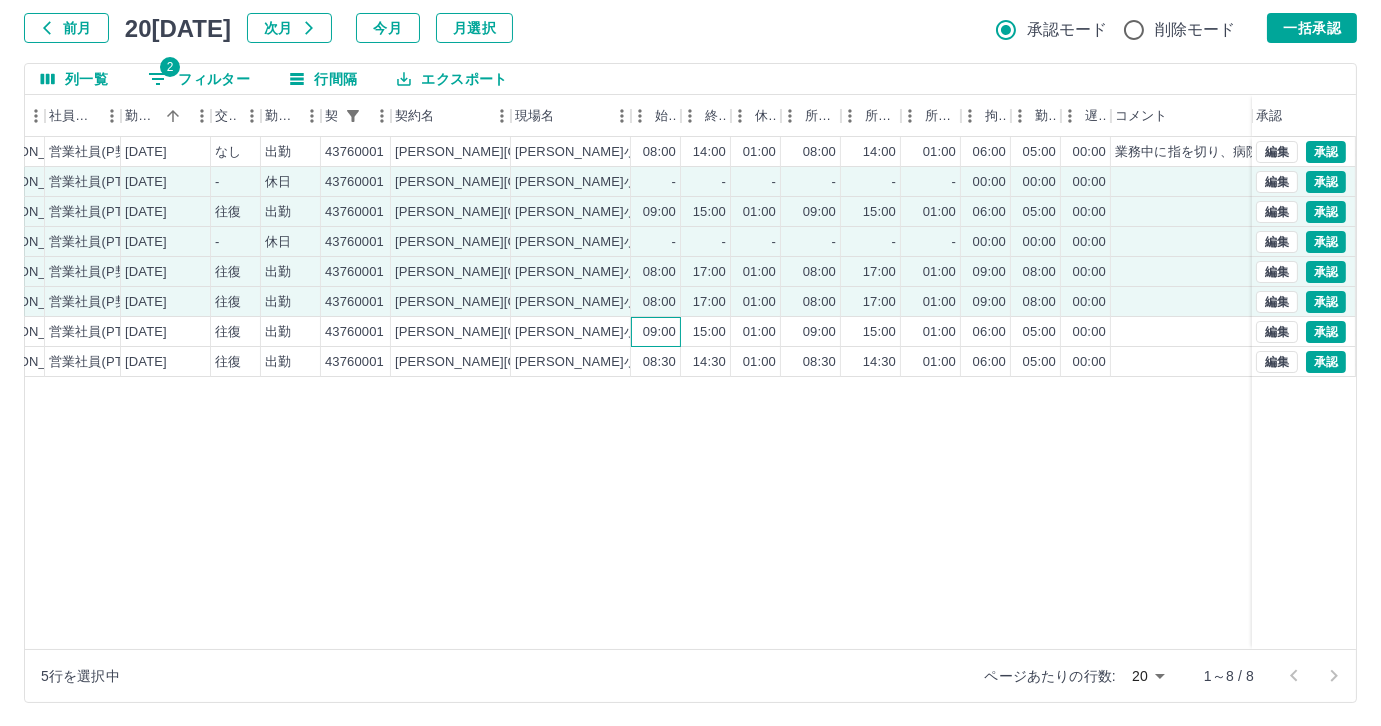 click on "09:00" at bounding box center (656, 332) 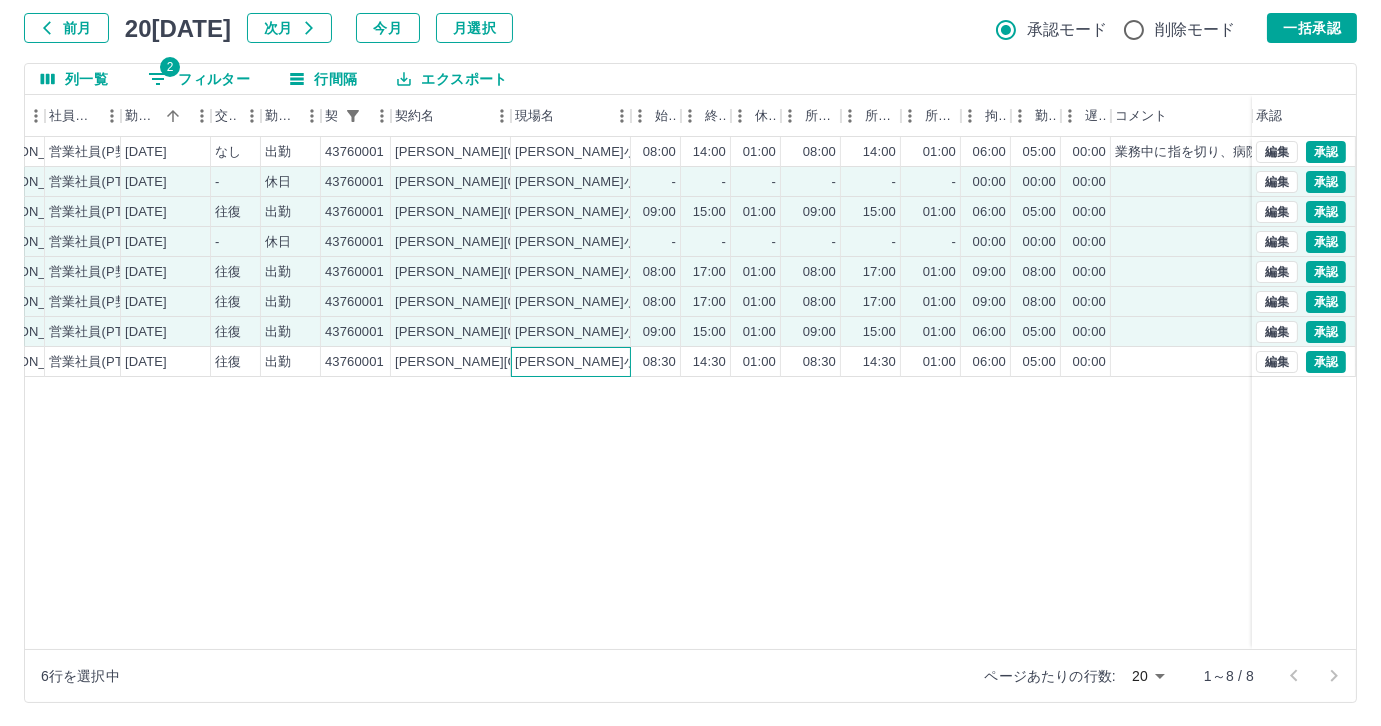 click on "[PERSON_NAME]小学校" at bounding box center (571, 362) 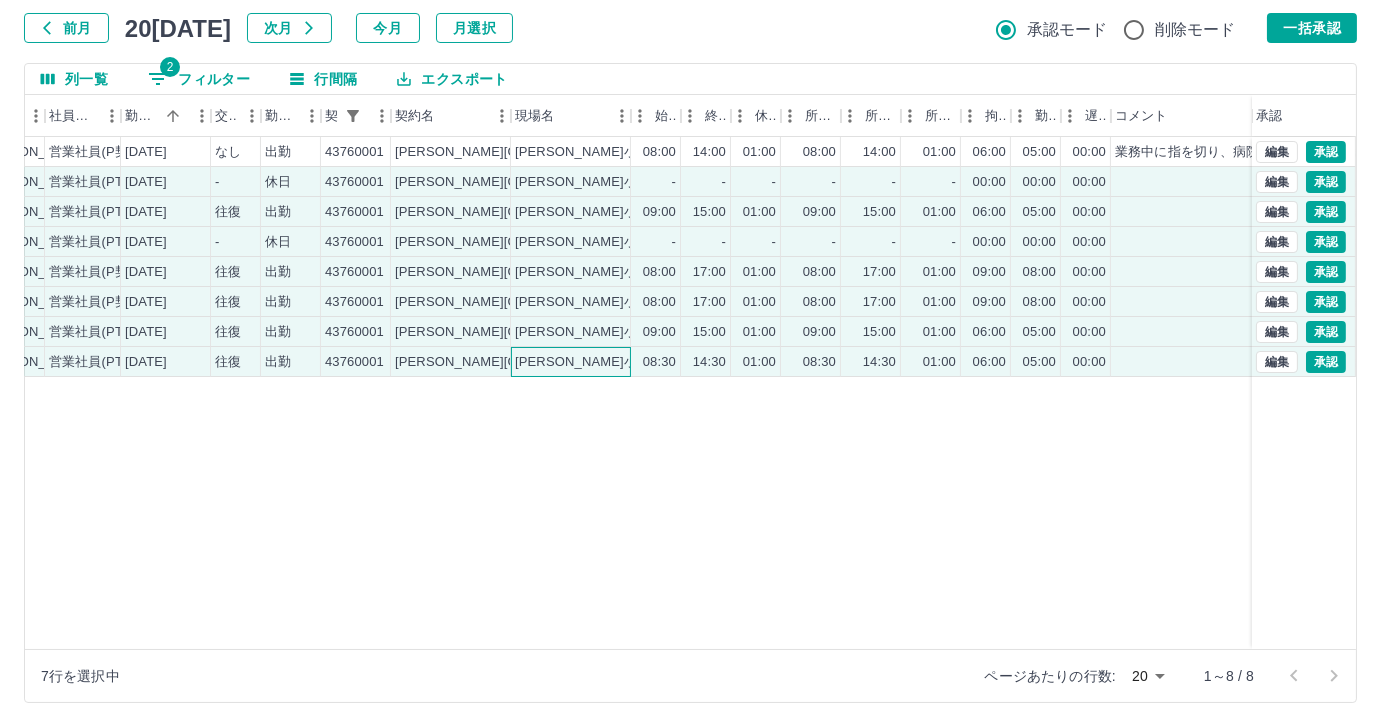 drag, startPoint x: 648, startPoint y: 649, endPoint x: 692, endPoint y: 643, distance: 44.407207 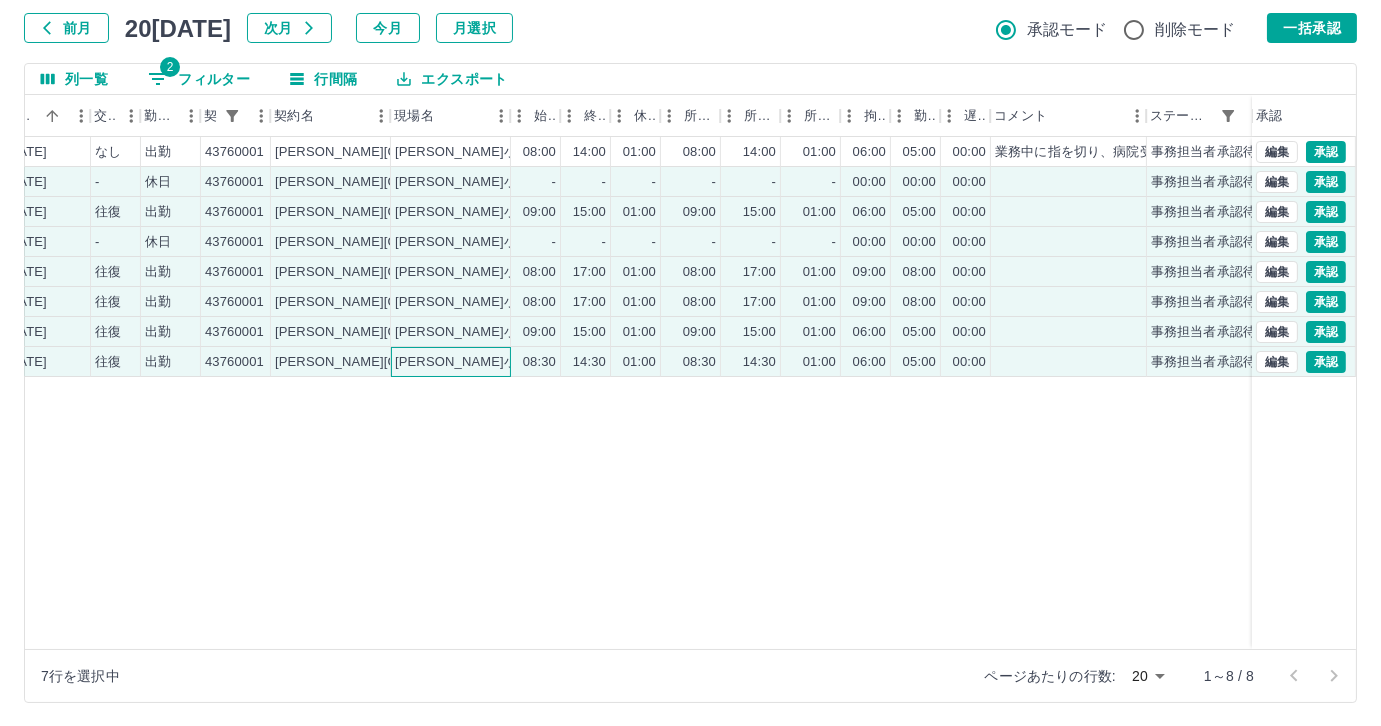 scroll, scrollTop: 0, scrollLeft: 402, axis: horizontal 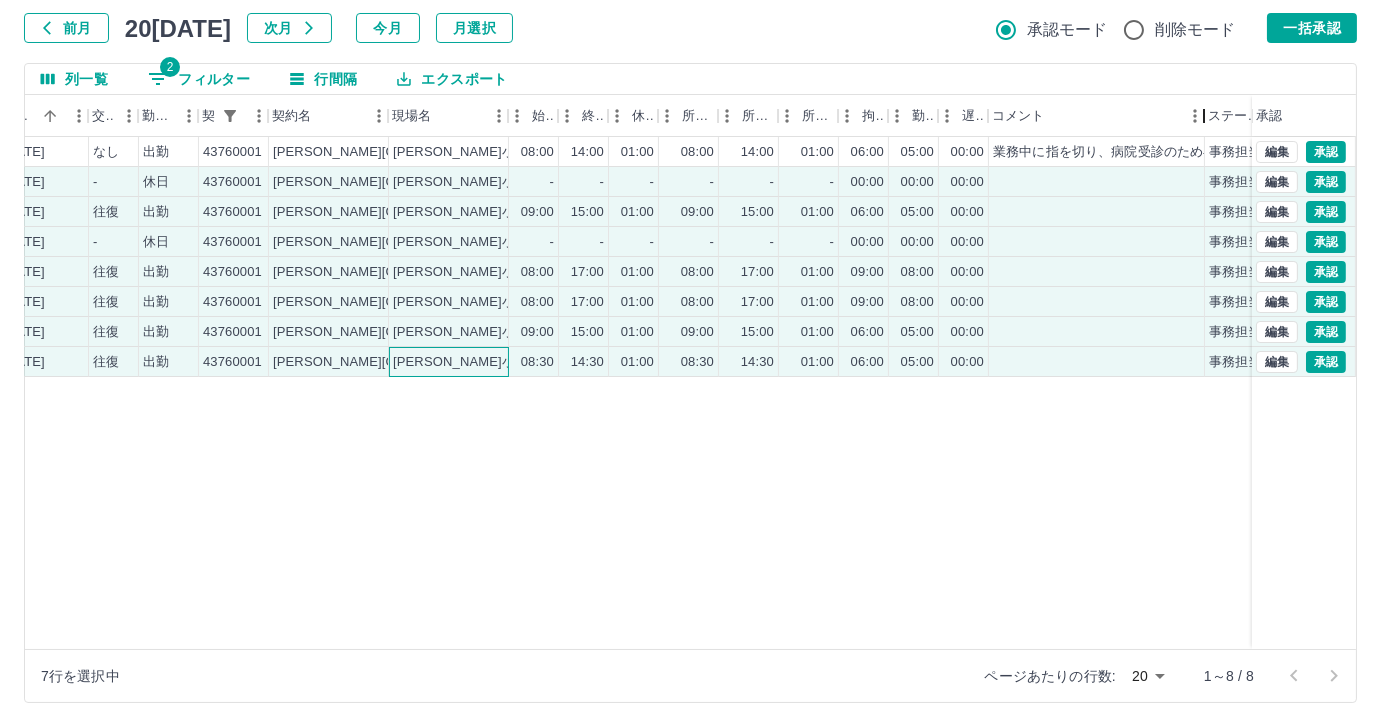 drag, startPoint x: 1151, startPoint y: 133, endPoint x: 1211, endPoint y: 123, distance: 60.827625 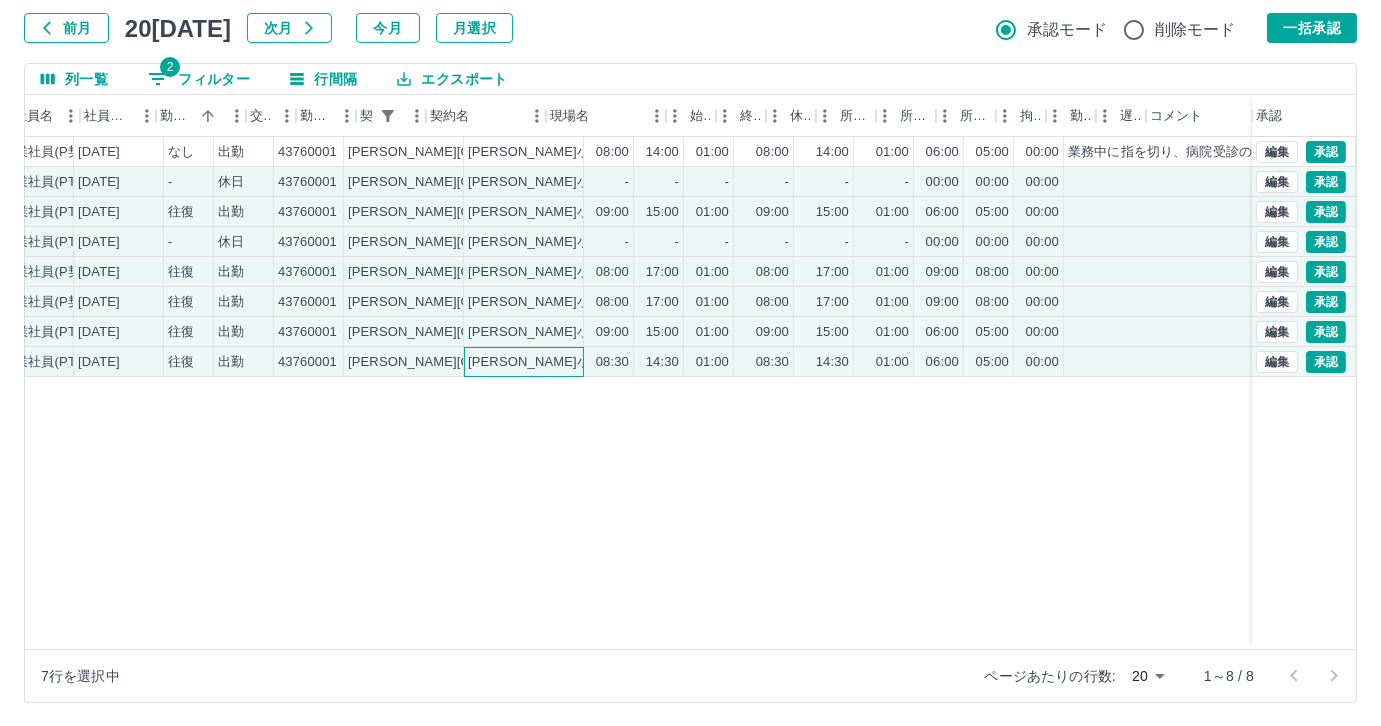 scroll, scrollTop: 0, scrollLeft: 216, axis: horizontal 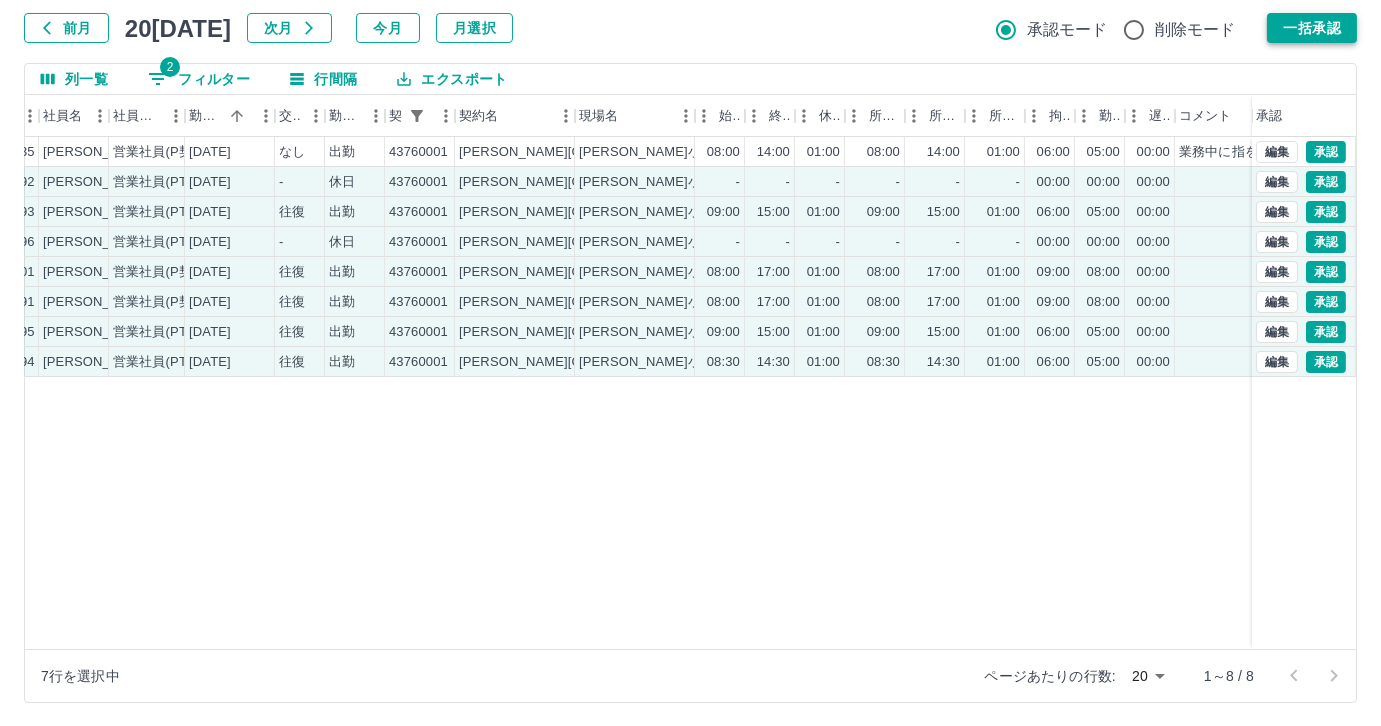 click on "一括承認" at bounding box center [1312, 28] 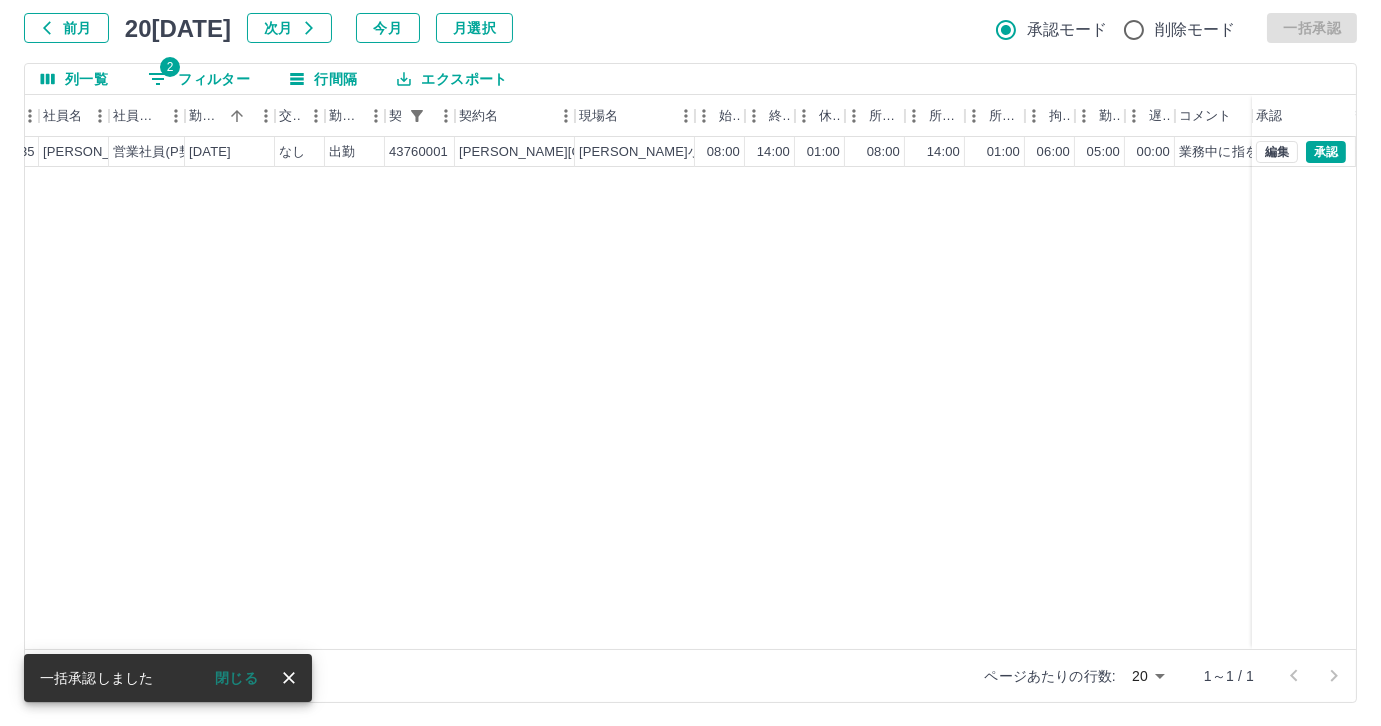 click on "勤務実績承認 前月 20[DATE]月 今月 月選択 承認モード 削除モード 一括承認 列一覧 2 フィルター 行間隔 エクスポート 承認フロー 社員番号 社員名 社員区分 勤務日 交通費 勤務区分 契約コード 契約名 現場名 始業 終業 休憩 所定開始 所定終業 所定休憩 拘束 勤務 遅刻等 コメント ステータス 承認 現 事 Ａ 営 0077335 [PERSON_NAME] 営業社員(P契約) 20[DATE]し 出勤 43760001 [PERSON_NAME][GEOGRAPHIC_DATA][PERSON_NAME]00 14:00 01:00 08:00 14:00 01:00 06:00 05:00 00:00 業務中に指を切り、病院受診のため早退 事務担当者承認待 編集 承認 ページあたりの行数: 20 ** 1～1 / 1 一括承認しました 閉じる" at bounding box center (690, 329) 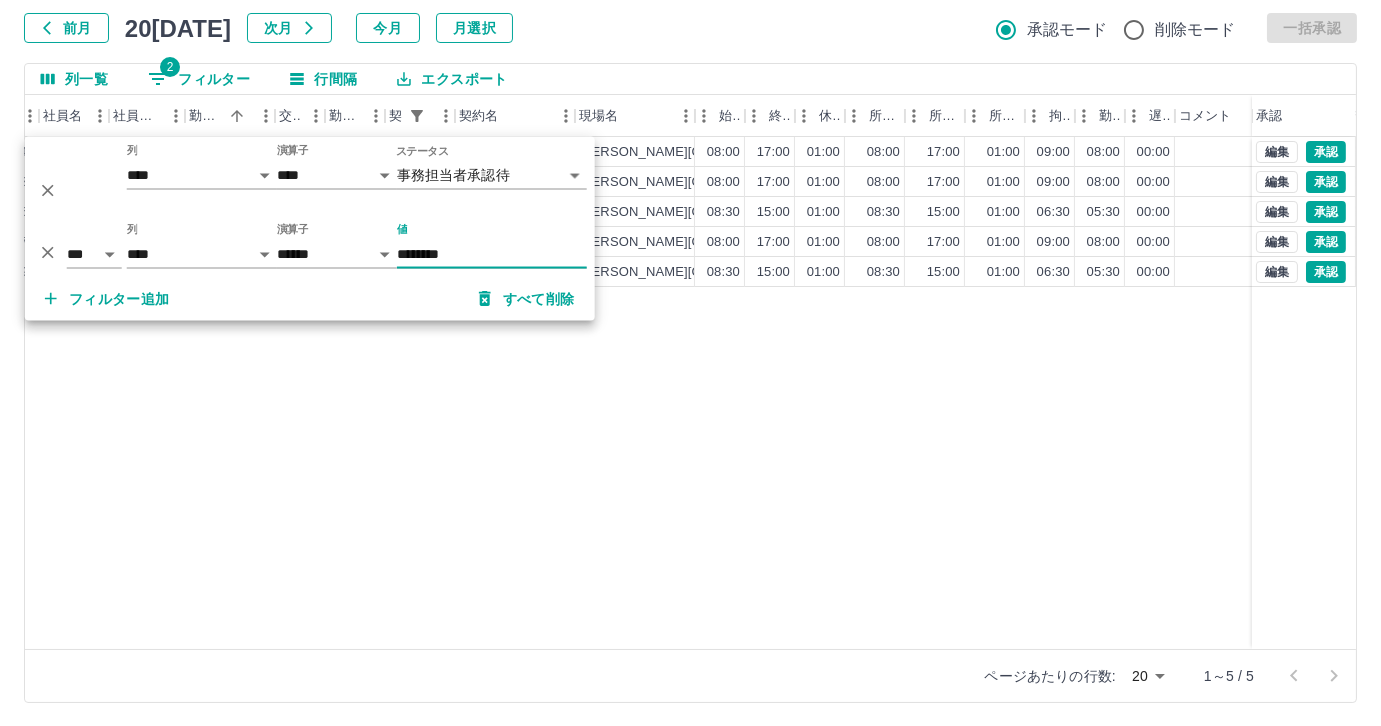 type on "********" 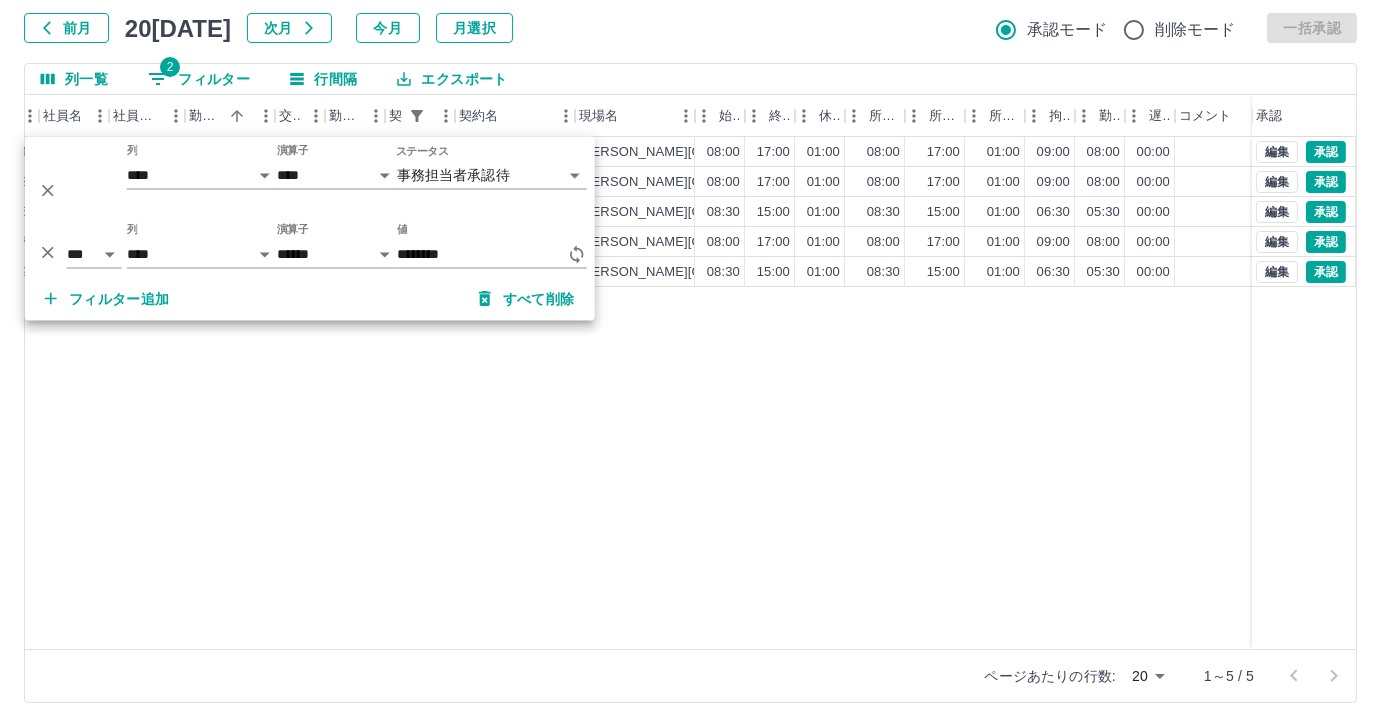 click on "現 事 Ａ 営 0056343 [PERSON_NAME] 営業社員(P契約) [DATE] 往復 出勤 43760002 [PERSON_NAME][GEOGRAPHIC_DATA] [PERSON_NAME][GEOGRAPHIC_DATA]00 17:00 01:00 08:00 17:00 01:00 09:00 08:00 00:00 事務担当者承認待 現 事 Ａ 営 0054432 [PERSON_NAME] 営業社員(P契約) [DATE] 往復 出勤 43760002 [PERSON_NAME][GEOGRAPHIC_DATA] [PERSON_NAME][GEOGRAPHIC_DATA]00 17:00 01:00 08:00 17:00 01:00 09:00 08:00 00:00 事務担当者承認待 現 事 Ａ 営 0096166 [PERSON_NAME] 営業社員(PT契約) [DATE] 往復 出勤 43760002 [PERSON_NAME][GEOGRAPHIC_DATA] [PERSON_NAME][GEOGRAPHIC_DATA] 15:00 01:00 08:30 15:00 01:00 06:30 05:30 00:00 事務担当者承認待 現 事 Ａ 営 0026477 [PERSON_NAME] 営業社員(R契約) [DATE] 往復 出勤 43760002 [PERSON_NAME][GEOGRAPHIC_DATA] [PERSON_NAME][GEOGRAPHIC_DATA]00 17:00 01:00 08:00 17:00 01:00 09:00 08:00 00:00 事務担当者承認待 現 事 Ａ 営 0102497 [PERSON_NAME] 営業社員(PT契約) [DATE] 往復 出勤 43760002 [PERSON_NAME][GEOGRAPHIC_DATA] [PERSON_NAME][GEOGRAPHIC_DATA] 15:00 01:00 08:30 15:00 01:00 06:30 05:30 00:00 事務担当者承認待 編集" at bounding box center [682, 393] 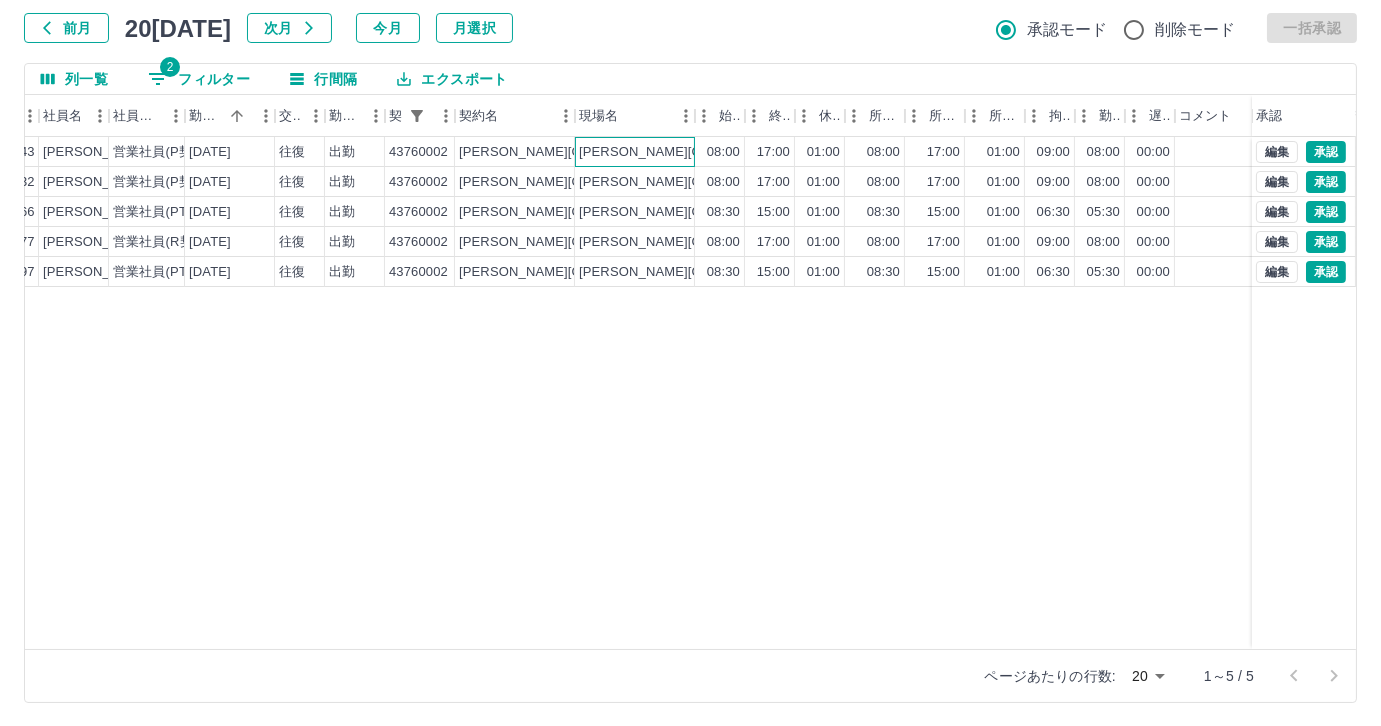 click on "[PERSON_NAME][GEOGRAPHIC_DATA]" at bounding box center (635, 152) 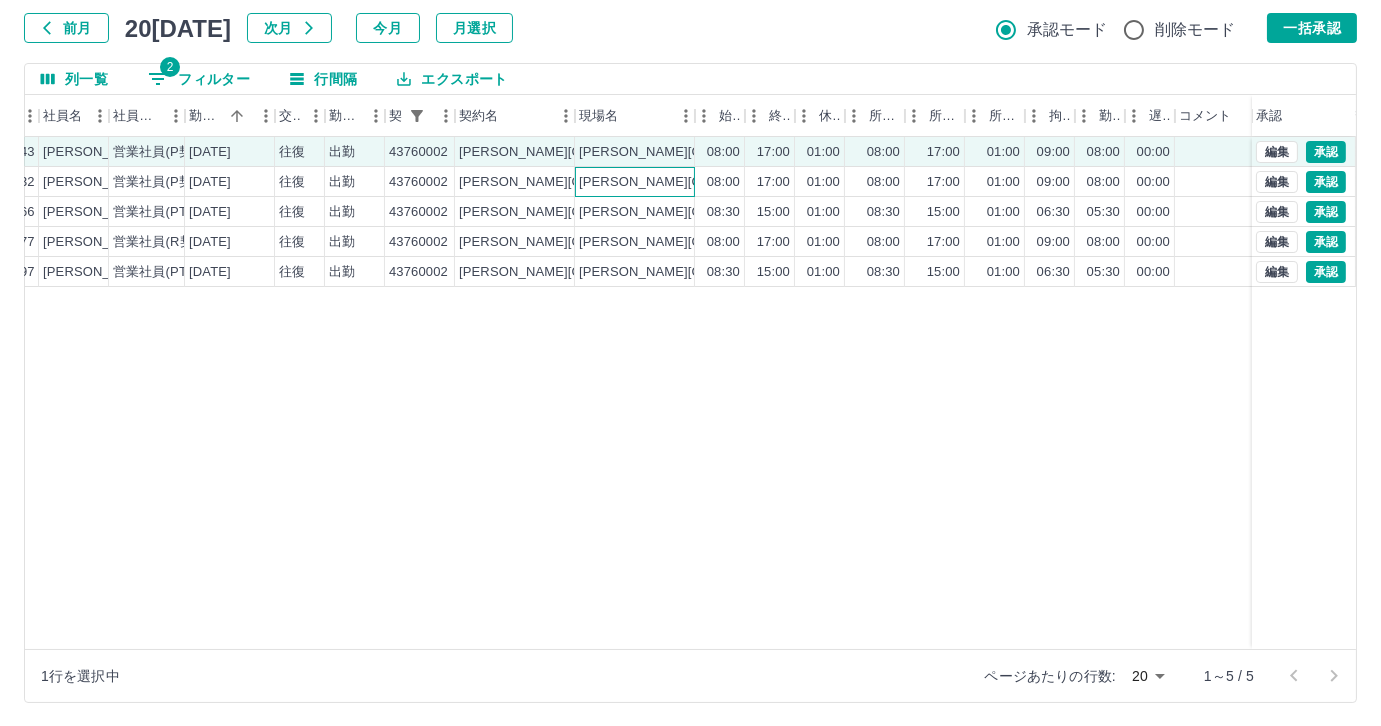 click on "[PERSON_NAME][GEOGRAPHIC_DATA]" at bounding box center (635, 182) 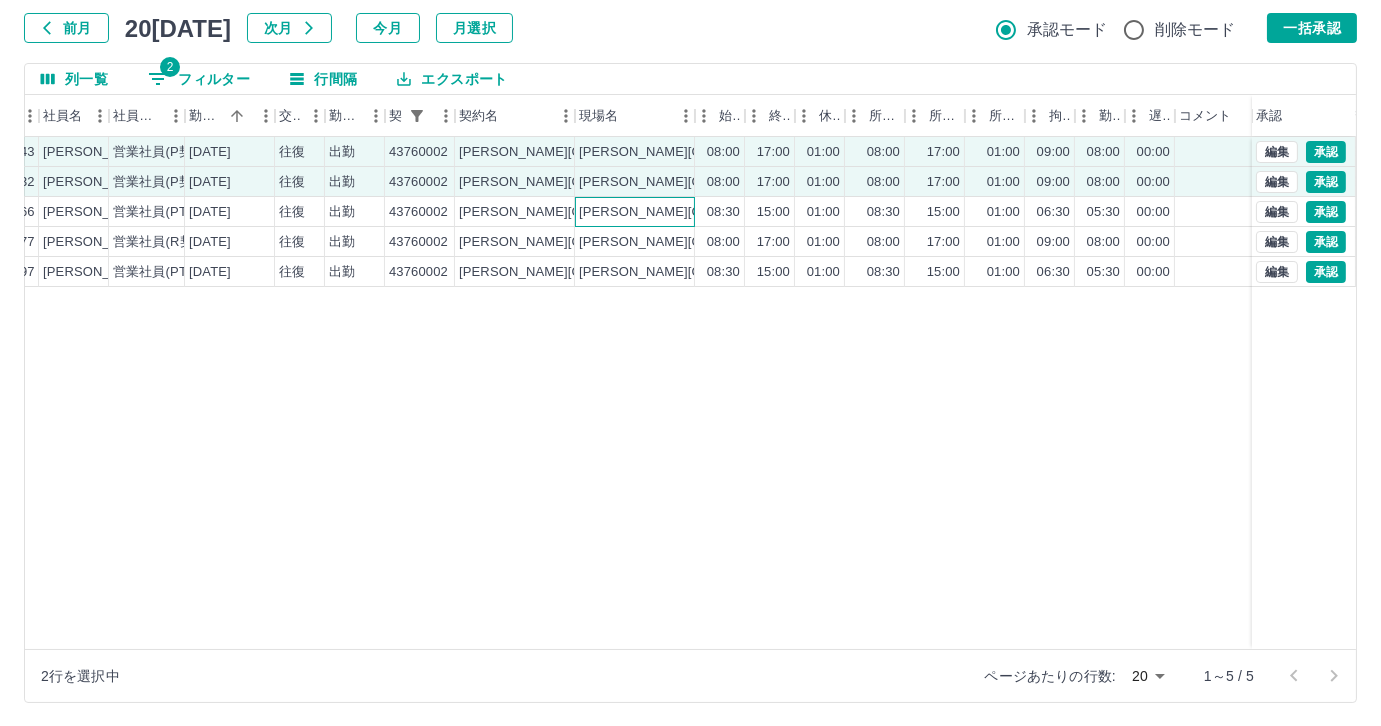 click on "[PERSON_NAME][GEOGRAPHIC_DATA]" at bounding box center [635, 212] 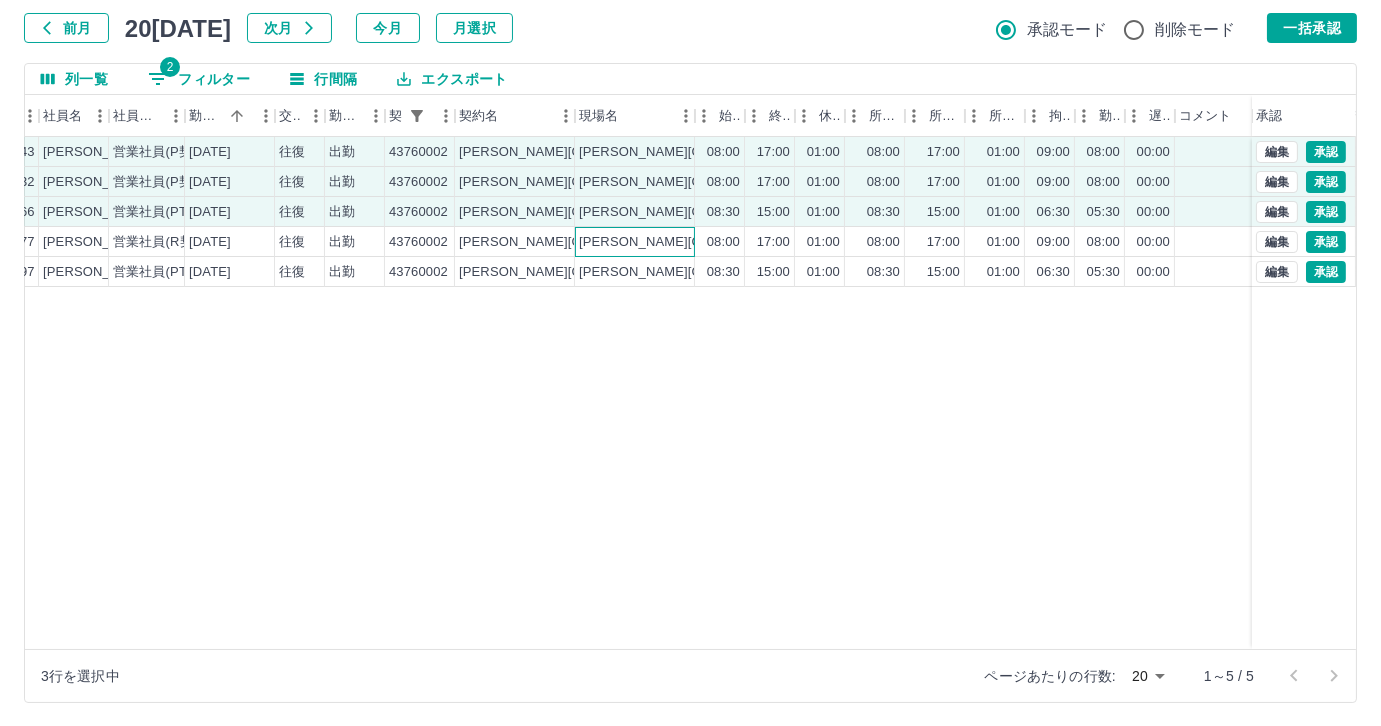click on "[PERSON_NAME][GEOGRAPHIC_DATA]" at bounding box center (635, 242) 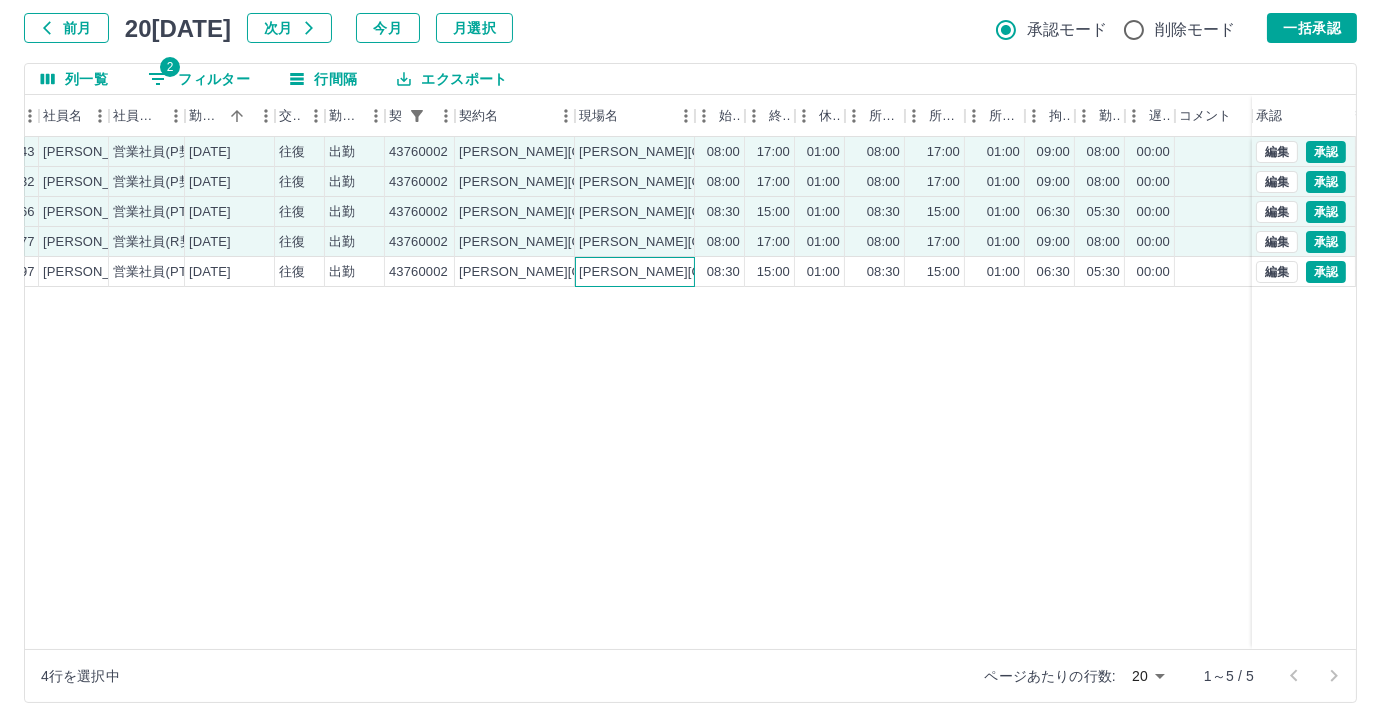 click on "[PERSON_NAME][GEOGRAPHIC_DATA]" at bounding box center [702, 272] 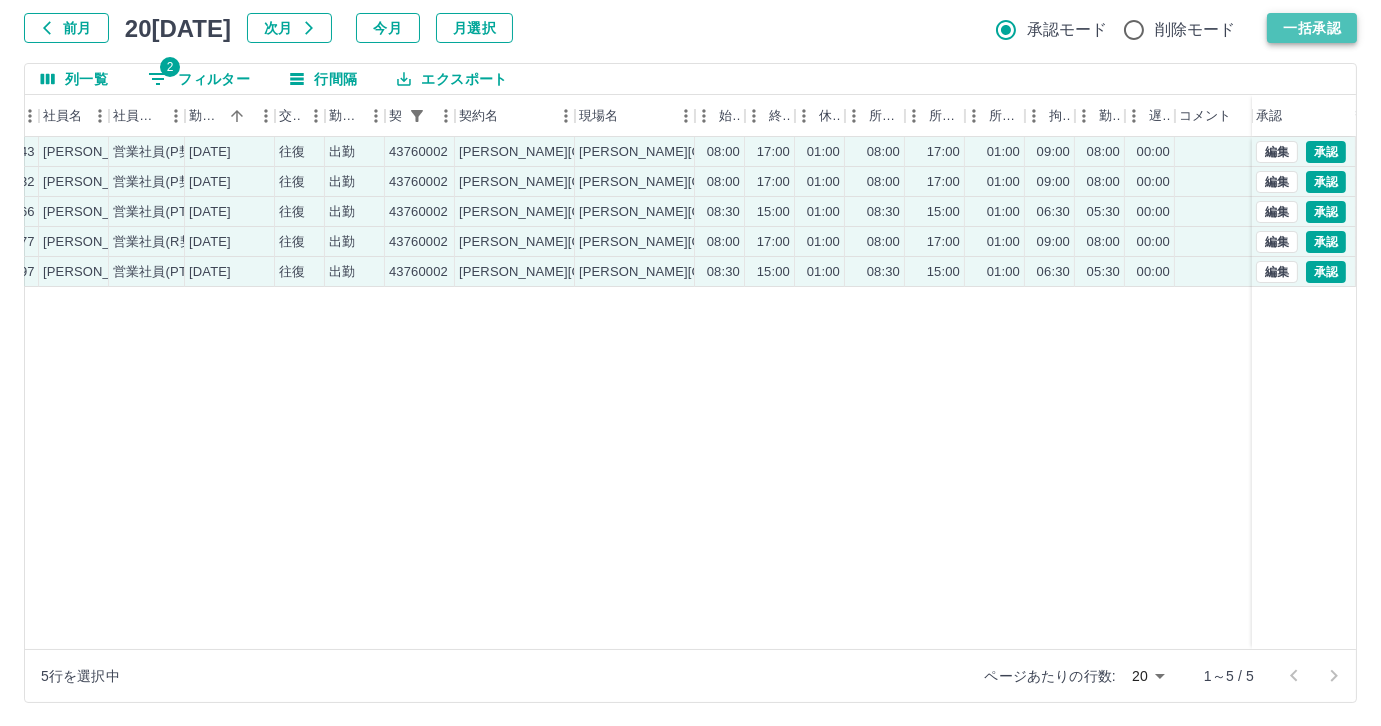 click on "一括承認" at bounding box center (1312, 28) 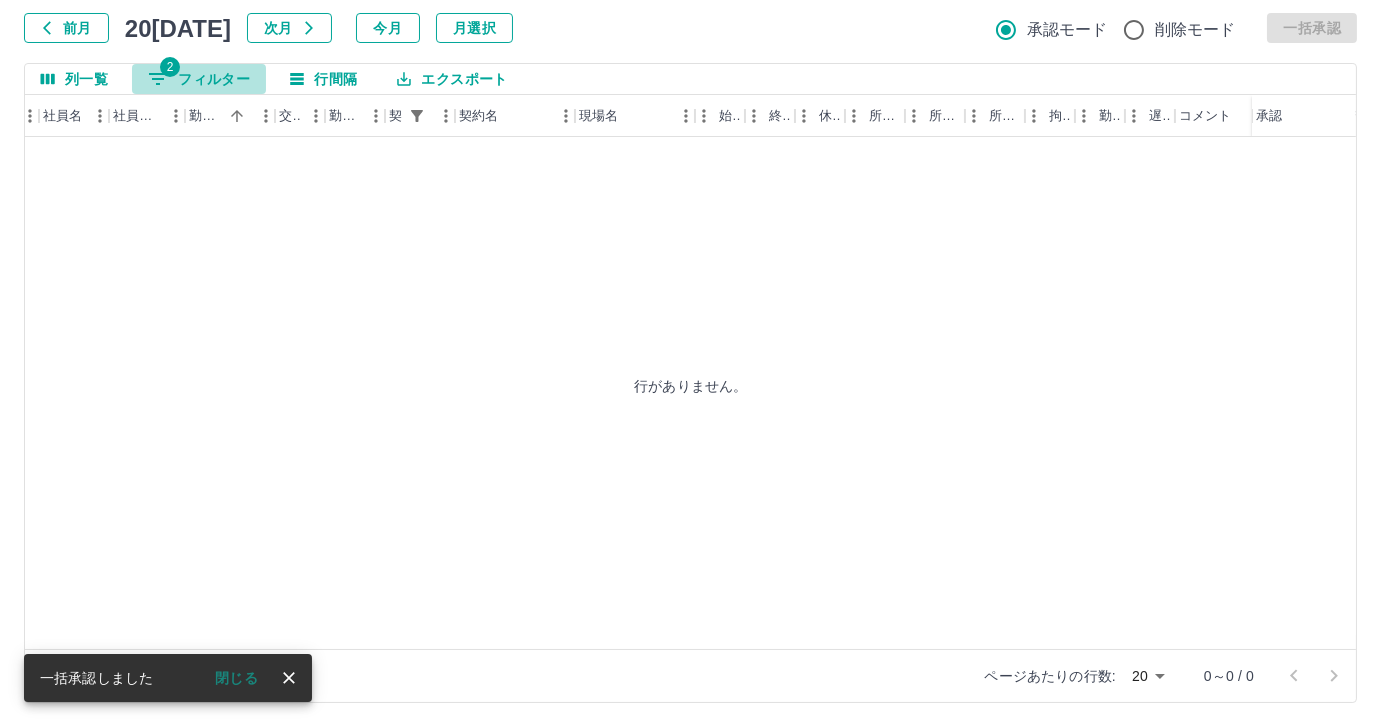 click on "2 フィルター" at bounding box center (199, 79) 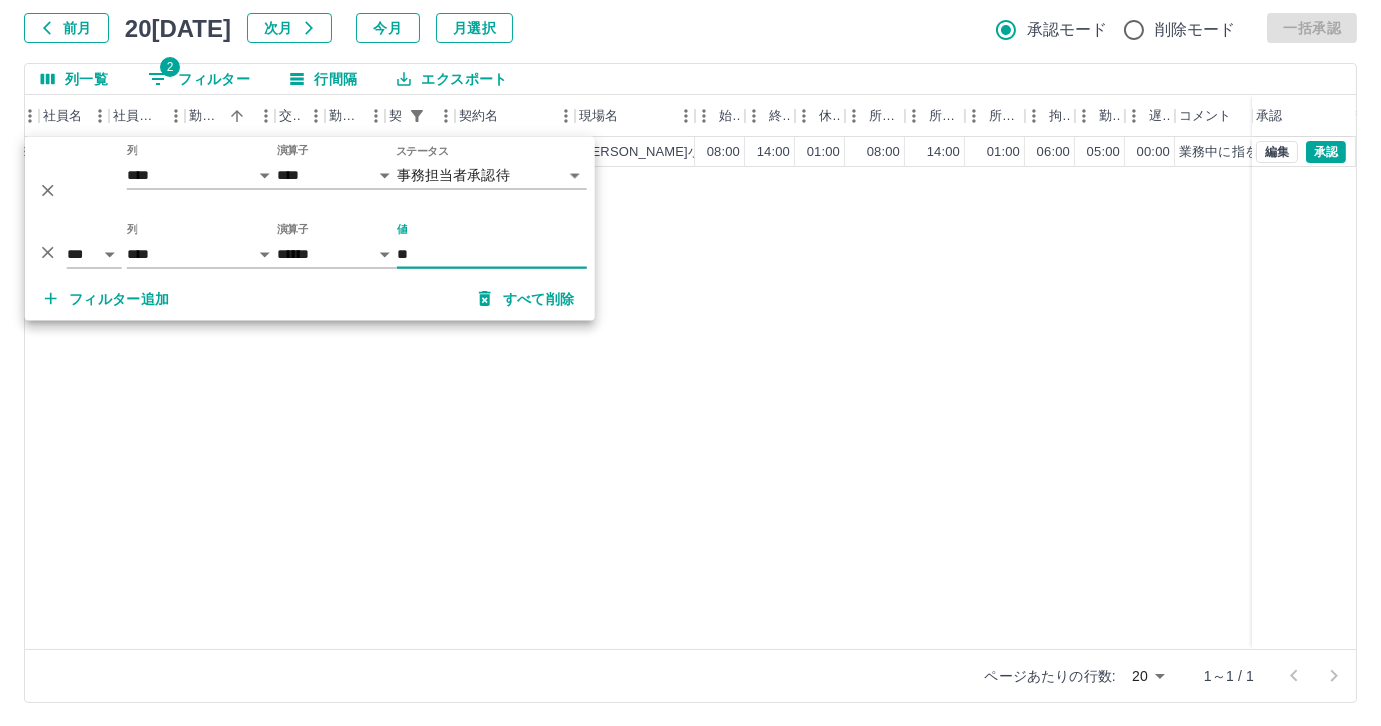 type on "*" 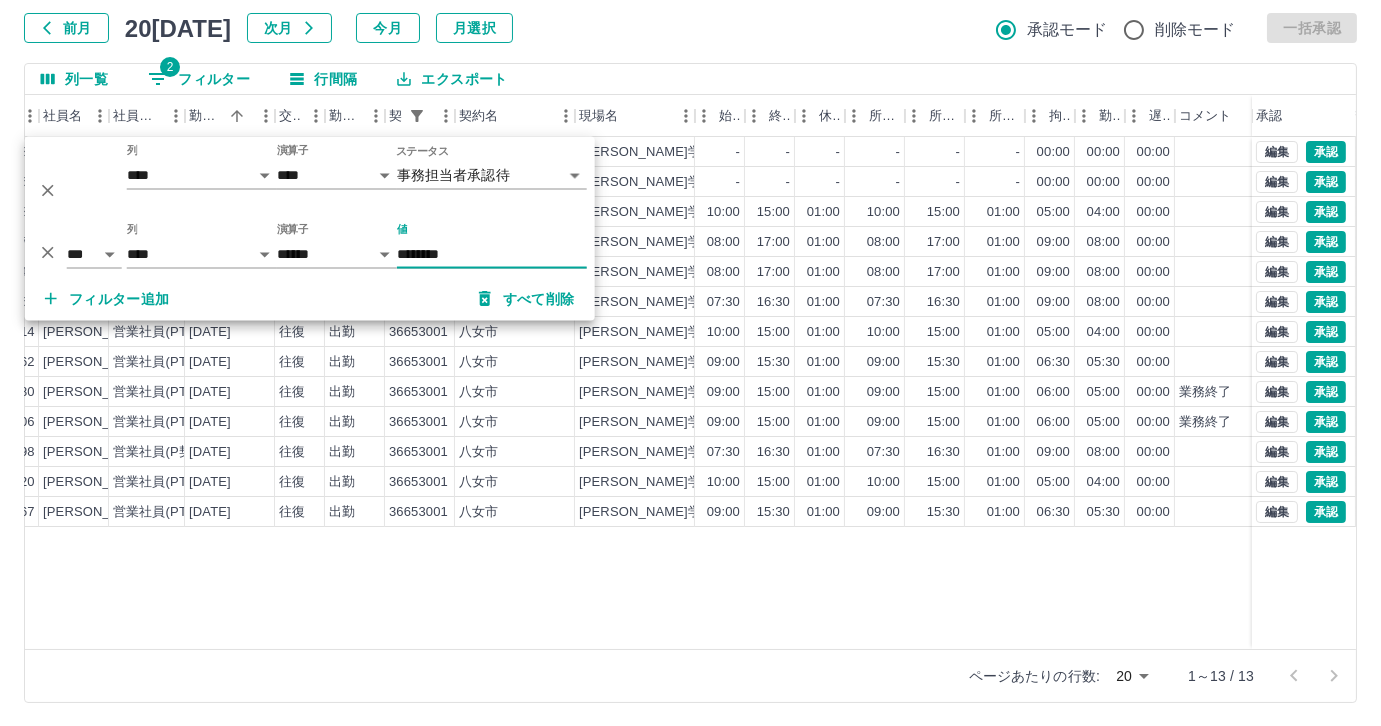 type on "********" 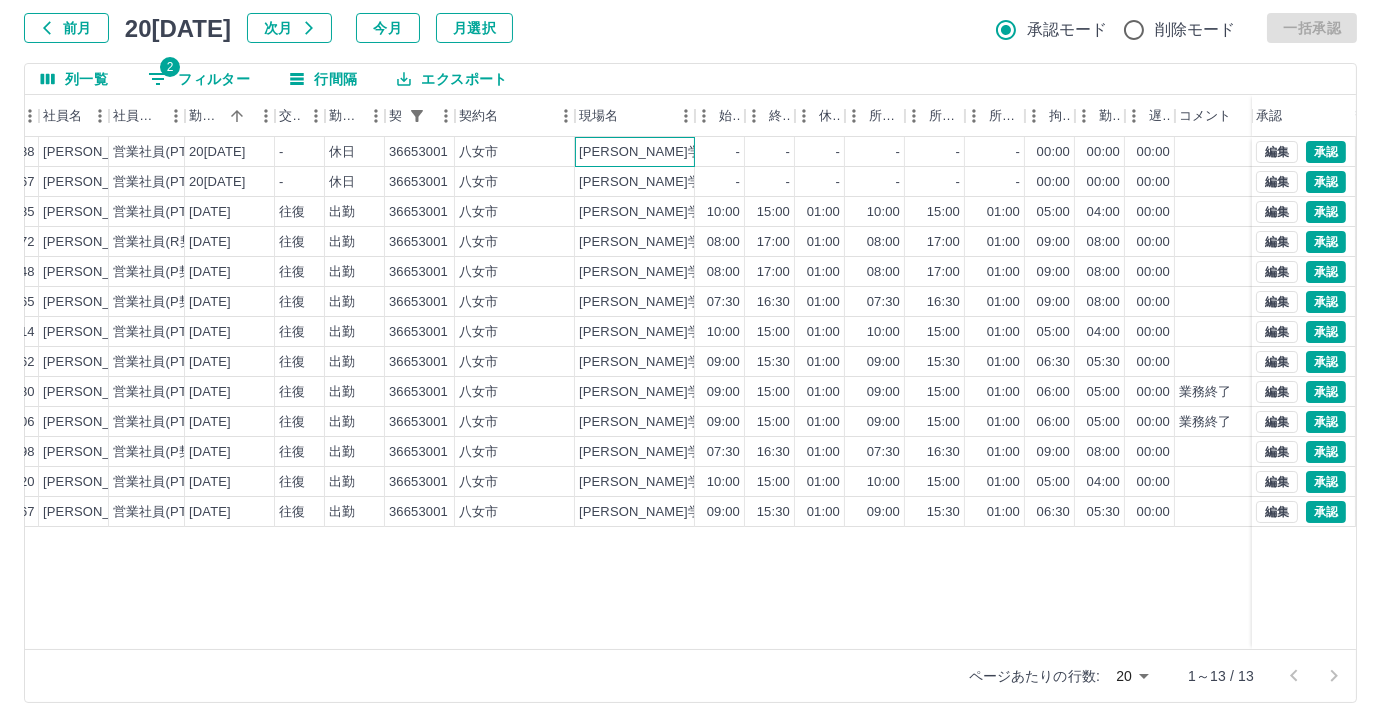 click on "[PERSON_NAME]学校給食センター" at bounding box center (635, 152) 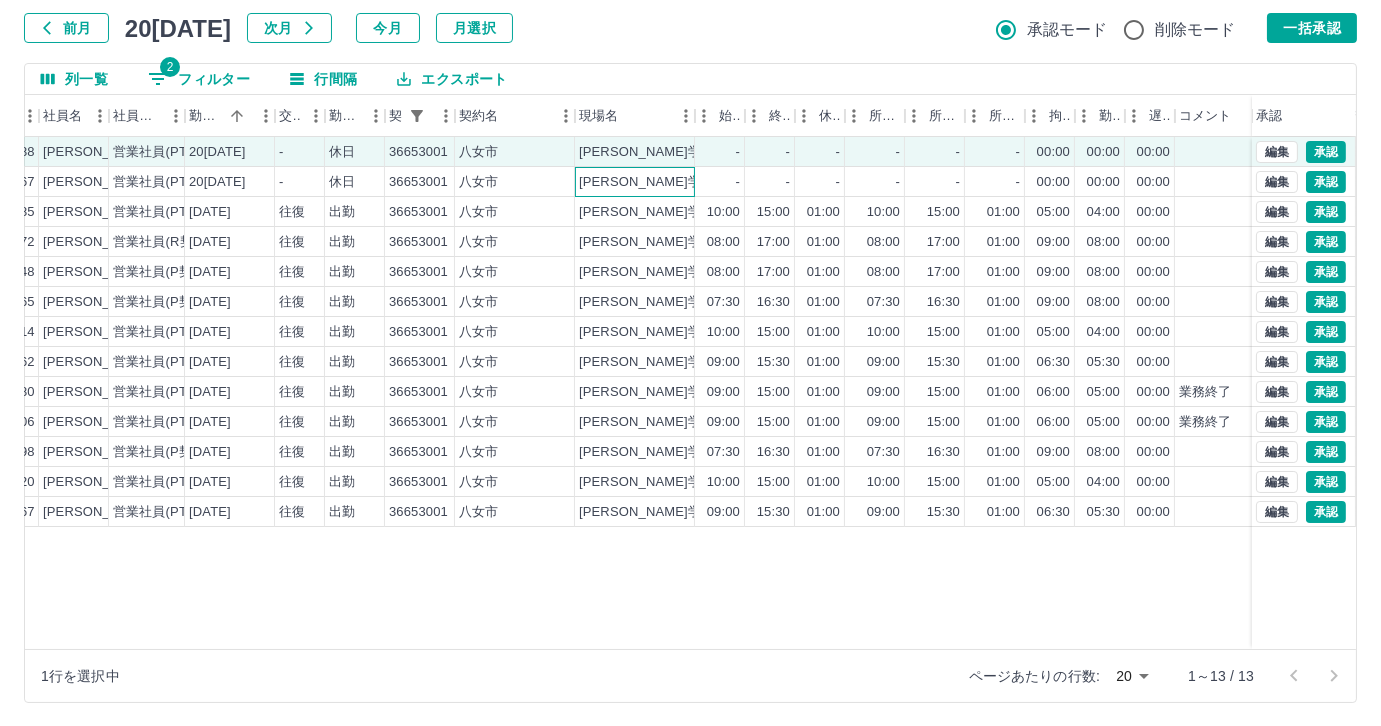 click on "[PERSON_NAME]学校給食センター" at bounding box center [686, 182] 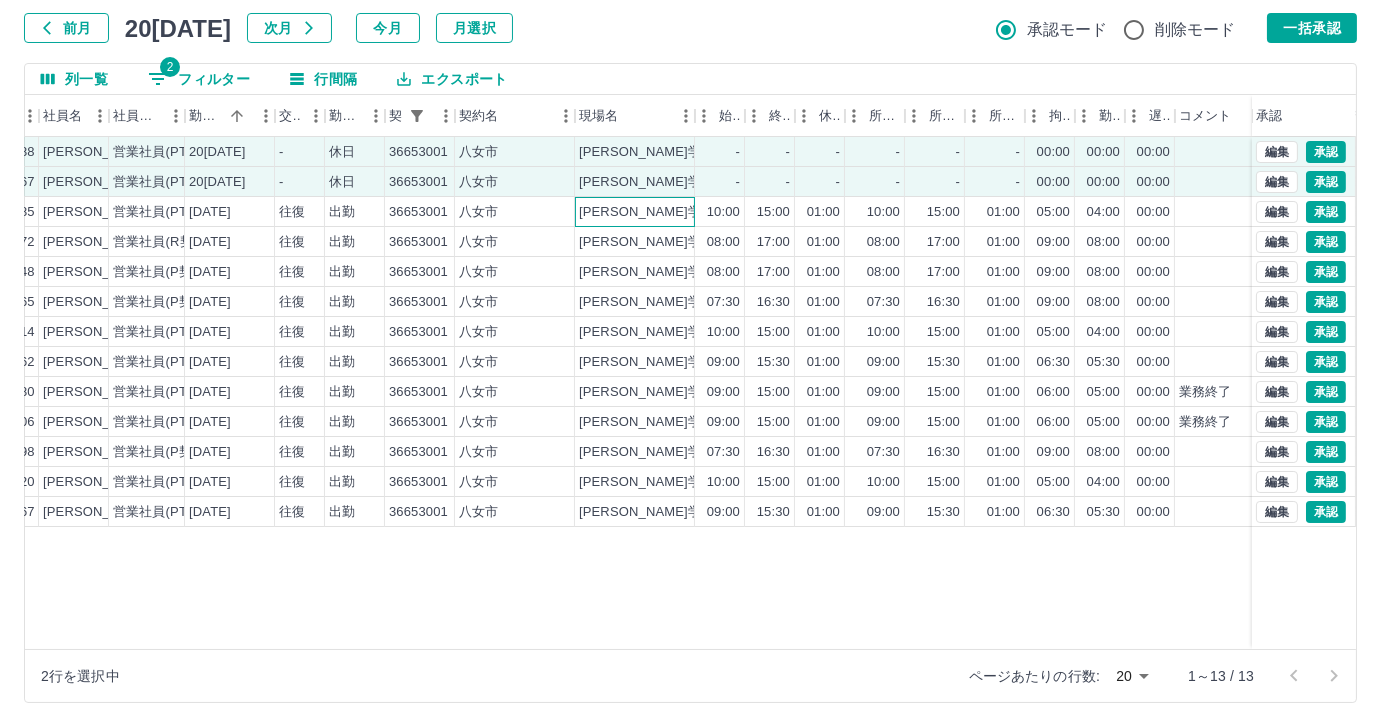 click on "[PERSON_NAME]学校給食センター" at bounding box center (686, 212) 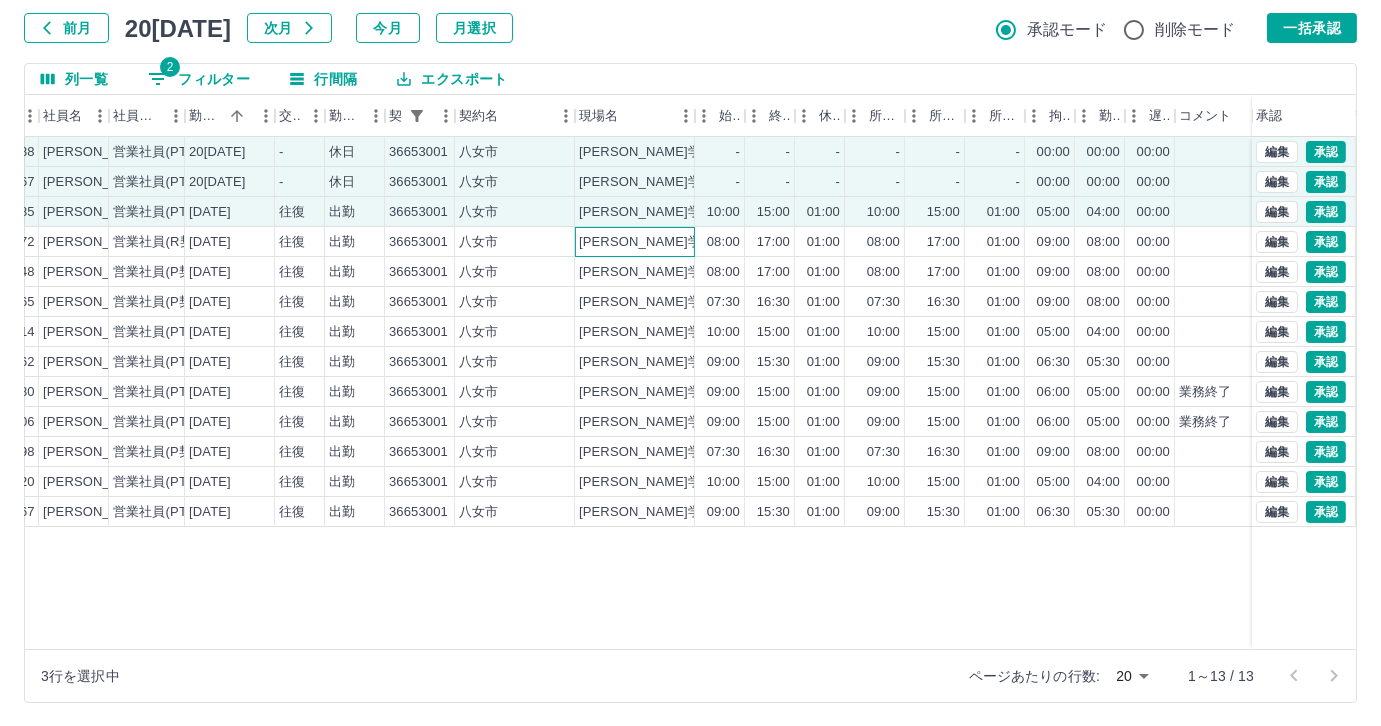 click on "[PERSON_NAME]学校給食センター" at bounding box center [686, 242] 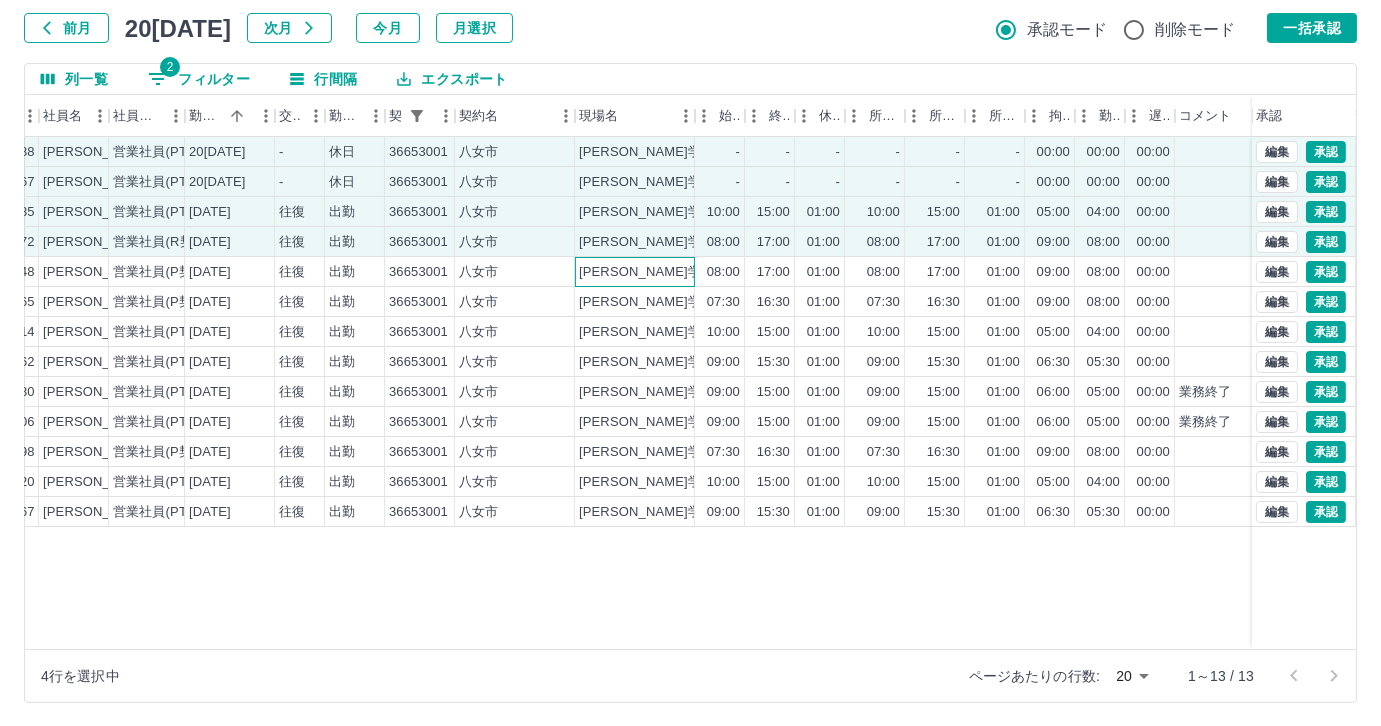 click on "[PERSON_NAME]学校給食センター" at bounding box center (686, 272) 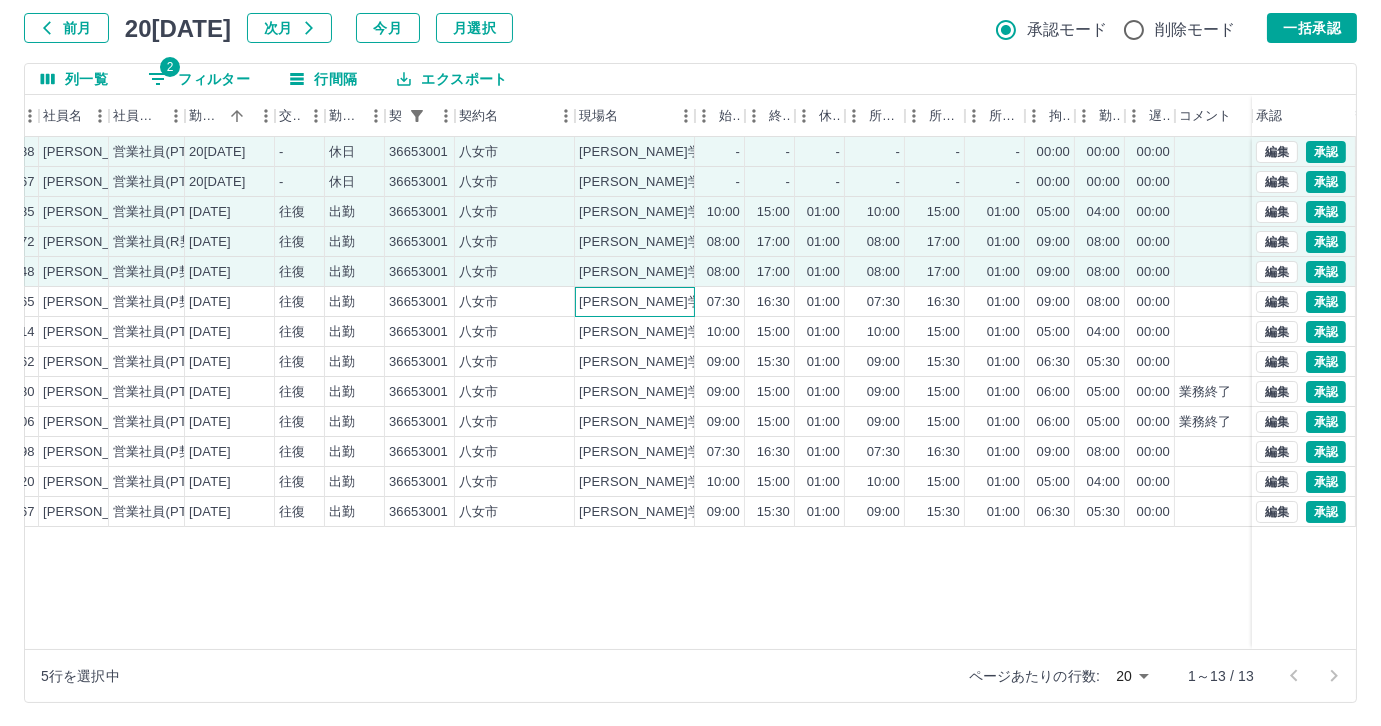 click on "[PERSON_NAME]学校給食センター" at bounding box center [686, 302] 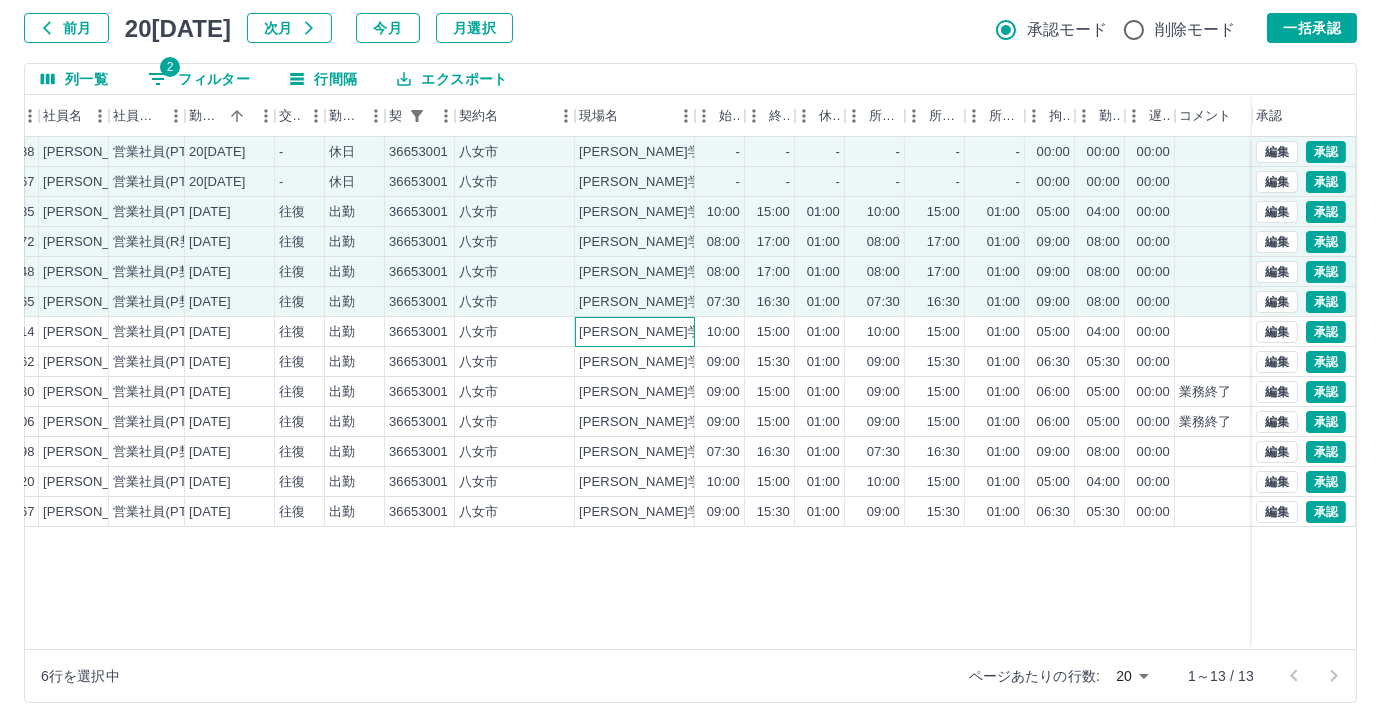 click on "[PERSON_NAME]学校給食センター" at bounding box center (686, 332) 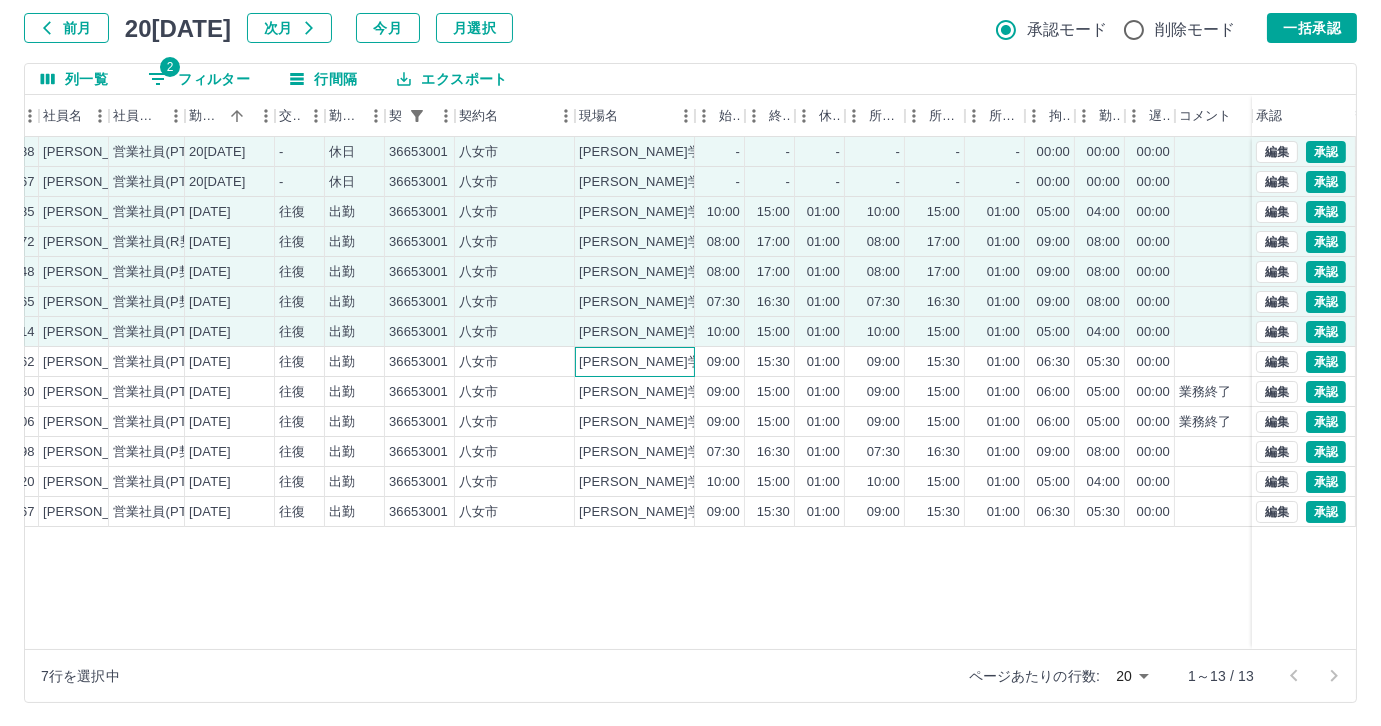 click on "[PERSON_NAME]学校給食センター" at bounding box center (686, 362) 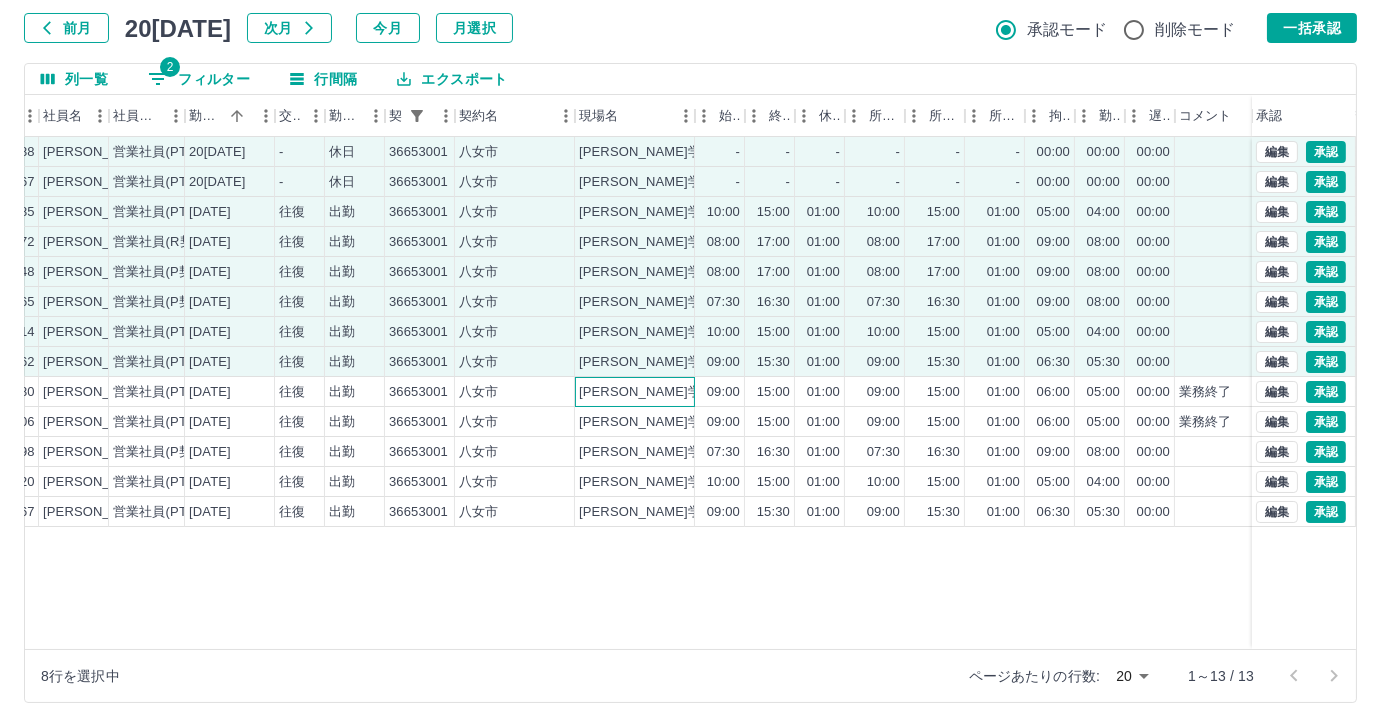 click on "[PERSON_NAME]学校給食センター" at bounding box center (686, 392) 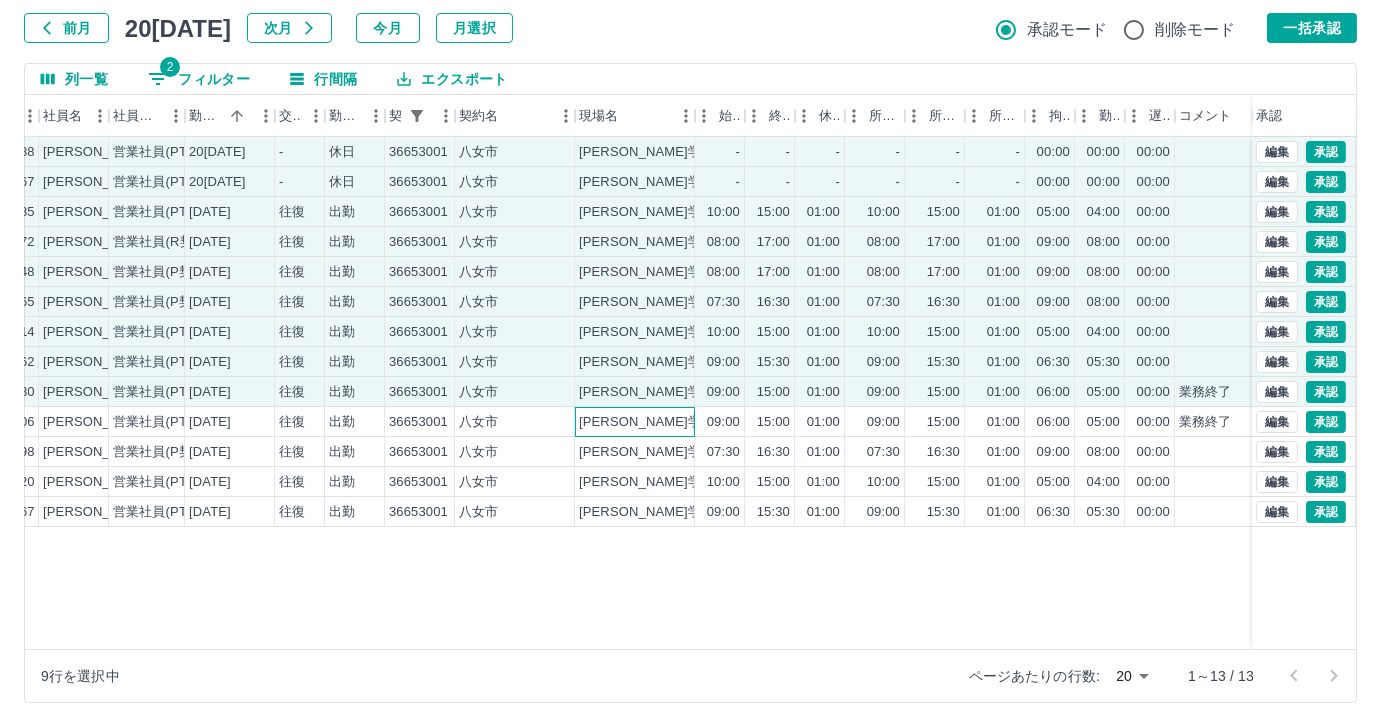 click on "[PERSON_NAME]学校給食センター" at bounding box center (686, 422) 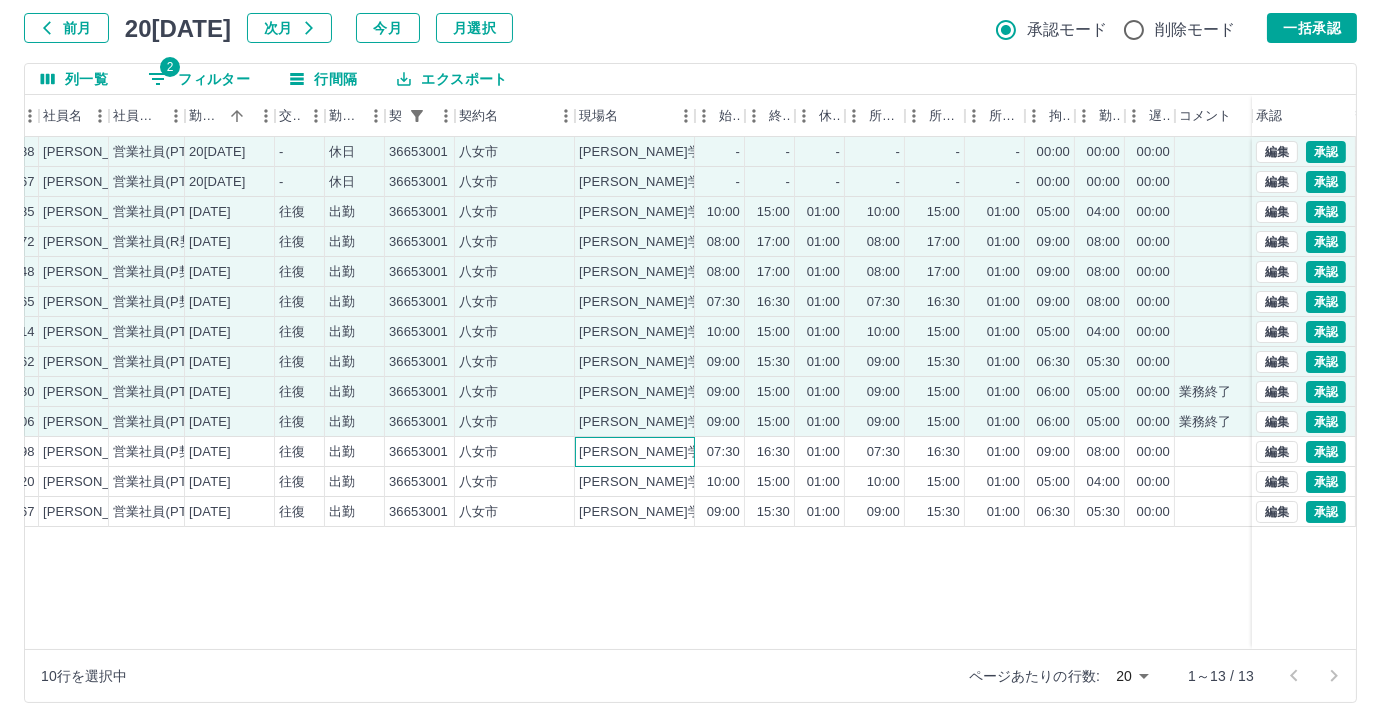 click on "[PERSON_NAME]学校給食センター" at bounding box center [686, 452] 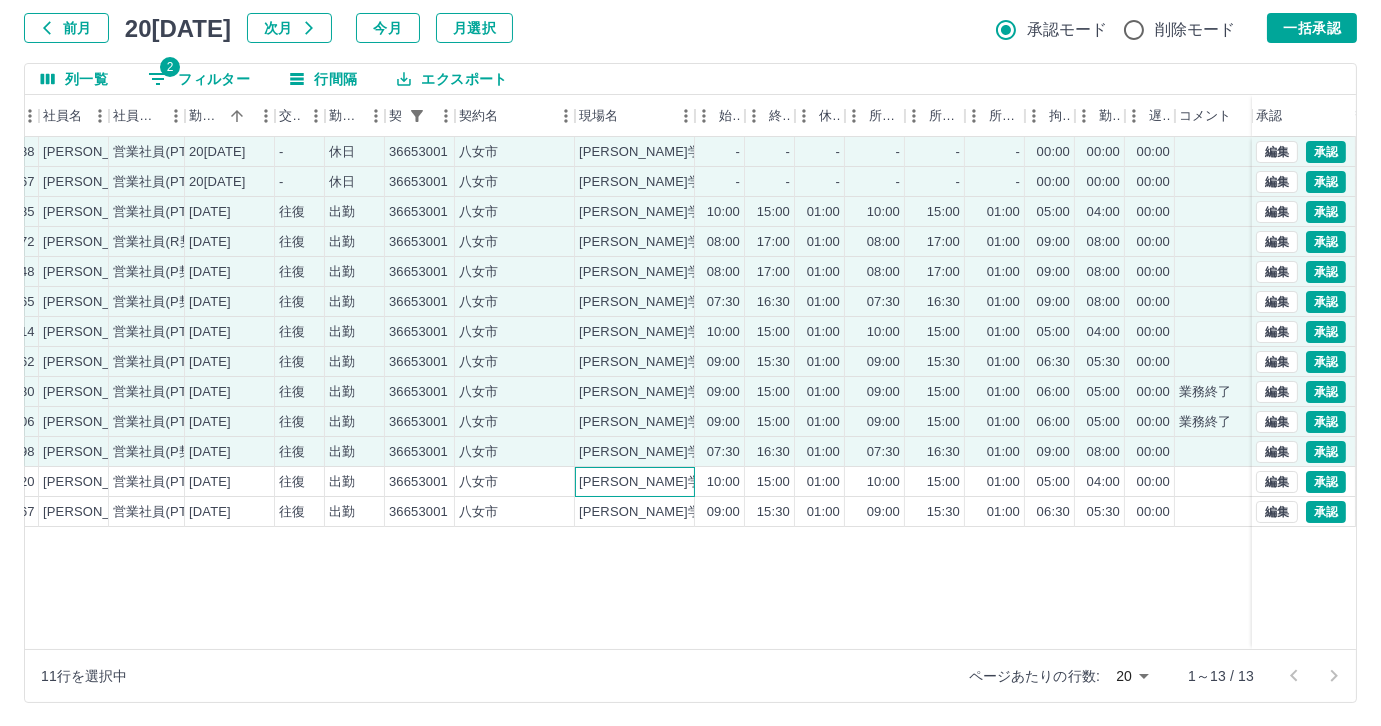 click on "[PERSON_NAME]学校給食センター" at bounding box center [686, 482] 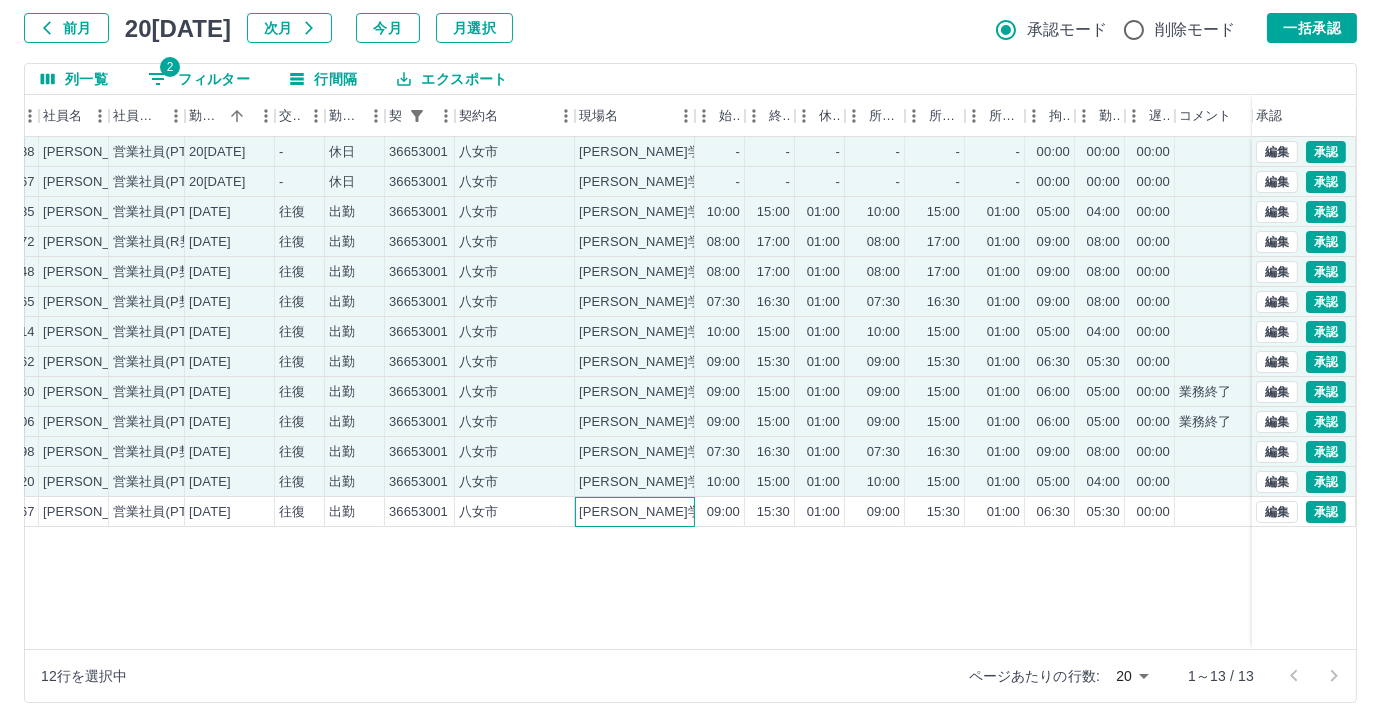 click on "[PERSON_NAME]学校給食センター" at bounding box center (686, 512) 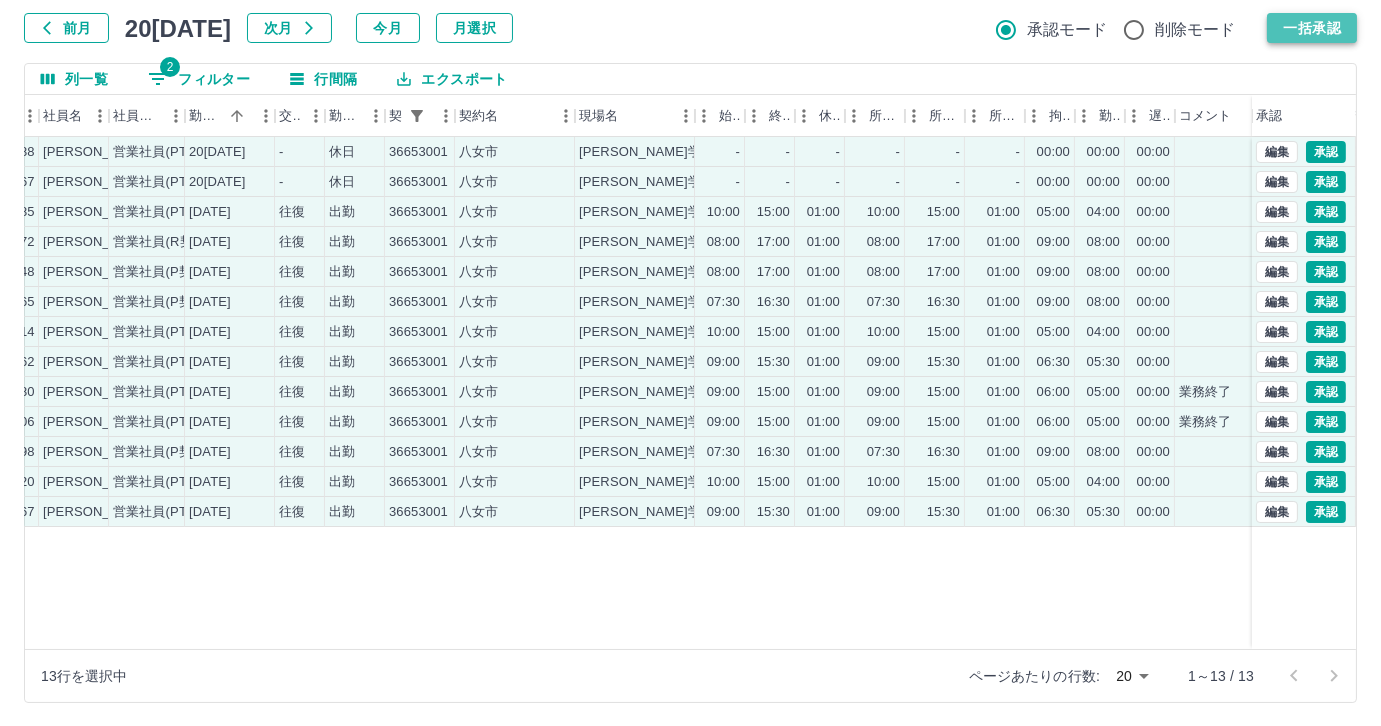 click on "一括承認" at bounding box center (1312, 28) 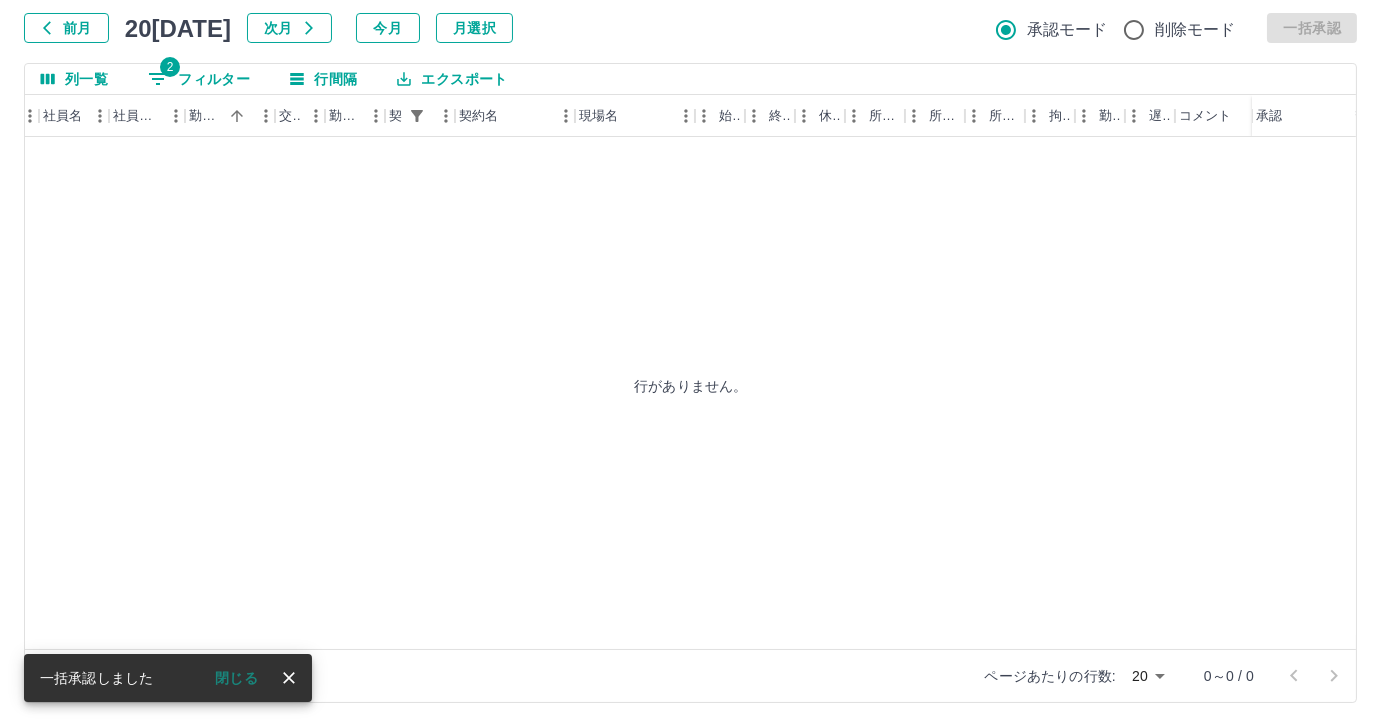 click on "2 フィルター" at bounding box center [199, 79] 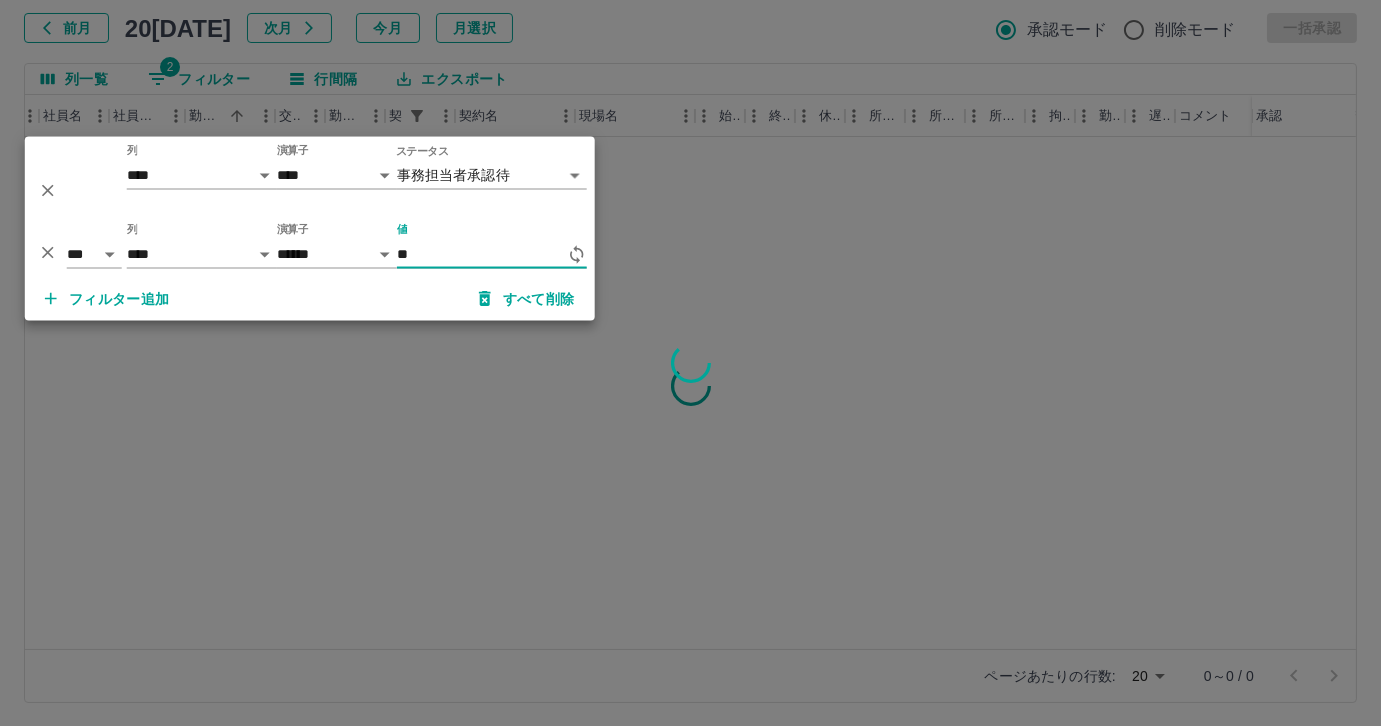 type on "*" 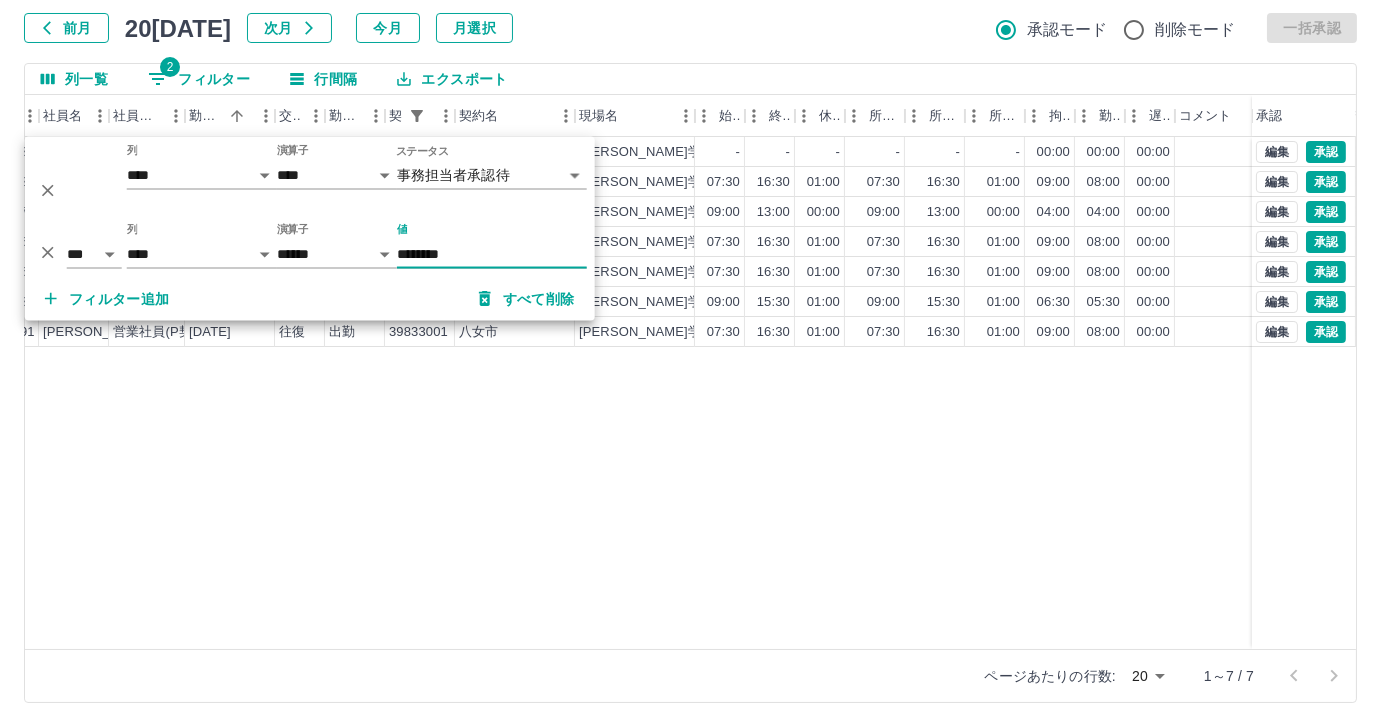 type on "********" 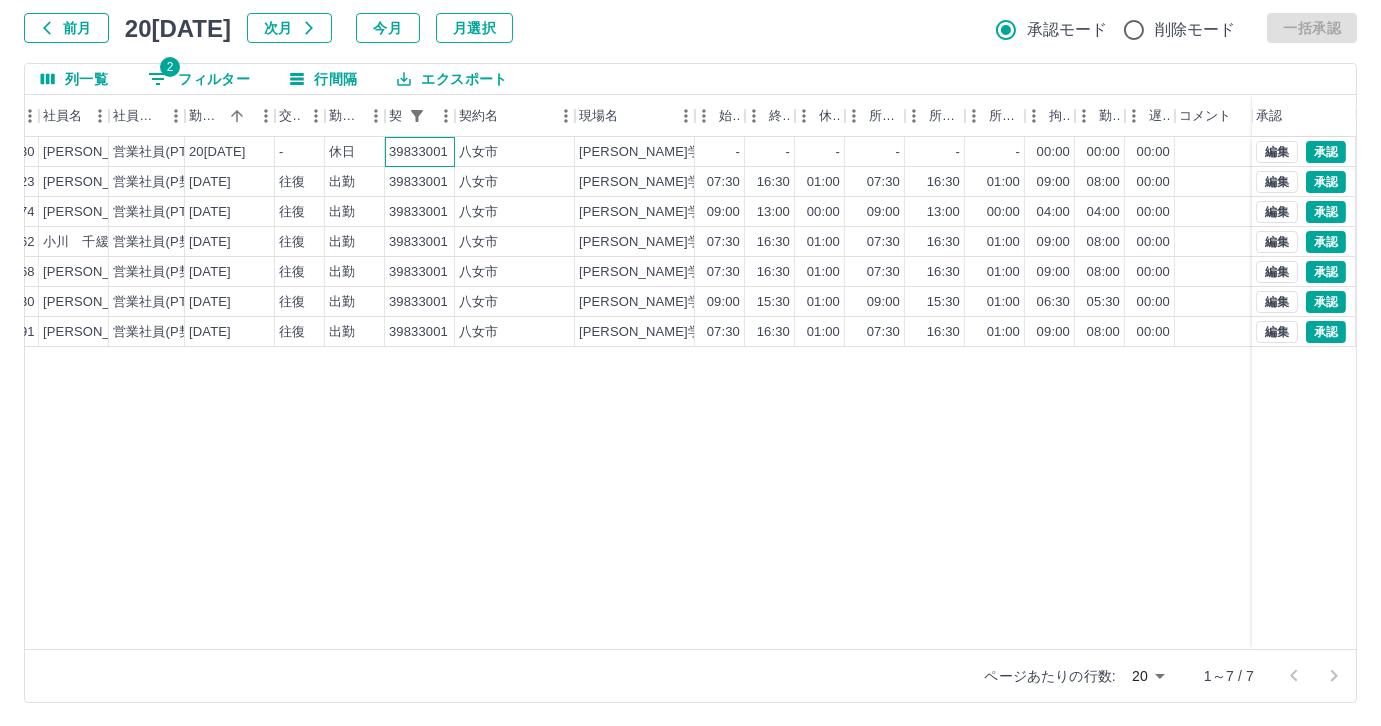 click on "39833001" at bounding box center [418, 152] 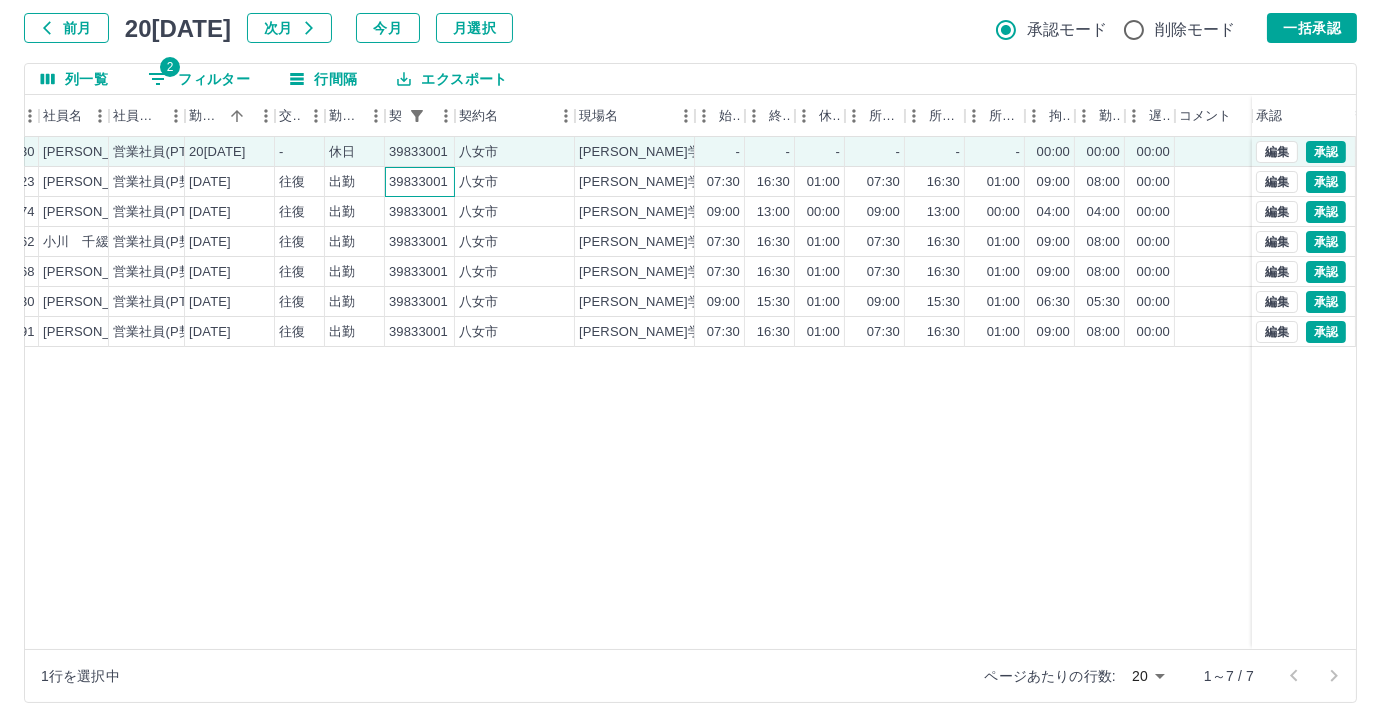 click on "39833001" at bounding box center (418, 182) 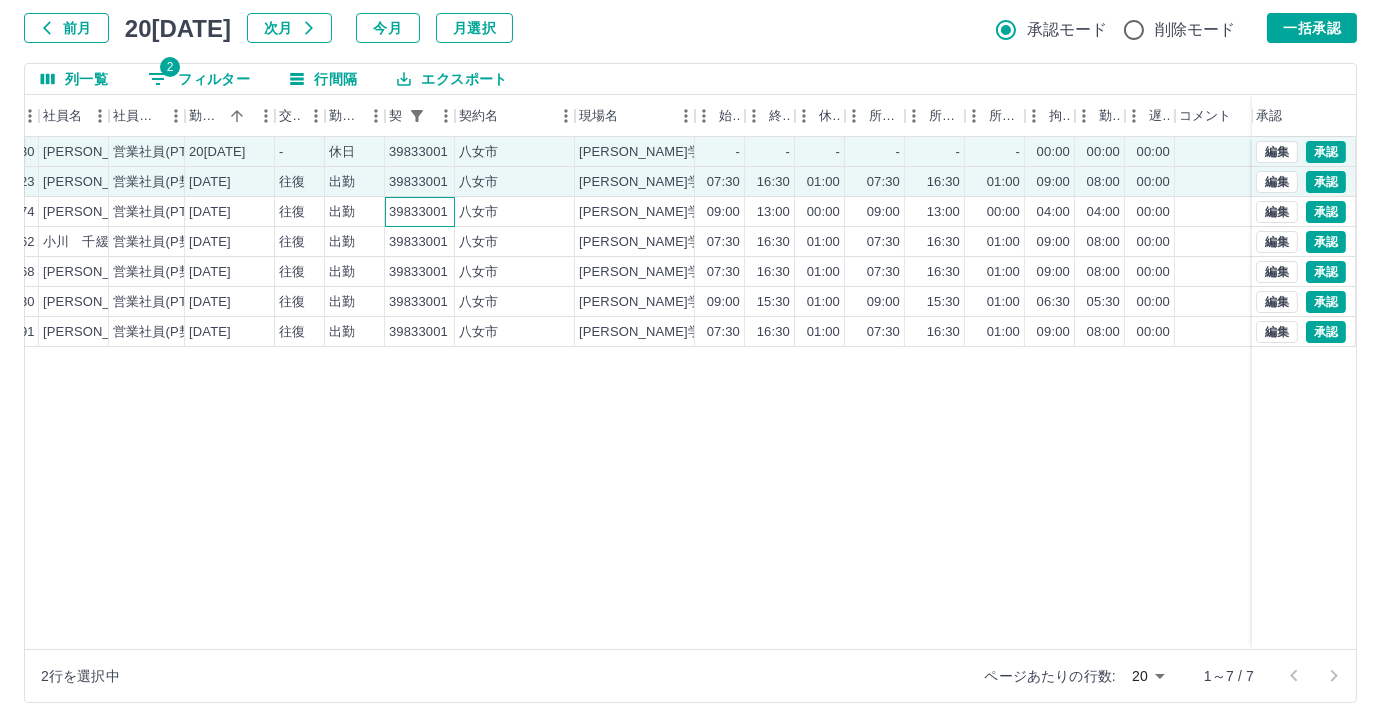 click on "39833001" at bounding box center [418, 212] 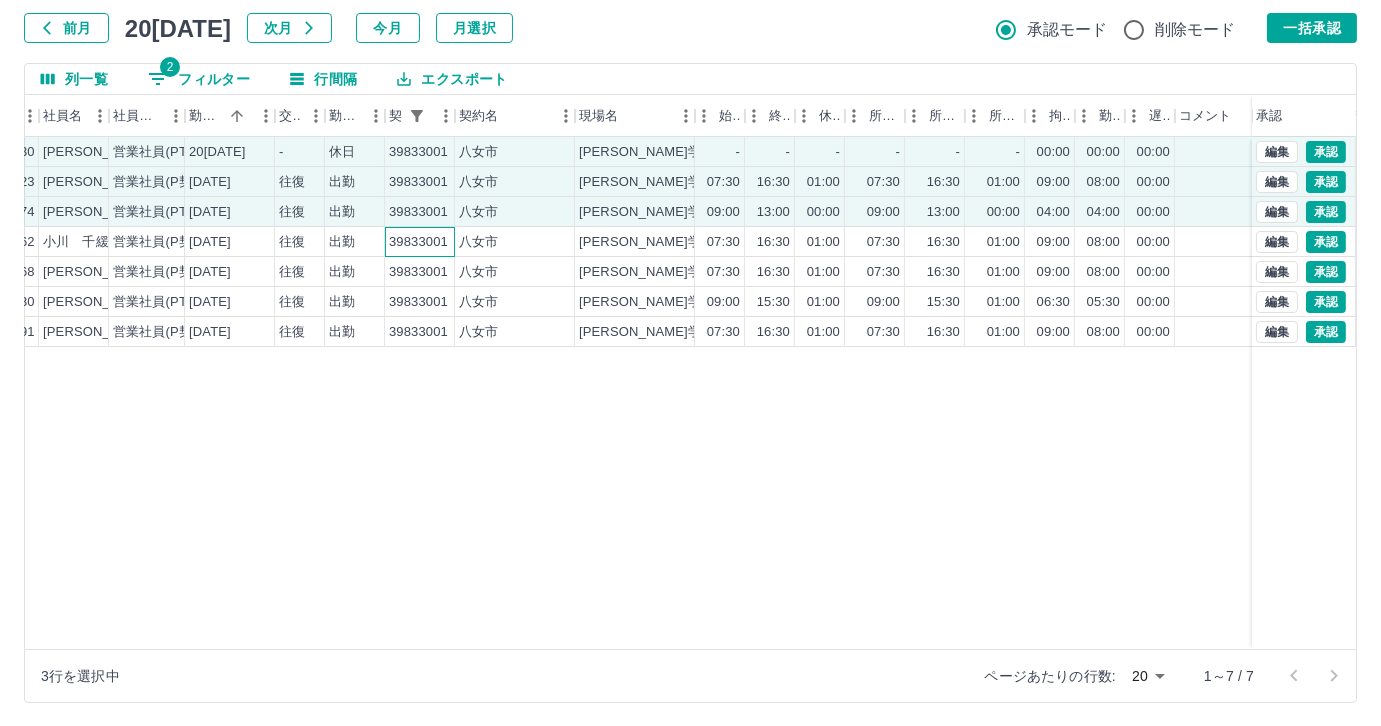 click on "39833001" at bounding box center (418, 242) 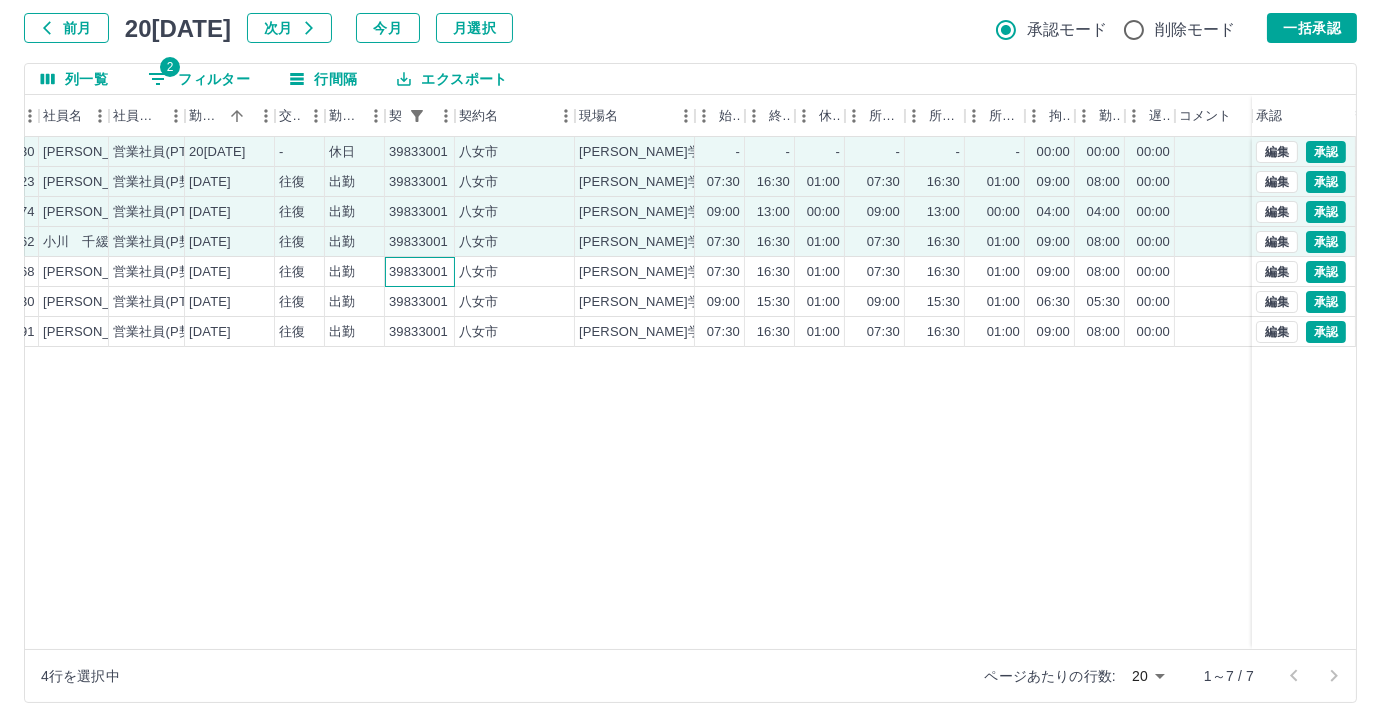 click on "39833001" at bounding box center [418, 272] 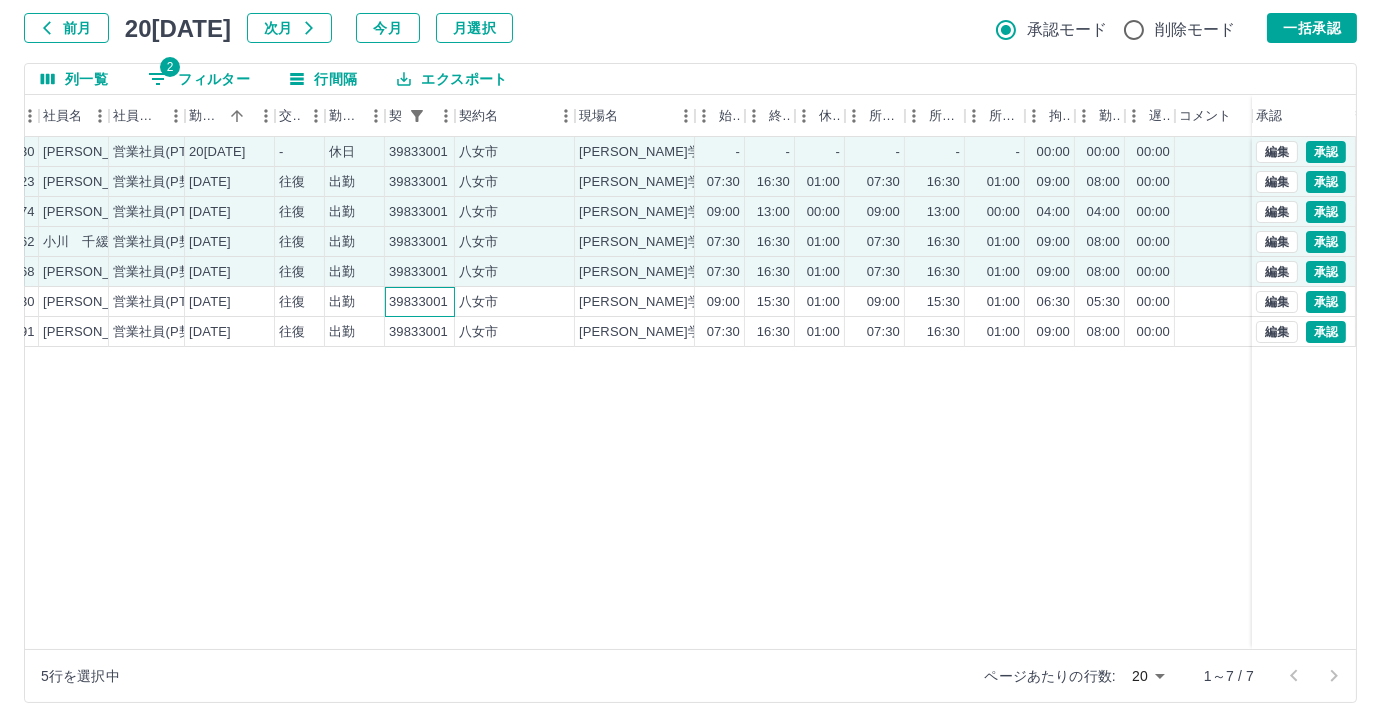 click on "39833001" at bounding box center [418, 302] 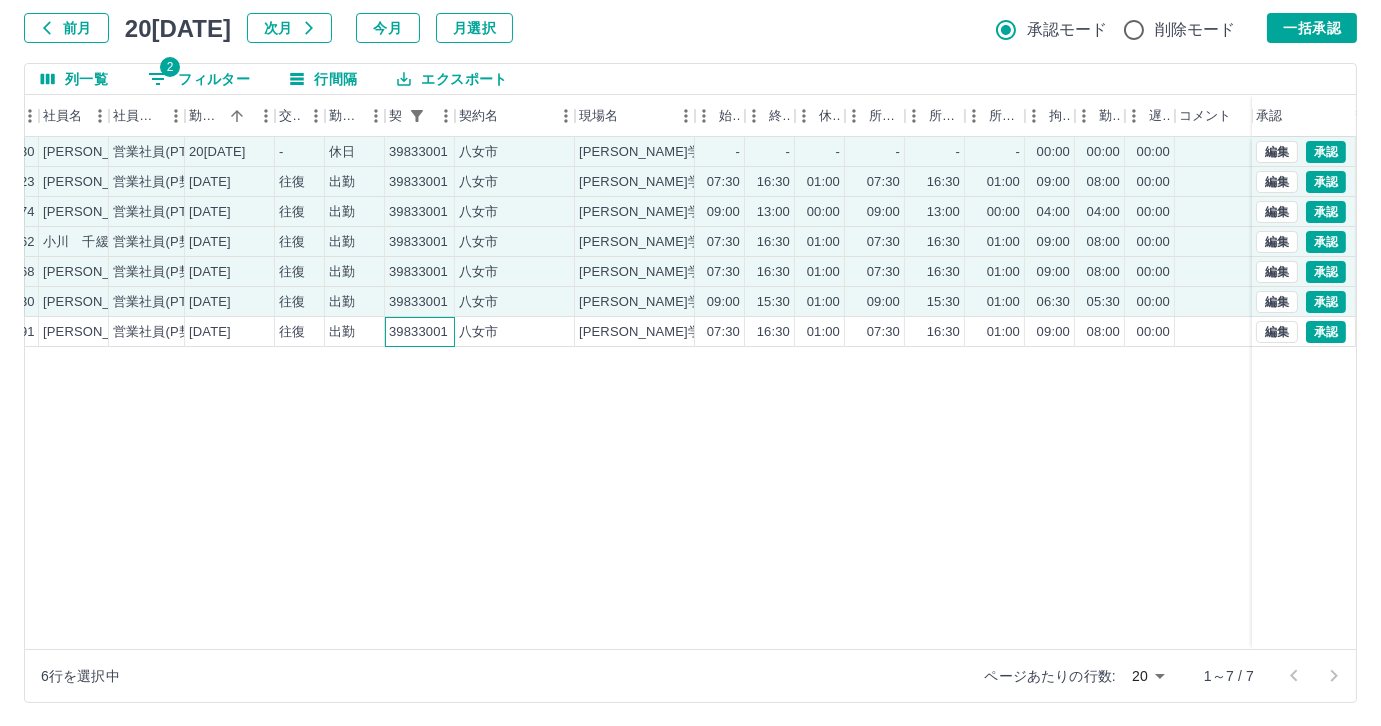 click on "39833001" at bounding box center (420, 332) 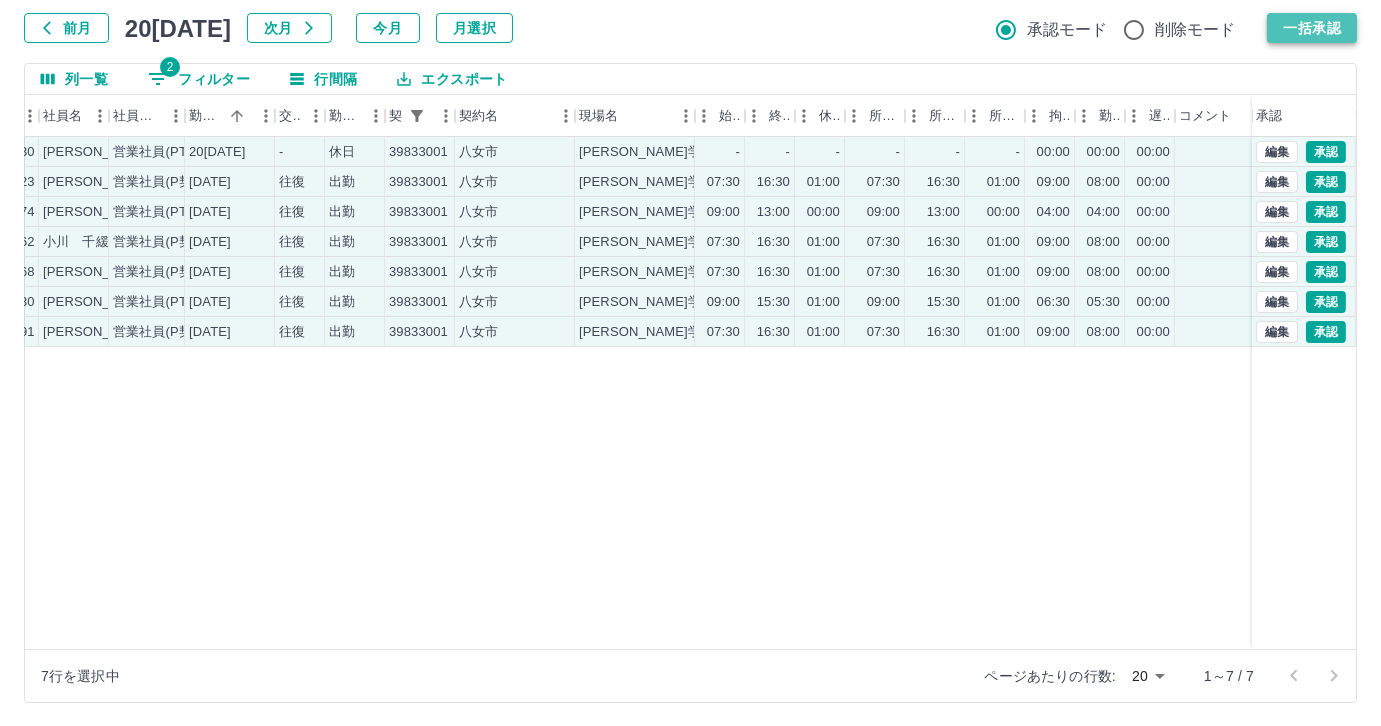 click on "一括承認" at bounding box center [1312, 28] 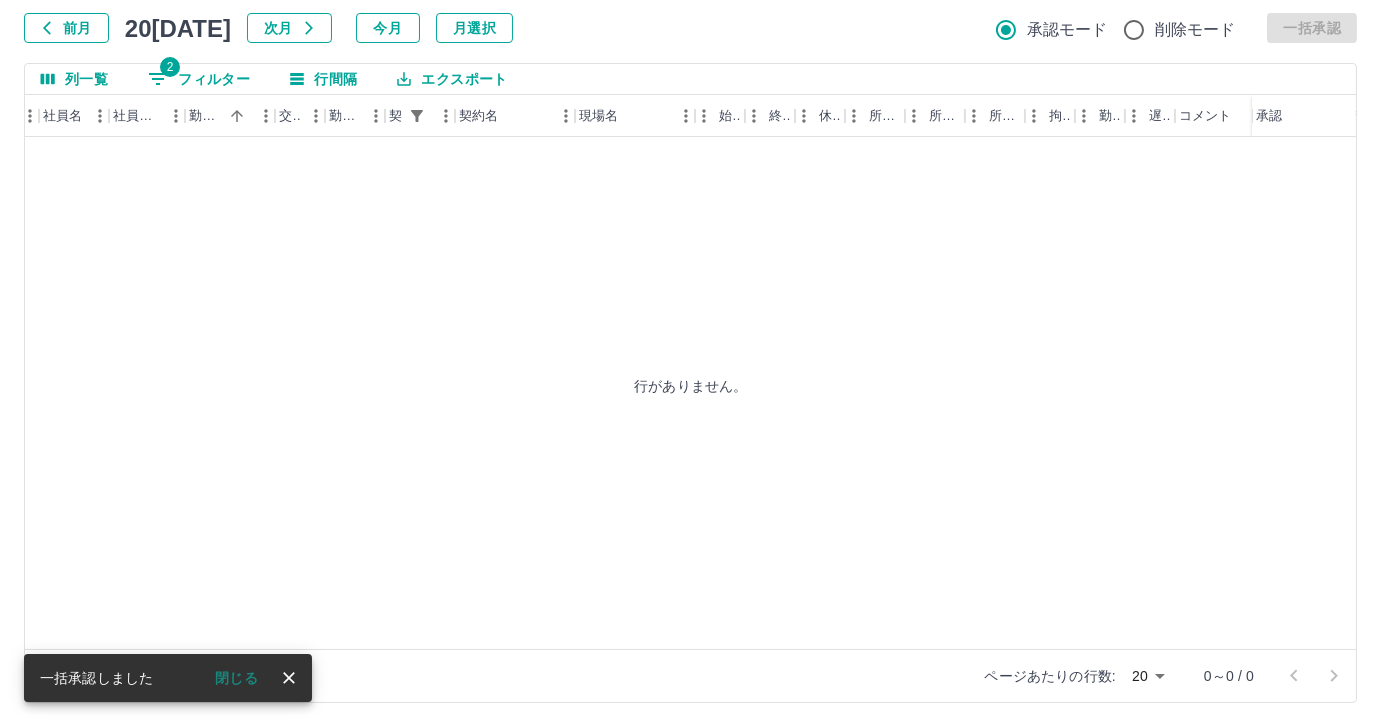 click on "2 フィルター" at bounding box center [199, 79] 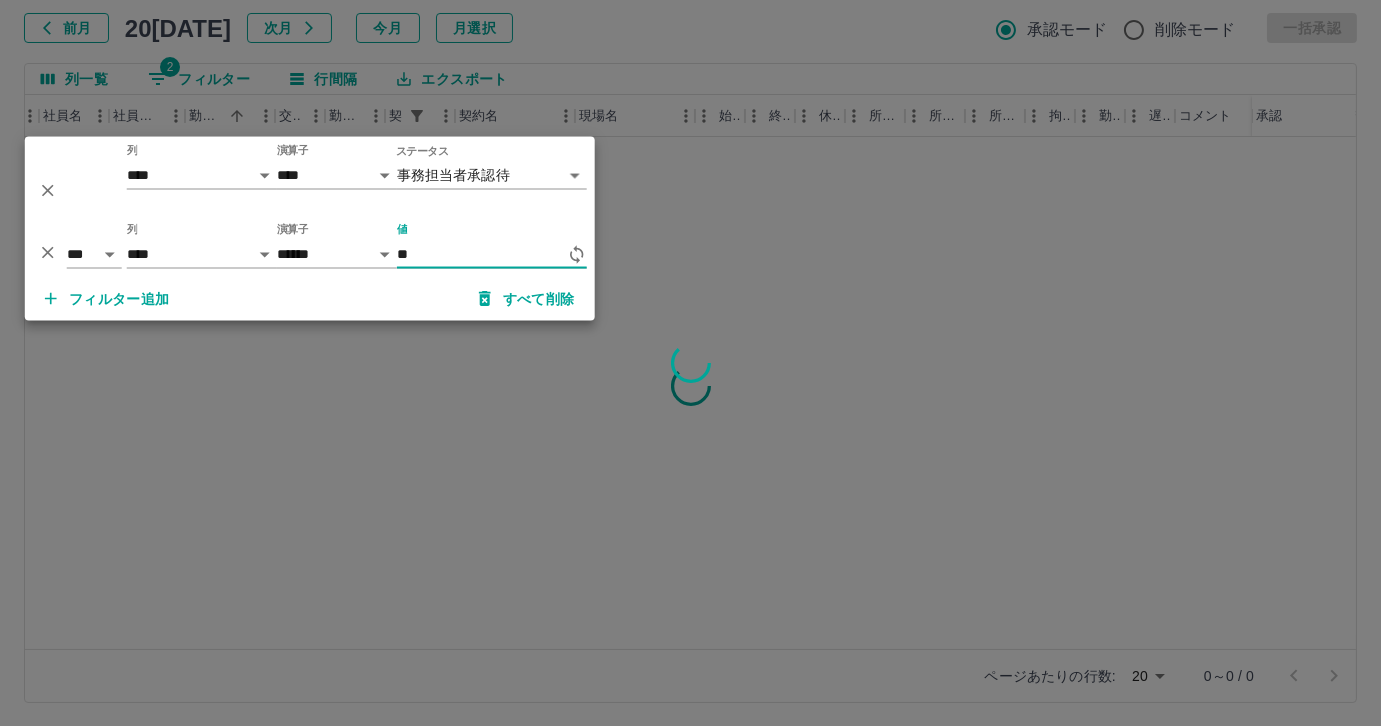 type on "*" 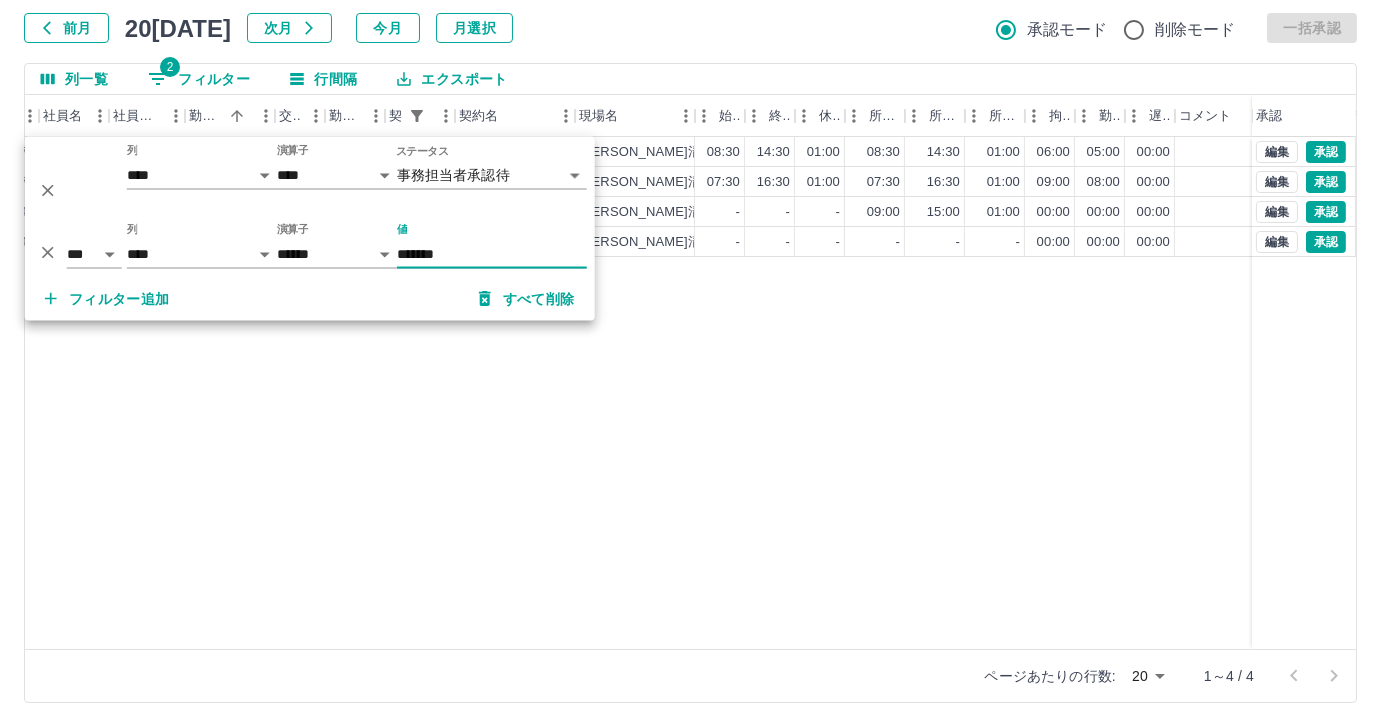 type on "*******" 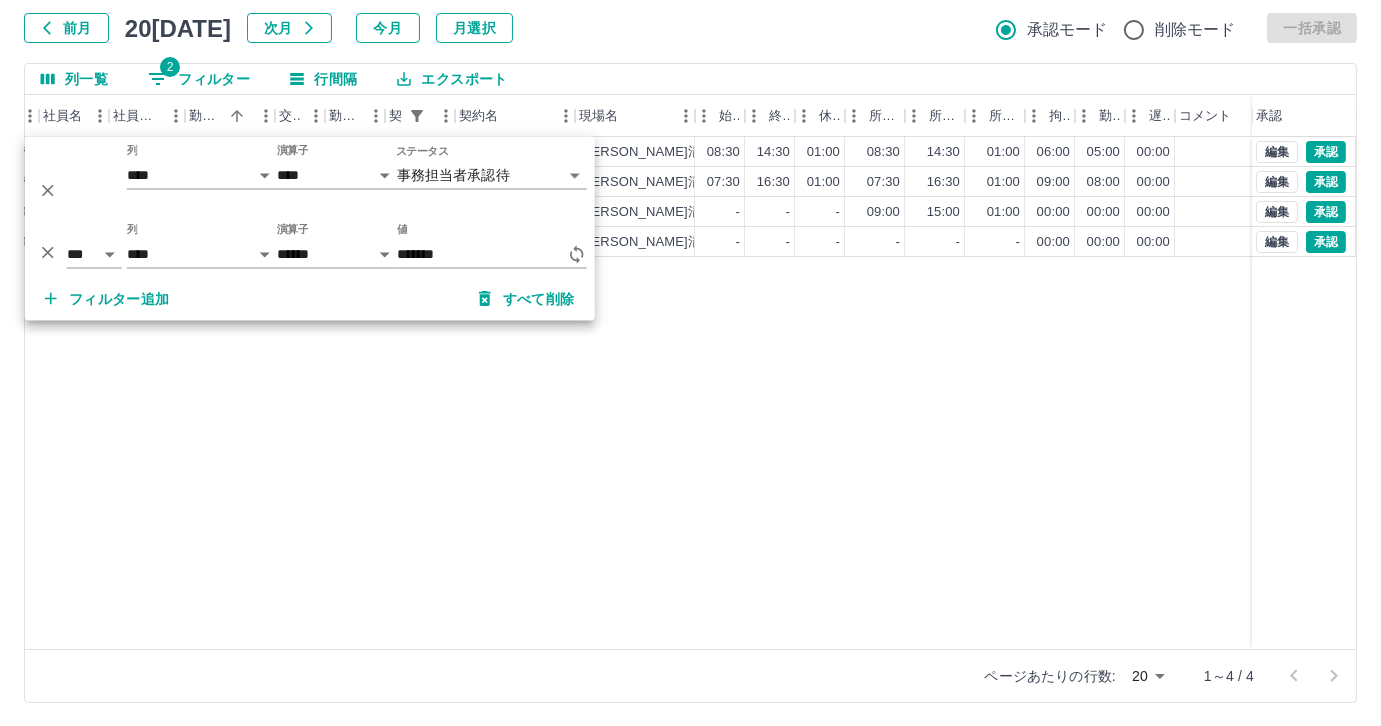 click on "現 事 Ａ 営 0048874 [PERSON_NAME] 営業社員(PT契約) [DATE] 往復 出勤 40263002 [GEOGRAPHIC_DATA] [PERSON_NAME][GEOGRAPHIC_DATA] 14:30 01:00 08:30 14:30 01:00 06:00 05:00 00:00 事務担当者承認待 現 事 Ａ 営 0021379 [PERSON_NAME] 営業社員(R契約) [DATE] 往復 出勤 40263002 [GEOGRAPHIC_DATA] [PERSON_NAME]清流学園 07:30 16:30 01:00 07:30 16:30 01:00 09:00 08:00 00:00 事務担当者承認待 現 事 Ａ 営 0053348 [PERSON_NAME] 営業社員(PT契約) [DATE]  -  有休 40263002 八女市 [PERSON_NAME]清流学園 - - - 09:00 15:00 01:00 00:00 00:00 00:00 事務担当者承認待 現 事 Ａ 営 0041443 [PERSON_NAME] 営業社員(PT契約) [DATE]  -  休日 40263002 [GEOGRAPHIC_DATA] [PERSON_NAME]学園 - - - - - - 00:00 00:00 00:00 事務担当者承認待 編集 承認 編集 承認 編集 承認 編集 承認" at bounding box center [682, 393] 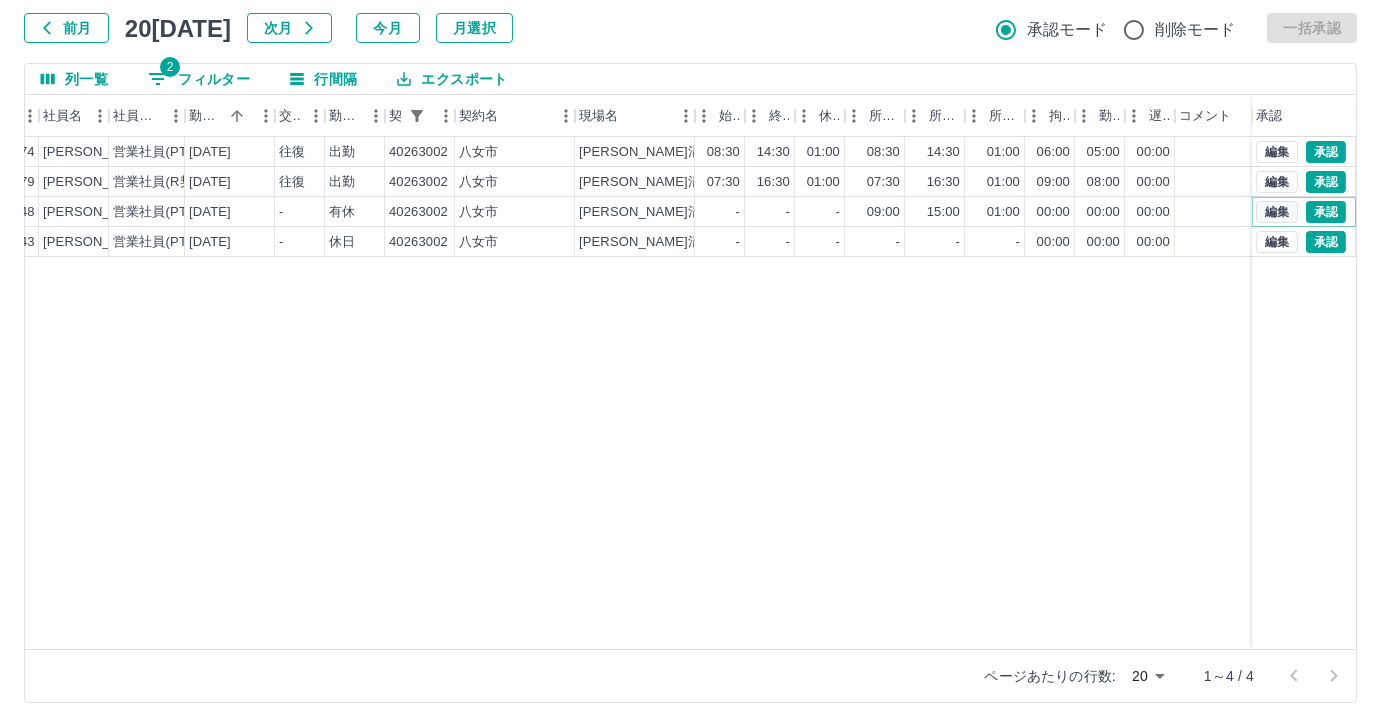 click on "編集" at bounding box center [1277, 212] 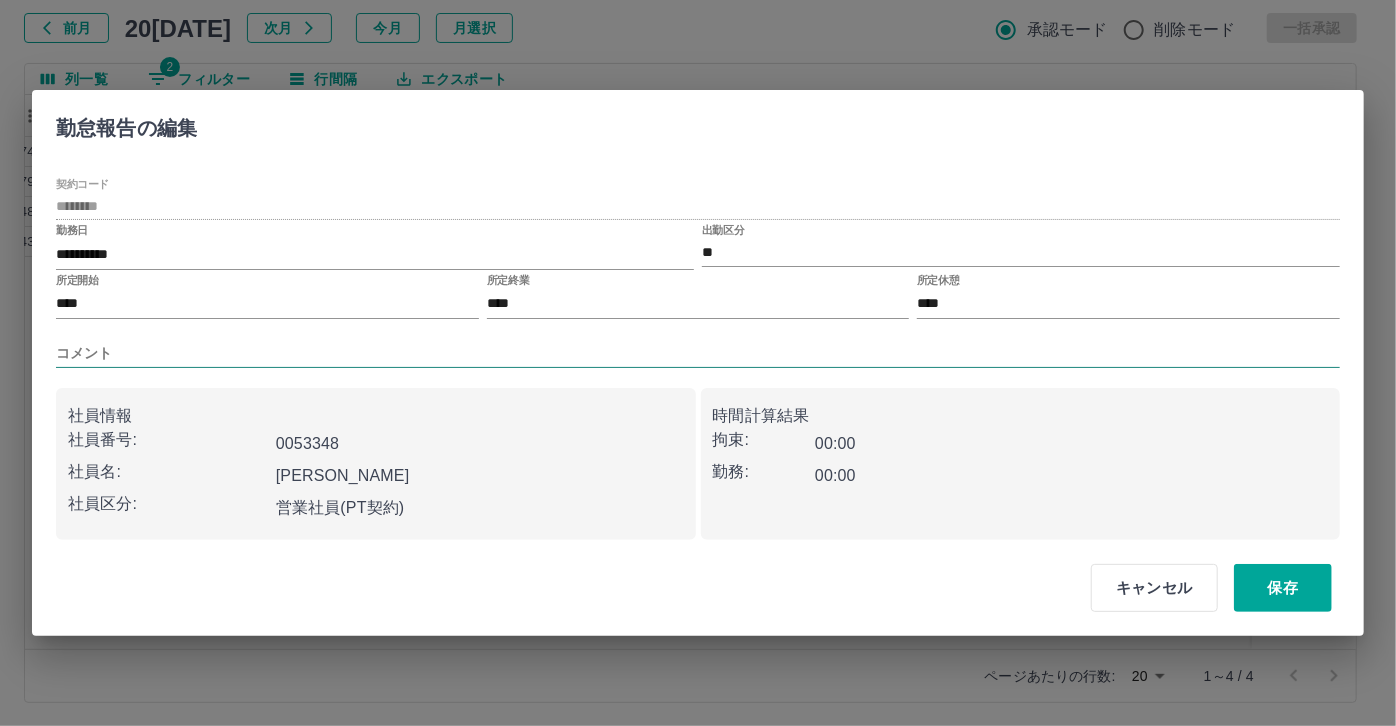 click on "コメント" at bounding box center [698, 353] 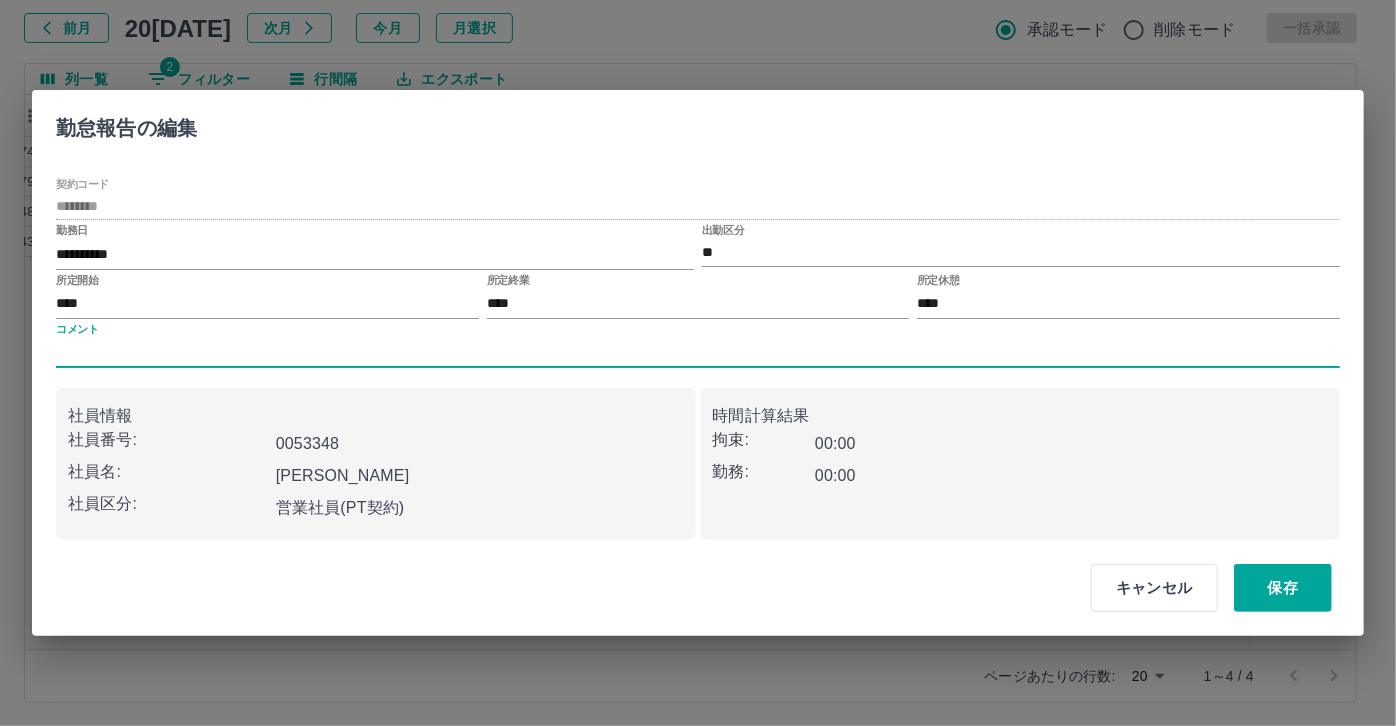 type on "*****" 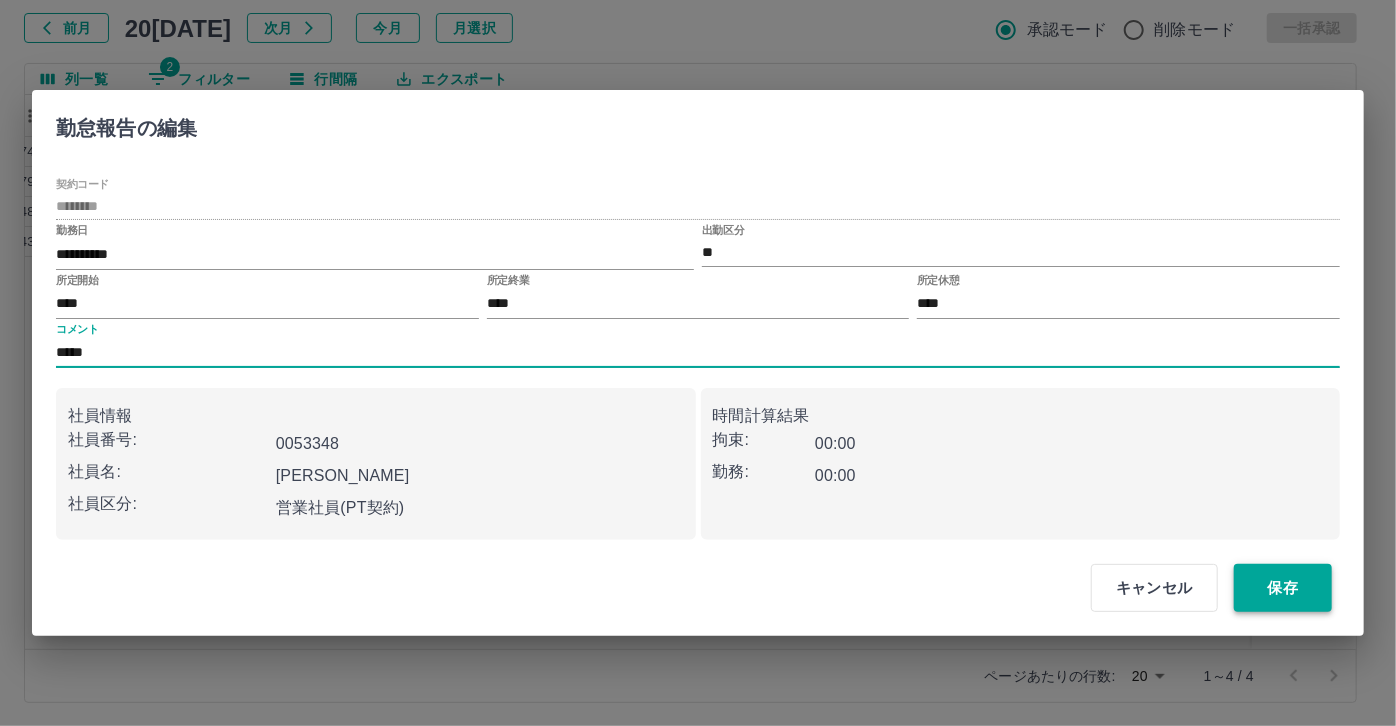 click on "保存" at bounding box center [1283, 588] 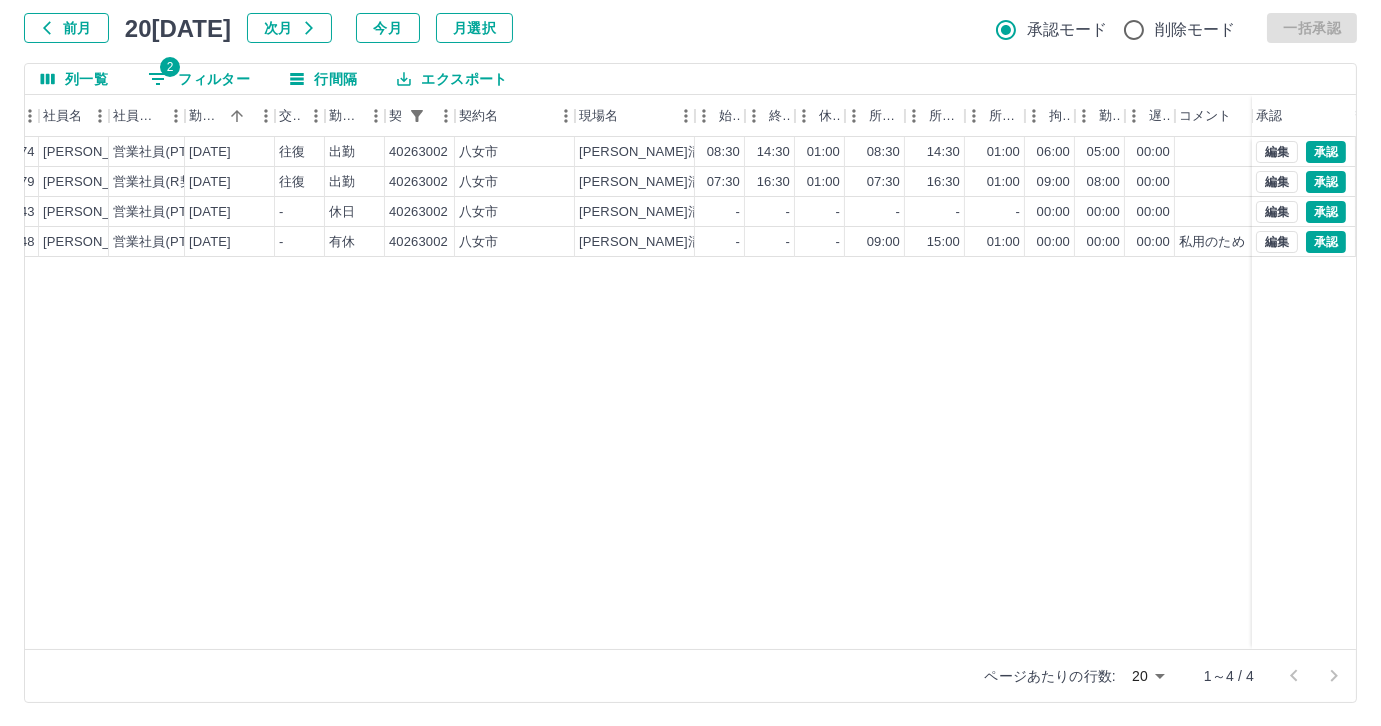 drag, startPoint x: 398, startPoint y: 663, endPoint x: 340, endPoint y: 651, distance: 59.22837 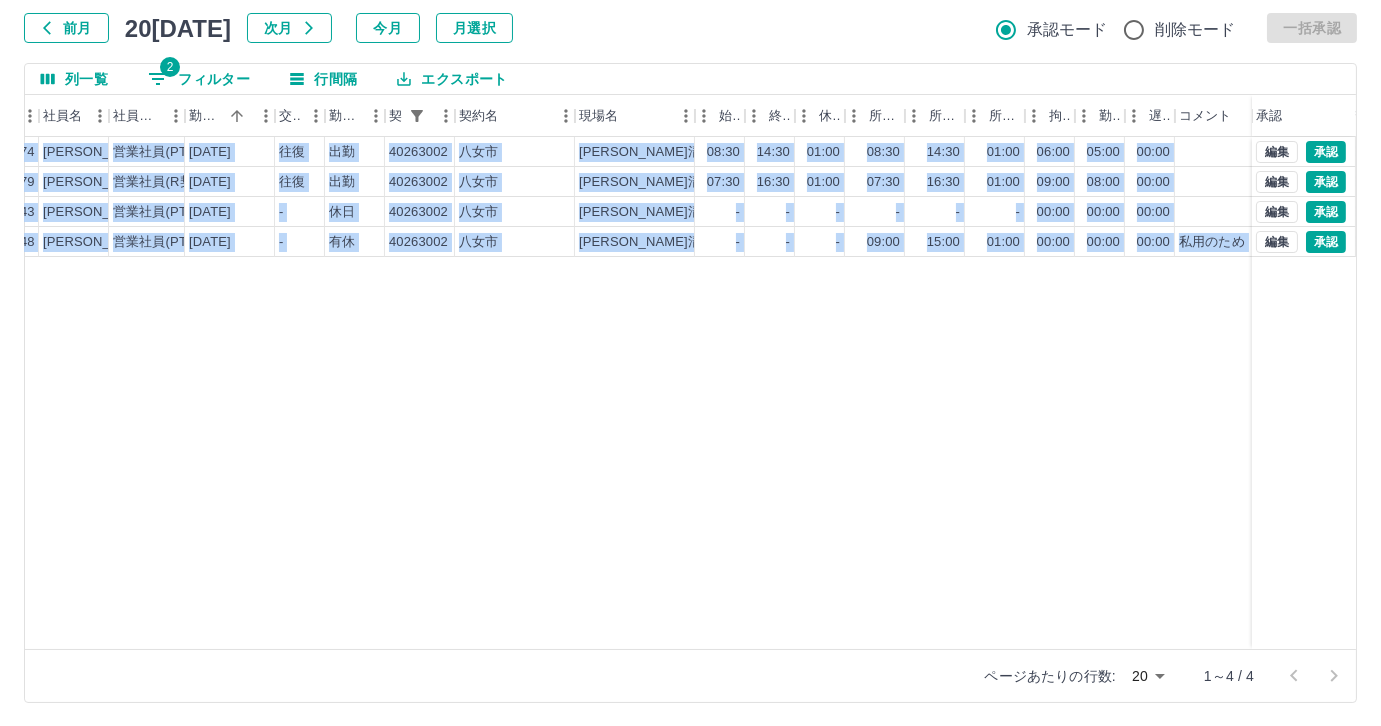 drag, startPoint x: 345, startPoint y: 651, endPoint x: 234, endPoint y: 633, distance: 112.44999 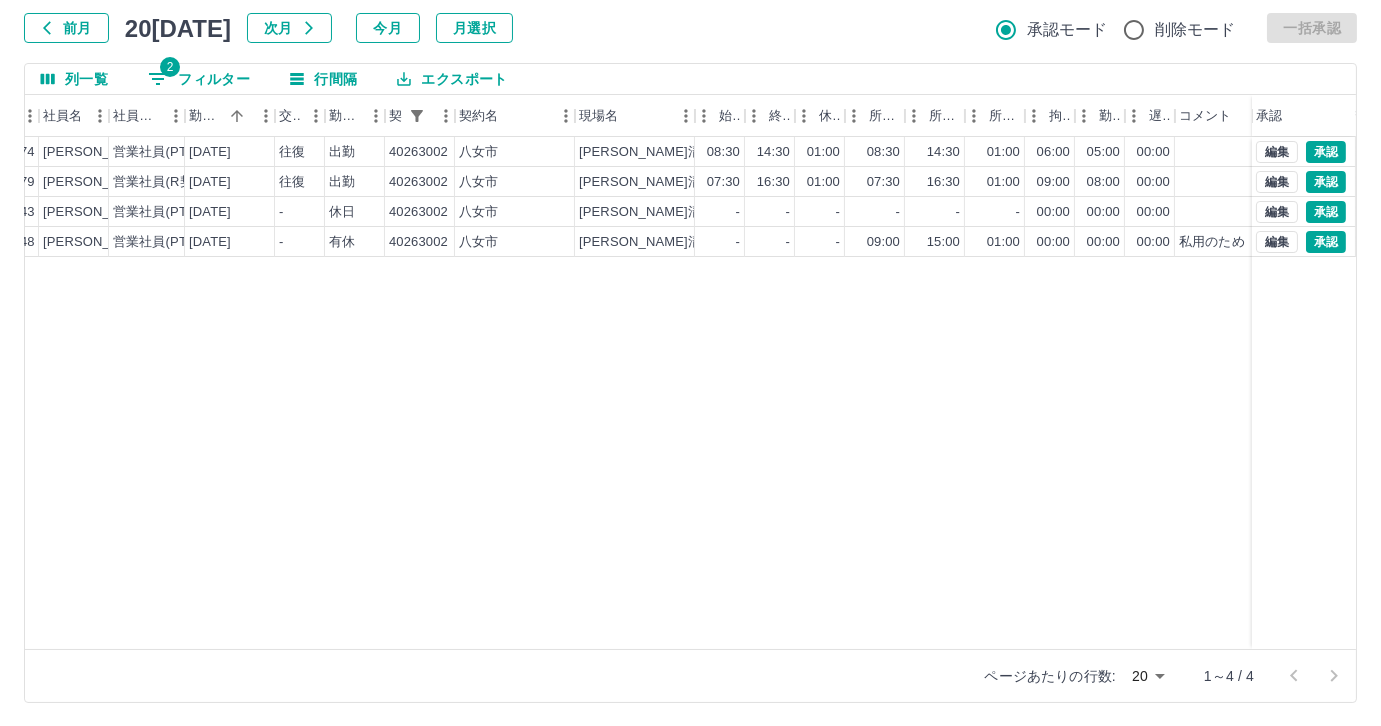 click on "現 事 Ａ 営 0048874 [PERSON_NAME] 営業社員(PT契約) 20[DATE]復 出勤 40263002 [GEOGRAPHIC_DATA] [PERSON_NAME][GEOGRAPHIC_DATA] 14:30 01:00 08:30 14:30 01:00 06:00 05:00 00:00 事務担当者承認待 現 事 Ａ 営 0021379 [PERSON_NAME] 営業社員(R契約) 20[DATE]復 出勤 40263002 [GEOGRAPHIC_DATA] [PERSON_NAME]清流学園 07:30 16:30 01:00 07:30 16:30 01:00 09:00 08:00 00:00 事務担当者承認待 現 事 Ａ 営 0041443 [PERSON_NAME] 営業社員(PT契約) 20[DATE]  -  休日 40263002 八女市 [PERSON_NAME]清流学園 - - - - - - 00:00 00:00 00:00 事務担当者承認待 現 事 Ａ 営 0053348 [PERSON_NAME] 営業社員(PT契約) 20[DATE]  -  有休 40263002 [GEOGRAPHIC_DATA] [PERSON_NAME]清流学園 - - - 09:00 15:00 01:00 00:00 00:00 00:00 私用のため 事務担当者承認待 編集 承認 編集 承認 編集 承認 編集 承認" at bounding box center [682, 393] 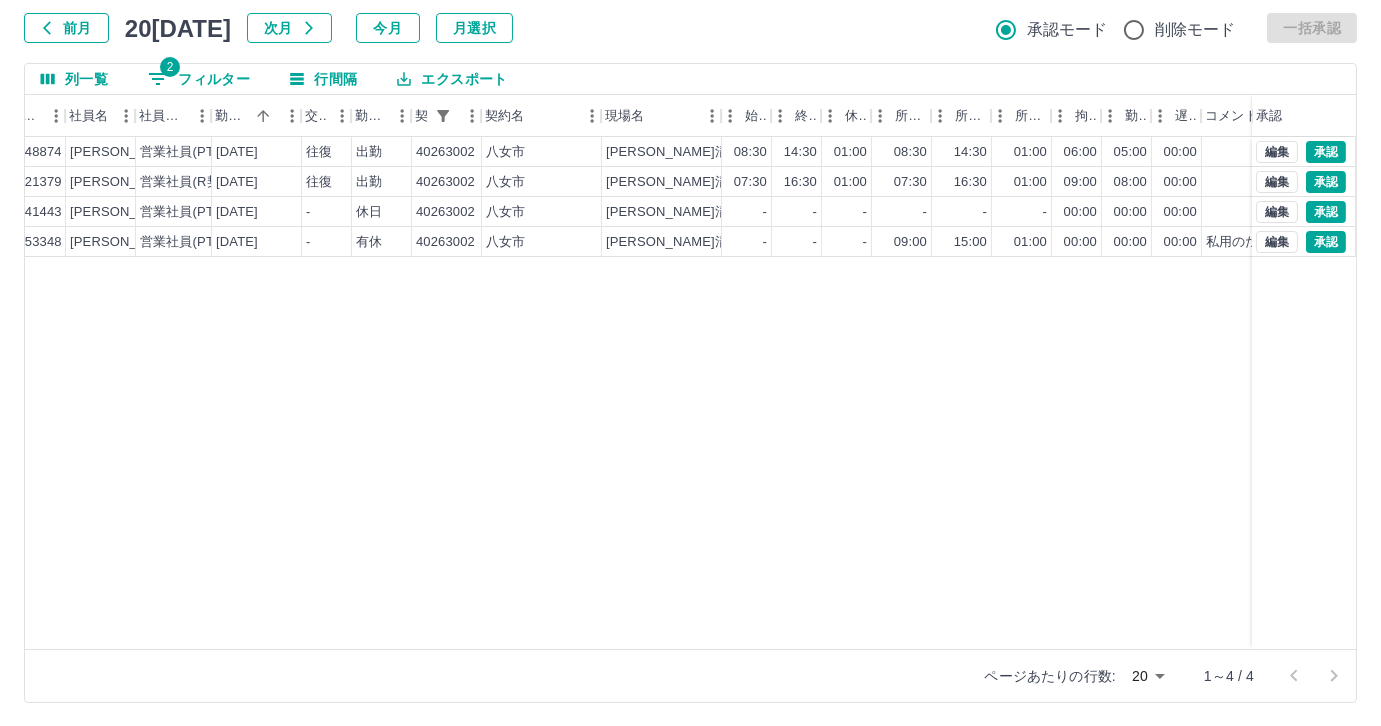 scroll, scrollTop: 0, scrollLeft: 0, axis: both 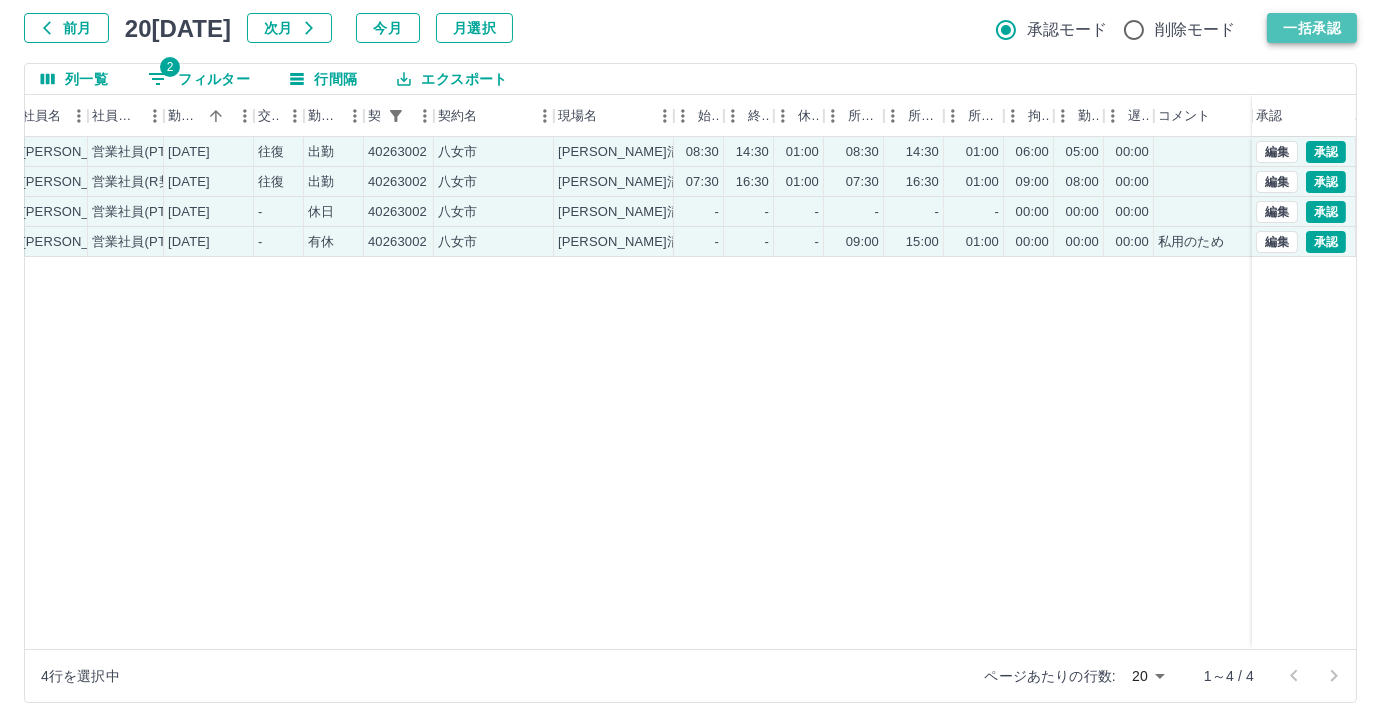 click on "一括承認" at bounding box center [1312, 28] 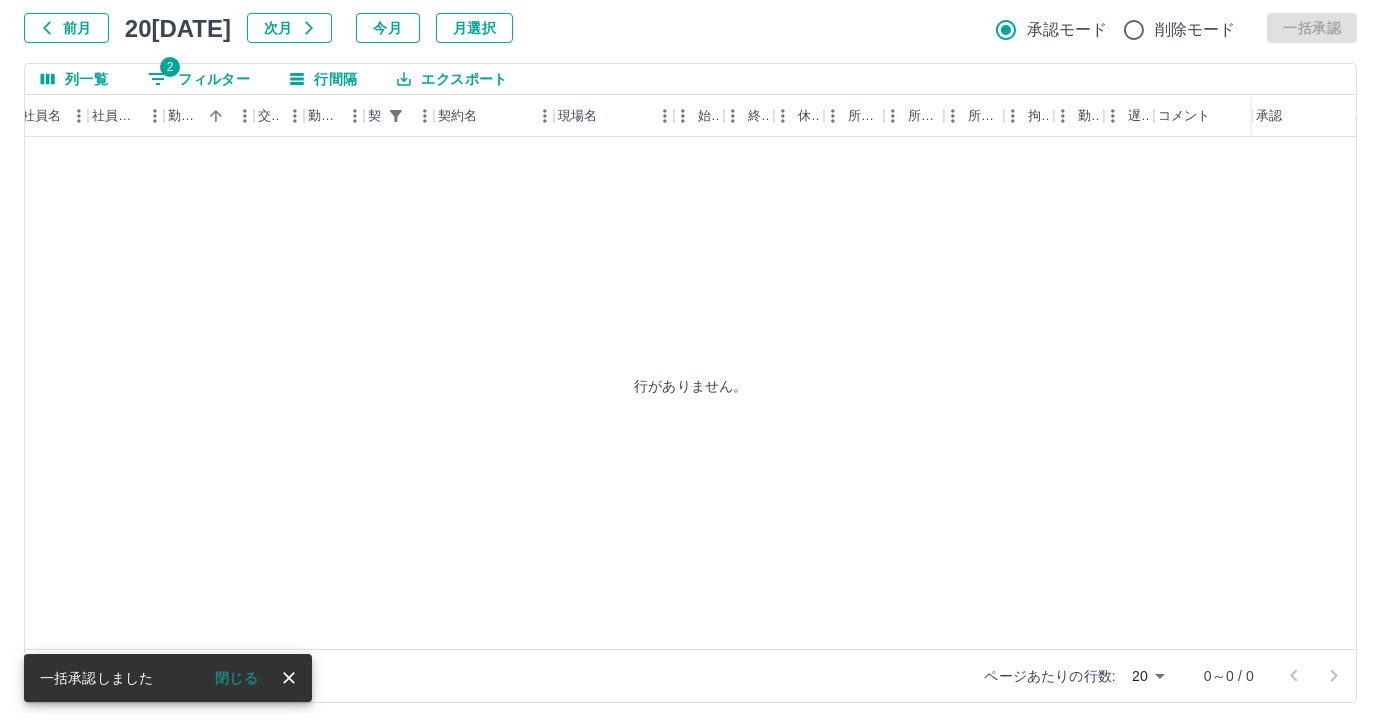 click on "2 フィルター" at bounding box center [199, 79] 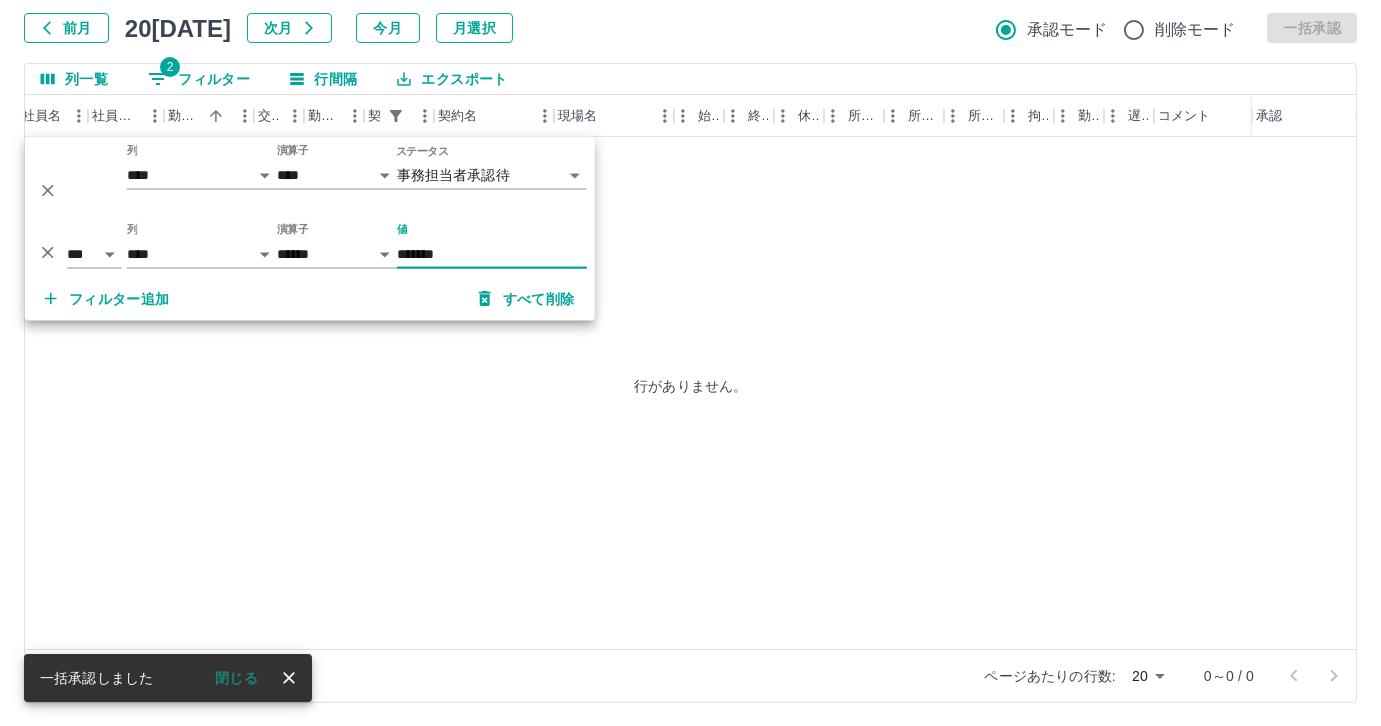 click on "*******" at bounding box center (492, 254) 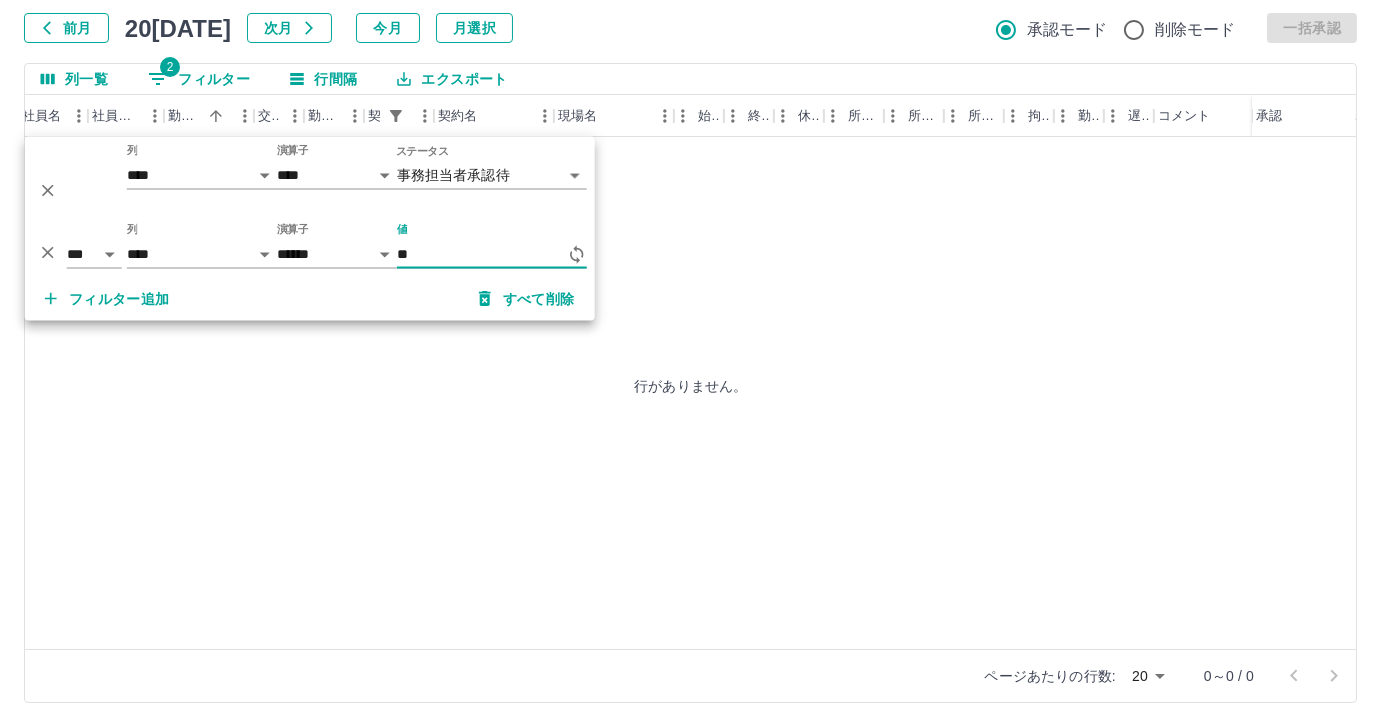 type on "*" 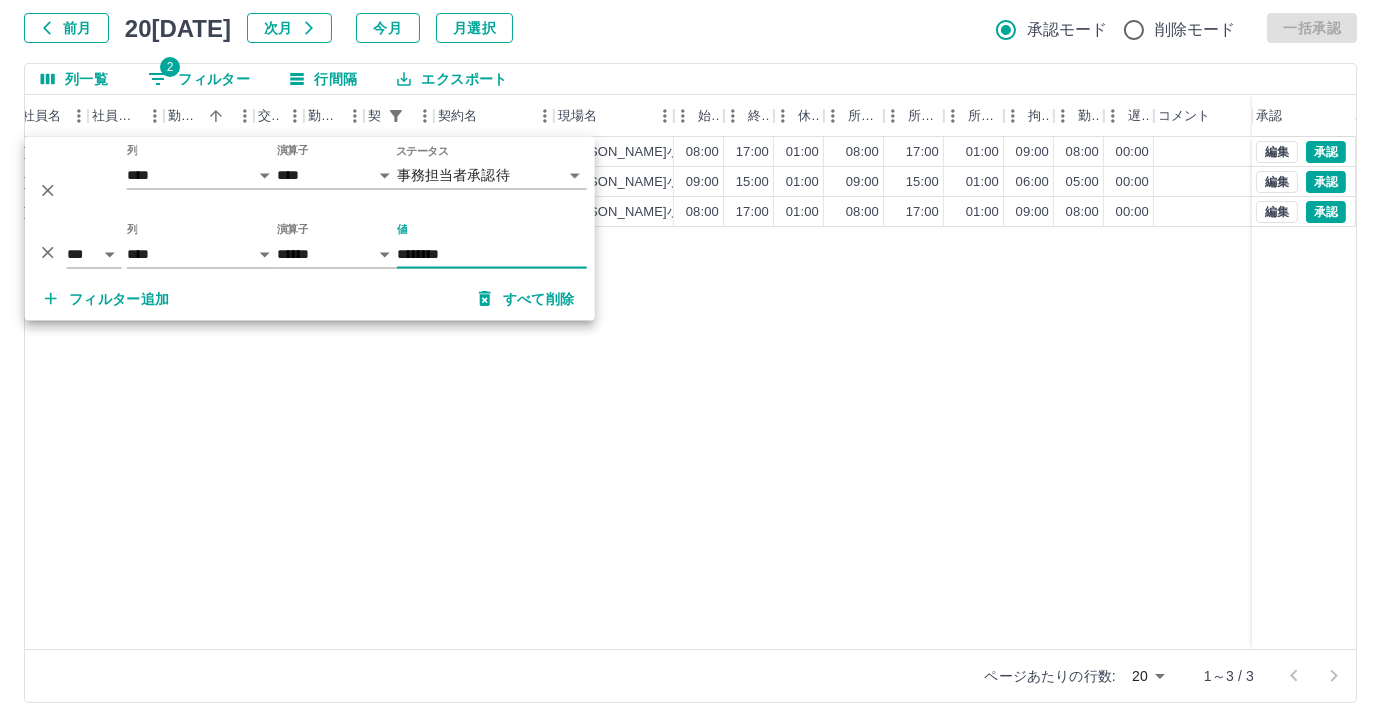 type on "********" 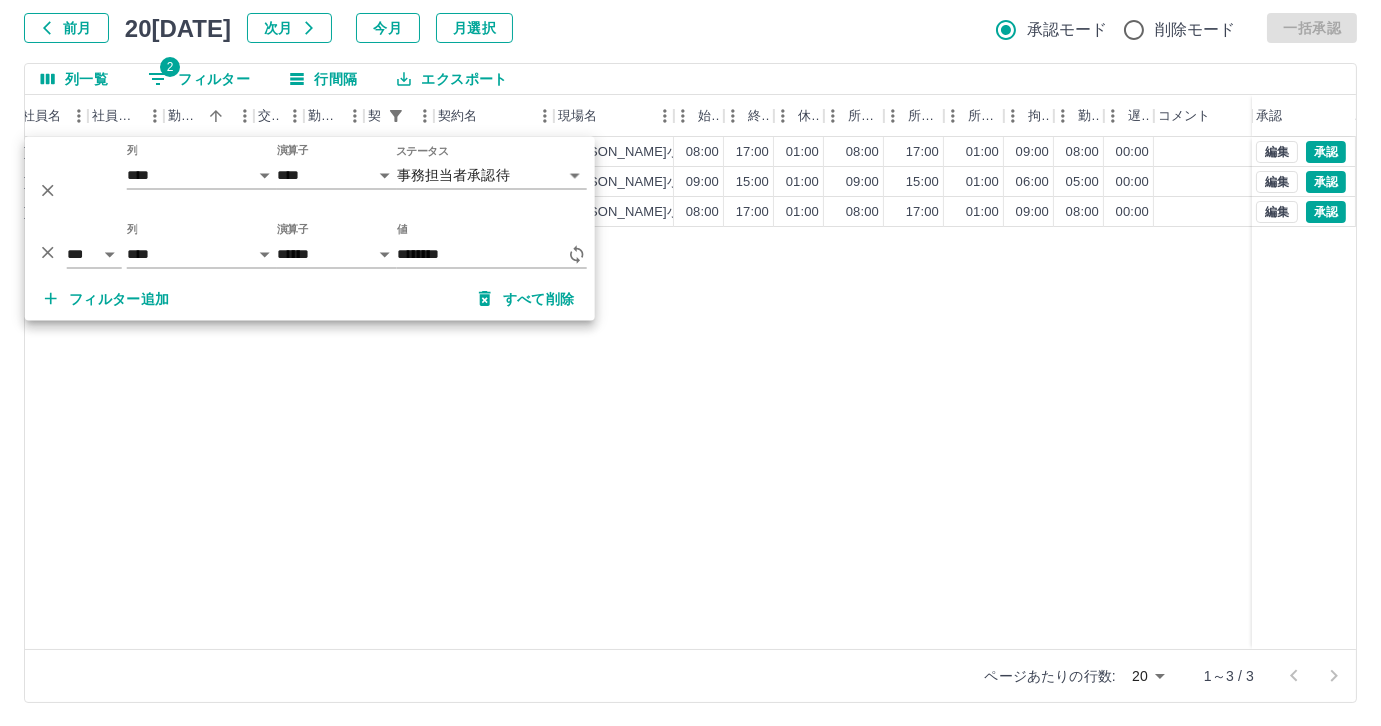 drag, startPoint x: 666, startPoint y: 438, endPoint x: 646, endPoint y: 418, distance: 28.284271 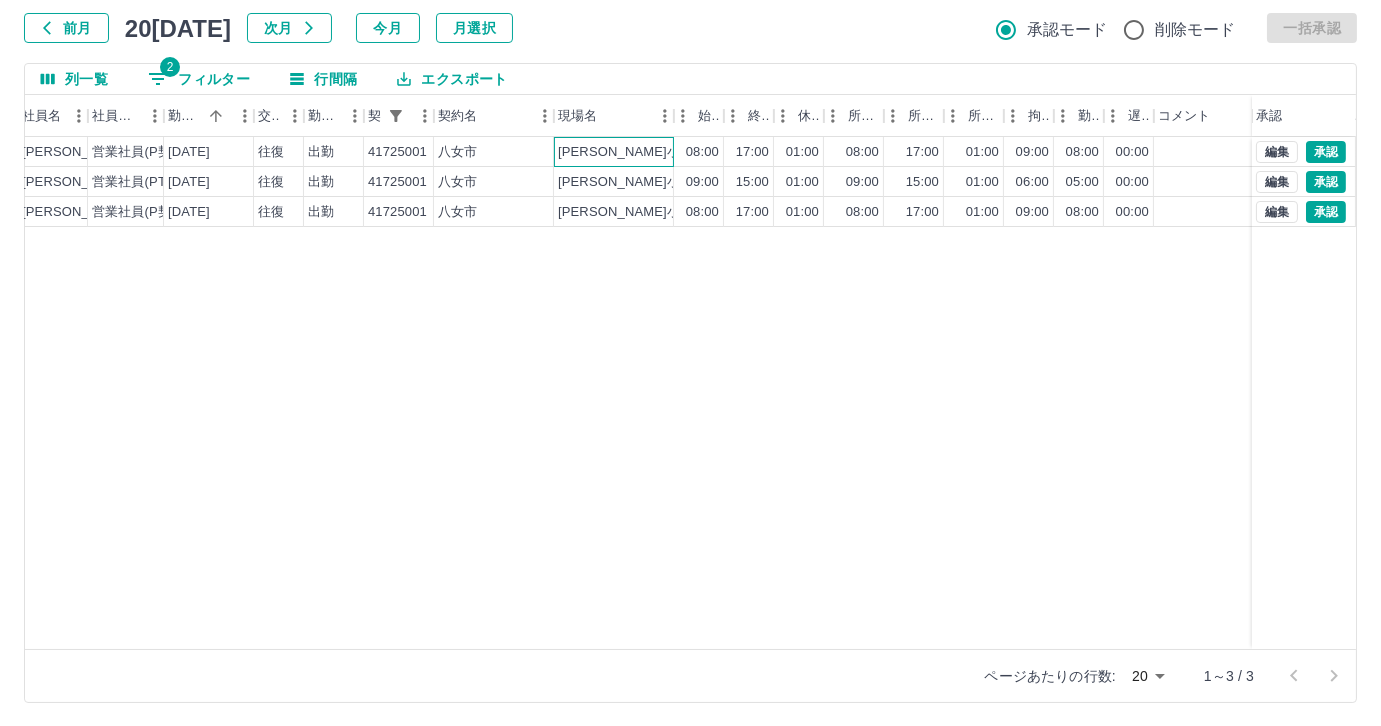 click on "[PERSON_NAME]小学校" at bounding box center [632, 152] 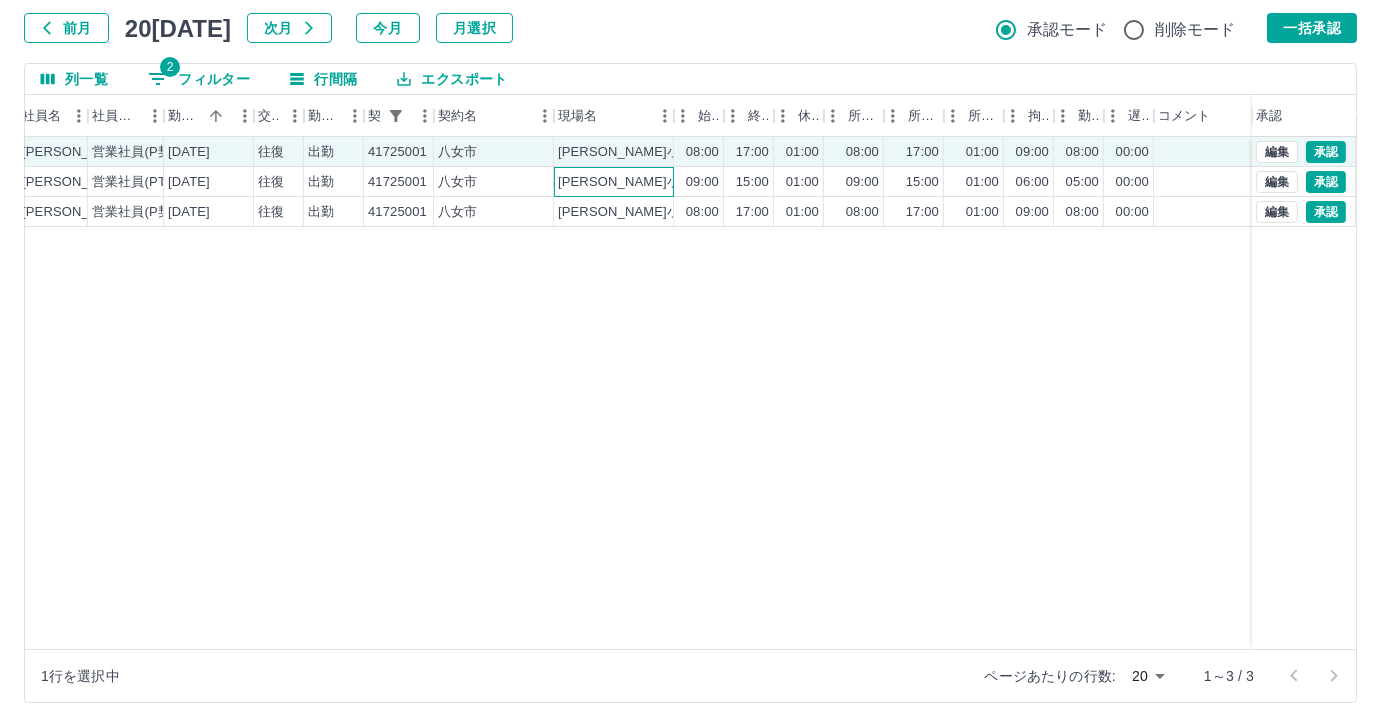 click on "[PERSON_NAME]小学校" at bounding box center [632, 182] 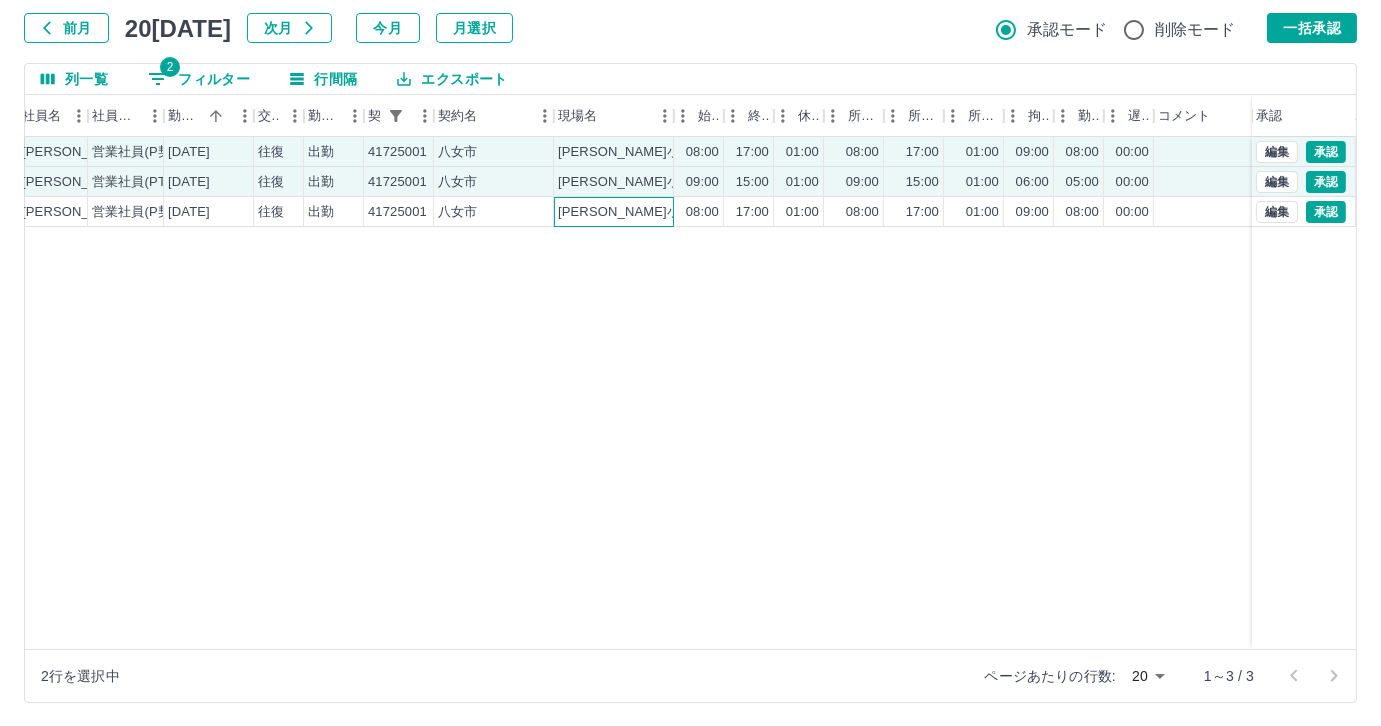 click on "[PERSON_NAME]小学校" at bounding box center [632, 212] 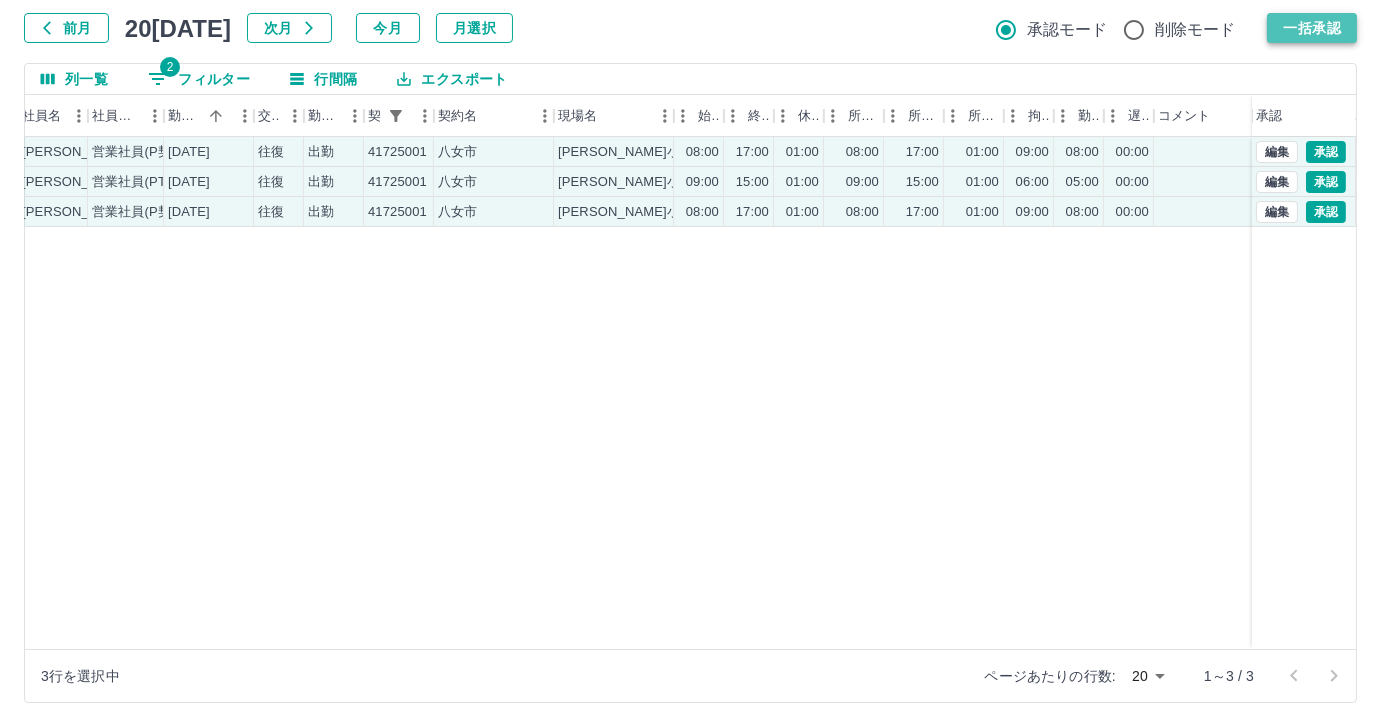 click on "一括承認" at bounding box center [1312, 28] 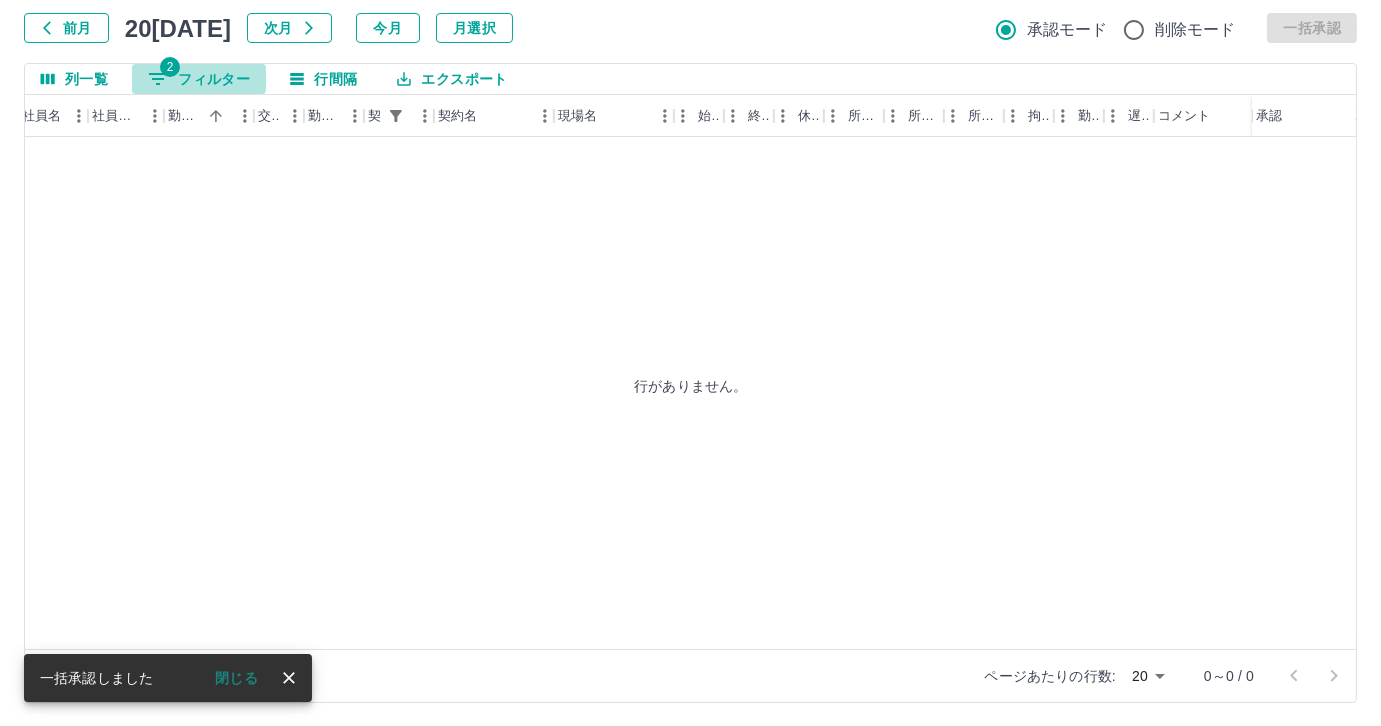 click on "2 フィルター" at bounding box center (199, 79) 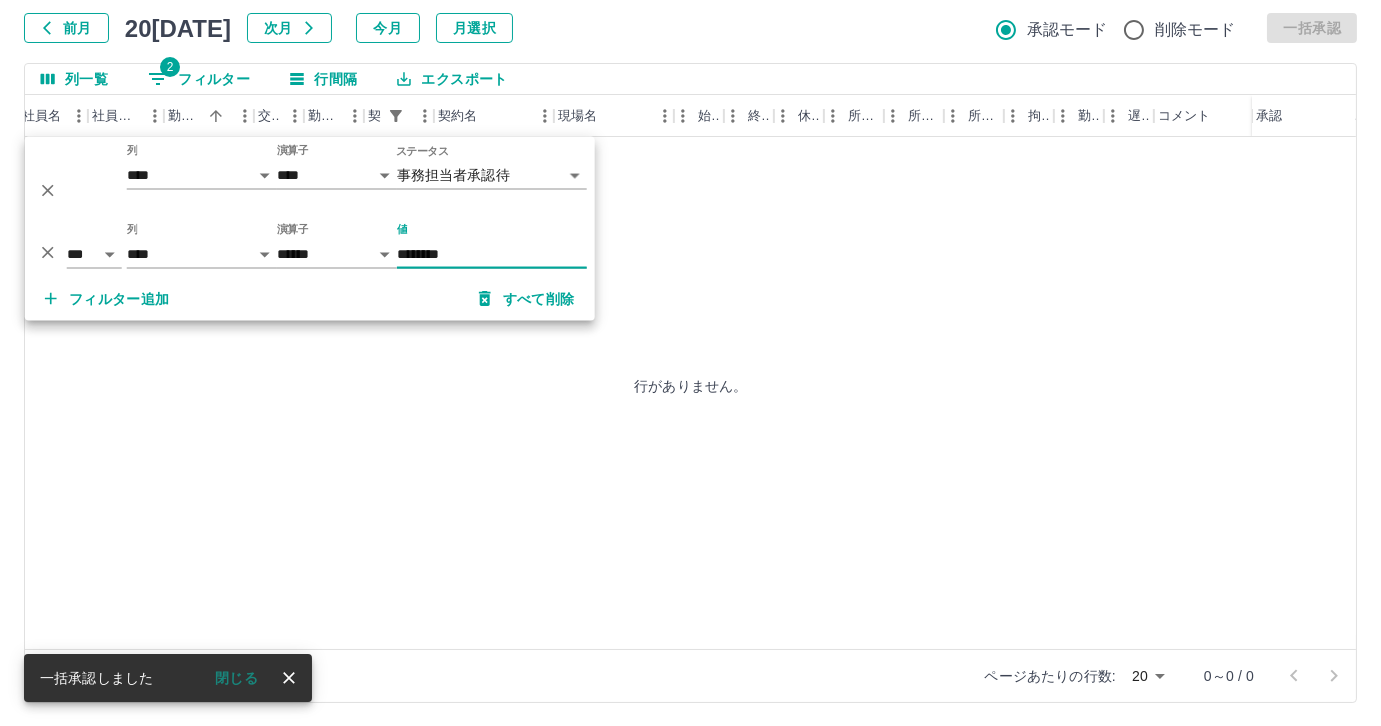 click on "********" at bounding box center (492, 254) 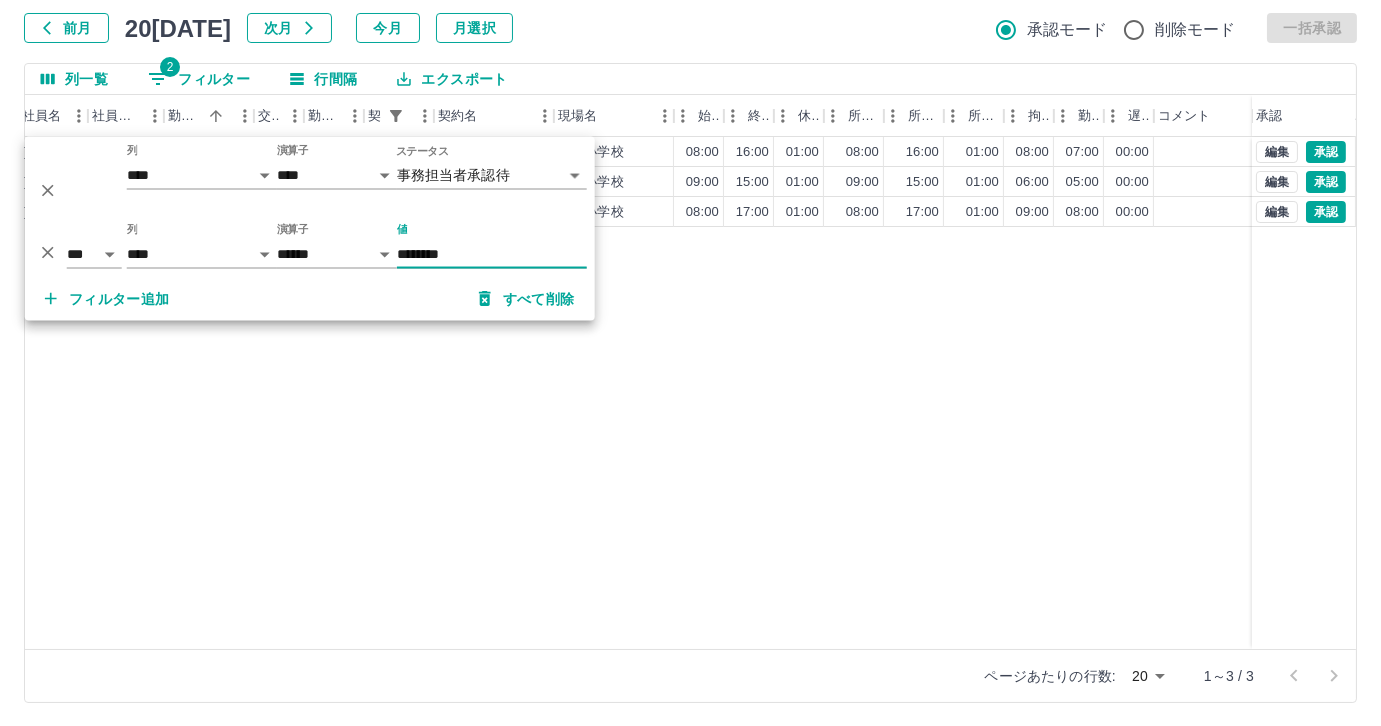 type on "********" 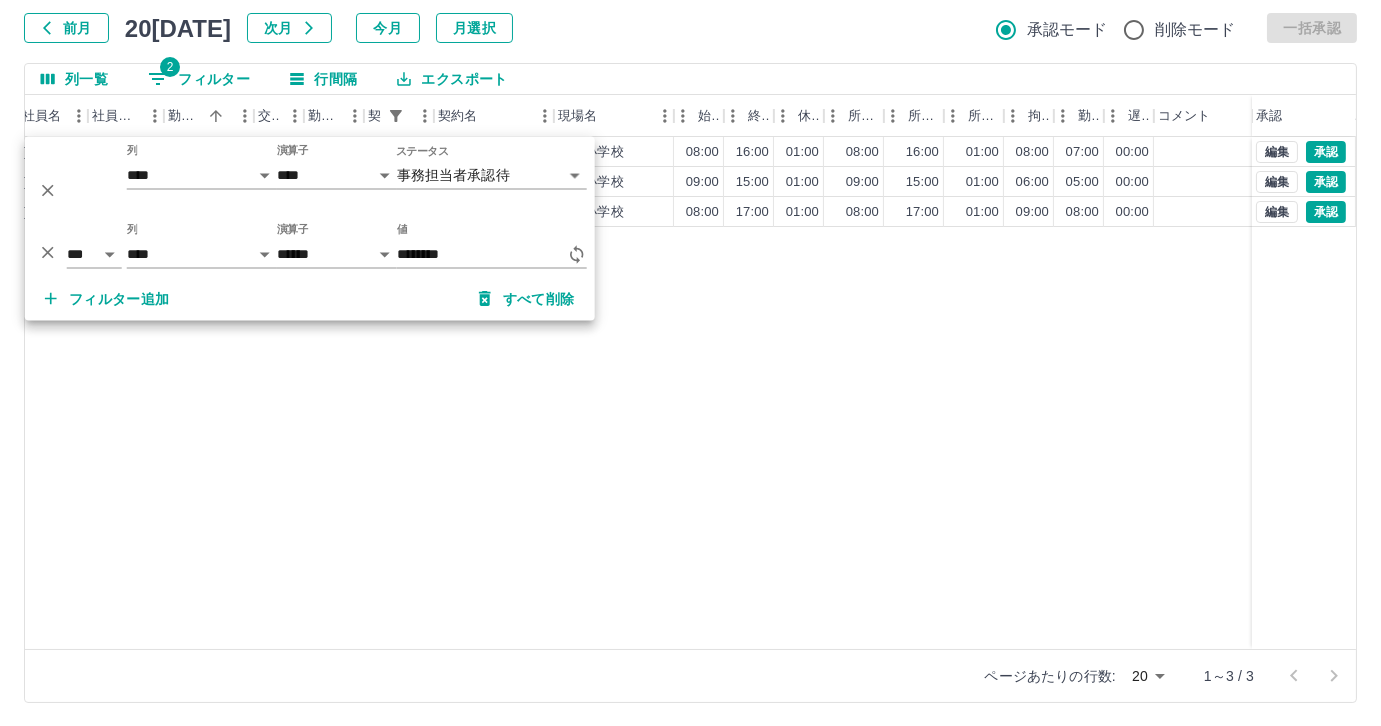 click on "現 事 Ａ 営 0021385 [PERSON_NAME] 営業社員(PT契約) [DATE] 往復 出勤 41725002 [GEOGRAPHIC_DATA] 08:00 16:00 01:00 08:00 16:00 01:00 08:00 07:00 00:00 事務担当者承認待 現 事 Ａ 営 0073470 [PERSON_NAME] 営業社員(PT契約) [DATE] 往復 出勤 41725002 [GEOGRAPHIC_DATA] [GEOGRAPHIC_DATA] 15:00 01:00 09:00 15:00 01:00 06:00 05:00 00:00 事務担当者承認待 現 事 Ａ 営 0035967 [PERSON_NAME] 営業社員(R契約) [DATE] 往復 出勤 41725002 [GEOGRAPHIC_DATA] 八幡小学校 08:00 17:00 01:00 08:00 17:00 01:00 09:00 08:00 00:00 事務担当者承認待 編集 承認 編集 承認 編集 承認" at bounding box center (661, 393) 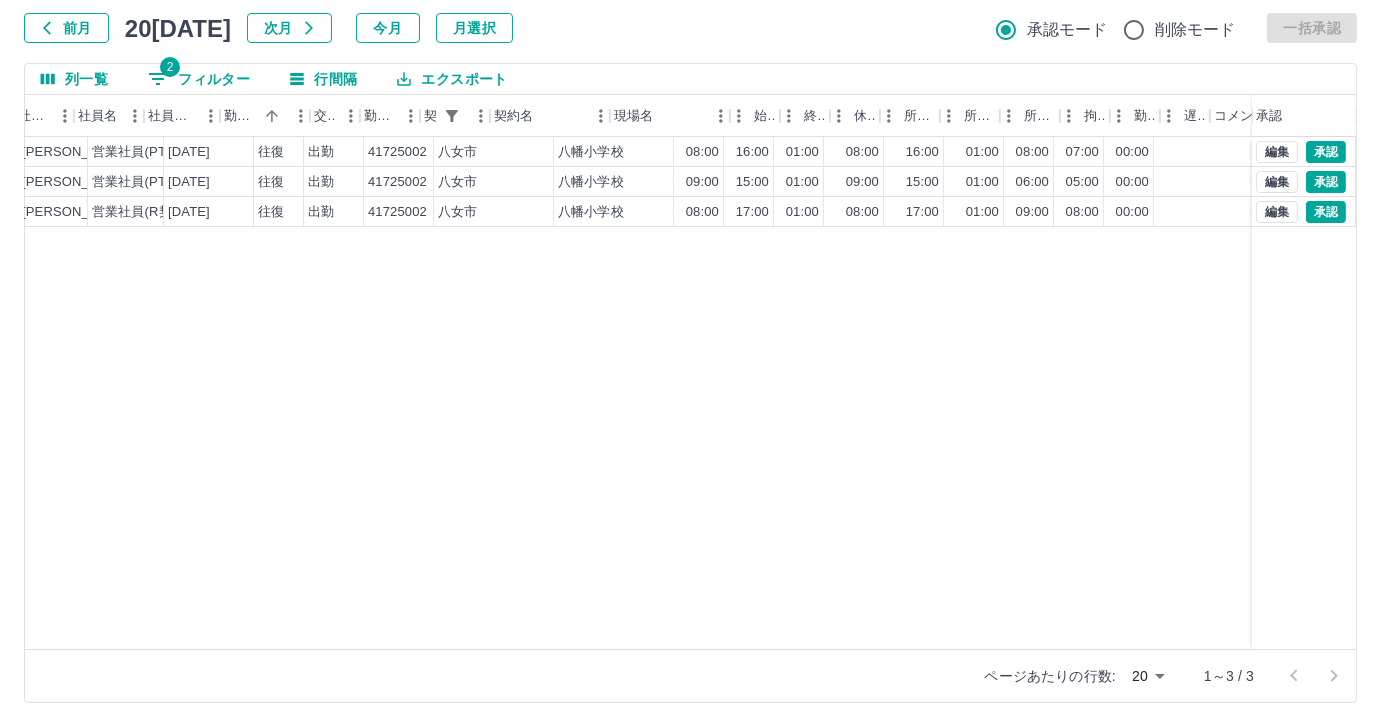 scroll, scrollTop: 0, scrollLeft: 0, axis: both 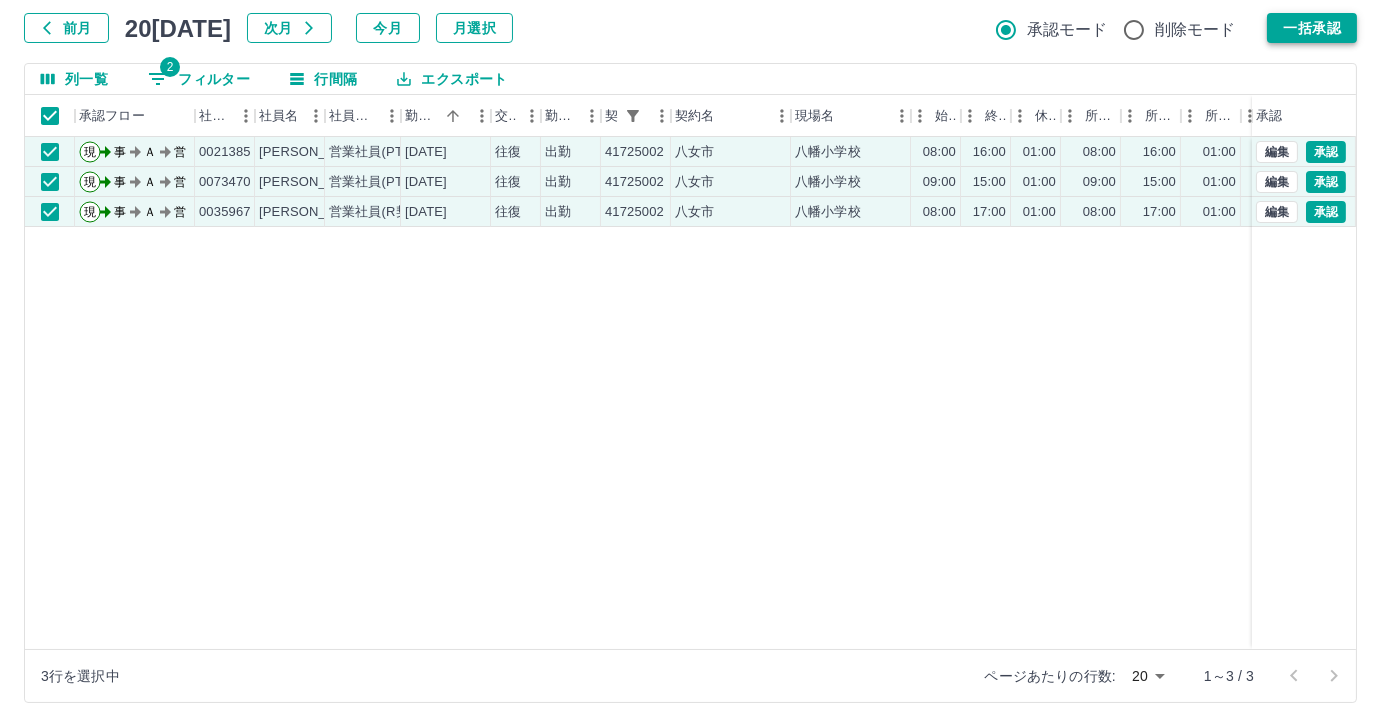 click on "一括承認" at bounding box center (1312, 28) 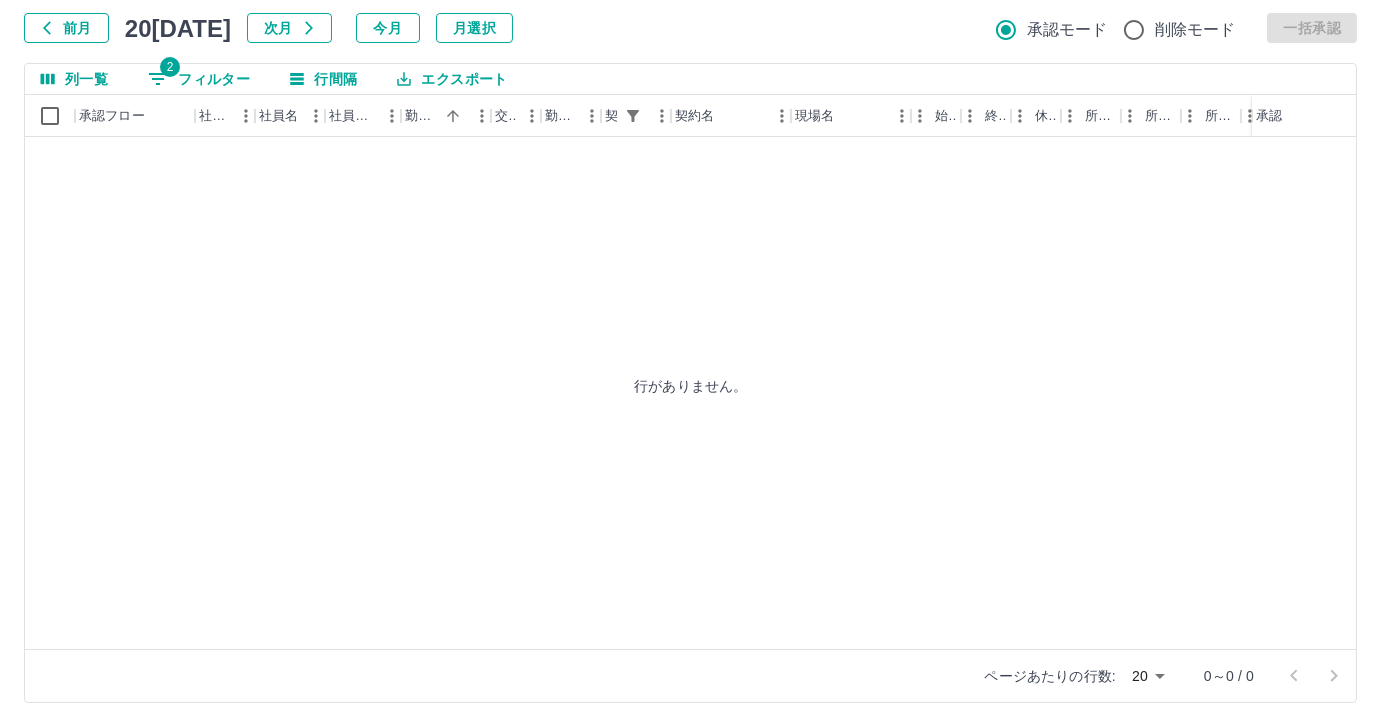 click on "2 フィルター" at bounding box center (199, 79) 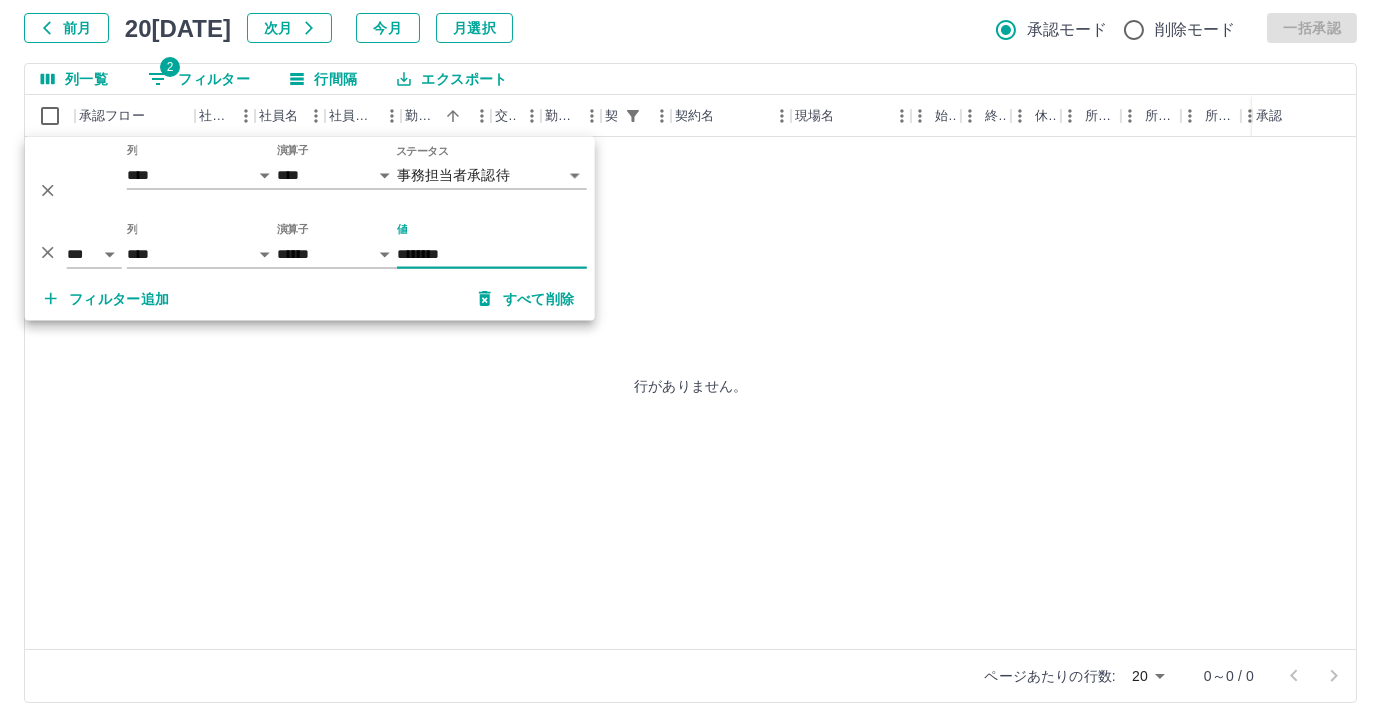 click on "********" at bounding box center (492, 254) 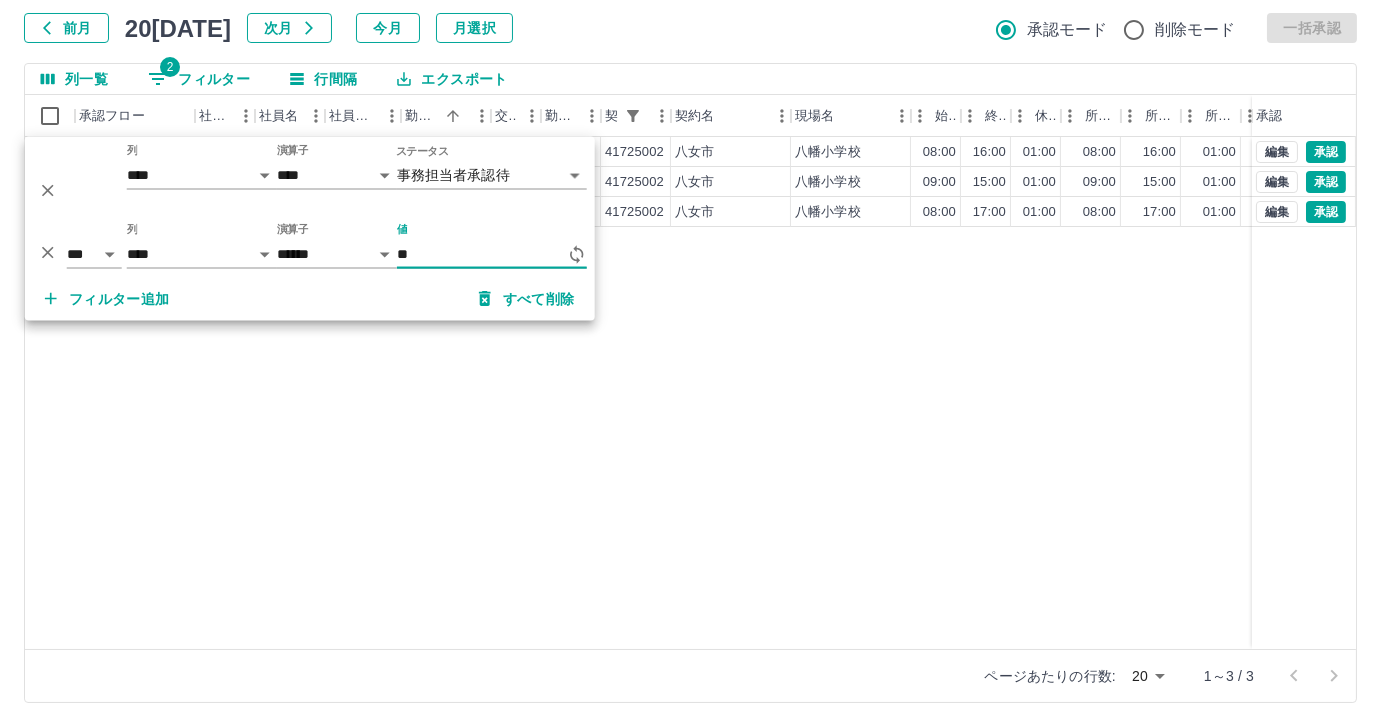 type on "*" 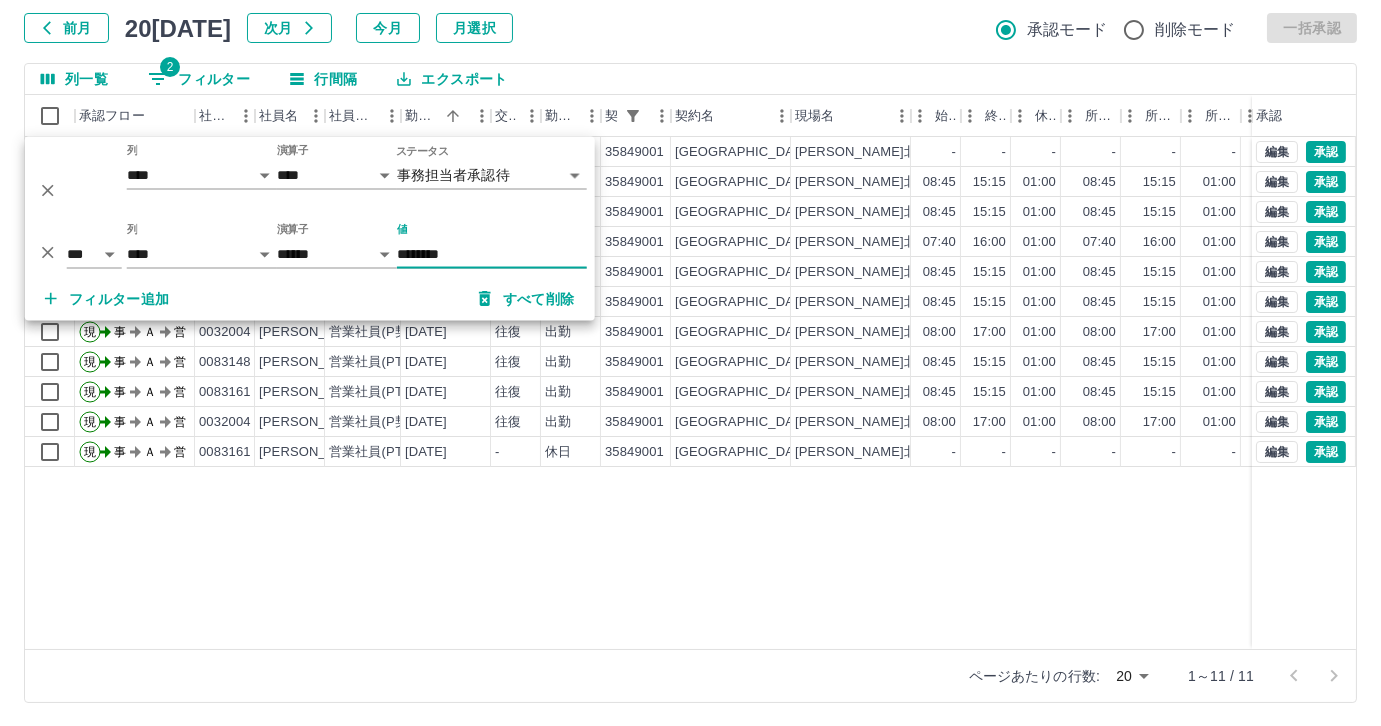 type on "********" 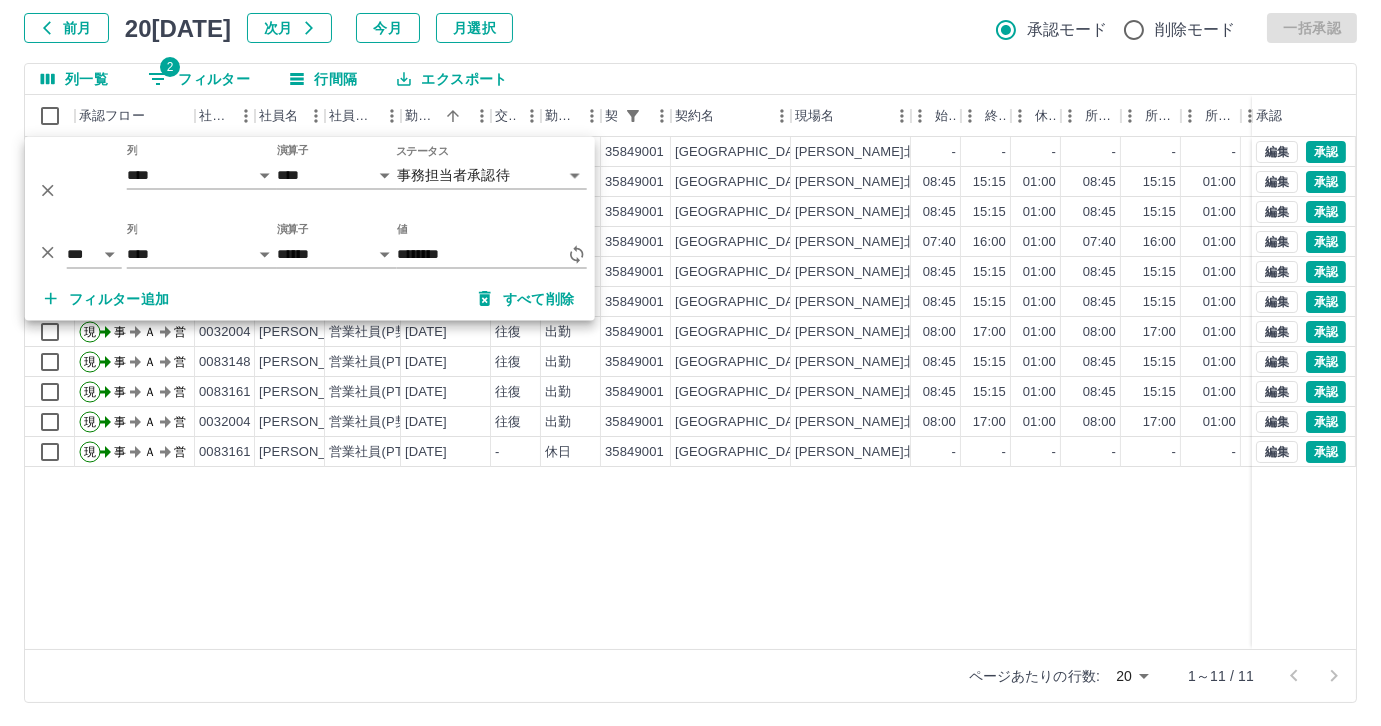 click on "現 事 Ａ 営 0083148 [PERSON_NAME] 営業社員(PT契約) [DATE]  -  休日 35849001 [GEOGRAPHIC_DATA] [PERSON_NAME][GEOGRAPHIC_DATA] - - - - - - 00:00 00:00 00:00 事務担当者承認待 現 事 Ａ 営 0046952 [PERSON_NAME] 営業社員(PT契約) [DATE] 往復 出勤 35849001 [GEOGRAPHIC_DATA] [PERSON_NAME][GEOGRAPHIC_DATA] 08:45 15:15 01:00 08:45 15:15 01:00 06:30 05:30 00:00 事務担当者承認待 現 事 Ａ 営 0031835 [PERSON_NAME] 営業社員(PT契約) [DATE] 往復 出勤 35849001 [GEOGRAPHIC_DATA] [PERSON_NAME][GEOGRAPHIC_DATA] 08:45 15:15 01:00 08:45 15:15 01:00 06:30 05:30 00:00 事務担当者承認待 現 事 Ａ 営 0053199 [PERSON_NAME] 営業社員(PT契約) [DATE] 往復 出勤 35849001 [GEOGRAPHIC_DATA] [PERSON_NAME][GEOGRAPHIC_DATA] 07:40 16:00 01:00 07:40 16:00 01:00 08:20 07:20 00:00 早出 事務担当者承認待 現 事 Ａ 営 0076739 [PERSON_NAME] 営業社員(PT契約) [DATE] 往復 出勤 35849001 [GEOGRAPHIC_DATA] [PERSON_NAME][GEOGRAPHIC_DATA] 08:45 15:15 01:00 08:45 15:15 01:00 06:30 05:30 00:00 事務担当者承認待 現" at bounding box center [898, 393] 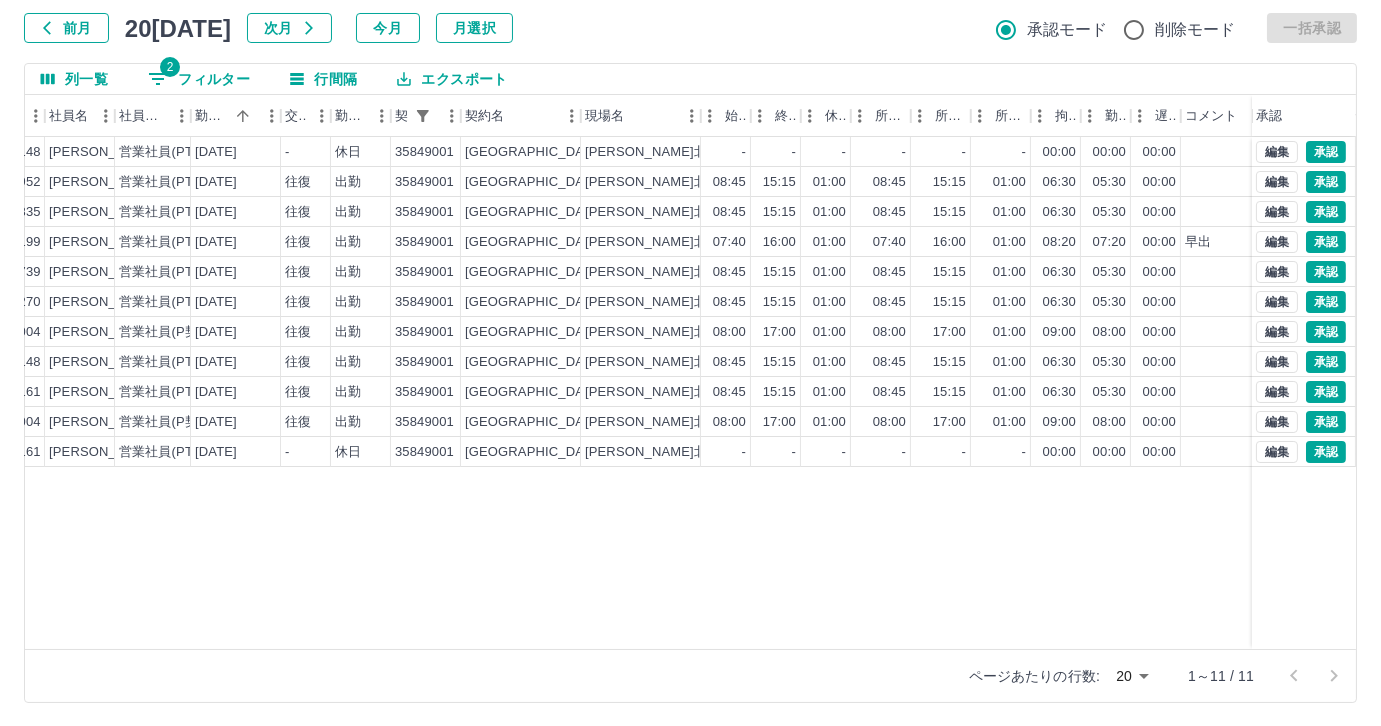 scroll, scrollTop: 0, scrollLeft: 211, axis: horizontal 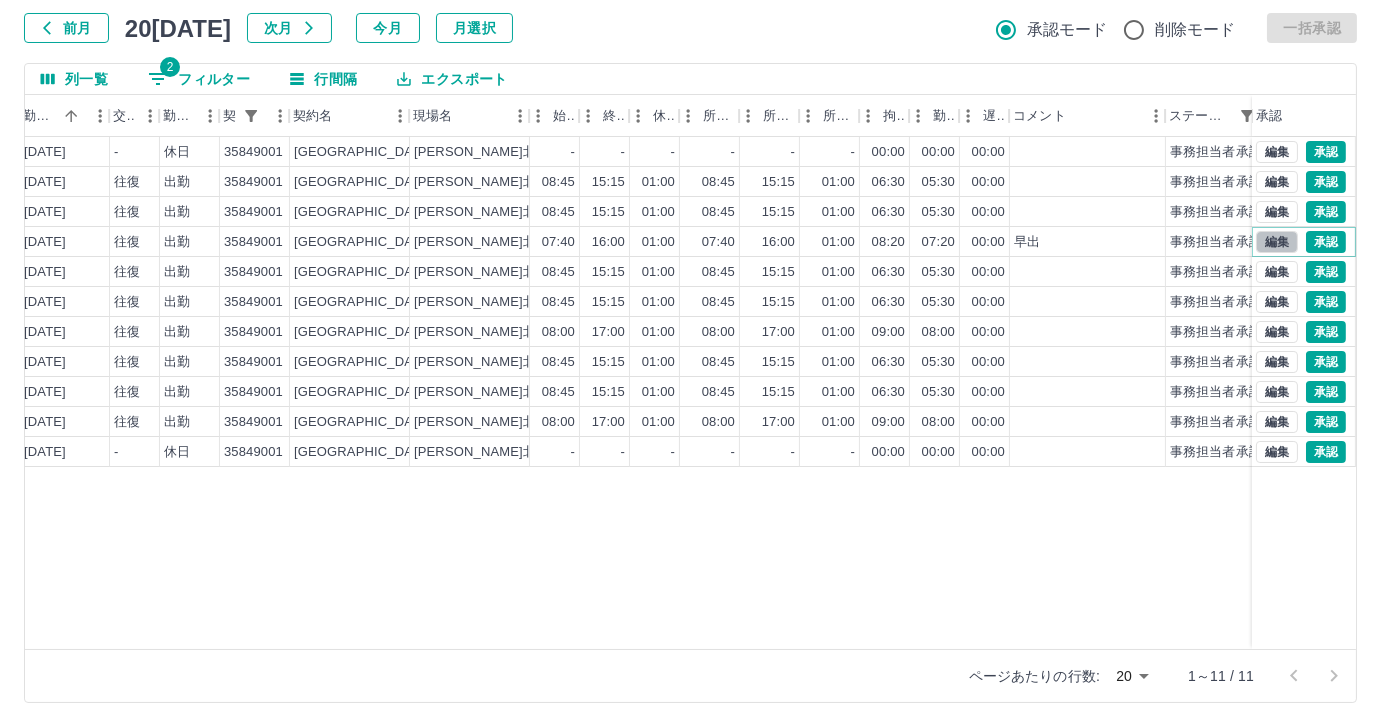 click on "編集" at bounding box center (1277, 242) 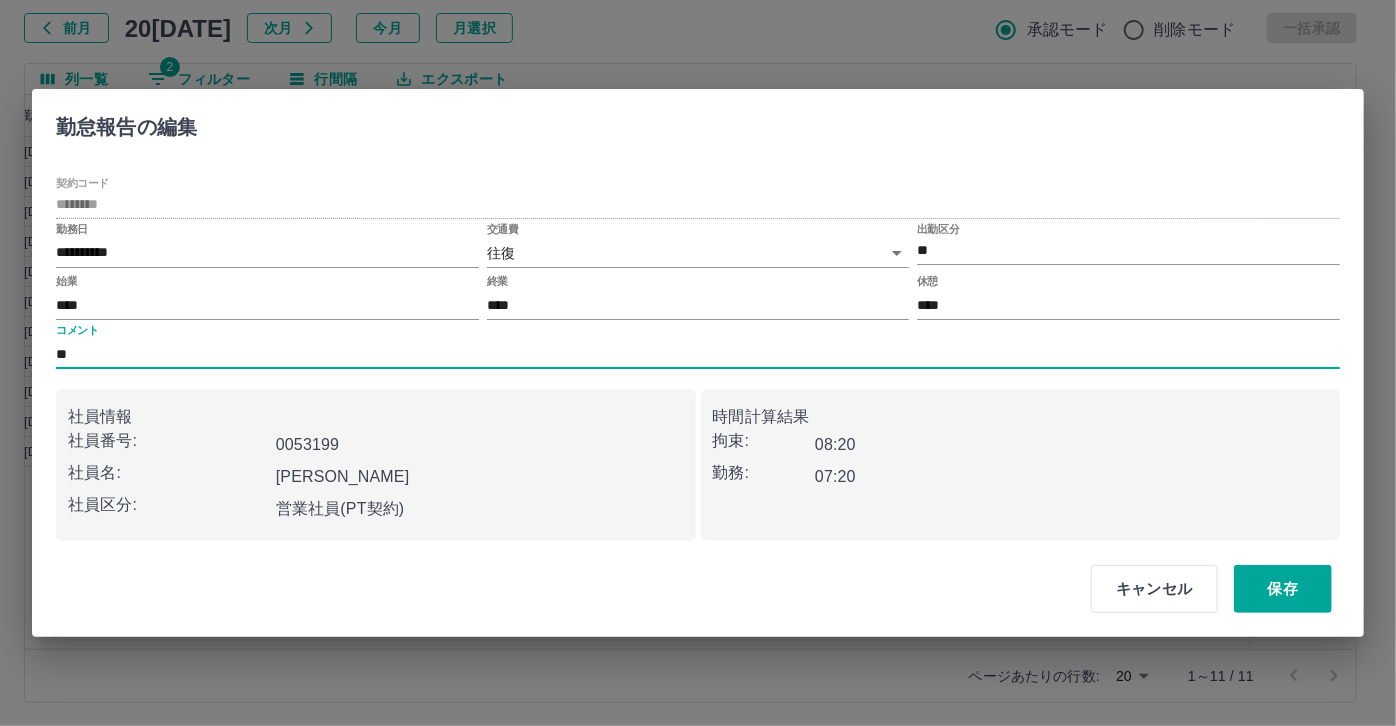 drag, startPoint x: 220, startPoint y: 343, endPoint x: 93, endPoint y: 368, distance: 129.43724 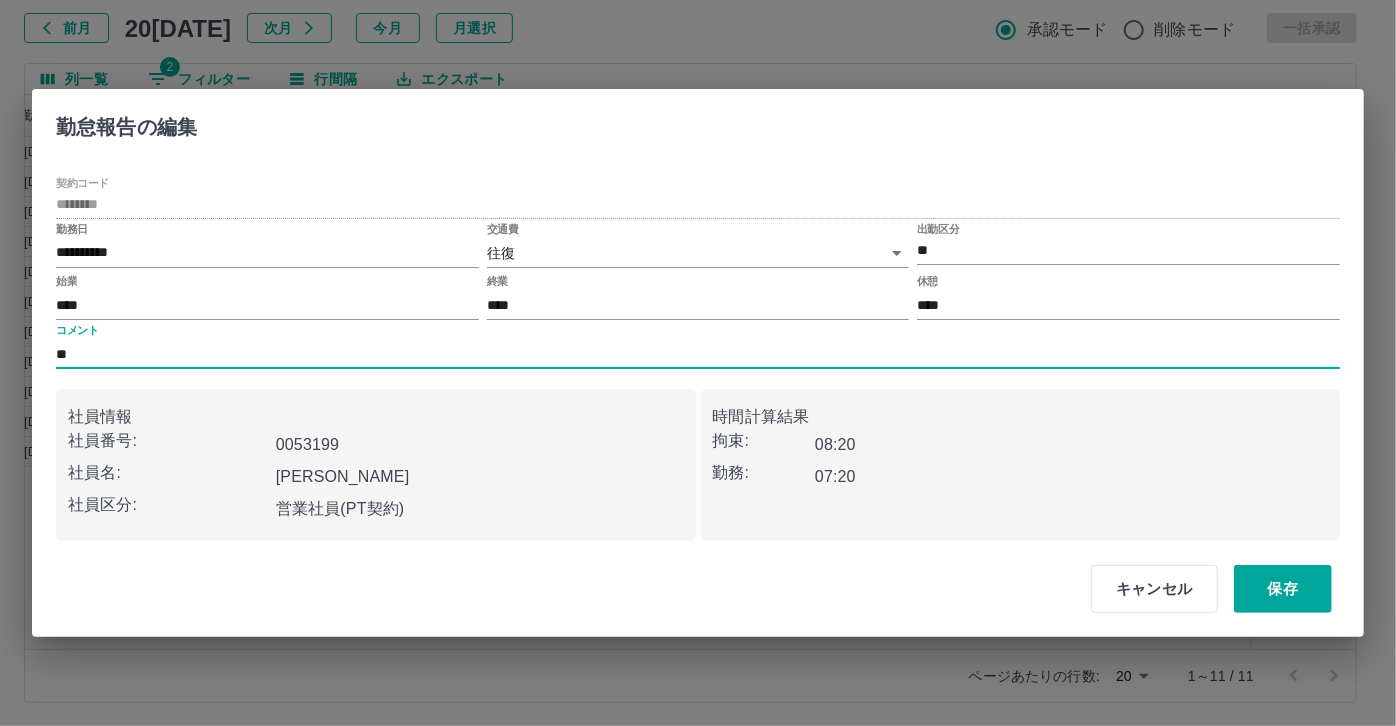 click on "**********" at bounding box center [698, 349] 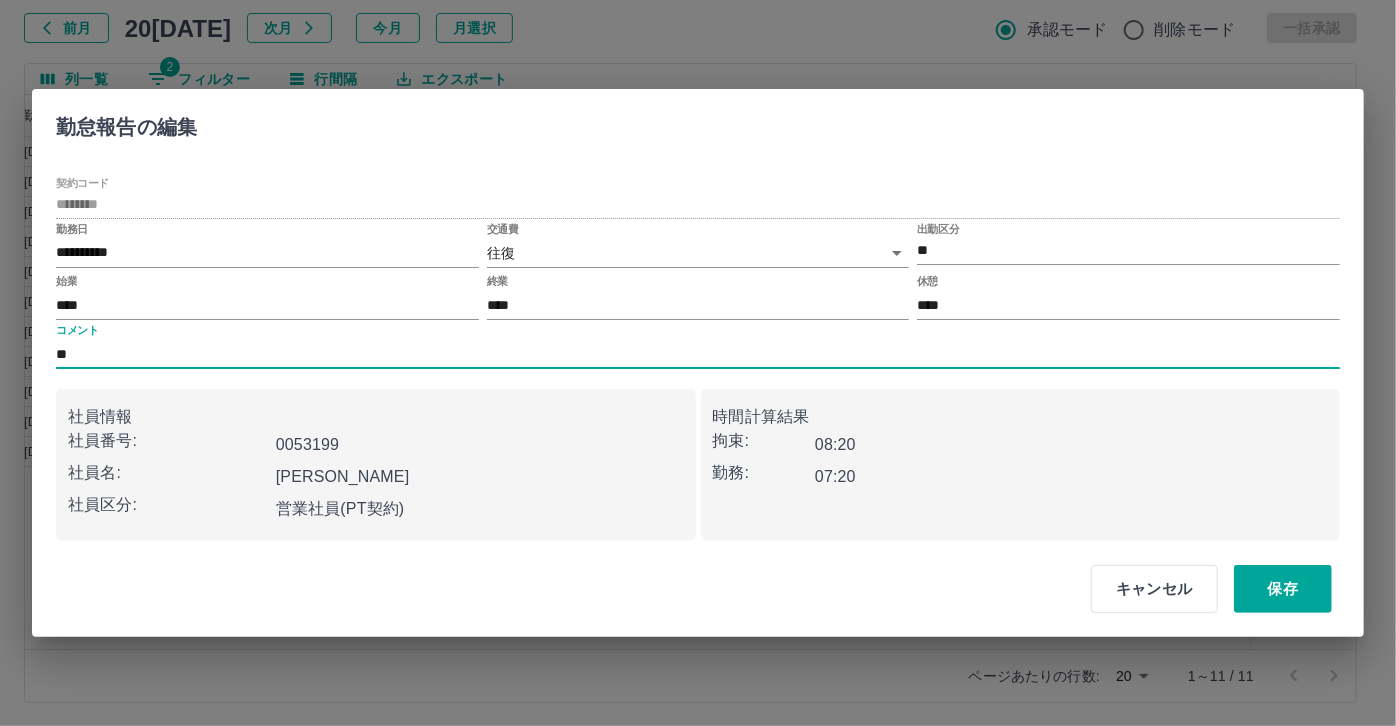 click on "**" at bounding box center (698, 354) 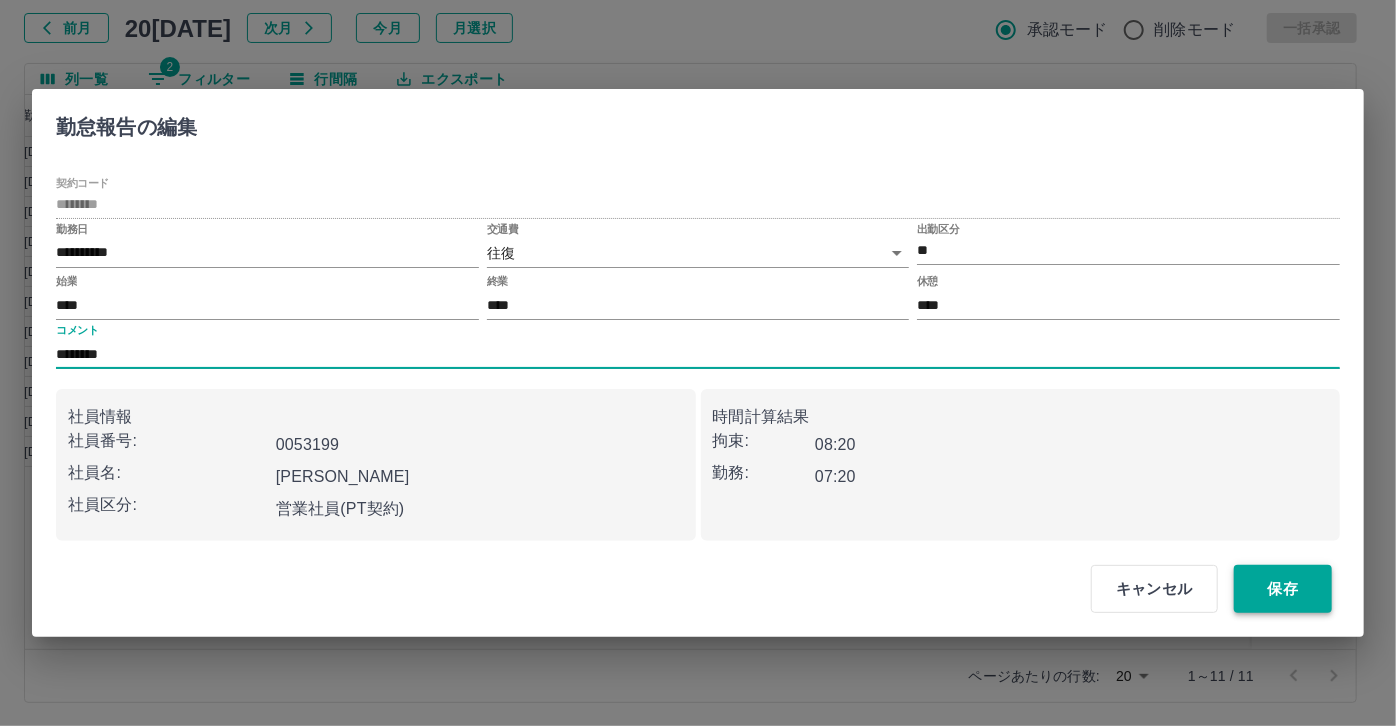 type on "********" 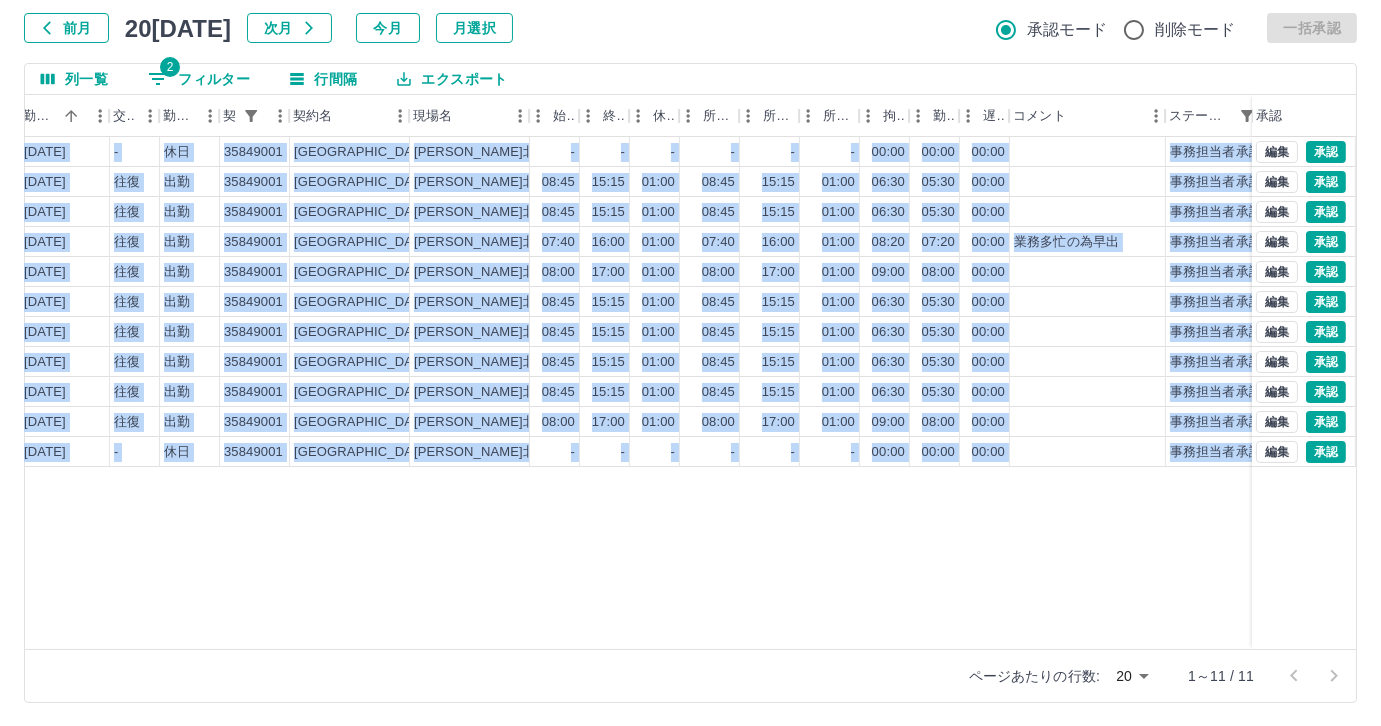 drag, startPoint x: 643, startPoint y: 650, endPoint x: 466, endPoint y: 642, distance: 177.1807 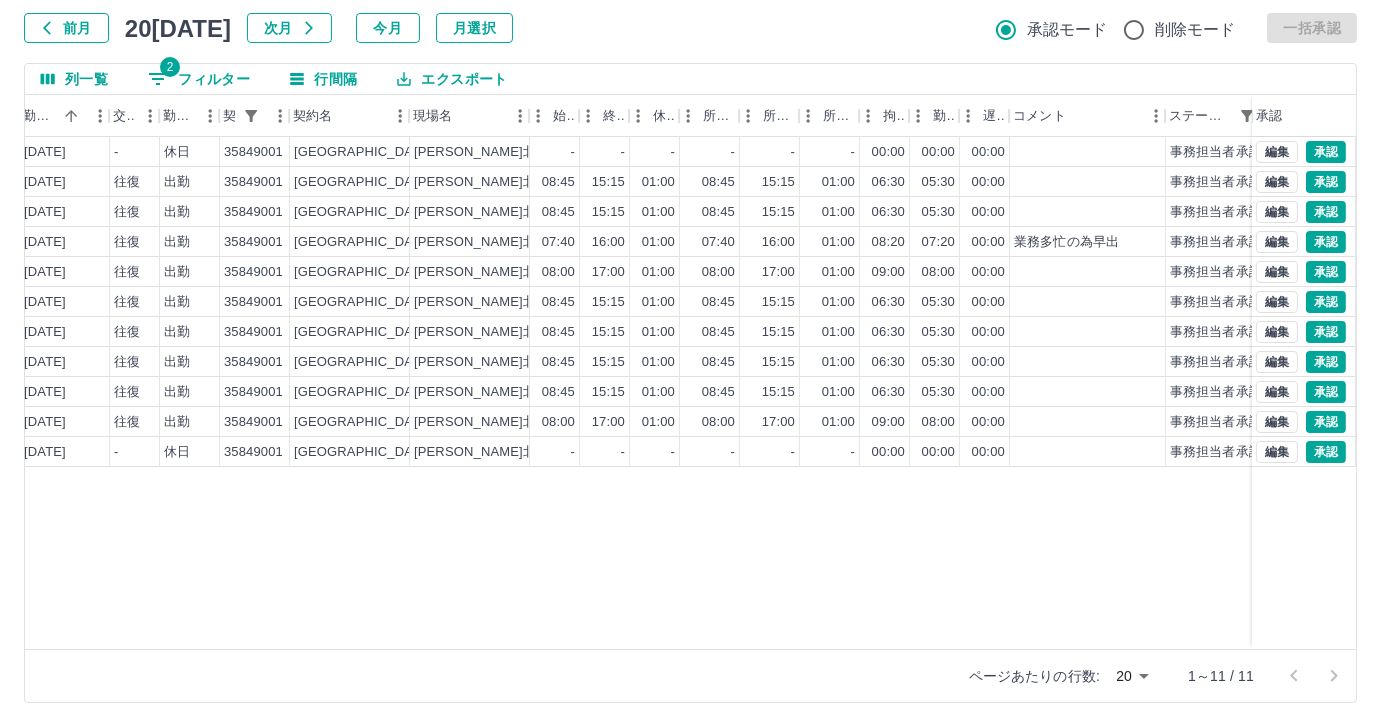 click on "[PERSON_NAME] 営業社員(PT契約) [DATE]  -  休日 35849001 [GEOGRAPHIC_DATA] [PERSON_NAME][GEOGRAPHIC_DATA] - - - - - - 00:00 00:00 00:00 事務担当者承認待 [PERSON_NAME] 営業社員(PT契約) [DATE] 往復 出勤 35849001 [GEOGRAPHIC_DATA] [PERSON_NAME][GEOGRAPHIC_DATA] 08:45 15:15 01:00 08:45 15:15 01:00 06:30 05:30 00:00 事務担当者承認待 [PERSON_NAME] 営業社員(PT契約) [DATE] 往復 出勤 35849001 [GEOGRAPHIC_DATA] [PERSON_NAME][GEOGRAPHIC_DATA] 08:45 15:15 01:00 08:45 15:15 01:00 06:30 05:30 00:00 事務担当者承認待 [PERSON_NAME] 営業社員(PT契約) [DATE] 往復 出勤 35849001 [GEOGRAPHIC_DATA] [PERSON_NAME][GEOGRAPHIC_DATA] 07:40 16:00 01:00 07:40 16:00 01:00 08:20 07:20 00:00 業務多忙の為早出 事務担当者承認待 [PERSON_NAME] 営業社員(P契約) [DATE] 往復 出勤 35849001 [GEOGRAPHIC_DATA] [PERSON_NAME][GEOGRAPHIC_DATA] 08:00 17:00 01:00 08:00 17:00 01:00 09:00 08:00 00:00 事務担当者承認待 [PERSON_NAME] 営業社員(PT契約) [DATE] 往復 出勤 35849001 [GEOGRAPHIC_DATA] [PERSON_NAME][GEOGRAPHIC_DATA]:45" at bounding box center (517, 393) 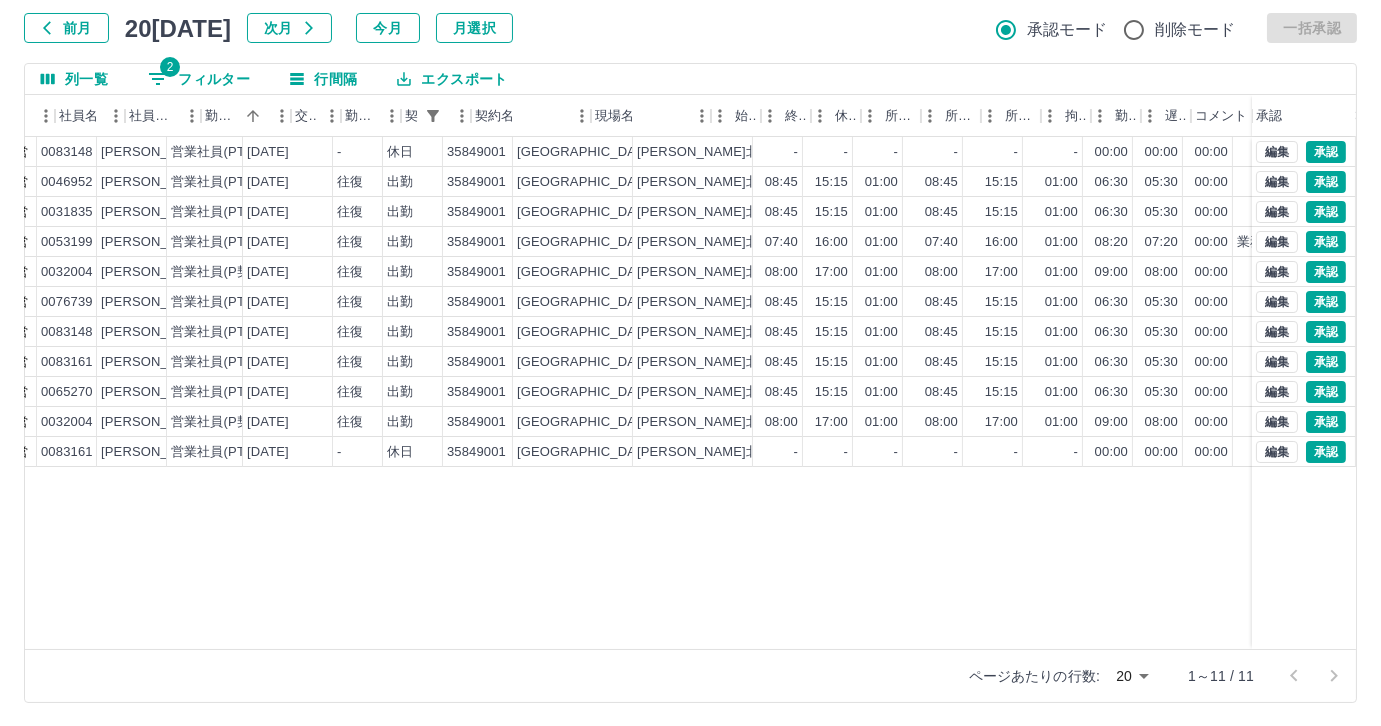 scroll, scrollTop: 0, scrollLeft: 150, axis: horizontal 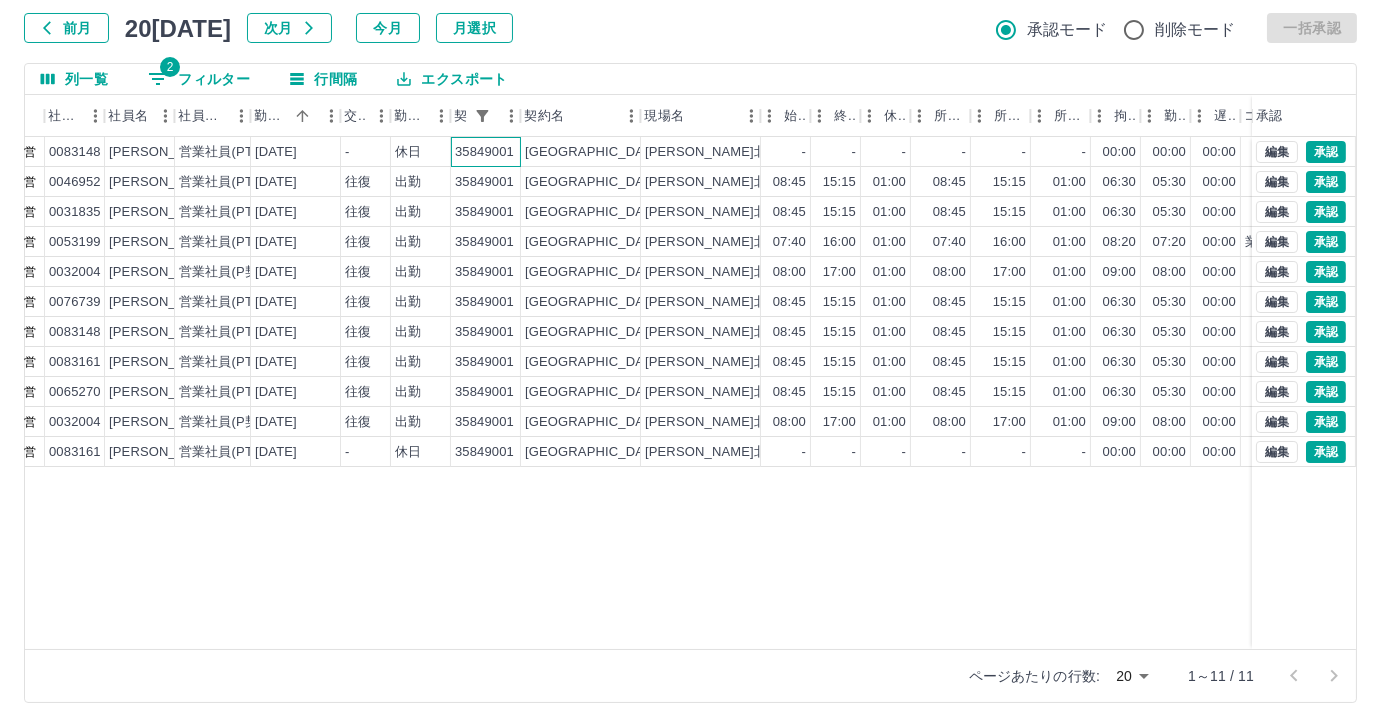 click on "35849001" at bounding box center [484, 152] 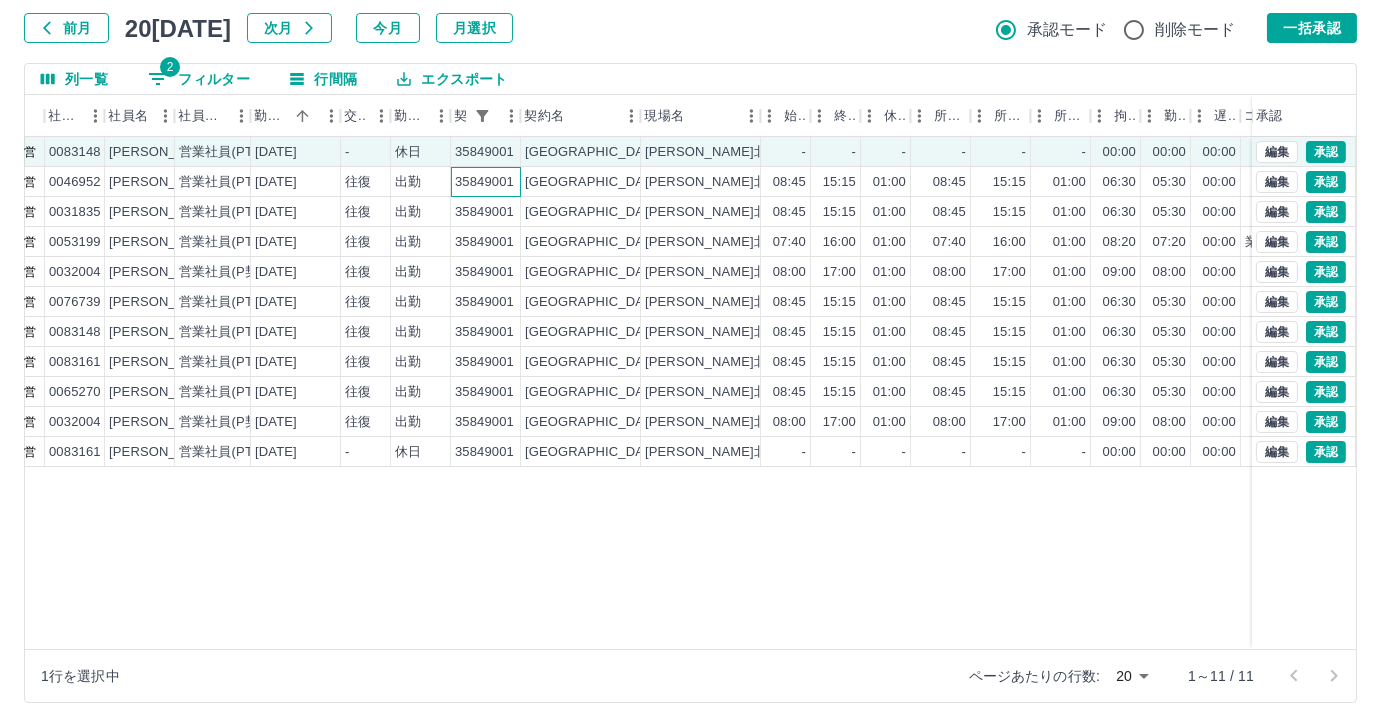 click on "35849001" at bounding box center [484, 182] 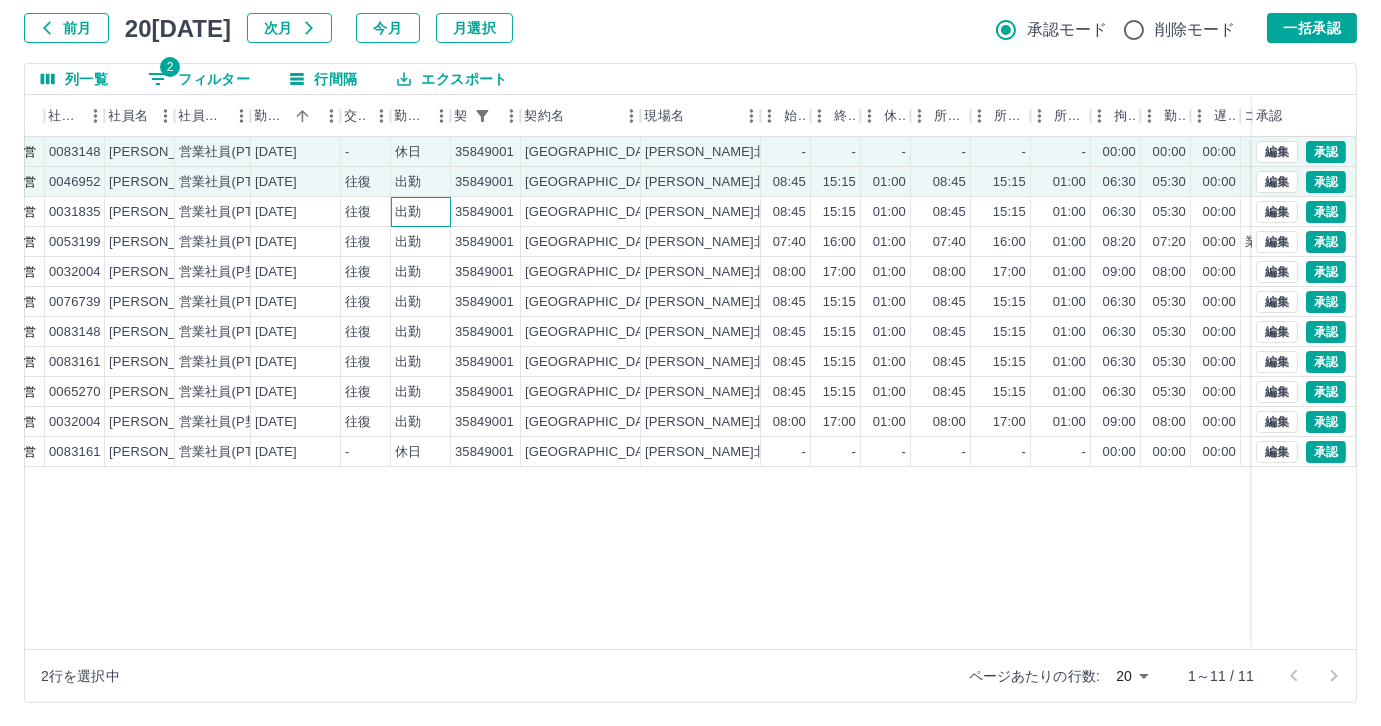 click on "出勤" at bounding box center [421, 212] 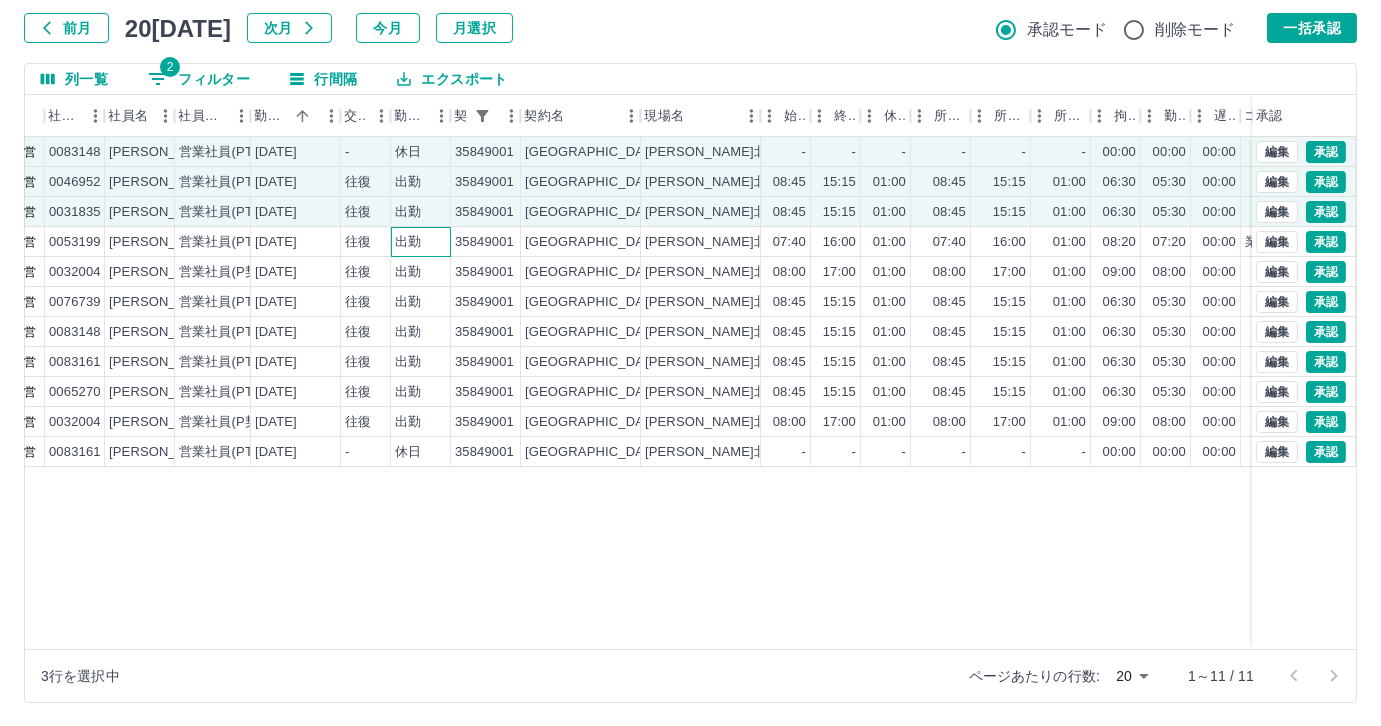 click on "出勤" at bounding box center (421, 242) 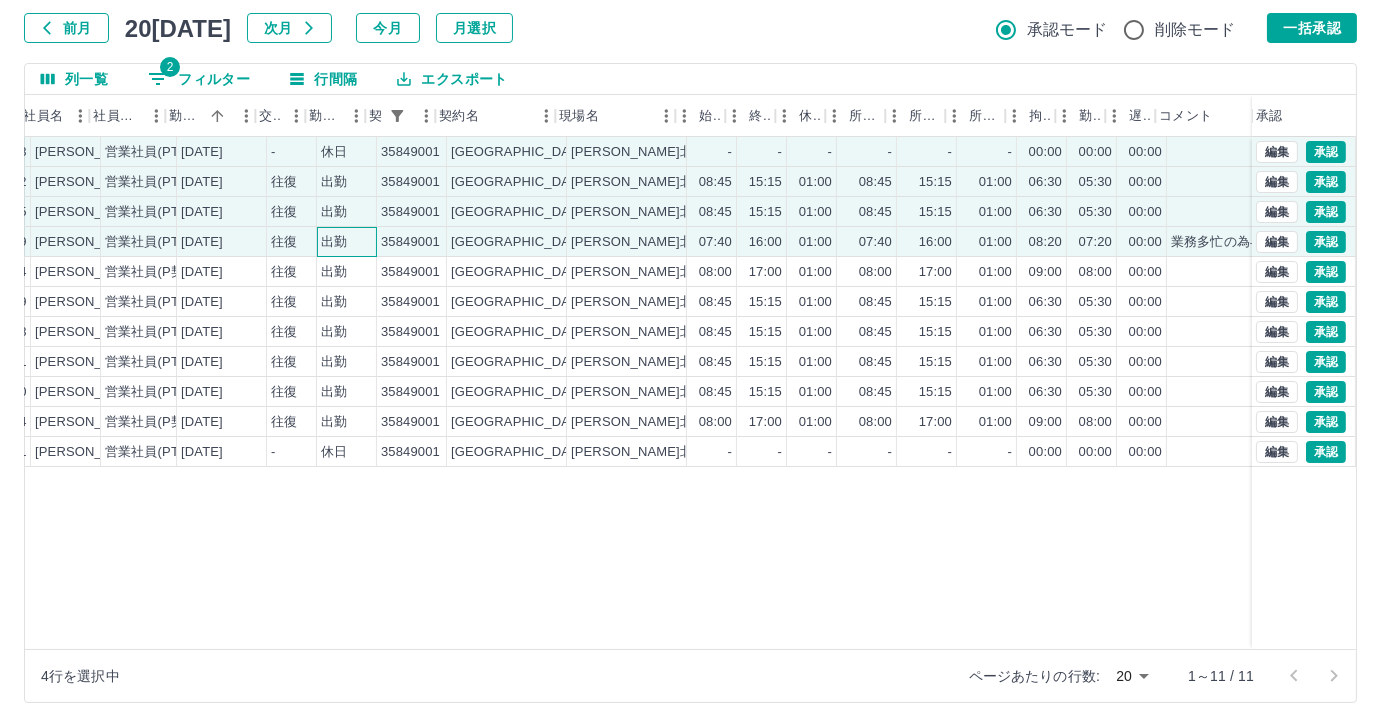 scroll, scrollTop: 0, scrollLeft: 244, axis: horizontal 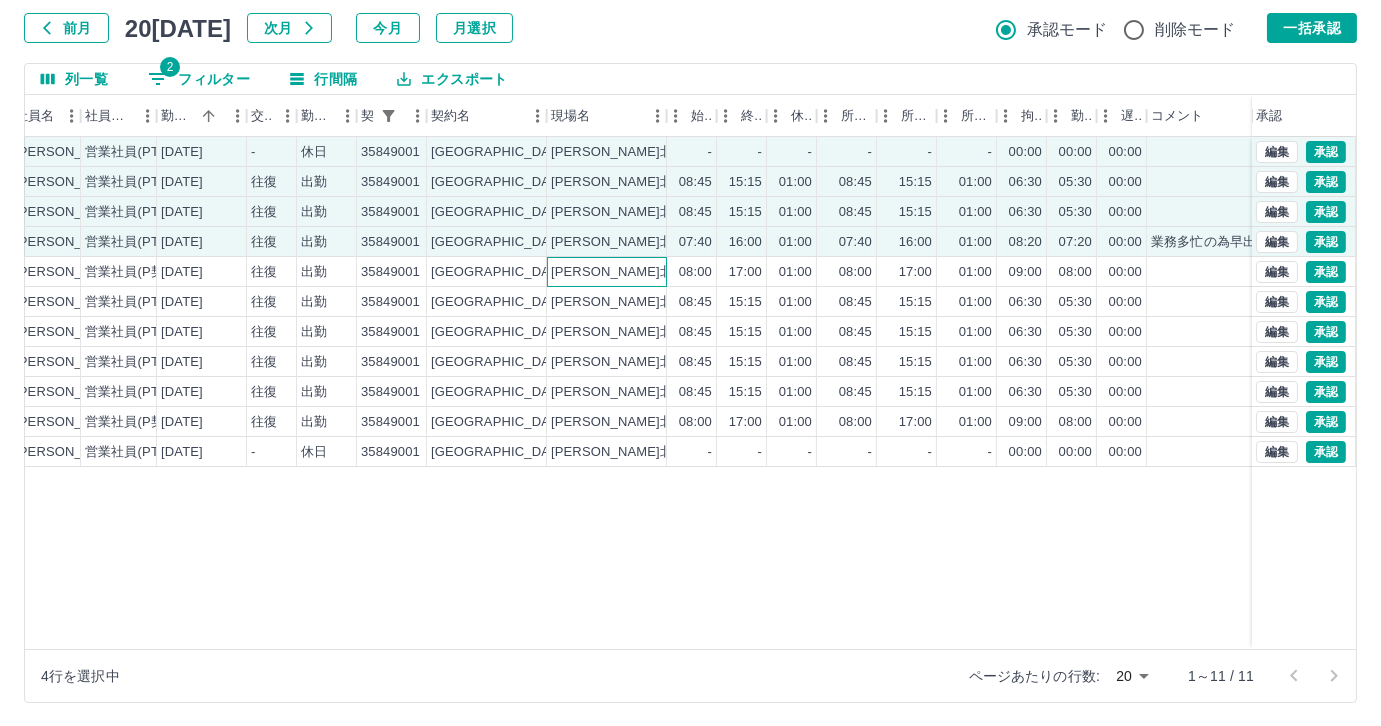 click on "[PERSON_NAME]北小学校" at bounding box center (607, 272) 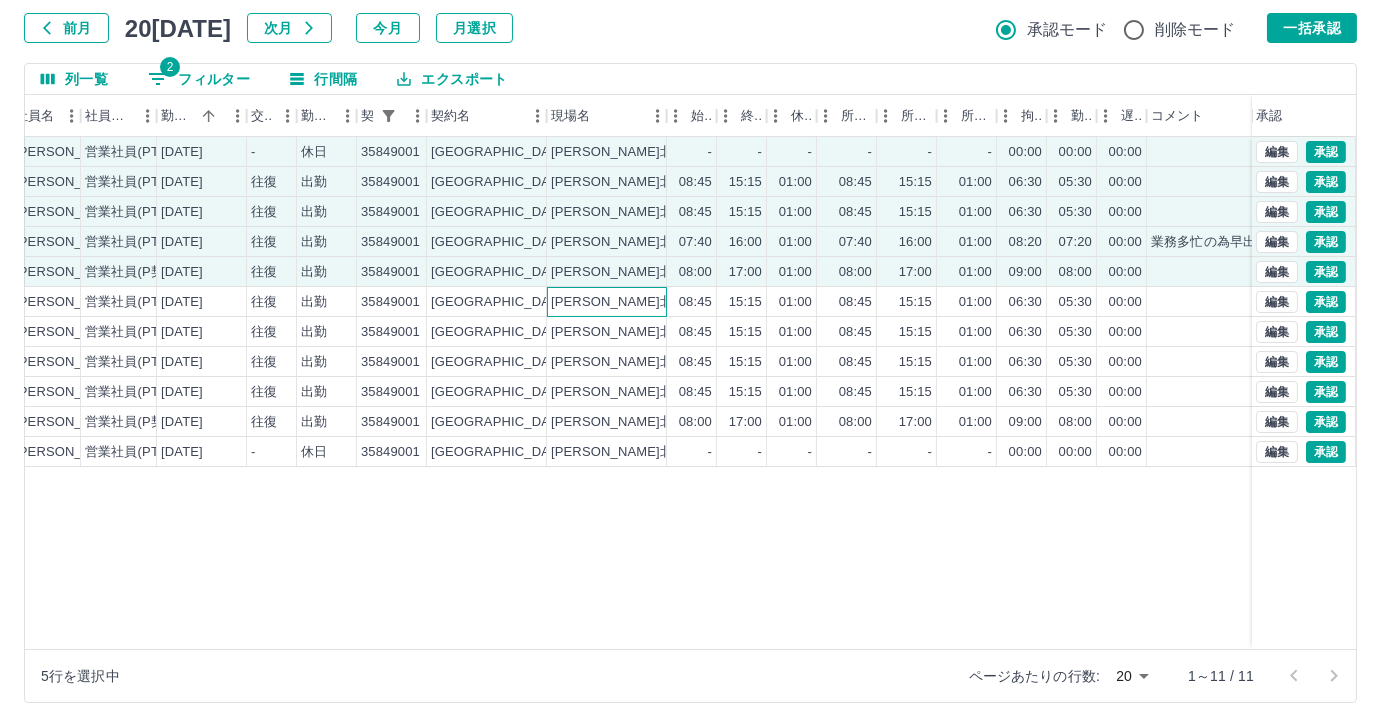 click on "[PERSON_NAME]北小学校" at bounding box center [607, 302] 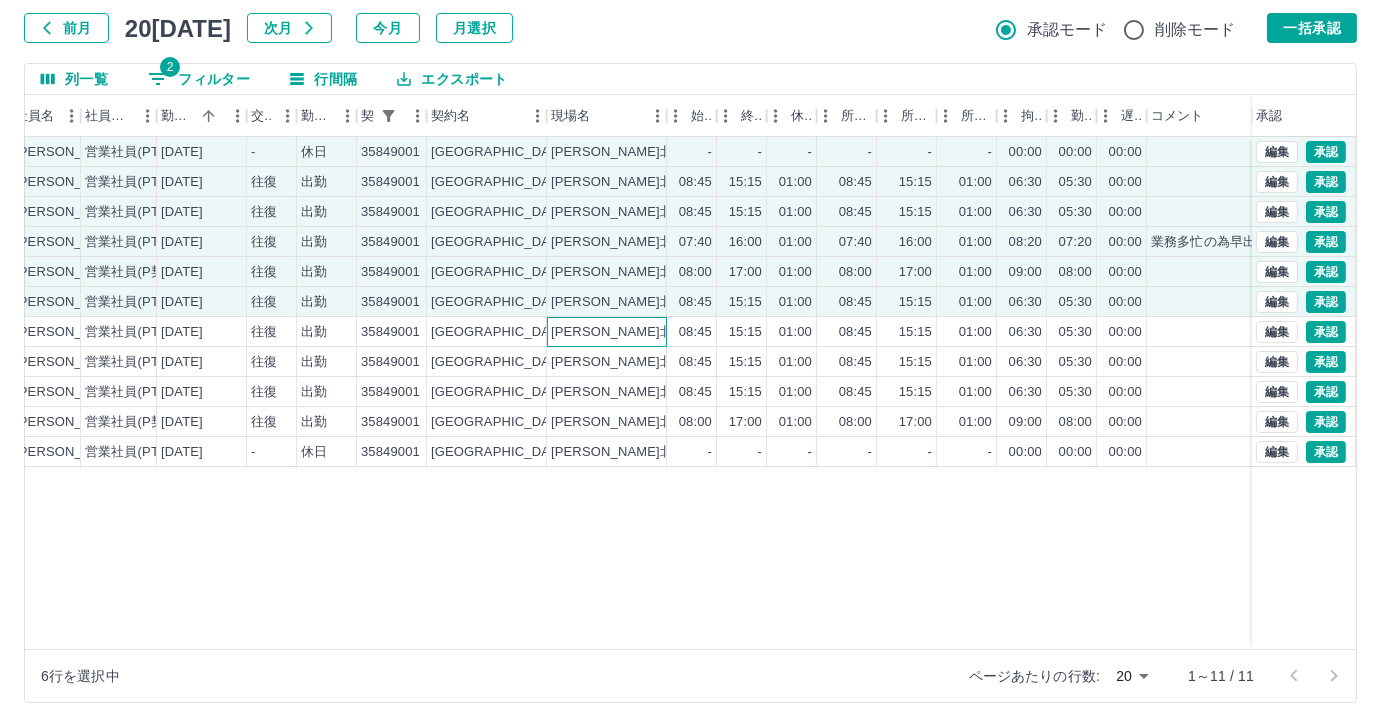 click on "[PERSON_NAME]北小学校" at bounding box center [607, 332] 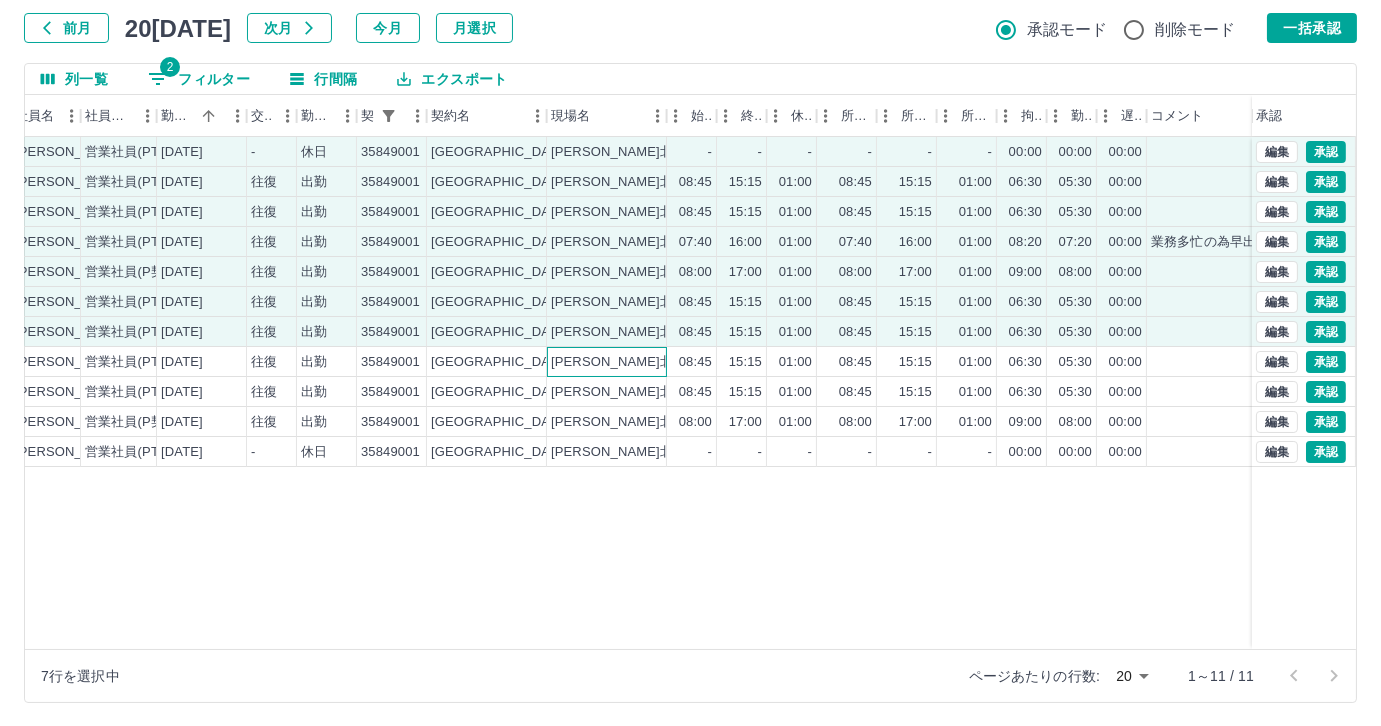 click on "[PERSON_NAME]北小学校" at bounding box center (607, 362) 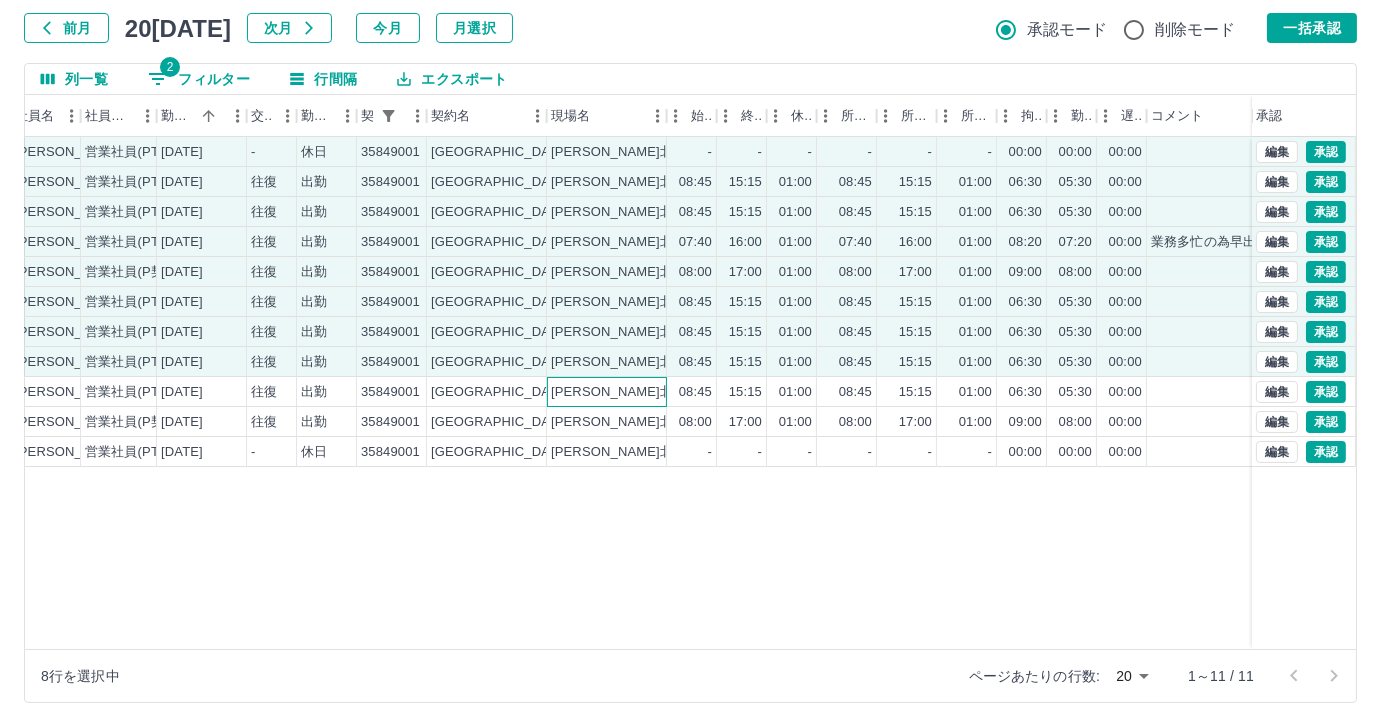 click on "[PERSON_NAME]北小学校" at bounding box center (607, 392) 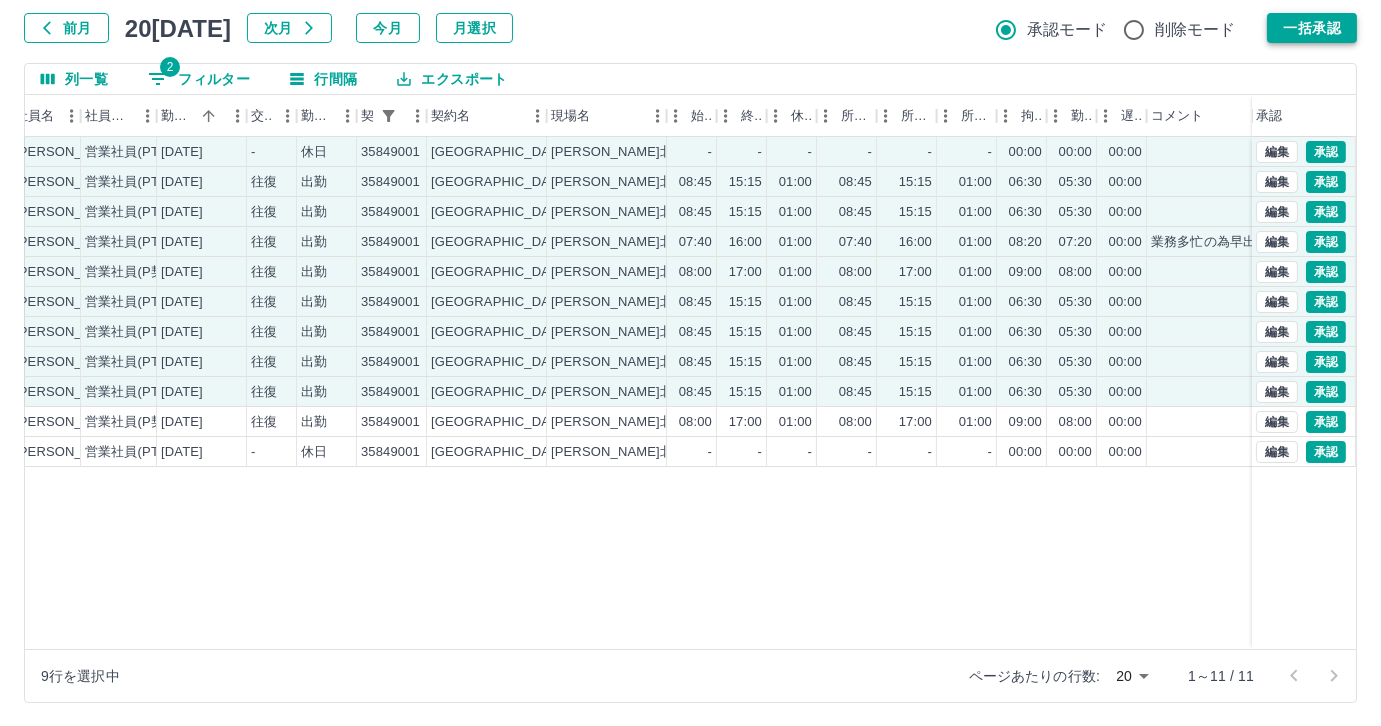 click on "一括承認" at bounding box center (1312, 28) 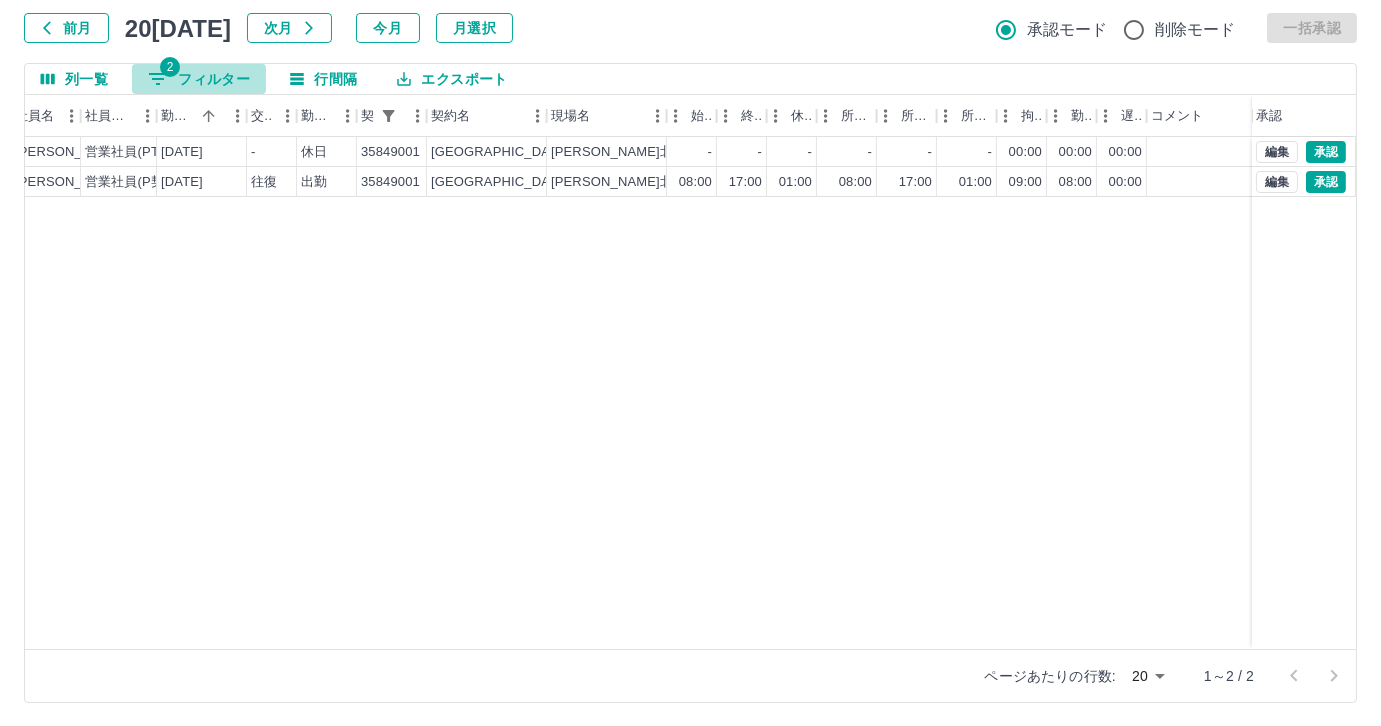 click on "2 フィルター" at bounding box center [199, 79] 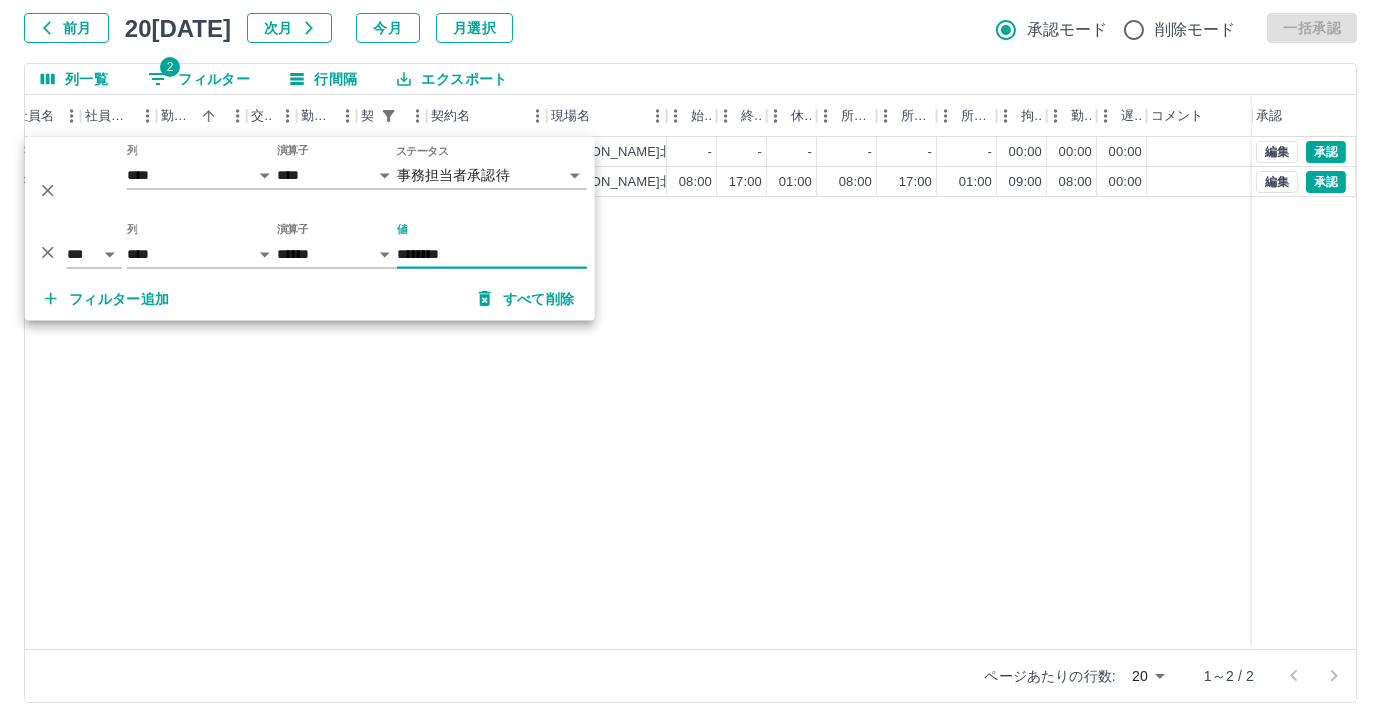 click on "********" at bounding box center [492, 254] 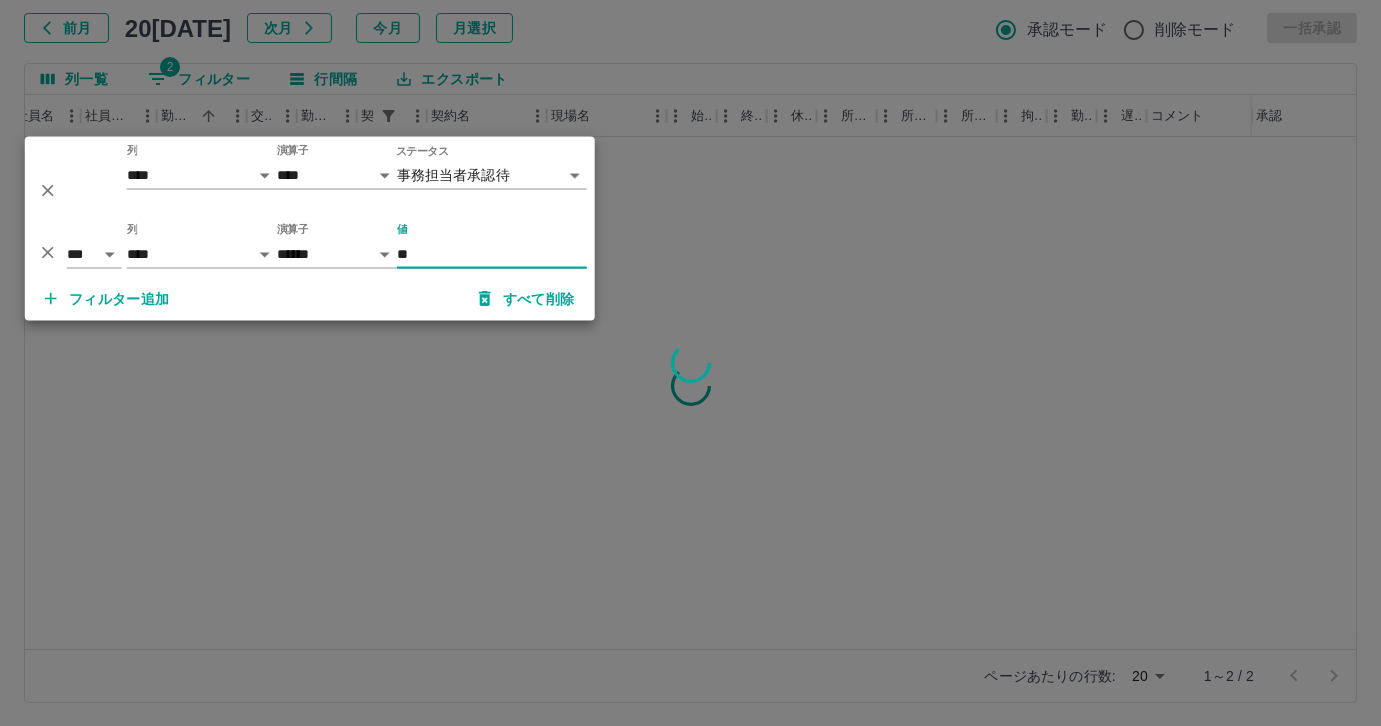 type on "*" 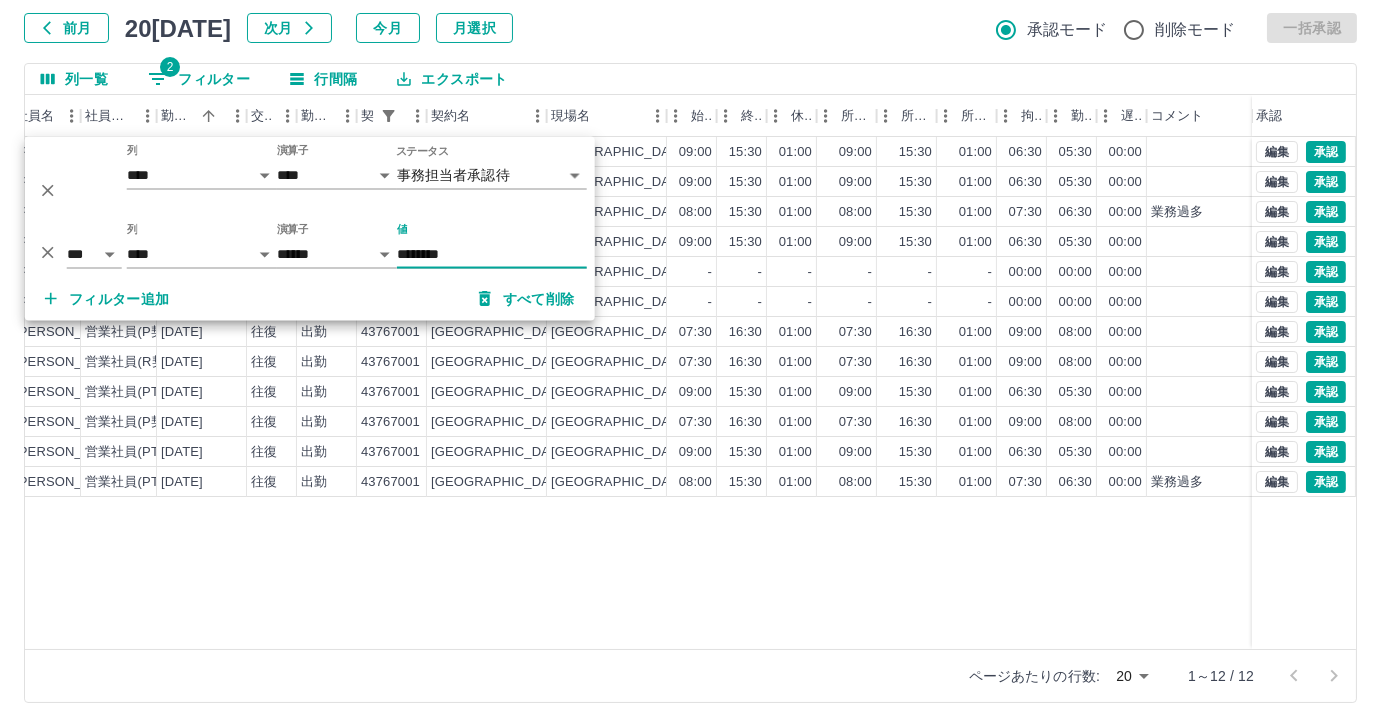 type on "********" 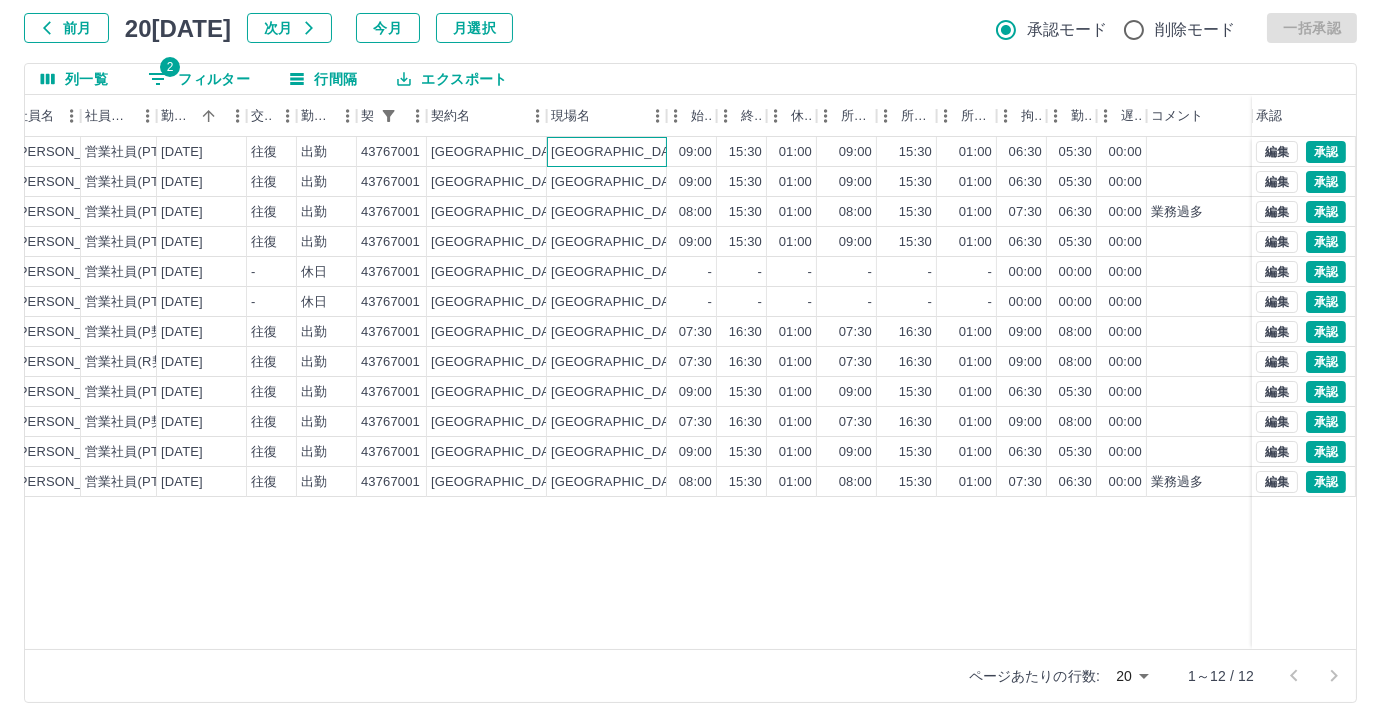 click on "[GEOGRAPHIC_DATA]立[PERSON_NAME][GEOGRAPHIC_DATA]" at bounding box center (750, 152) 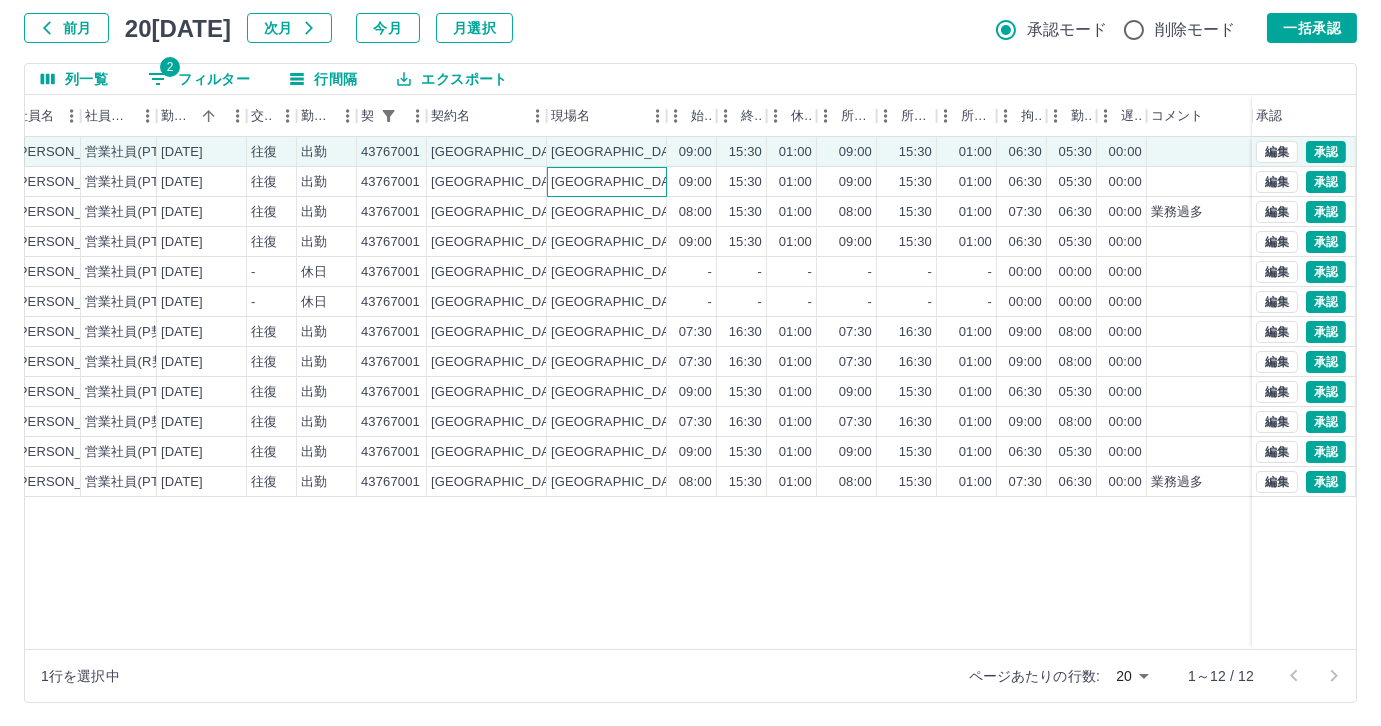 click on "[GEOGRAPHIC_DATA]立[PERSON_NAME][GEOGRAPHIC_DATA]" at bounding box center [750, 182] 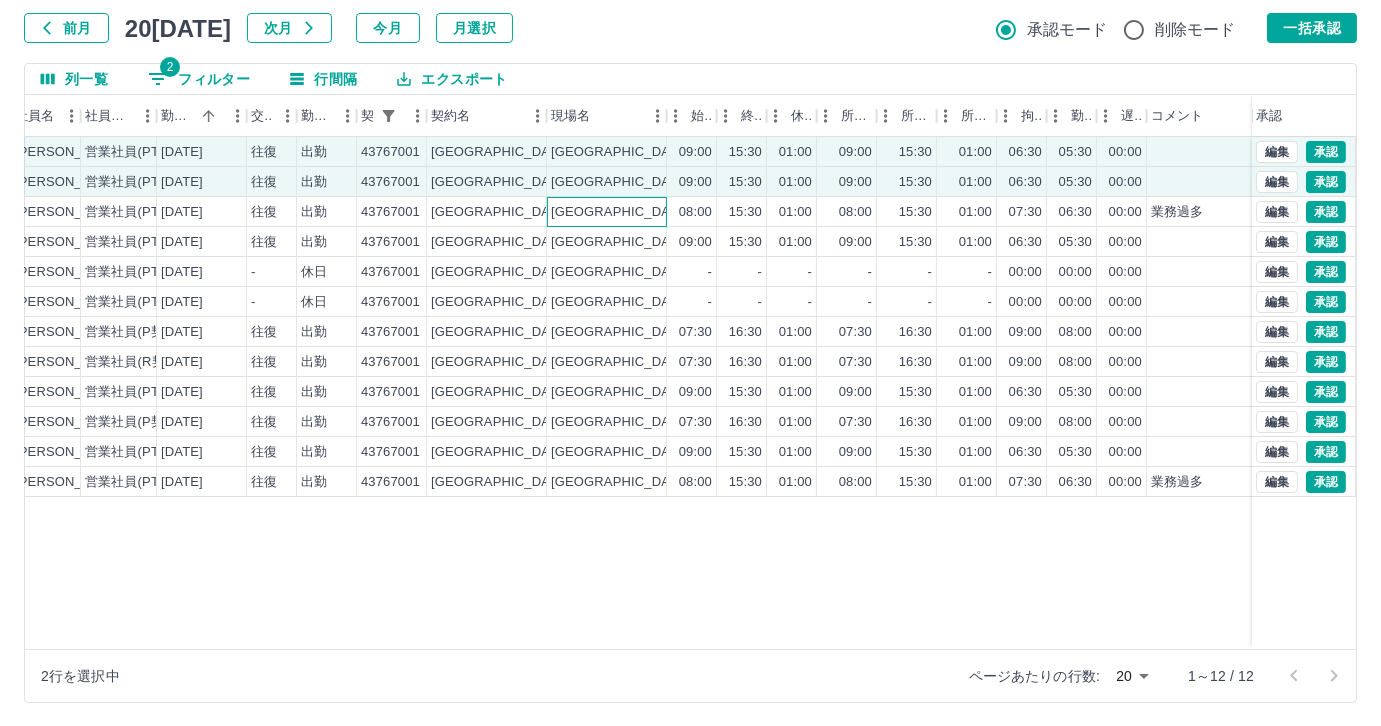 click on "[GEOGRAPHIC_DATA]立[PERSON_NAME][GEOGRAPHIC_DATA]" at bounding box center (607, 212) 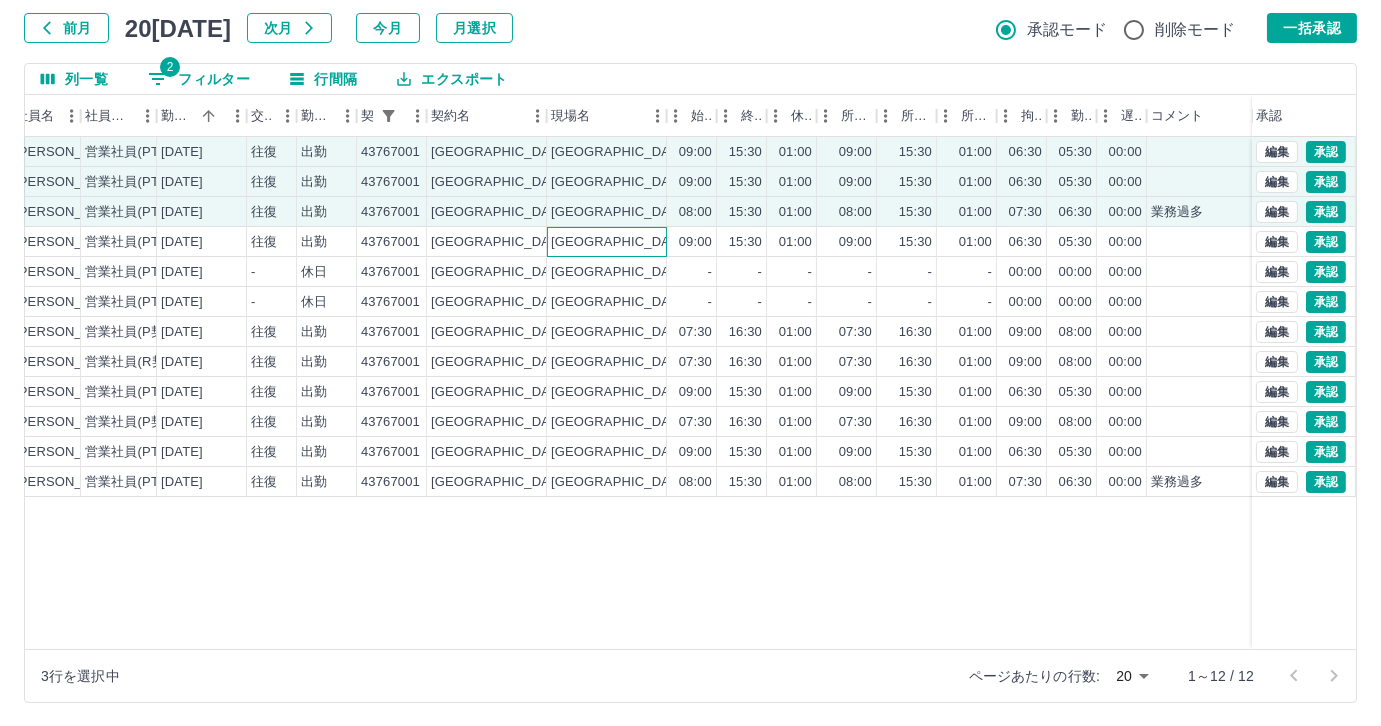 click on "[GEOGRAPHIC_DATA]立[PERSON_NAME][GEOGRAPHIC_DATA]" at bounding box center (750, 242) 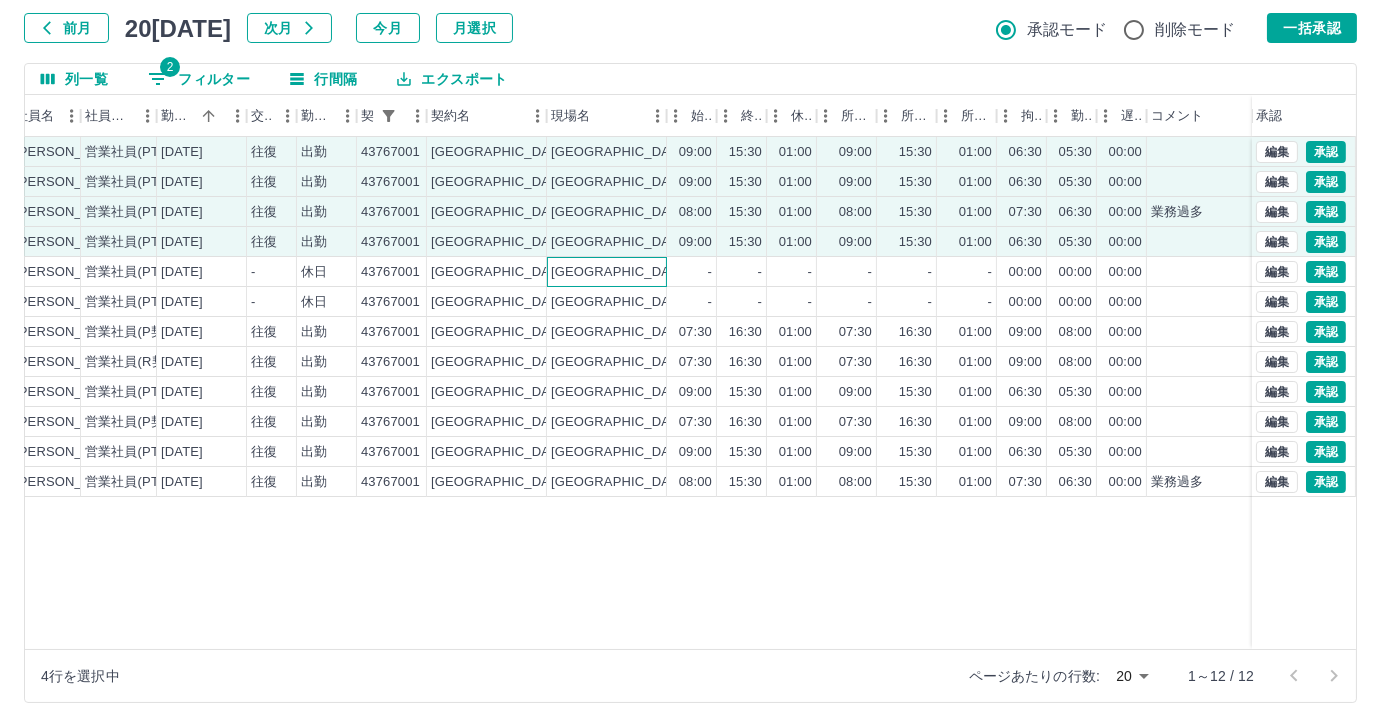 click on "[GEOGRAPHIC_DATA]立[PERSON_NAME][GEOGRAPHIC_DATA]" at bounding box center [750, 272] 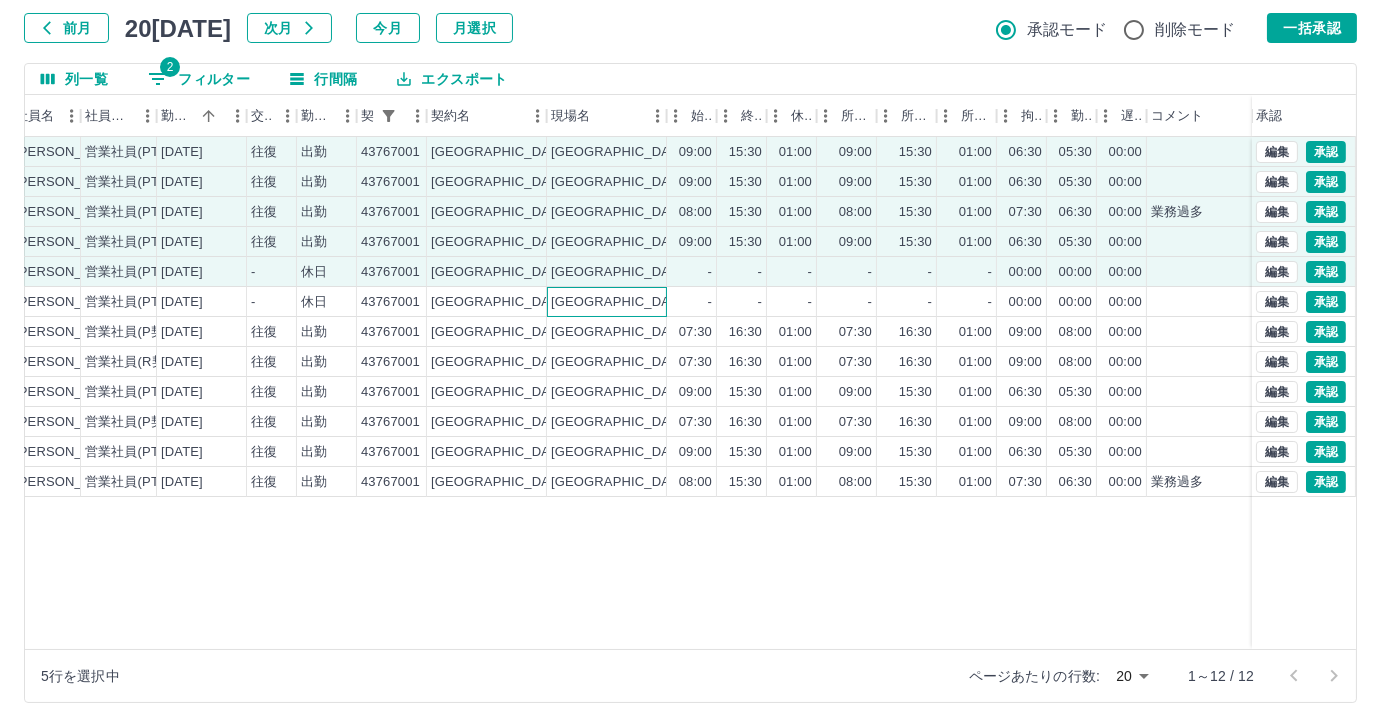 click on "[GEOGRAPHIC_DATA]立[PERSON_NAME][GEOGRAPHIC_DATA]" at bounding box center (750, 302) 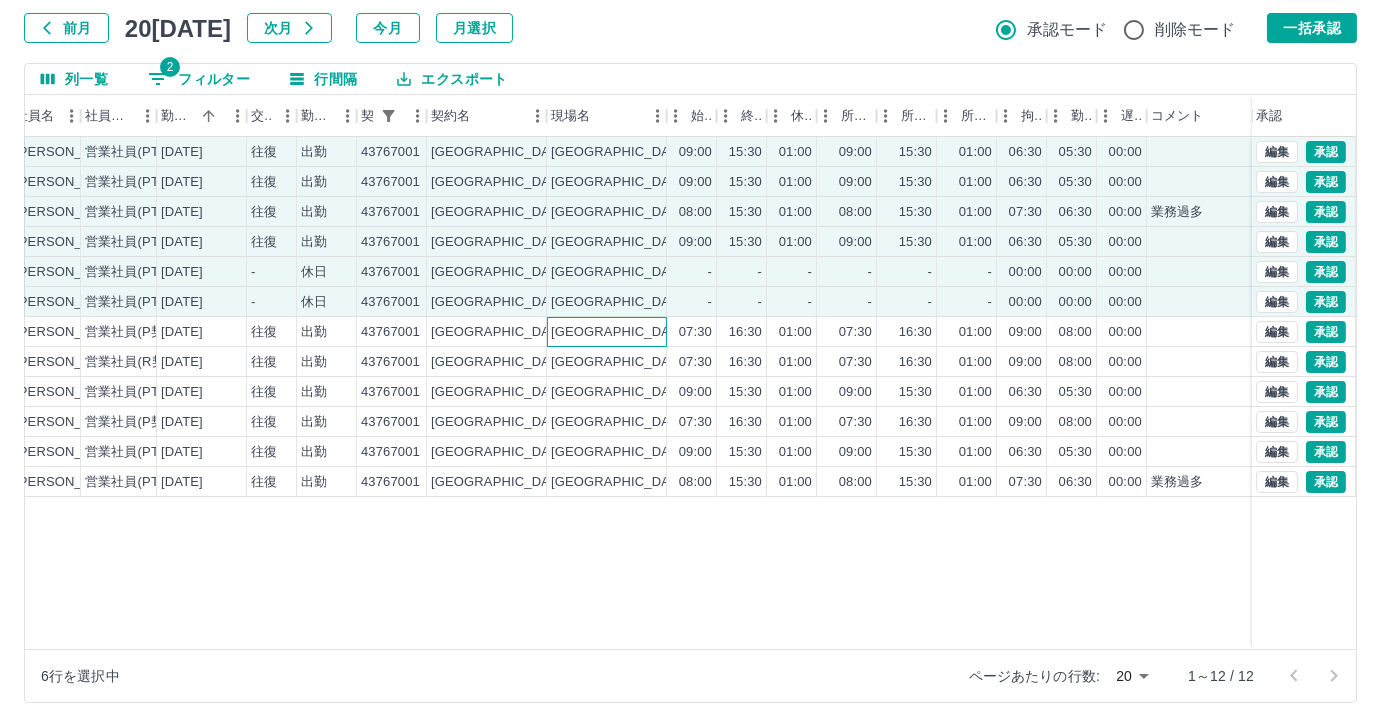 click on "[GEOGRAPHIC_DATA]立[PERSON_NAME][GEOGRAPHIC_DATA]" at bounding box center [750, 332] 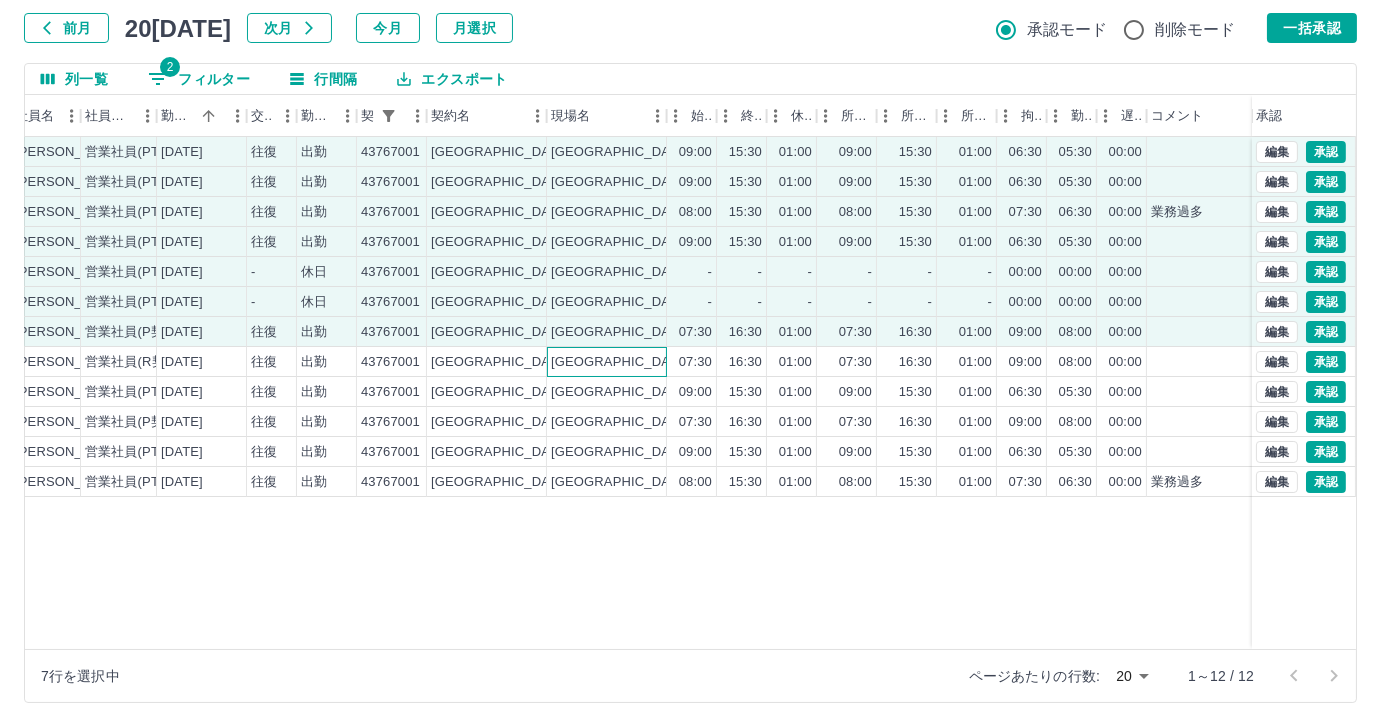 click on "[GEOGRAPHIC_DATA]立[PERSON_NAME][GEOGRAPHIC_DATA]" at bounding box center [750, 362] 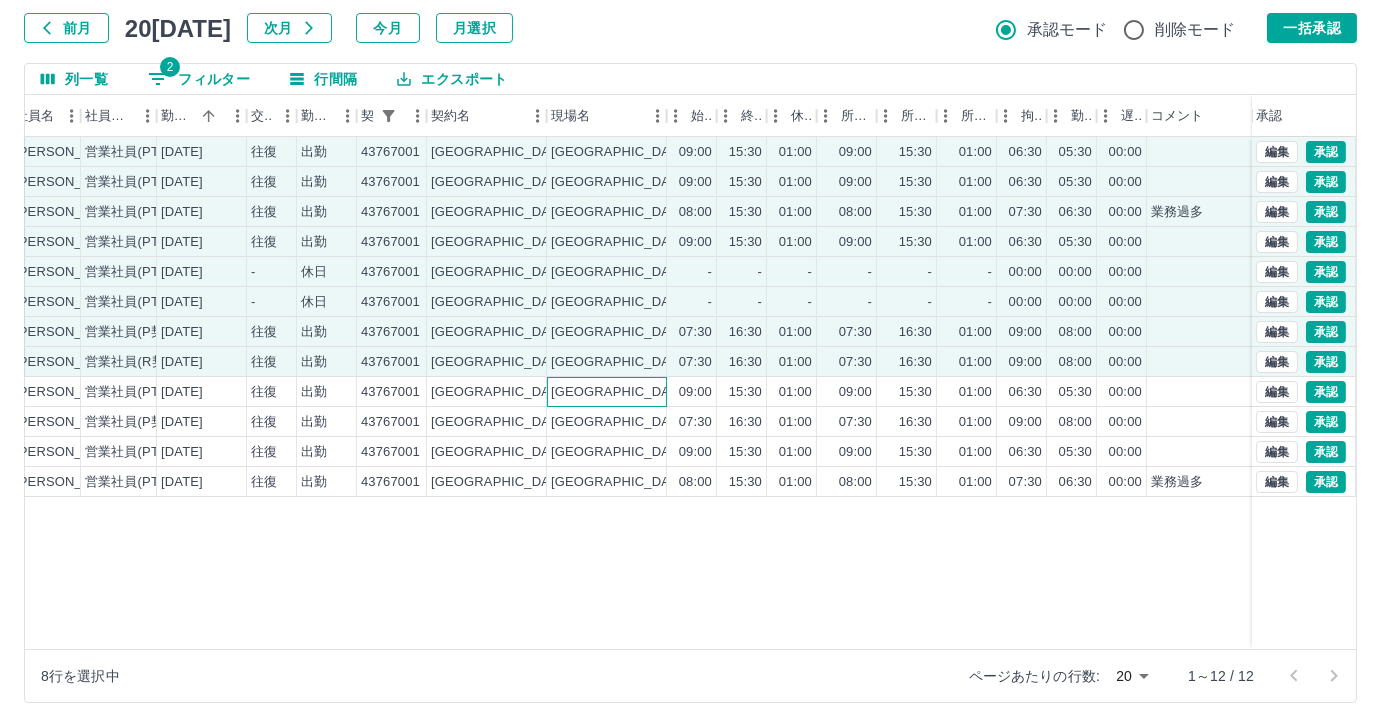 click on "[GEOGRAPHIC_DATA]立[PERSON_NAME][GEOGRAPHIC_DATA]" at bounding box center [750, 392] 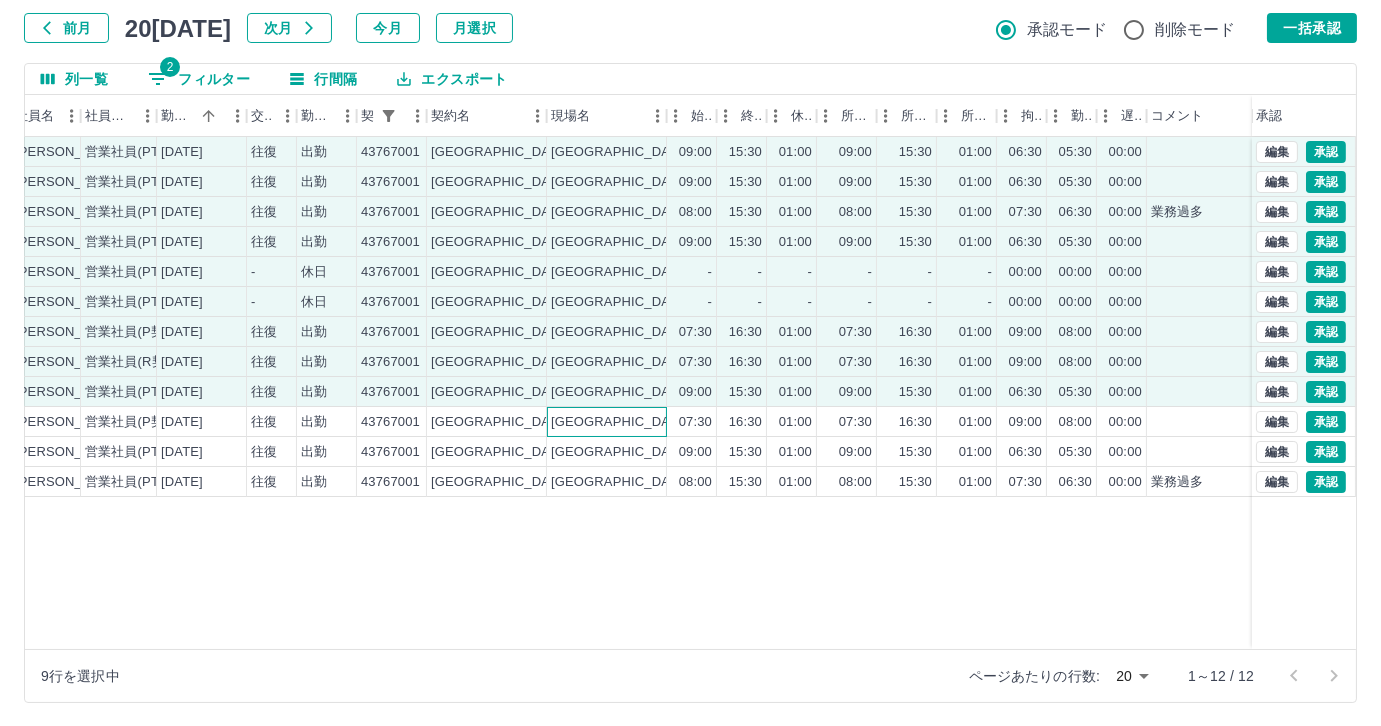 click on "[GEOGRAPHIC_DATA]立[PERSON_NAME][GEOGRAPHIC_DATA]" at bounding box center [750, 422] 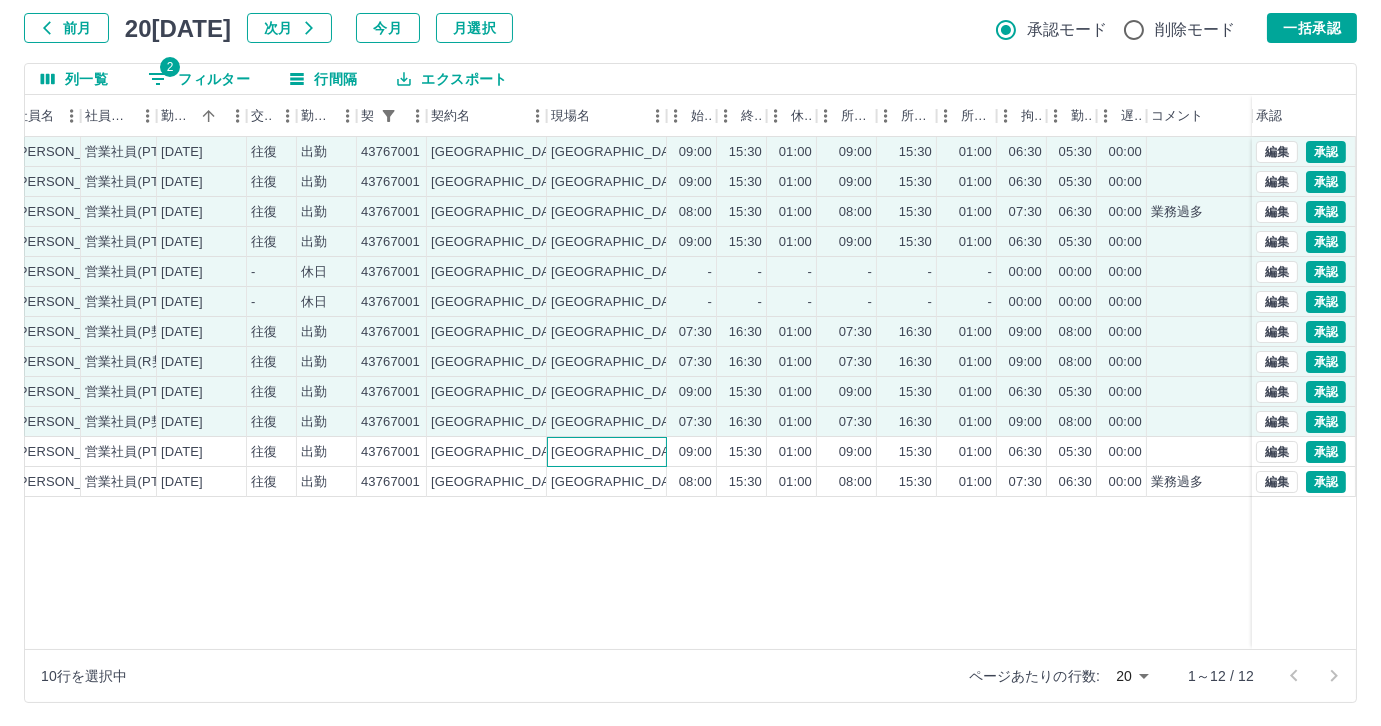 click on "[GEOGRAPHIC_DATA]立[PERSON_NAME][GEOGRAPHIC_DATA]" at bounding box center (750, 452) 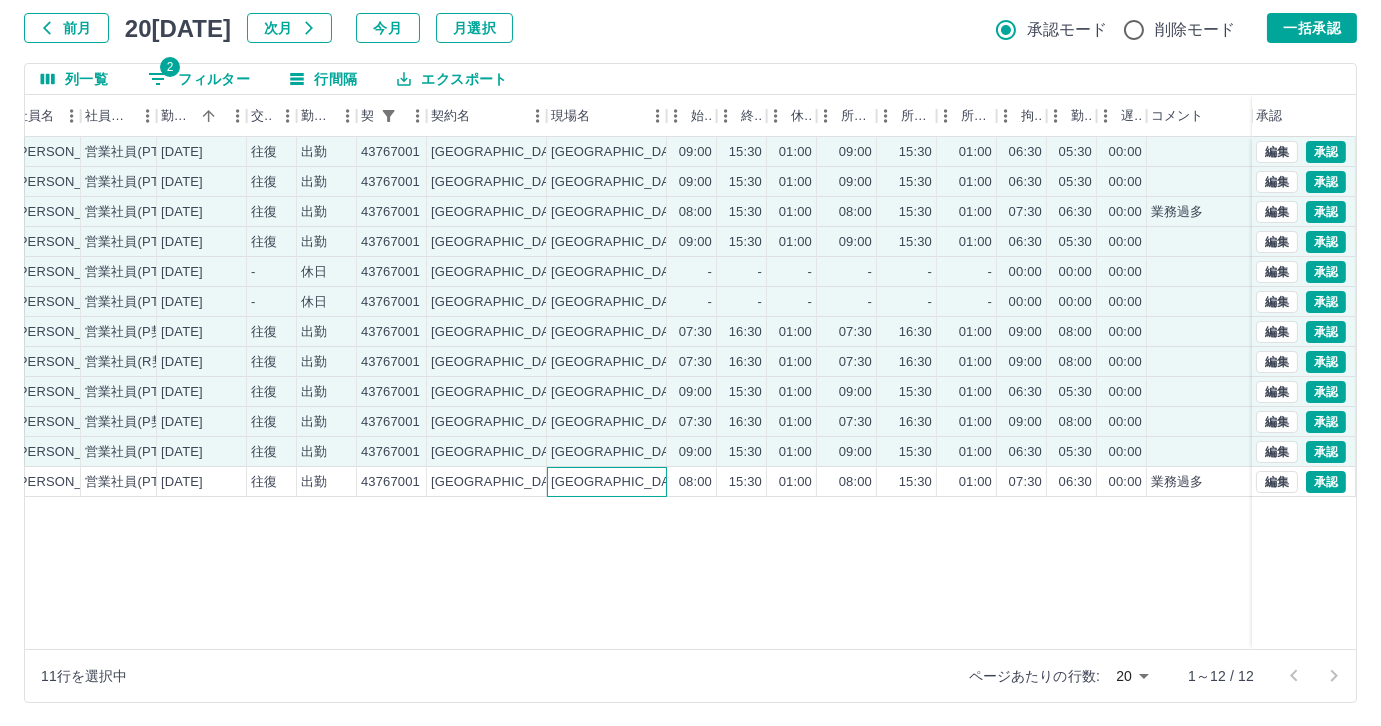 click on "[GEOGRAPHIC_DATA]立[PERSON_NAME][GEOGRAPHIC_DATA]" at bounding box center (750, 482) 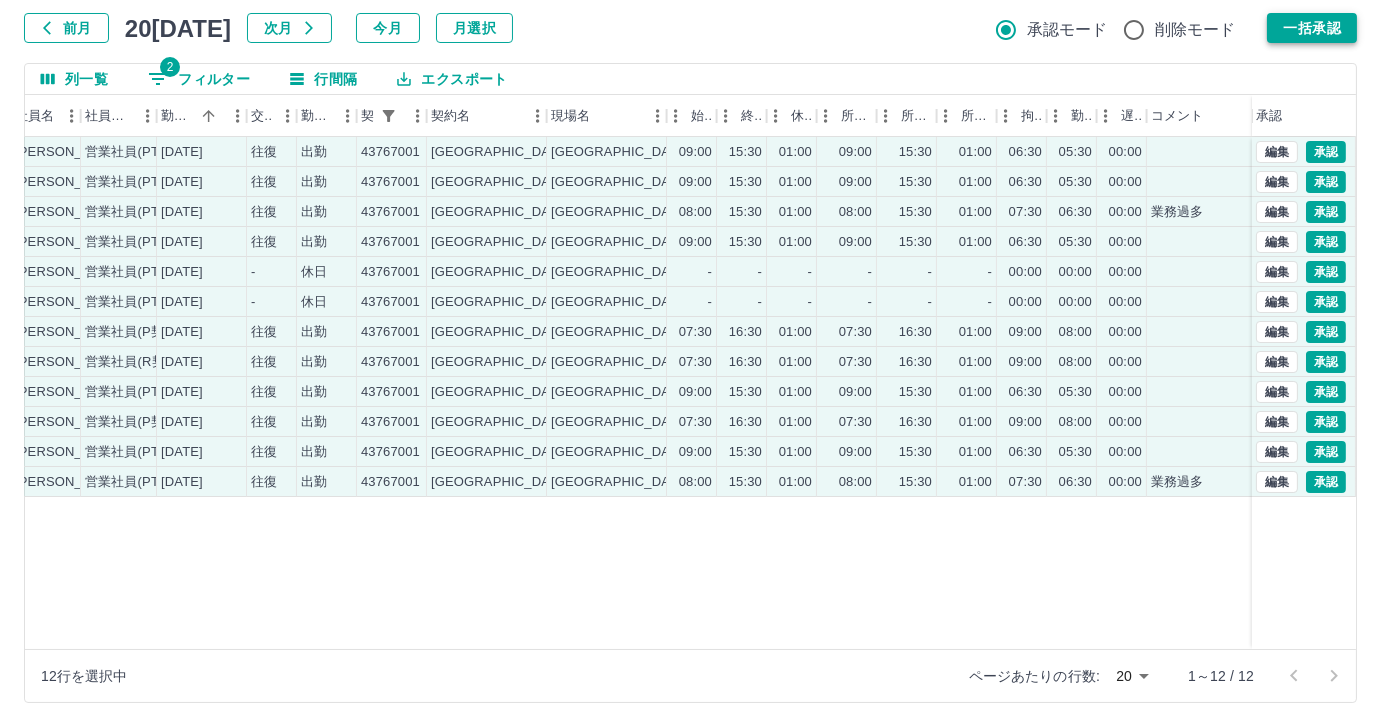 click on "一括承認" at bounding box center (1312, 28) 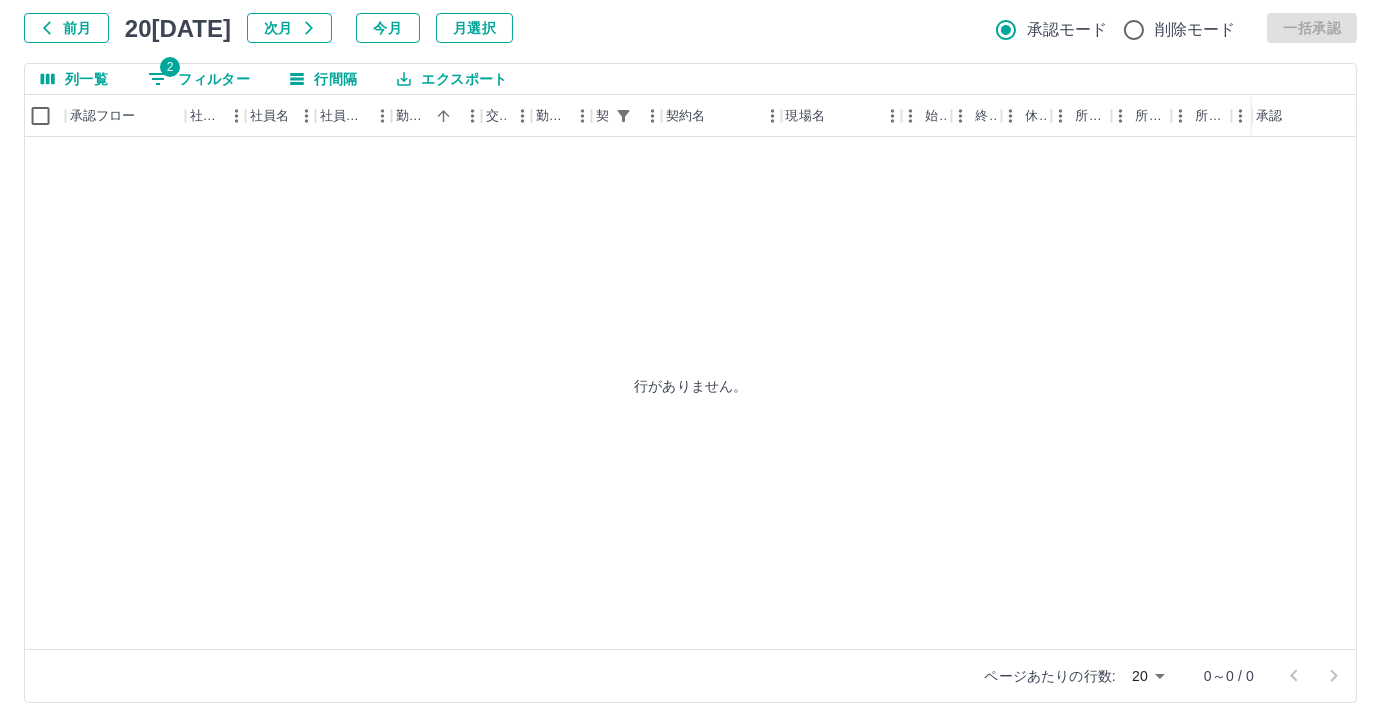 scroll, scrollTop: 0, scrollLeft: 8, axis: horizontal 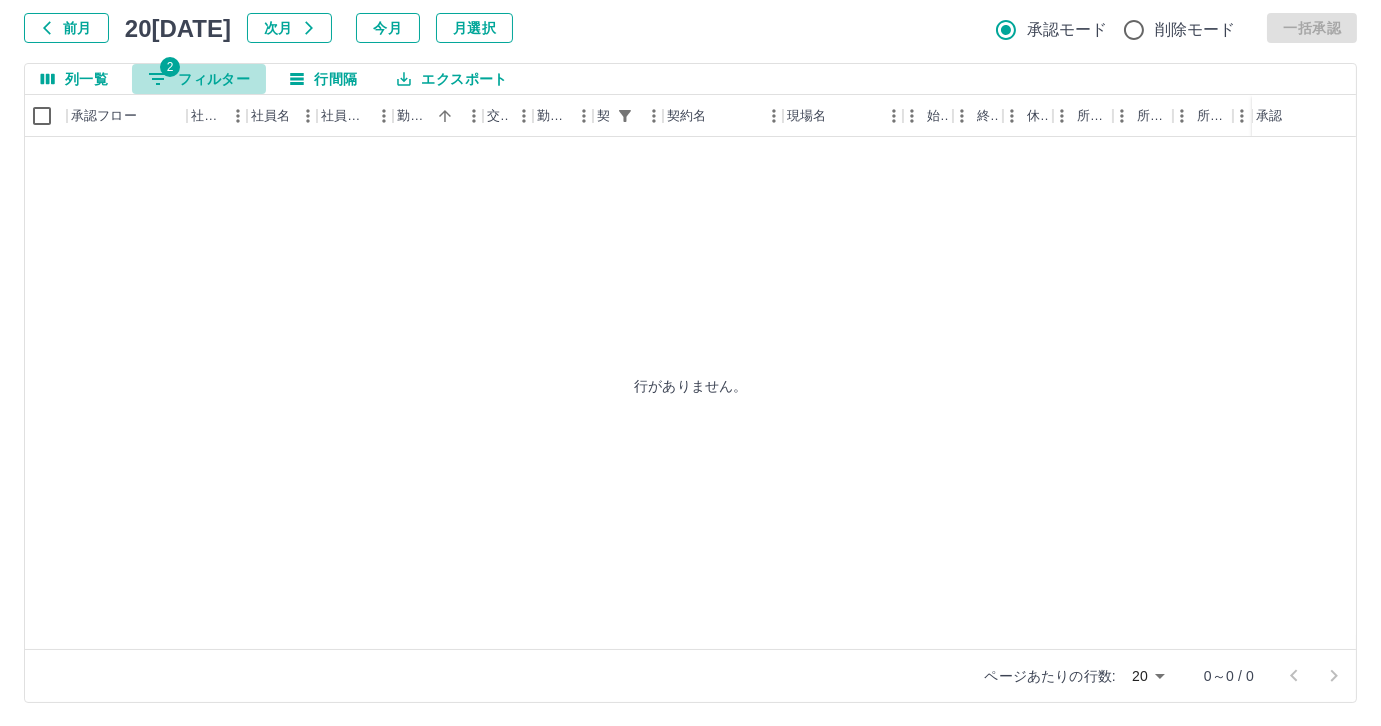 click on "2 フィルター" at bounding box center (199, 79) 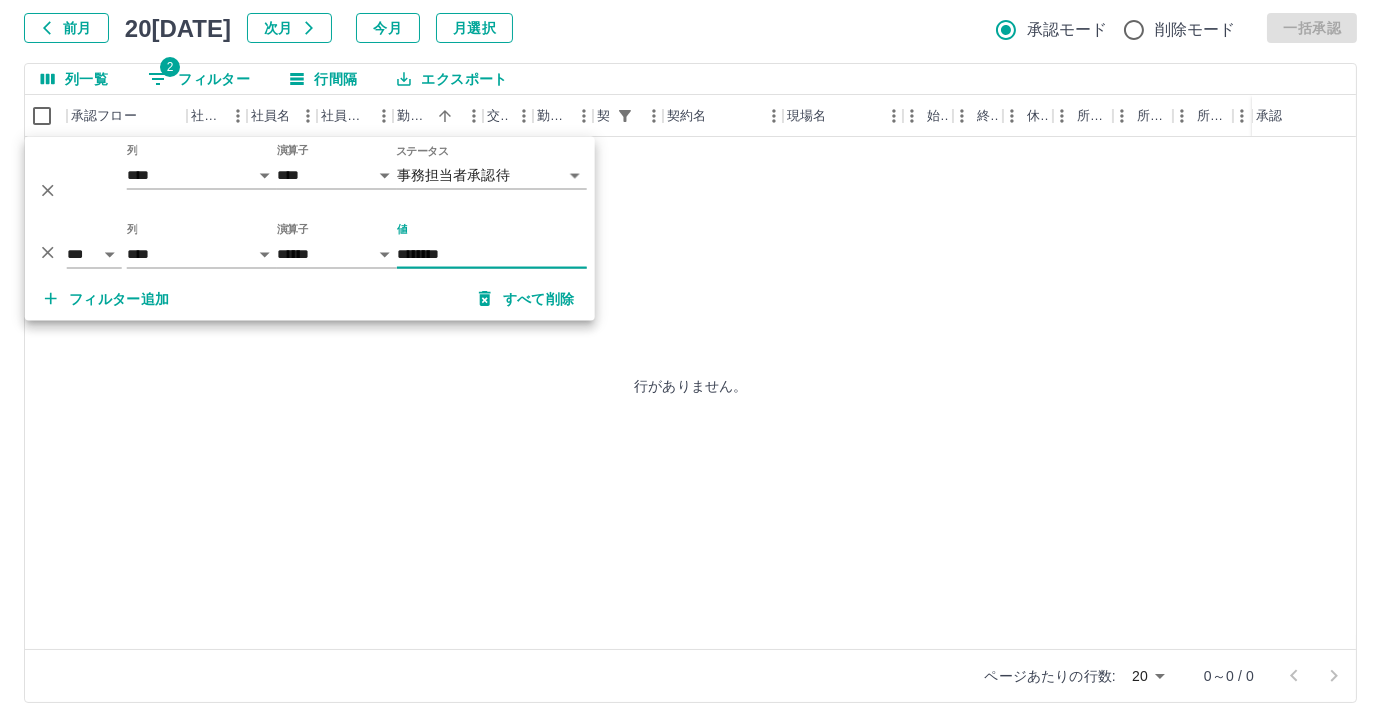 click on "********" at bounding box center (492, 254) 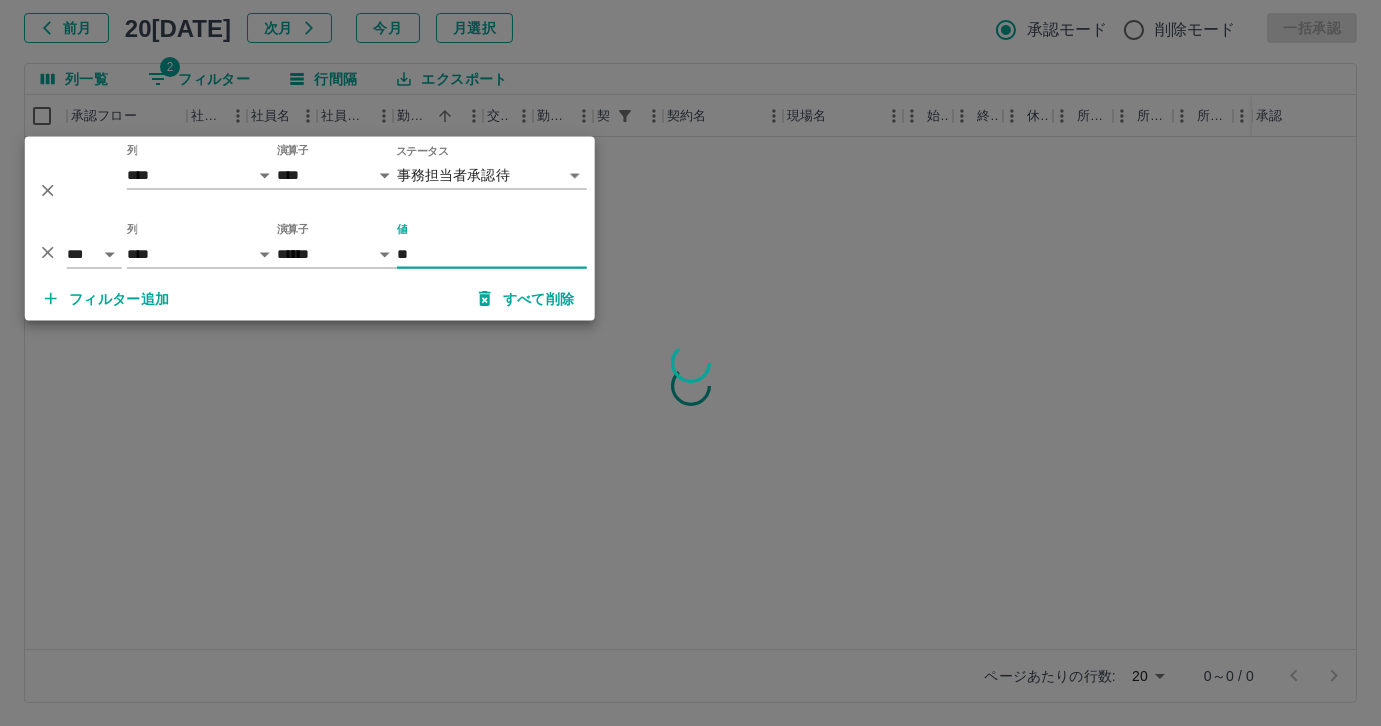 type on "*" 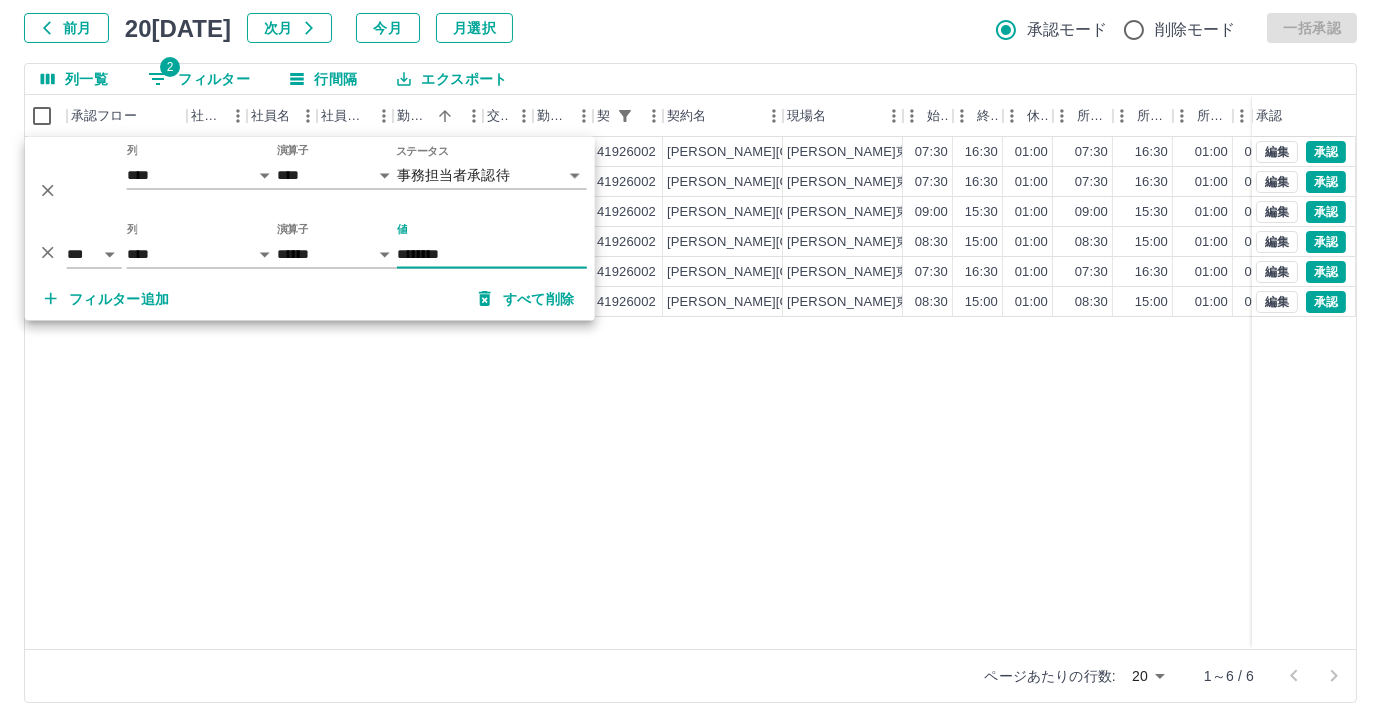 type on "********" 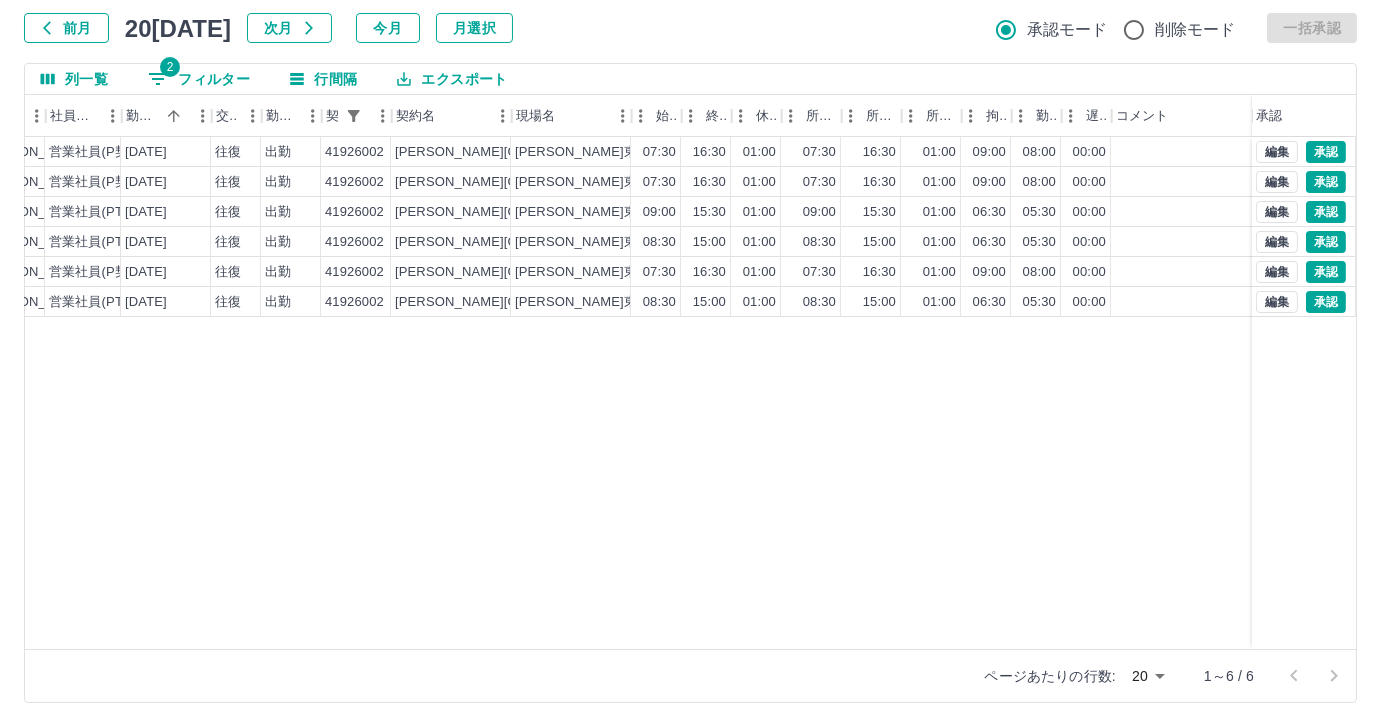 scroll, scrollTop: 0, scrollLeft: 283, axis: horizontal 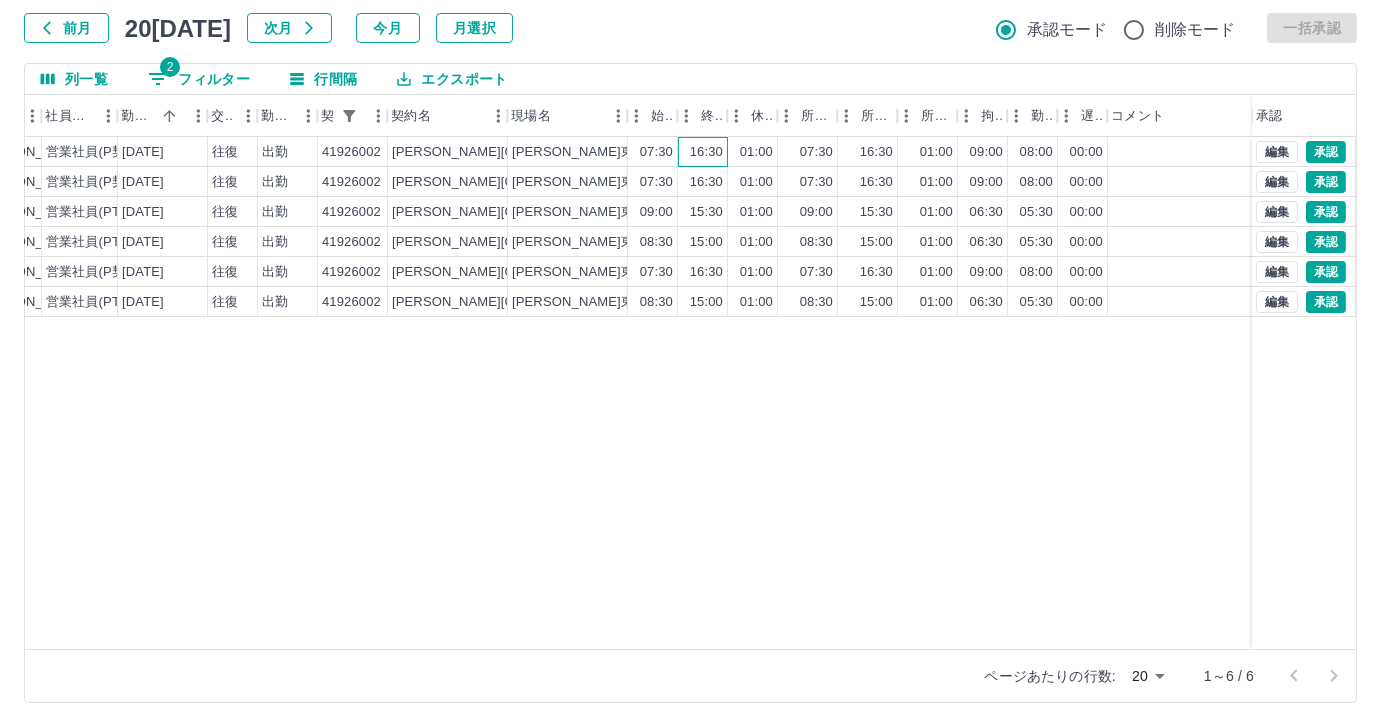 click on "16:30" at bounding box center (706, 152) 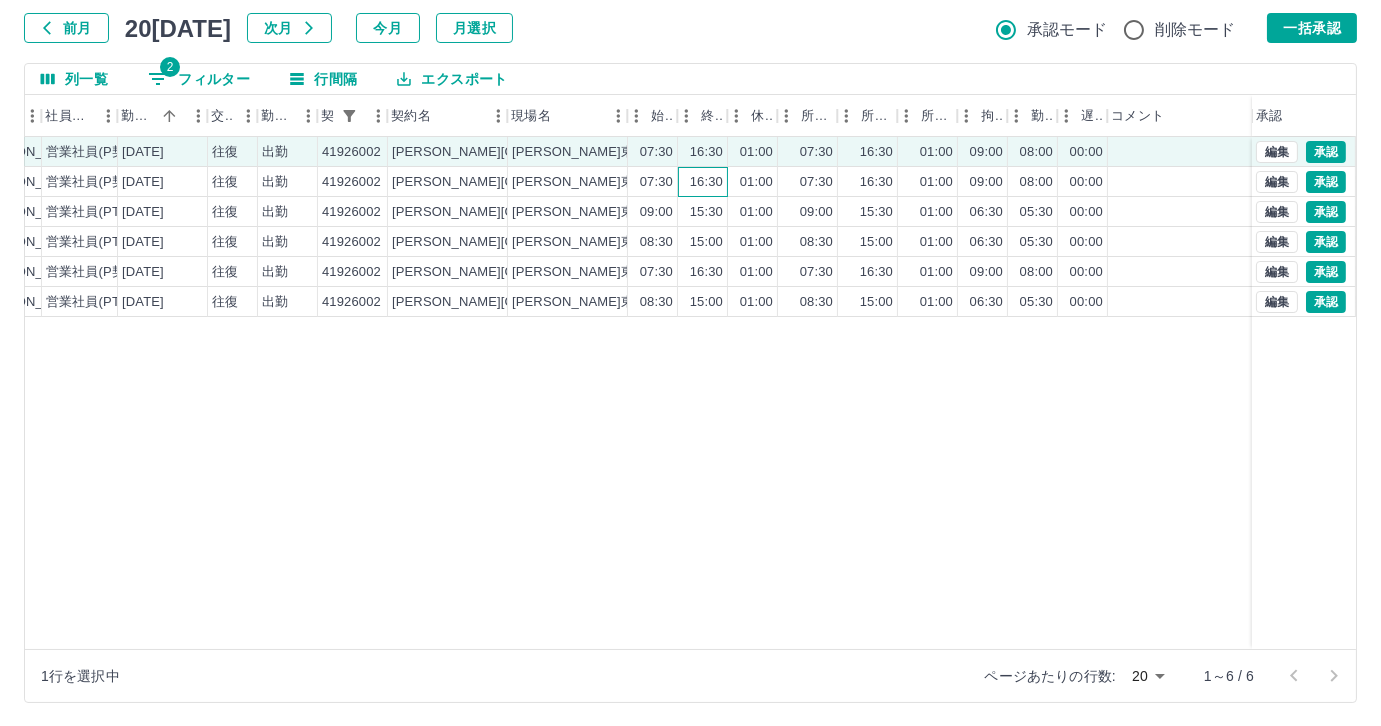 click on "16:30" at bounding box center [706, 182] 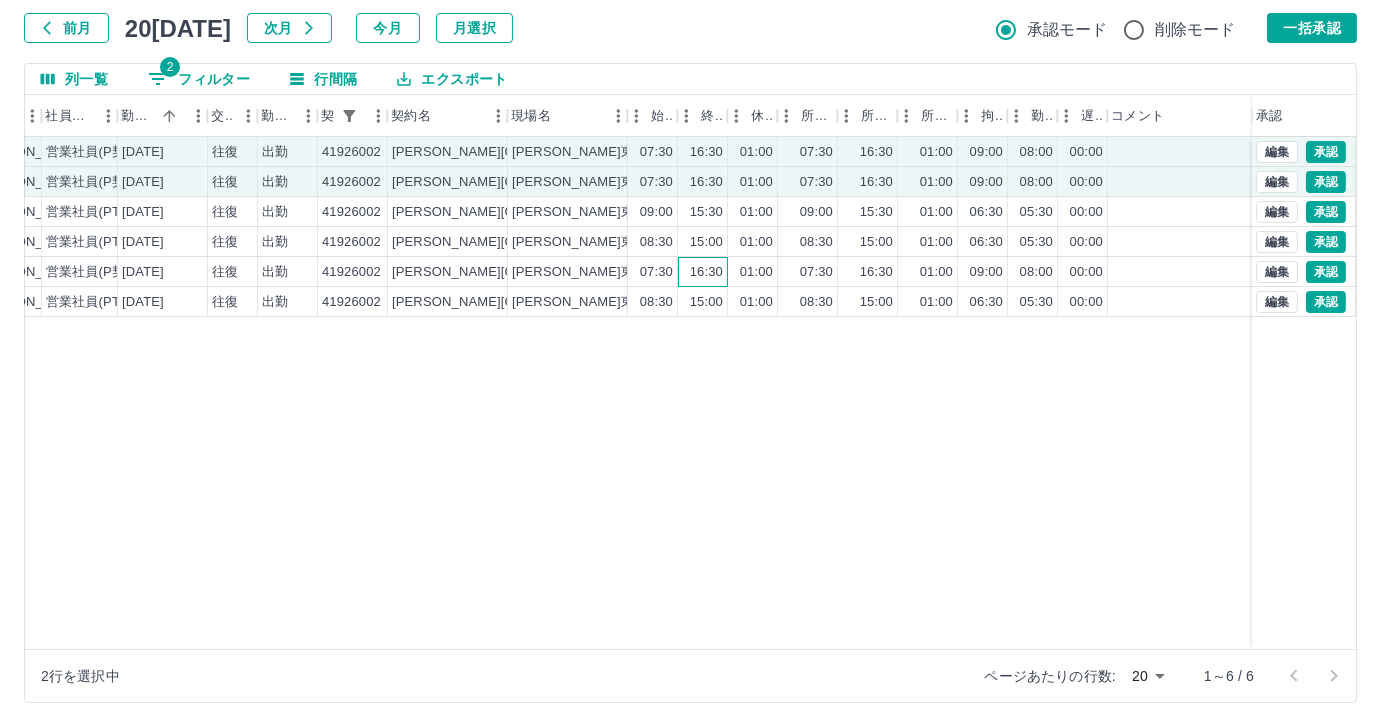 click on "16:30" at bounding box center (703, 272) 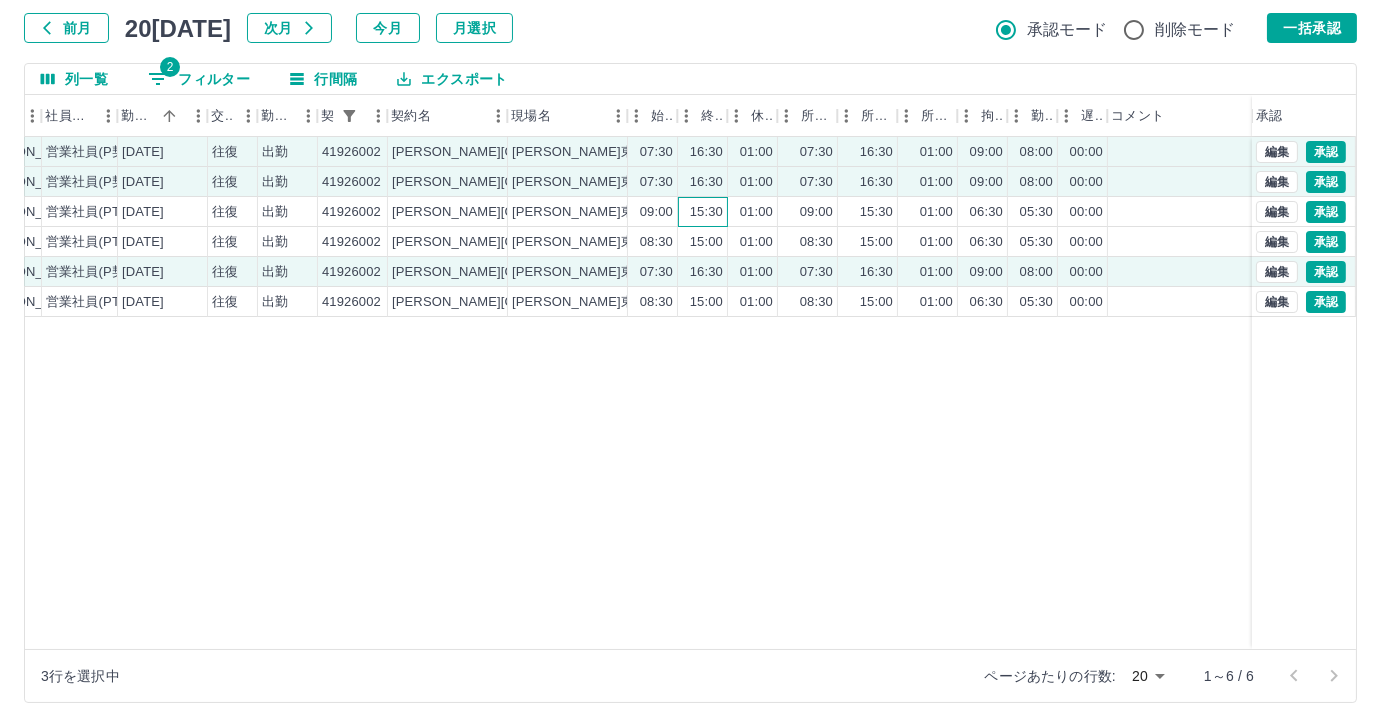 click on "15:30" at bounding box center (703, 212) 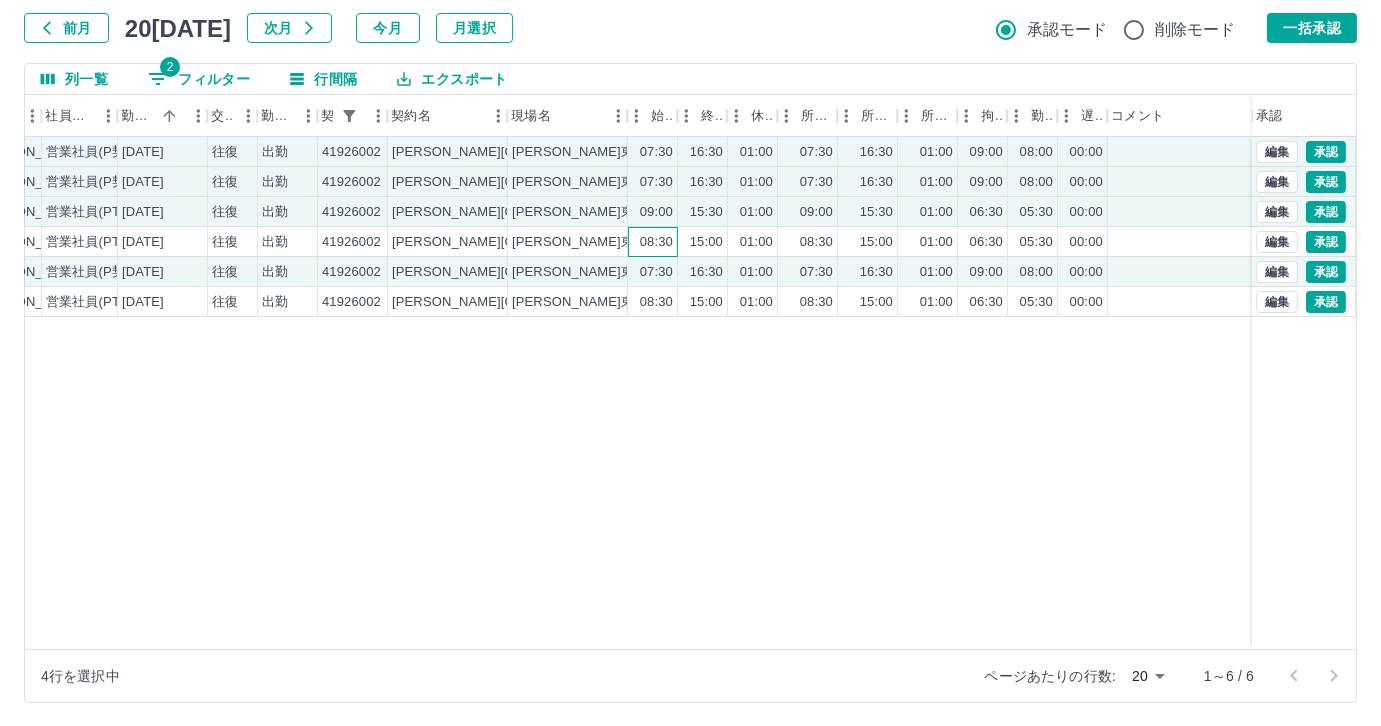 click on "08:30" at bounding box center [653, 242] 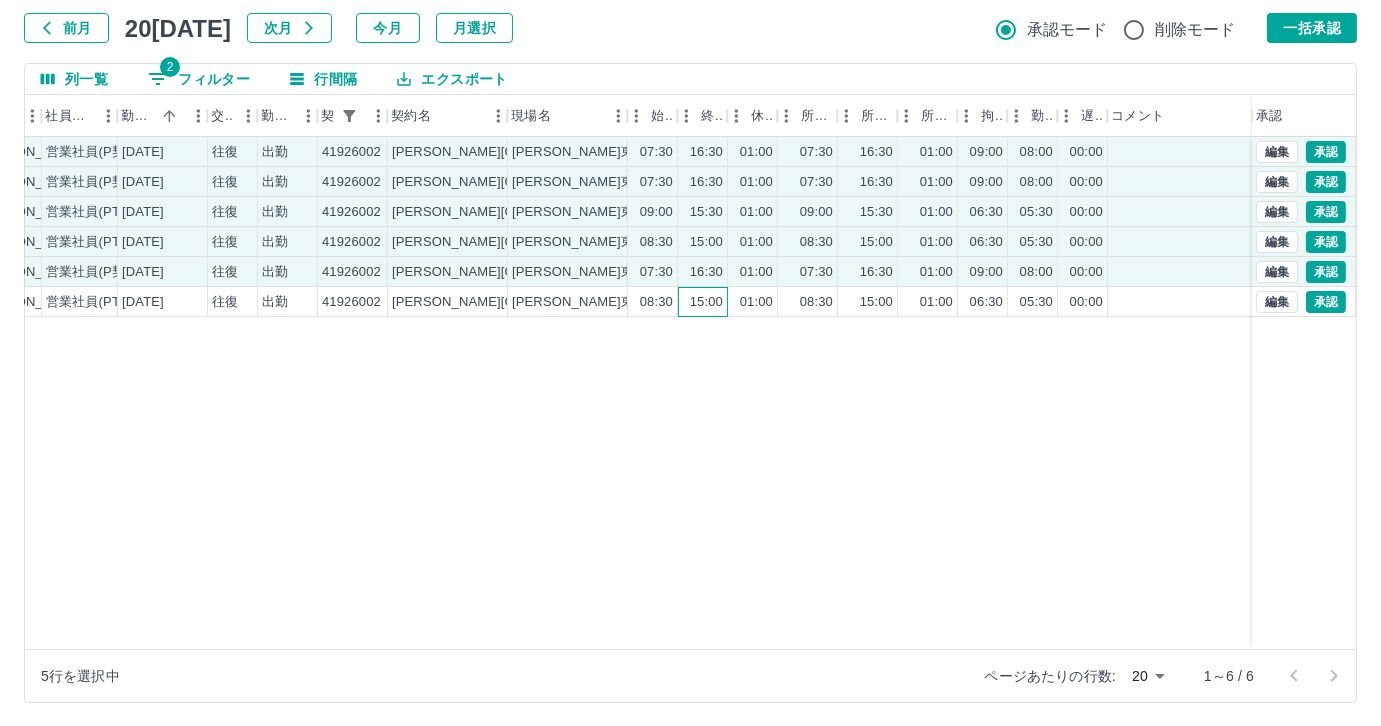 click on "15:00" at bounding box center (703, 302) 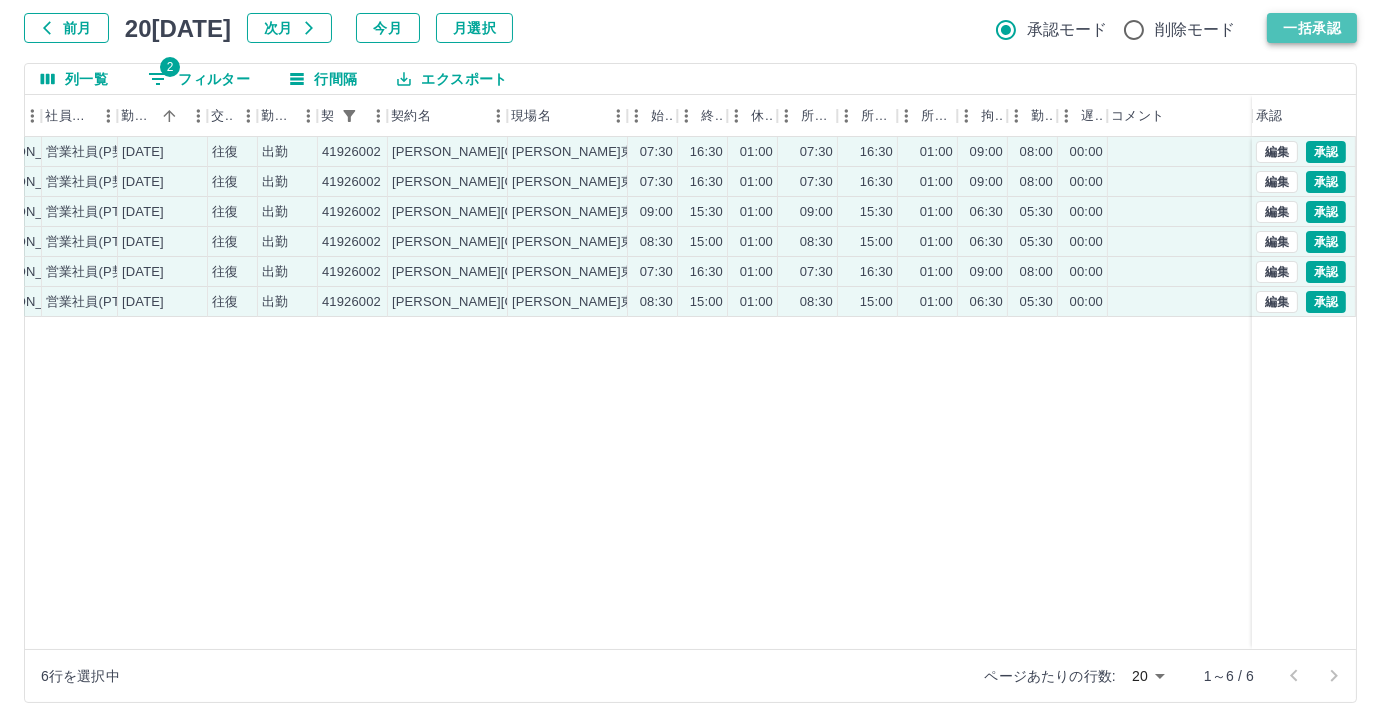 click on "一括承認" at bounding box center [1312, 28] 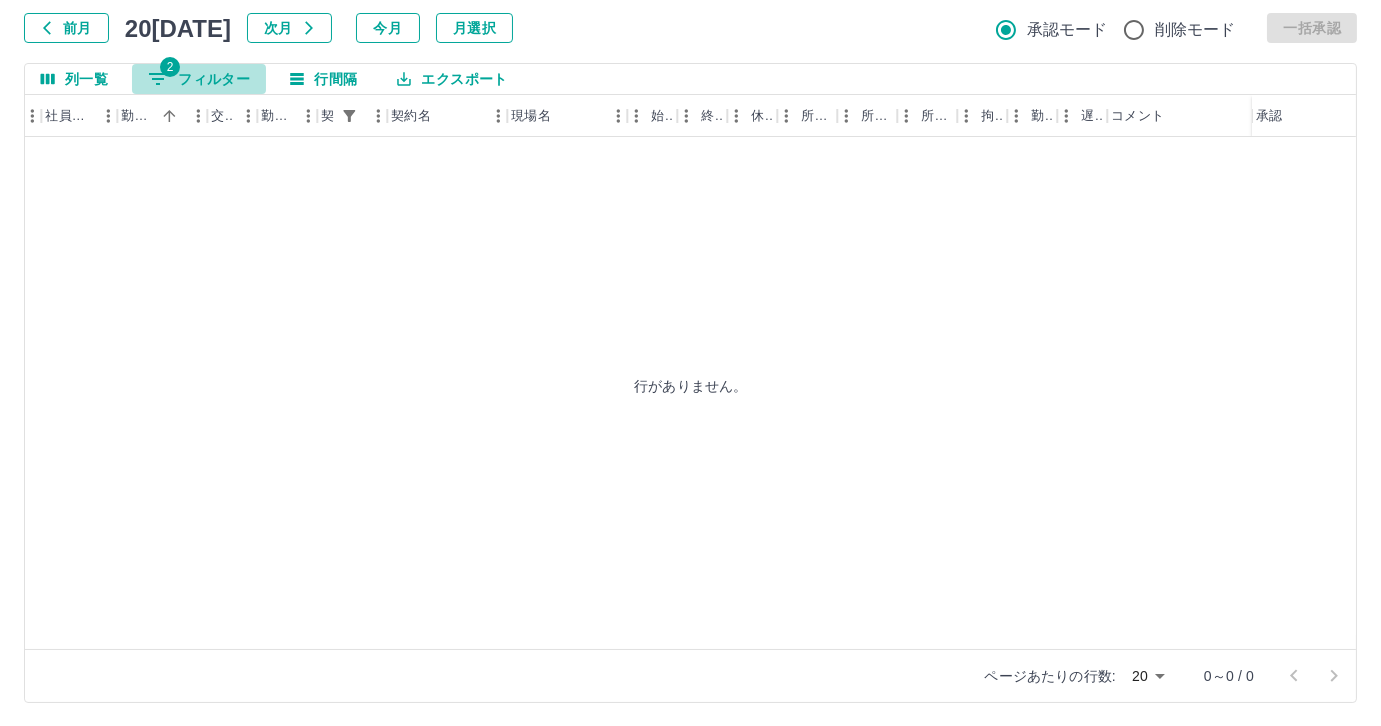 click on "2 フィルター" at bounding box center [199, 79] 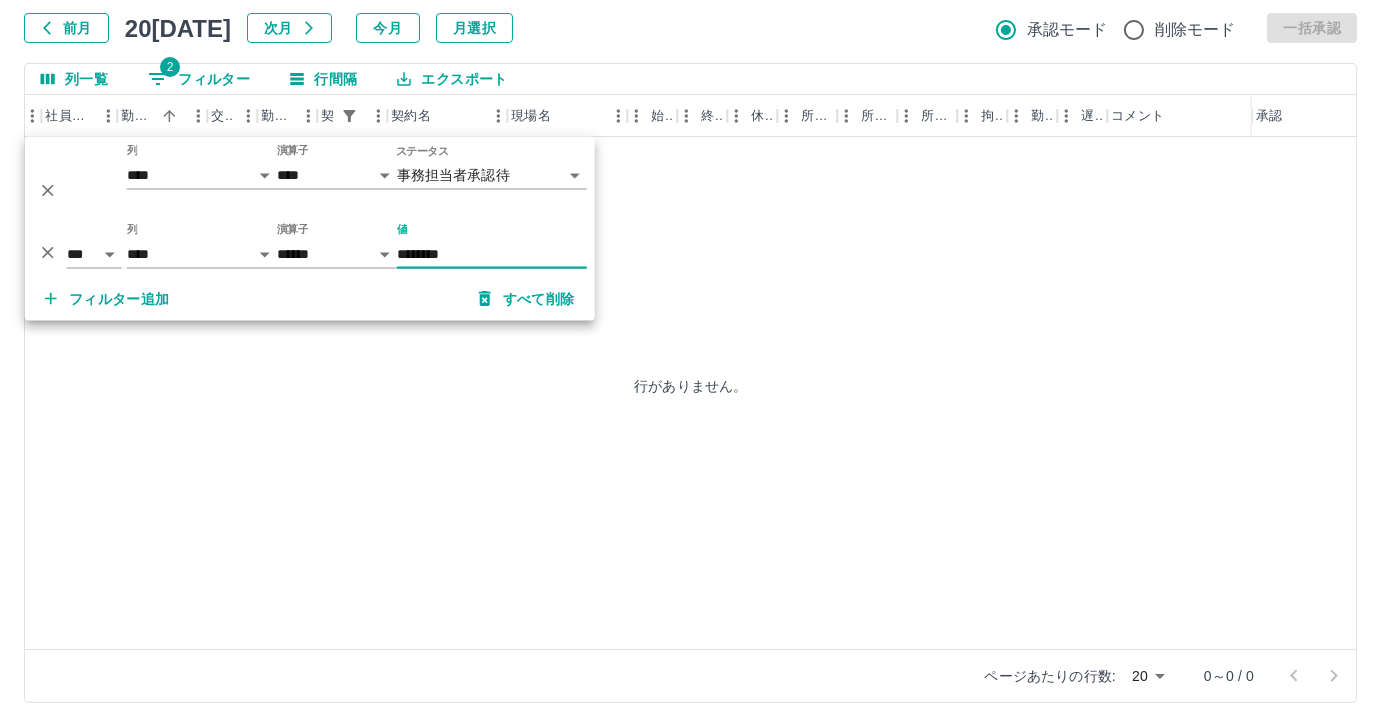 click on "********" at bounding box center [492, 254] 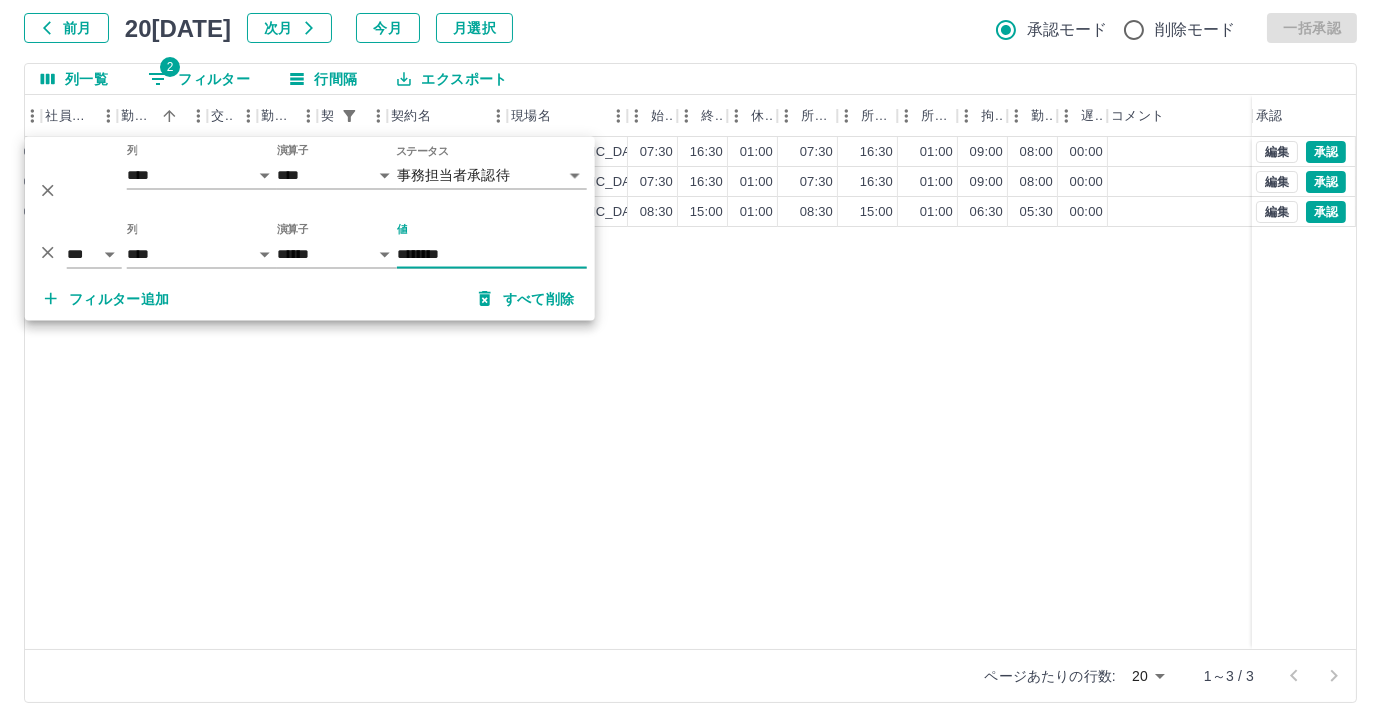 type on "********" 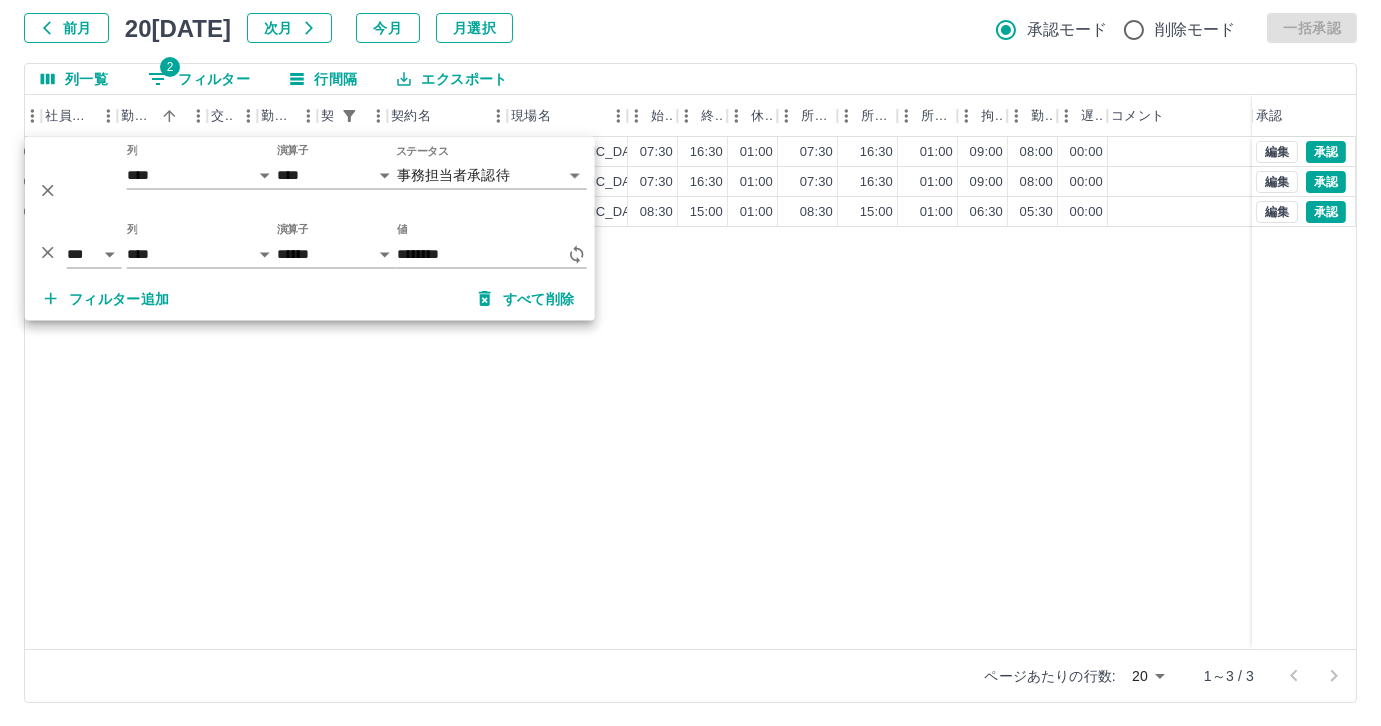 click on "現 事 Ａ 営 0070944 [PERSON_NAME] 営業社員(P契約) 20[DATE]復 出勤 41926003 [PERSON_NAME][GEOGRAPHIC_DATA] [GEOGRAPHIC_DATA][PERSON_NAME] 07:30 16:30 01:00 07:30 16:30 01:00 09:00 08:00 00:00 事務担当者承認待 現 事 Ａ 営 0070937 [PERSON_NAME] 営業社員(P契約) 20[DATE]復 出勤 41926003 [PERSON_NAME][GEOGRAPHIC_DATA] [GEOGRAPHIC_DATA][PERSON_NAME] 07:30 16:30 01:00 07:30 16:30 01:00 09:00 08:00 00:00 事務担当者承認待 現 事 Ａ 営 0070947 [PERSON_NAME] 営業社員(PT契約) 20[DATE]復 出勤 41926003 [PERSON_NAME][GEOGRAPHIC_DATA] [GEOGRAPHIC_DATA][PERSON_NAME] 08:30 15:00 01:00 08:30 15:00 01:00 06:30 05:30 00:00 事務担当者承認待 編集 承認 編集 承認 編集 承認" at bounding box center (615, 393) 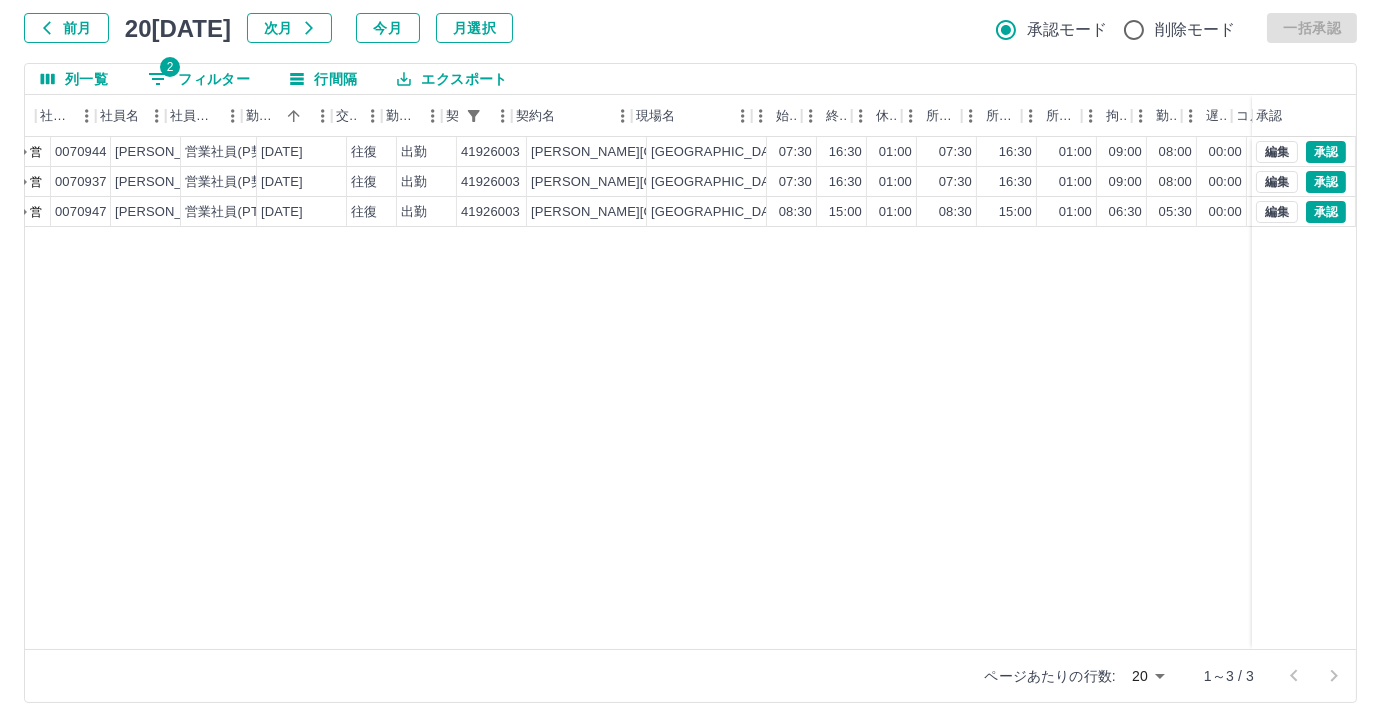 scroll, scrollTop: 0, scrollLeft: 88, axis: horizontal 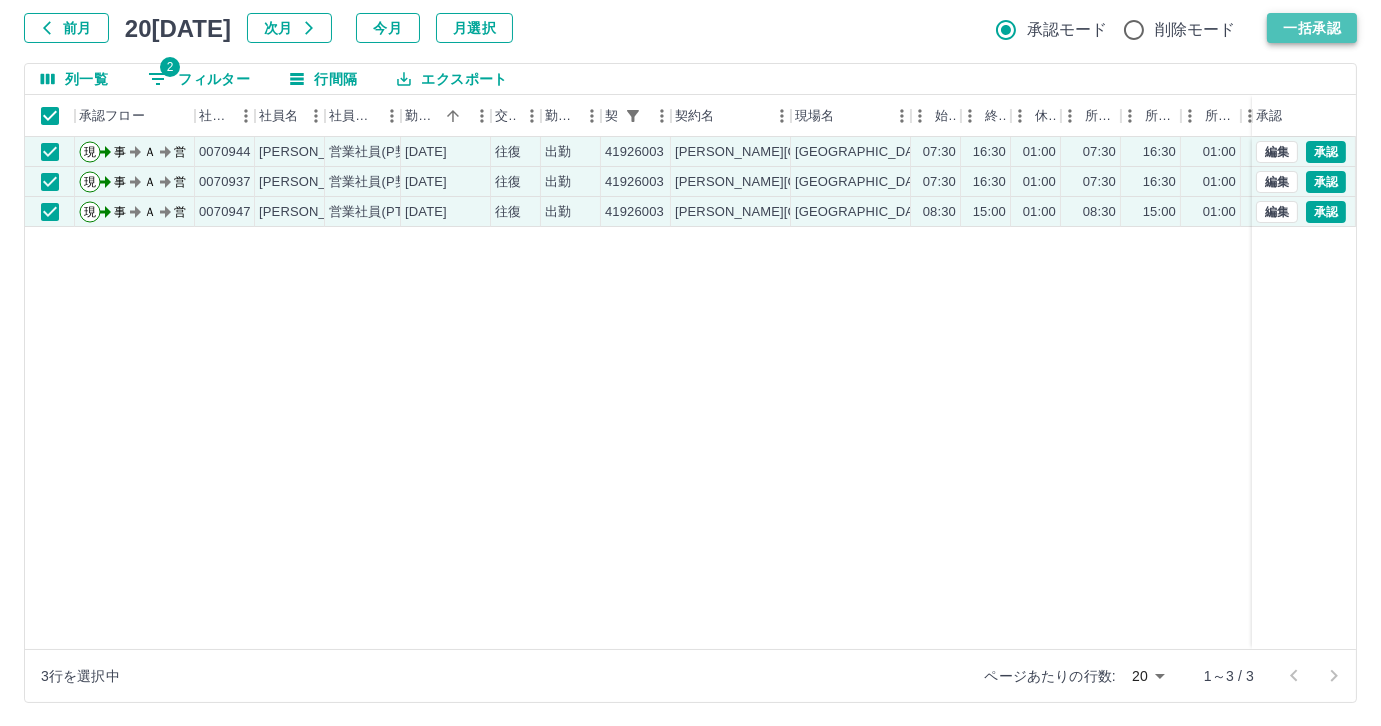 click on "一括承認" at bounding box center (1312, 28) 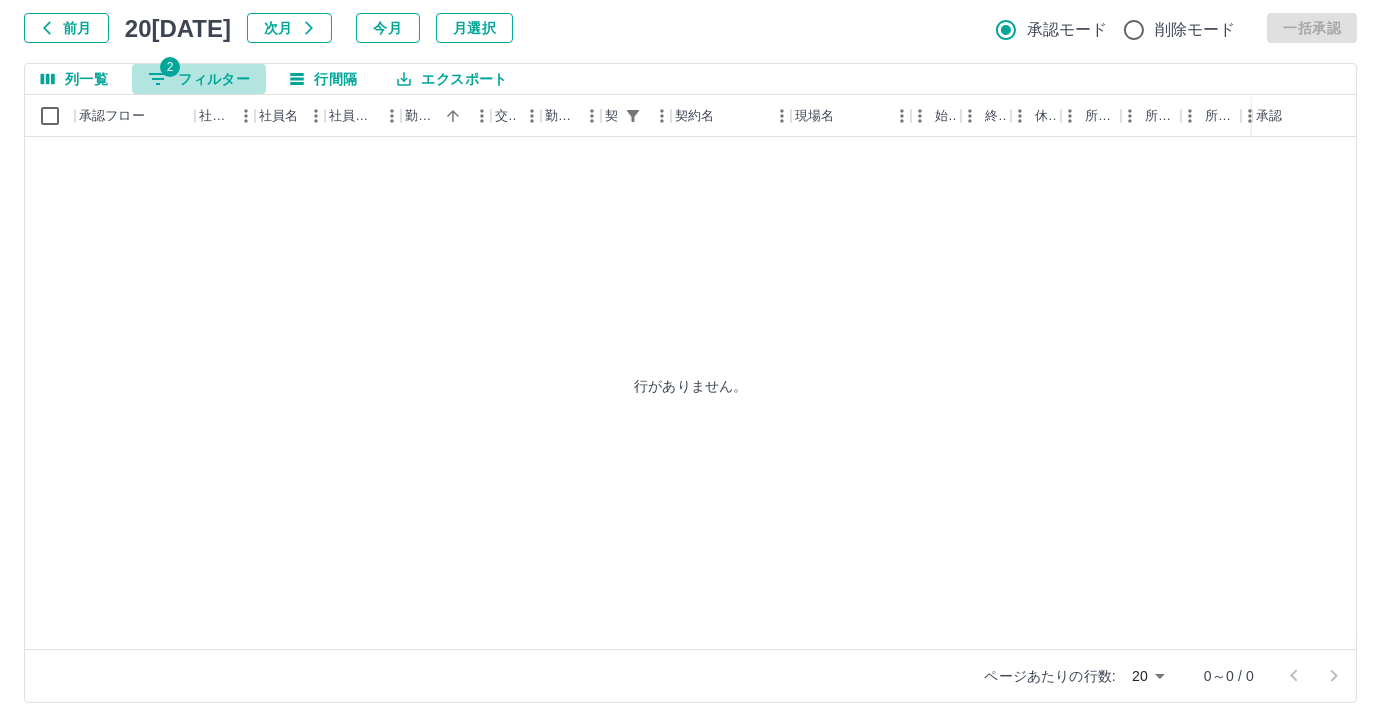 click on "2 フィルター" at bounding box center (199, 79) 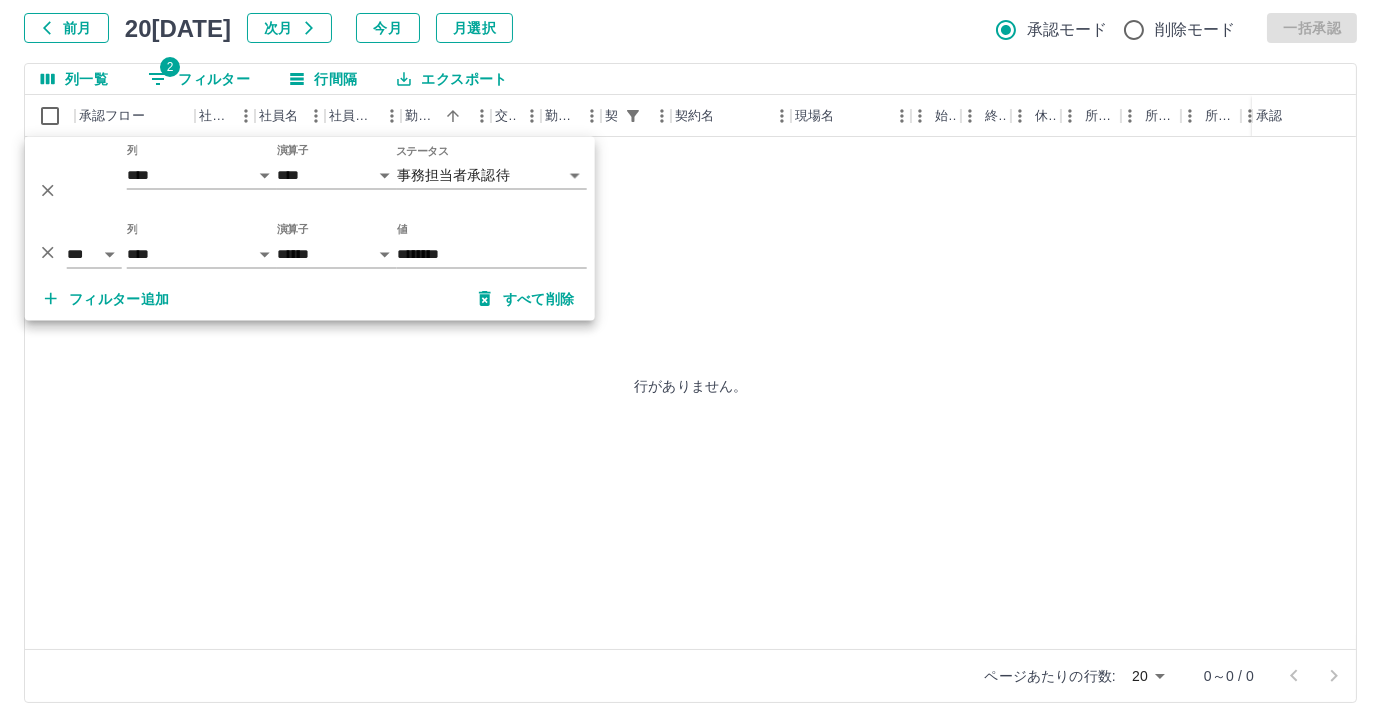 click on "*** ** 列 **** *** **** *** *** **** ***** *** *** ** ** ** **** **** **** ** ** *** **** ***** 演算子 ****** ******* 値 ********" at bounding box center (310, 246) 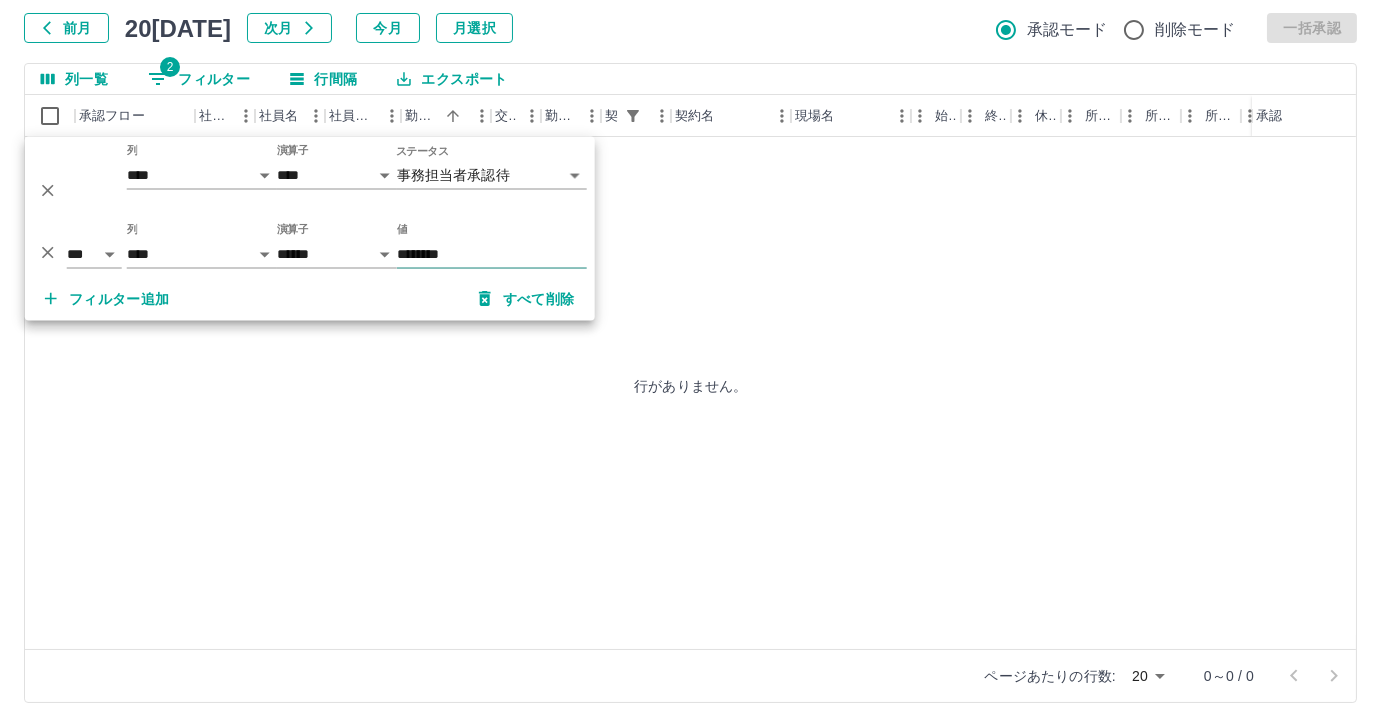 click on "********" at bounding box center (492, 254) 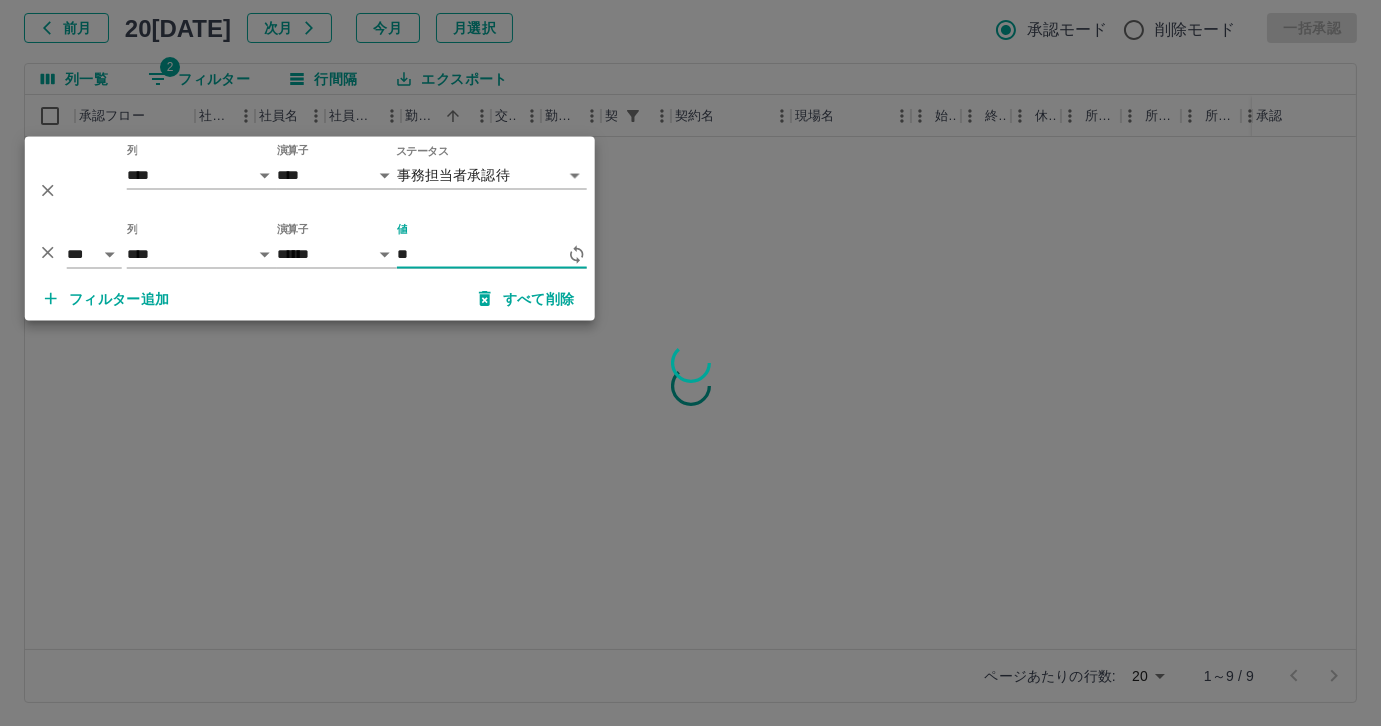 type on "*" 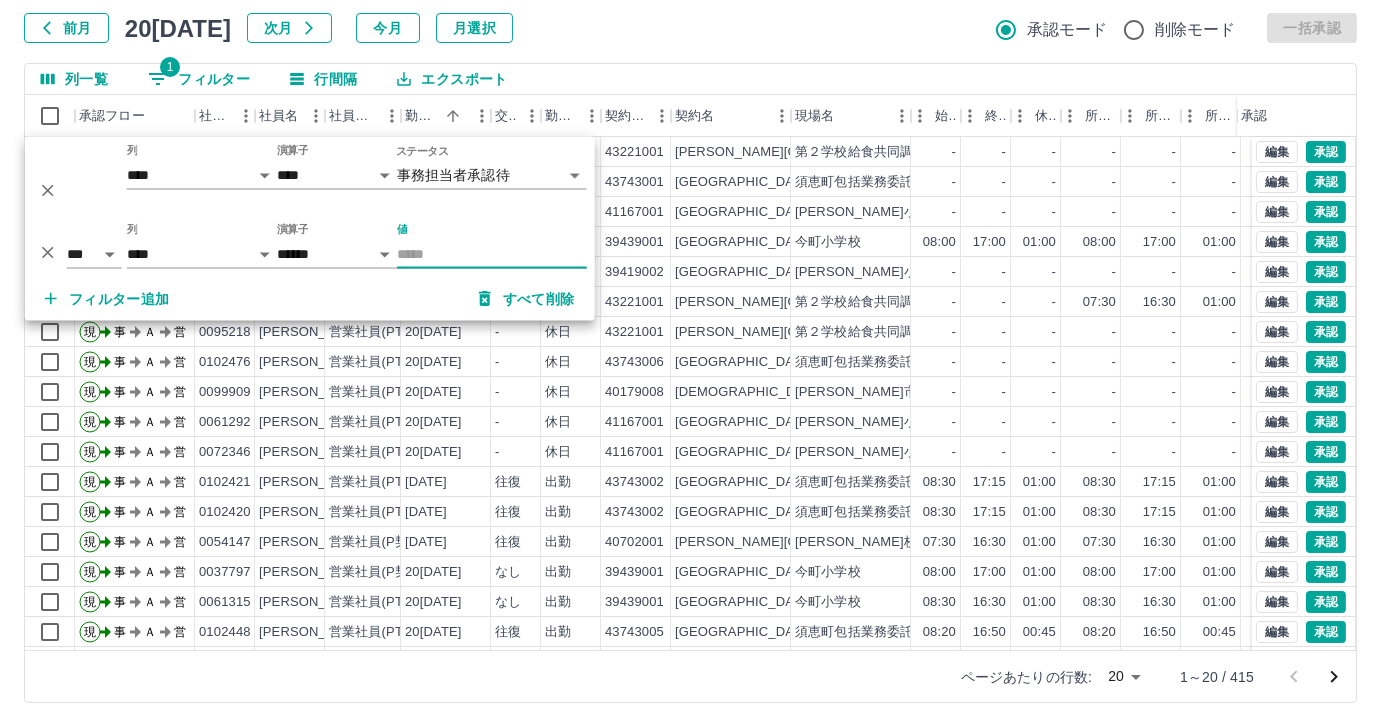 type on "*" 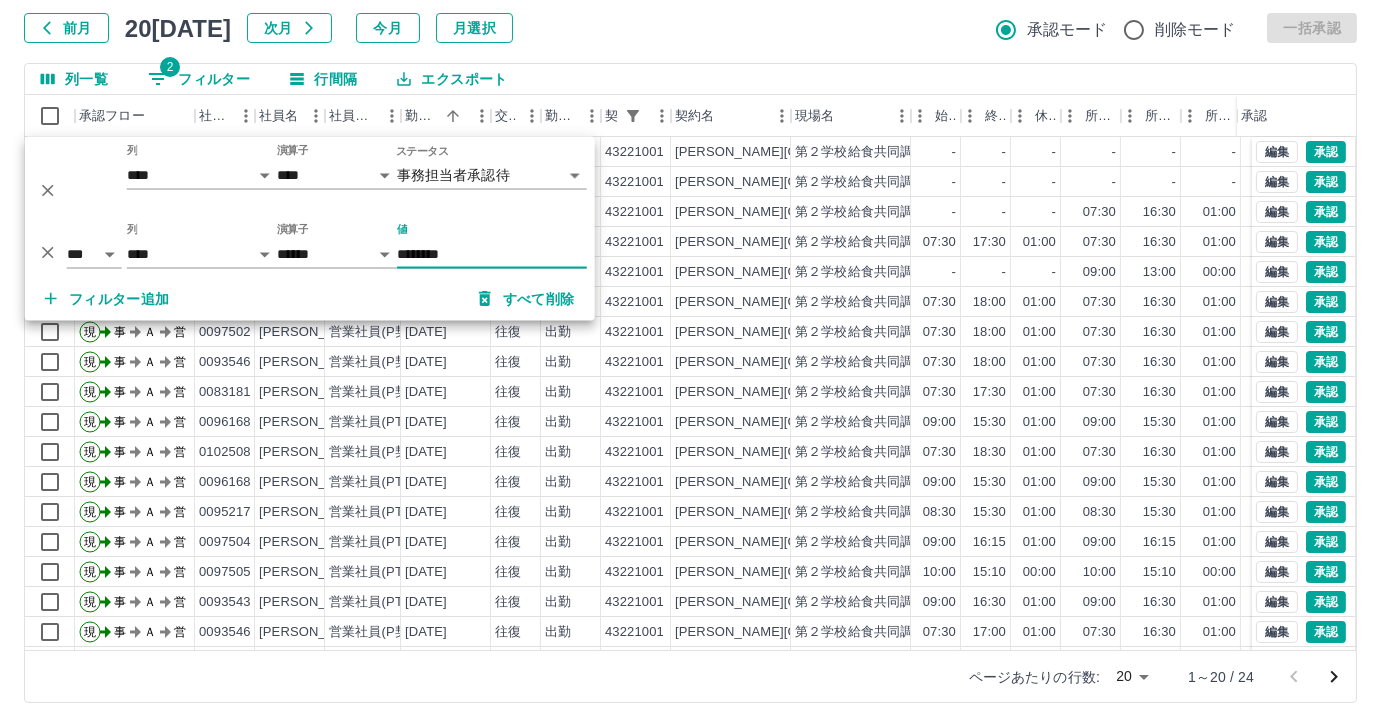 type on "********" 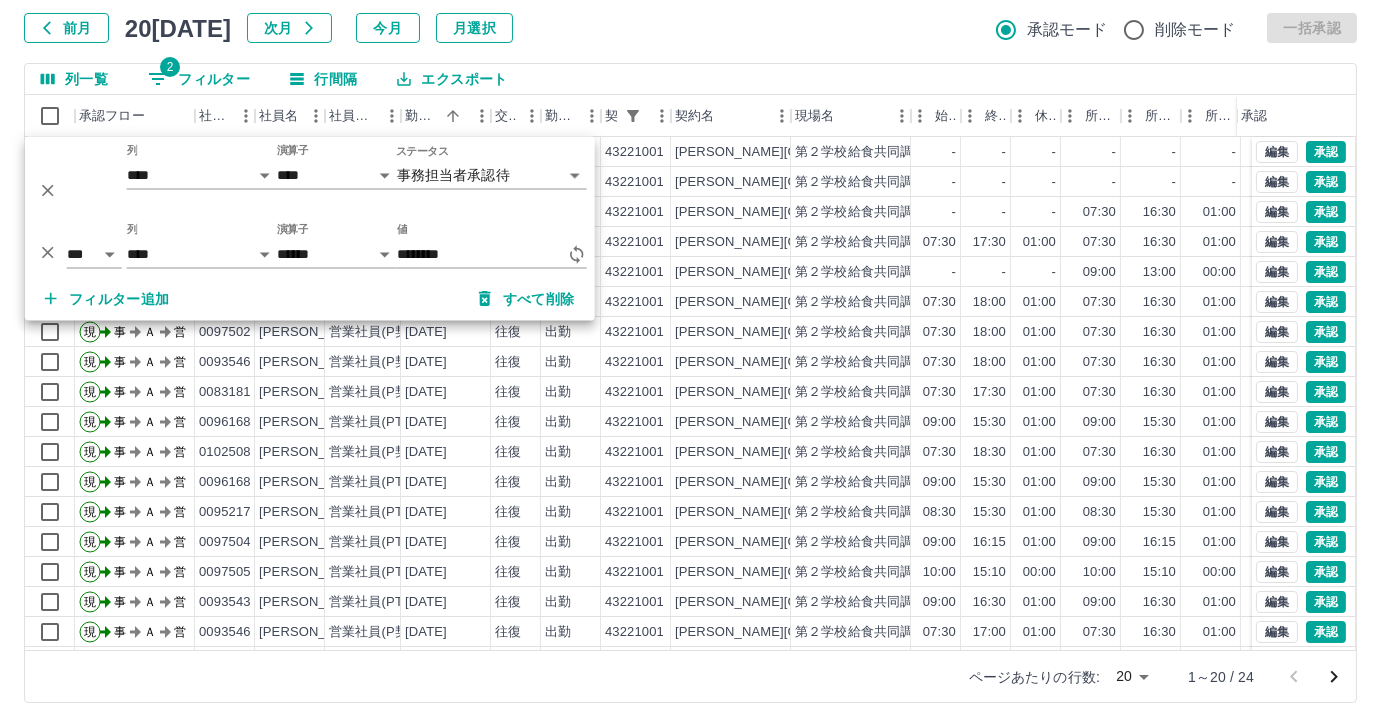 click on "勤務実績承認 前月 20[DATE]月 今月 月選択 承認モード 削除モード 一括承認 列一覧 2 フィルター 行間隔 エクスポート 承認フロー 社員番号 社員名 社員区分 勤務日 交通費 勤務区分 契約コード 契約名 現場名 始業 終業 休憩 所定開始 所定終業 所定休憩 拘束 勤務 遅刻等 コメント ステータス 承認 現 事 Ａ 営 0091792 [PERSON_NAME] 営業社員(PT契約) 20[DATE]  -  休日 43221001 [PERSON_NAME][GEOGRAPHIC_DATA] 第２学校給食共同調理場 - - - - - - 00:00 00:00 00:00 事務担当者承認待 現 事 Ａ 営 0095218 [PERSON_NAME] 営業社員(PT契約) 20[DATE]  -  休日 43221001 [PERSON_NAME][GEOGRAPHIC_DATA] 第２学校給食共同調理場 - - - - - - 00:00 00:00 00:00 事務担当者承認待 現 事 Ａ 営 0097502 [PERSON_NAME] 営業社員(P契約) 20[DATE]  -  有休 43221001 [PERSON_NAME][GEOGRAPHIC_DATA] 第２学校給食共同調理場 - - - 07:30 16:30 01:00 00:00 00:00 00:00 私用の為 事務担当者承認待 現 事 Ａ 営" at bounding box center (690, 329) 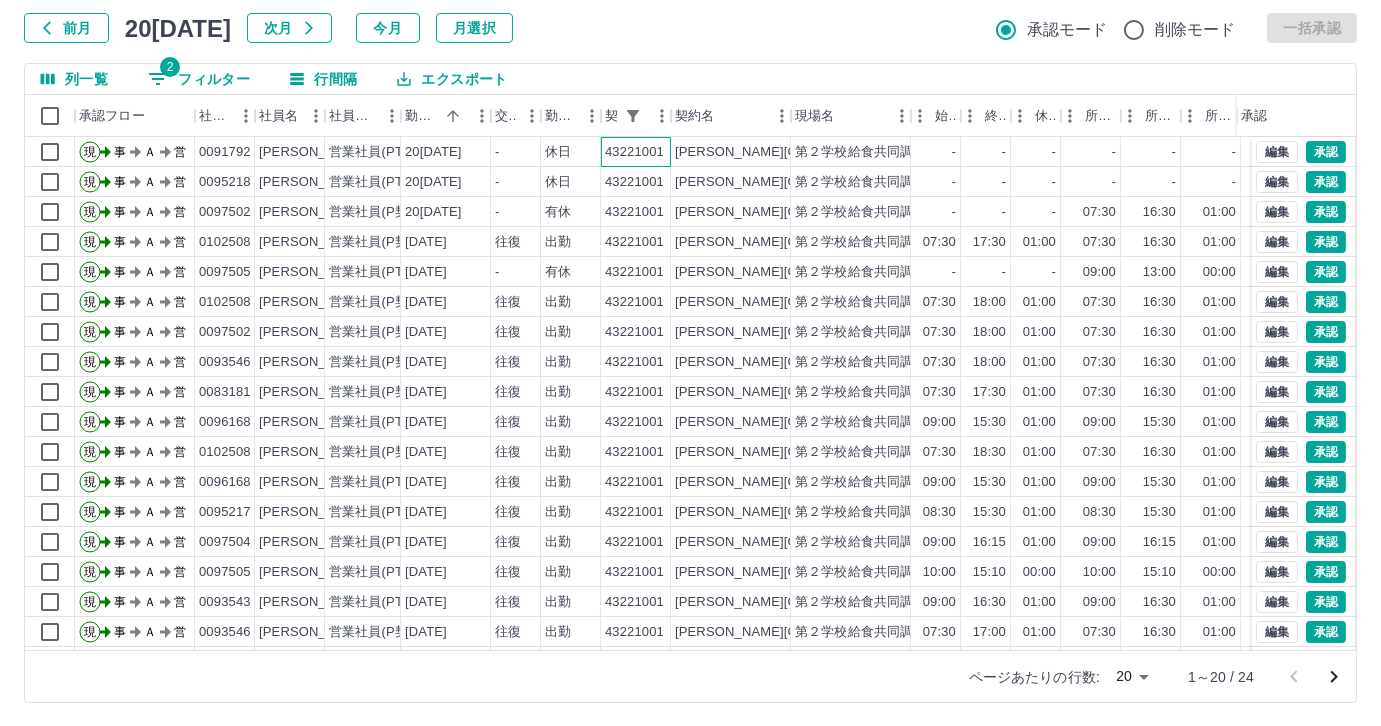 click on "43221001" at bounding box center [636, 152] 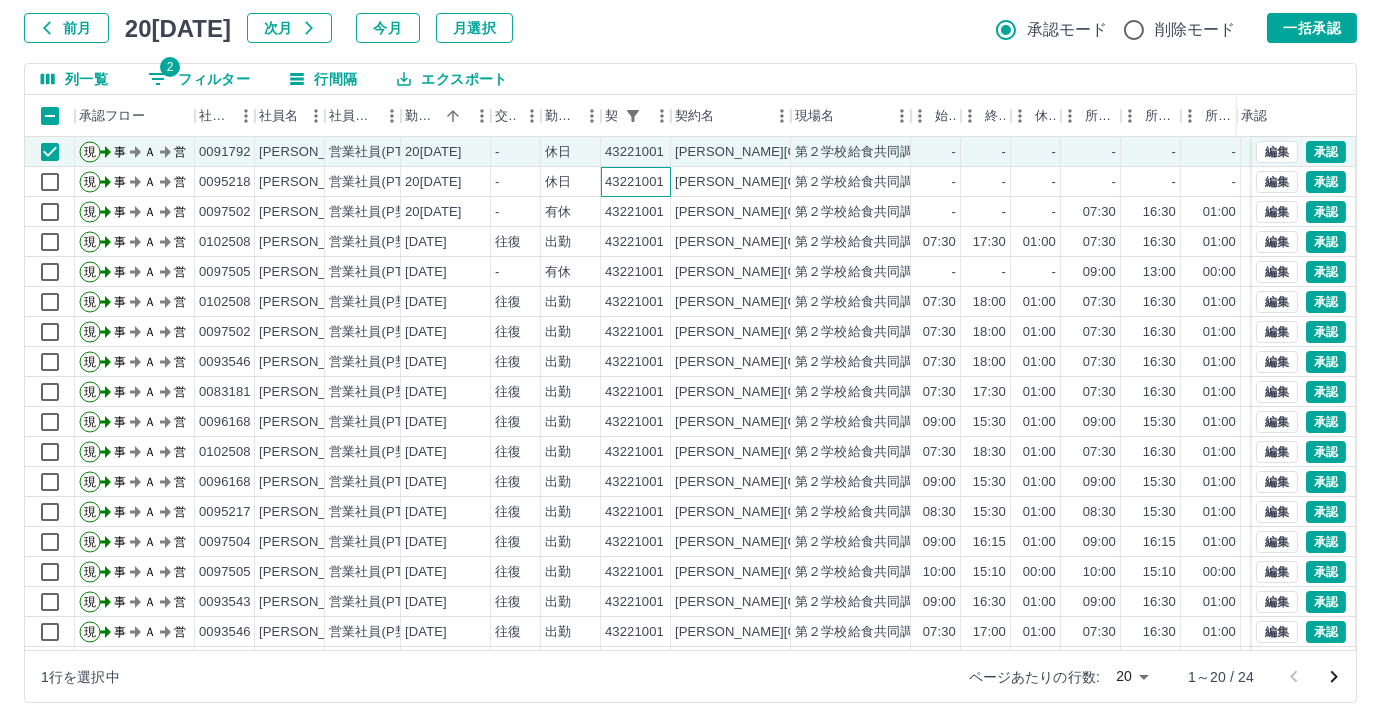 click on "43221001" at bounding box center (636, 182) 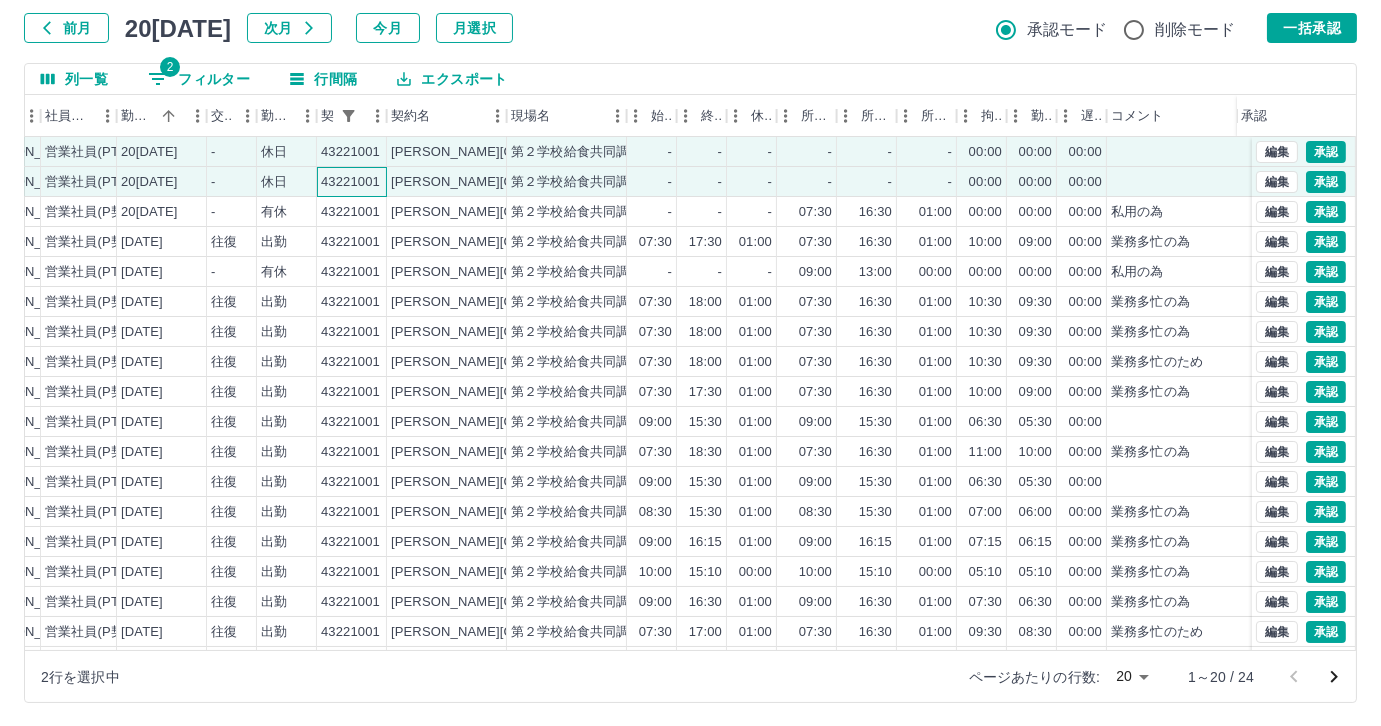 scroll, scrollTop: 0, scrollLeft: 288, axis: horizontal 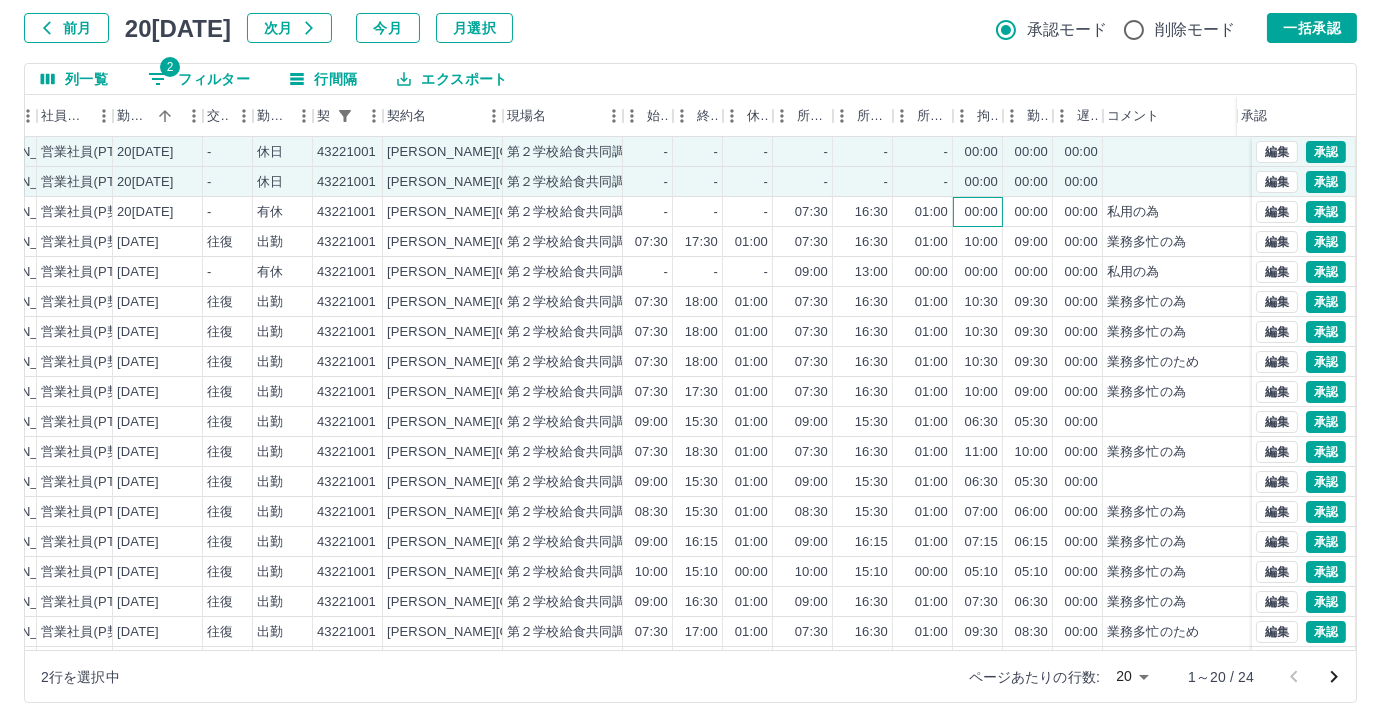 click on "00:00" at bounding box center [978, 212] 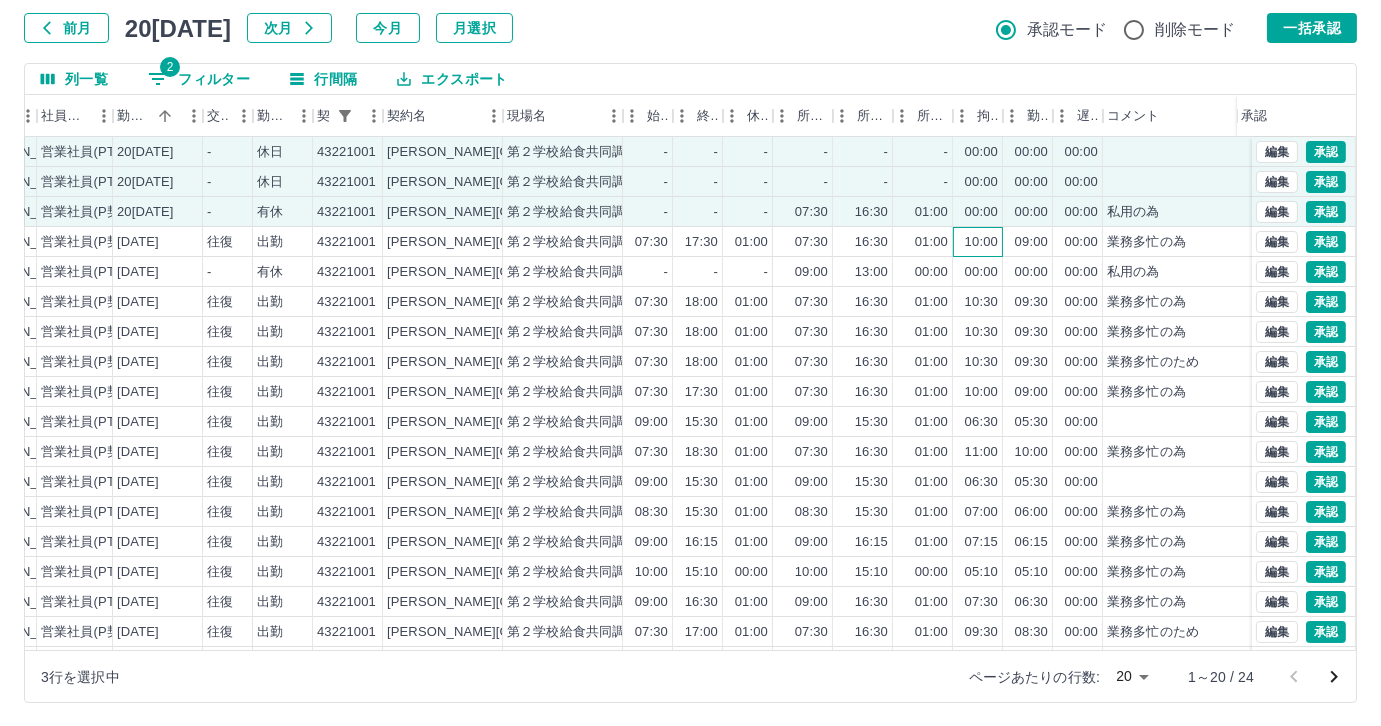click on "10:00" at bounding box center (978, 242) 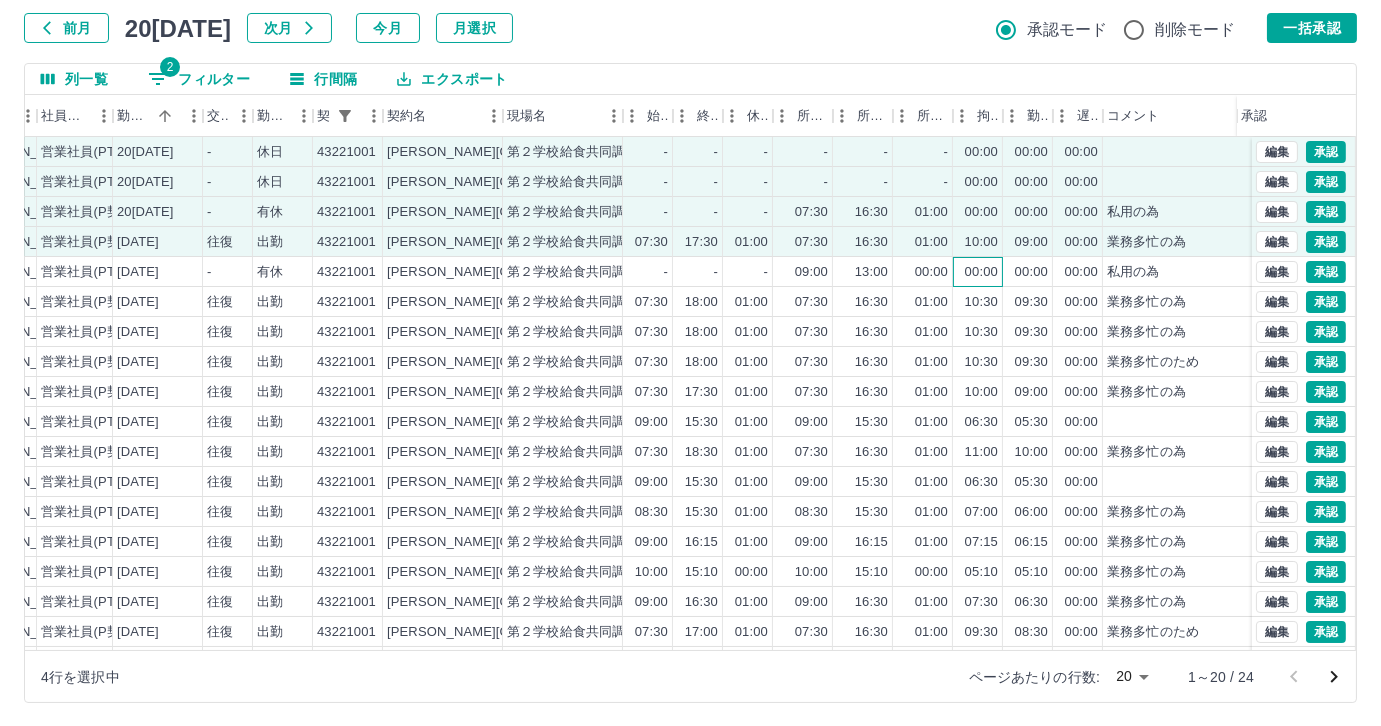 click on "00:00" at bounding box center [981, 272] 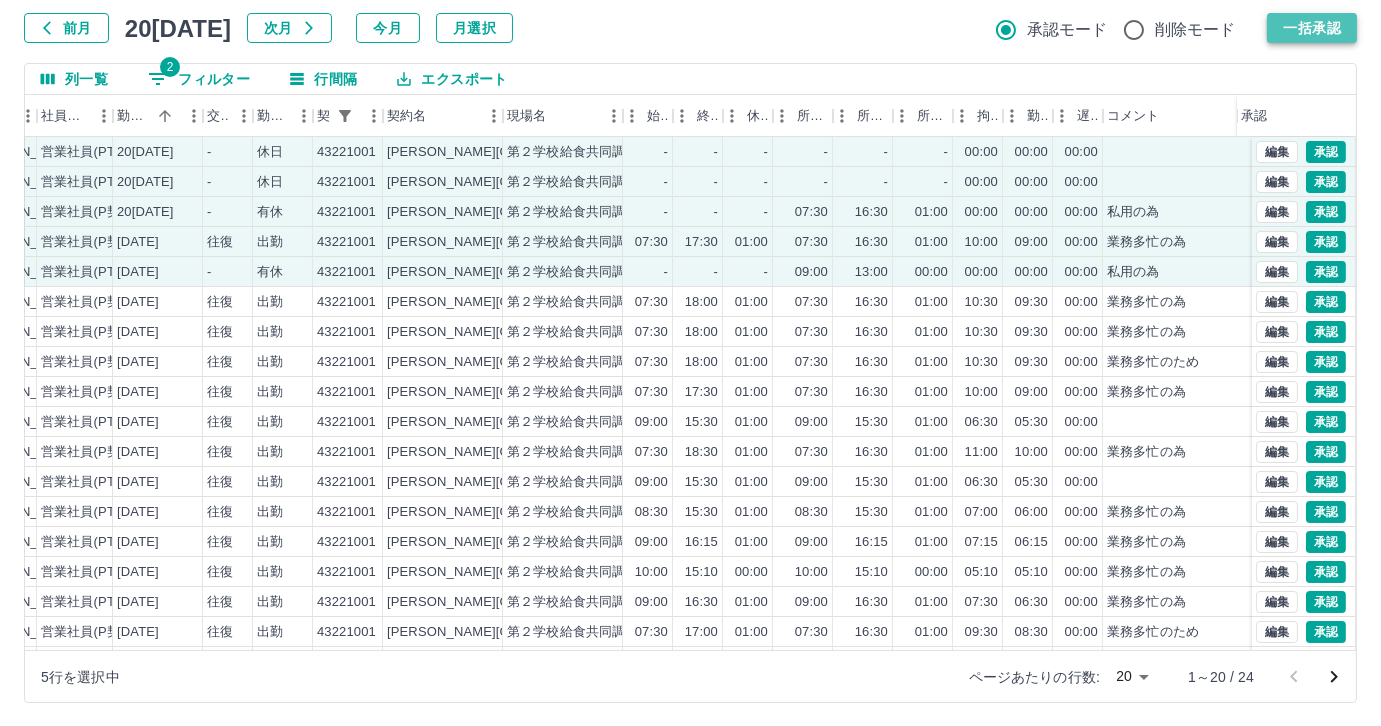 click on "一括承認" at bounding box center [1312, 28] 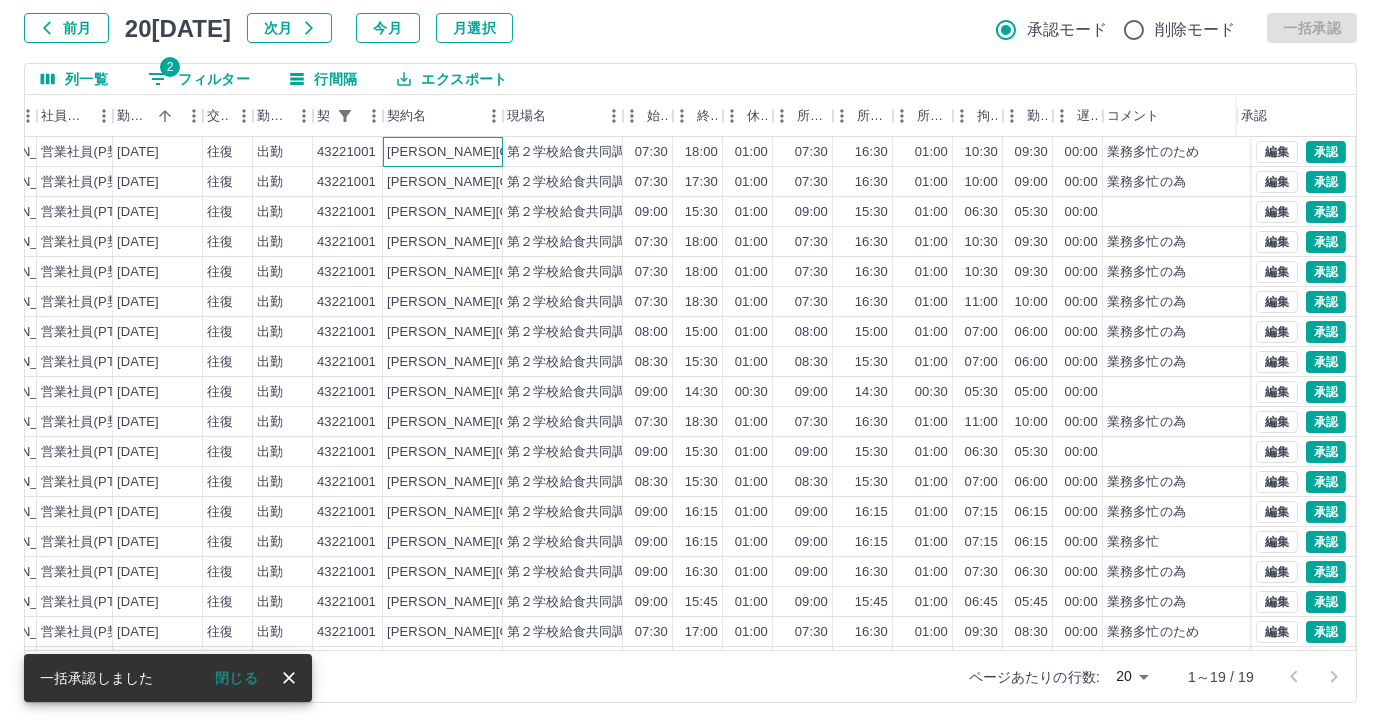 click on "[PERSON_NAME][GEOGRAPHIC_DATA]" at bounding box center [443, 152] 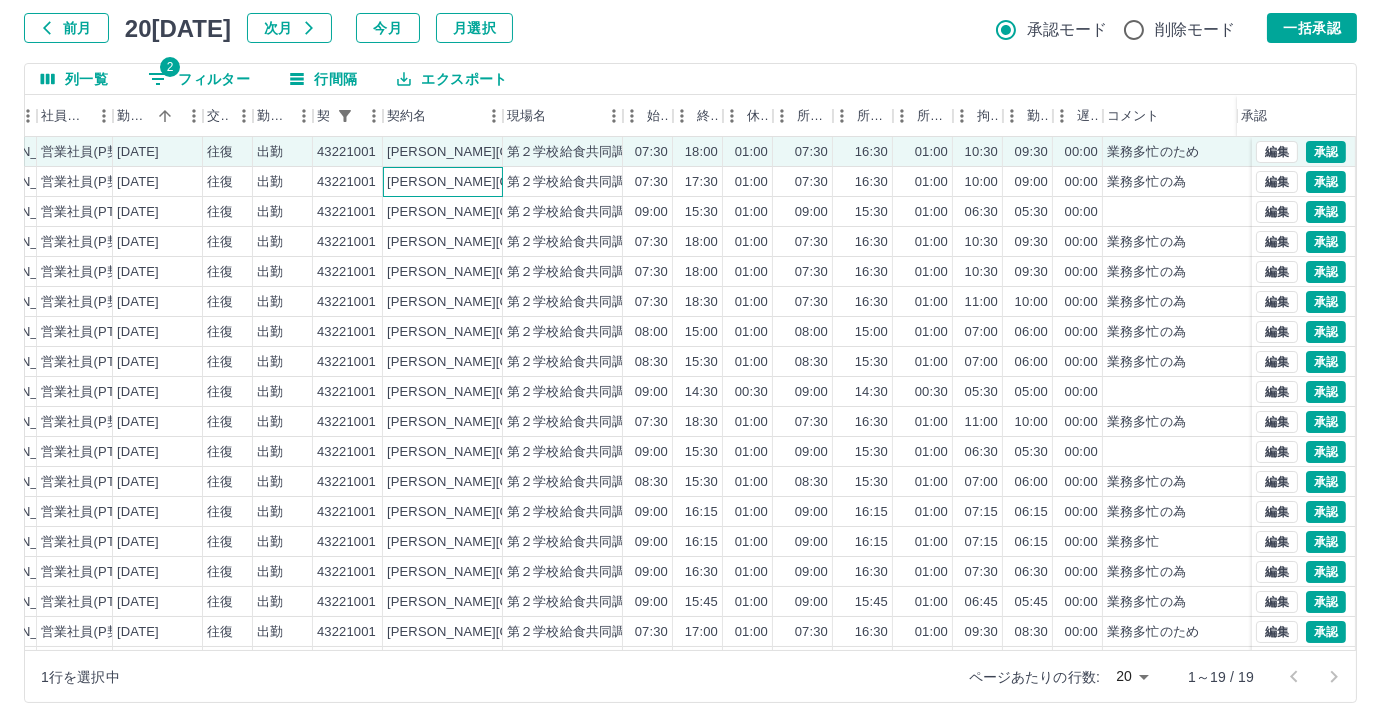 click on "[PERSON_NAME][GEOGRAPHIC_DATA]" at bounding box center (443, 182) 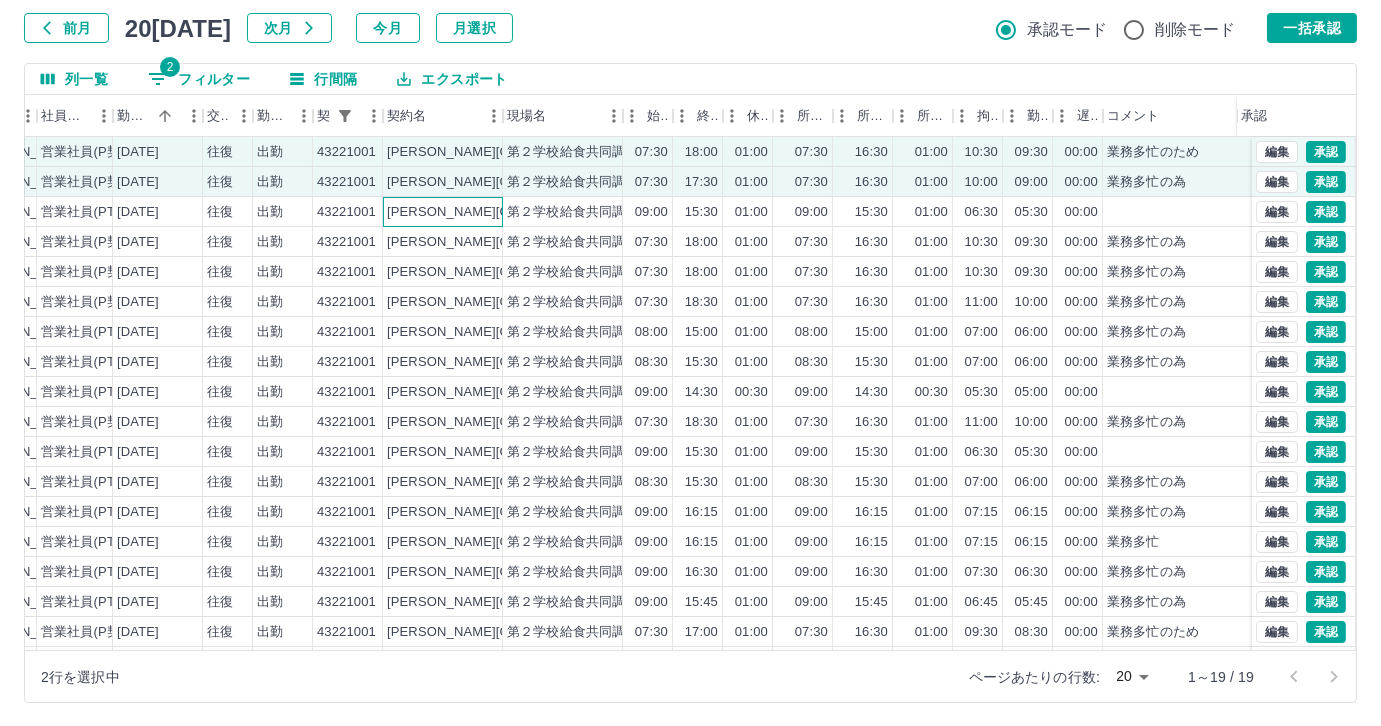 click on "[PERSON_NAME][GEOGRAPHIC_DATA]" at bounding box center [443, 212] 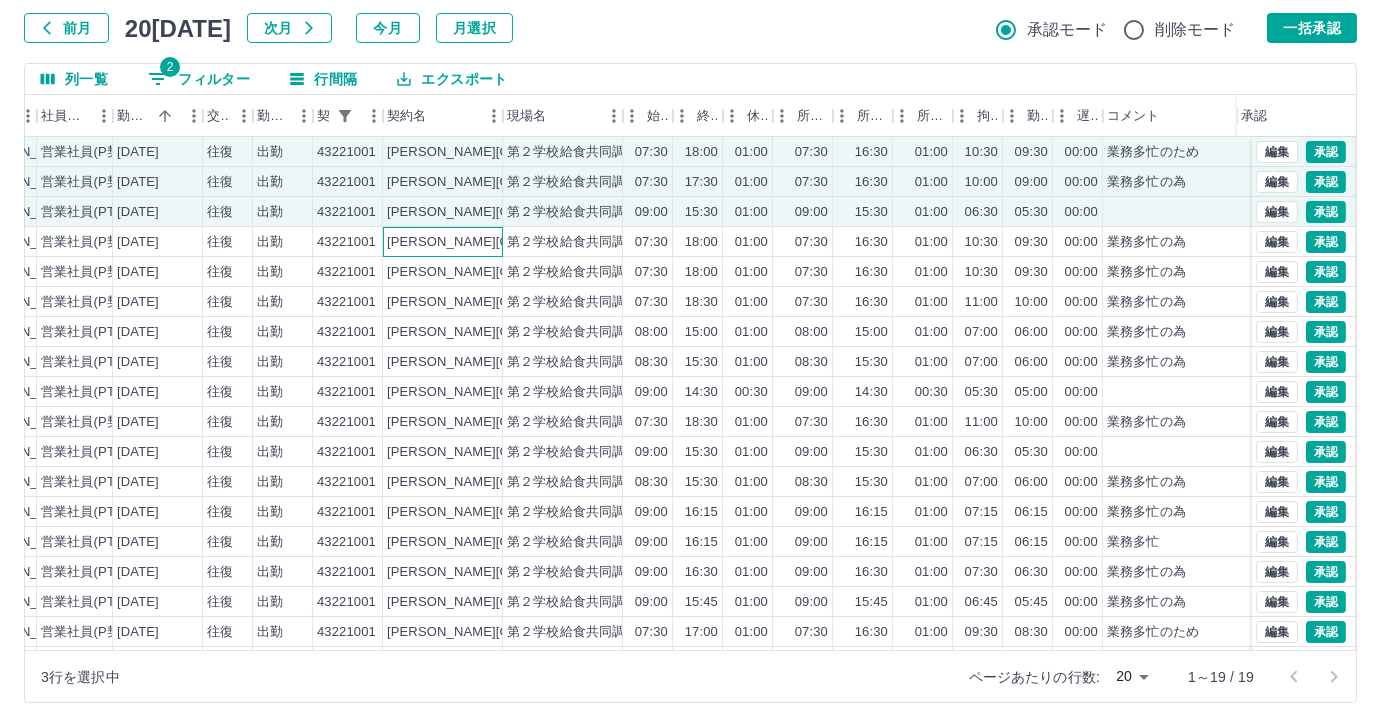 click on "[PERSON_NAME][GEOGRAPHIC_DATA]" at bounding box center [443, 242] 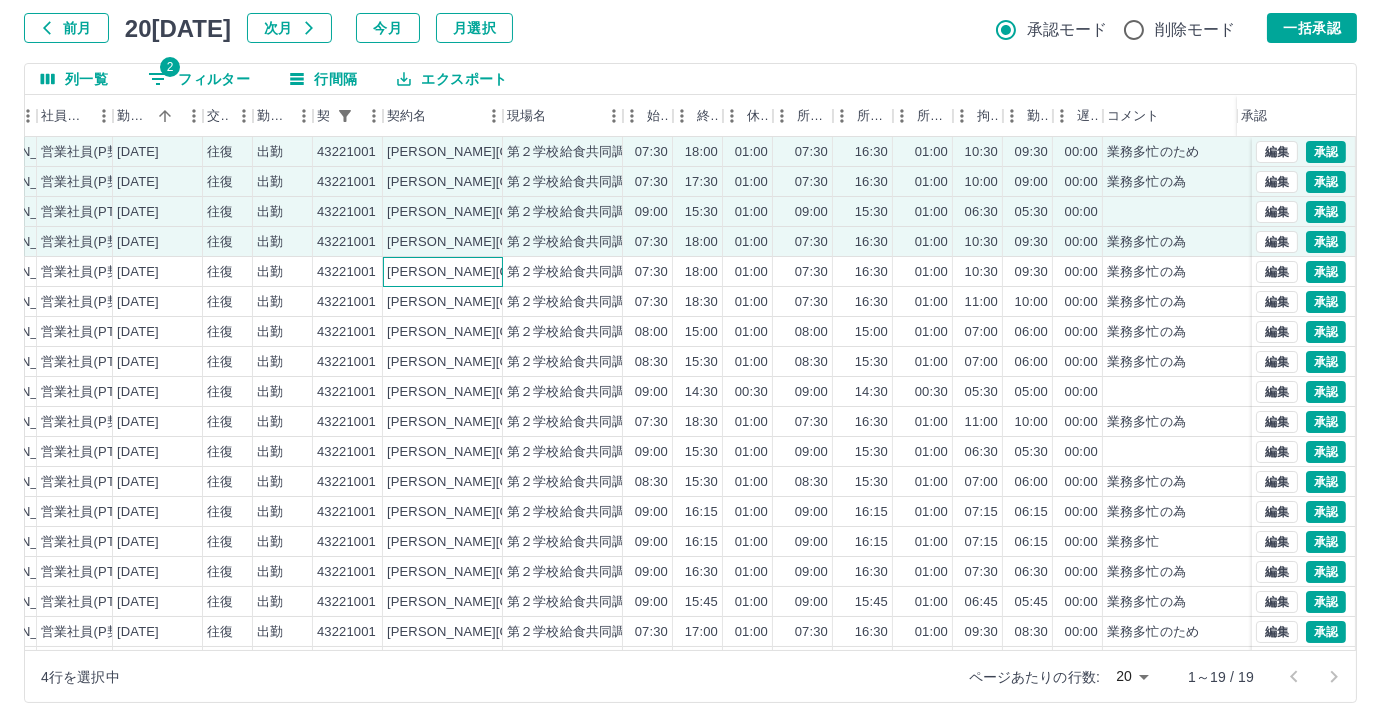 click on "[PERSON_NAME][GEOGRAPHIC_DATA]" at bounding box center (443, 272) 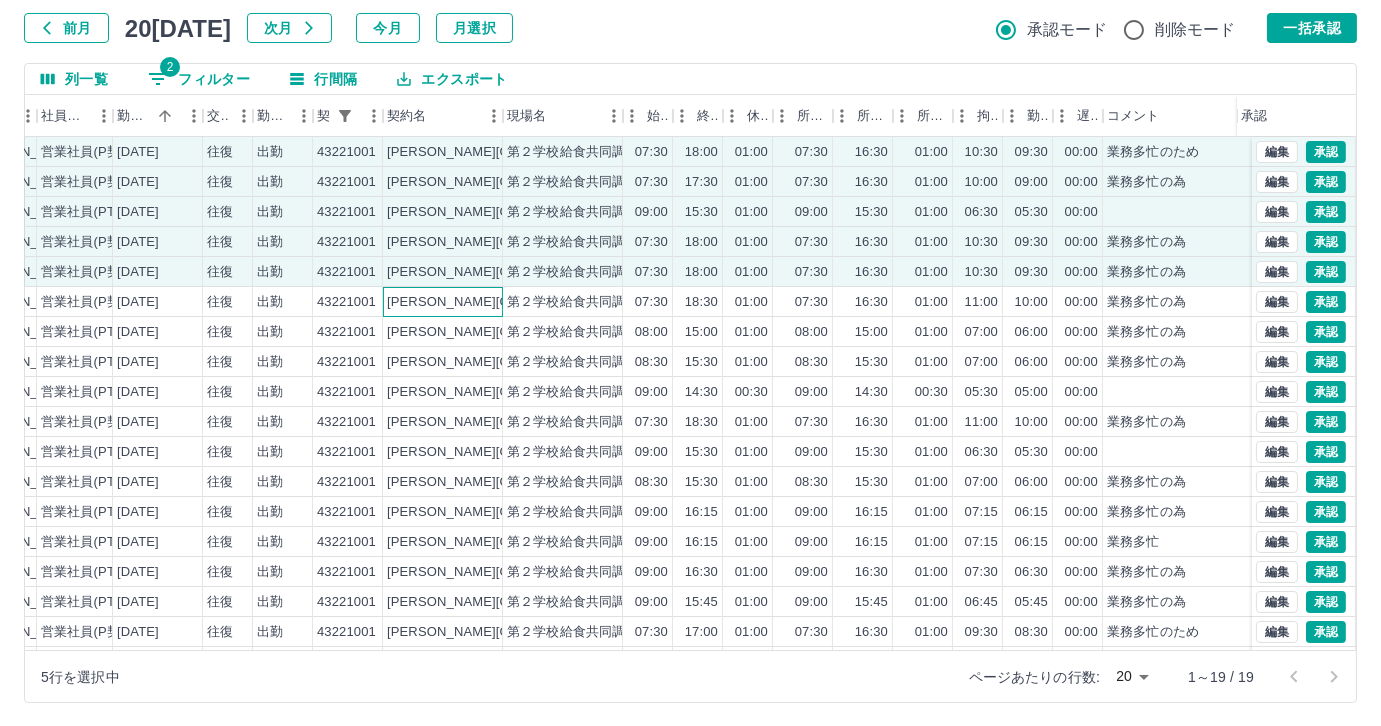 click on "[PERSON_NAME][GEOGRAPHIC_DATA]" at bounding box center (443, 302) 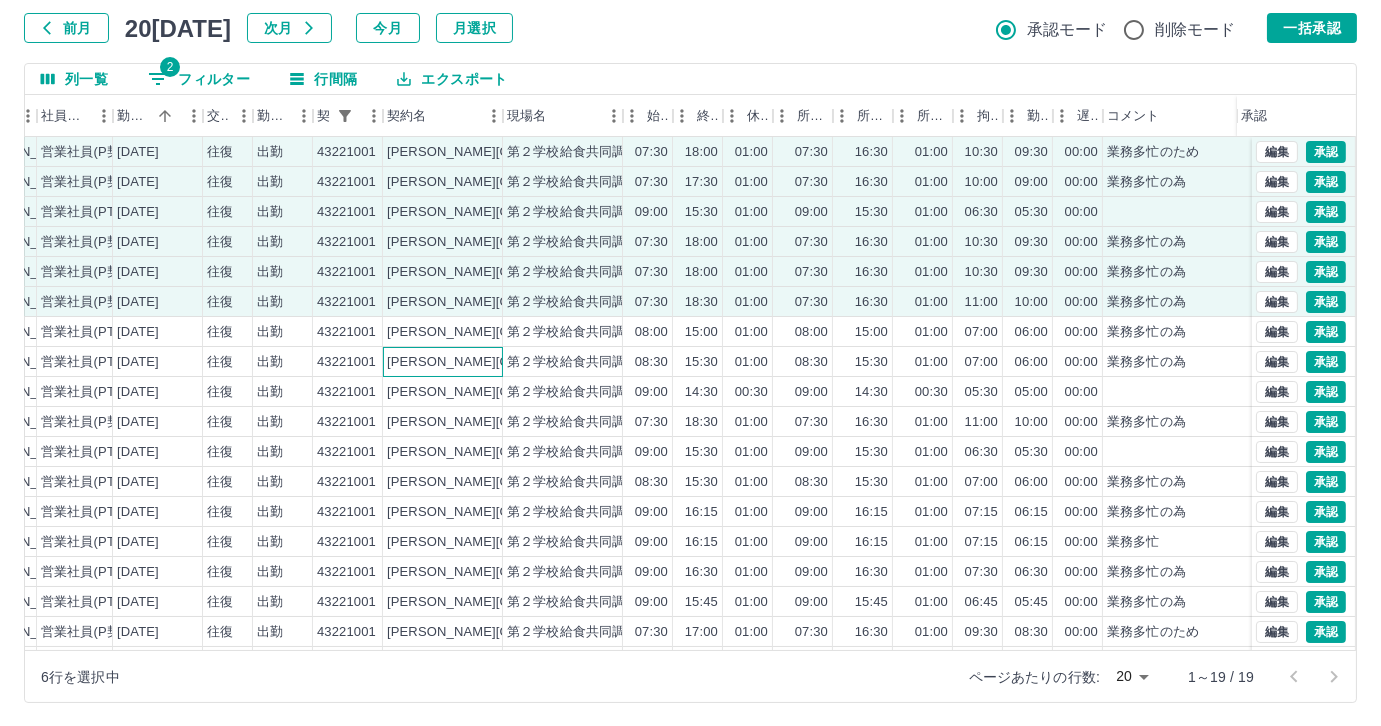 click on "[PERSON_NAME][GEOGRAPHIC_DATA]" at bounding box center [443, 362] 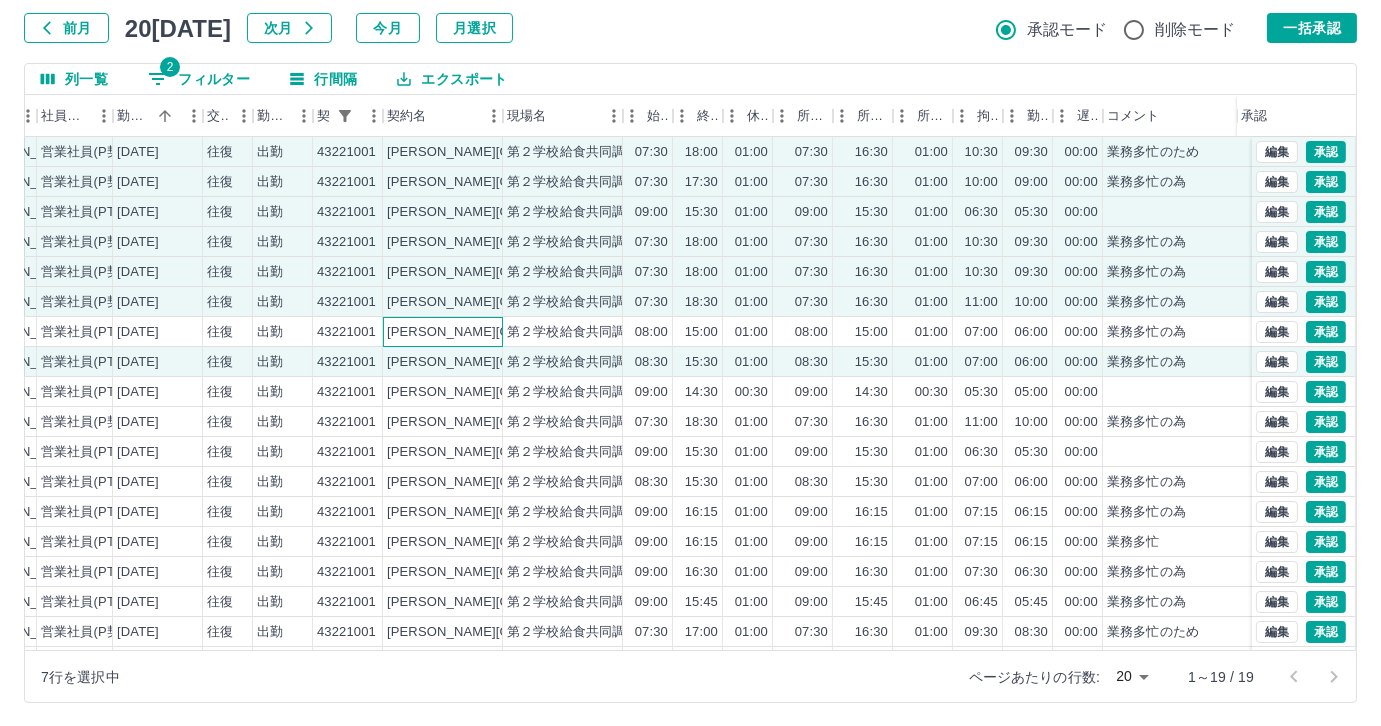 click on "[PERSON_NAME][GEOGRAPHIC_DATA]" at bounding box center [443, 332] 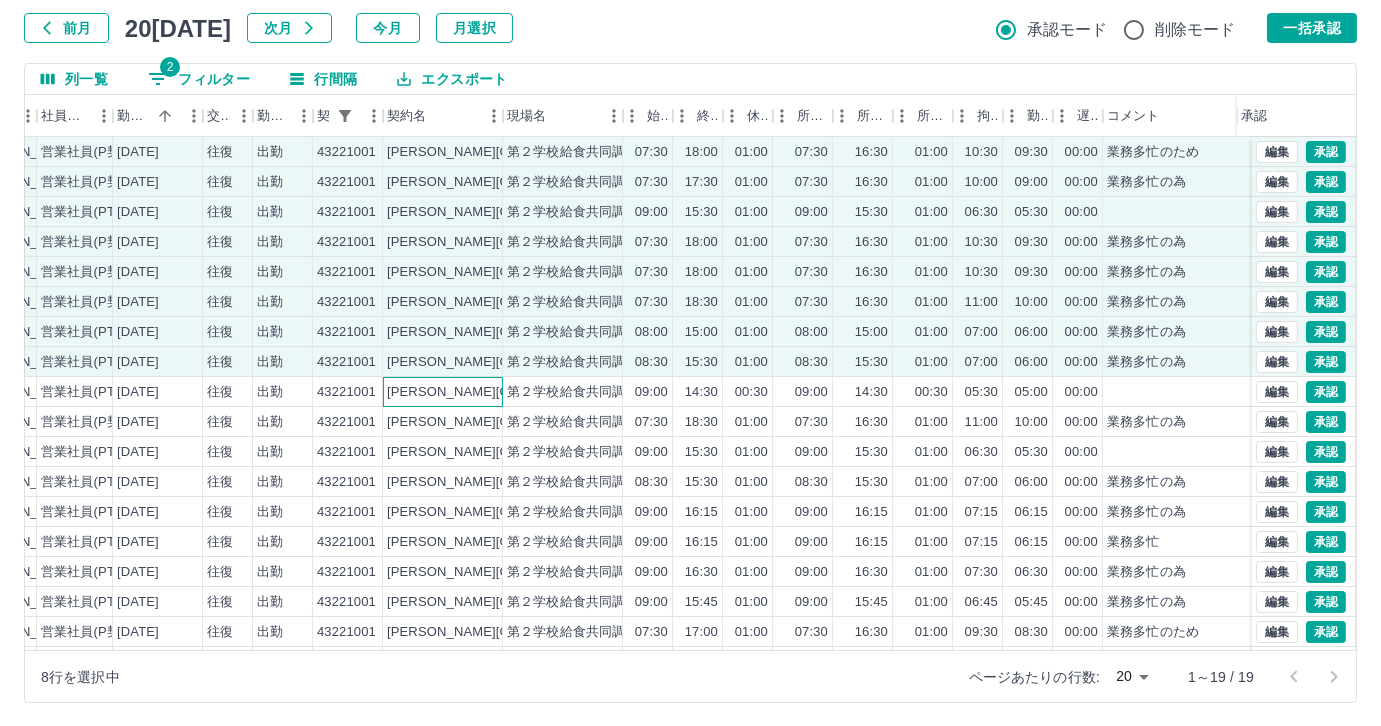 click on "[PERSON_NAME][GEOGRAPHIC_DATA]" at bounding box center (443, 392) 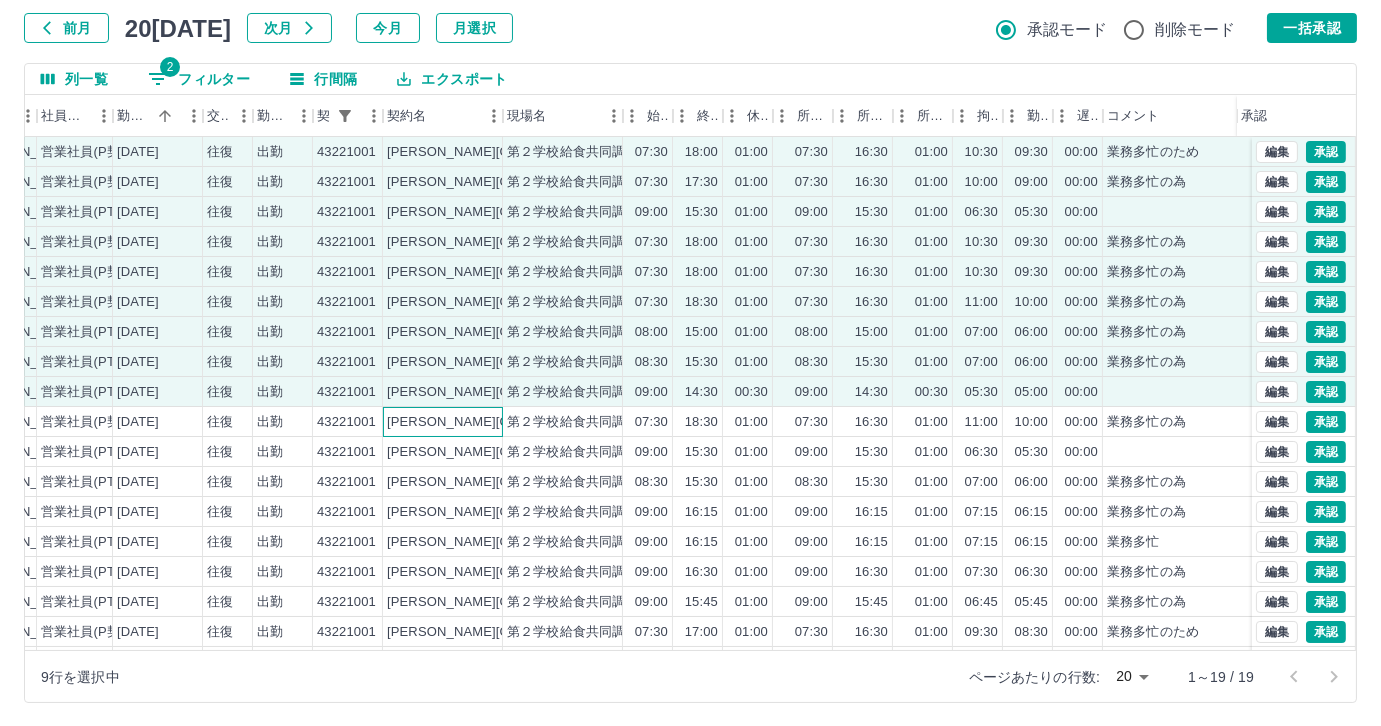 click on "[PERSON_NAME][GEOGRAPHIC_DATA]" at bounding box center [443, 422] 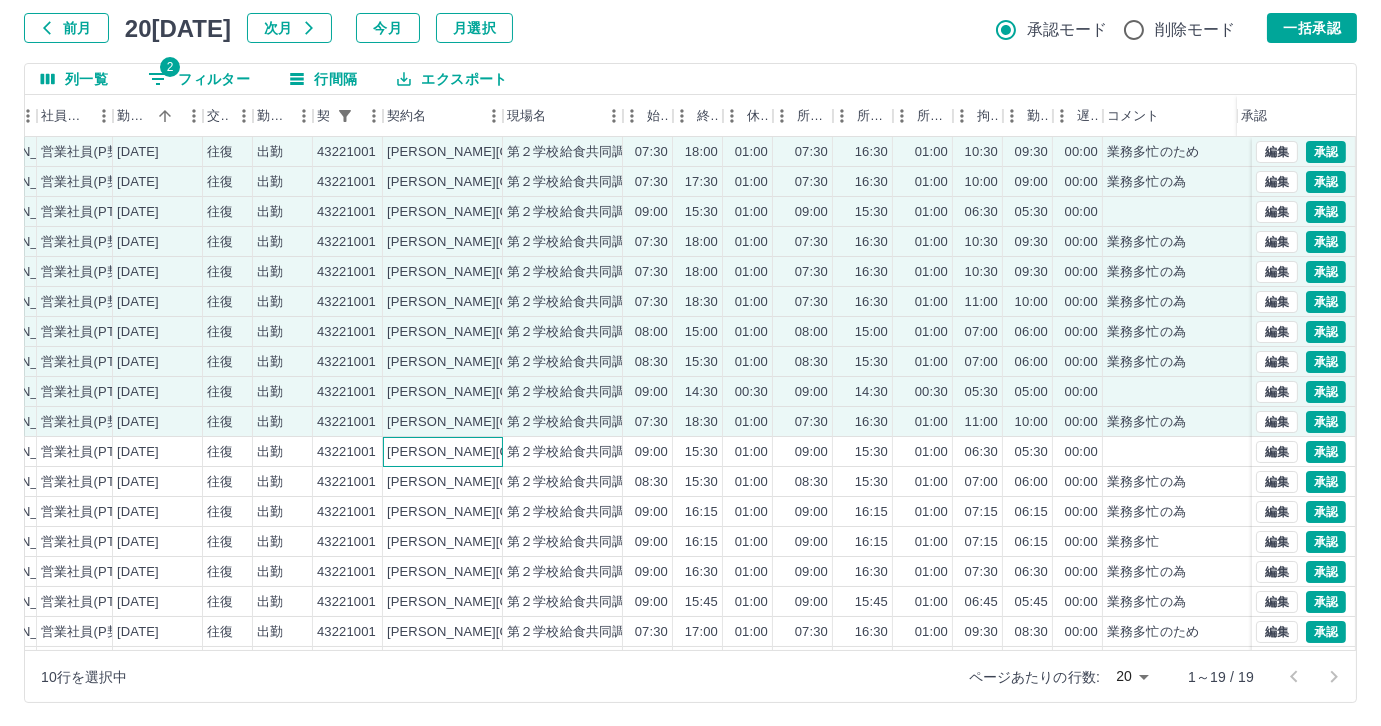 drag, startPoint x: 440, startPoint y: 446, endPoint x: 440, endPoint y: 468, distance: 22 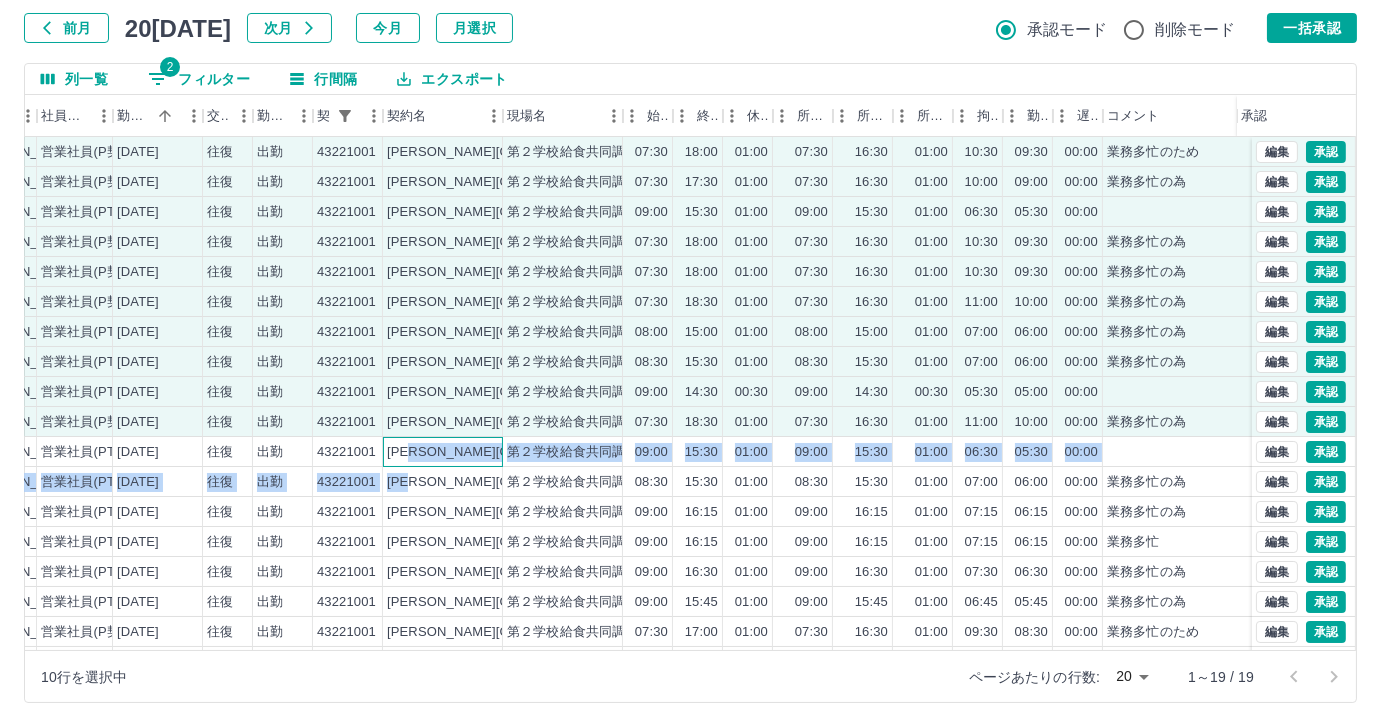 click on "[PERSON_NAME][GEOGRAPHIC_DATA]" at bounding box center (443, 452) 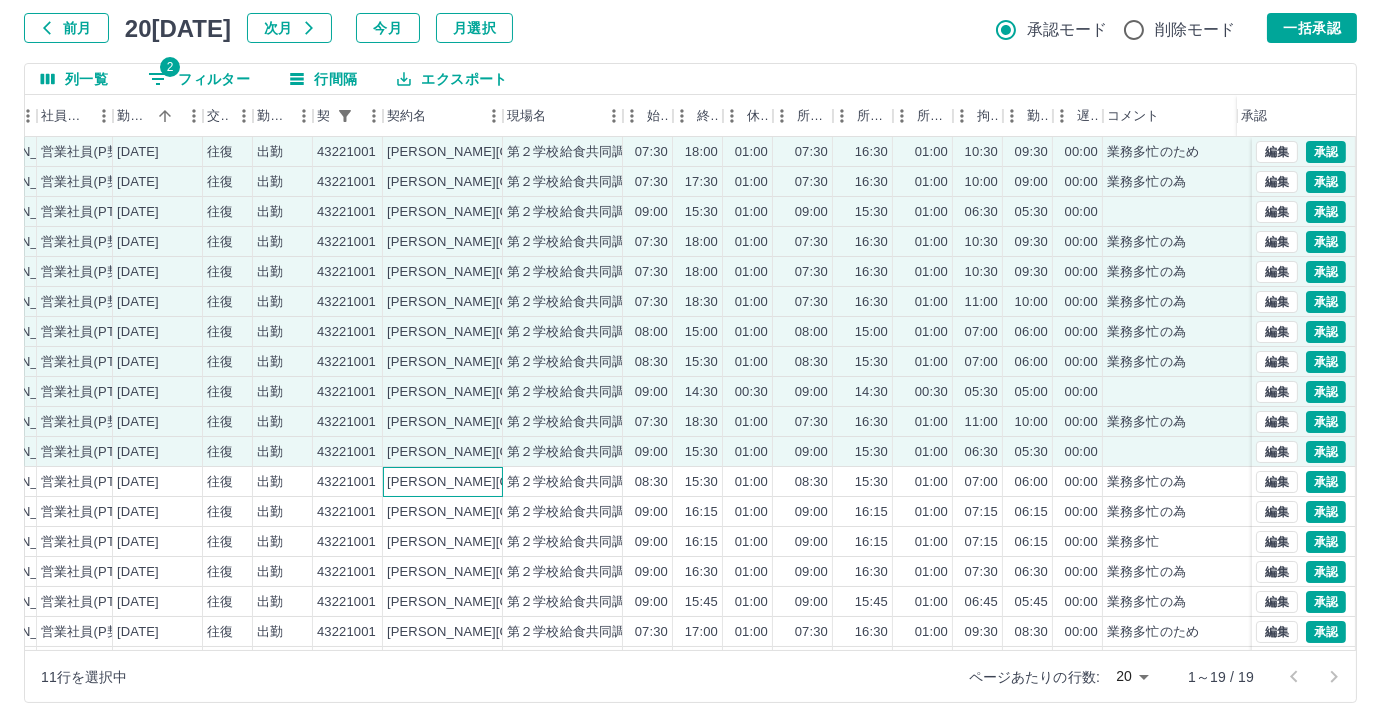 click on "[PERSON_NAME][GEOGRAPHIC_DATA]" at bounding box center (443, 482) 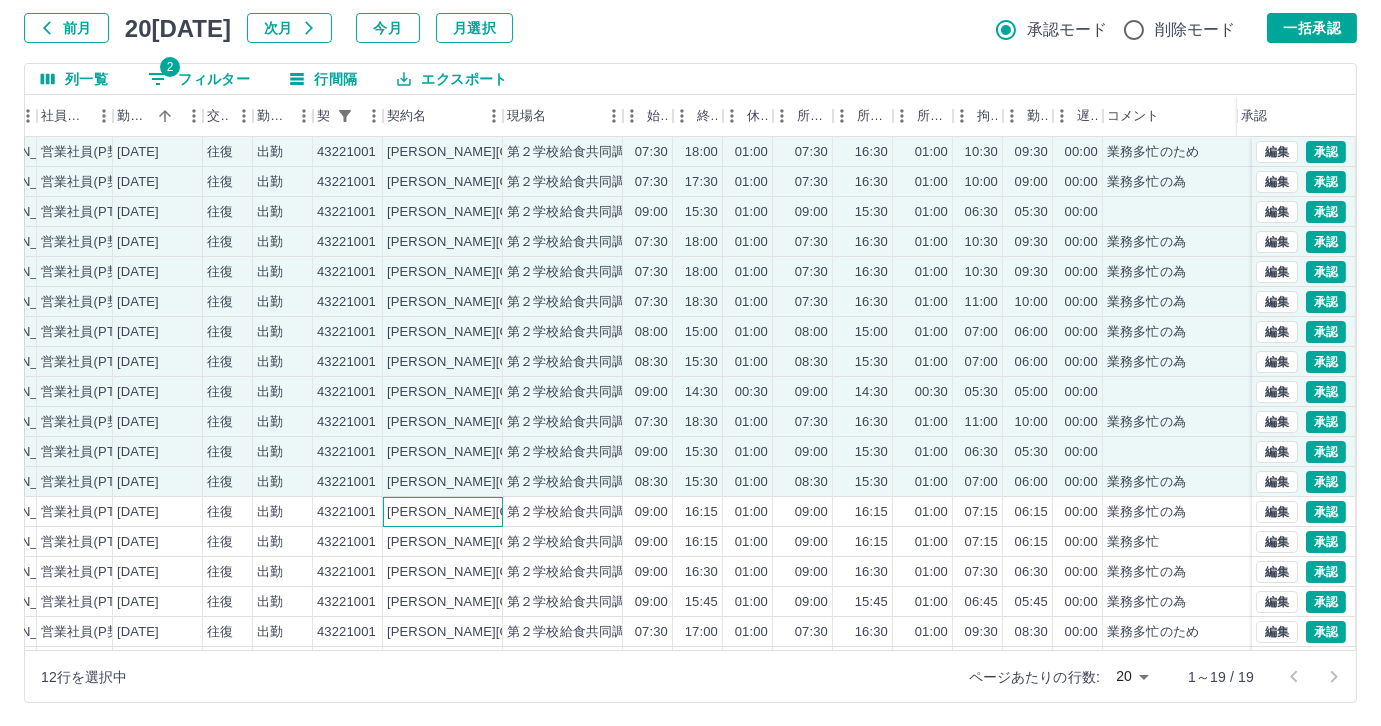 click on "[PERSON_NAME][GEOGRAPHIC_DATA]" at bounding box center [443, 512] 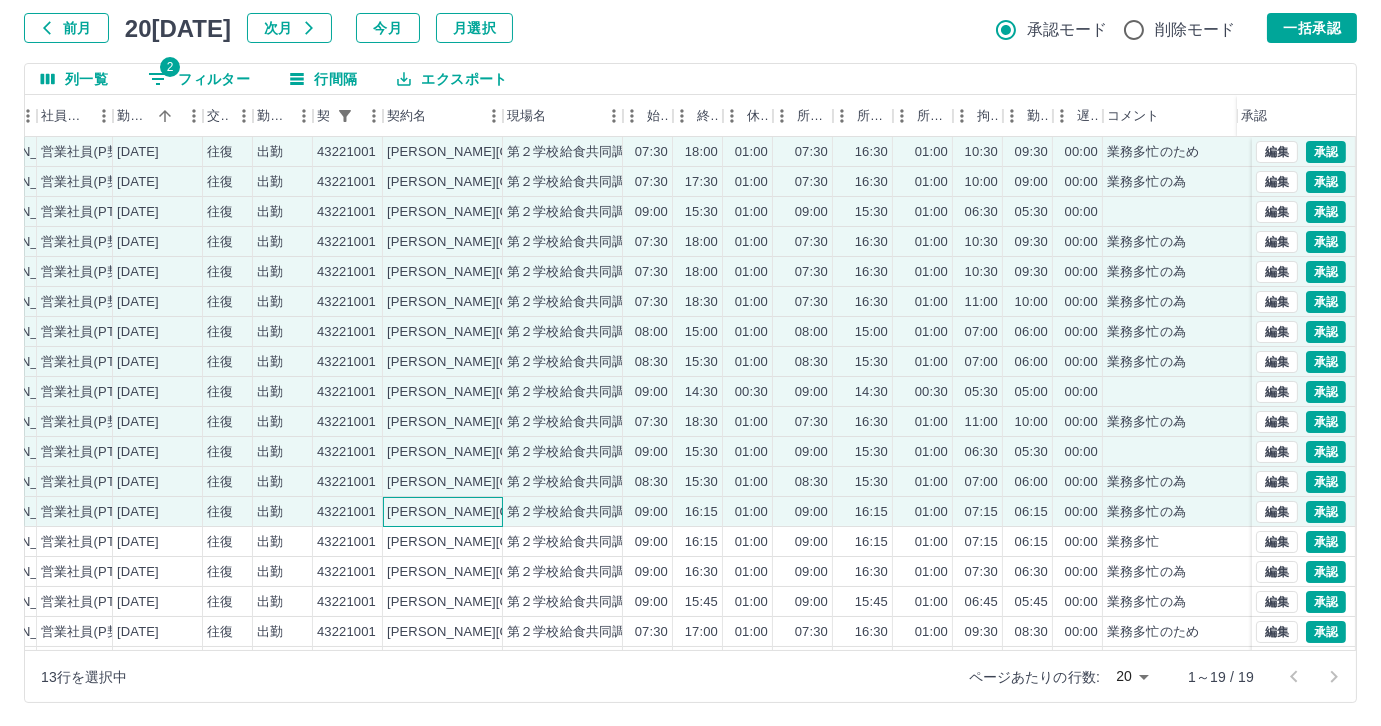 click on "[PERSON_NAME][GEOGRAPHIC_DATA]" at bounding box center [443, 512] 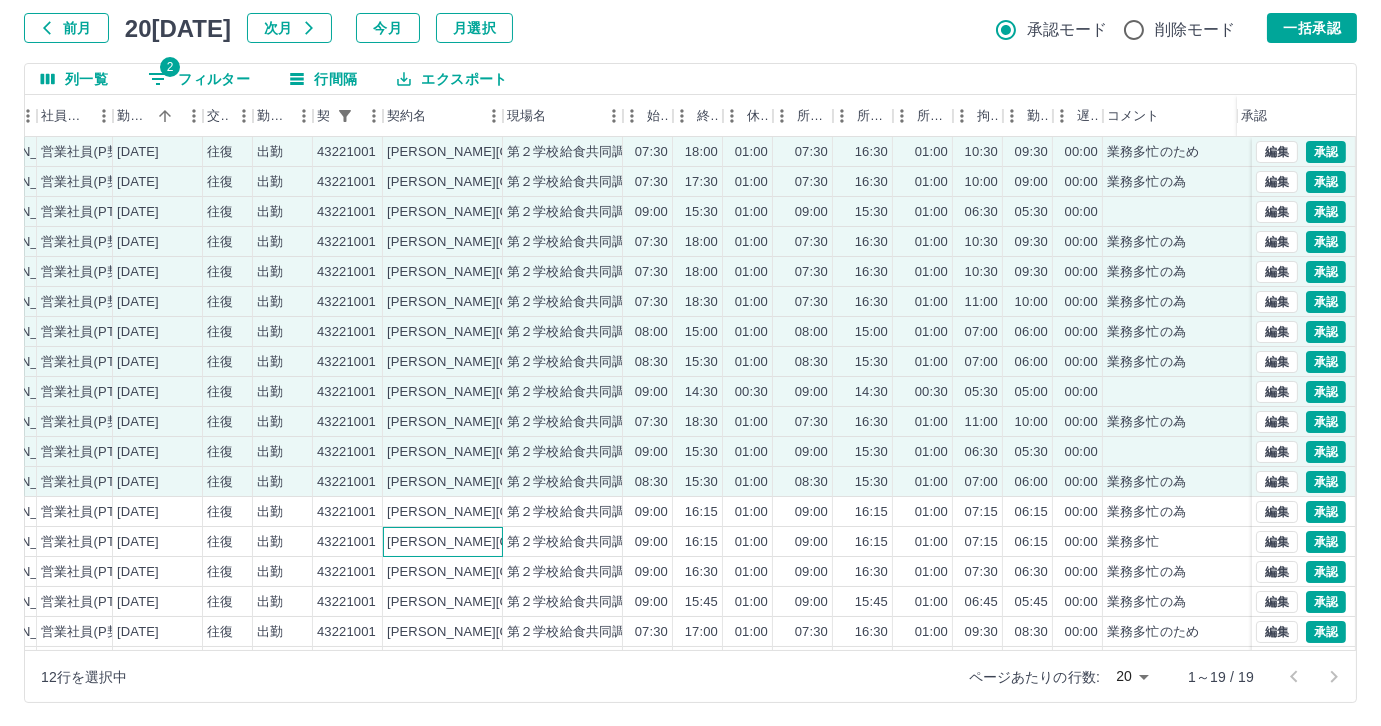 click on "[PERSON_NAME][GEOGRAPHIC_DATA]" at bounding box center (443, 542) 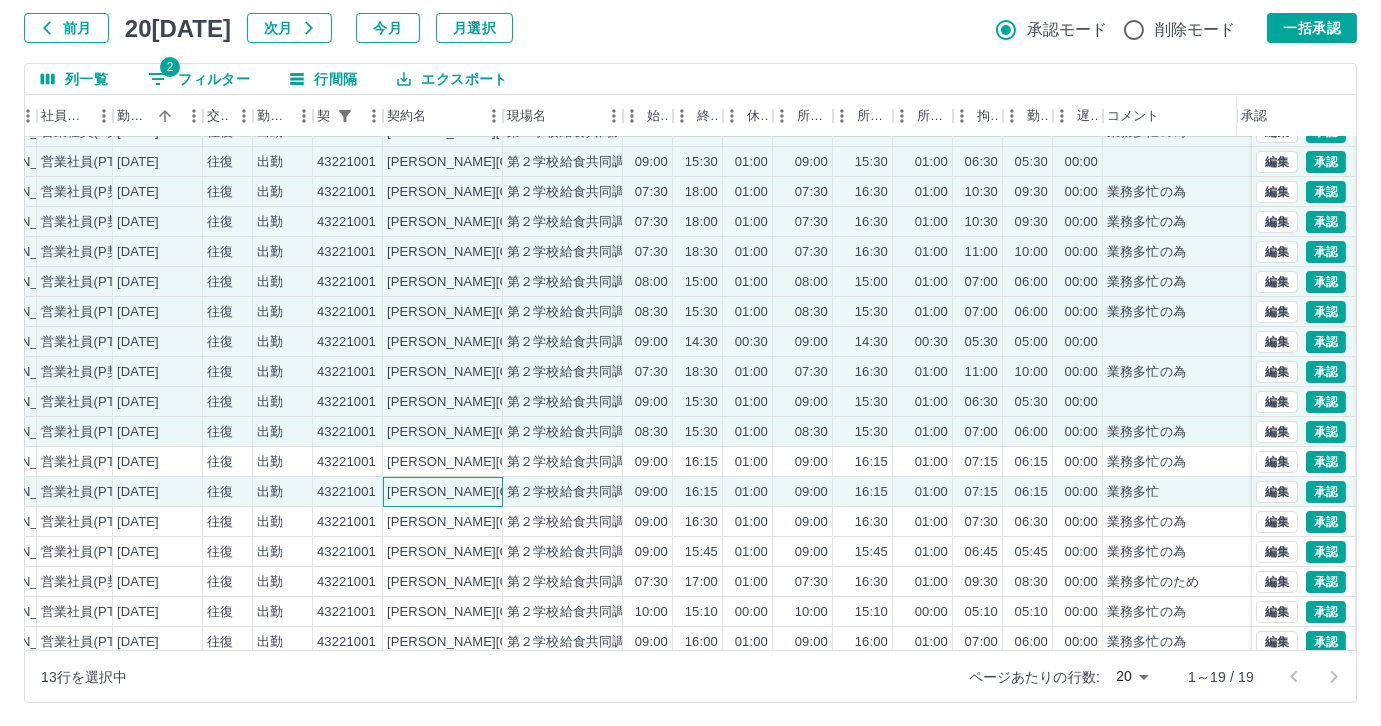 scroll, scrollTop: 71, scrollLeft: 288, axis: both 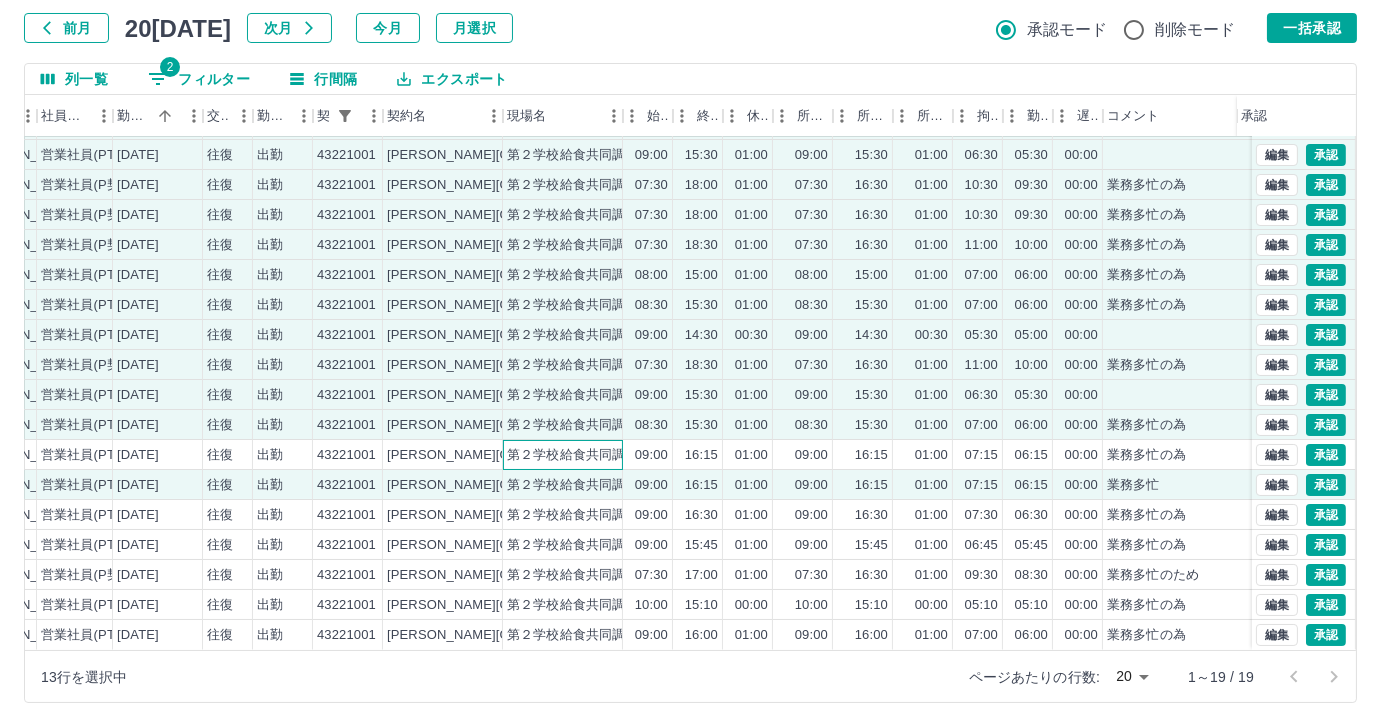 click on "第２学校給食共同調理場" at bounding box center (579, 455) 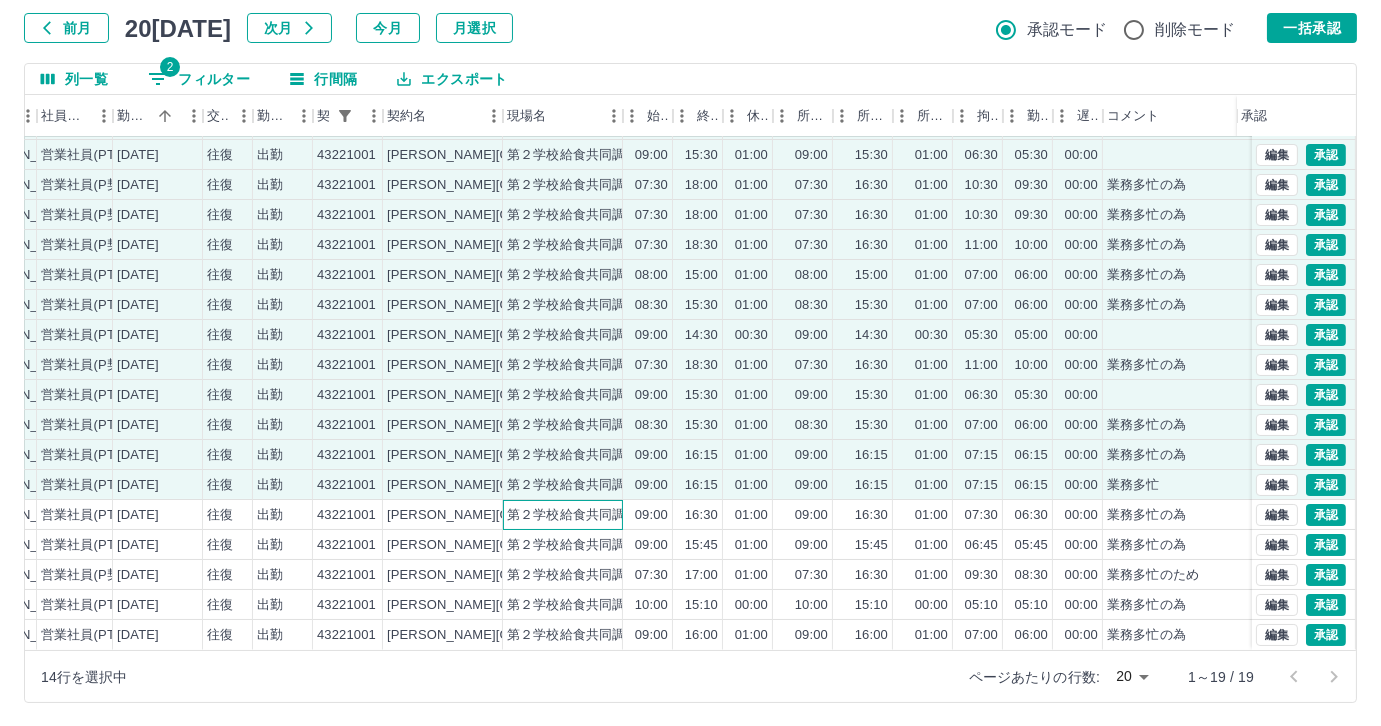 click on "第２学校給食共同調理場" at bounding box center (579, 515) 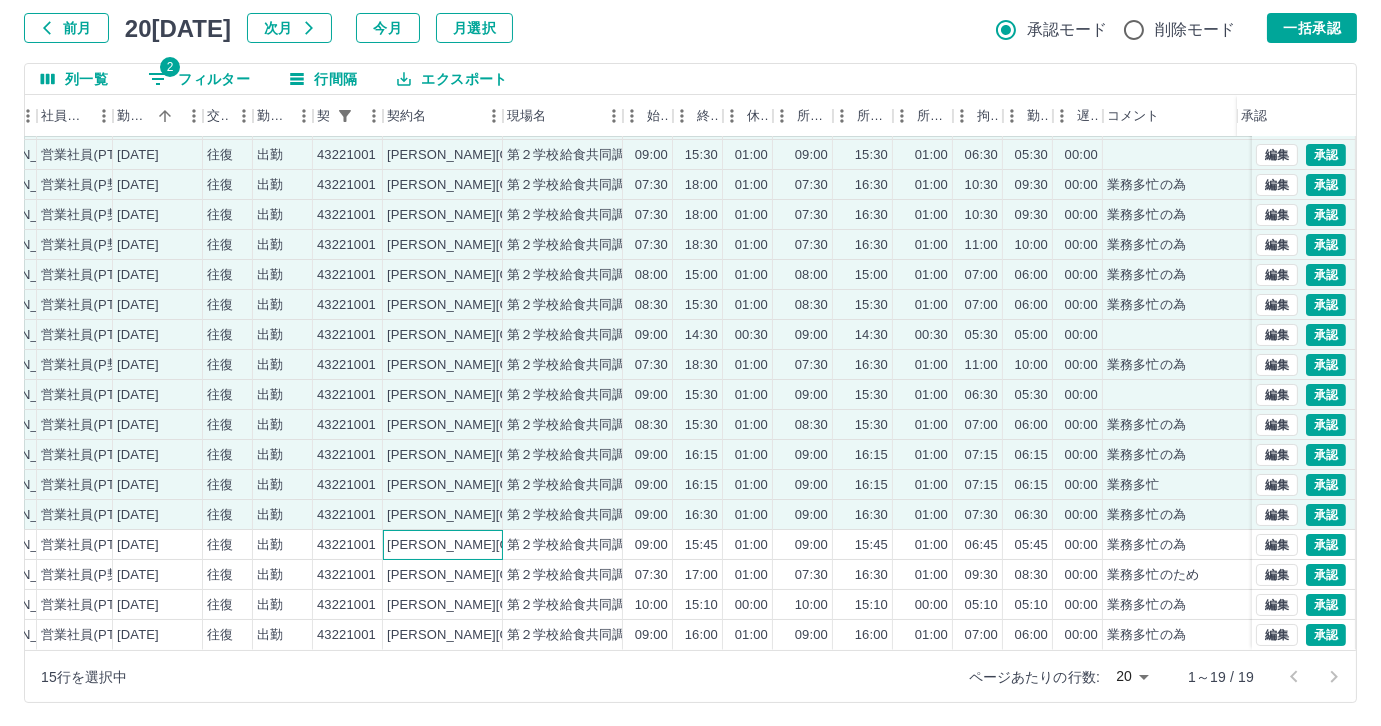 click on "[PERSON_NAME][GEOGRAPHIC_DATA]" at bounding box center [443, 545] 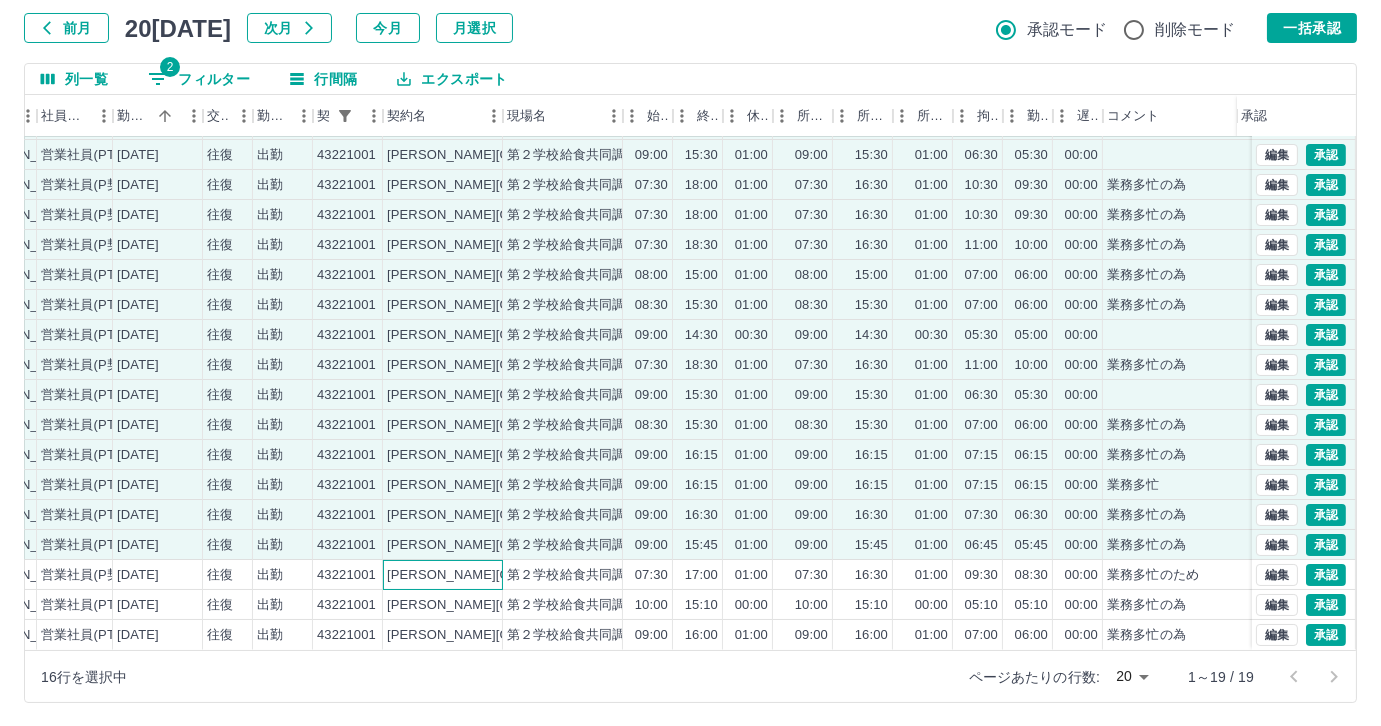 click on "[PERSON_NAME][GEOGRAPHIC_DATA]" at bounding box center [443, 575] 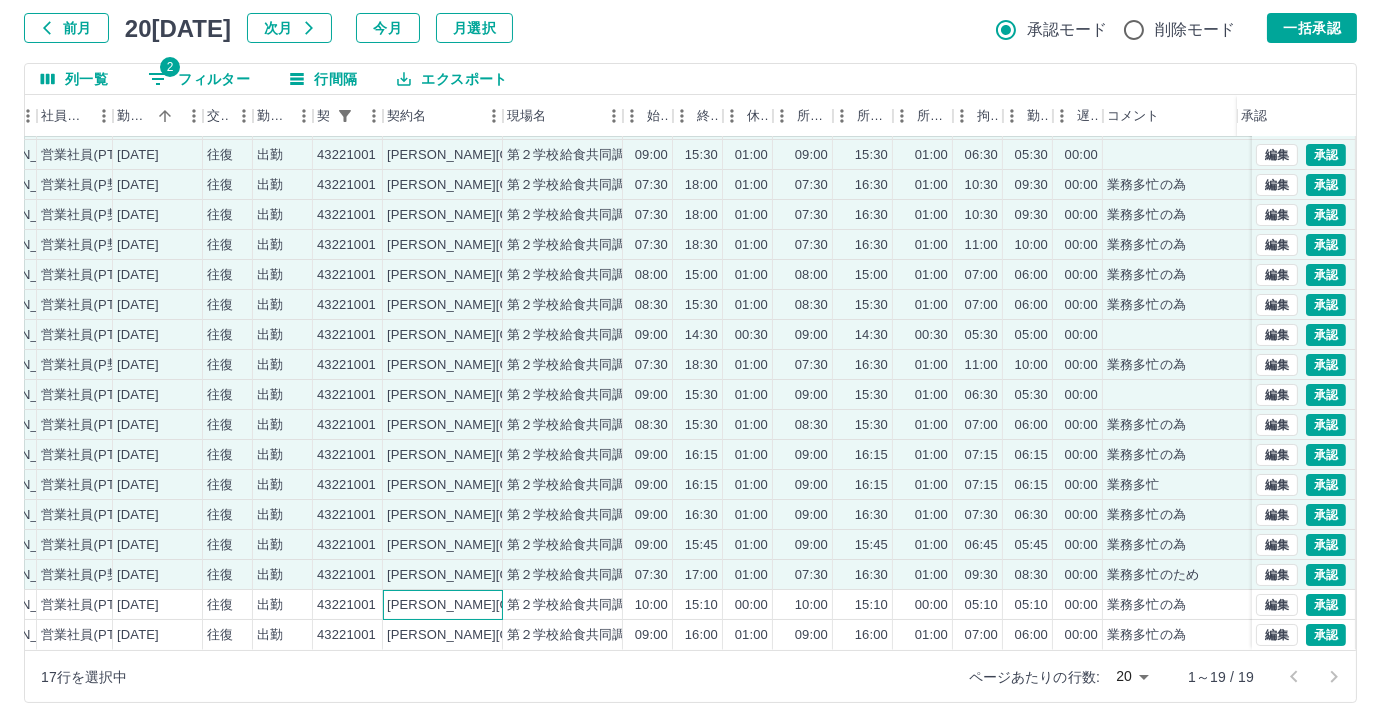 click on "[PERSON_NAME][GEOGRAPHIC_DATA]" at bounding box center (443, 605) 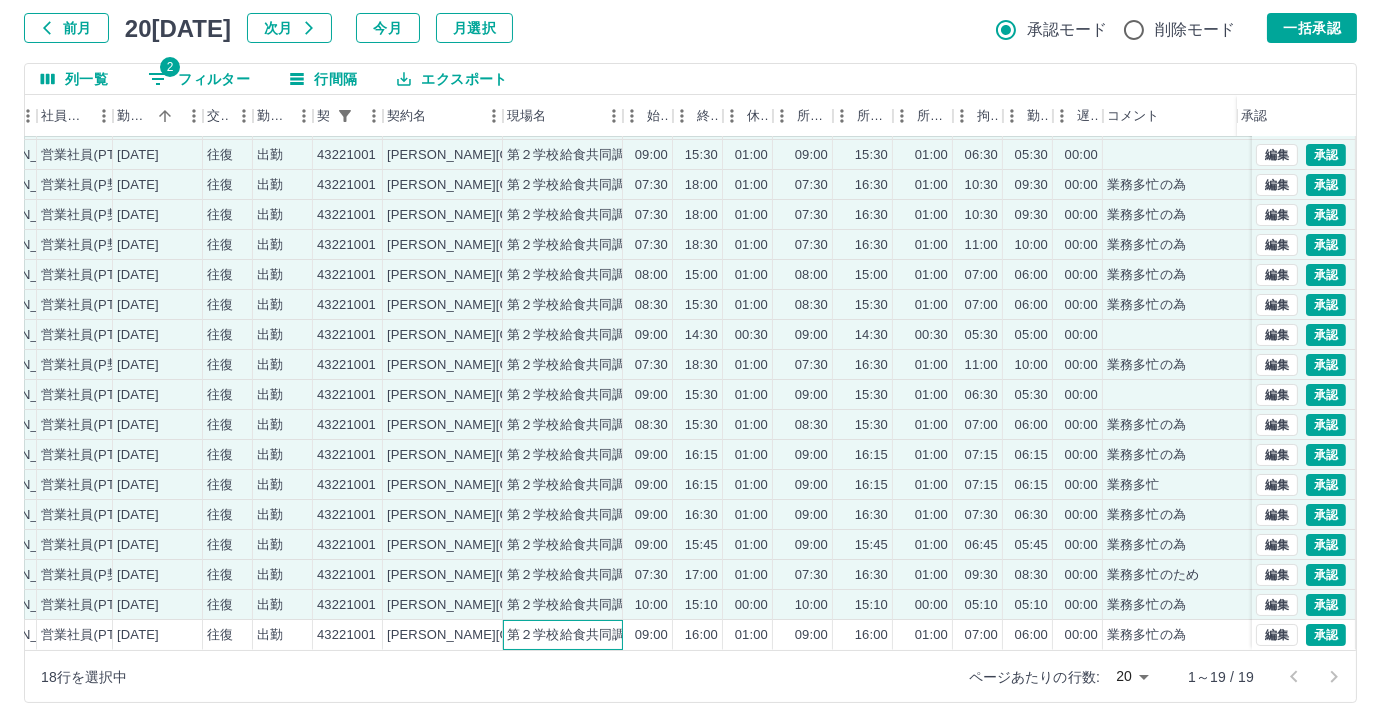 click on "第２学校給食共同調理場" at bounding box center (579, 635) 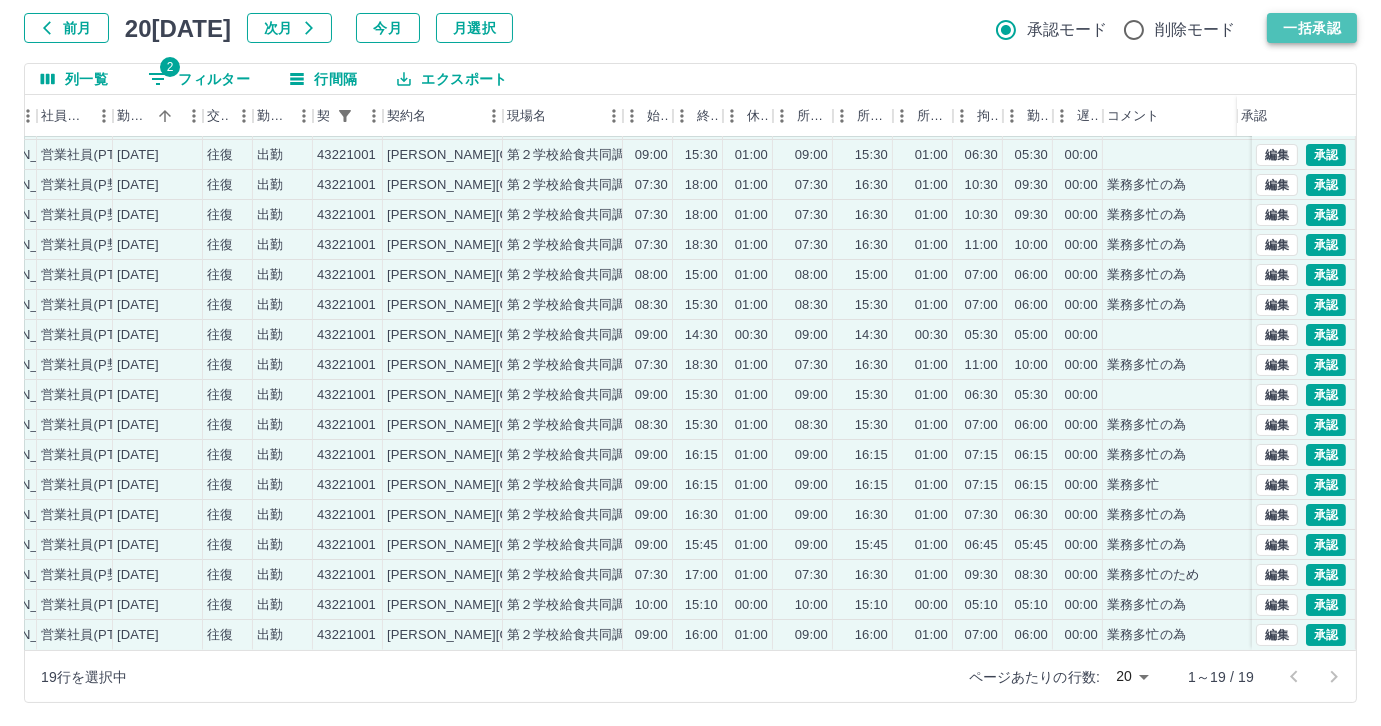 click on "一括承認" at bounding box center [1312, 28] 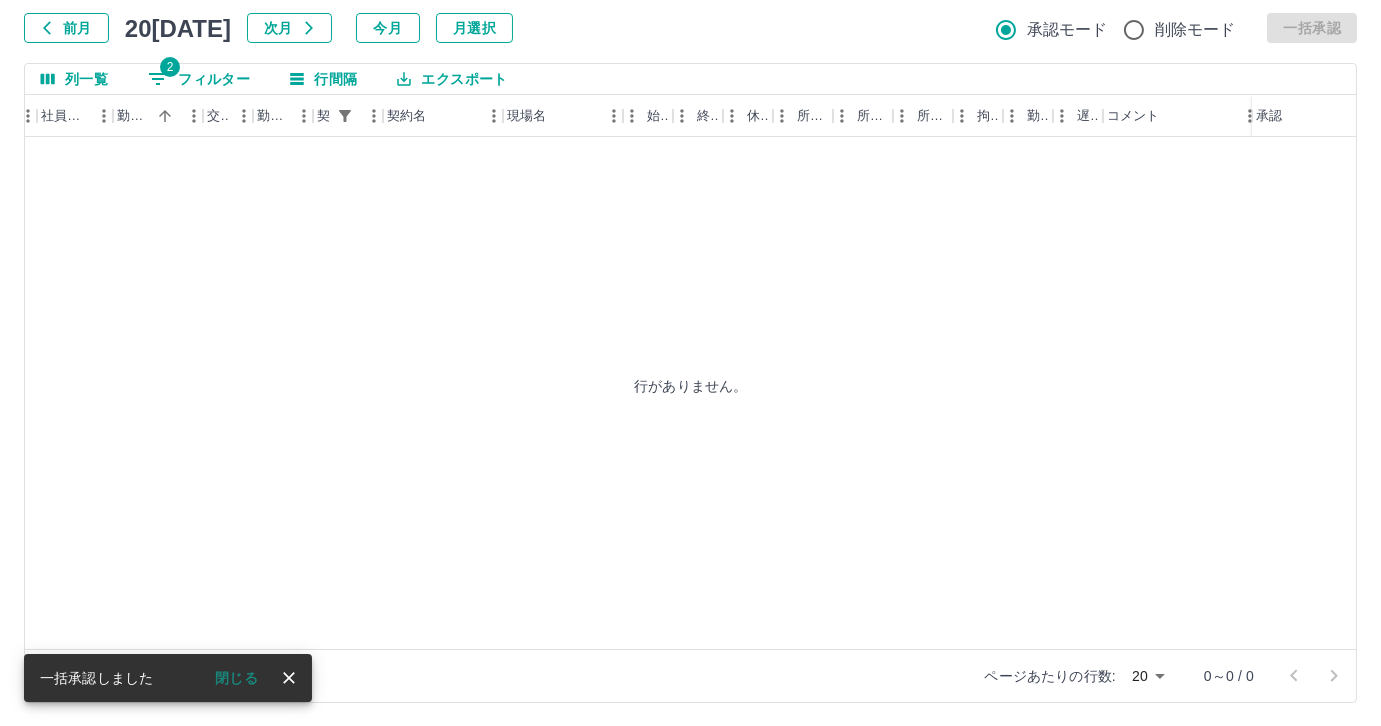 scroll, scrollTop: 0, scrollLeft: 288, axis: horizontal 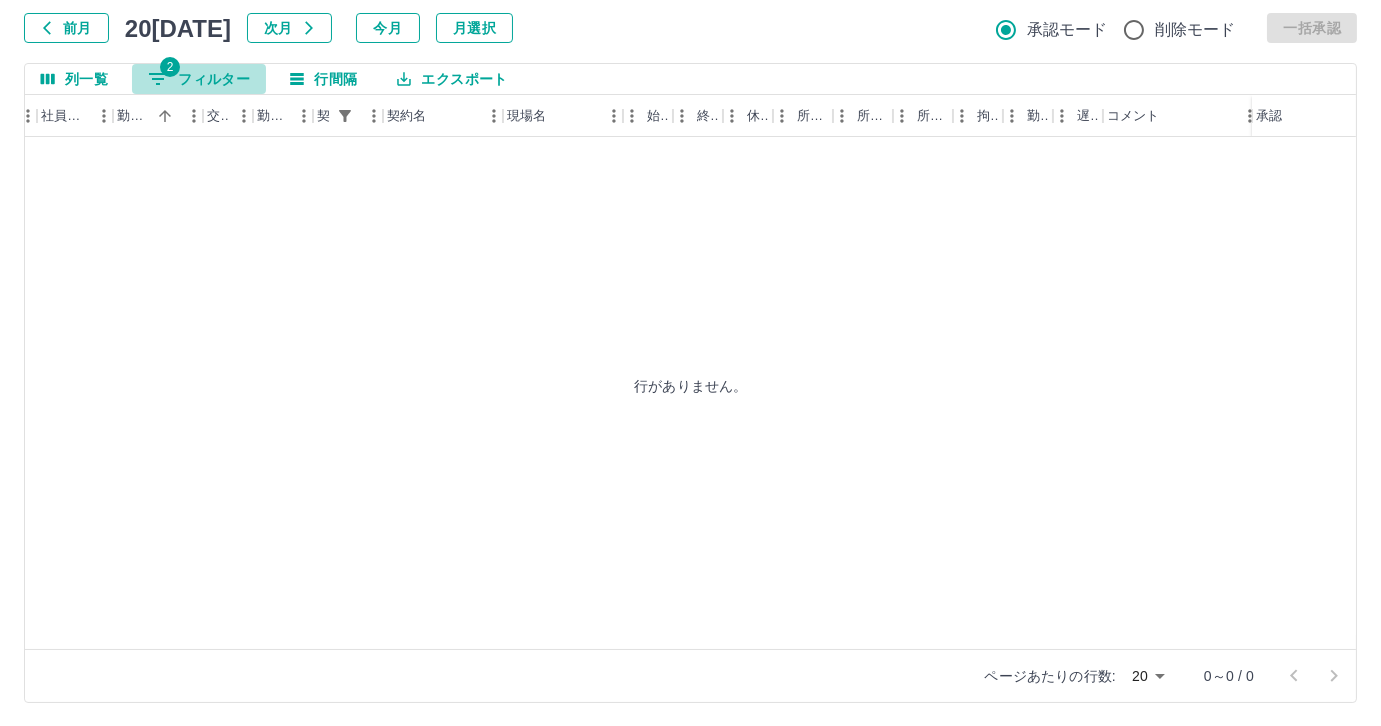 click on "2 フィルター" at bounding box center (199, 79) 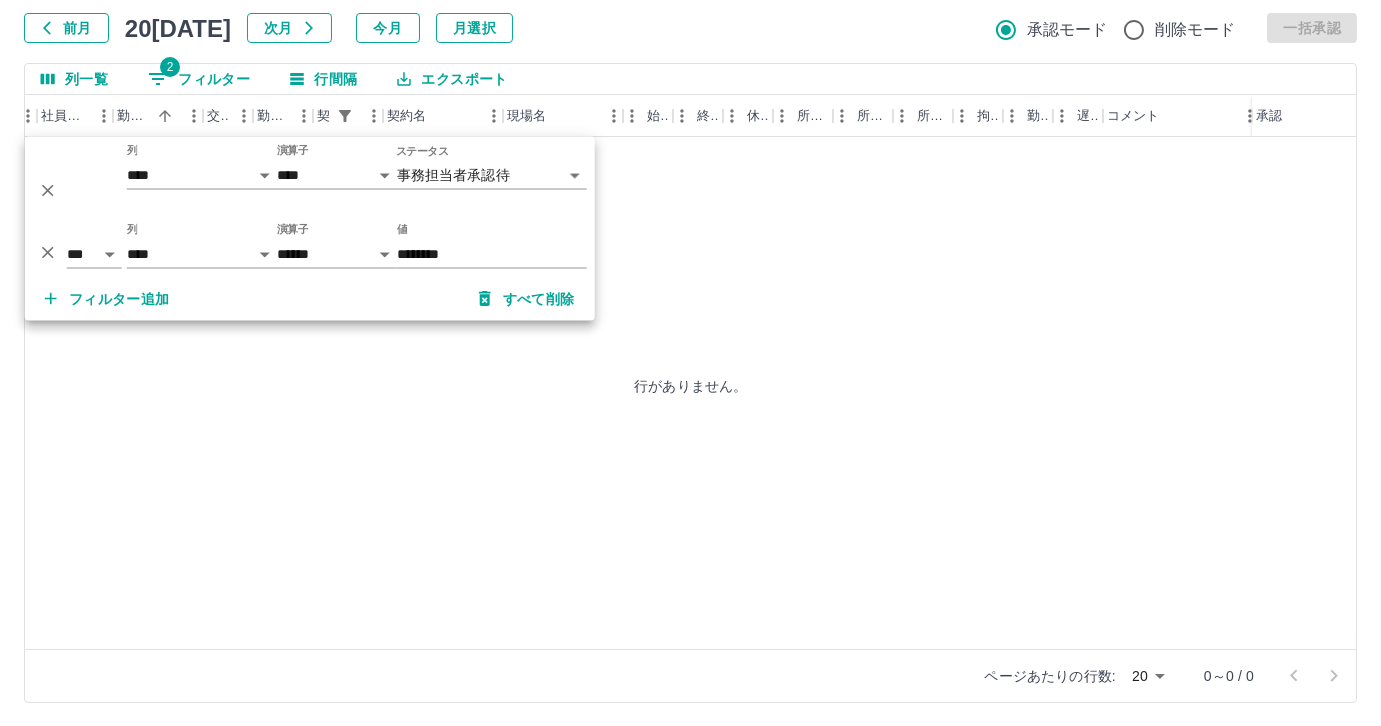 click on "*** ** 列 **** *** **** *** *** **** ***** *** *** ** ** ** **** **** **** ** ** *** **** ***** 演算子 ****** ******* 値 ********" at bounding box center [310, 246] 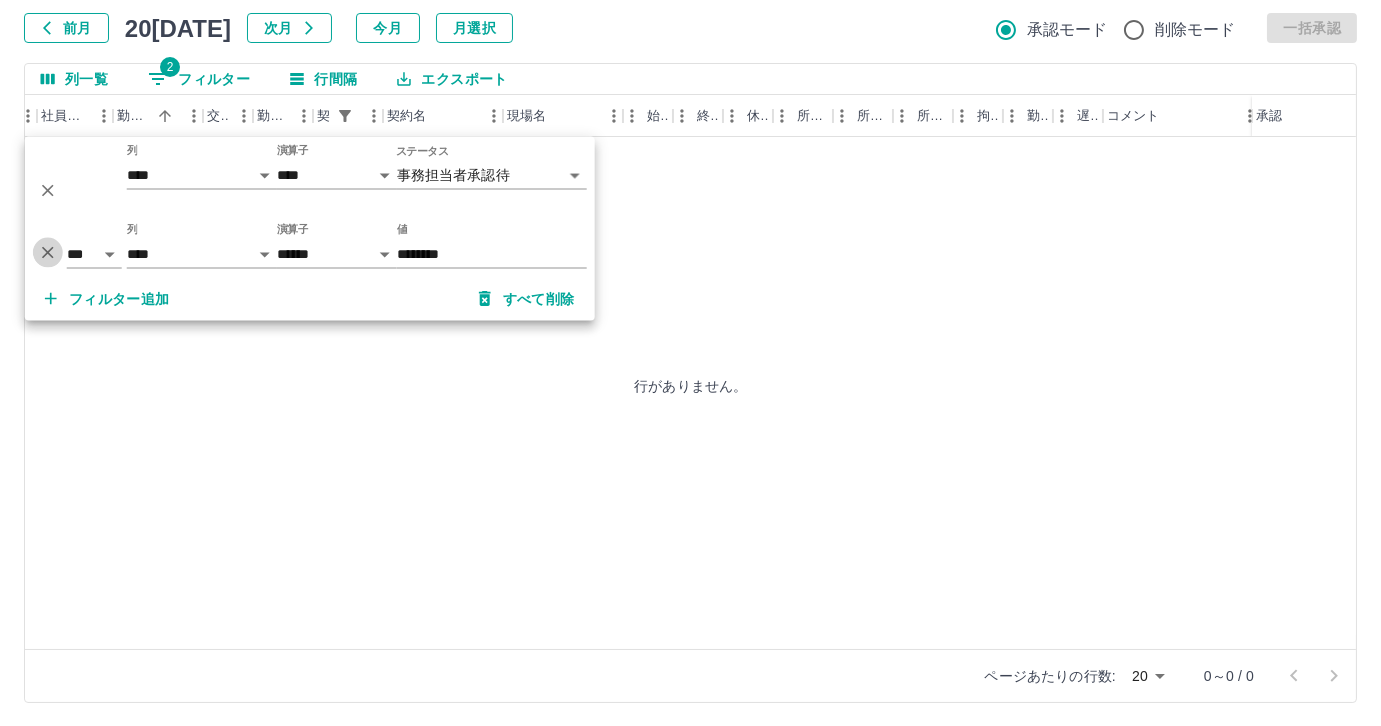 click 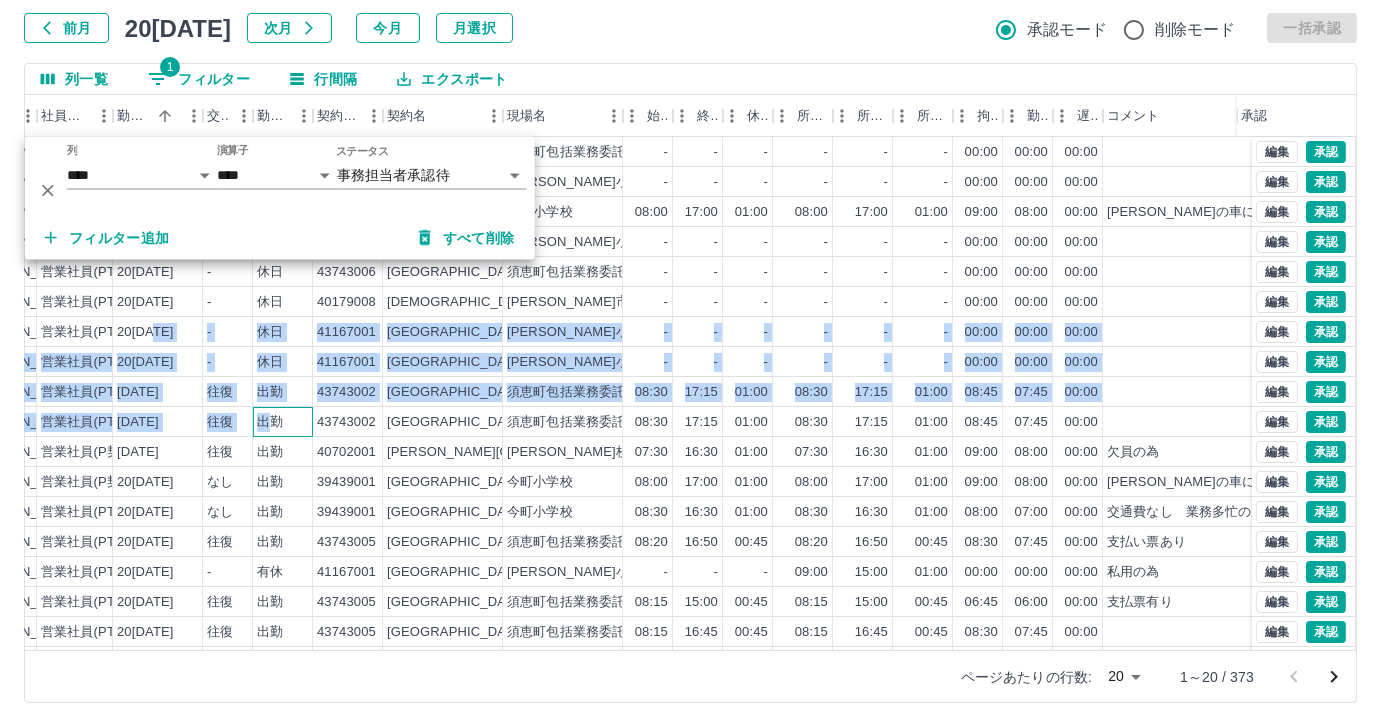drag, startPoint x: 181, startPoint y: 357, endPoint x: 46, endPoint y: 231, distance: 184.66457 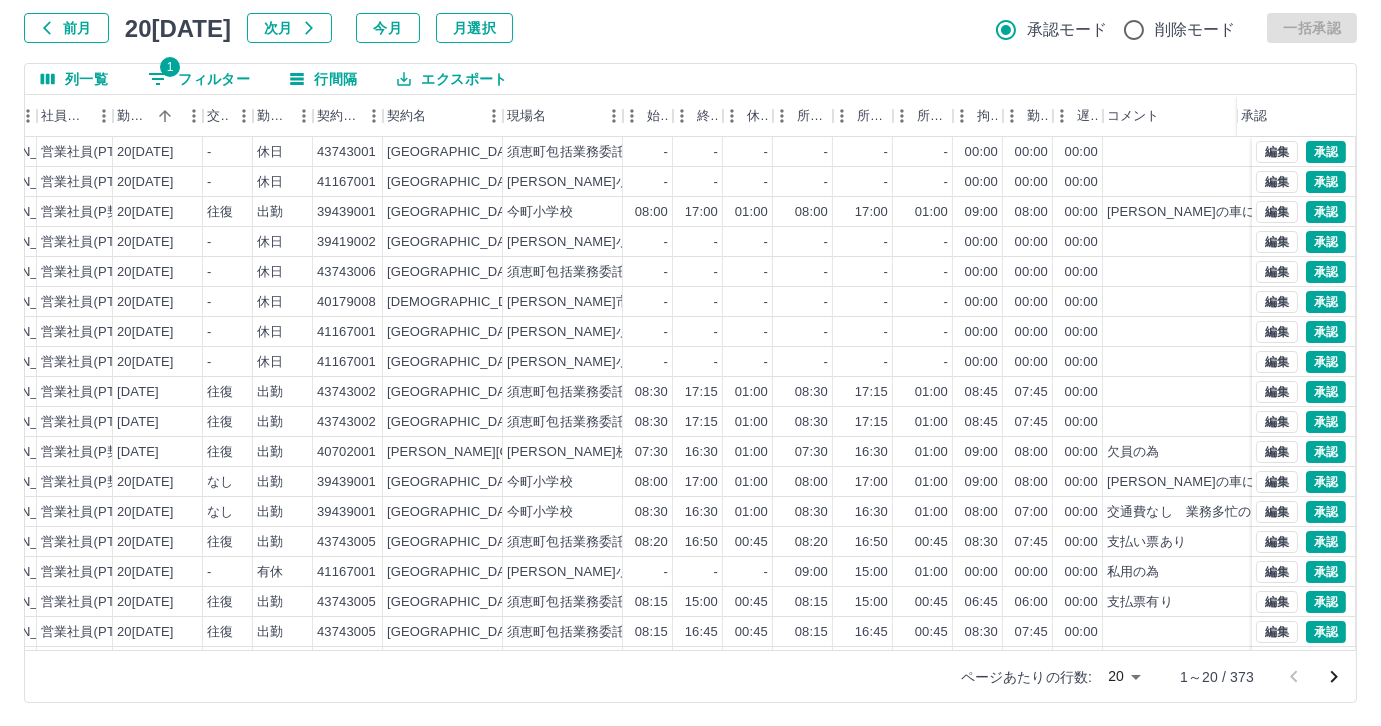 click on "前月 [DATE] 次月 今月 月選択 承認モード 削除モード 一括承認" at bounding box center (690, 28) 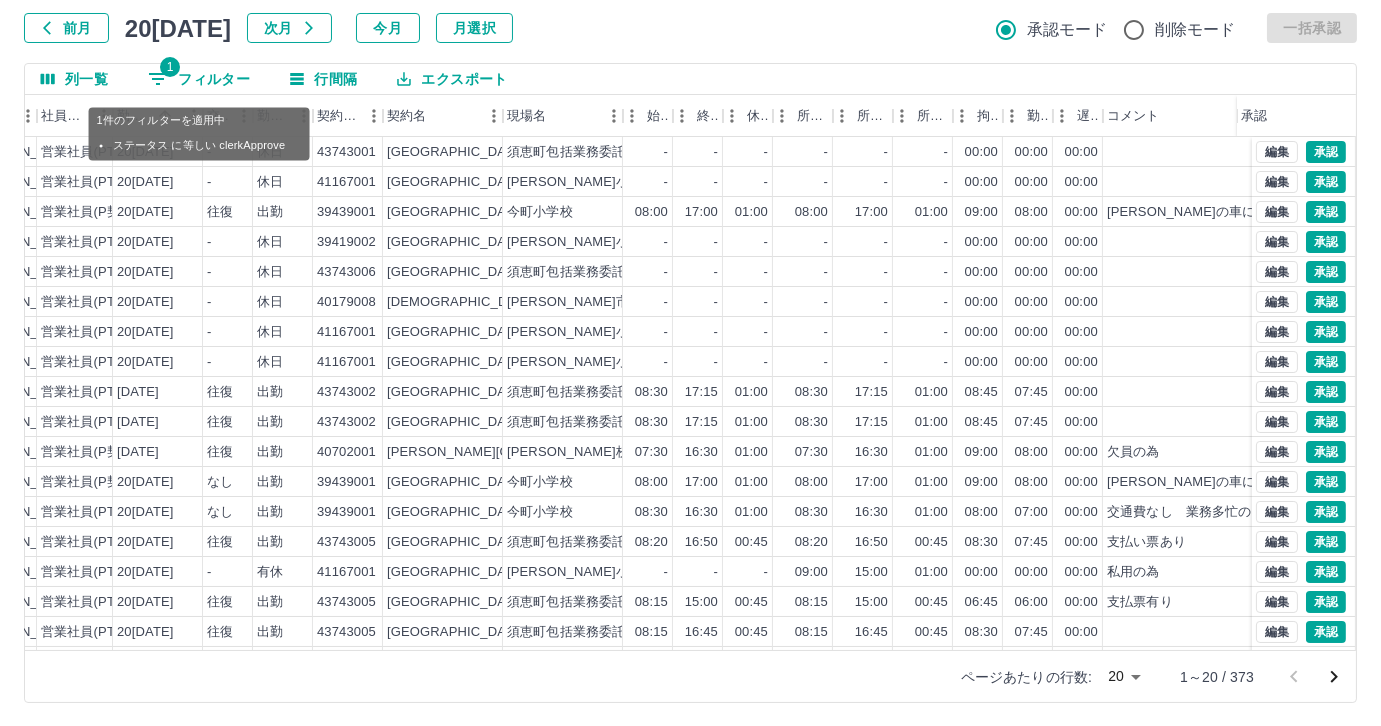 click on "1 フィルター" at bounding box center [199, 79] 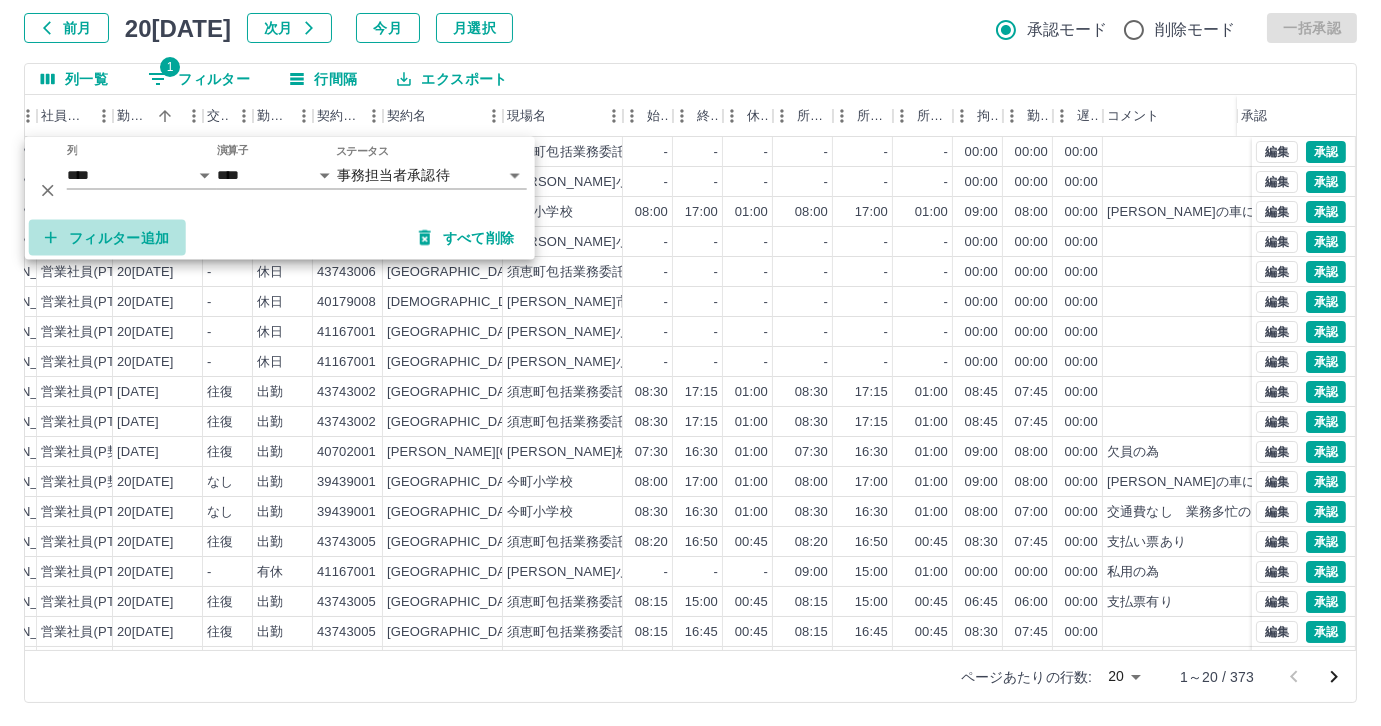 click on "フィルター追加" at bounding box center (107, 238) 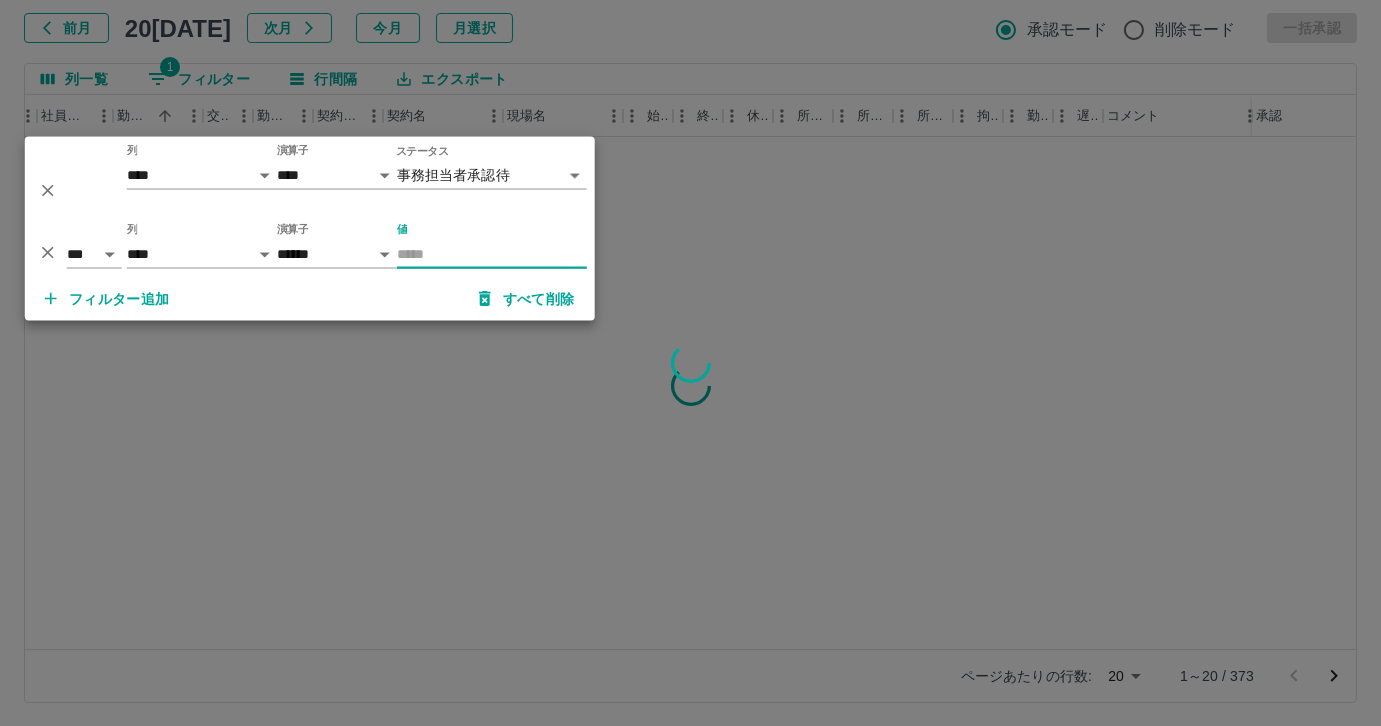 click on "値" at bounding box center (492, 254) 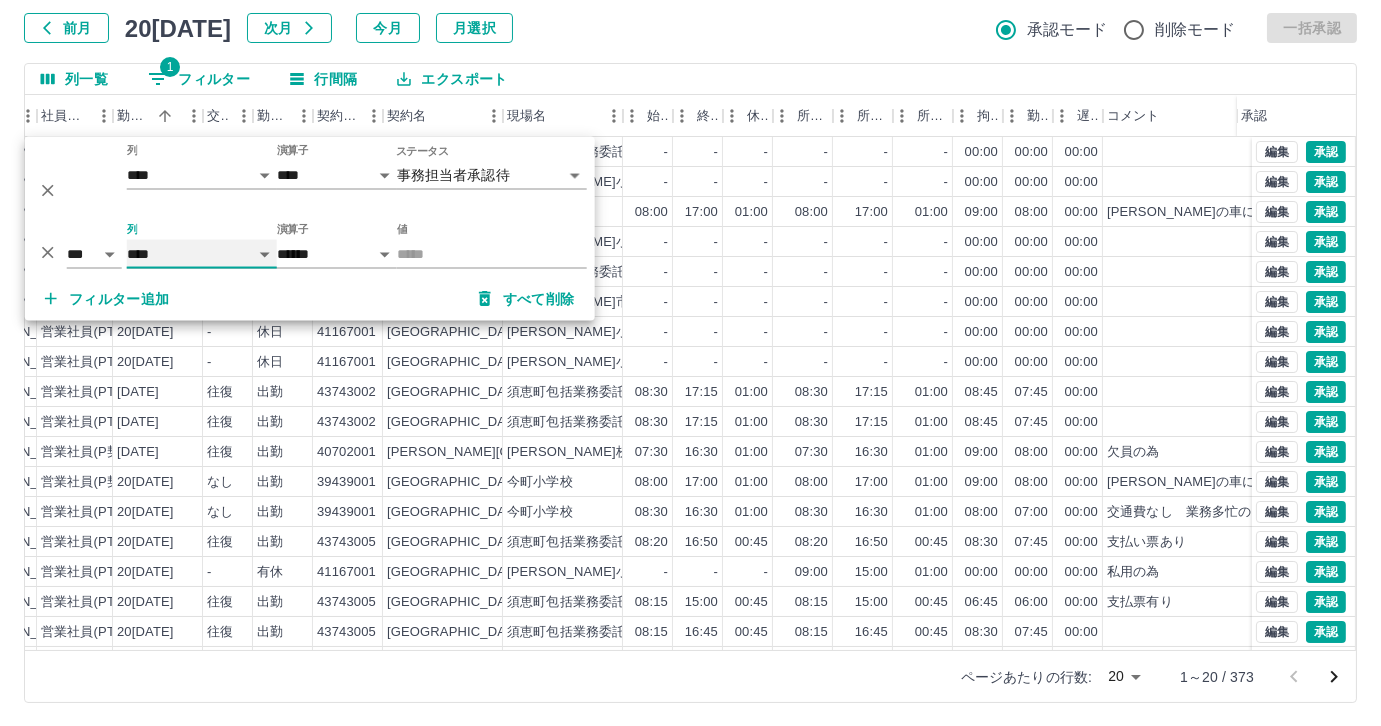 click on "**** *** **** *** *** **** ***** *** *** ** ** ** **** **** **** ** ** *** **** *****" at bounding box center [202, 254] 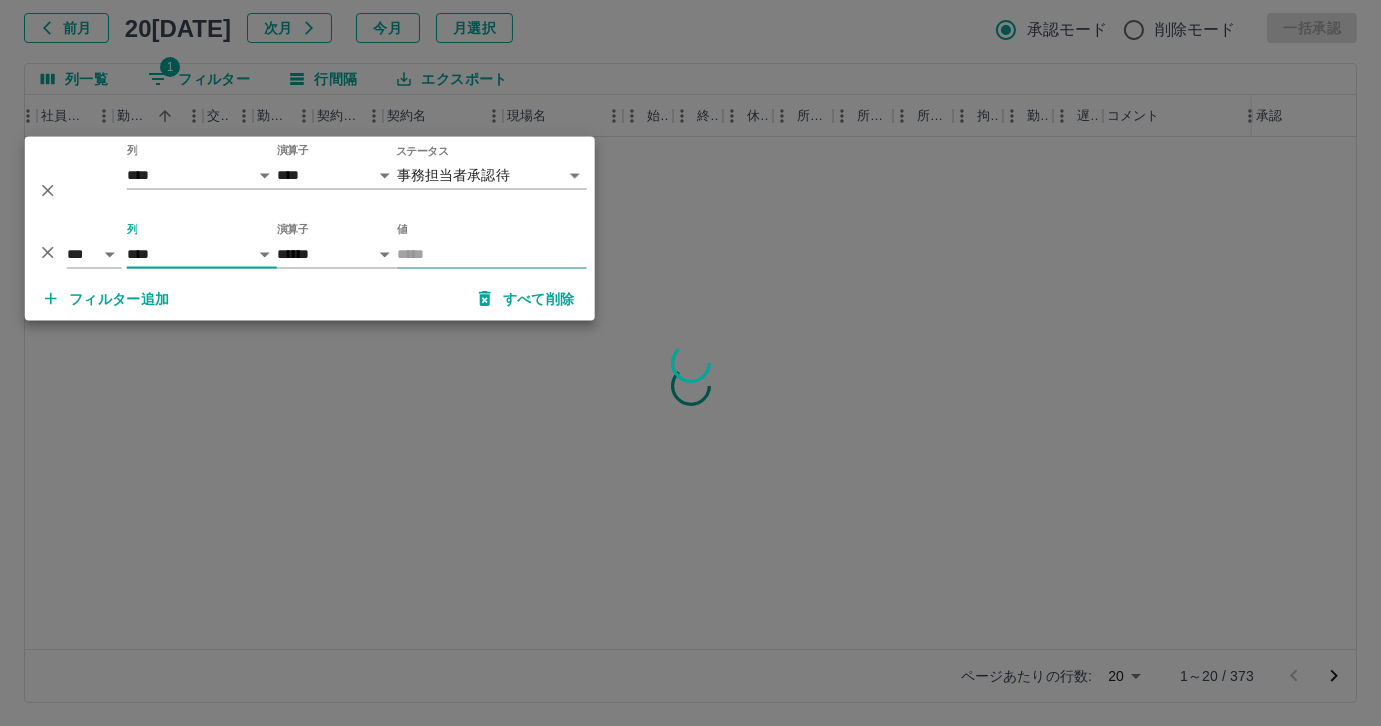 click on "値" at bounding box center [492, 254] 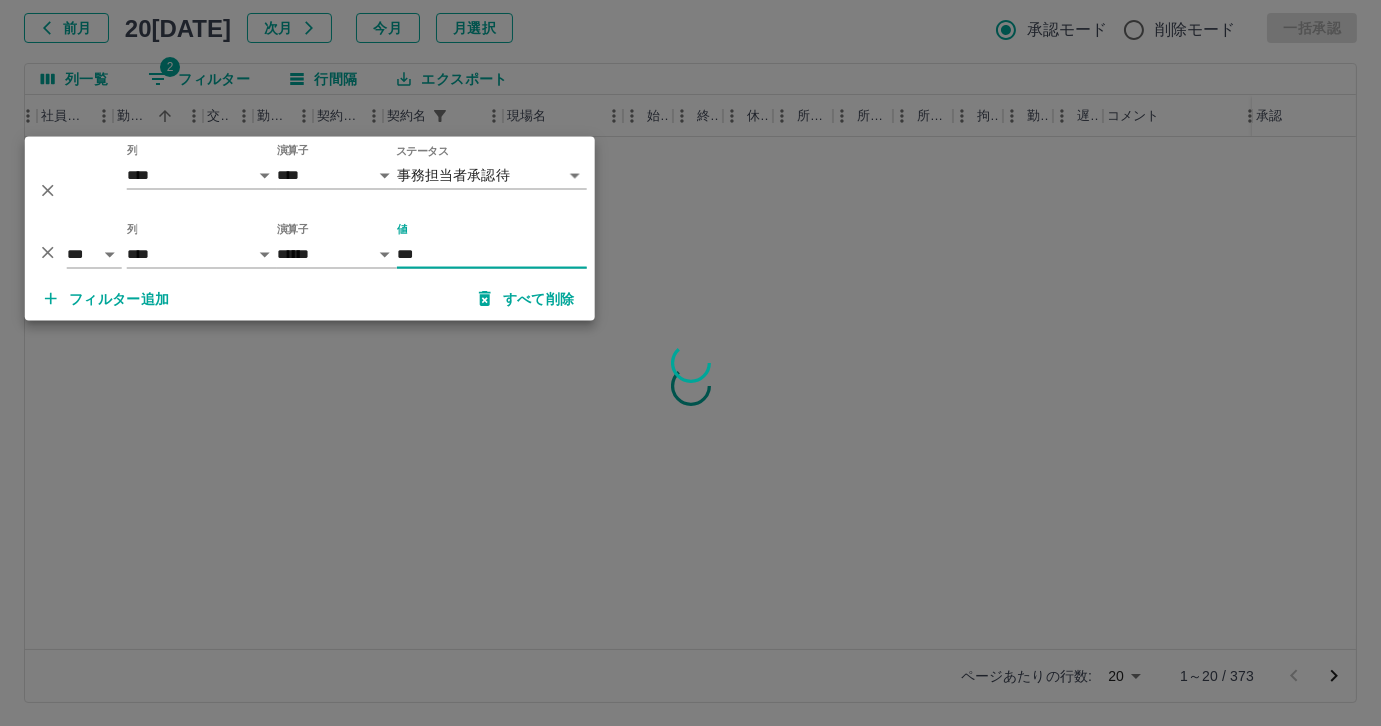 type on "***" 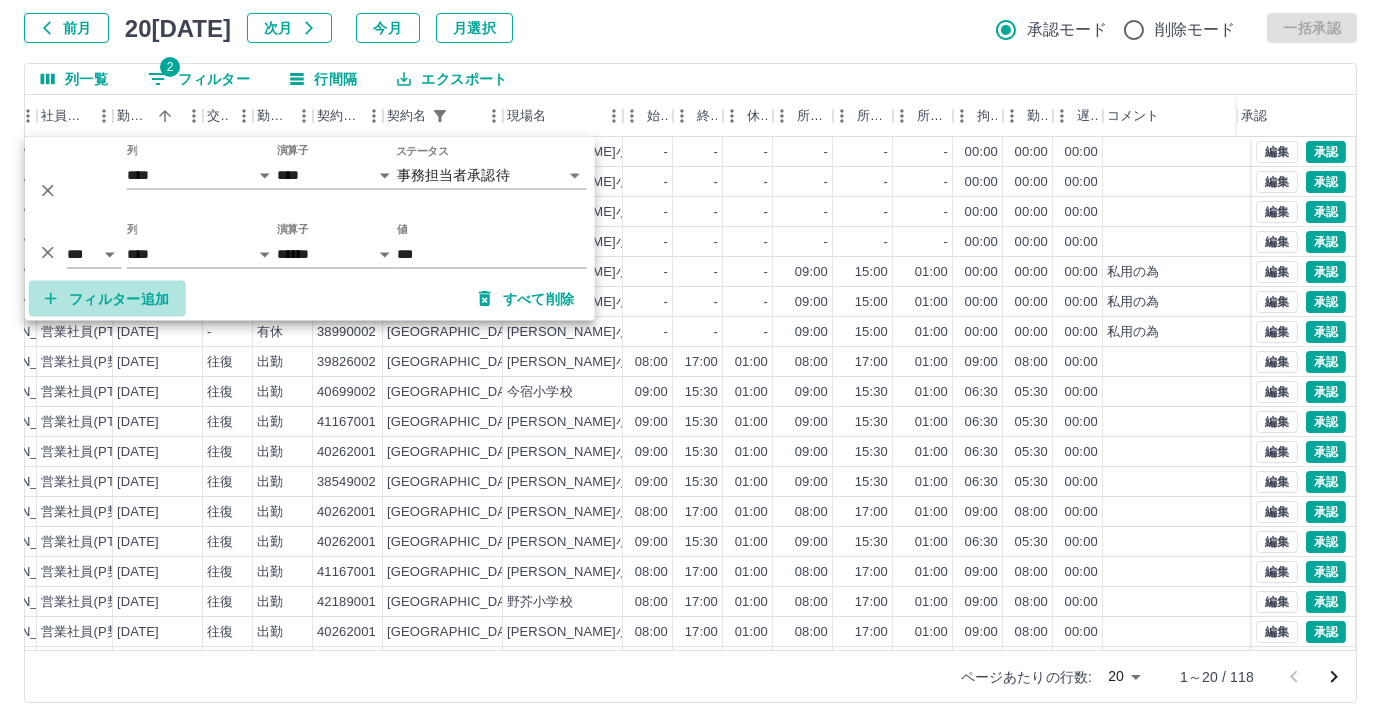 click on "フィルター追加" at bounding box center (107, 299) 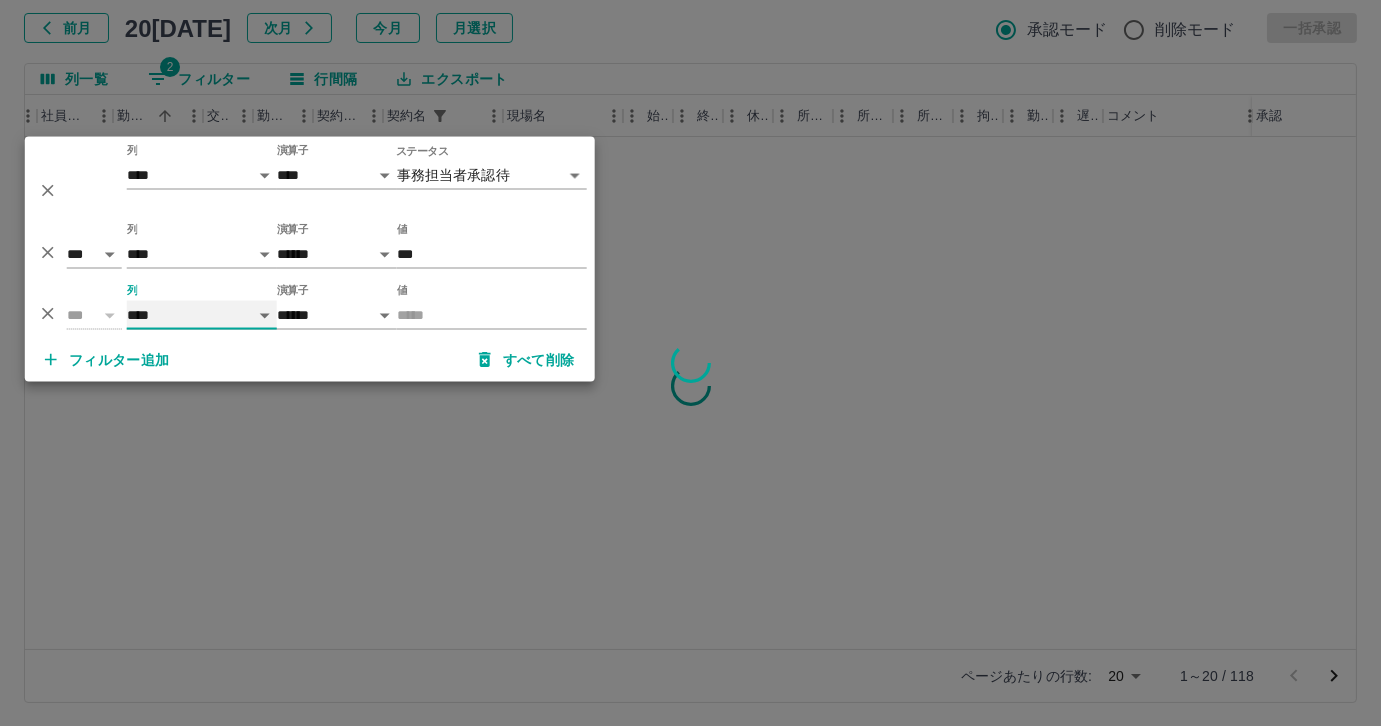 click on "**** *** **** *** *** **** ***** *** *** ** ** ** **** **** **** ** ** *** **** *****" at bounding box center (202, 315) 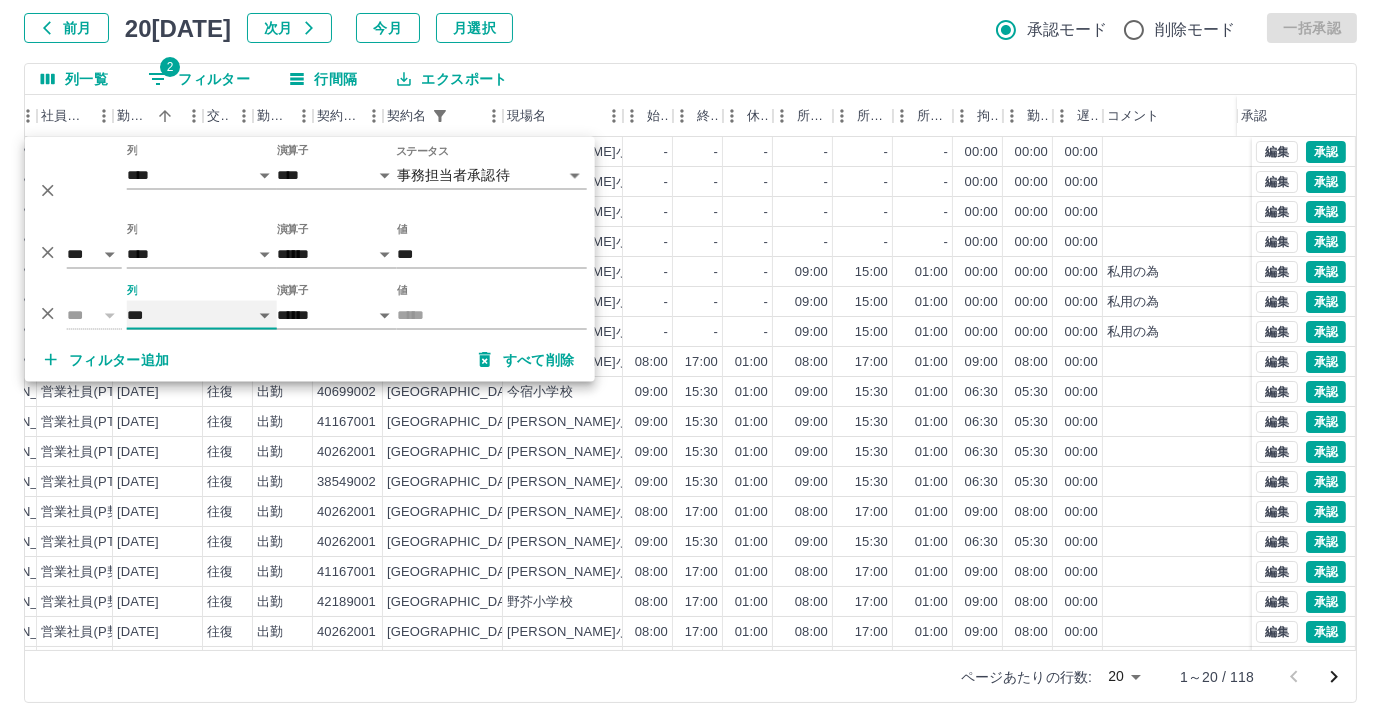 click on "**** *** **** *** *** **** ***** *** *** ** ** ** **** **** **** ** ** *** **** *****" at bounding box center (202, 315) 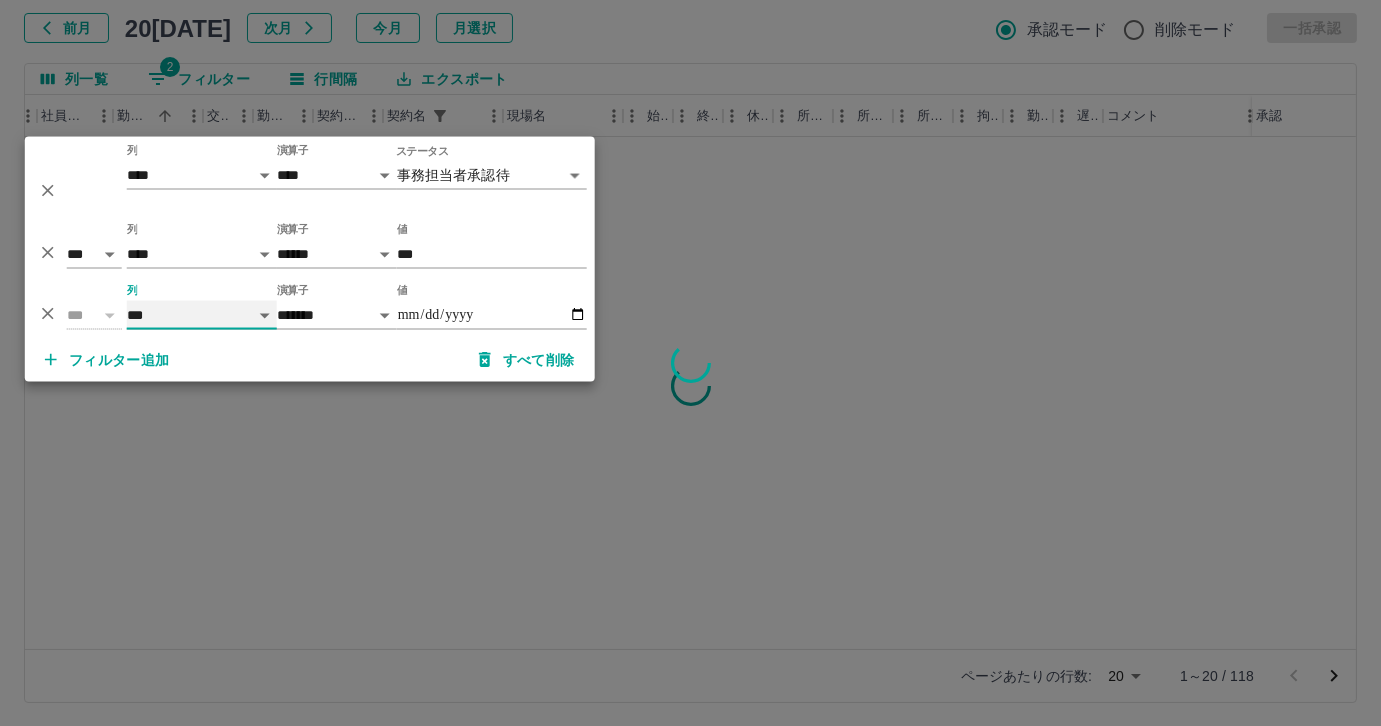 click on "**** *** **** *** *** **** ***** *** *** ** ** ** **** **** **** ** ** *** **** *****" at bounding box center [202, 315] 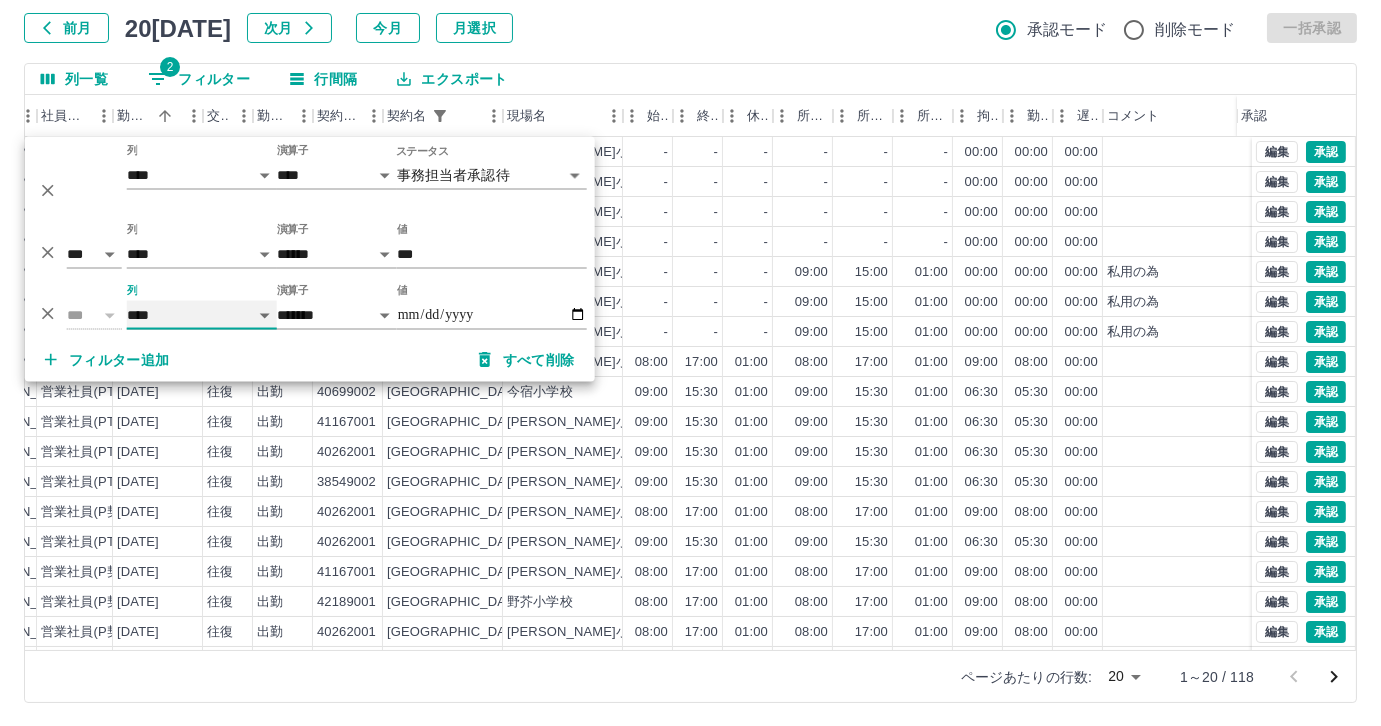 click on "**** *** **** *** *** **** ***** *** *** ** ** ** **** **** **** ** ** *** **** *****" at bounding box center [202, 315] 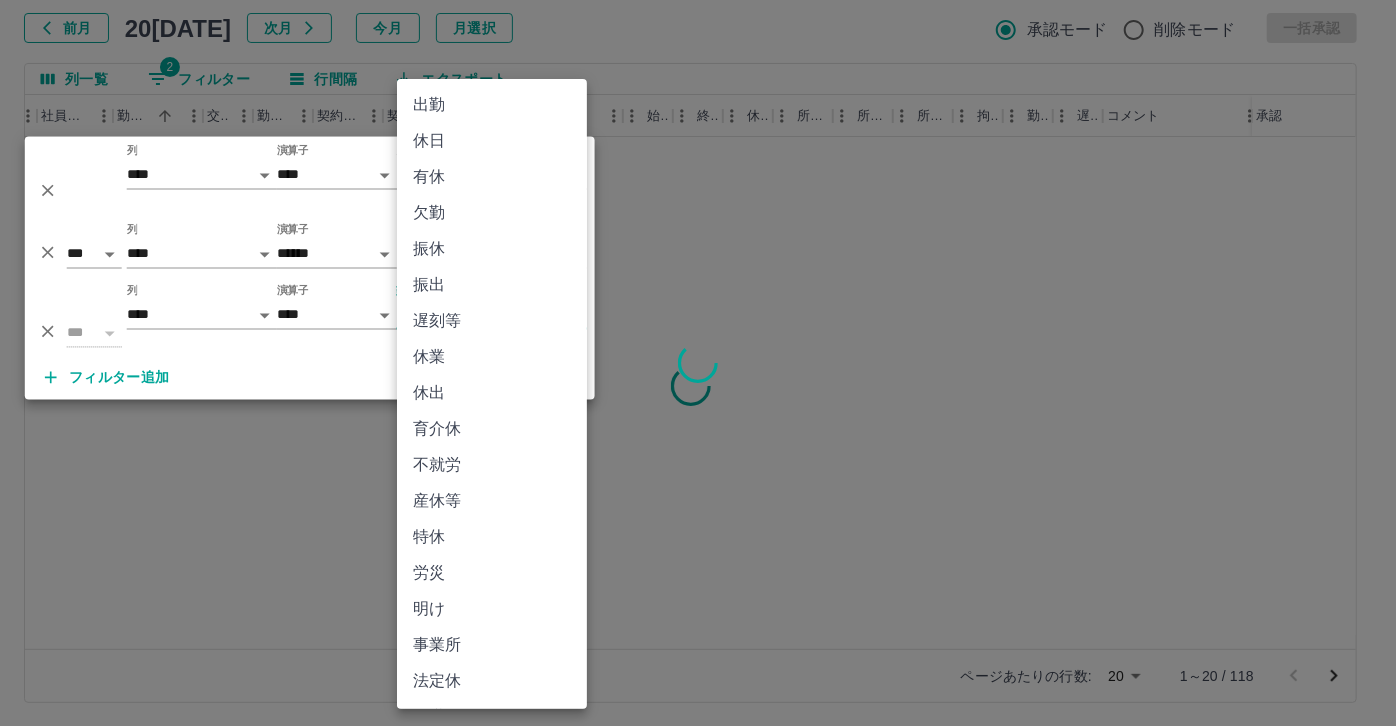 click on "**********" at bounding box center [698, 304] 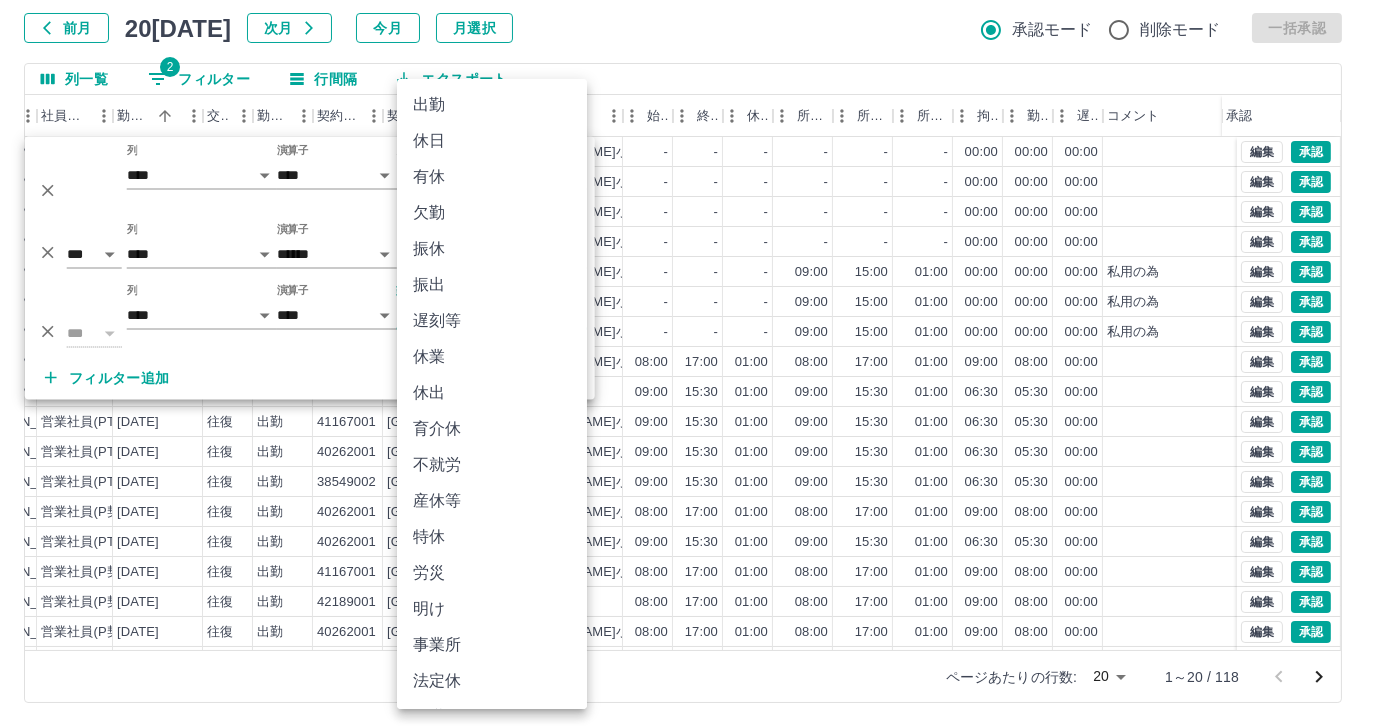 drag, startPoint x: 493, startPoint y: 323, endPoint x: 490, endPoint y: 310, distance: 13.341664 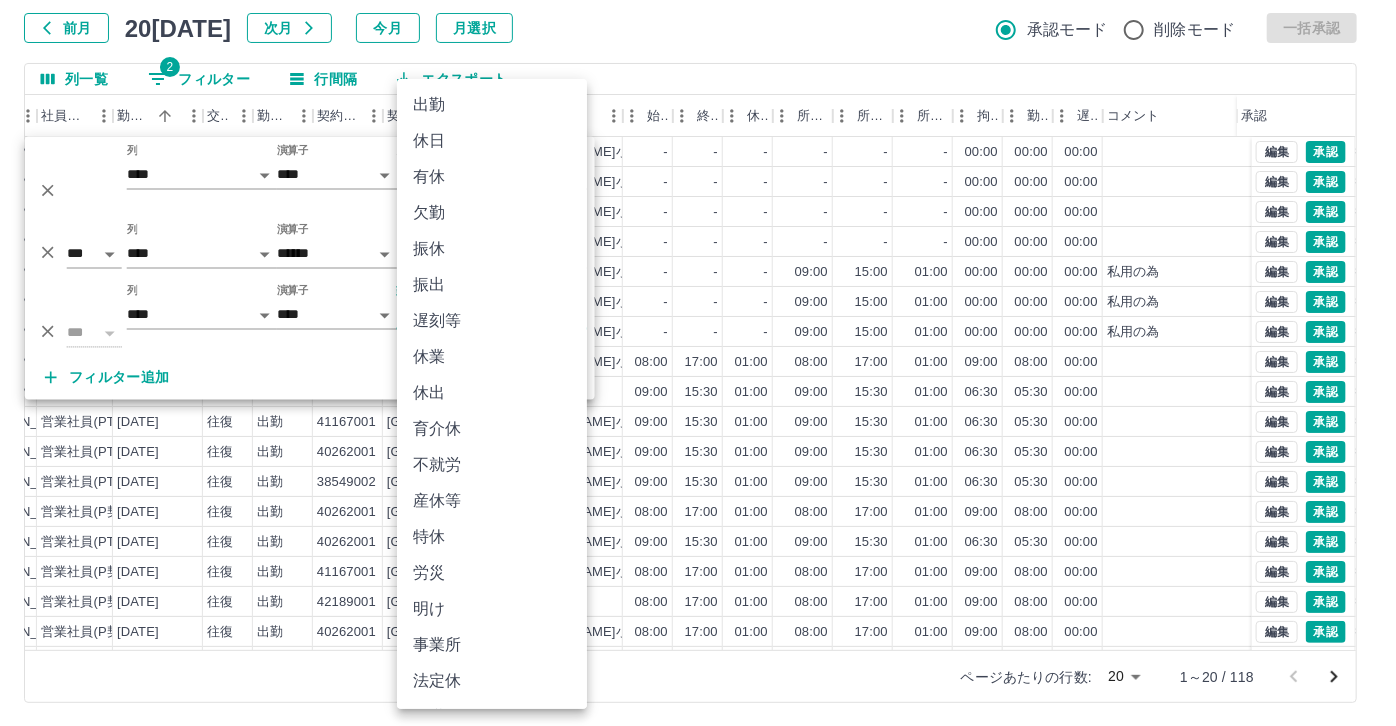 click on "休日" at bounding box center (492, 141) 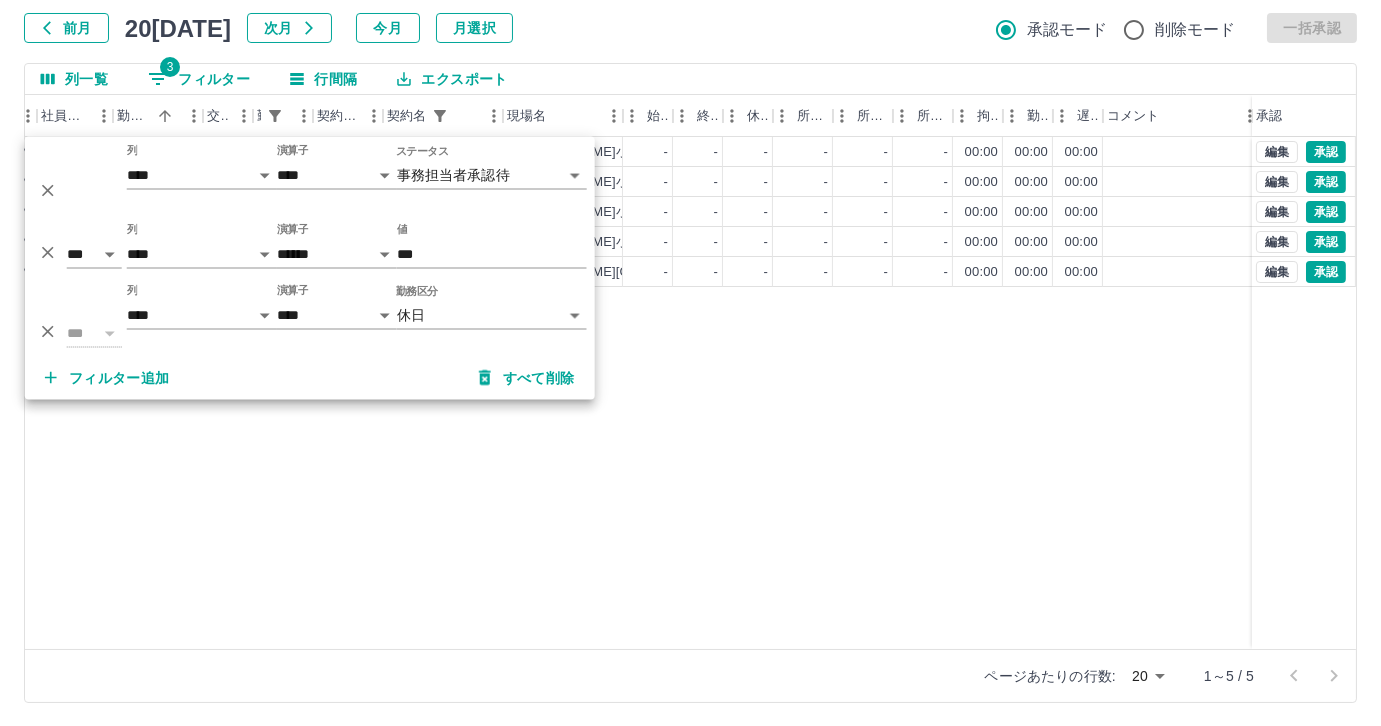 click on "現 事 Ａ 営 0092585 [PERSON_NAME] 営業社員(PT契約) [DATE]  -  休日 41167001 [GEOGRAPHIC_DATA] [PERSON_NAME][GEOGRAPHIC_DATA] - - - - - - 00:00 00:00 00:00 事務担当者承認待 現 事 Ａ 営 0070570 [PERSON_NAME] 営業社員(PT契約) [DATE]  -  休日 39419002 [GEOGRAPHIC_DATA] [PERSON_NAME]小学校 - - - - - - 00:00 00:00 00:00 事務担当者承認待 現 事 Ａ 営 0061292 [PERSON_NAME] 営業社員(PT契約) [DATE]  -  休日 41167001 [GEOGRAPHIC_DATA] [PERSON_NAME][GEOGRAPHIC_DATA] - - - - - - 00:00 00:00 00:00 事務担当者承認待 現 事 Ａ 営 0072346 [PERSON_NAME] 営業社員(PT契約) [DATE]  -  休日 41167001 [GEOGRAPHIC_DATA] [PERSON_NAME][GEOGRAPHIC_DATA] - - - - - - 00:00 00:00 00:00 事務担当者承認待 現 事 Ａ 営 0047849 [PERSON_NAME] 営業社員(P契約) [DATE]  -  休日 38549001 [GEOGRAPHIC_DATA] [PERSON_NAME][GEOGRAPHIC_DATA] - - - - - - 00:00 00:00 00:00 事務担当者承認待 編集 承認 編集 承認 編集 承認 編集 承認 編集 承認" at bounding box center (610, 393) 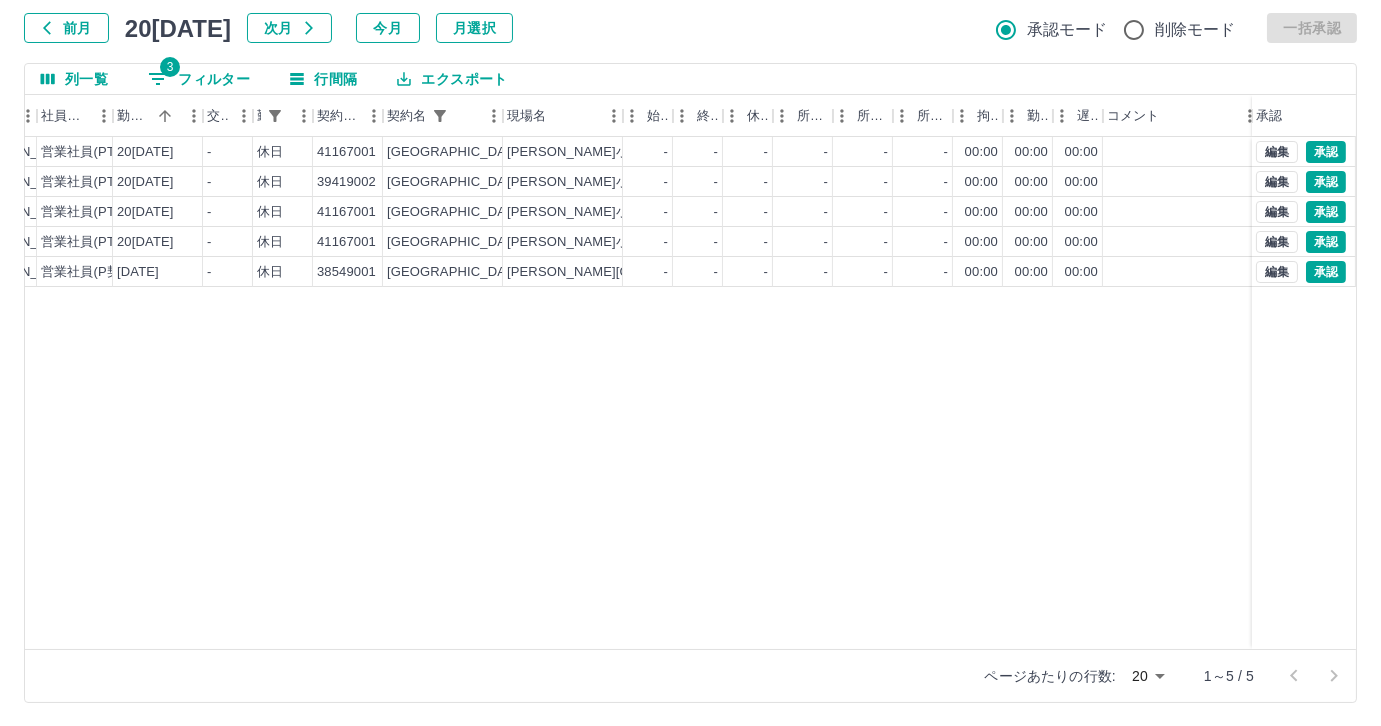 drag, startPoint x: 414, startPoint y: 626, endPoint x: 282, endPoint y: 621, distance: 132.09467 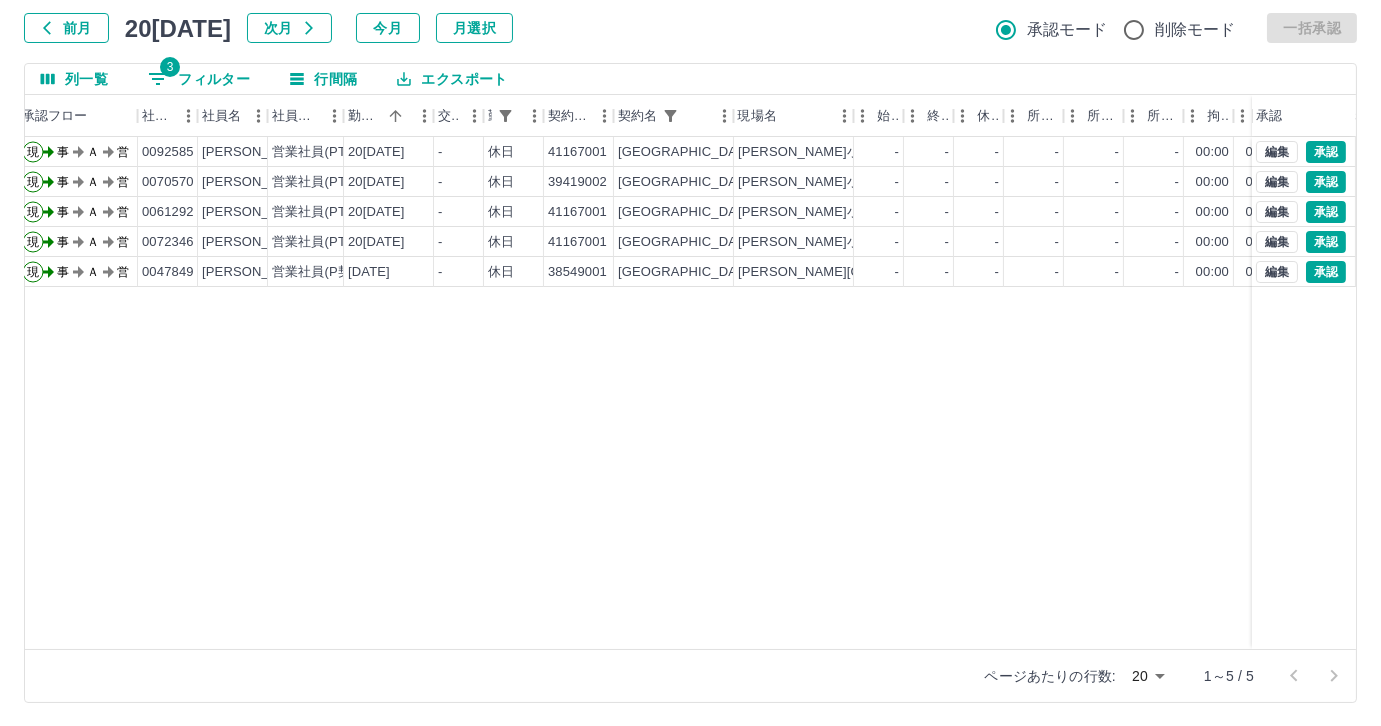 scroll, scrollTop: 0, scrollLeft: 56, axis: horizontal 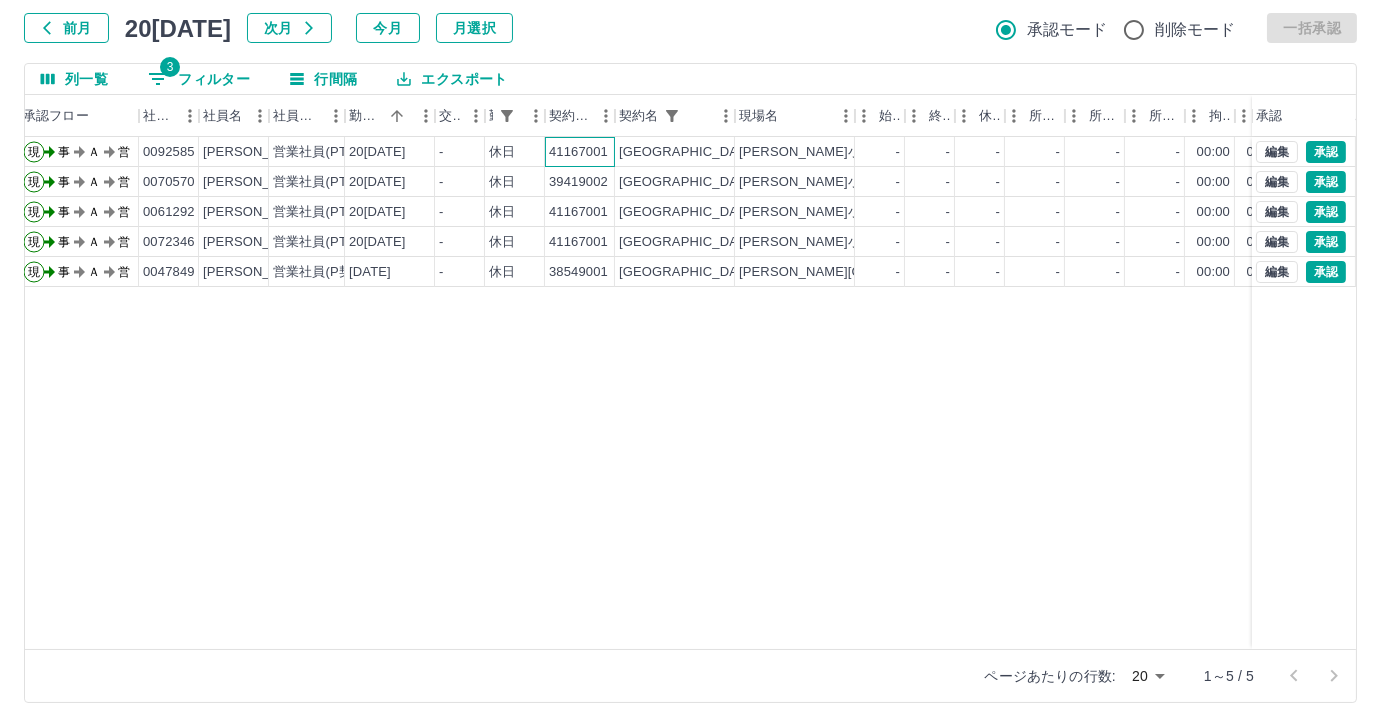 click on "41167001" at bounding box center [578, 152] 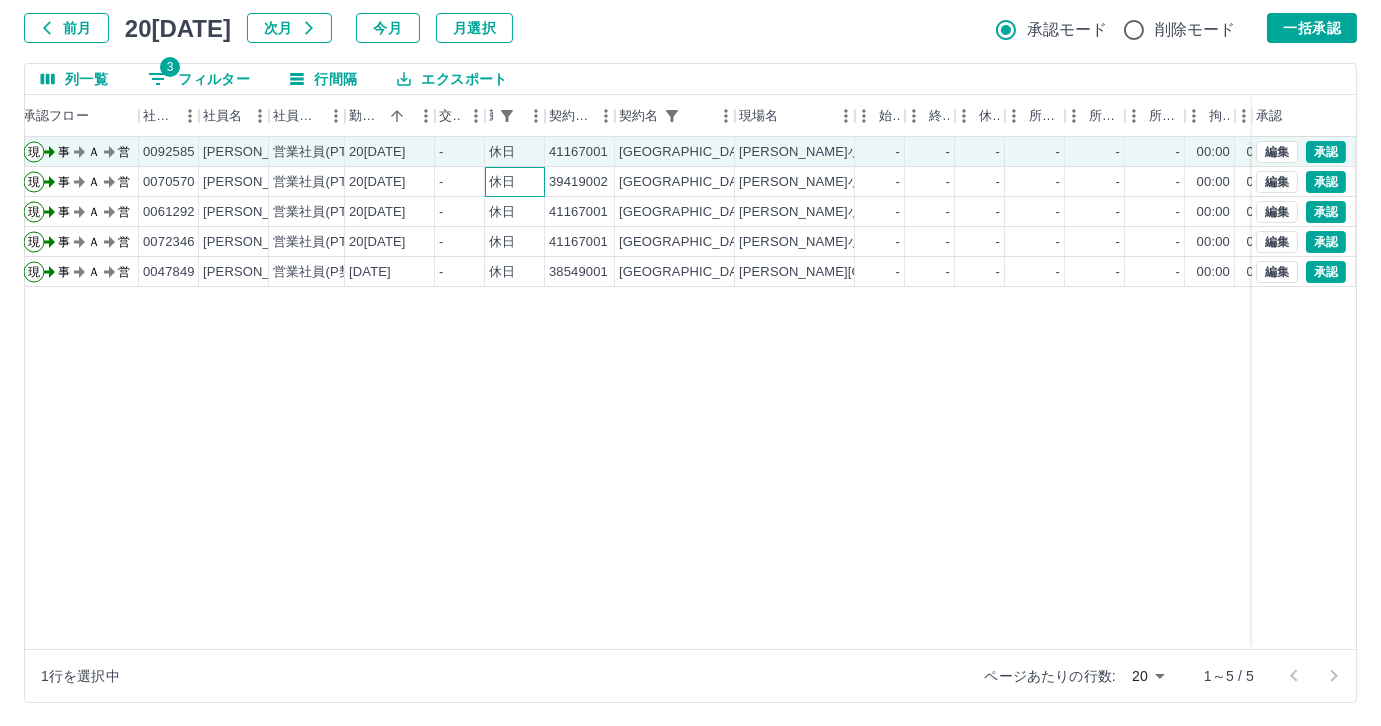 click on "休日" at bounding box center [515, 182] 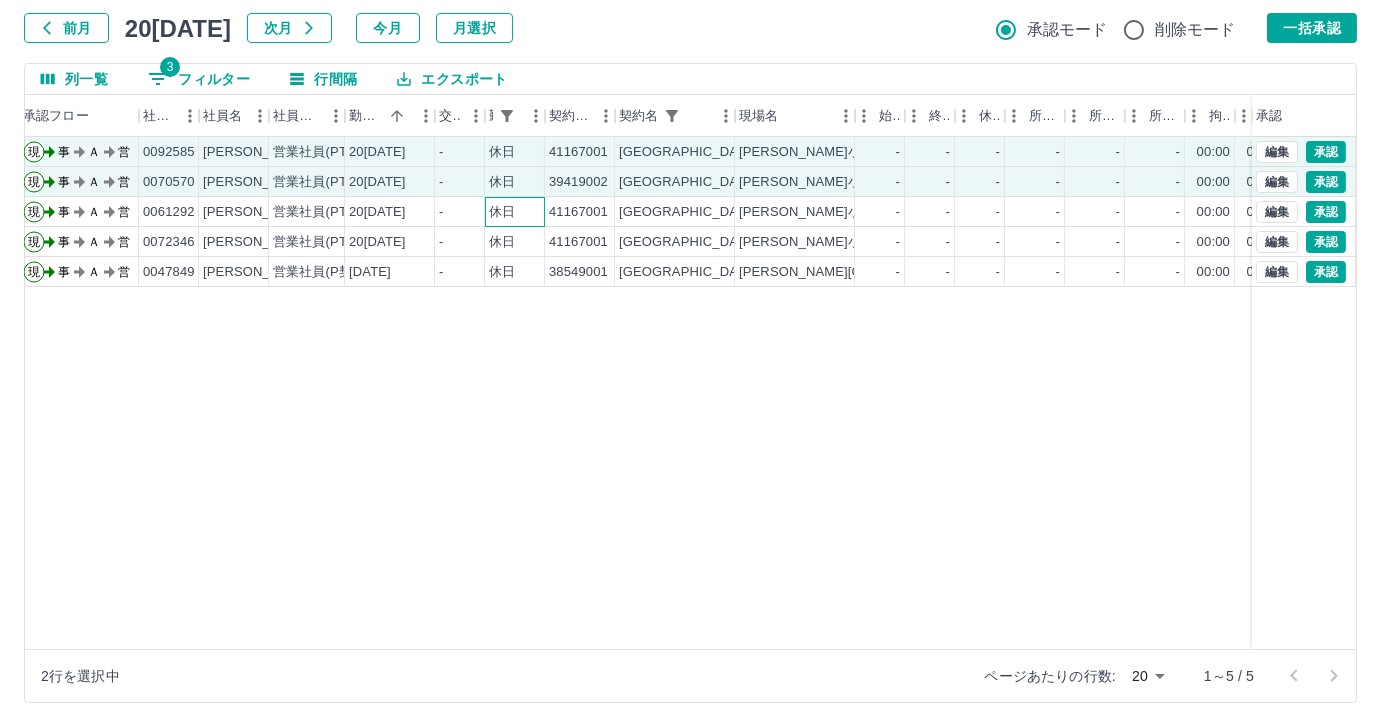 click on "休日" at bounding box center (515, 212) 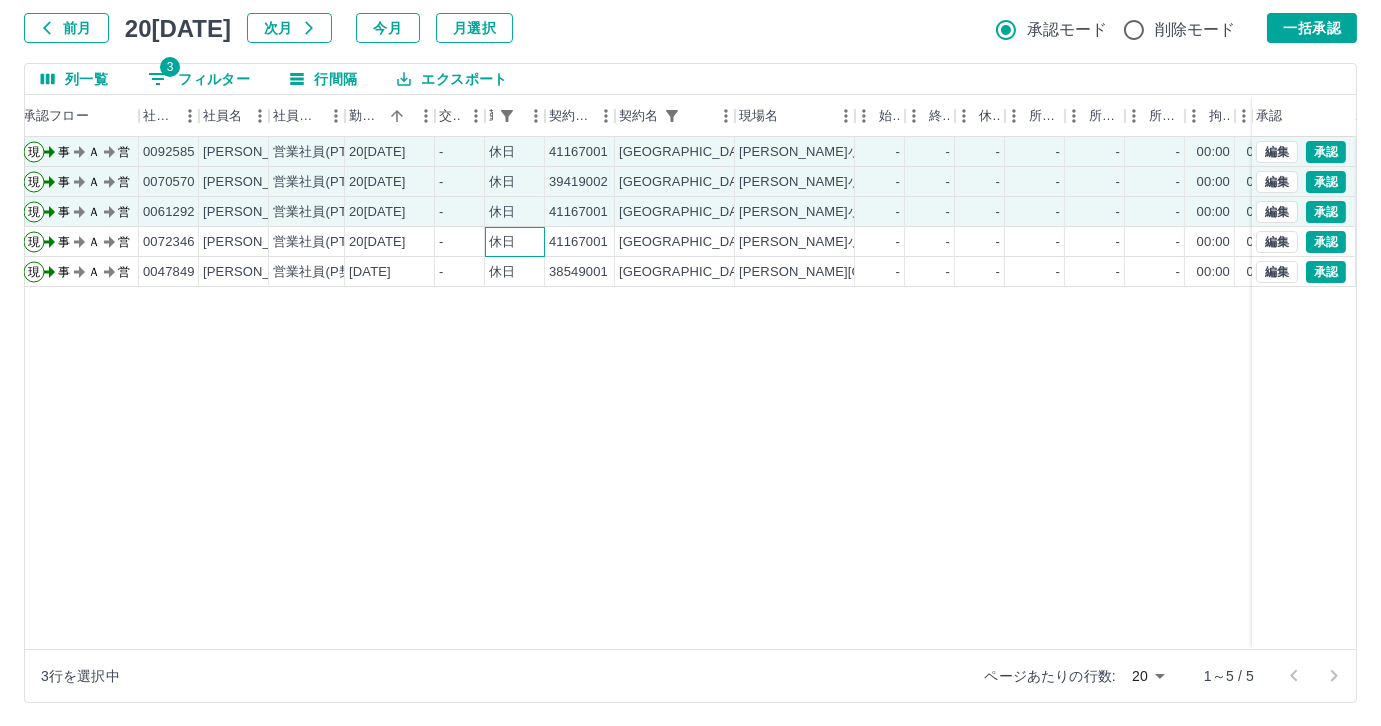 click on "休日" at bounding box center [502, 242] 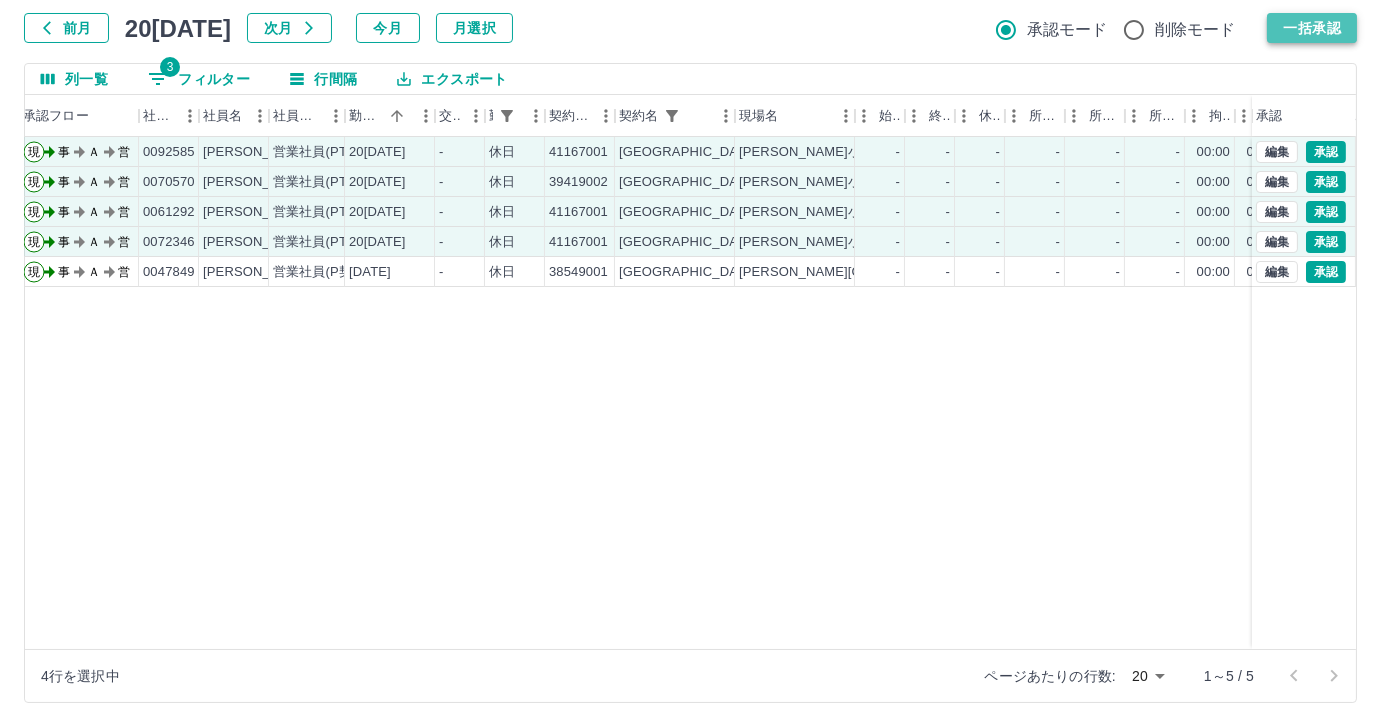 click on "一括承認" at bounding box center [1312, 28] 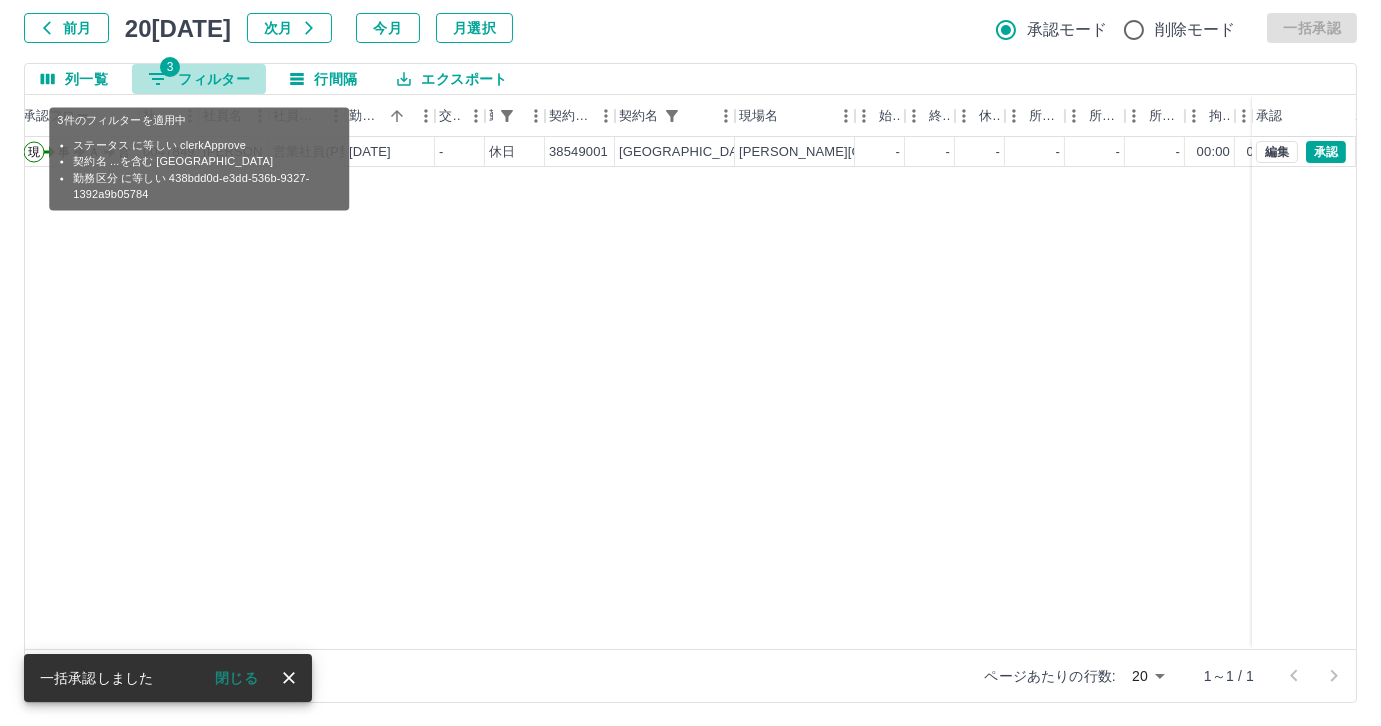 click on "3 フィルター" at bounding box center (199, 79) 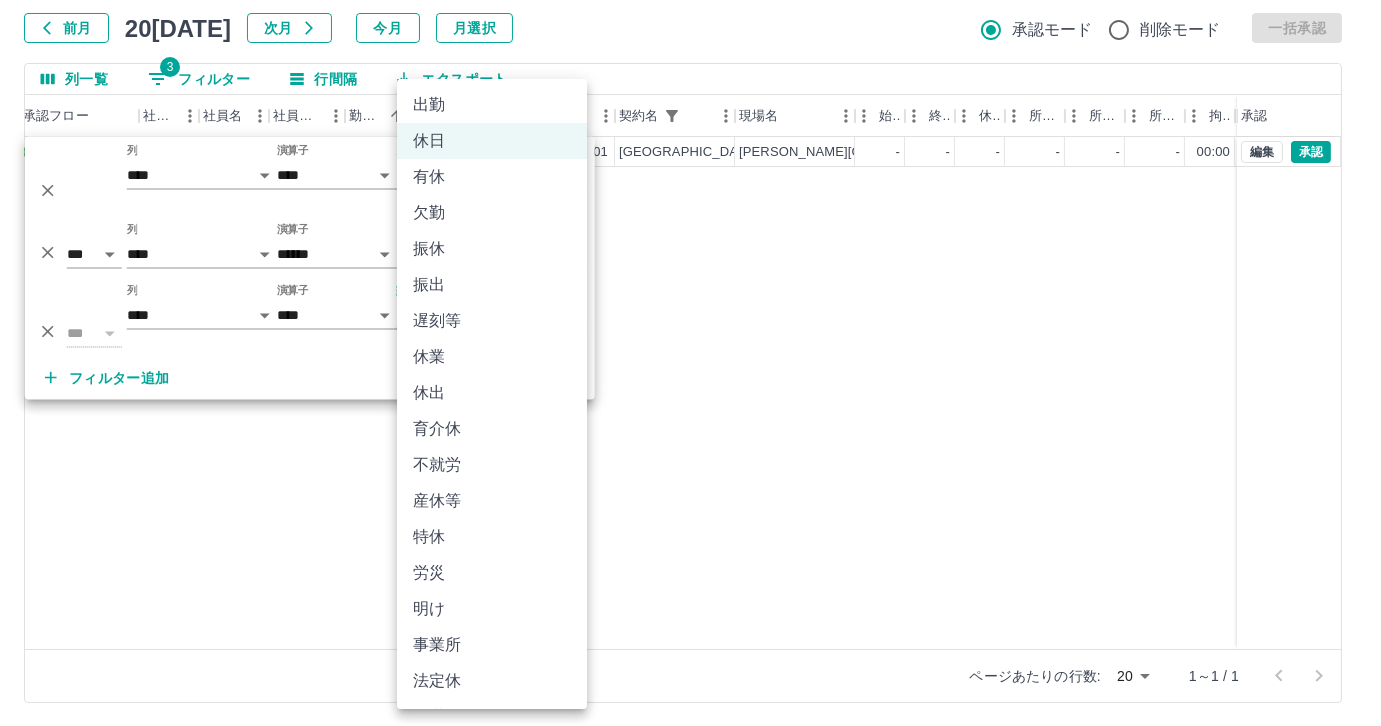 click on "**********" at bounding box center [690, 304] 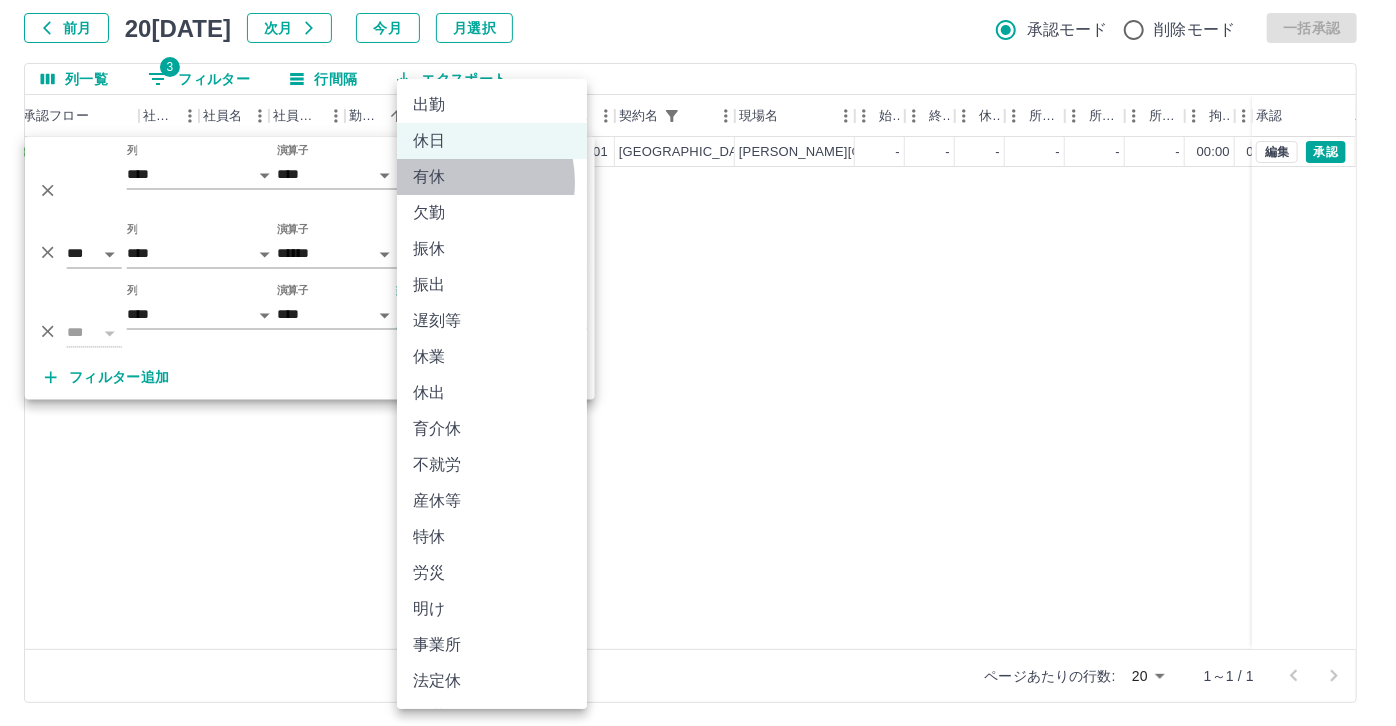 click on "有休" at bounding box center (492, 177) 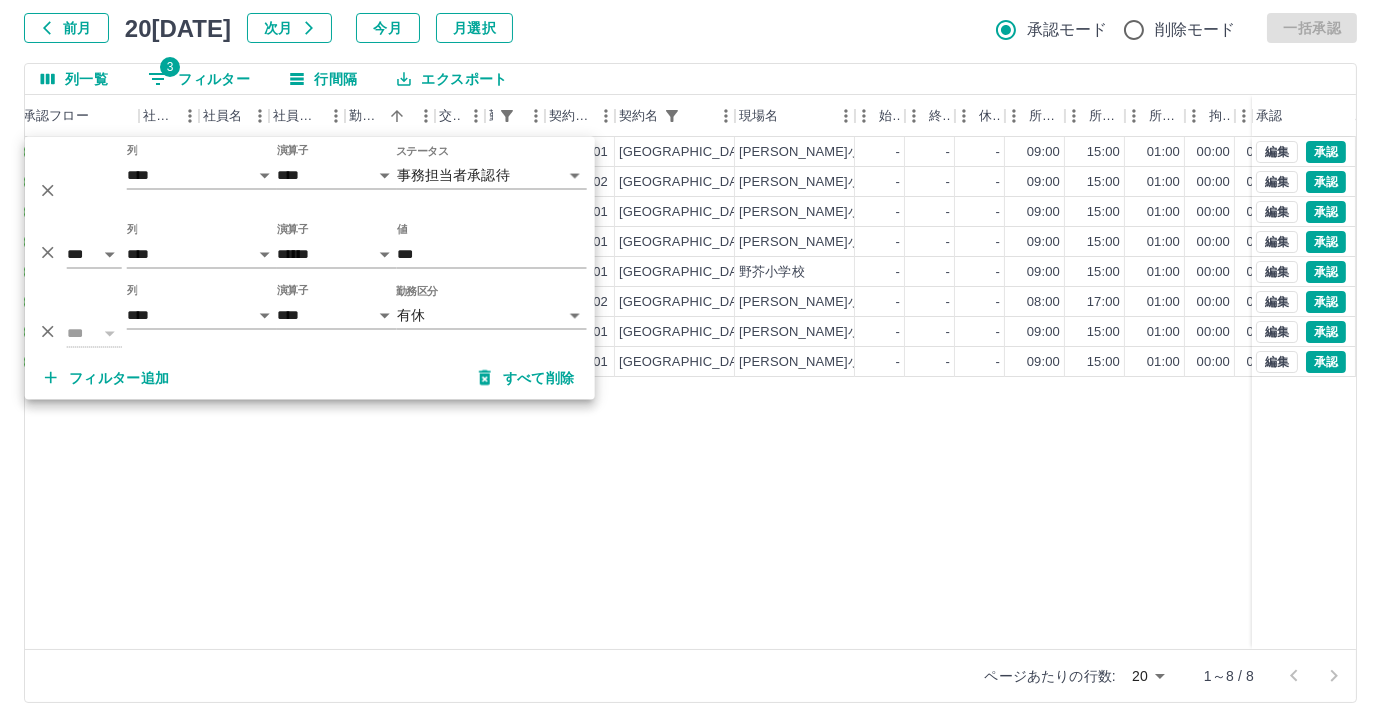click on "現 事 Ａ 営 0061291 [PERSON_NAME] 営業社員(PT契約) 20[DATE]  -  有休 41167001 [GEOGRAPHIC_DATA] [PERSON_NAME]小学校 - - - 09:00 15:00 01:00 00:00 00:00 00:00 私用の為 事務担当者承認待 現 事 Ａ 営 0063933 [PERSON_NAME] 営業社員(PT契約) 20[DATE]  -  有休 38990002 [GEOGRAPHIC_DATA] [PERSON_NAME]小学校 - - - 09:00 15:00 01:00 00:00 00:00 00:00 私用の為 事務担当者承認待 現 事 Ａ 営 0060852 [PERSON_NAME] 営業社員(PT契約) 20[DATE]  -  有休 41167001 [GEOGRAPHIC_DATA] [PERSON_NAME][GEOGRAPHIC_DATA] - - - 09:00 15:00 01:00 00:00 00:00 00:00 私用の為 事務担当者承認待 現 事 Ａ 営 0072346 [PERSON_NAME] 営業社員(PT契約) 20[DATE]  -  有休 41167001 [GEOGRAPHIC_DATA] [PERSON_NAME][GEOGRAPHIC_DATA] - - - 09:00 15:00 01:00 00:00 00:00 00:00 私用の為 事務担当者承認待 現 事 Ａ 営 0093586 [PERSON_NAME] 営業社員(PT契約) 20[DATE]  -  有休 42189001 [GEOGRAPHIC_DATA] 野芥小学校 - - - 09:00 15:00 01:00 00:00 00:00 00:00 私用のため 事務担当者承認待 現 事 Ａ" at bounding box center [842, 393] 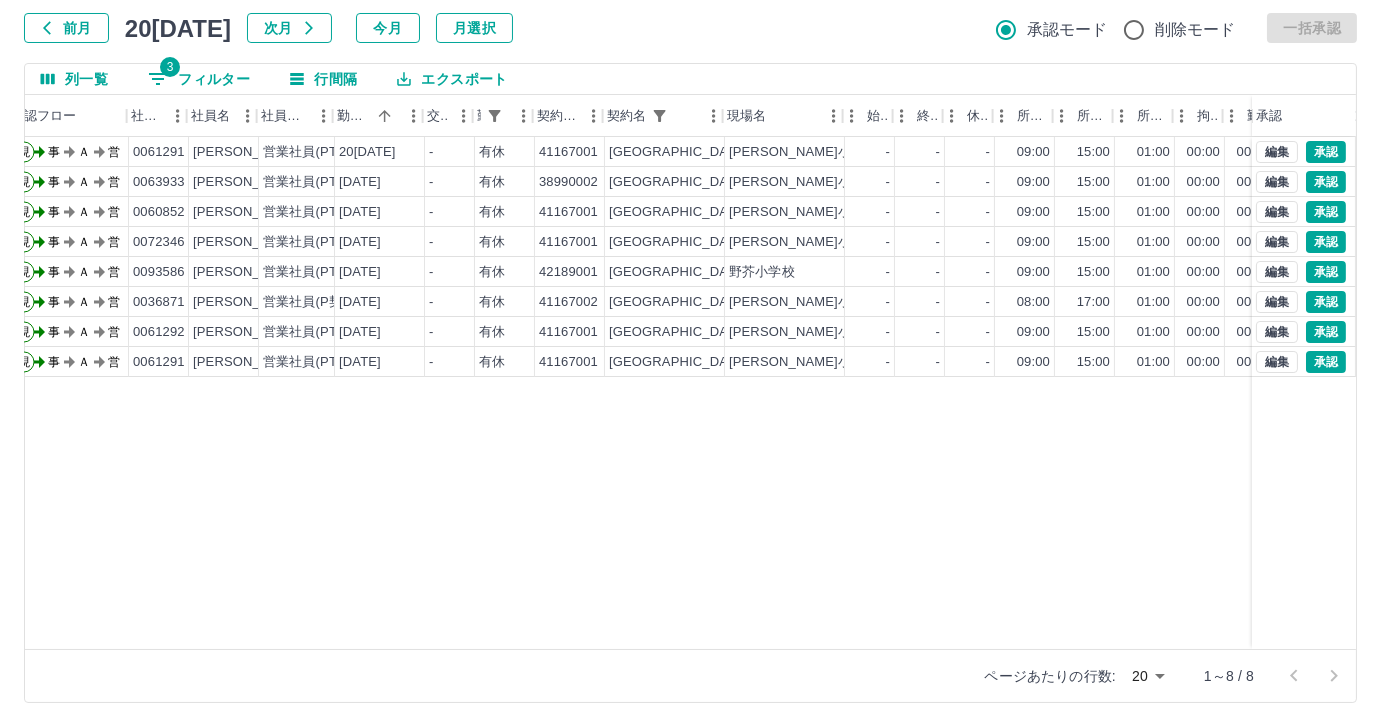 scroll, scrollTop: 0, scrollLeft: 68, axis: horizontal 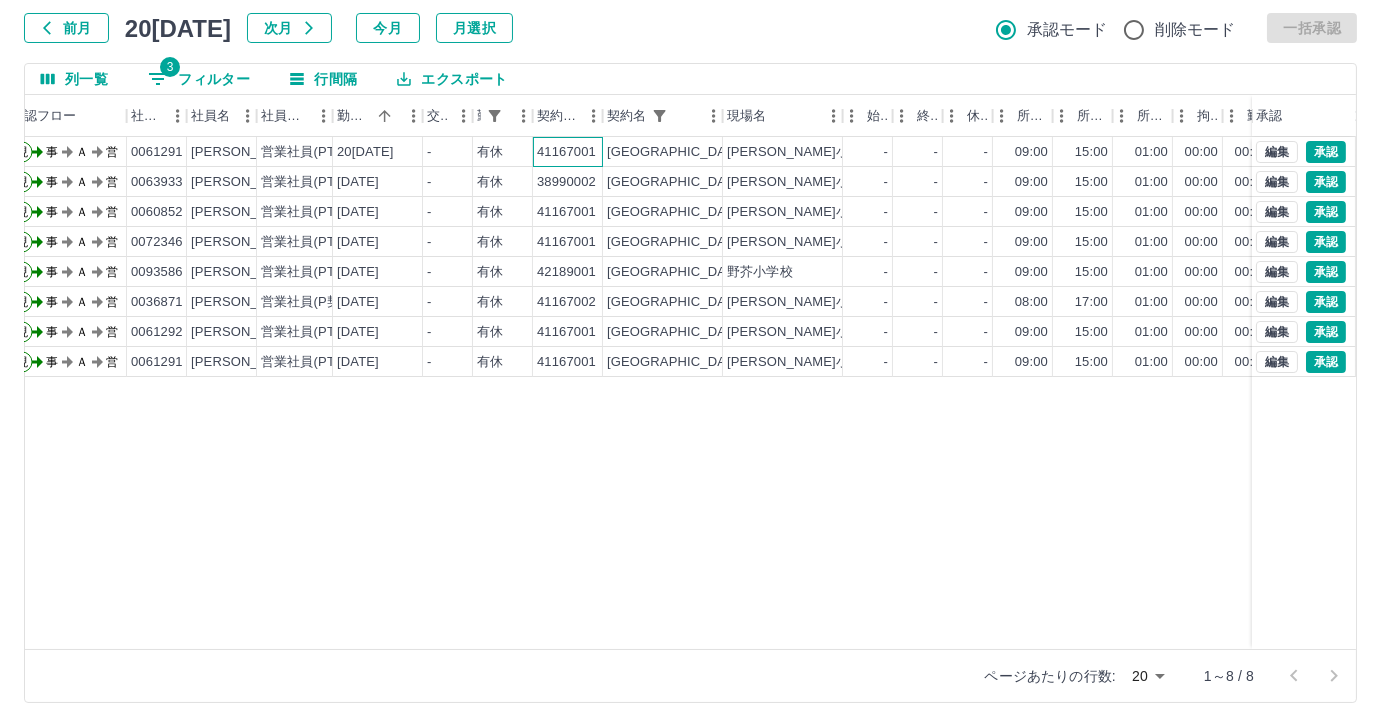 click on "41167001" at bounding box center [568, 152] 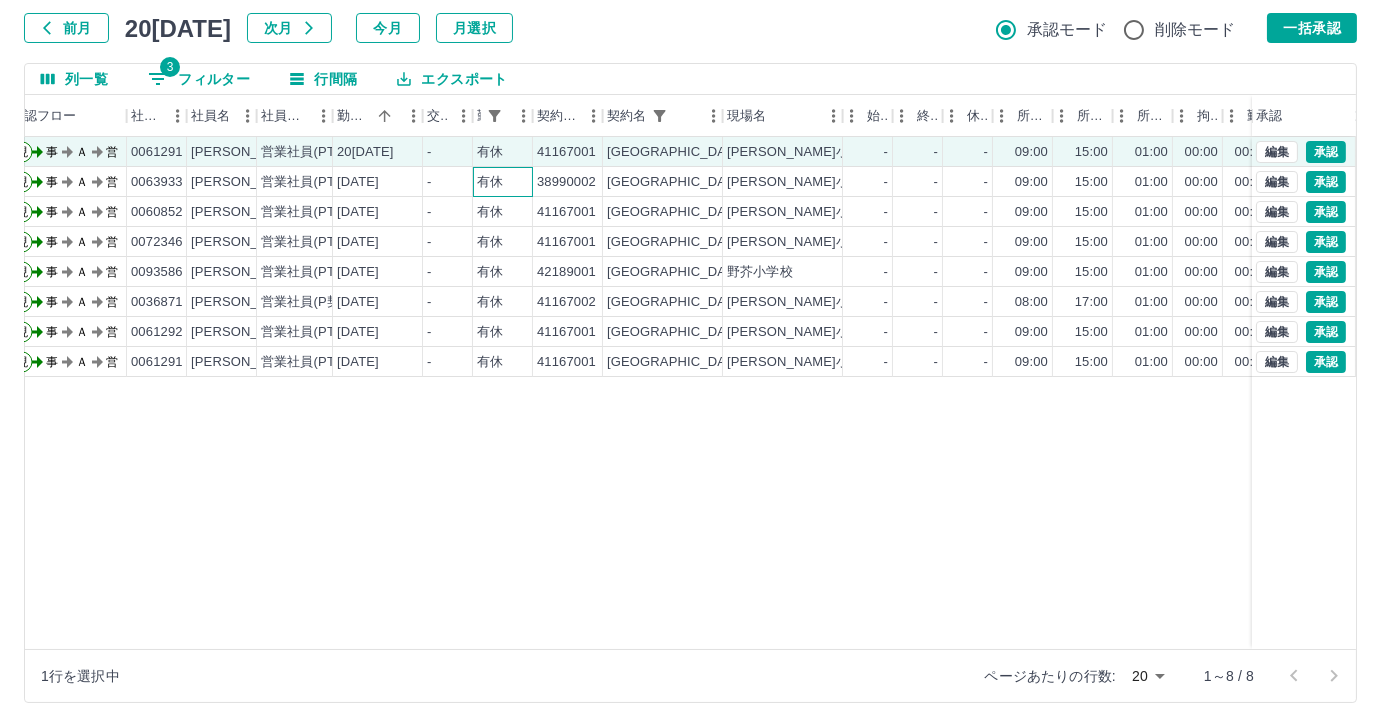 click on "有休" at bounding box center [503, 182] 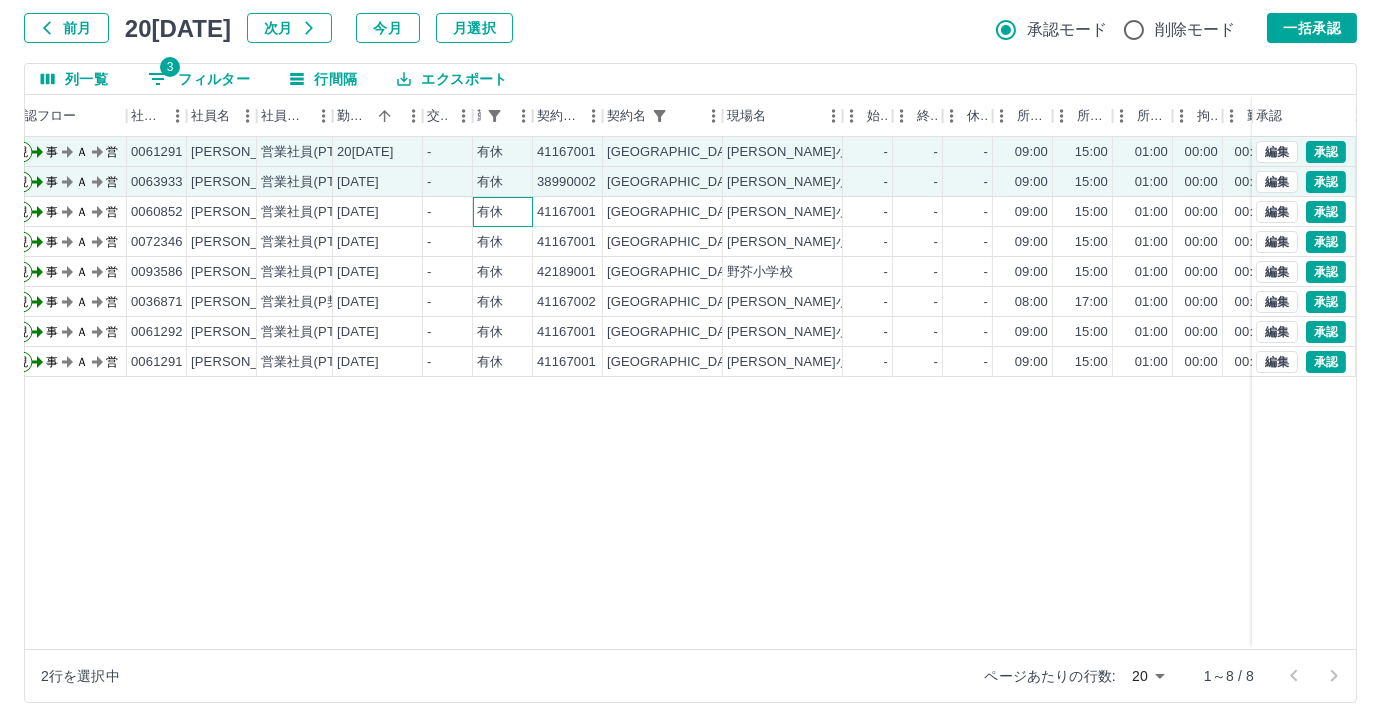 click on "有休" at bounding box center (503, 212) 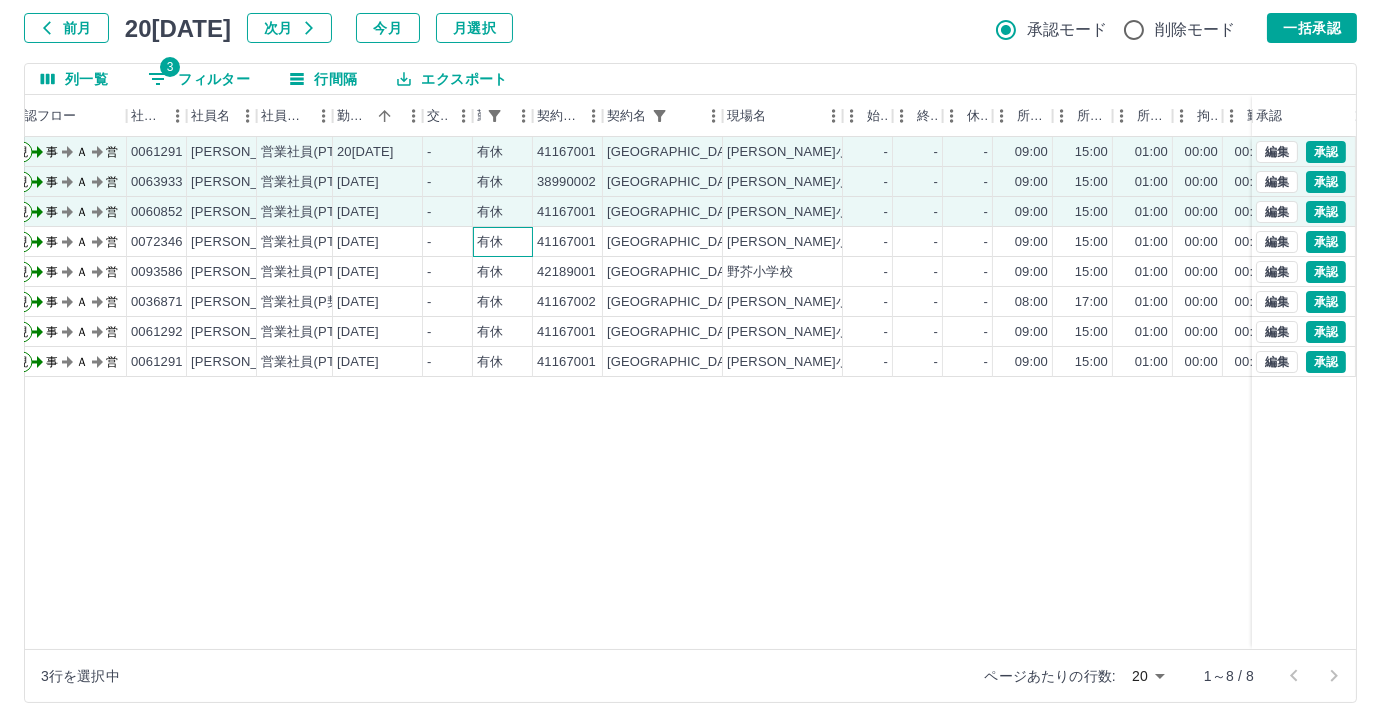 click on "有休" at bounding box center [503, 242] 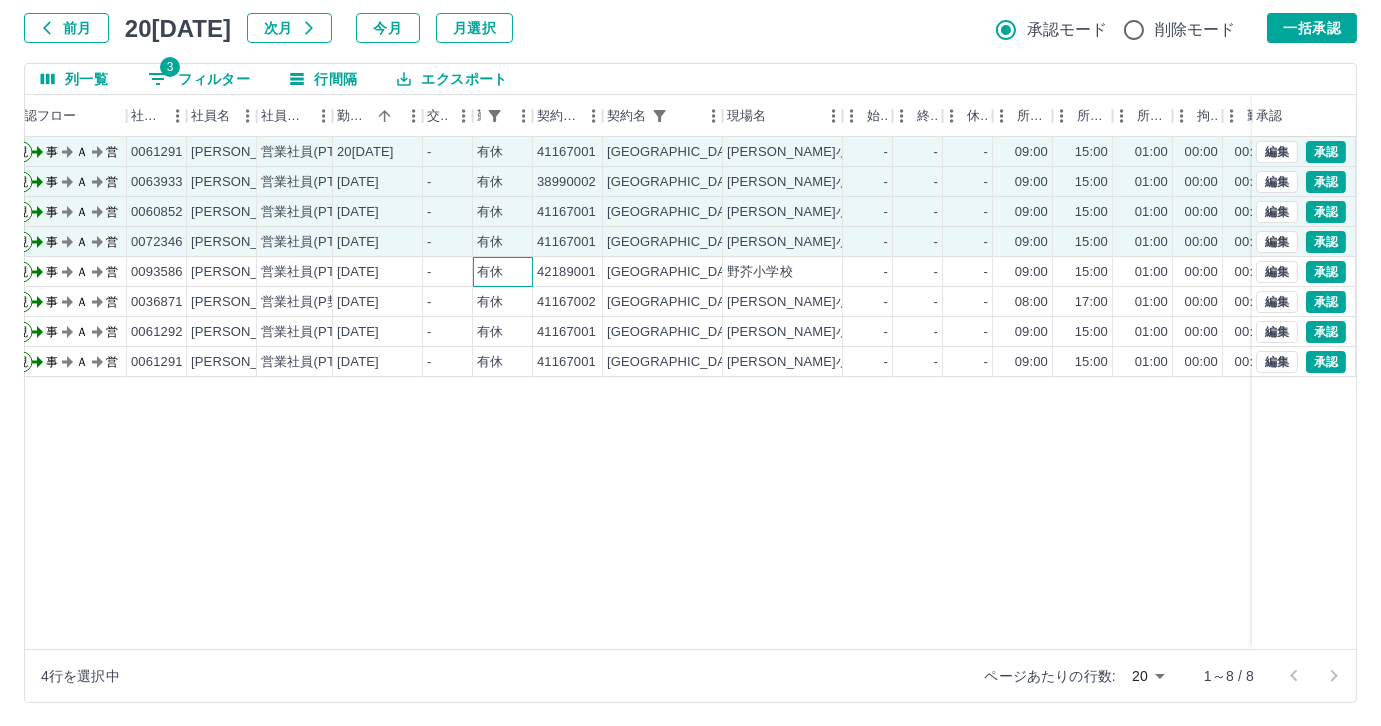 click on "有休" at bounding box center (490, 272) 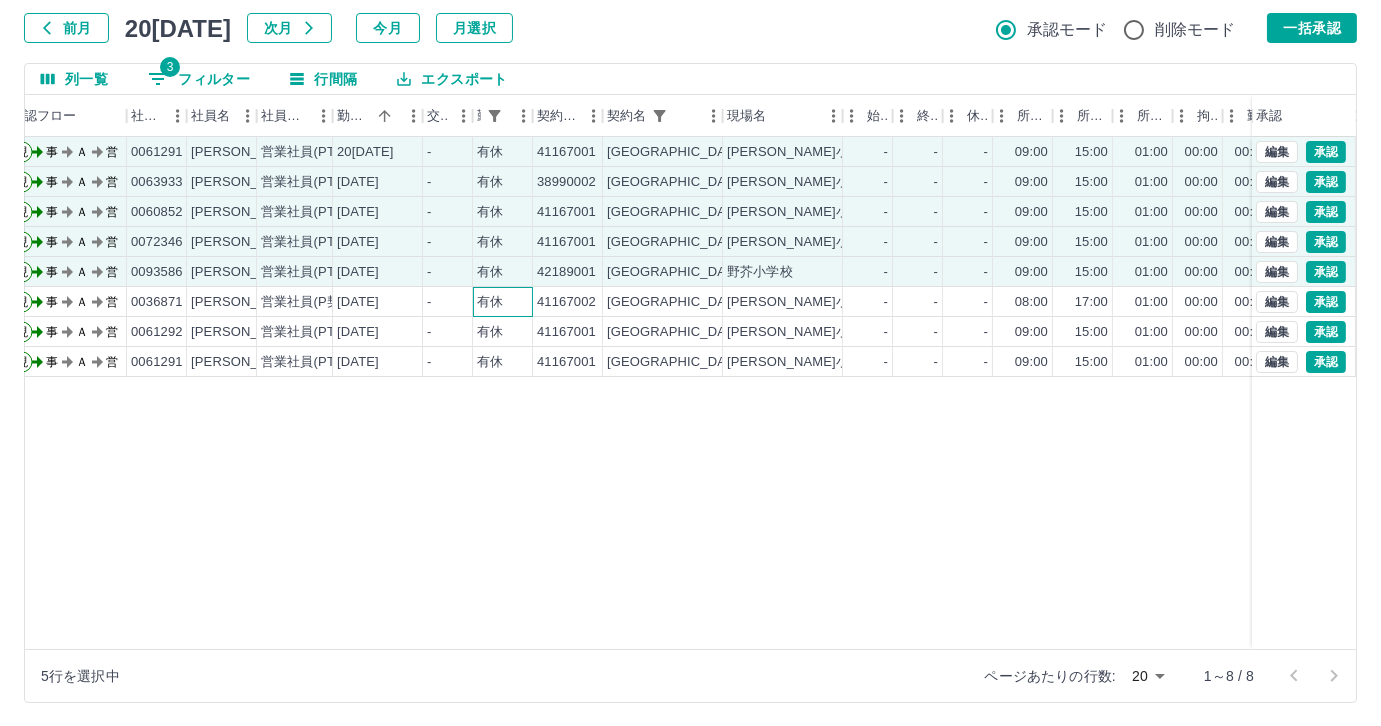 click on "有休" at bounding box center (490, 302) 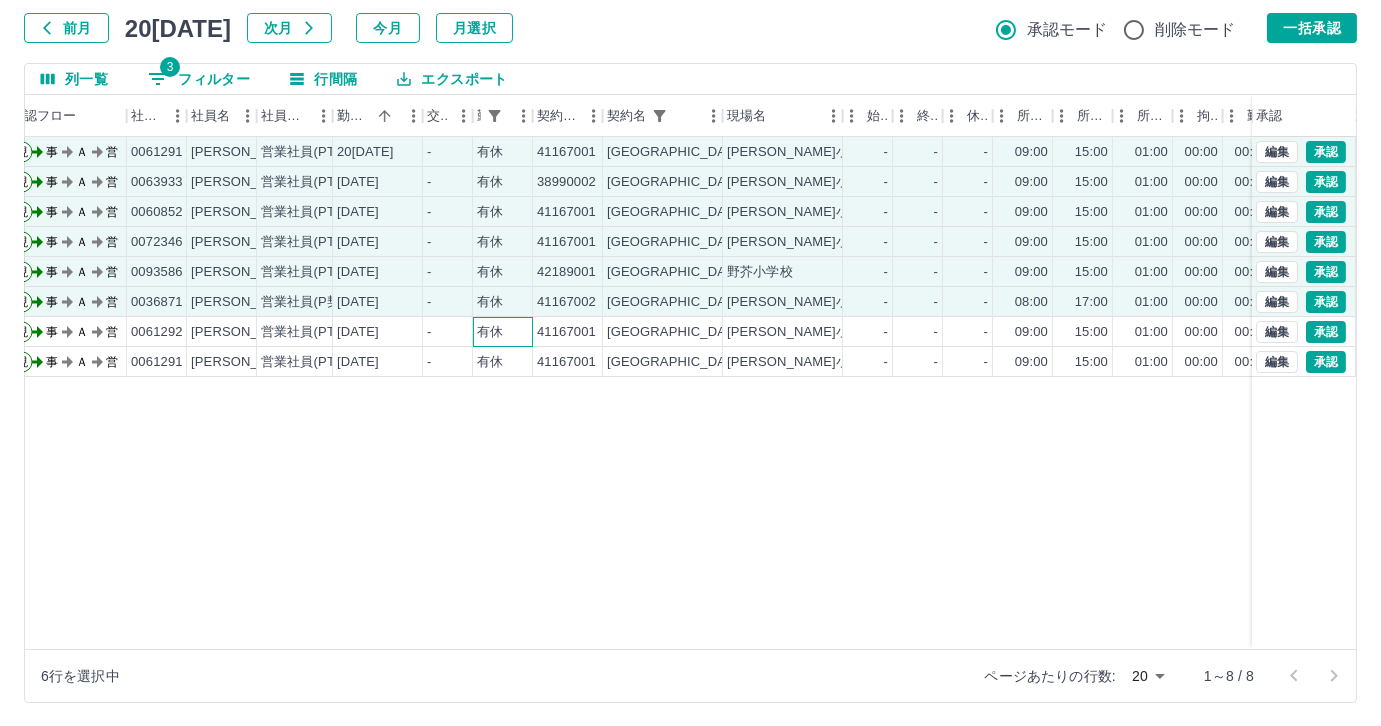click on "有休" at bounding box center [490, 332] 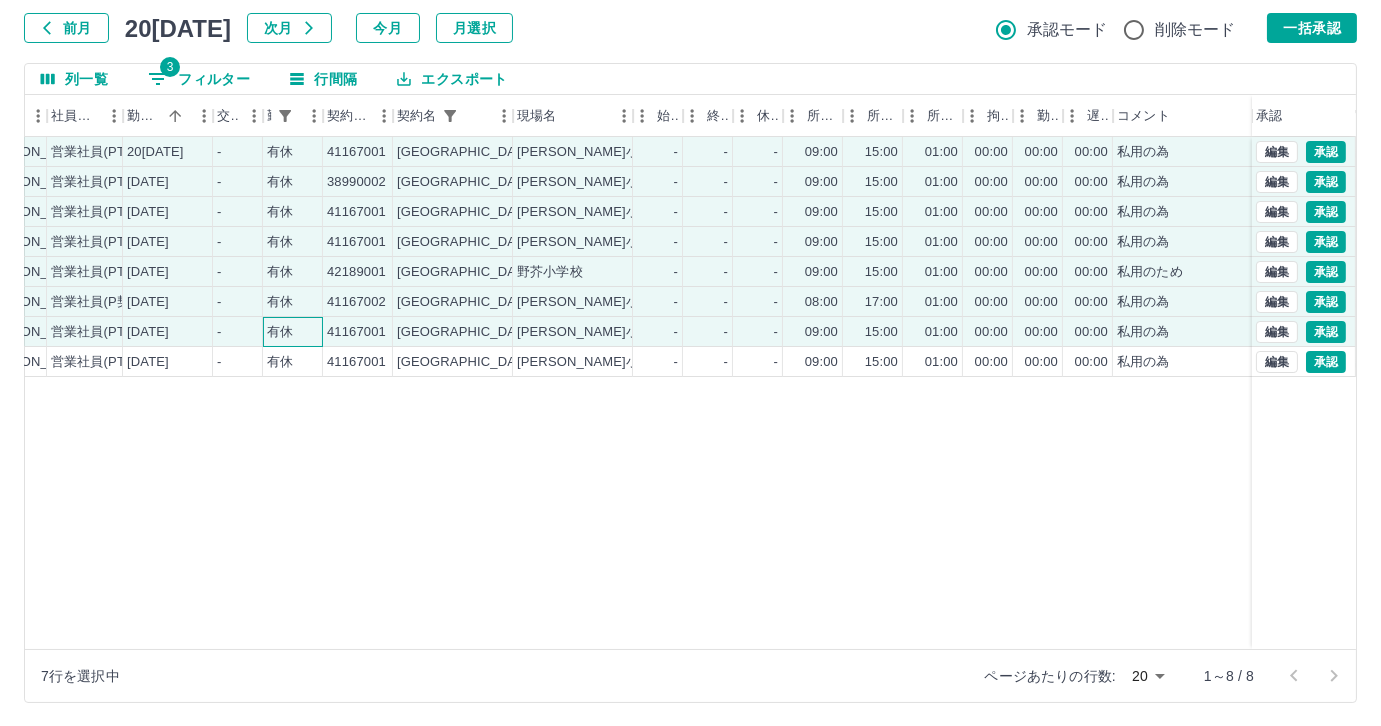 scroll, scrollTop: 0, scrollLeft: 281, axis: horizontal 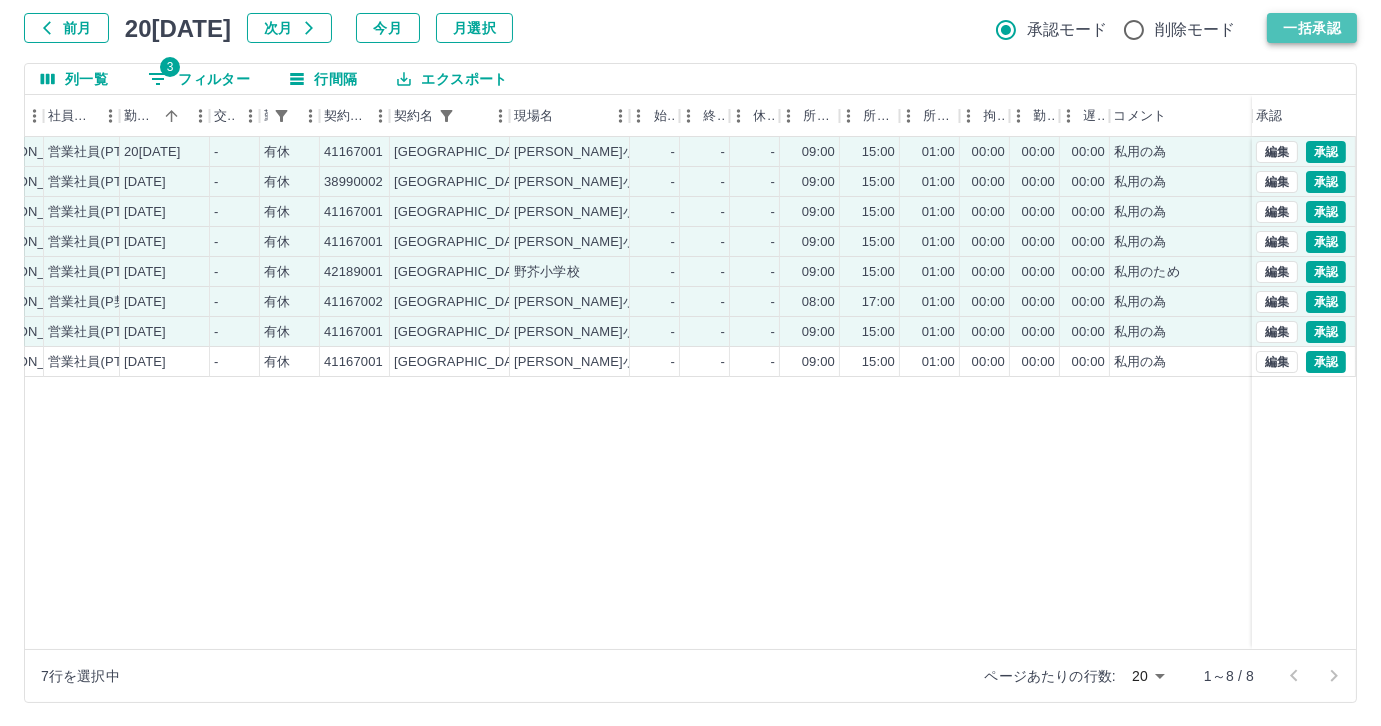 click on "一括承認" at bounding box center [1312, 28] 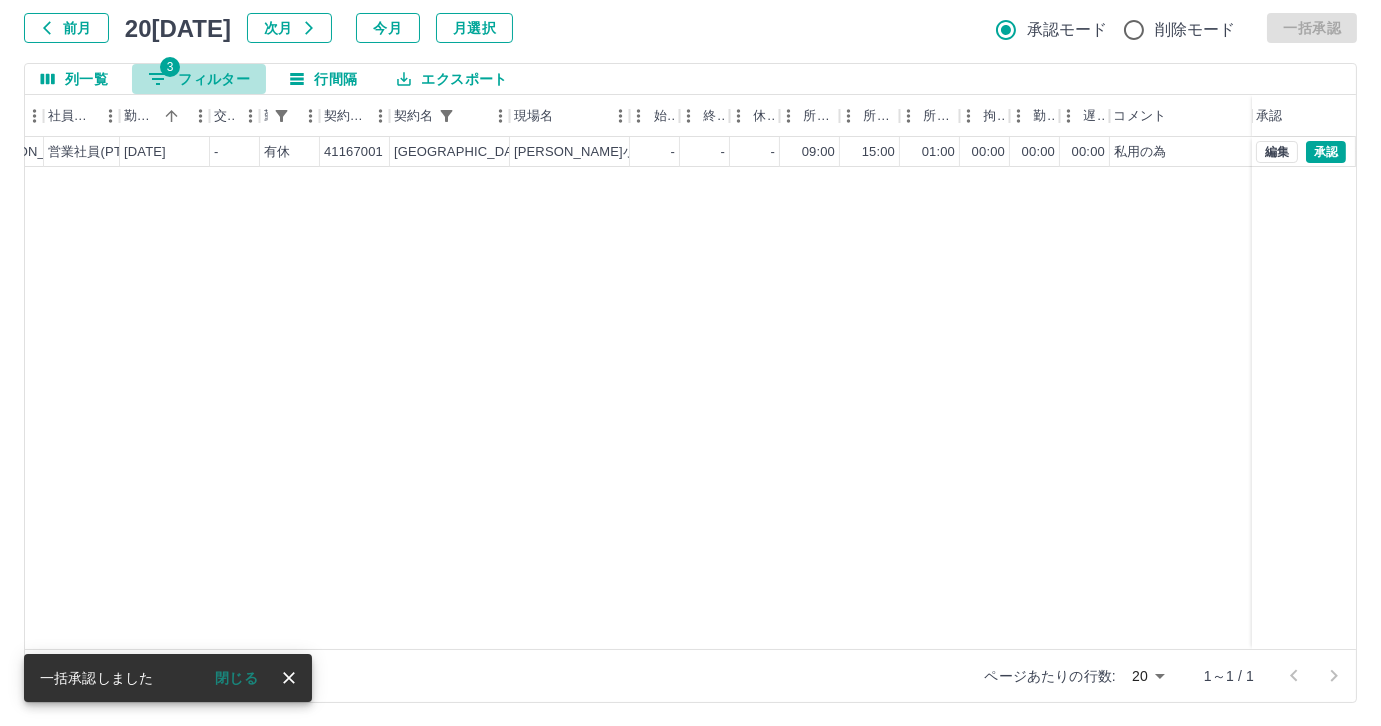 click on "3 フィルター" at bounding box center [199, 79] 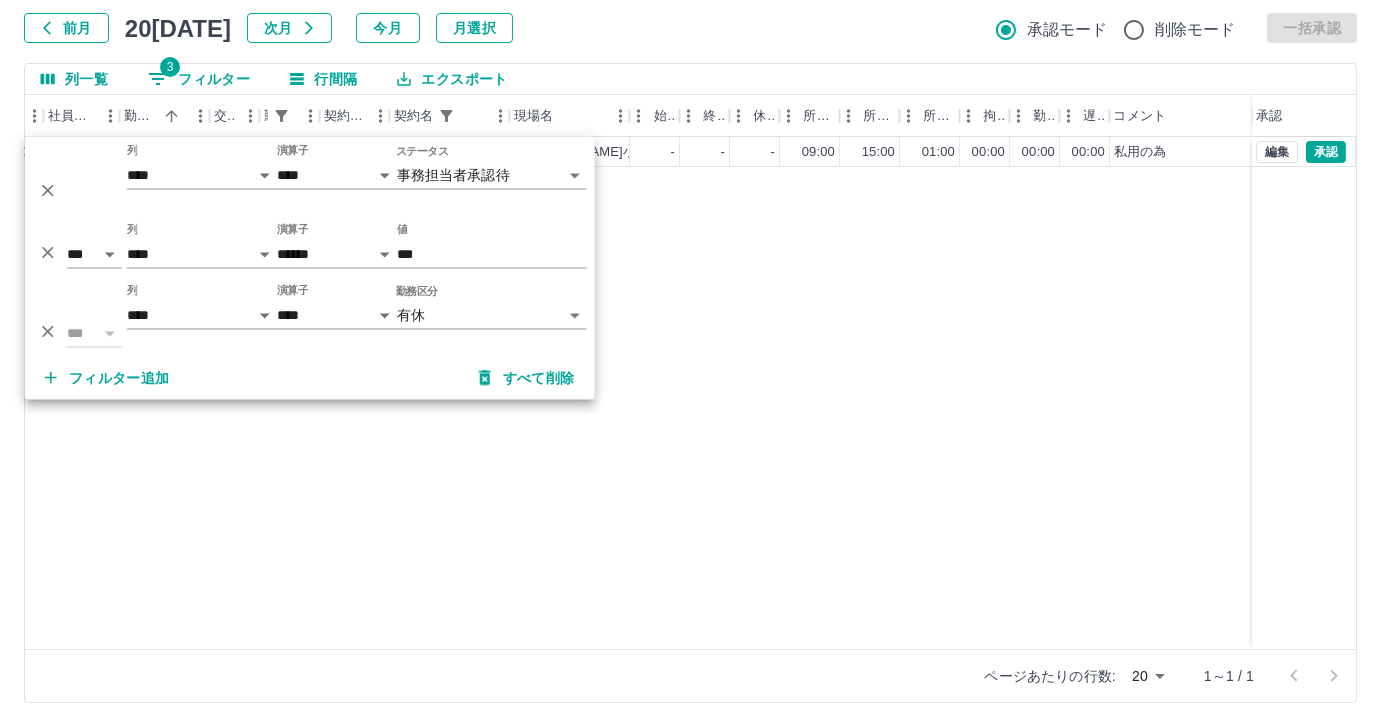 click on "**********" at bounding box center (690, 304) 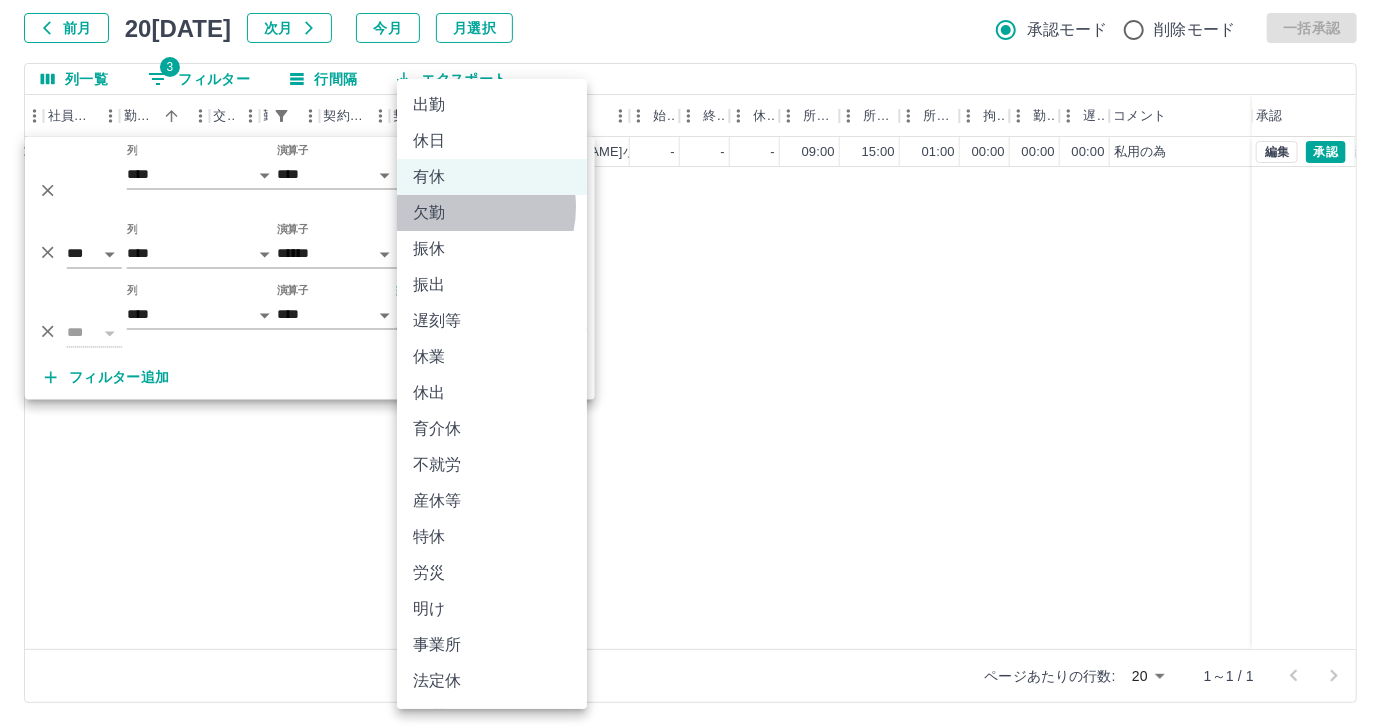 click on "欠勤" at bounding box center (492, 213) 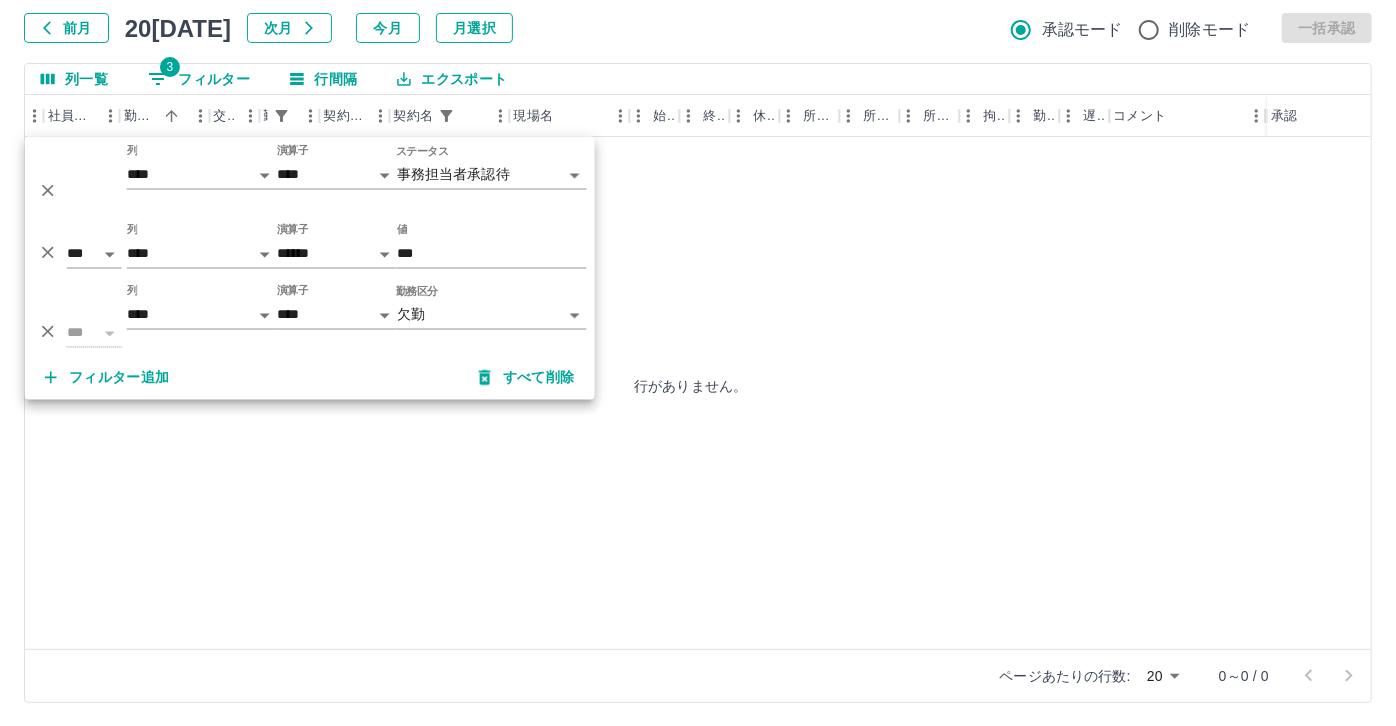 click on "**********" at bounding box center [698, 304] 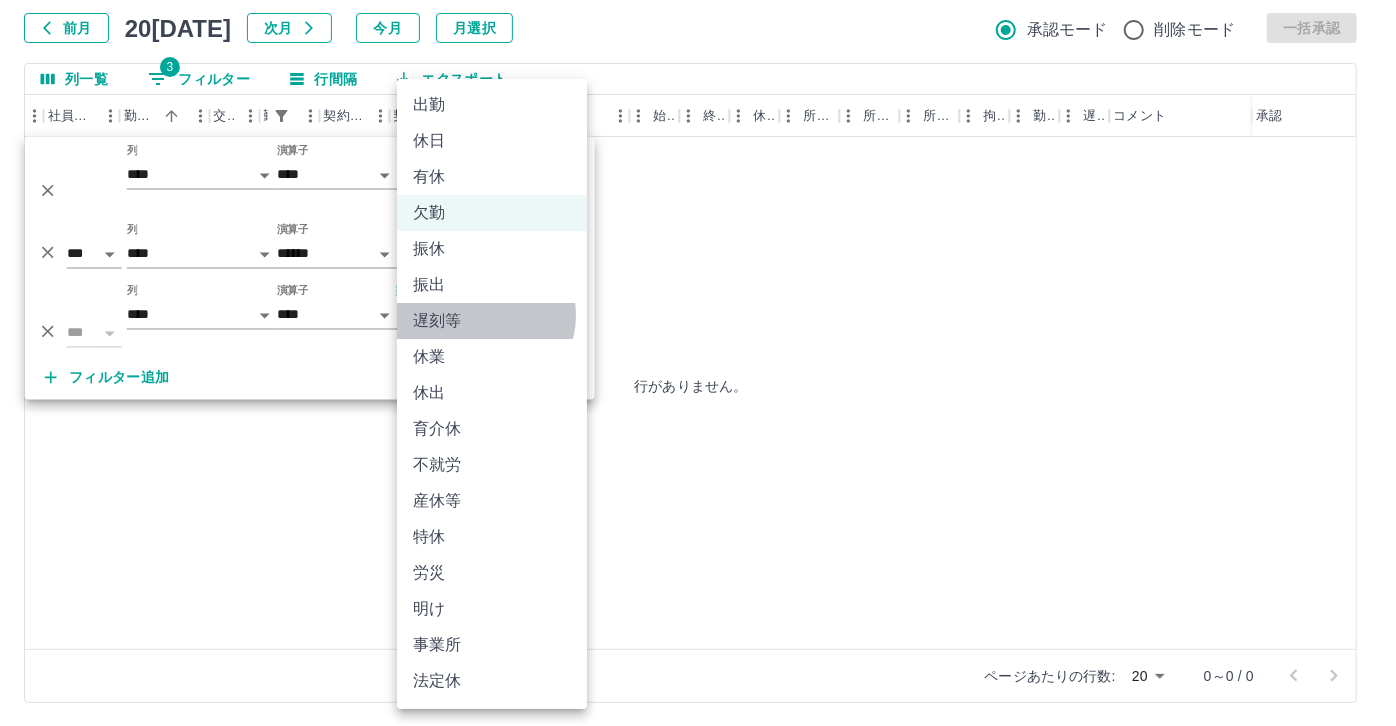 click on "遅刻等" at bounding box center (492, 321) 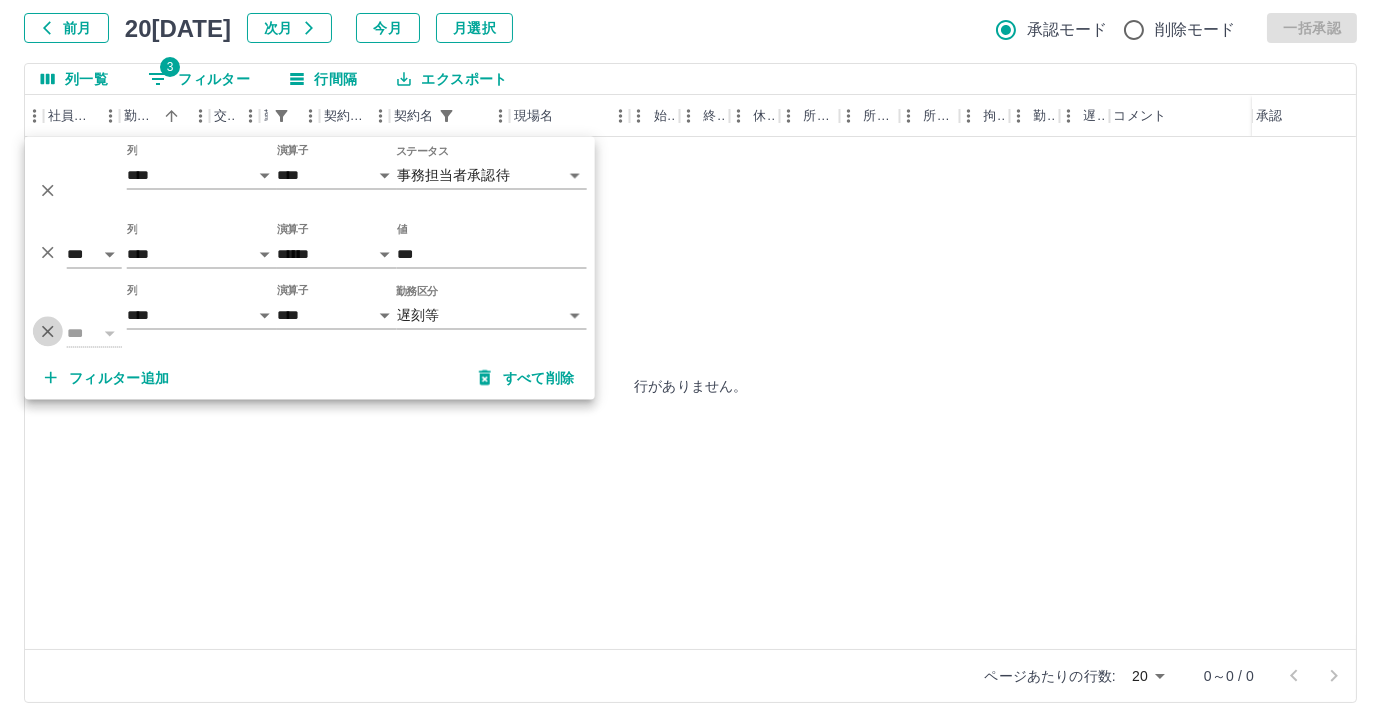 click 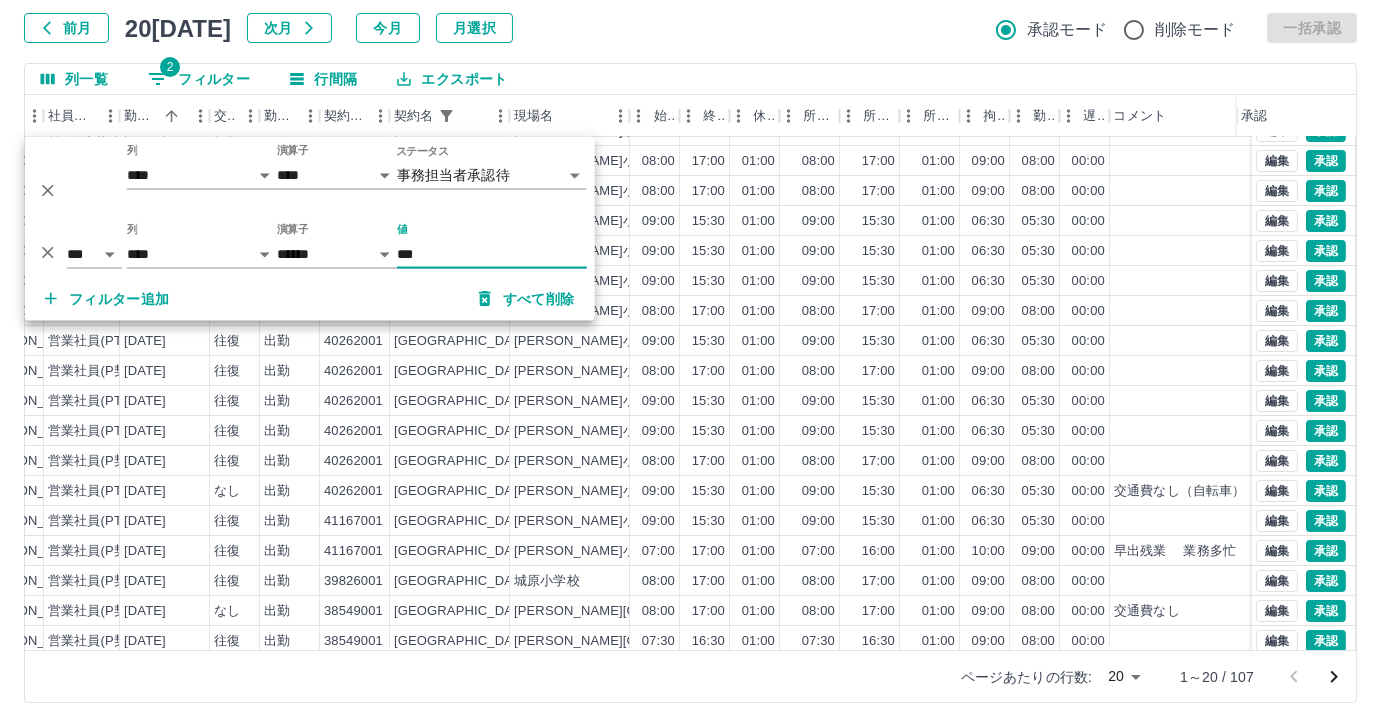 scroll, scrollTop: 101, scrollLeft: 281, axis: both 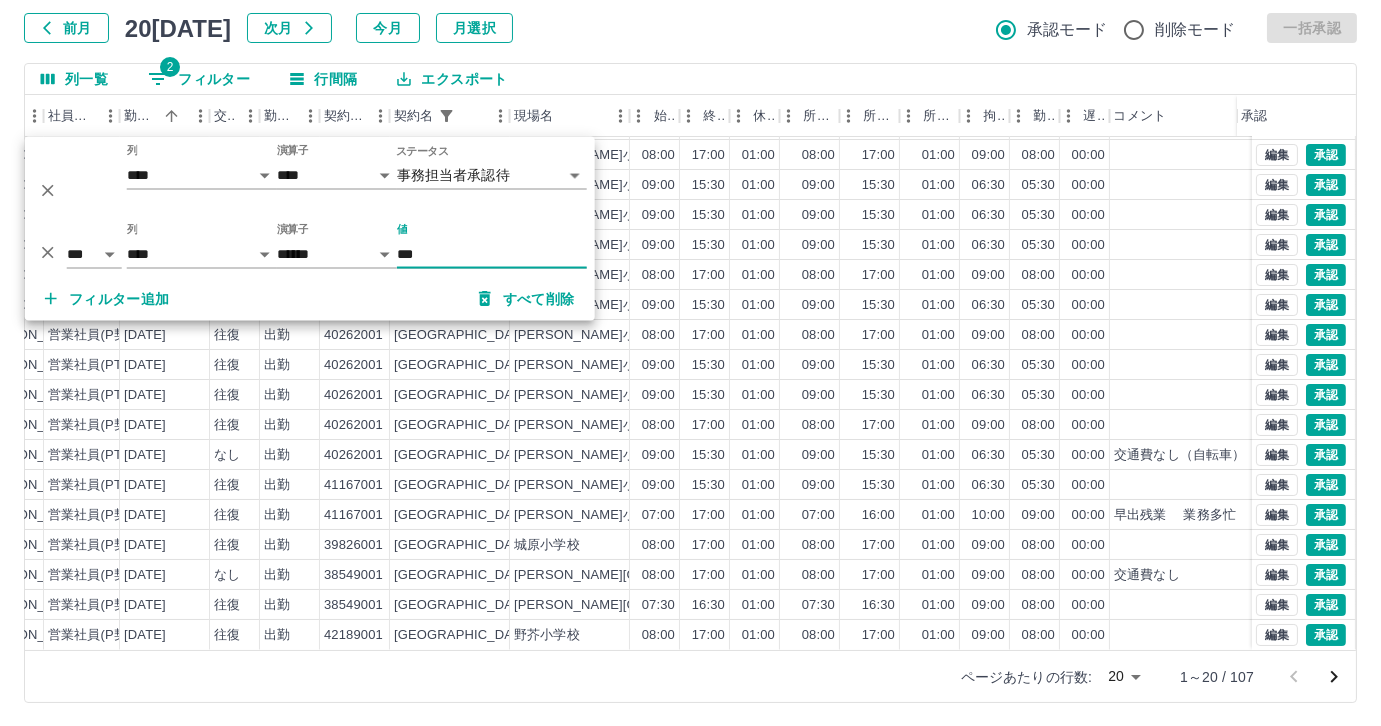 click on "SDH勤怠 [PERSON_NAME] 勤務実績承認 前月 [DATE] 次月 今月 月選択 承認モード 削除モード 一括承認 列一覧 2 フィルター 行間隔 エクスポート 承認フロー 社員番号 社員名 社員区分 勤務日 交通費 勤務区分 契約コード 契約名 現場名 始業 終業 休憩 所定開始 所定終業 所定休憩 拘束 勤務 遅刻等 コメント ステータス 承認 現 事 Ａ 営 0074710 [PERSON_NAME] 営業社員(P契約) [DATE] 往復 出勤 39826002 [GEOGRAPHIC_DATA] [PERSON_NAME]小学校 08:00 17:00 01:00 08:00 17:00 01:00 09:00 08:00 00:00 事務担当者承認待 現 事 Ａ 営 0043359 [PERSON_NAME] 営業社員(P契約) [DATE] 往復 出勤 38990002 [GEOGRAPHIC_DATA][PERSON_NAME]小学校 08:00 17:00 01:00 08:00 17:00 01:00 09:00 08:00 00:00 事務担当者承認待 現 事 Ａ 営 0012724 [PERSON_NAME] 営業社員(P契約) [DATE] 往復 出勤 41167001 [GEOGRAPHIC_DATA] [PERSON_NAME][GEOGRAPHIC_DATA] 08:00 17:00 01:00 08:00 17:00 01:00 09:00 08:00 00:00 現 事 Ａ 20" at bounding box center (690, 304) 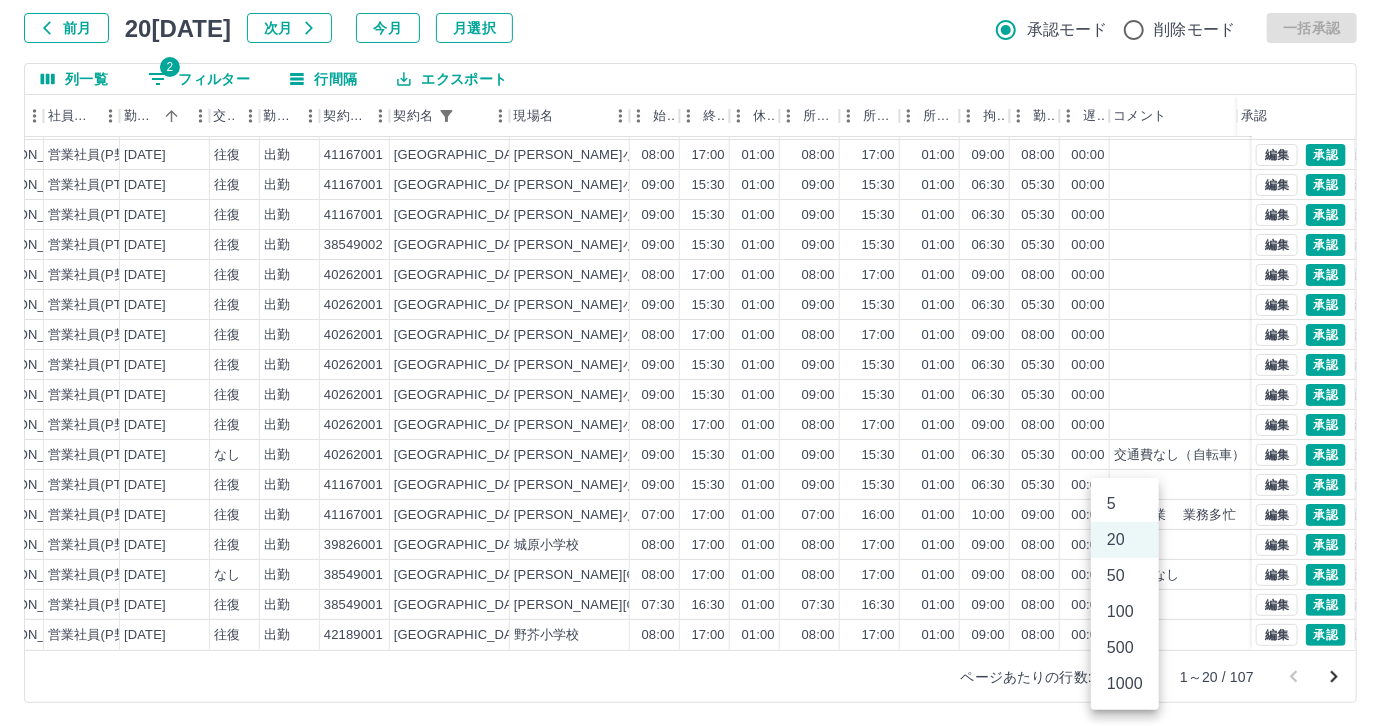 click on "500" at bounding box center [1125, 648] 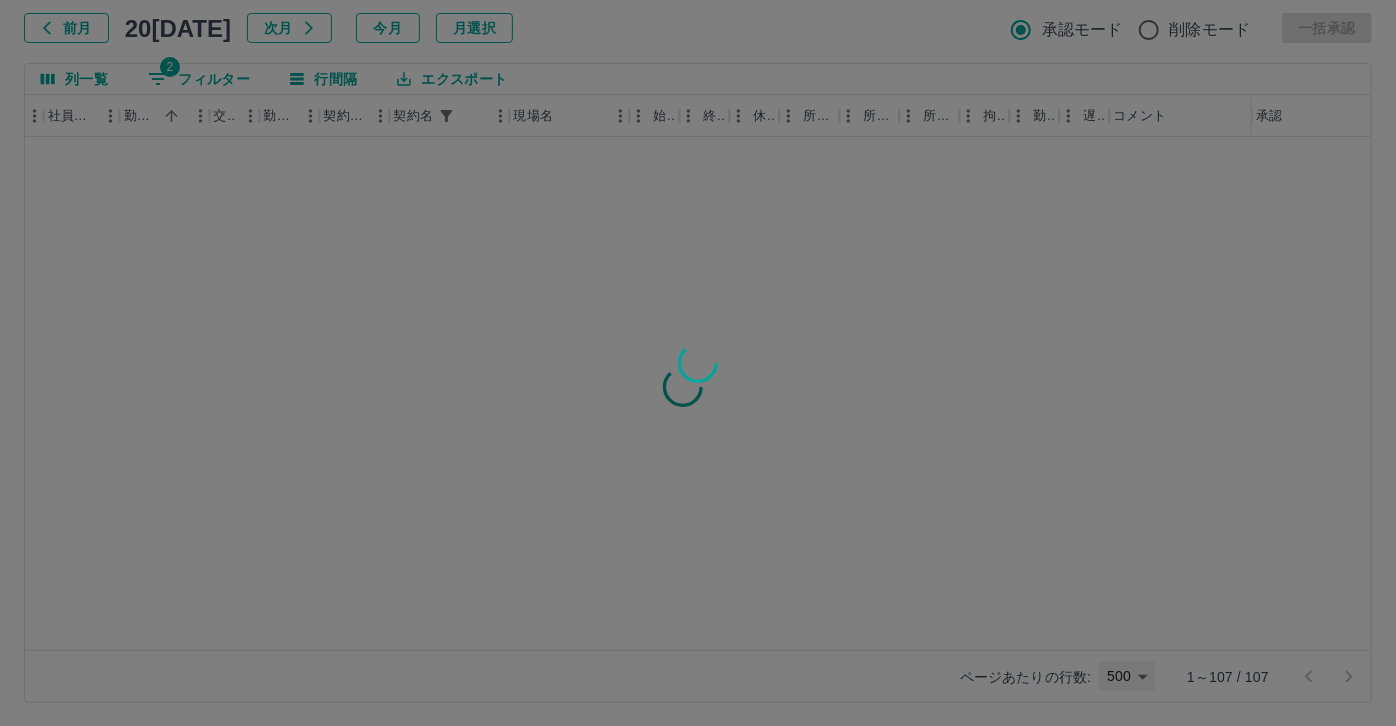 type on "***" 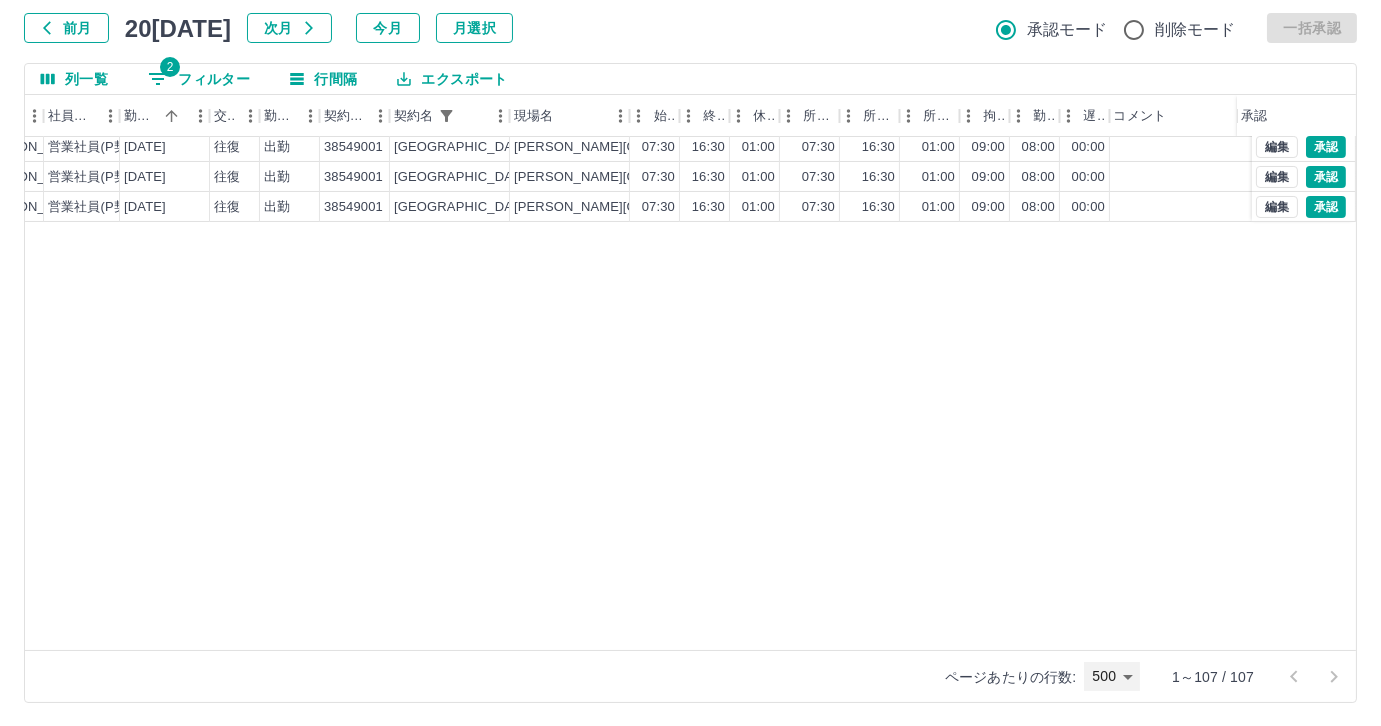 scroll, scrollTop: 0, scrollLeft: 281, axis: horizontal 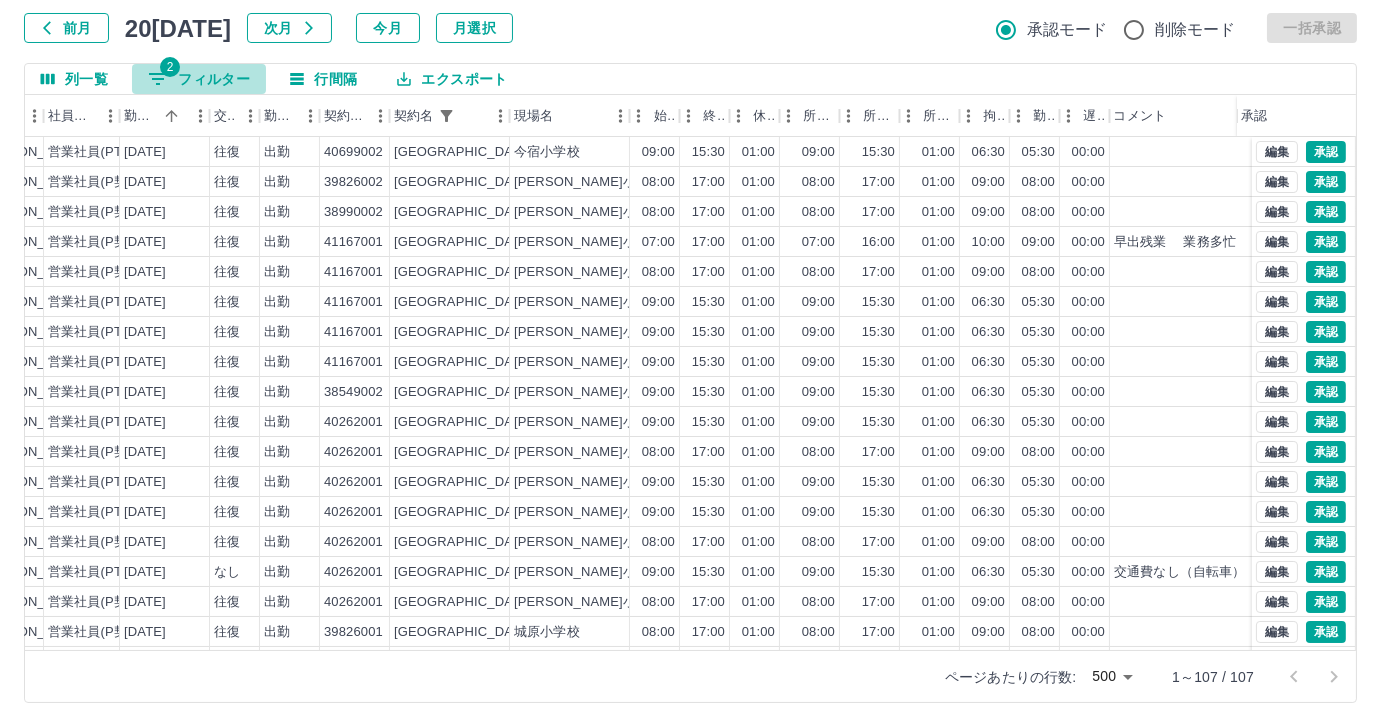 click on "2" at bounding box center [170, 67] 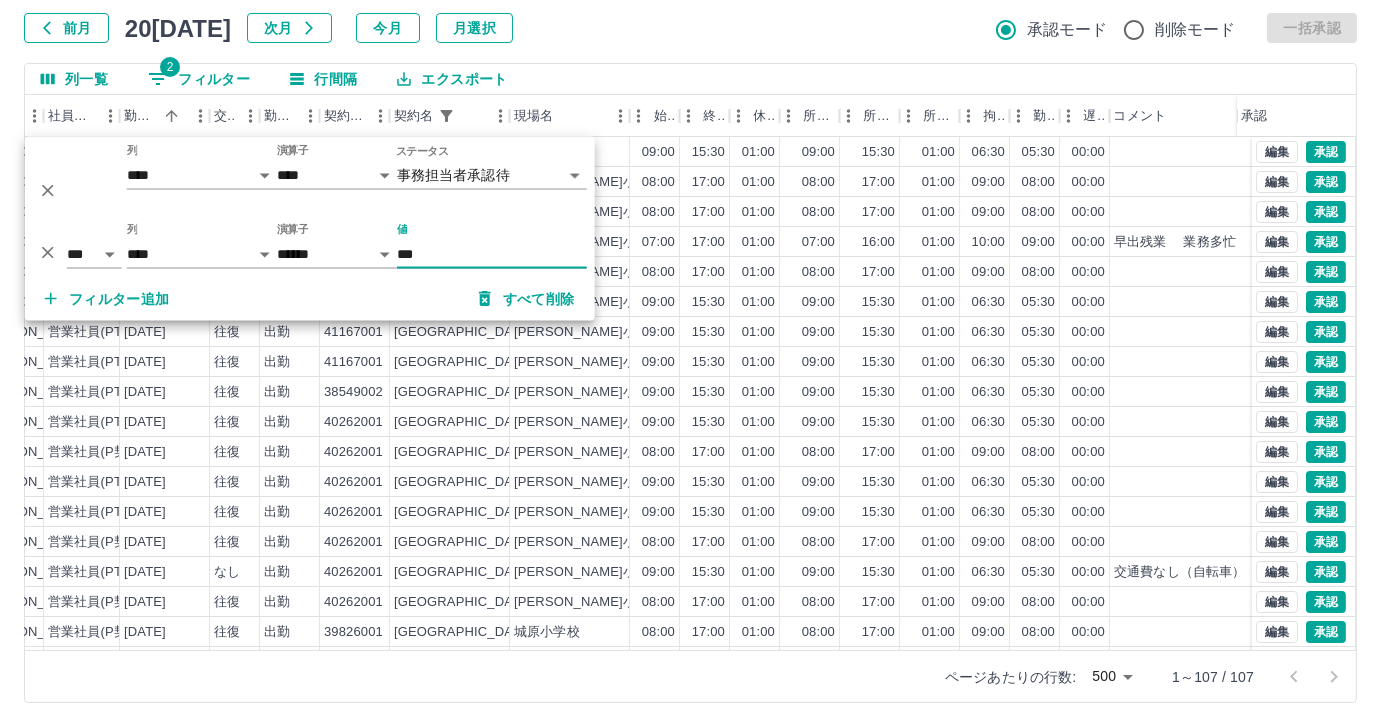 click on "フィルター追加" at bounding box center (107, 299) 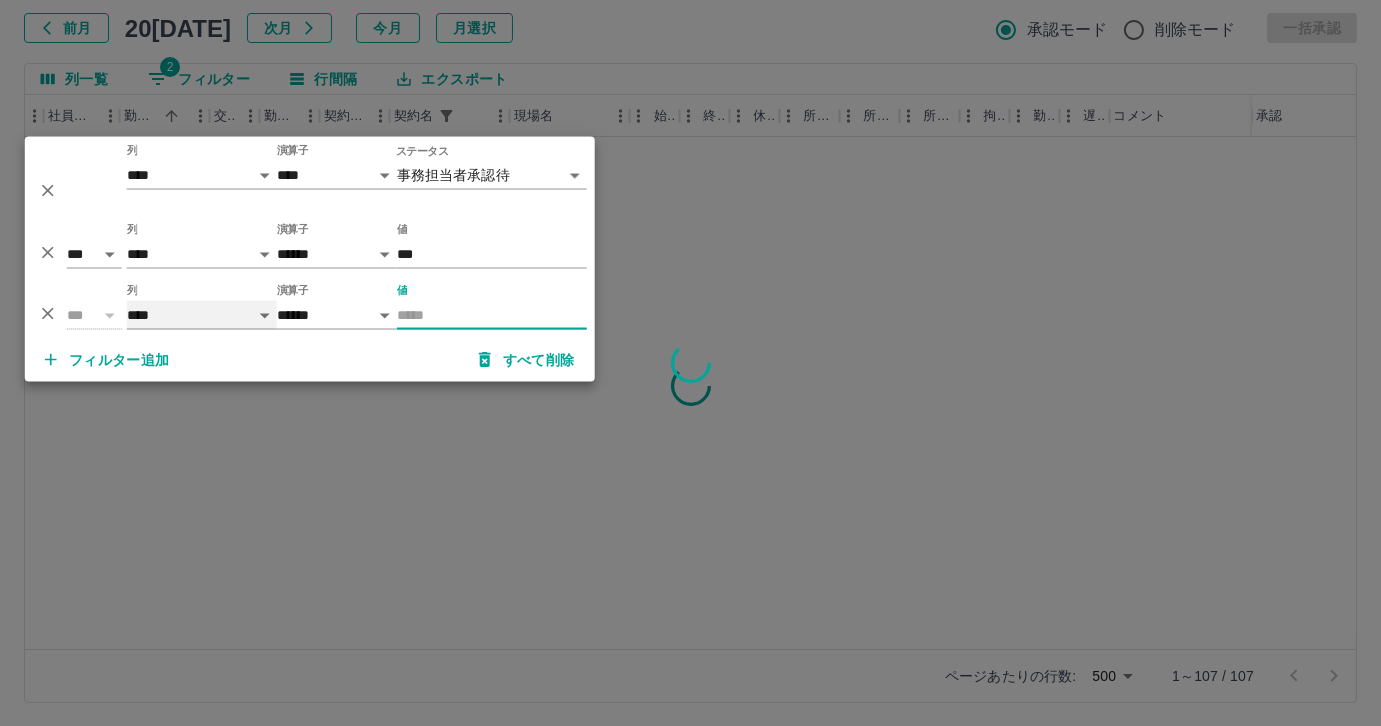 click on "**** *** **** *** *** **** ***** *** *** ** ** ** **** **** **** ** ** *** **** *****" at bounding box center [202, 315] 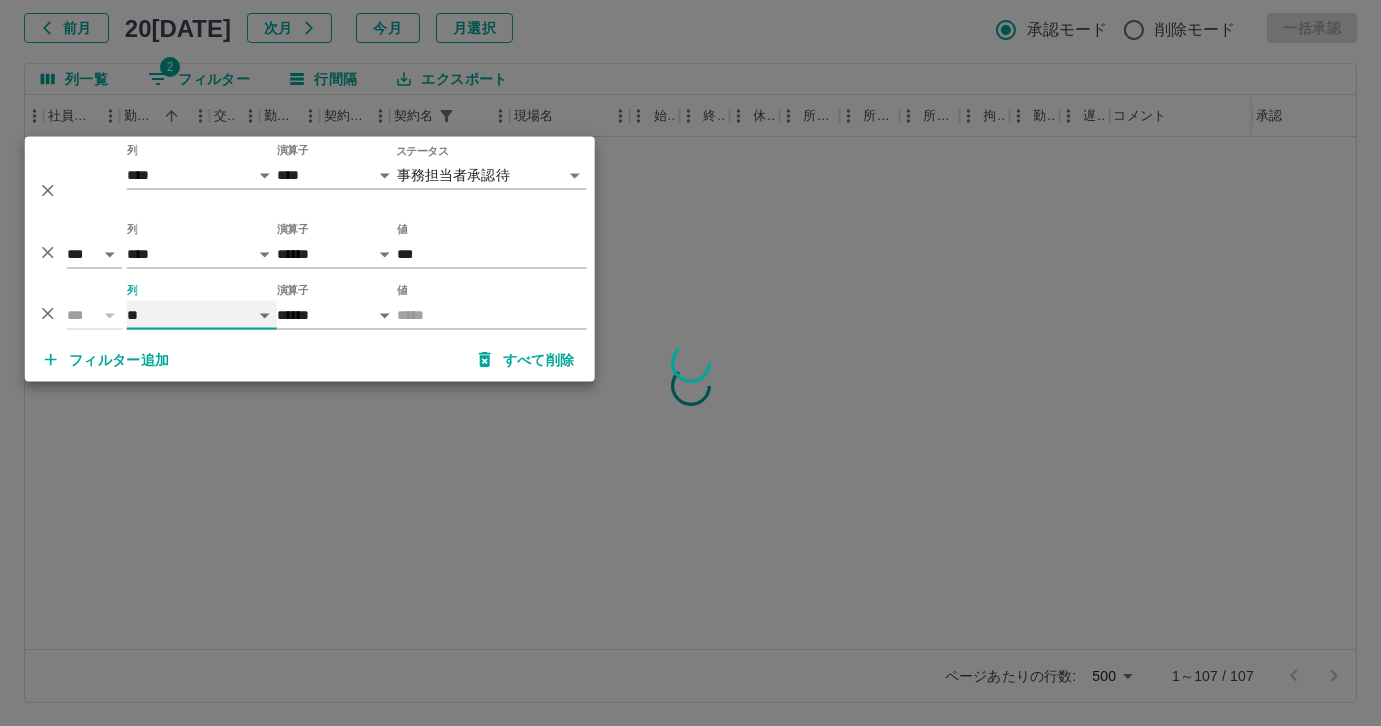 click on "**** *** **** *** *** **** ***** *** *** ** ** ** **** **** **** ** ** *** **** *****" at bounding box center (202, 315) 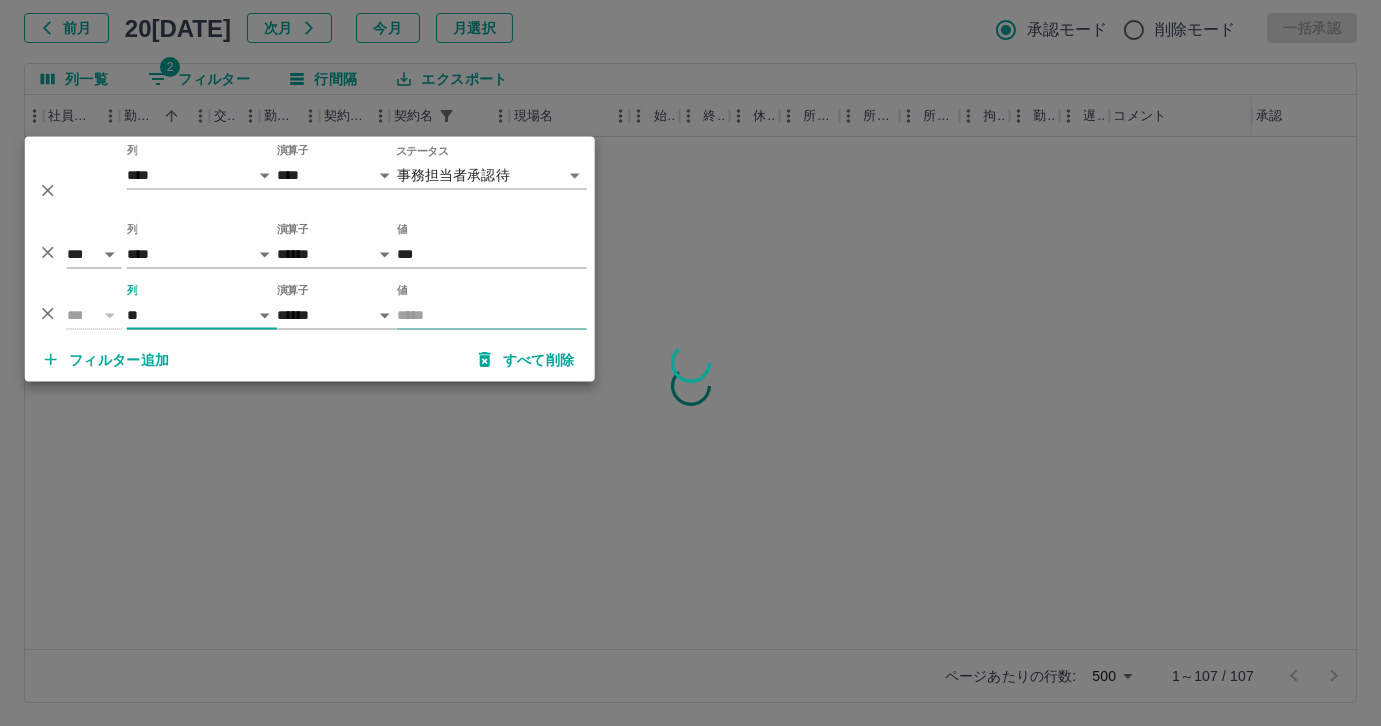 click on "値" at bounding box center (492, 315) 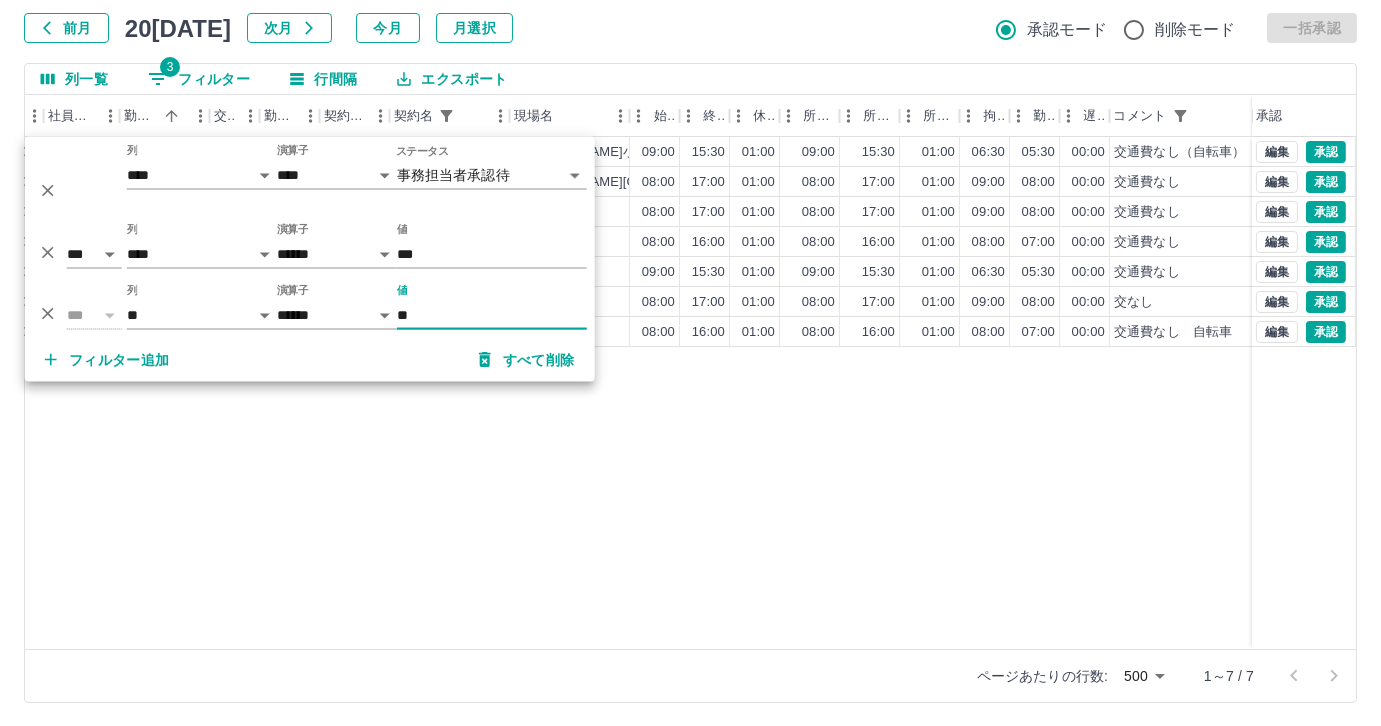 type on "**" 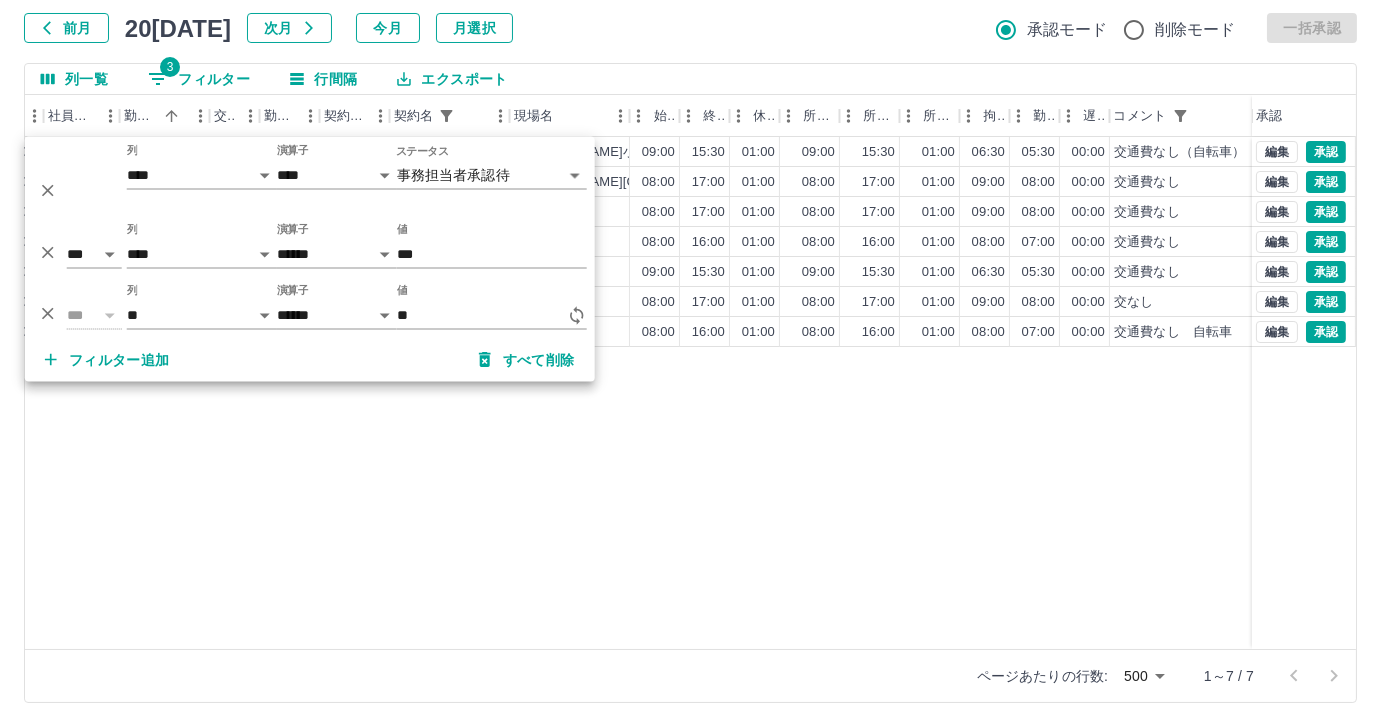 click on "現 事 Ａ 営 0050809 [PERSON_NAME] 営業社員(PT契約) [DATE] なし 出勤 40262001 [GEOGRAPHIC_DATA] [PERSON_NAME]小学校 09:00 15:30 01:00 09:00 15:30 01:00 06:30 05:30 00:00 交通費なし（自転車） 事務担当者承認待 現 事 Ａ 営 0102498 [PERSON_NAME] 営業社員(P契約) [DATE] なし 出勤 38549001 [GEOGRAPHIC_DATA] [PERSON_NAME][GEOGRAPHIC_DATA] 08:00 17:00 01:00 08:00 17:00 01:00 09:00 08:00 00:00 交通費なし 事務担当者承認待 現 事 Ａ 営 0059967 [PERSON_NAME] 営業社員(P契約) [DATE] なし 出勤 42755001 [GEOGRAPHIC_DATA] 南当仁小学校 08:00 17:00 01:00 08:00 17:00 01:00 09:00 08:00 00:00 交通費なし 事務担当者承認待 現 事 Ａ 営 0083156 [PERSON_NAME] 営業社員(PT契約) [DATE] なし 出勤 42755001 [GEOGRAPHIC_DATA] [GEOGRAPHIC_DATA] 08:00 16:00 01:00 08:00 16:00 01:00 08:00 07:00 00:00 交通費なし 事務担当者承認待 現 事 Ａ 営 0072143 [PERSON_NAME] 営業社員(PT契約) [DATE] なし 出勤 42755001 [GEOGRAPHIC_DATA] [GEOGRAPHIC_DATA]" at bounding box center (617, 393) 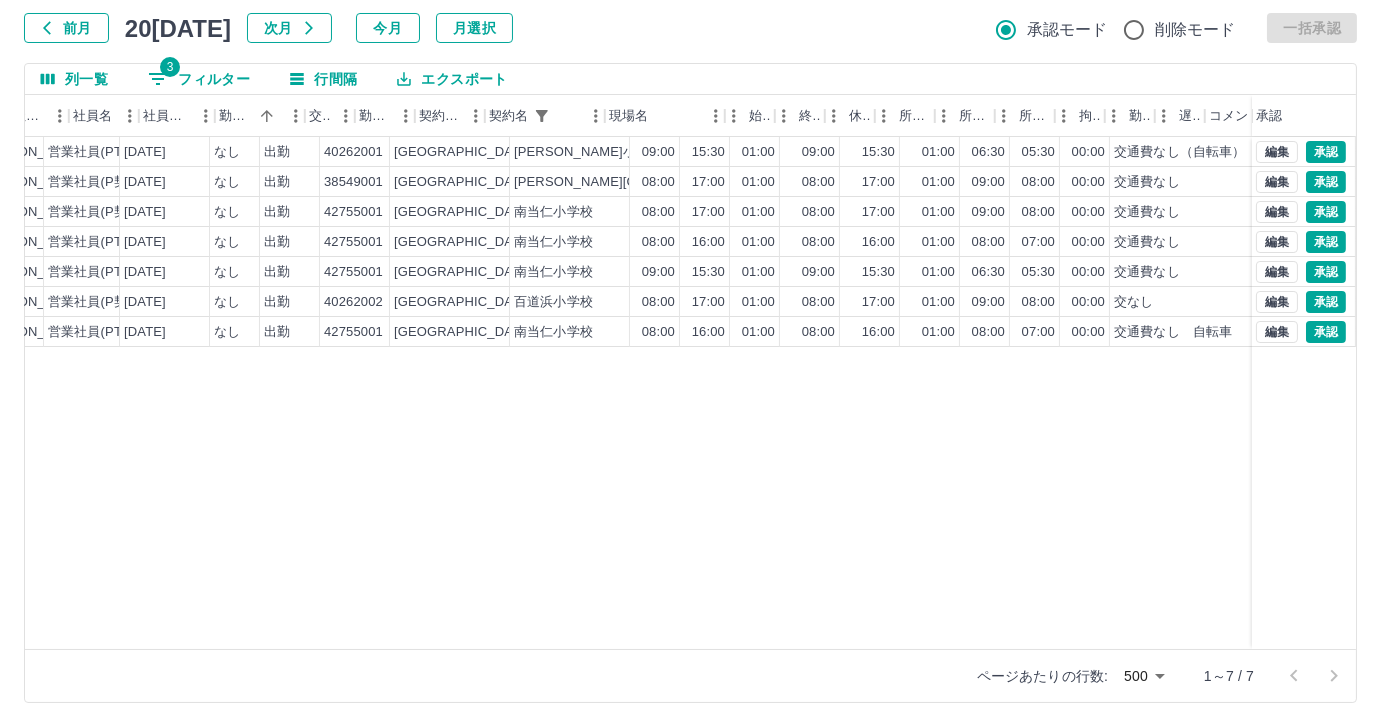 scroll, scrollTop: 0, scrollLeft: 0, axis: both 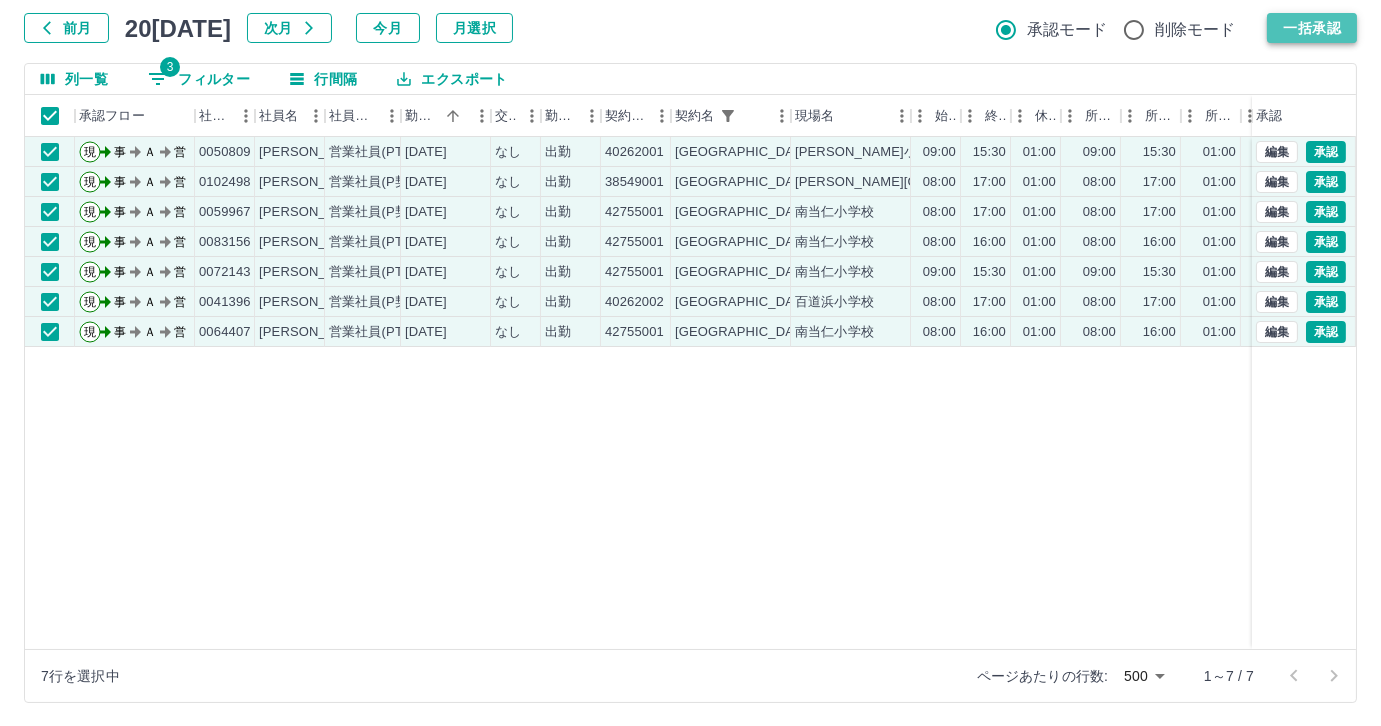 click on "一括承認" at bounding box center [1312, 28] 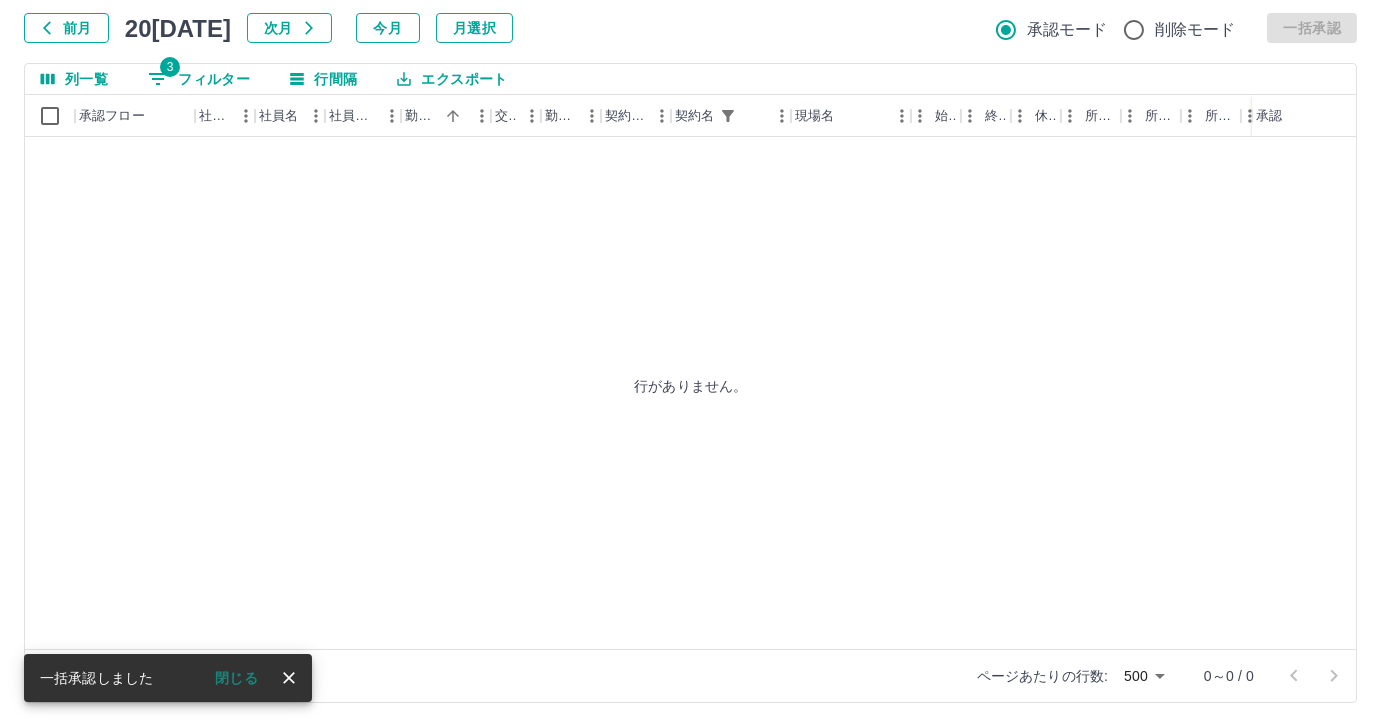 click on "3 フィルター" at bounding box center (199, 79) 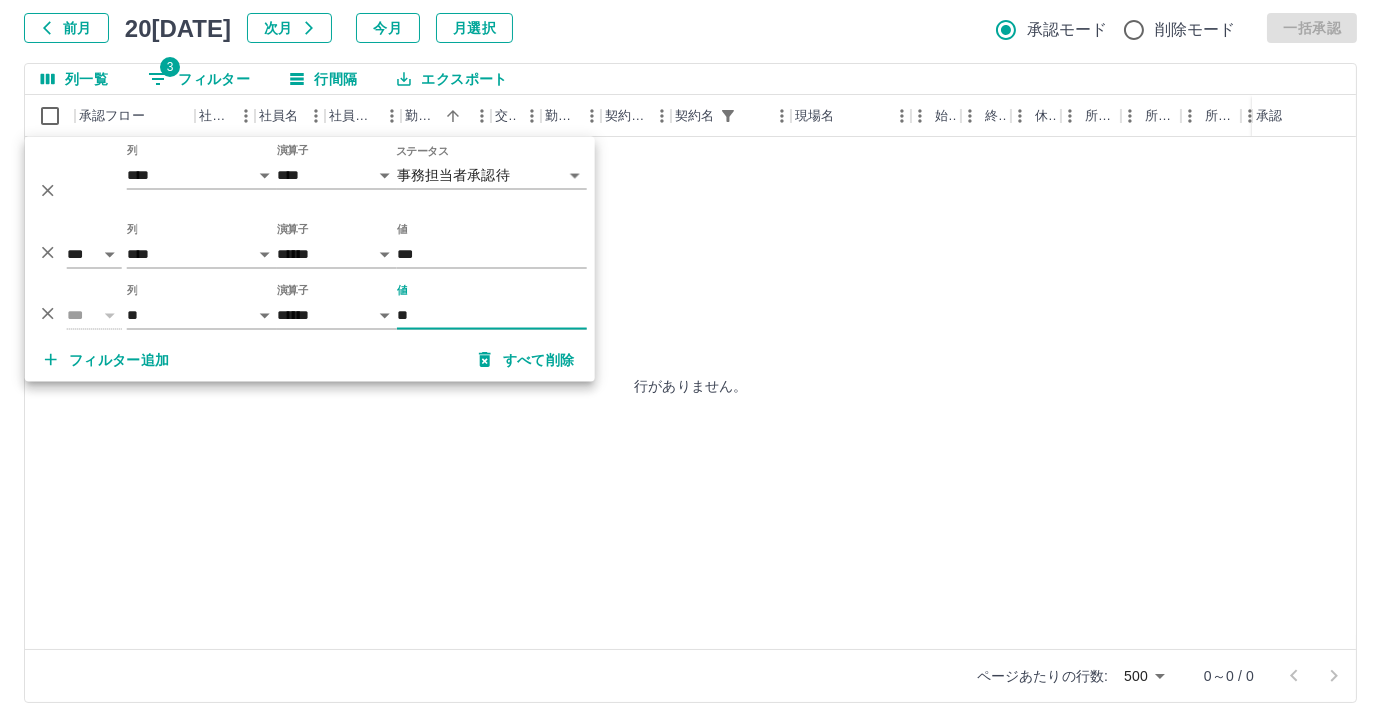 type on "*" 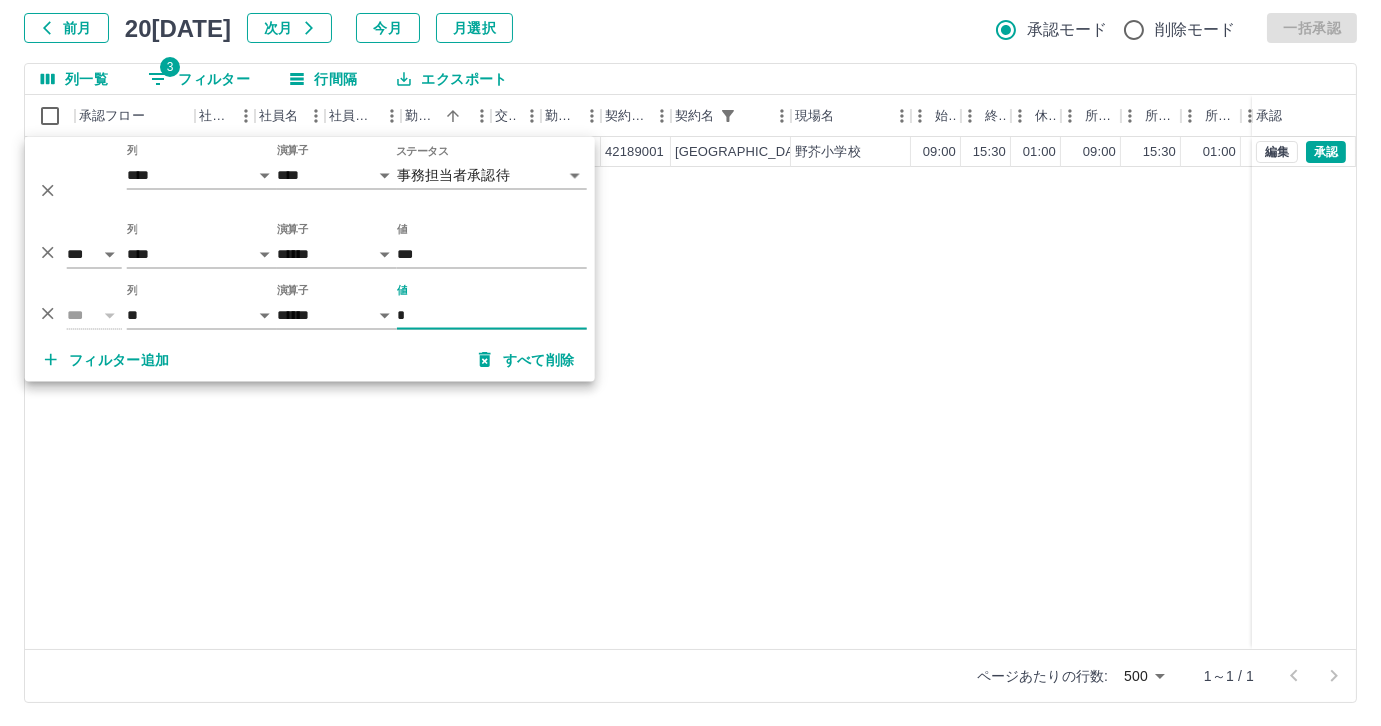 type on "*" 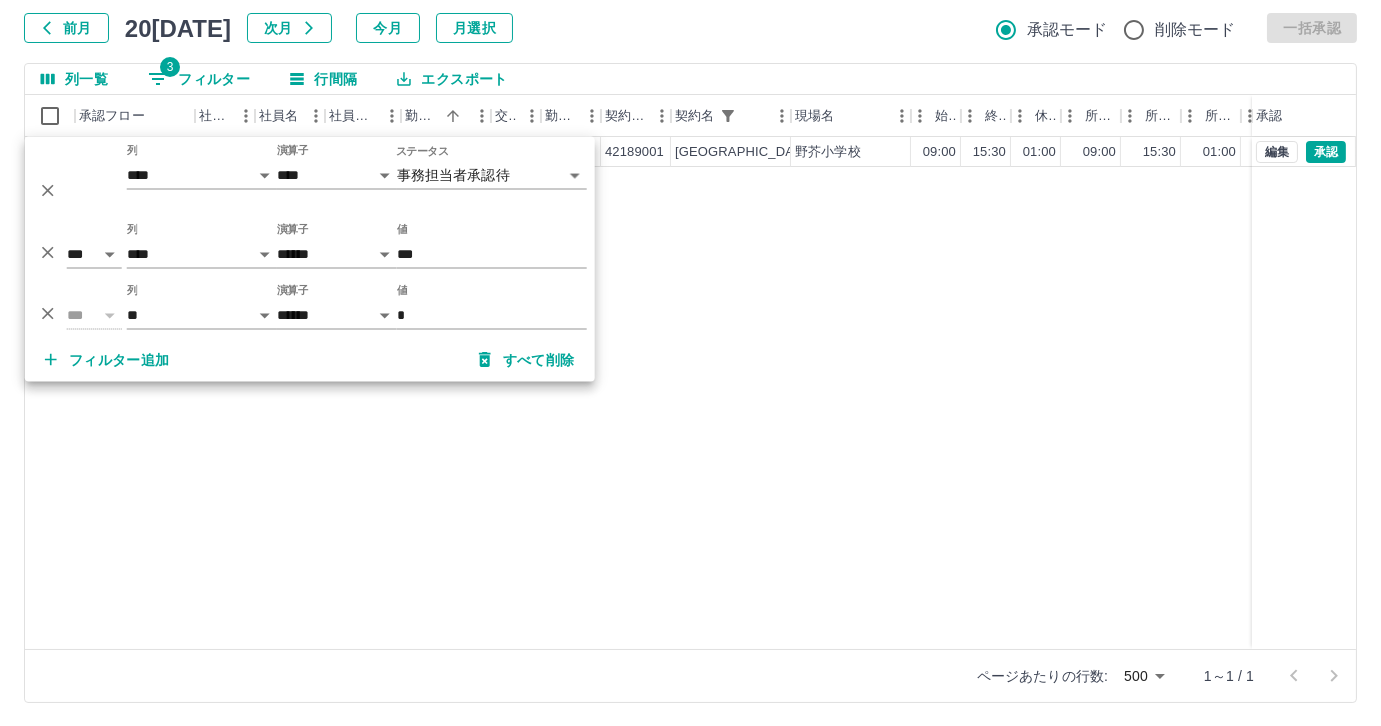 click on "現 事 Ａ 営 0052378 [PERSON_NAME] 営業社員(PT契約) [DATE] なし 出勤 42189001 [GEOGRAPHIC_DATA] 野芥小学校 09:00 15:30 01:00 09:00 15:30 01:00 06:30 05:30 00:00 自転車 事務担当者承認待 編集 承認" at bounding box center [898, 393] 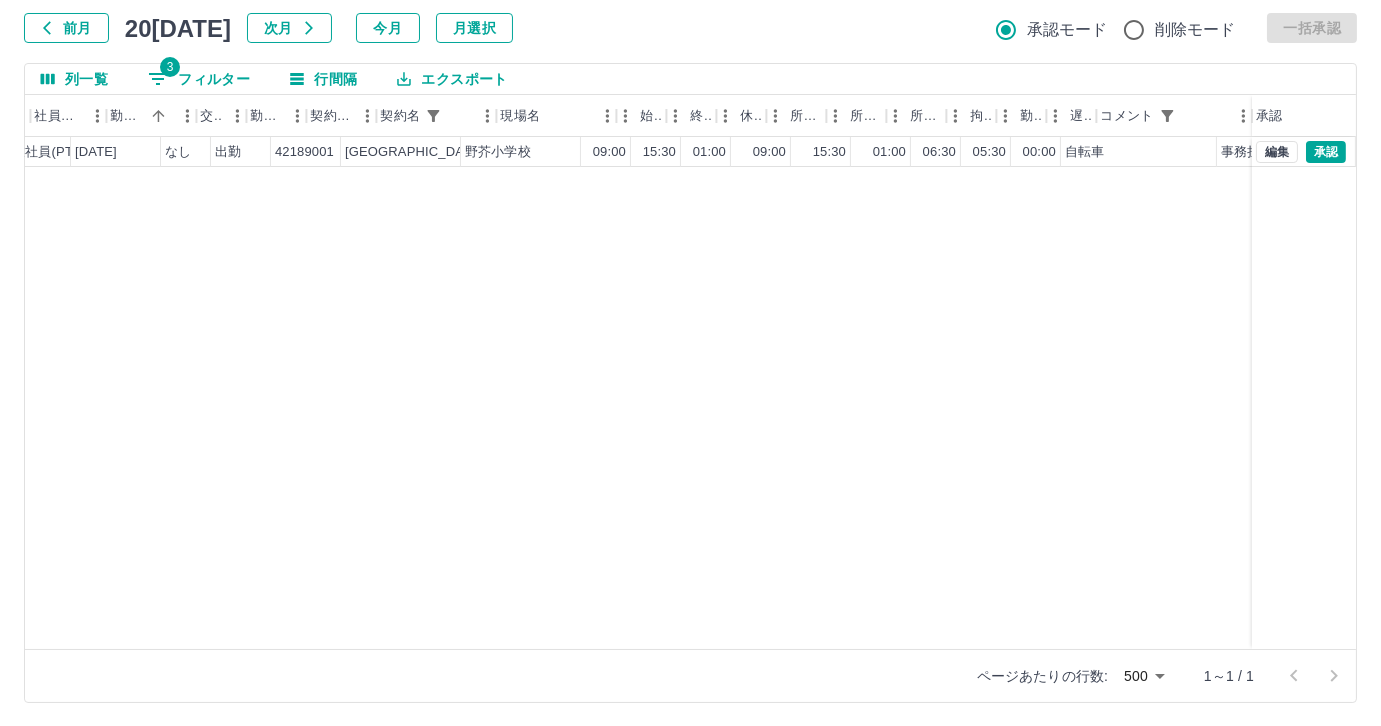 scroll, scrollTop: 0, scrollLeft: 354, axis: horizontal 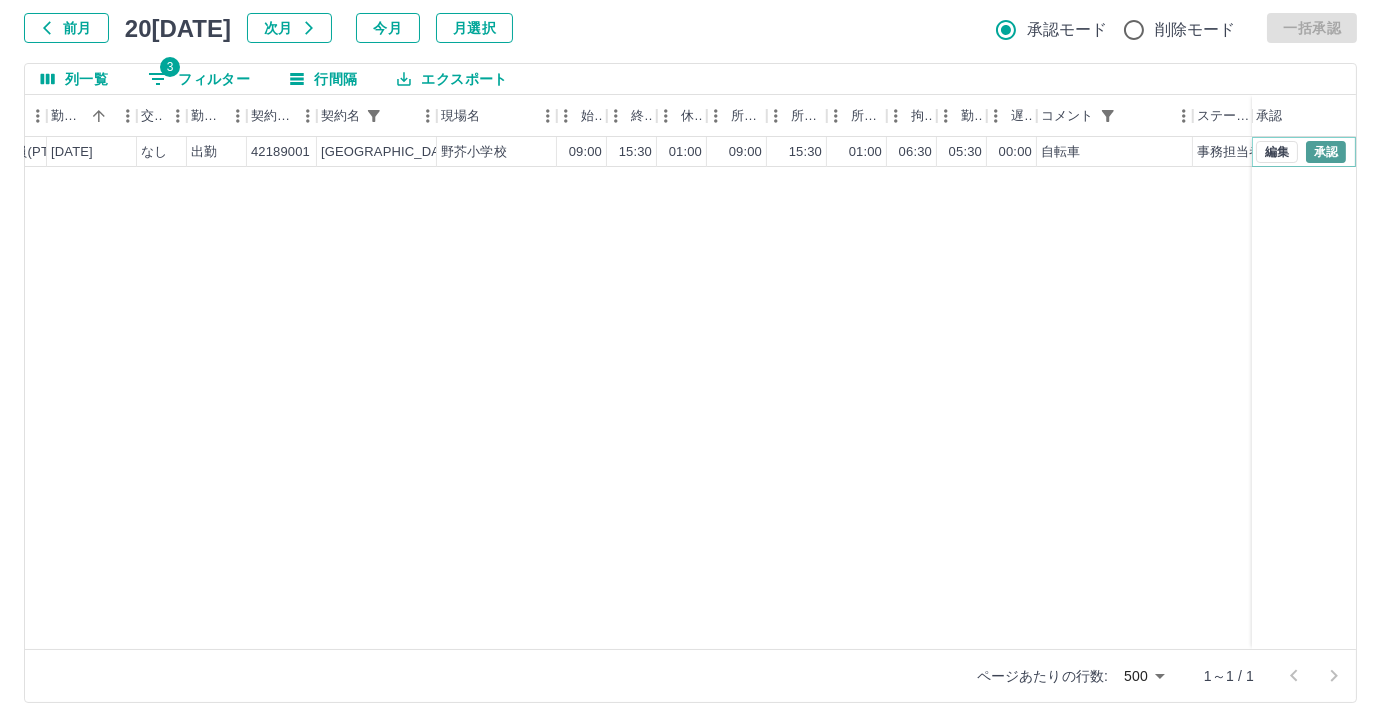 click on "承認" at bounding box center [1326, 152] 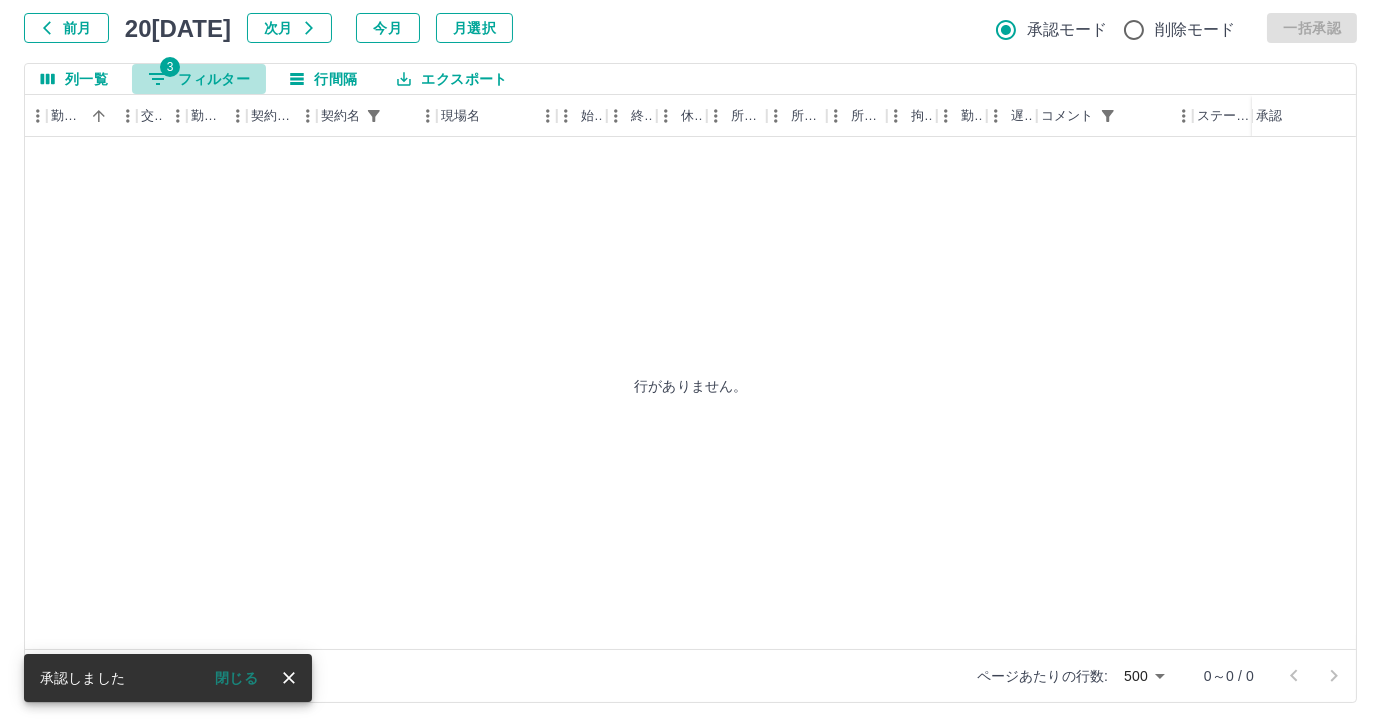 click on "3 フィルター" at bounding box center [199, 79] 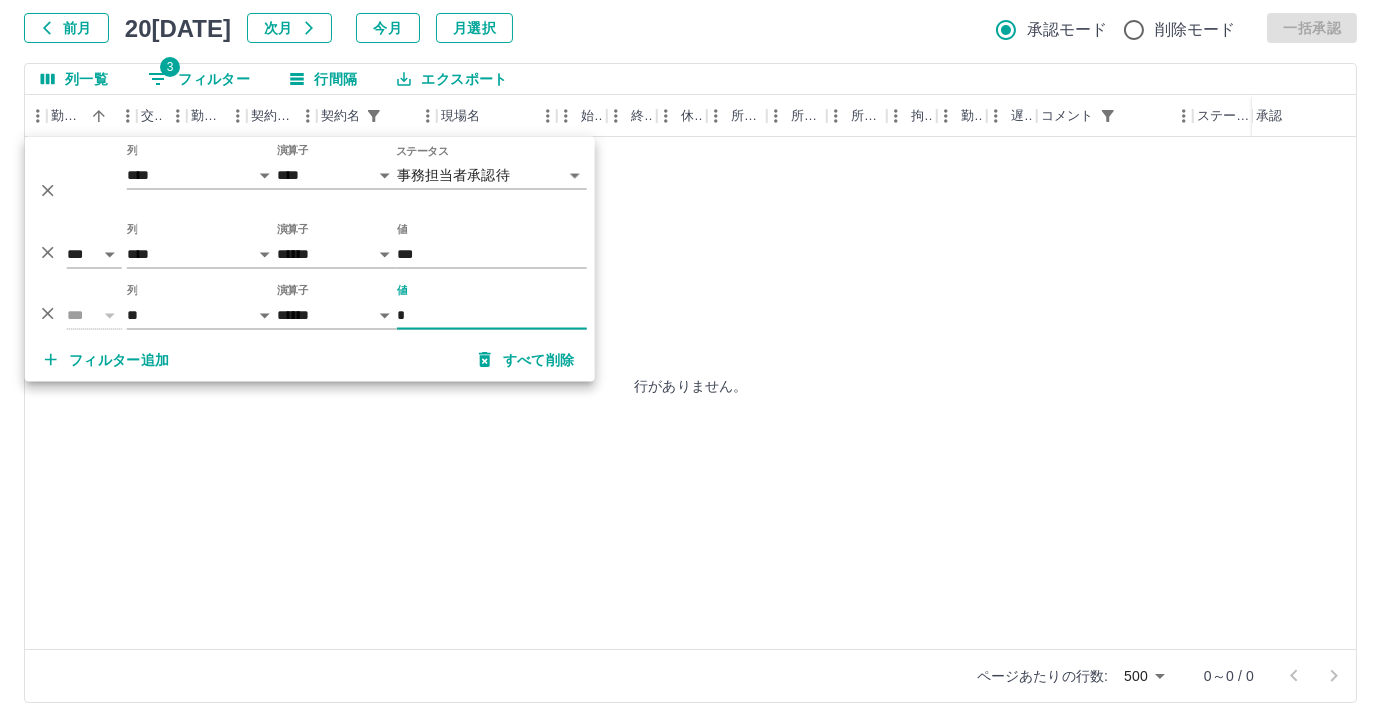 click 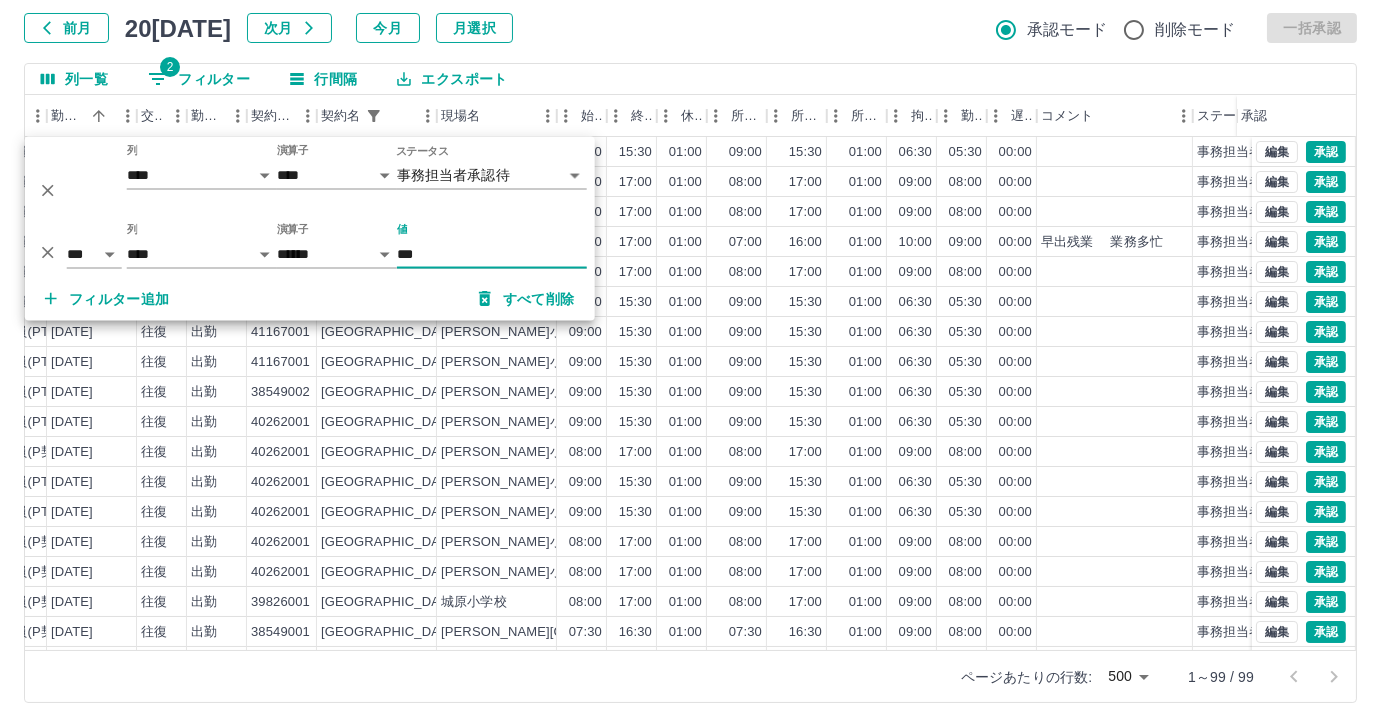 click on "SDH勤怠 [PERSON_NAME]茄 勤務実績承認 前月 [DATE] 次月 今月 月選択 承認モード 削除モード 一括承認 列一覧 2 フィルター 行間隔 エクスポート 社員番号 社員名 社員区分 勤務日 交通費 勤務区分 契約コード 契約名 現場名 始業 終業 休憩 所定開始 所定終業 所定休憩 拘束 勤務 遅刻等 コメント ステータス 承認 0096175 [PERSON_NAME] 営業社員(PT契約) [DATE] 往復 出勤 40699002 [GEOGRAPHIC_DATA] 今宿小学校 09:00 15:30 01:00 09:00 15:30 01:00 06:30 05:30 00:00 事務担当者承認待 0074710 [PERSON_NAME] 営業社員(P契約) [DATE] 往復 出勤 39826002 [GEOGRAPHIC_DATA] [PERSON_NAME]小学校 08:00 17:00 01:00 08:00 17:00 01:00 09:00 08:00 00:00 事務担当者承認待 0043359 [PERSON_NAME] 営業社員(P契約) [DATE] 往復 出勤 38990002 [GEOGRAPHIC_DATA][PERSON_NAME]小学校 08:00 17:00 01:00 08:00 17:00 01:00 09:00 08:00 00:00 事務担当者承認待 0061290 [PERSON_NAME] 営業社員(P契約) 往復" at bounding box center [690, 304] 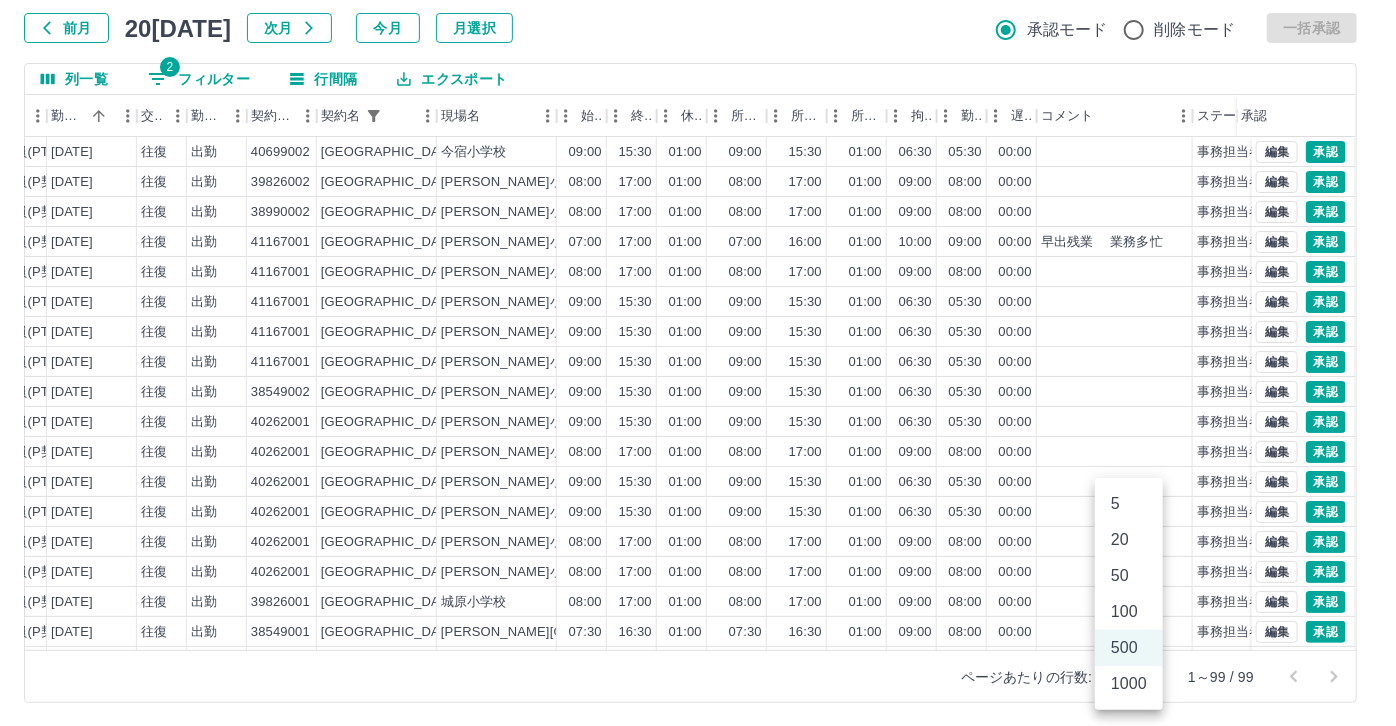click on "100" at bounding box center [1129, 612] 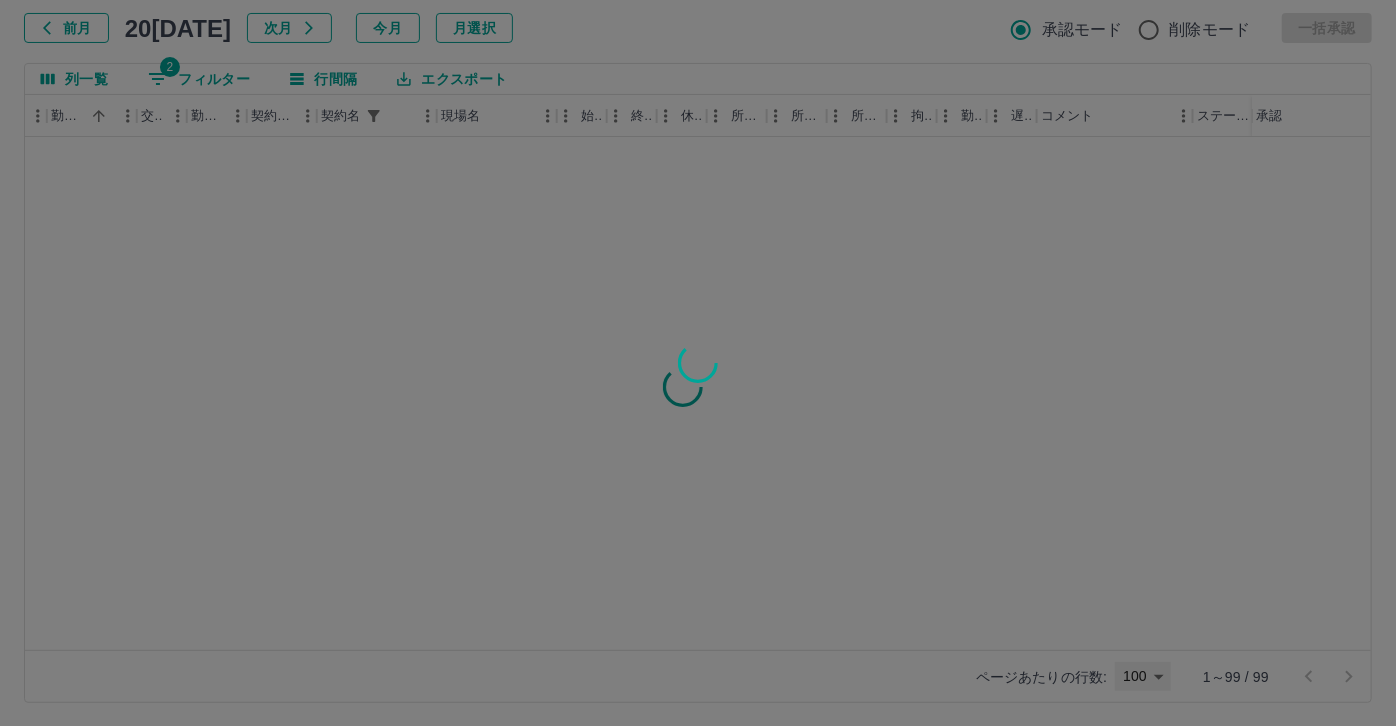 type on "***" 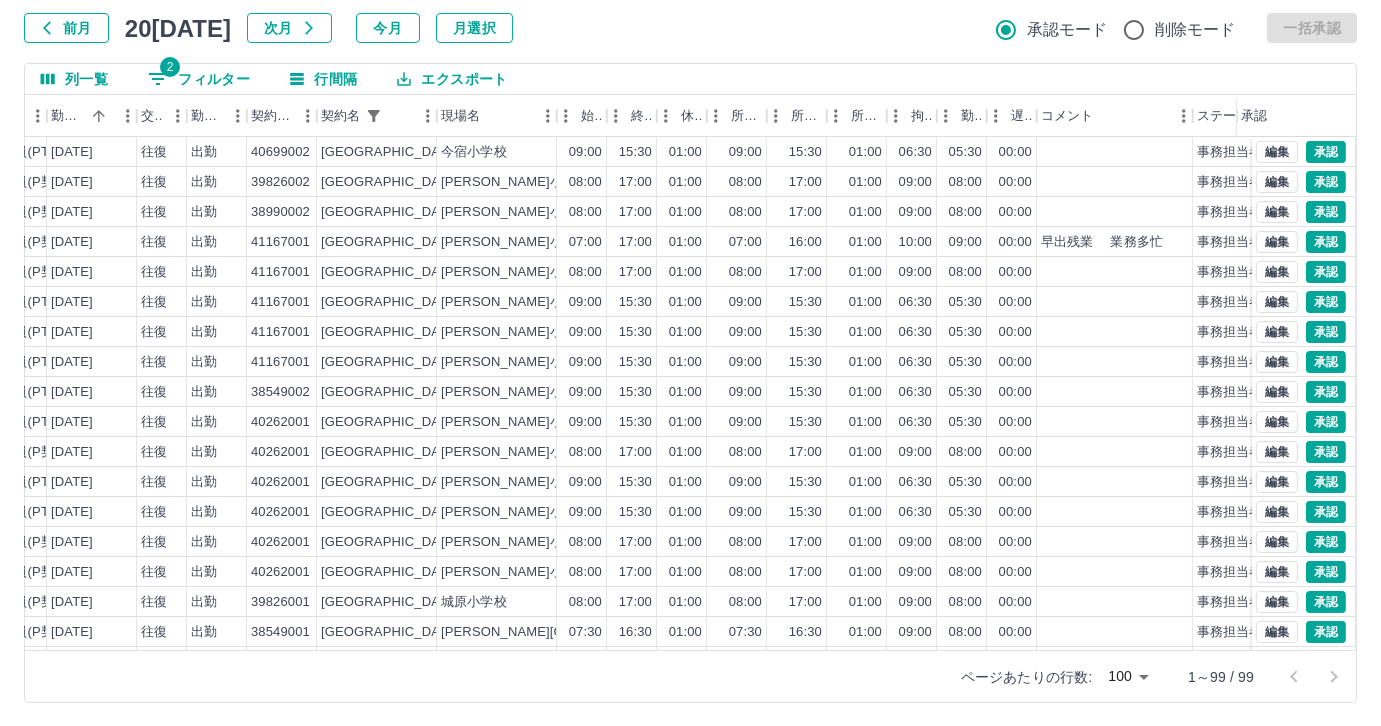 click on "エクスポート" at bounding box center (452, 79) 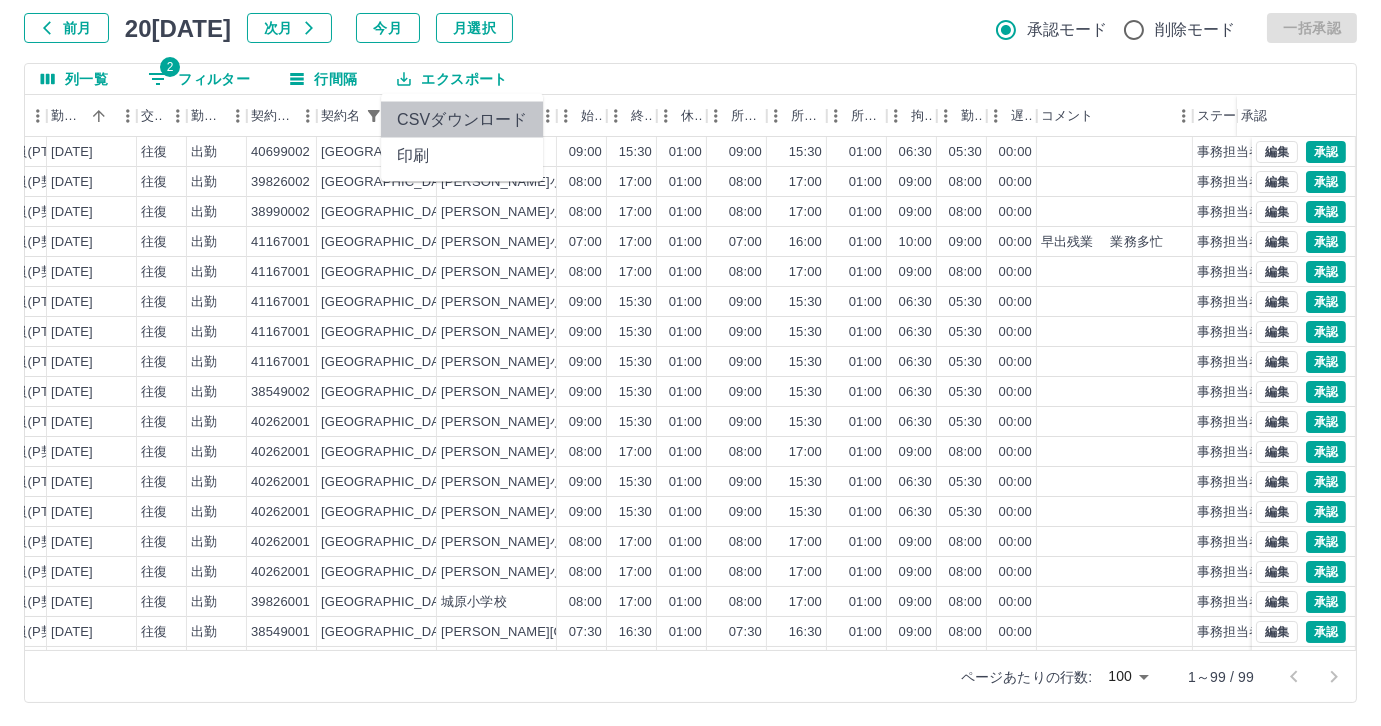 click on "CSVダウンロード" at bounding box center (462, 120) 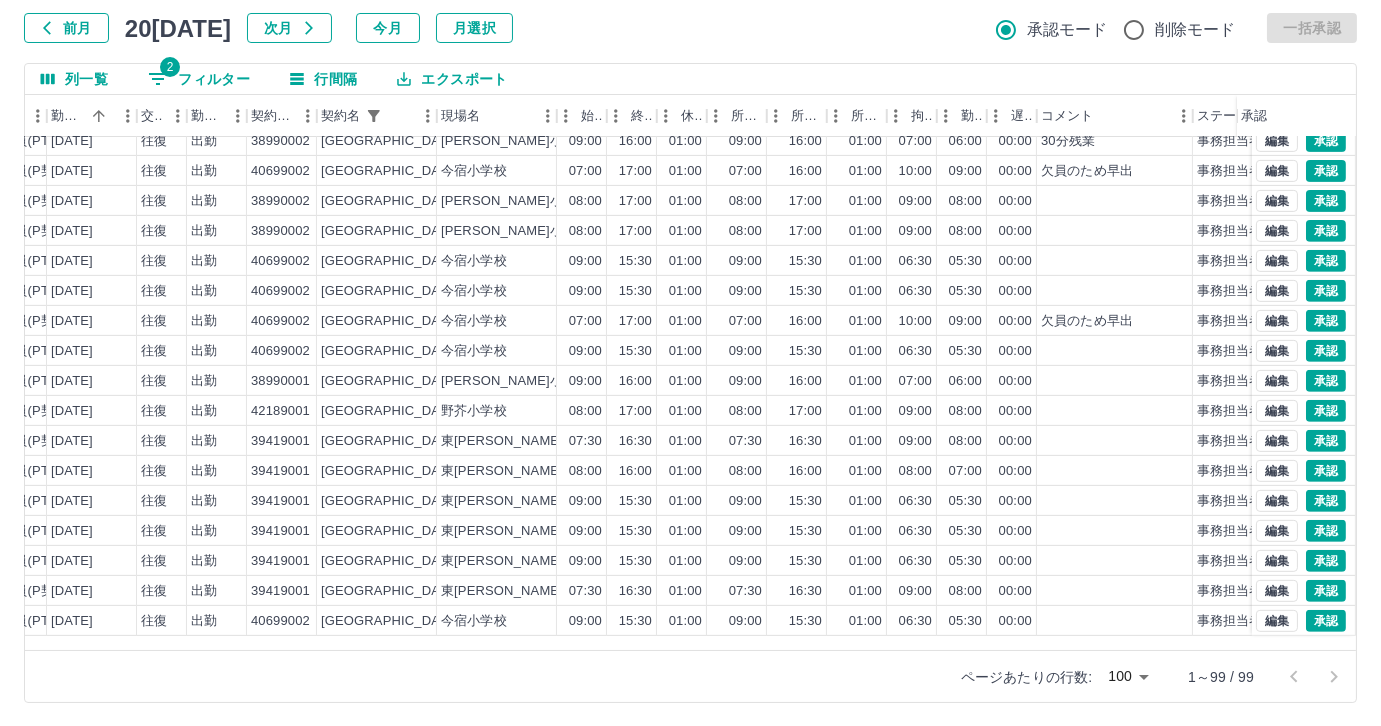 scroll, scrollTop: 1636, scrollLeft: 354, axis: both 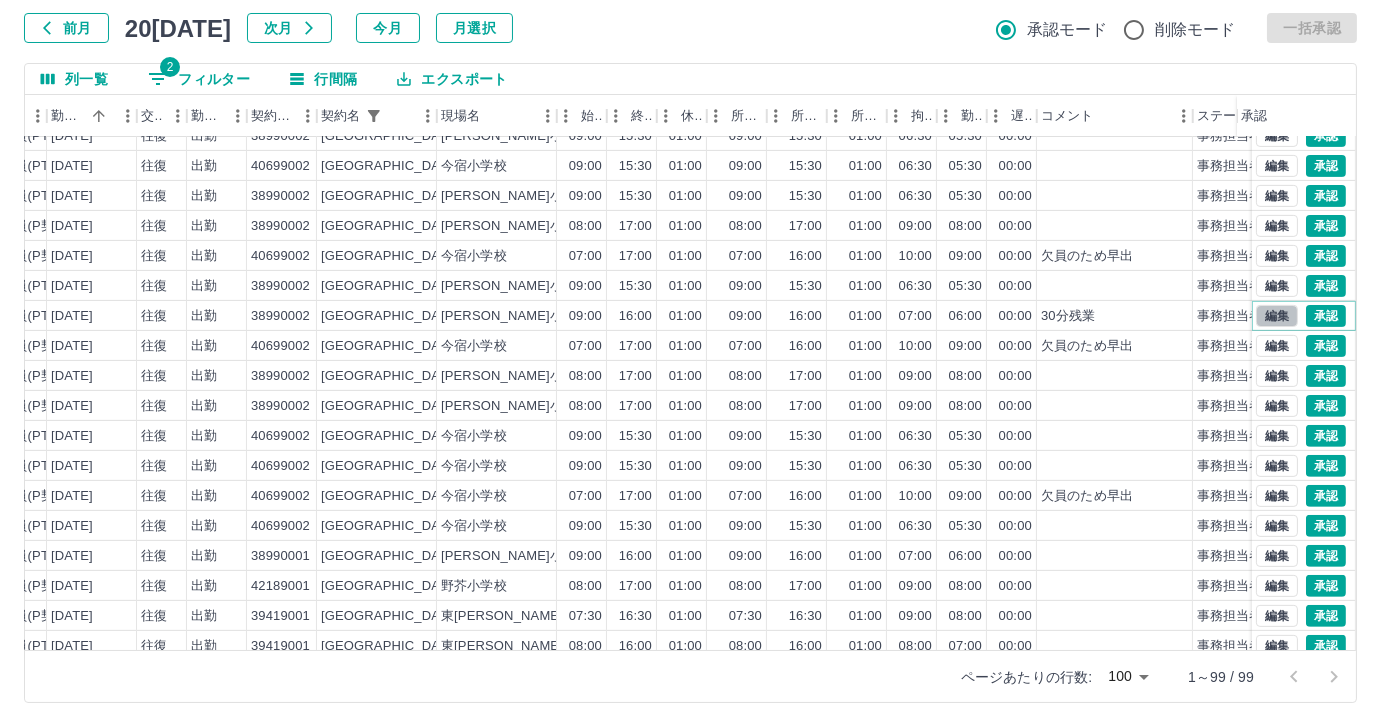 click on "編集" at bounding box center (1277, 316) 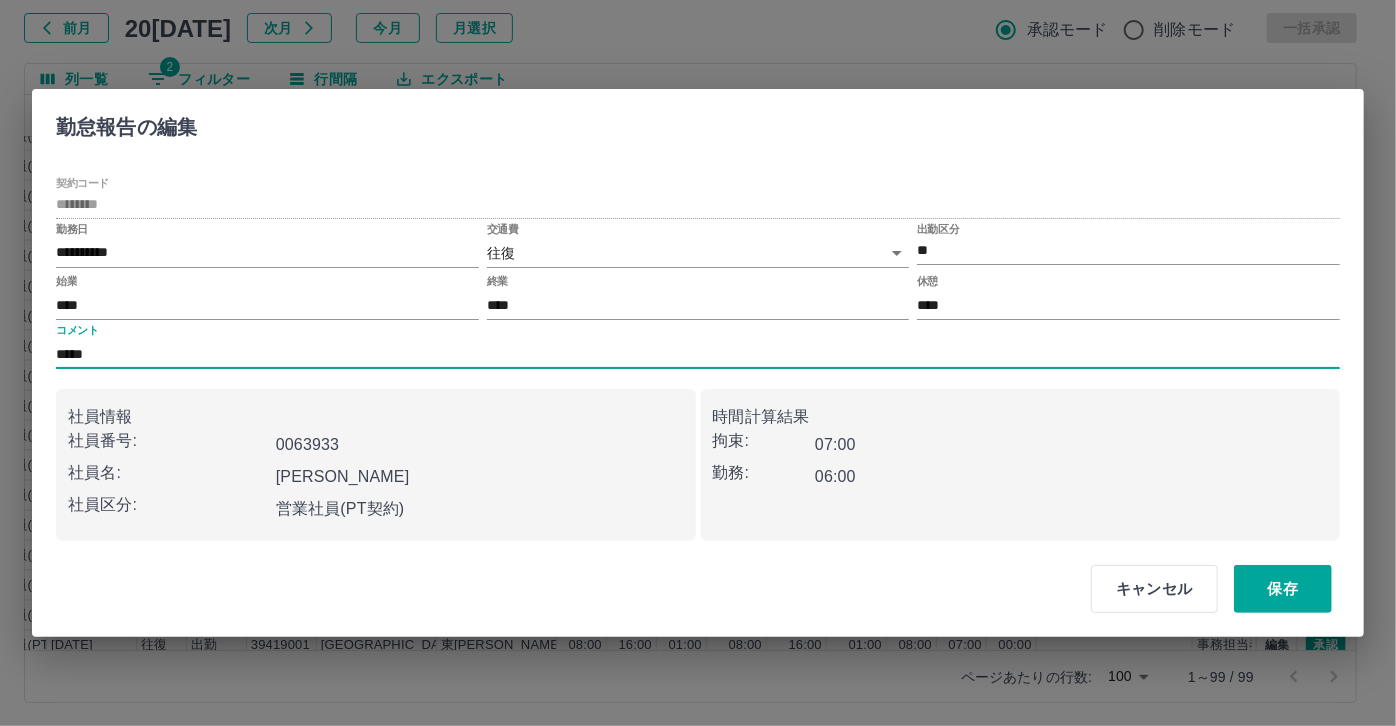 drag, startPoint x: 120, startPoint y: 348, endPoint x: 19, endPoint y: 345, distance: 101.04455 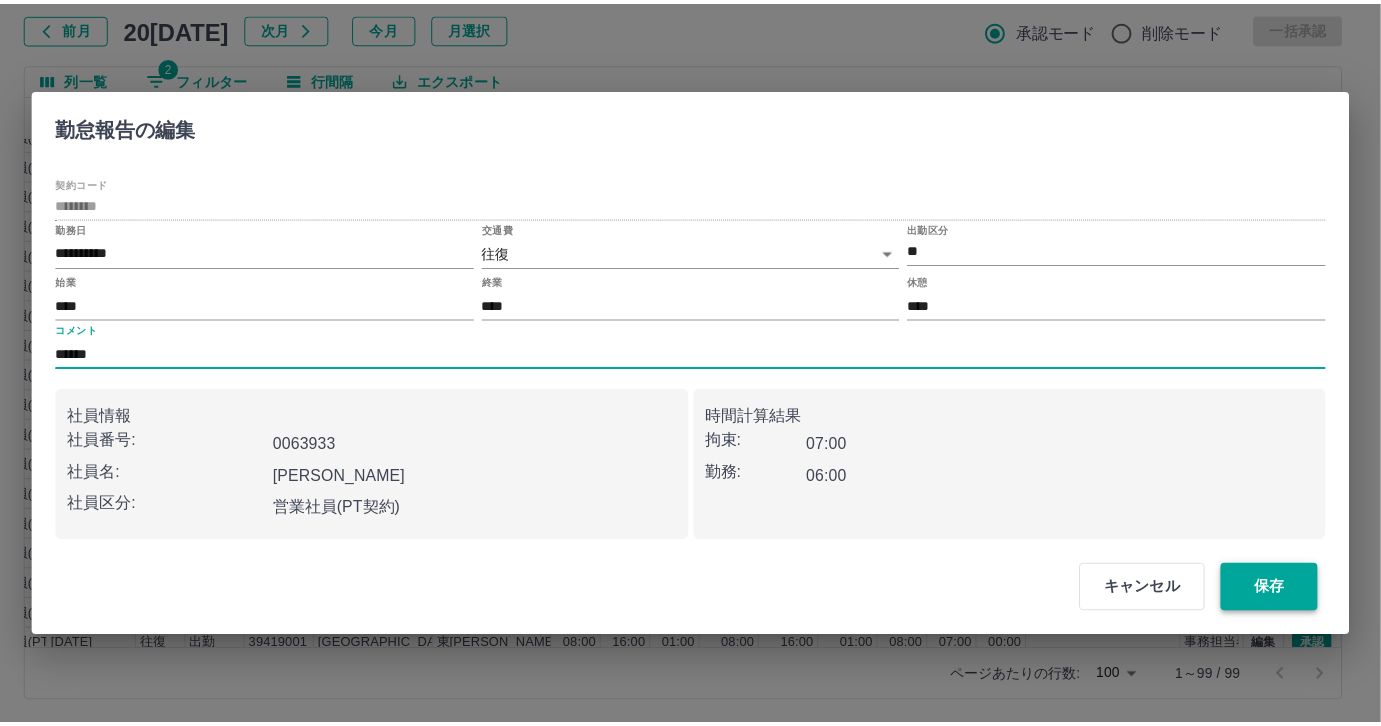 type 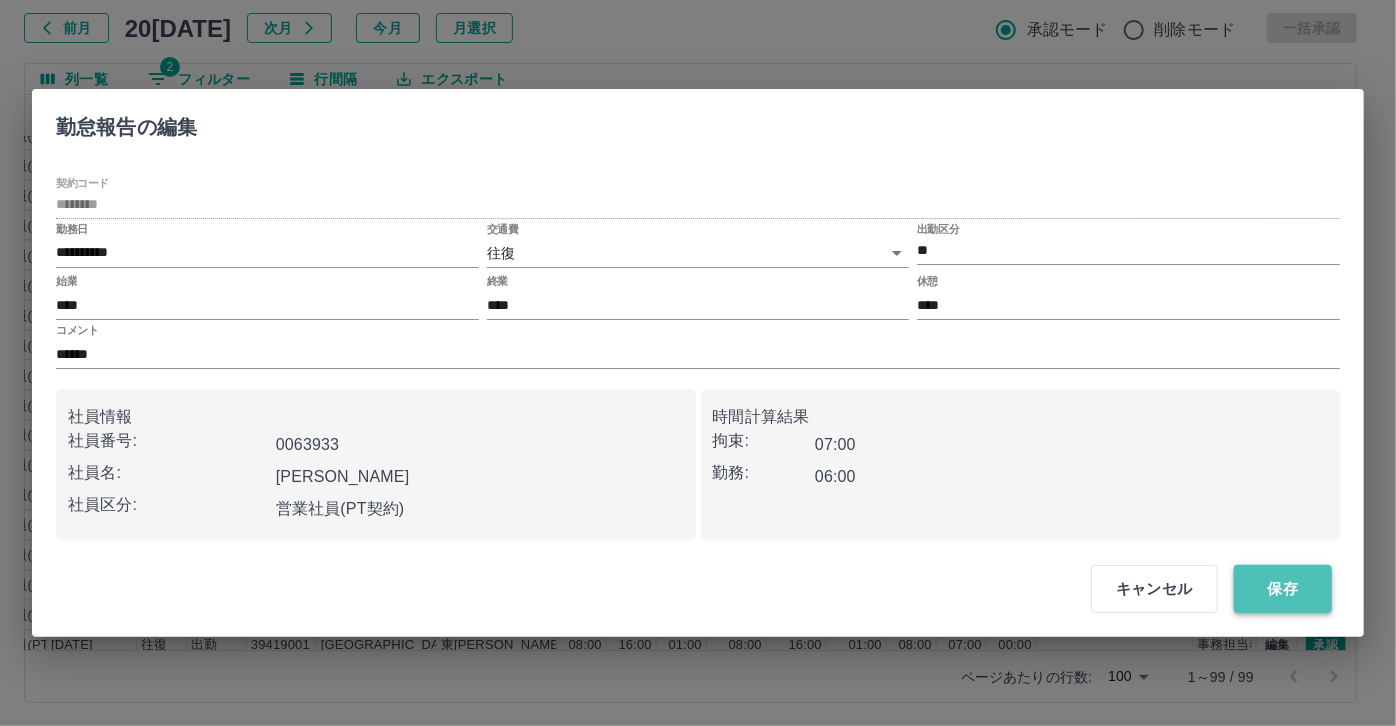 click on "保存" at bounding box center (1283, 589) 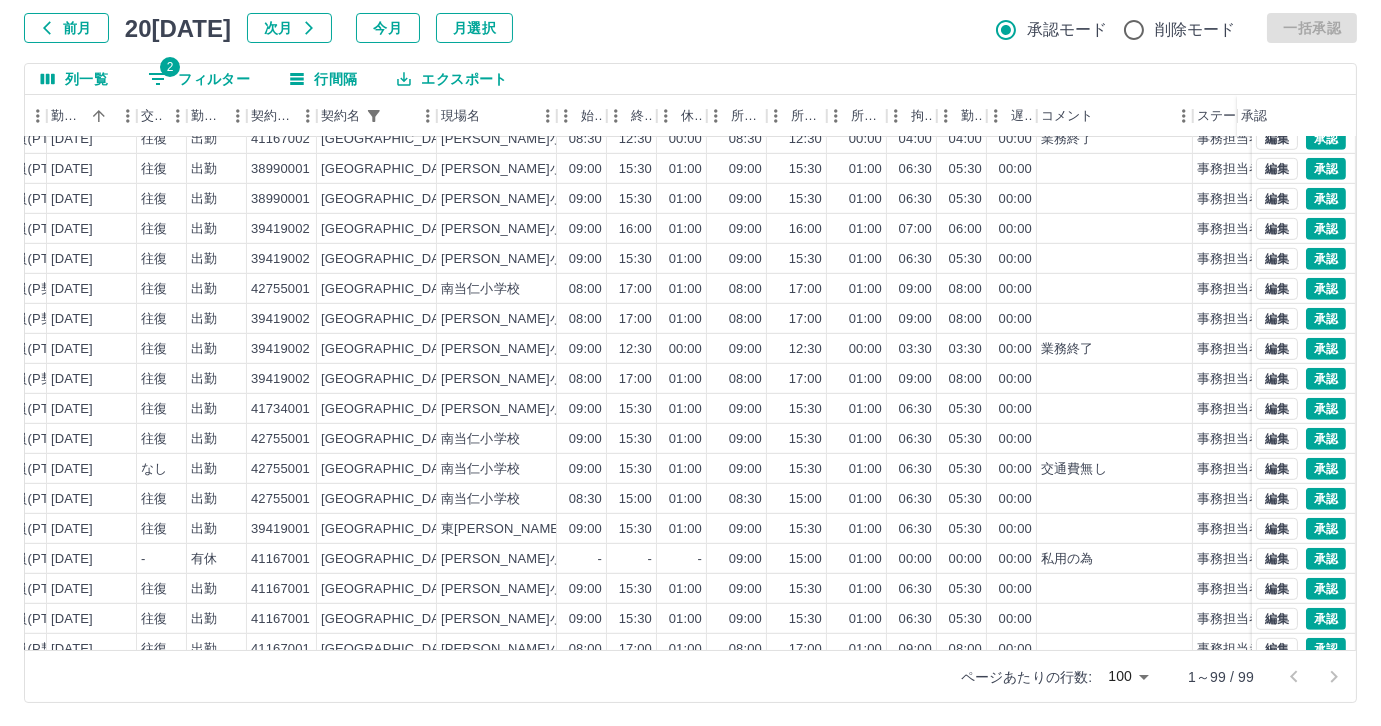 scroll, scrollTop: 2471, scrollLeft: 354, axis: both 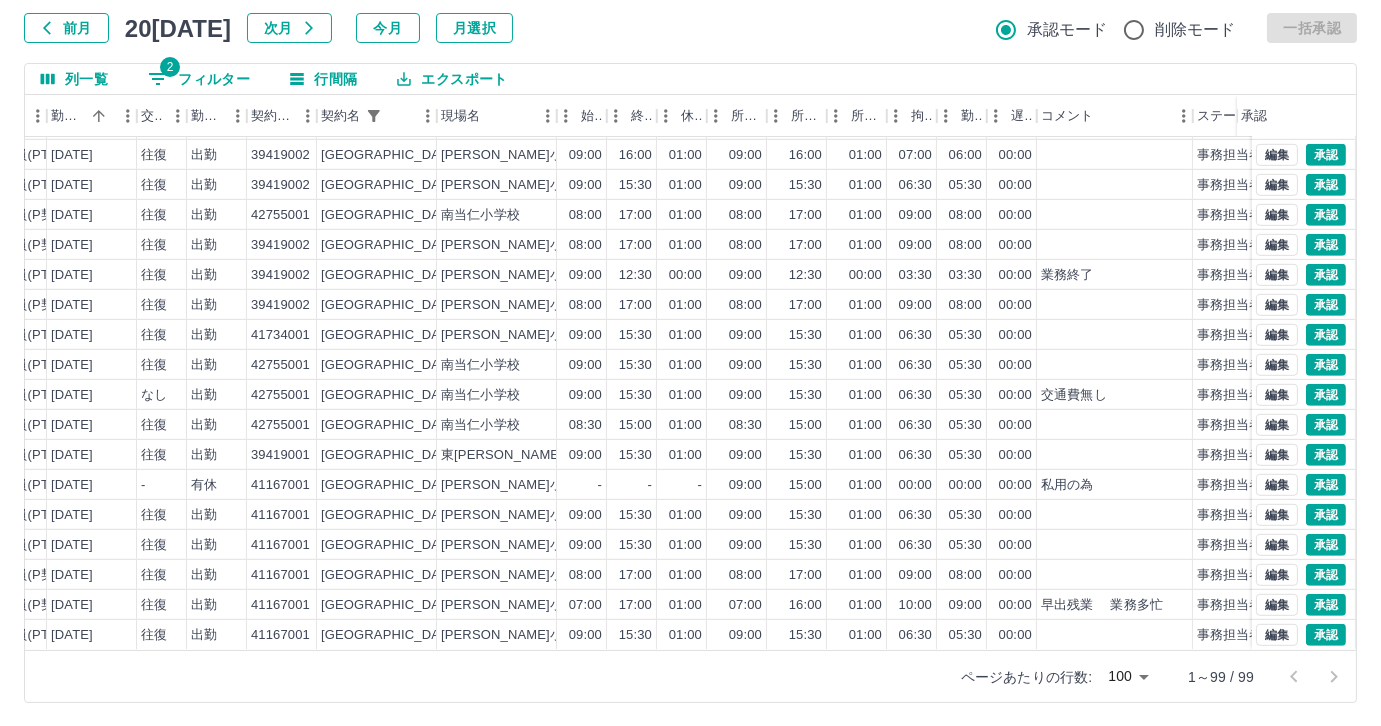 click on "2 フィルター" at bounding box center [199, 79] 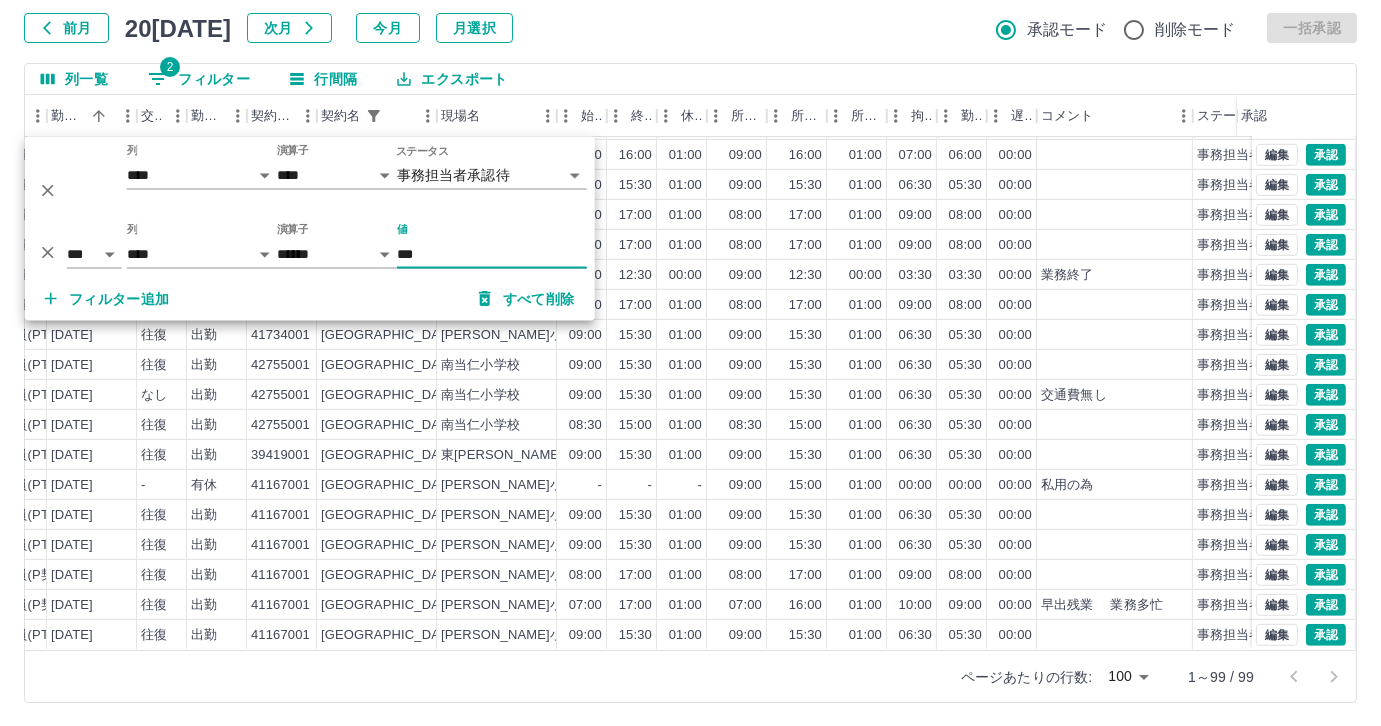 click on "フィルター追加" at bounding box center (107, 299) 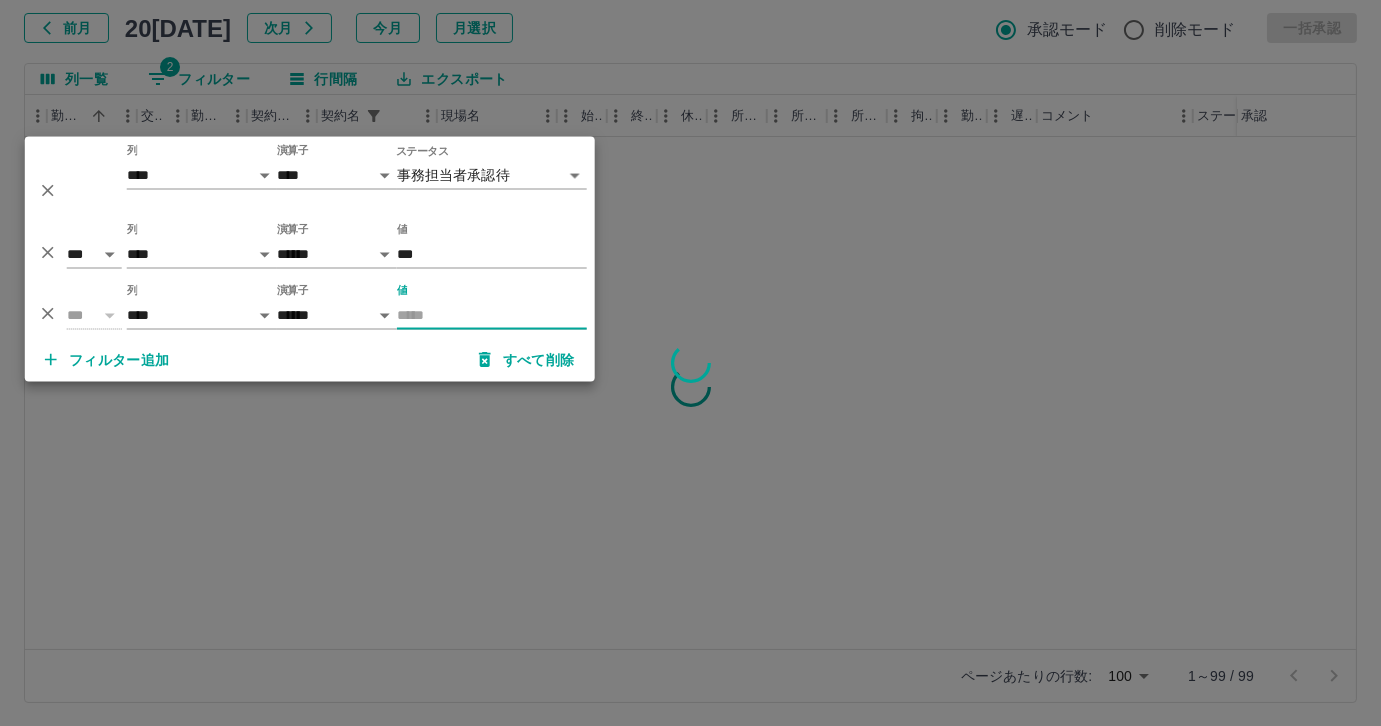 scroll, scrollTop: 0, scrollLeft: 354, axis: horizontal 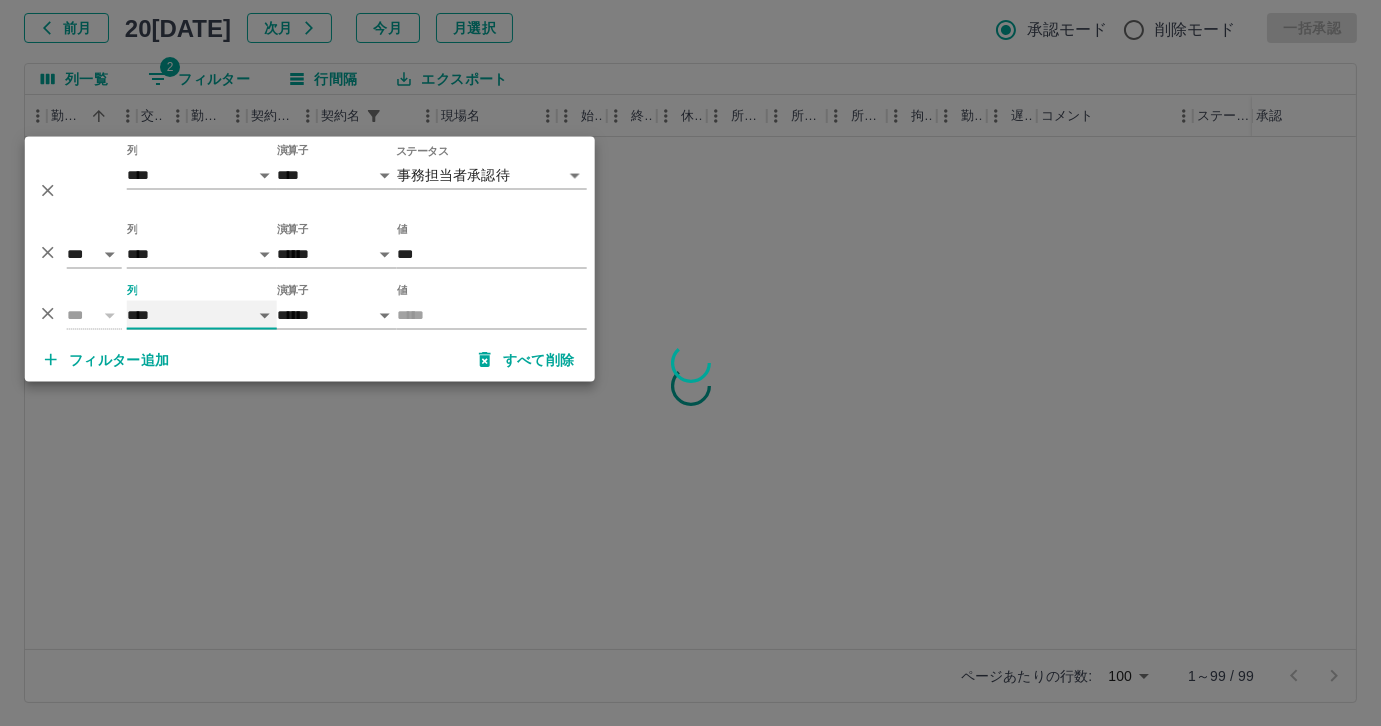 click on "**** *** **** *** *** **** ***** *** *** ** ** ** **** **** **** ** ** *** **** *****" at bounding box center [202, 315] 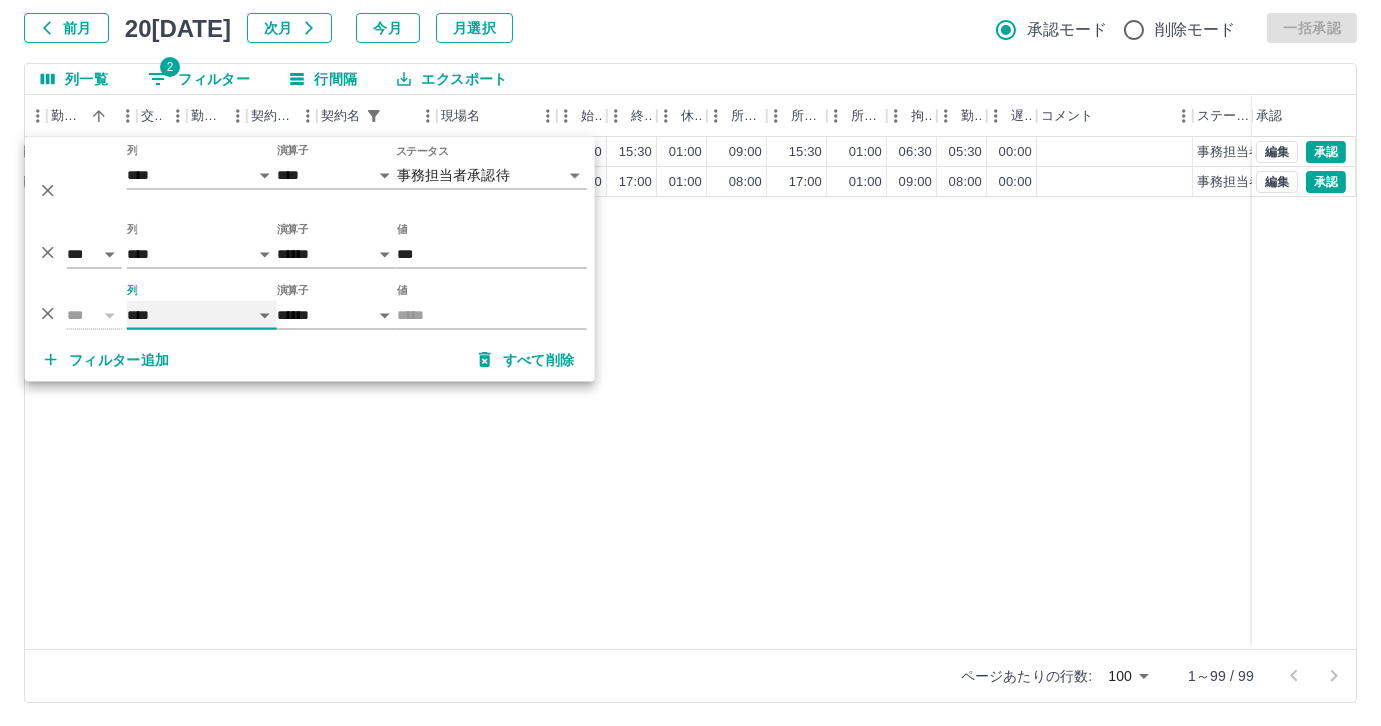 click on "**** *** **** *** *** **** ***** *** *** ** ** ** **** **** **** ** ** *** **** *****" at bounding box center (202, 315) 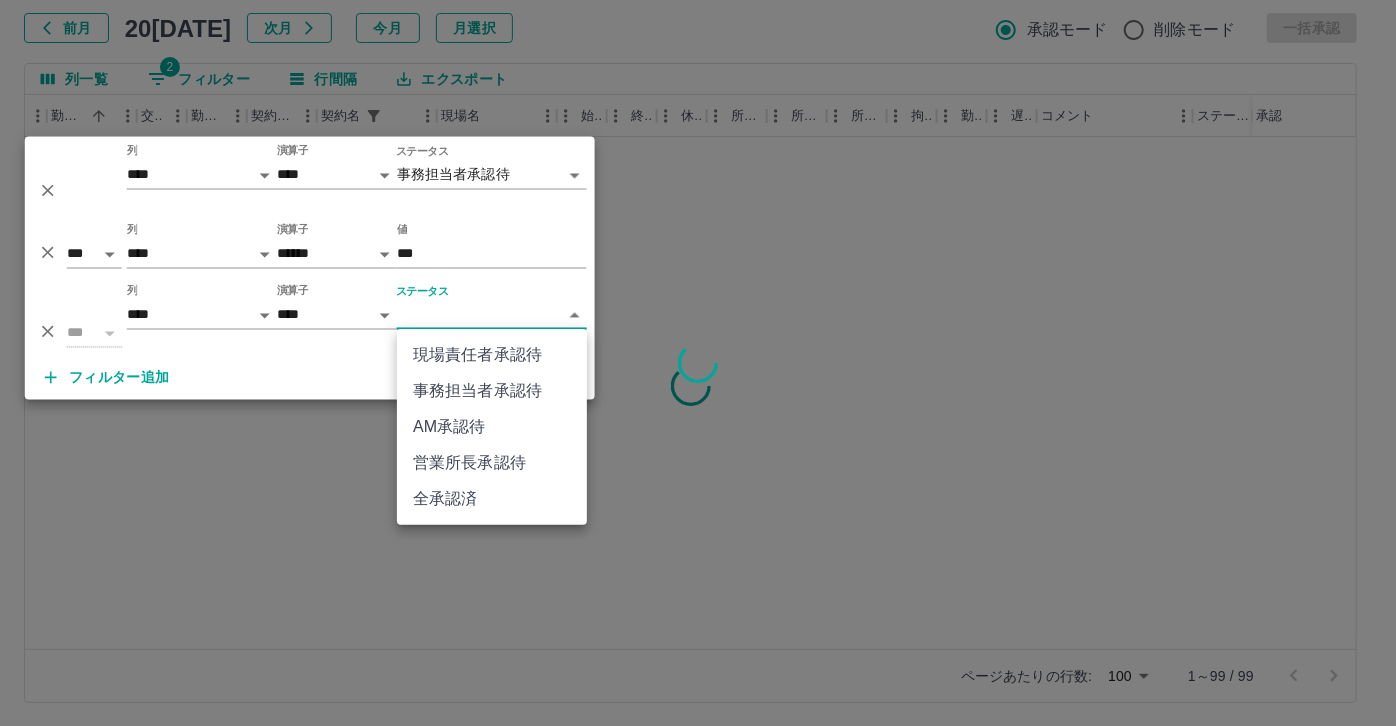 click on "**********" at bounding box center (698, 304) 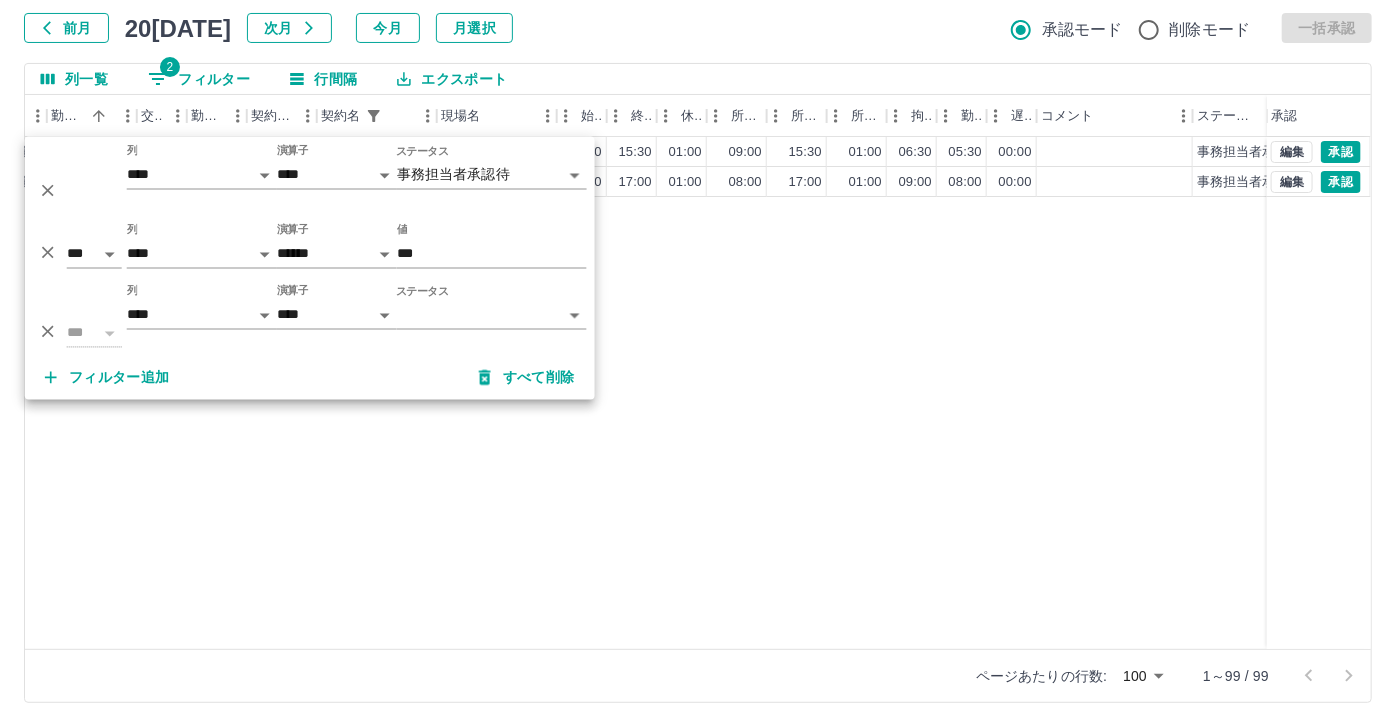 click on "*** ** 列 **** *** **** *** *** **** ***** *** *** ** ** ** **** **** **** ** ** *** **** ***** 演算子 **** ****** ステータス ​ *********" at bounding box center [310, 316] 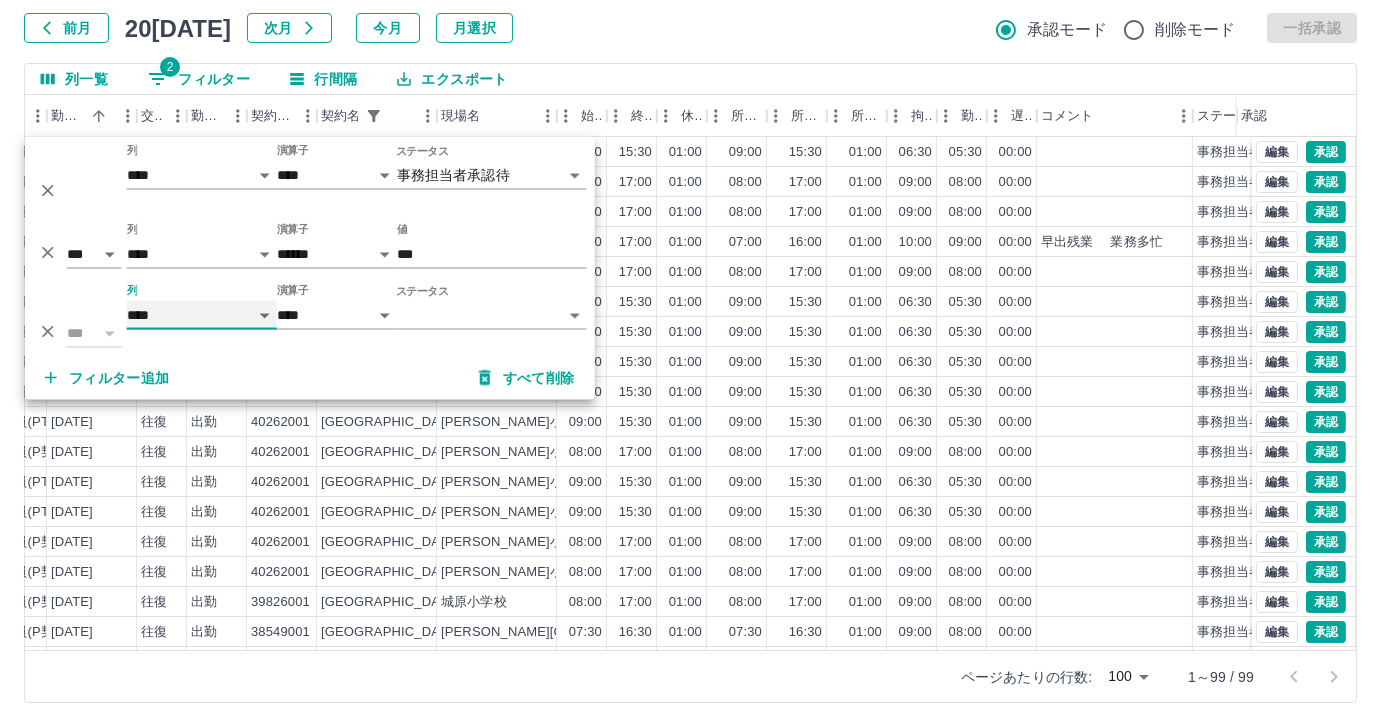 click on "**** *** **** *** *** **** ***** *** *** ** ** ** **** **** **** ** ** *** **** *****" at bounding box center (202, 315) 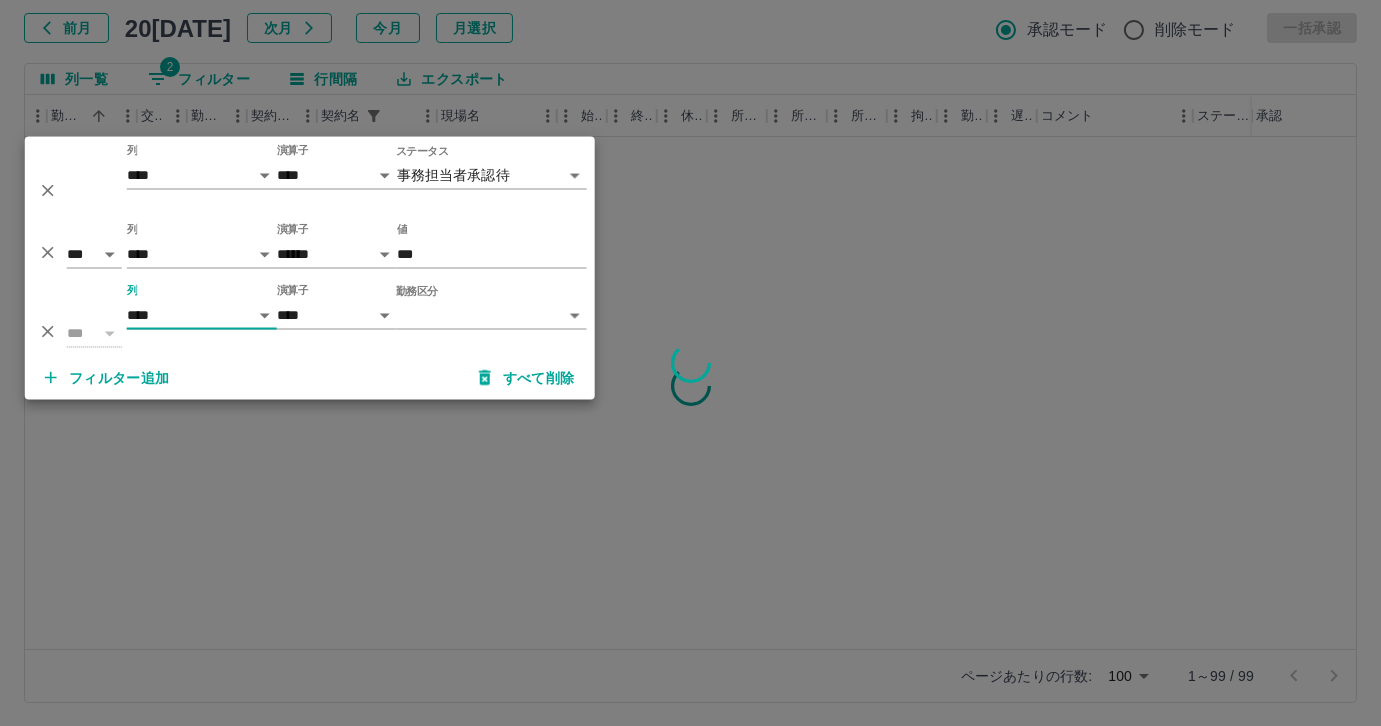 click on "**********" at bounding box center [690, 304] 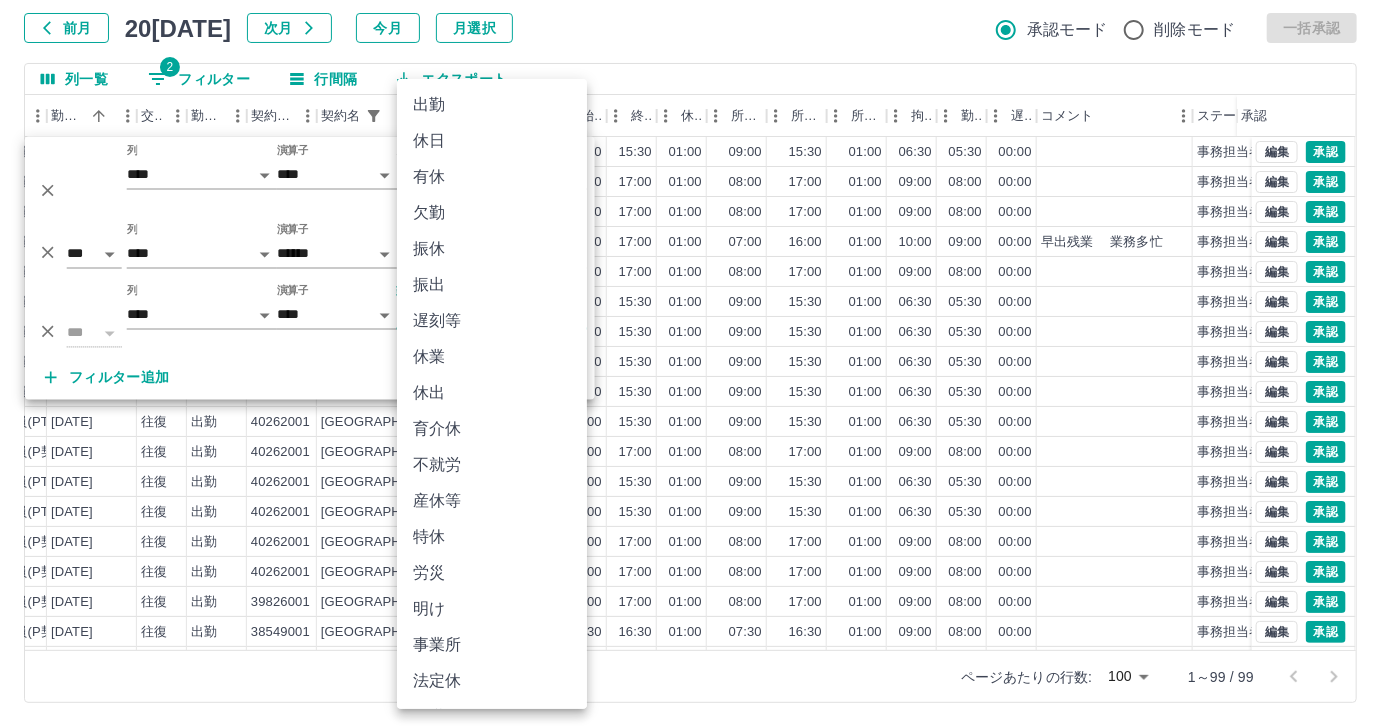 click on "SDH勤怠 [PERSON_NAME]茄 勤務実績承認 前月 [DATE] 次月 今月 月選択 承認モード 削除モード 一括承認 列一覧 2 フィルター 行間隔 エクスポート 社員番号 社員名 社員区分 勤務日 交通費 勤務区分 契約コード 契約名 現場名 始業 終業 休憩 所定開始 所定終業 所定休憩 拘束 勤務 遅刻等 コメント ステータス 承認 0096175 [PERSON_NAME] 営業社員(PT契約) [DATE] 往復 出勤 40699002 [GEOGRAPHIC_DATA] 今宿小学校 09:00 15:30 01:00 09:00 15:30 01:00 06:30 05:30 00:00 事務担当者承認待 0074710 [PERSON_NAME] 営業社員(P契約) [DATE] 往復 出勤 39826002 [GEOGRAPHIC_DATA] [PERSON_NAME]小学校 08:00 17:00 01:00 08:00 17:00 01:00 09:00 08:00 00:00 事務担当者承認待 0043359 [PERSON_NAME] 営業社員(P契約) [DATE] 往復 出勤 38990002 [GEOGRAPHIC_DATA][PERSON_NAME]小学校 08:00 17:00 01:00 08:00 17:00 01:00 09:00 08:00 00:00 事務担当者承認待 0061290 [PERSON_NAME] 営業社員(P契約) 往復" at bounding box center [698, 304] 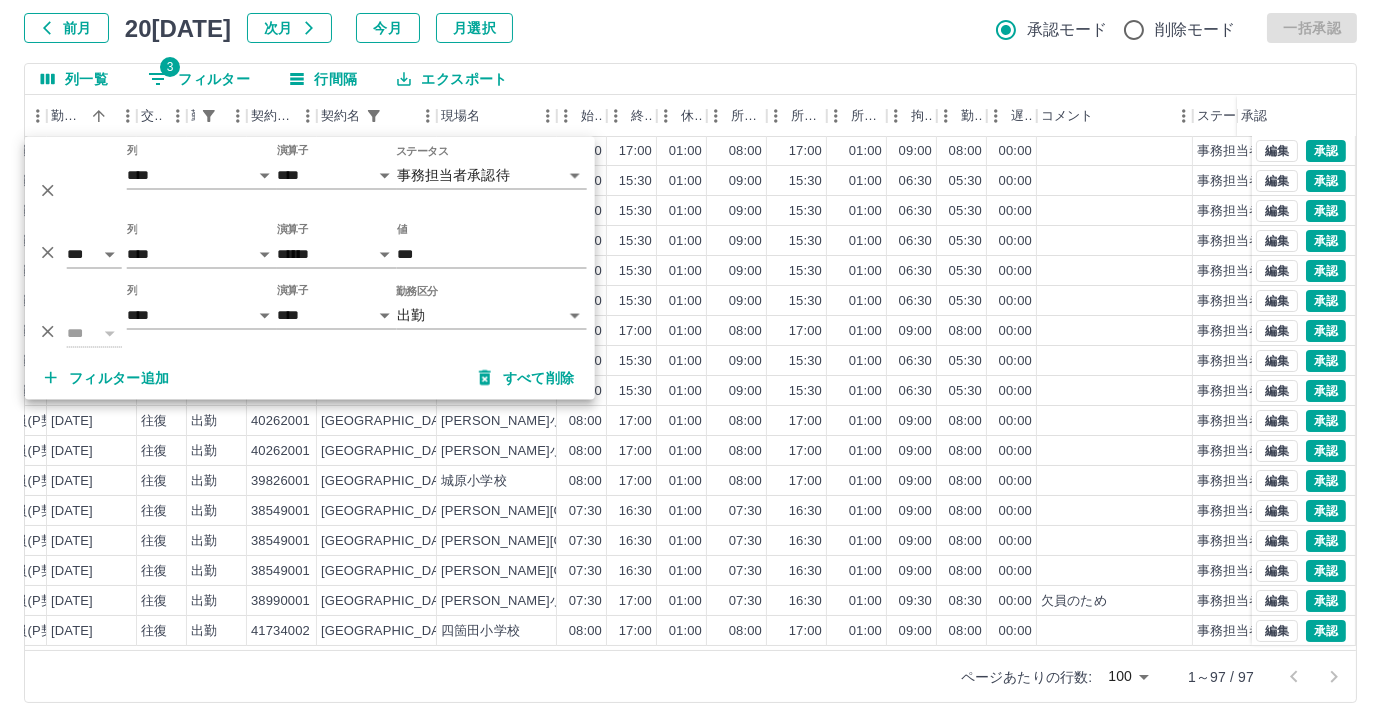scroll, scrollTop: 0, scrollLeft: 354, axis: horizontal 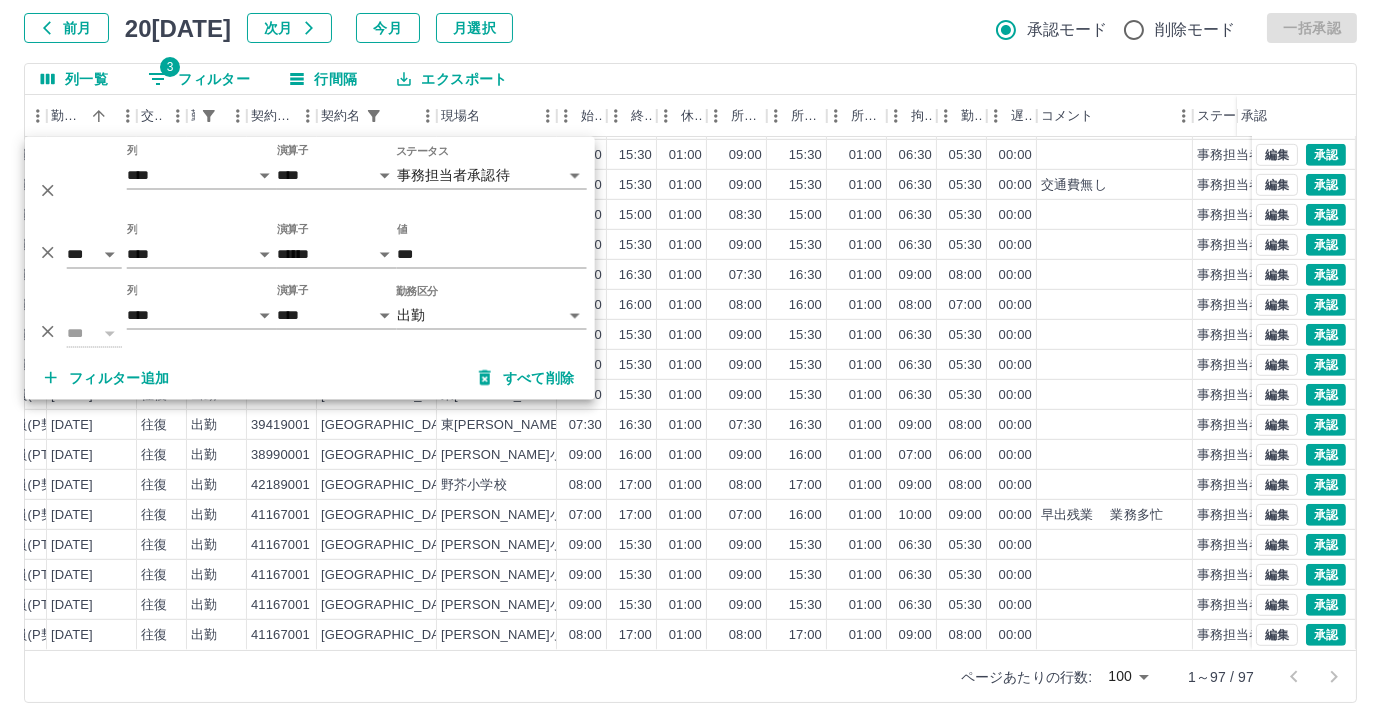 click on "列一覧 3 フィルター 行間隔 エクスポート" at bounding box center [690, 79] 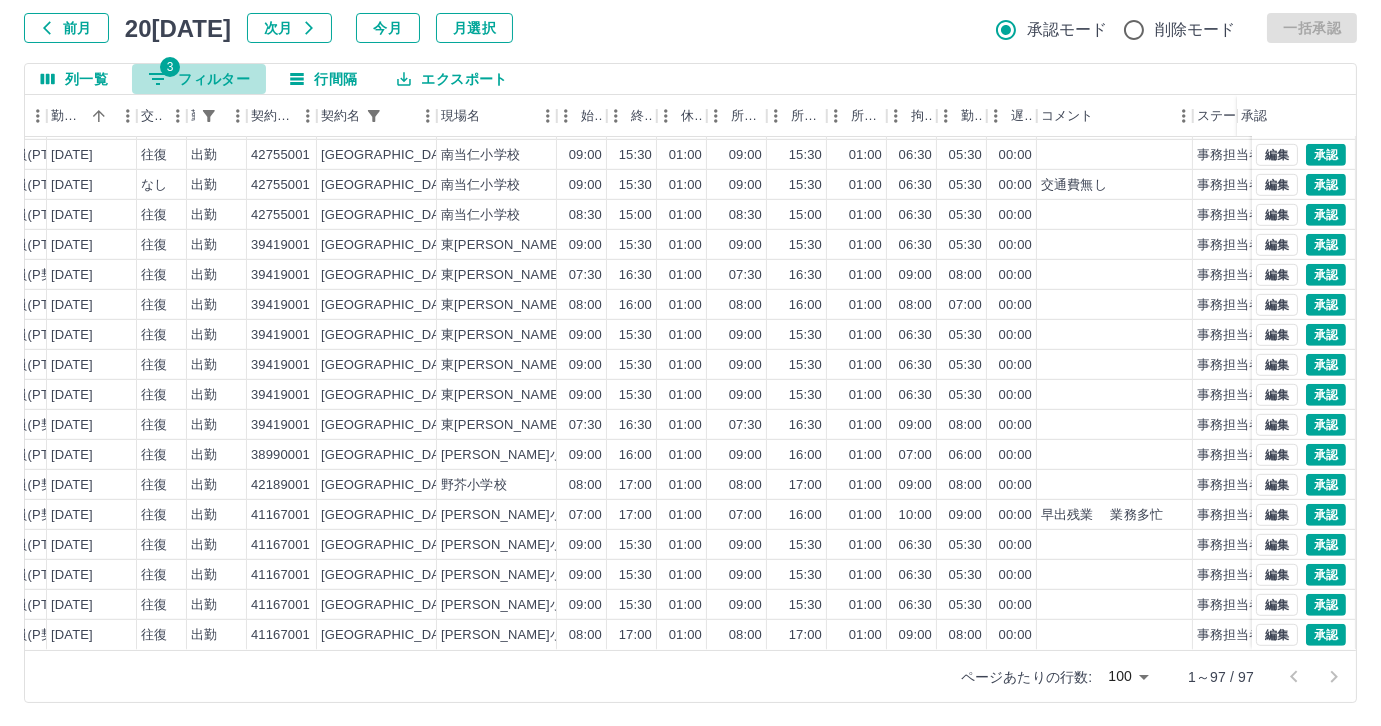 click on "3 フィルター" at bounding box center [199, 79] 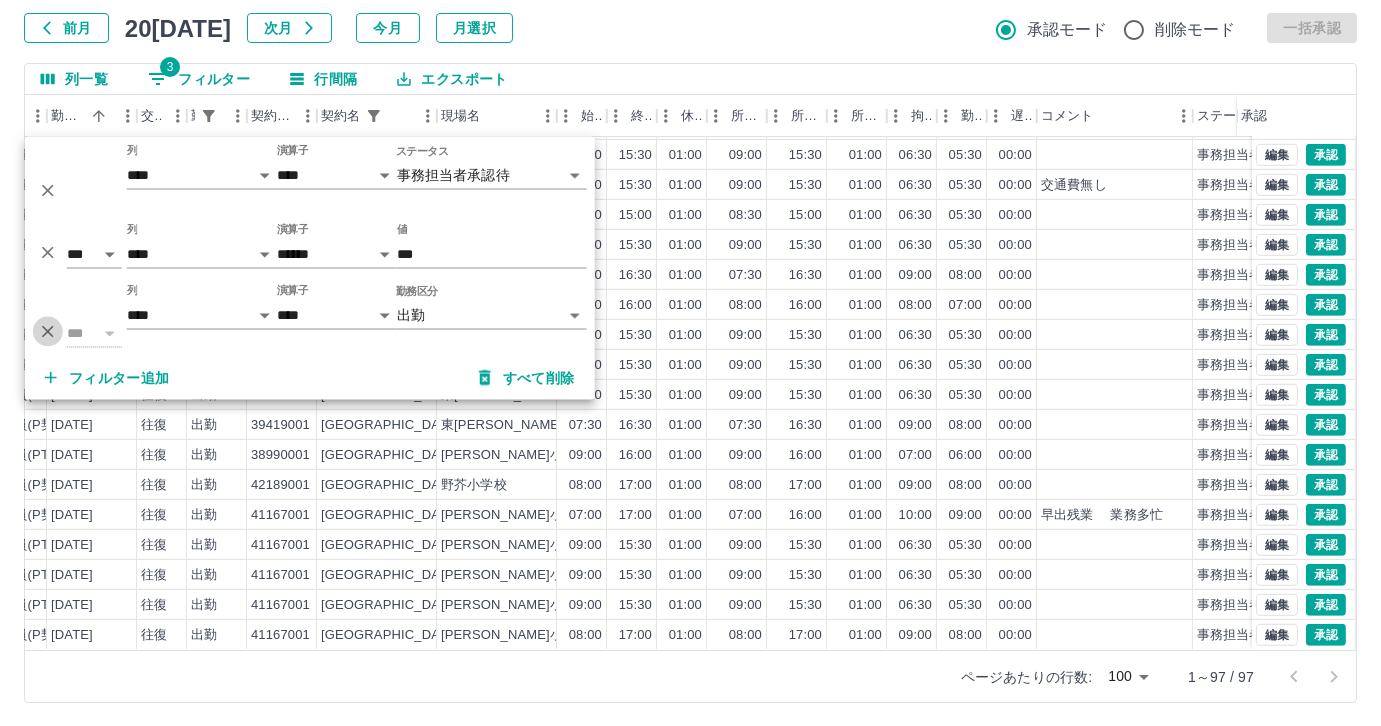 drag, startPoint x: 48, startPoint y: 329, endPoint x: 48, endPoint y: 260, distance: 69 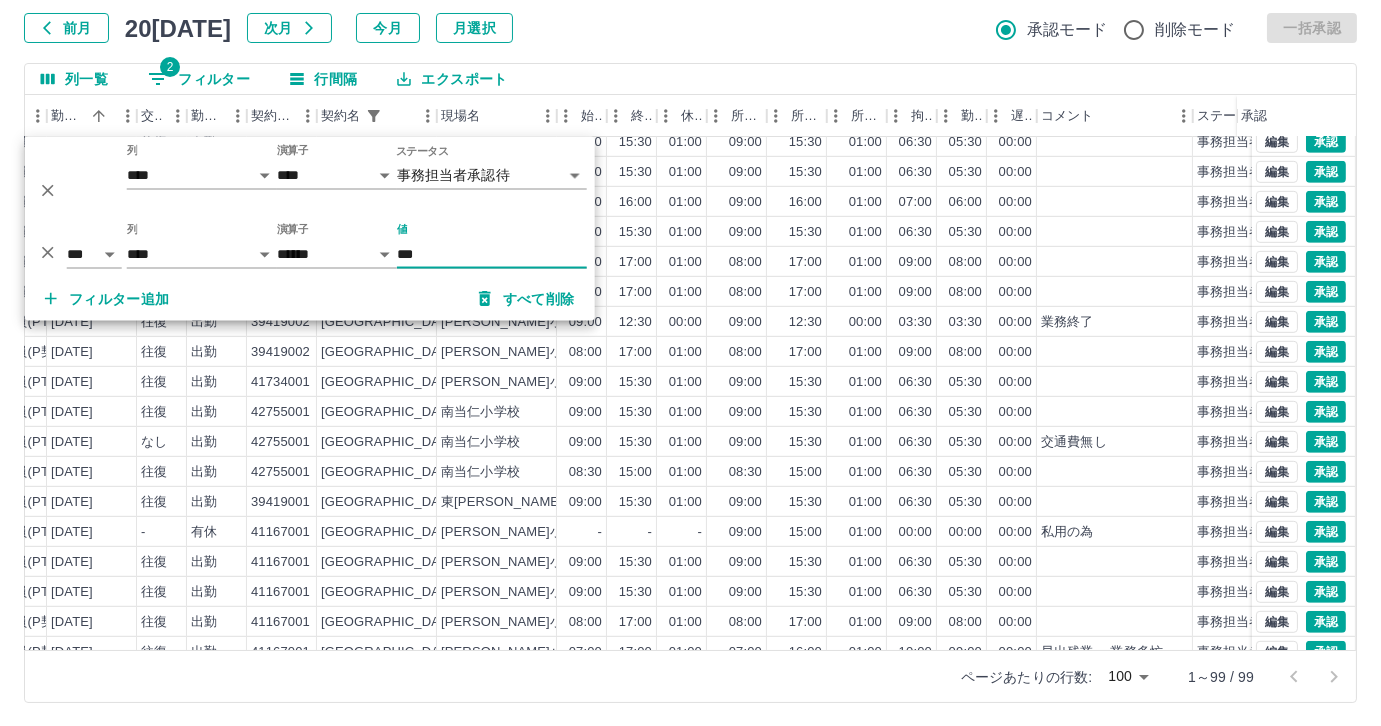 scroll, scrollTop: 2471, scrollLeft: 354, axis: both 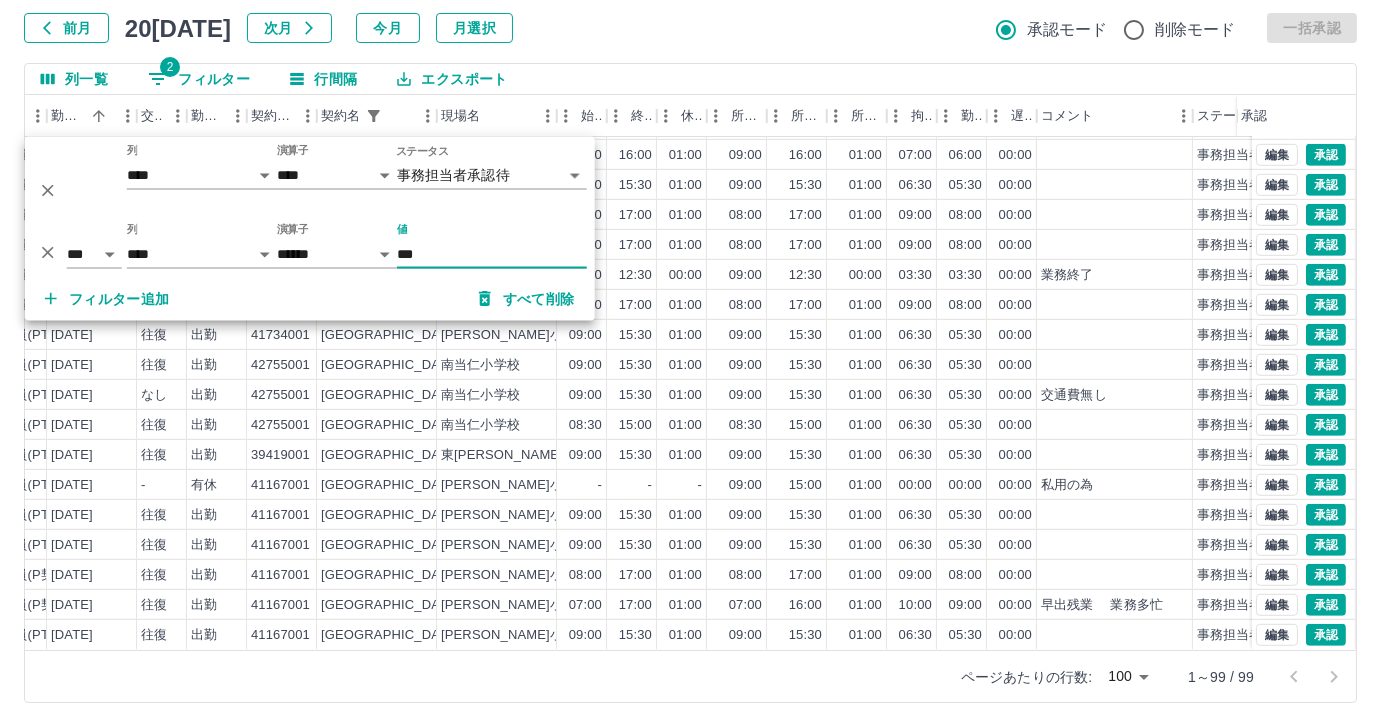 click 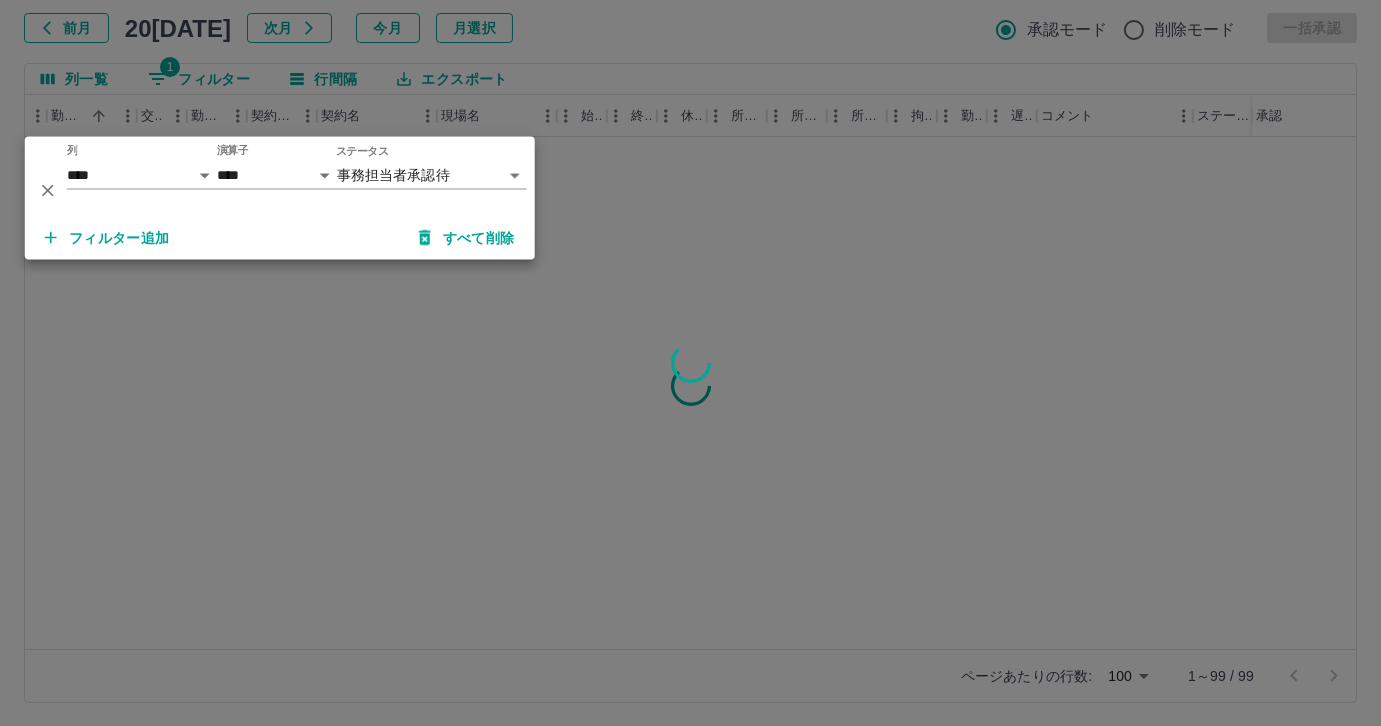 scroll, scrollTop: 0, scrollLeft: 354, axis: horizontal 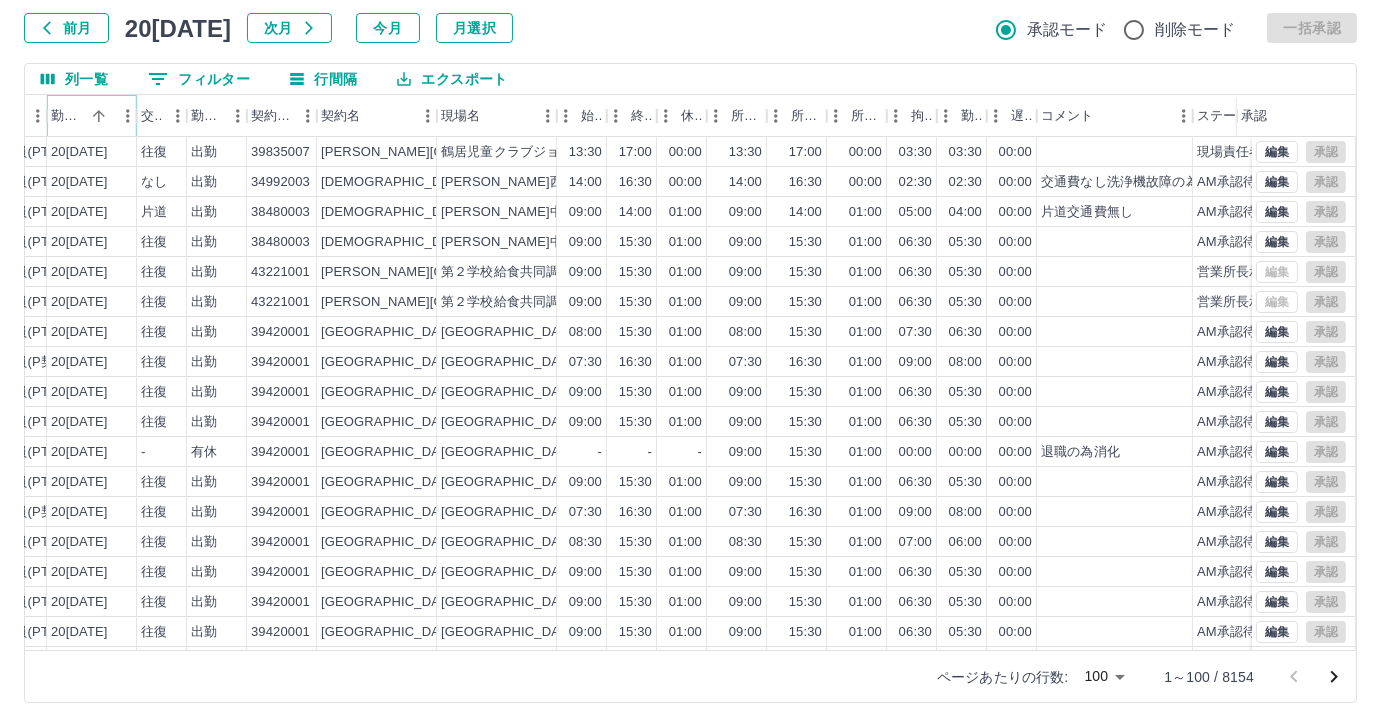 click 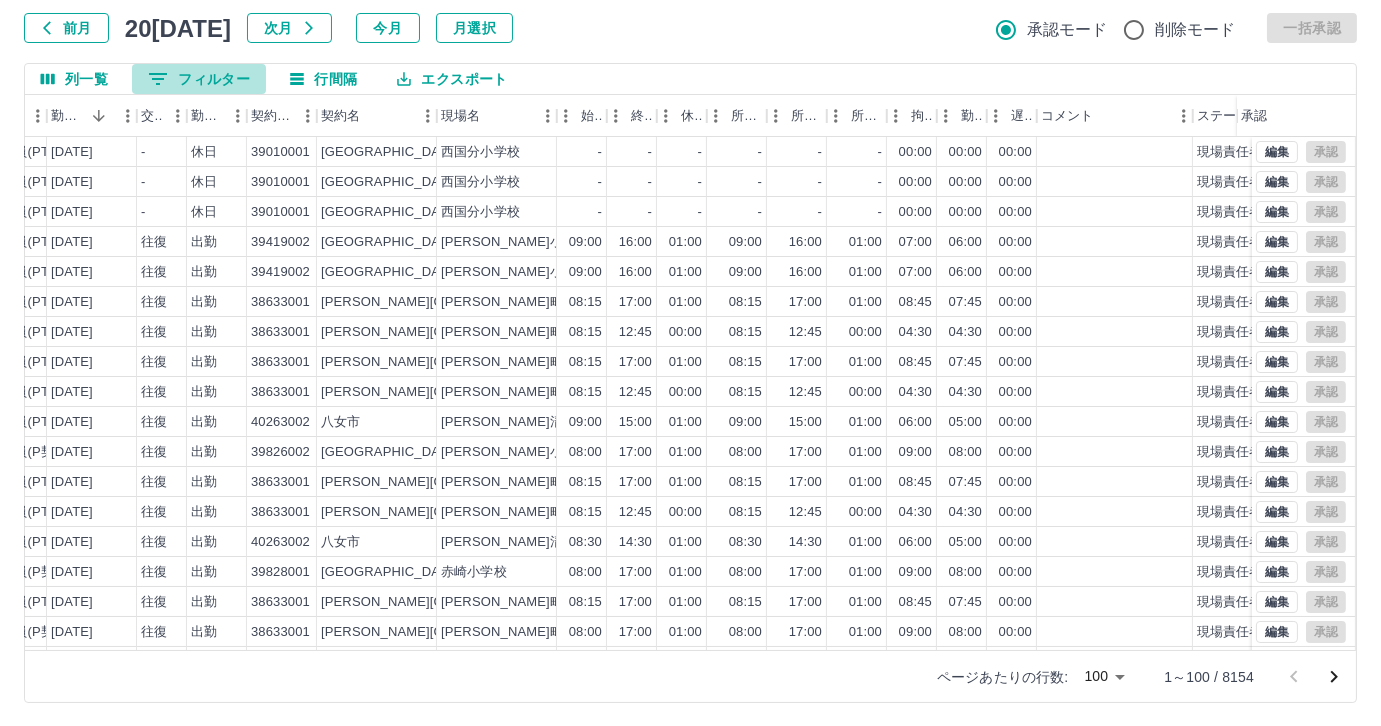click on "0 フィルター" at bounding box center (199, 79) 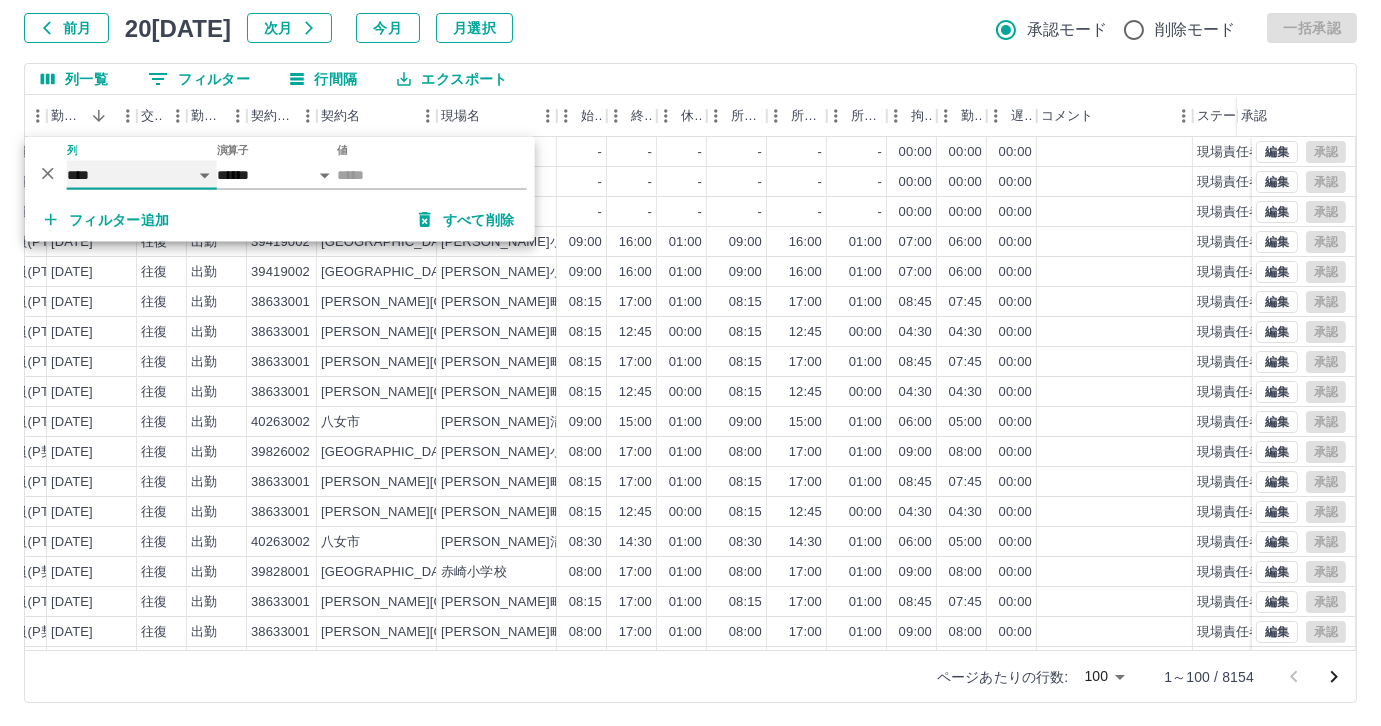 click on "**** *** **** *** *** **** ***** *** *** ** ** ** **** **** **** ** ** *** **** *****" at bounding box center (142, 175) 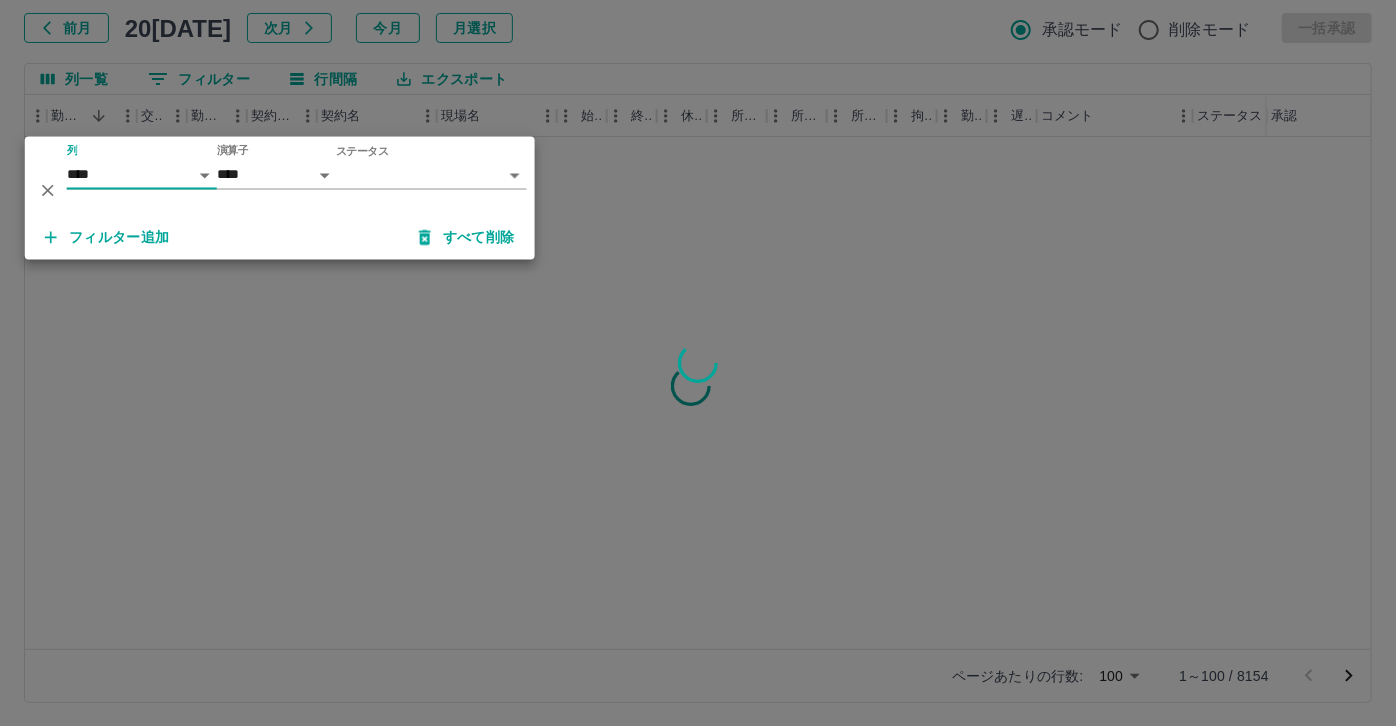 click on "SDH勤怠 [PERSON_NAME] 勤務実績承認 前月 20[DATE]月 今月 月選択 承認モード 削除モード 一括承認 列一覧 0 フィルター 行間隔 エクスポート 社員番号 社員名 社員区分 勤務日 交通費 勤務区分 契約コード 契約名 現場名 始業 終業 休憩 所定開始 所定終業 所定休憩 拘束 勤務 遅刻等 コメント ステータス 承認 ページあたりの行数: 100 *** 1～100 / 8154 SDH勤怠 *** ** 列 **** *** **** *** *** **** ***** *** *** ** ** ** **** **** **** ** ** *** **** ***** 演算子 **** ****** ステータス ​ ********* フィルター追加 すべて削除" at bounding box center [698, 304] 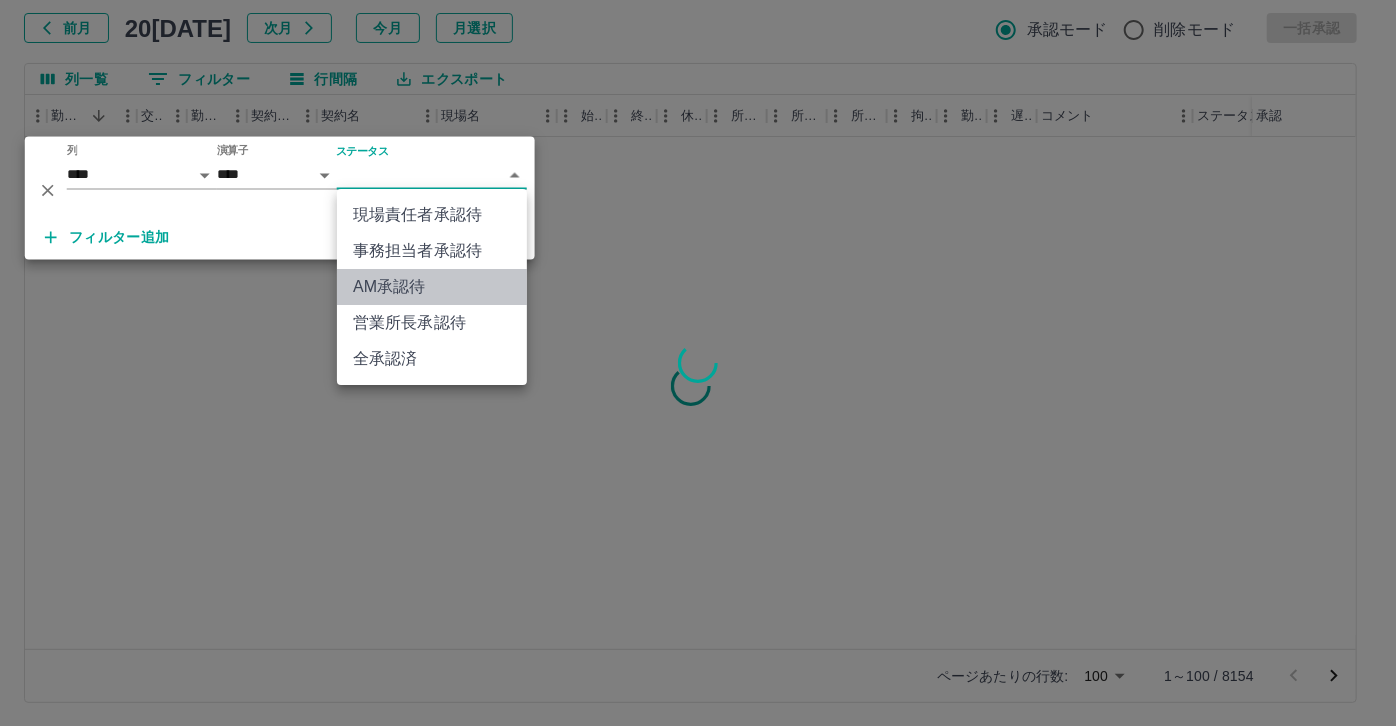 click on "AM承認待" at bounding box center (432, 287) 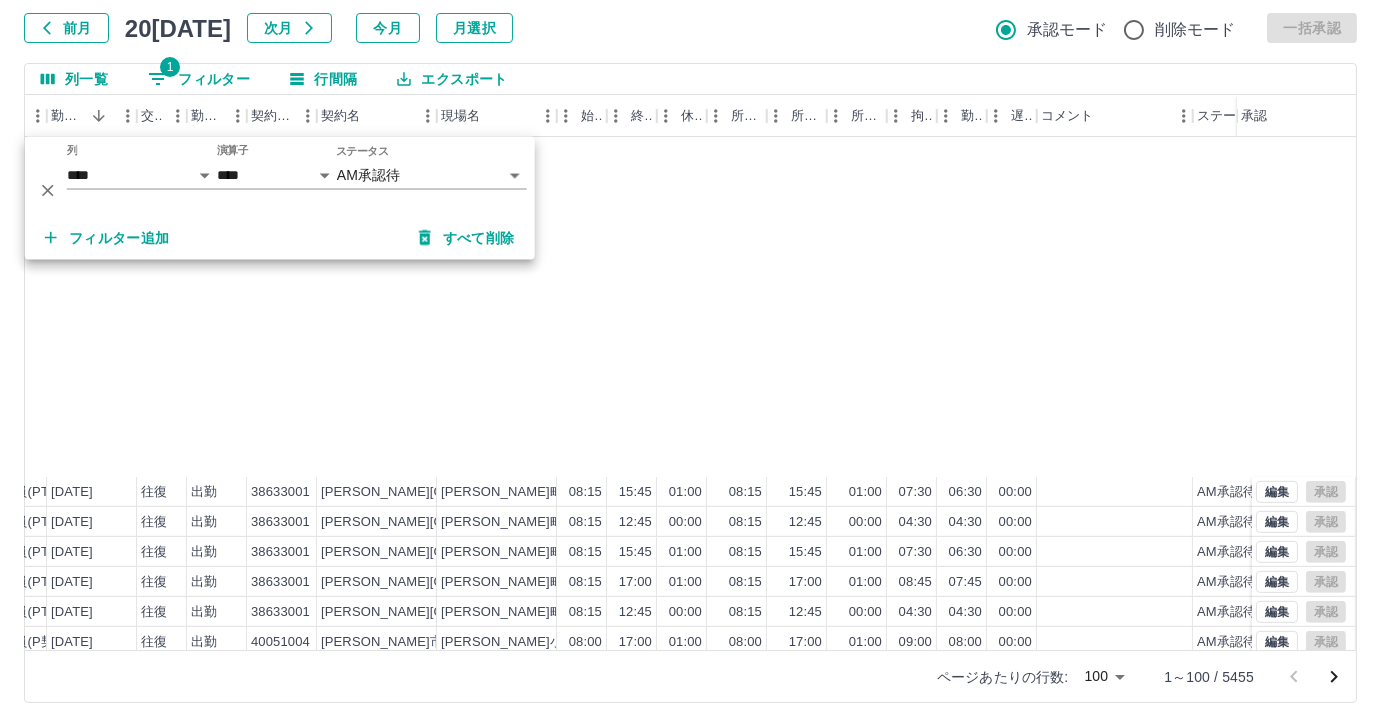 scroll, scrollTop: 2501, scrollLeft: 354, axis: both 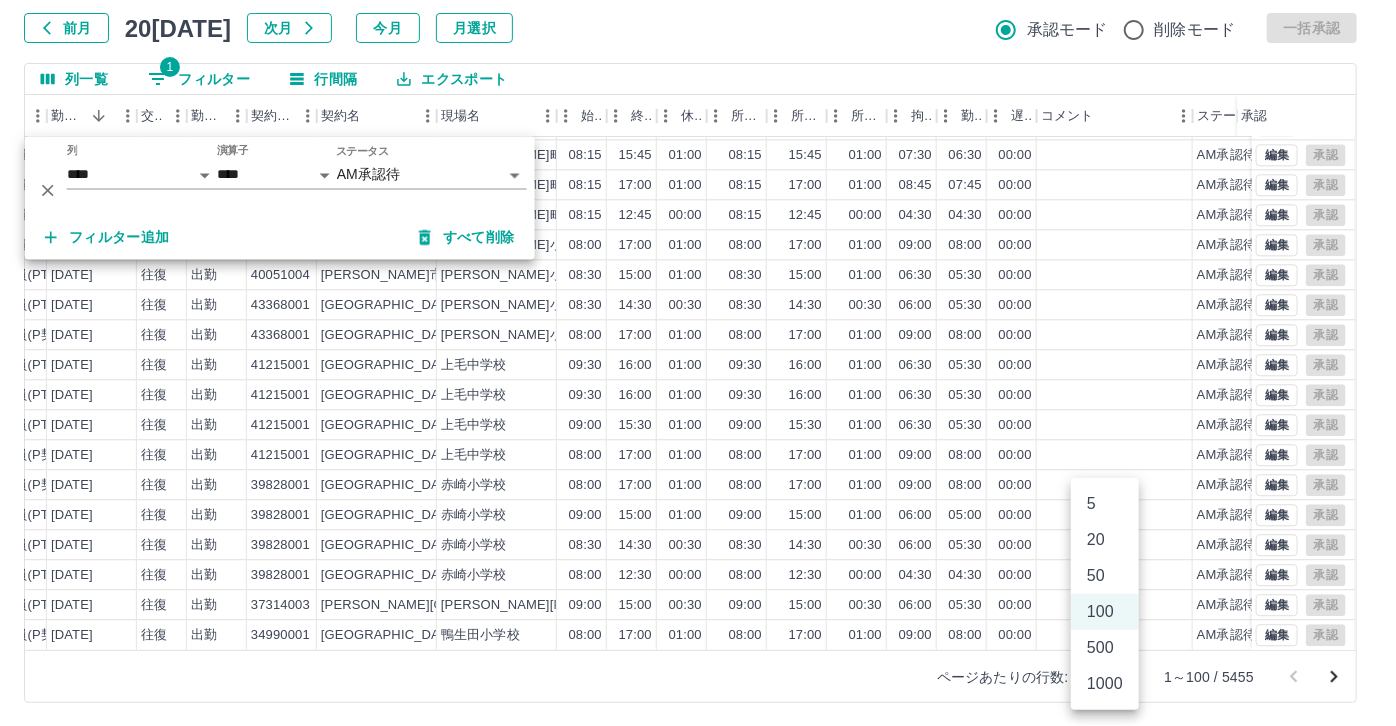 click on "SDH勤怠 [PERSON_NAME] 勤務実績承認 前月 [DATE] 次月 今月 月選択 承認モード 削除モード 一括承認 列一覧 1 フィルター 行間隔 エクスポート 社員番号 社員名 社員区分 勤務日 交通費 勤務区分 契約コード 契約名 現場名 始業 終業 休憩 所定開始 所定終業 所定休憩 拘束 勤務 遅刻等 コメント ステータス 承認 0058856 [PERSON_NAME] 営業社員(PT契約) [DATE] 往復 出勤 [GEOGRAPHIC_DATA][PERSON_NAME][PERSON_NAME]学校給食センター 08:15 15:45 01:00 08:15 15:45 01:00 07:30 06:30 00:00 AM承認待 0034365 [PERSON_NAME] 営業社員(PT契約) [DATE] 往復 出勤 [GEOGRAPHIC_DATA][PERSON_NAME][PERSON_NAME]学校給食センター 08:15 12:45 00:00 08:15 12:45 00:00 04:30 04:30 00:00 AM承認待 0062569 [PERSON_NAME] 営業社員(PT契約) [DATE] 往復 出勤 [GEOGRAPHIC_DATA][PERSON_NAME][PERSON_NAME]学校給食センター 08:15 15:45 01:00 08:15 15:45 01:00 07:30 06:30 00:00 AM承認待 0039149 [PERSON_NAME] [DATE]" at bounding box center [698, 304] 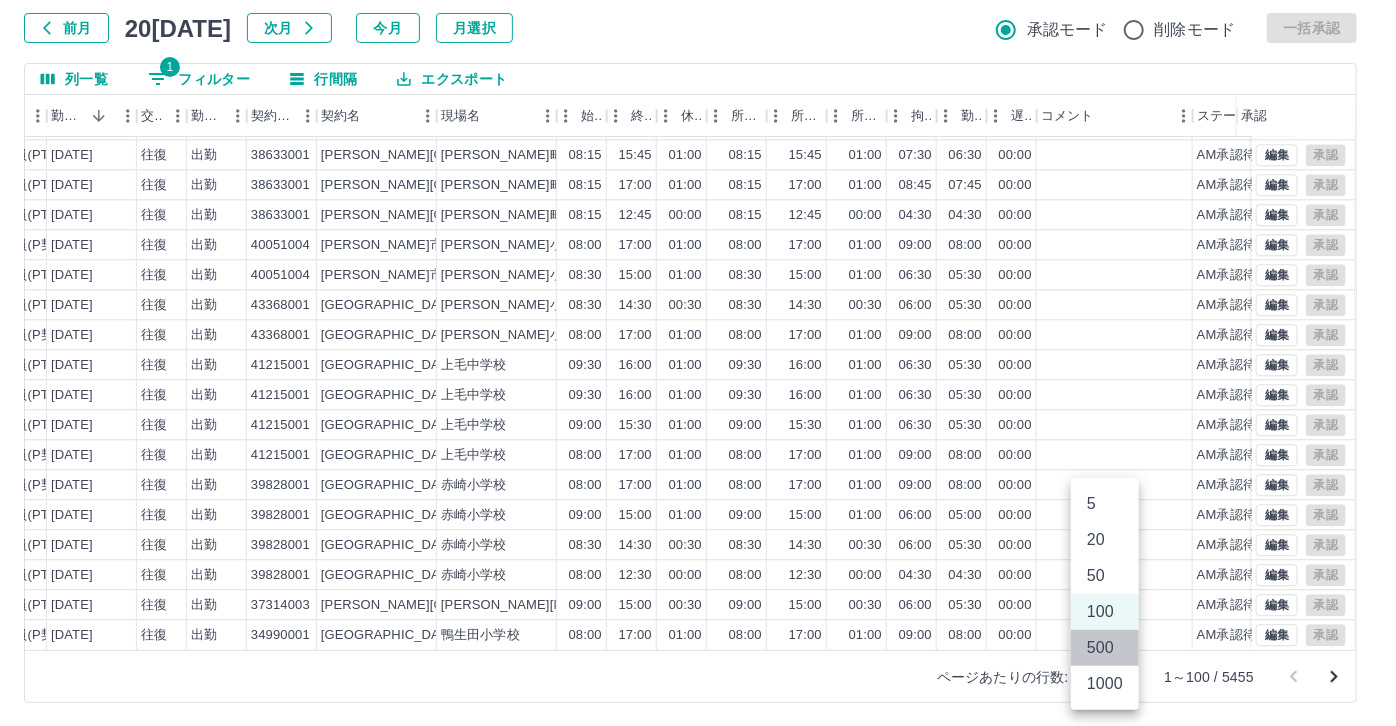 click on "500" at bounding box center [1105, 648] 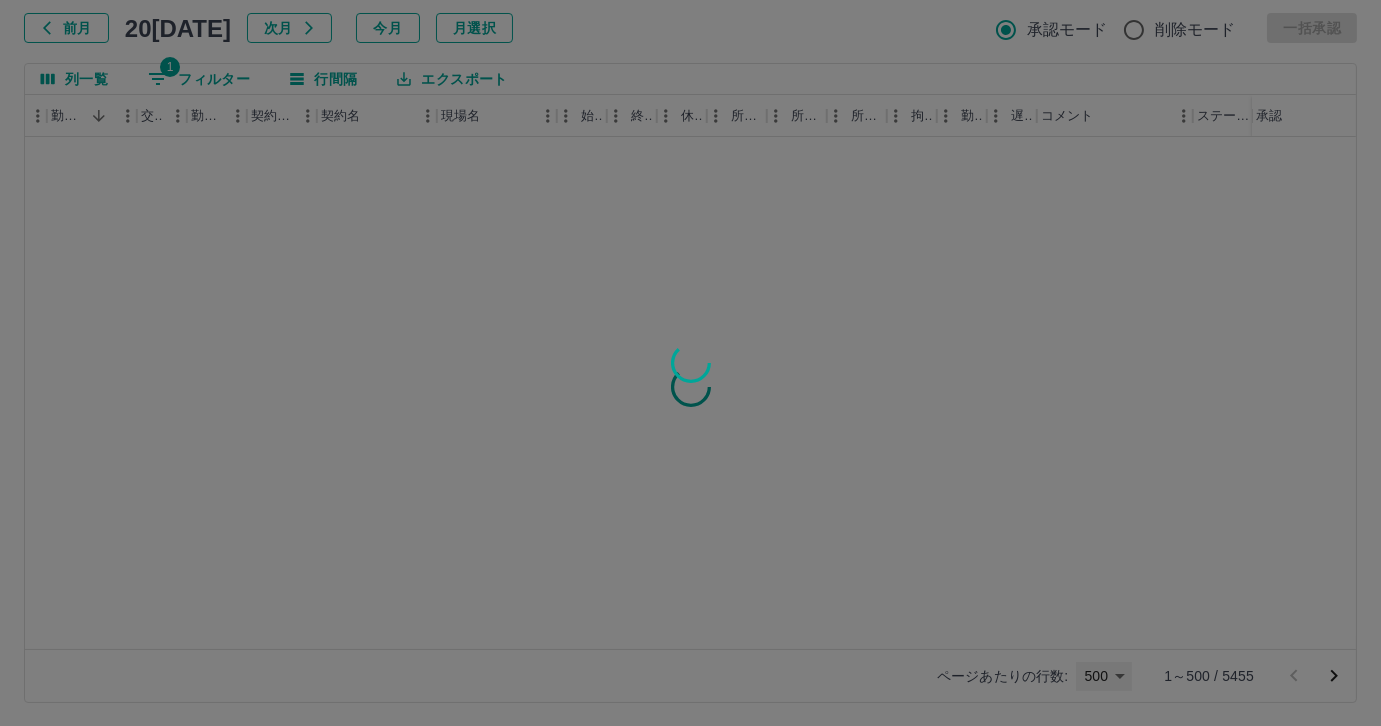 scroll, scrollTop: 0, scrollLeft: 354, axis: horizontal 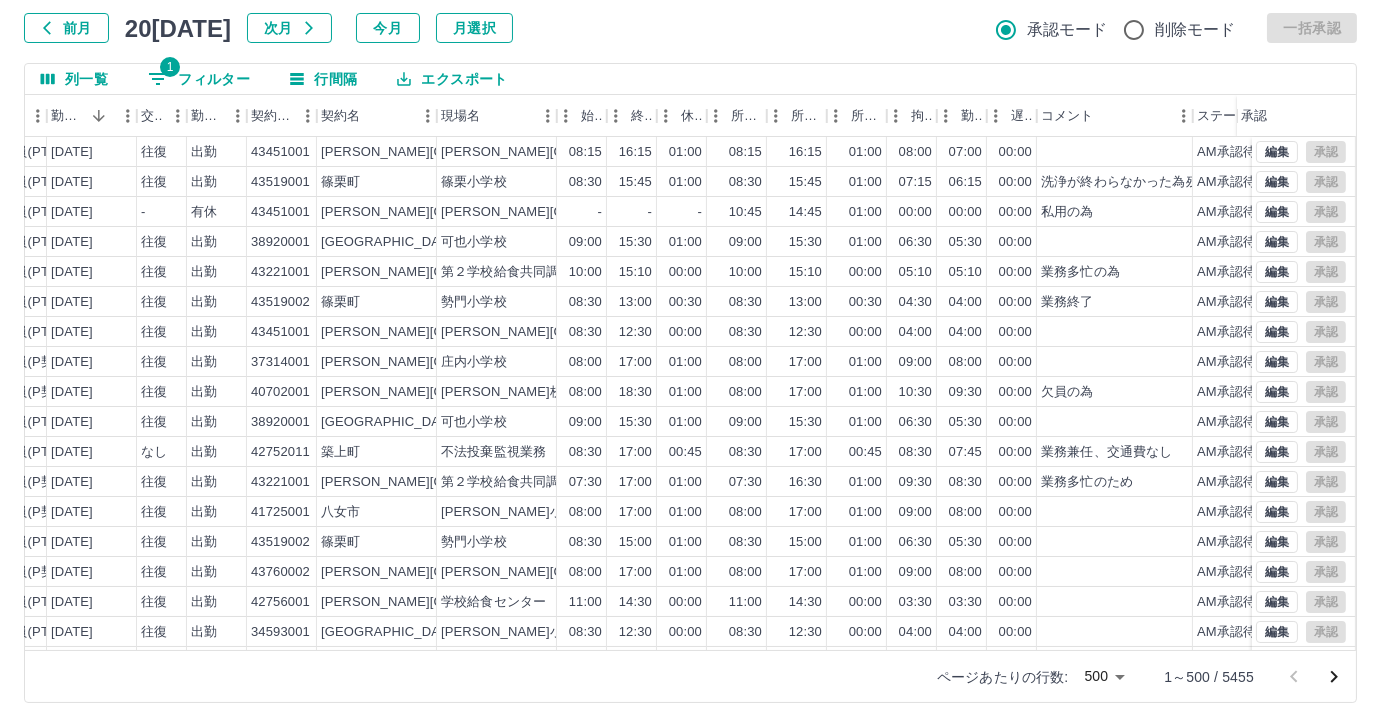click on "1 フィルター" at bounding box center (199, 79) 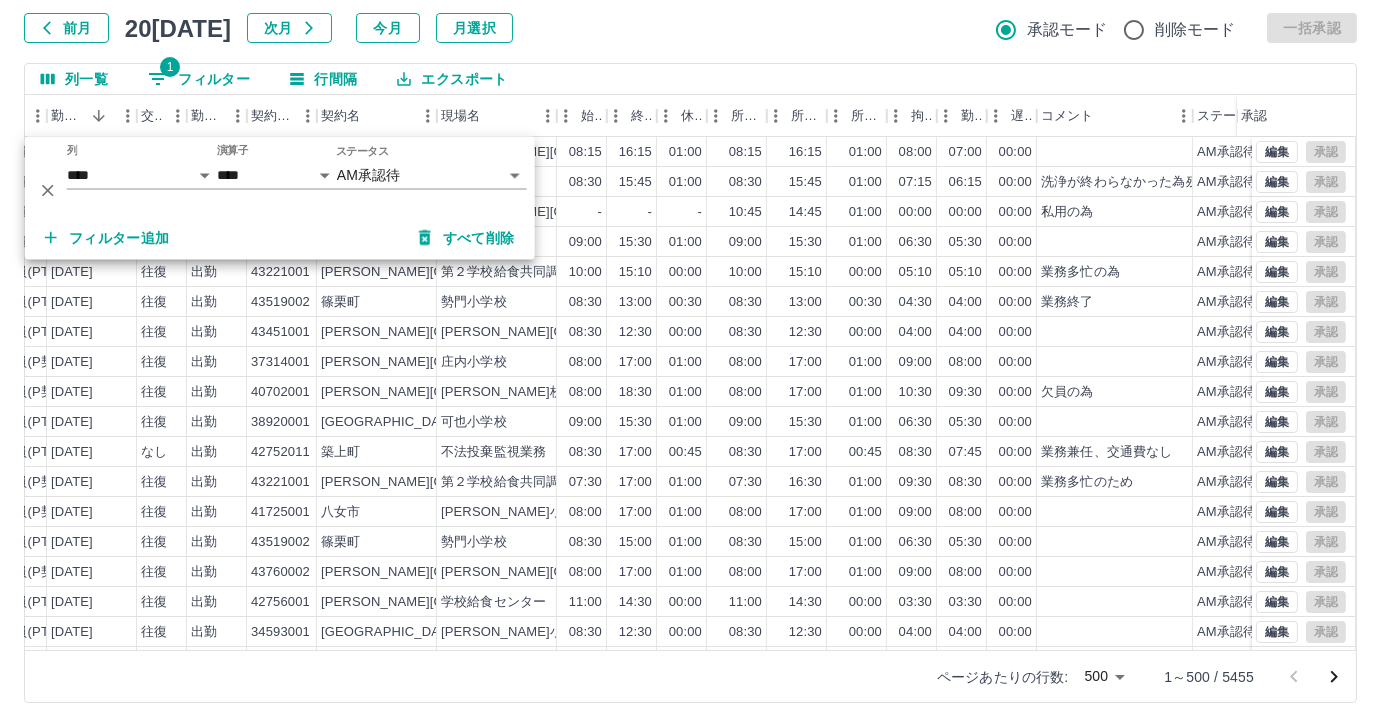 click on "フィルター追加" at bounding box center [107, 238] 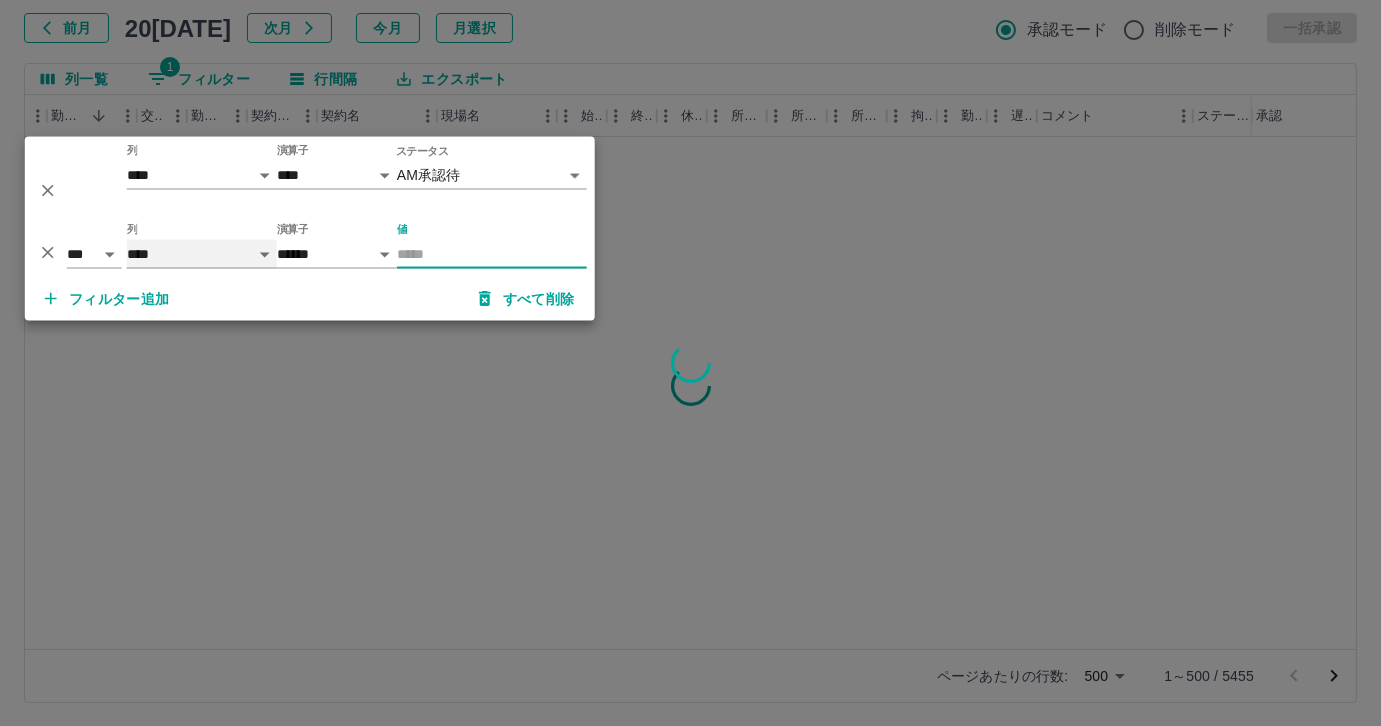 click on "**** *** **** *** *** **** ***** *** *** ** ** ** **** **** **** ** ** *** **** *****" at bounding box center [202, 254] 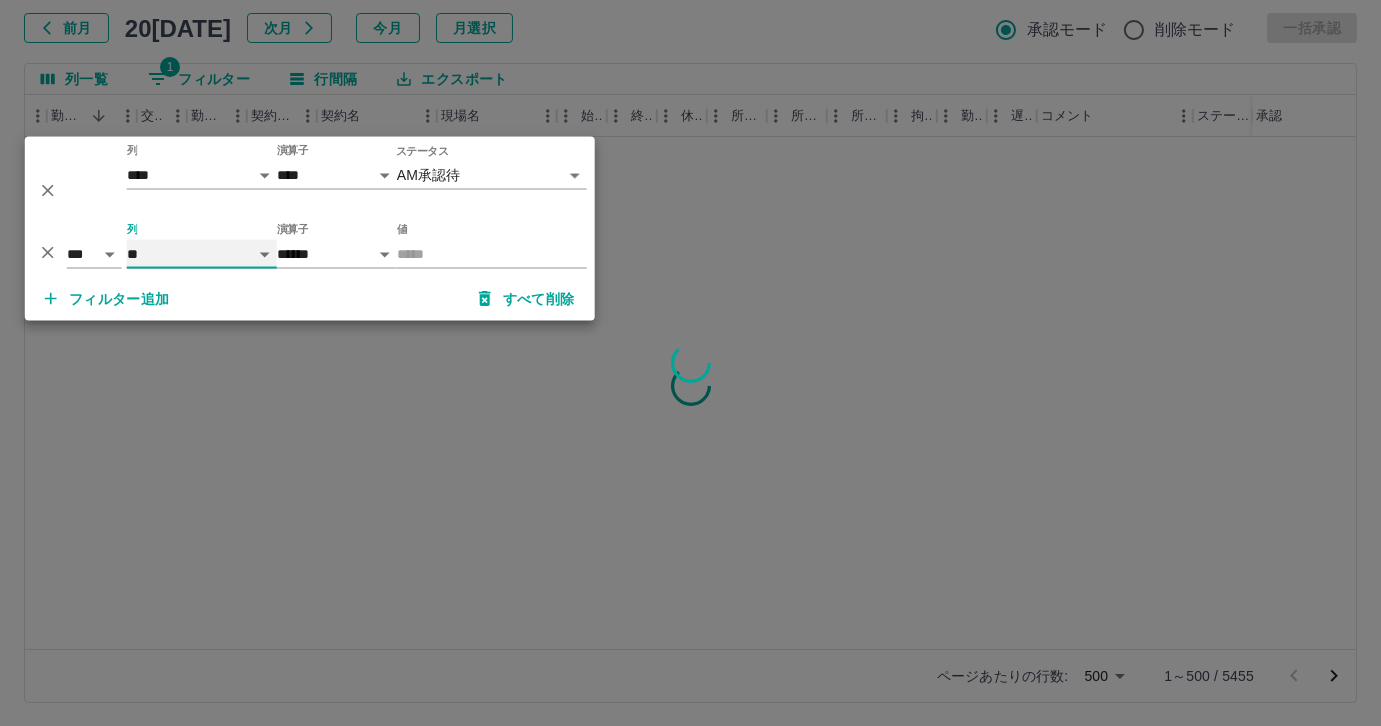 click on "**** *** **** *** *** **** ***** *** *** ** ** ** **** **** **** ** ** *** **** *****" at bounding box center (202, 254) 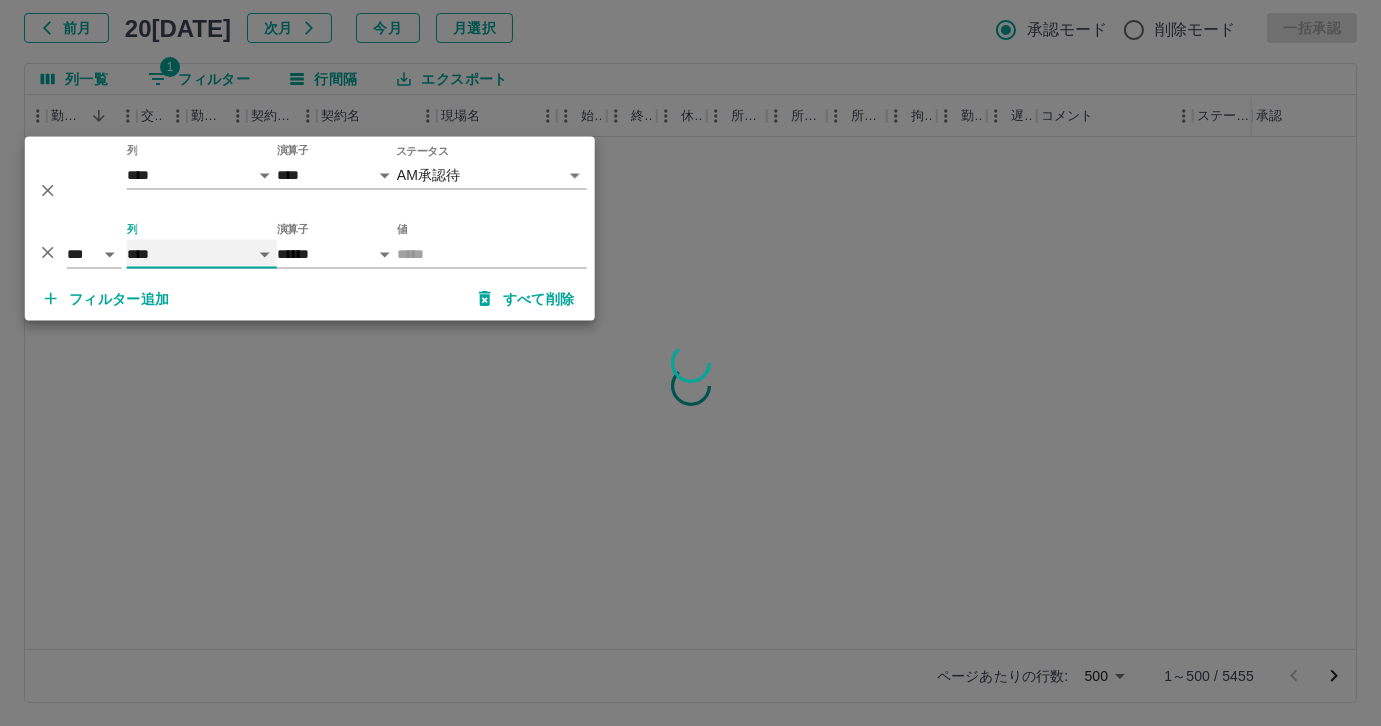 click on "**** *** **** *** *** **** ***** *** *** ** ** ** **** **** **** ** ** *** **** *****" at bounding box center [202, 254] 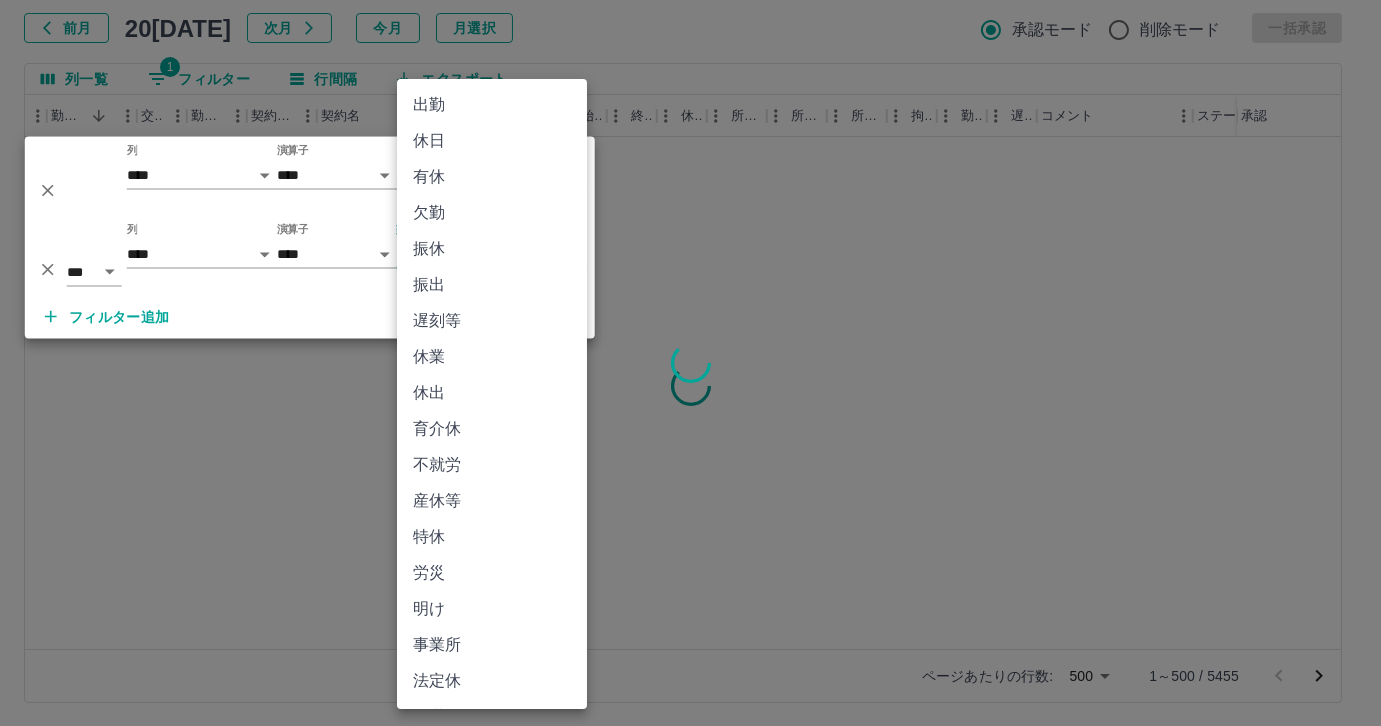 click on "**********" at bounding box center (690, 304) 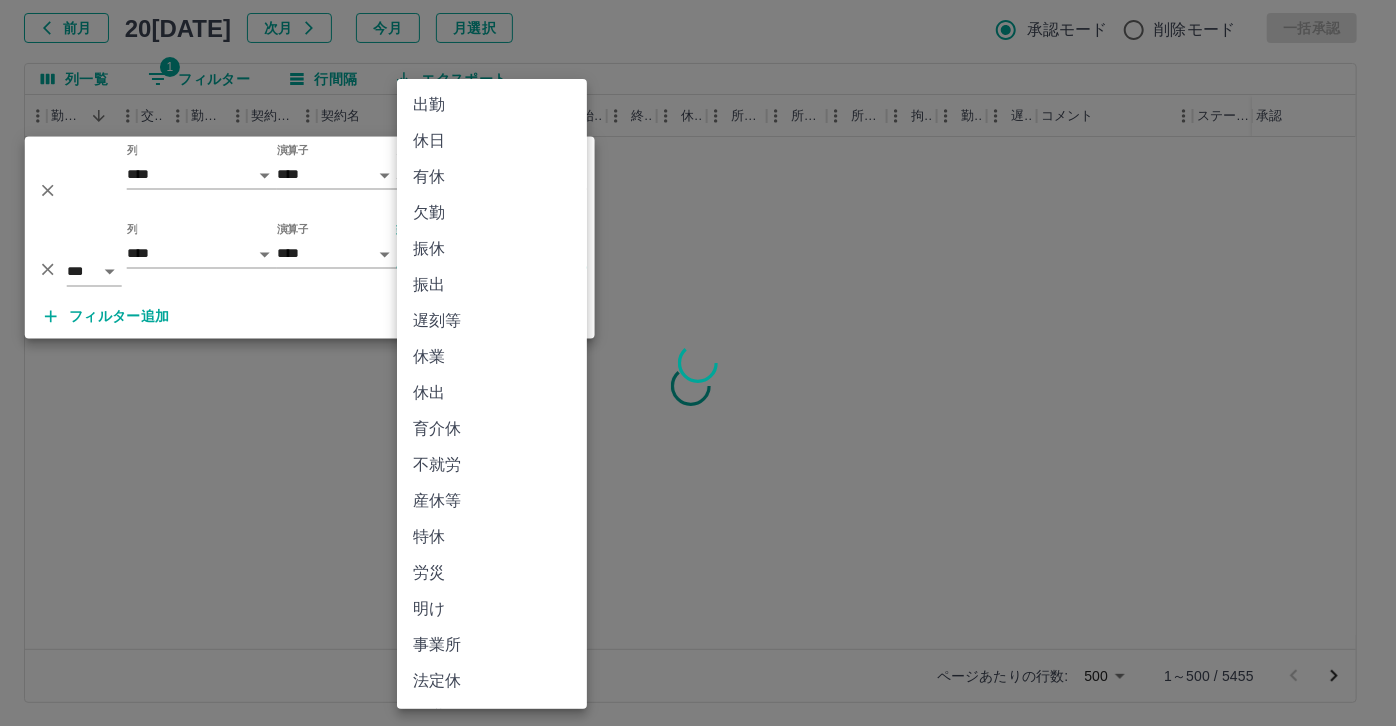 click at bounding box center (698, 363) 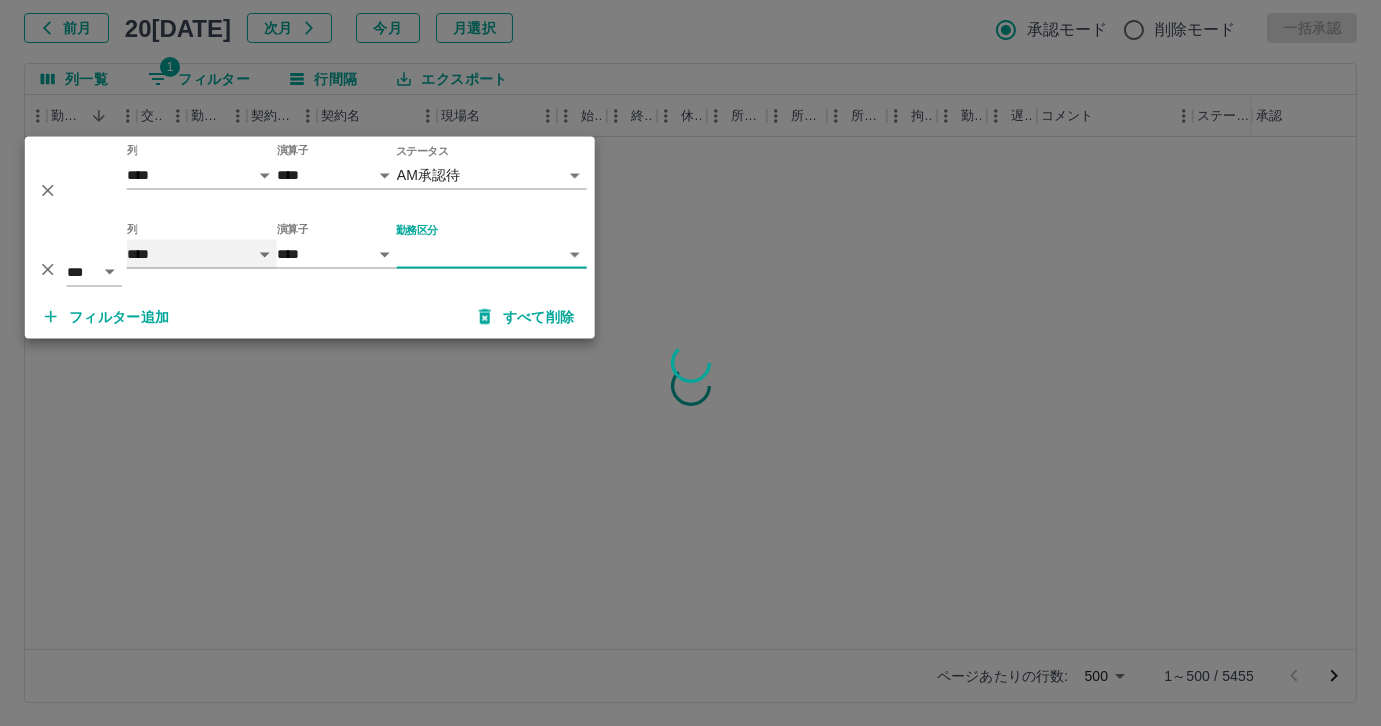 click on "**** *** **** *** *** **** ***** *** *** ** ** ** **** **** **** ** ** *** **** *****" at bounding box center (202, 254) 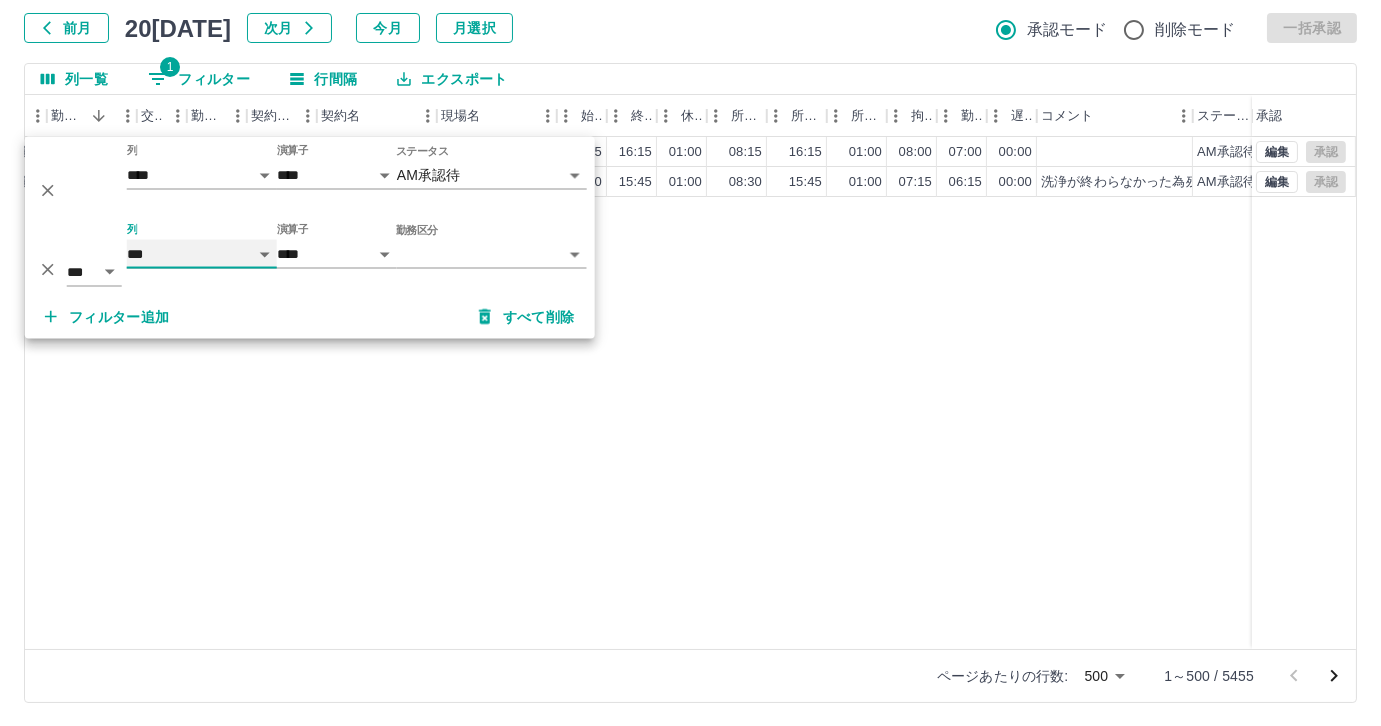 click on "**** *** **** *** *** **** ***** *** *** ** ** ** **** **** **** ** ** *** **** *****" at bounding box center (202, 254) 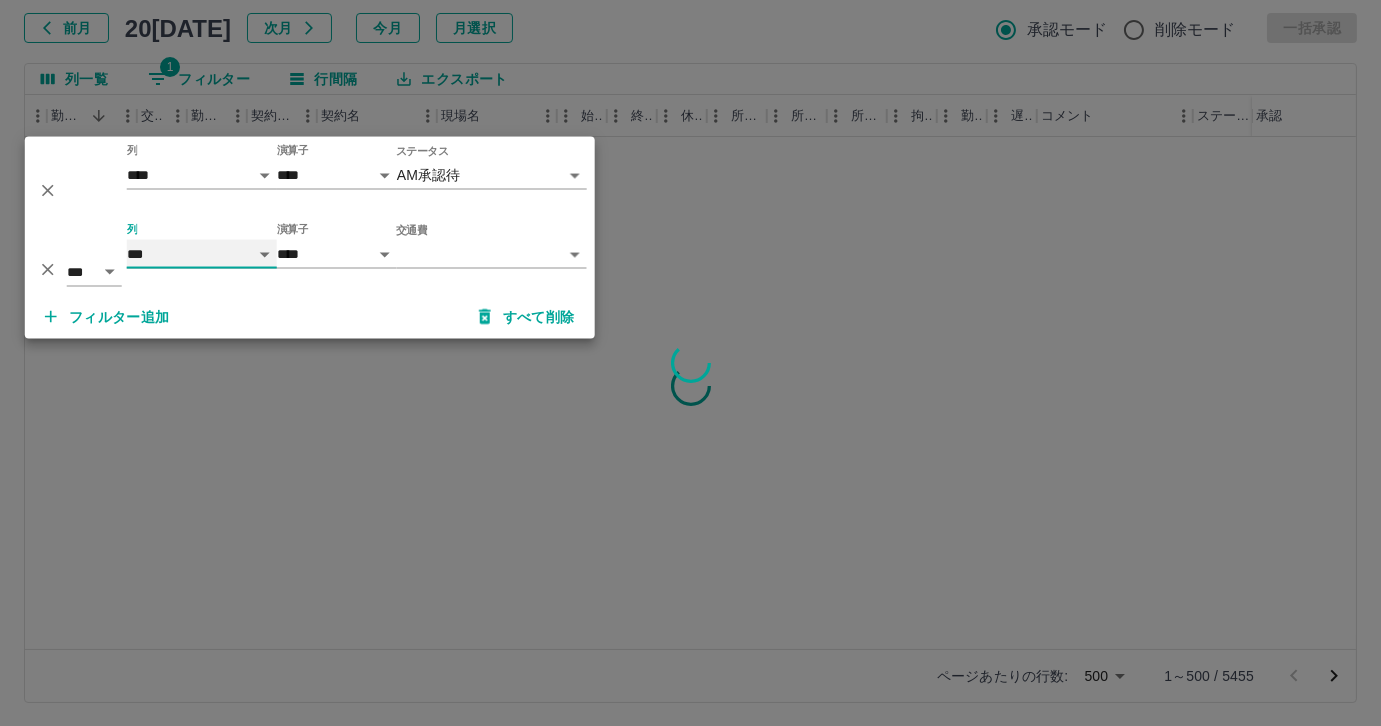 click on "**** *** **** *** *** **** ***** *** *** ** ** ** **** **** **** ** ** *** **** *****" at bounding box center (202, 254) 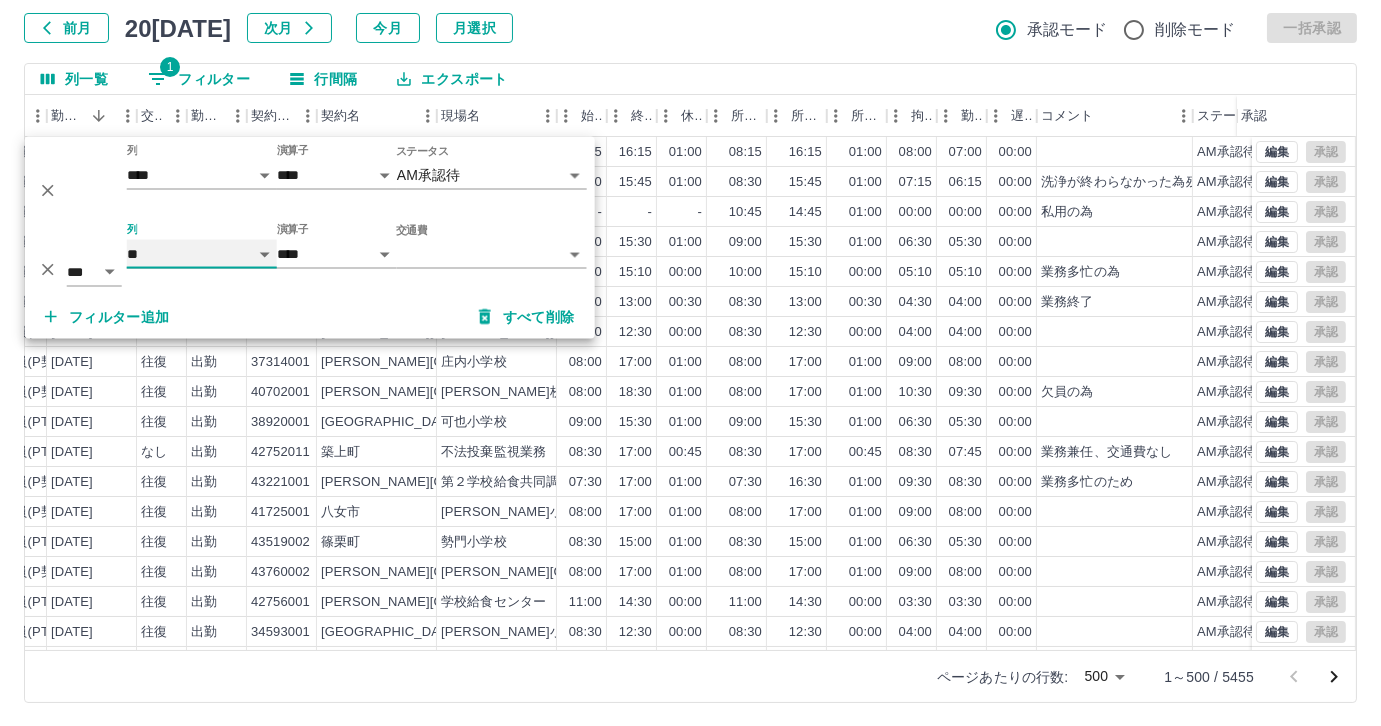 click on "**** *** **** *** *** **** ***** *** *** ** ** ** **** **** **** ** ** *** **** *****" at bounding box center [202, 254] 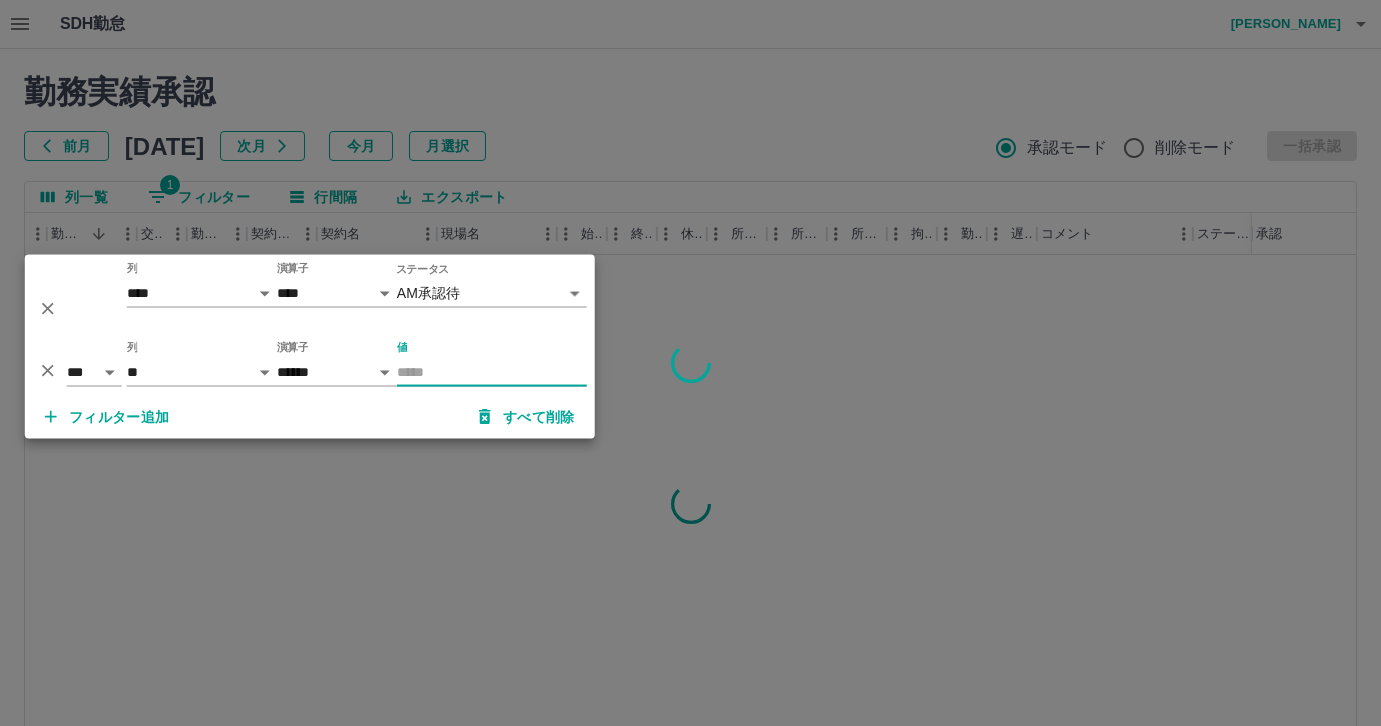 select on "**********" 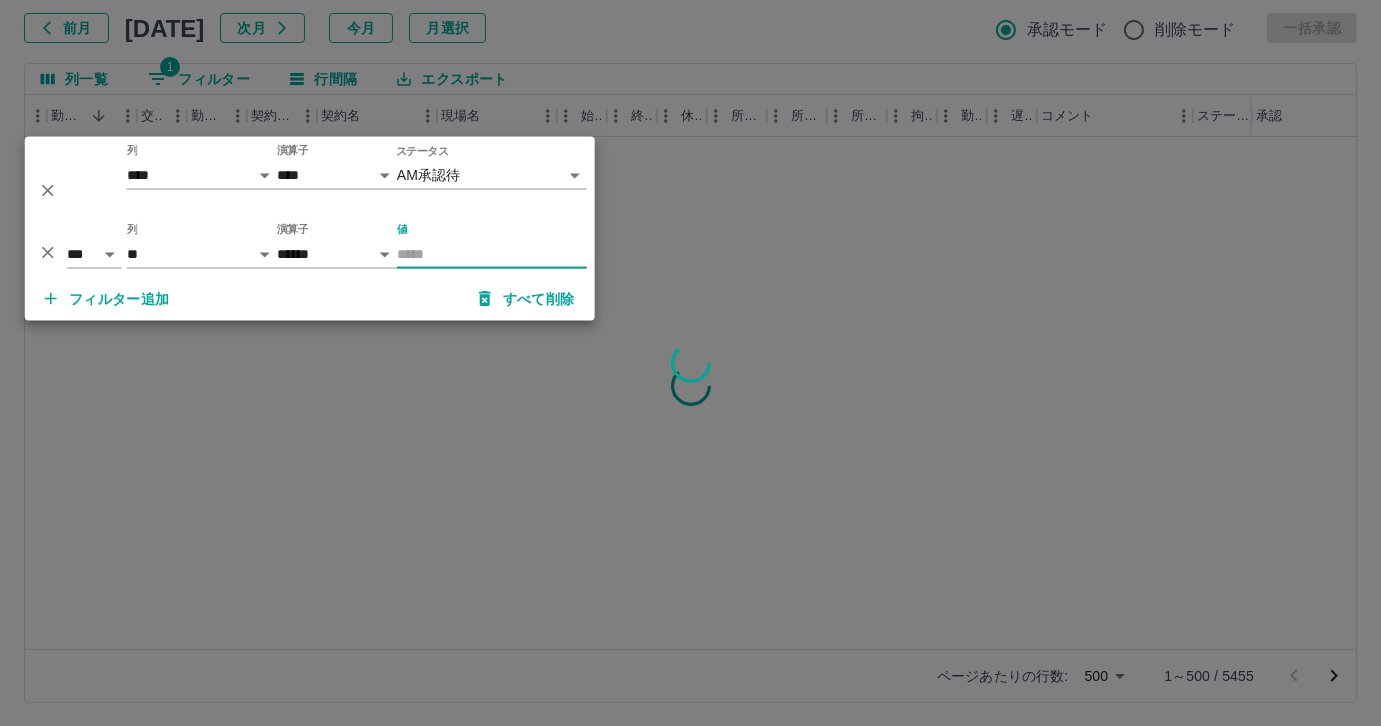 scroll, scrollTop: 0, scrollLeft: 354, axis: horizontal 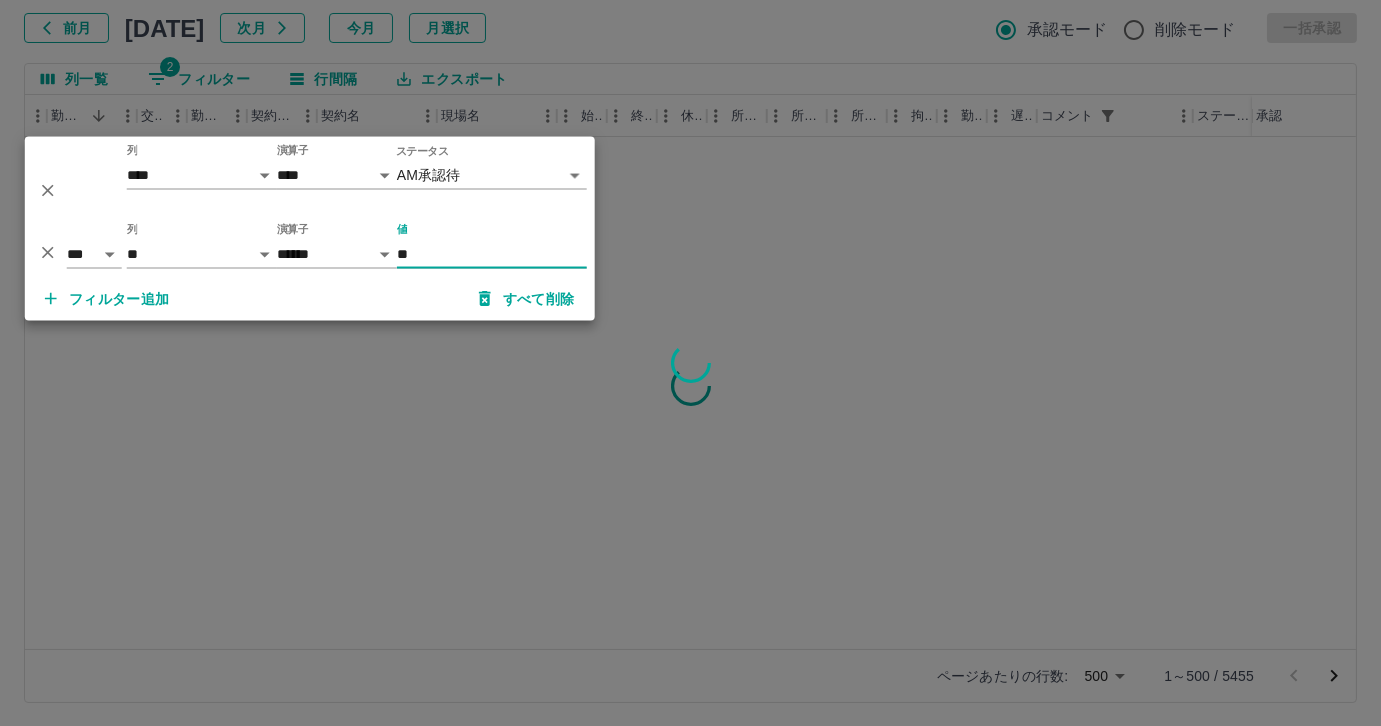 type on "*" 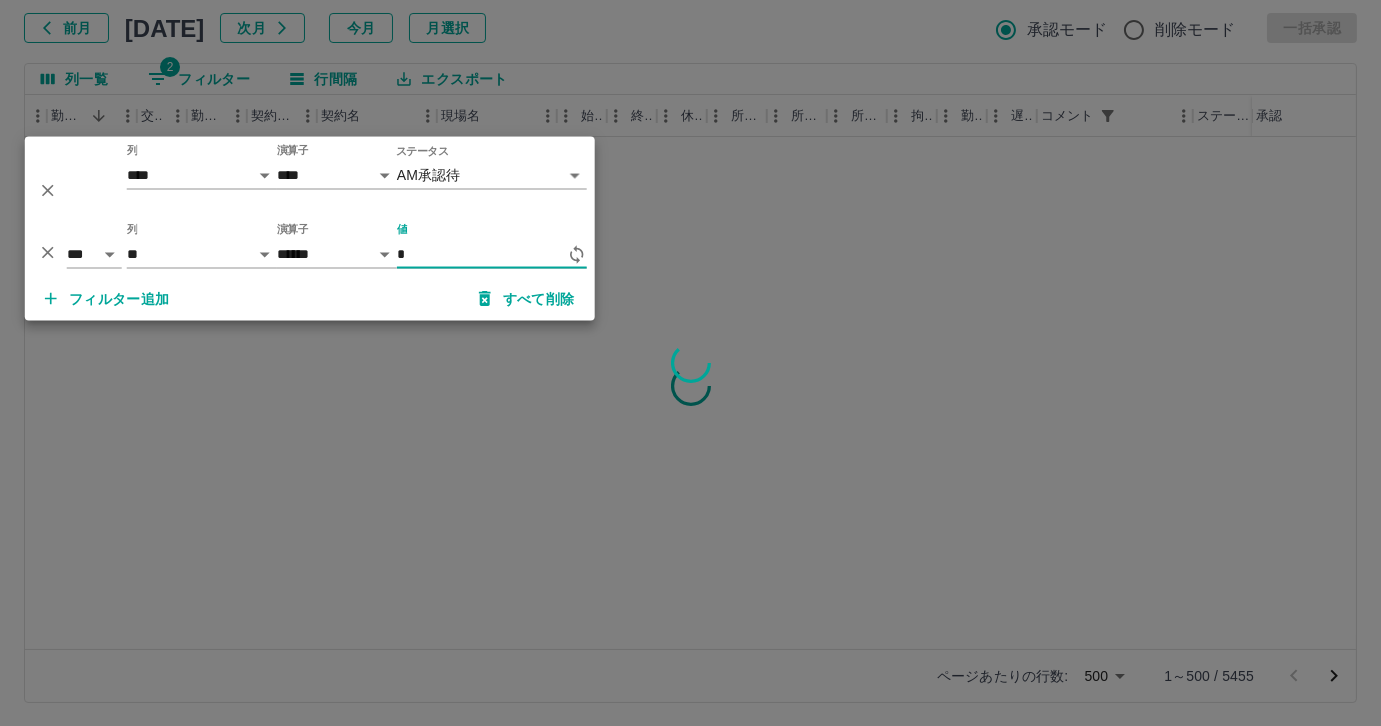 type 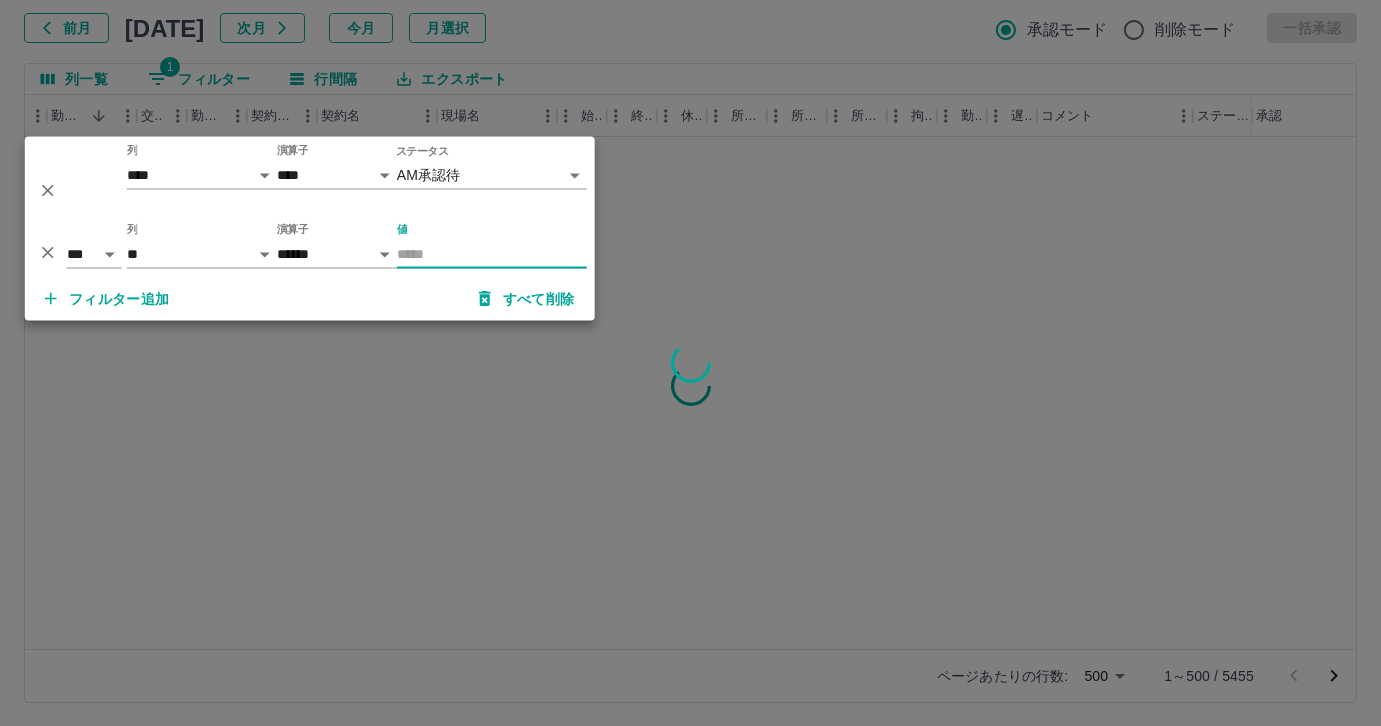 click on "*** ** 列 **** *** **** *** *** **** ***** *** *** ** ** ** **** **** **** ** ** *** **** ***** 演算子 ****** ******* 値" at bounding box center (310, 246) 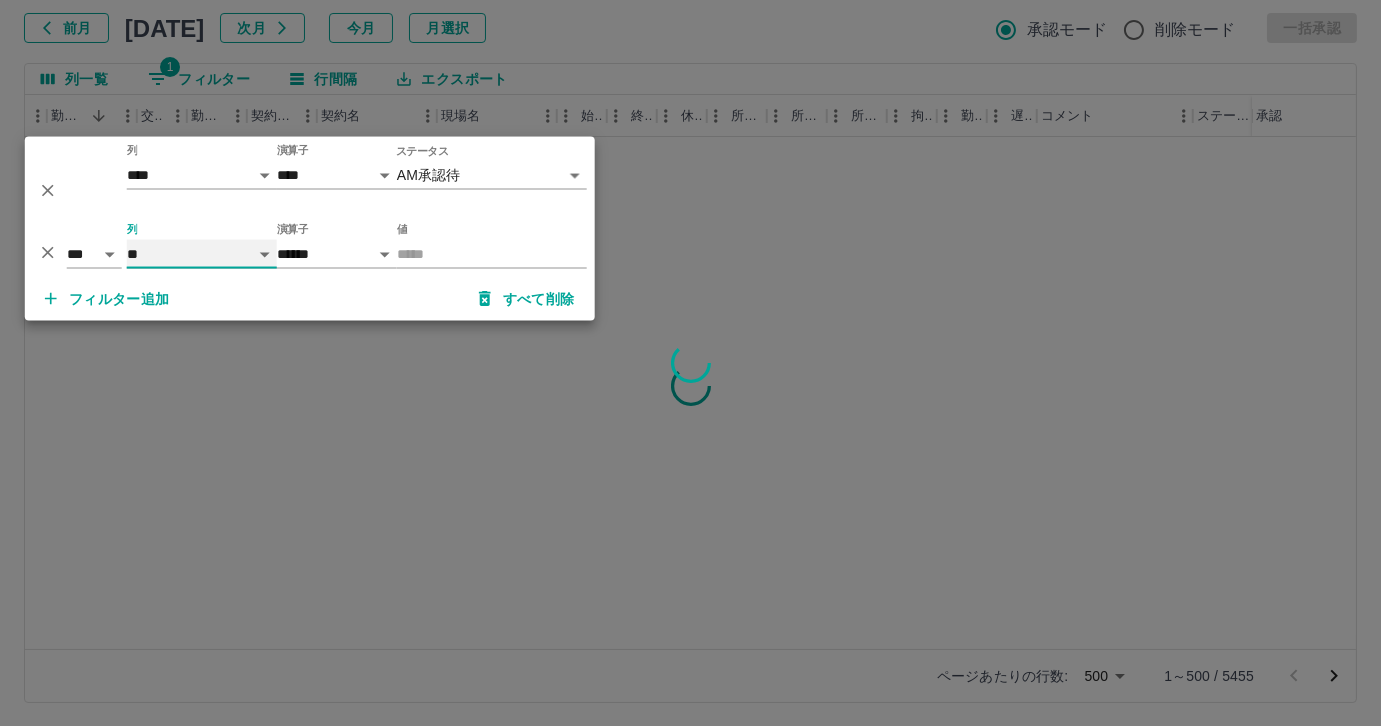 click on "**** *** **** *** *** **** ***** *** *** ** ** ** **** **** **** ** ** *** **** *****" at bounding box center [202, 254] 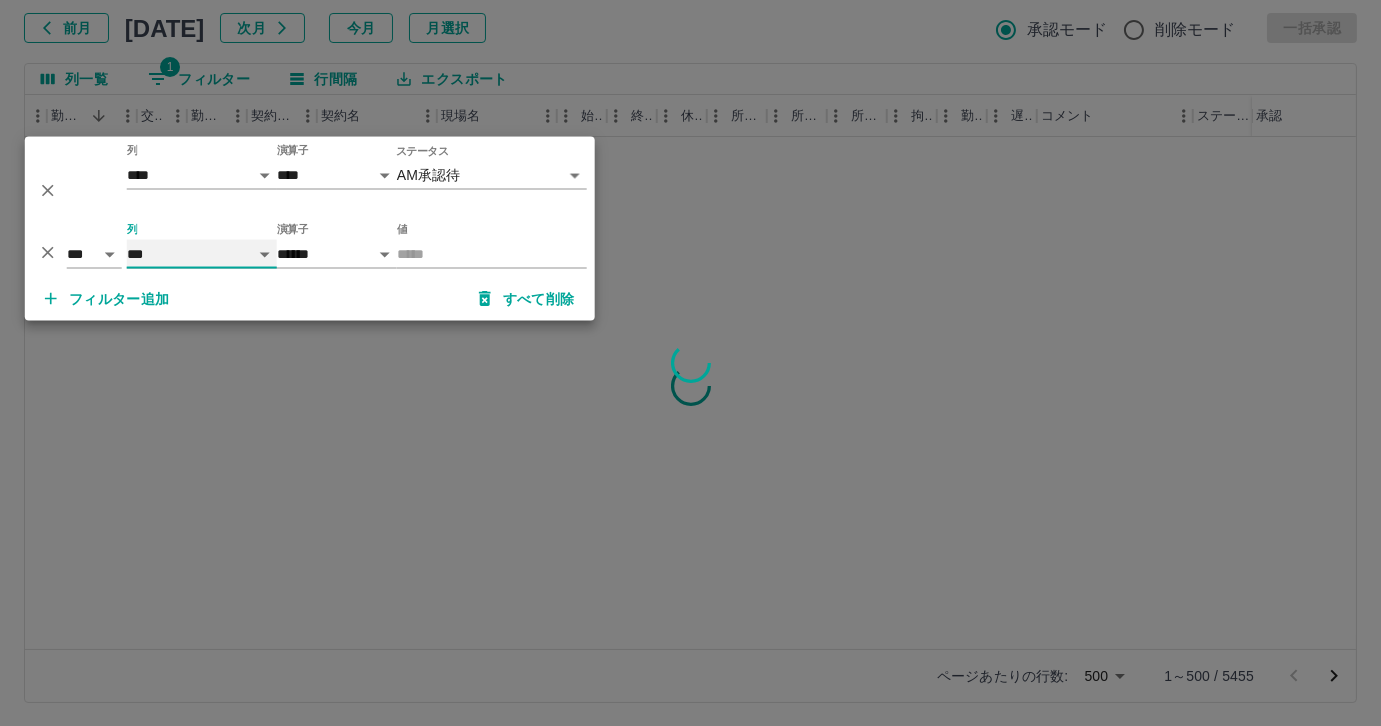 click on "**** *** **** *** *** **** ***** *** *** ** ** ** **** **** **** ** ** *** **** *****" at bounding box center [202, 254] 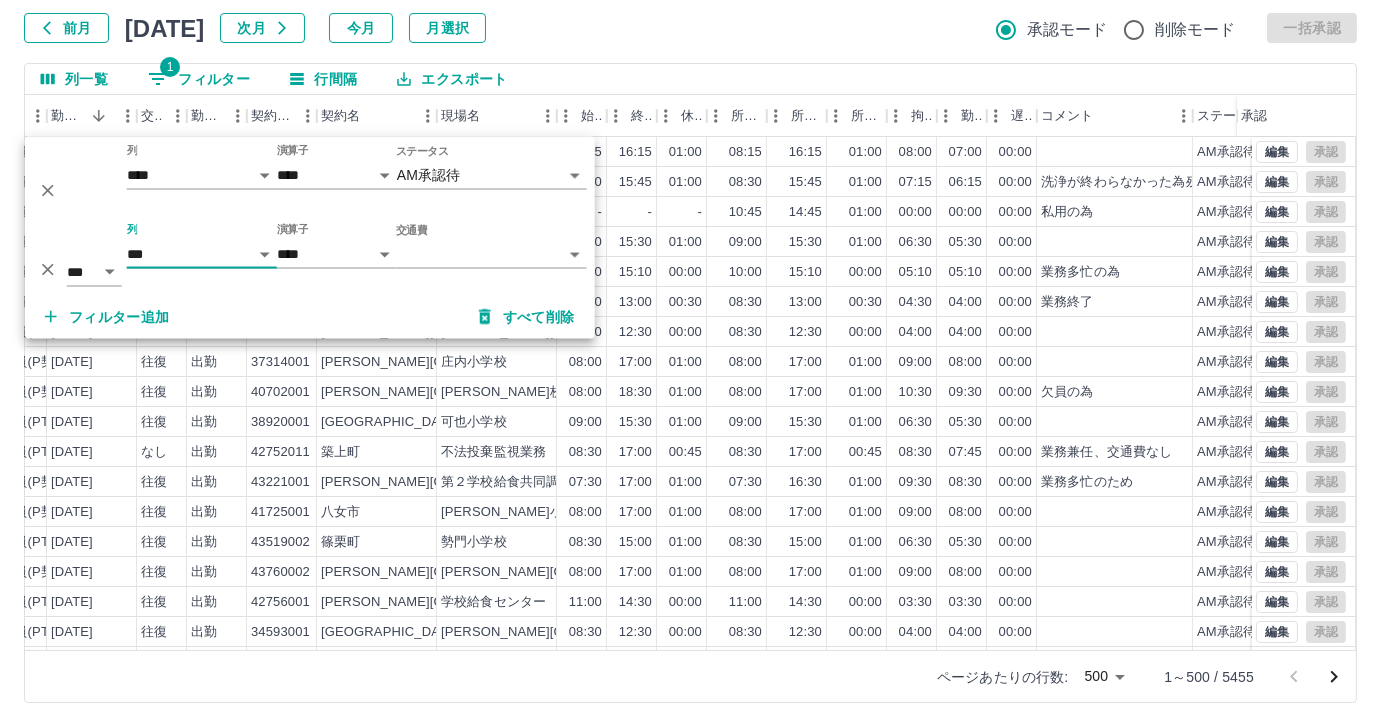 click on "SDH勤怠 尾嵜　杏茄 勤務実績承認 前月 2025年07月 次月 今月 月選択 承認モード 削除モード 一括承認 列一覧 1 フィルター 行間隔 エクスポート 社員番号 社員名 社員区分 勤務日 交通費 勤務区分 契約コード 契約名 現場名 始業 終業 休憩 所定開始 所定終業 所定休憩 拘束 勤務 遅刻等 コメント ステータス 承認 0097516 辻　広子 営業社員(PT契約) 2025-07-11 往復 出勤 43451001 古賀市 古賀市学校給食センター 08:15 16:15 01:00 08:15 16:15 01:00 08:00 07:00 00:00 AM承認待 0097544 土岐　良子 営業社員(PT契約) 2025-07-10 往復 出勤 43519001 篠栗町 篠栗小学校 08:30 15:45 01:00 08:30 15:45 01:00 07:15 06:15 00:00 洗浄が終わらなかった為残業 AM承認待 0097533 坂戸　敏彰 営業社員(PT契約) 2025-07-10  -  有休 43451001 古賀市 古賀市学校給食センター - - - 10:45 14:45 01:00 00:00 00:00 00:00 私用の為 AM承認待 0037786 2025-07-10" at bounding box center (690, 304) 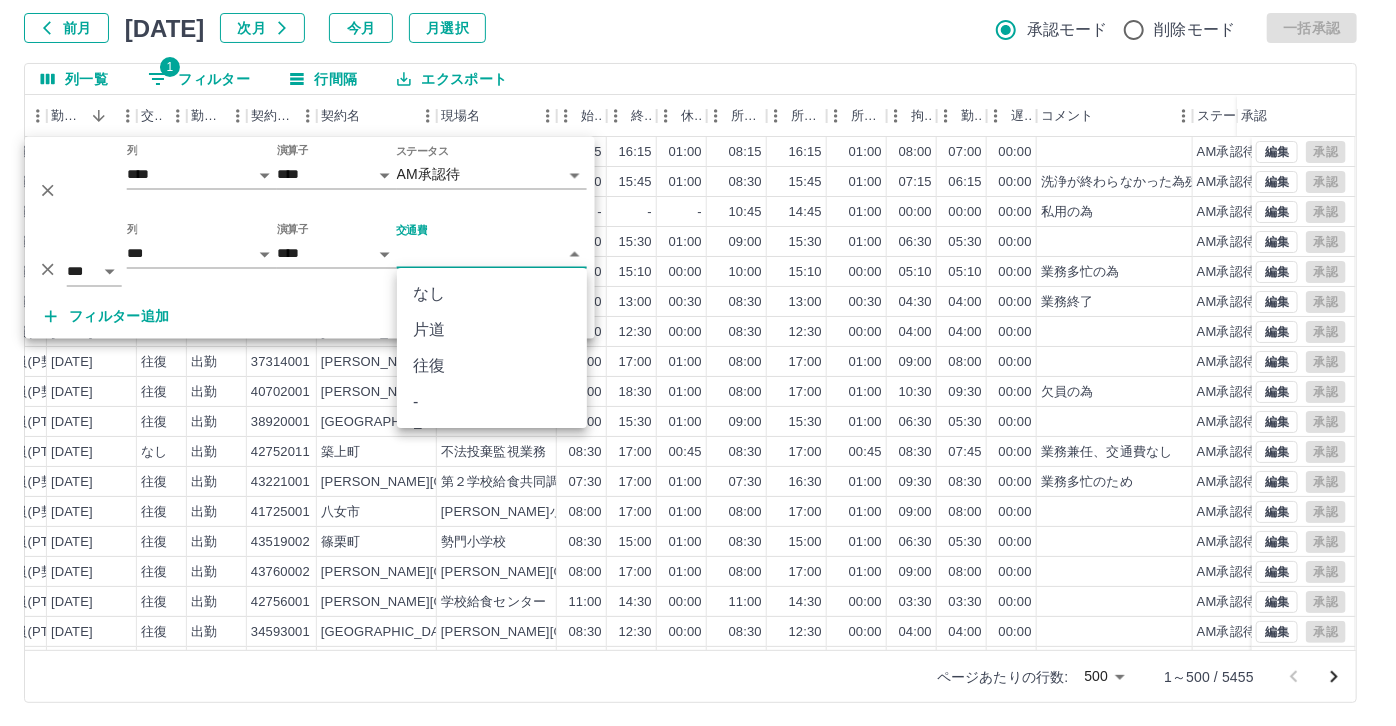click on "なし" at bounding box center [492, 294] 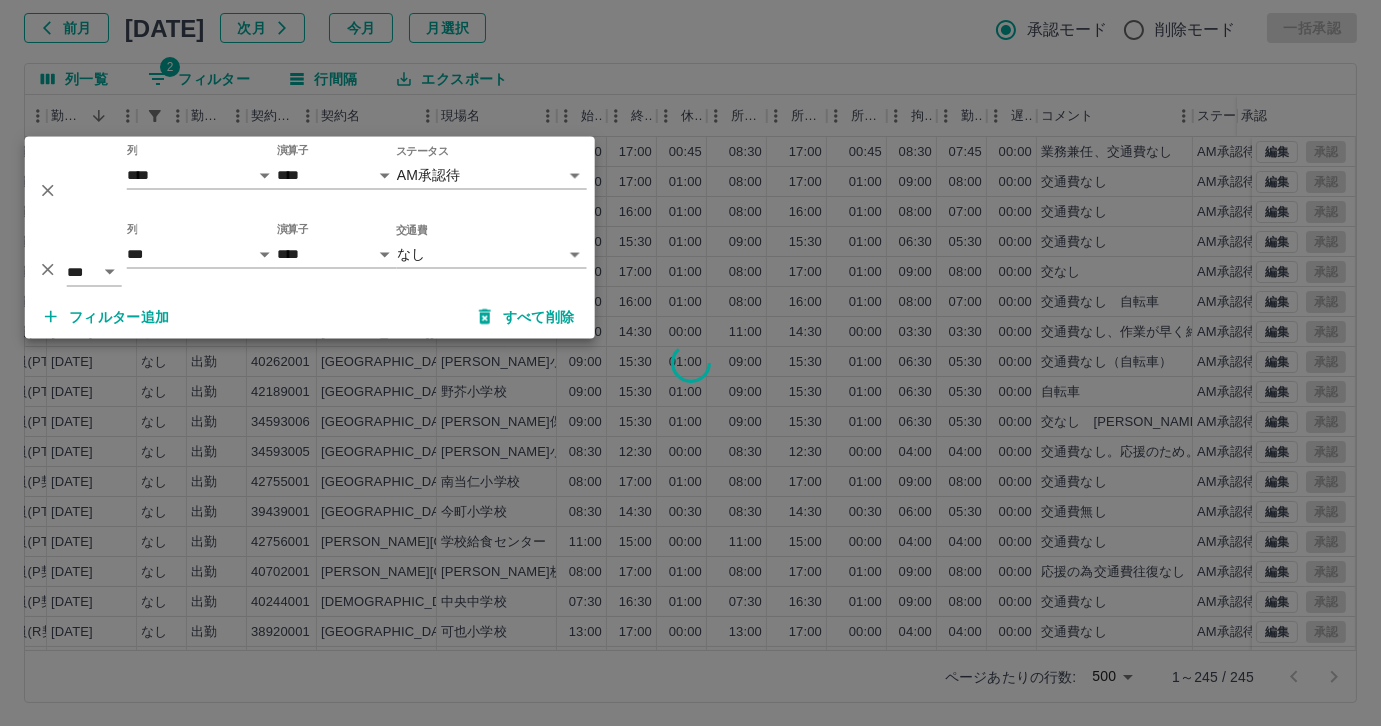 click on "フィルター追加" at bounding box center (107, 317) 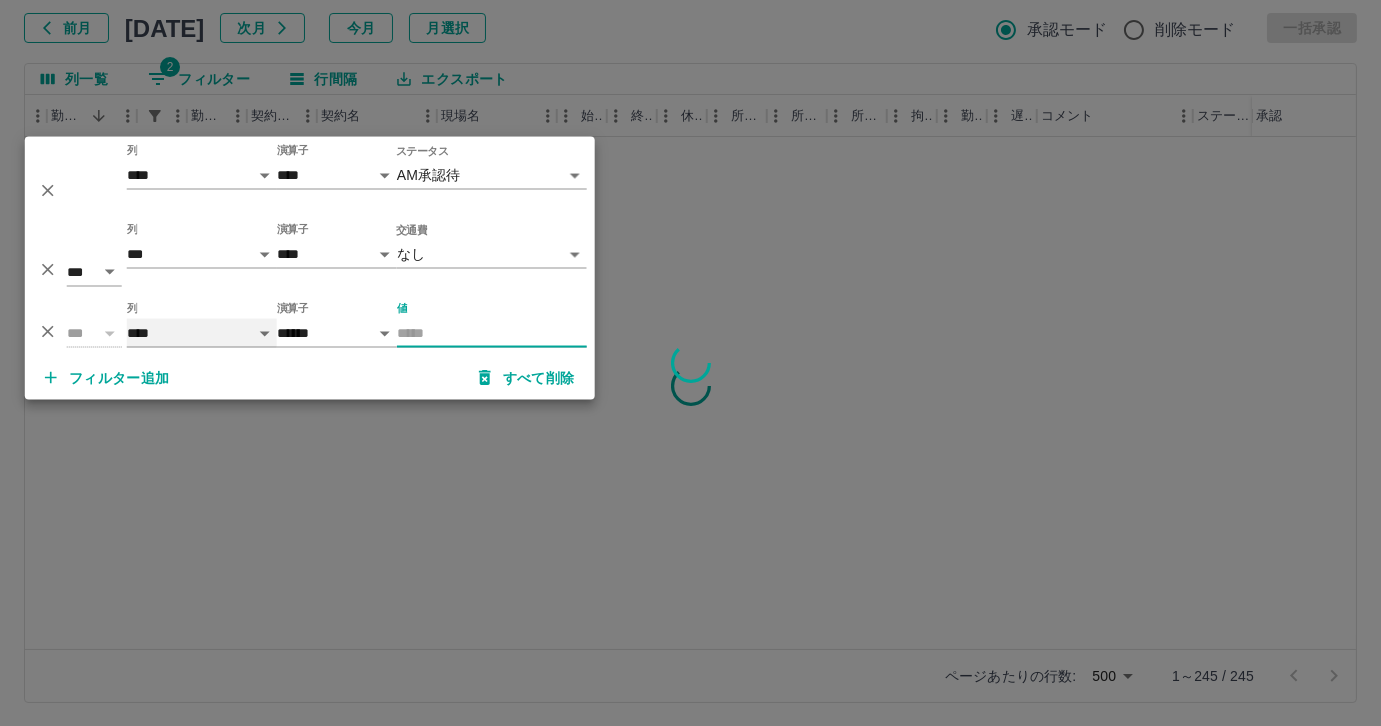 click on "**** *** **** *** *** **** ***** *** *** ** ** ** **** **** **** ** ** *** **** *****" at bounding box center (202, 333) 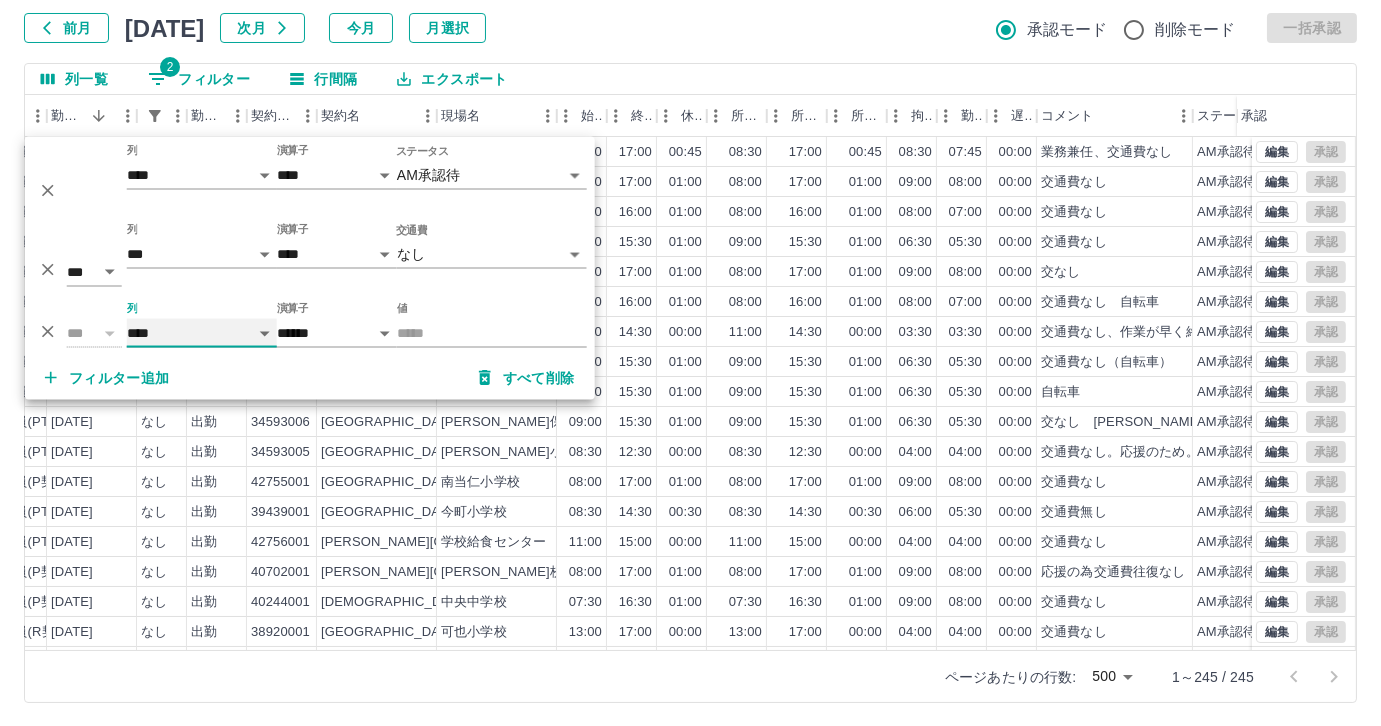 click on "**** *** **** *** *** **** ***** *** *** ** ** ** **** **** **** ** ** *** **** *****" at bounding box center (202, 333) 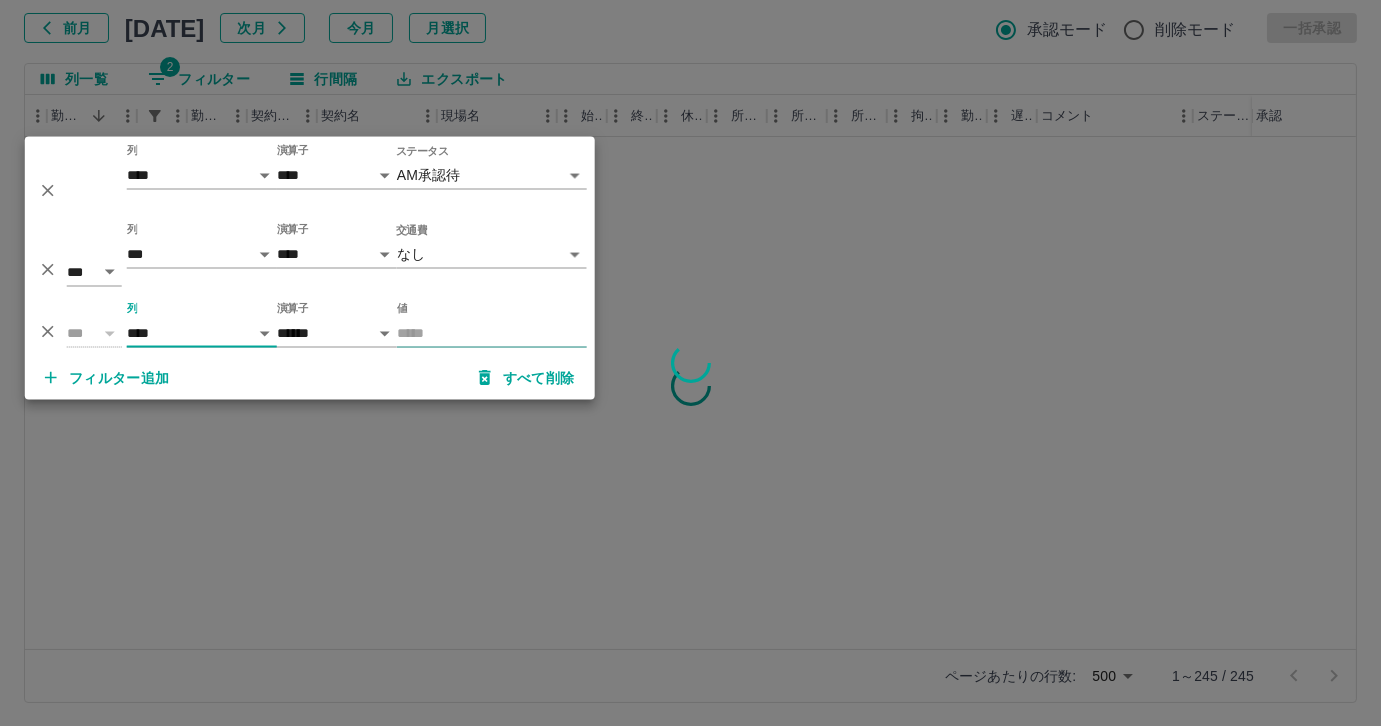 click on "値" at bounding box center (492, 333) 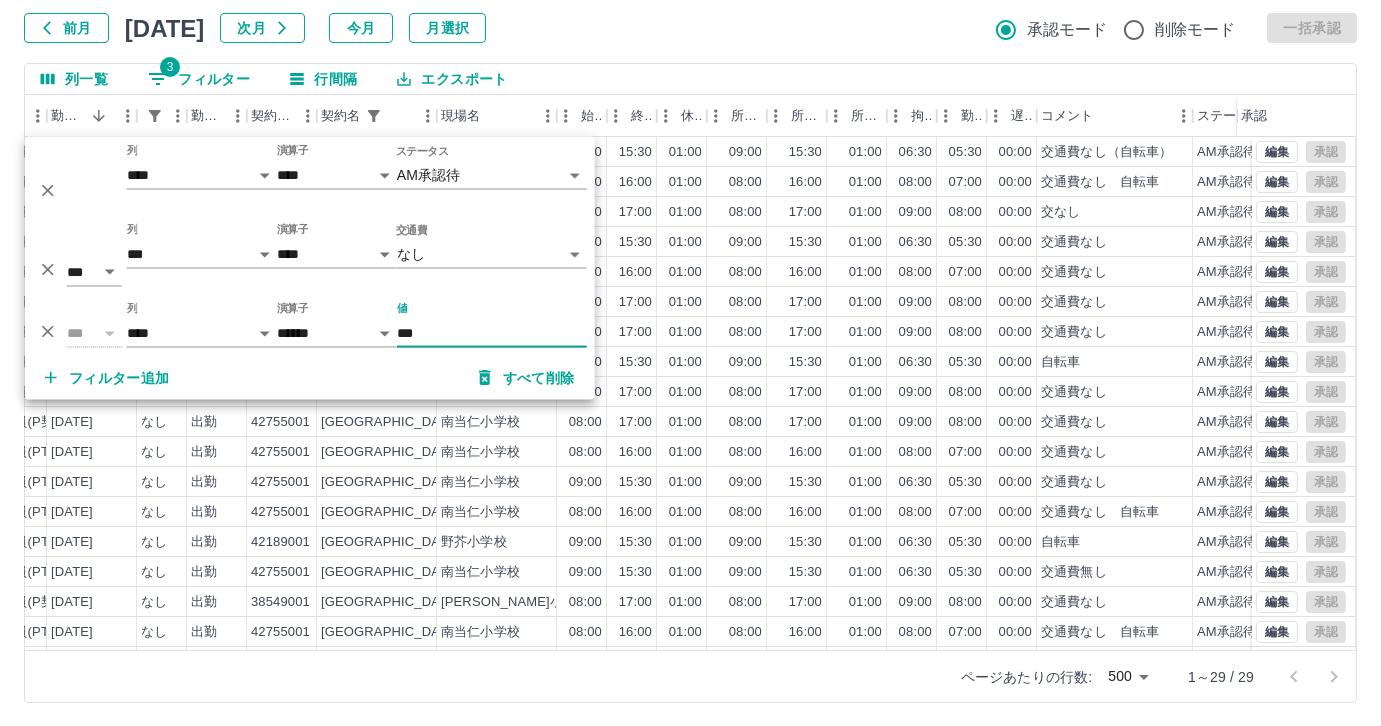 type on "***" 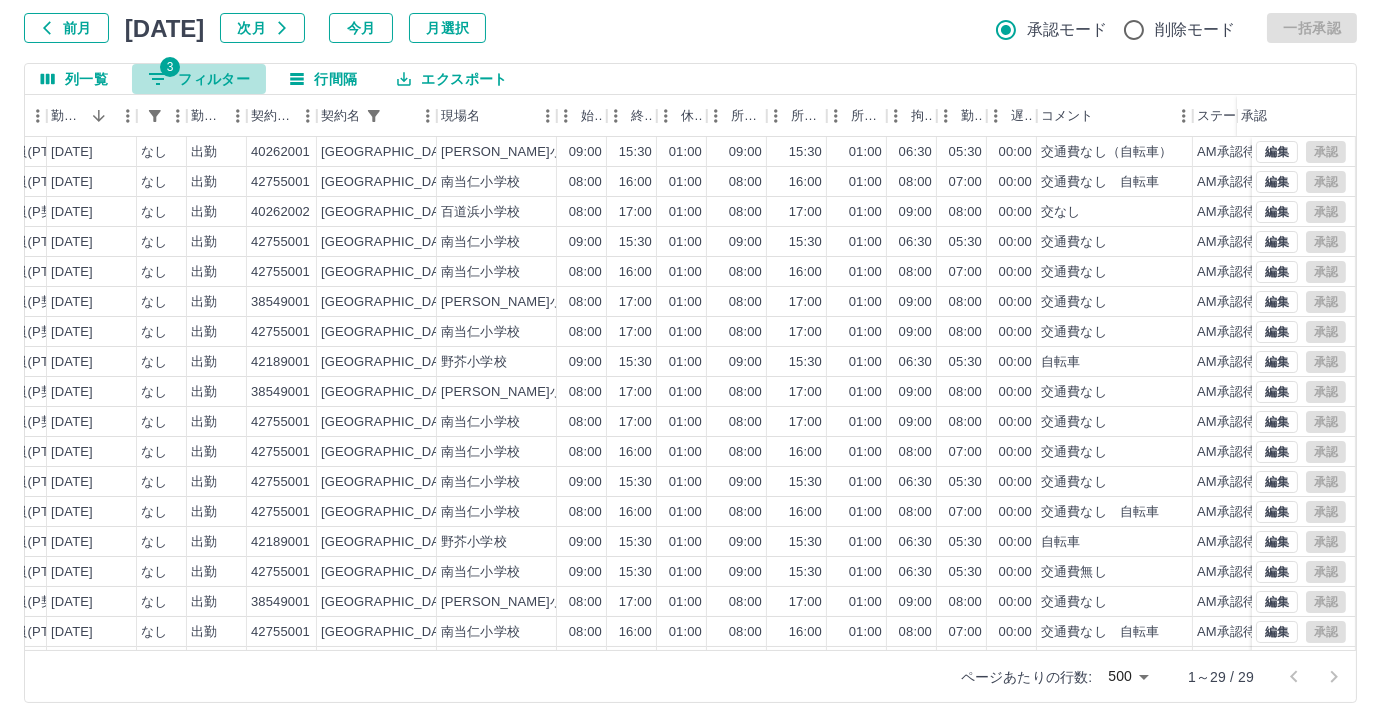 click on "3 フィルター" at bounding box center (199, 79) 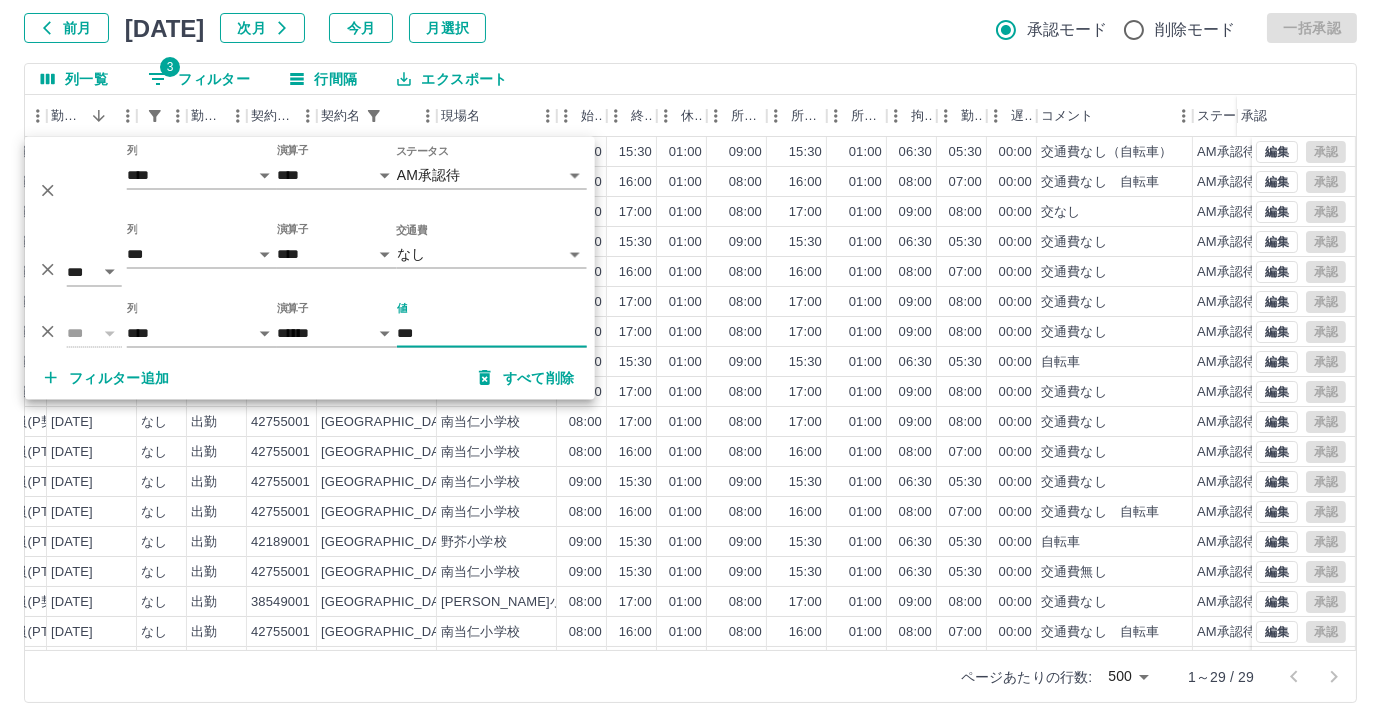click on "フィルター追加" at bounding box center [107, 378] 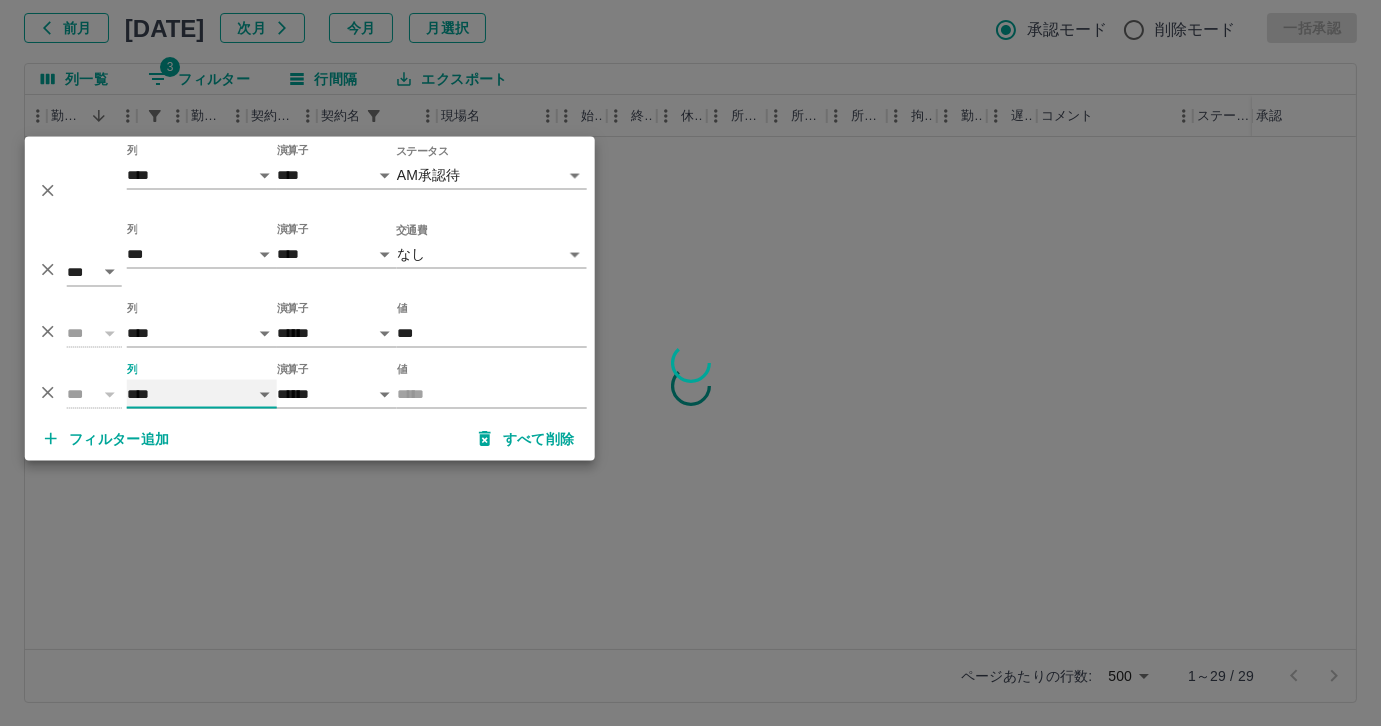 drag, startPoint x: 266, startPoint y: 393, endPoint x: 250, endPoint y: 380, distance: 20.615528 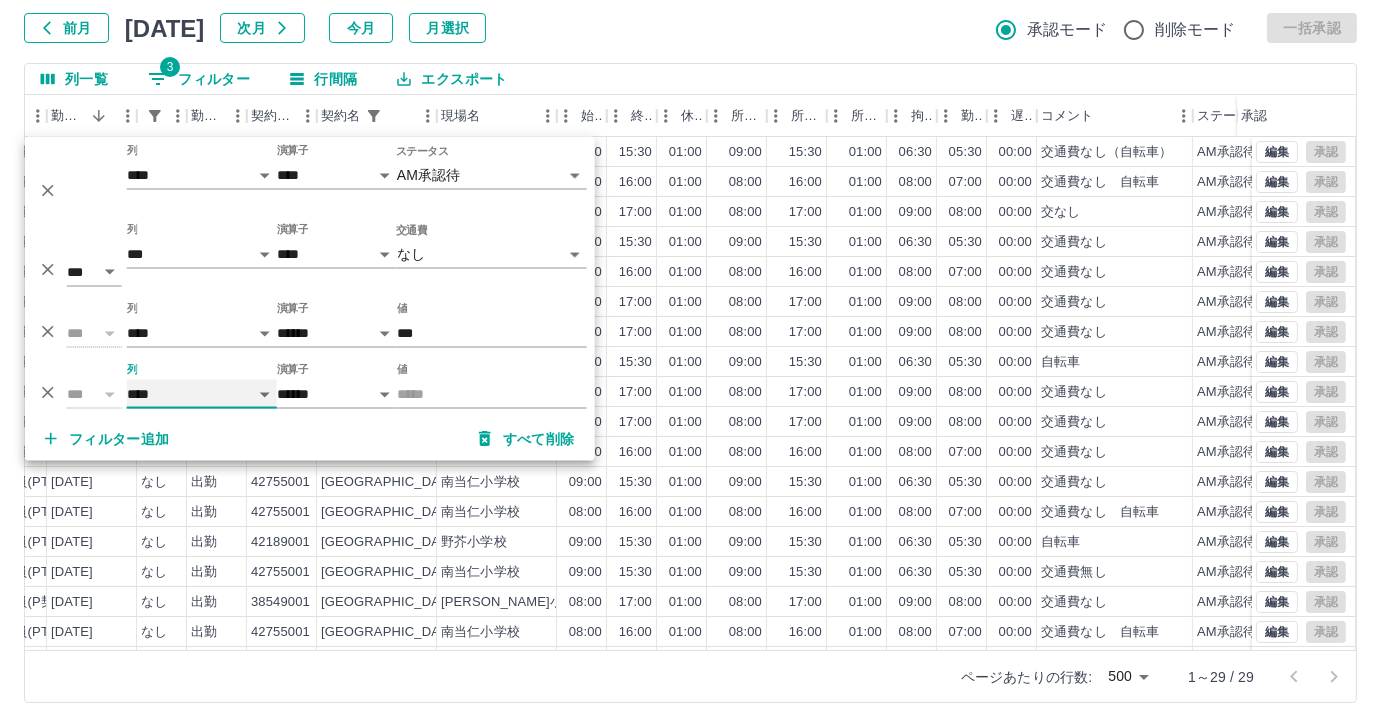 click on "**** *** **** *** *** **** ***** *** *** ** ** ** **** **** **** ** ** *** **** *****" at bounding box center [202, 394] 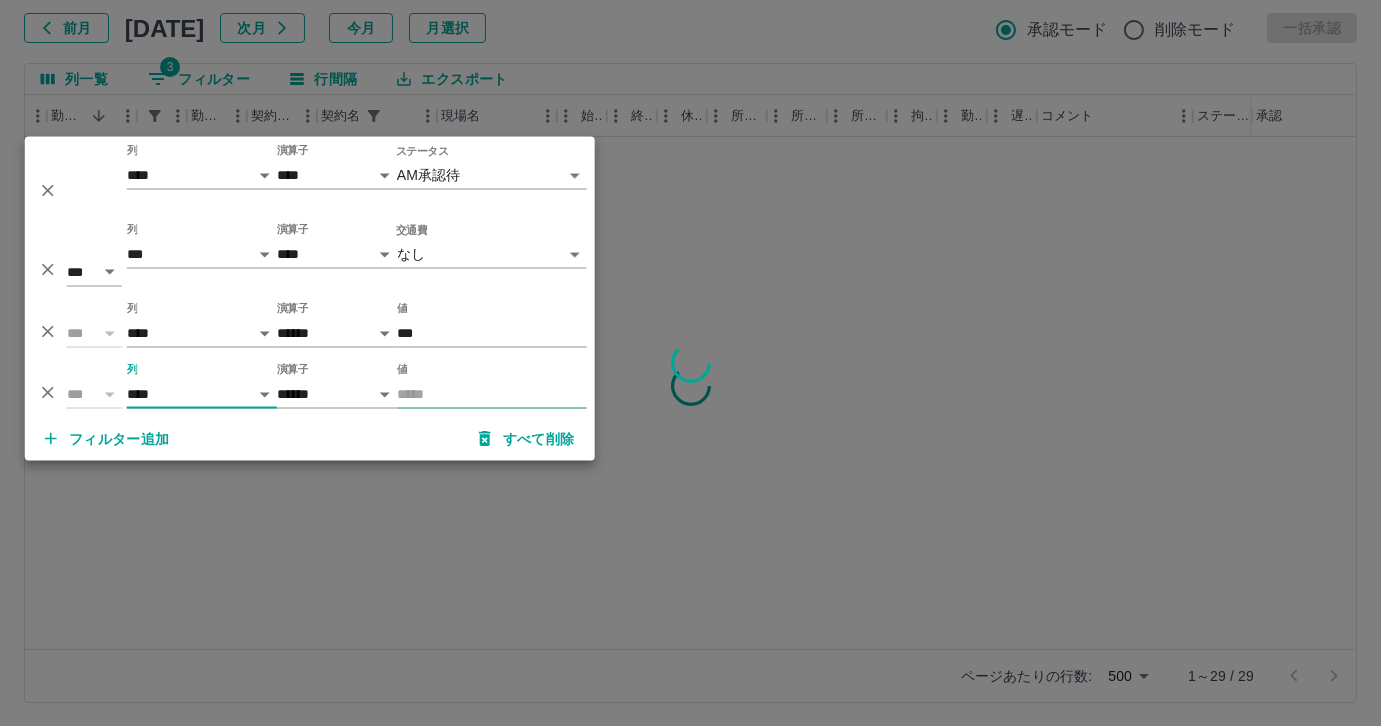click on "値" at bounding box center [492, 394] 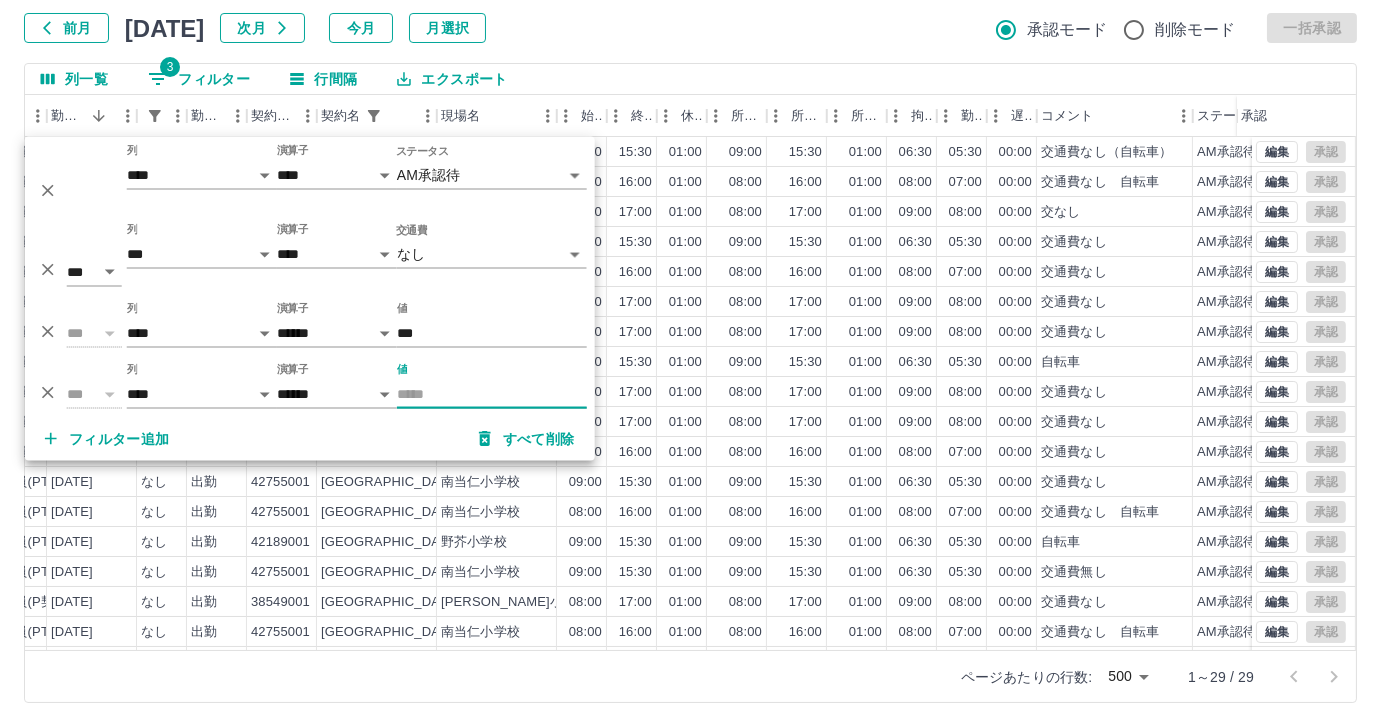 type on "*" 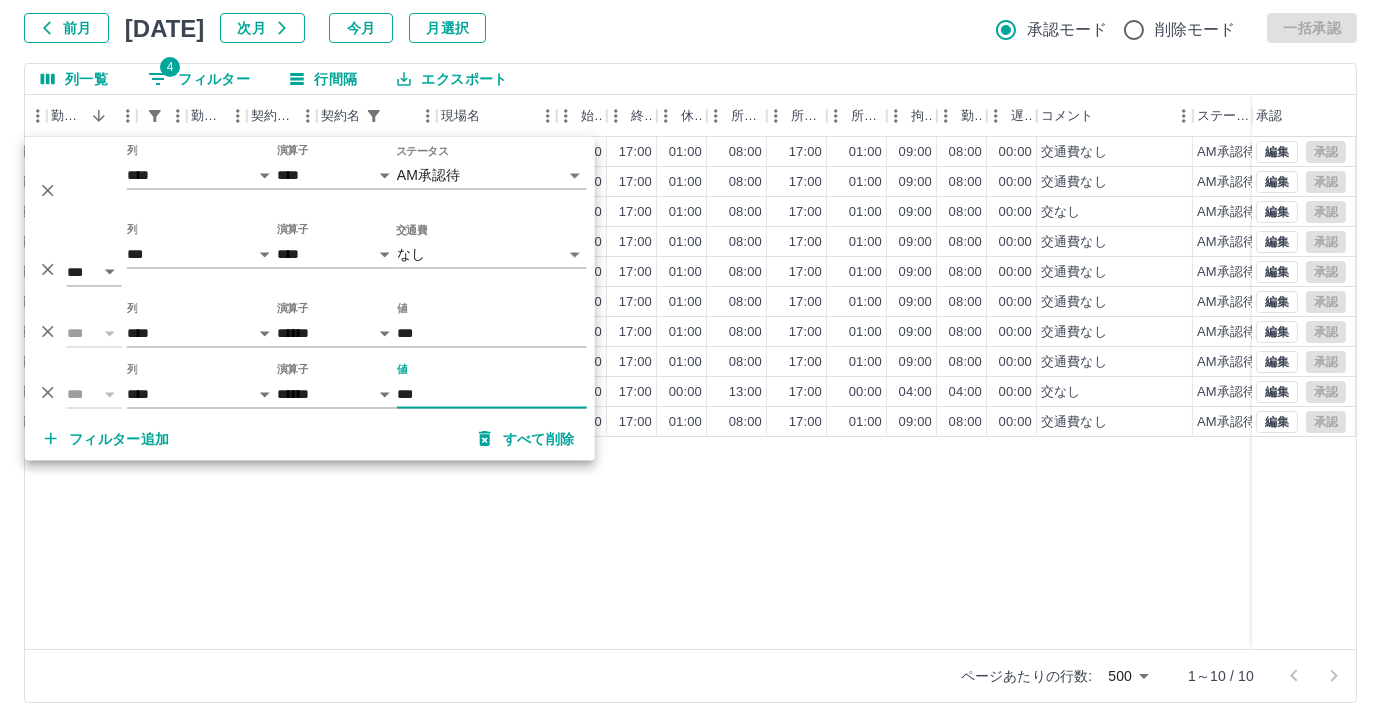 type on "***" 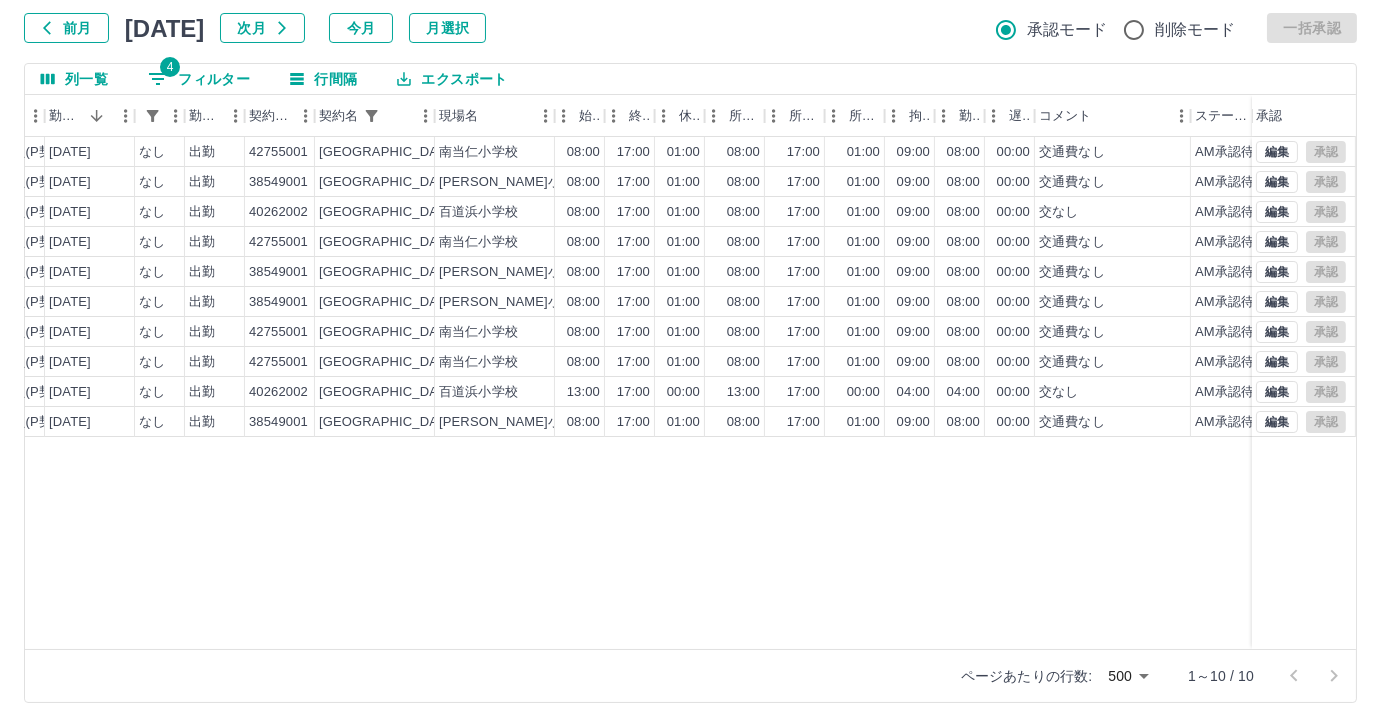 scroll, scrollTop: 0, scrollLeft: 379, axis: horizontal 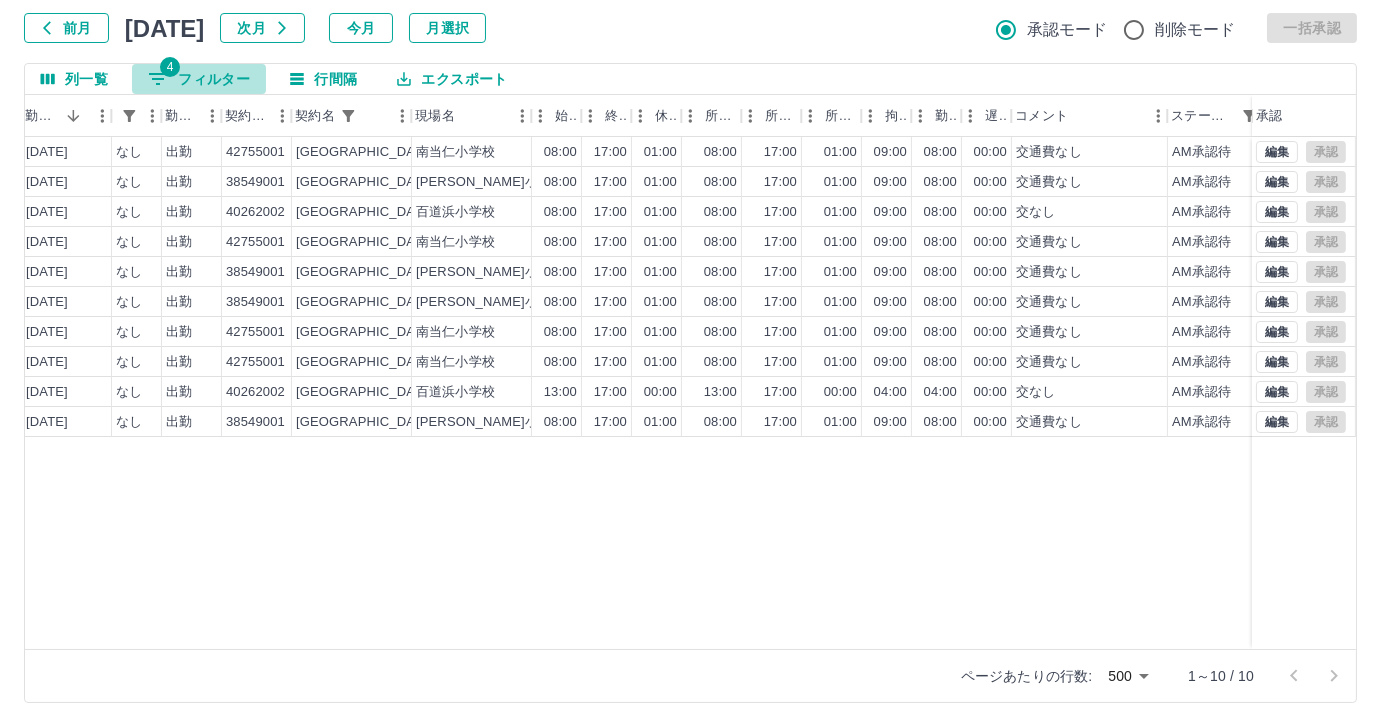 click on "4 フィルター" at bounding box center (199, 79) 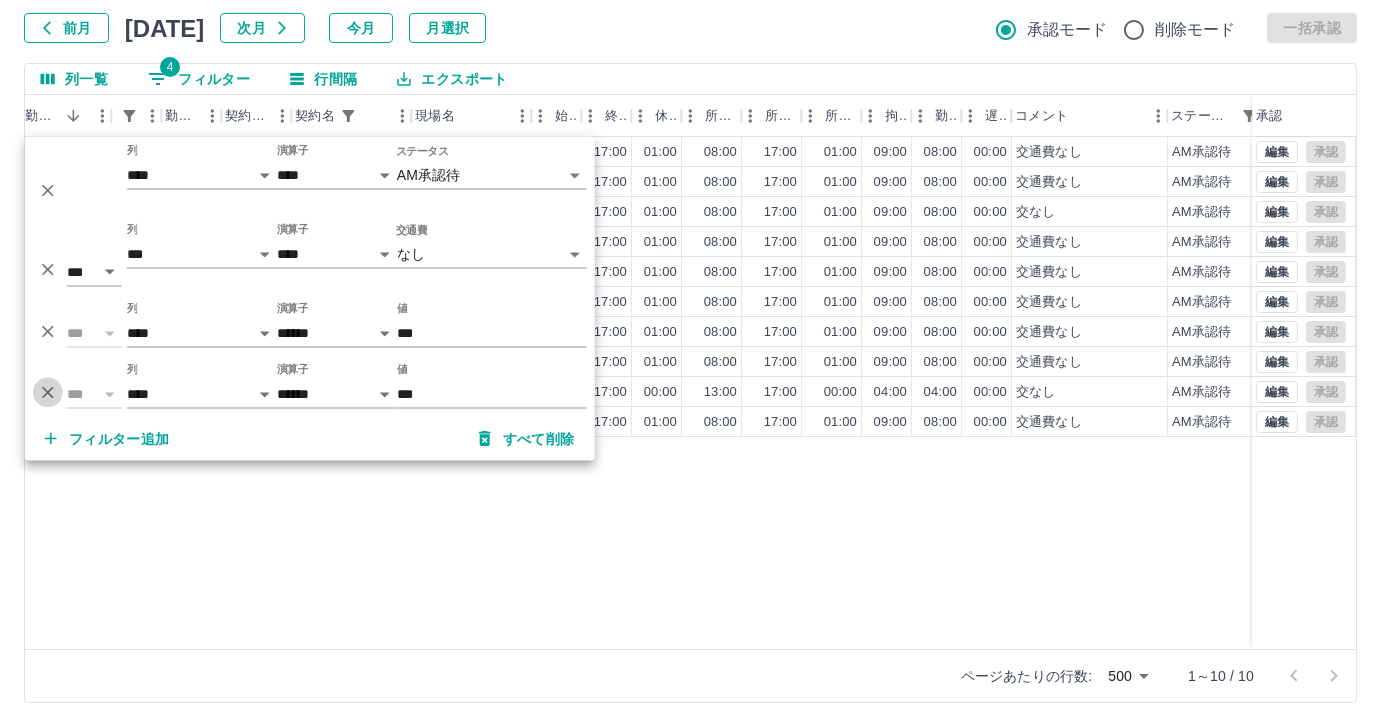 click 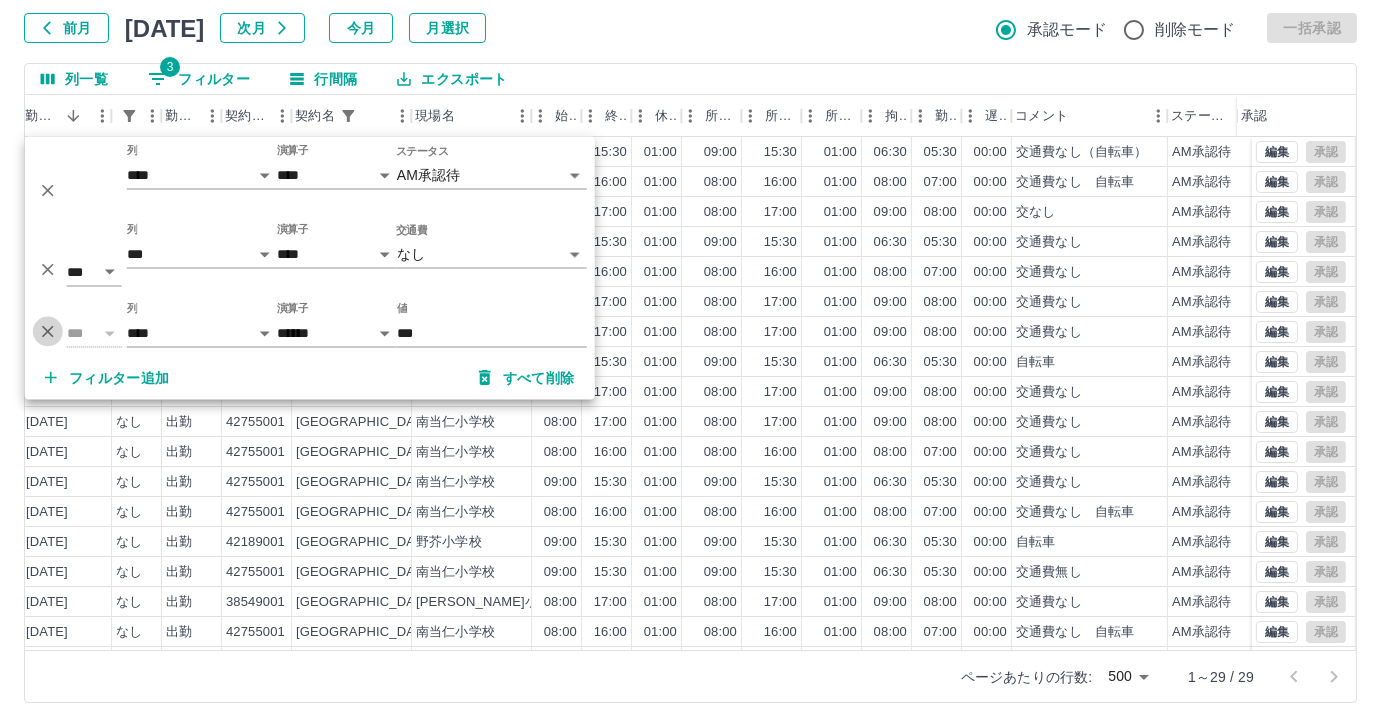 click 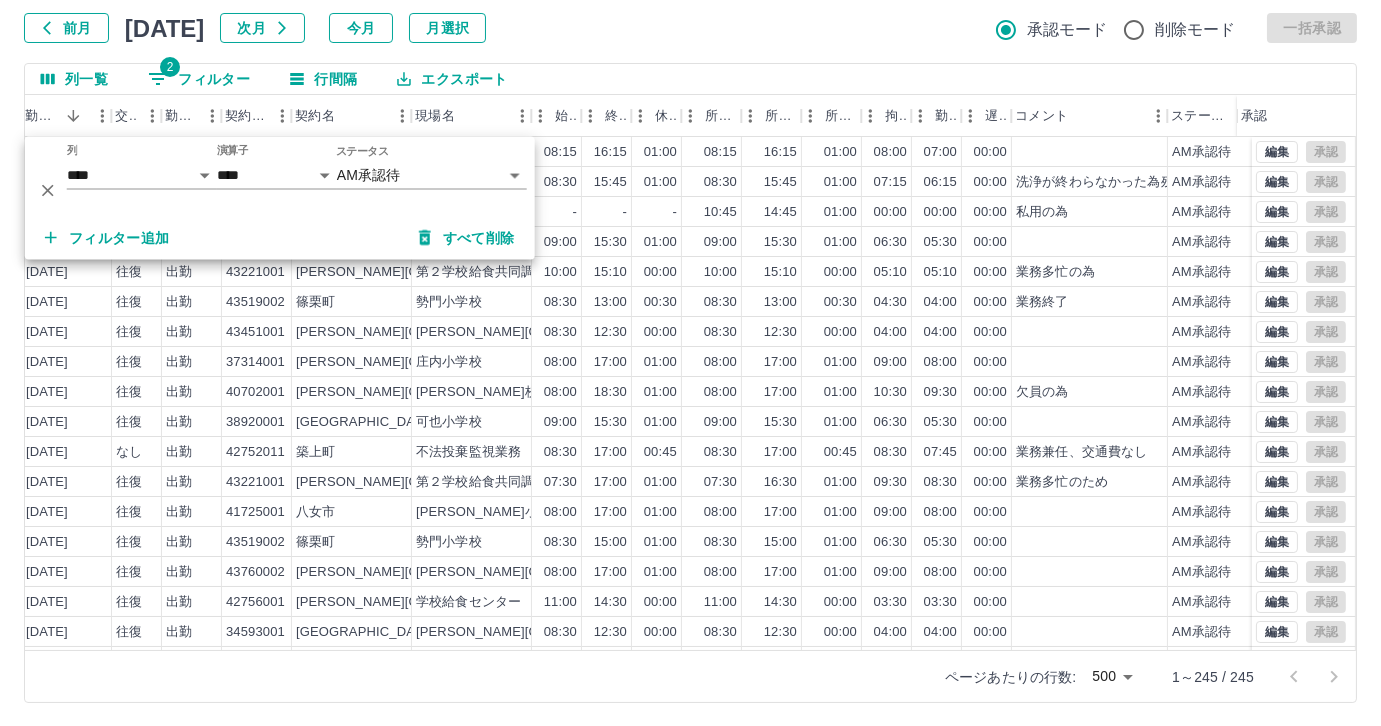 click 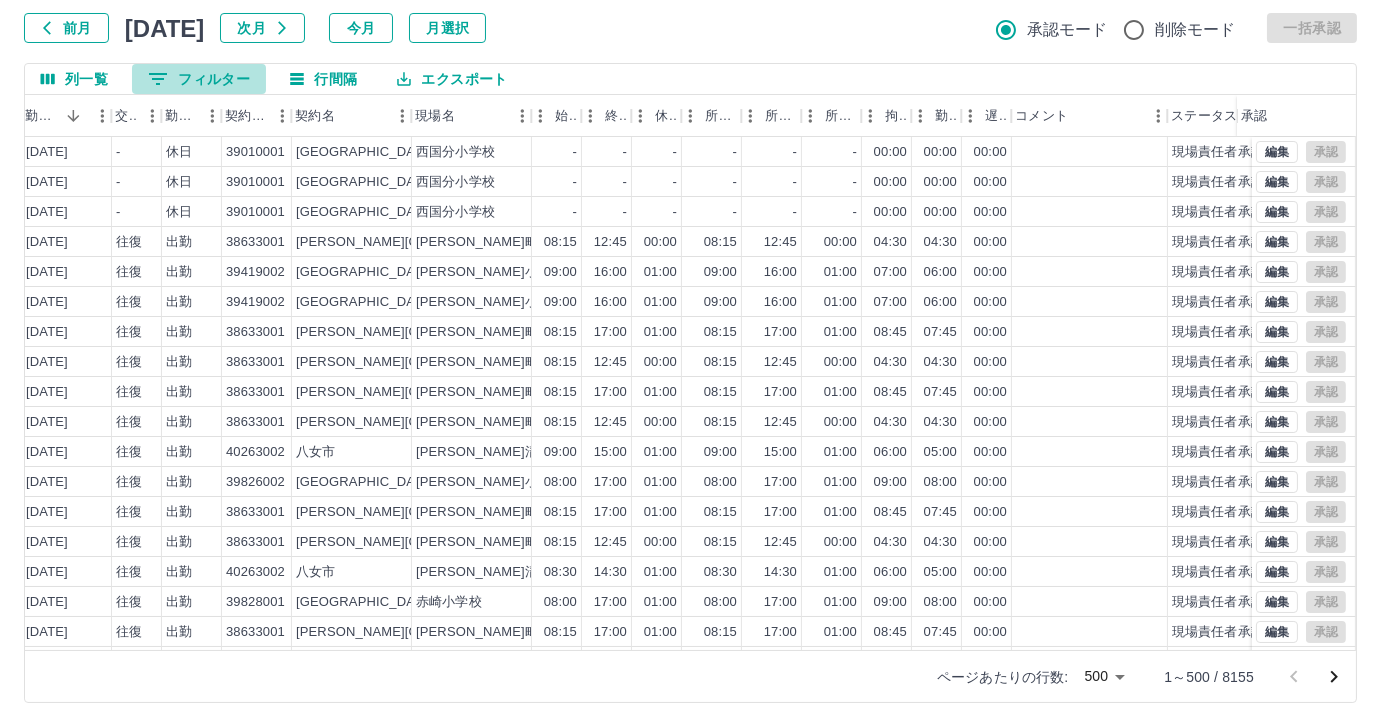 click on "0 フィルター" at bounding box center [199, 79] 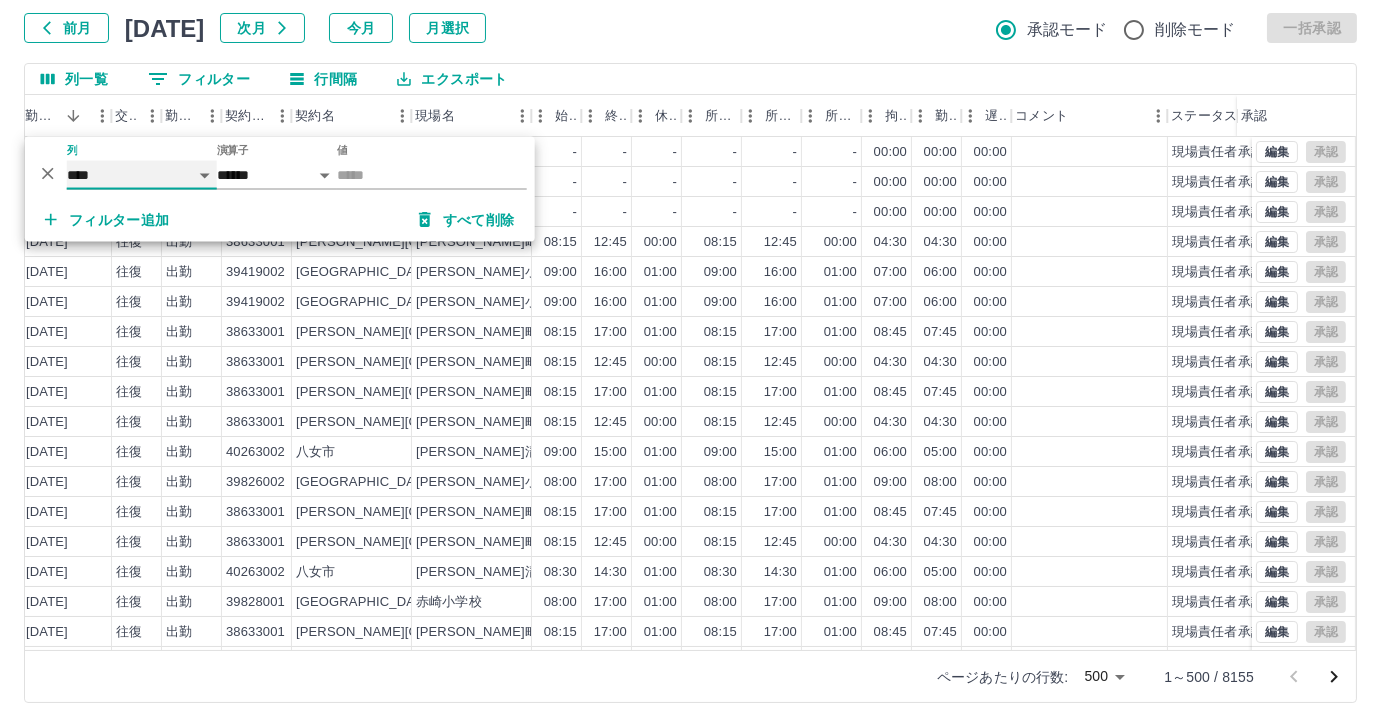 click on "**** *** **** *** *** **** ***** *** *** ** ** ** **** **** **** ** ** *** **** *****" at bounding box center (142, 175) 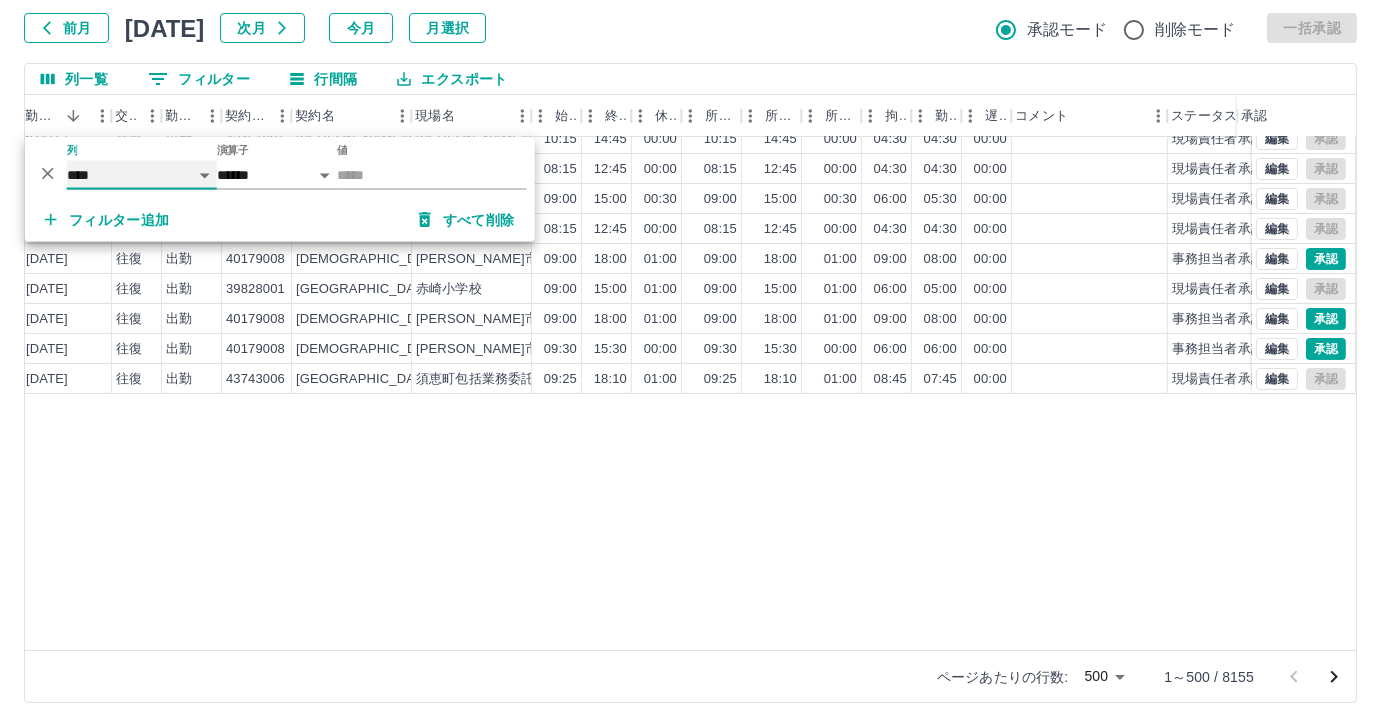 scroll, scrollTop: 818, scrollLeft: 379, axis: both 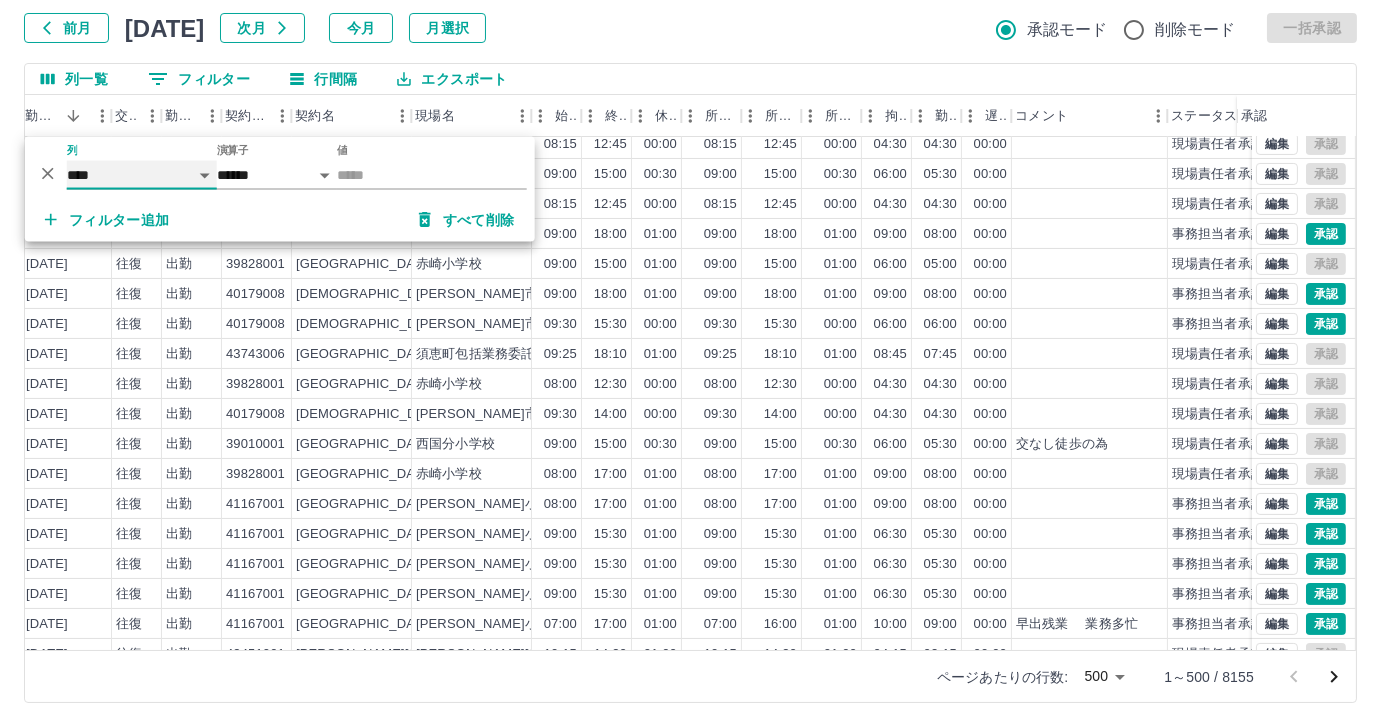 click on "**** *** **** *** *** **** ***** *** *** ** ** ** **** **** **** ** ** *** **** *****" at bounding box center [142, 175] 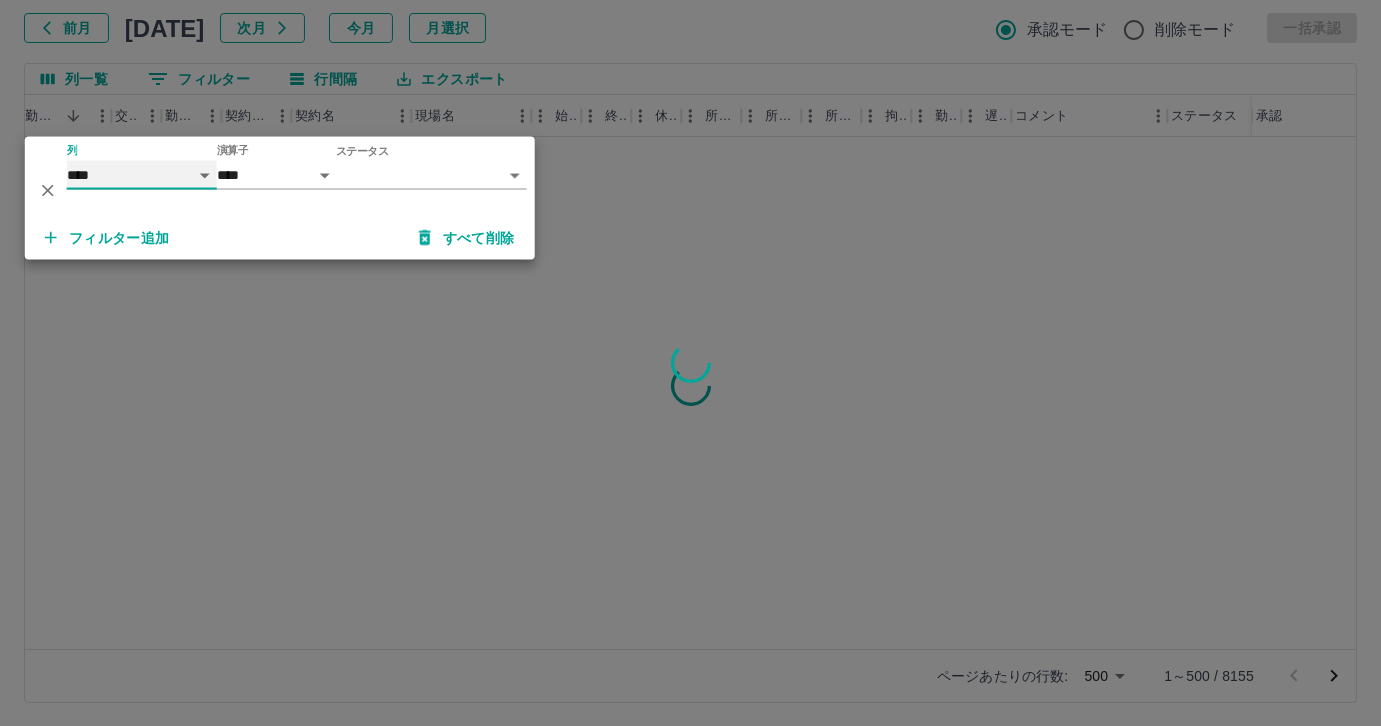 scroll, scrollTop: 0, scrollLeft: 379, axis: horizontal 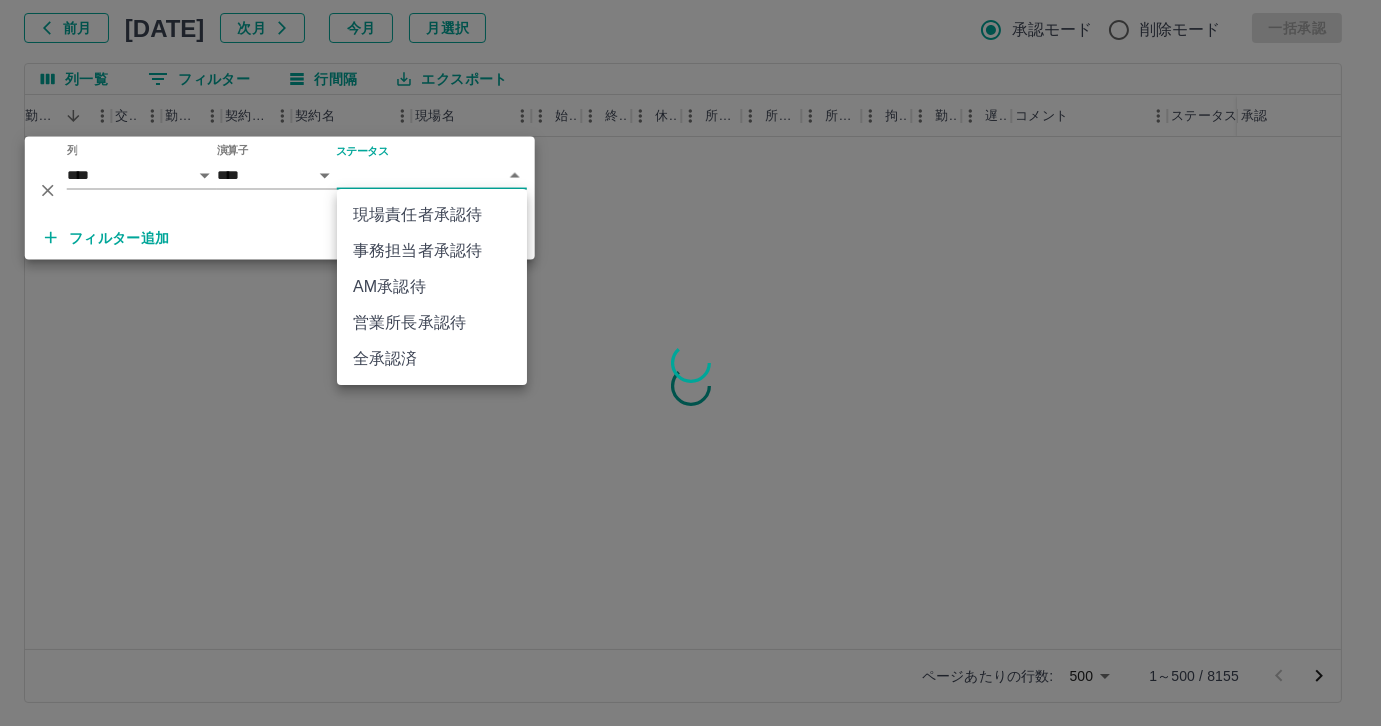 click on "SDH勤怠 尾嵜　杏茄 勤務実績承認 前月 2025年07月 次月 今月 月選択 承認モード 削除モード 一括承認 列一覧 0 フィルター 行間隔 エクスポート 社員名 社員区分 勤務日 交通費 勤務区分 契約コード 契約名 現場名 始業 終業 休憩 所定開始 所定終業 所定休憩 拘束 勤務 遅刻等 コメント ステータス 承認 ページあたりの行数: 500 *** 1～500 / 8155 SDH勤怠 *** ** 列 **** *** **** *** *** **** ***** *** *** ** ** ** **** **** **** ** ** *** **** ***** 演算子 **** ****** ステータス ​ ********* フィルター追加 すべて削除 現場責任者承認待 事務担当者承認待 AM承認待 営業所長承認待 全承認済" at bounding box center [690, 304] 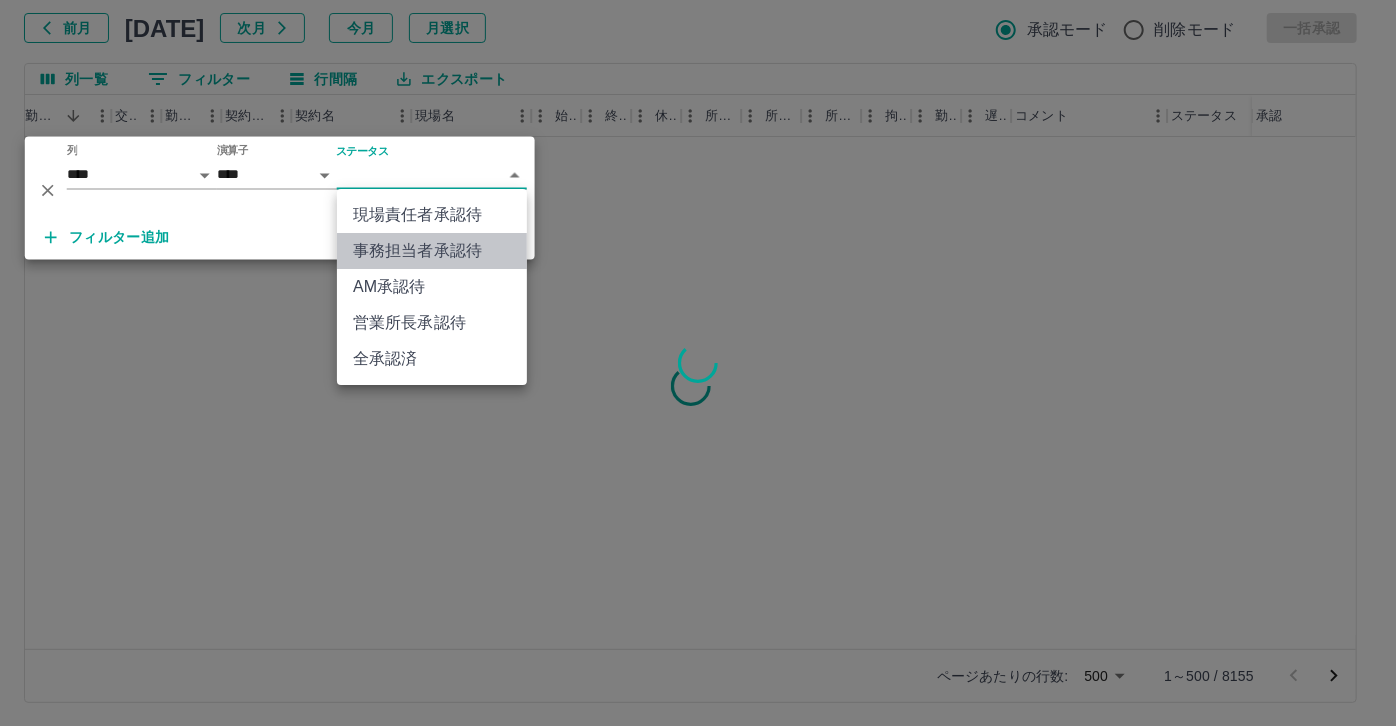 click on "事務担当者承認待" at bounding box center [432, 251] 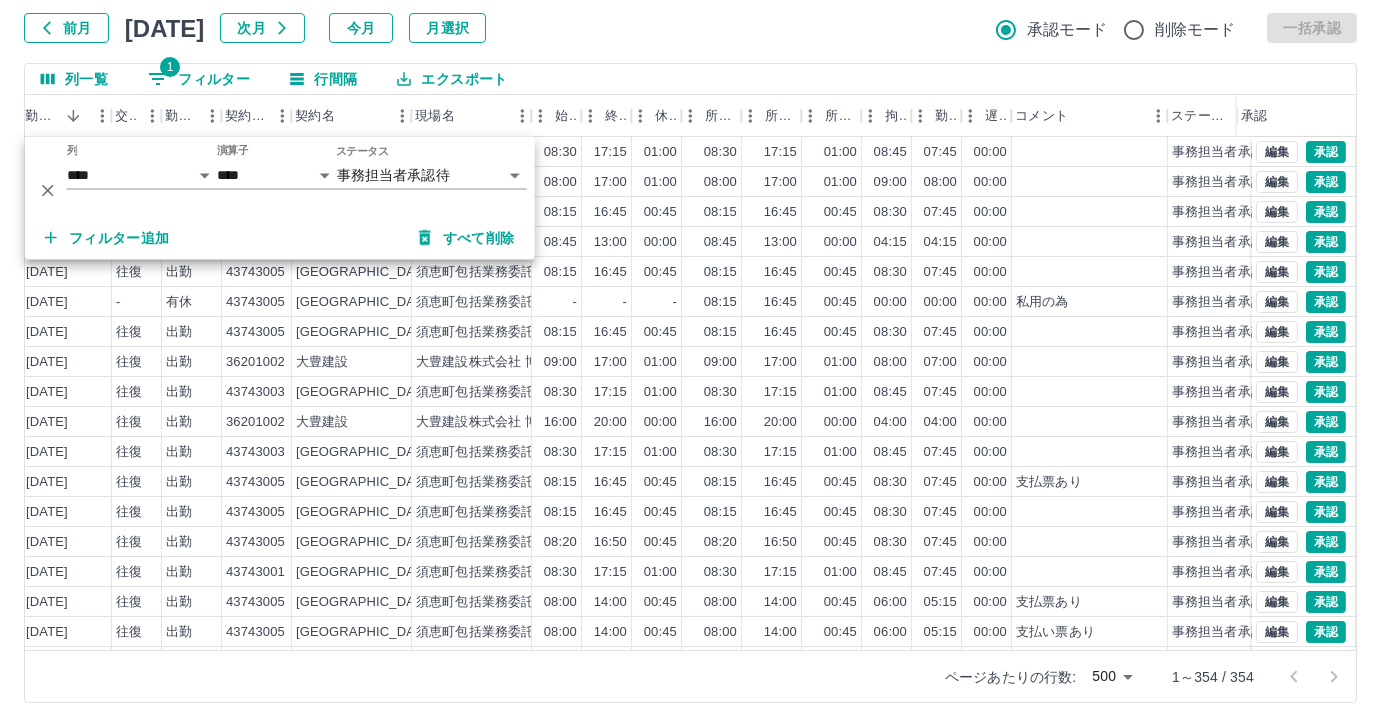 click on "フィルター追加" at bounding box center (107, 238) 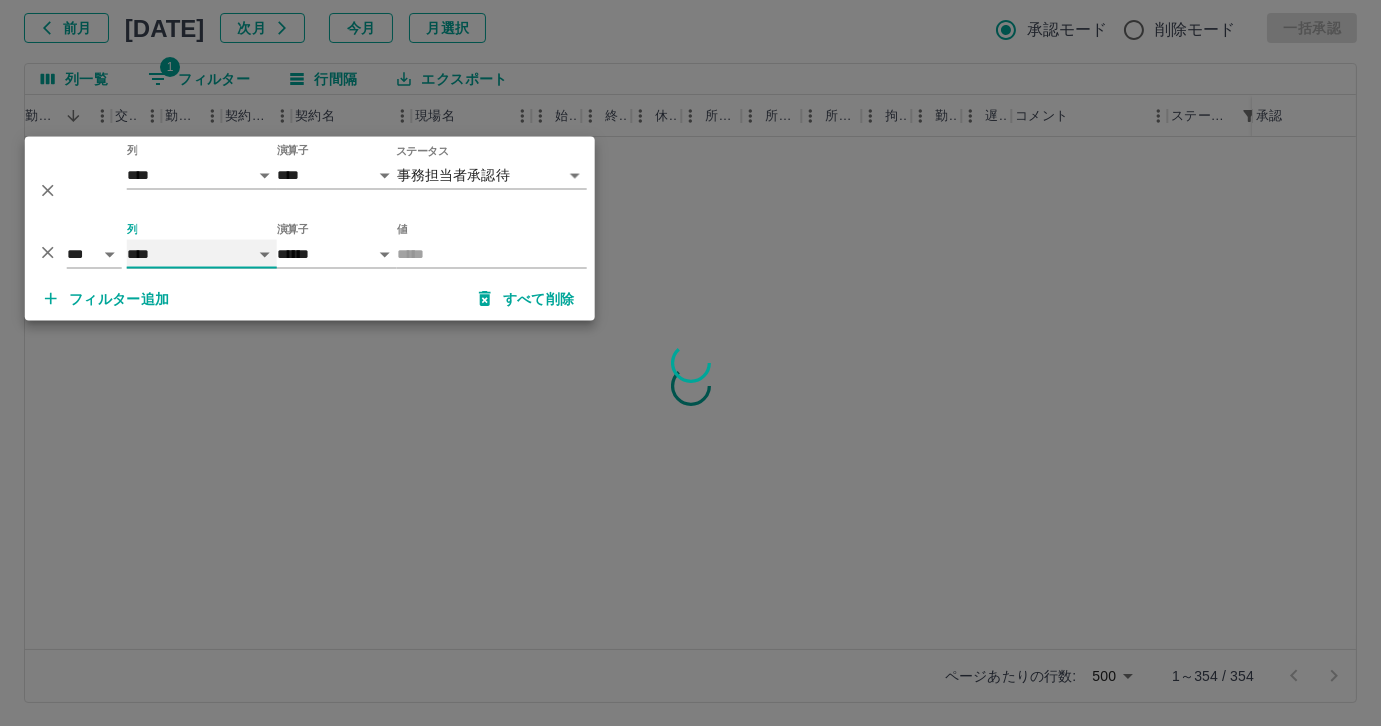 click on "**** *** **** *** *** **** ***** *** *** ** ** ** **** **** **** ** ** *** **** *****" at bounding box center (202, 254) 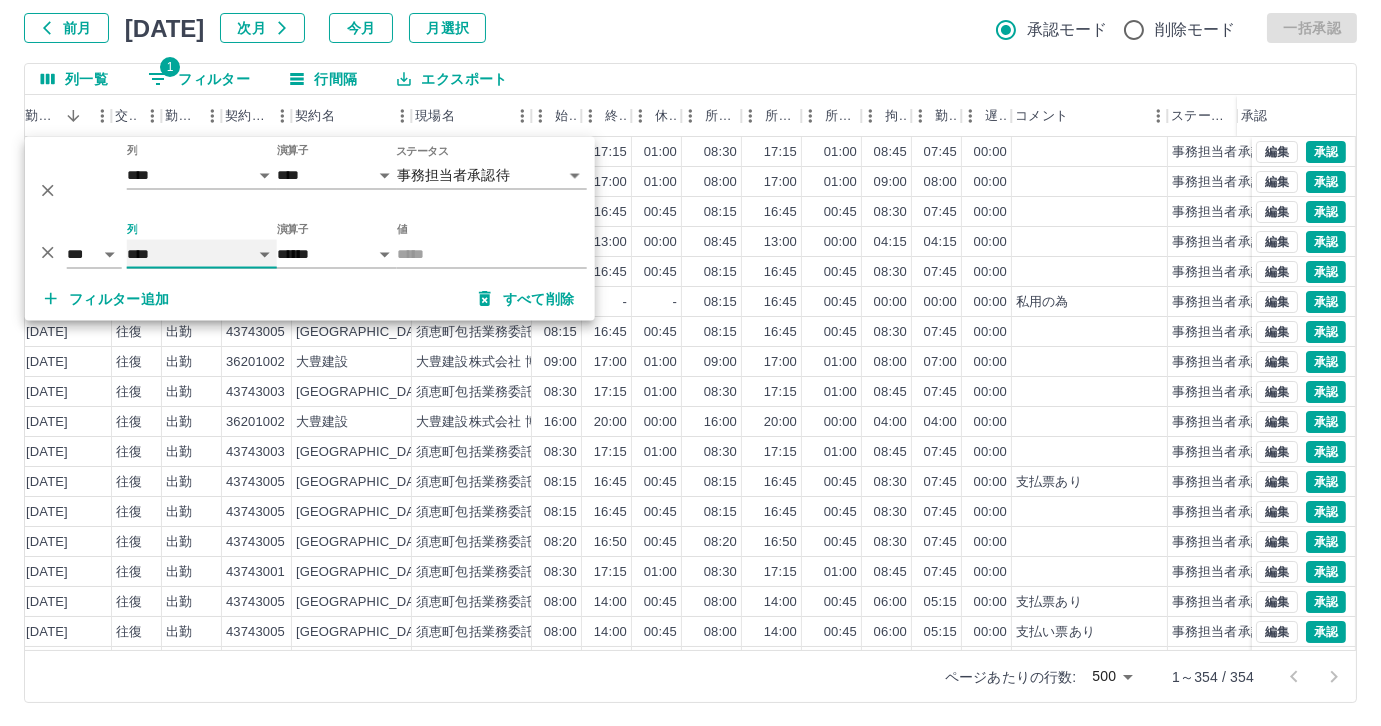 click on "**** *** **** *** *** **** ***** *** *** ** ** ** **** **** **** ** ** *** **** *****" at bounding box center [202, 254] 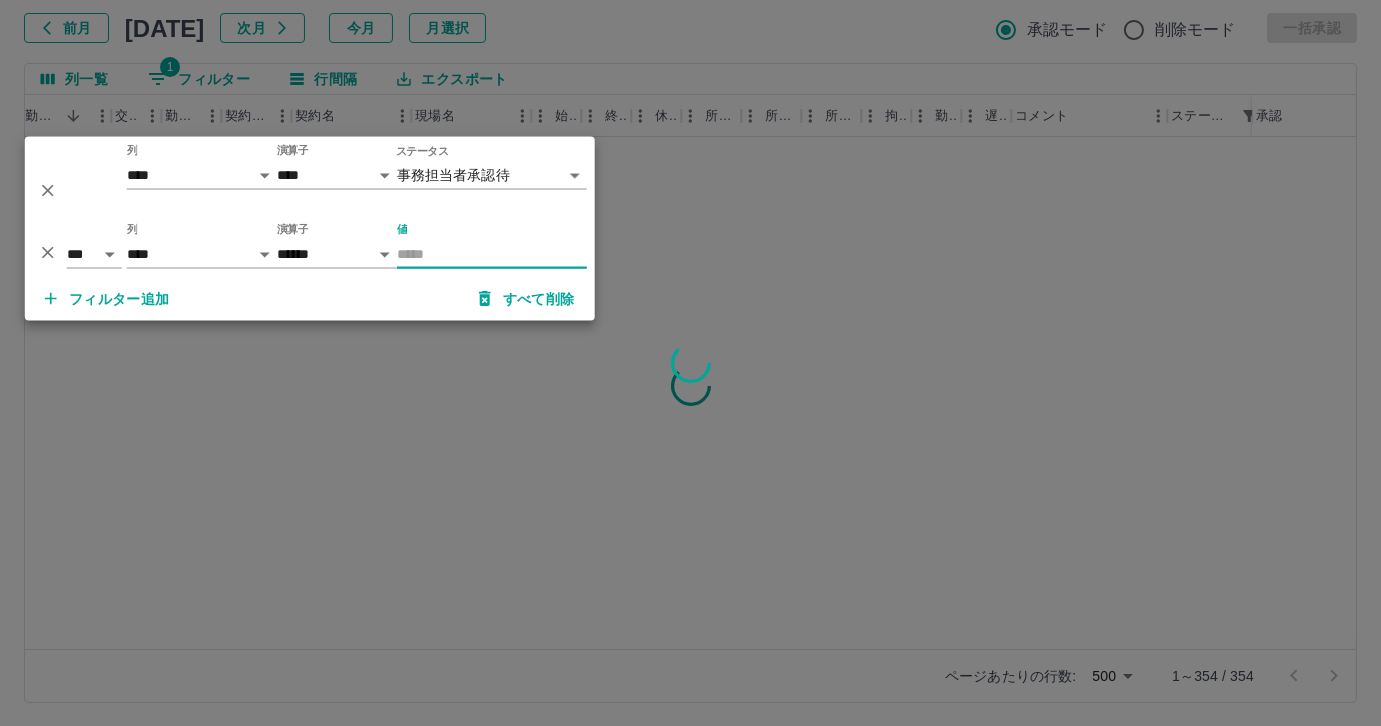 click on "値" at bounding box center (492, 254) 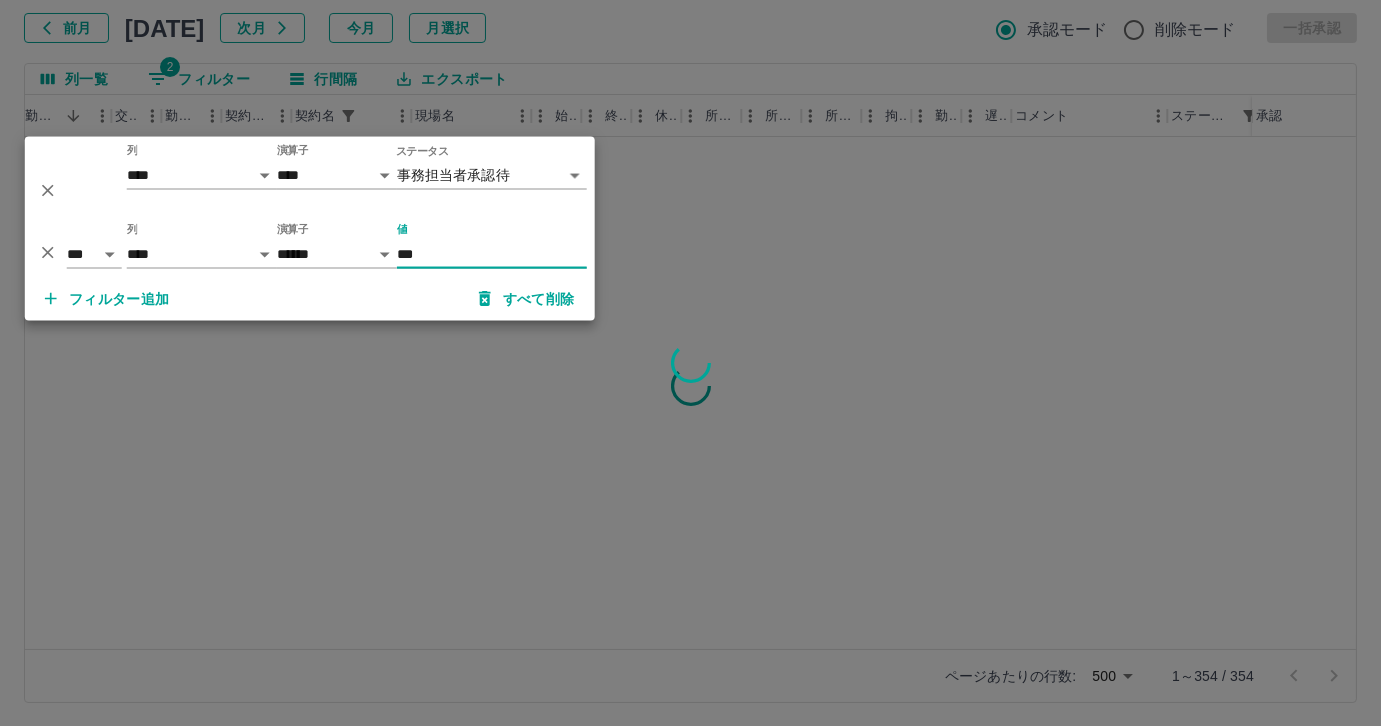 type on "***" 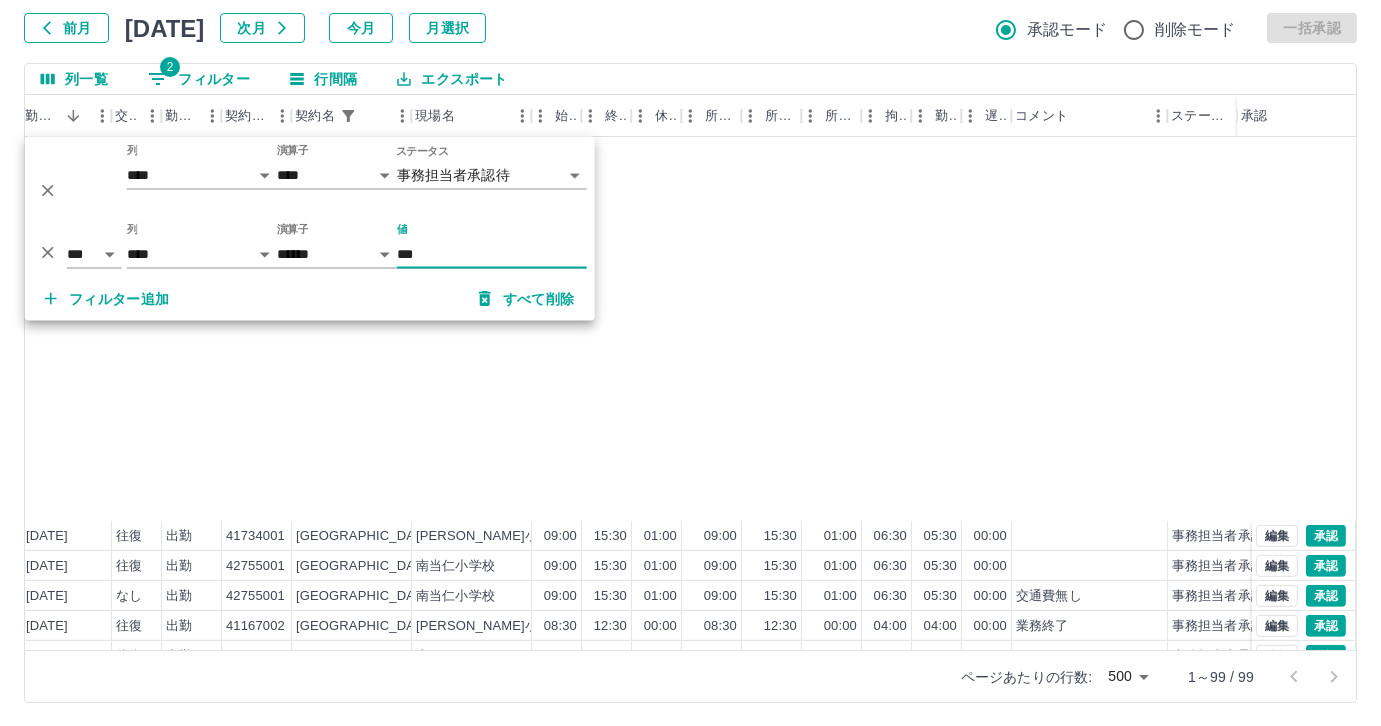 scroll, scrollTop: 2471, scrollLeft: 379, axis: both 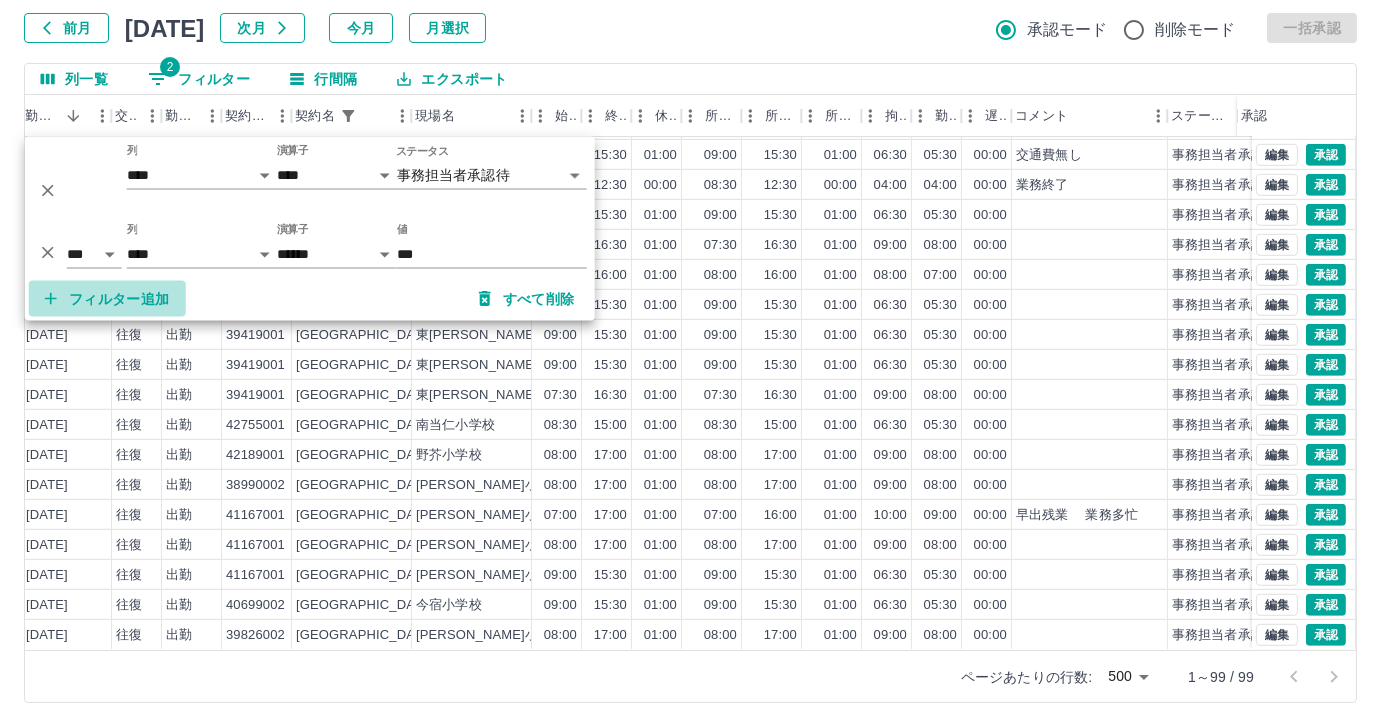 click on "フィルター追加" at bounding box center [107, 299] 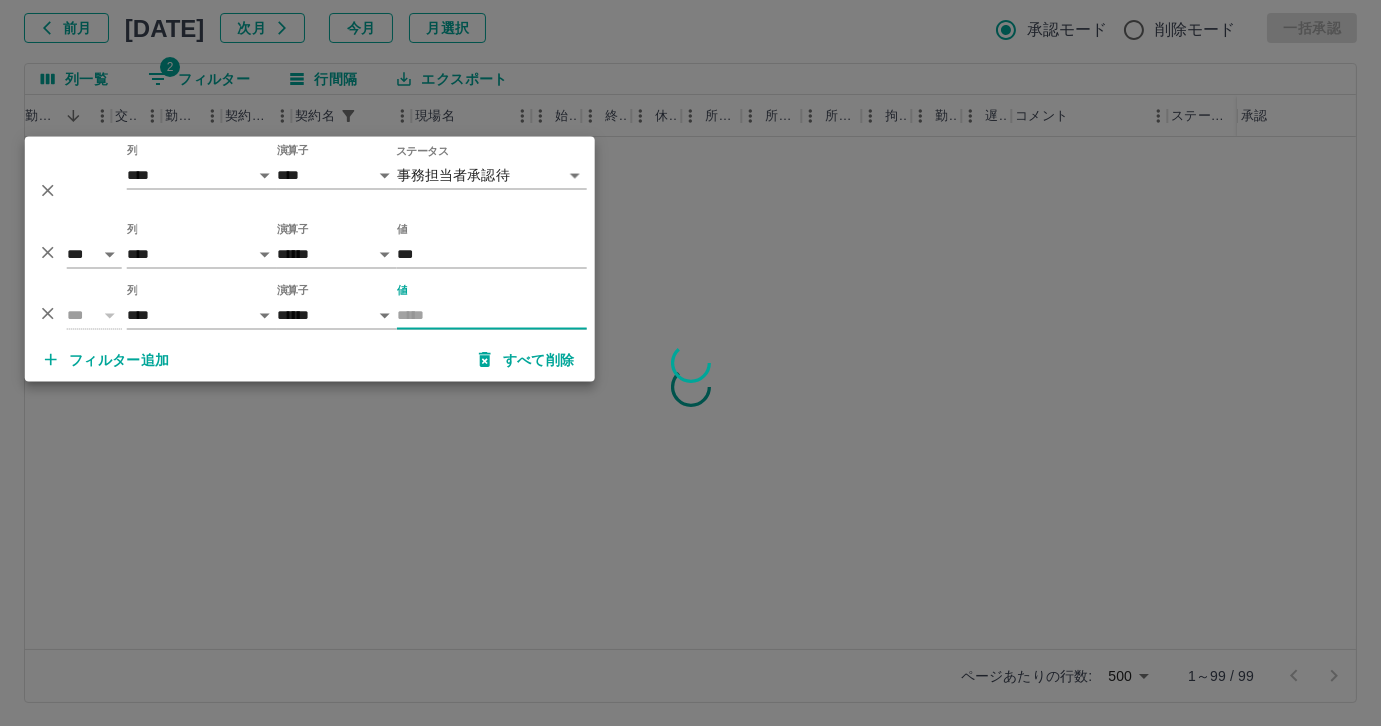 scroll, scrollTop: 0, scrollLeft: 379, axis: horizontal 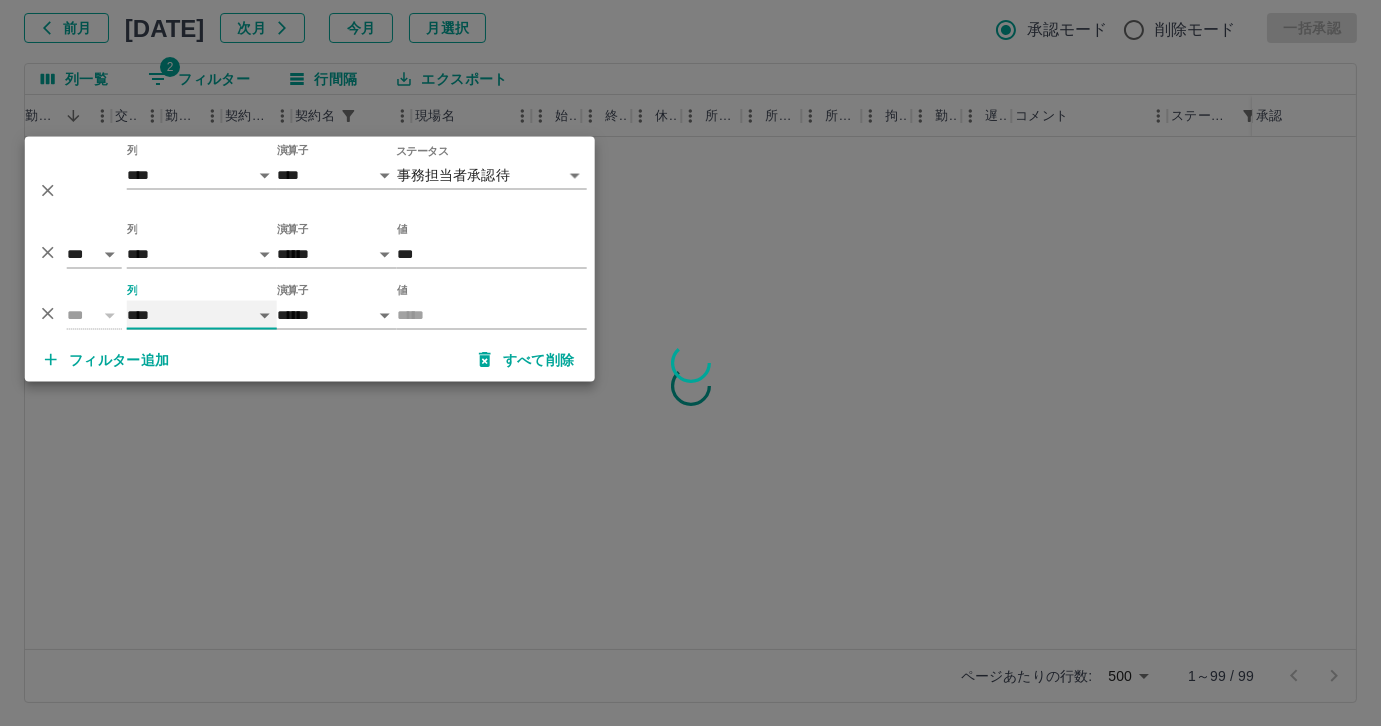 click on "**** *** **** *** *** **** ***** *** *** ** ** ** **** **** **** ** ** *** **** *****" at bounding box center [202, 315] 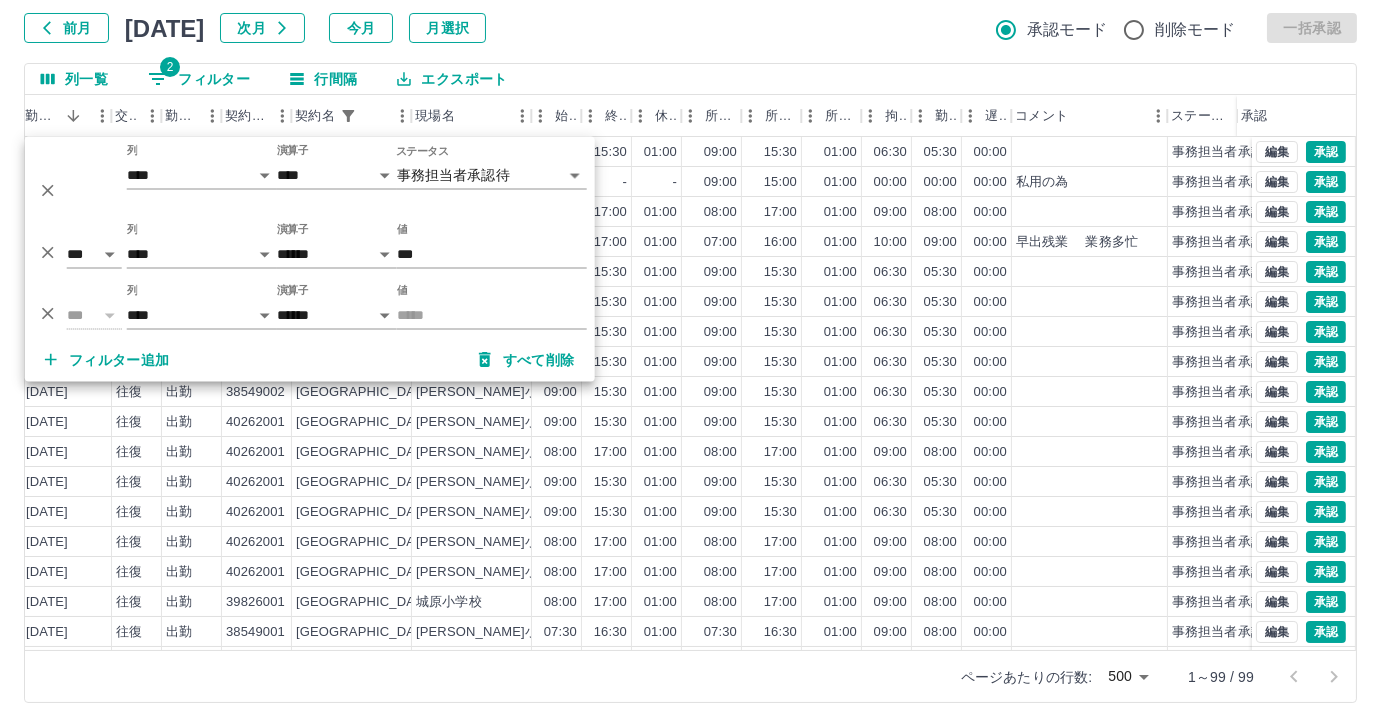 click on "勤務実績承認 前月 2025年07月 次月 今月 月選択 承認モード 削除モード 一括承認 列一覧 2 フィルター 行間隔 エクスポート 社員名 社員区分 勤務日 交通費 勤務区分 契約コード 契約名 現場名 始業 終業 休憩 所定開始 所定終業 所定休憩 拘束 勤務 遅刻等 コメント ステータス 承認 黒田　恵里香 営業社員(PT契約) 2025-07-11 往復 出勤 41167001 福岡市 鶴田小学校 09:00 15:30 01:00 09:00 15:30 01:00 06:30 05:30 00:00 事務担当者承認待 池田　沙也香 営業社員(PT契約) 2025-07-11  -  有休 41167001 福岡市 鶴田小学校 - - - 09:00 15:00 01:00 00:00 00:00 00:00 私用の為 事務担当者承認待 森﨑　朋子 営業社員(P契約) 2025-07-11 往復 出勤 41167001 福岡市 鶴田小学校 08:00 17:00 01:00 08:00 17:00 01:00 09:00 08:00 00:00 事務担当者承認待 益村　多津子 営業社員(P契約) 2025-07-11 往復 出勤 41167001 福岡市 鶴田小学校 07:00 500" at bounding box center (690, 329) 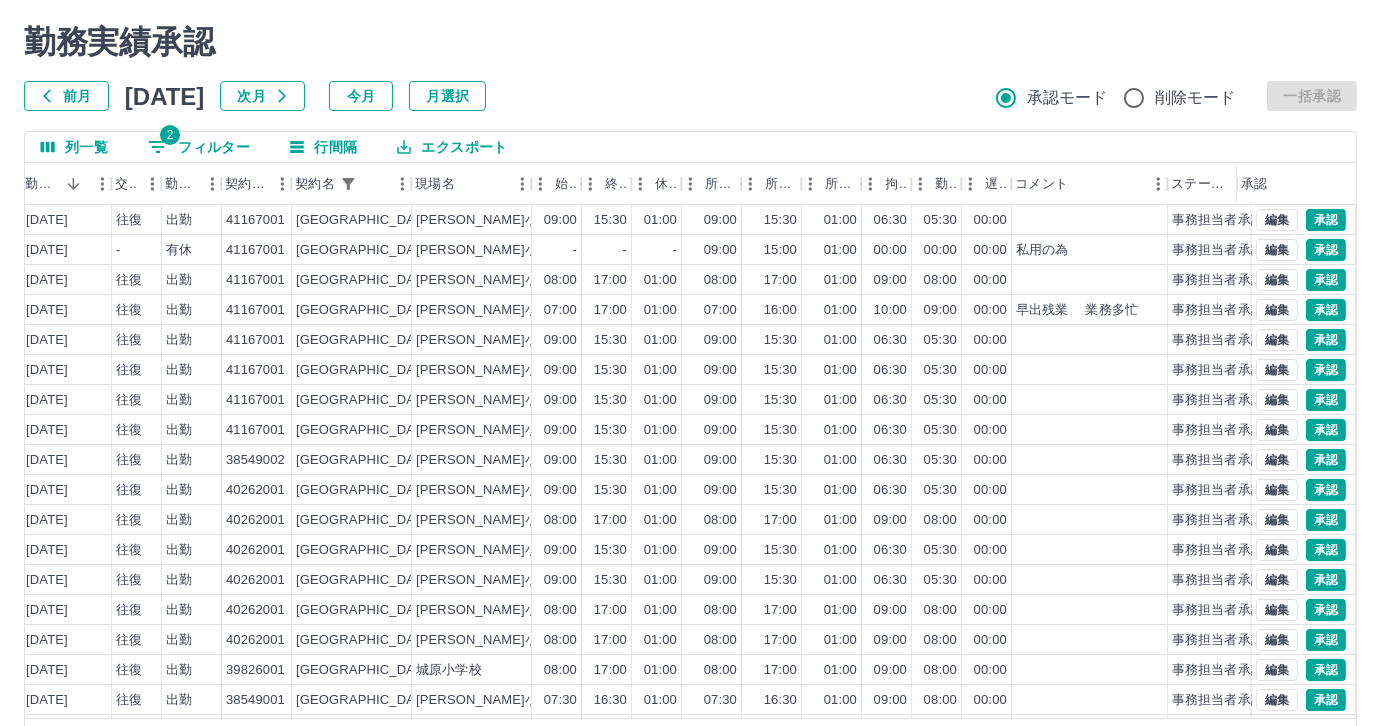 scroll, scrollTop: 0, scrollLeft: 0, axis: both 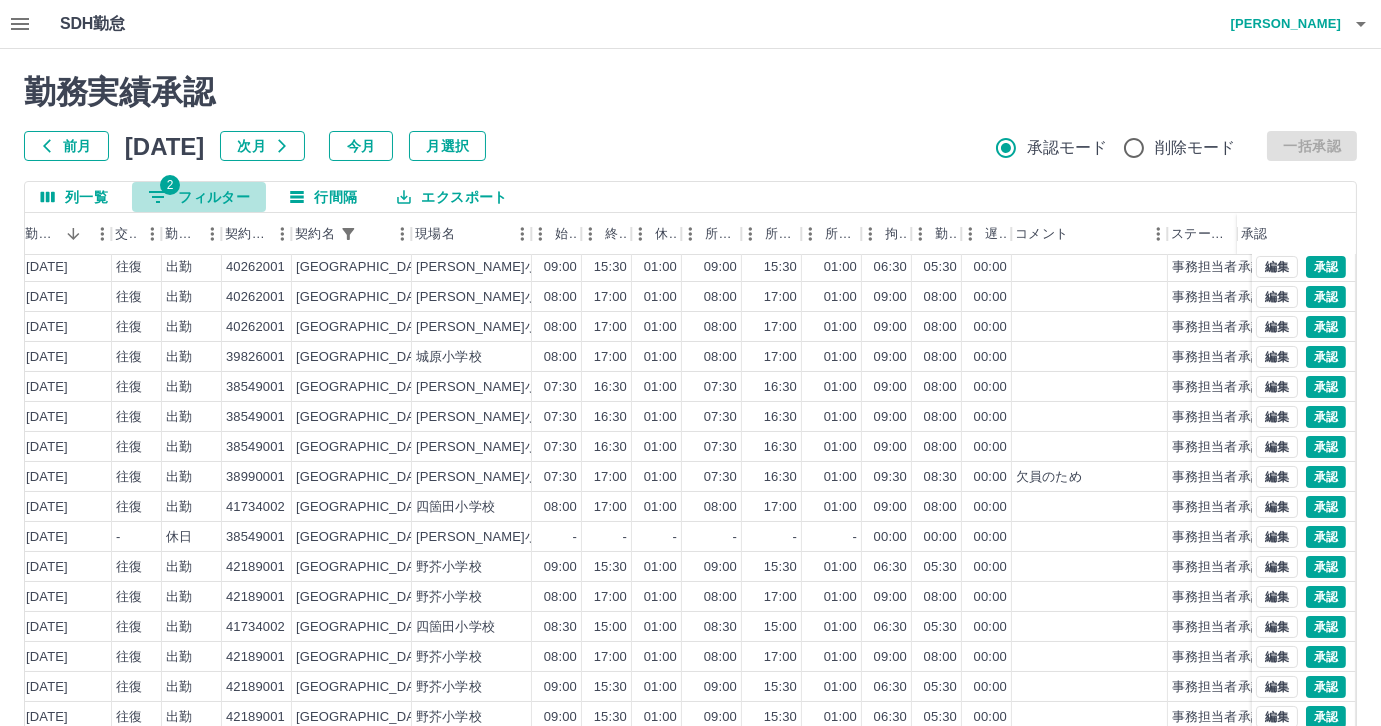 click on "2 フィルター" at bounding box center [199, 197] 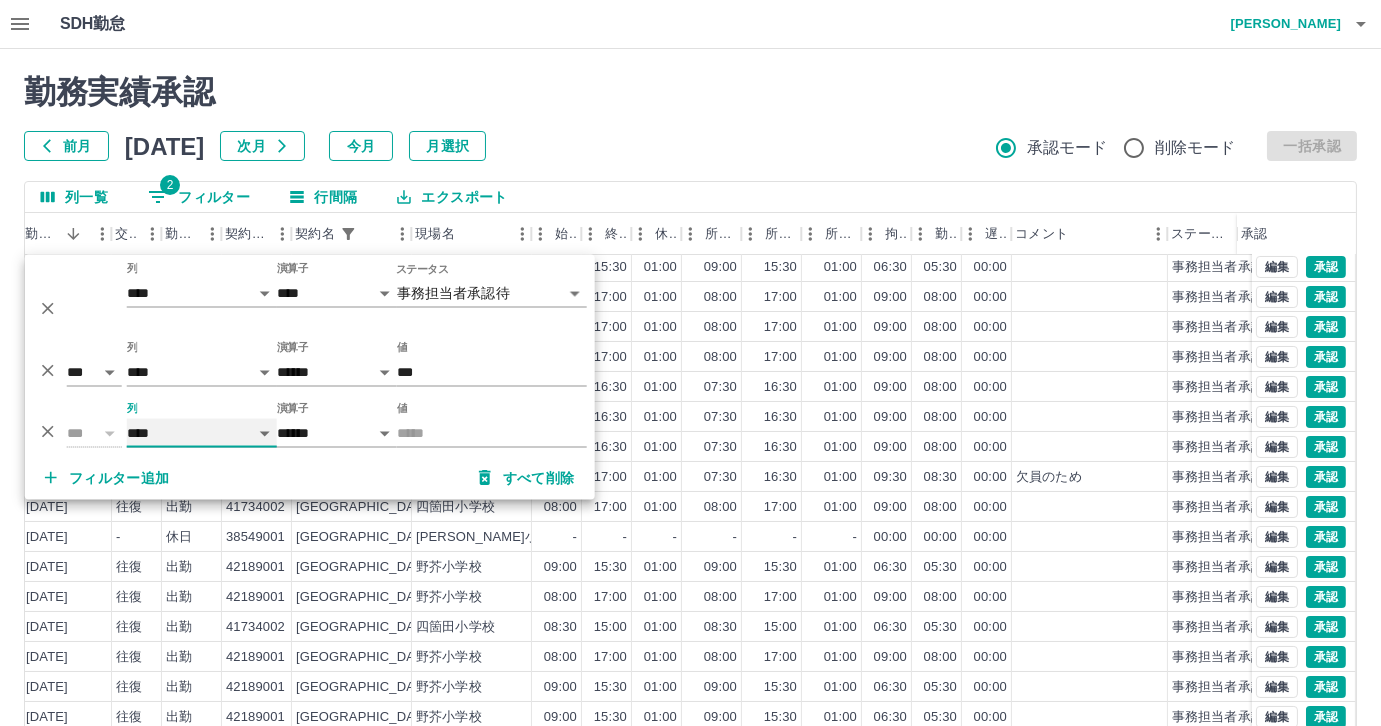 click on "**** *** **** *** *** **** ***** *** *** ** ** ** **** **** **** ** ** *** **** *****" at bounding box center (202, 433) 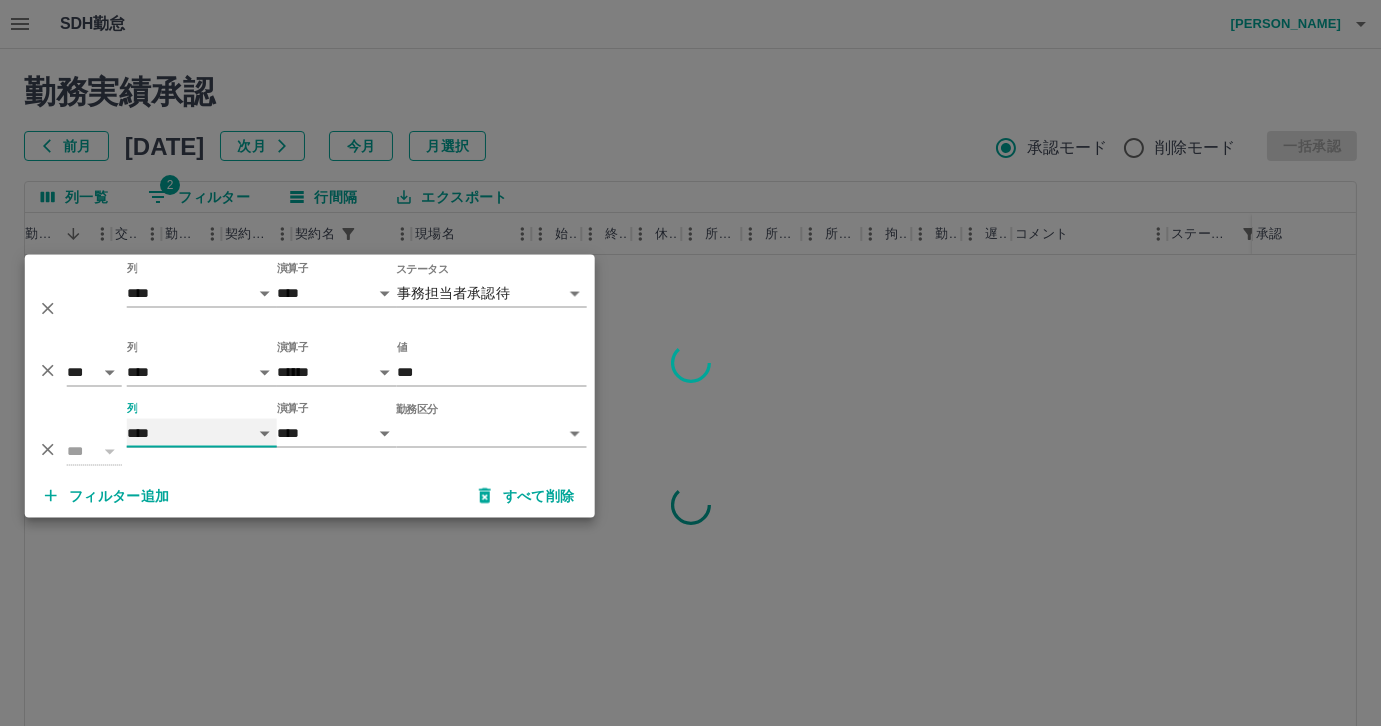 scroll, scrollTop: 0, scrollLeft: 379, axis: horizontal 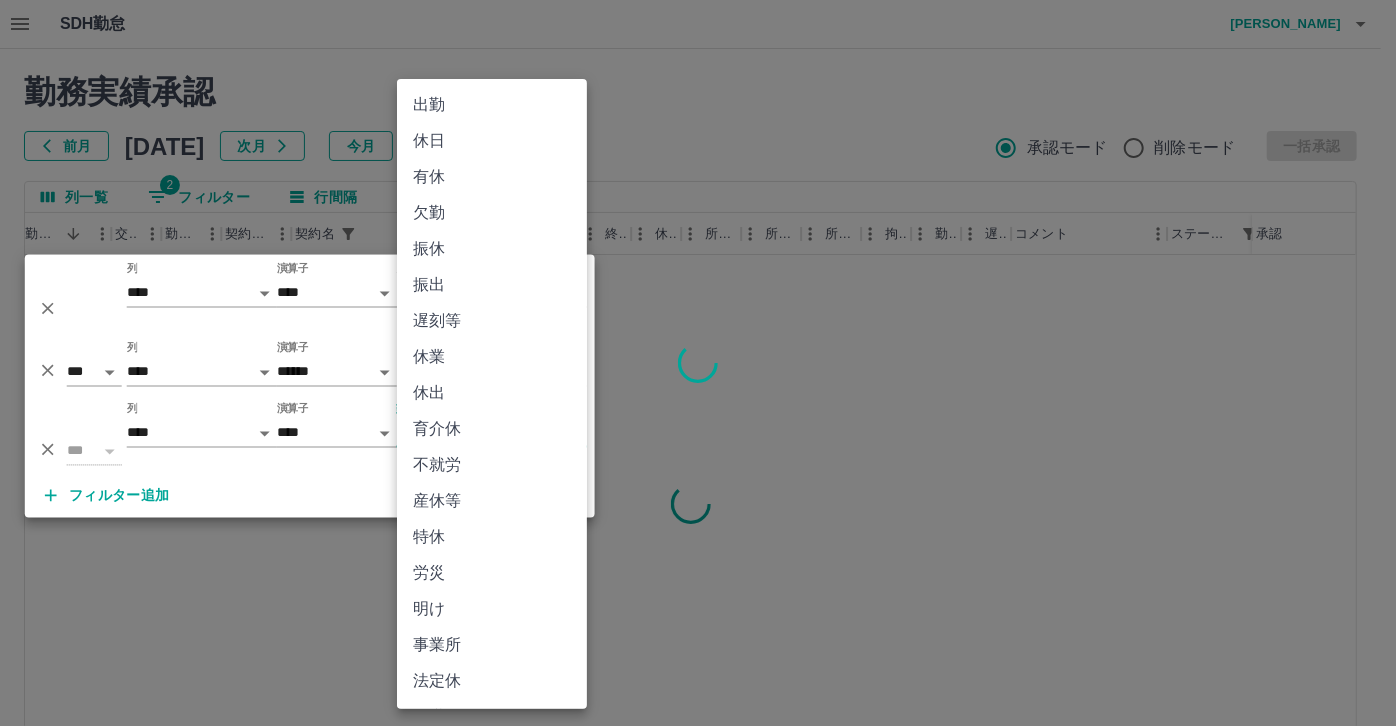 click on "**********" at bounding box center [698, 422] 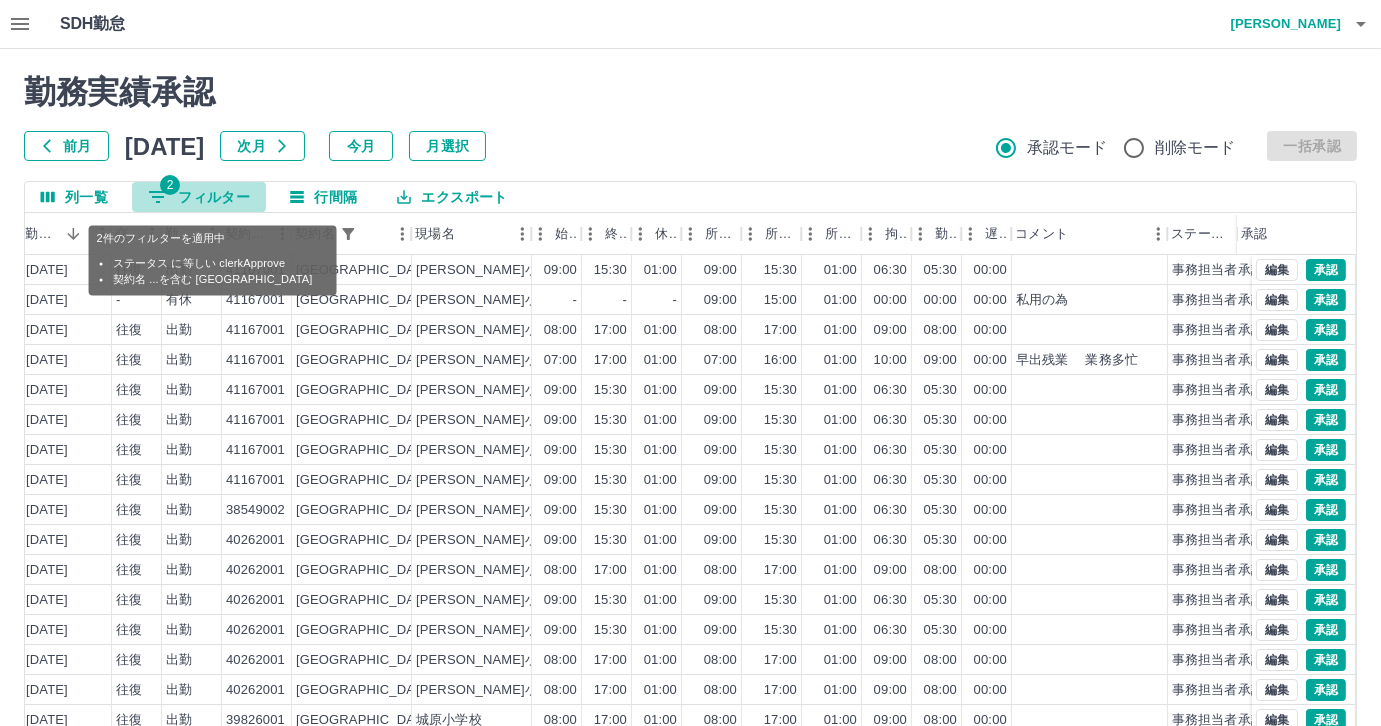 click on "2 フィルター" at bounding box center [199, 197] 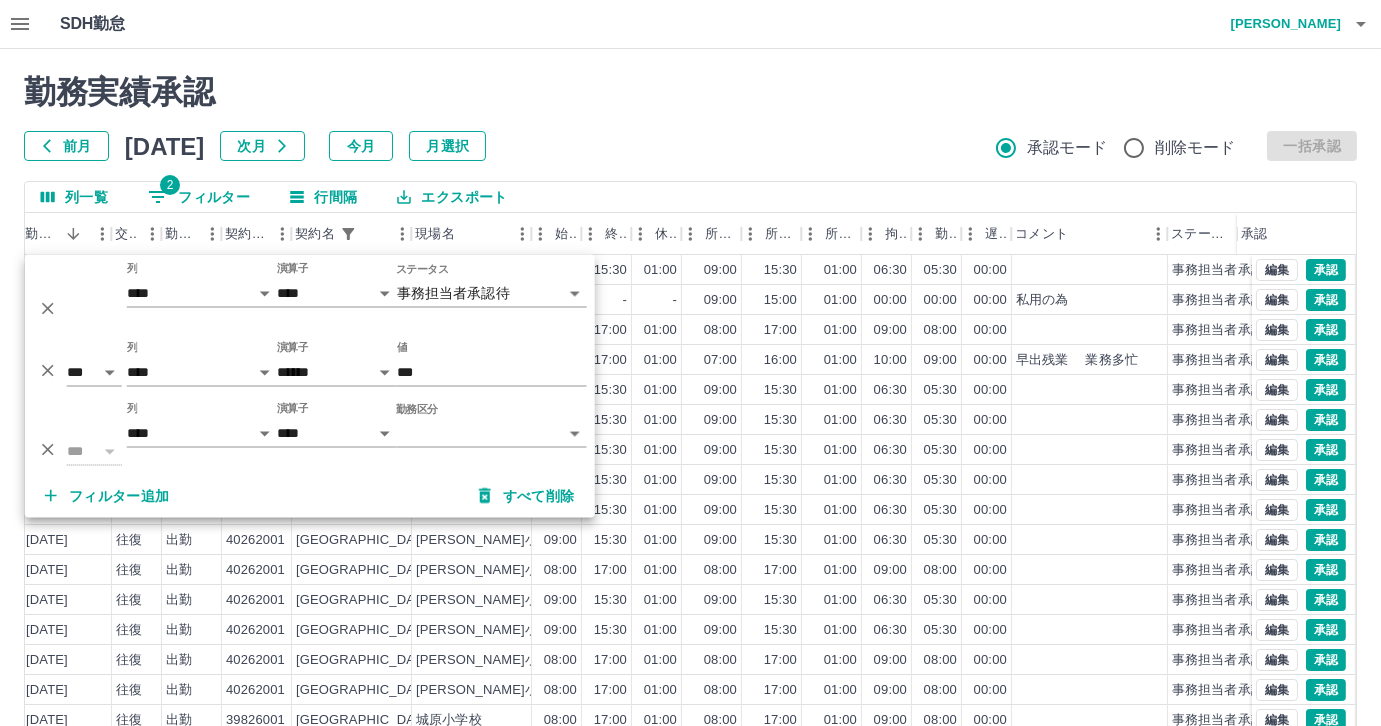 click on "SDH勤怠 尾嵜　杏茄 勤務実績承認 前月 2025年07月 次月 今月 月選択 承認モード 削除モード 一括承認 列一覧 2 フィルター 行間隔 エクスポート 社員名 社員区分 勤務日 交通費 勤務区分 契約コード 契約名 現場名 始業 終業 休憩 所定開始 所定終業 所定休憩 拘束 勤務 遅刻等 コメント ステータス 承認 黒田　恵里香 営業社員(PT契約) 2025-07-11 往復 出勤 41167001 福岡市 鶴田小学校 09:00 15:30 01:00 09:00 15:30 01:00 06:30 05:30 00:00 事務担当者承認待 池田　沙也香 営業社員(PT契約) 2025-07-11  -  有休 41167001 福岡市 鶴田小学校 - - - 09:00 15:00 01:00 00:00 00:00 00:00 私用の為 事務担当者承認待 森﨑　朋子 営業社員(P契約) 2025-07-11 往復 出勤 41167001 福岡市 鶴田小学校 08:00 17:00 01:00 08:00 17:00 01:00 09:00 08:00 00:00 事務担当者承認待 益村　多津子 営業社員(P契約) 2025-07-11 往復 出勤 41167001 福岡市" at bounding box center (690, 422) 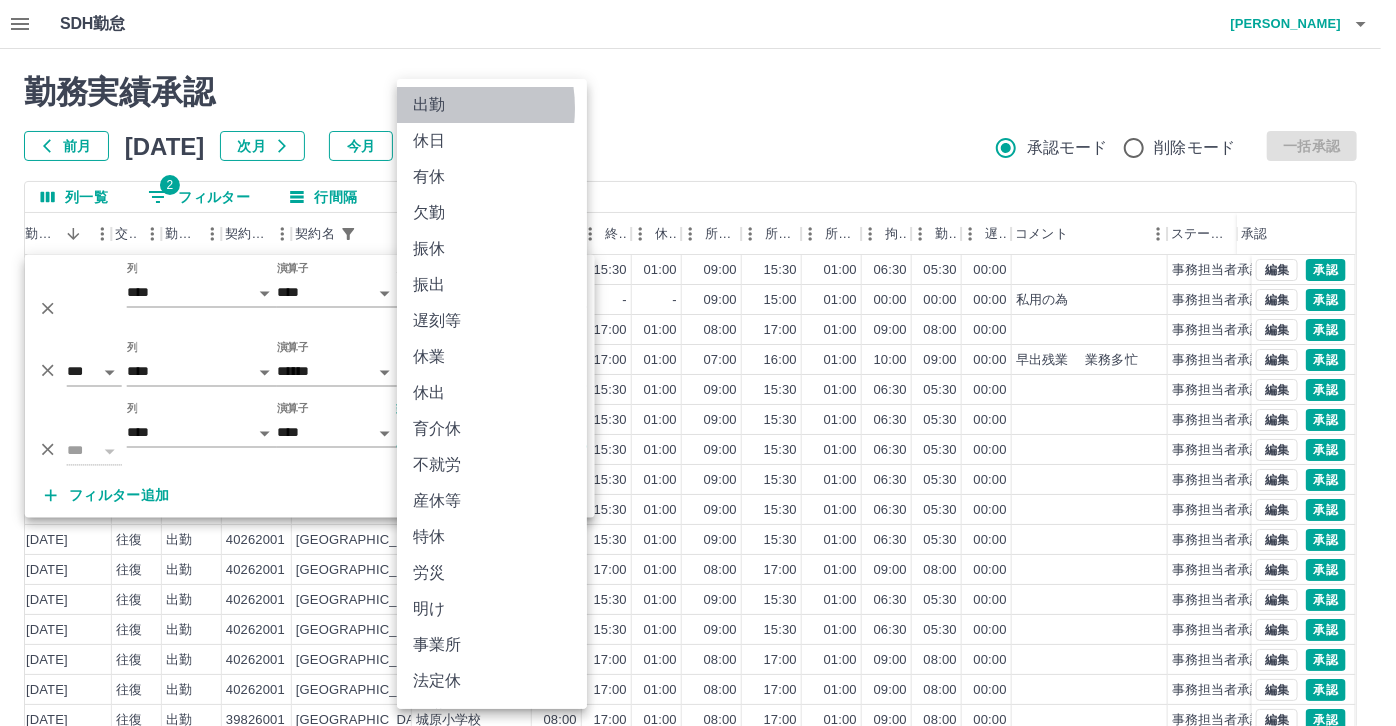 click on "出勤" at bounding box center [492, 105] 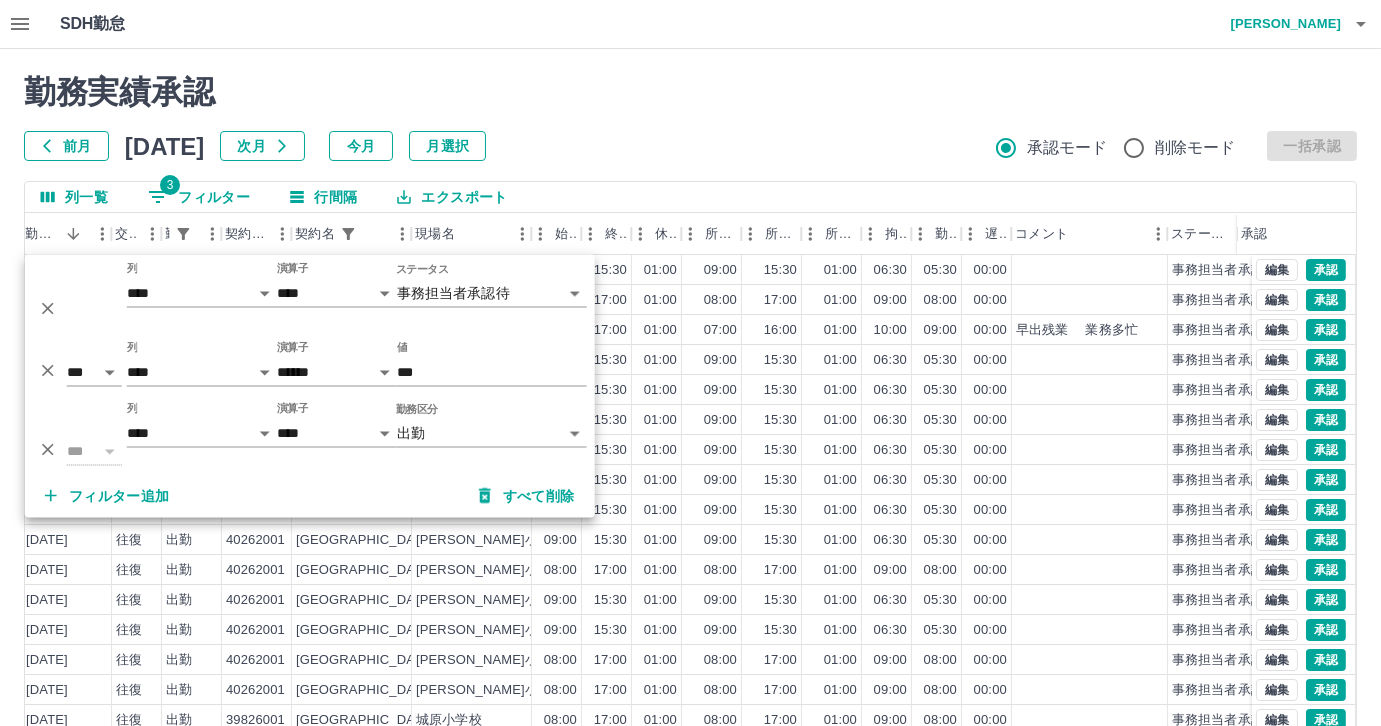 click on "前月 [DATE] 次月 今月 月選択 承認モード 削除モード 一括承認" at bounding box center [690, 146] 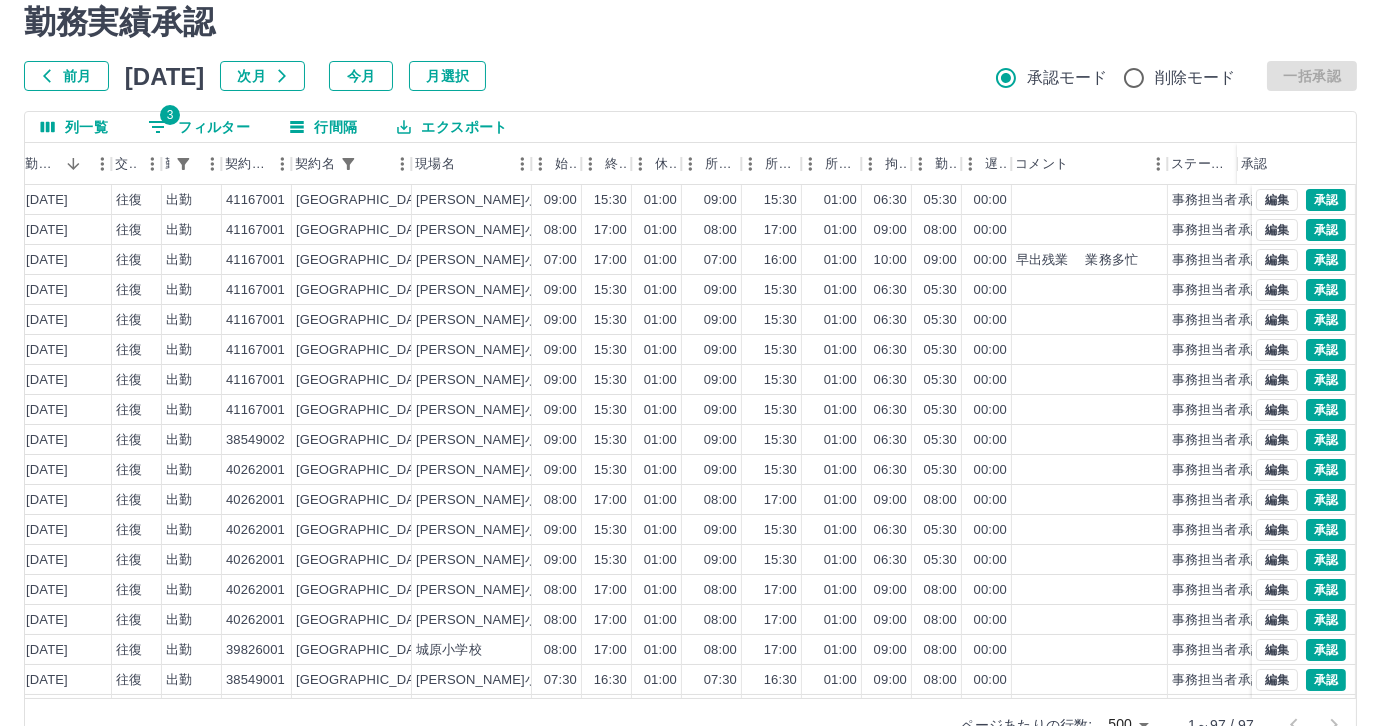 scroll, scrollTop: 118, scrollLeft: 0, axis: vertical 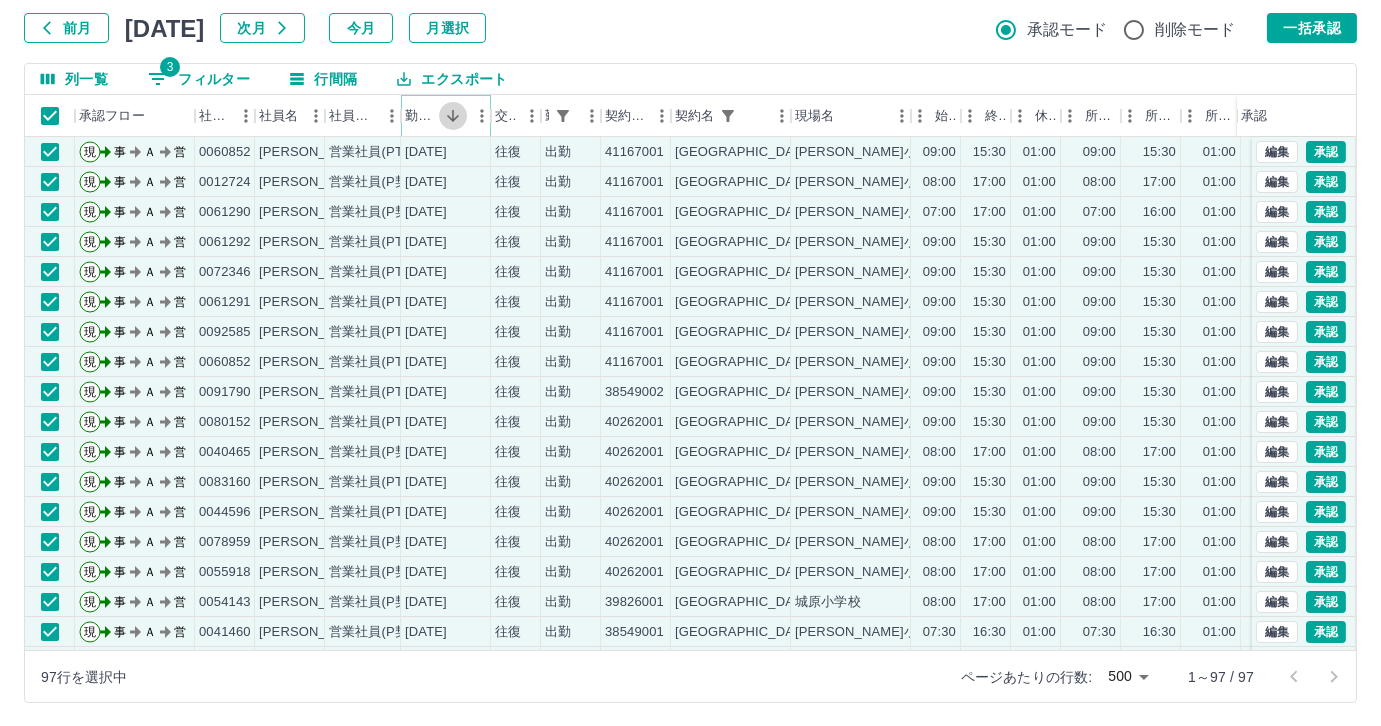 click 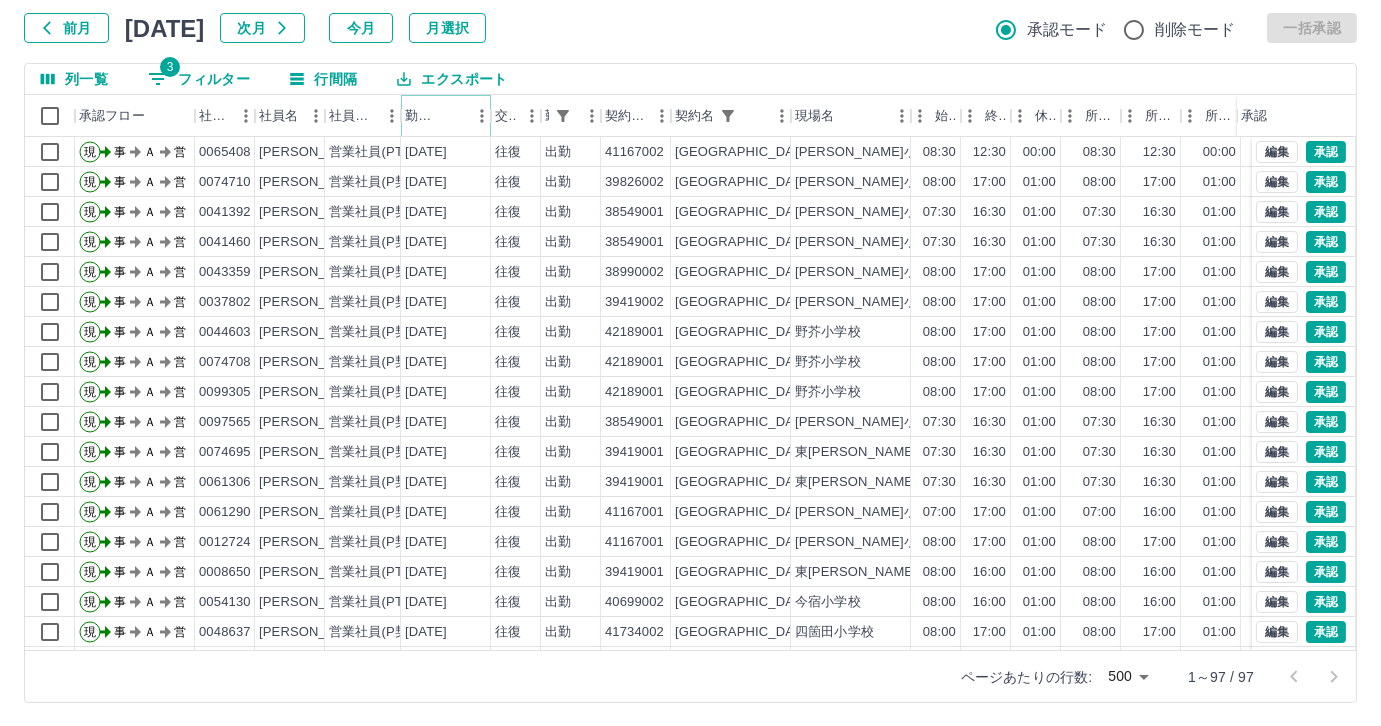 click 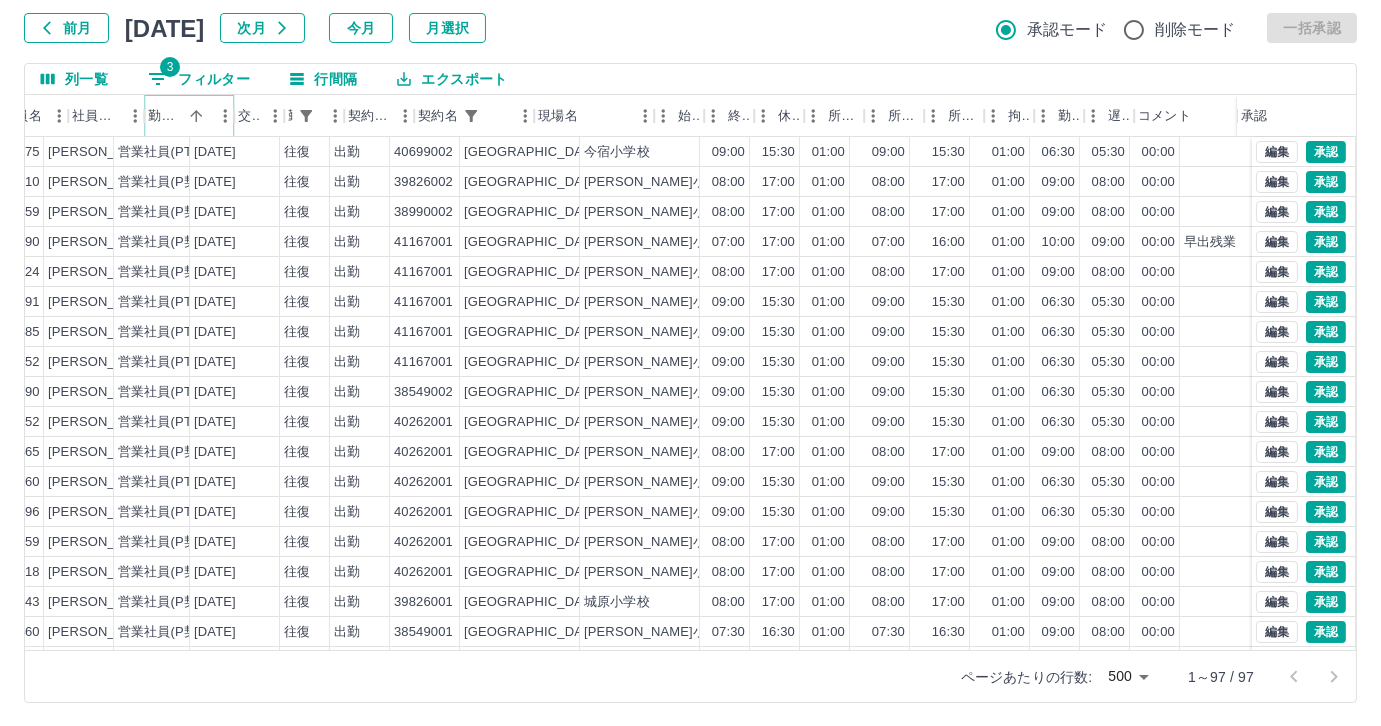 scroll, scrollTop: 0, scrollLeft: 429, axis: horizontal 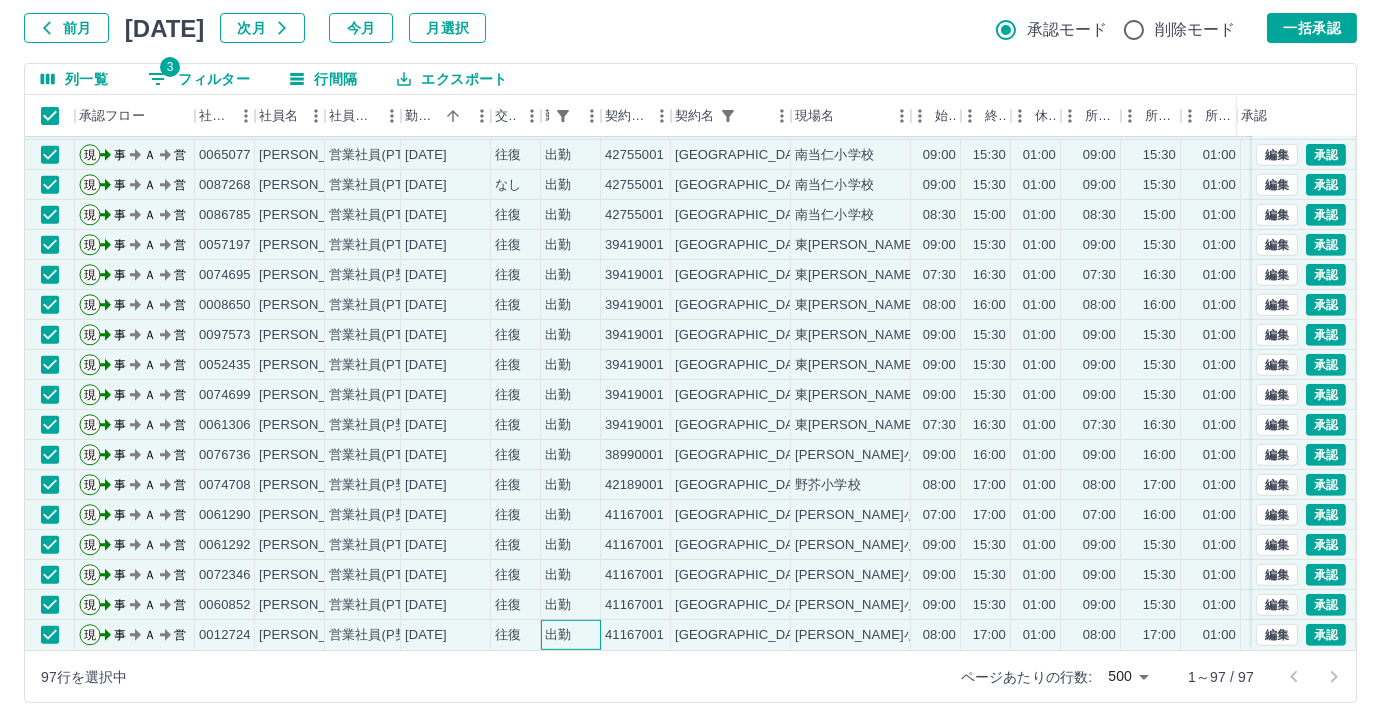 click on "出勤" at bounding box center (558, 635) 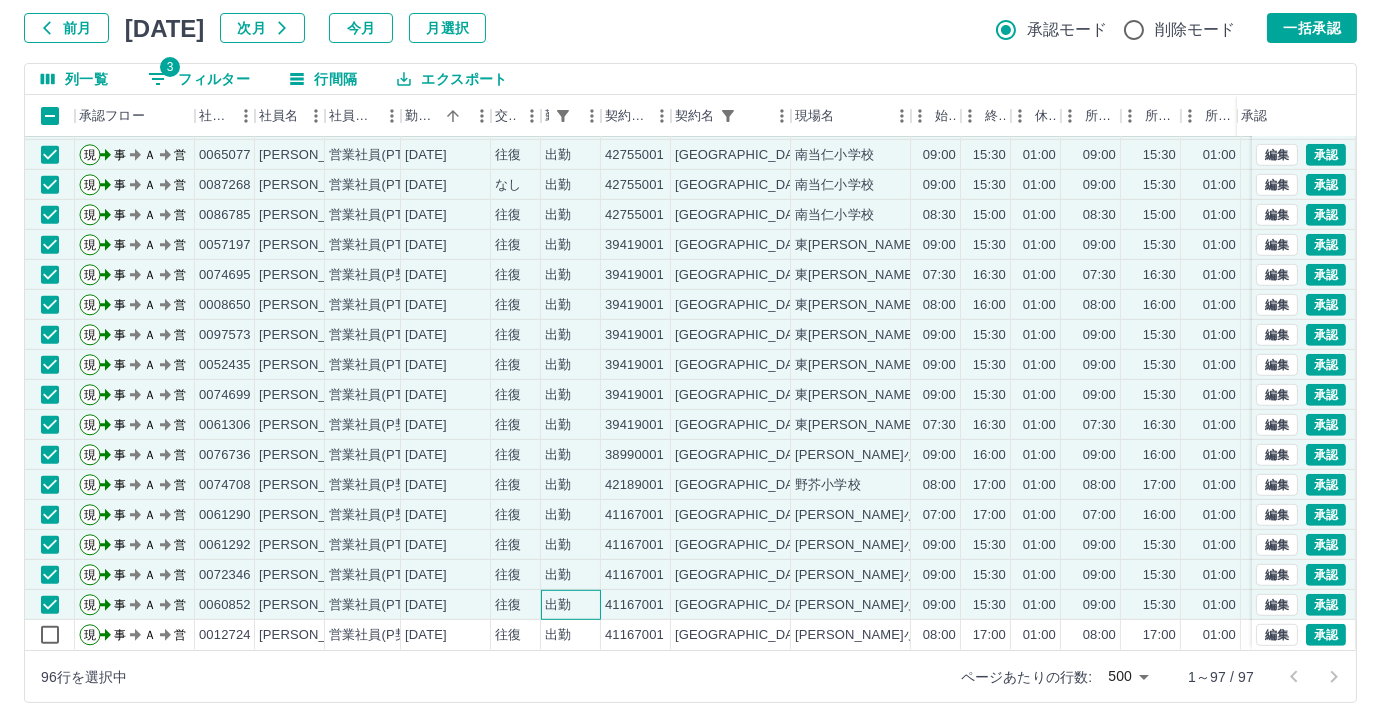 click on "出勤" at bounding box center [558, 605] 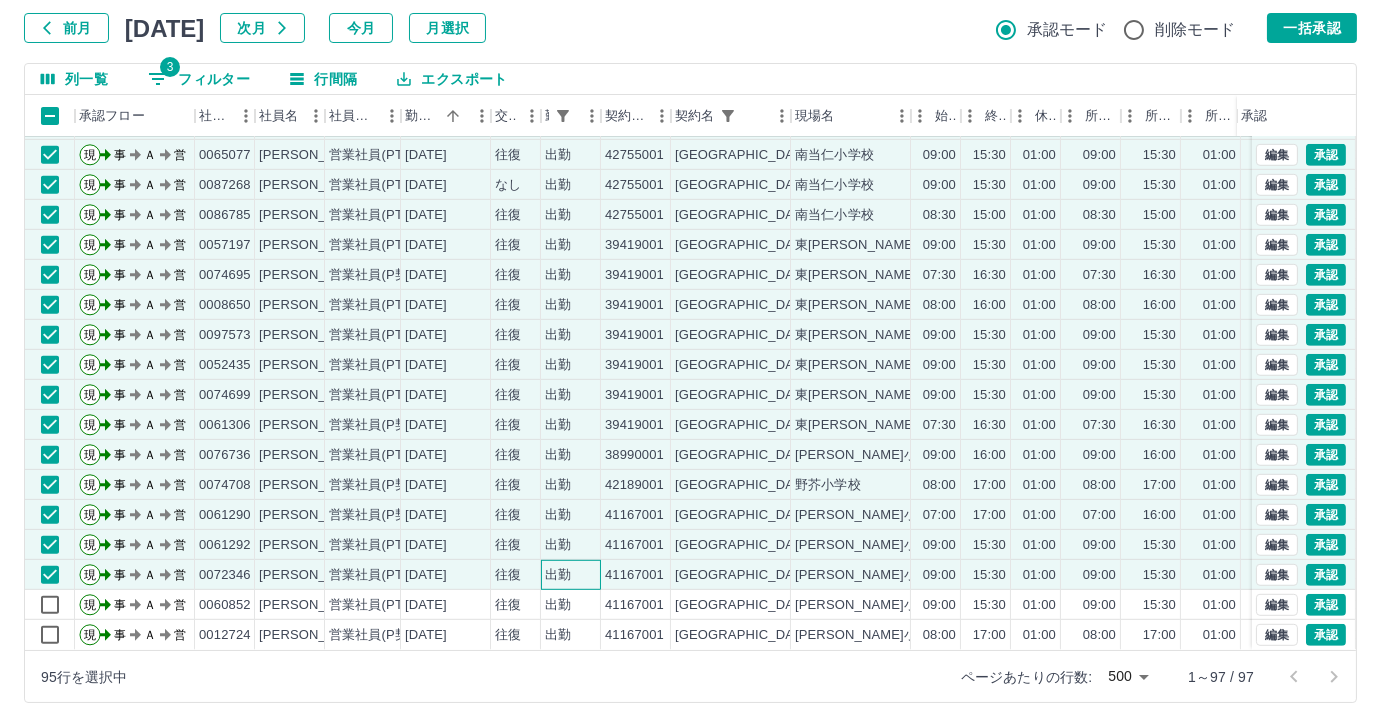 drag, startPoint x: 550, startPoint y: 562, endPoint x: 548, endPoint y: 529, distance: 33.06055 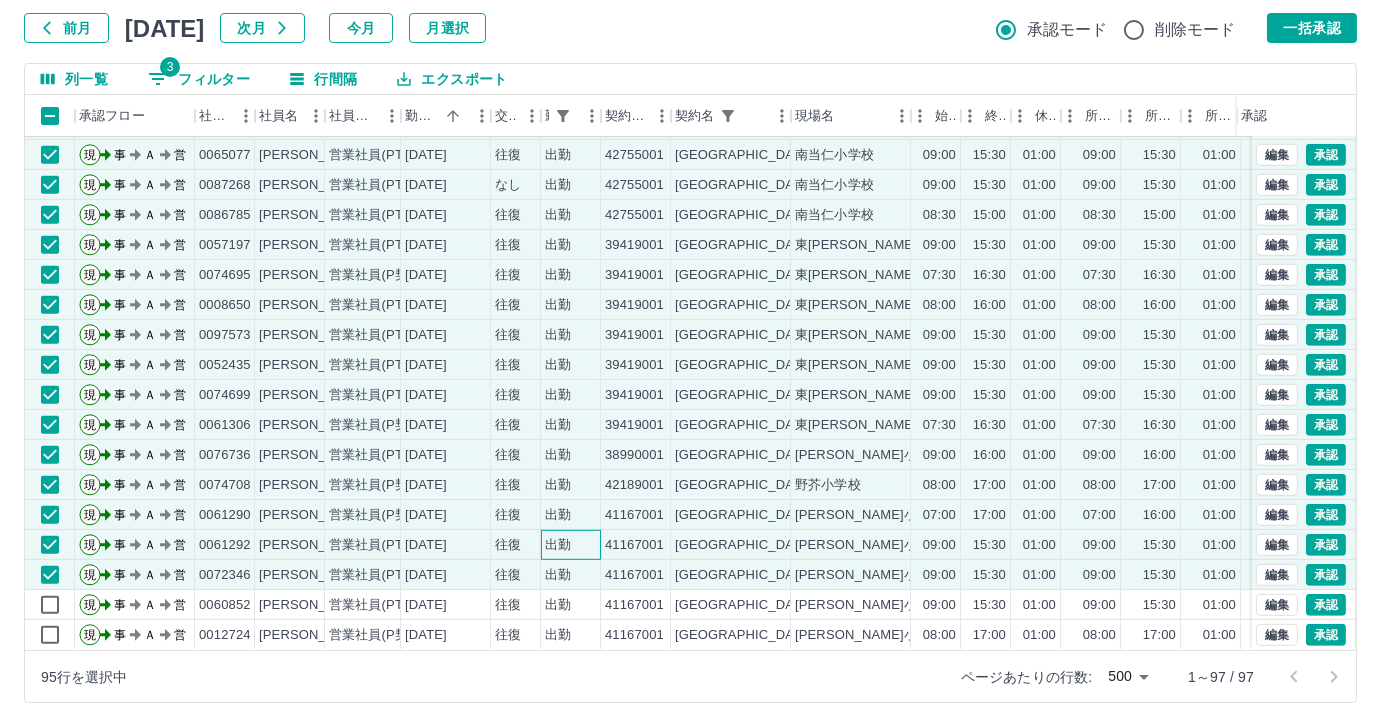 click on "出勤" at bounding box center (558, 545) 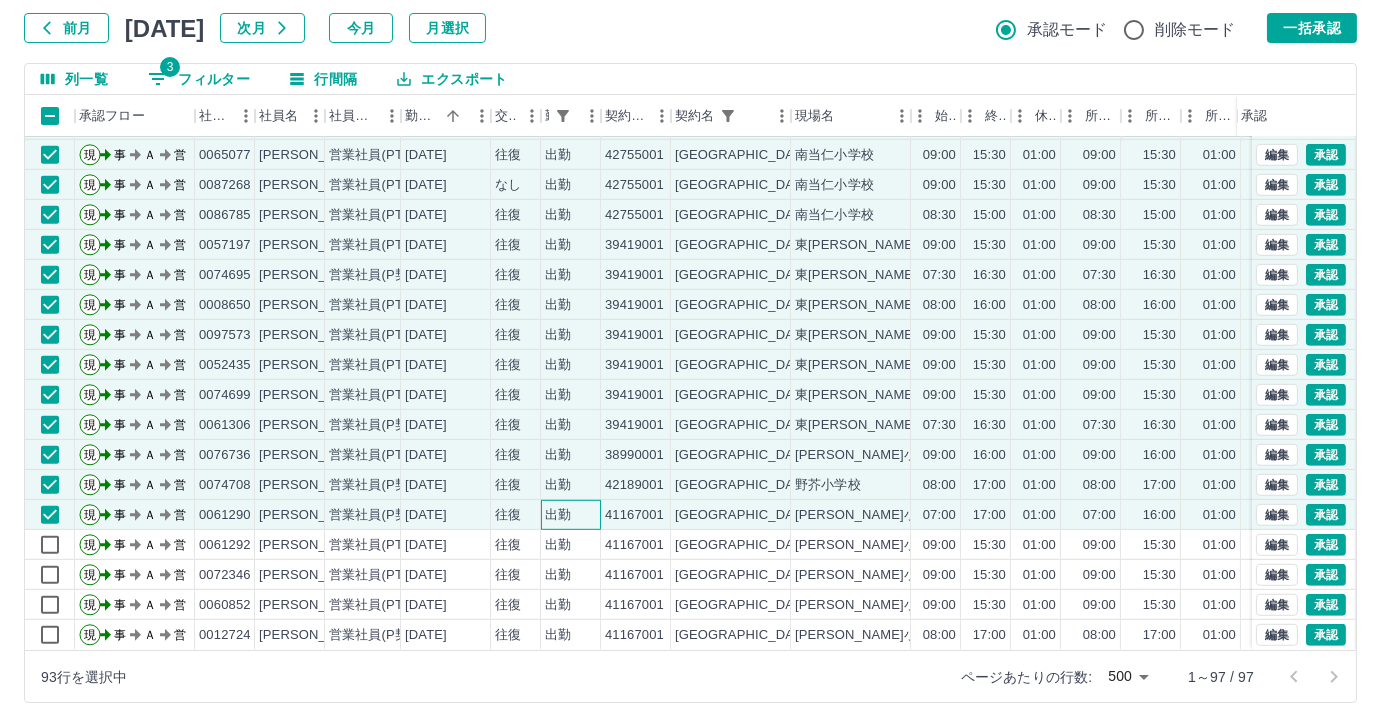 click on "出勤" at bounding box center (558, 515) 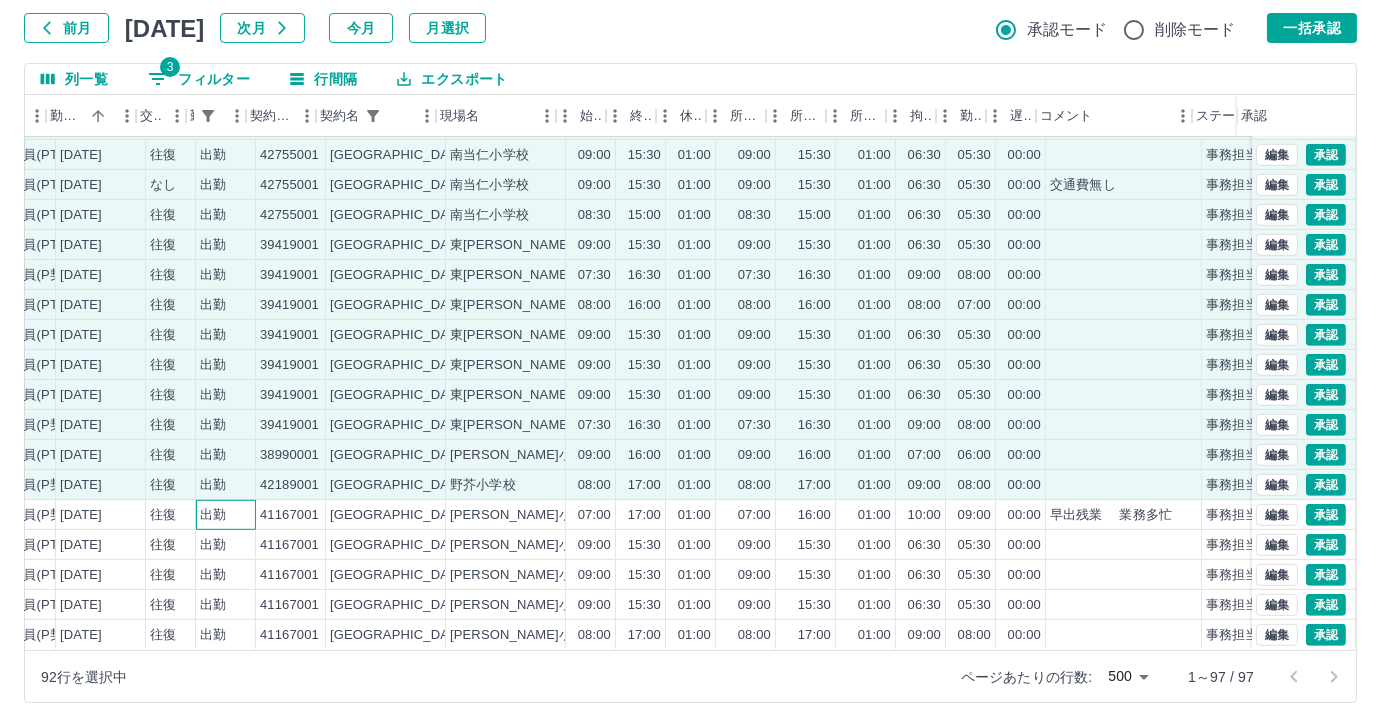 scroll, scrollTop: 2410, scrollLeft: 362, axis: both 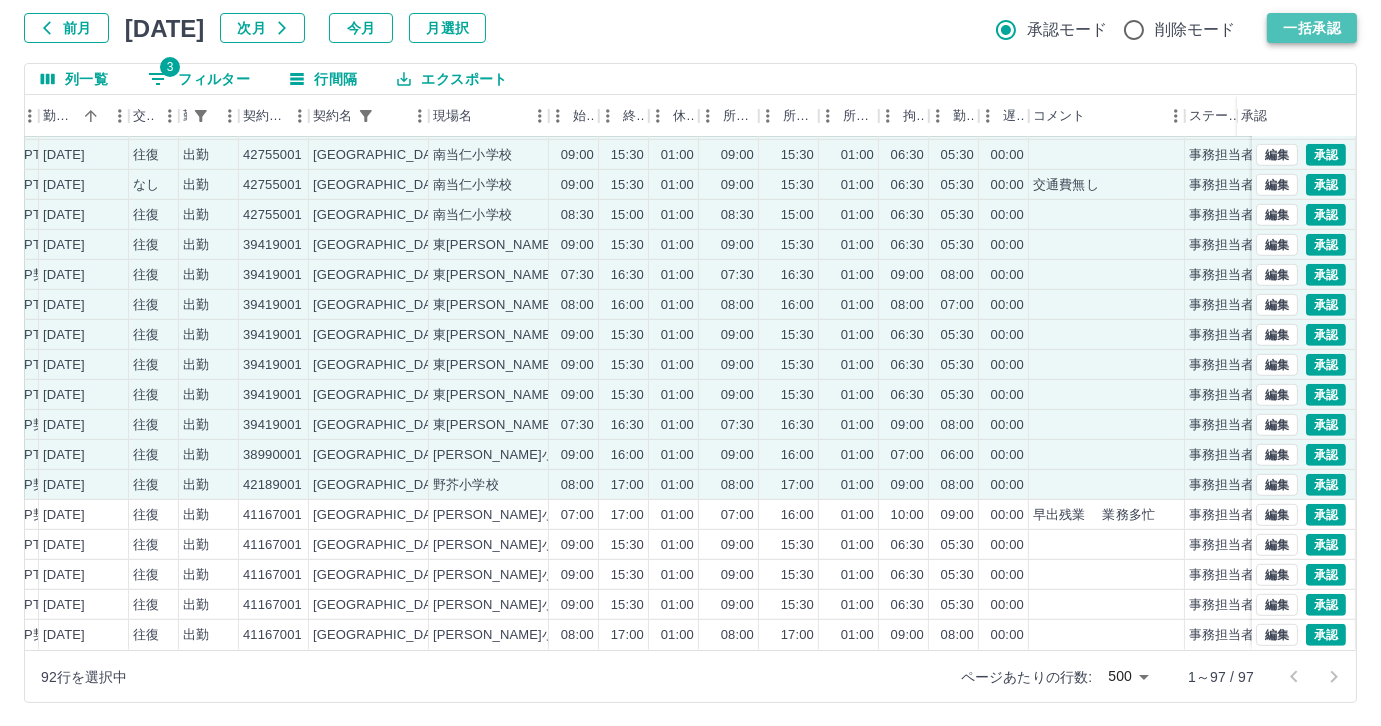 click on "一括承認" at bounding box center [1312, 28] 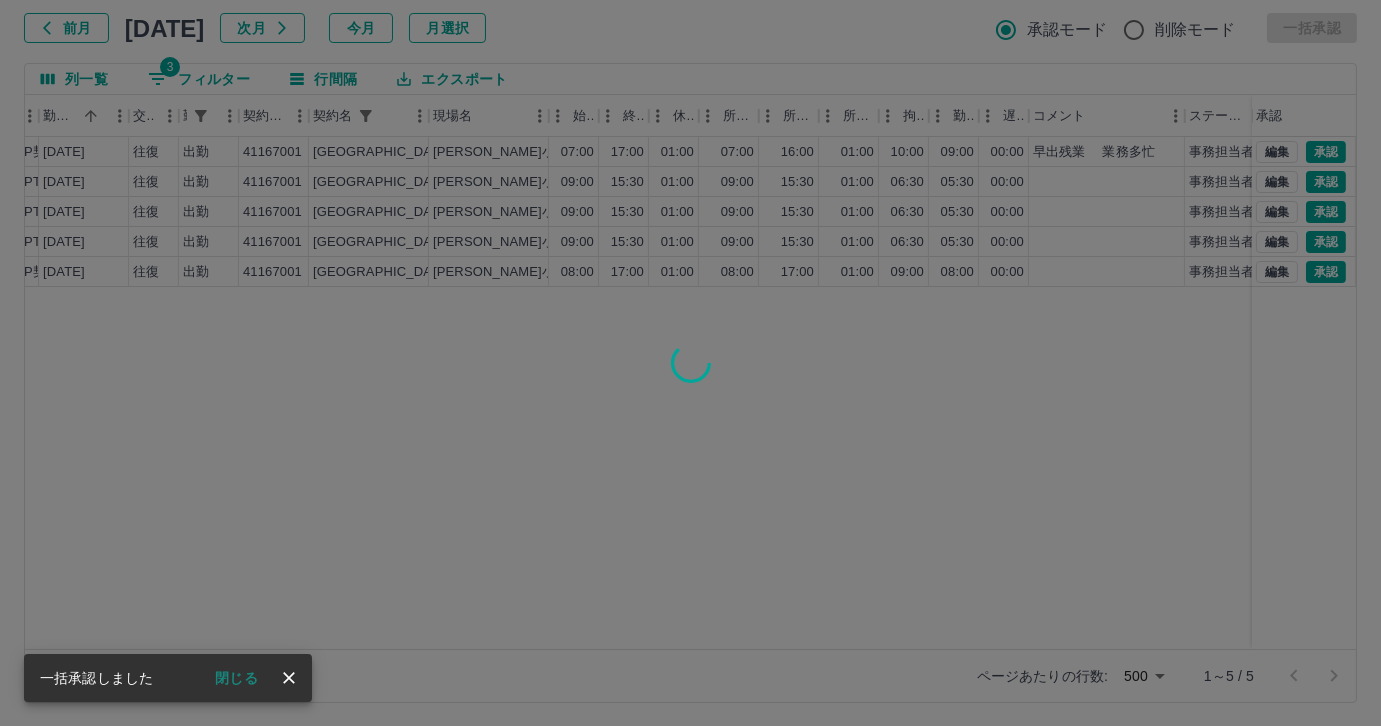 scroll, scrollTop: 0, scrollLeft: 362, axis: horizontal 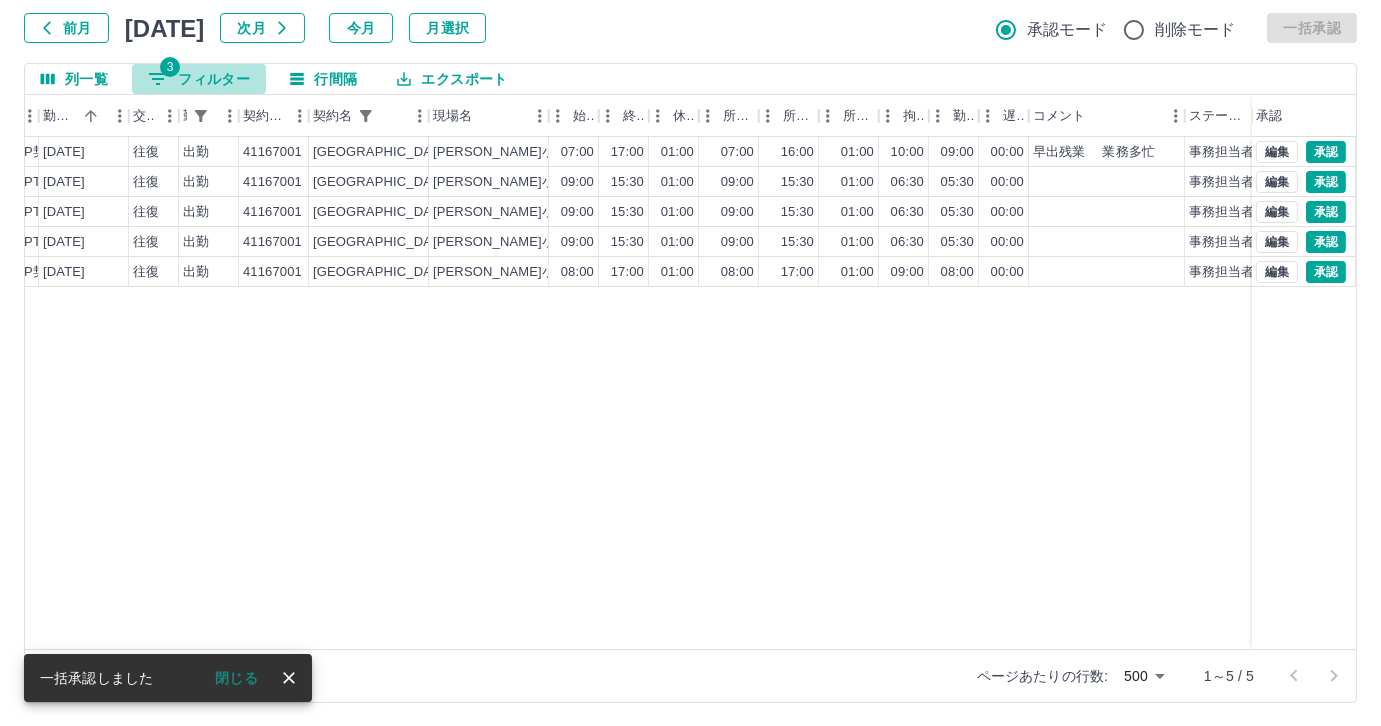 click on "3" at bounding box center [170, 67] 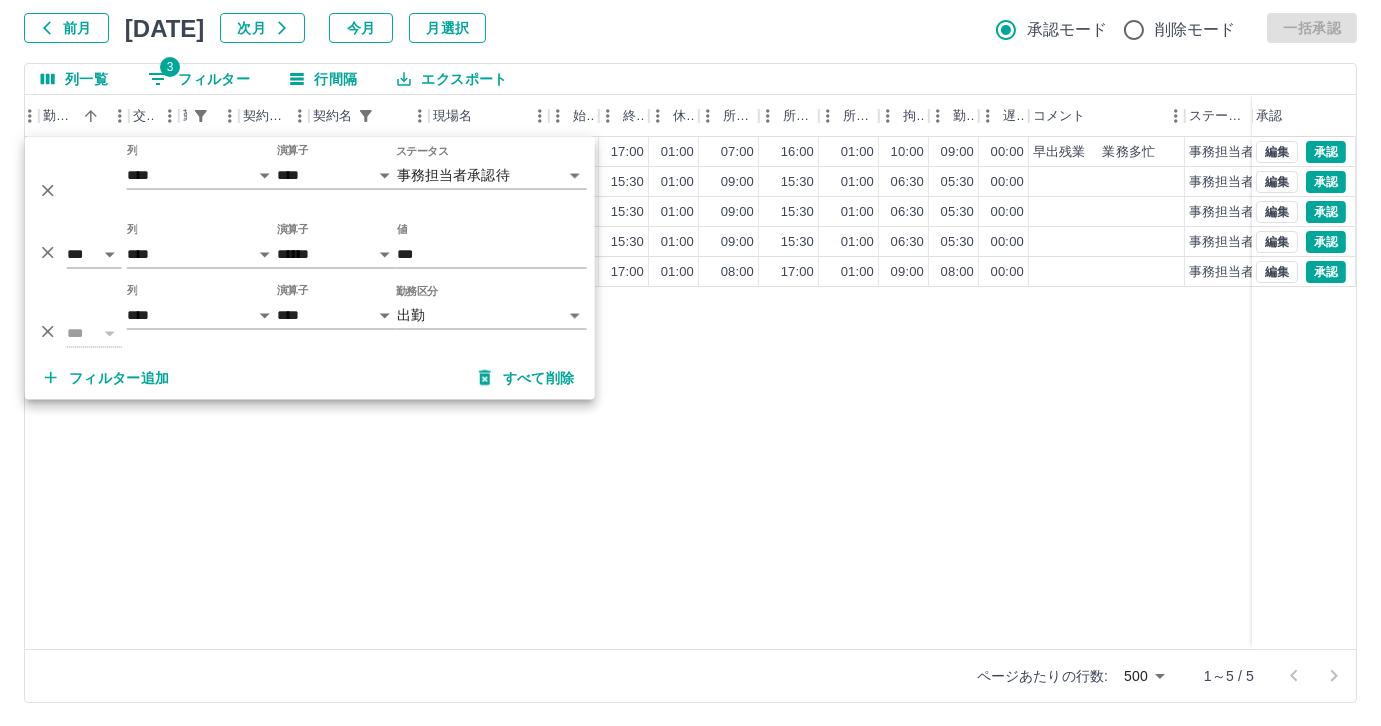 click 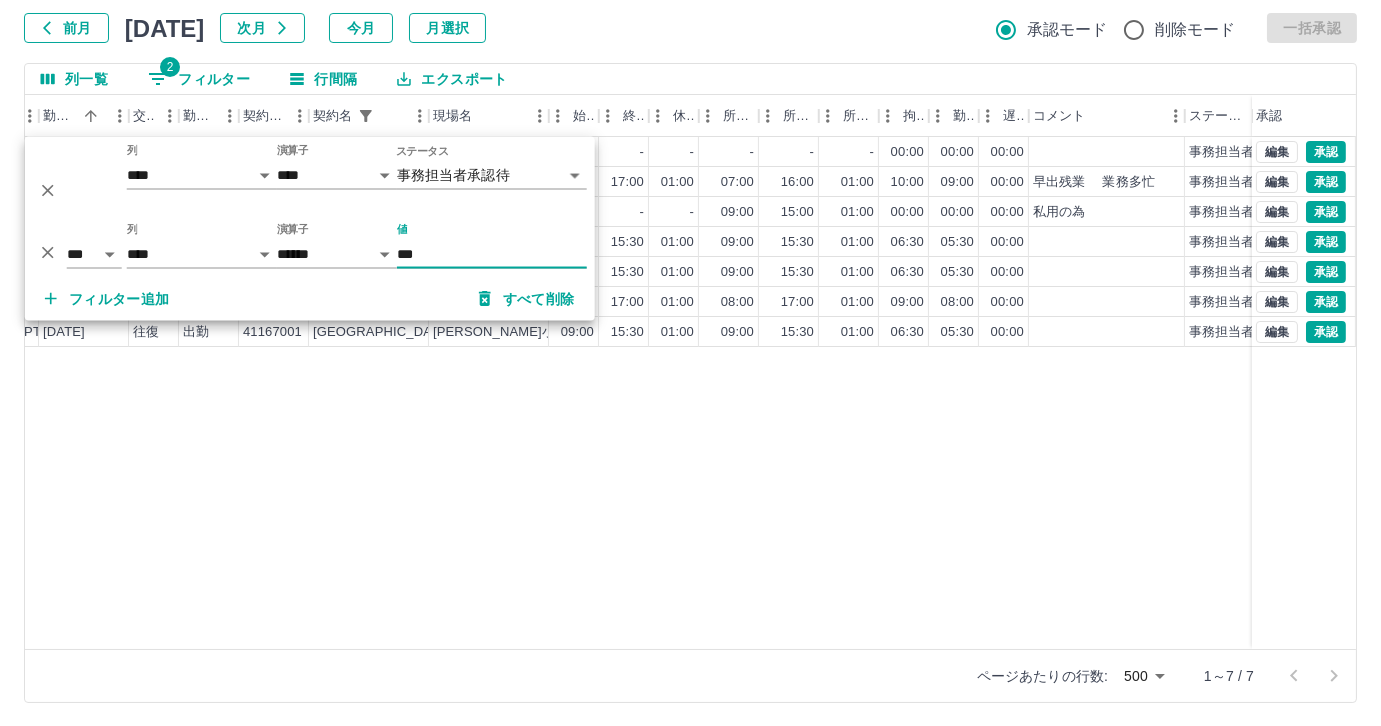 click on "0047849 宮下　早苗 営業社員(P契約) 2025-07-10  -  休日 38549001 福岡市 那珂南小学校 - - - - - - 00:00 00:00 00:00 事務担当者承認待 0061290 益村　多津子 営業社員(P契約) 2025-07-11 往復 出勤 41167001 福岡市 鶴田小学校 07:00 17:00 01:00 07:00 16:00 01:00 10:00 09:00 00:00 早出残業 　業務多忙 事務担当者承認待 0061291 池田　沙也香 営業社員(PT契約) 2025-07-11  -  有休 41167001 福岡市 鶴田小学校 - - - 09:00 15:00 01:00 00:00 00:00 00:00 私用の為 事務担当者承認待 0072346 菱沼　久美子 営業社員(PT契約) 2025-07-11 往復 出勤 41167001 福岡市 鶴田小学校 09:00 15:30 01:00 09:00 15:30 01:00 06:30 05:30 00:00 事務担当者承認待 0060852 黒田　恵里香 営業社員(PT契約) 2025-07-11 往復 出勤 41167001 福岡市 鶴田小学校 09:00 15:30 01:00 09:00 15:30 01:00 06:30 05:30 00:00 事務担当者承認待 0012724 森﨑　朋子 営業社員(P契約) 2025-07-11 往復 出勤 41167001" at bounding box center (536, 393) 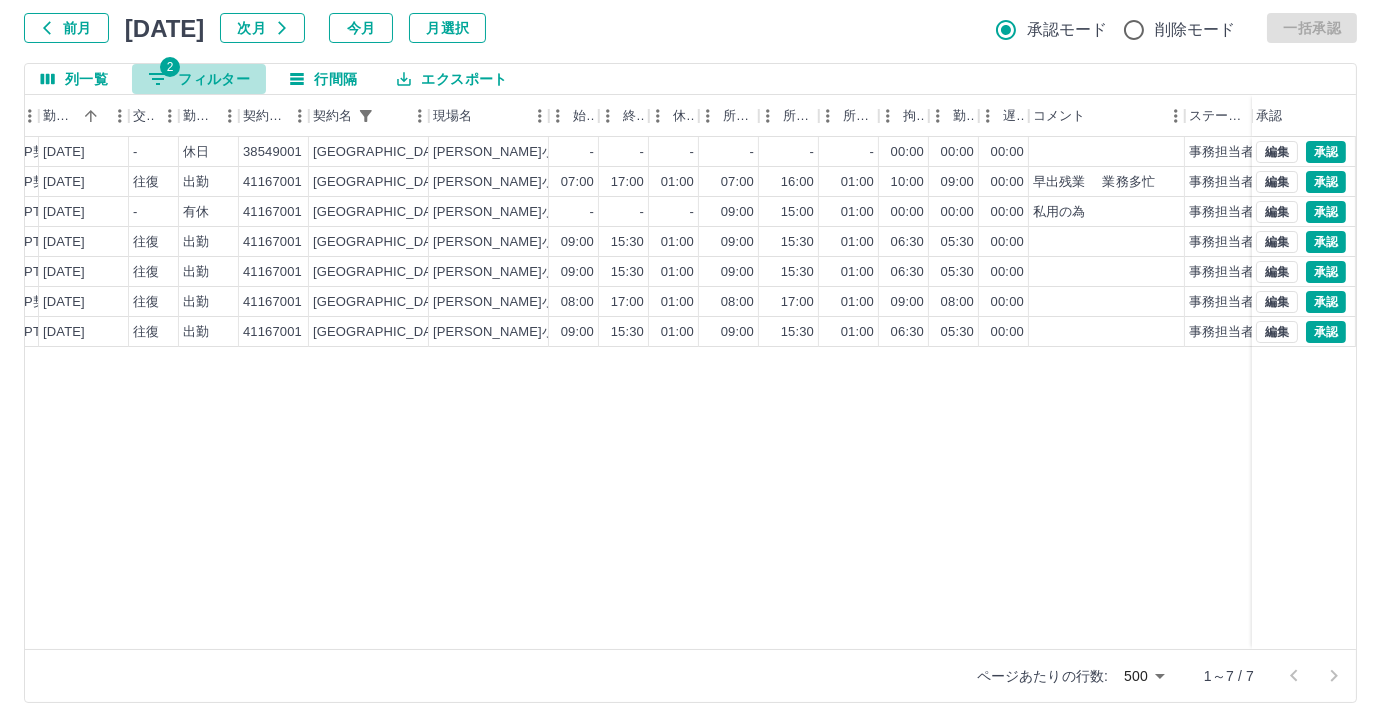 click on "2 フィルター" at bounding box center [199, 79] 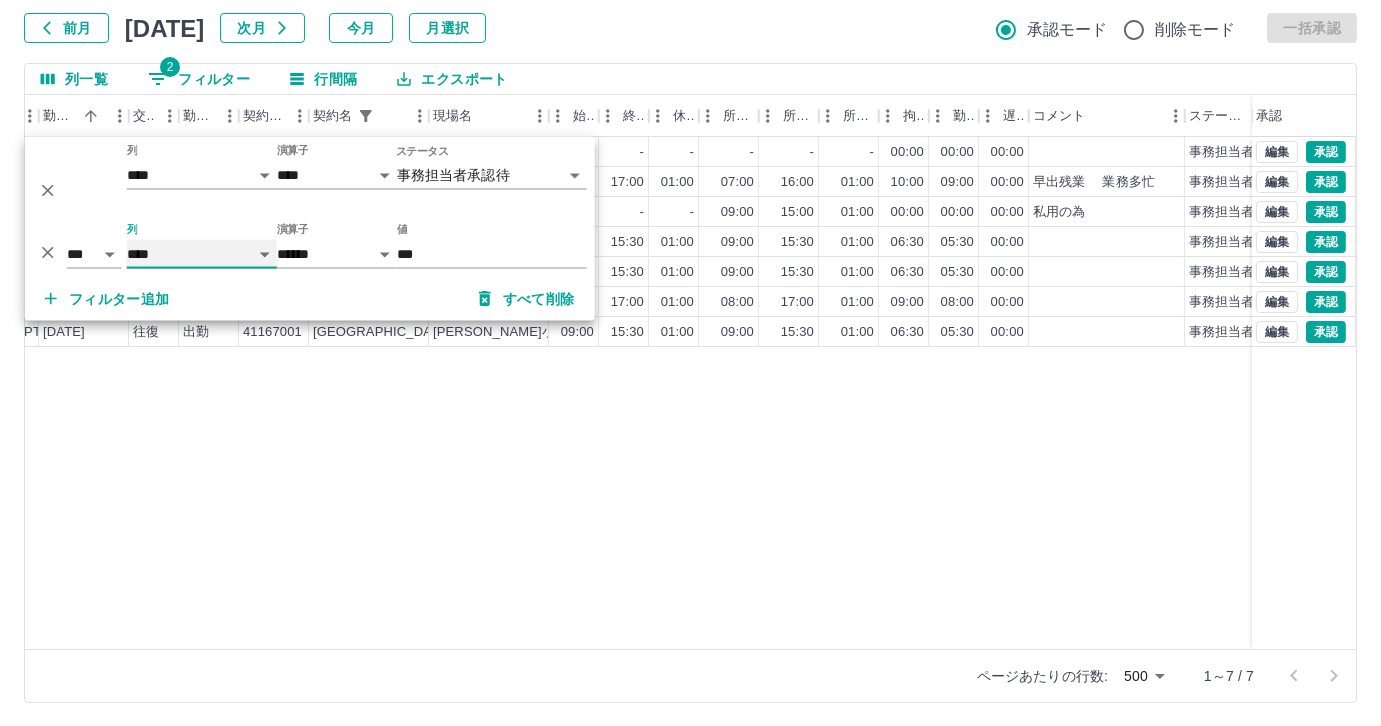 click on "**** *** **** *** *** **** ***** *** *** ** ** ** **** **** **** ** ** *** **** *****" at bounding box center [202, 254] 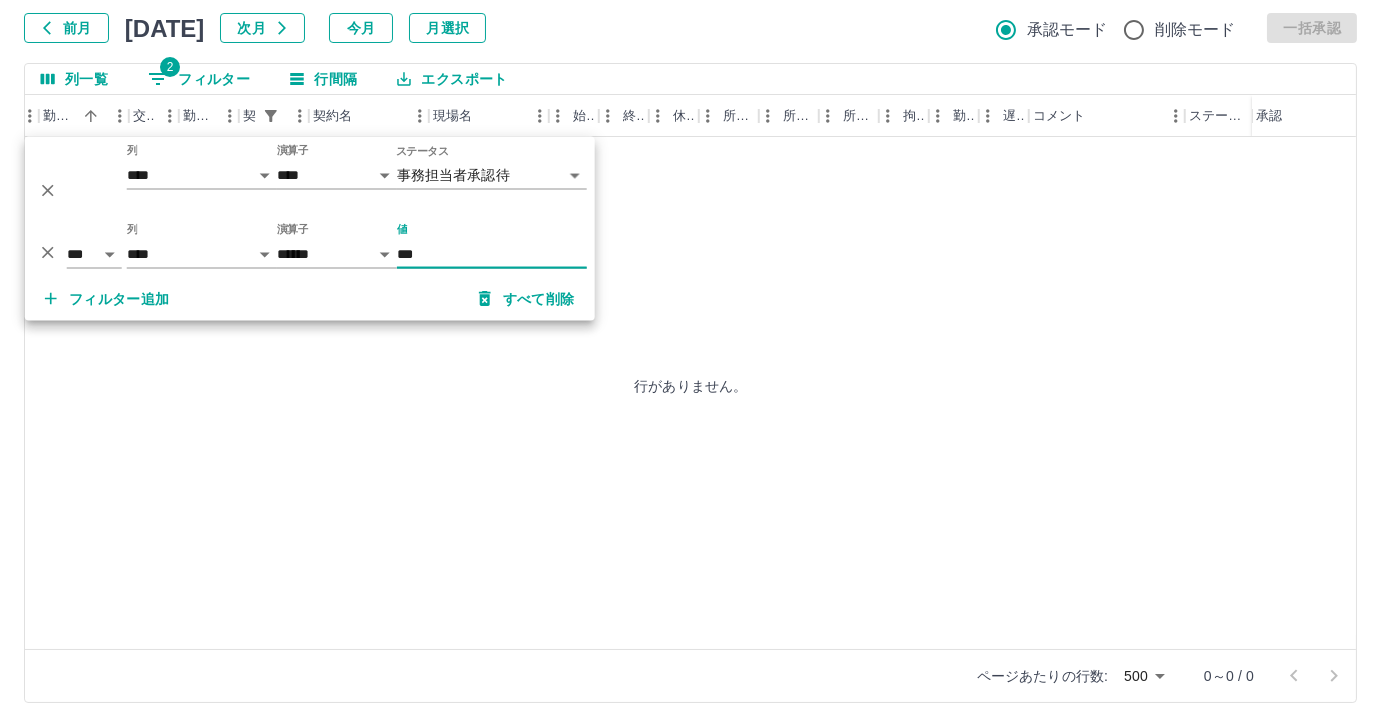 click on "***" at bounding box center (492, 254) 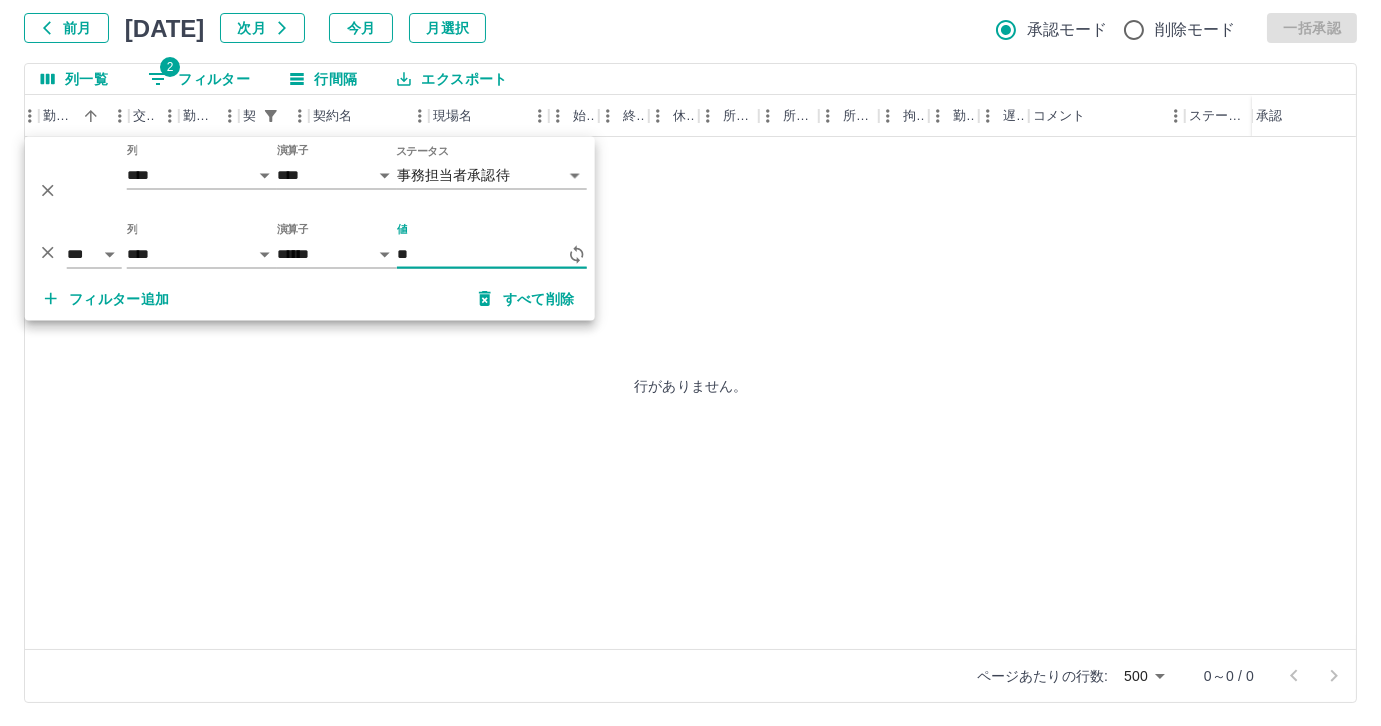 type on "*" 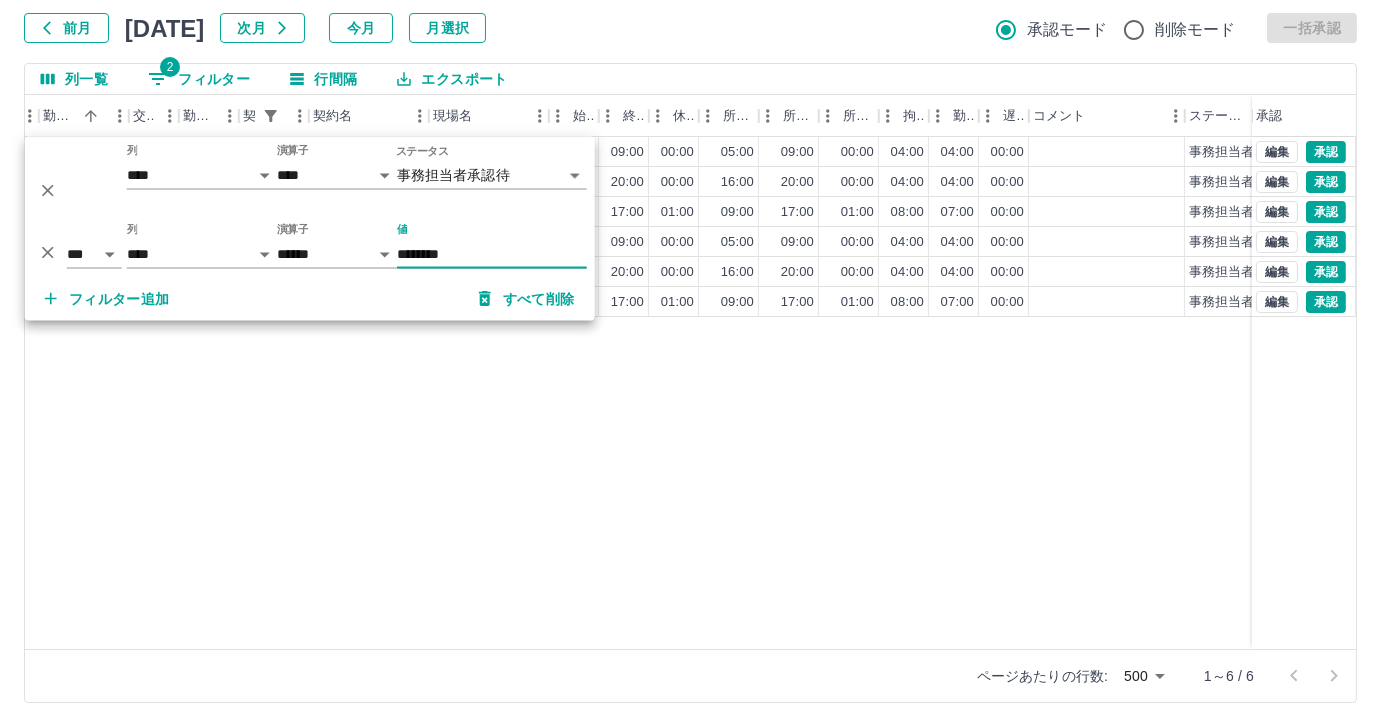 type on "********" 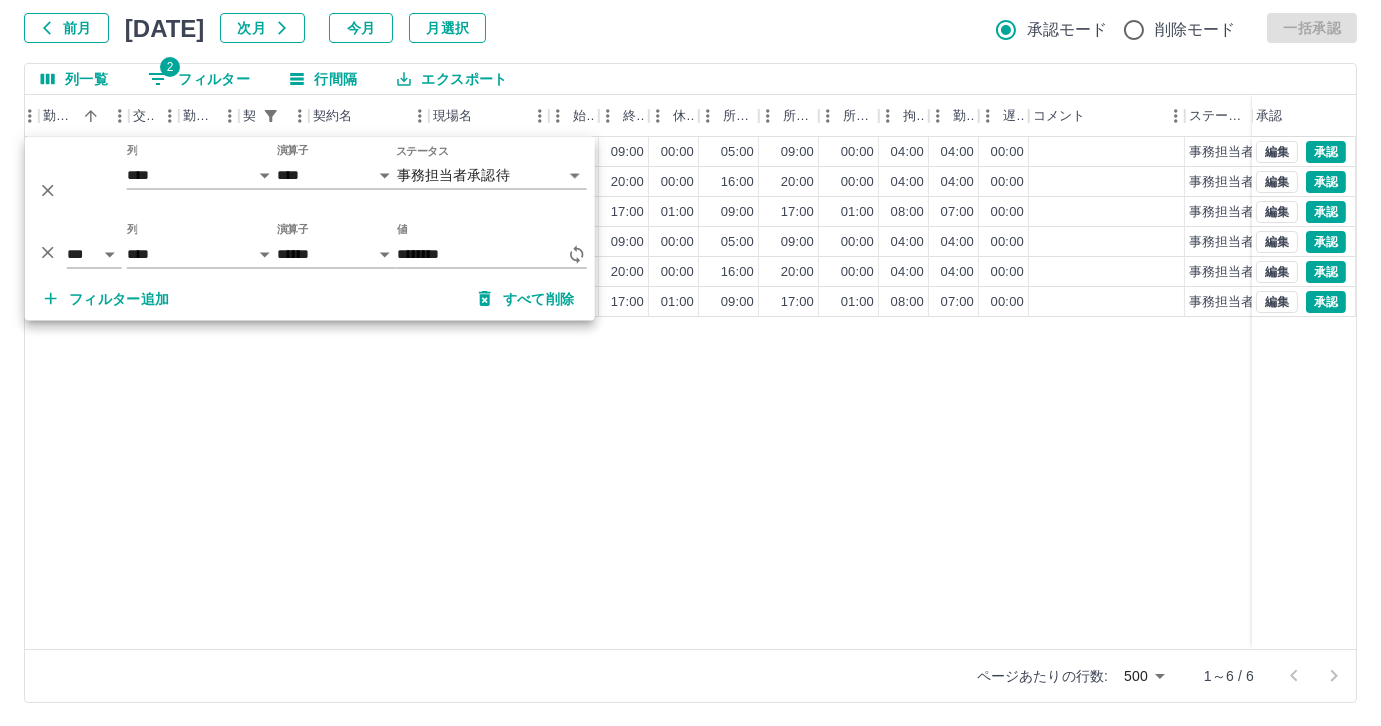 click on "0047847 奥島　由里子 営業社員(P契約) 2025-07-10 往復 出勤 36201002 大豊建設 大豊建設株式会社 博多寮 05:00 09:00 00:00 05:00 09:00 00:00 04:00 04:00 00:00 事務担当者承認待 0047847 奥島　由里子 営業社員(P契約) 2025-07-10 往復 出勤 36201002 大豊建設 大豊建設株式会社 博多寮 16:00 20:00 00:00 16:00 20:00 00:00 04:00 04:00 00:00 事務担当者承認待 0073067 小松　貴洋 営業社員(PT契約) 2025-07-10 往復 出勤 36201002 大豊建設 大豊建設株式会社 博多寮 09:00 17:00 01:00 09:00 17:00 01:00 08:00 07:00 00:00 事務担当者承認待 0047847 奥島　由里子 営業社員(P契約) 2025-07-11 往復 出勤 36201002 大豊建設 大豊建設株式会社 博多寮 05:00 09:00 00:00 05:00 09:00 00:00 04:00 04:00 00:00 事務担当者承認待 0047847 奥島　由里子 営業社員(P契約) 2025-07-11 往復 出勤 36201002 大豊建設 大豊建設株式会社 博多寮 16:00 20:00 00:00 16:00 20:00 00:00 04:00 04:00 00:00" at bounding box center [536, 393] 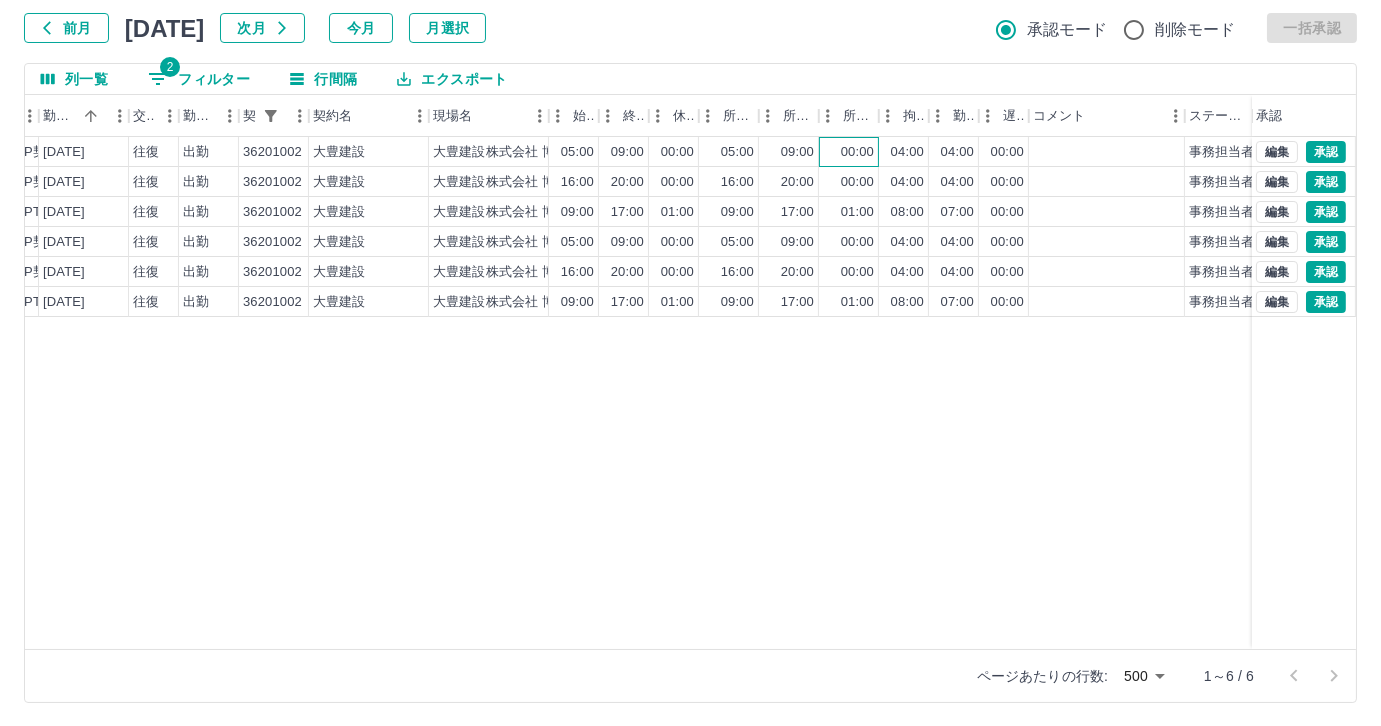 click on "00:00" at bounding box center [857, 152] 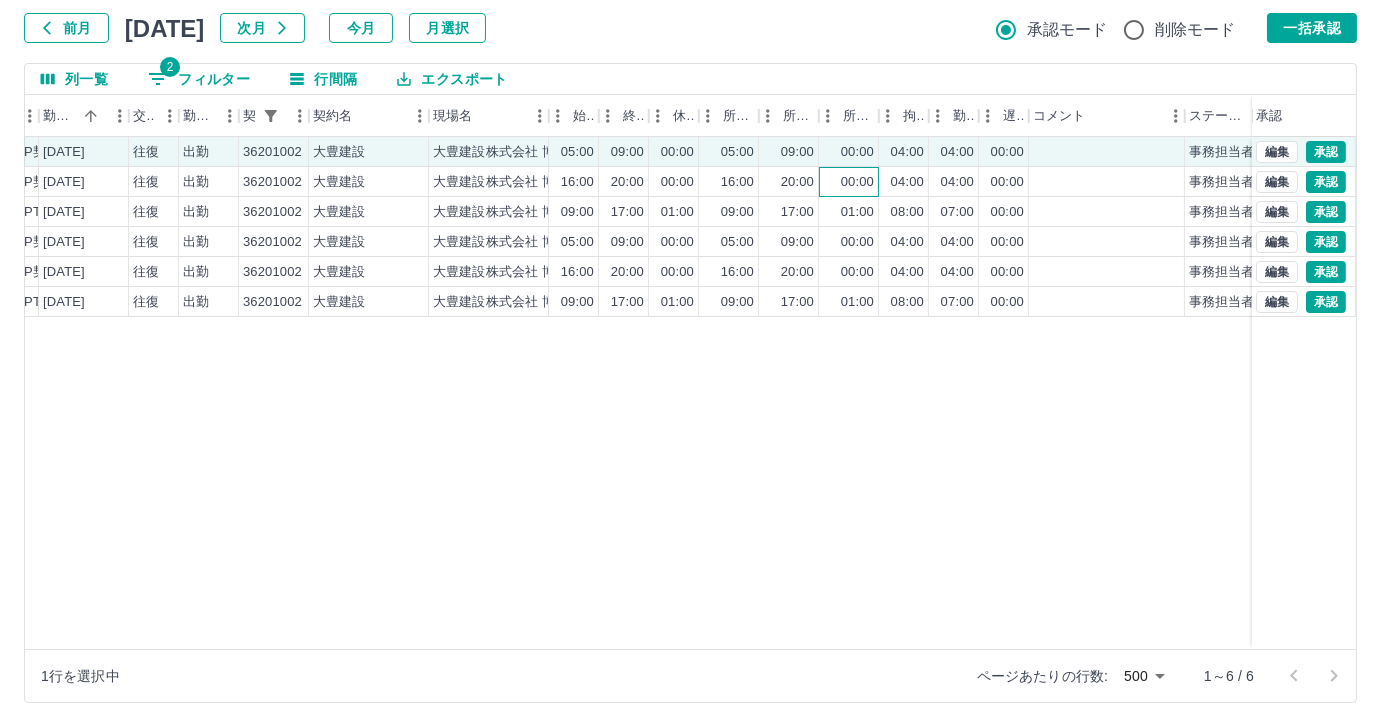 click on "00:00" at bounding box center (857, 182) 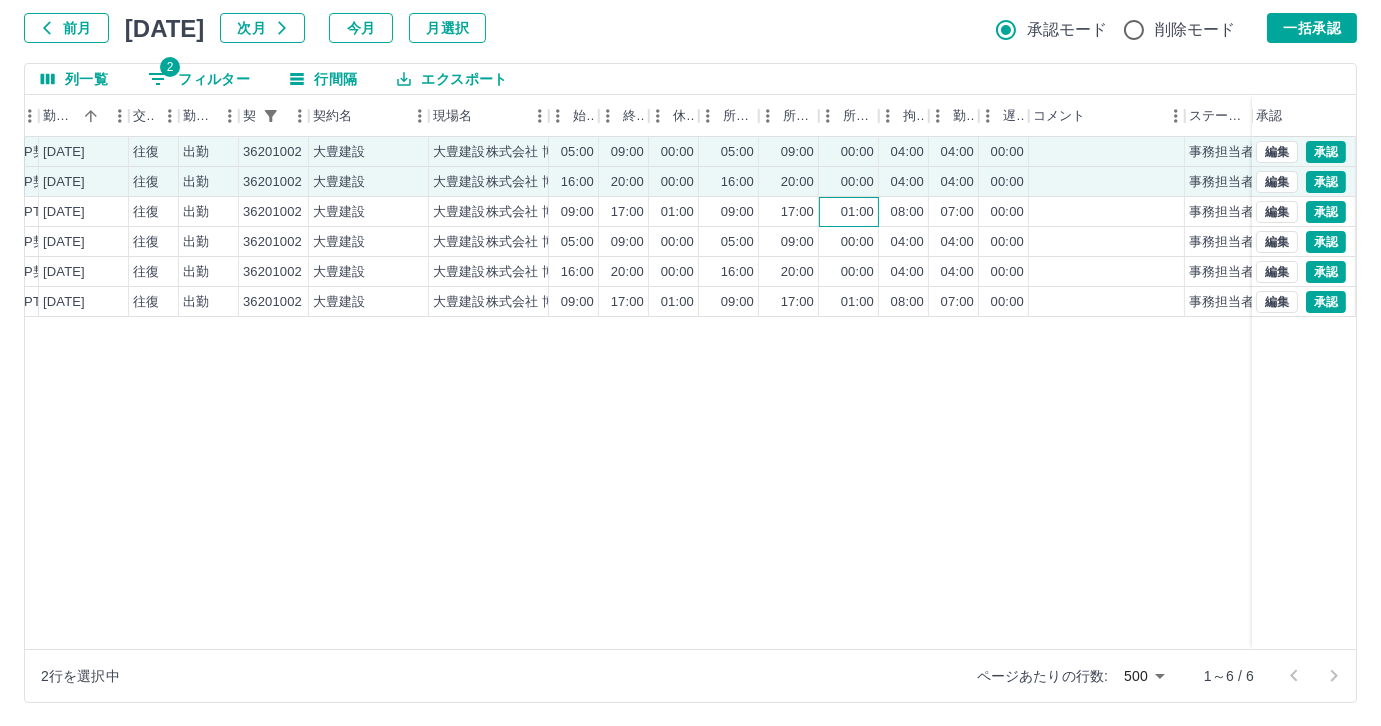 click on "01:00" at bounding box center [857, 212] 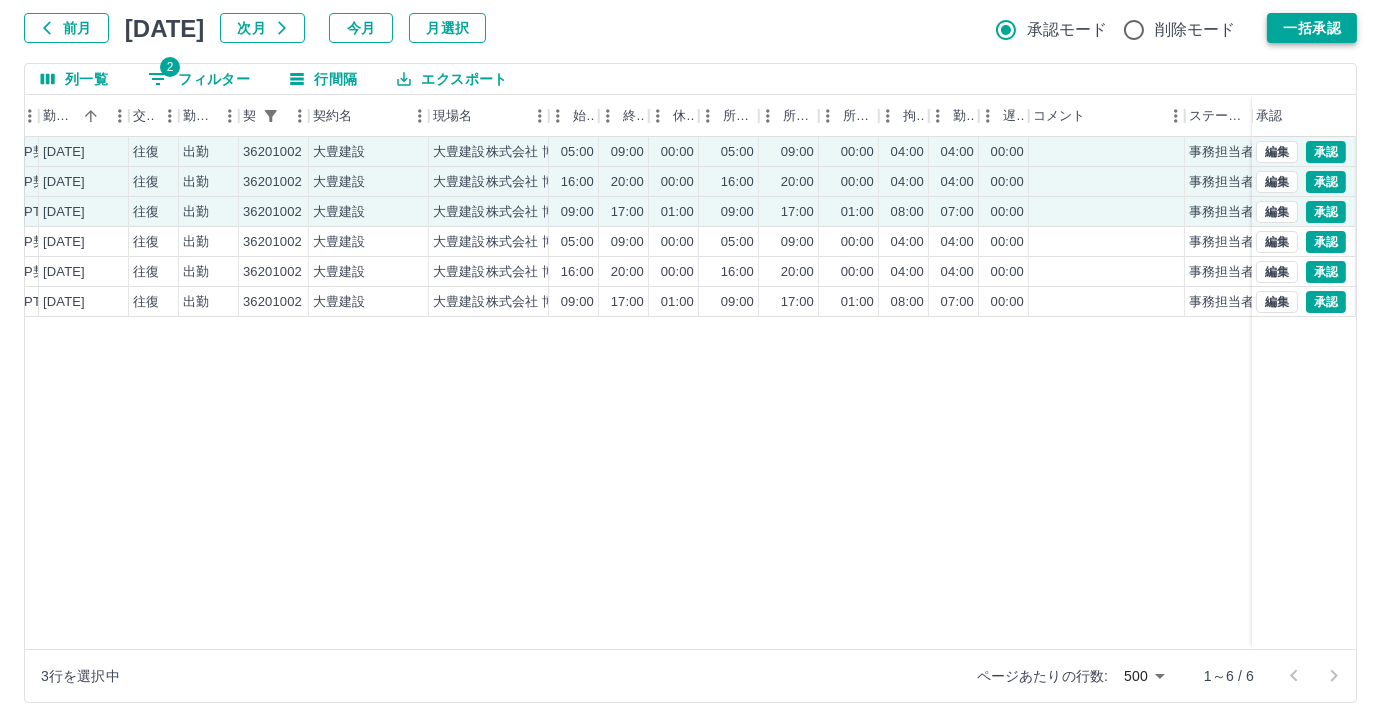 click on "一括承認" at bounding box center (1312, 28) 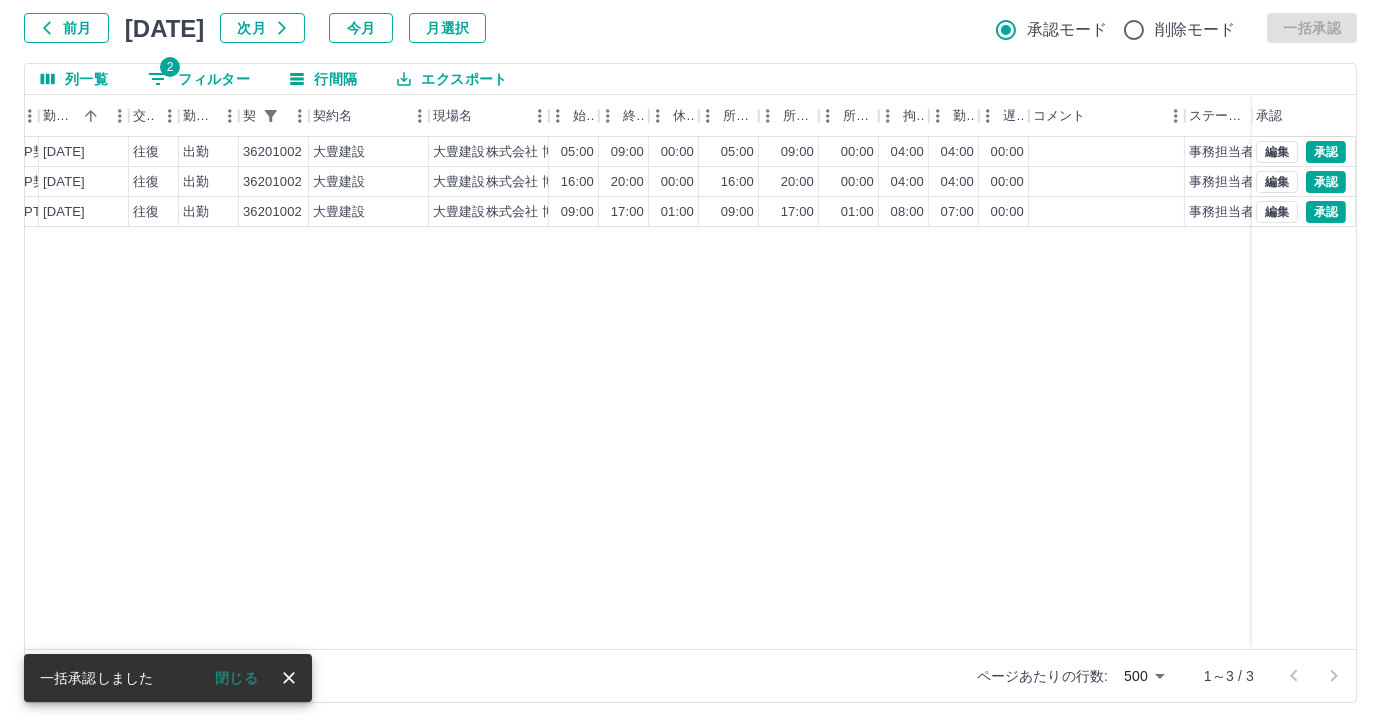 click on "2 フィルター" at bounding box center (199, 79) 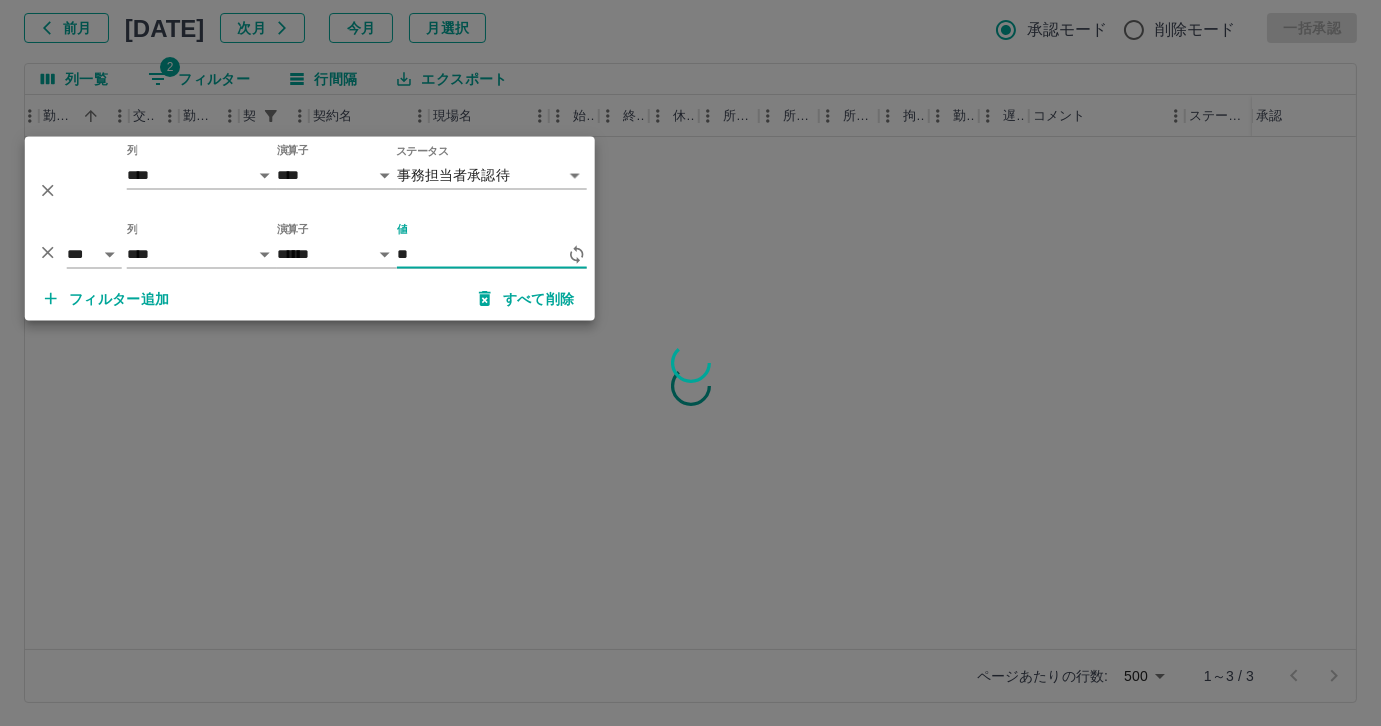 type on "*" 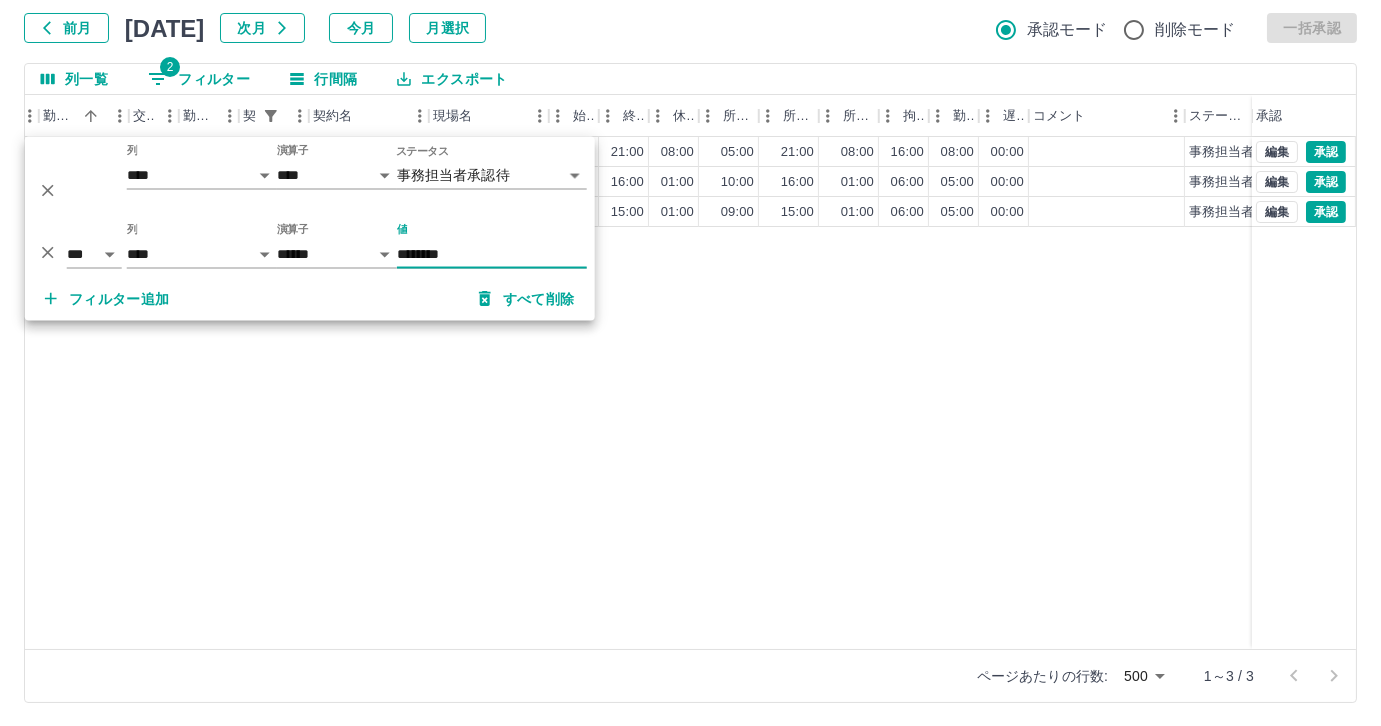 type on "********" 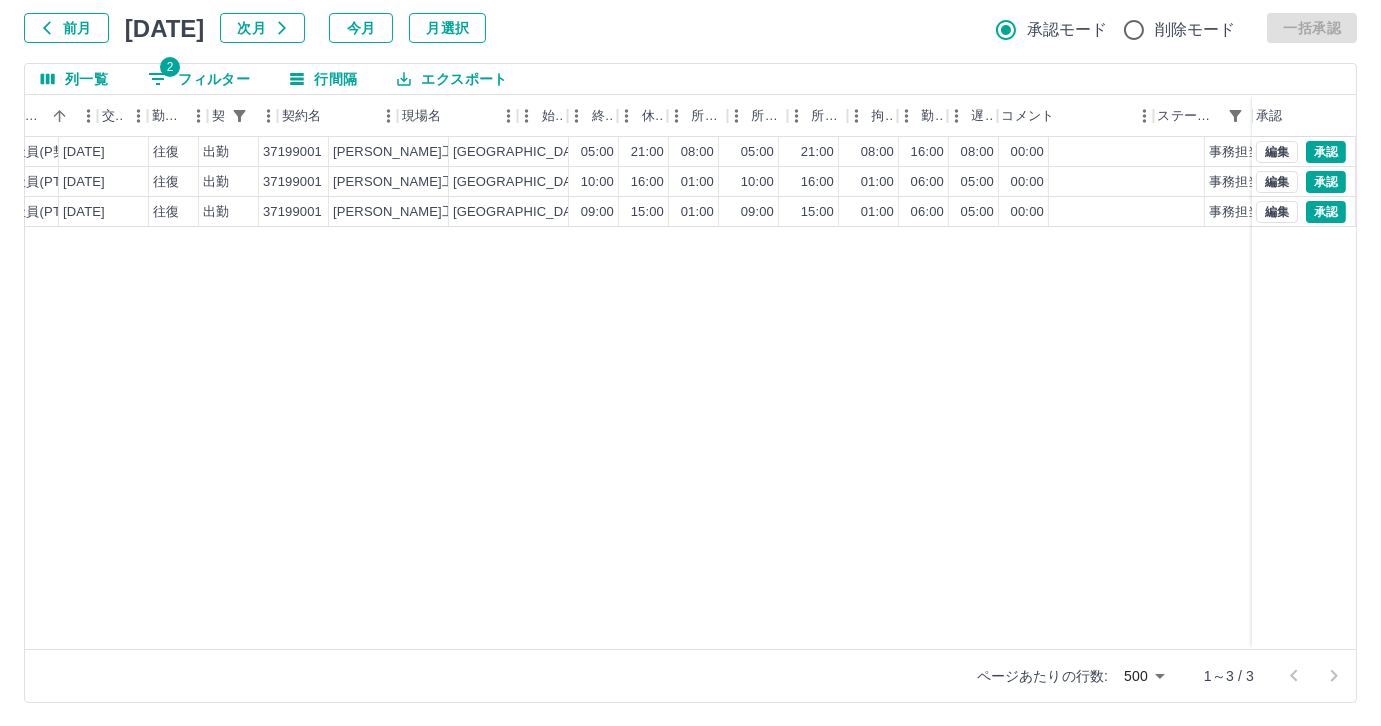 scroll, scrollTop: 0, scrollLeft: 414, axis: horizontal 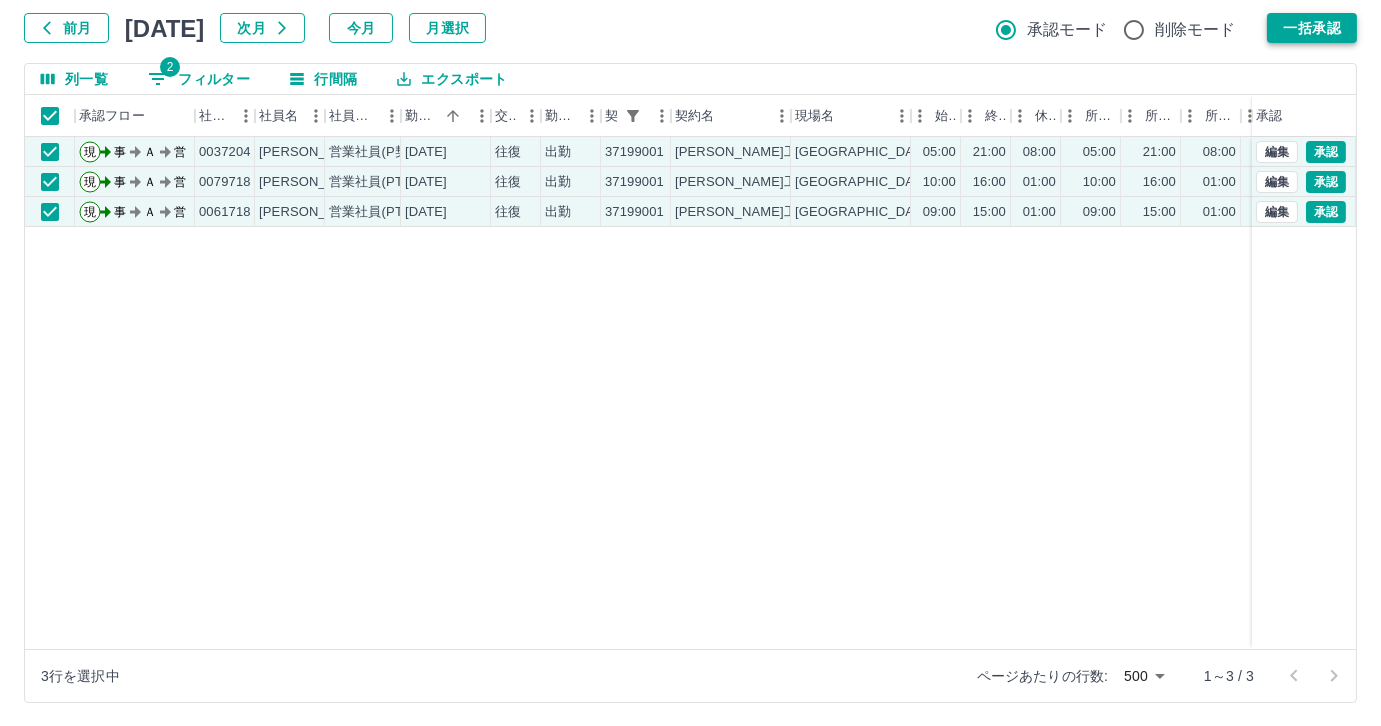 click on "一括承認" at bounding box center (1312, 28) 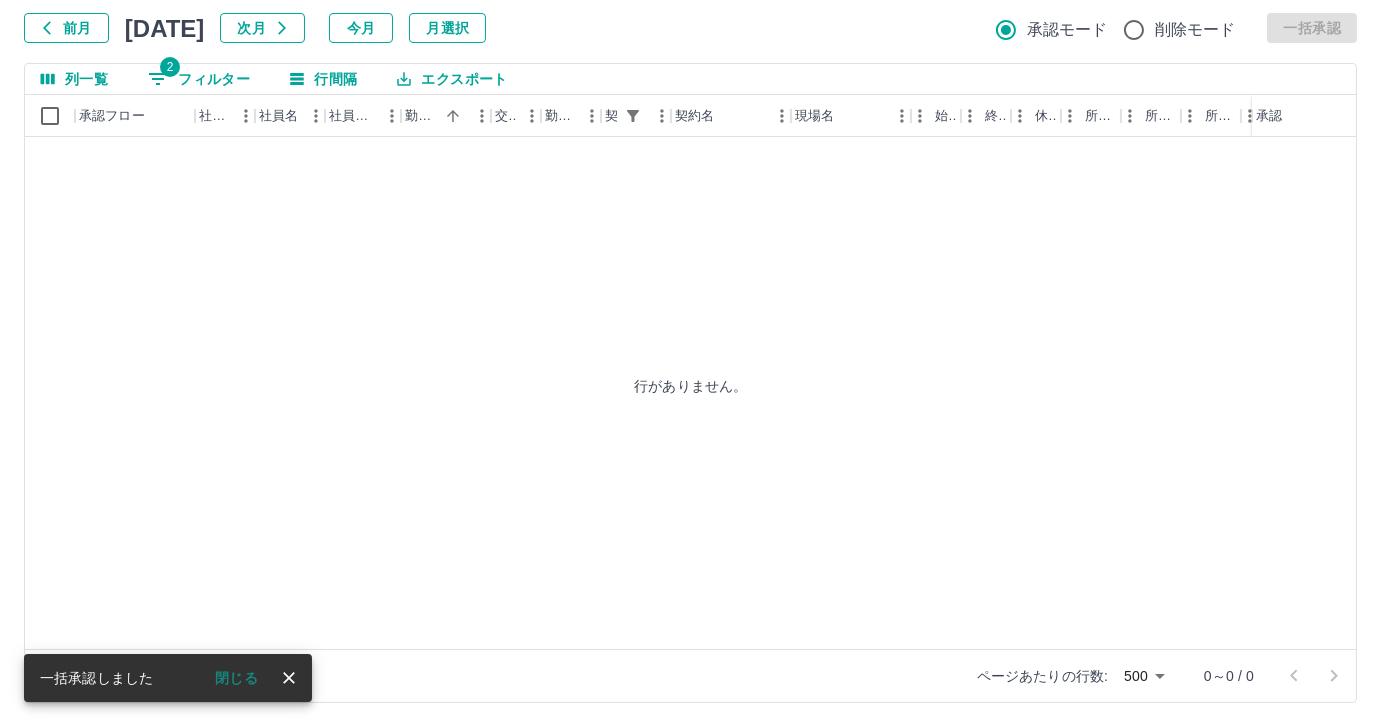 click on "2 フィルター" at bounding box center (199, 79) 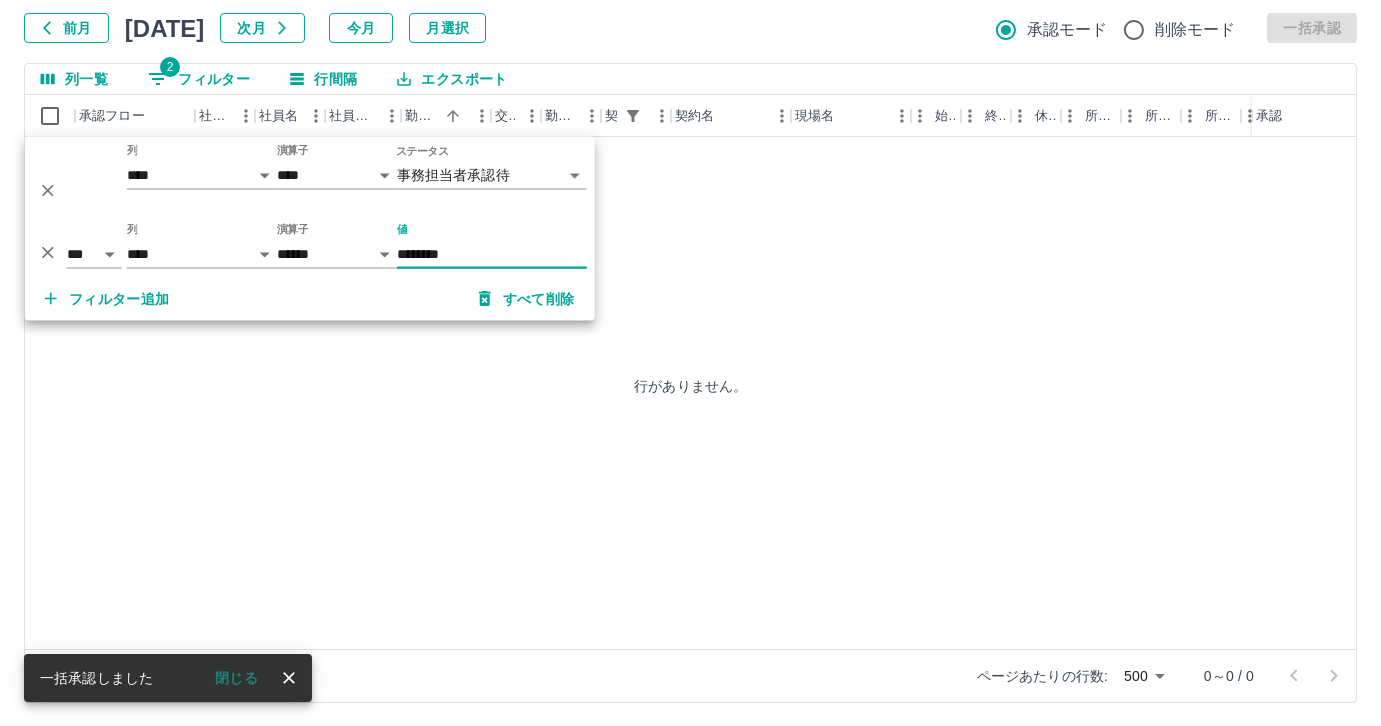 click on "********" at bounding box center [492, 254] 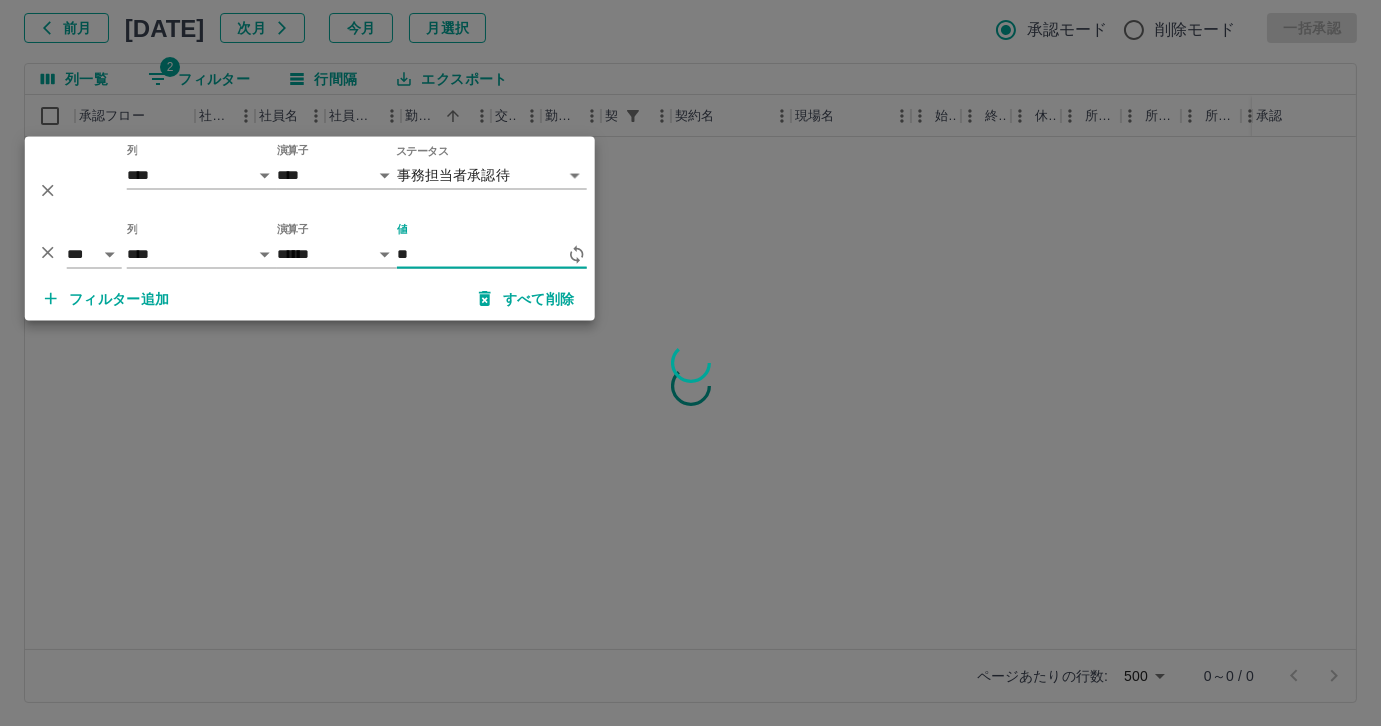 type on "*" 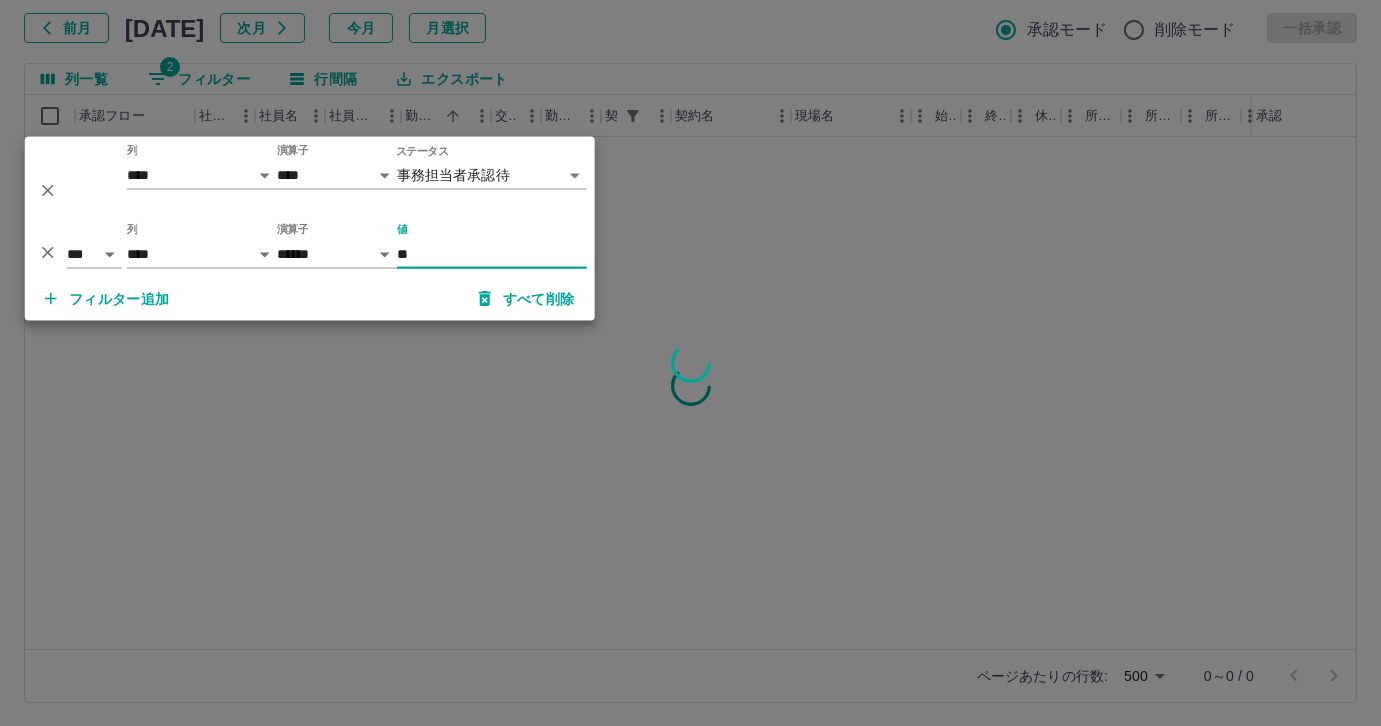 type on "*" 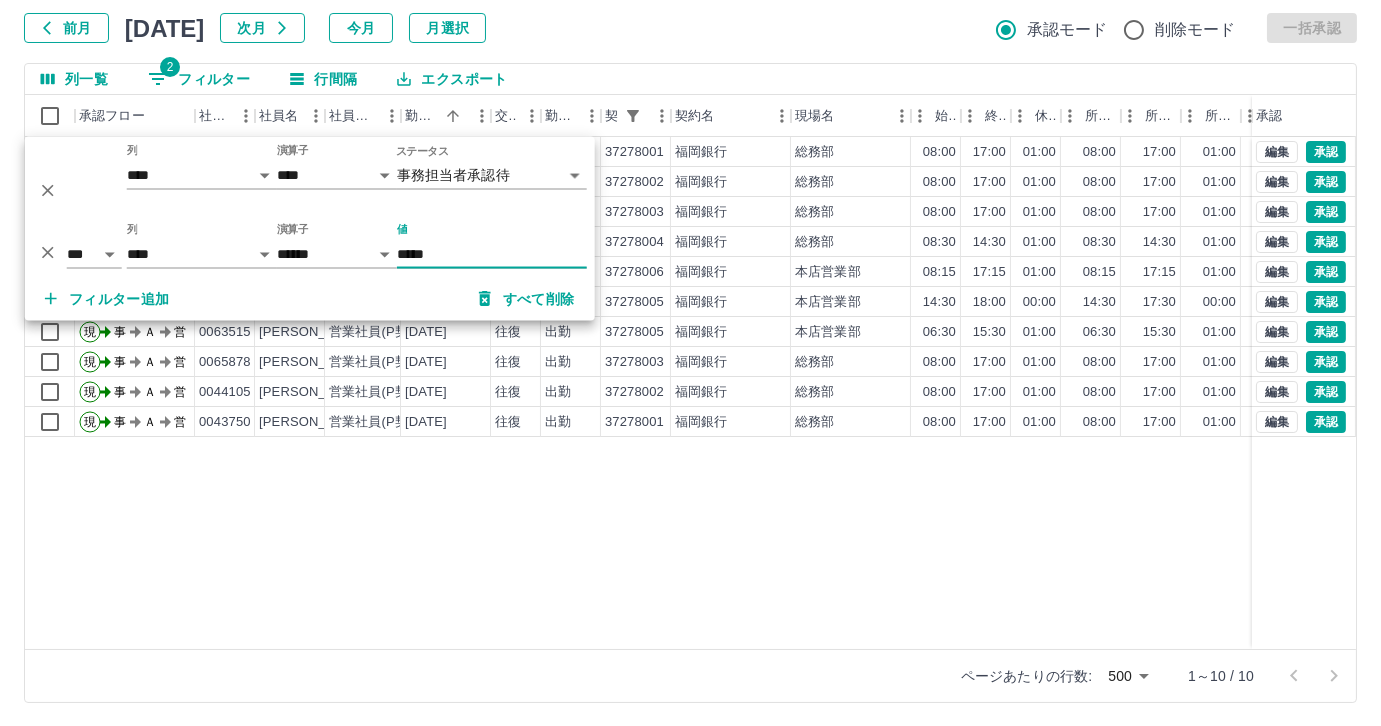 type on "*****" 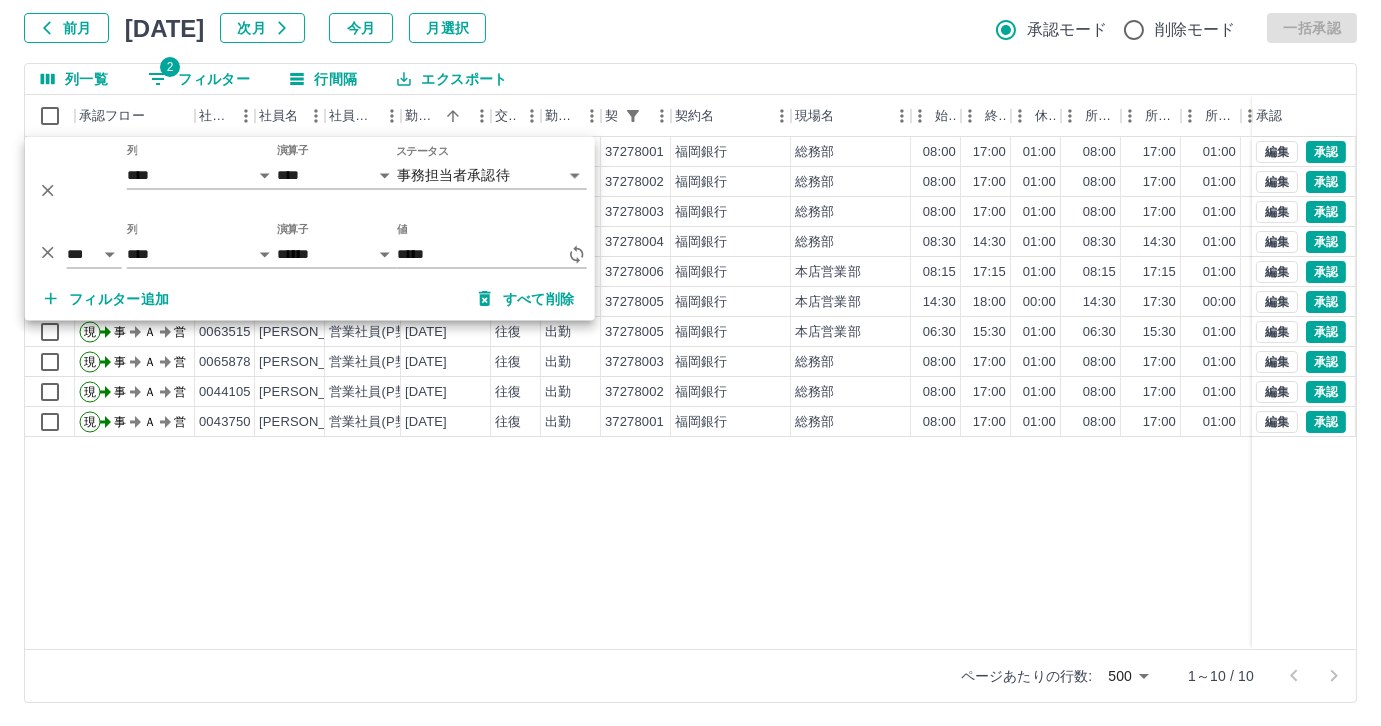 click on "現 事 Ａ 営 0043750 沖　哲也 営業社員(P契約) 2025-07-10 往復 出勤 37278001 福岡銀行 総務部 08:00 17:00 01:00 08:00 17:00 01:00 09:00 08:00 00:00 事務担当者承認待 現 事 Ａ 営 0044105 尾﨑　誠三 営業社員(P契約) 2025-07-10 往復 出勤 37278002 福岡銀行 総務部 08:00 17:00 01:00 08:00 17:00 01:00 09:00 08:00 00:00 事務担当者承認待 現 事 Ａ 営 0065878 岩下　貢司 営業社員(P契約) 2025-07-10 往復 出勤 37278003 福岡銀行 総務部 08:00 17:00 01:00 08:00 17:00 01:00 09:00 08:00 00:00 事務担当者承認待 現 事 Ａ 営 0072487 池上　秦生 営業社員(P契約) 2025-07-10 往復 出勤 37278004 福岡銀行 総務部 08:30 14:30 01:00 08:30 14:30 01:00 06:00 05:00 00:00 業務運営計画表通り 事務担当者承認待 現 事 Ａ 営 0078105 波多江　厚子 営業社員(P契約) 2025-07-10 往復 出勤 37278006 福岡銀行 本店営業部 08:15 17:15 01:00 08:15 17:15 01:00 09:00 08:00 00:00 事務担当者承認待" at bounding box center (898, 393) 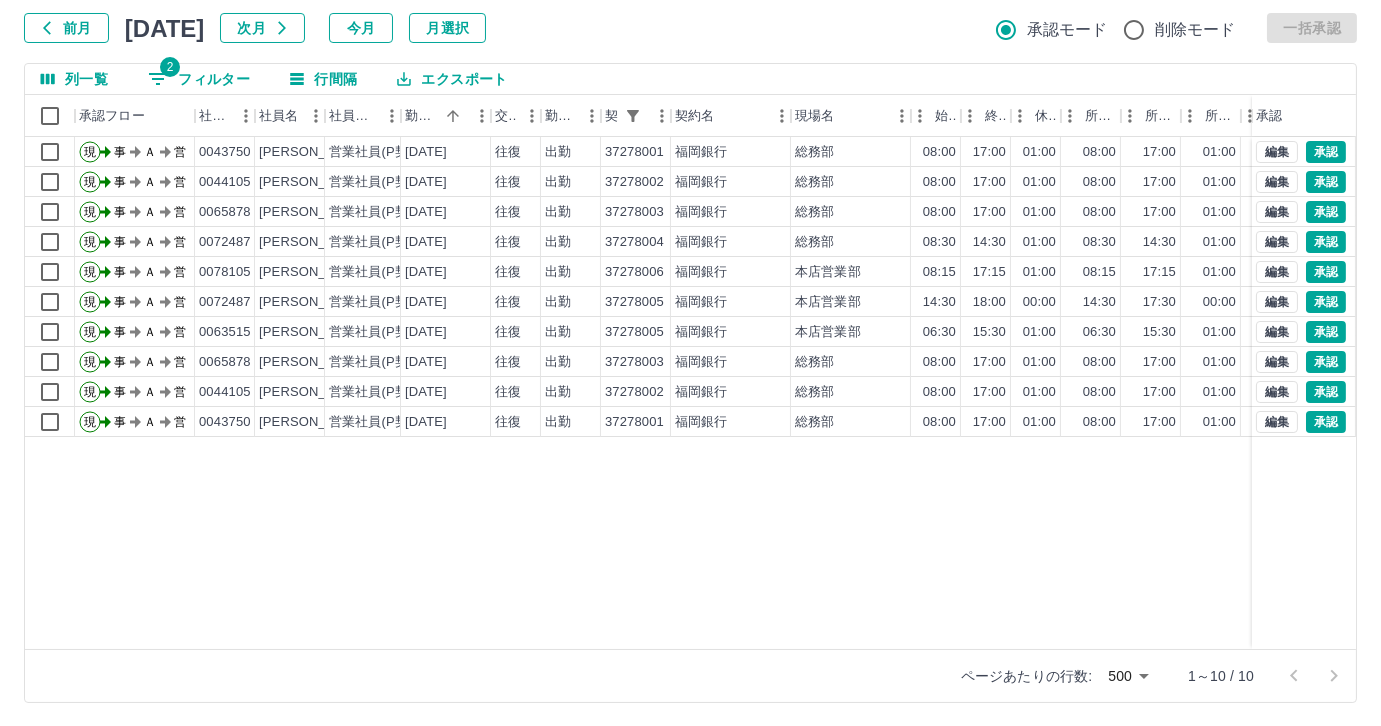 drag, startPoint x: 568, startPoint y: 659, endPoint x: 674, endPoint y: 651, distance: 106.30146 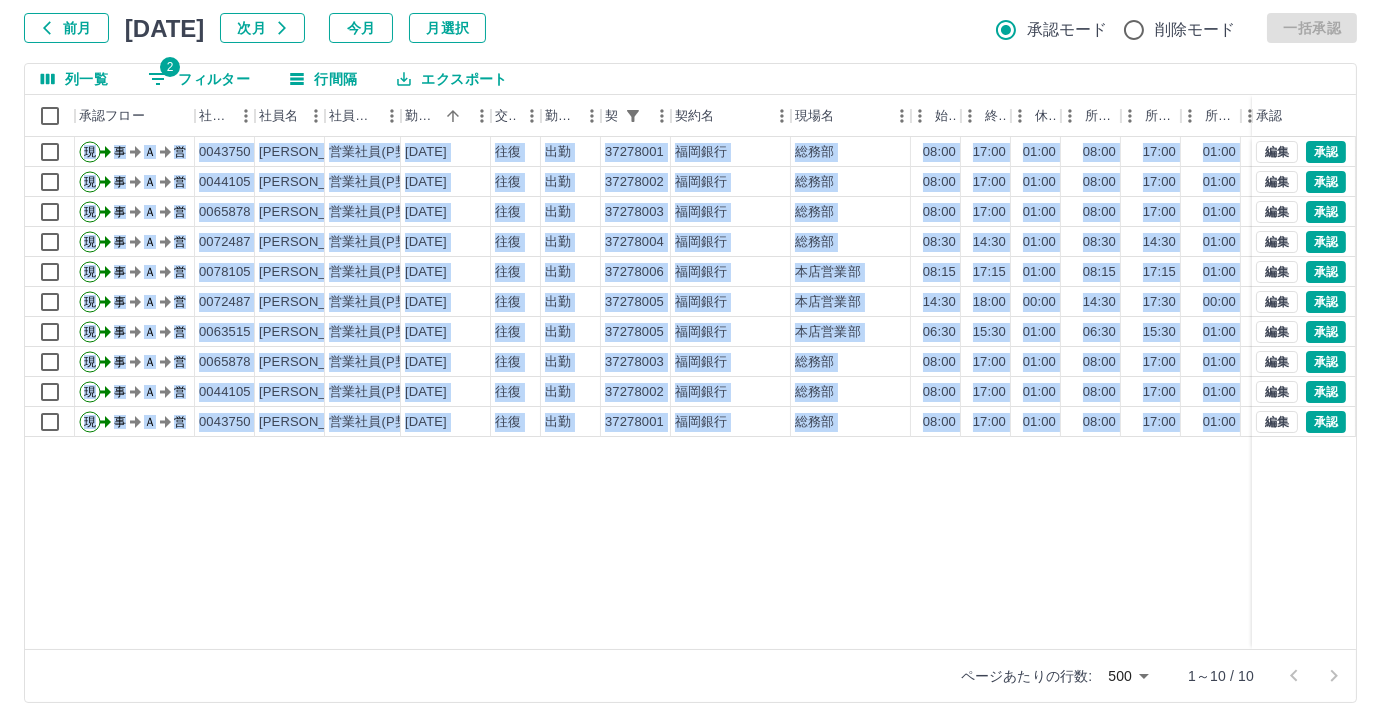 drag, startPoint x: 661, startPoint y: 652, endPoint x: 750, endPoint y: 647, distance: 89.140335 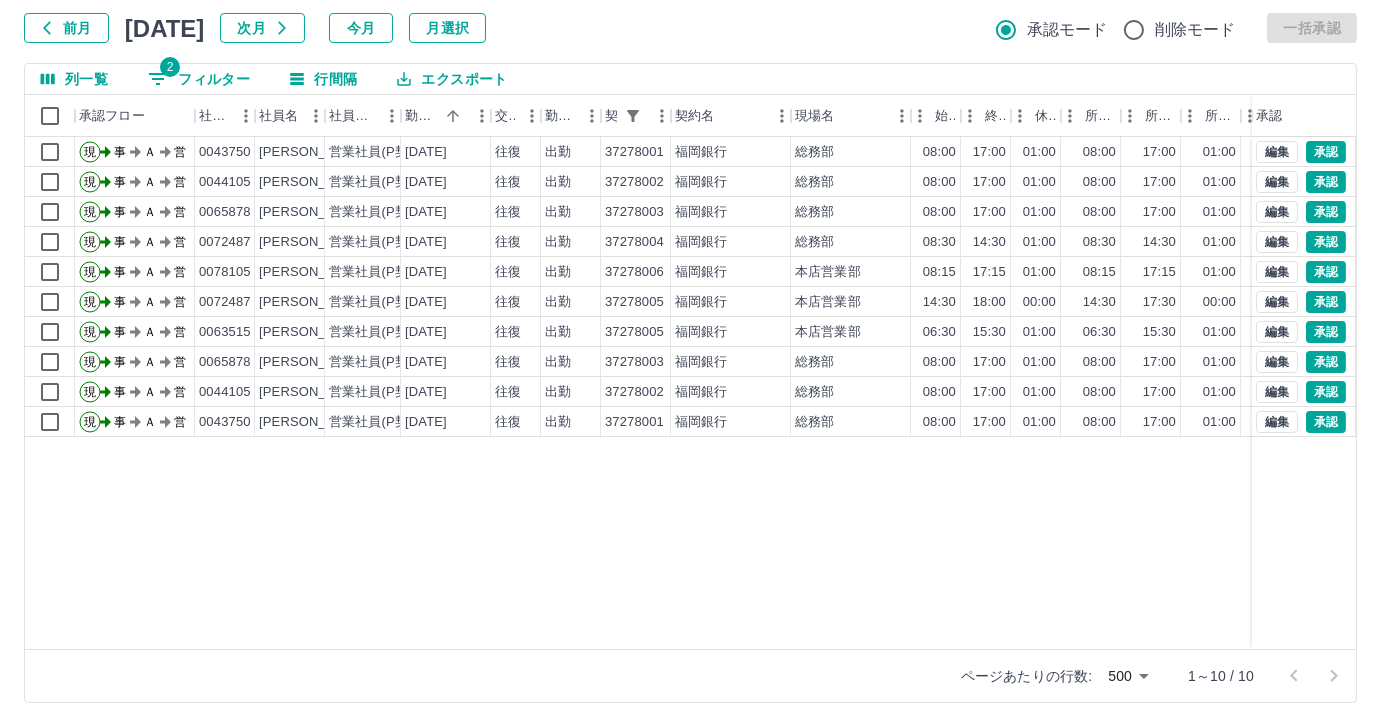 click on "現 事 Ａ 営 0043750 沖　哲也 営業社員(P契約) 2025-07-10 往復 出勤 37278001 福岡銀行 総務部 08:00 17:00 01:00 08:00 17:00 01:00 09:00 08:00 00:00 事務担当者承認待 現 事 Ａ 営 0044105 尾﨑　誠三 営業社員(P契約) 2025-07-10 往復 出勤 37278002 福岡銀行 総務部 08:00 17:00 01:00 08:00 17:00 01:00 09:00 08:00 00:00 事務担当者承認待 現 事 Ａ 営 0065878 岩下　貢司 営業社員(P契約) 2025-07-10 往復 出勤 37278003 福岡銀行 総務部 08:00 17:00 01:00 08:00 17:00 01:00 09:00 08:00 00:00 事務担当者承認待 現 事 Ａ 営 0072487 池上　秦生 営業社員(P契約) 2025-07-10 往復 出勤 37278004 福岡銀行 総務部 08:30 14:30 01:00 08:30 14:30 01:00 06:00 05:00 00:00 業務運営計画表通り 事務担当者承認待 現 事 Ａ 営 0078105 波多江　厚子 営業社員(P契約) 2025-07-10 往復 出勤 37278006 福岡銀行 本店営業部 08:15 17:15 01:00 08:15 17:15 01:00 09:00 08:00 00:00 事務担当者承認待" at bounding box center [898, 393] 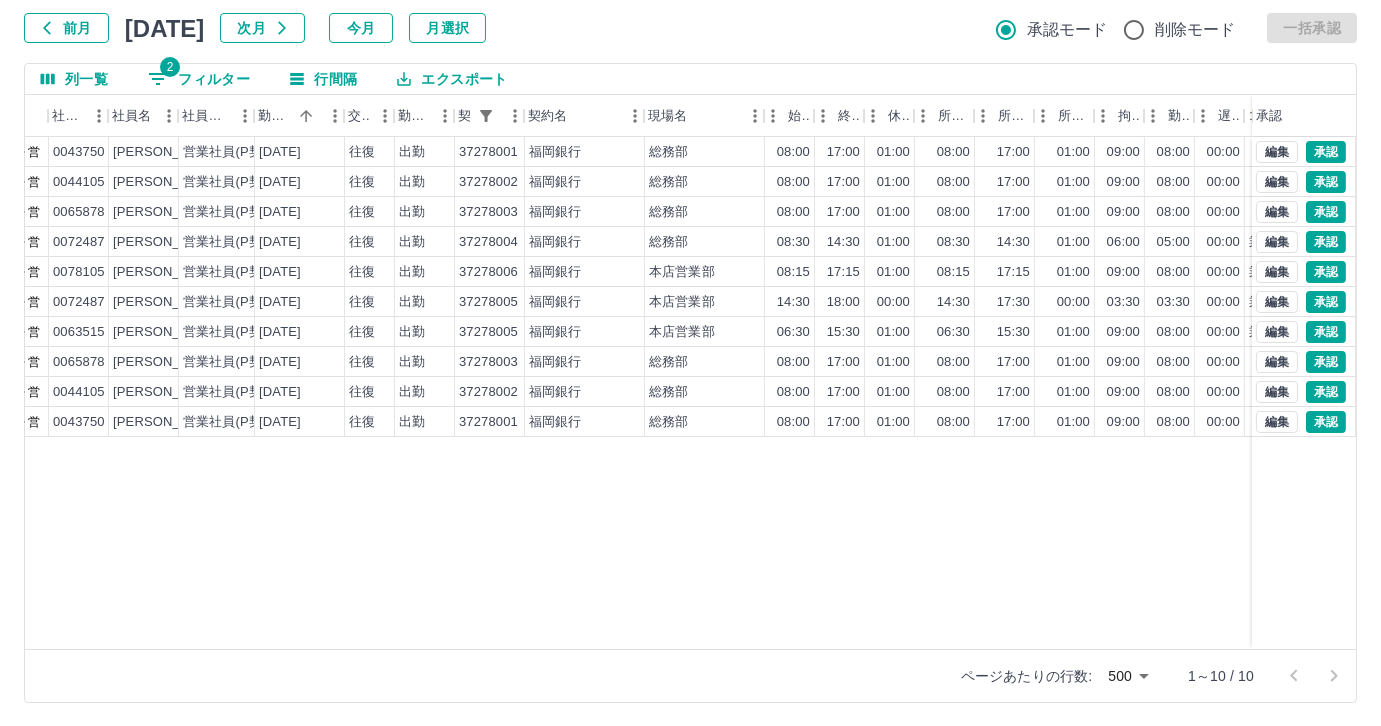 scroll, scrollTop: 0, scrollLeft: 176, axis: horizontal 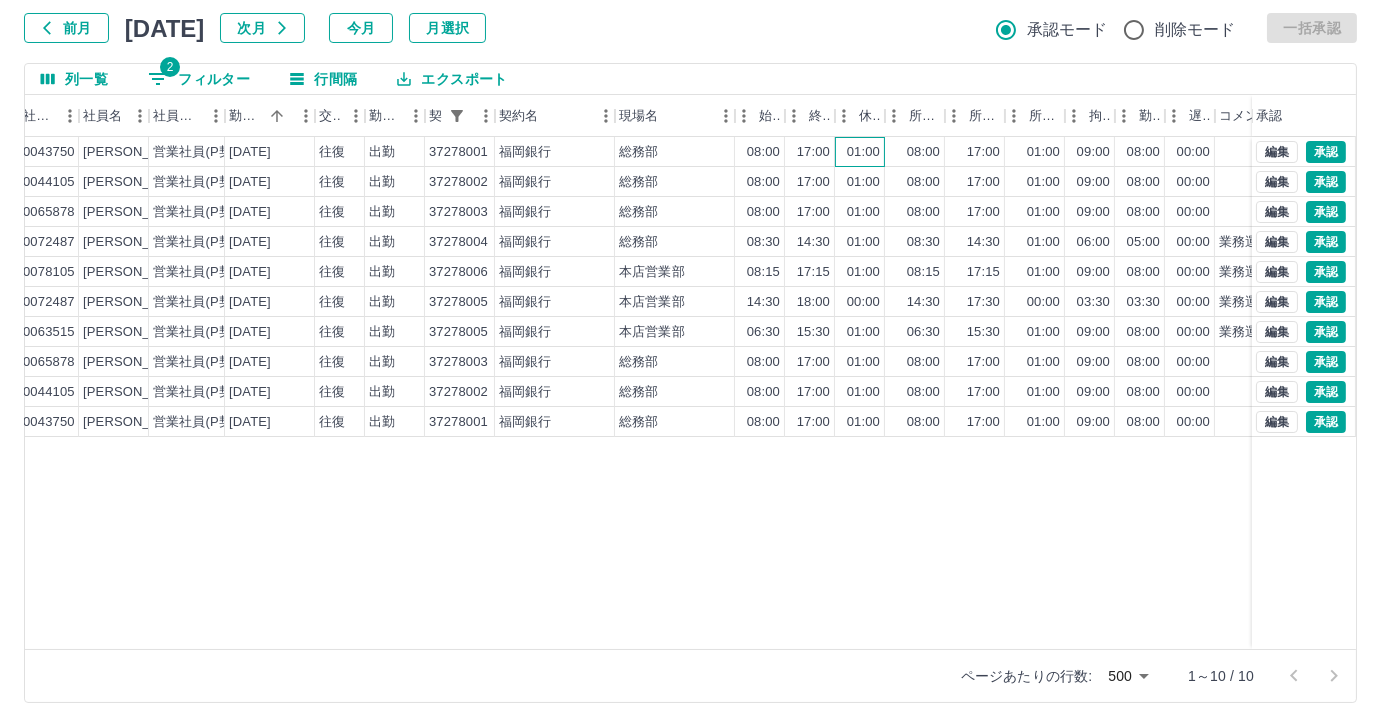 click on "01:00" at bounding box center (863, 152) 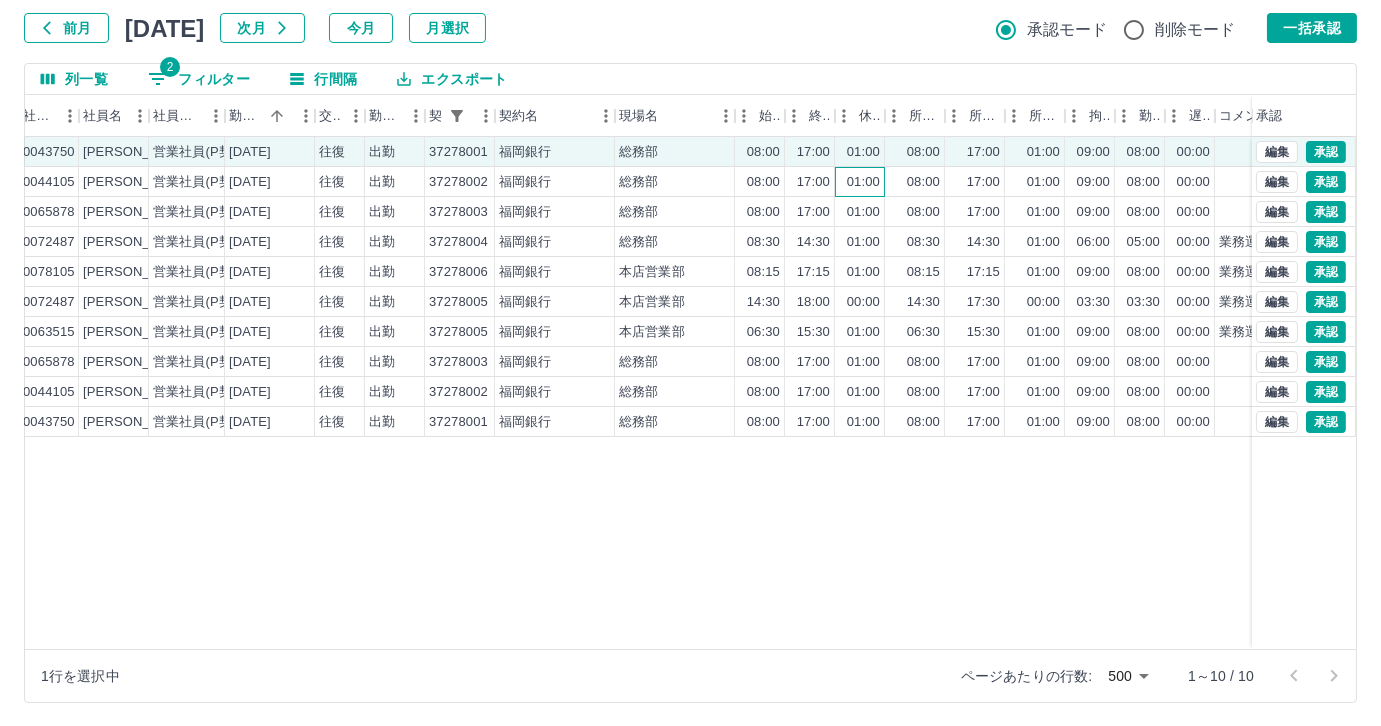 click on "01:00" at bounding box center (863, 182) 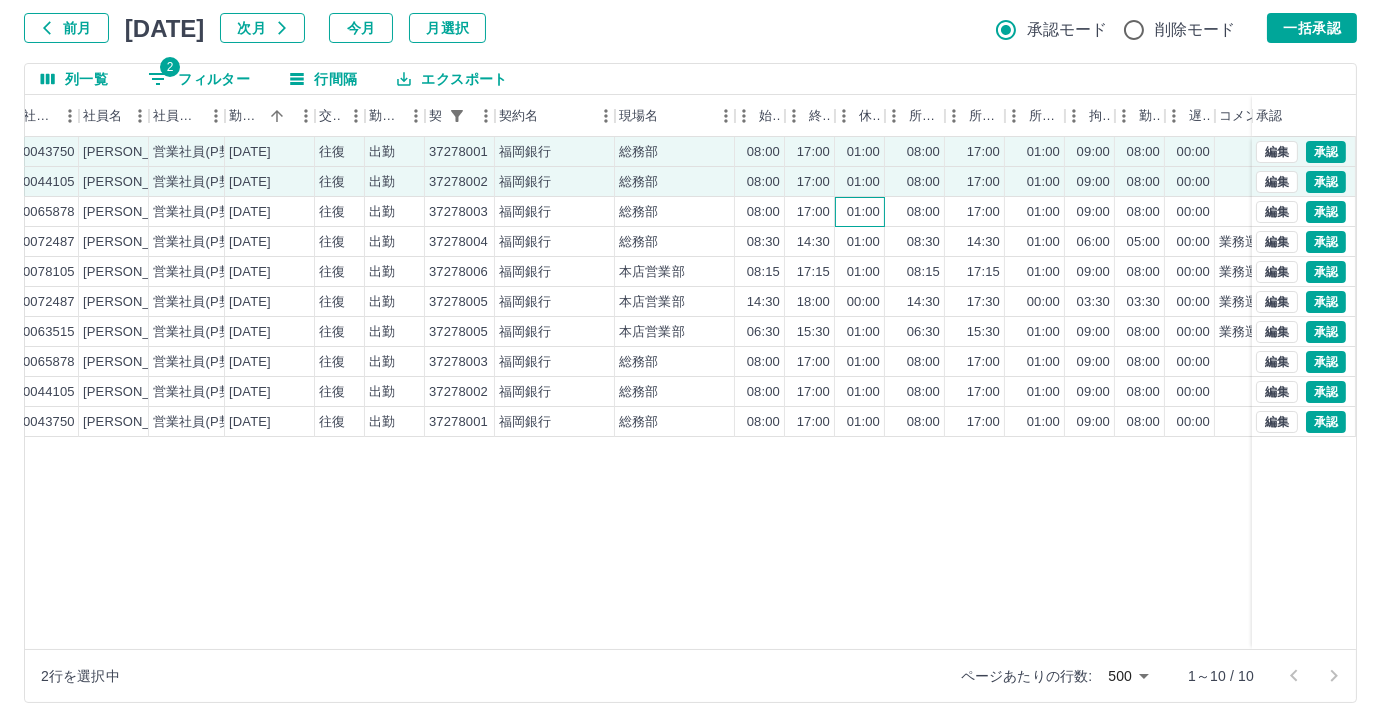 click on "01:00" at bounding box center (863, 212) 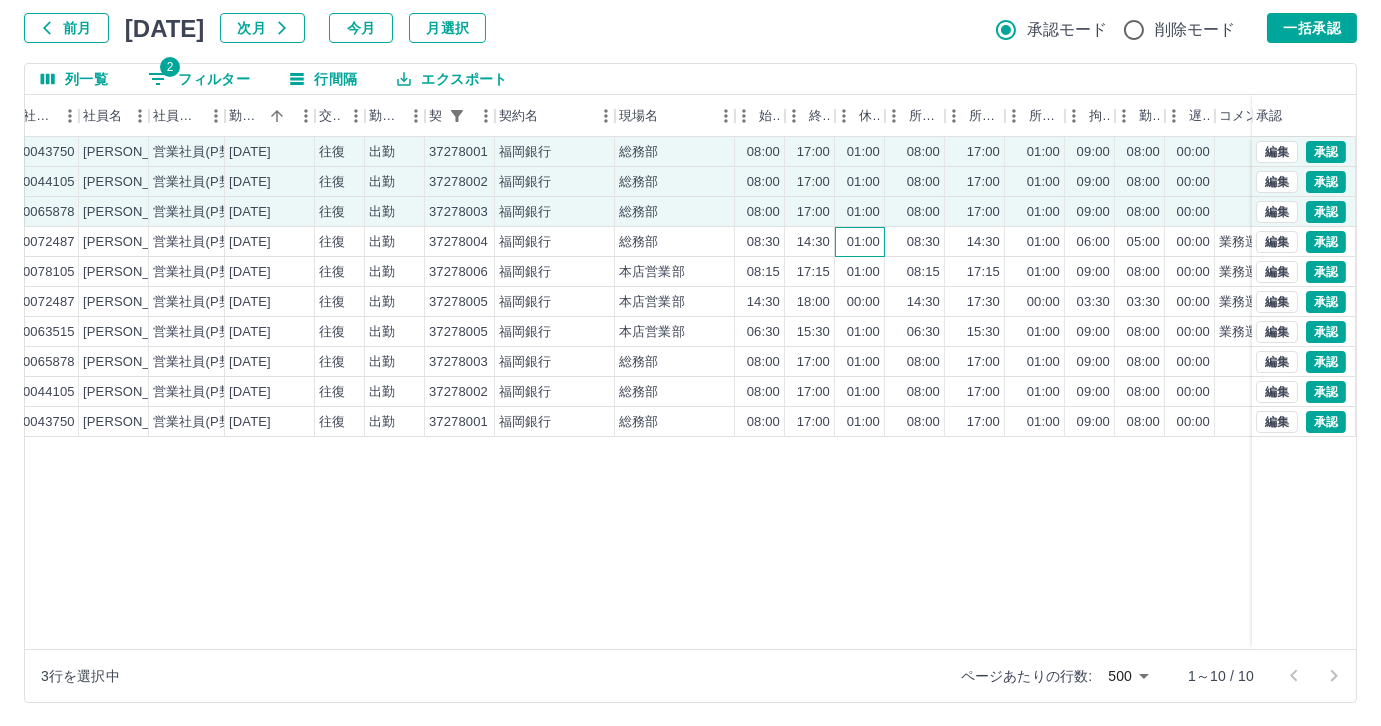 click on "01:00" at bounding box center (860, 242) 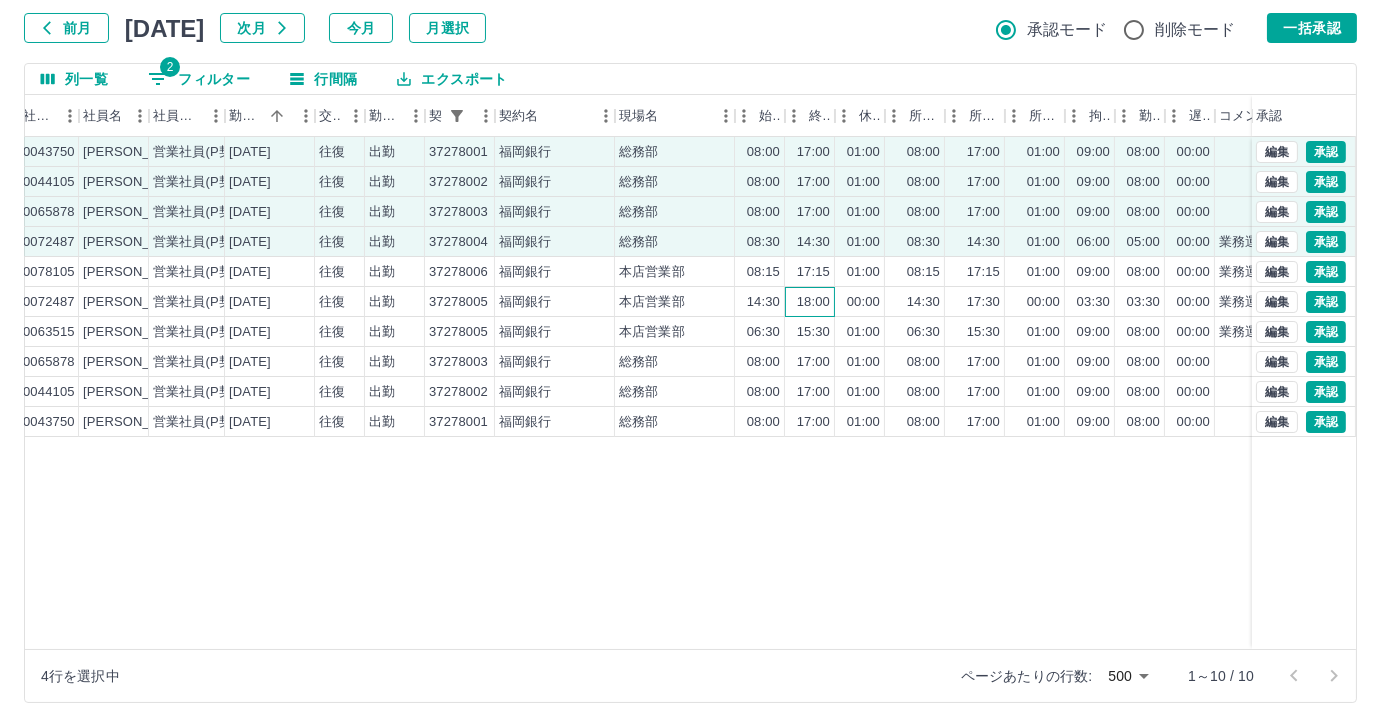 click on "18:00" at bounding box center [810, 302] 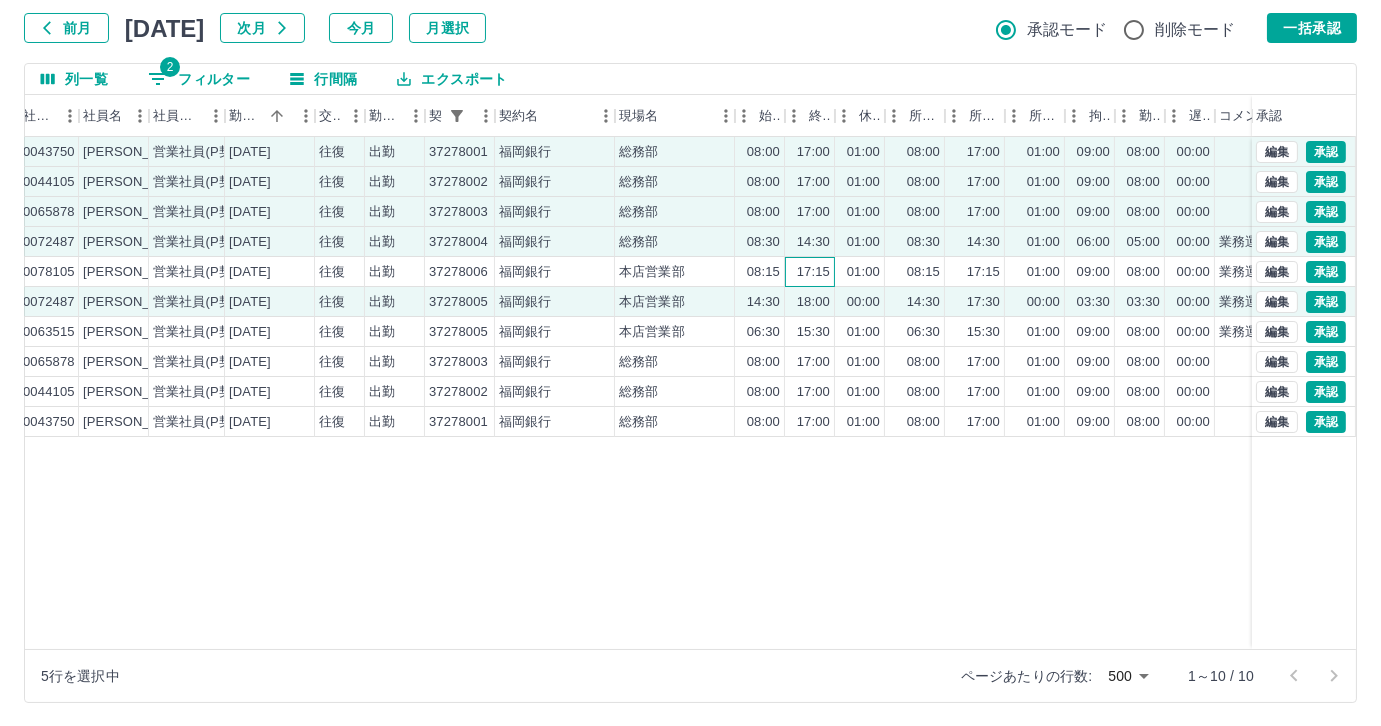 click on "17:15" at bounding box center [813, 272] 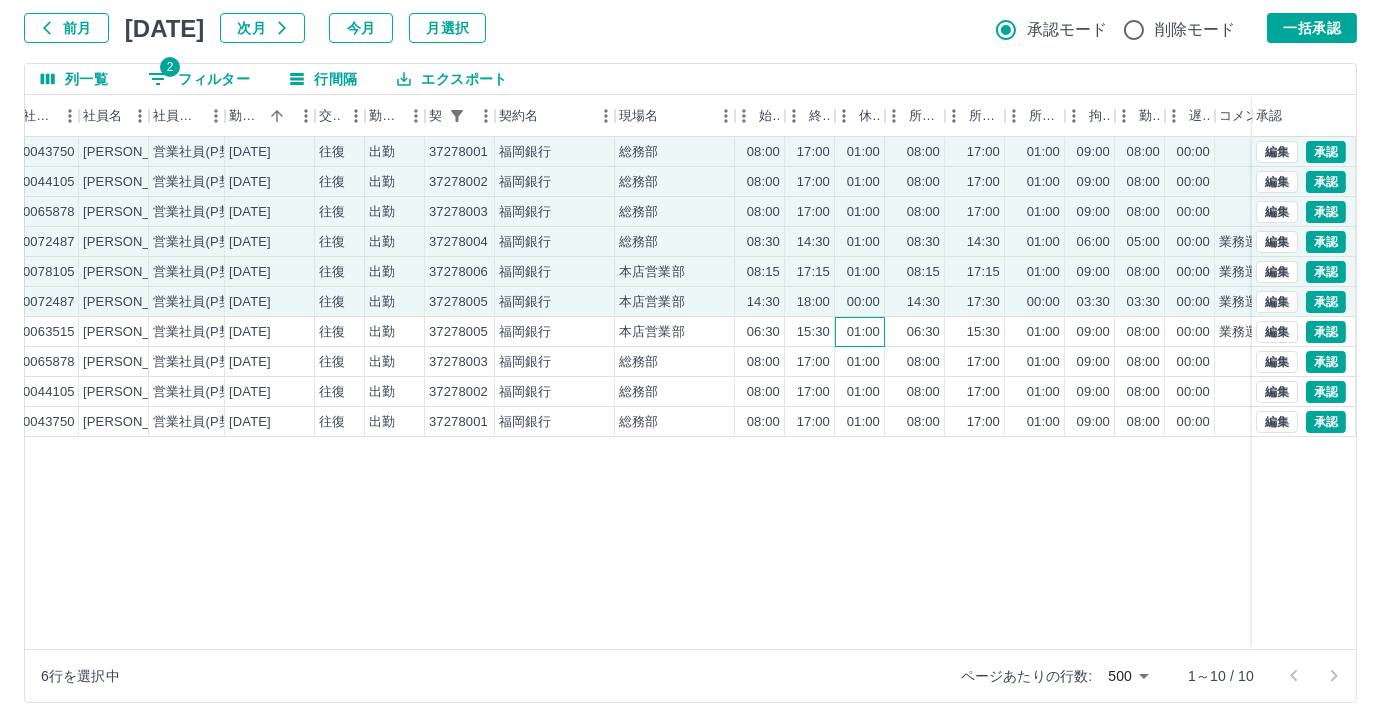 click on "01:00" at bounding box center (860, 332) 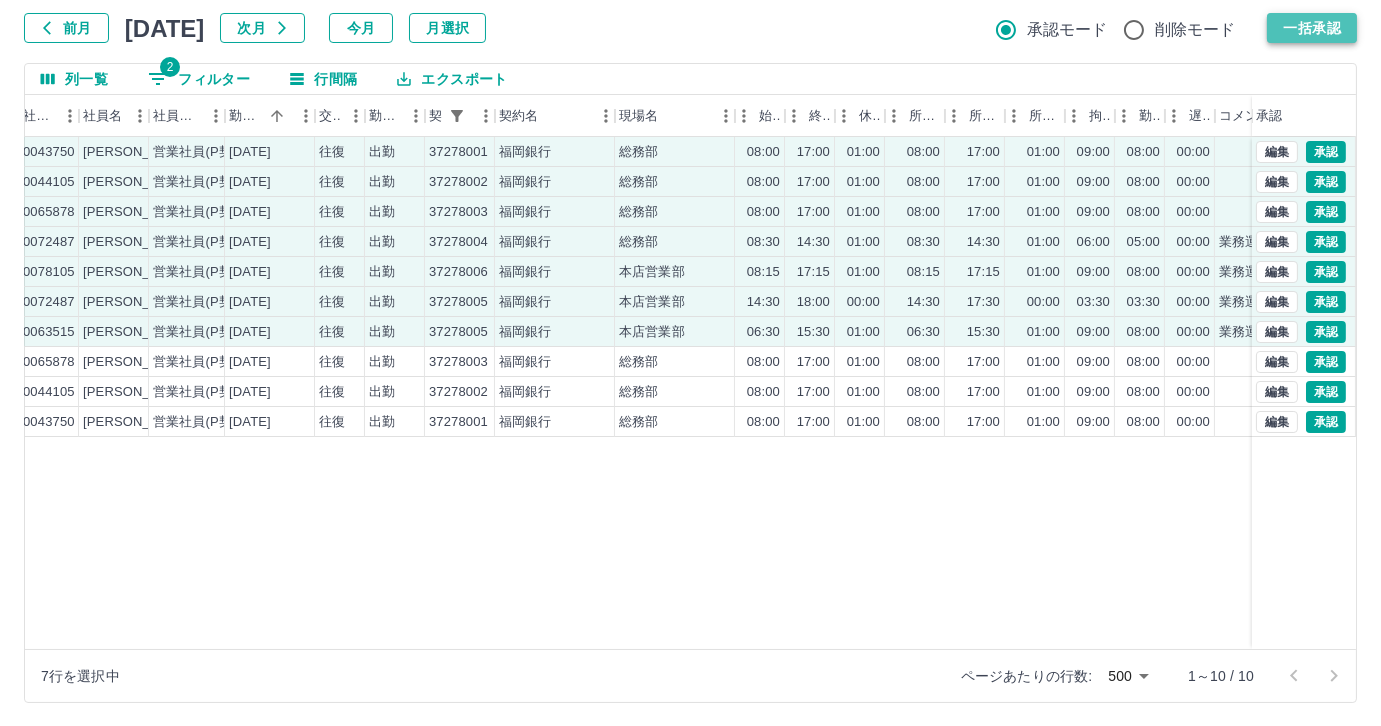 click on "一括承認" at bounding box center [1312, 28] 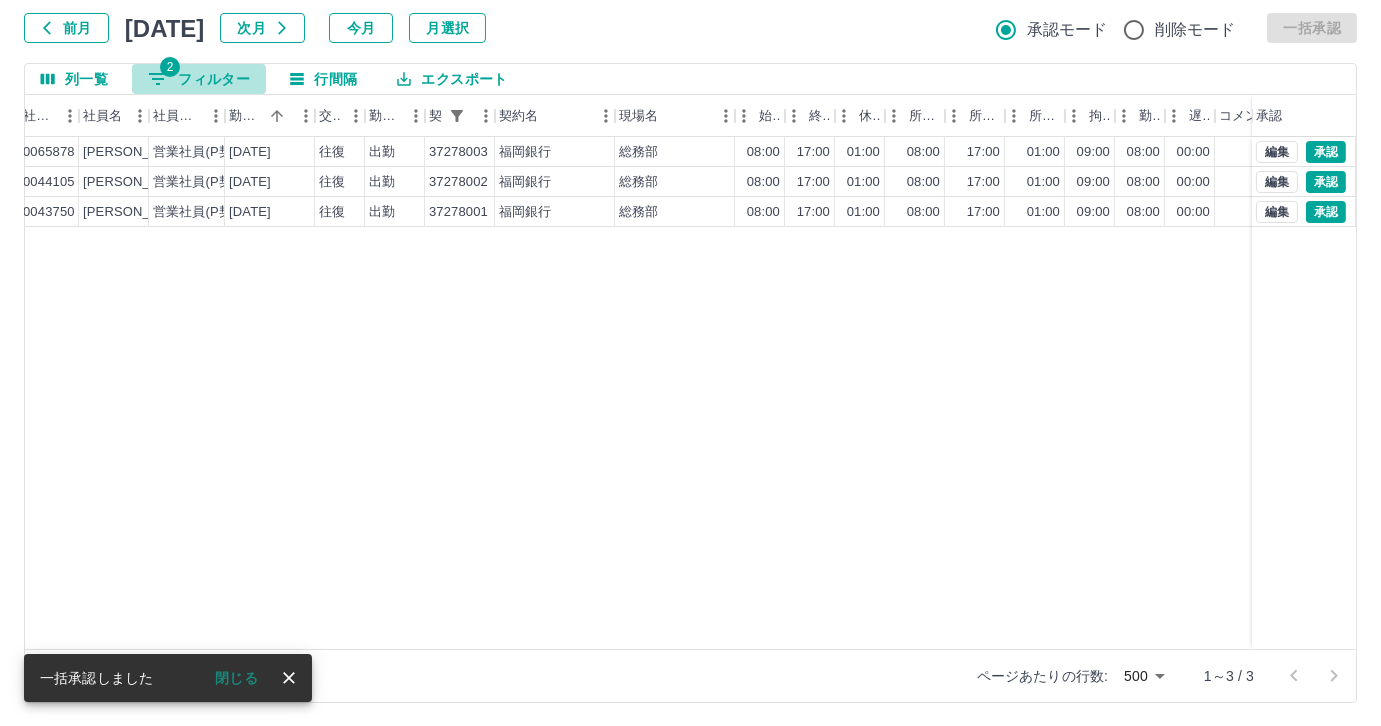 click on "2 フィルター" at bounding box center (199, 79) 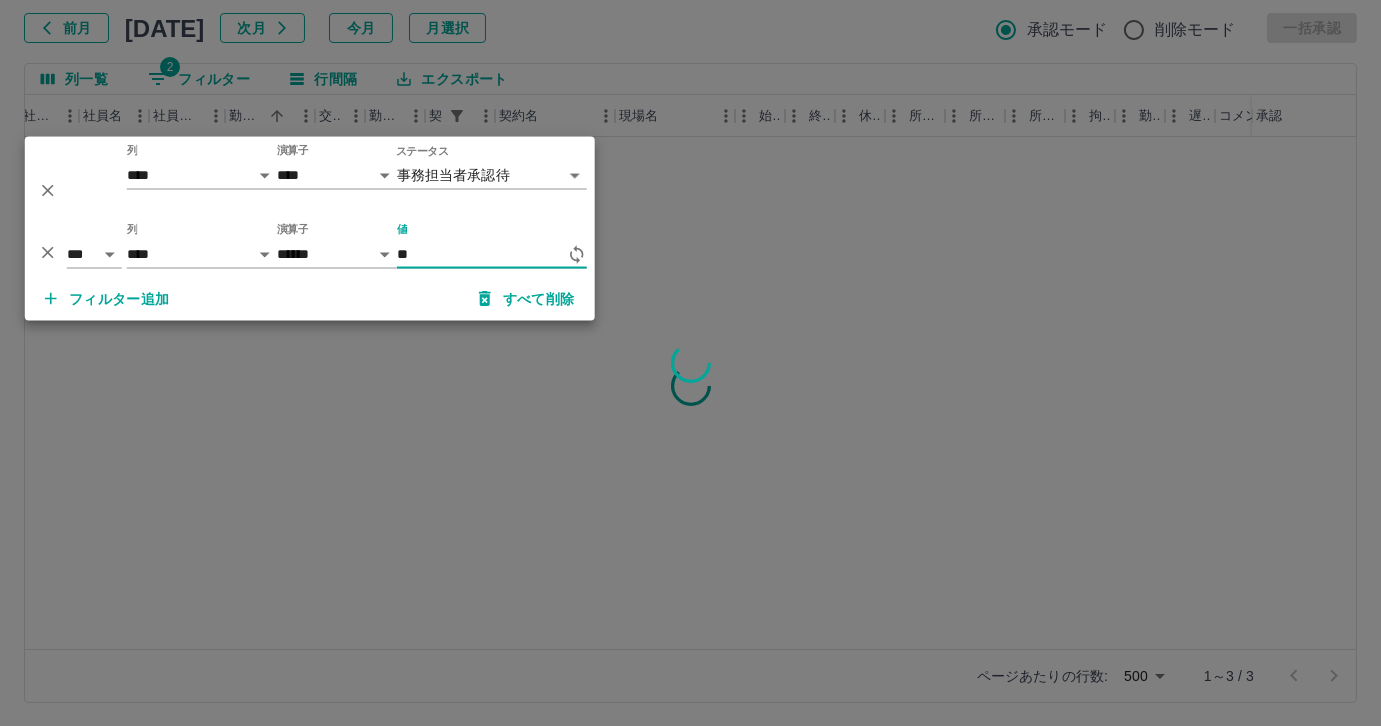 type on "*" 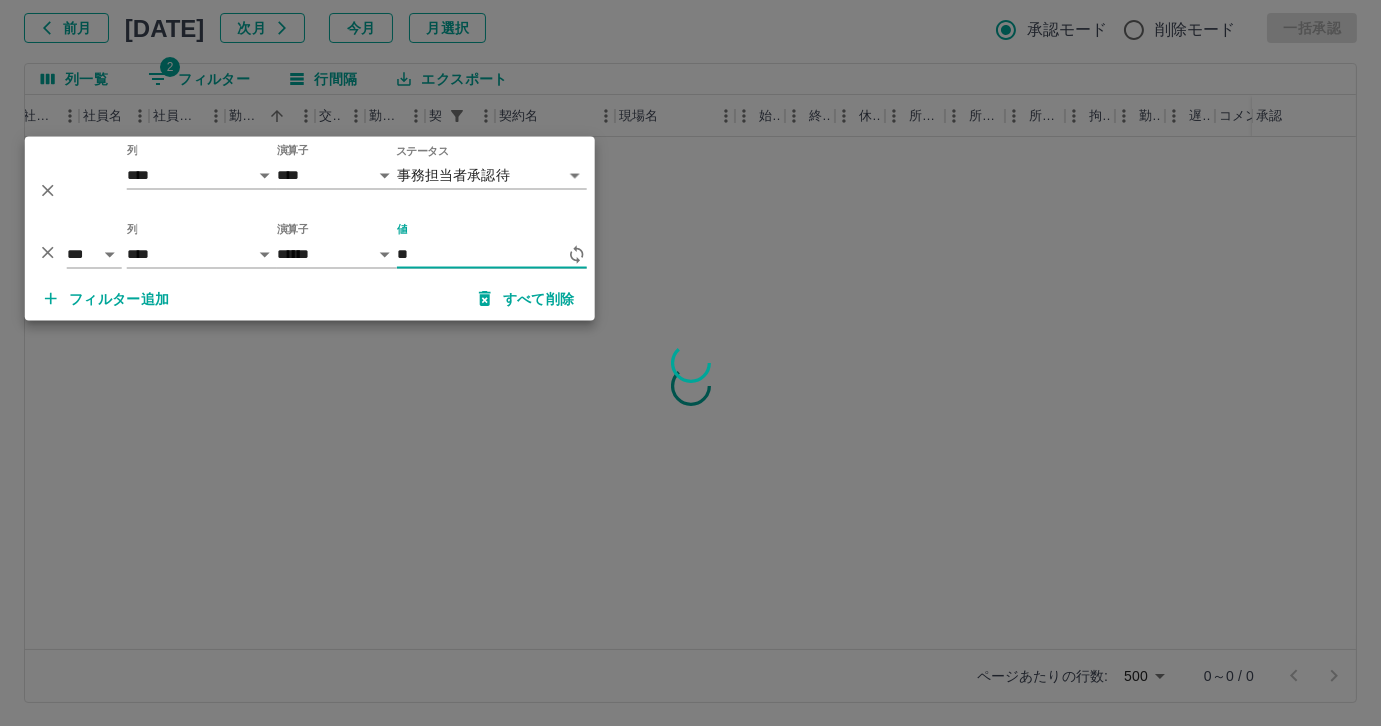 type on "*" 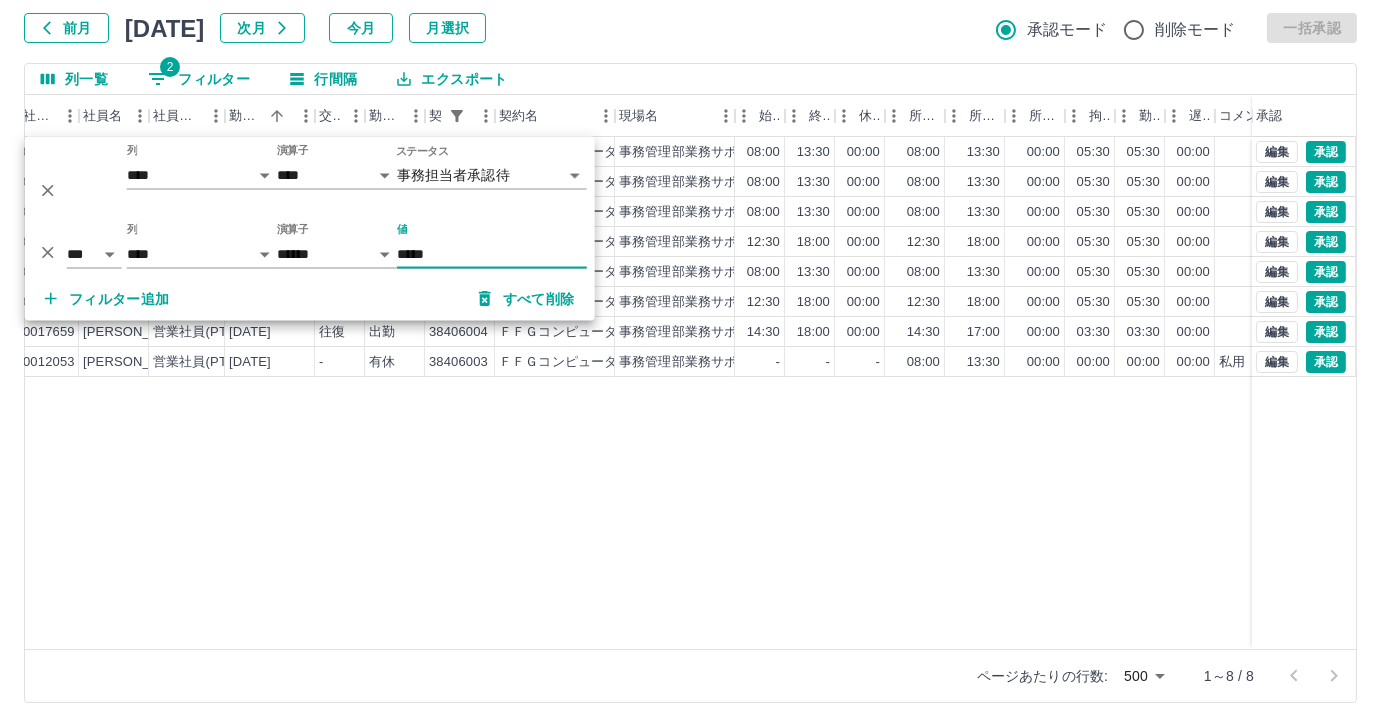 type on "*****" 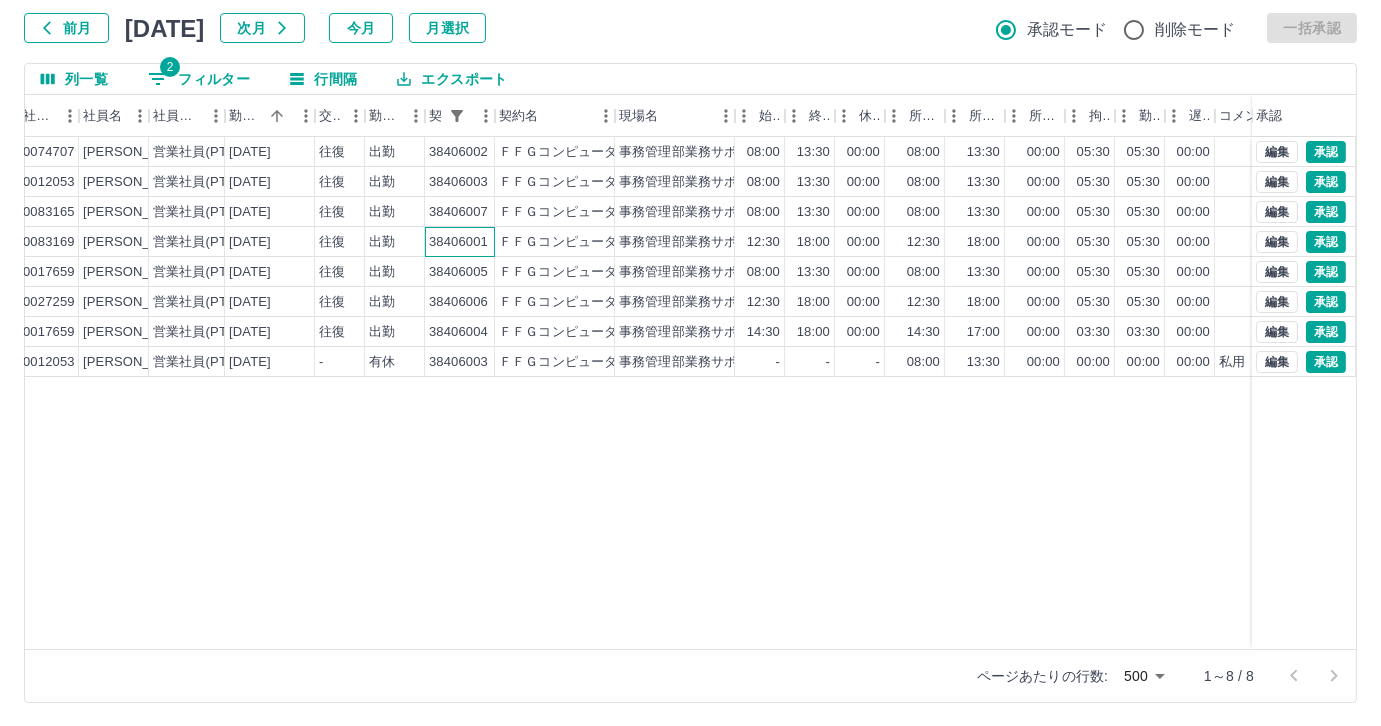 click on "38406001" at bounding box center [458, 242] 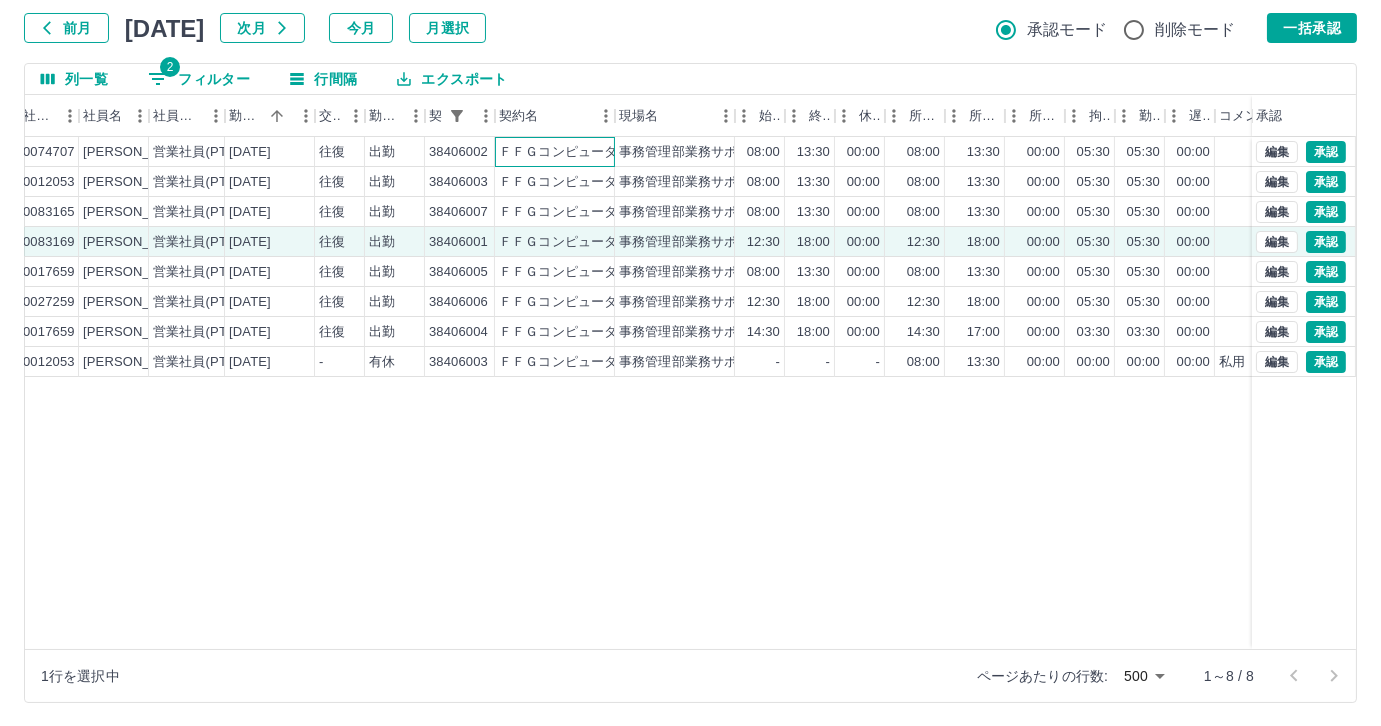 click on "ＦＦＧコンピューターサービス㈱" at bounding box center (597, 152) 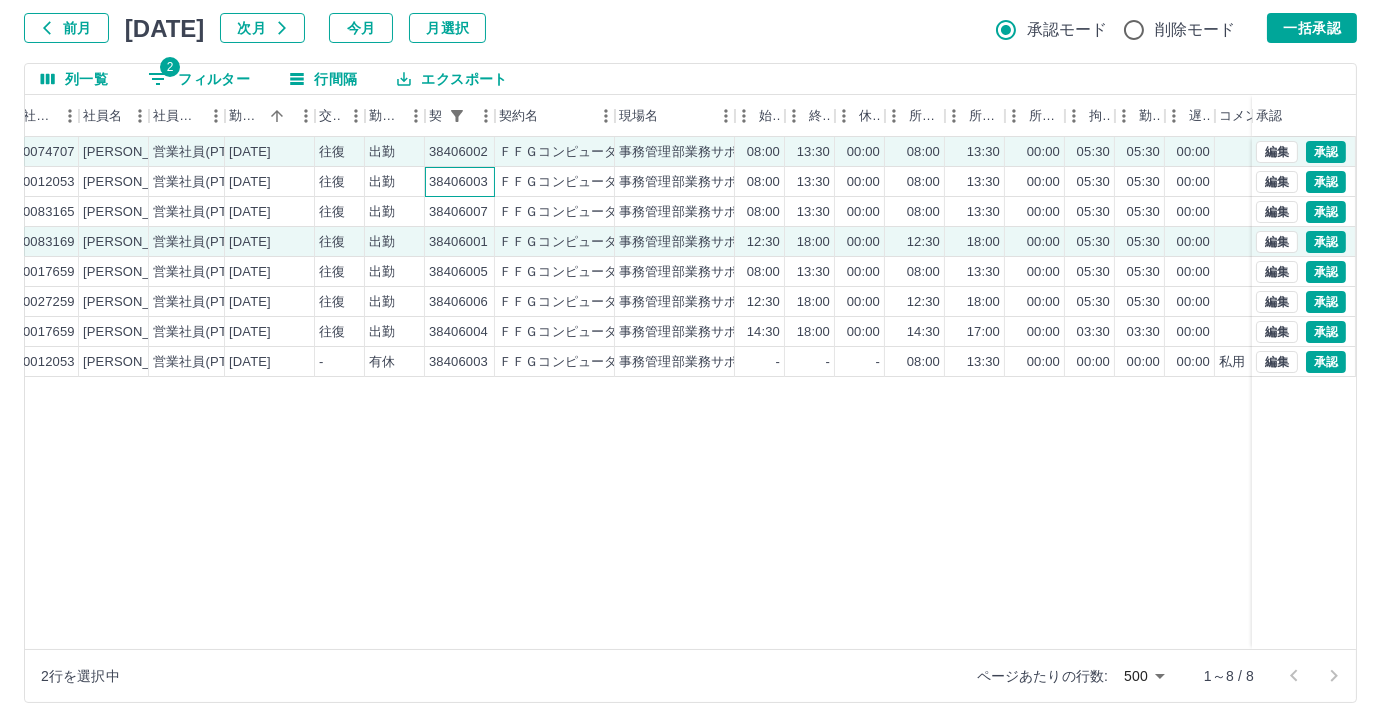 click on "38406003" at bounding box center [460, 182] 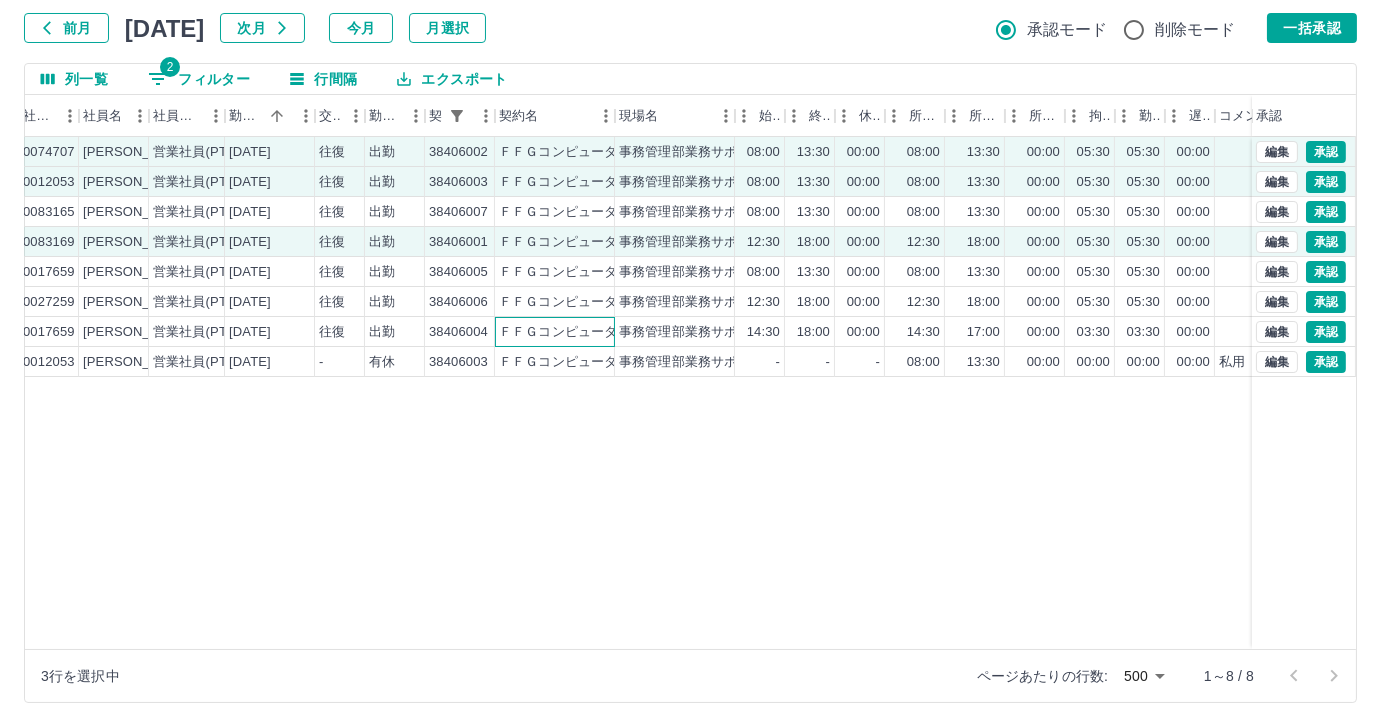 click on "ＦＦＧコンピューターサービス㈱" at bounding box center [555, 332] 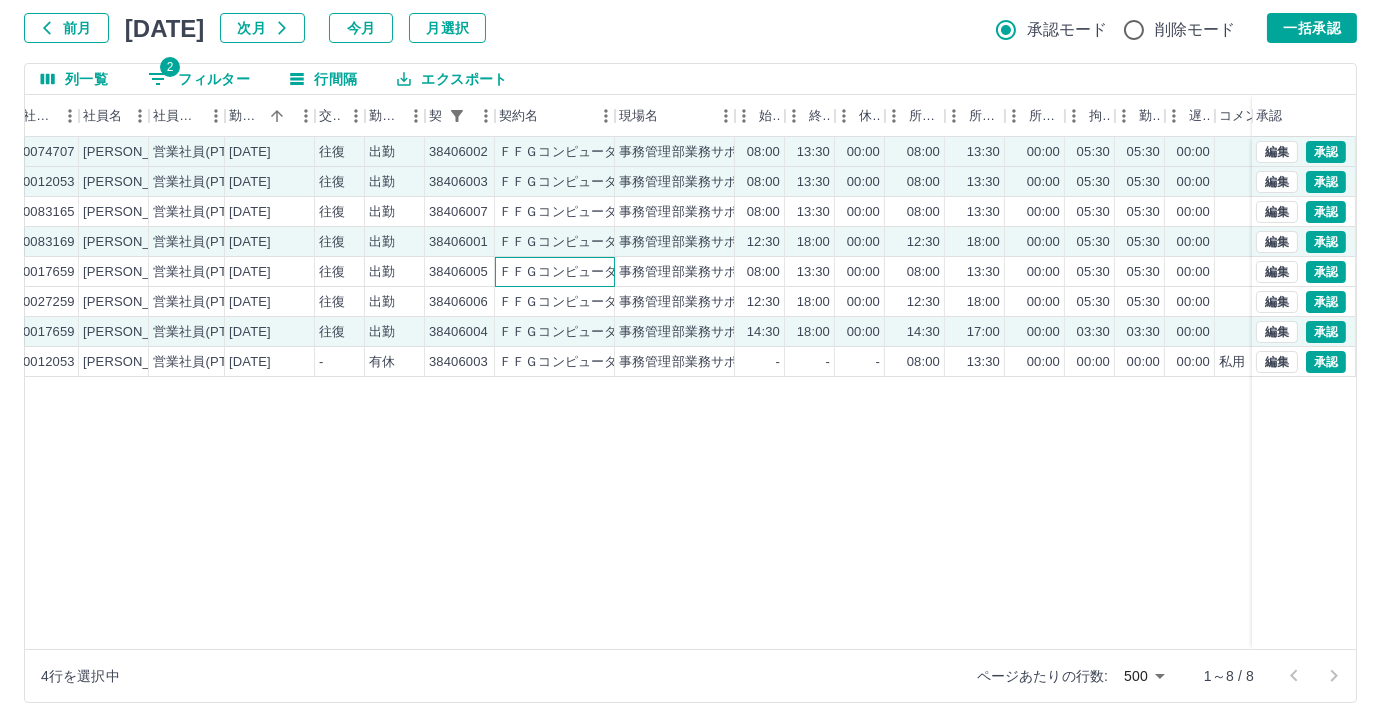 click on "ＦＦＧコンピューターサービス㈱" at bounding box center [597, 272] 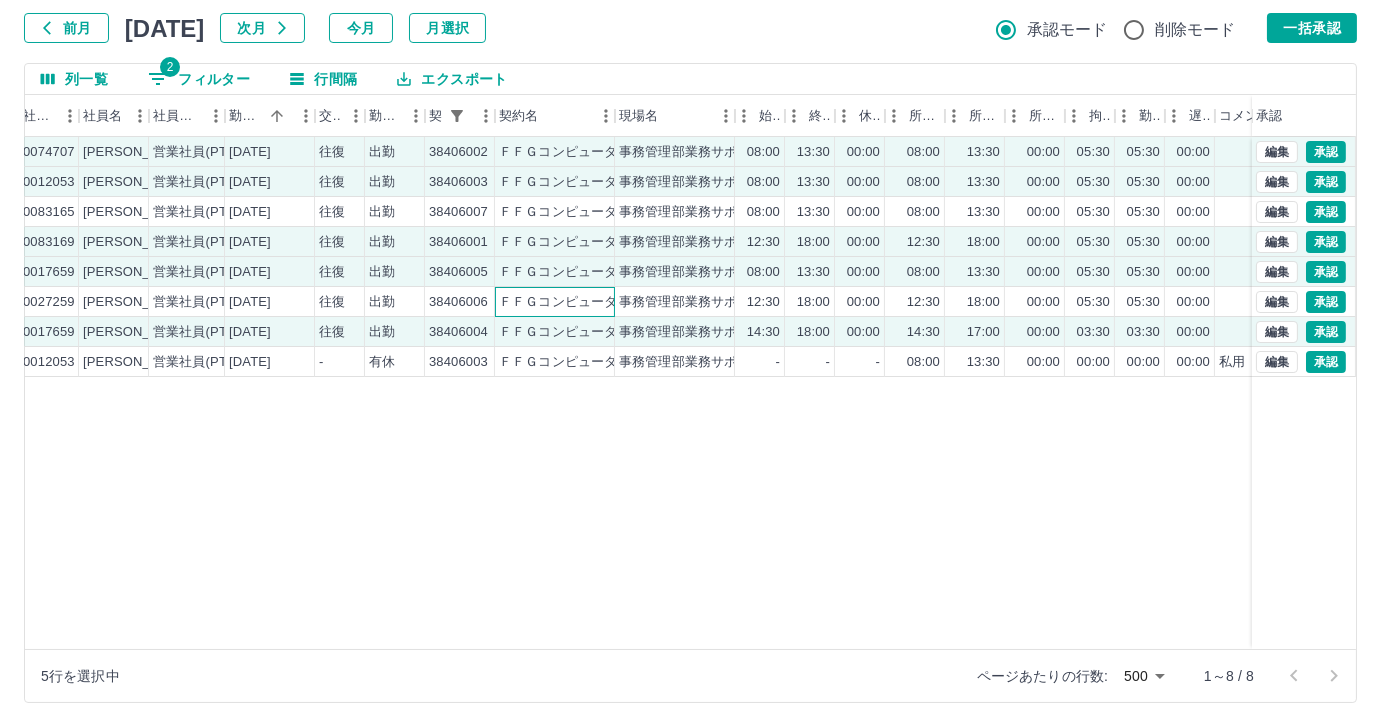 click on "ＦＦＧコンピューターサービス㈱" at bounding box center [597, 302] 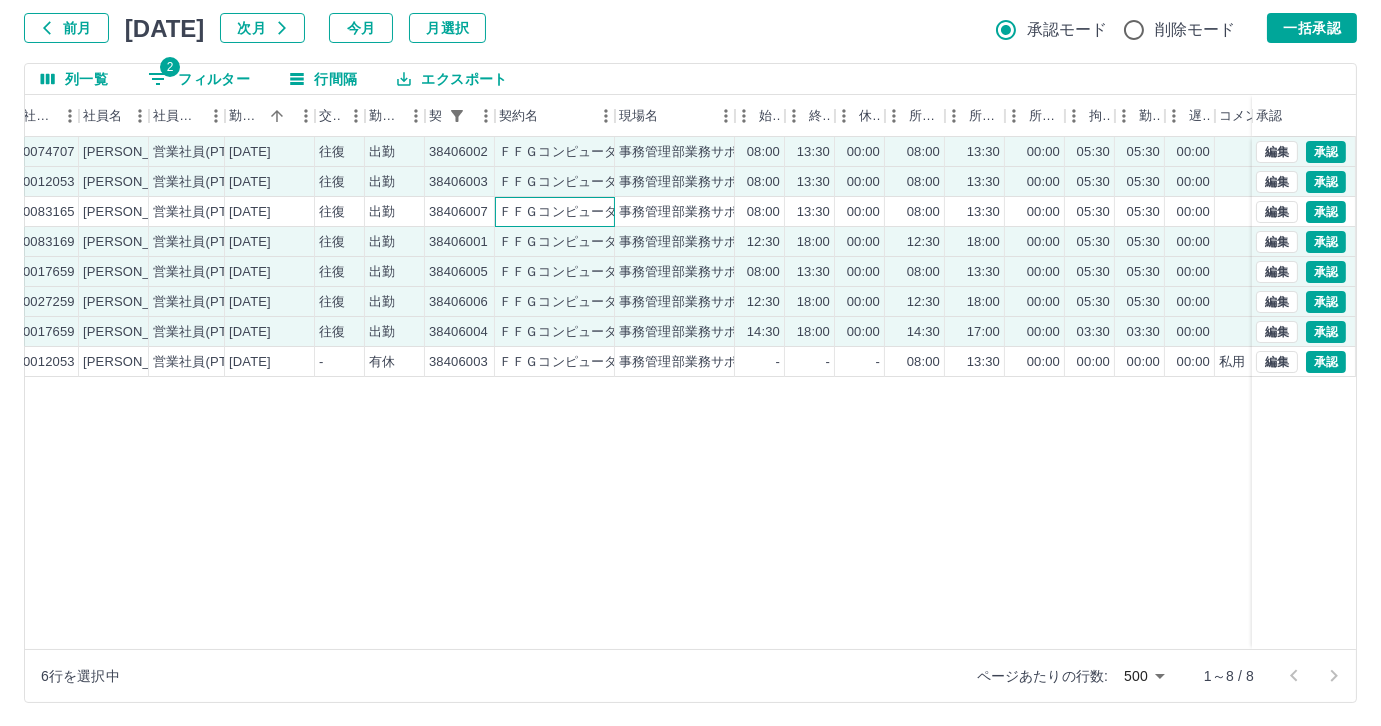 click on "ＦＦＧコンピューターサービス㈱" at bounding box center [597, 212] 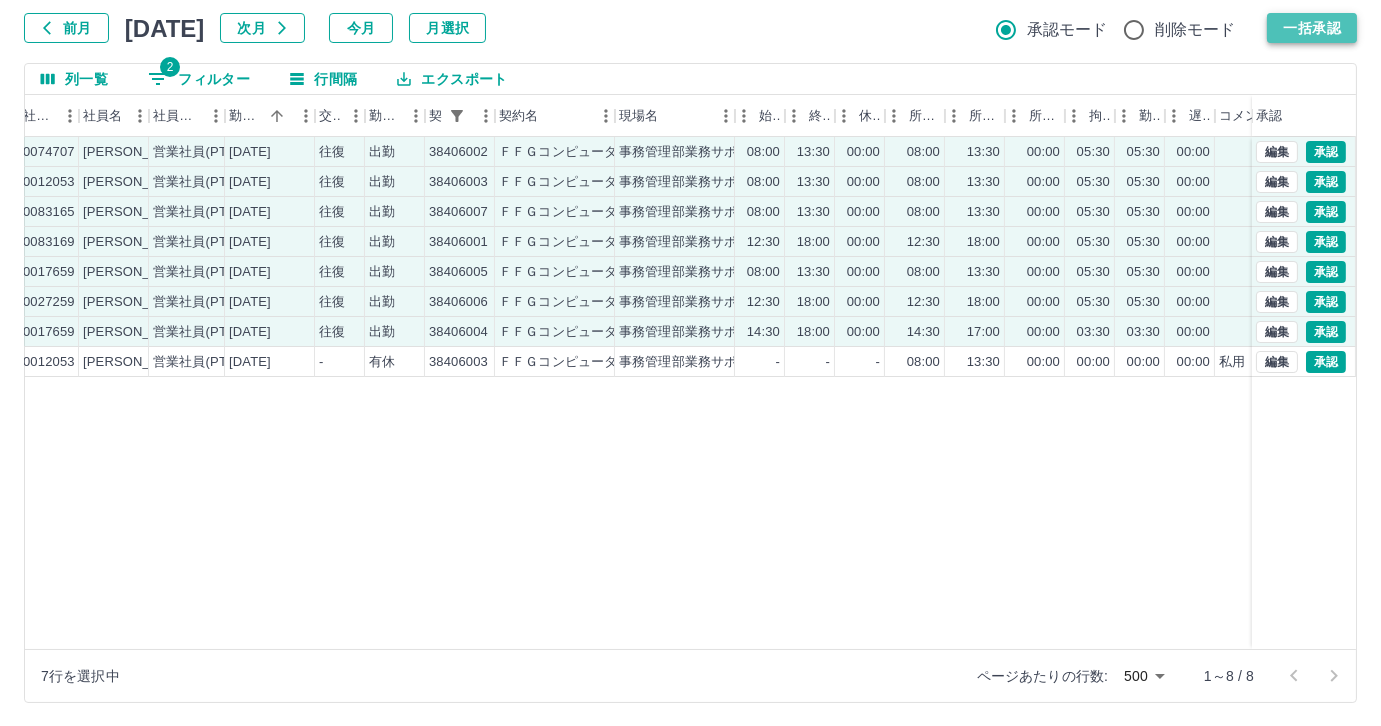 click on "一括承認" at bounding box center [1312, 28] 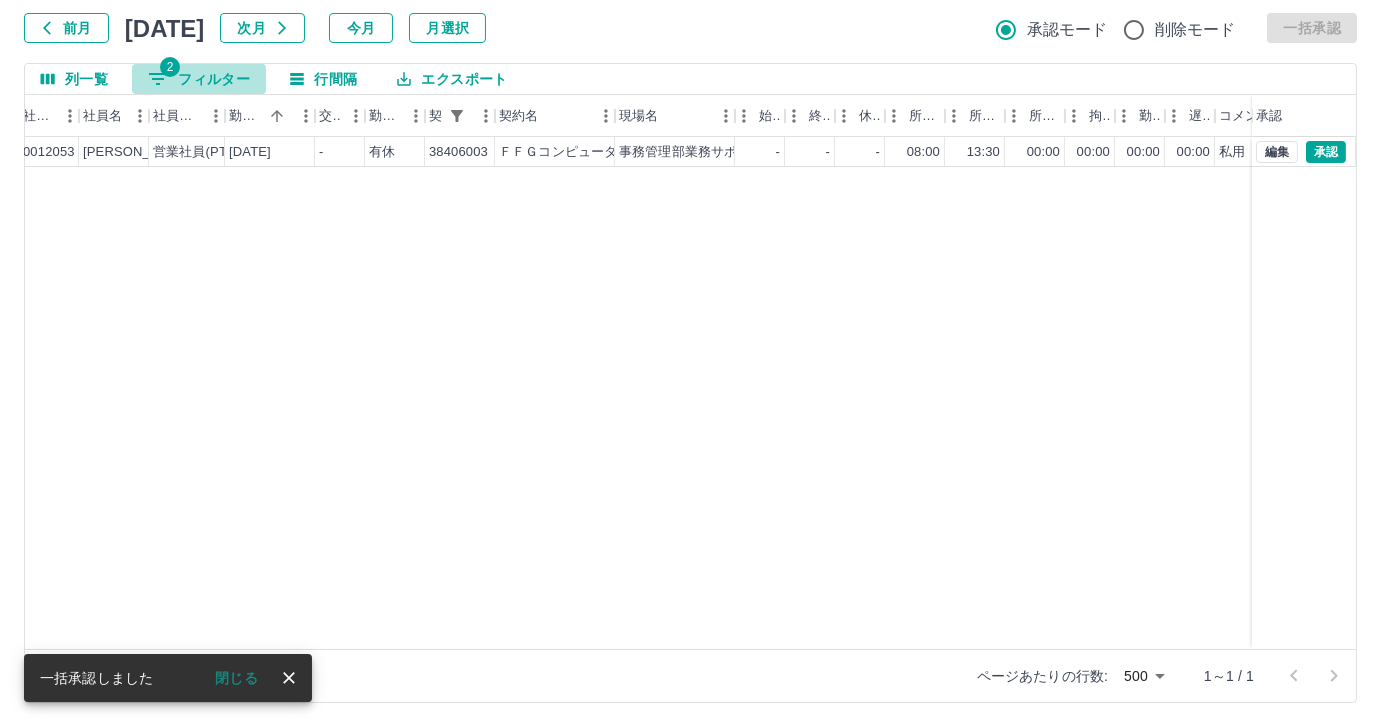 click on "2 フィルター" at bounding box center (199, 79) 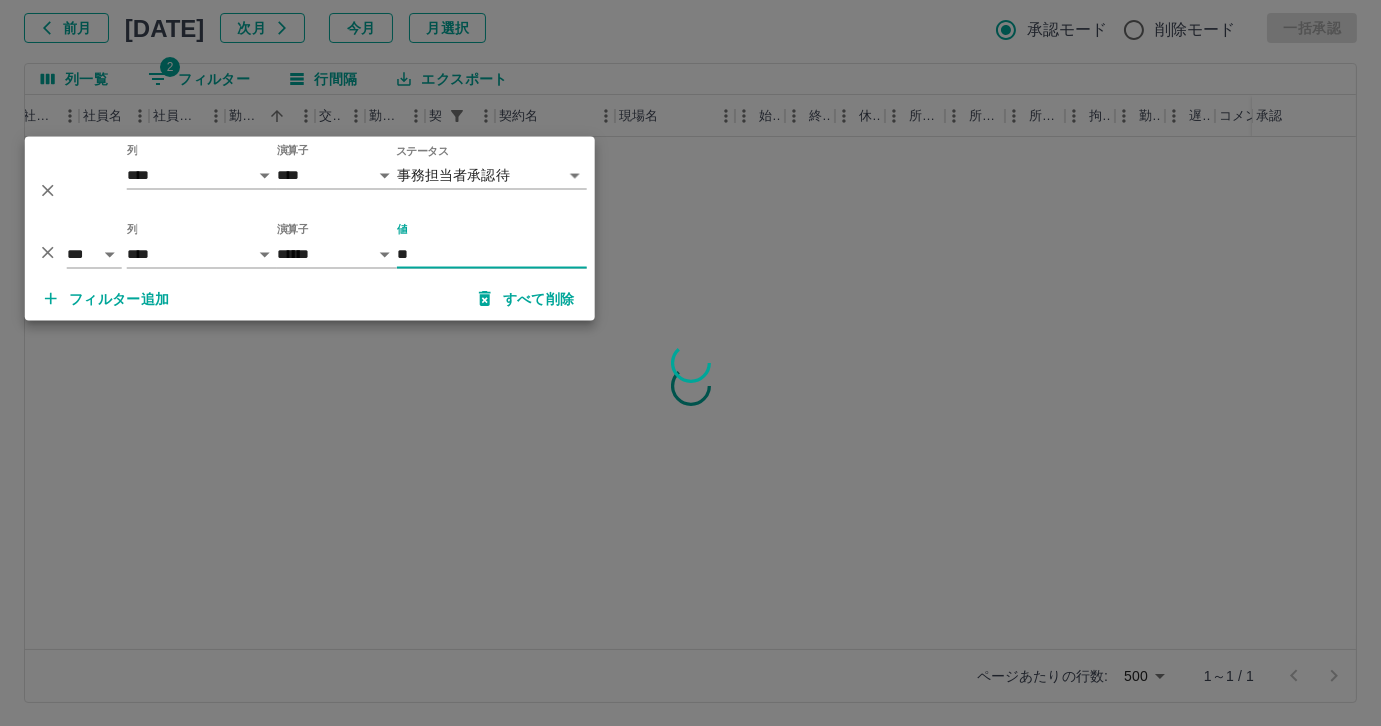 type on "*" 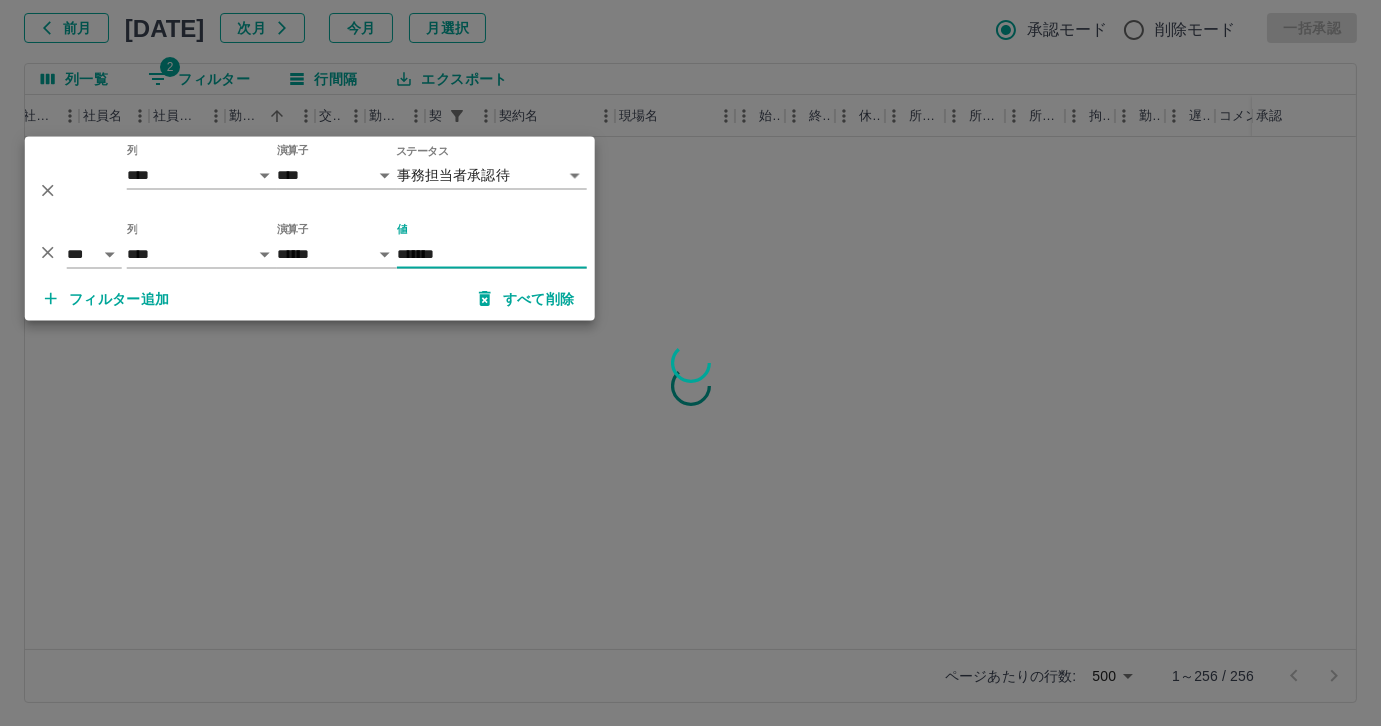 type on "********" 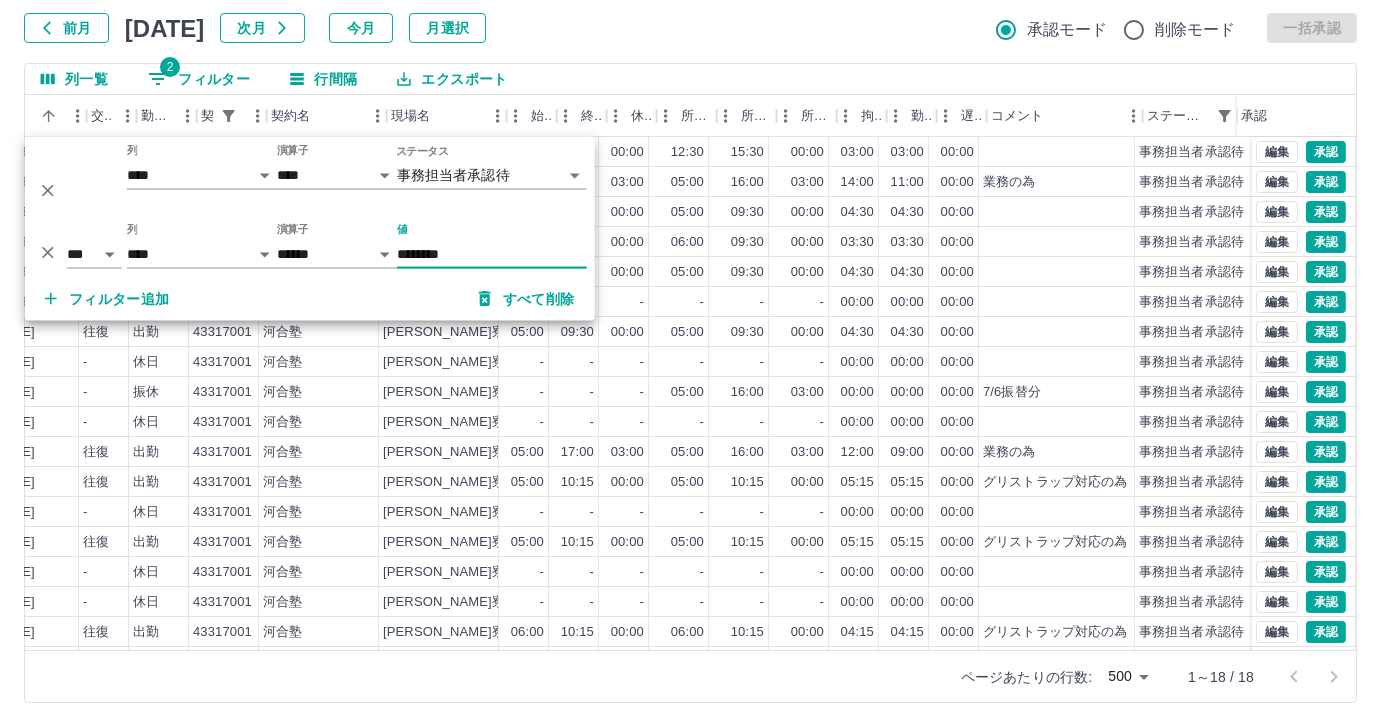 scroll, scrollTop: 0, scrollLeft: 429, axis: horizontal 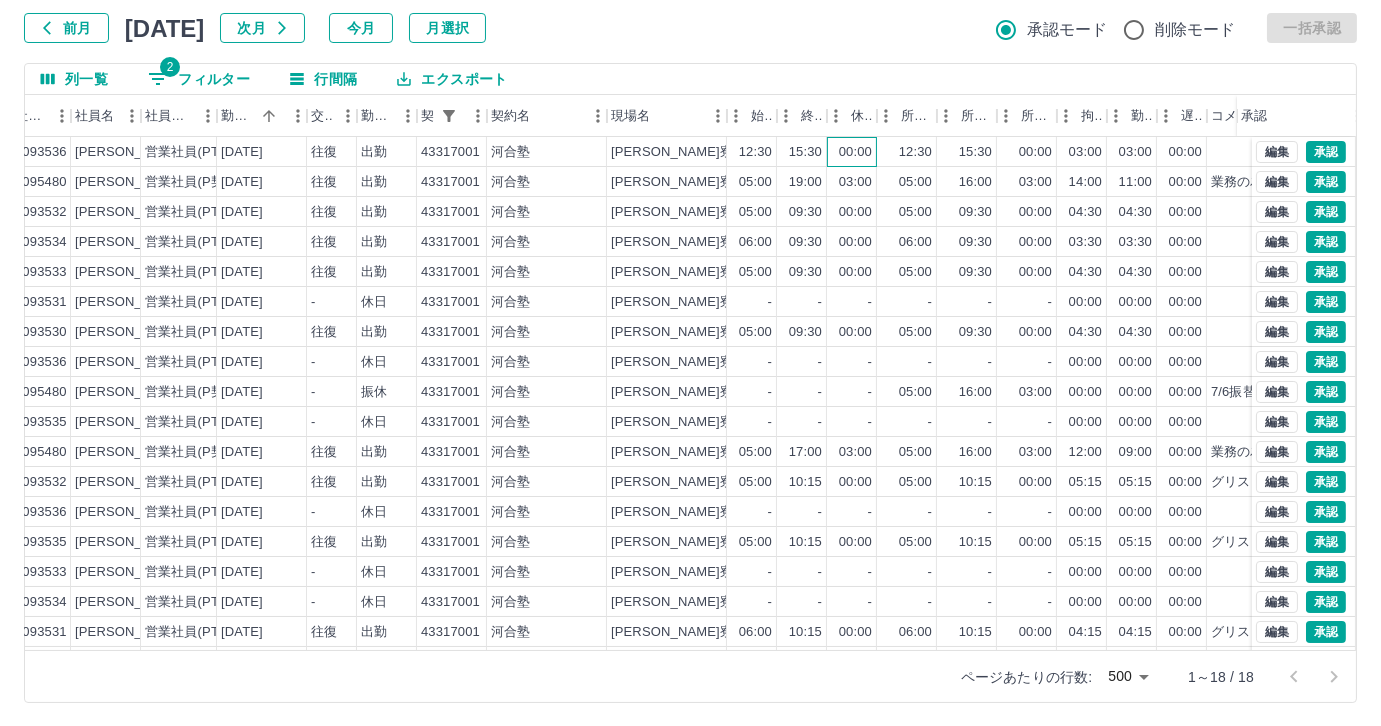 drag, startPoint x: 837, startPoint y: 158, endPoint x: 836, endPoint y: 183, distance: 25.019993 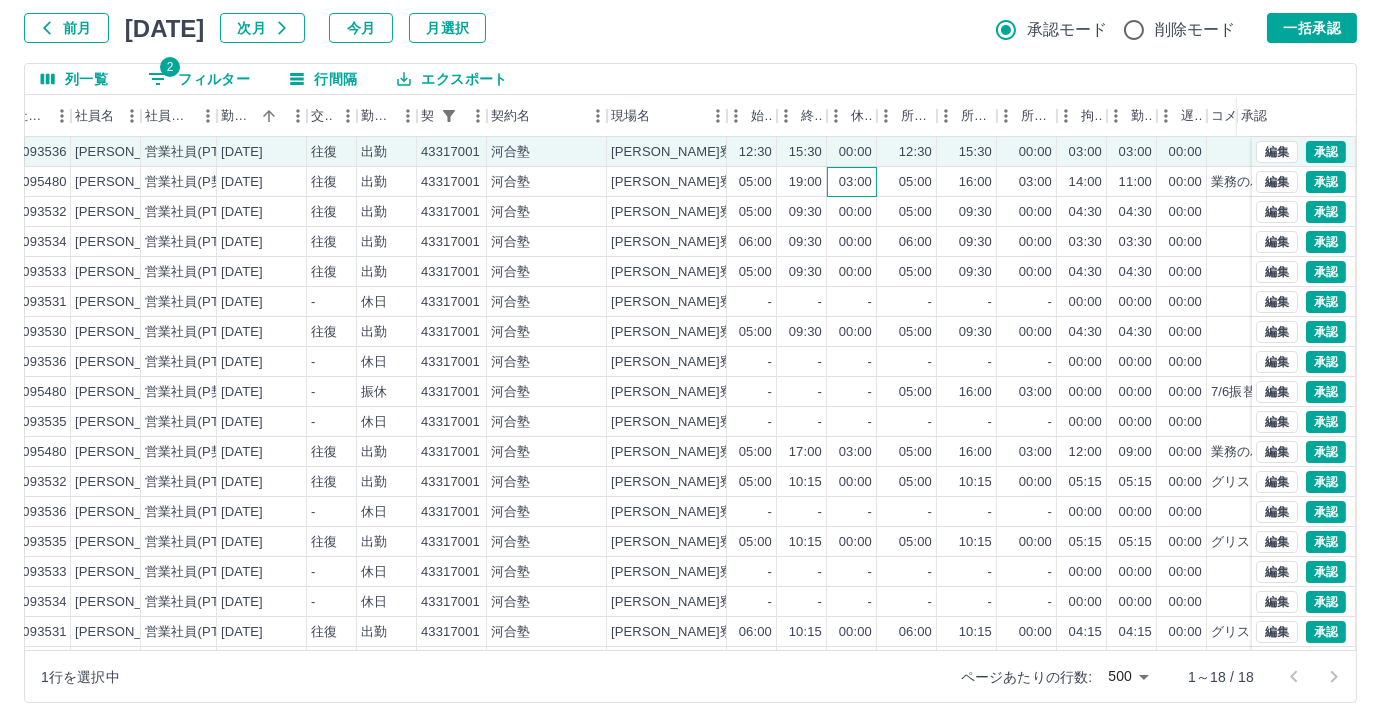 click on "03:00" at bounding box center [852, 182] 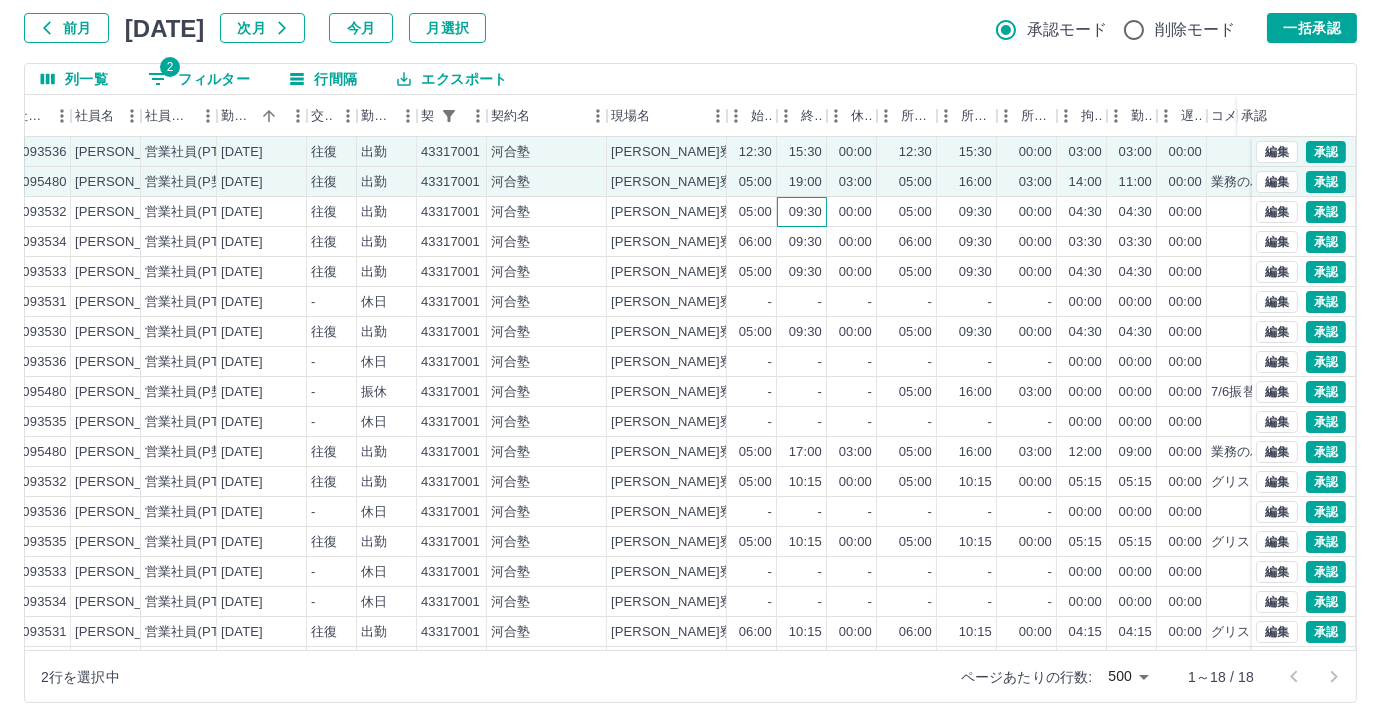 click on "09:30" at bounding box center (805, 212) 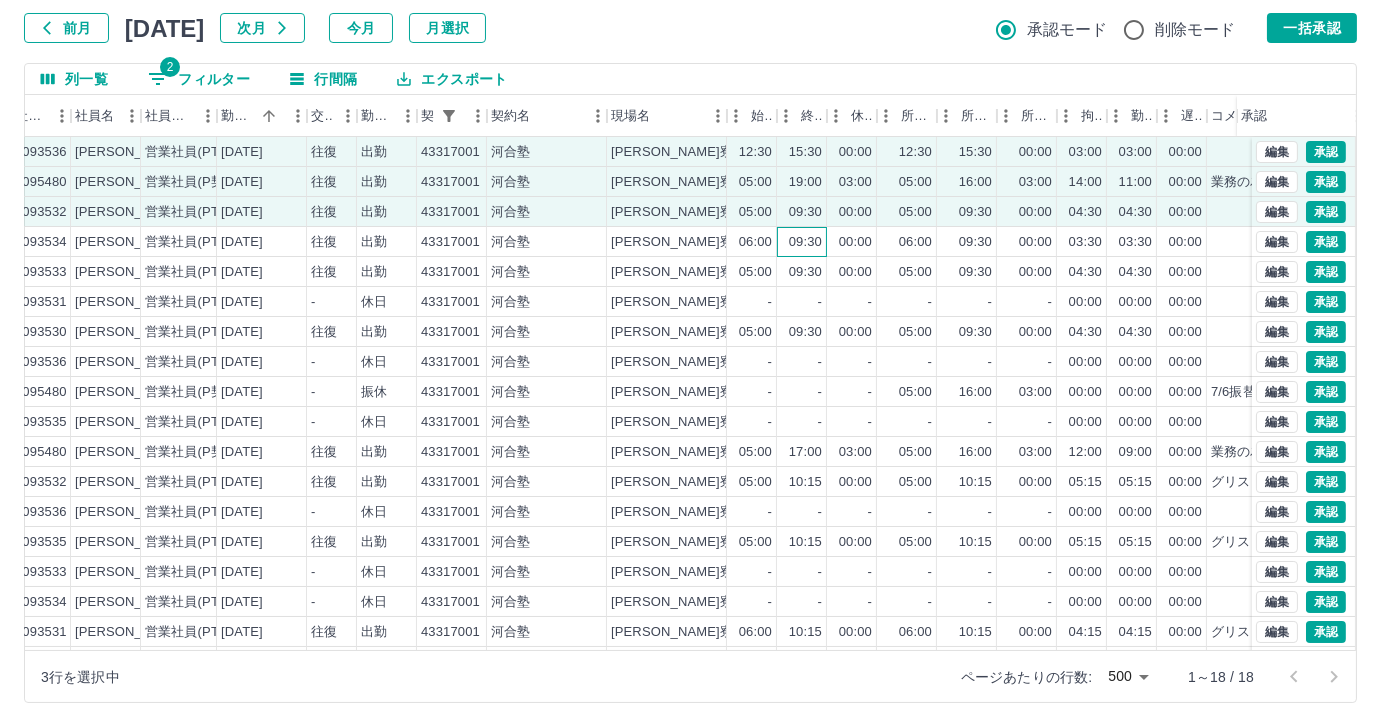 click on "09:30" at bounding box center [802, 242] 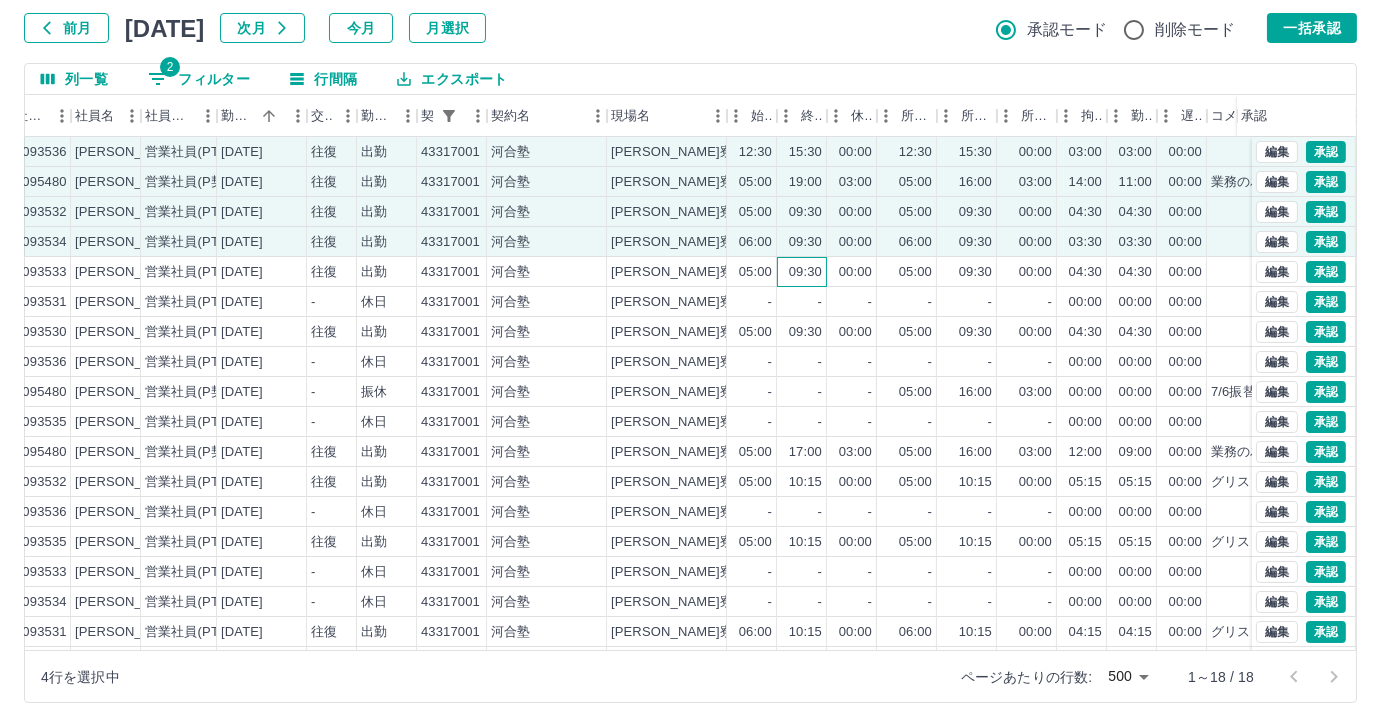 click on "09:30" at bounding box center (802, 272) 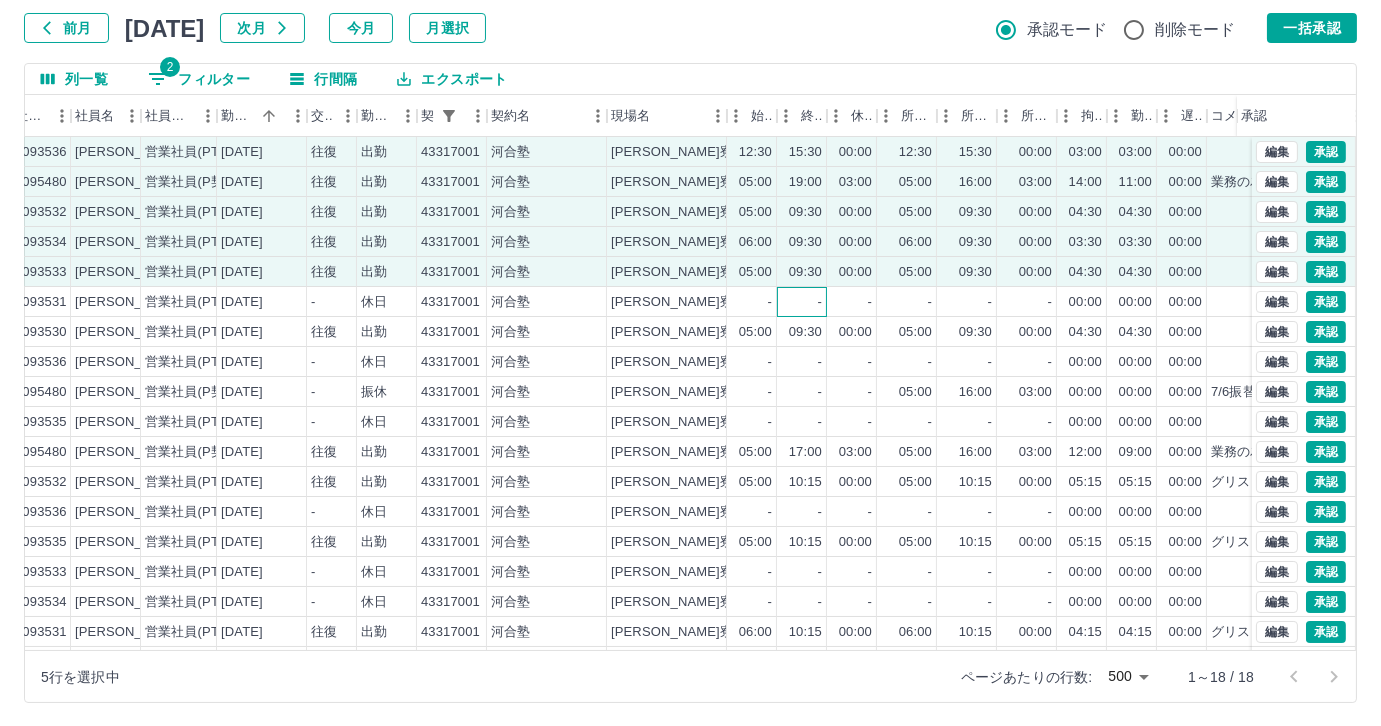 click on "-" at bounding box center [802, 302] 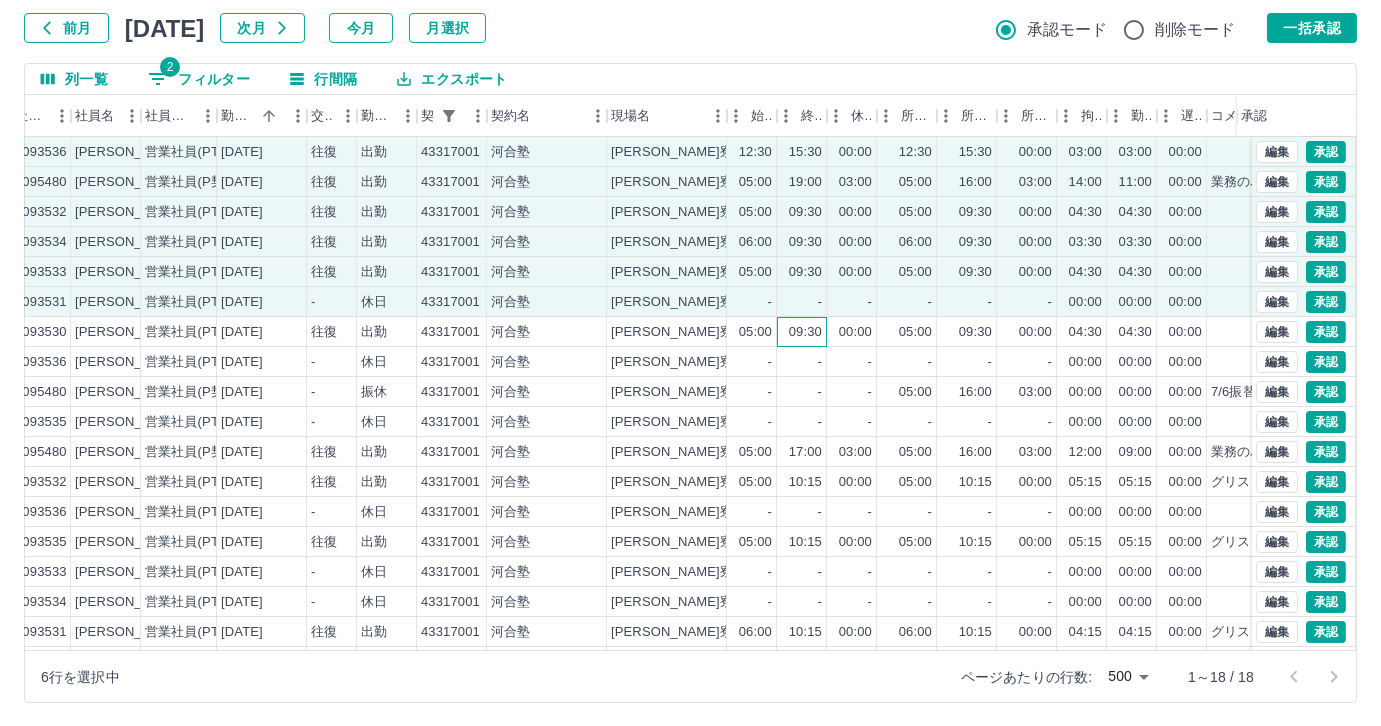 click on "09:30" at bounding box center [802, 332] 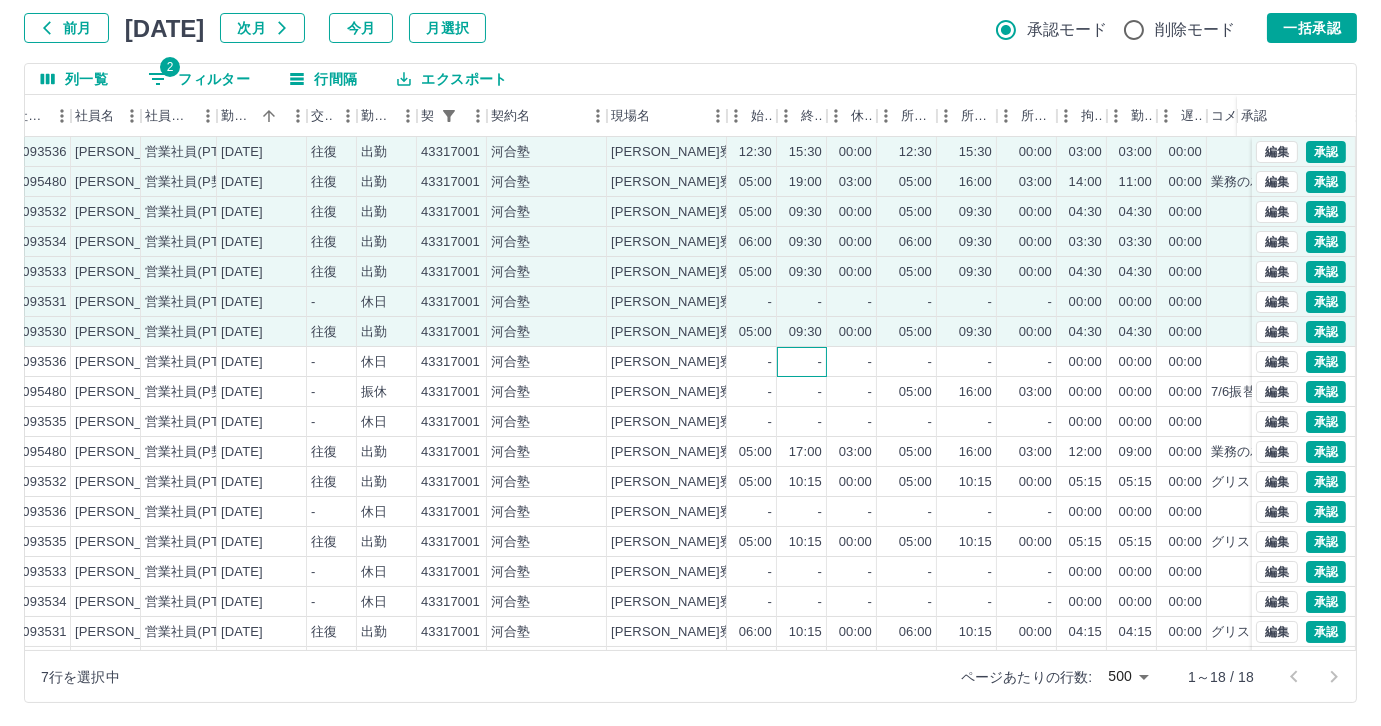 click on "-" at bounding box center [802, 362] 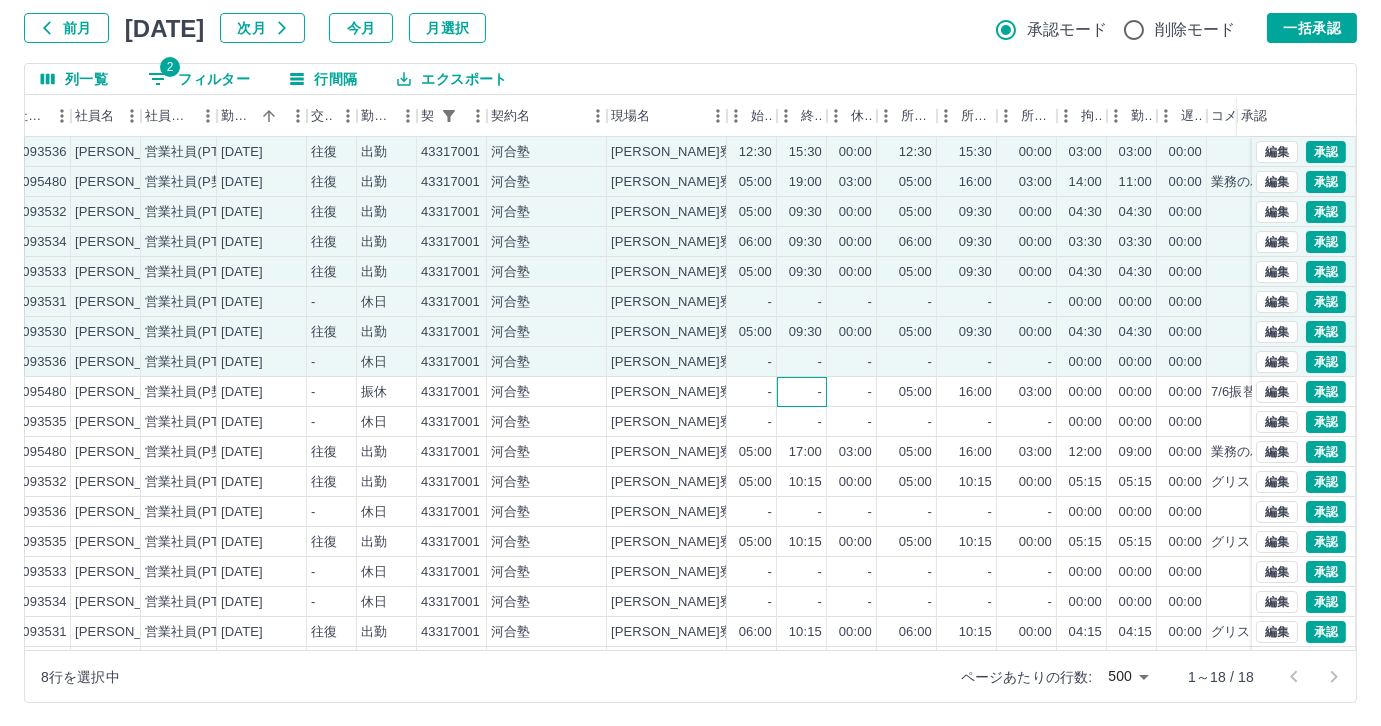 click on "-" at bounding box center (802, 392) 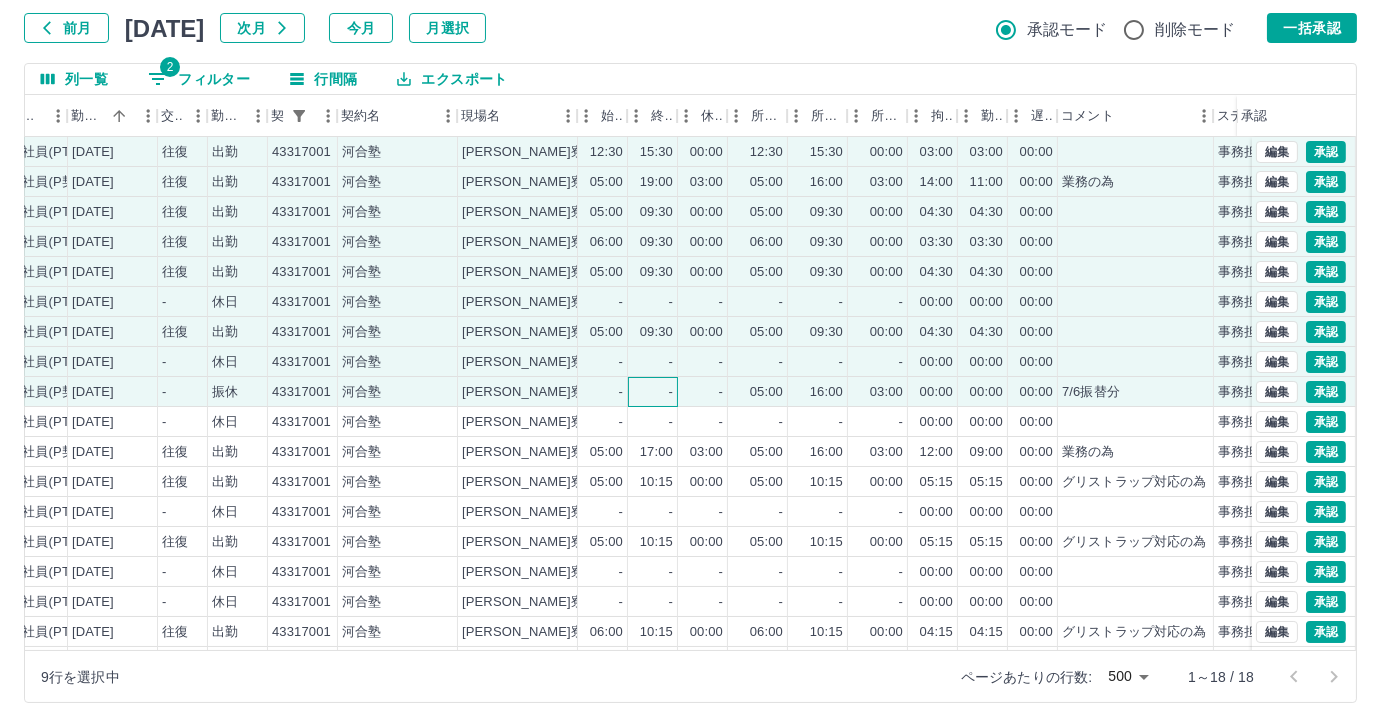 scroll, scrollTop: 0, scrollLeft: 337, axis: horizontal 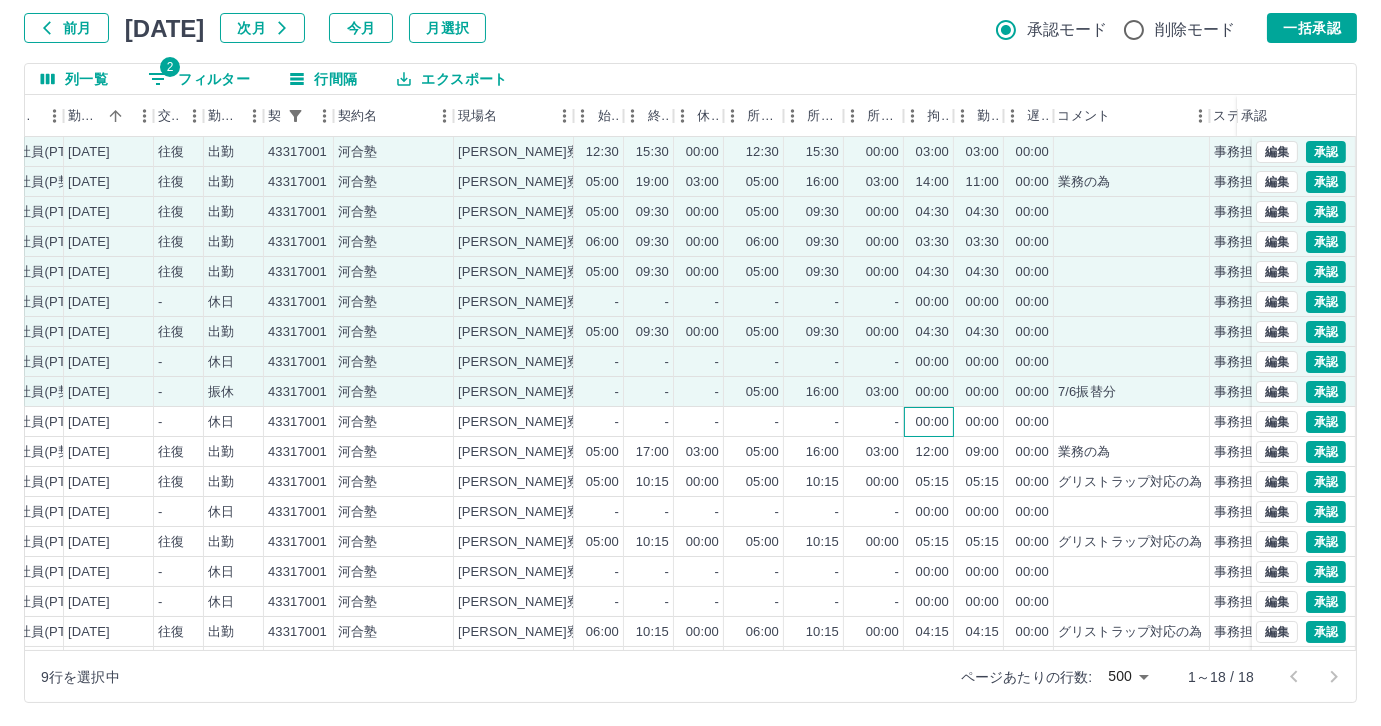 click on "00:00" at bounding box center [932, 422] 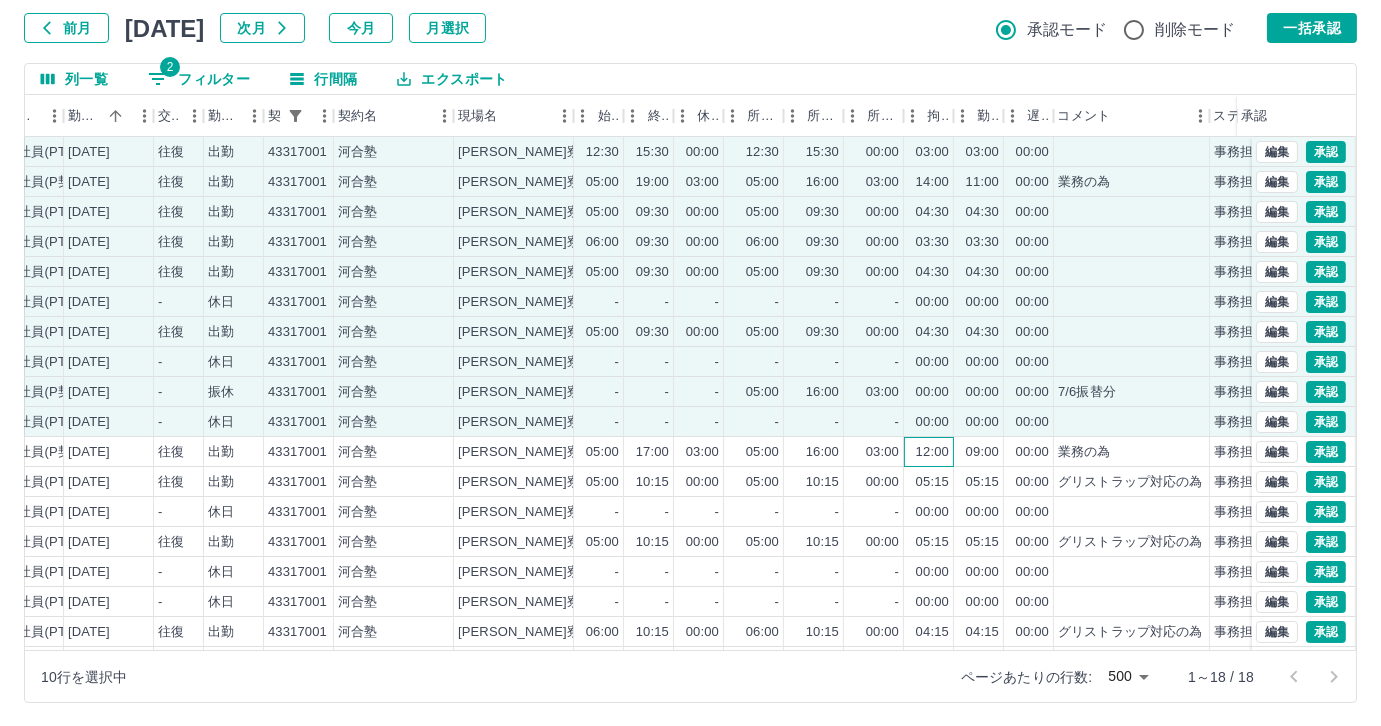 click on "12:00" at bounding box center [932, 452] 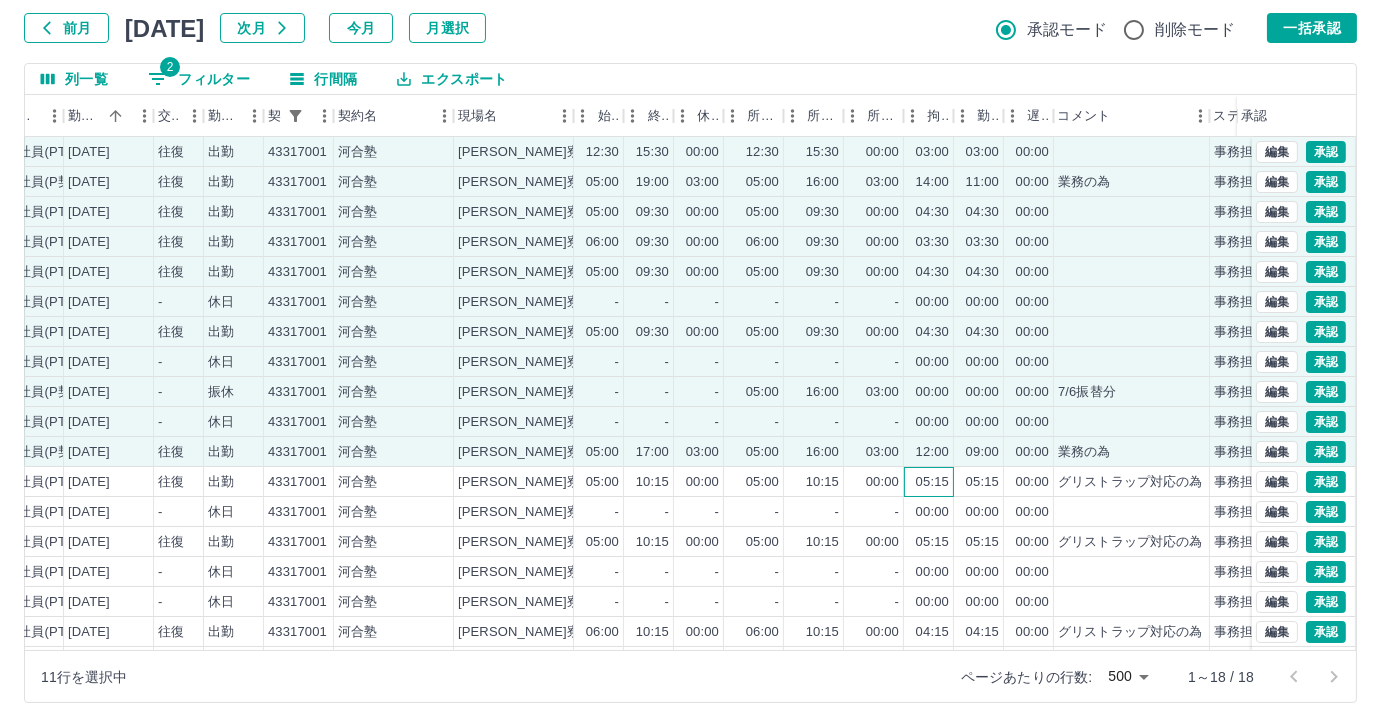 click on "05:15" at bounding box center [929, 482] 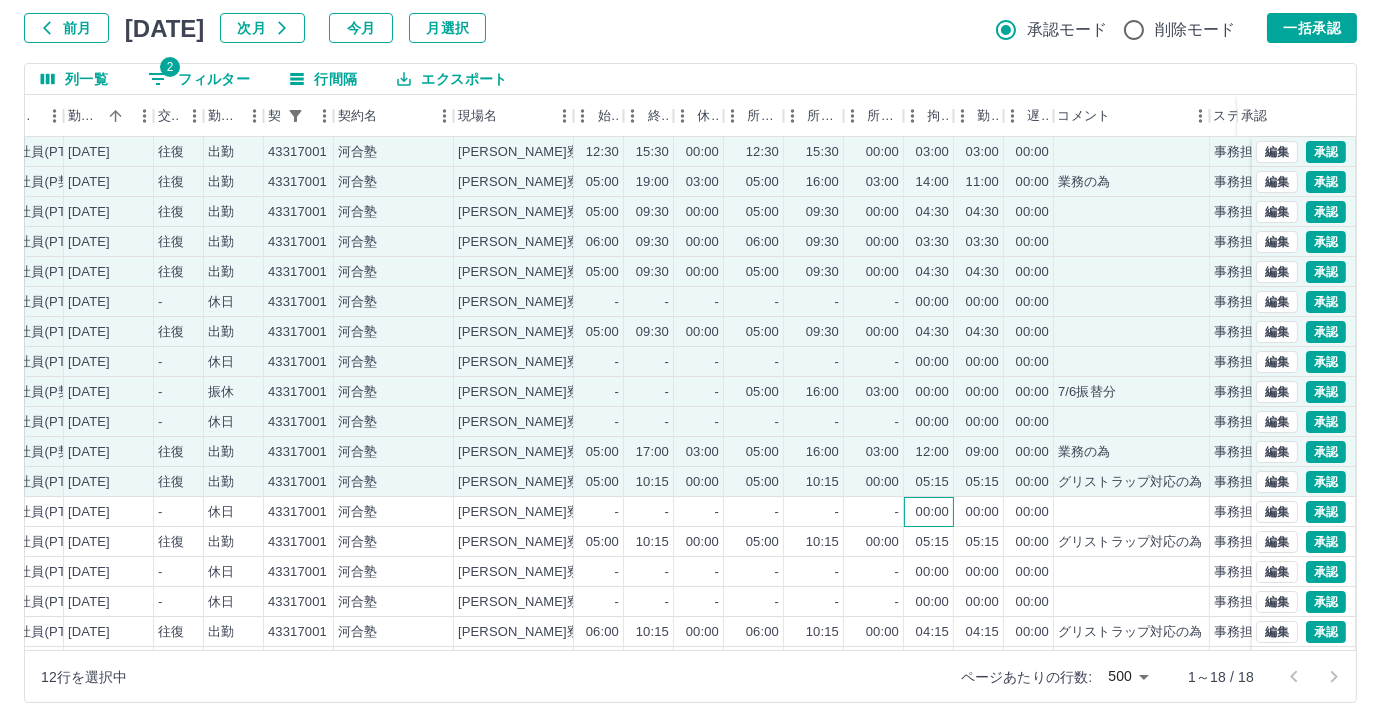 click on "00:00" at bounding box center [929, 512] 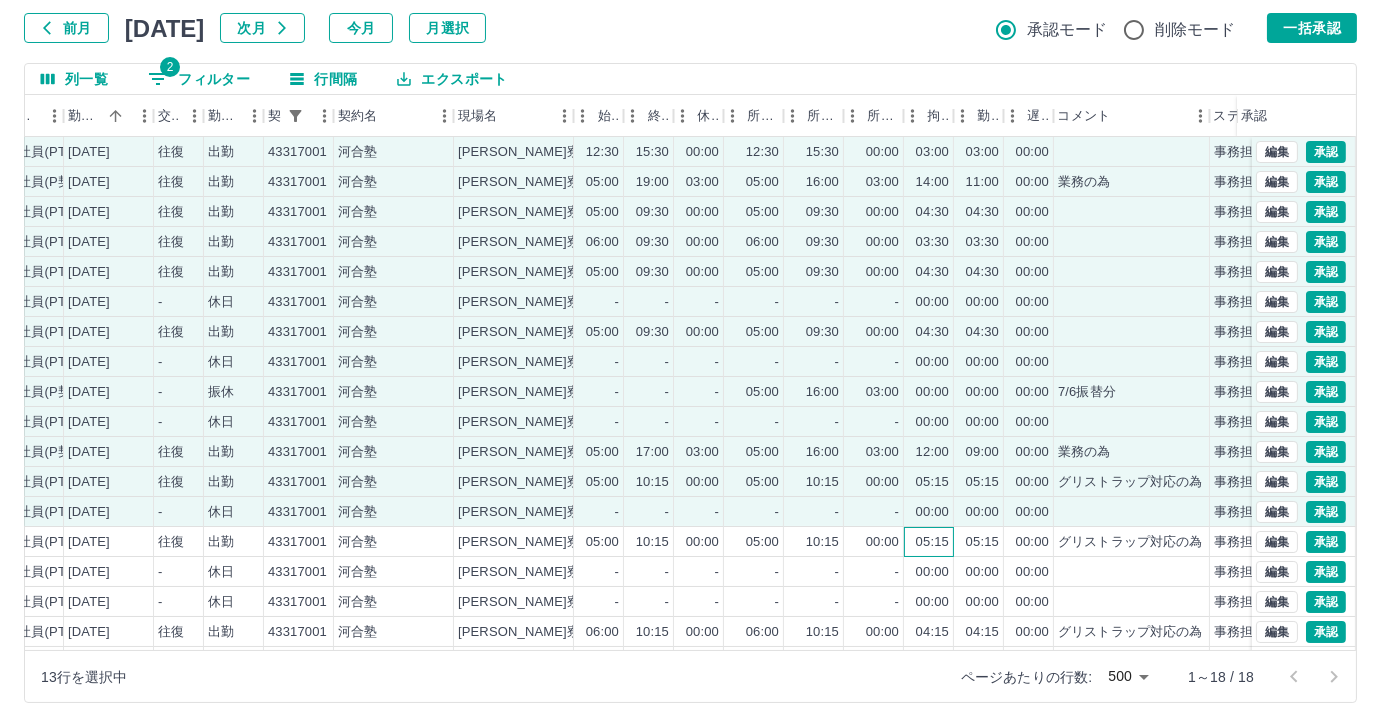 click on "05:15" at bounding box center (932, 542) 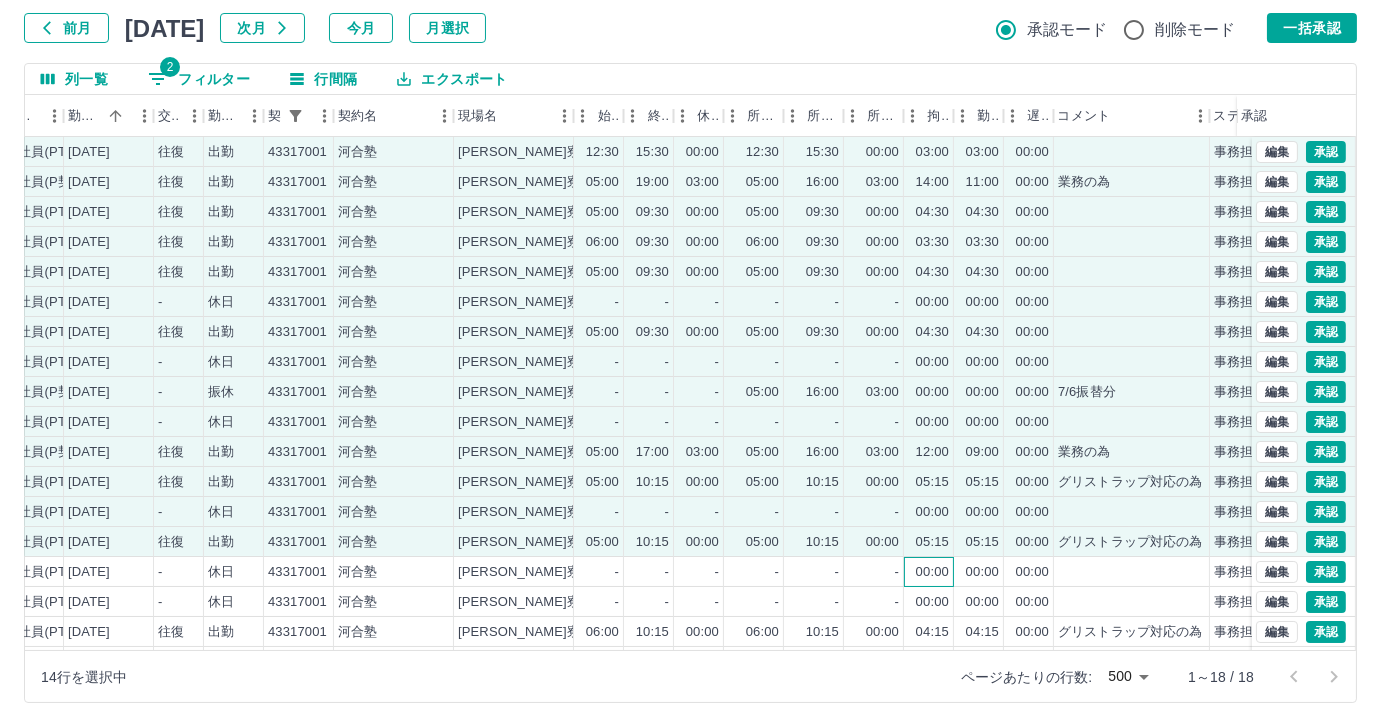click on "00:00" at bounding box center (929, 572) 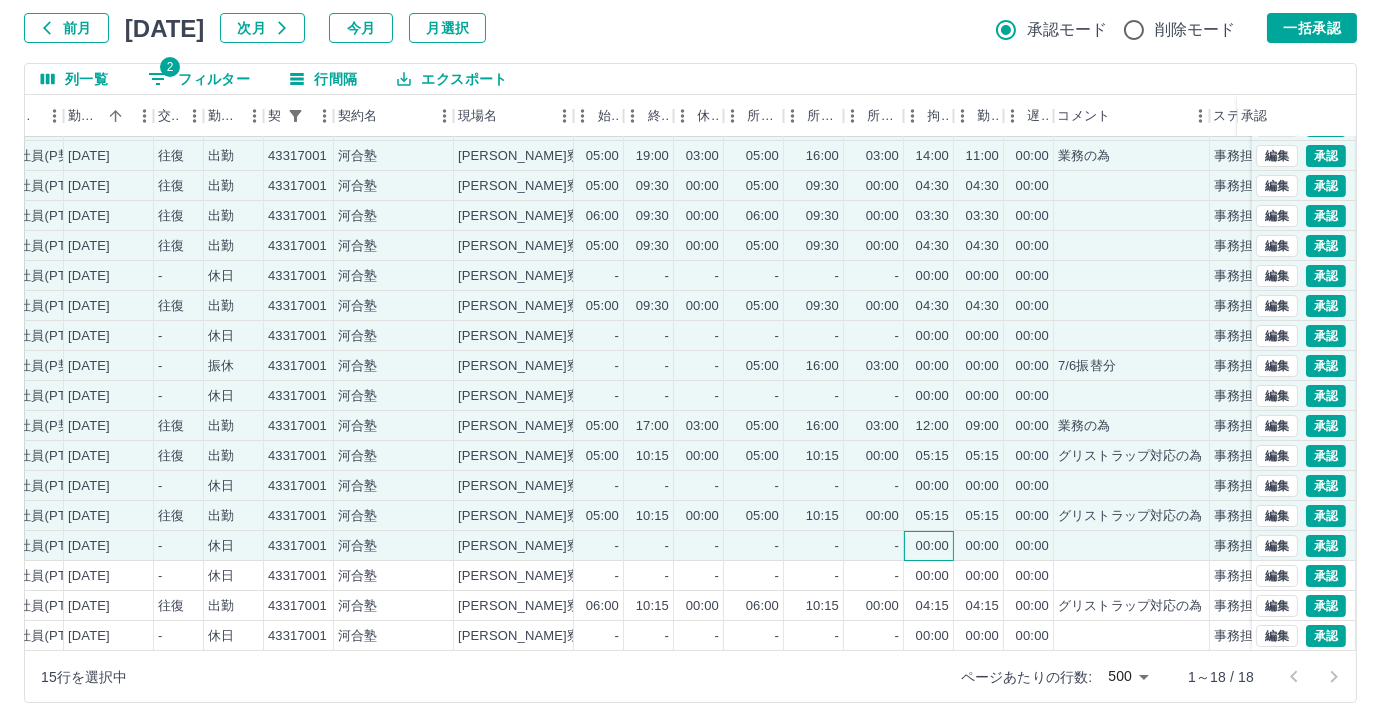 scroll, scrollTop: 41, scrollLeft: 337, axis: both 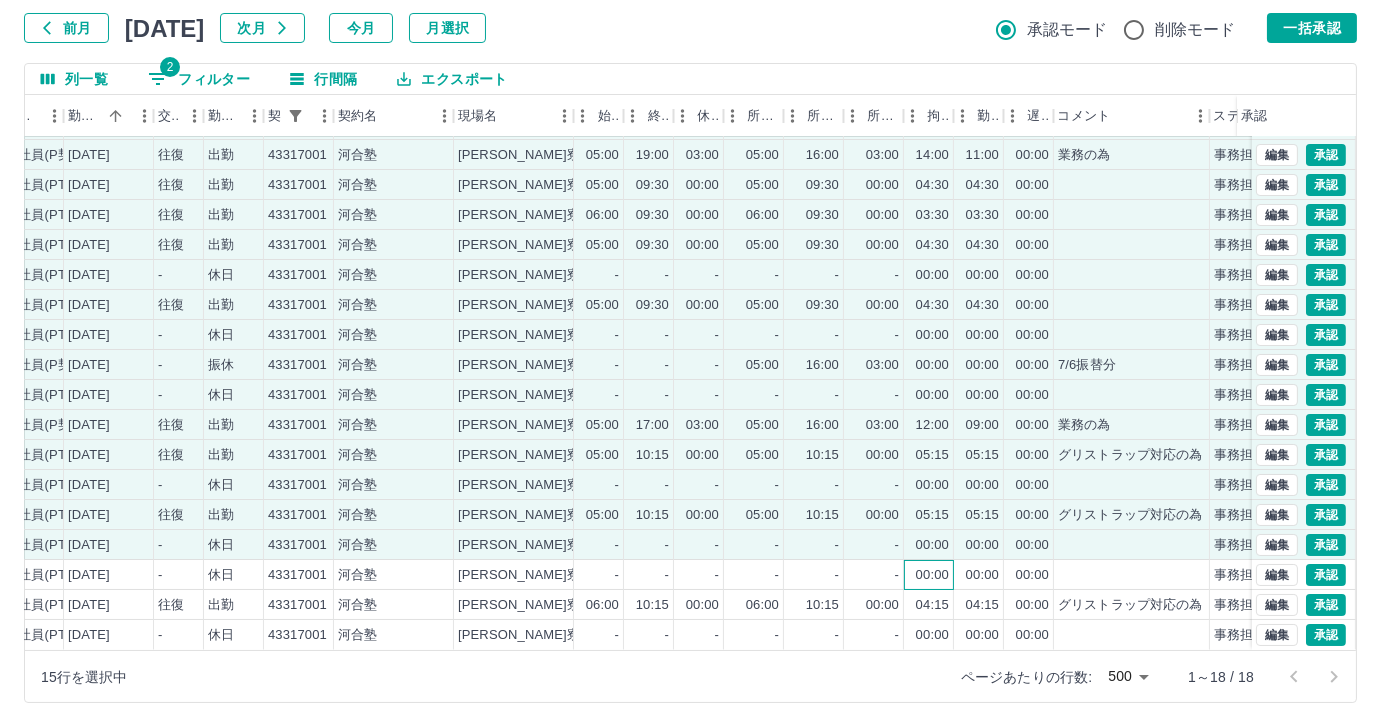 click on "00:00" at bounding box center [929, 575] 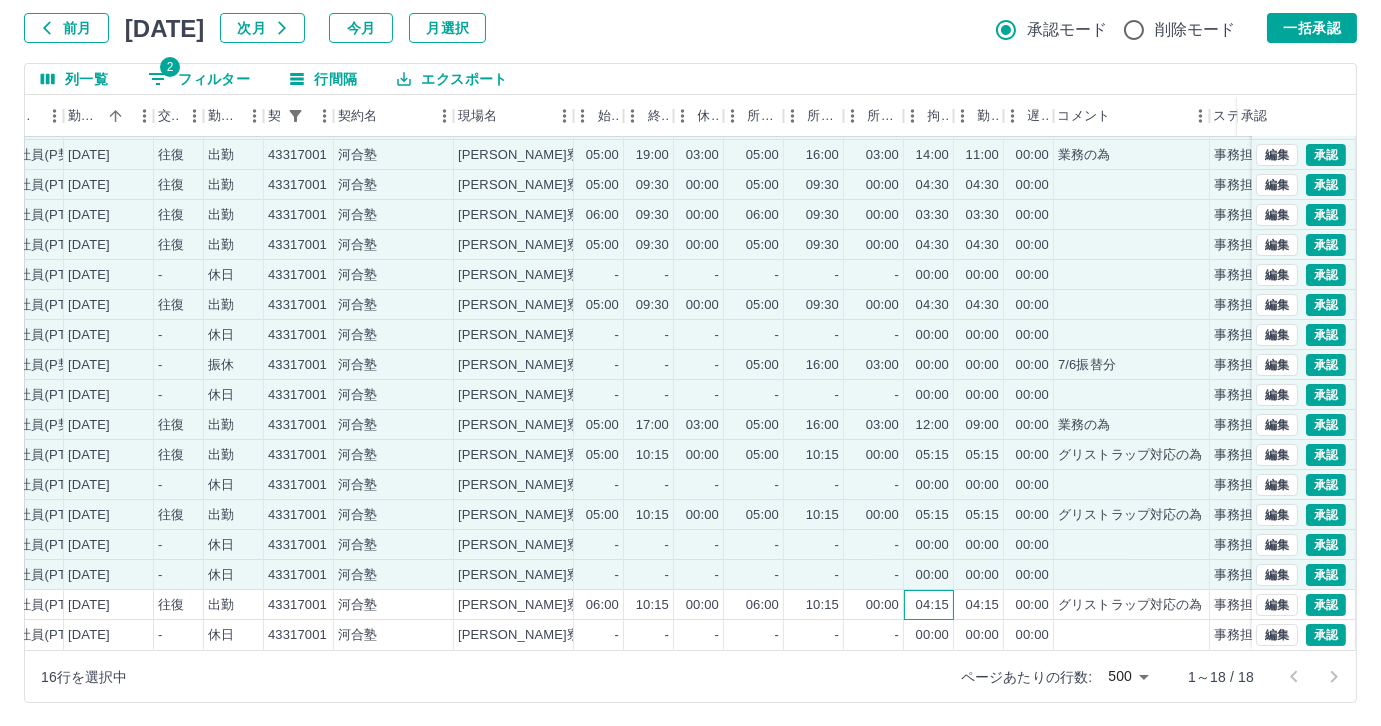 click on "04:15" at bounding box center [929, 605] 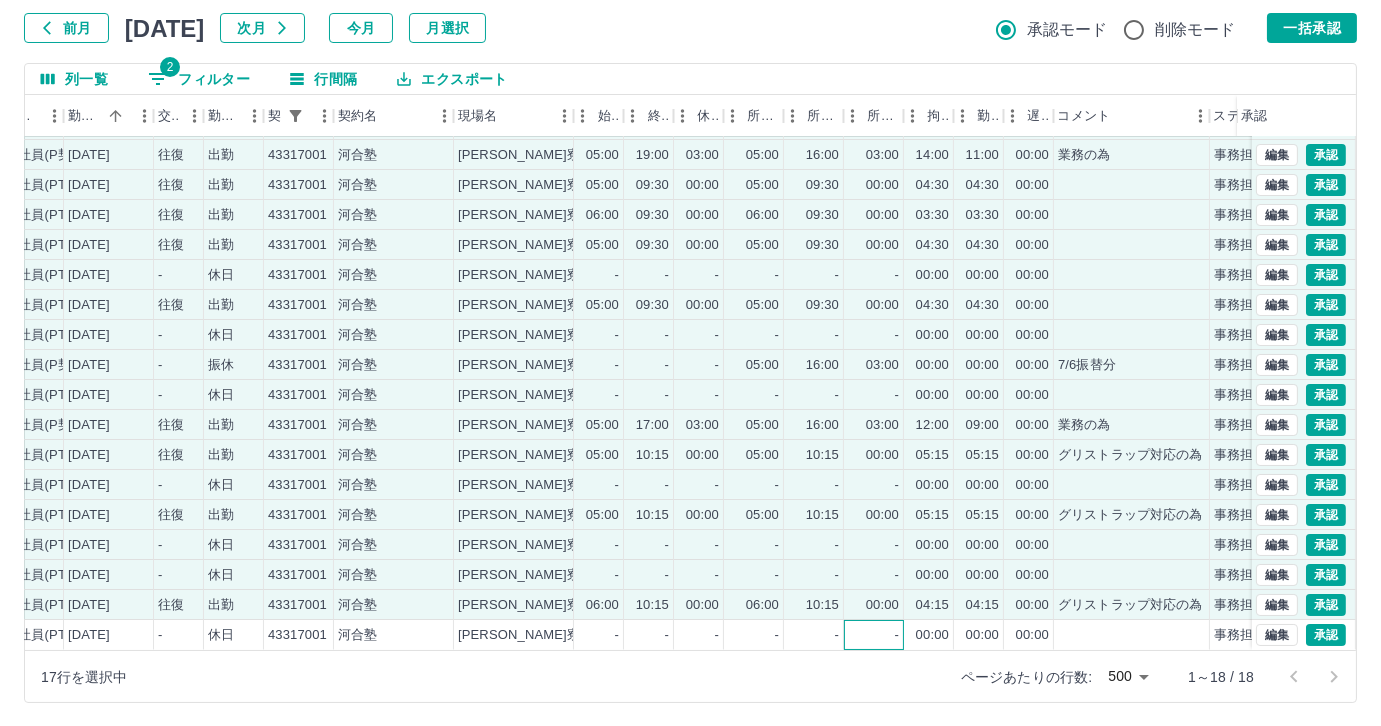 click on "-" at bounding box center (897, 635) 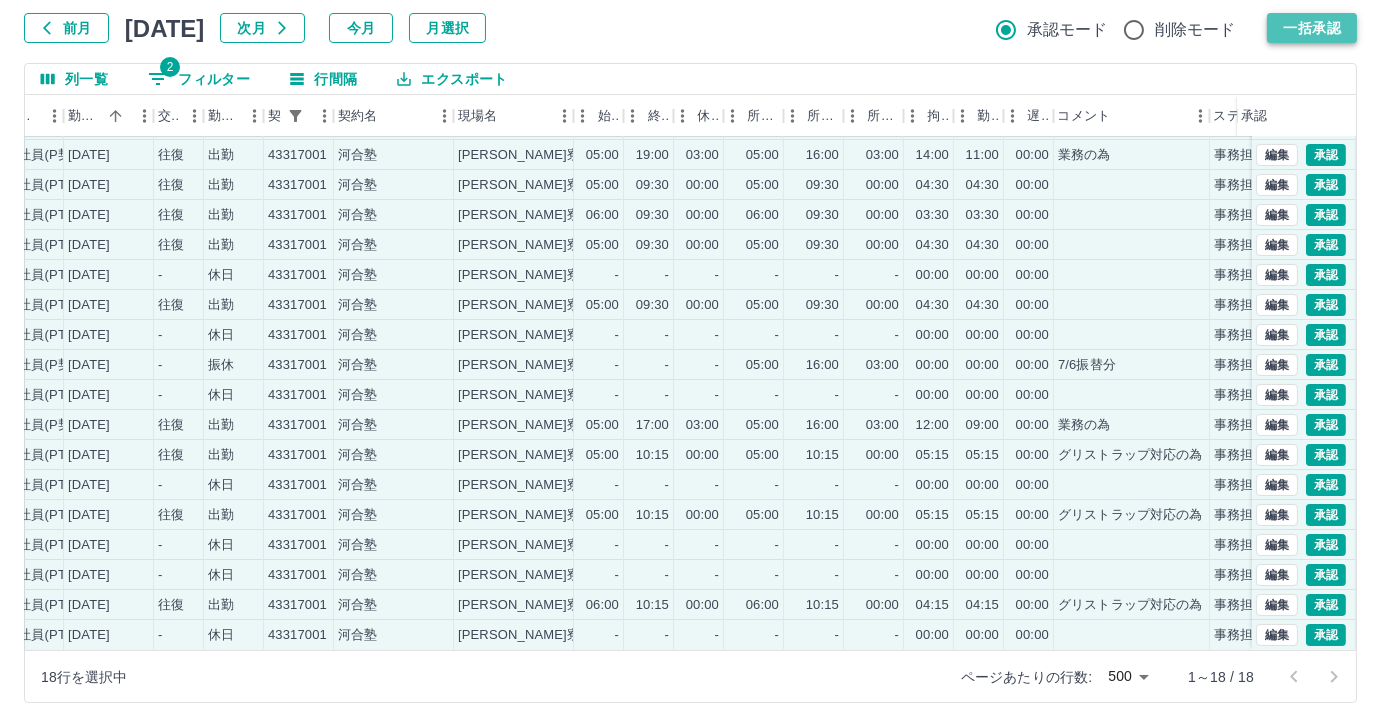 click on "一括承認" at bounding box center (1312, 28) 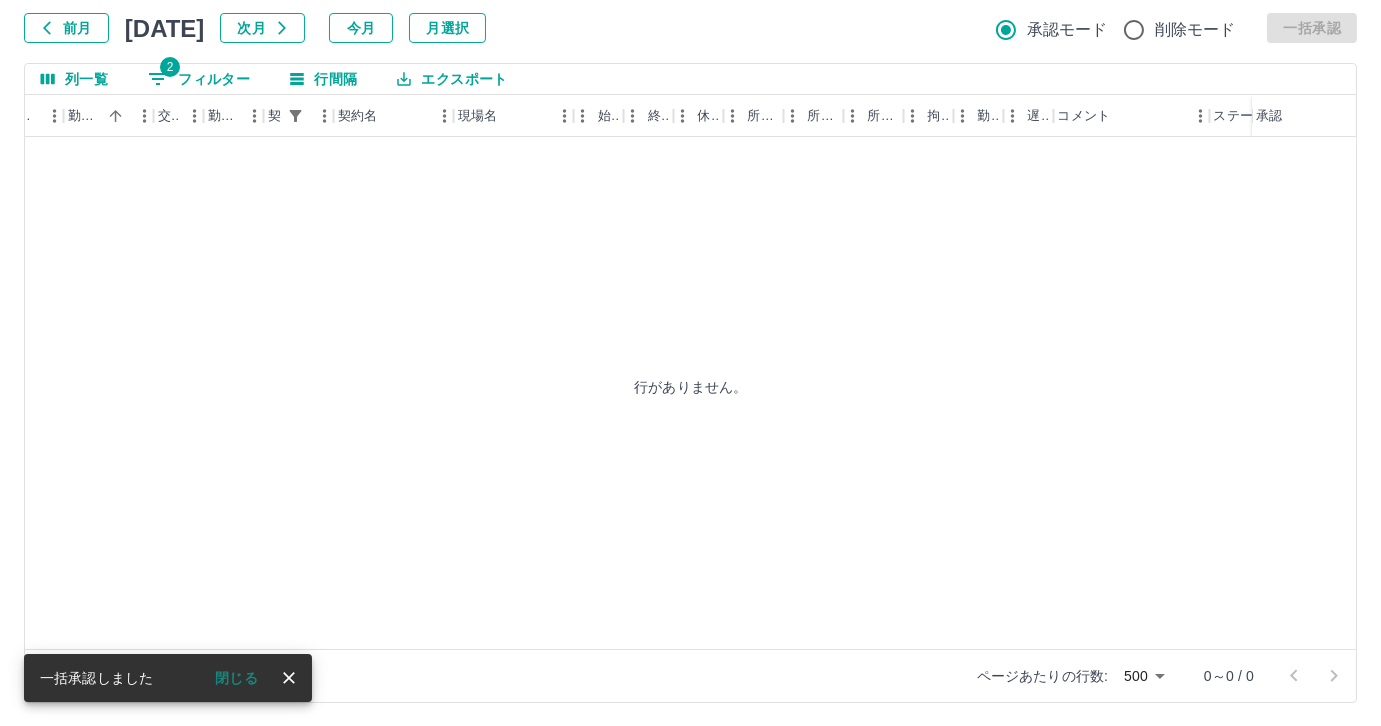 scroll, scrollTop: 0, scrollLeft: 337, axis: horizontal 